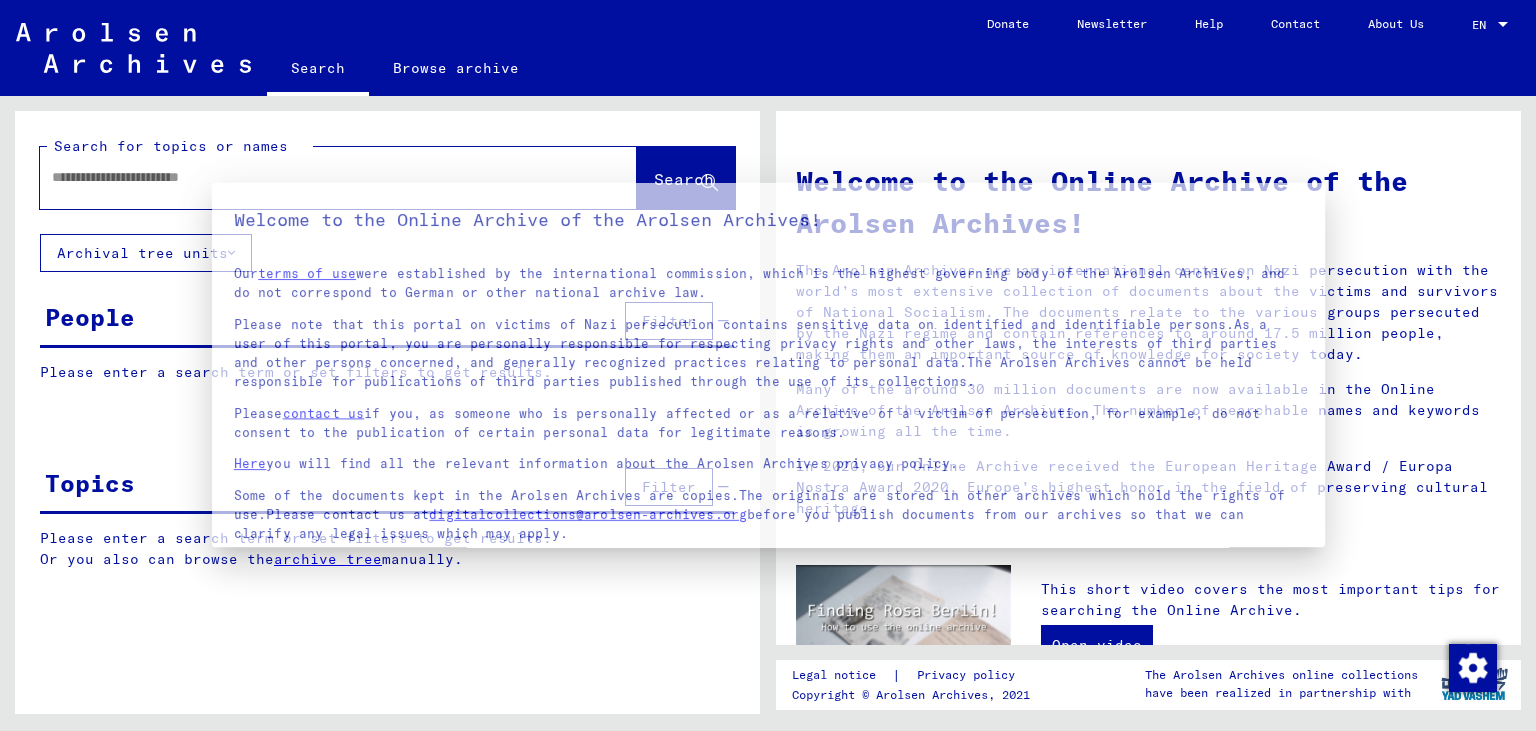 scroll, scrollTop: 0, scrollLeft: 0, axis: both 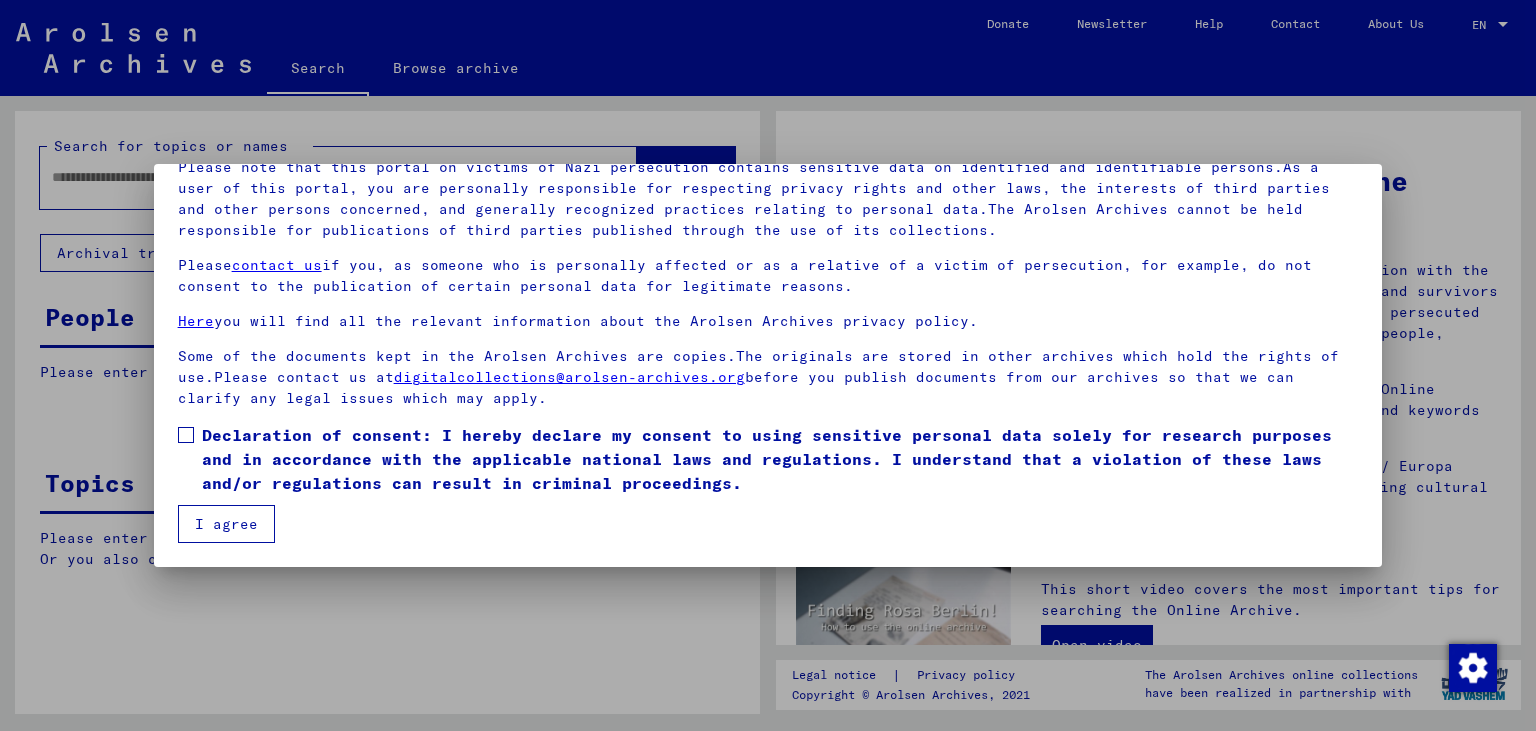 click at bounding box center (186, 435) 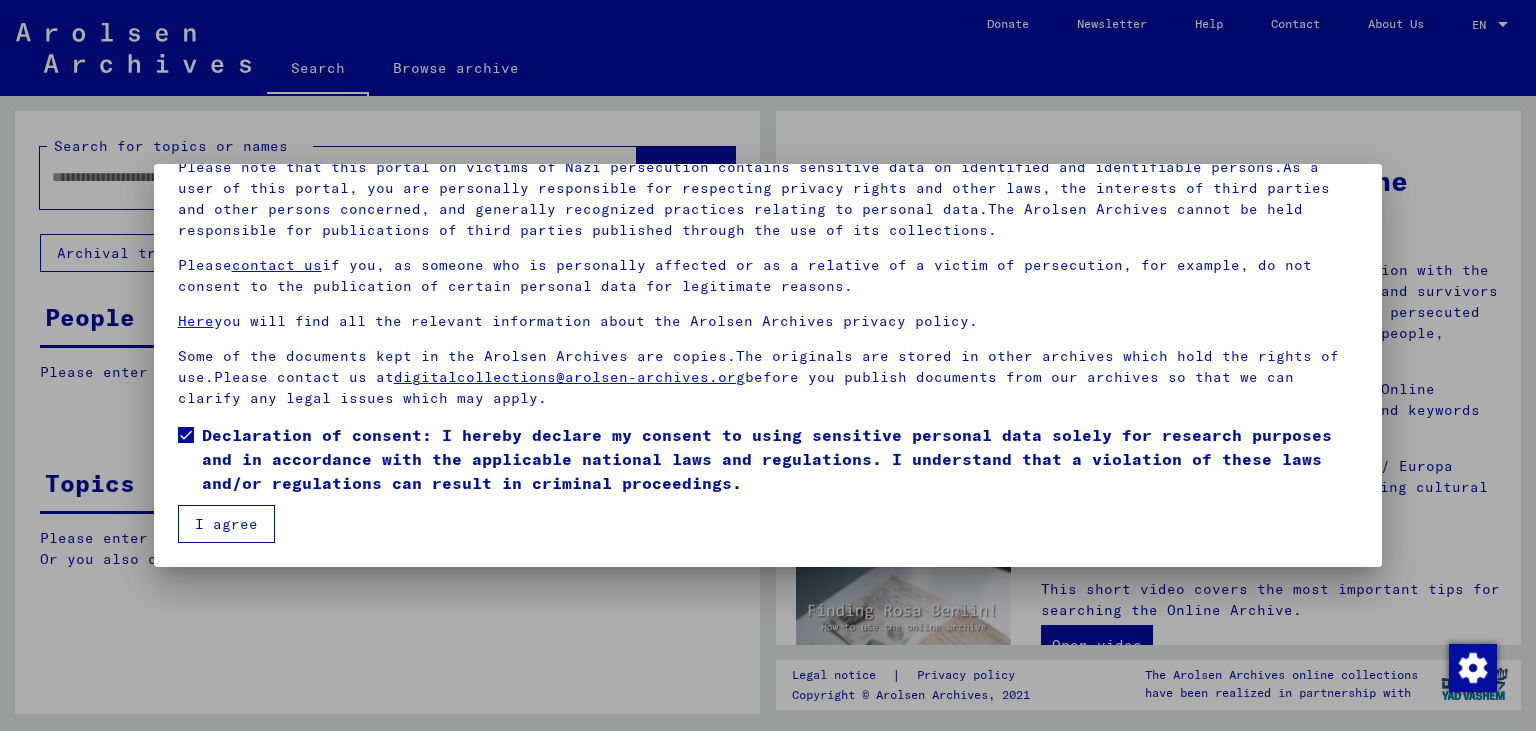 click on "I agree" at bounding box center (226, 524) 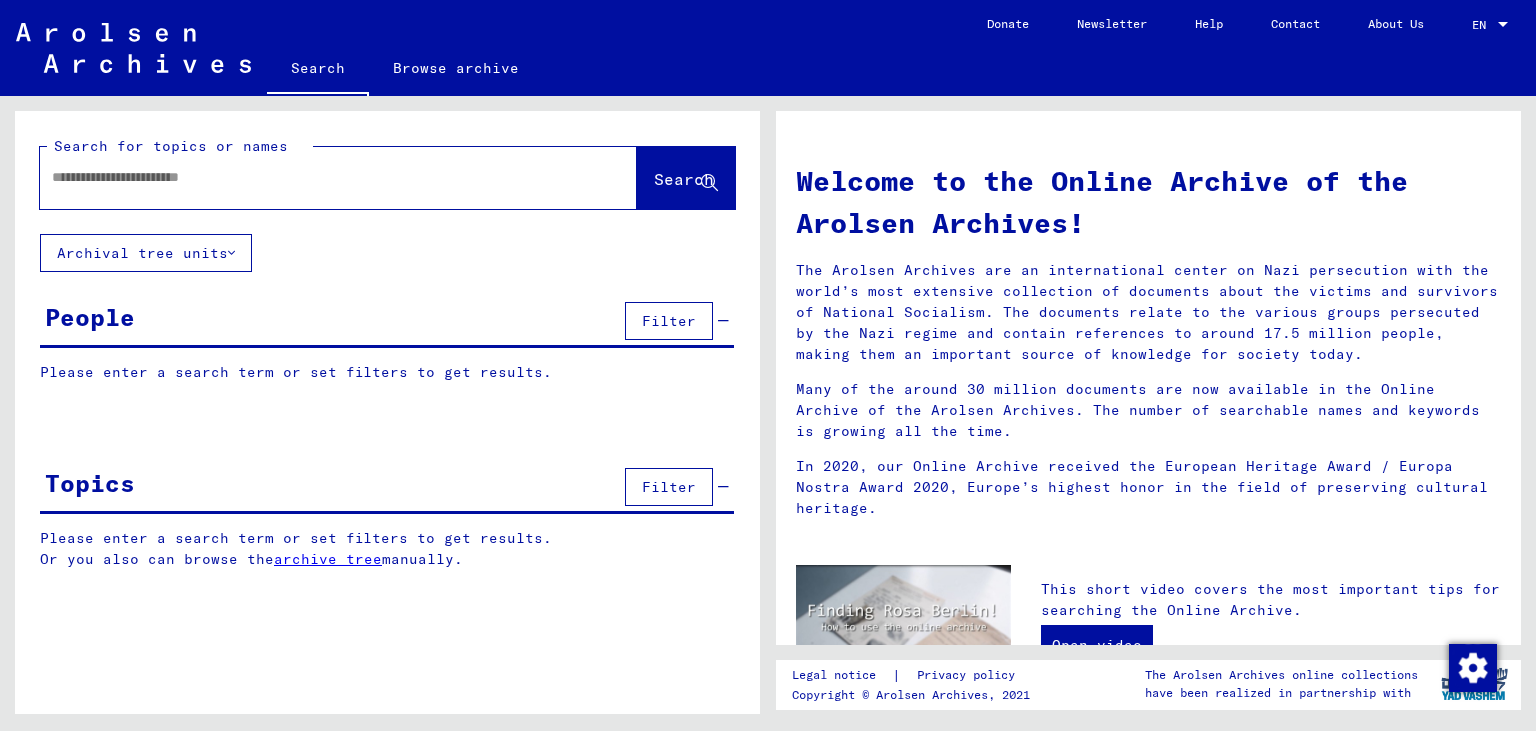 click 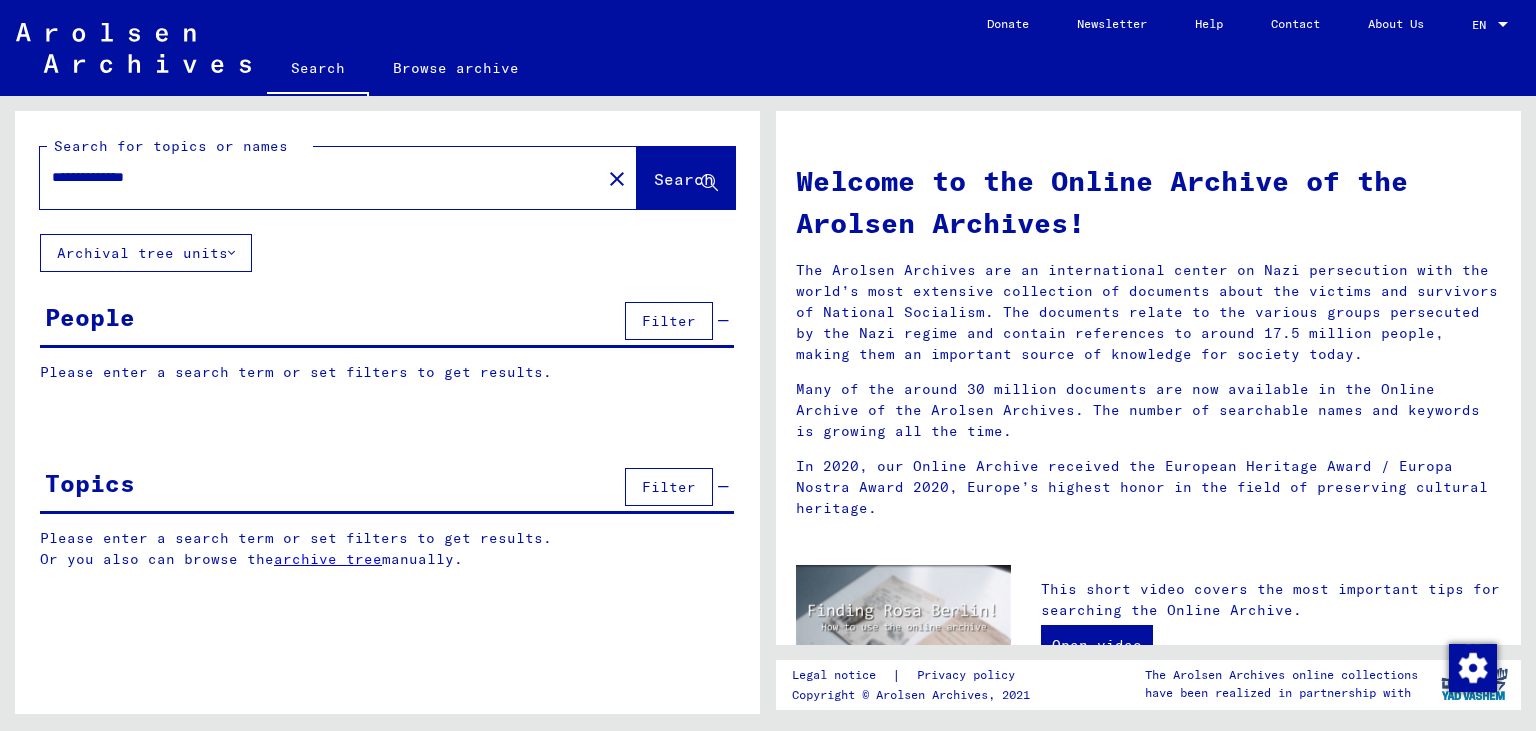 type on "**********" 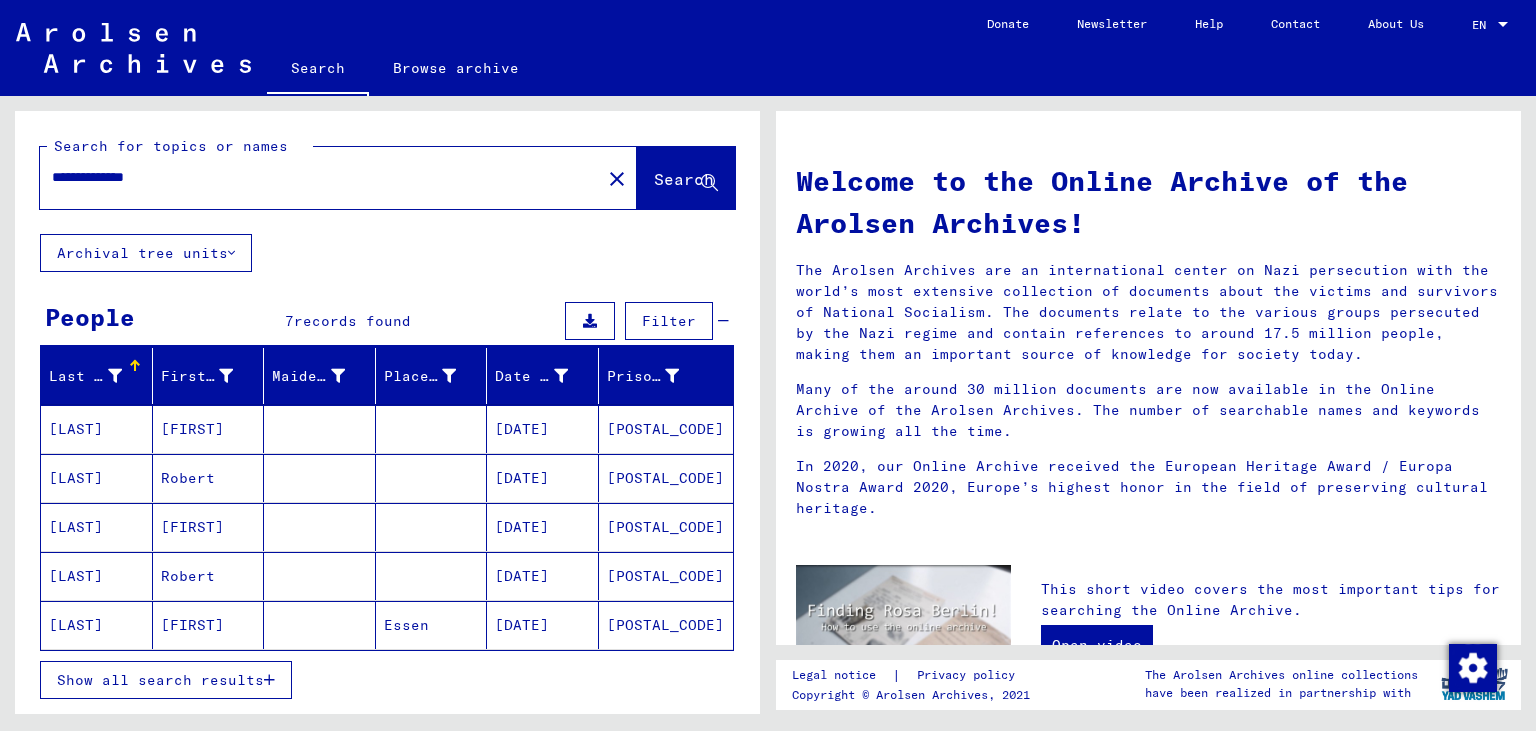 click on "[FIRST]" at bounding box center (209, 478) 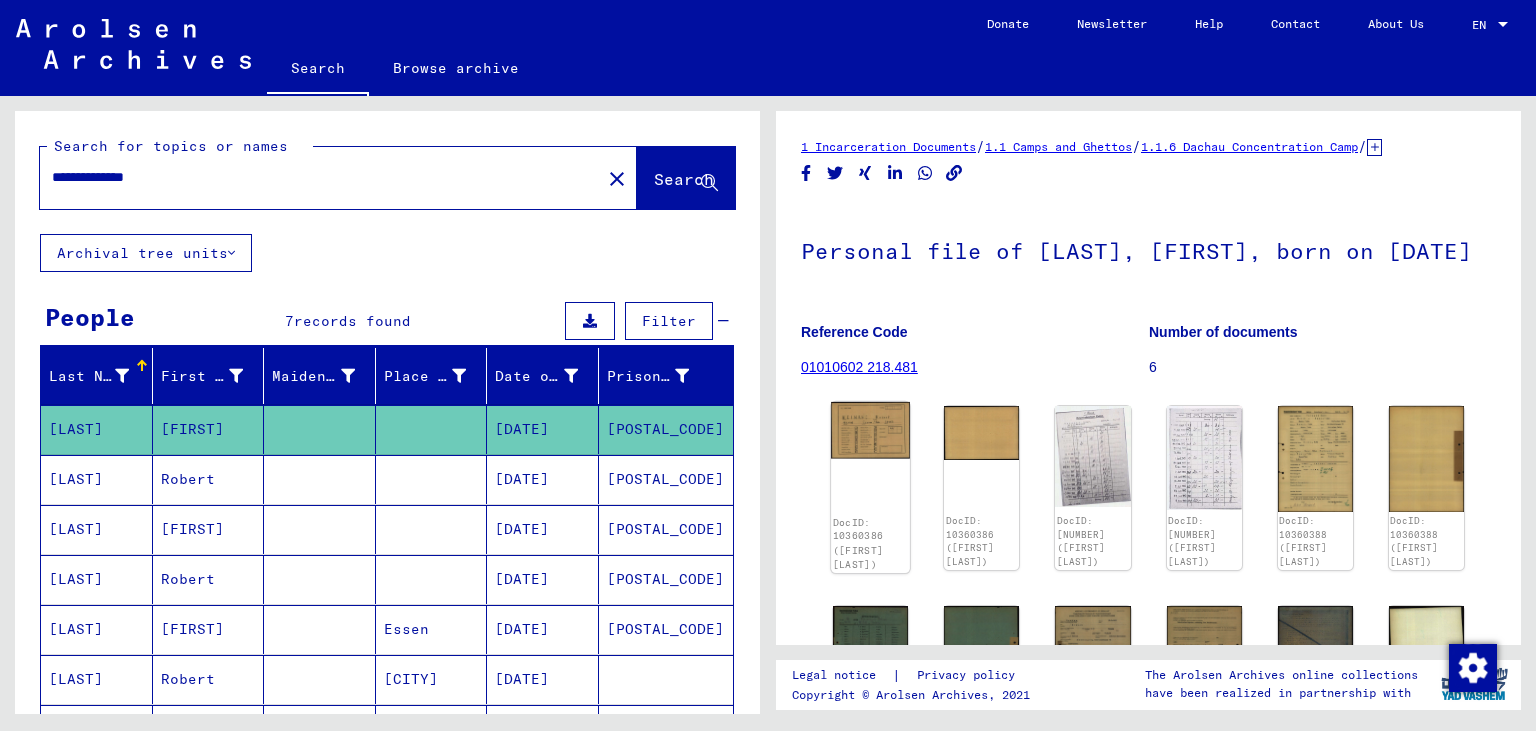click 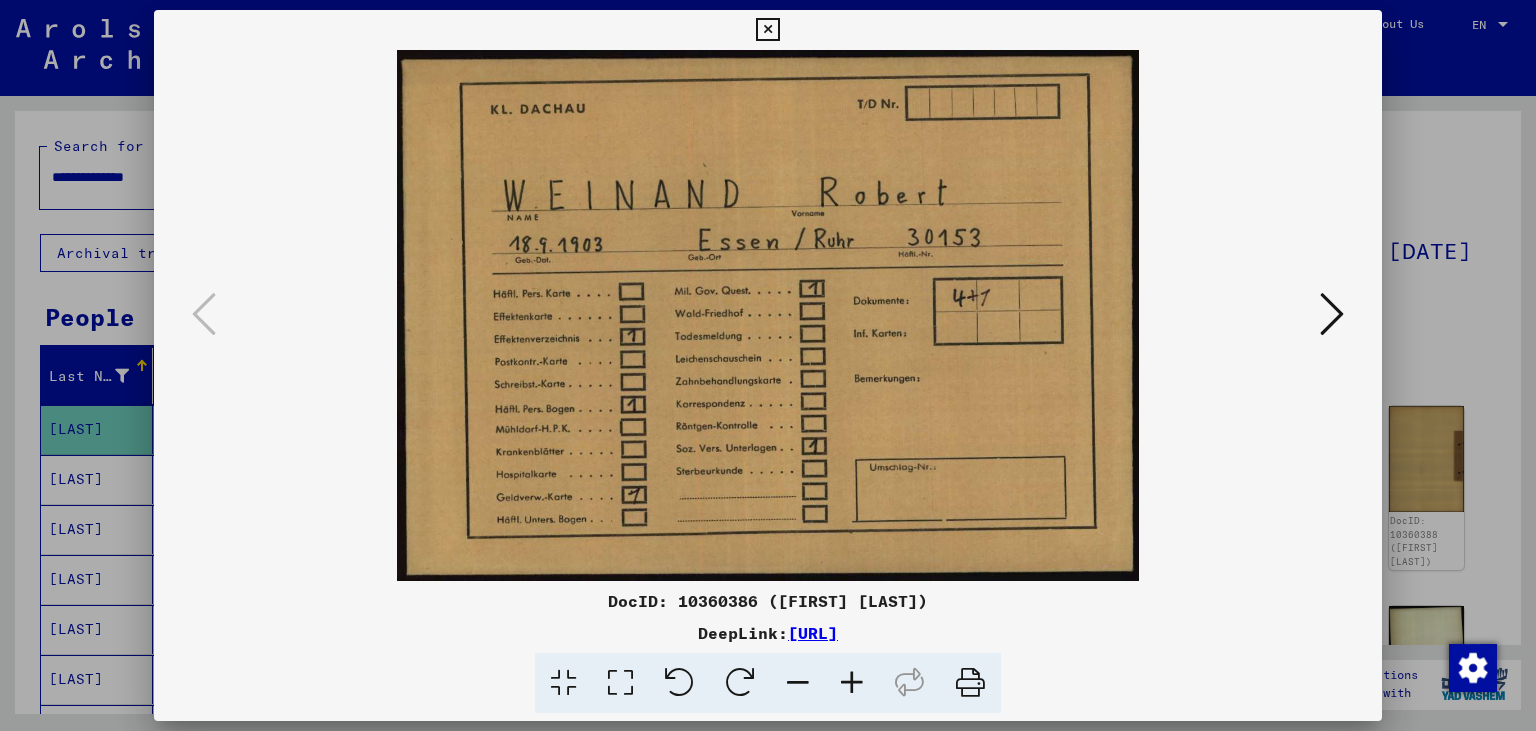click at bounding box center [1332, 314] 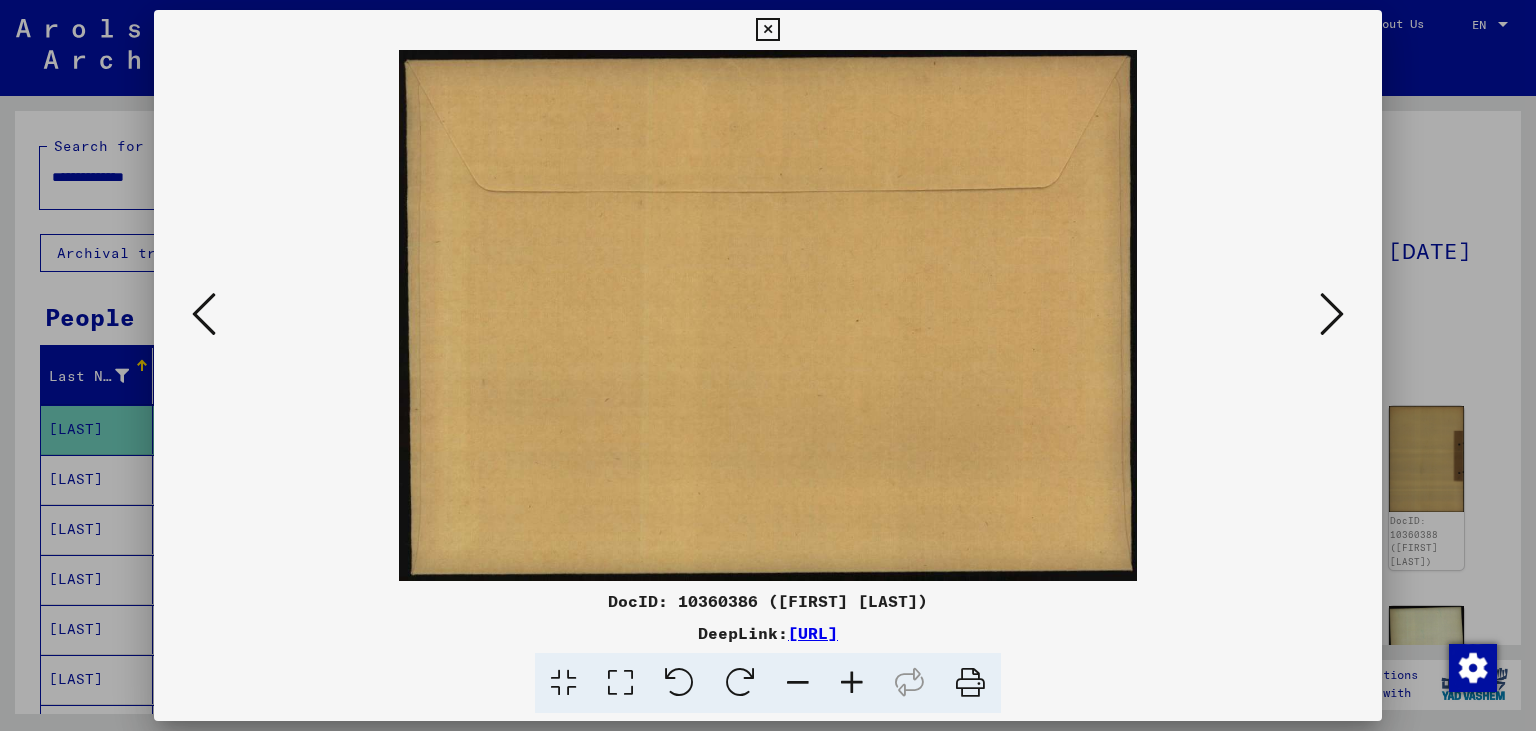 click at bounding box center (1332, 314) 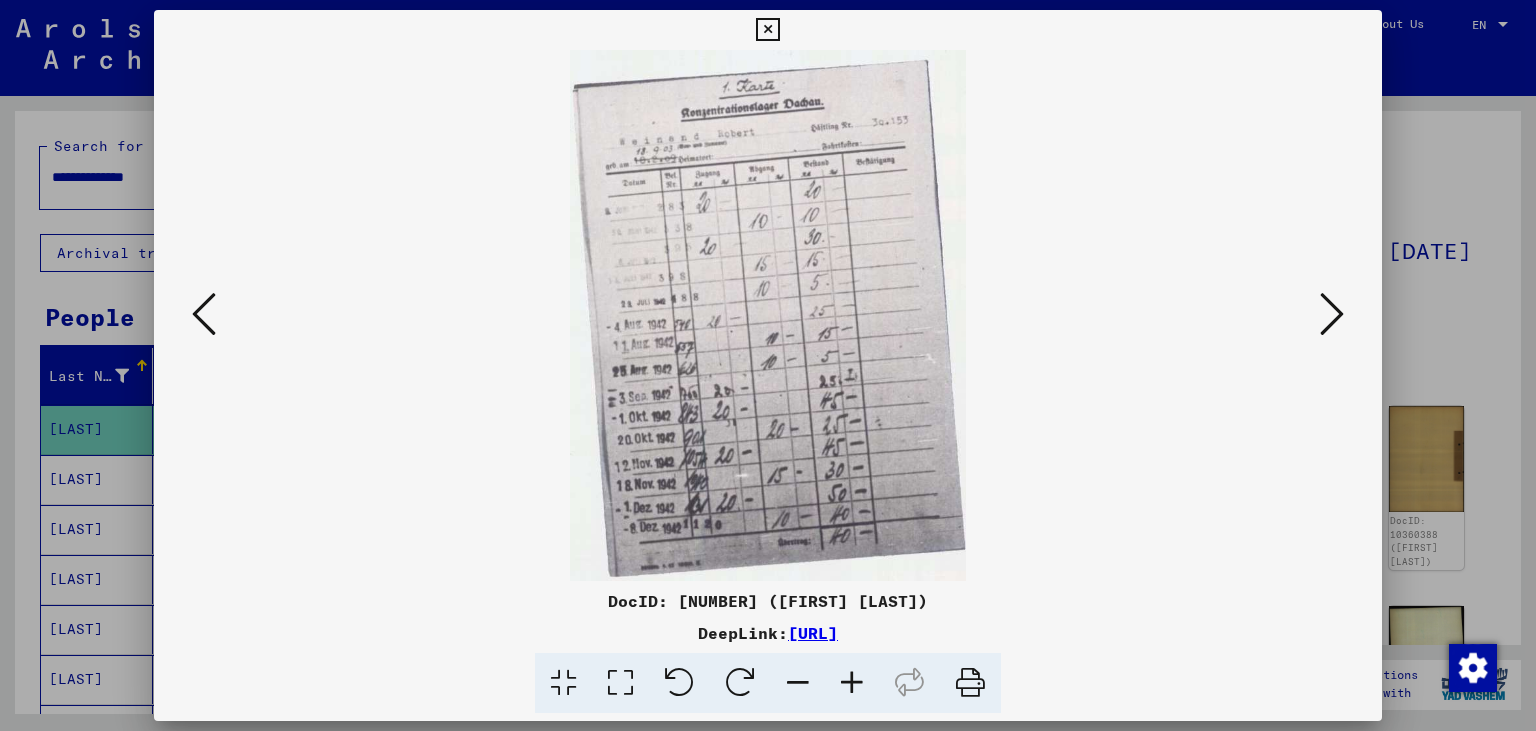 click at bounding box center [1332, 314] 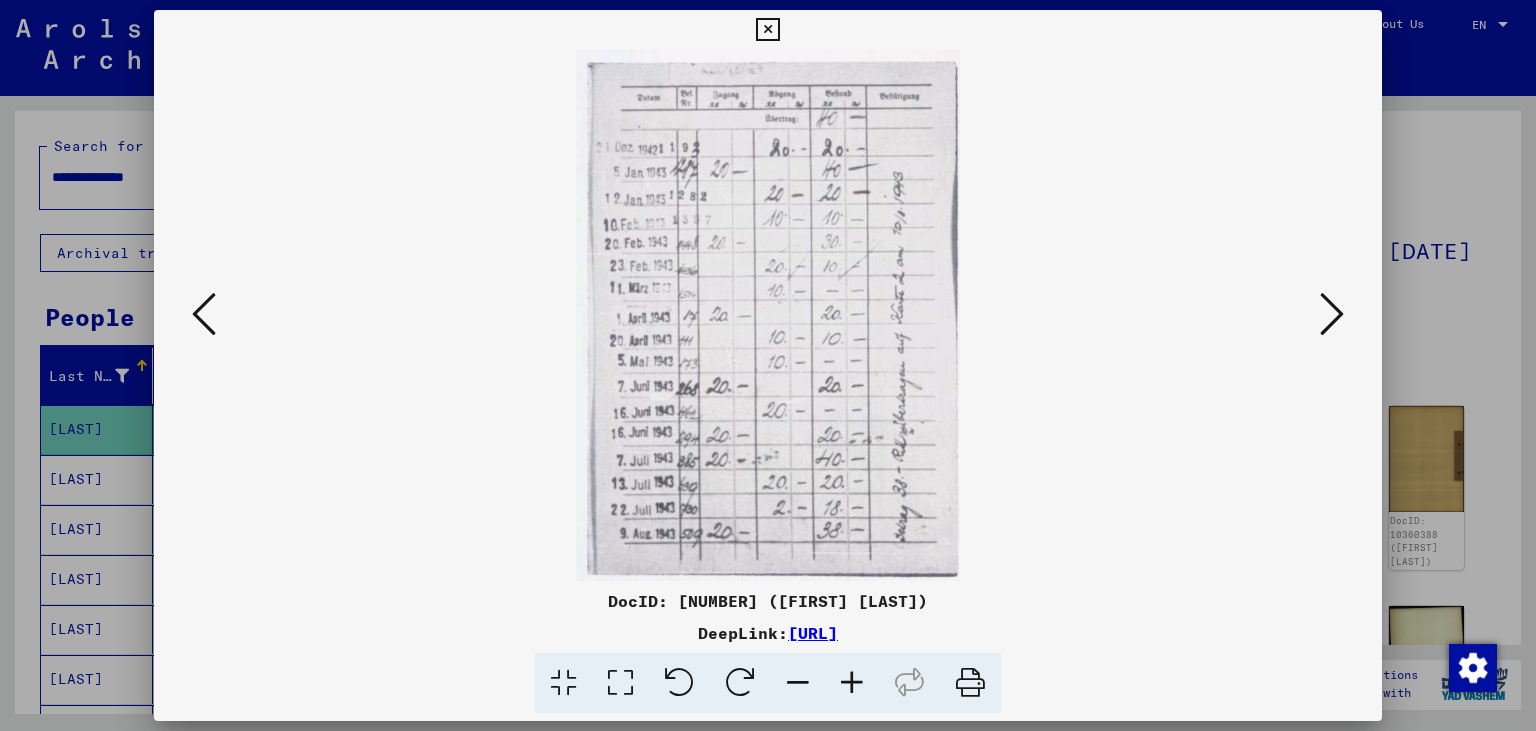 click at bounding box center [1332, 314] 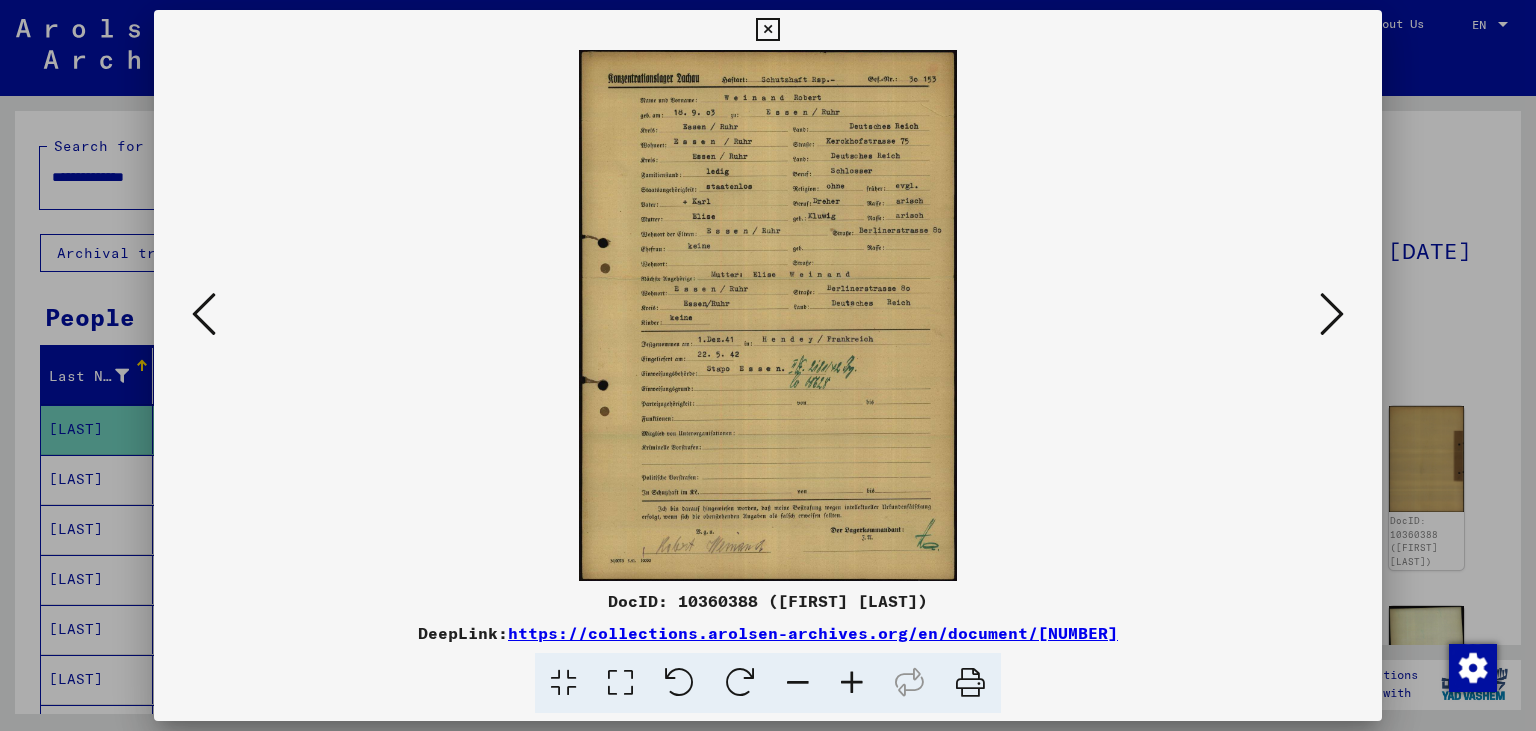 type 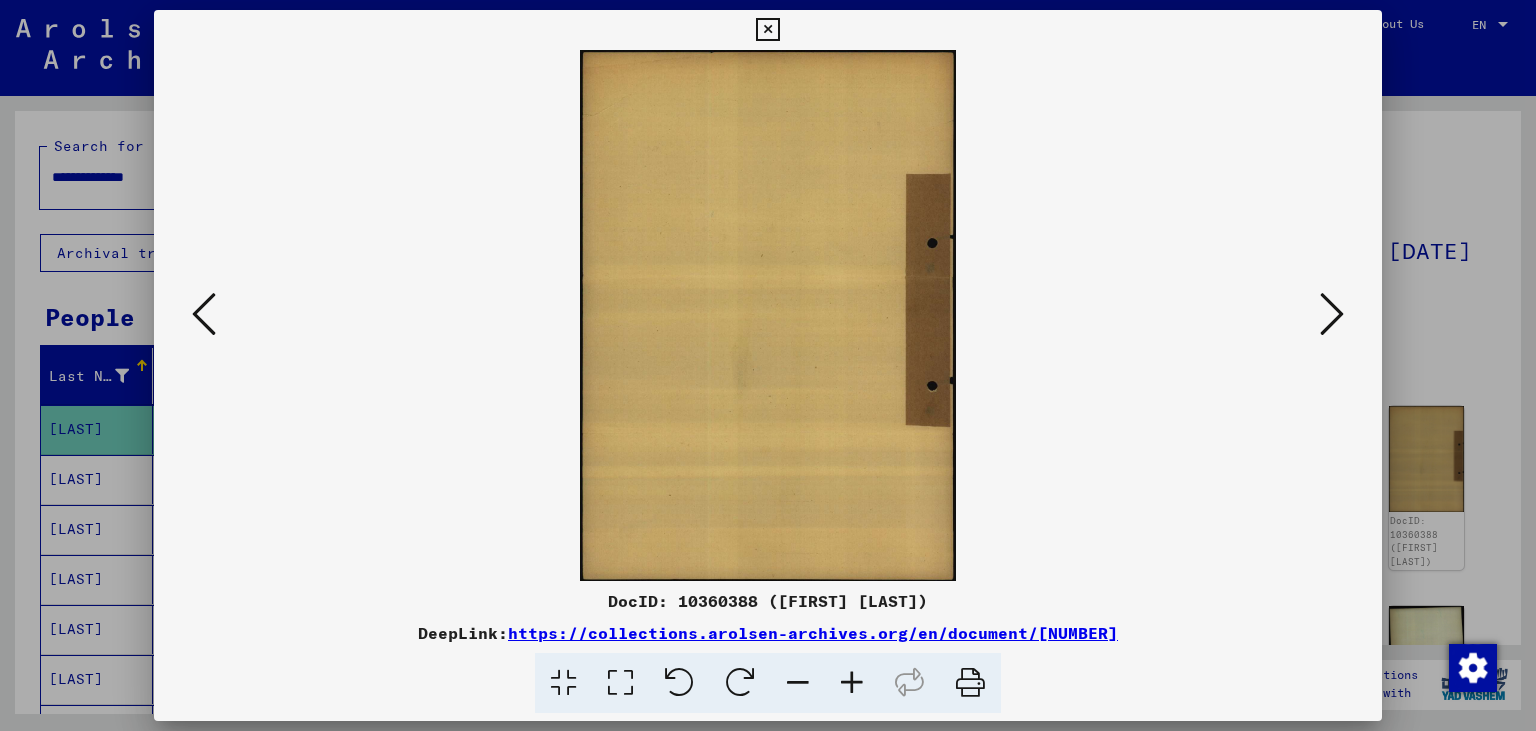 click at bounding box center [1332, 314] 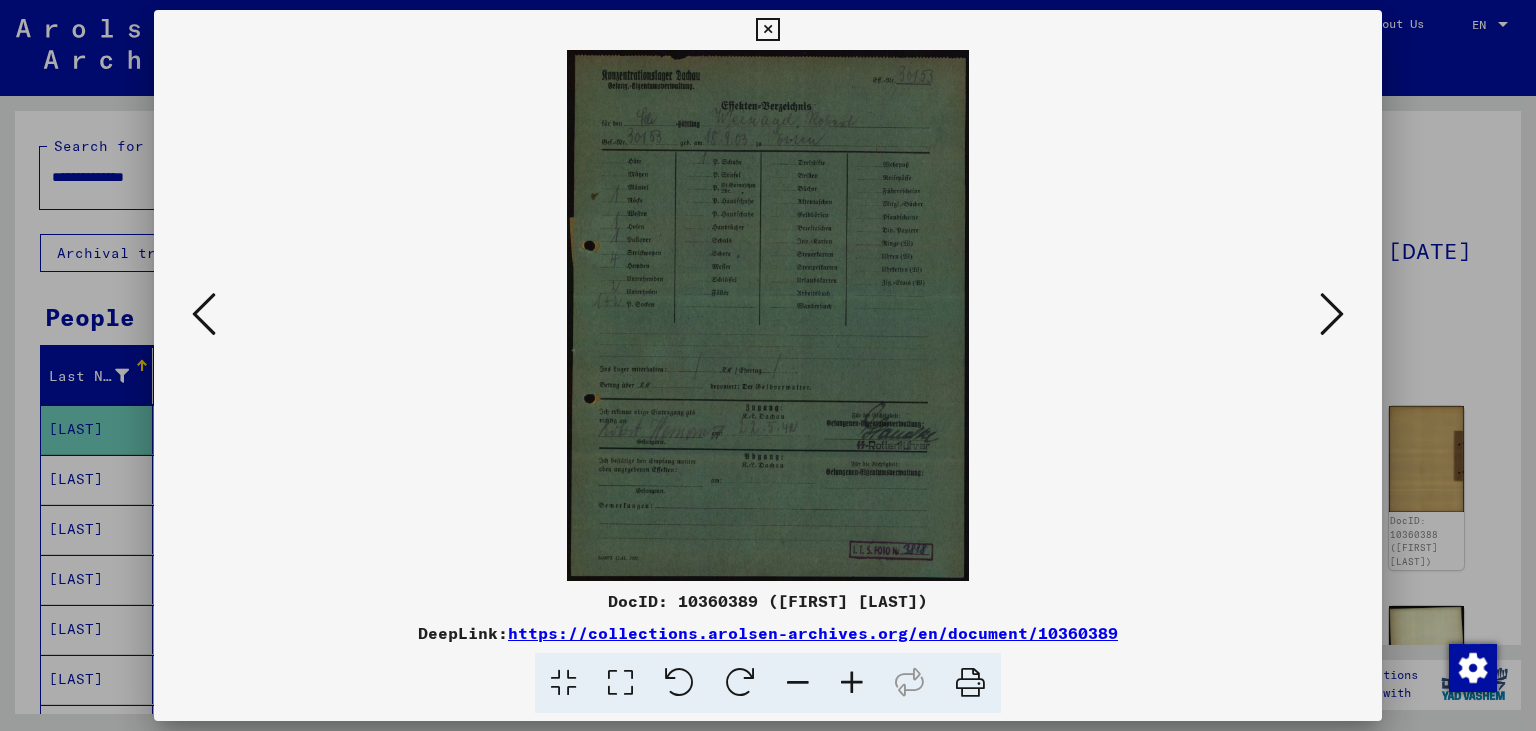 click at bounding box center (1332, 314) 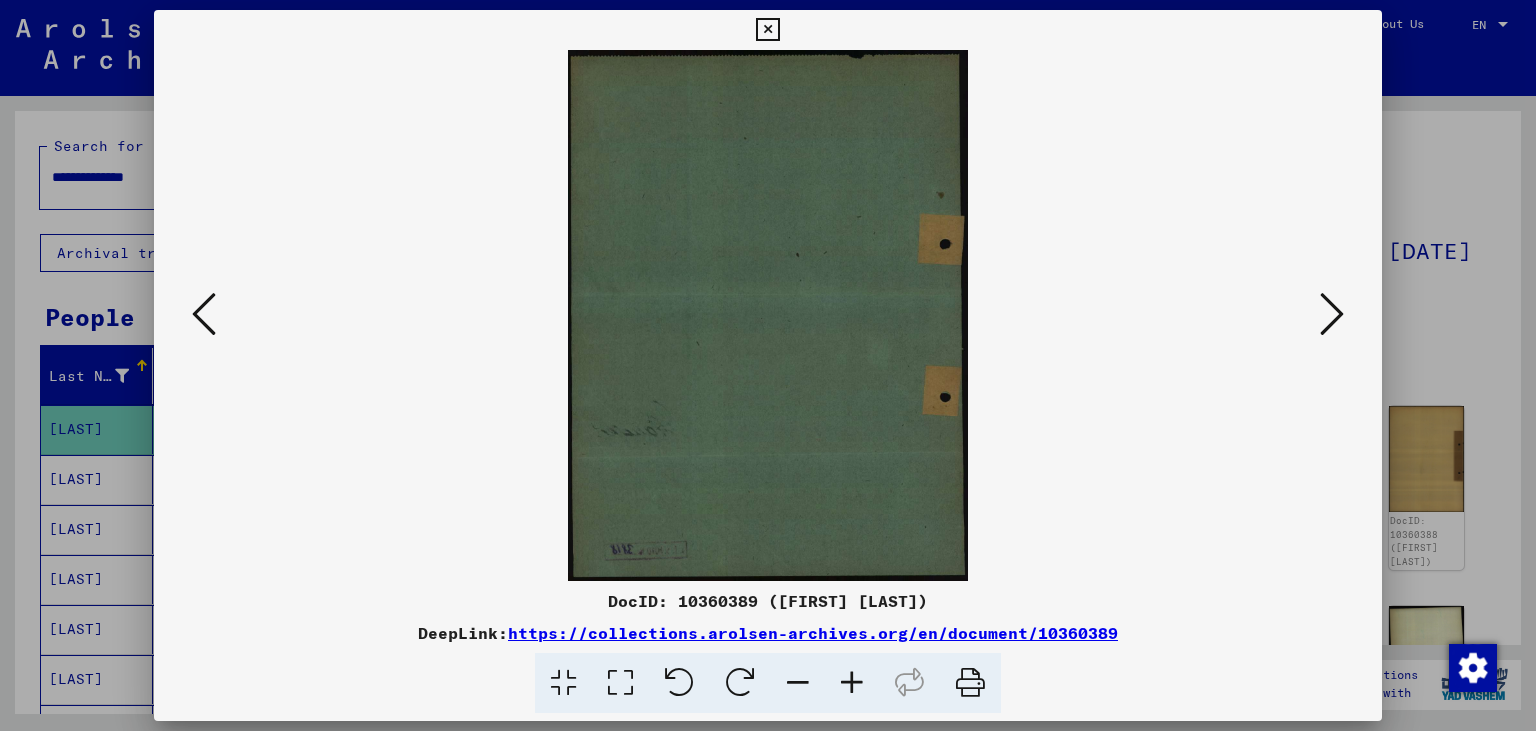 click at bounding box center [1332, 314] 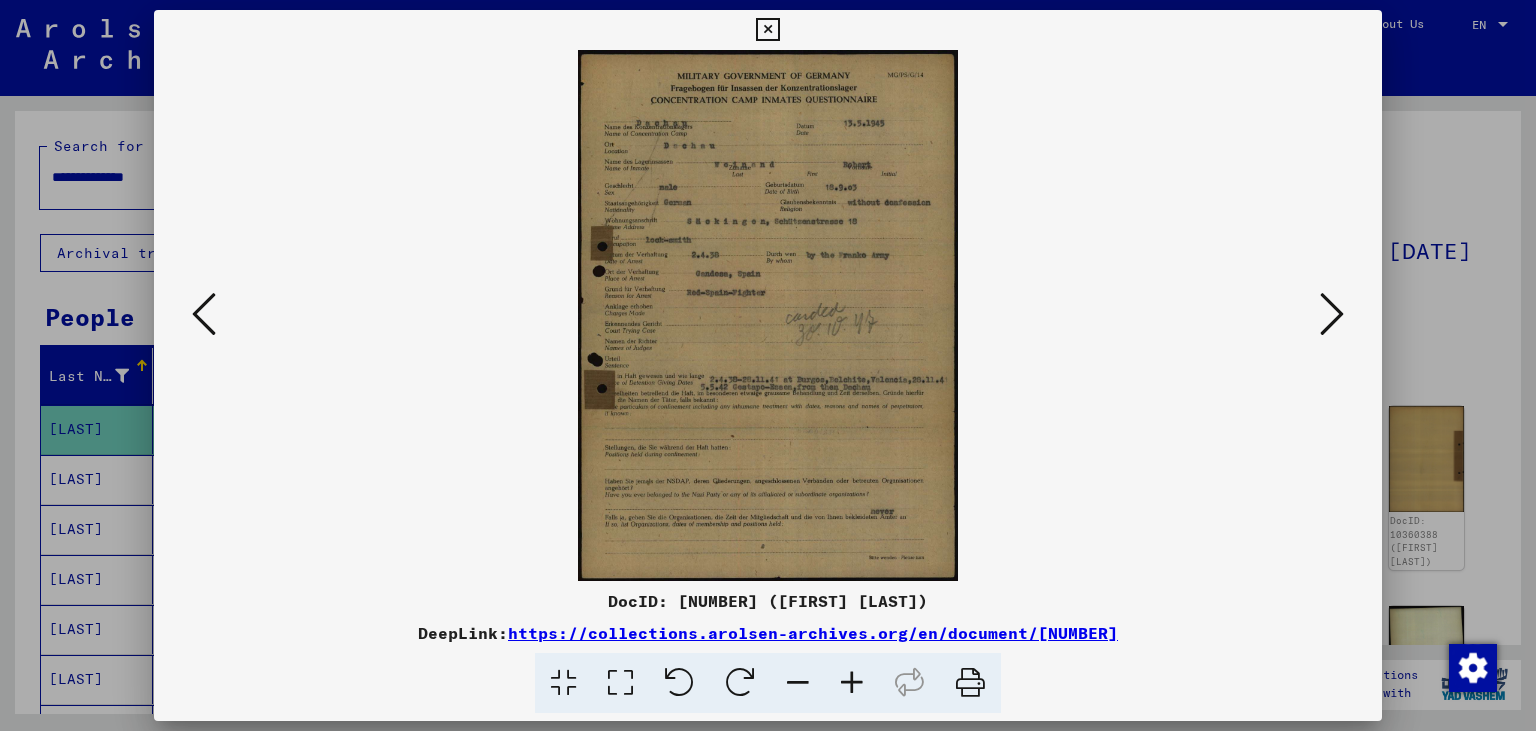 click at bounding box center [1332, 314] 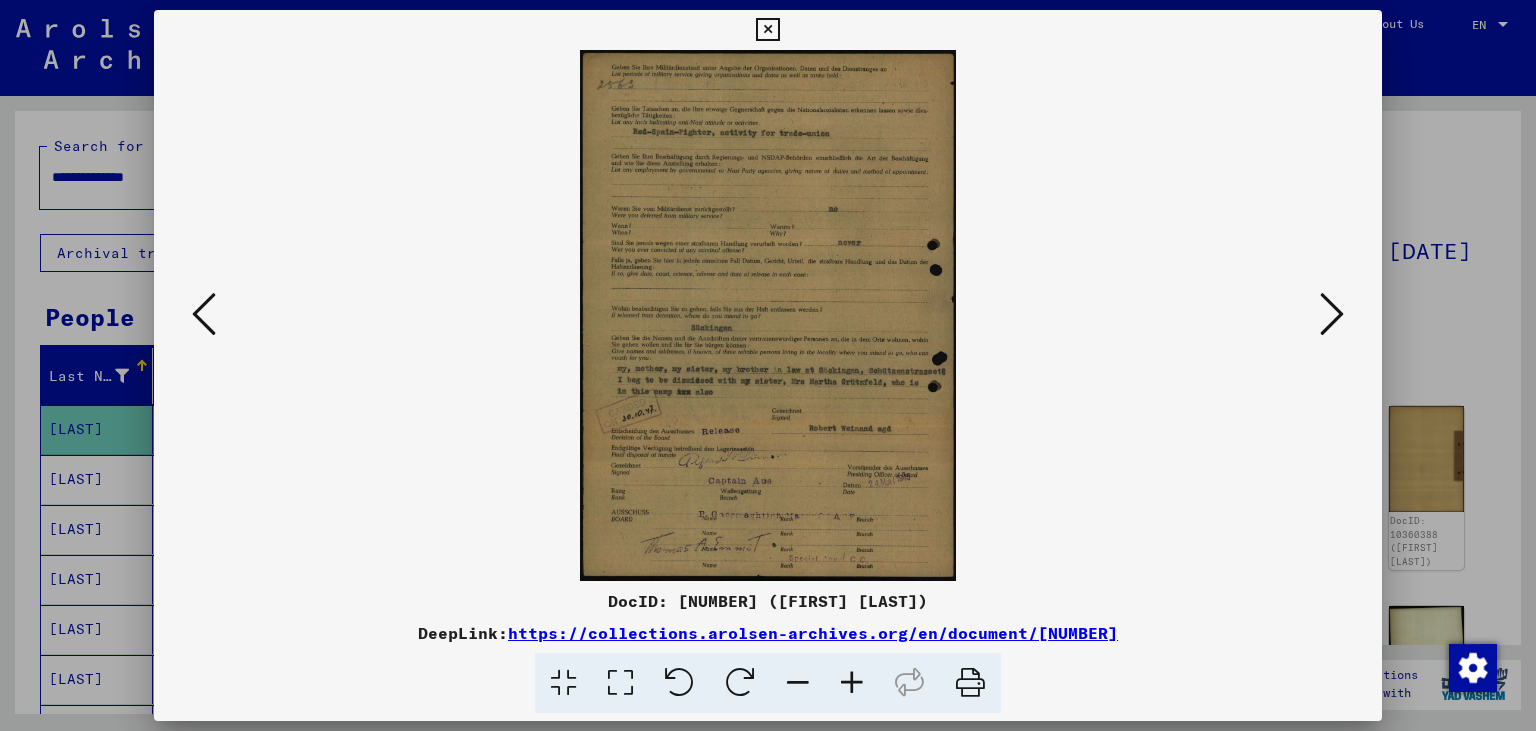click at bounding box center (1332, 314) 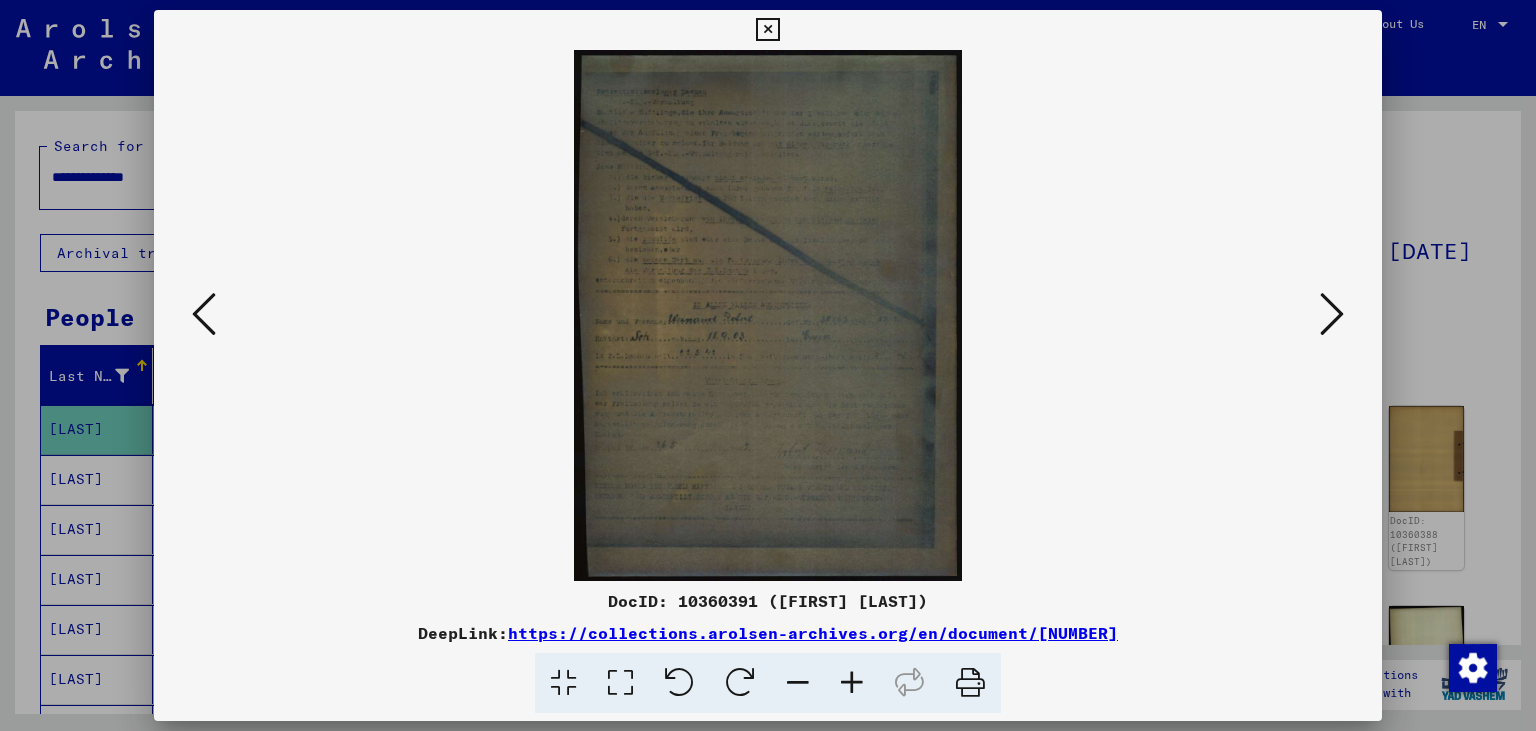 click at bounding box center (1332, 314) 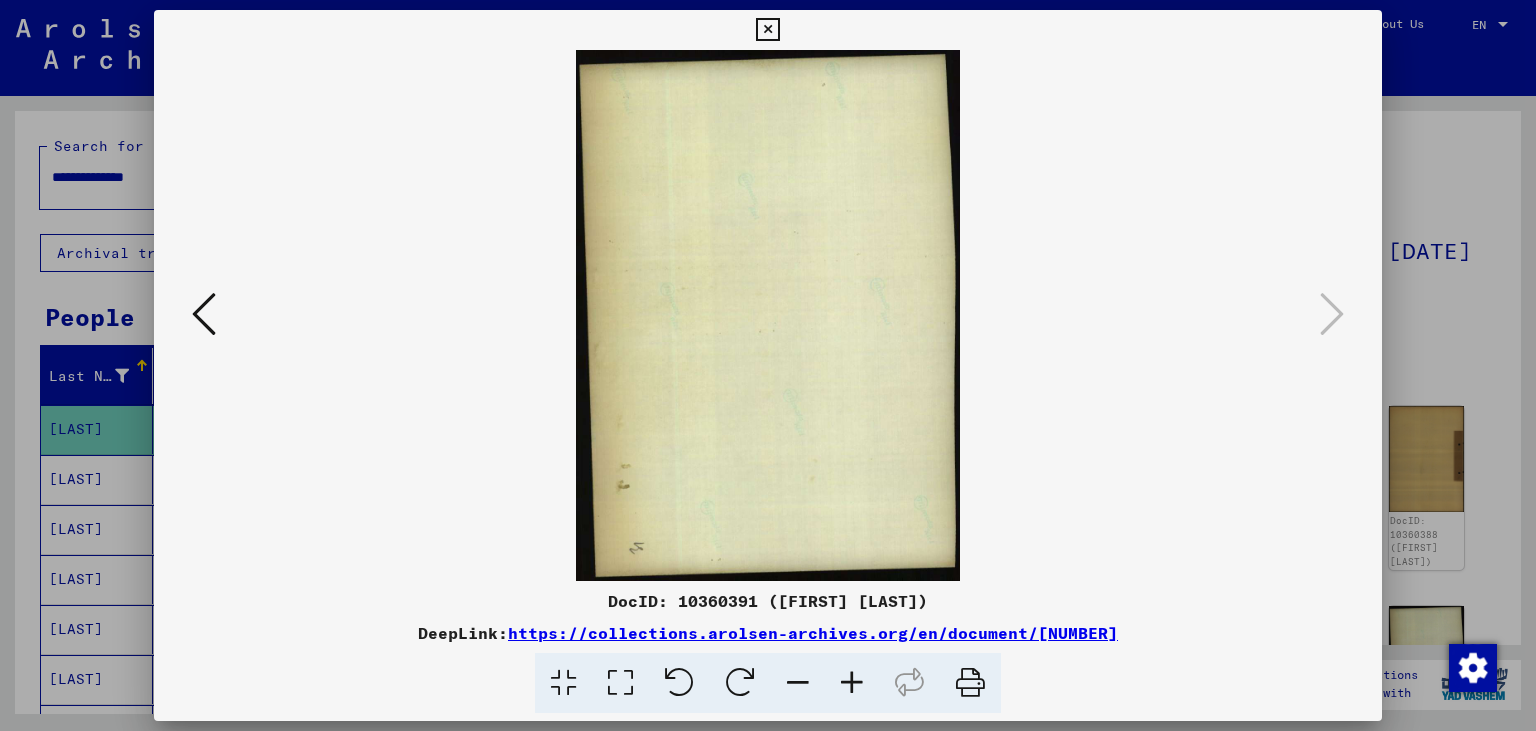 drag, startPoint x: 1365, startPoint y: 25, endPoint x: 1361, endPoint y: 38, distance: 13.601471 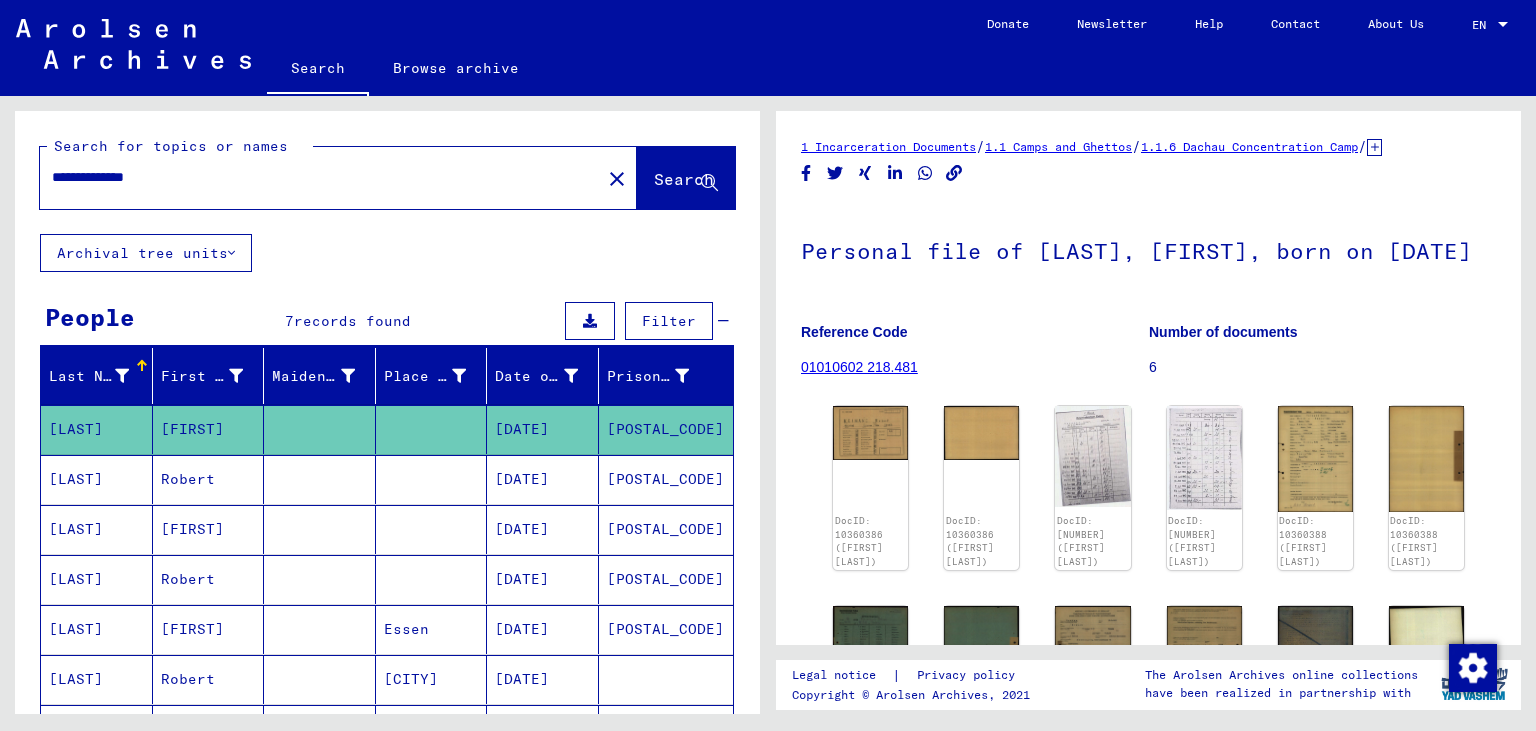 click on "[DATE]" at bounding box center (543, 529) 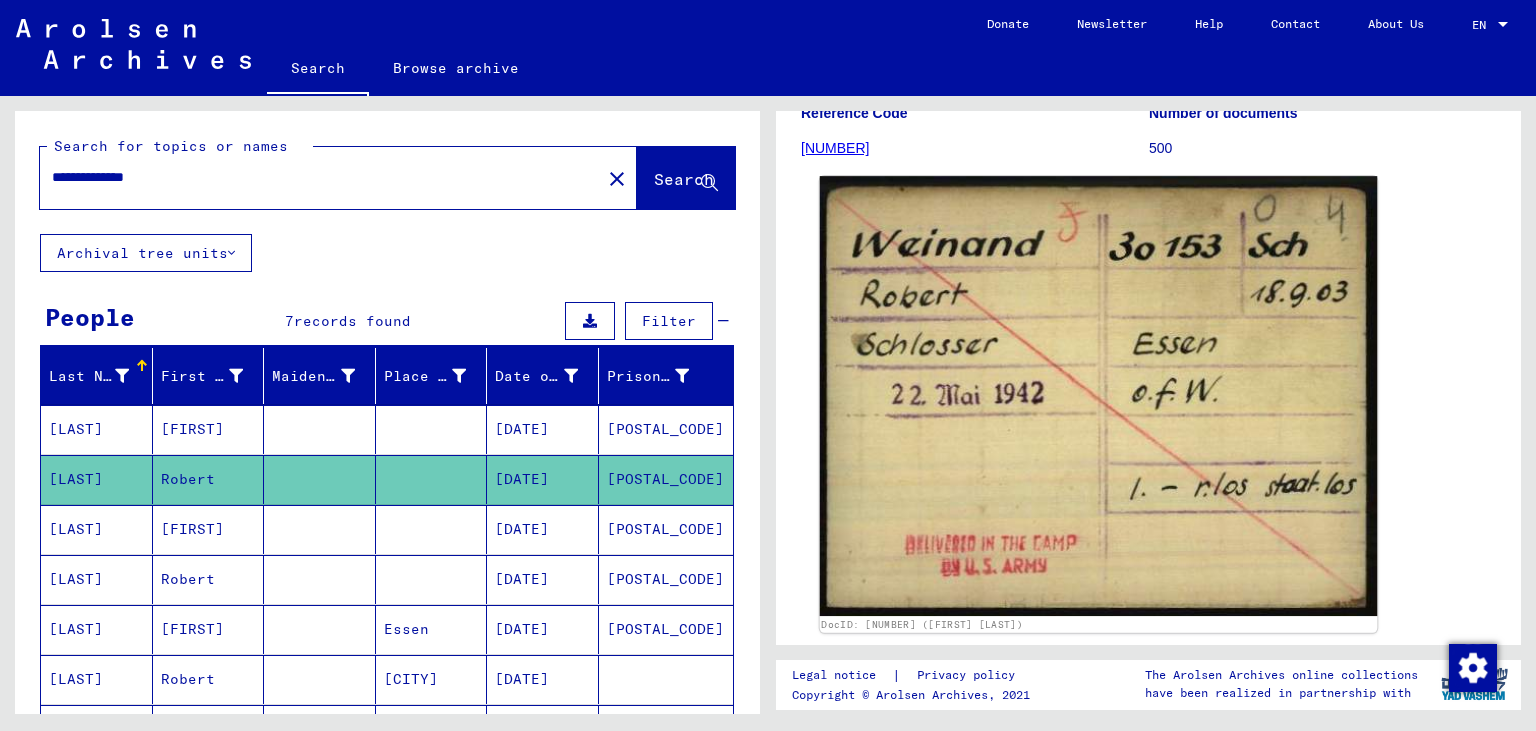 scroll, scrollTop: 220, scrollLeft: 0, axis: vertical 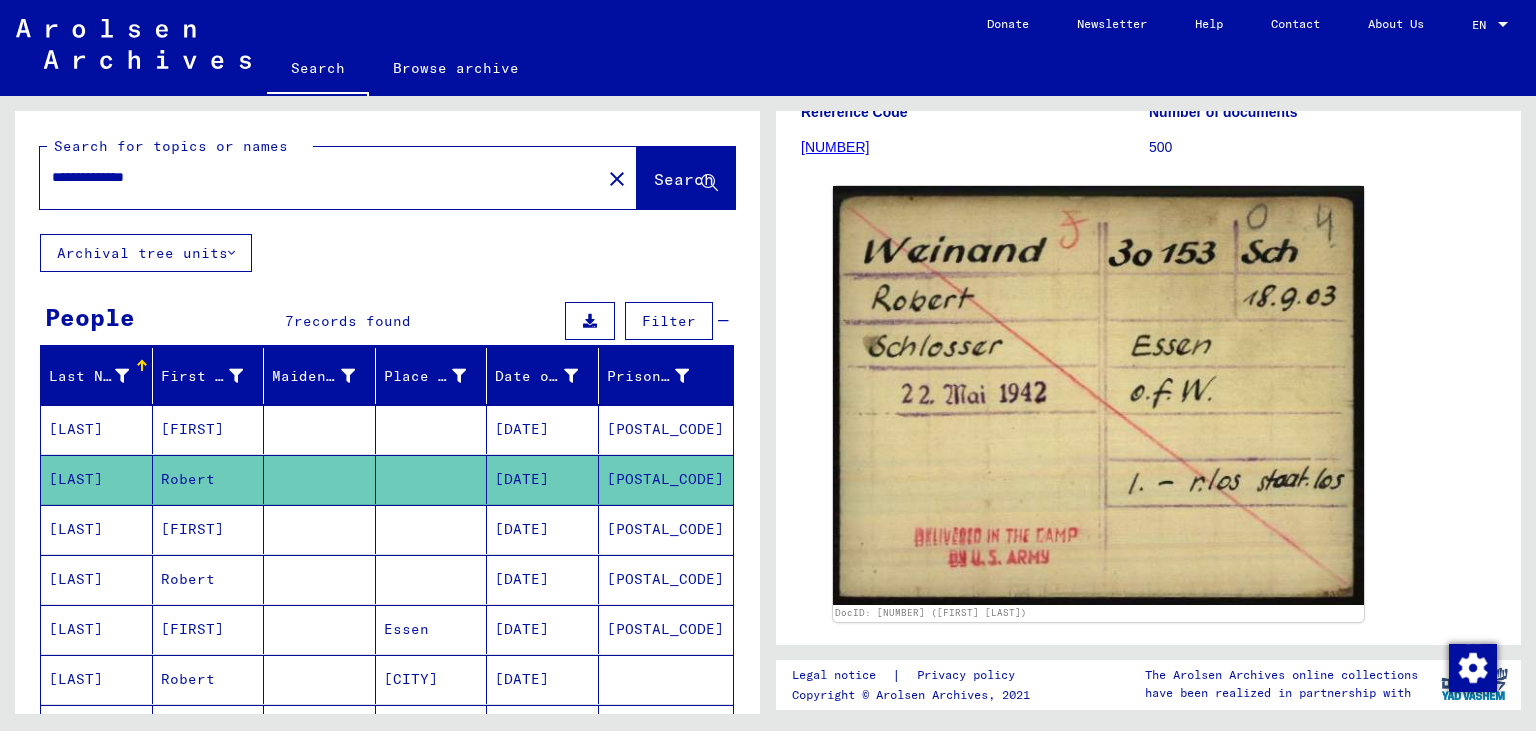 click on "[DATE]" at bounding box center [543, 579] 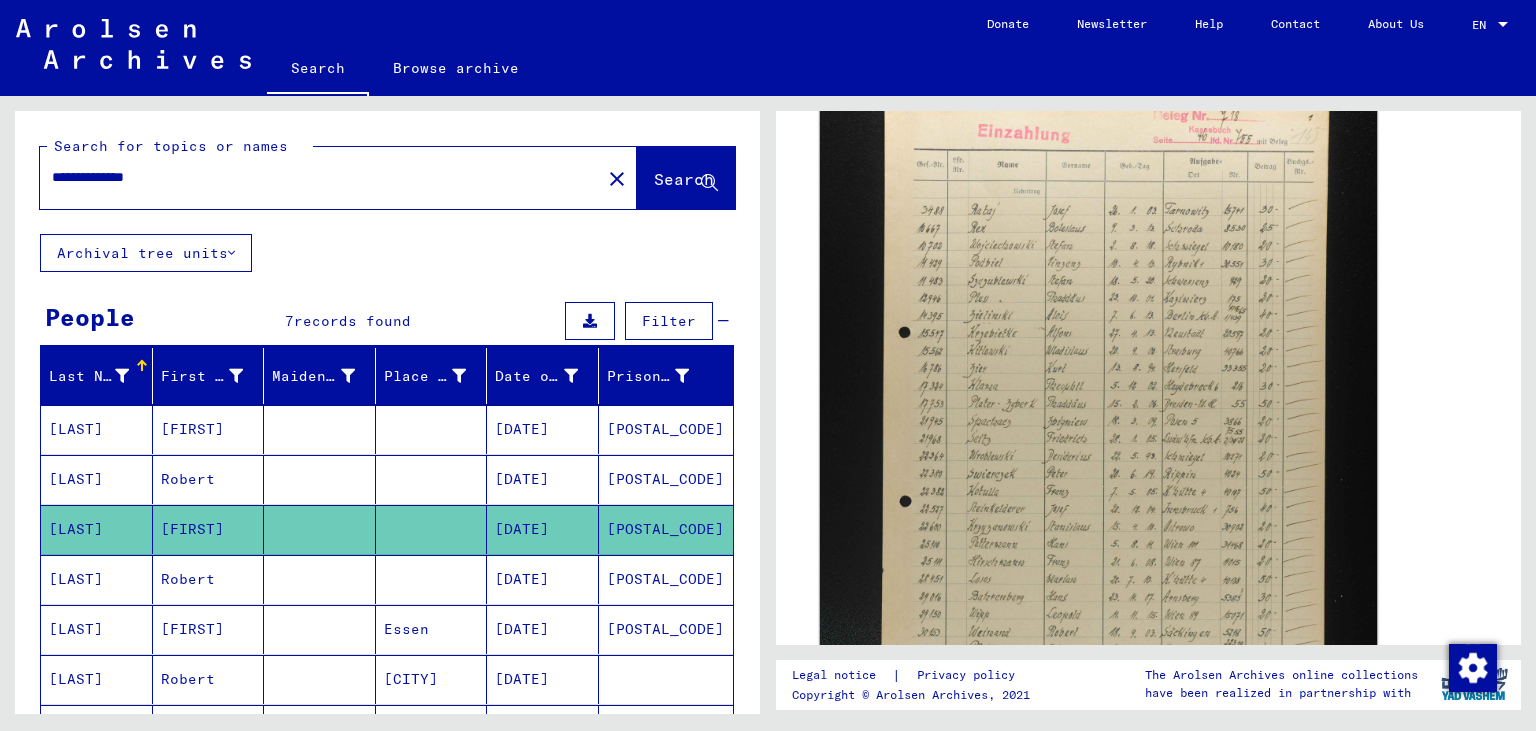 scroll, scrollTop: 772, scrollLeft: 0, axis: vertical 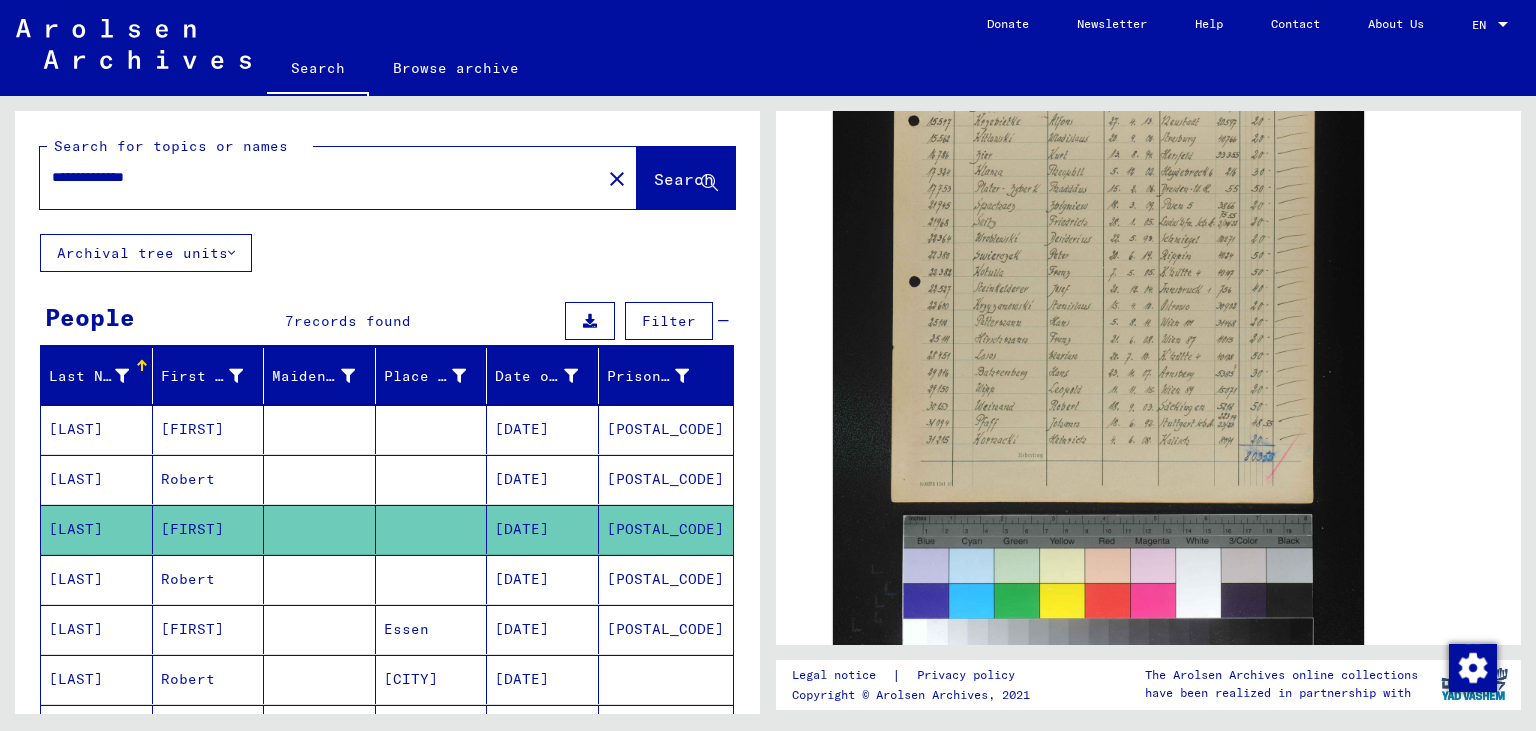 click on "[DATE]" at bounding box center [543, 629] 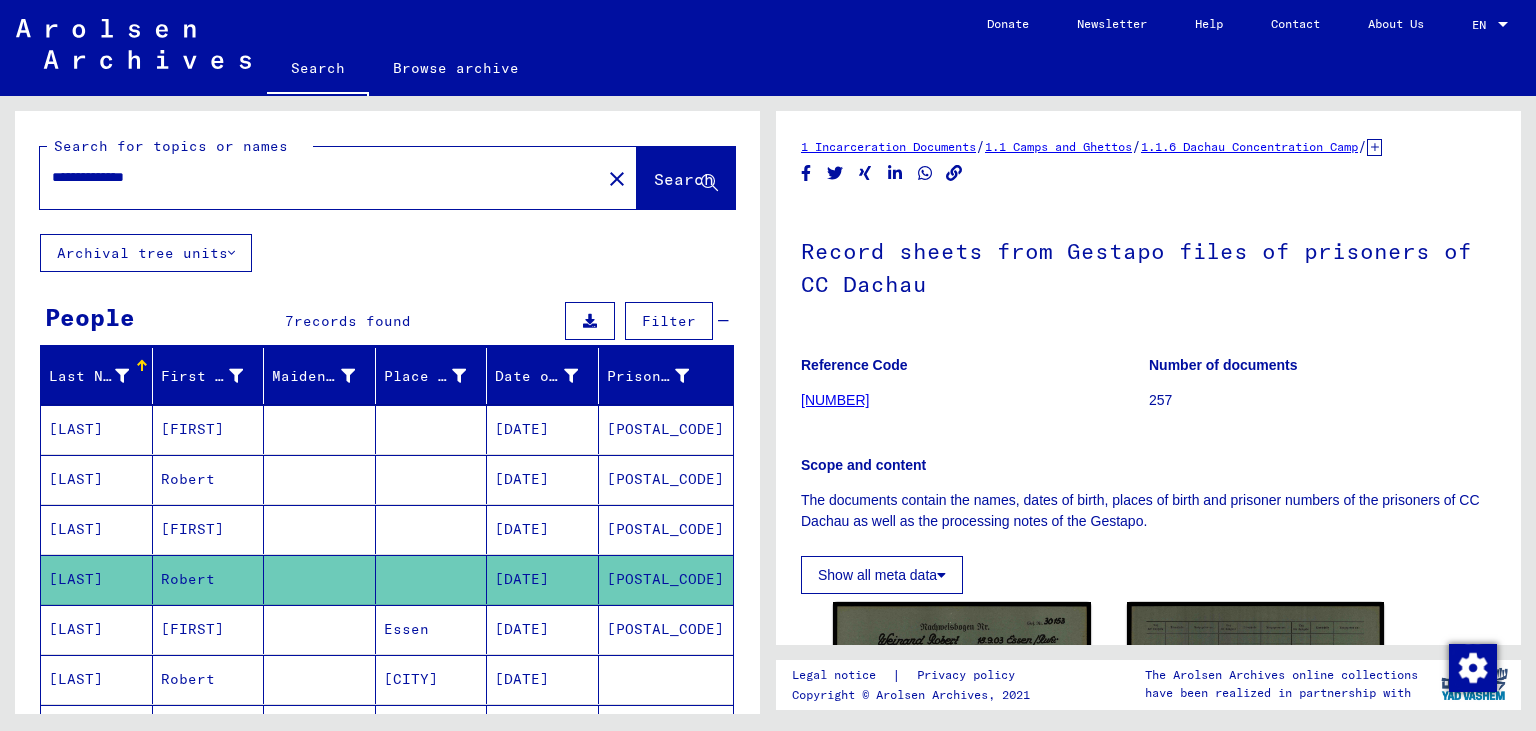 scroll, scrollTop: 331, scrollLeft: 0, axis: vertical 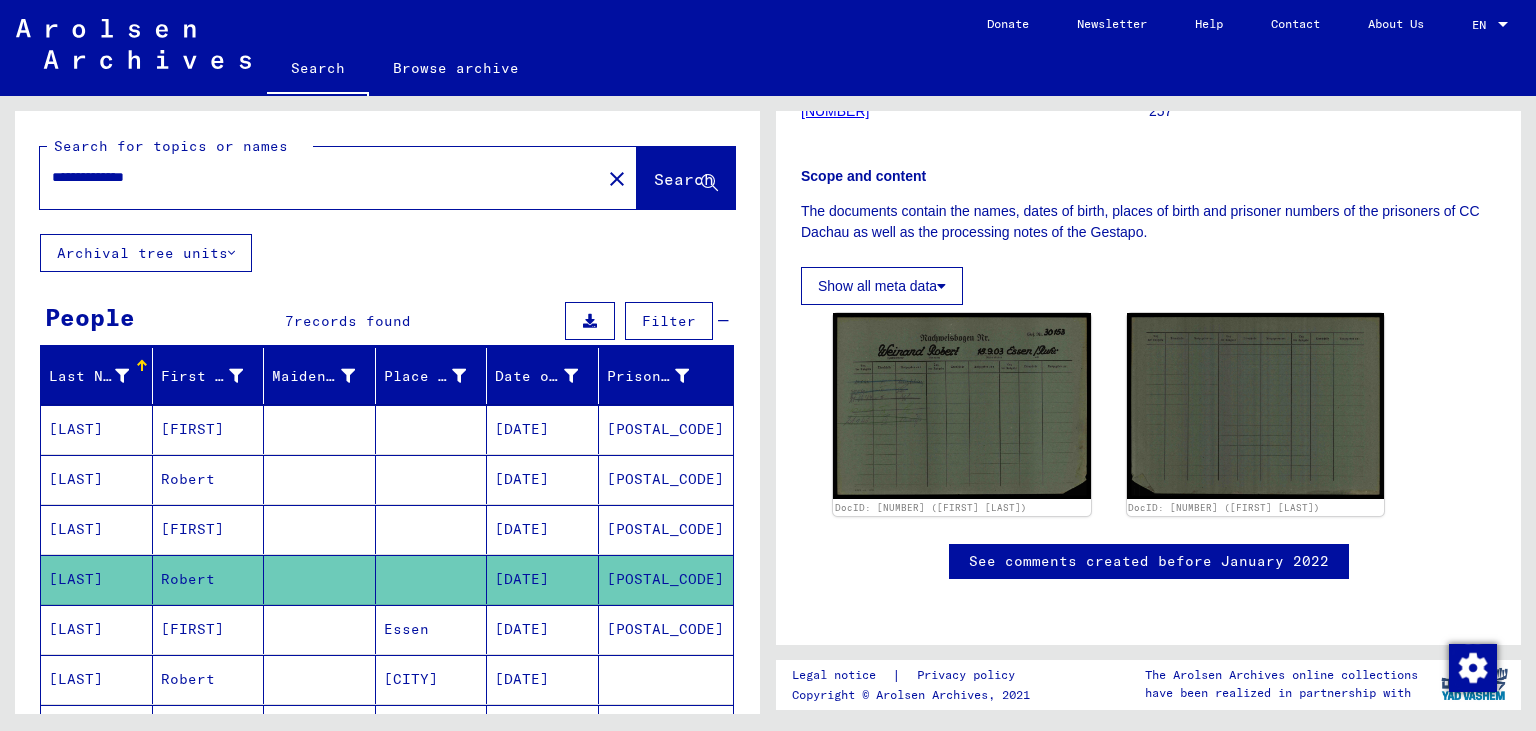 click on "[DATE]" at bounding box center (543, 679) 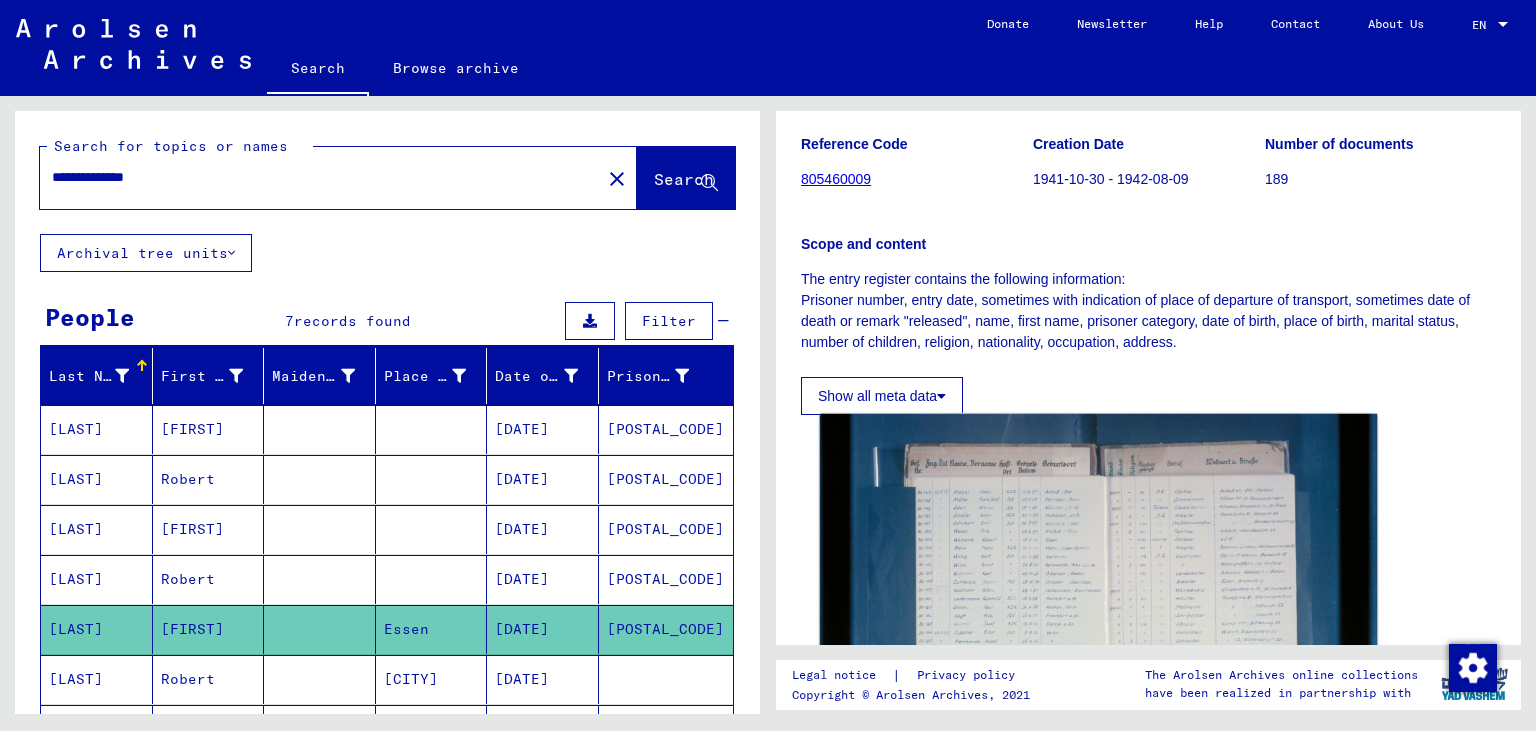scroll, scrollTop: 331, scrollLeft: 0, axis: vertical 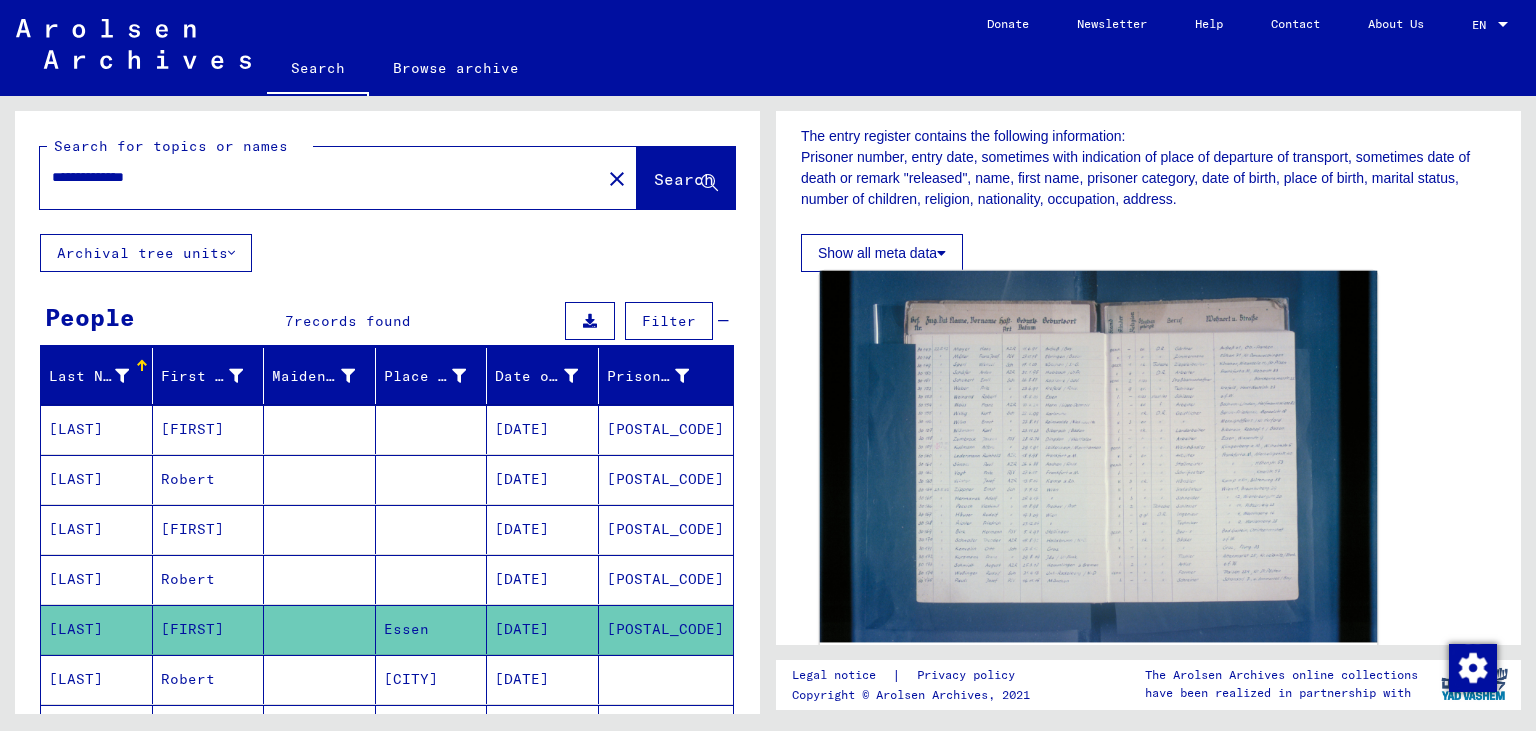 click 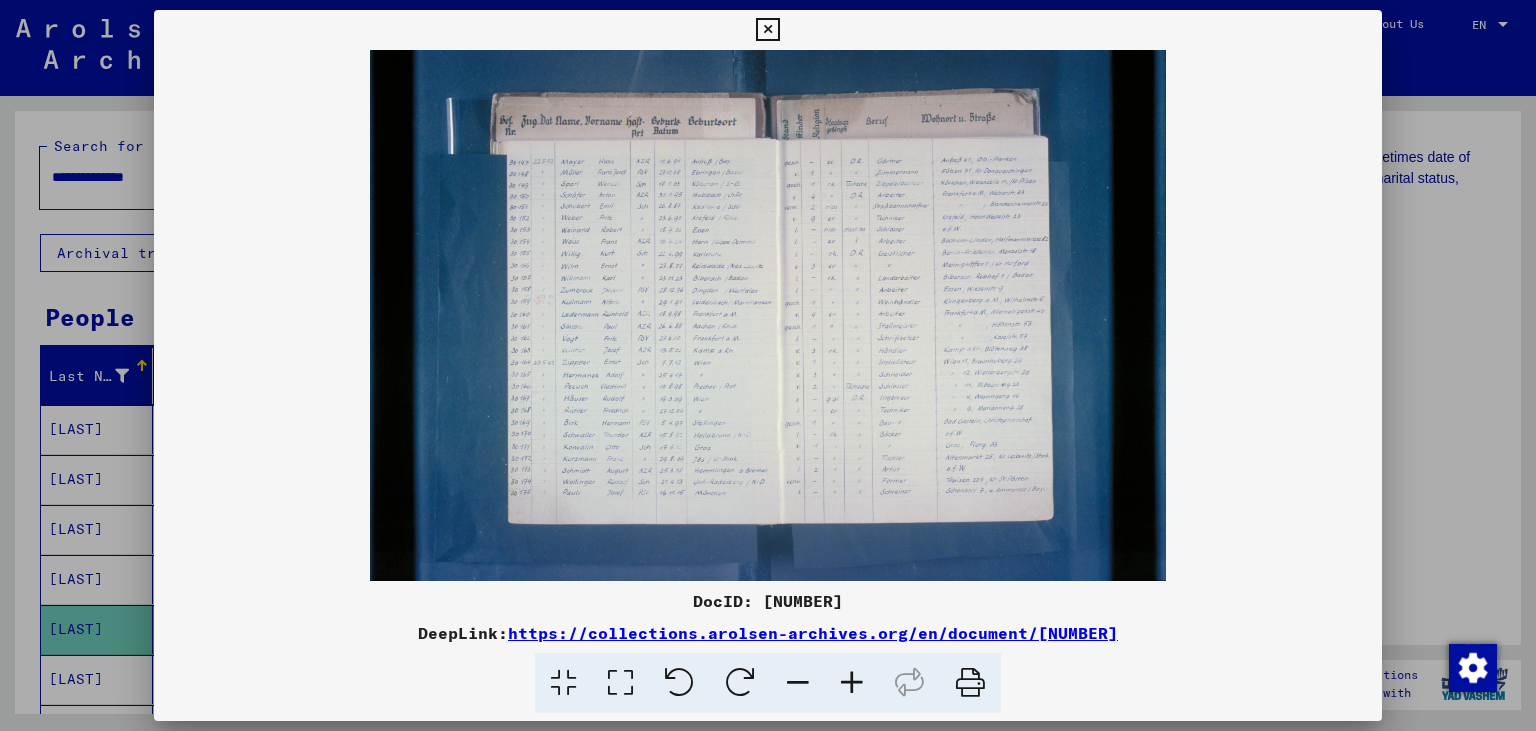 click at bounding box center [767, 30] 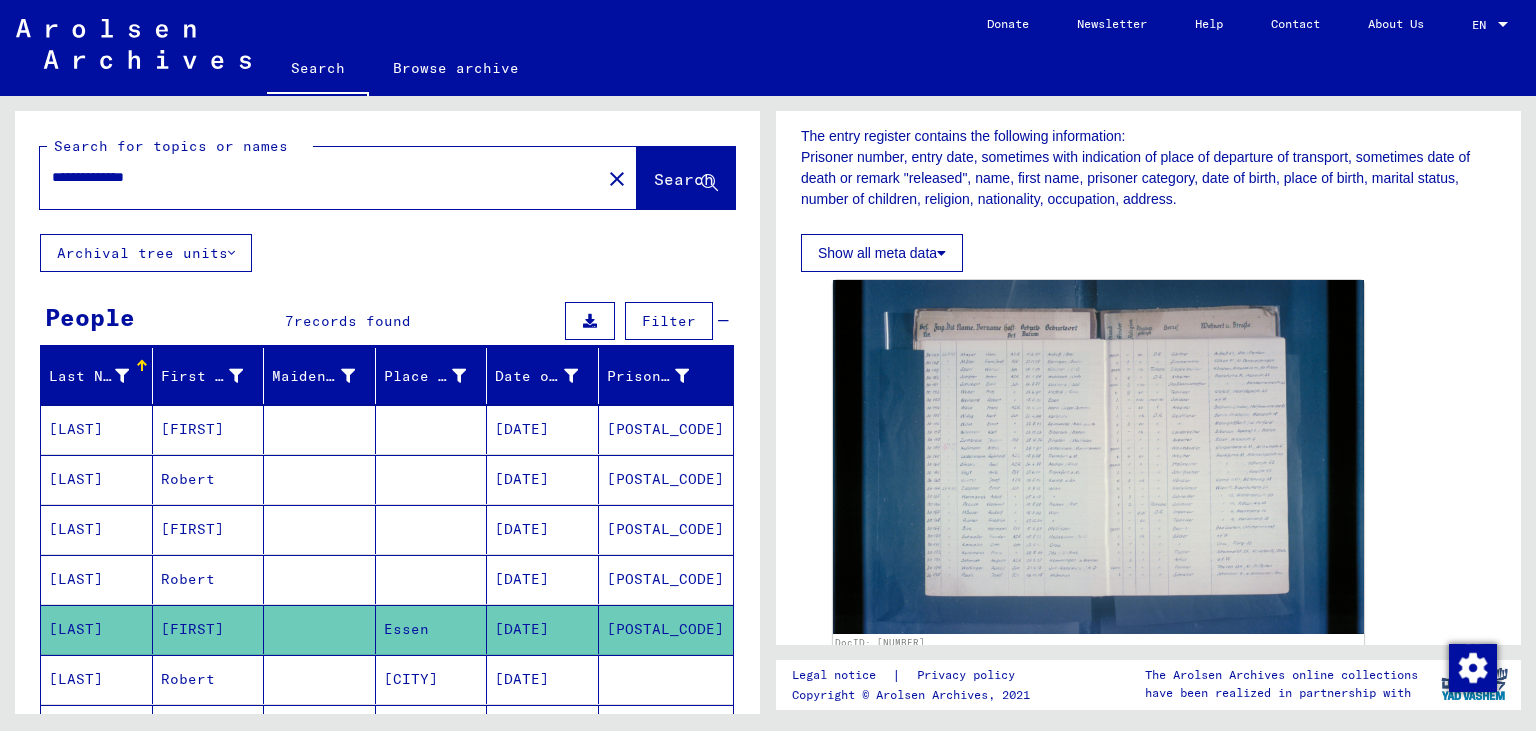 click on "[CITY]" at bounding box center [432, 729] 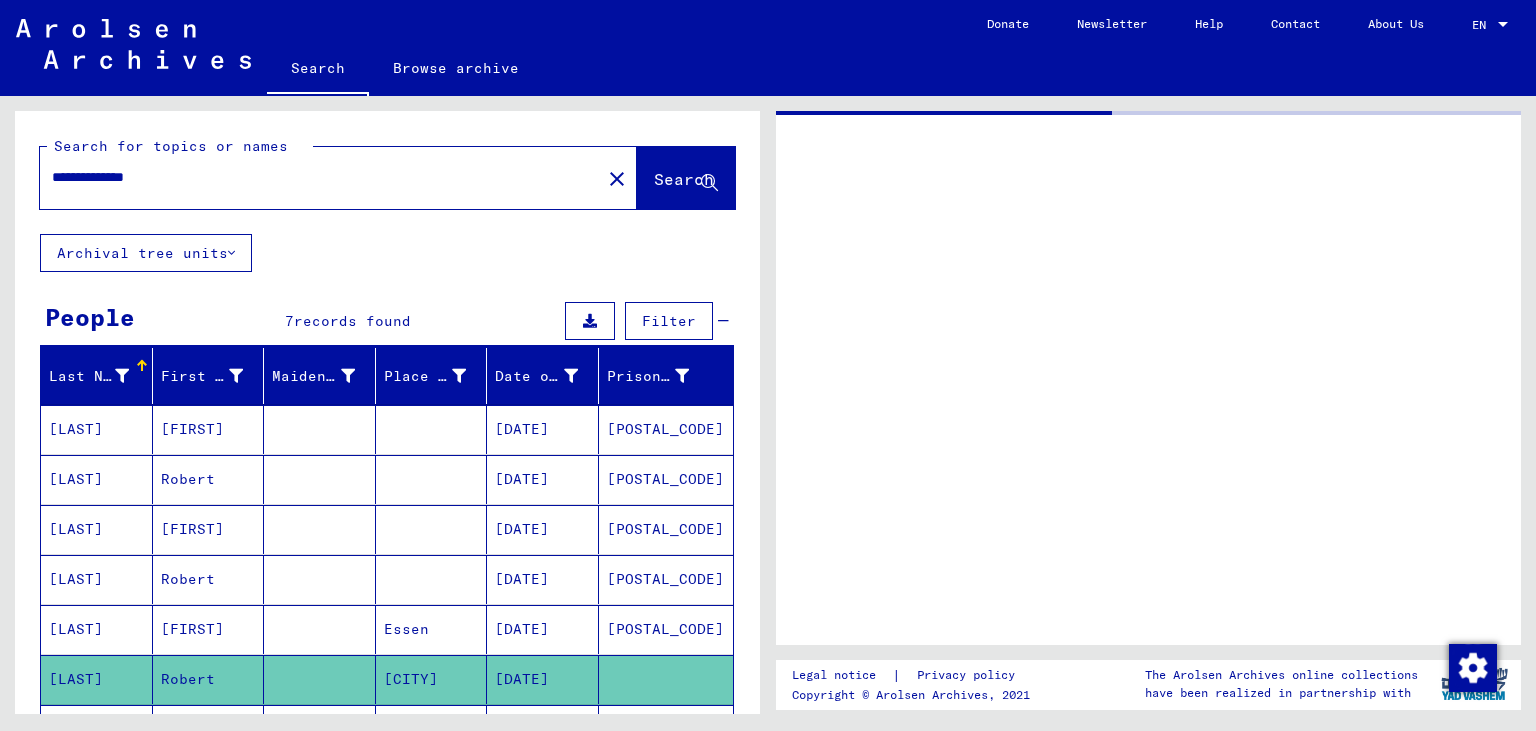scroll, scrollTop: 0, scrollLeft: 0, axis: both 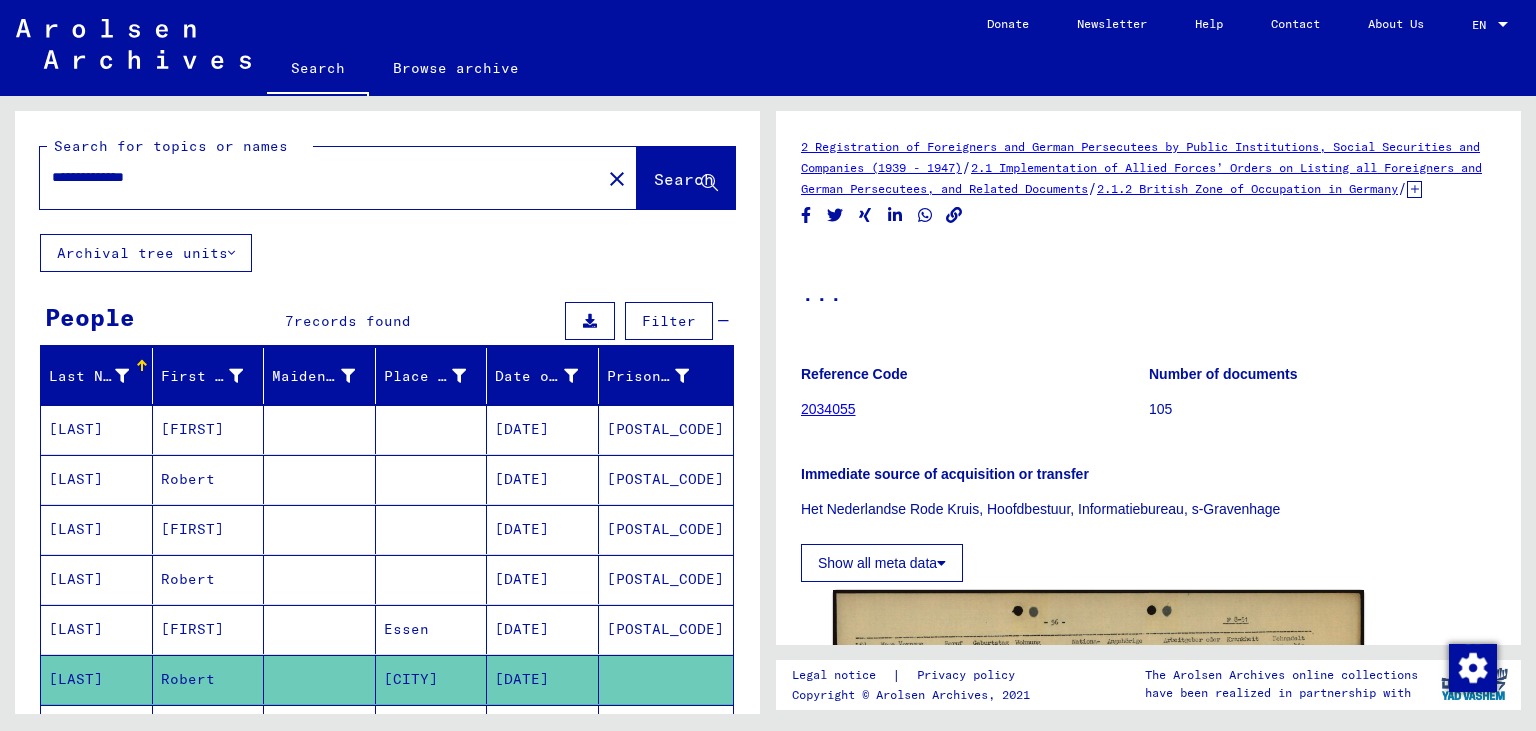 click at bounding box center (432, 479) 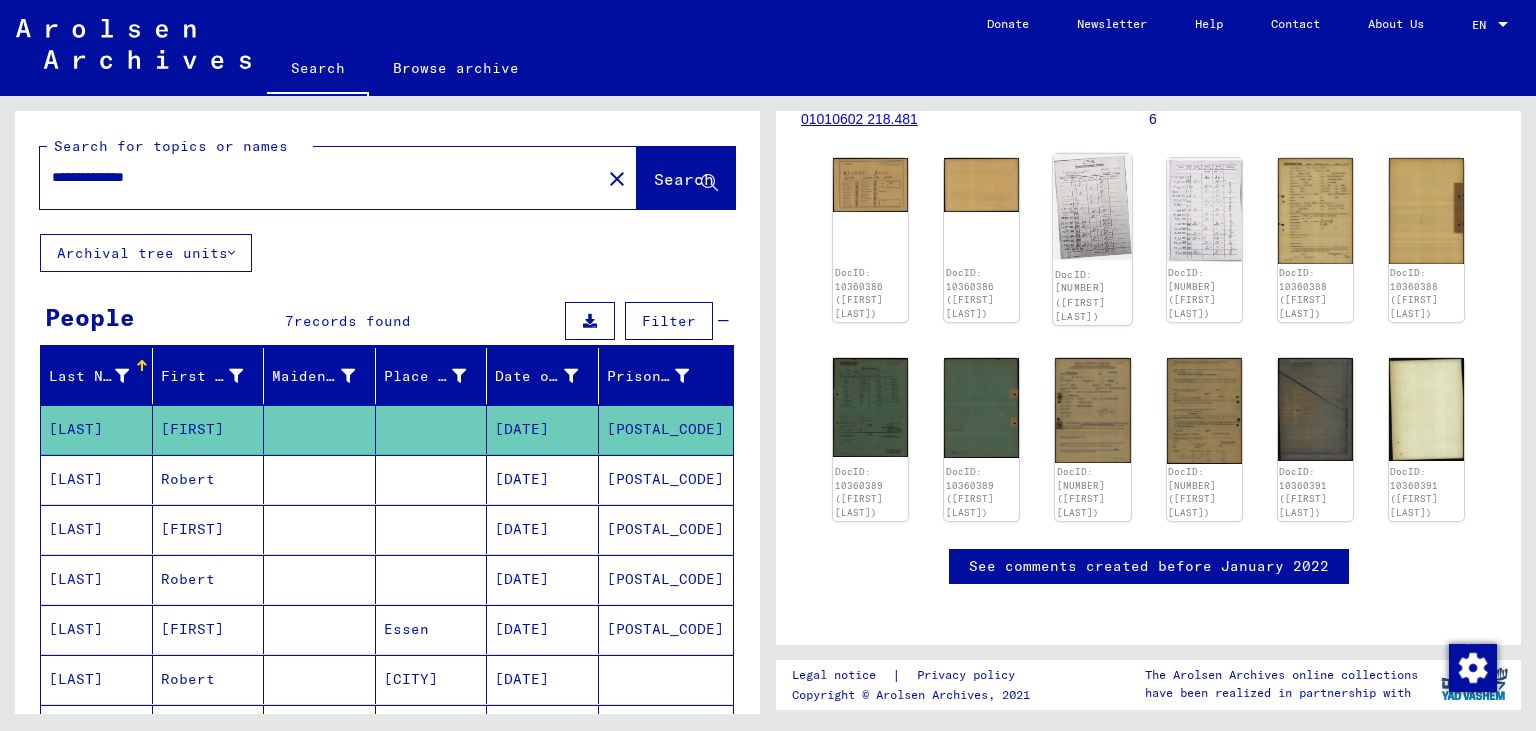scroll, scrollTop: 331, scrollLeft: 0, axis: vertical 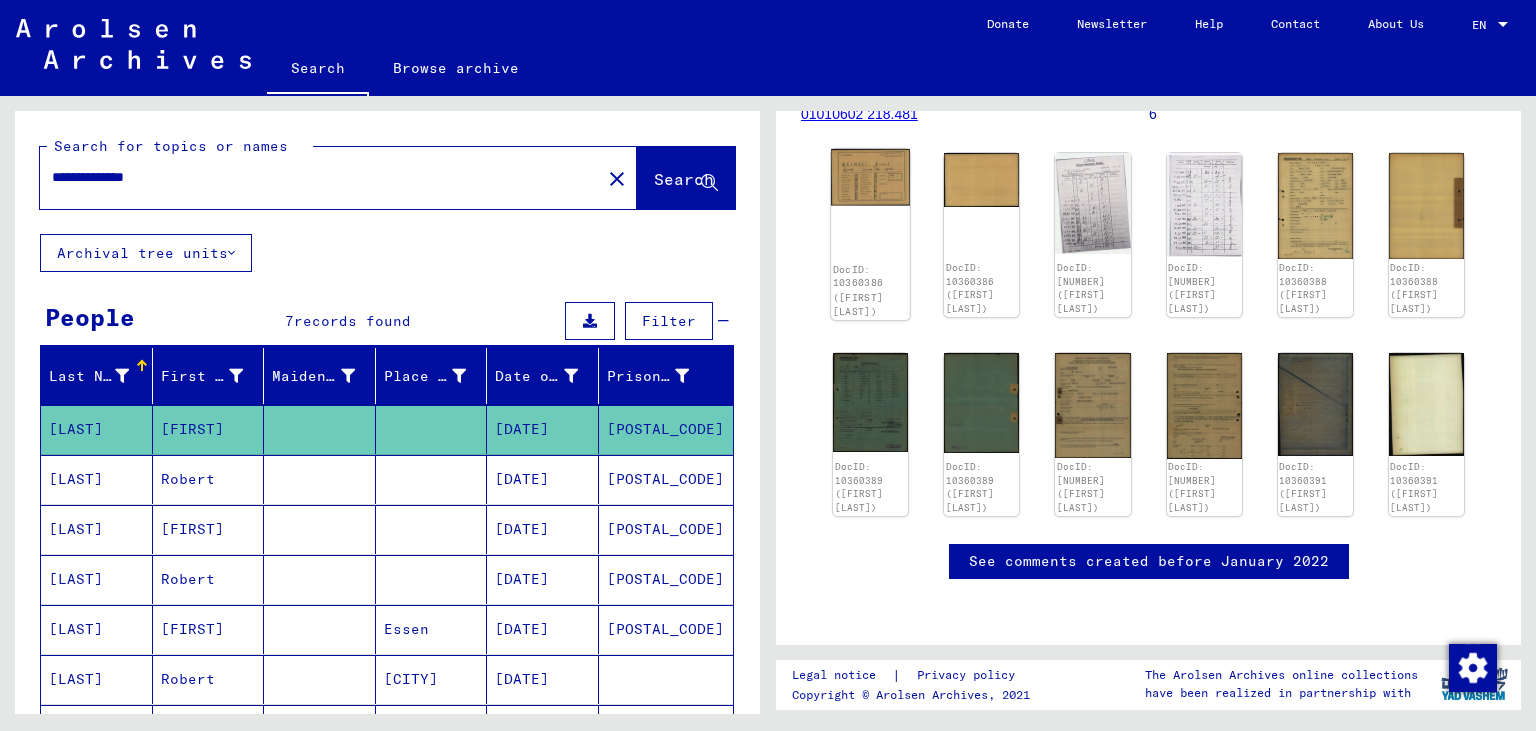 click 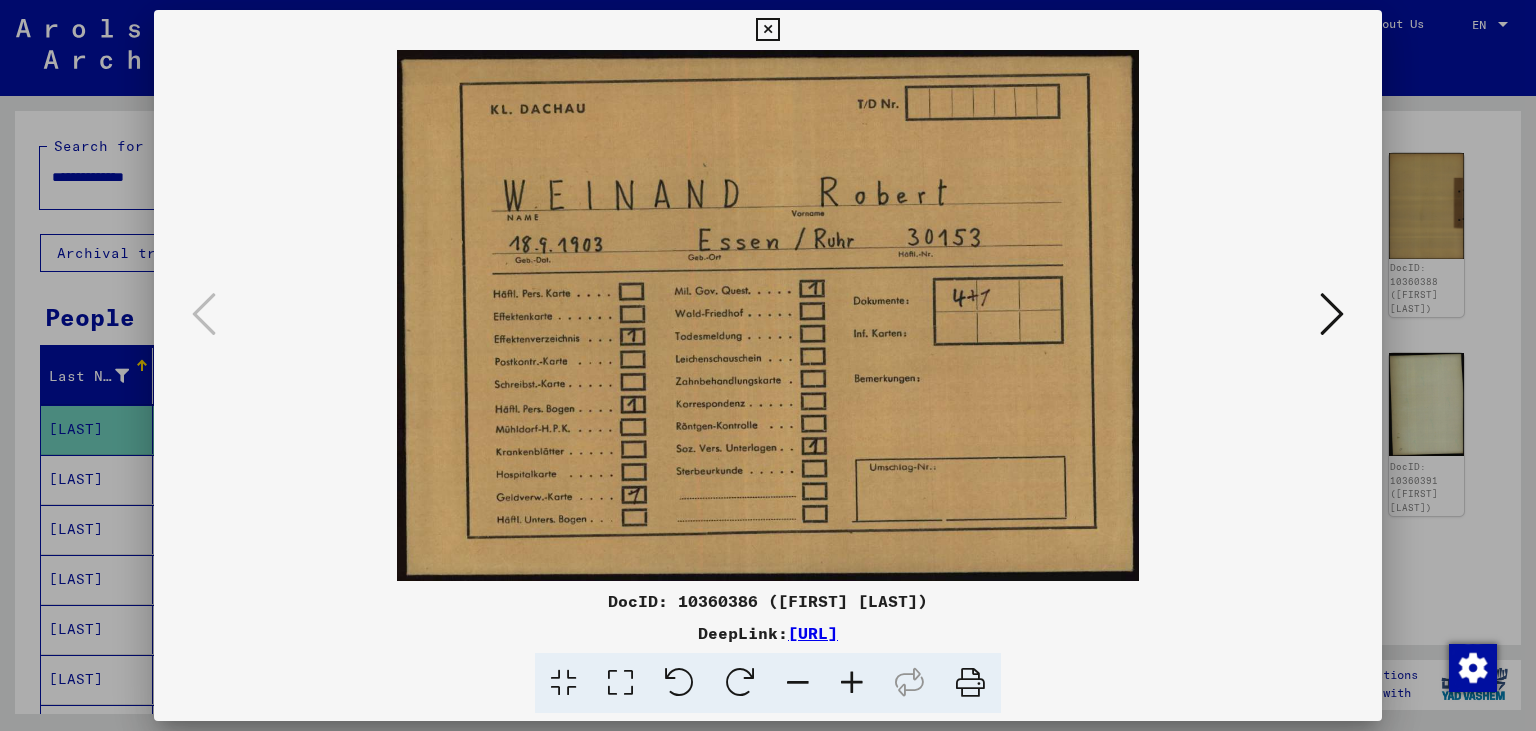 click at bounding box center [1332, 314] 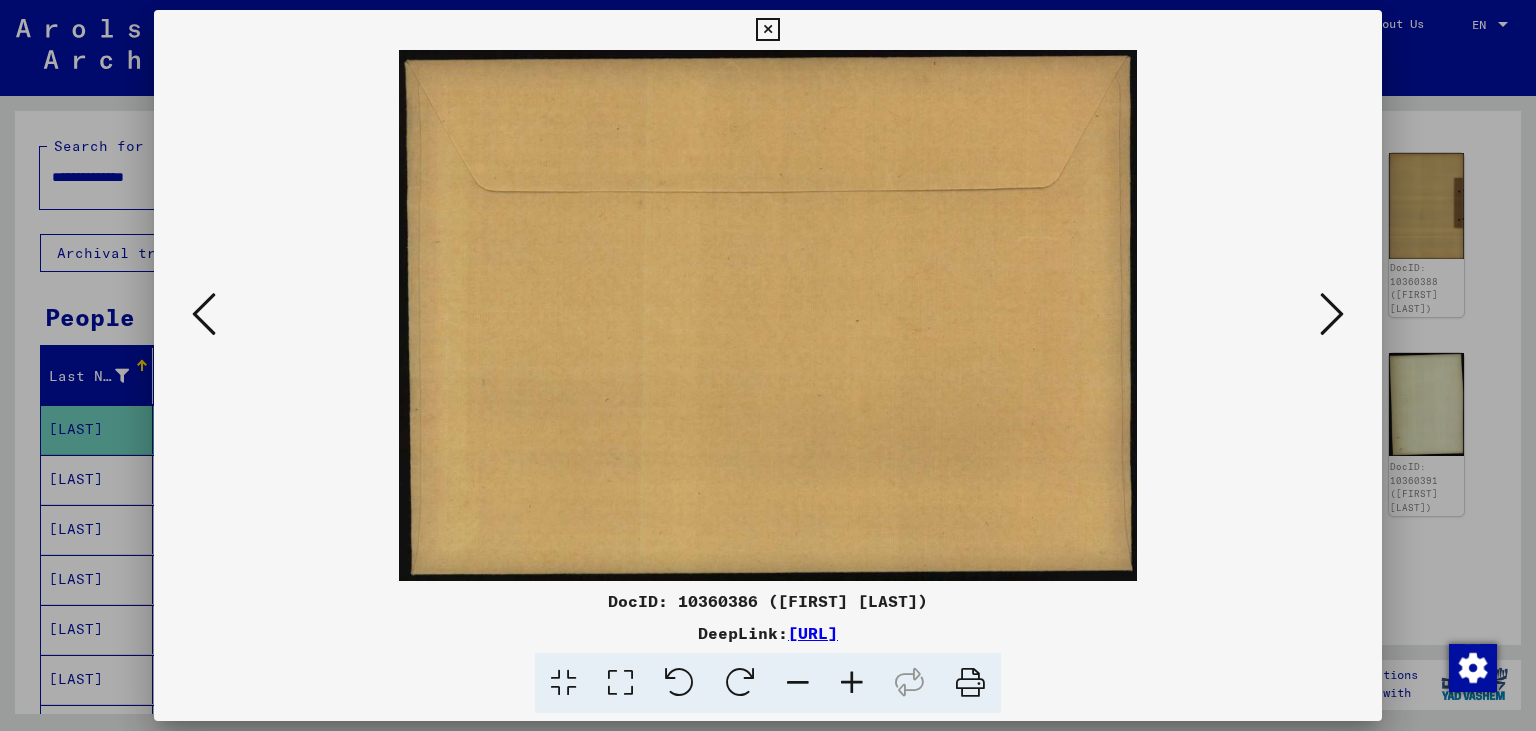click at bounding box center [1332, 314] 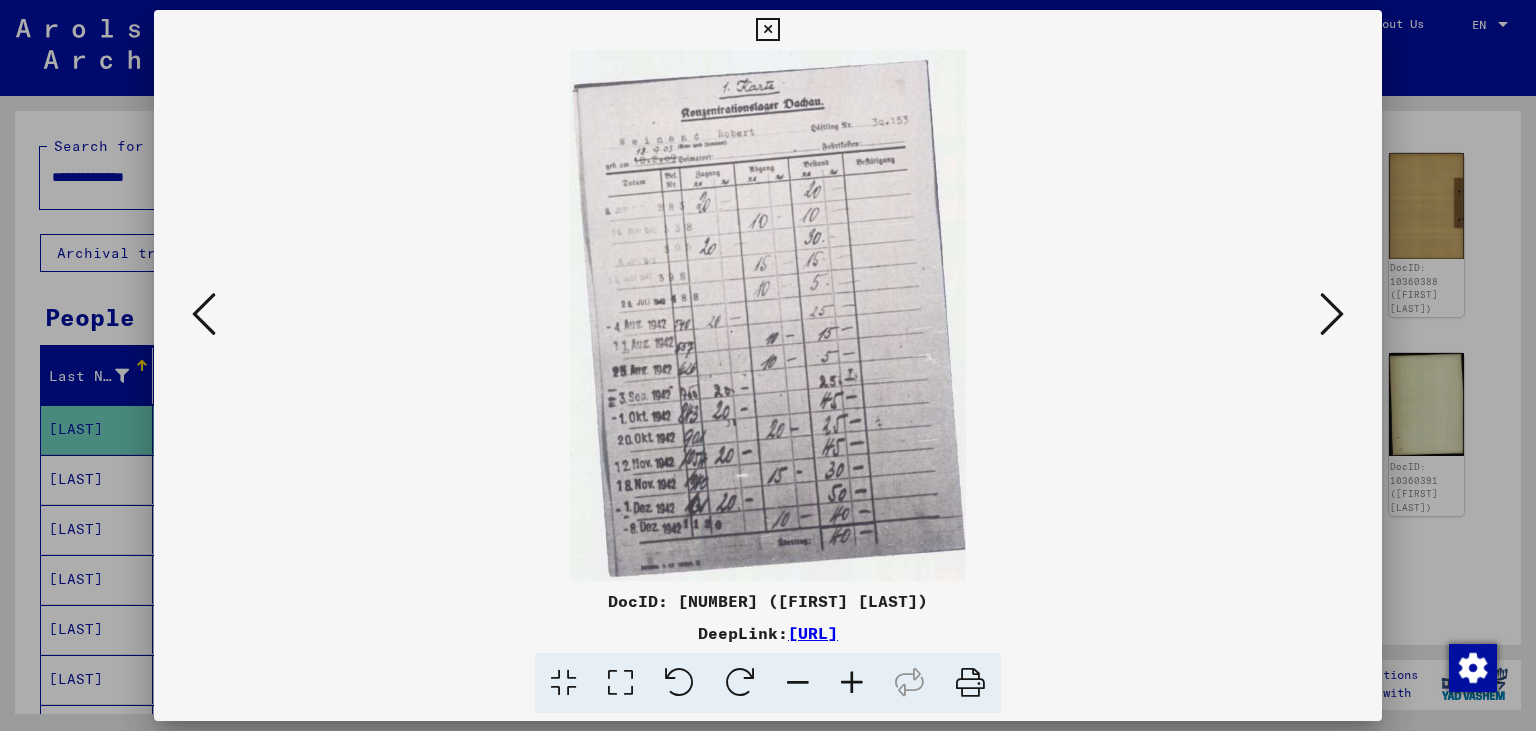click at bounding box center [1332, 314] 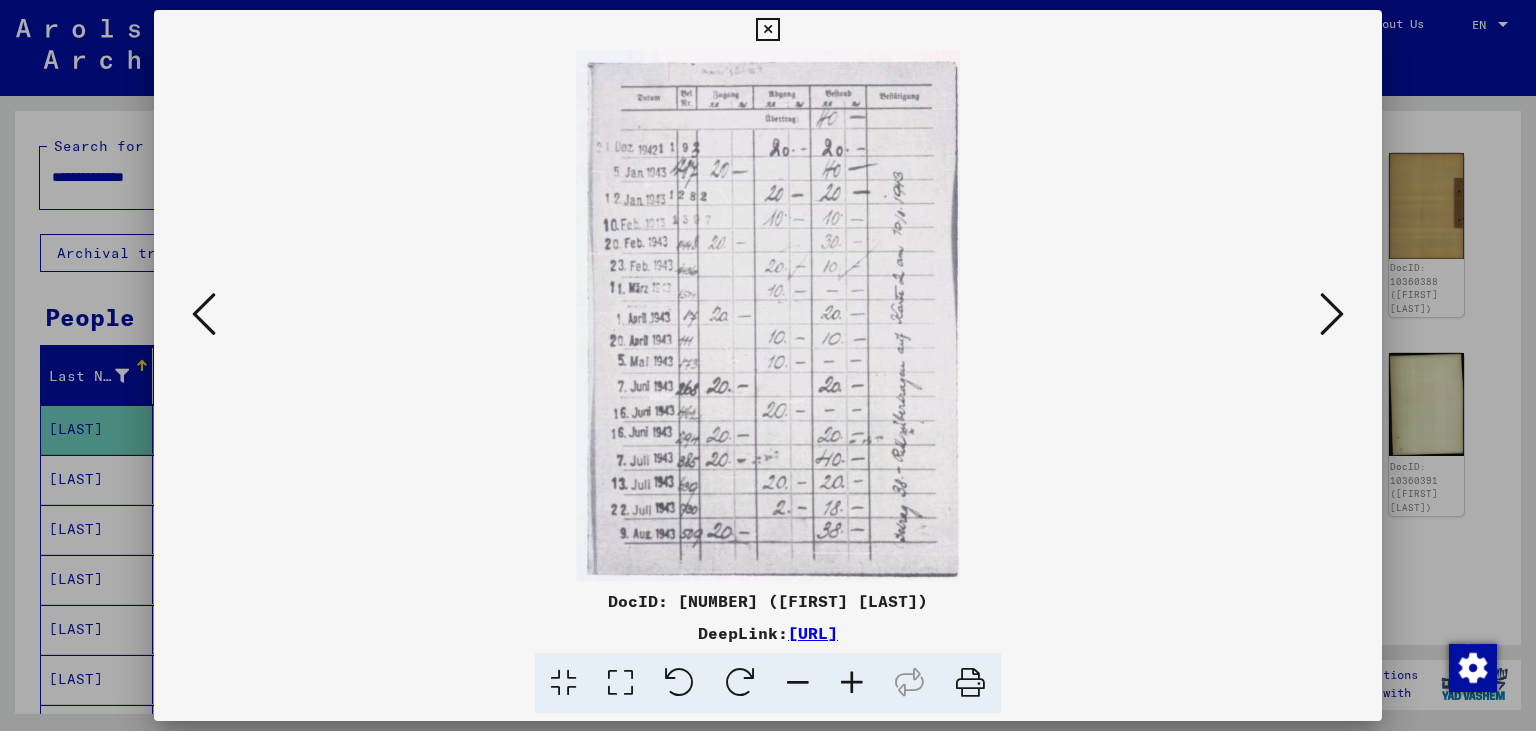 click at bounding box center (1332, 314) 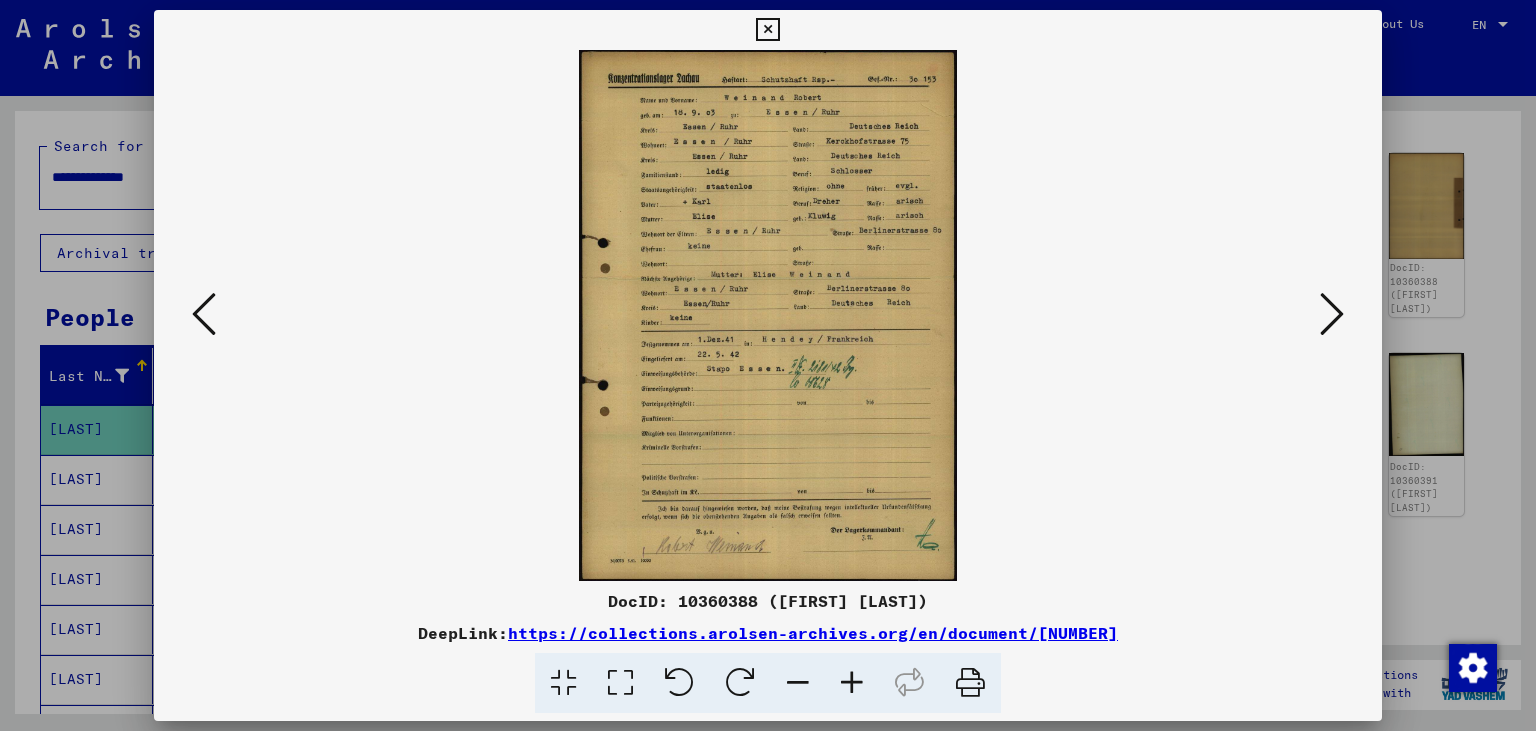 click at bounding box center [767, 30] 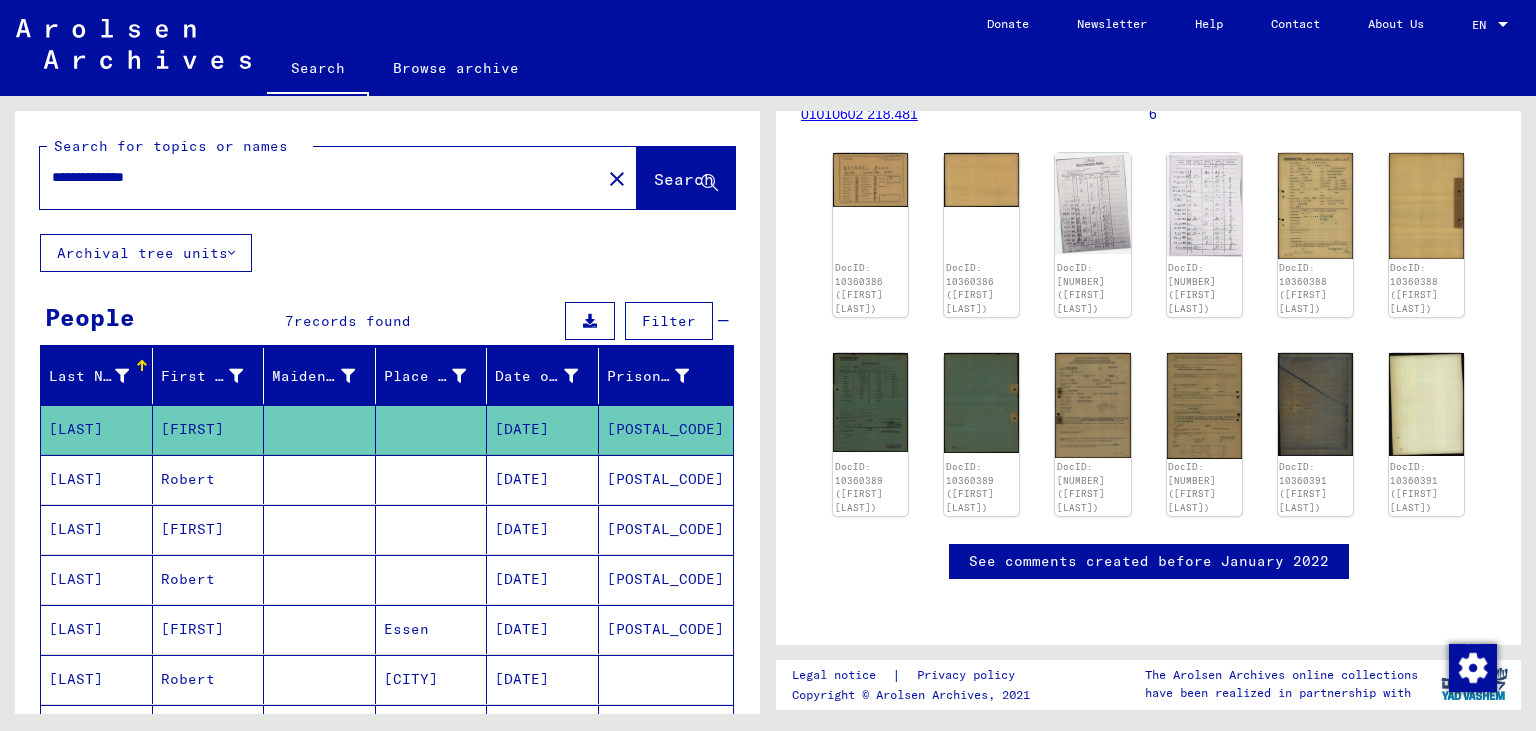 drag, startPoint x: 202, startPoint y: 168, endPoint x: 0, endPoint y: 150, distance: 202.8004 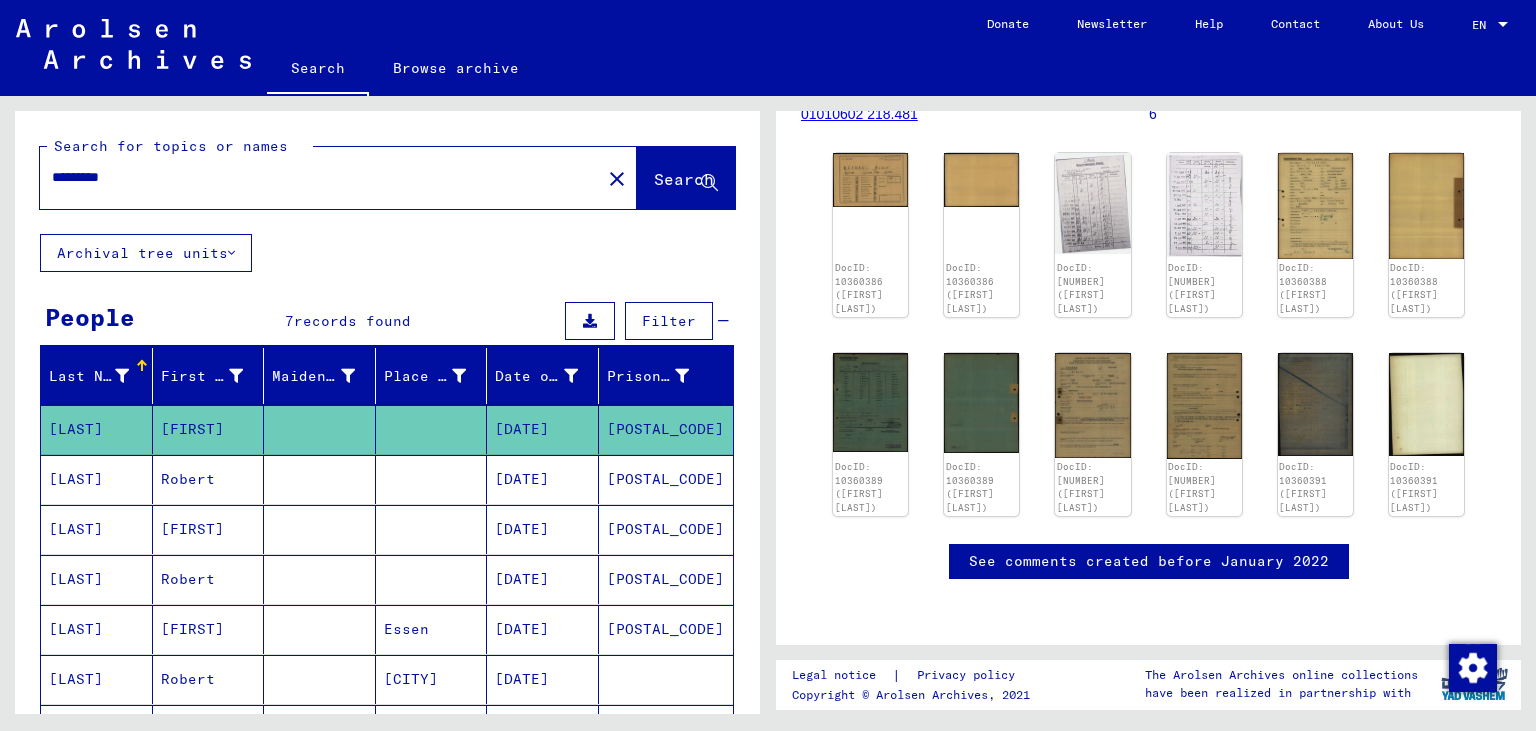 scroll, scrollTop: 0, scrollLeft: 0, axis: both 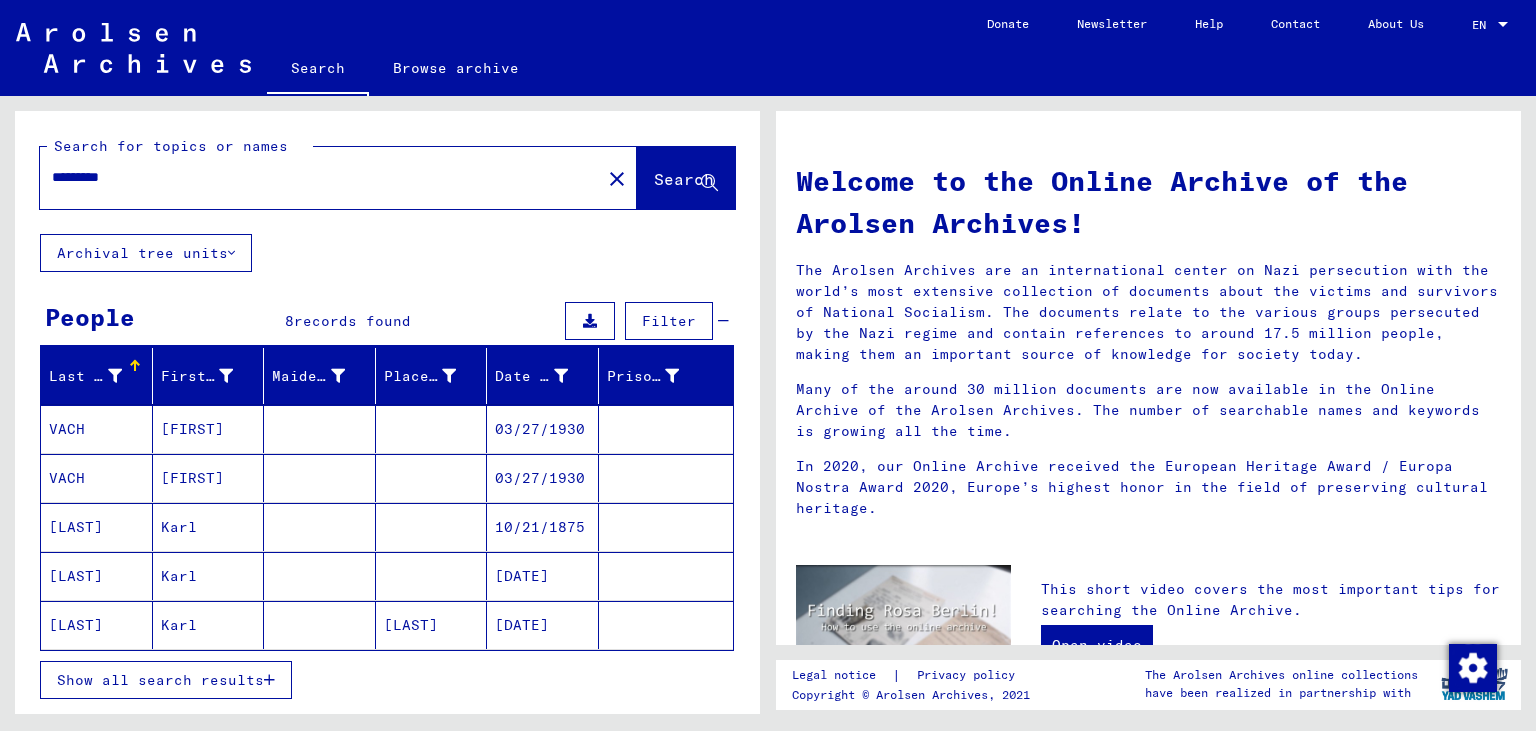 click on "[LAST]" 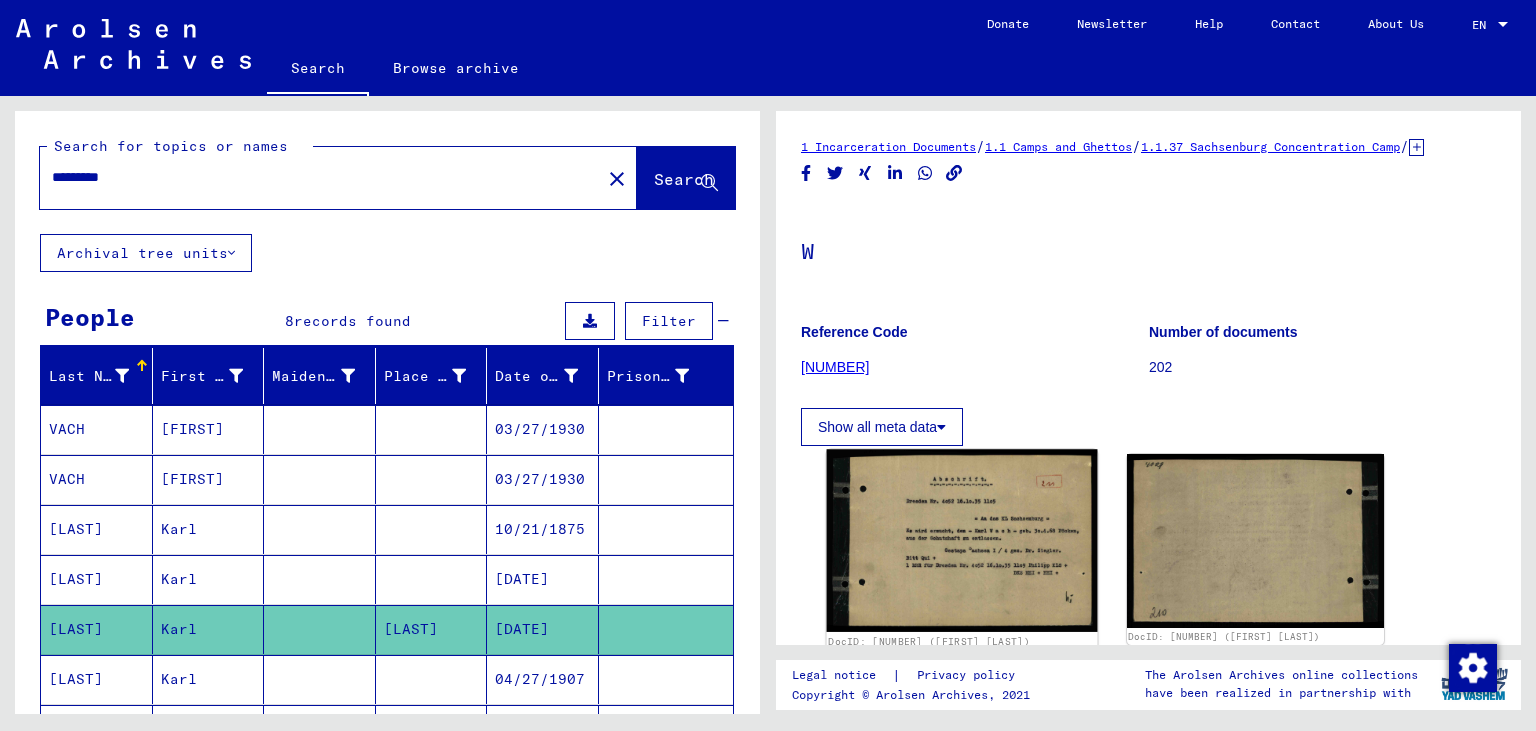 click 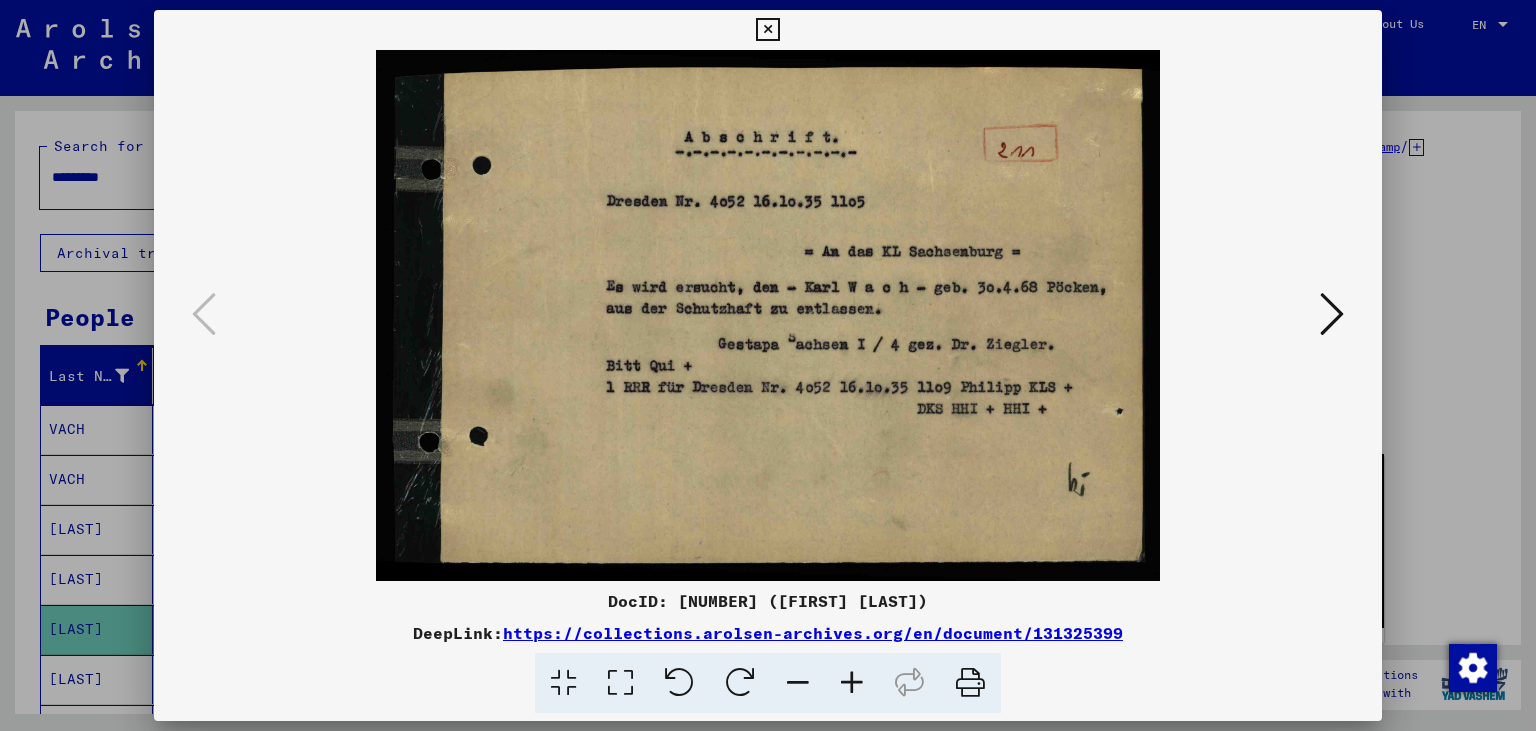 click at bounding box center [1332, 314] 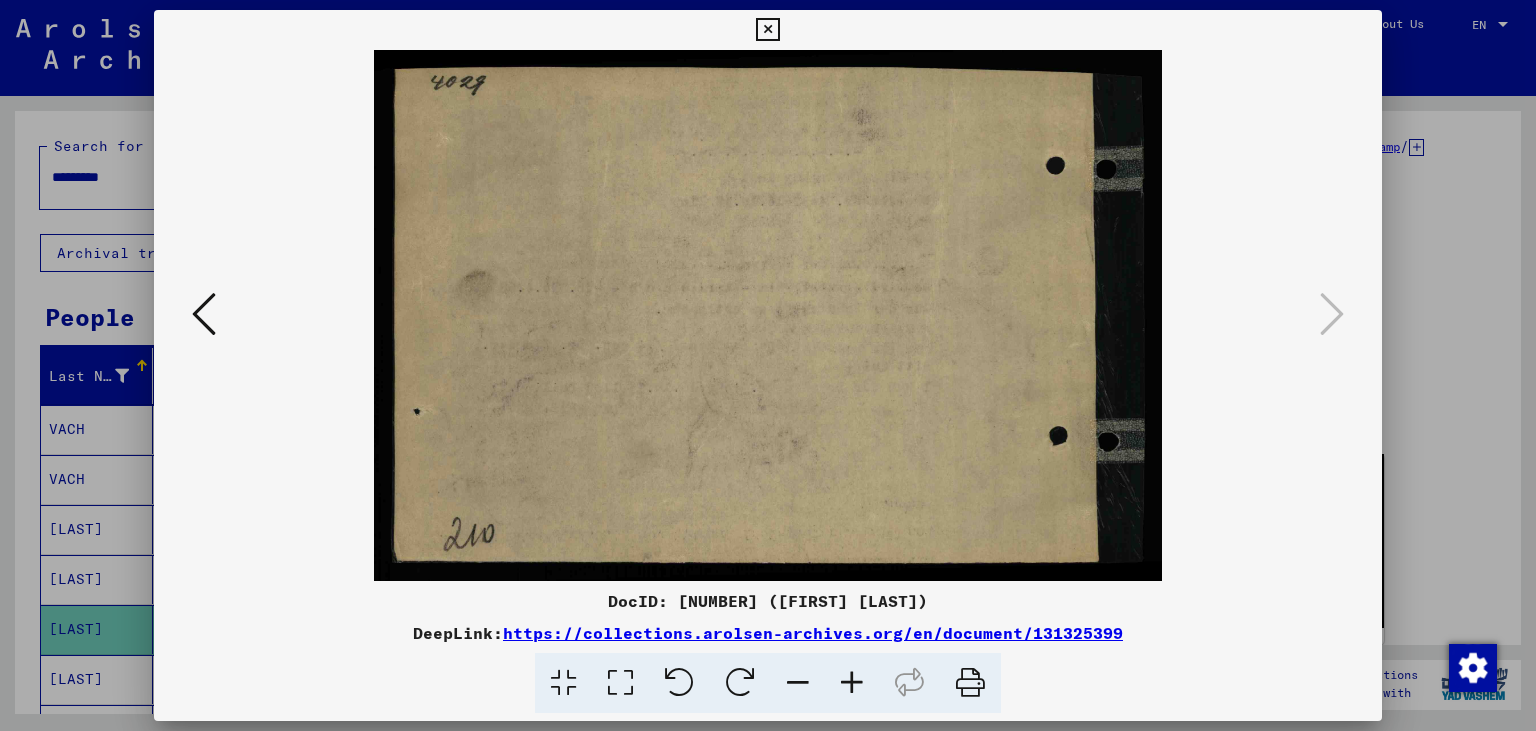 click at bounding box center (767, 30) 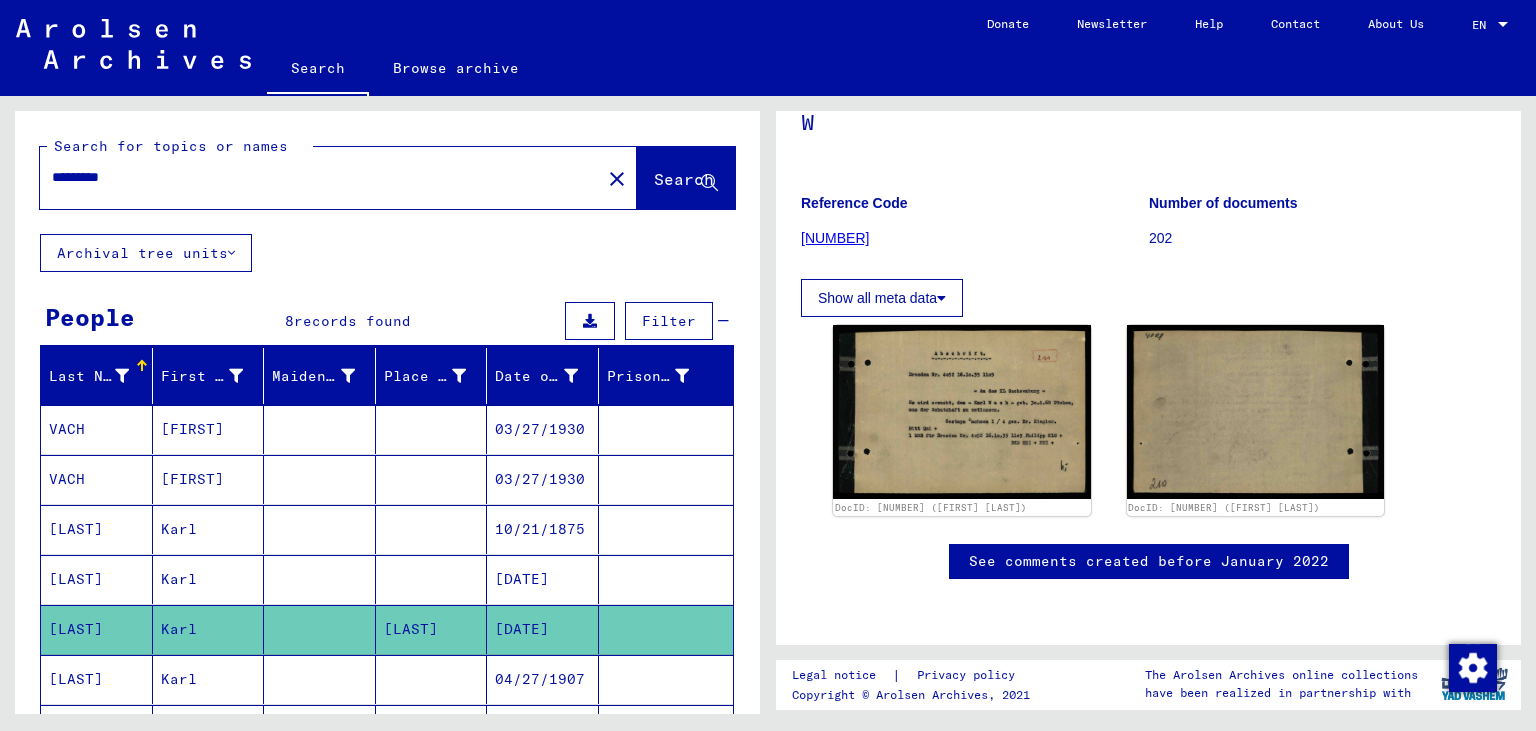 scroll, scrollTop: 441, scrollLeft: 0, axis: vertical 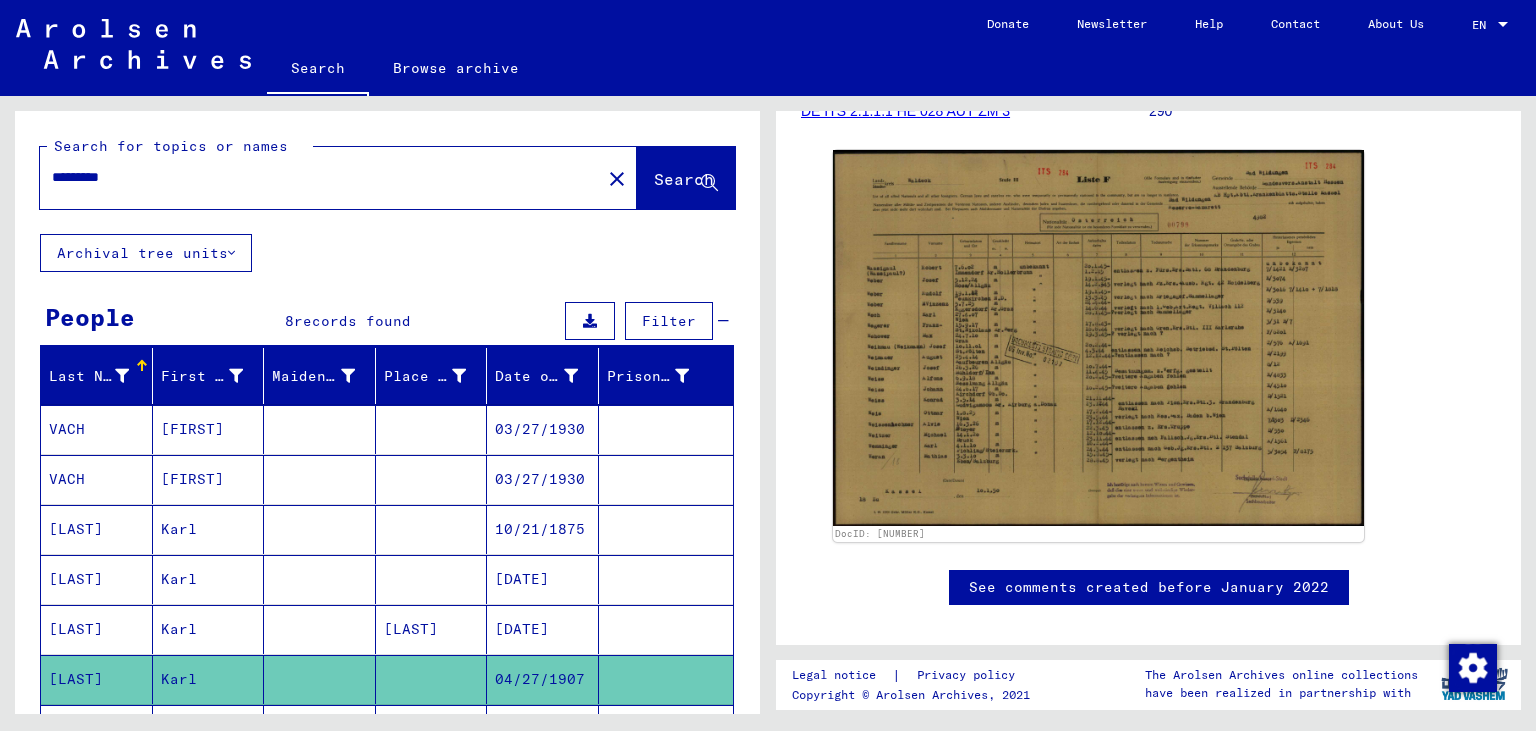 click on "[DATE]" at bounding box center [543, 679] 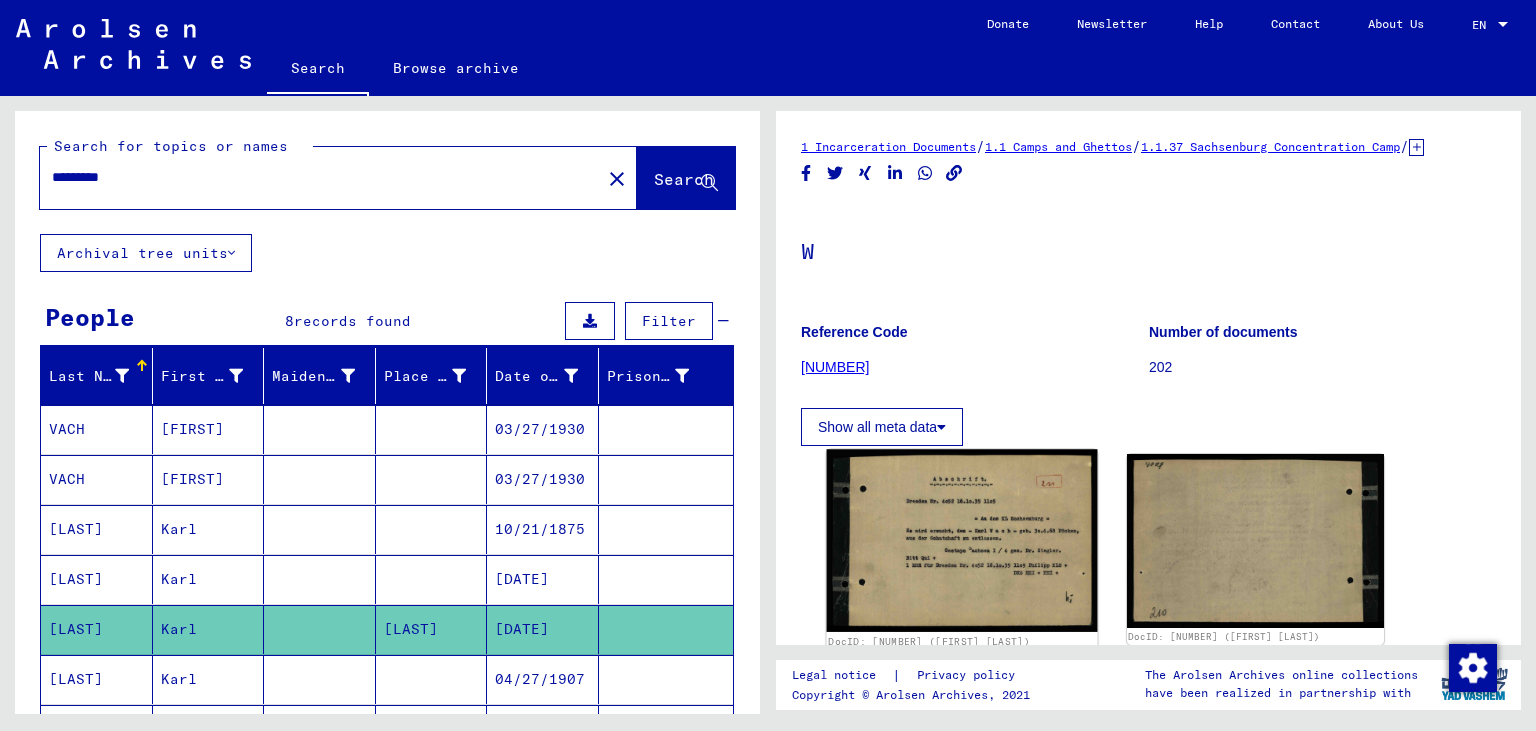 scroll, scrollTop: 220, scrollLeft: 0, axis: vertical 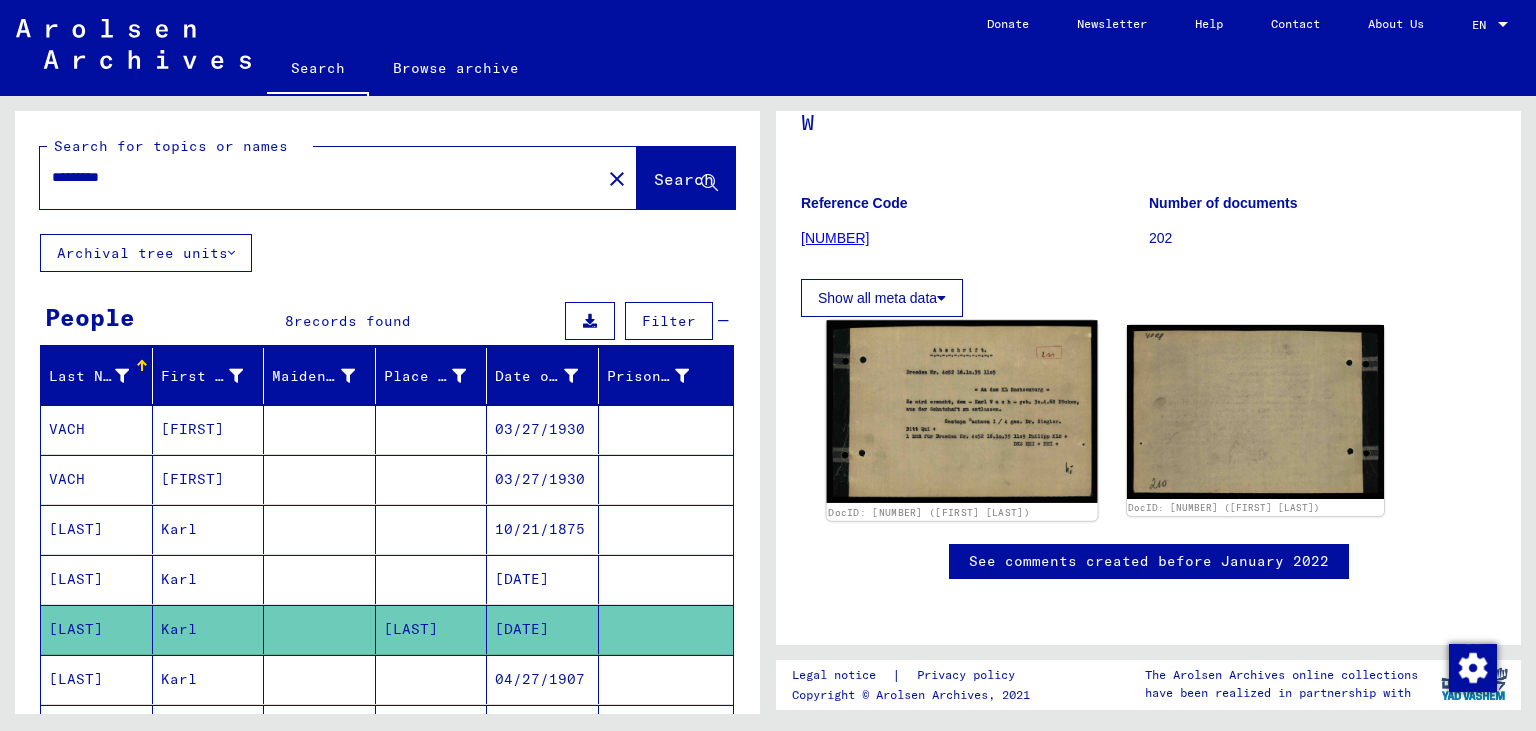 click 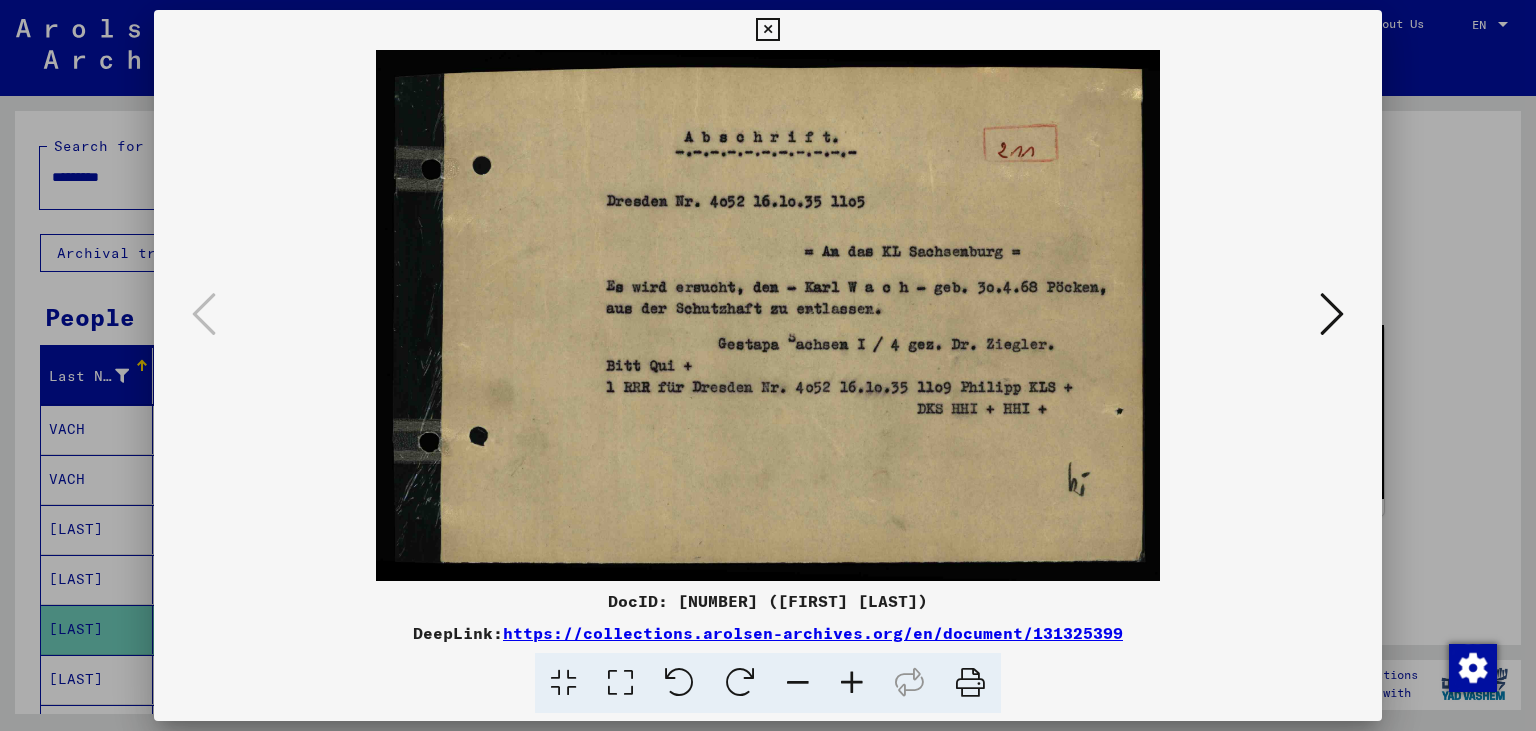 click at bounding box center (767, 30) 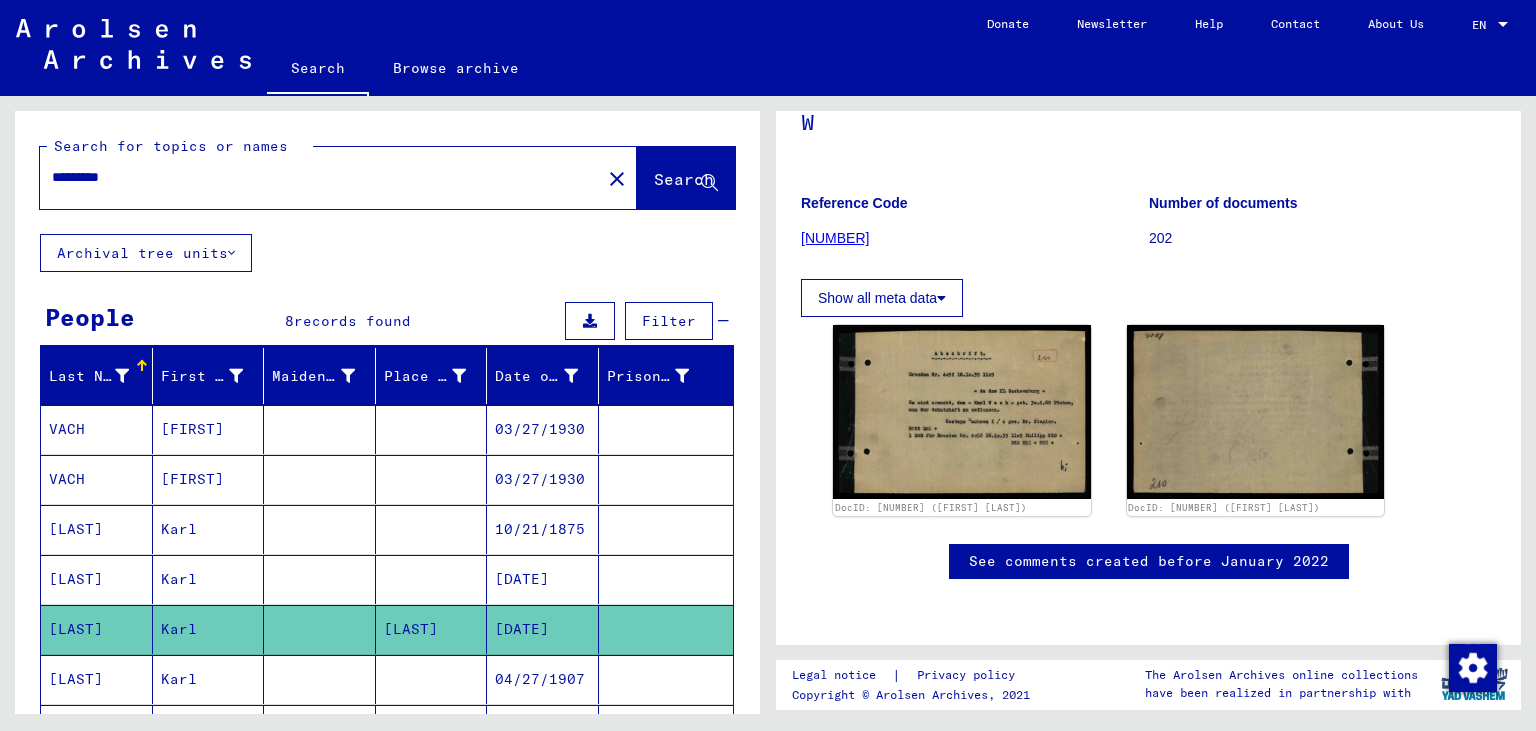 drag, startPoint x: 138, startPoint y: 178, endPoint x: 0, endPoint y: 157, distance: 139.58868 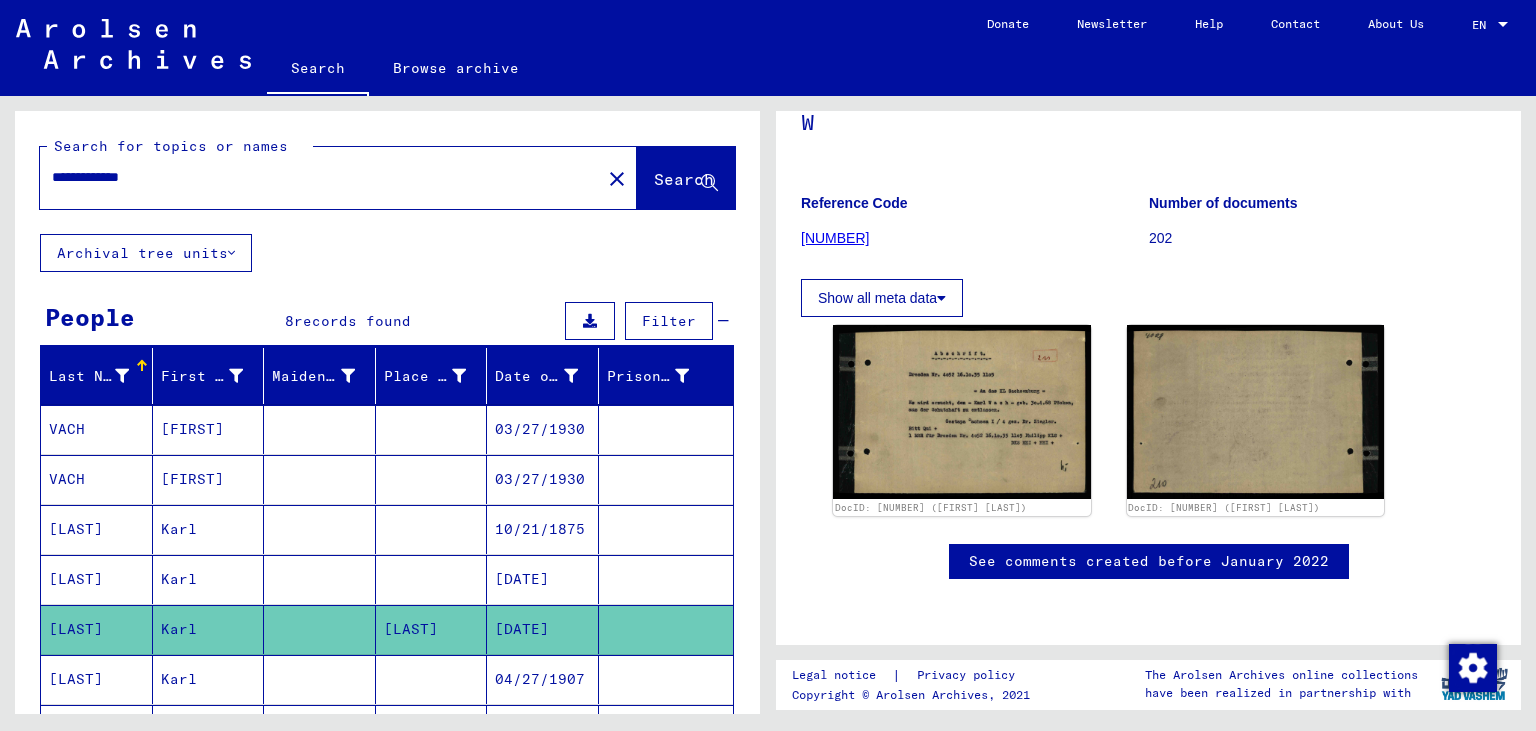 type on "**********" 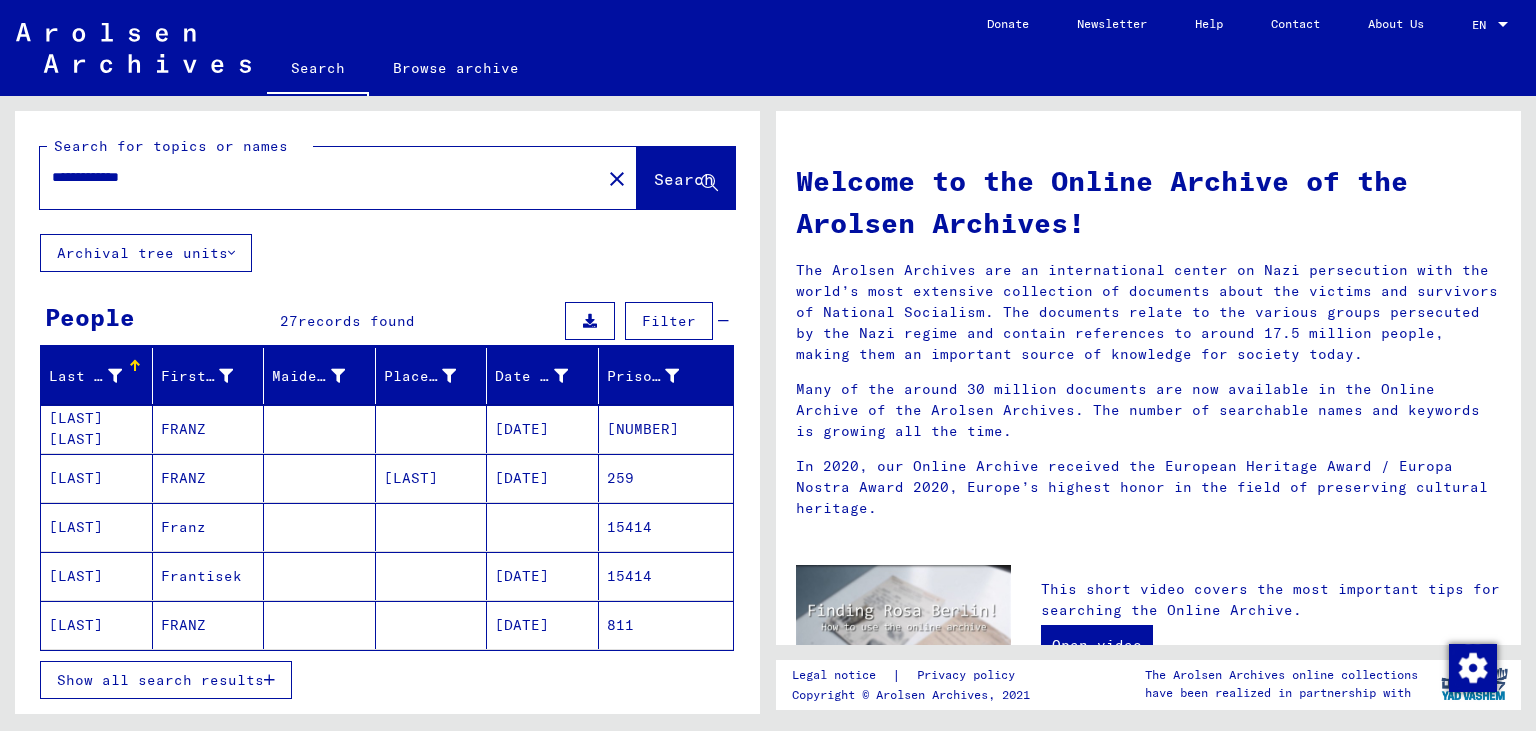 click on "[DATE]" at bounding box center [543, 527] 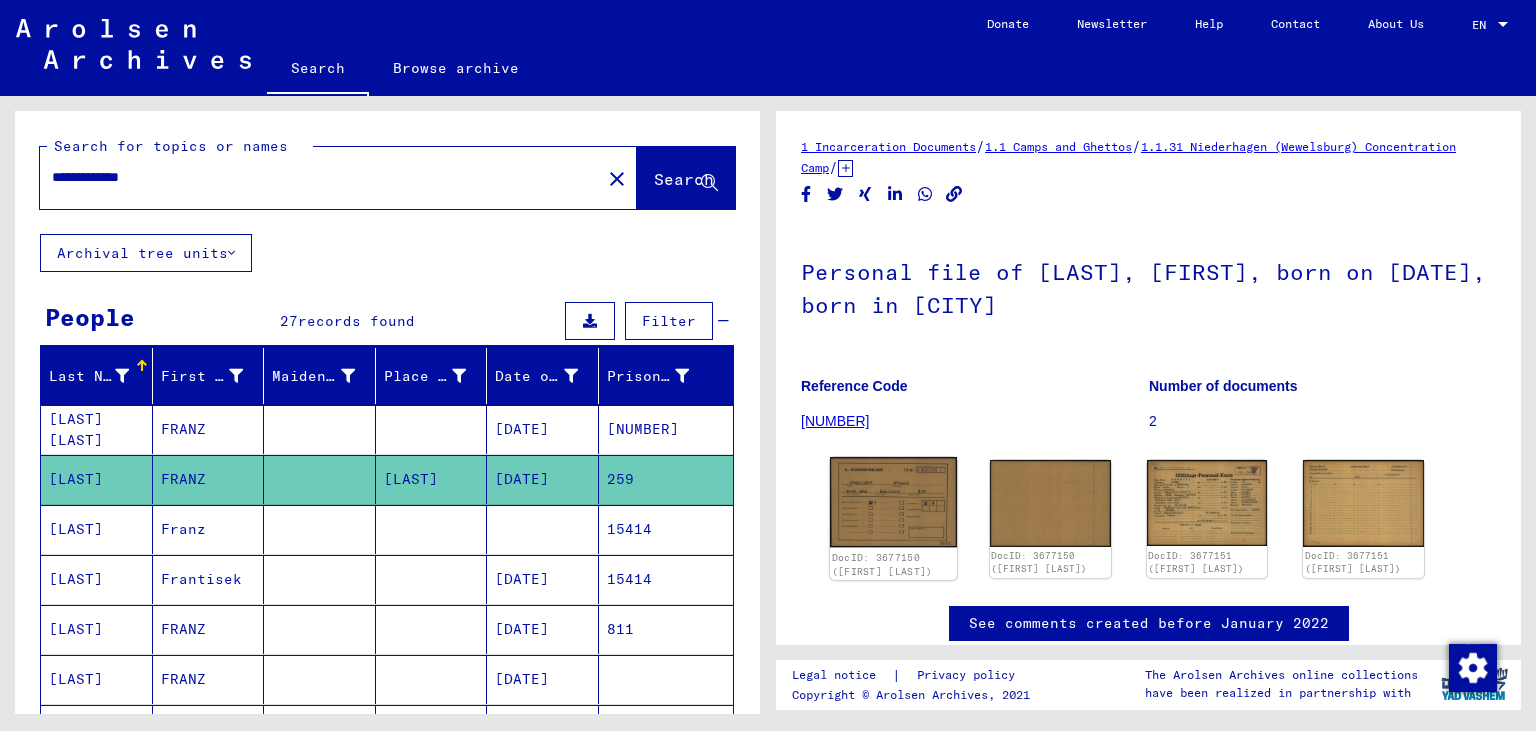 click 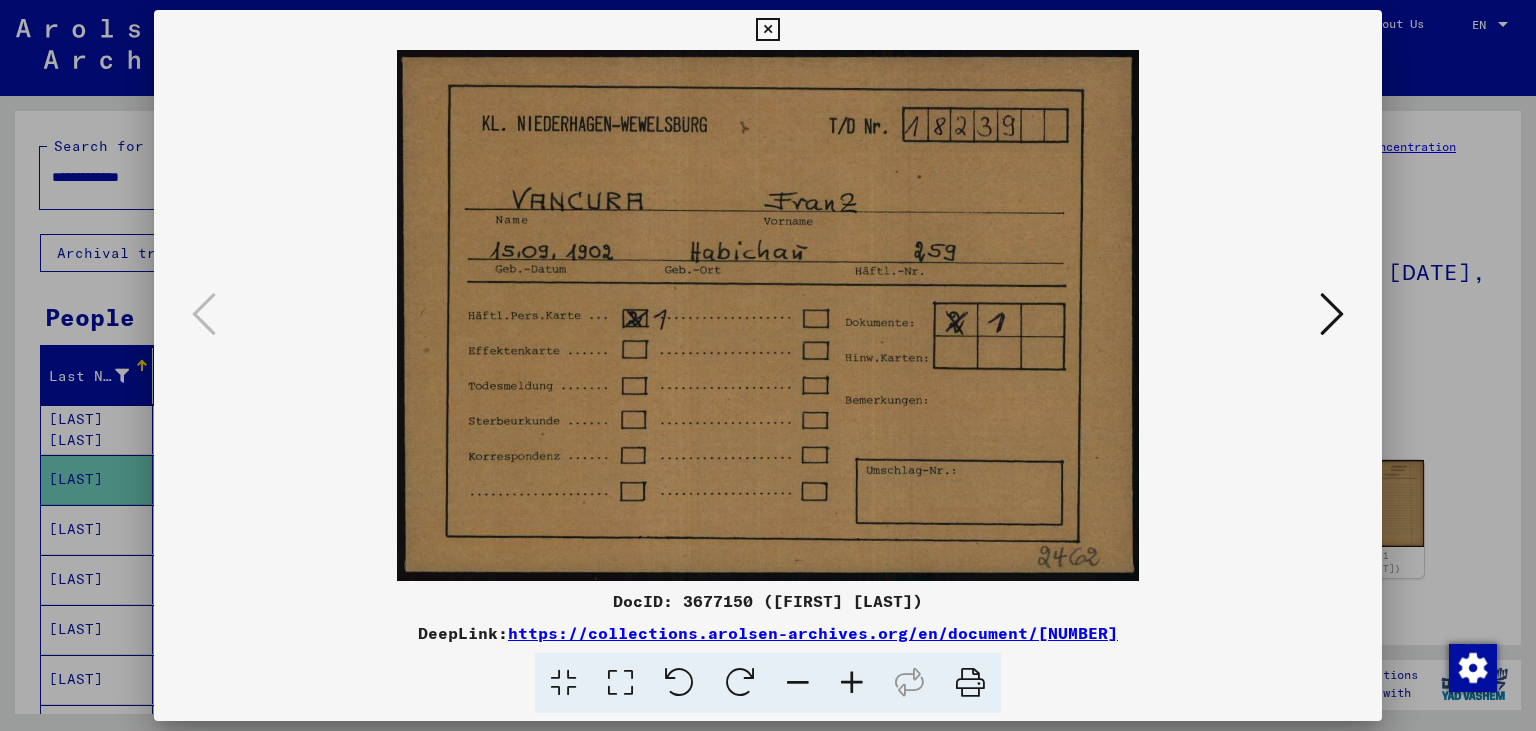 type 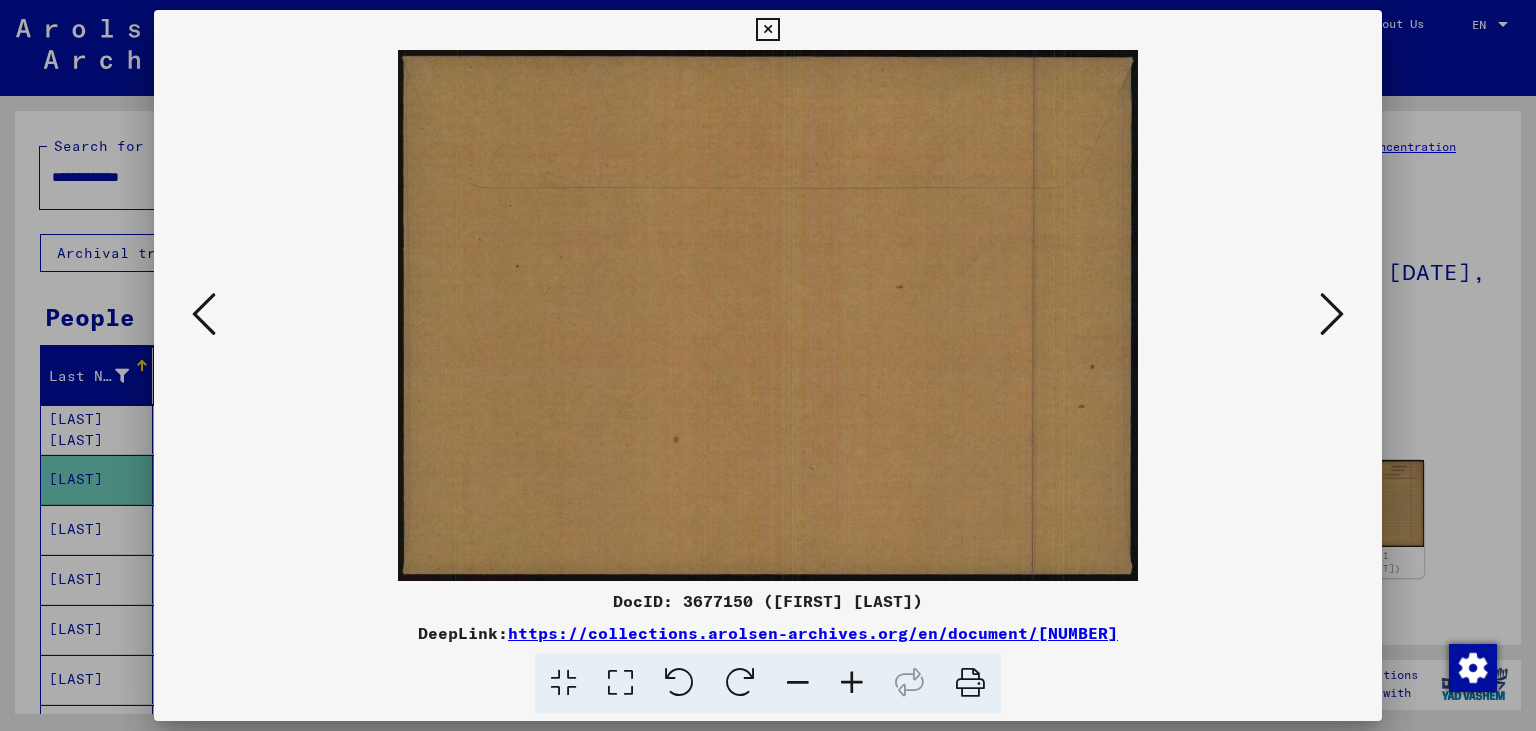 click at bounding box center (1332, 314) 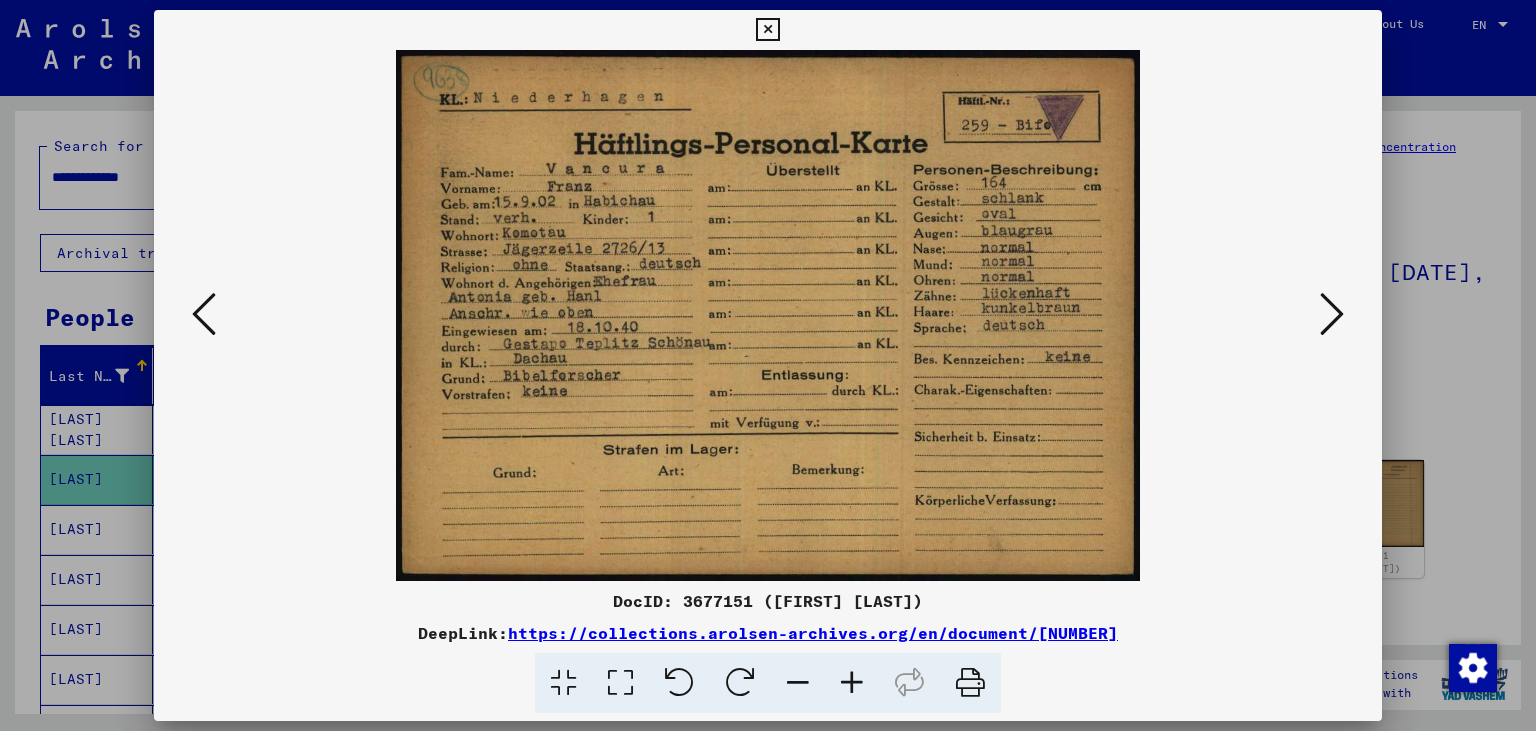 type 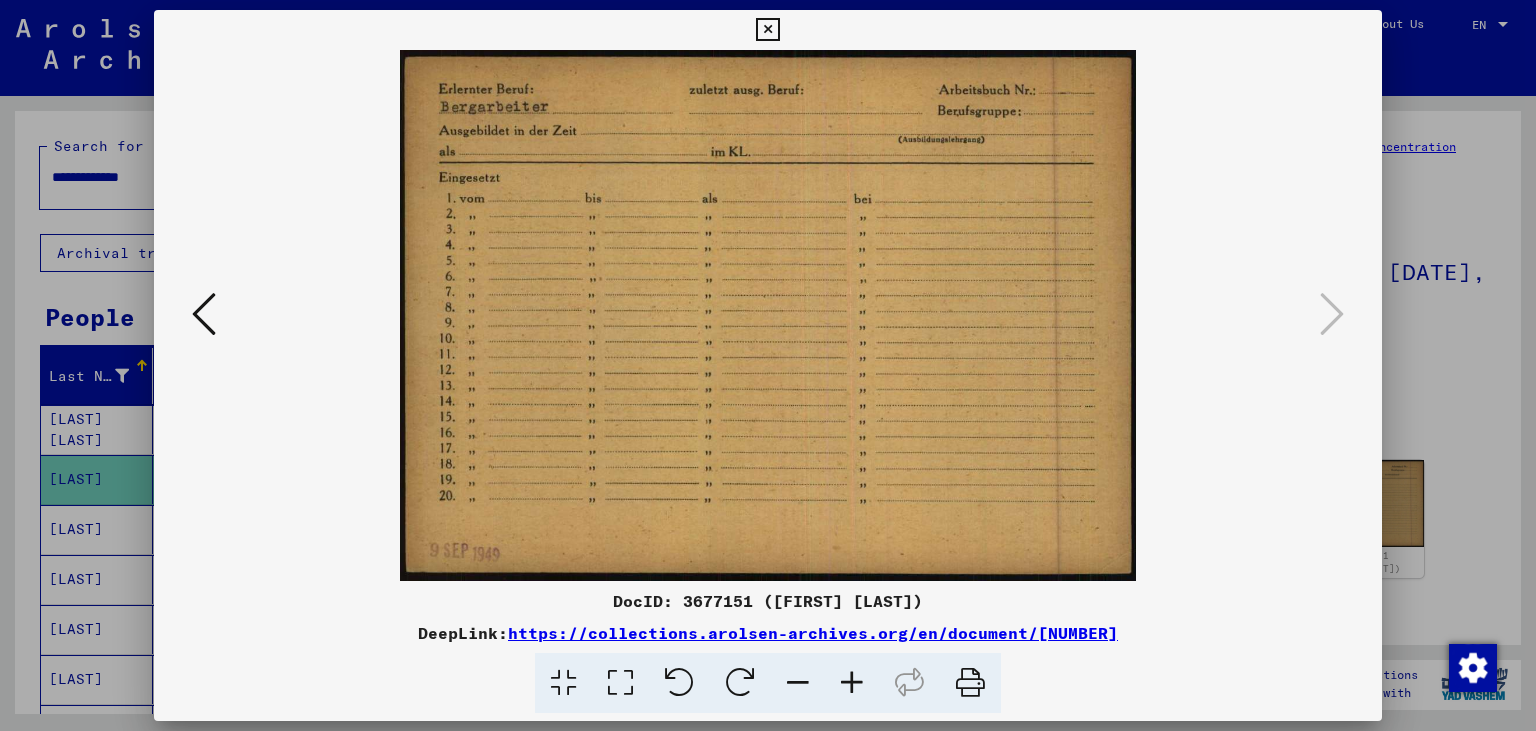 click at bounding box center (767, 30) 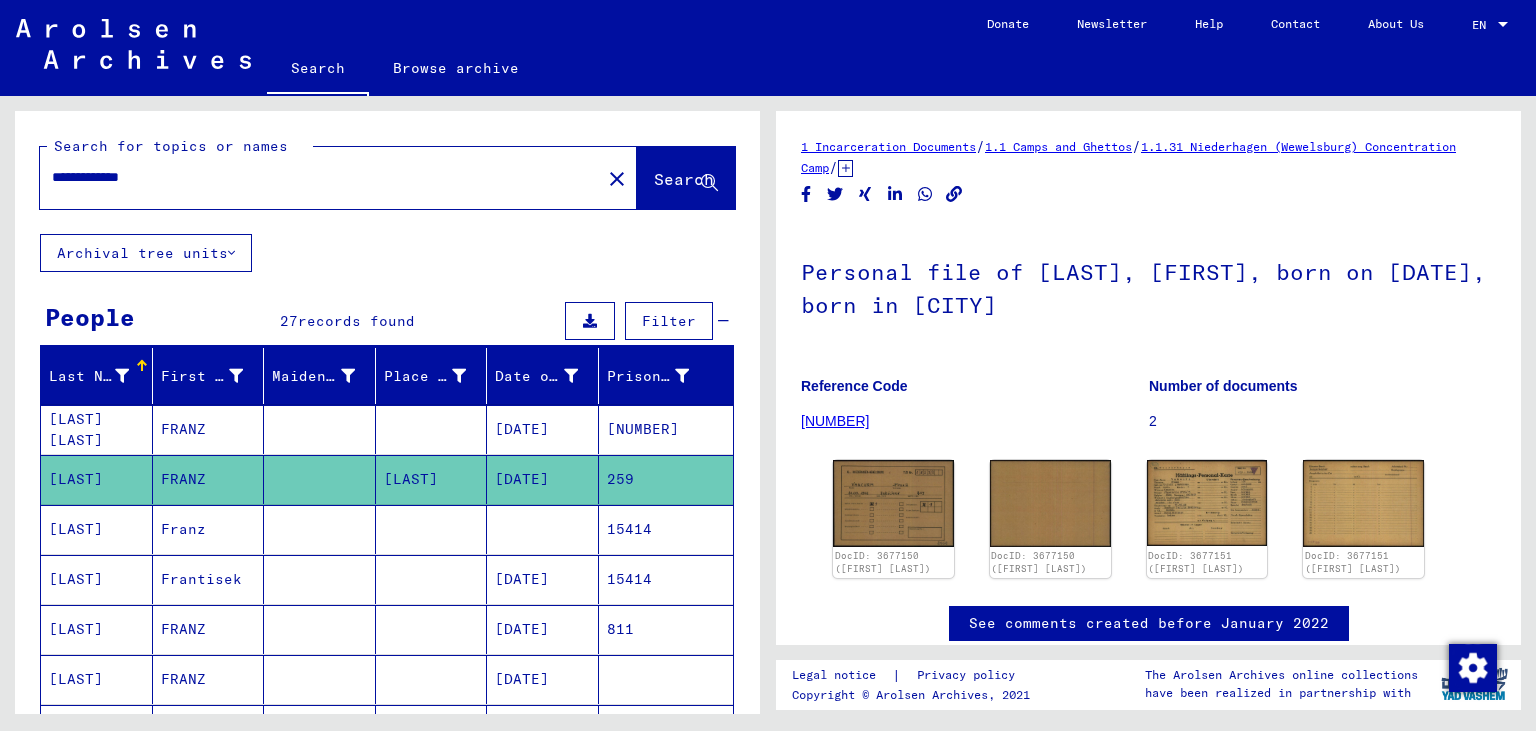 click at bounding box center [543, 579] 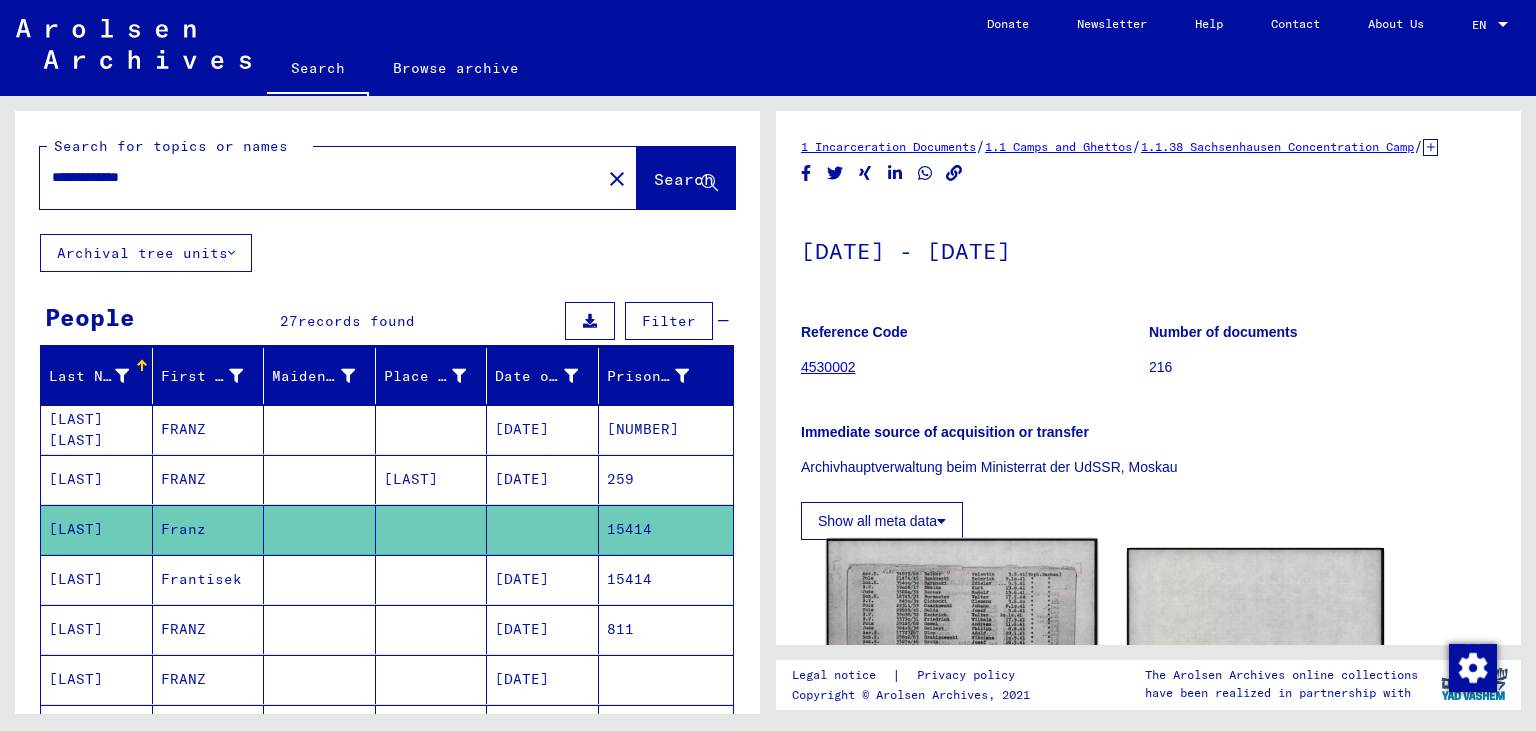 click 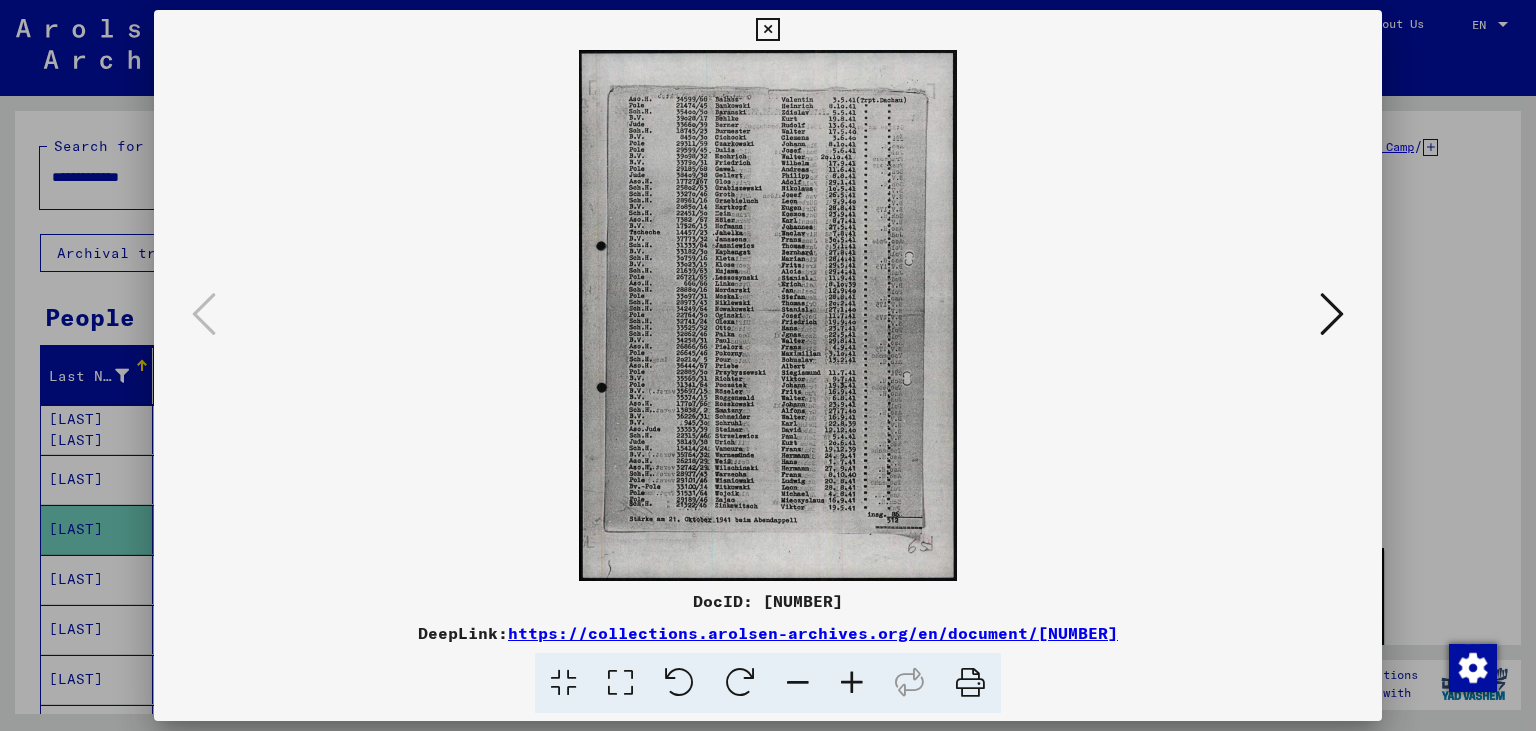 click at bounding box center (852, 683) 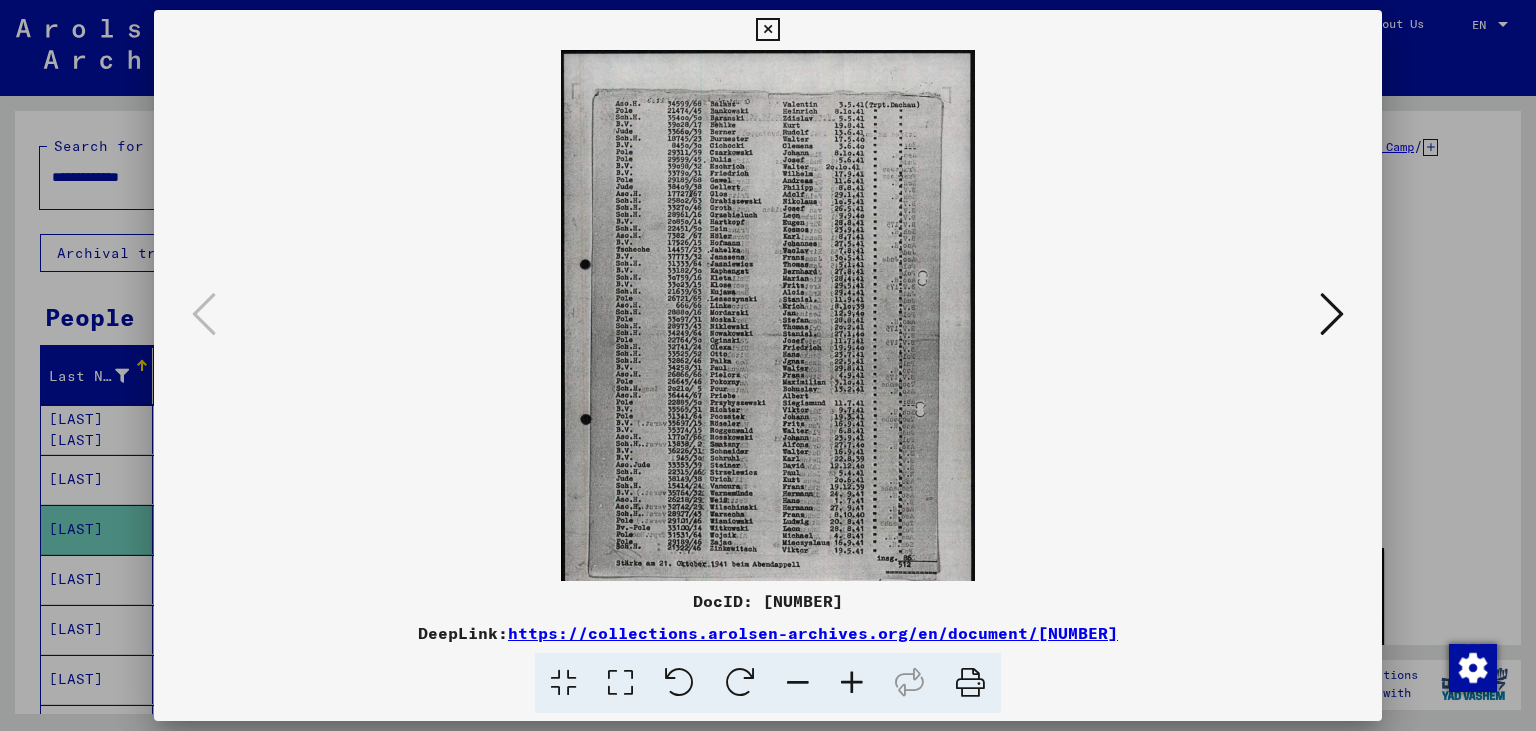 click at bounding box center [852, 683] 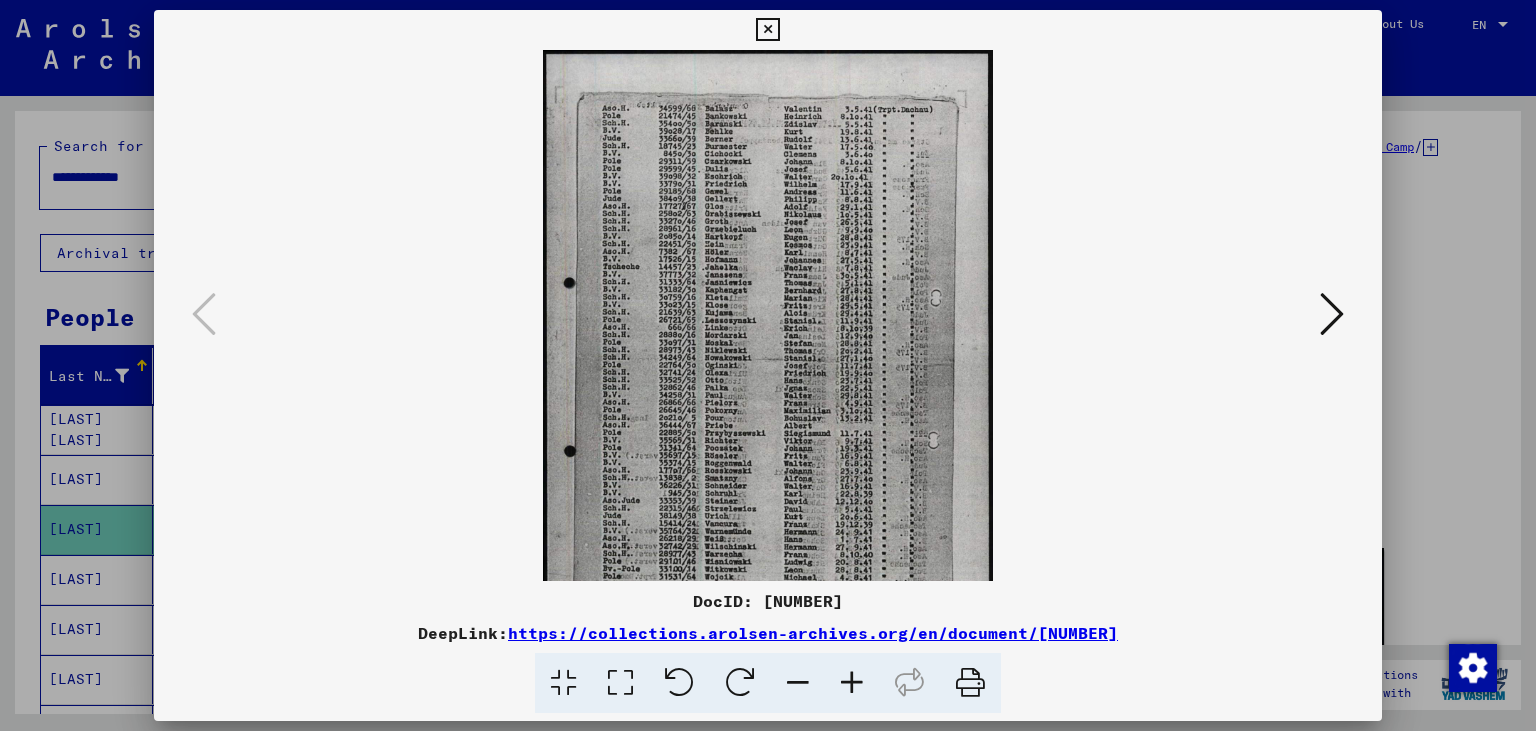 click at bounding box center (852, 683) 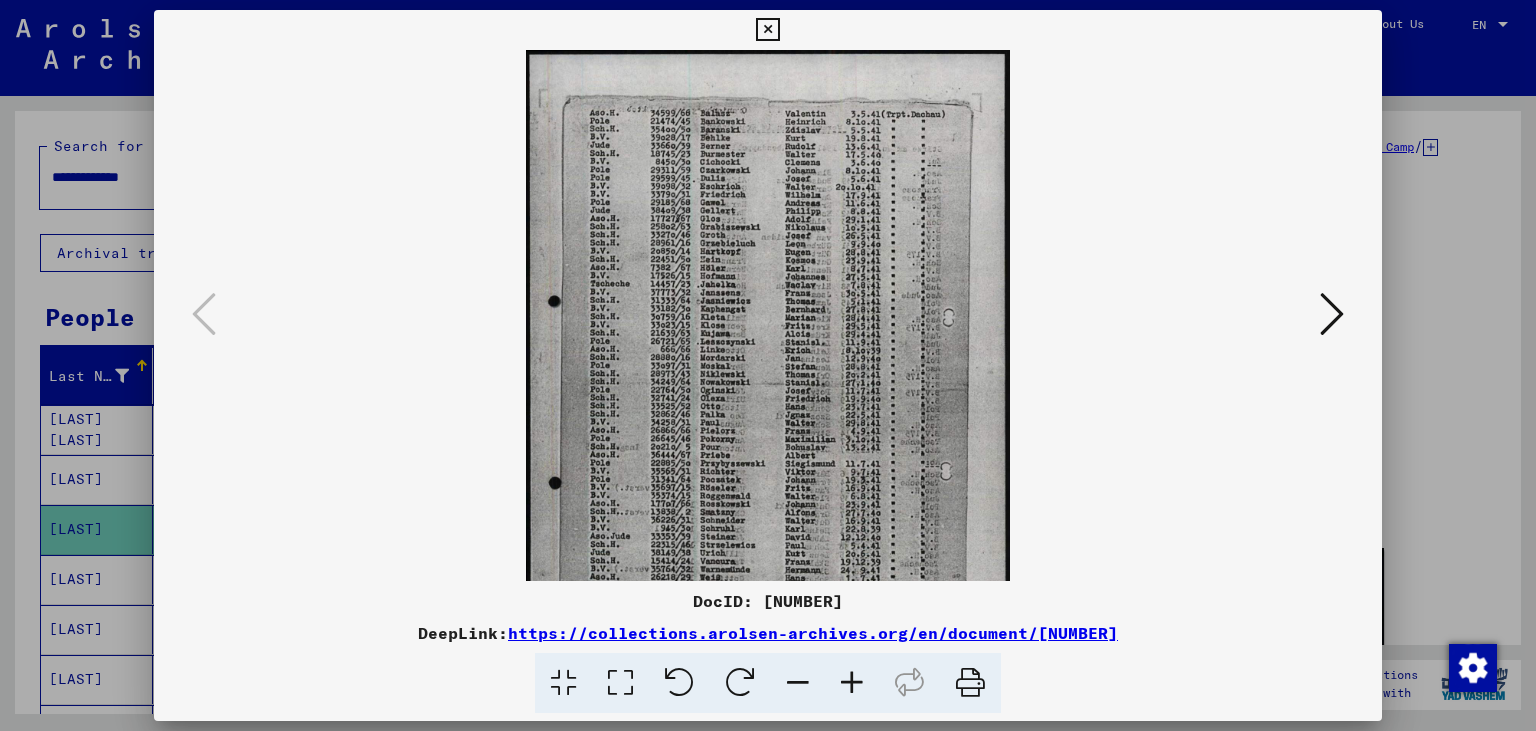 click at bounding box center [852, 683] 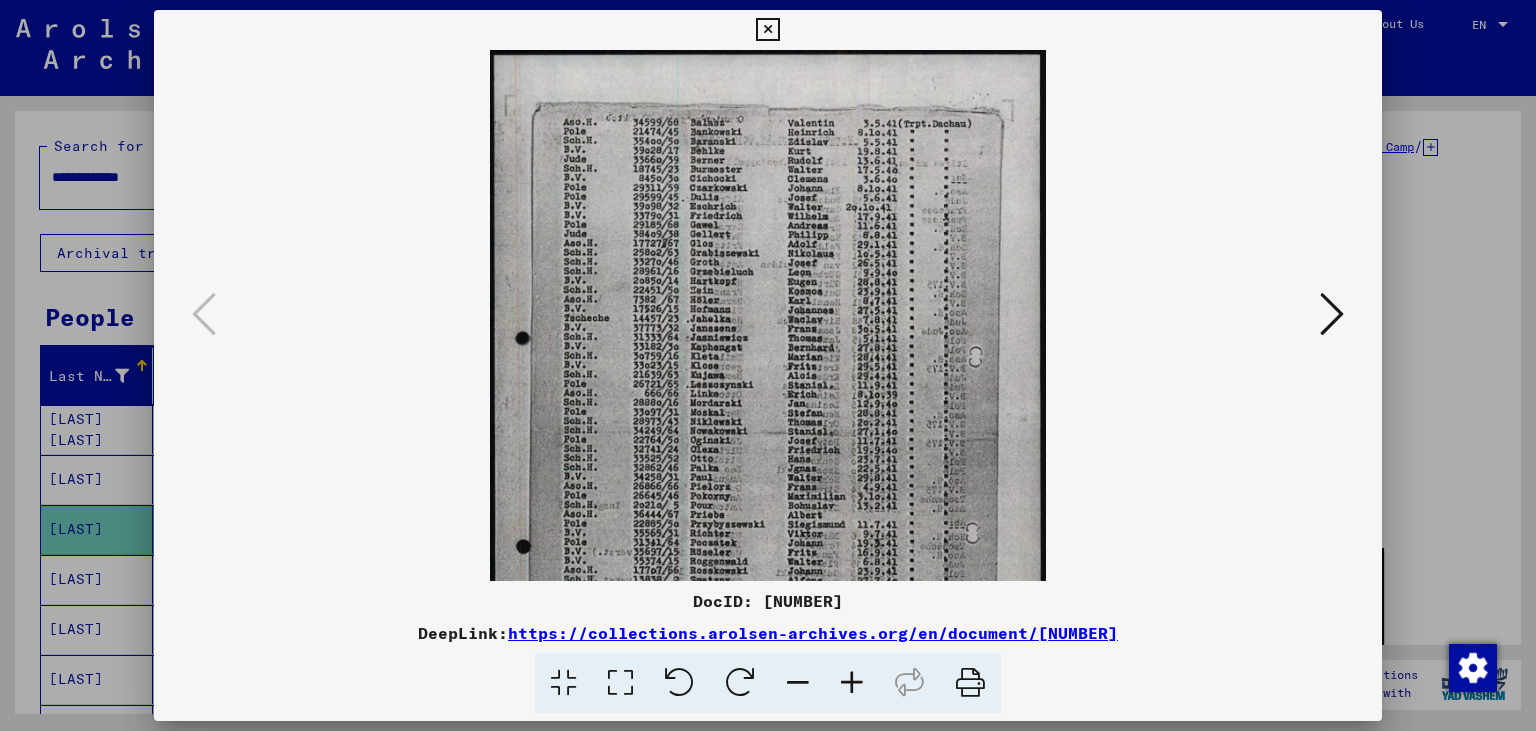 click at bounding box center [852, 683] 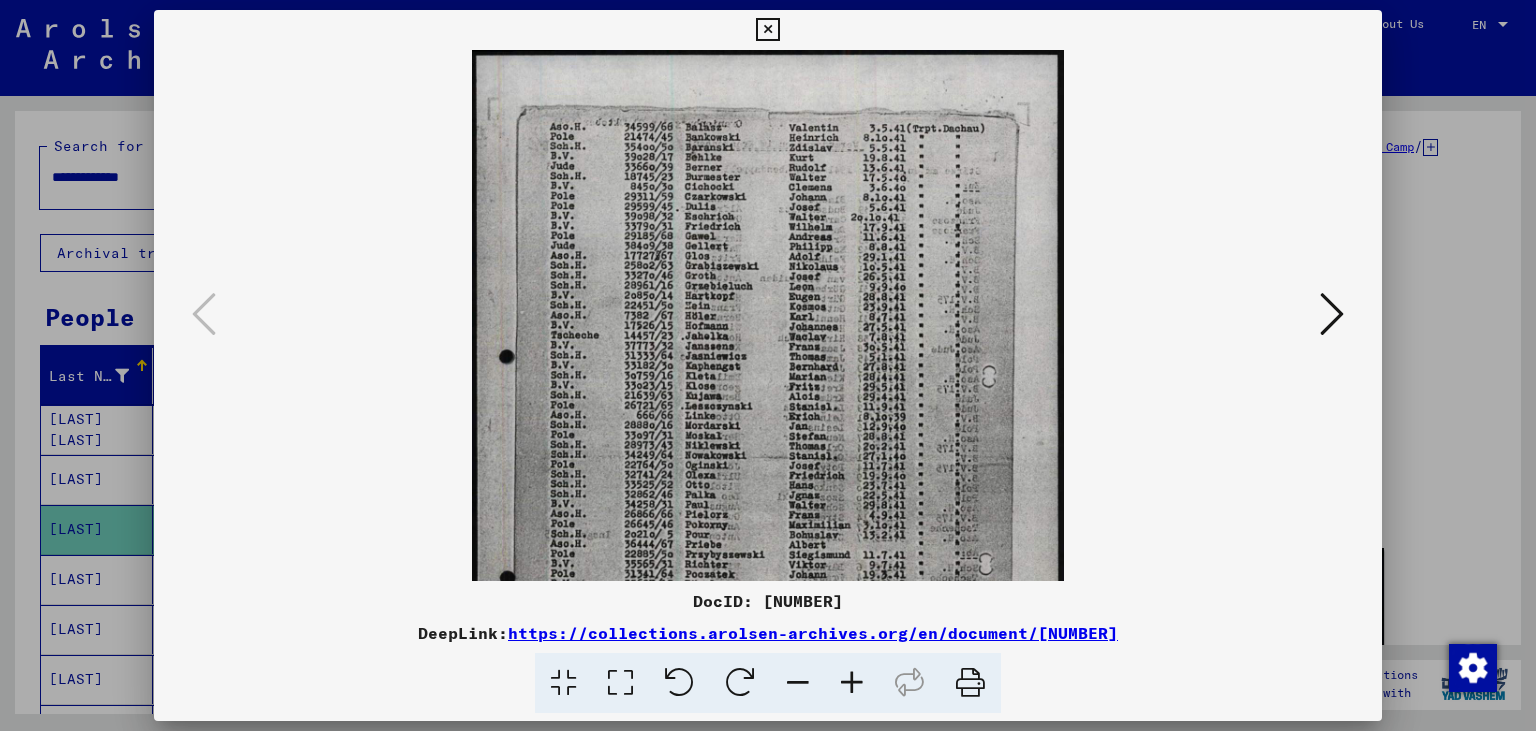 click at bounding box center [852, 683] 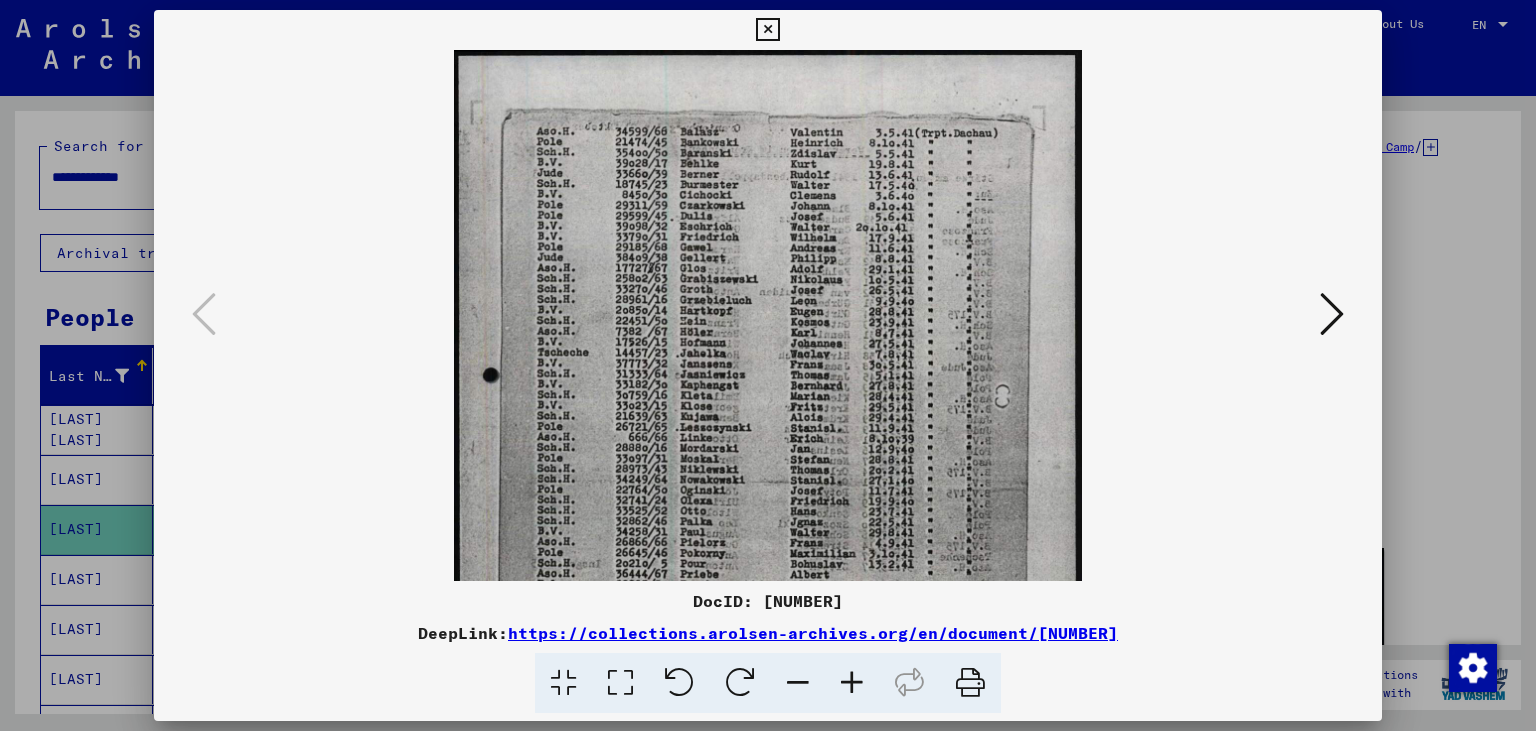 click at bounding box center (852, 683) 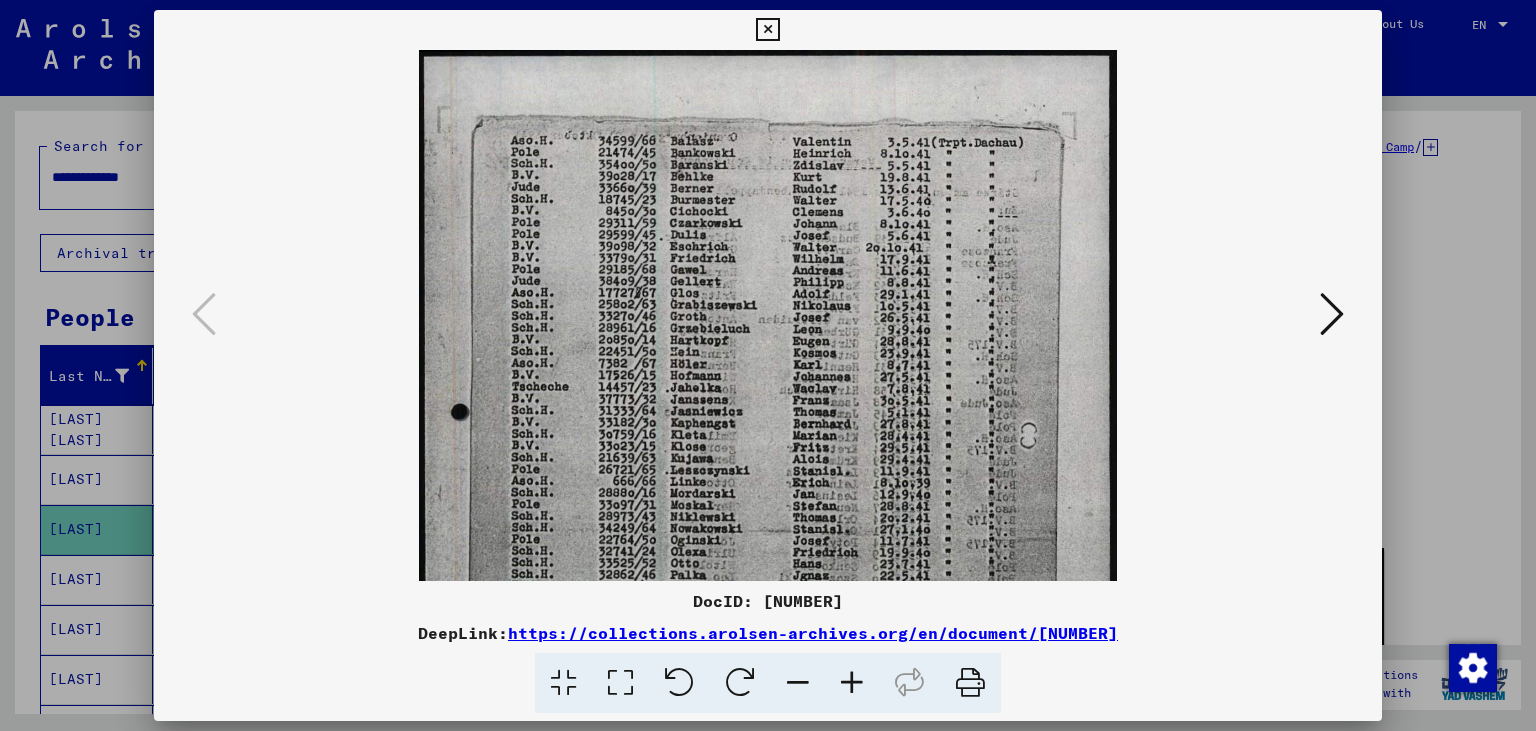 click at bounding box center (852, 683) 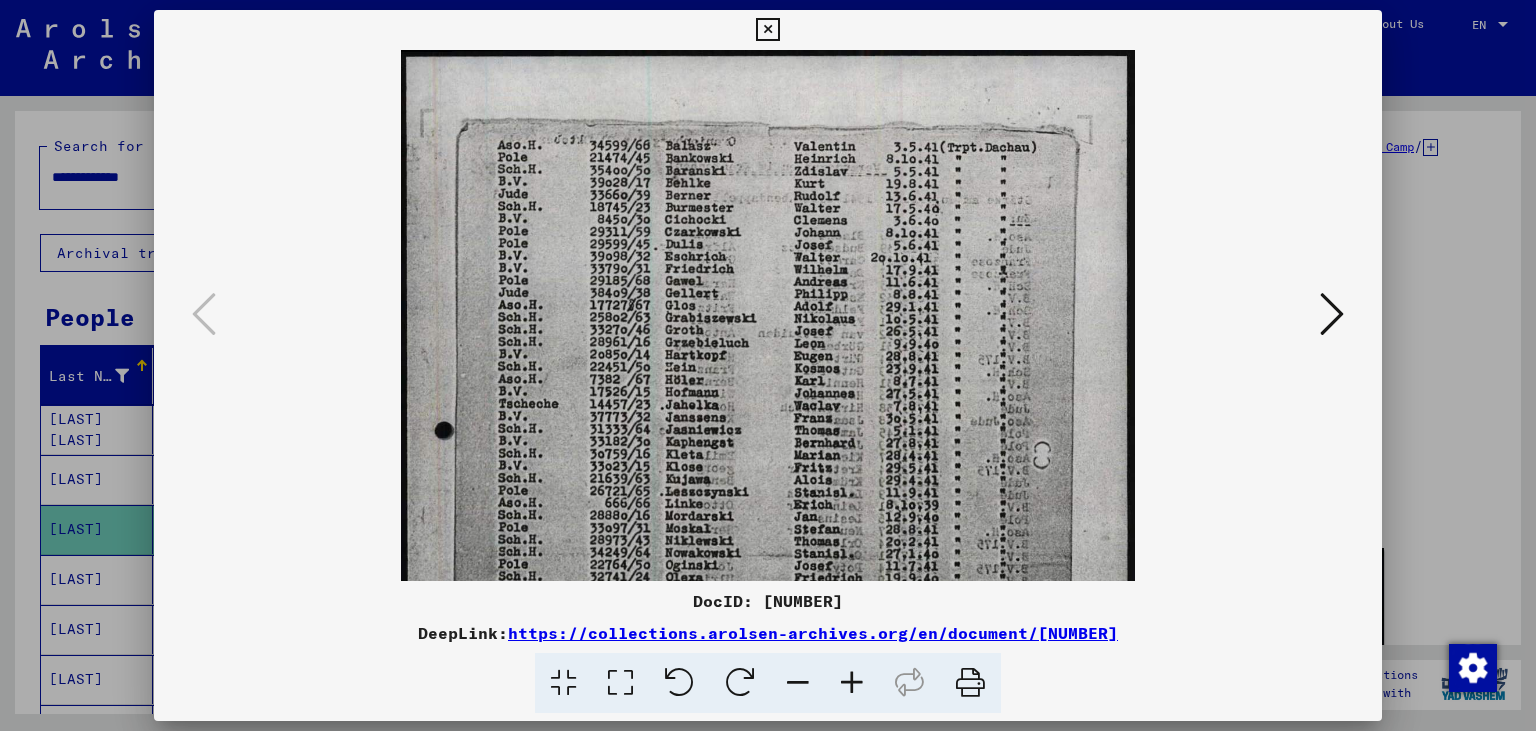 click at bounding box center [852, 683] 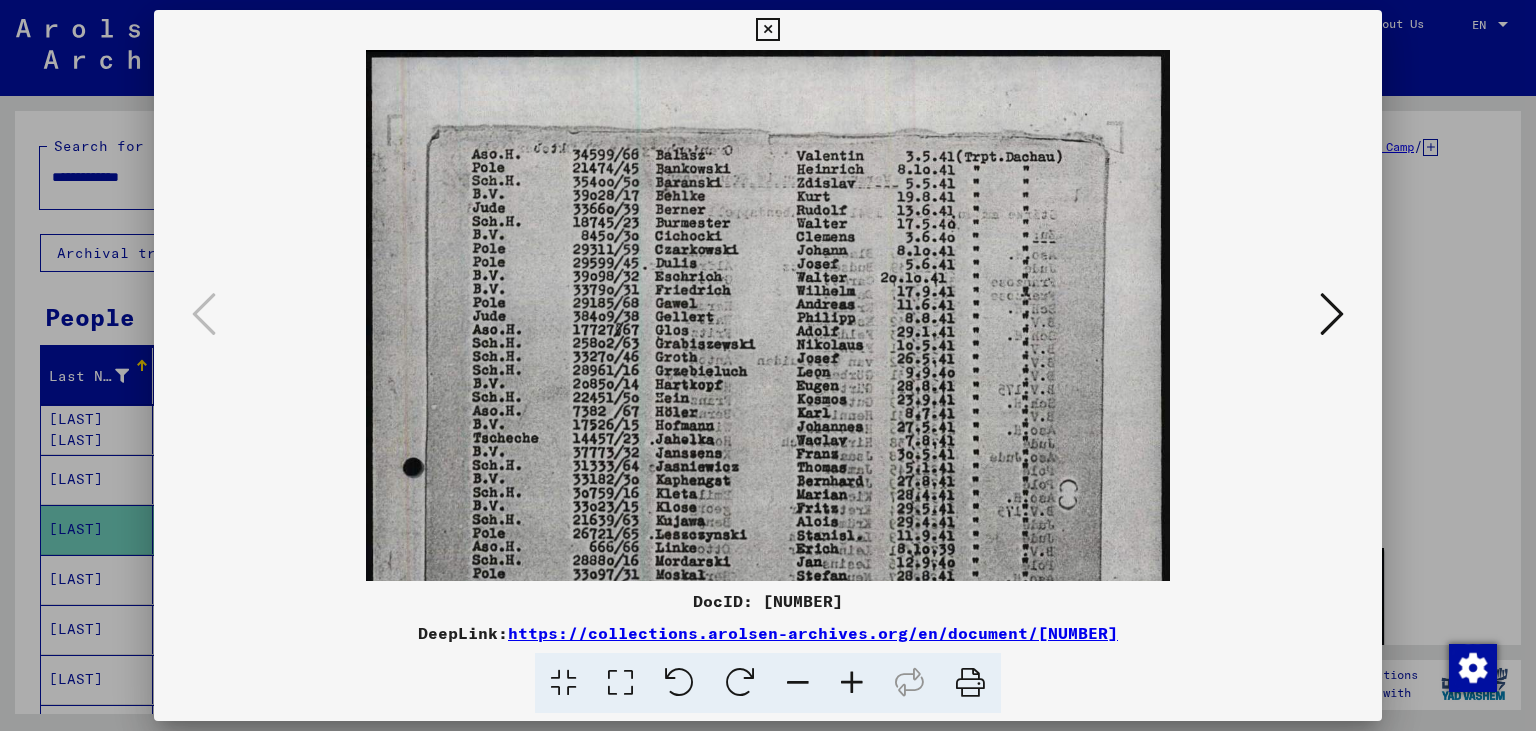 click at bounding box center (852, 683) 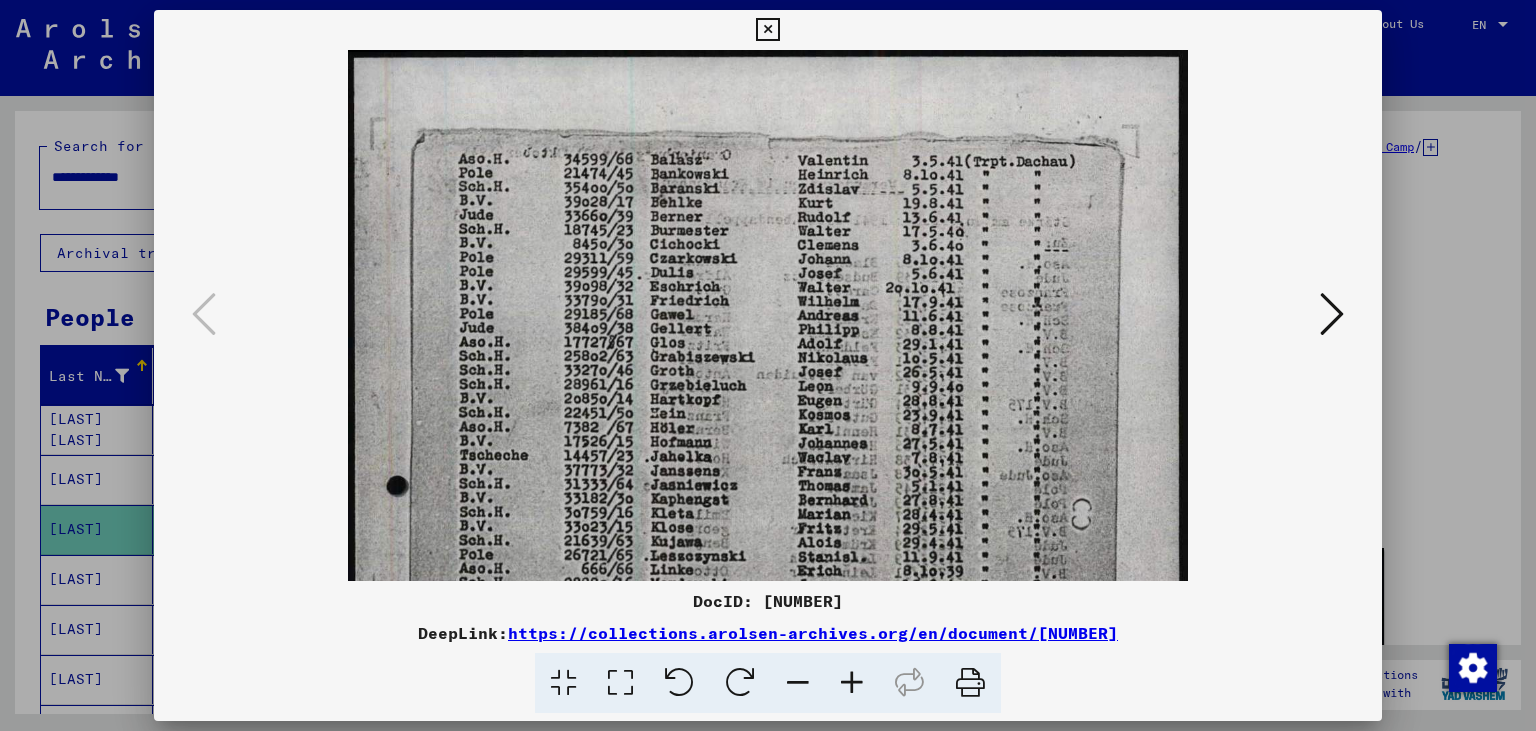 click at bounding box center [852, 683] 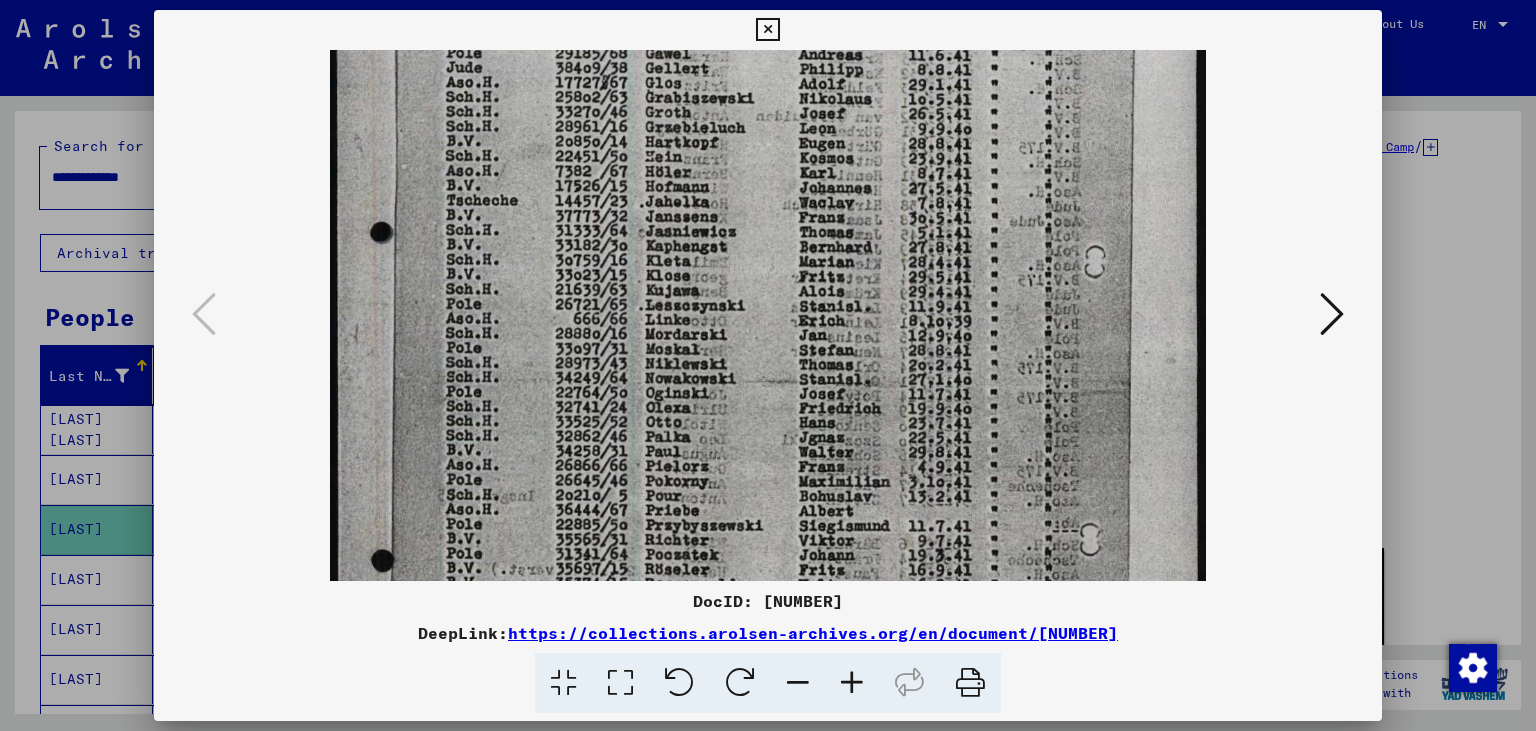 drag, startPoint x: 890, startPoint y: 458, endPoint x: 891, endPoint y: 191, distance: 267.00186 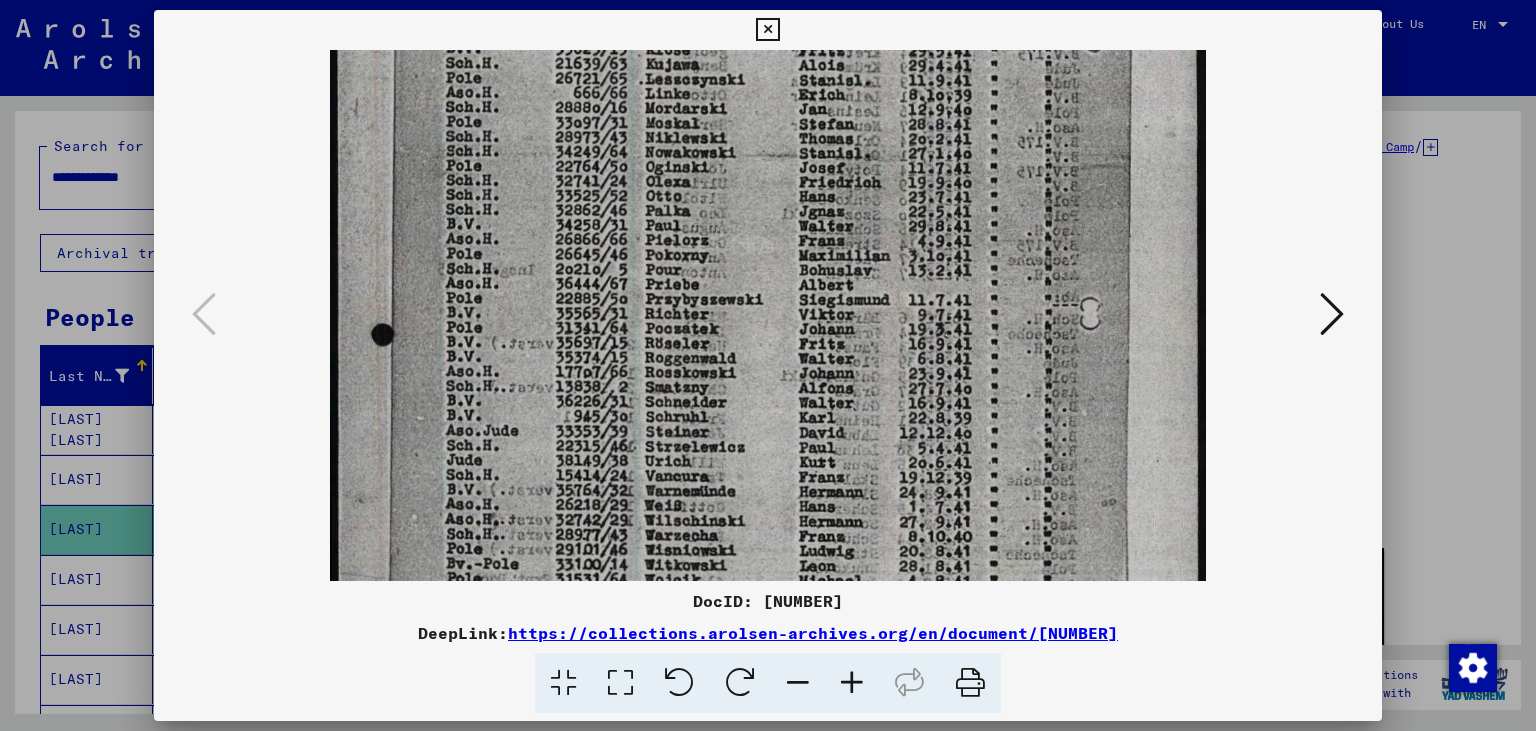 drag, startPoint x: 835, startPoint y: 359, endPoint x: 835, endPoint y: 246, distance: 113 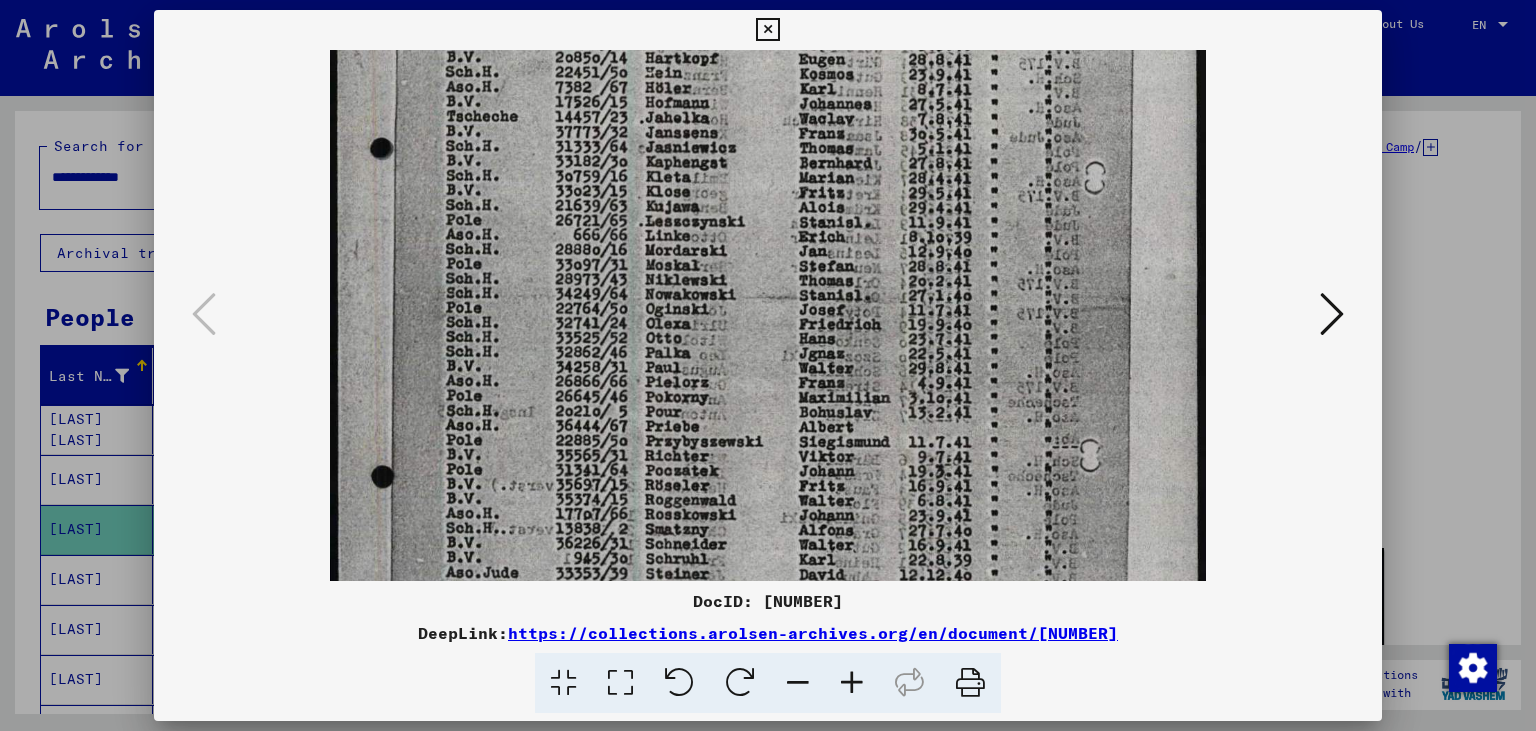 drag, startPoint x: 842, startPoint y: 394, endPoint x: 834, endPoint y: 489, distance: 95.33625 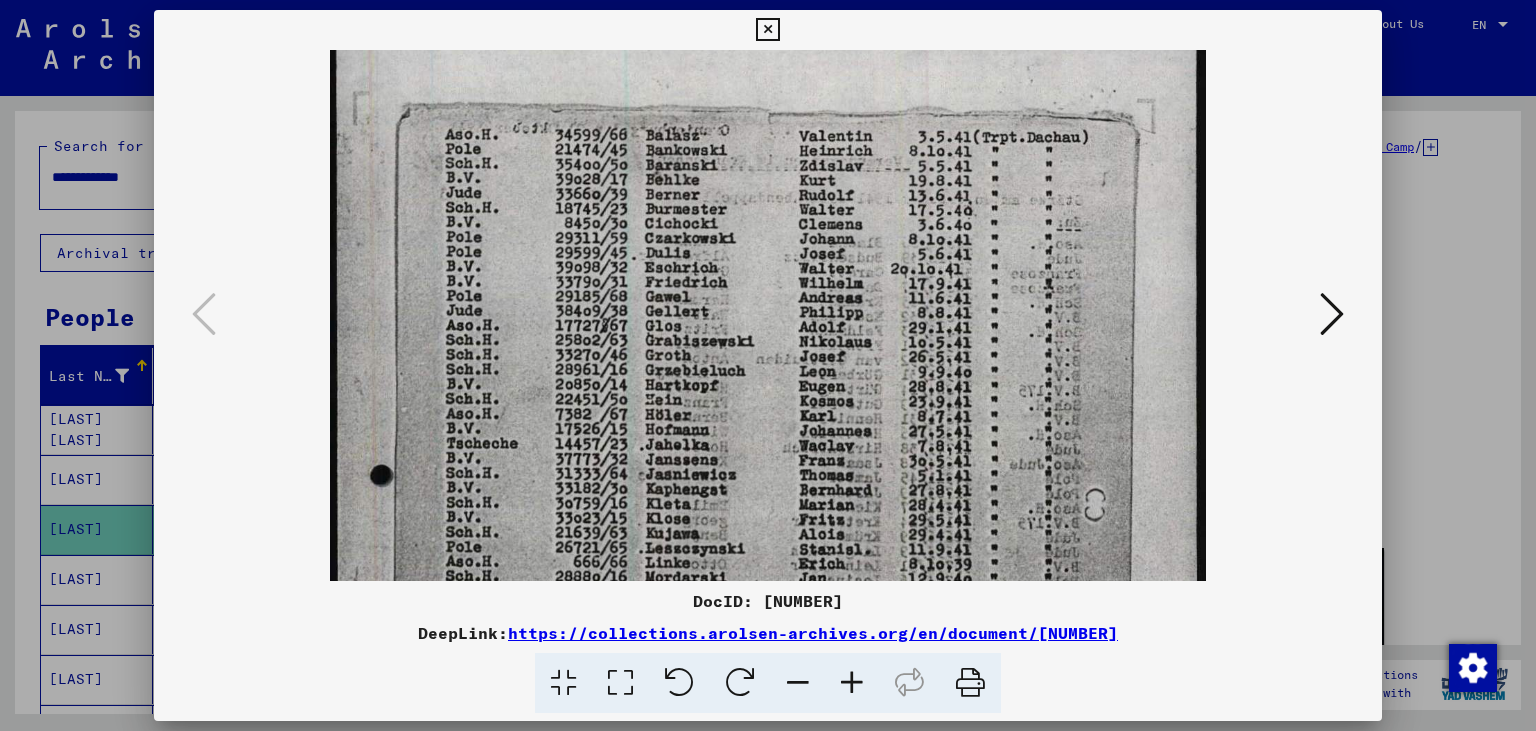 drag, startPoint x: 828, startPoint y: 262, endPoint x: 838, endPoint y: 514, distance: 252.19833 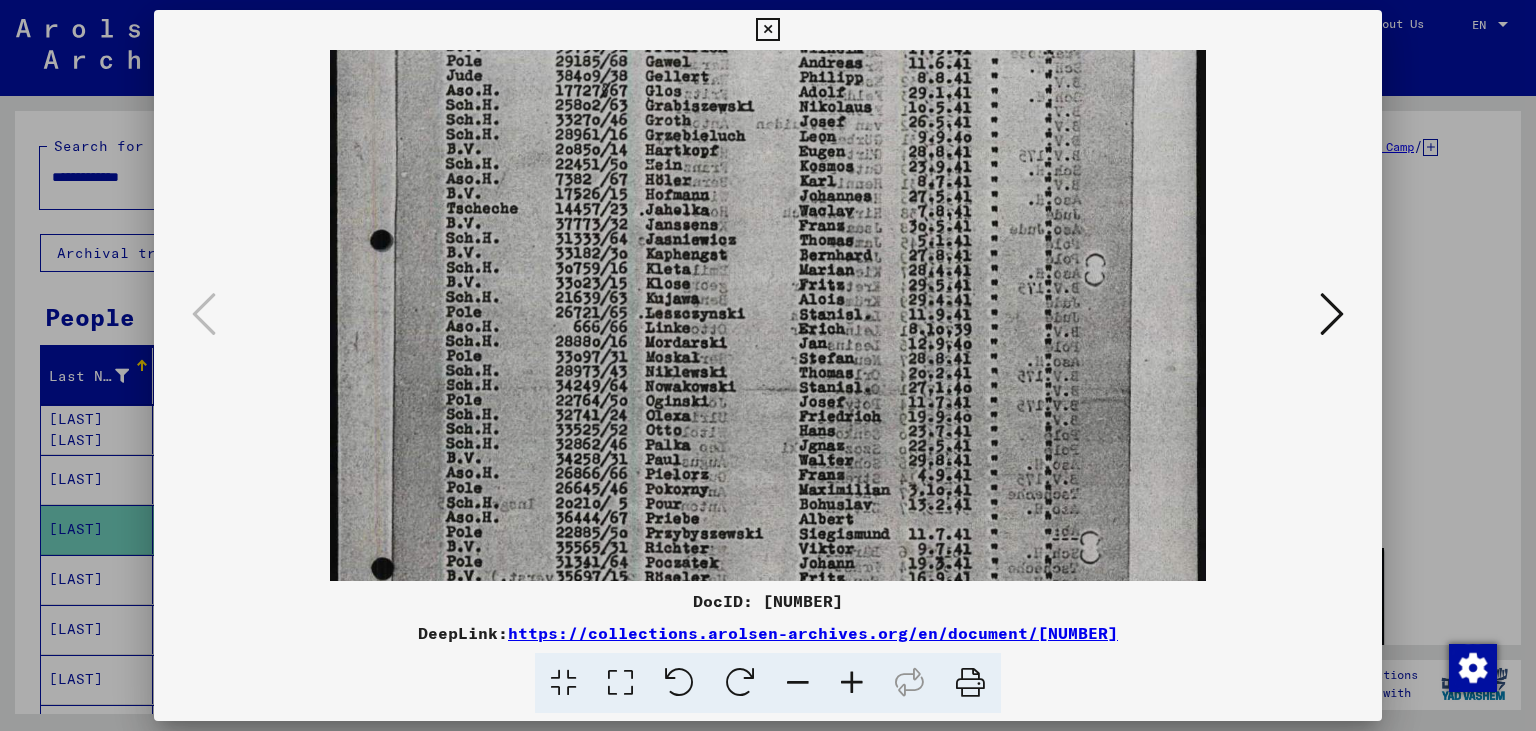 drag, startPoint x: 820, startPoint y: 407, endPoint x: 818, endPoint y: 196, distance: 211.00948 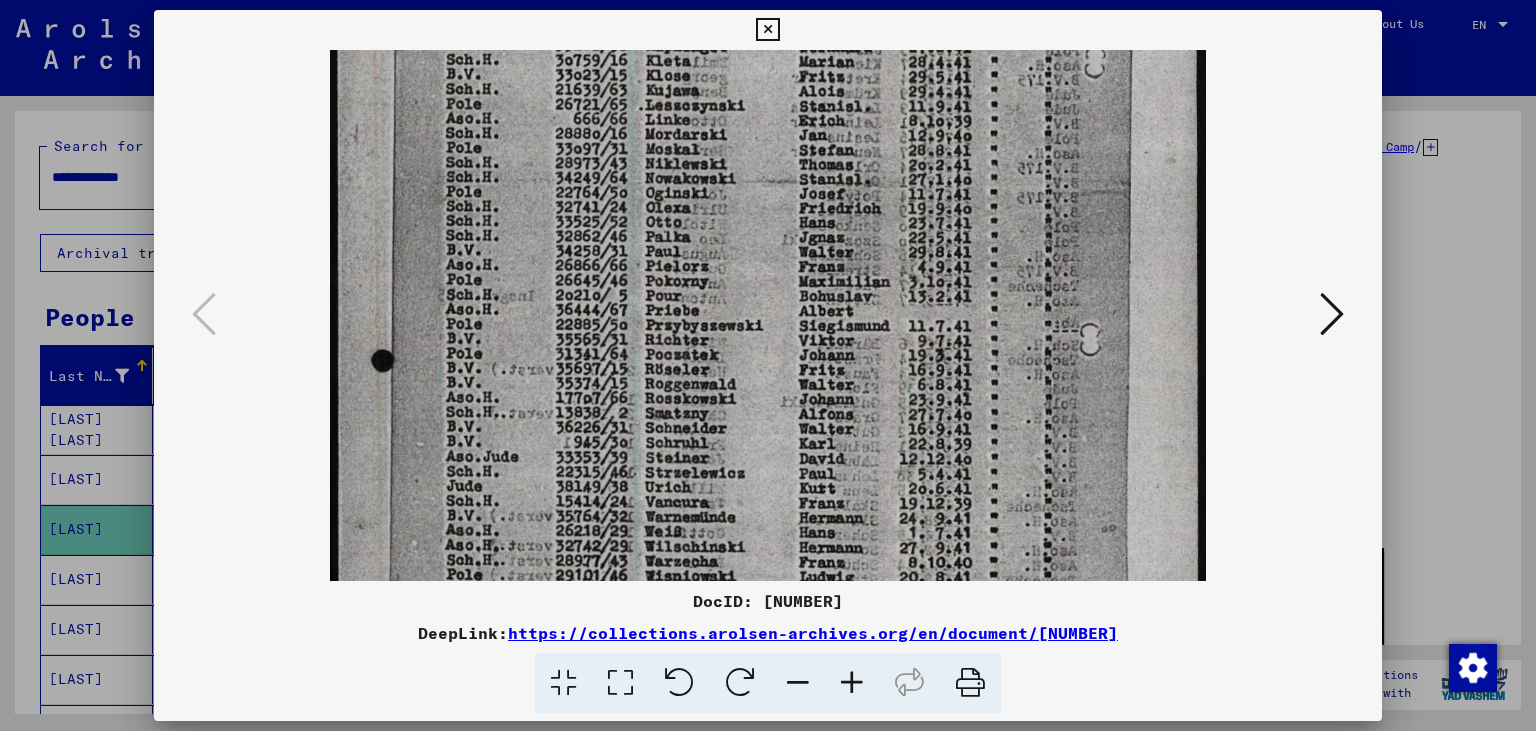 drag, startPoint x: 827, startPoint y: 315, endPoint x: 830, endPoint y: 152, distance: 163.0276 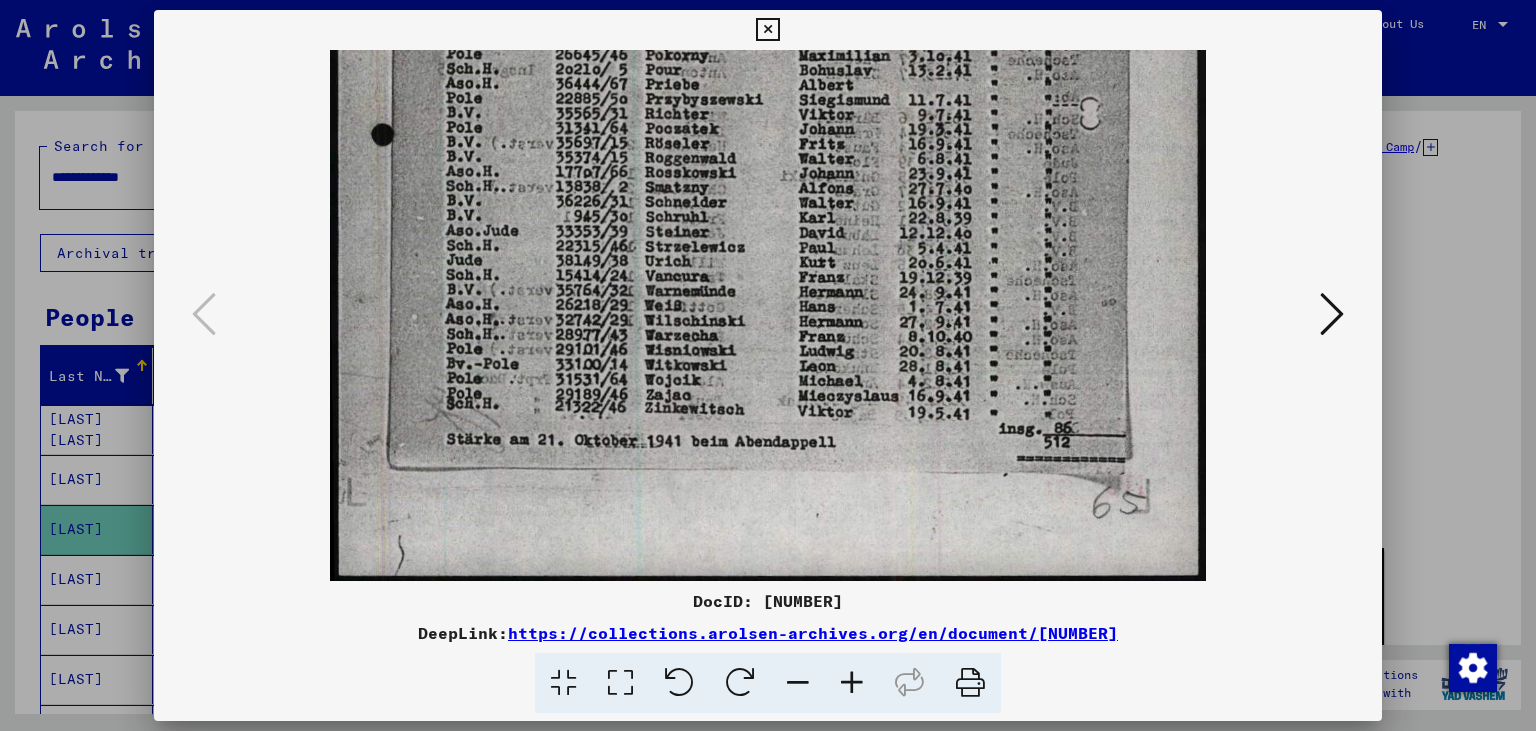 scroll, scrollTop: 700, scrollLeft: 0, axis: vertical 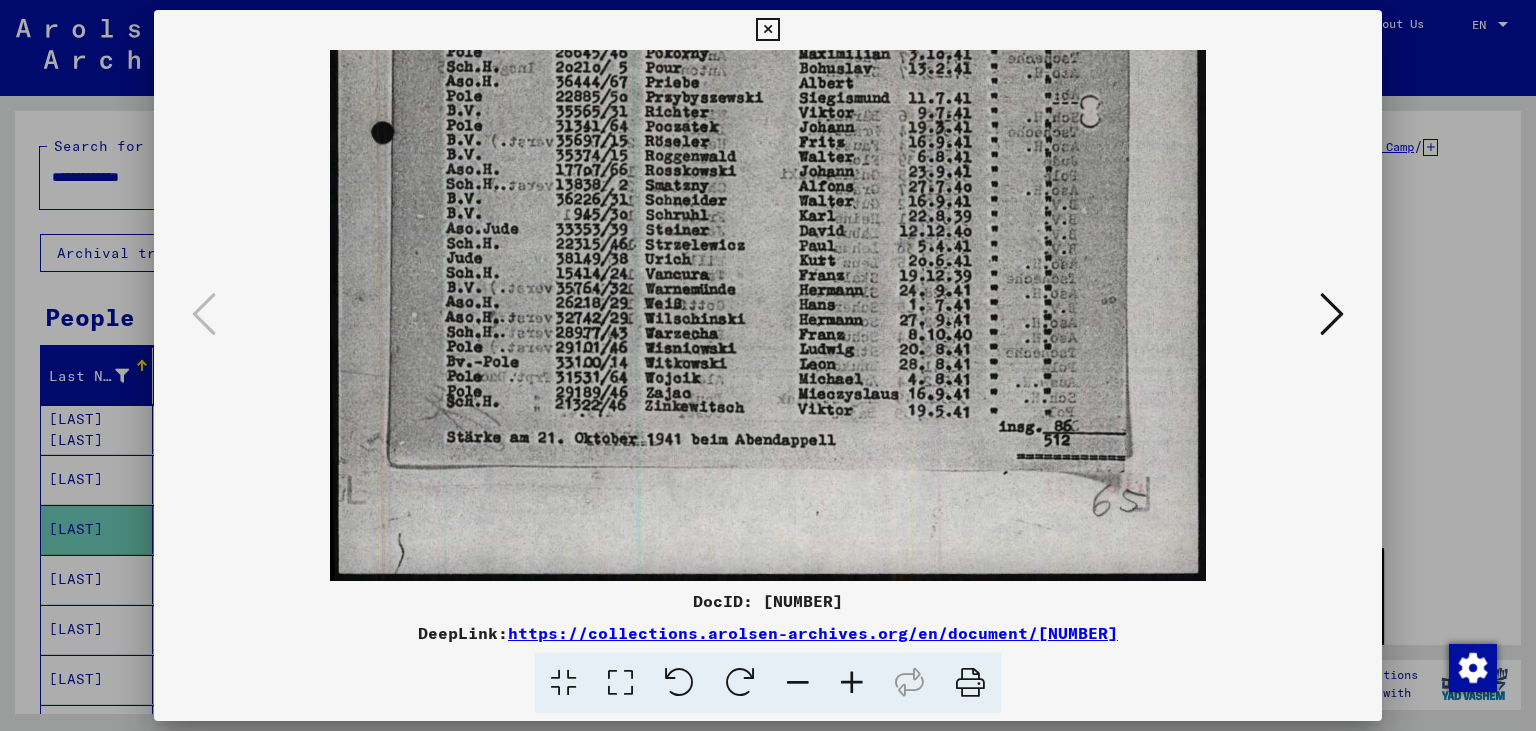 drag, startPoint x: 835, startPoint y: 412, endPoint x: 844, endPoint y: 187, distance: 225.17993 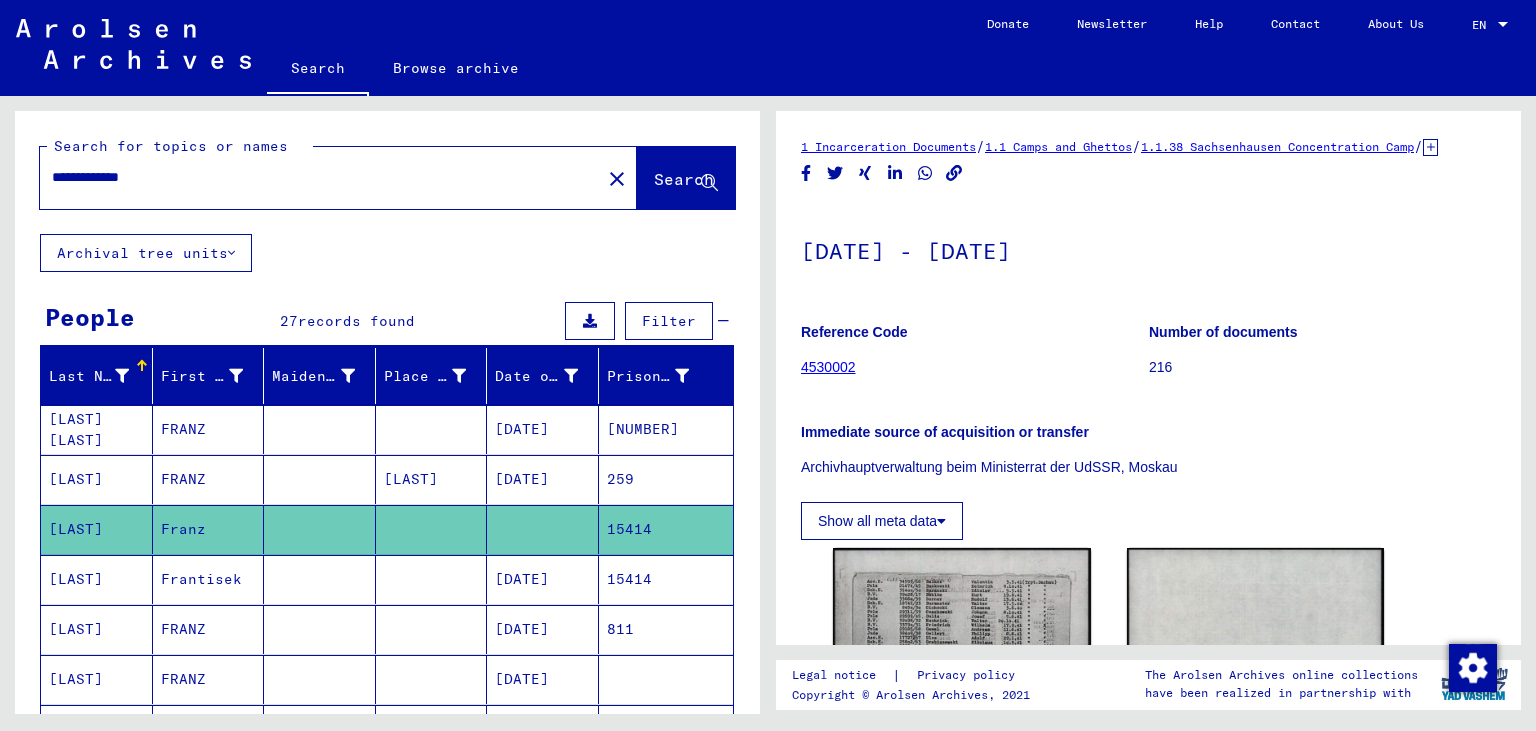 click on "[DATE]" at bounding box center [543, 479] 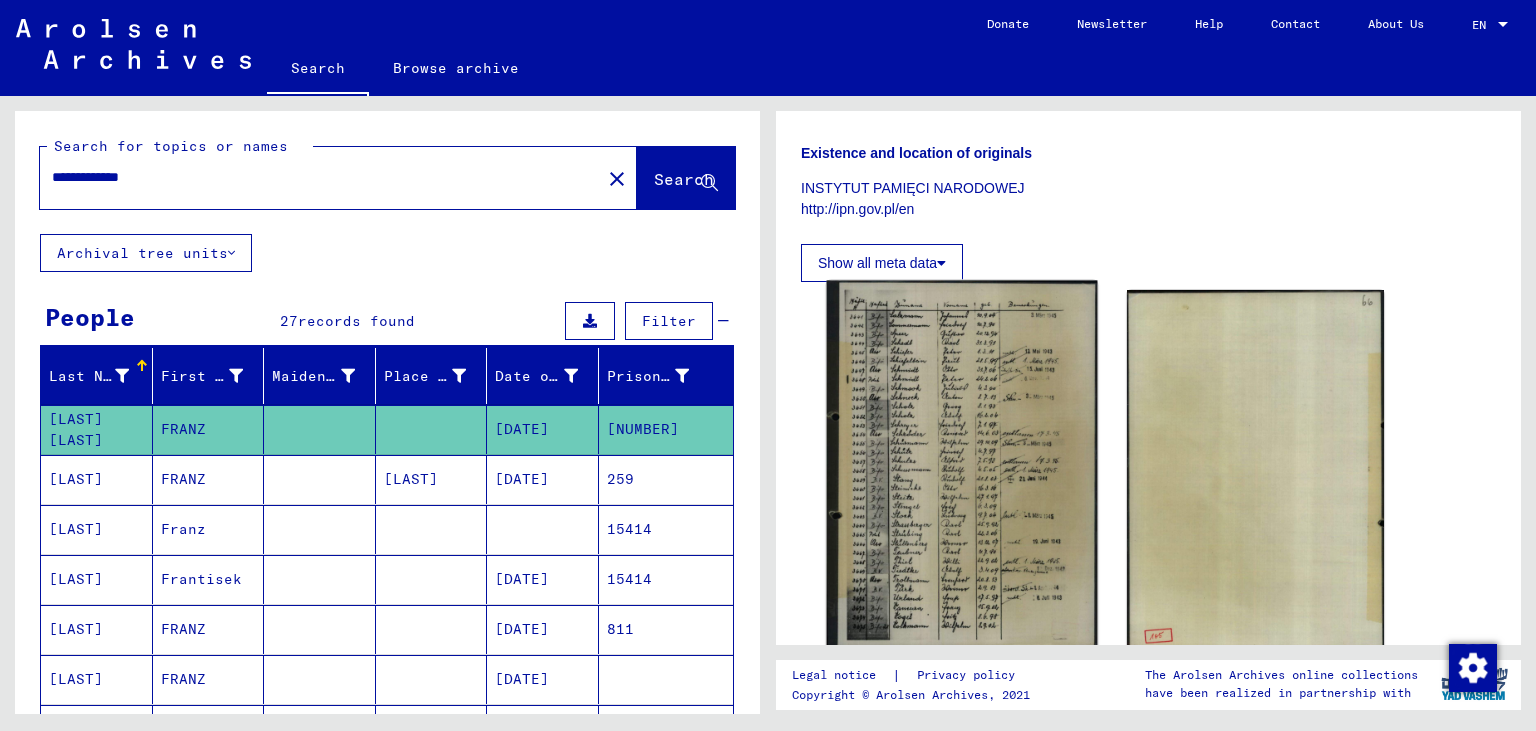scroll, scrollTop: 441, scrollLeft: 0, axis: vertical 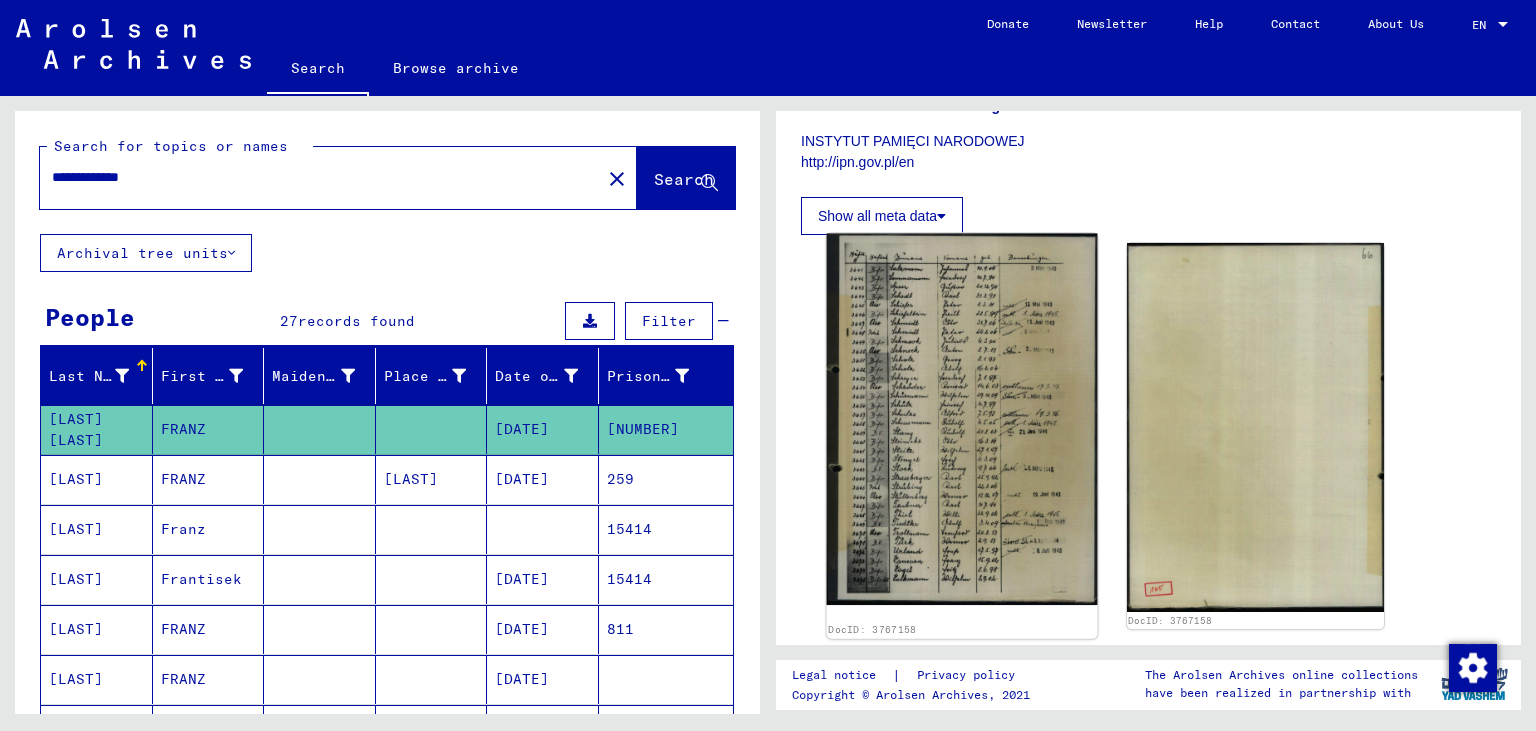 click 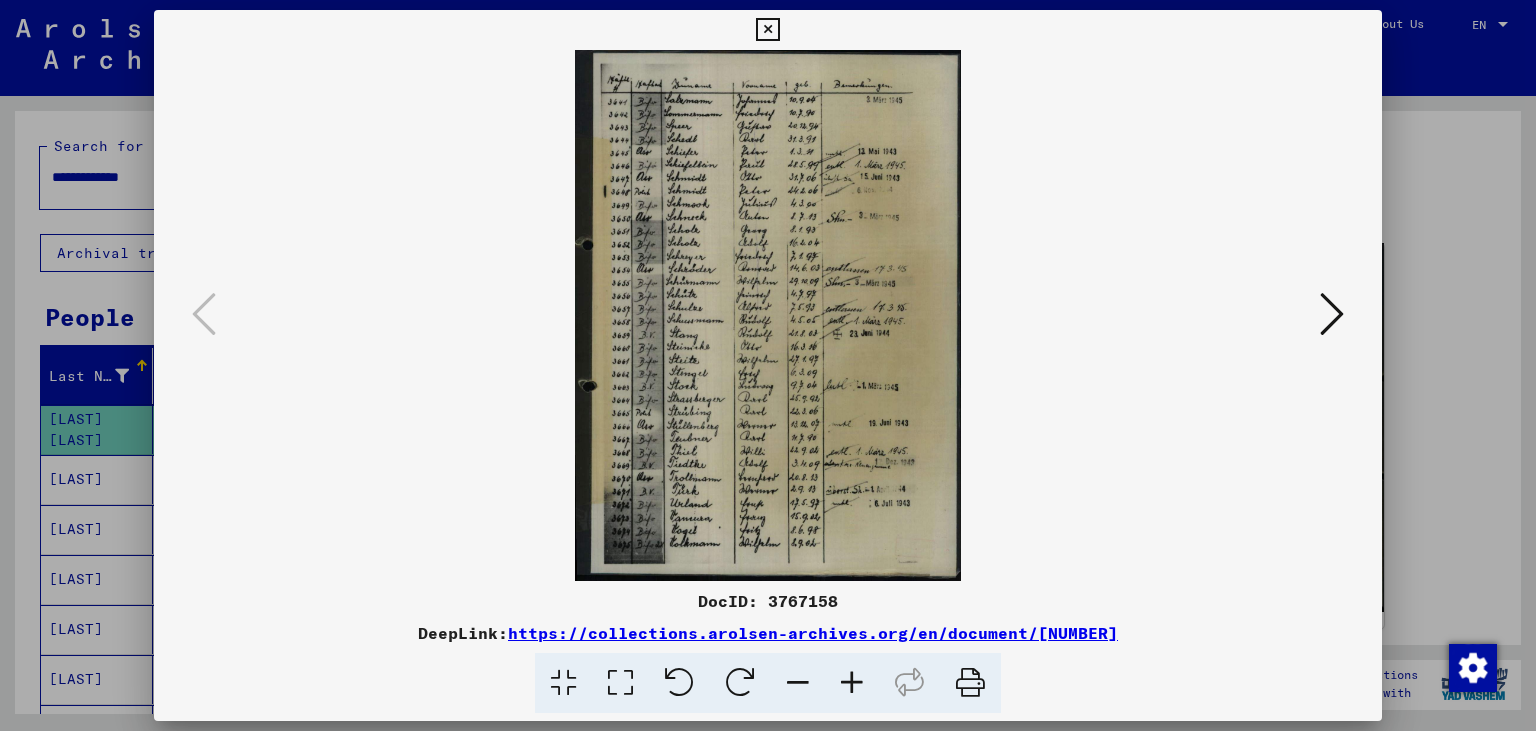 click at bounding box center (767, 30) 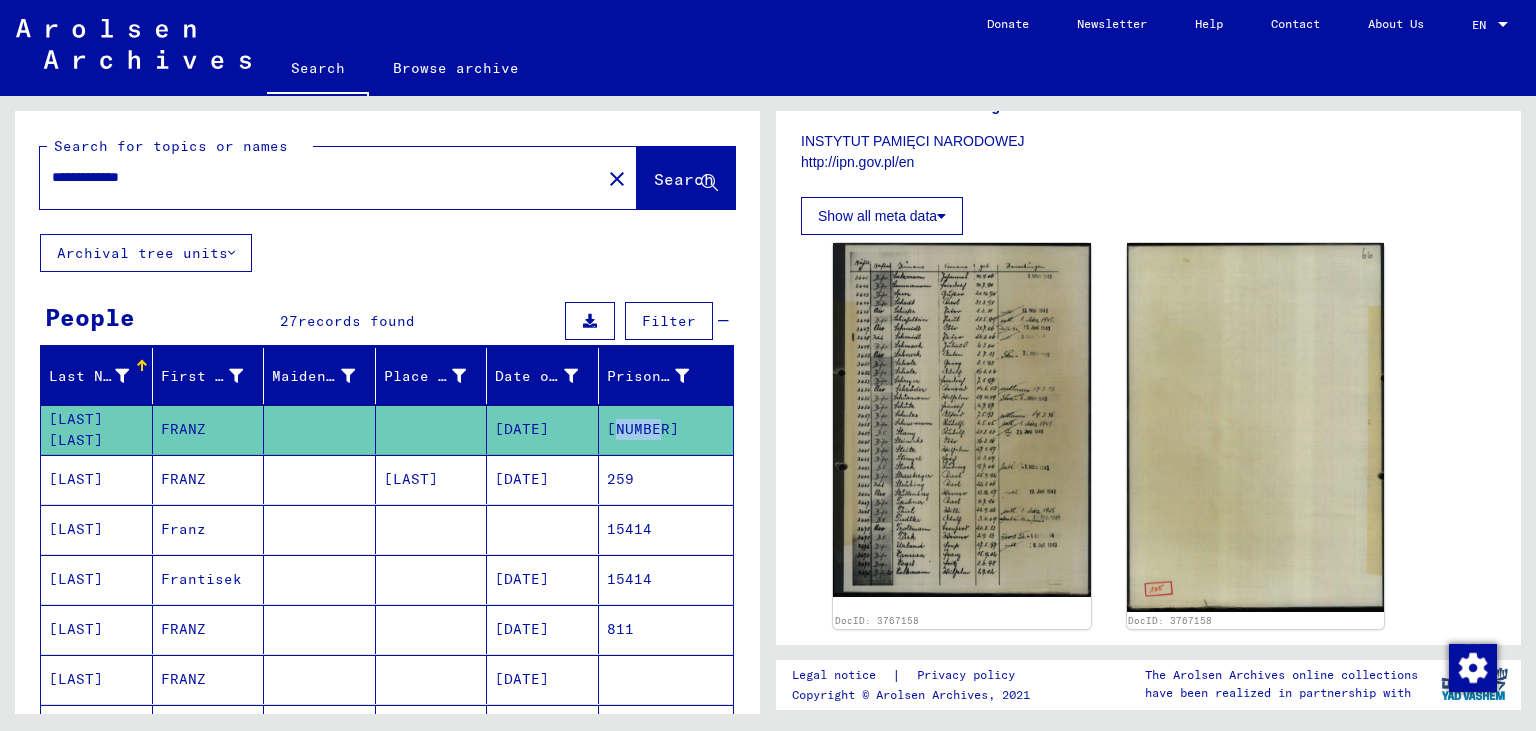 drag, startPoint x: 655, startPoint y: 428, endPoint x: 606, endPoint y: 428, distance: 49 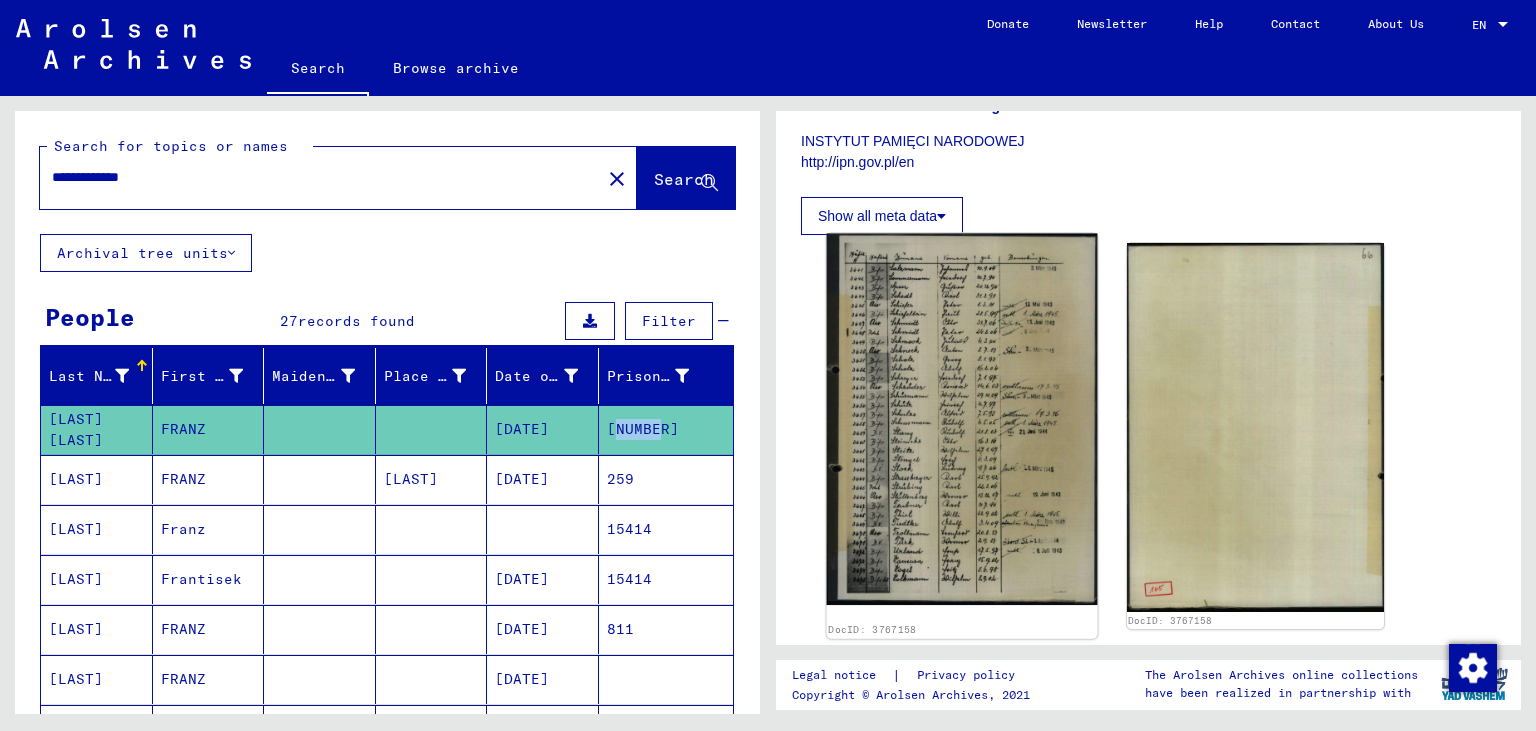 click 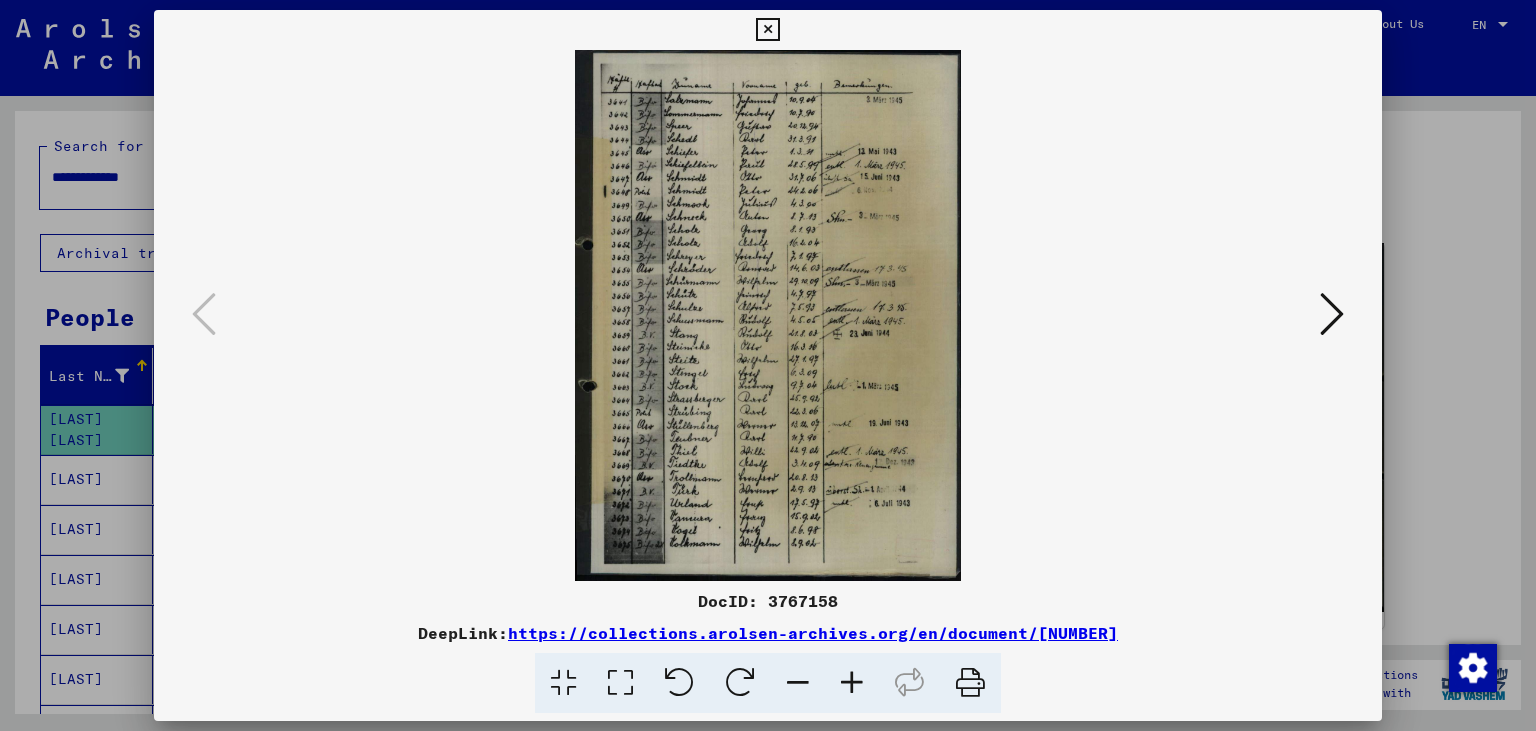 click on "https://collections.arolsen-archives.org/en/document/[NUMBER]" at bounding box center (813, 633) 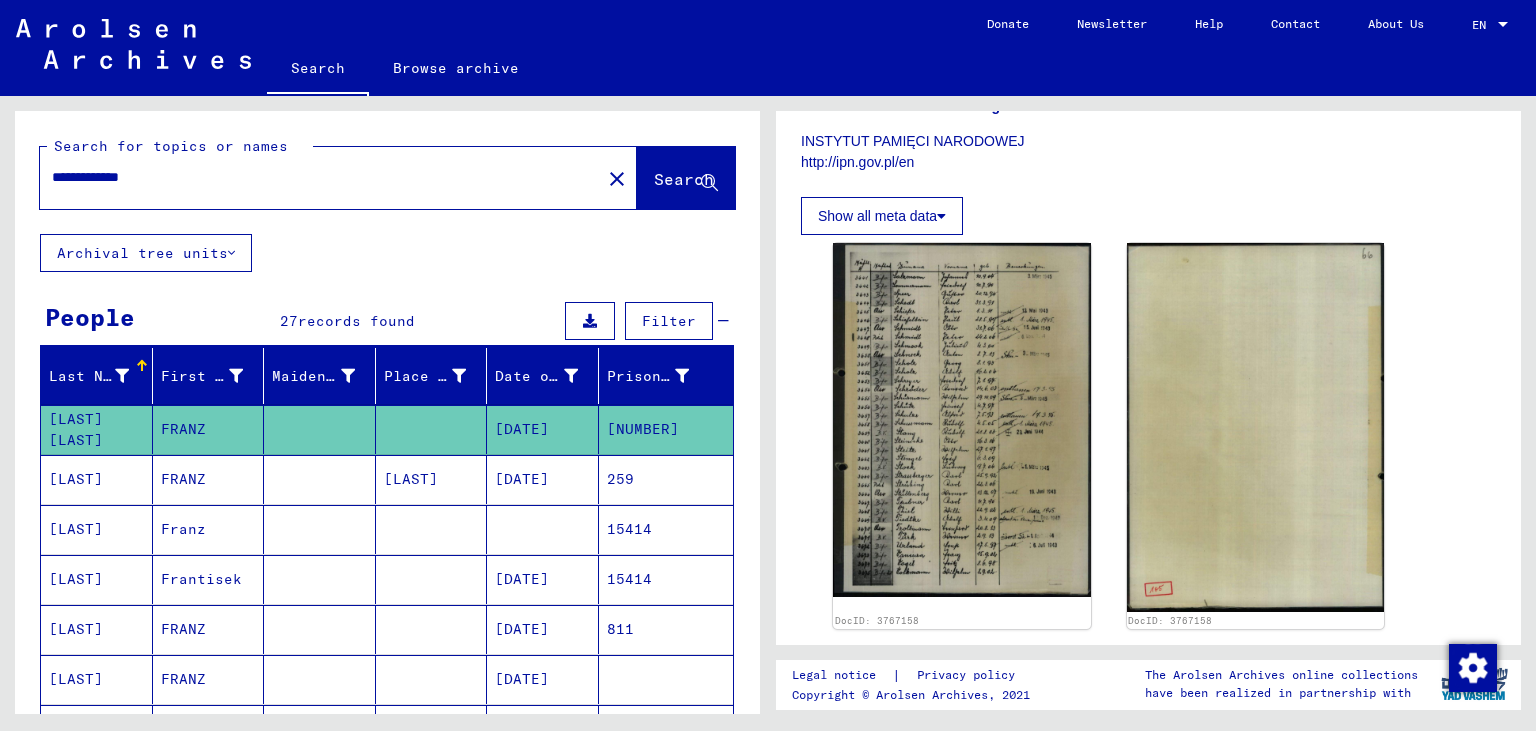 click on "**********" at bounding box center (320, 177) 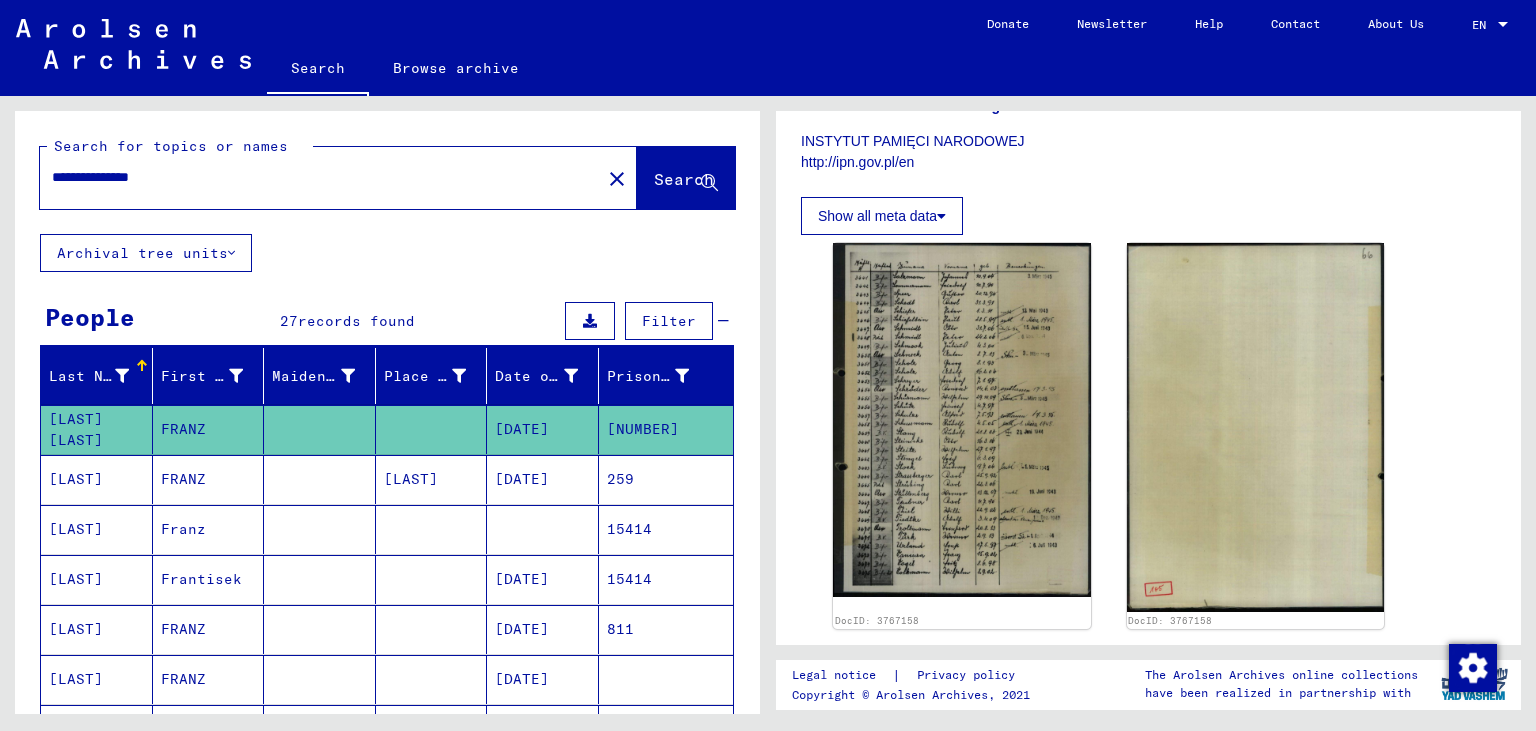 scroll, scrollTop: 0, scrollLeft: 0, axis: both 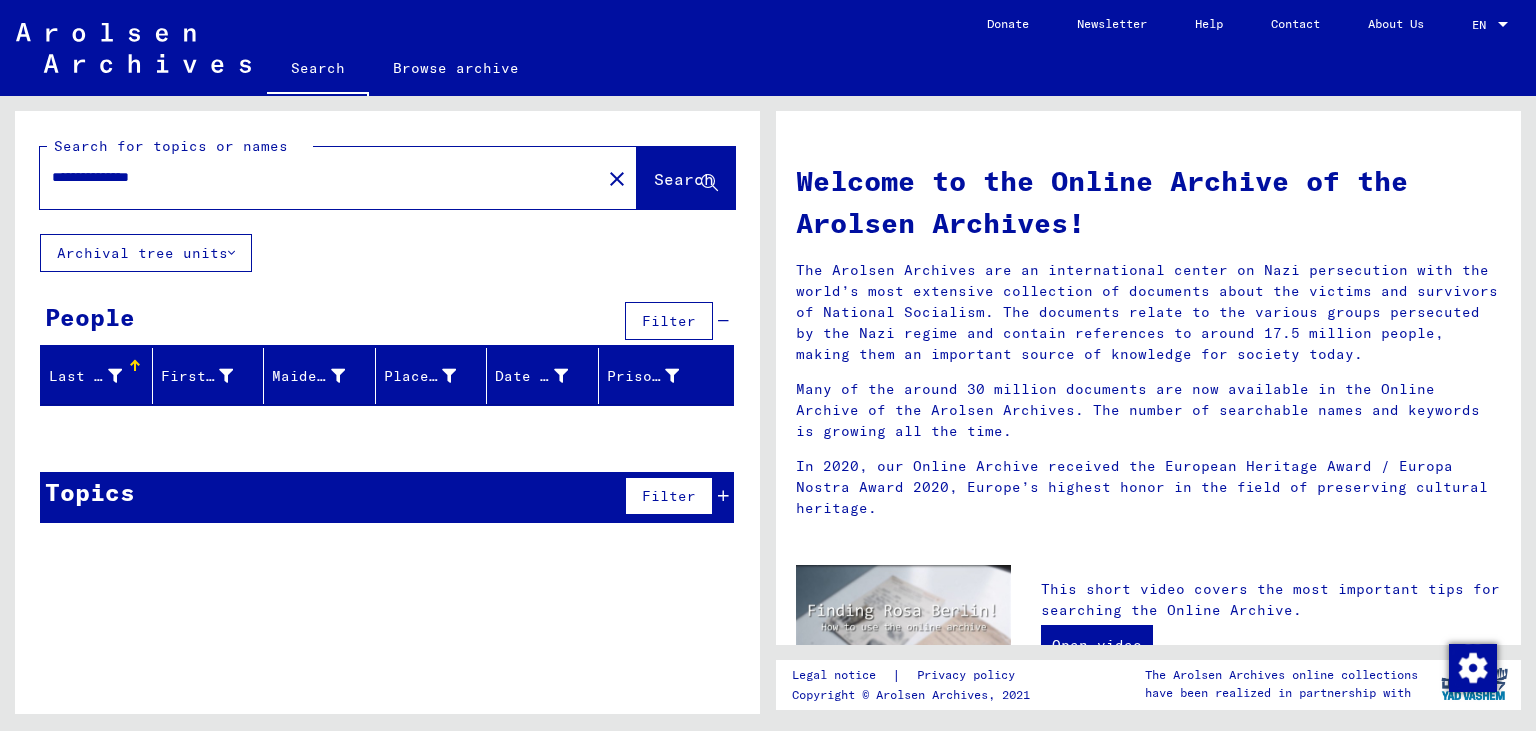 click on "**********" at bounding box center (314, 177) 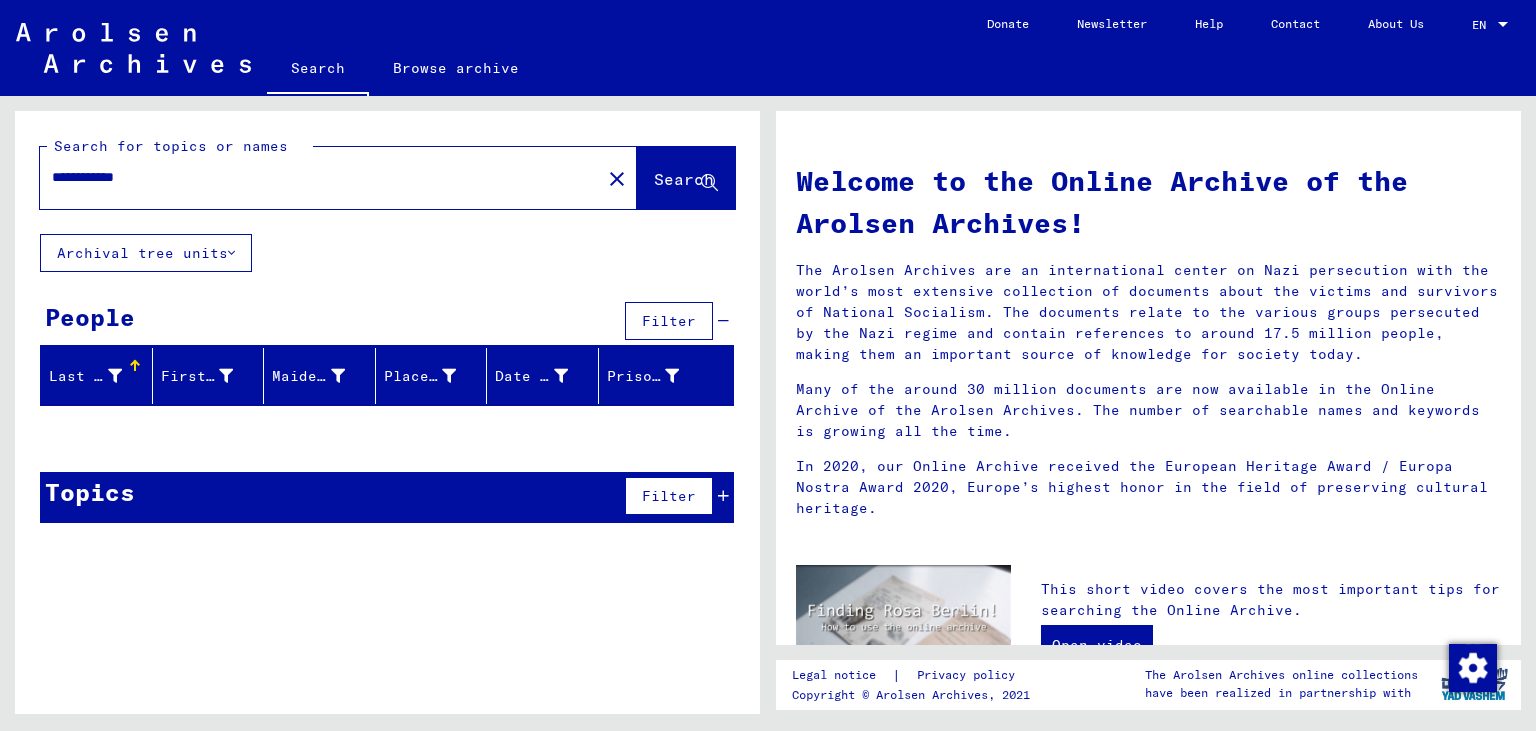 drag, startPoint x: 237, startPoint y: 174, endPoint x: 0, endPoint y: 142, distance: 239.15057 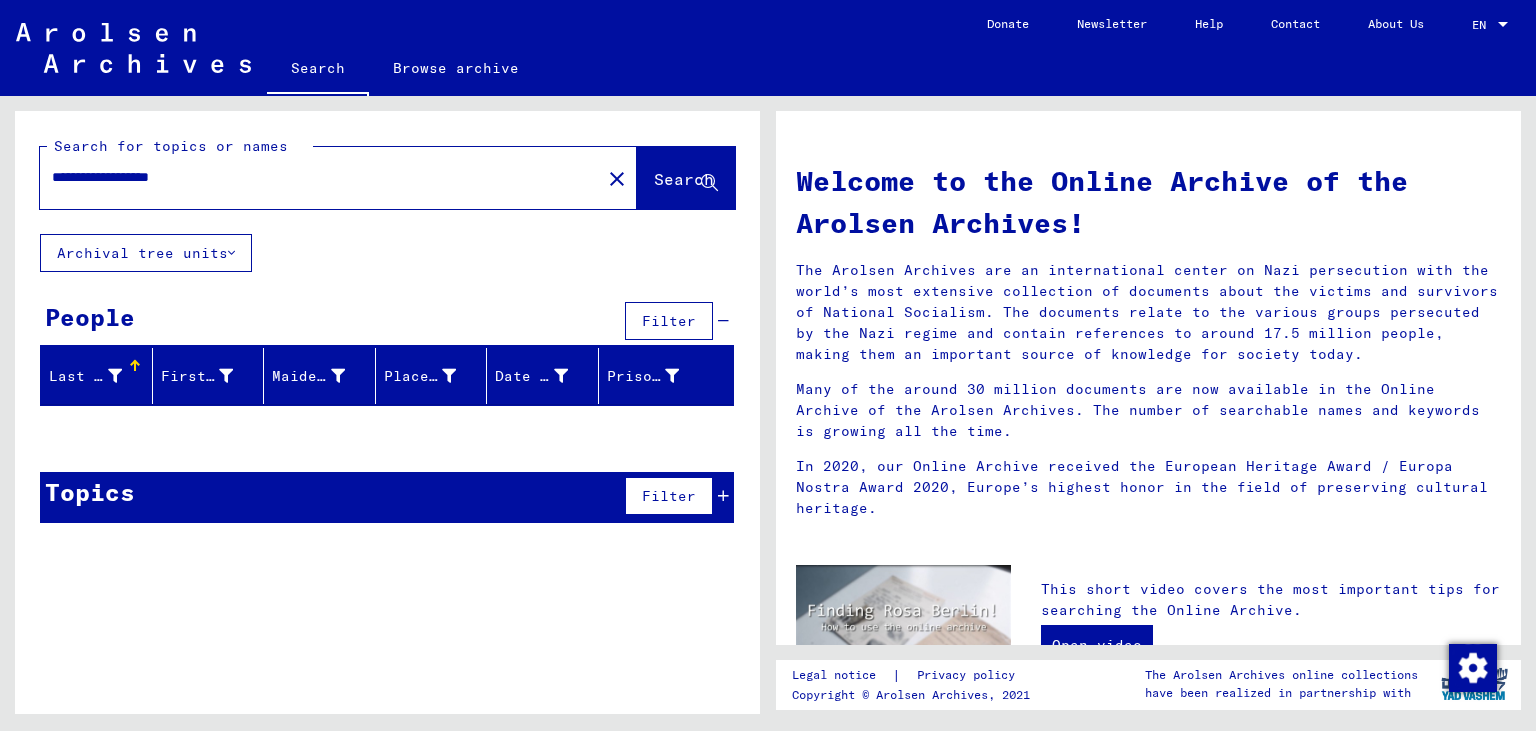 type on "**********" 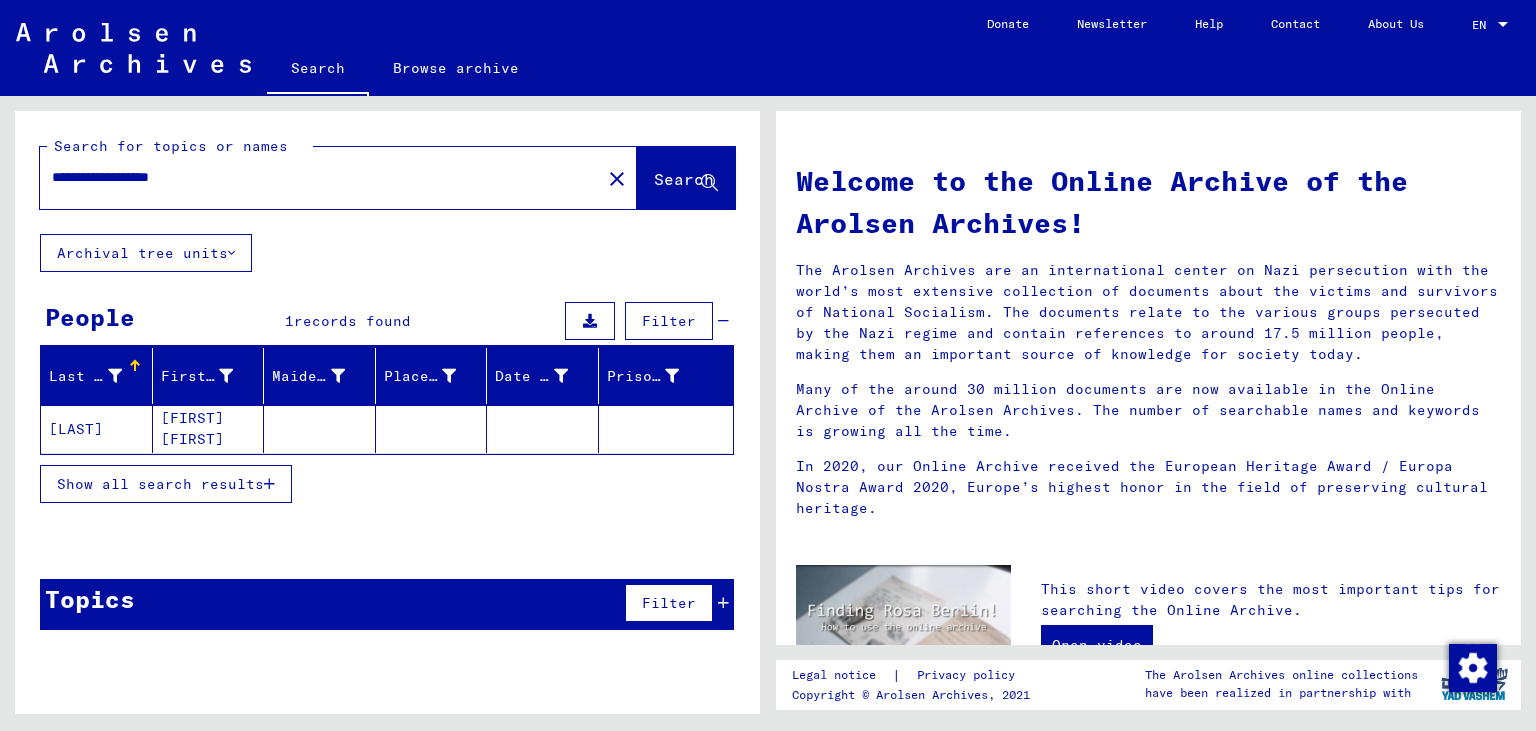 click on "[FIRST] [FIRST]" 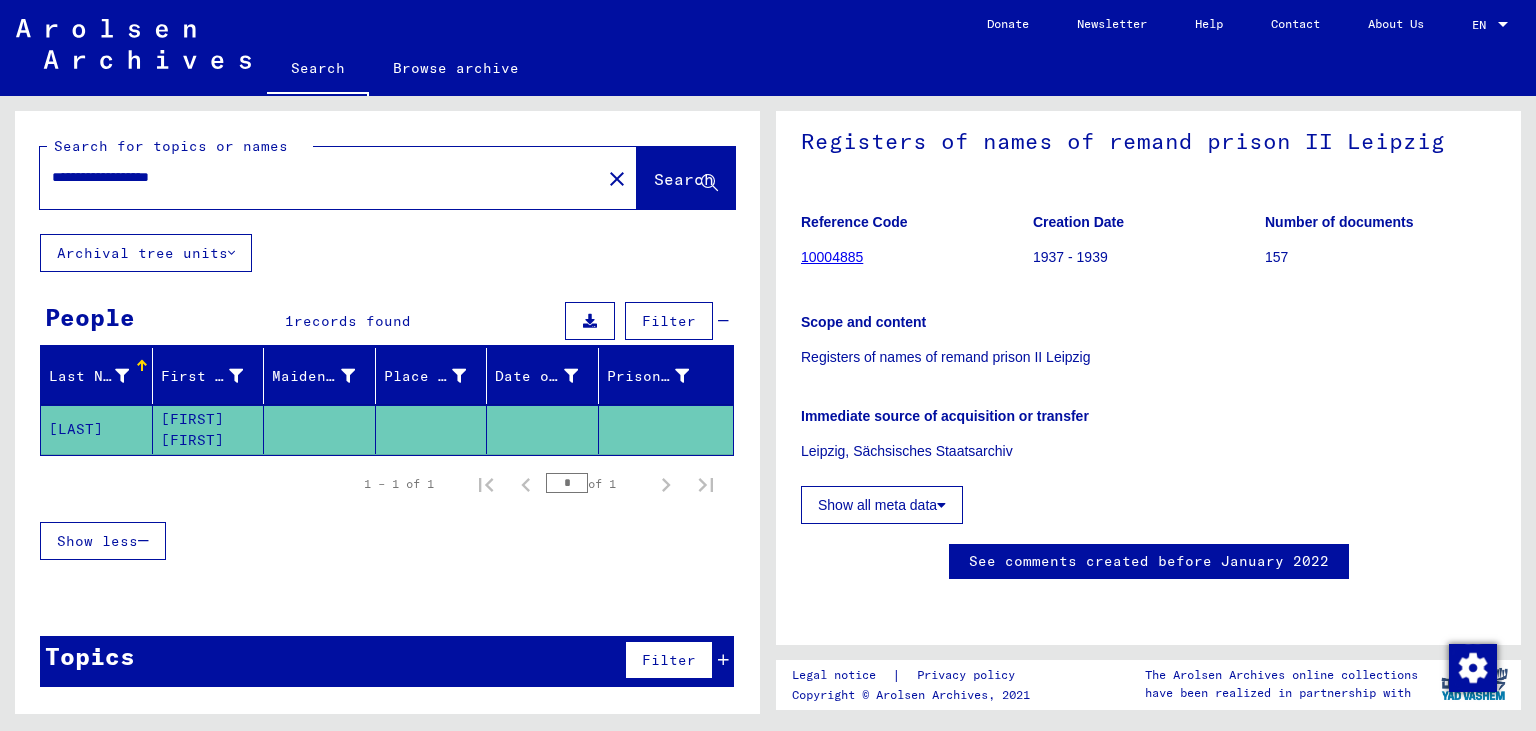 scroll, scrollTop: 0, scrollLeft: 0, axis: both 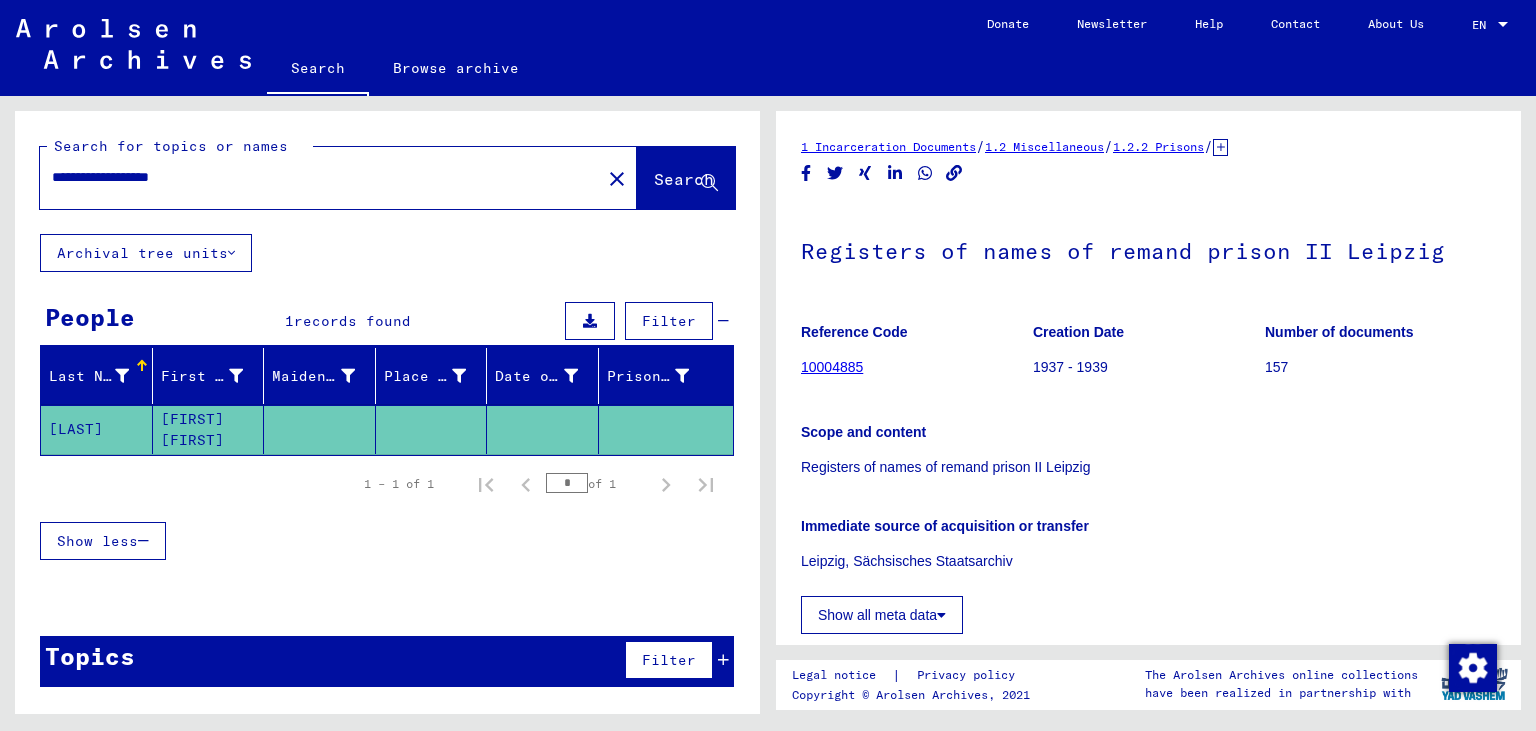 click on "10004885" 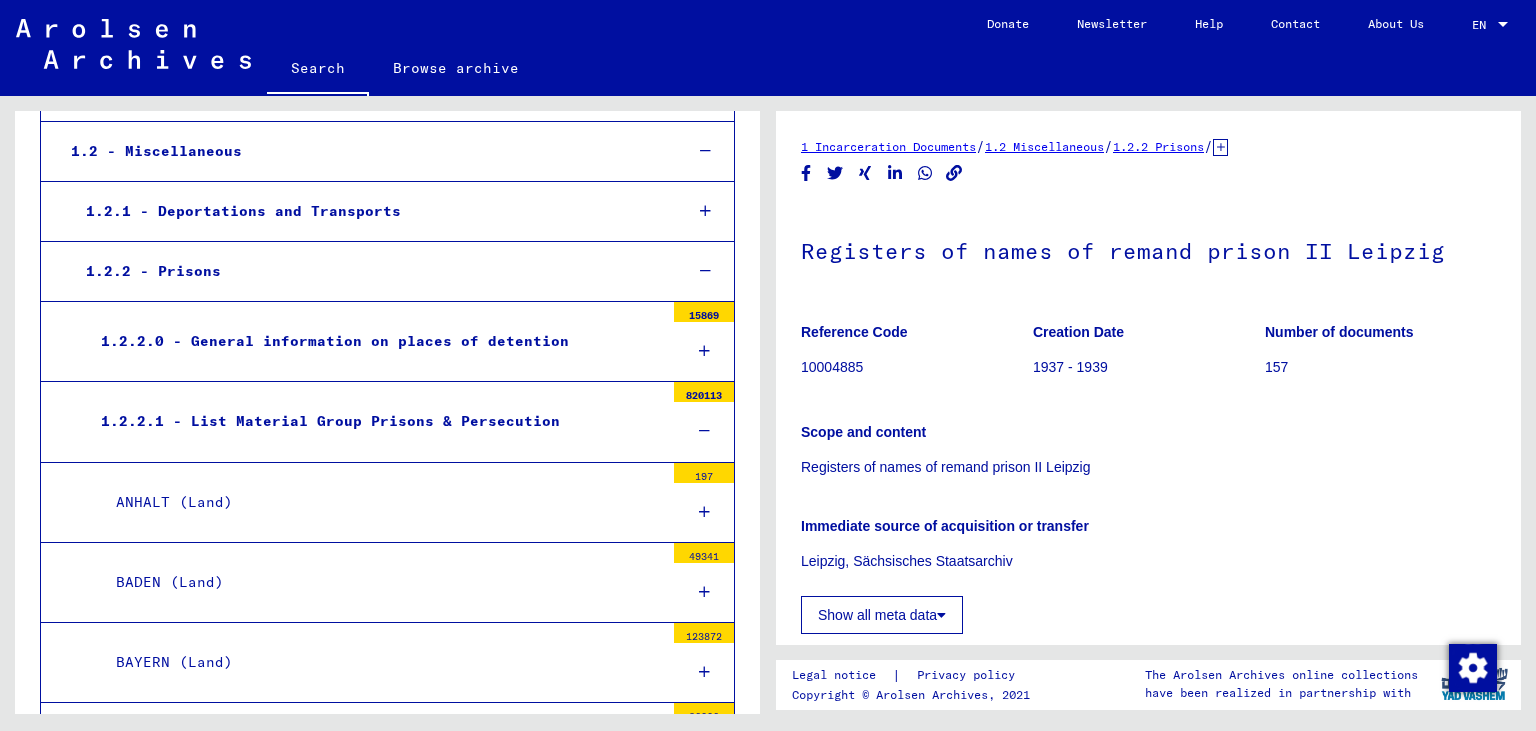scroll, scrollTop: 331, scrollLeft: 0, axis: vertical 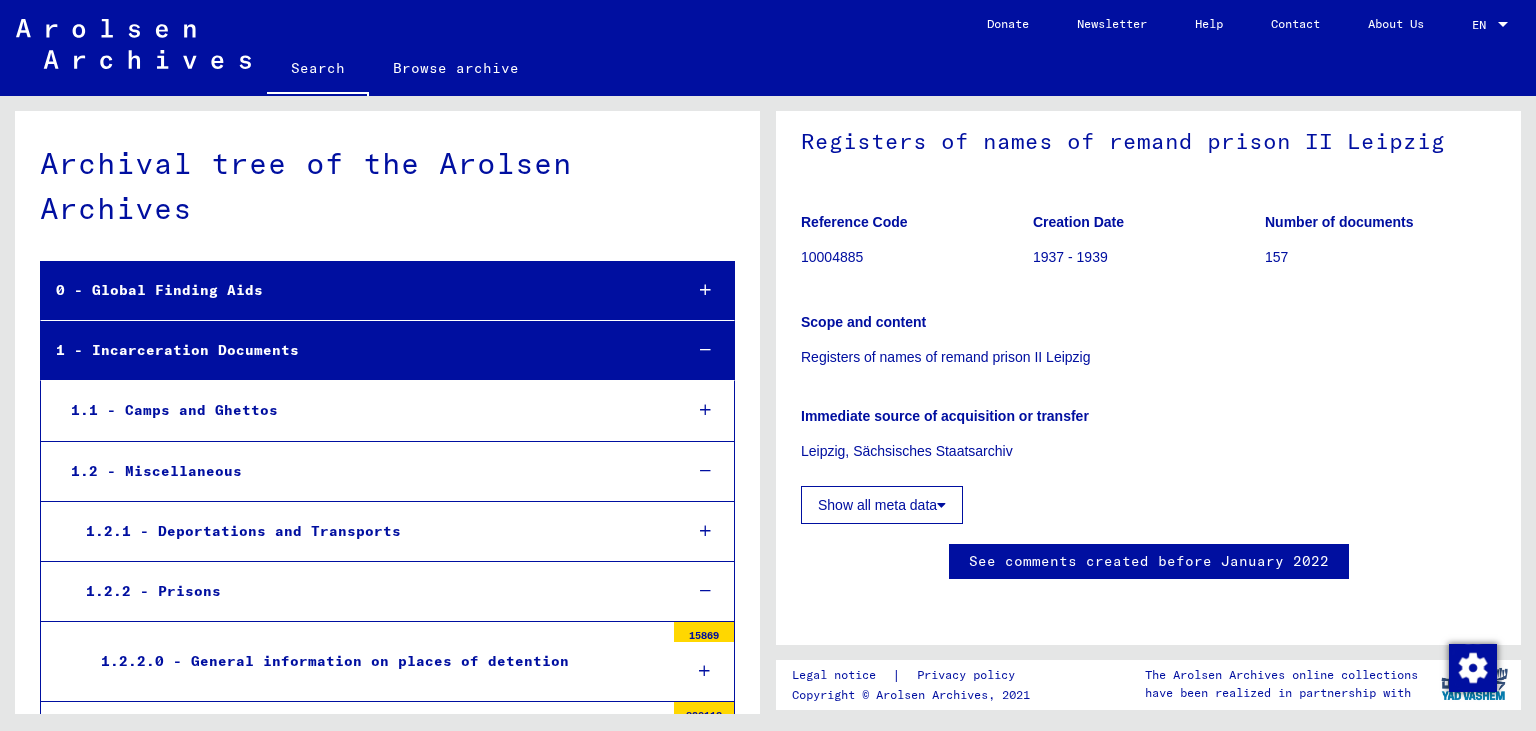 click on "Search" 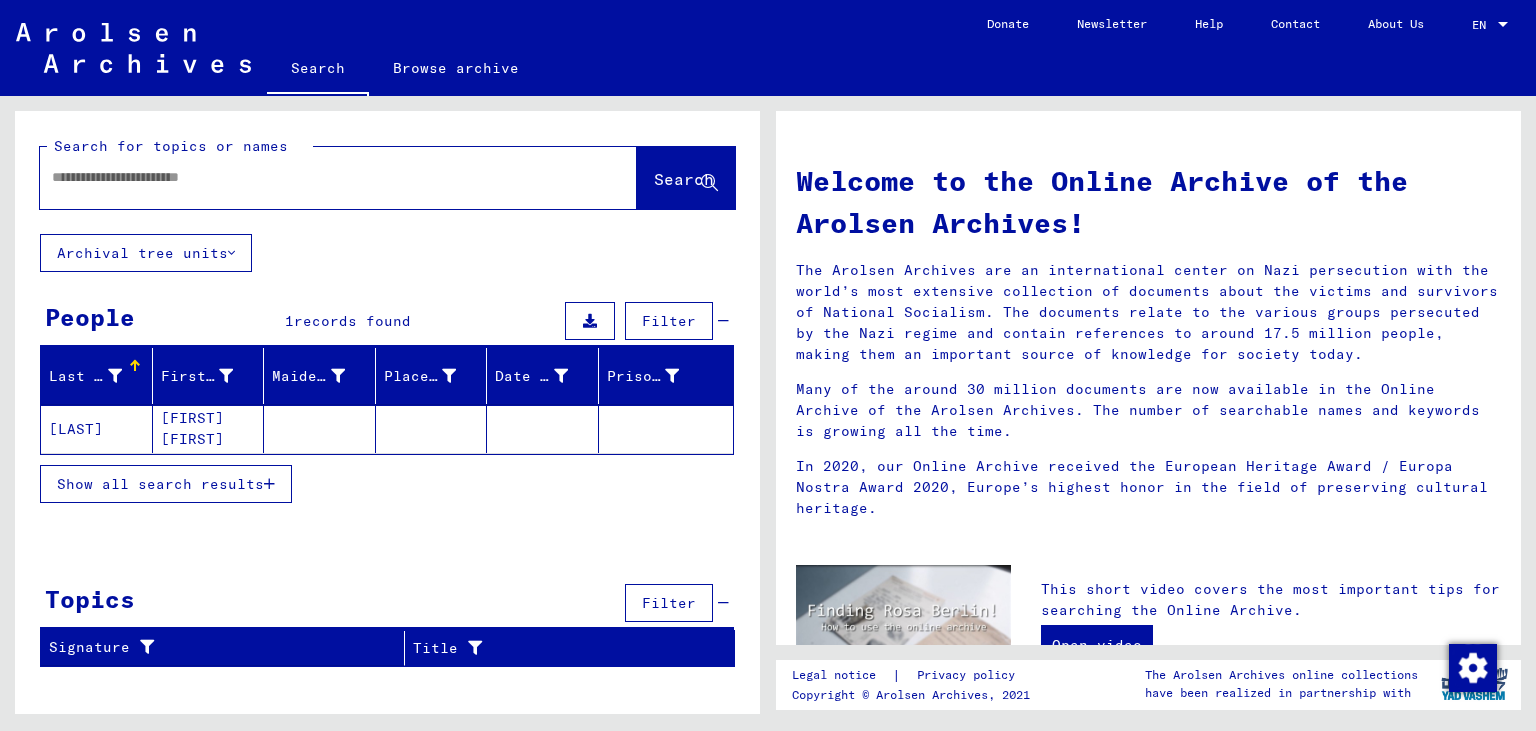 click 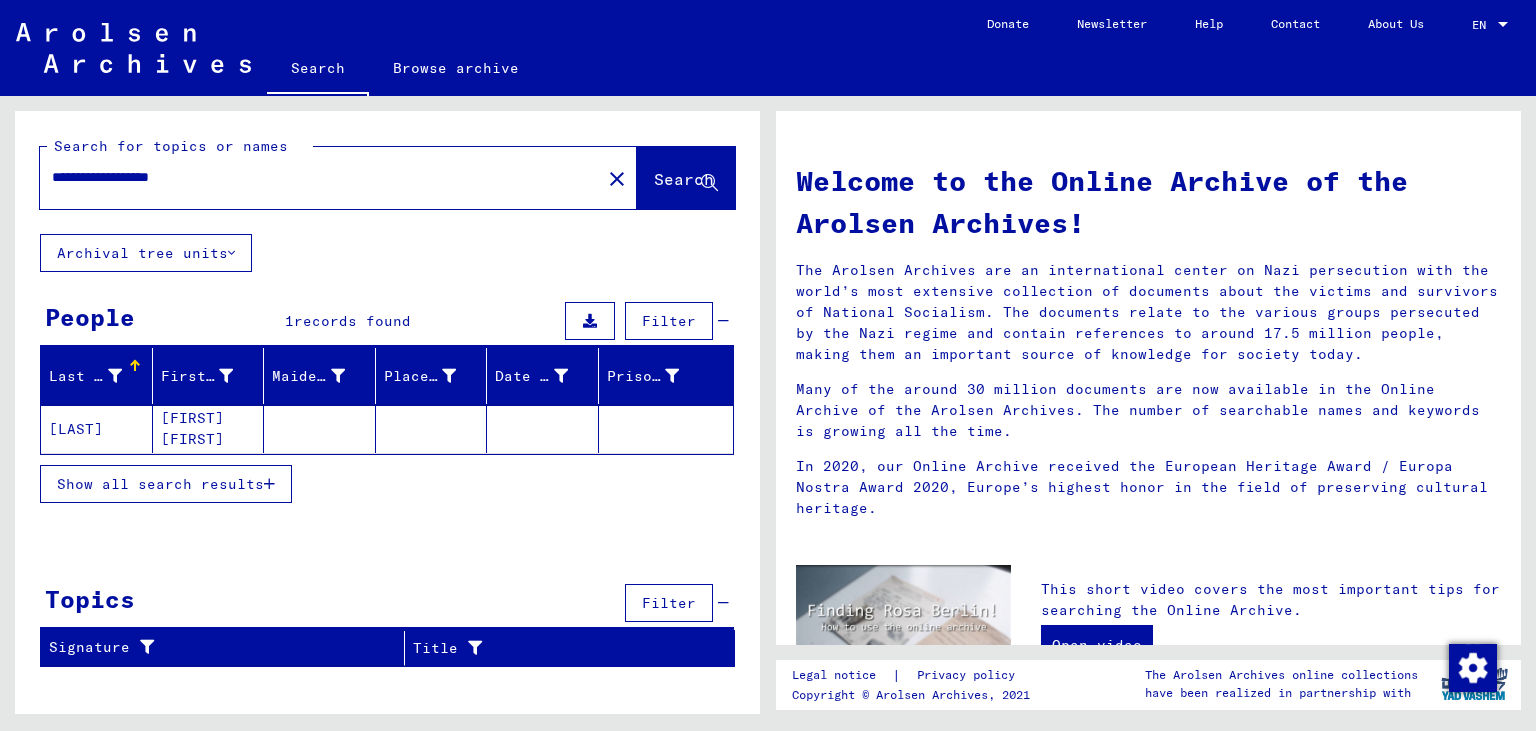 click on "**********" at bounding box center [314, 177] 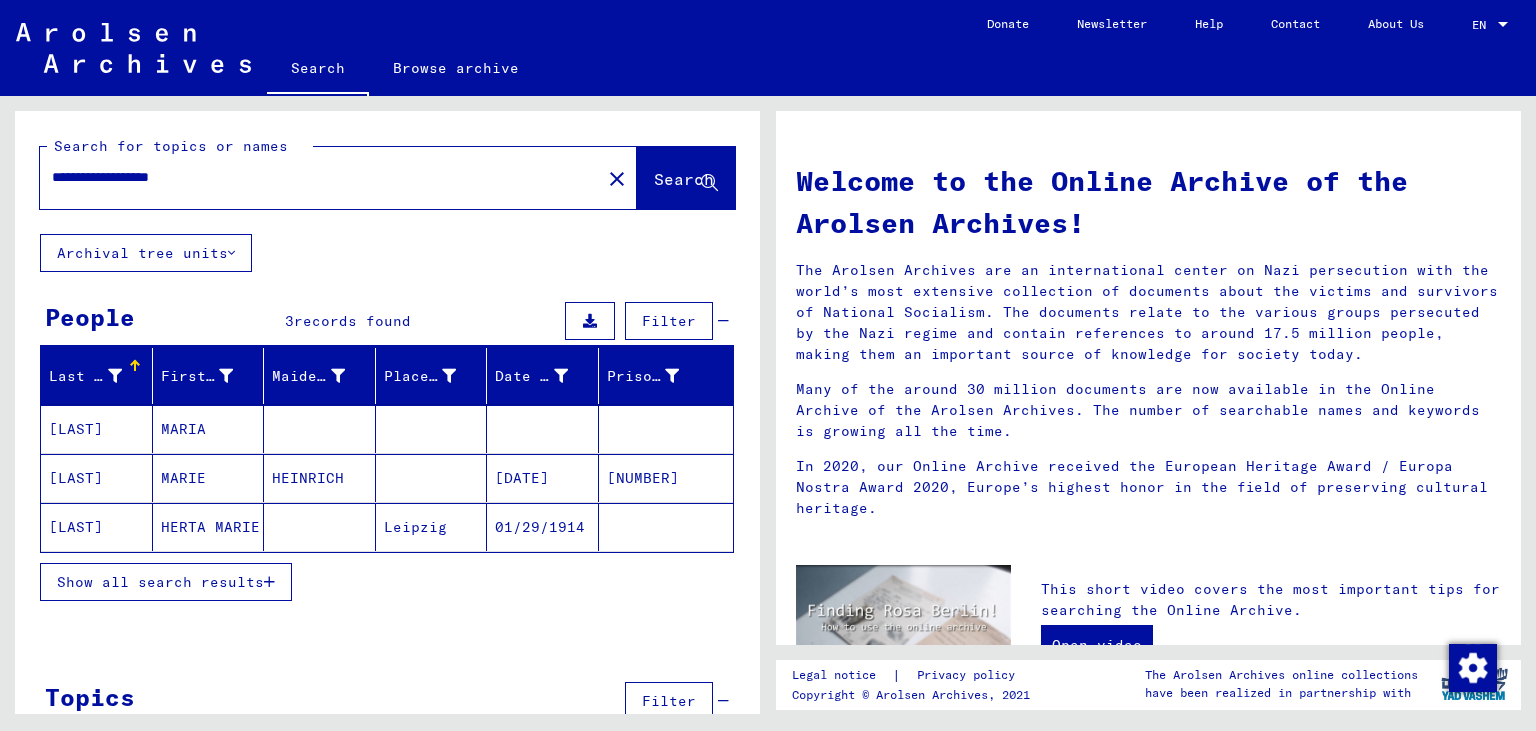 click on "[DATE]" at bounding box center (543, 527) 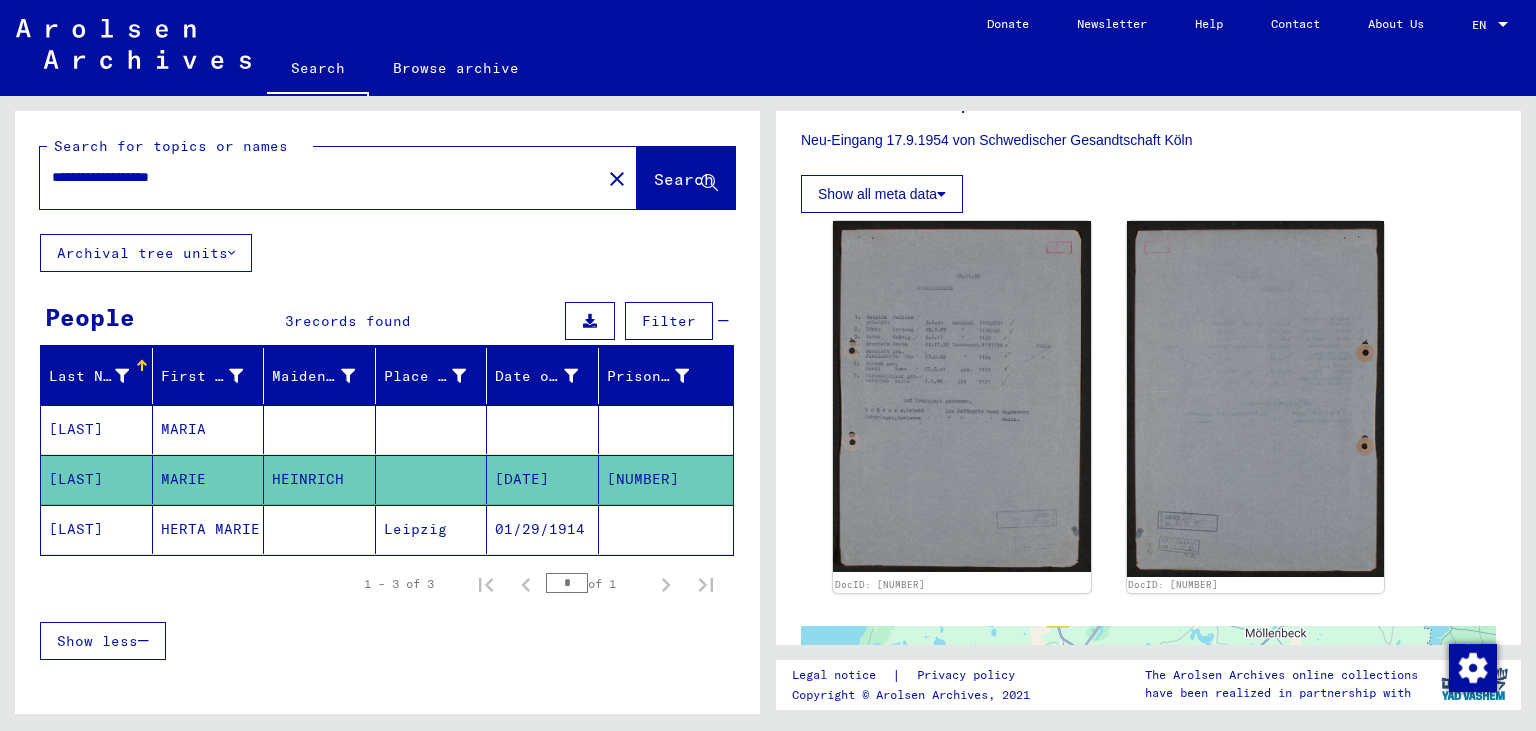 scroll, scrollTop: 331, scrollLeft: 0, axis: vertical 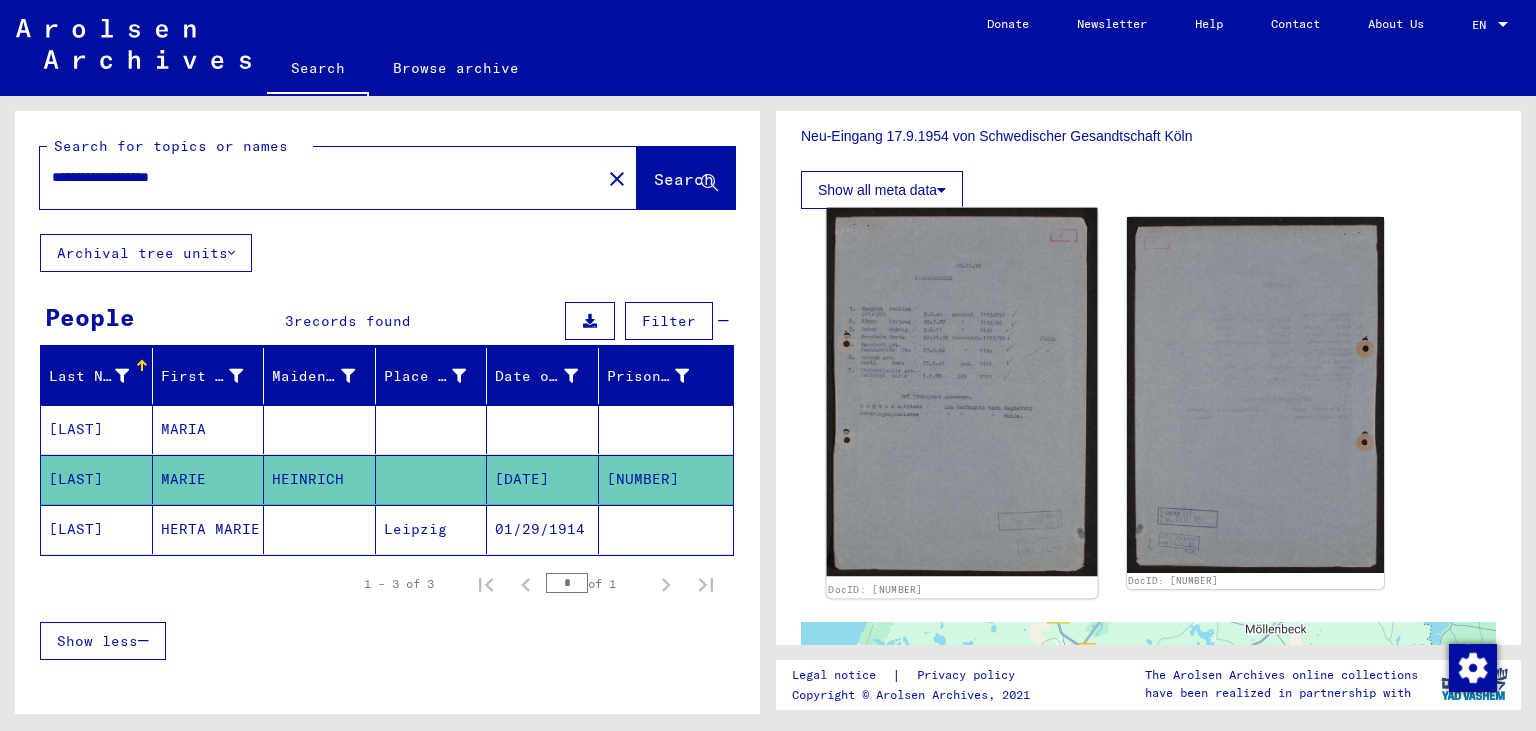 click 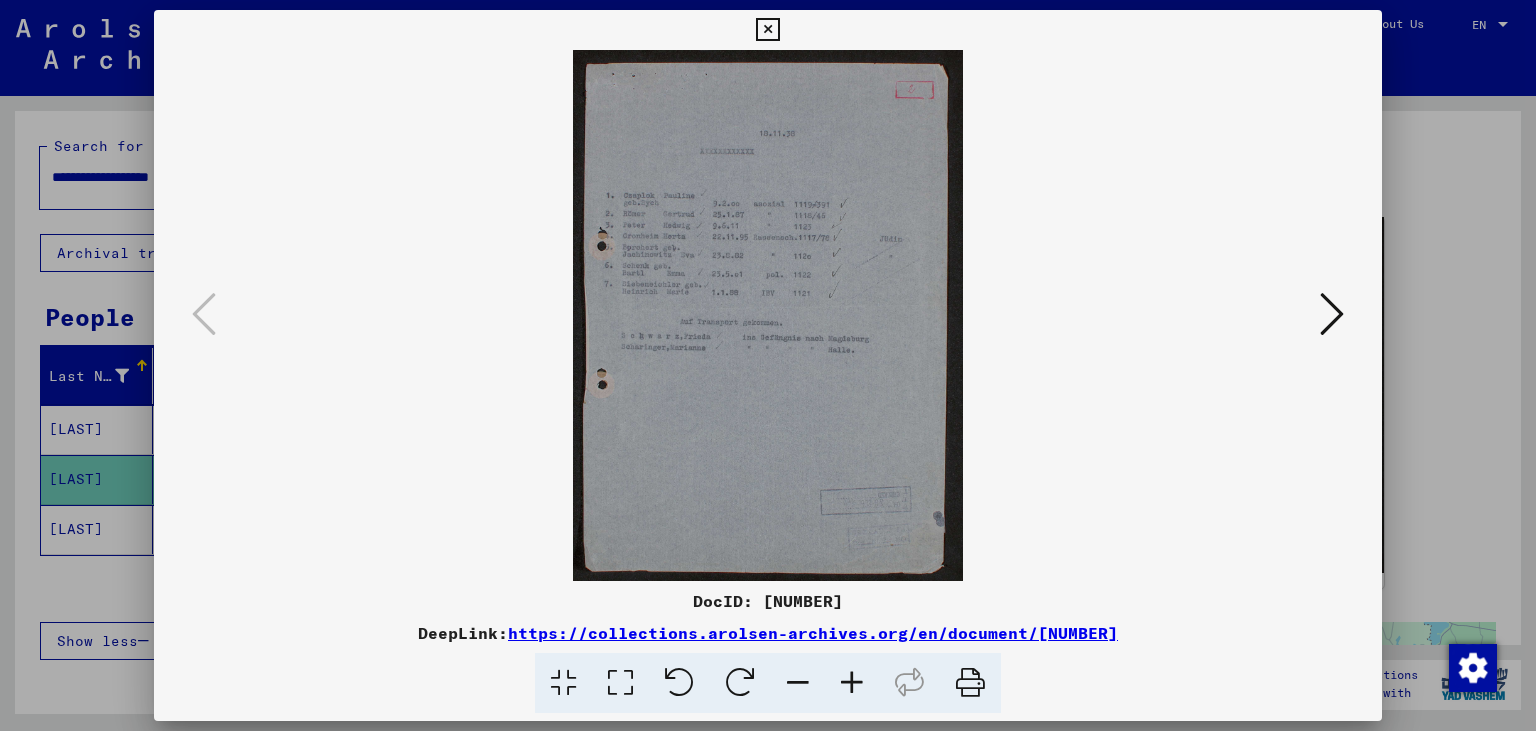 click at bounding box center (852, 683) 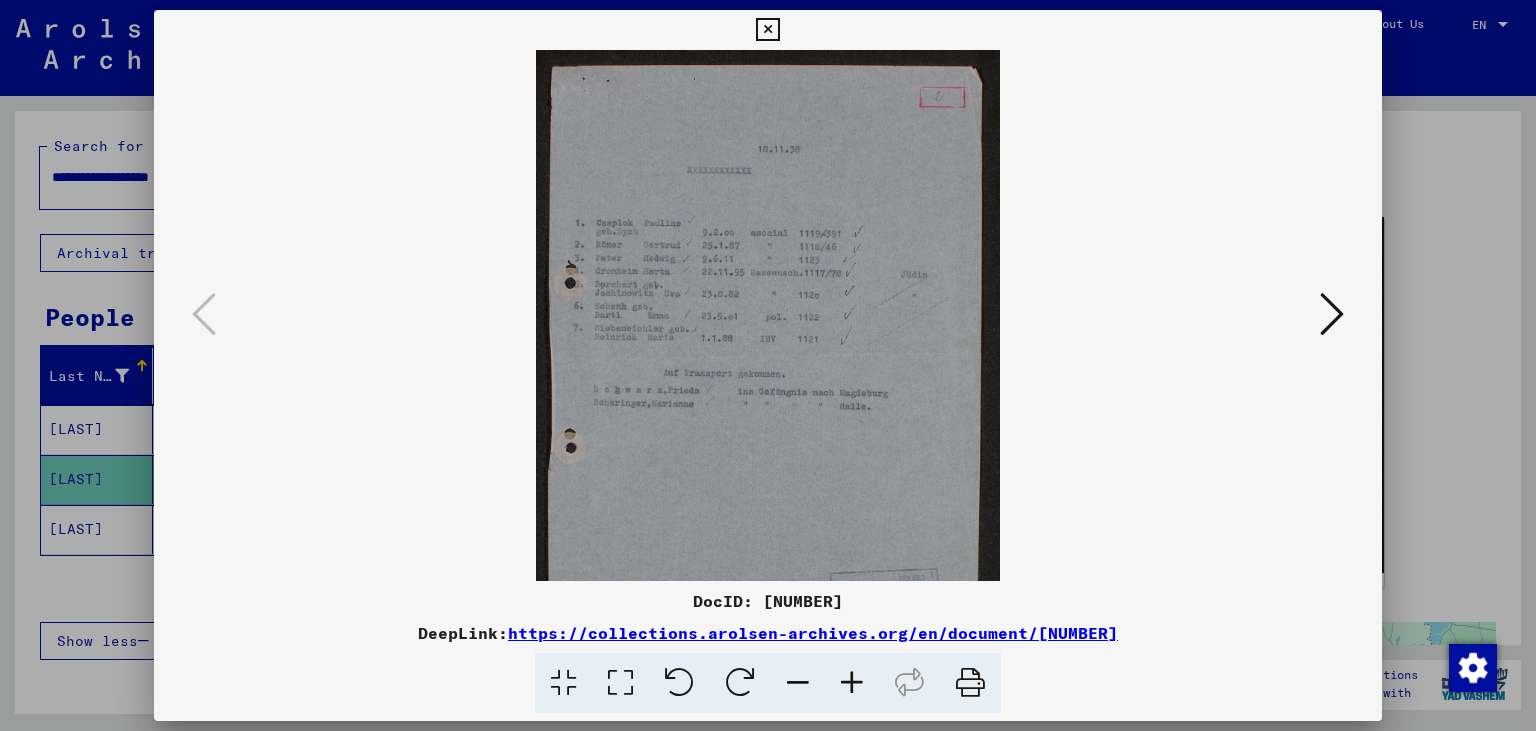 click at bounding box center [852, 683] 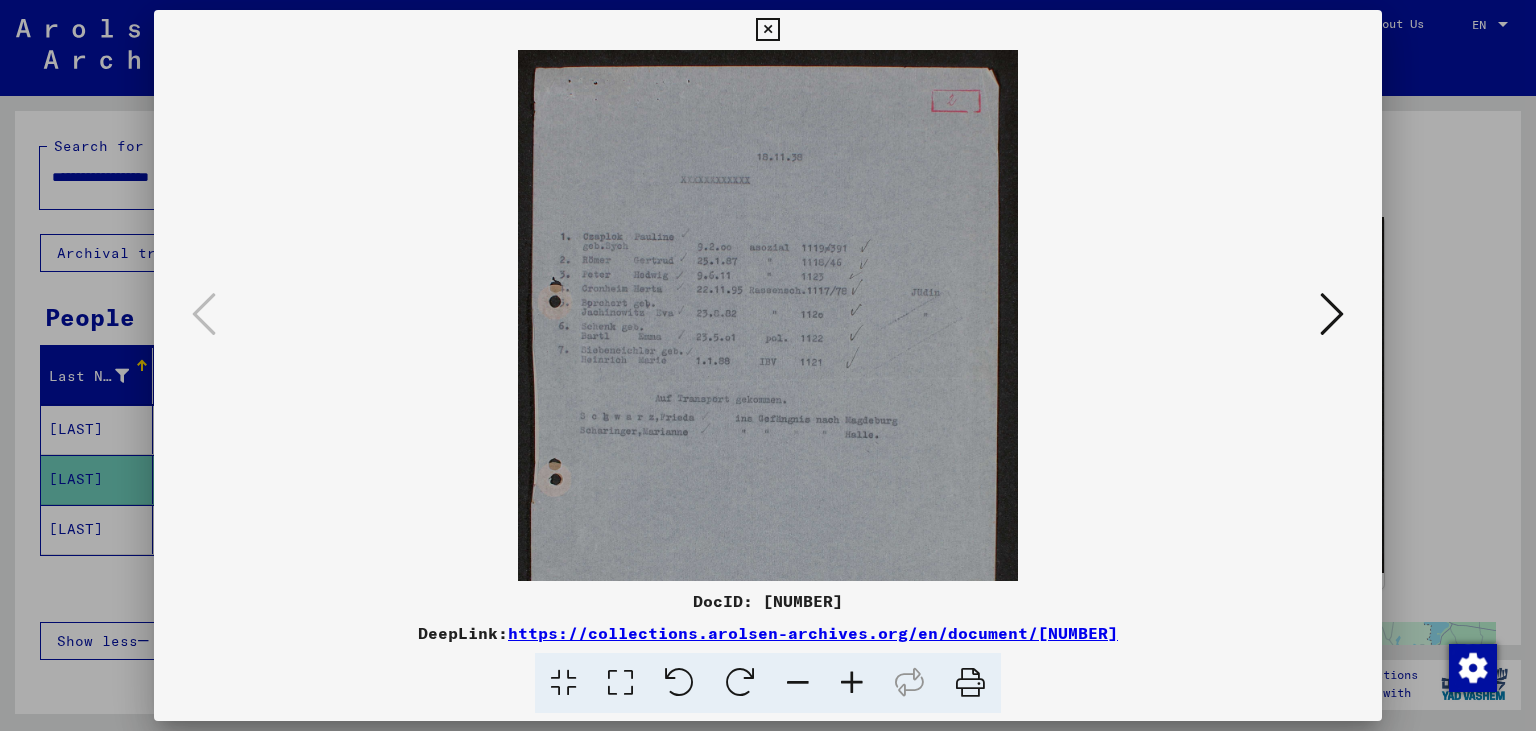 click at bounding box center (852, 683) 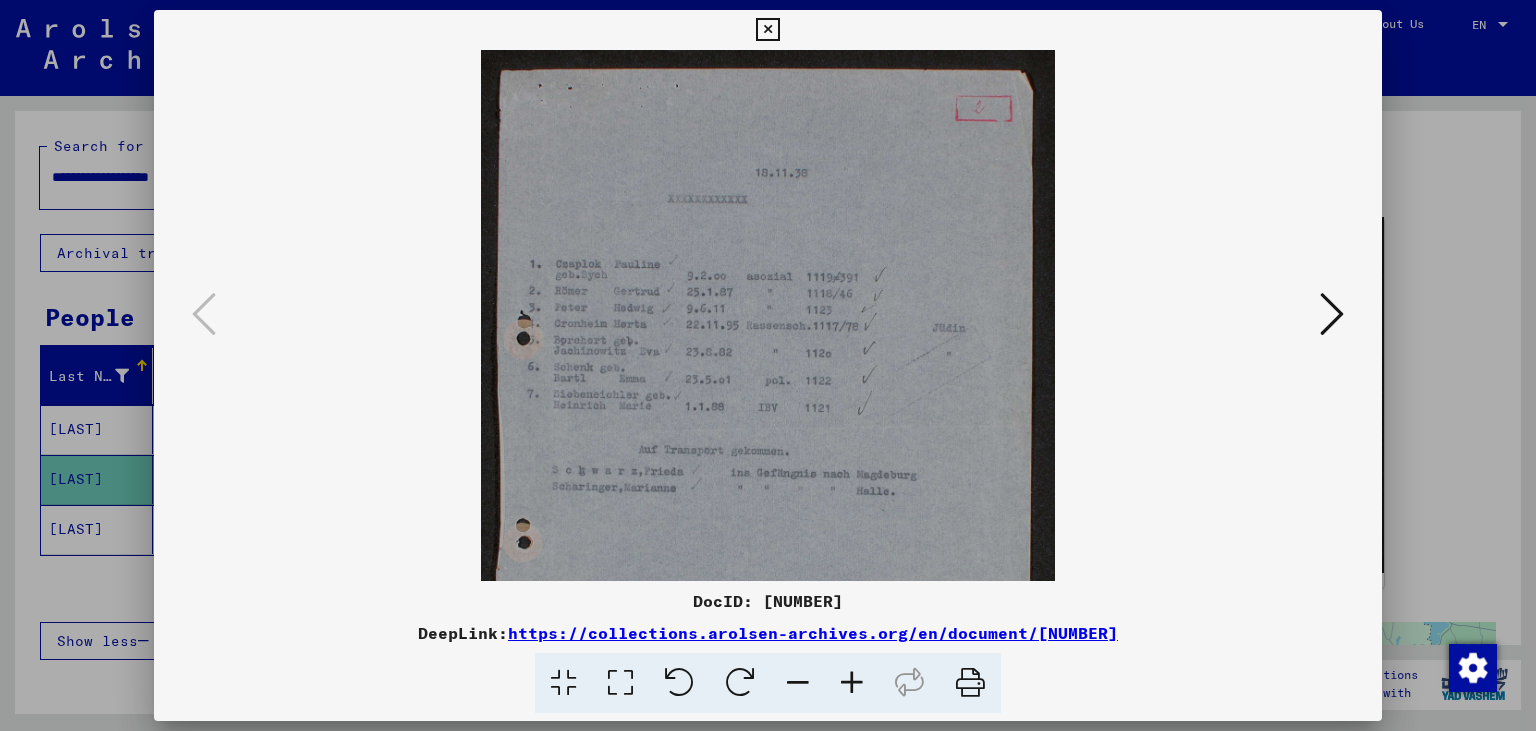 click at bounding box center [852, 683] 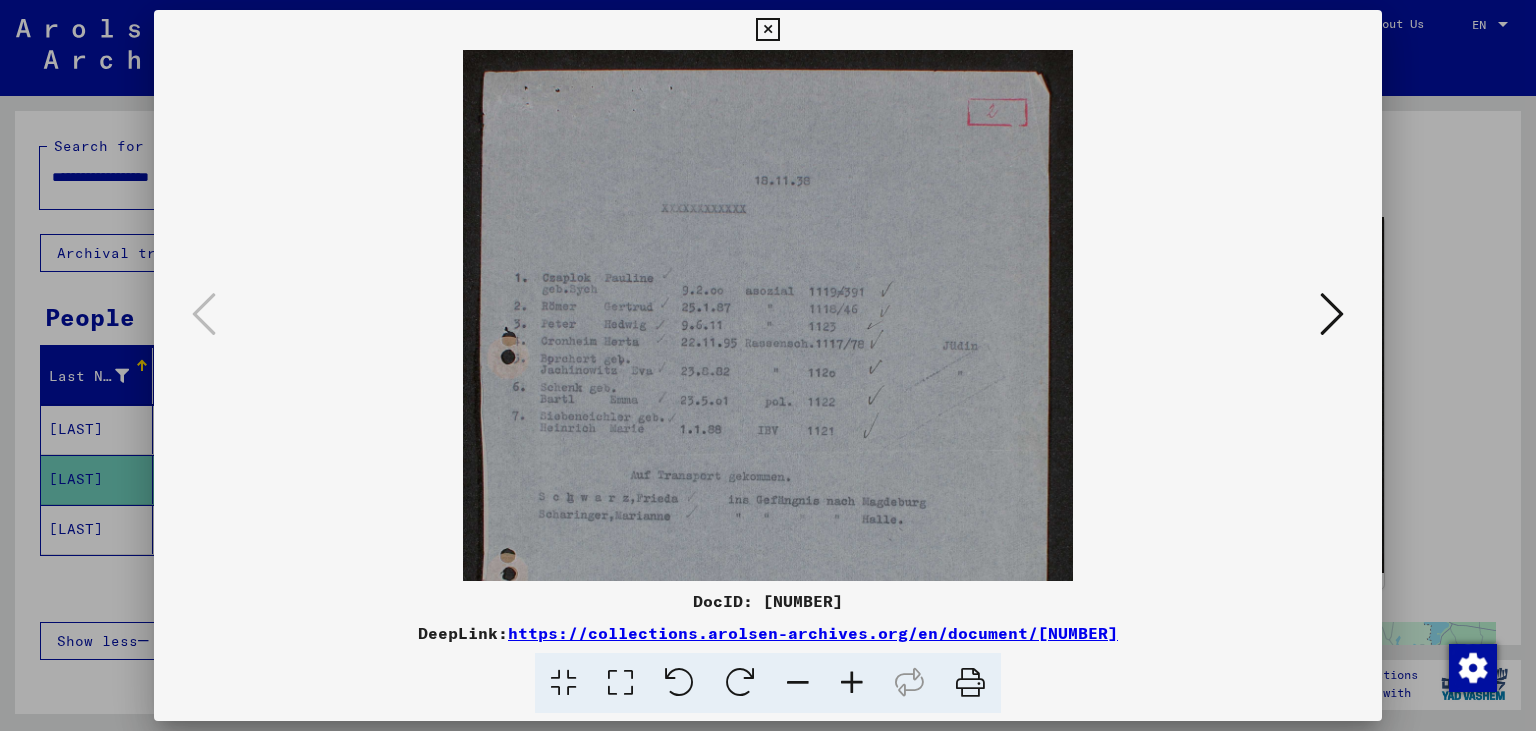 click at bounding box center (852, 683) 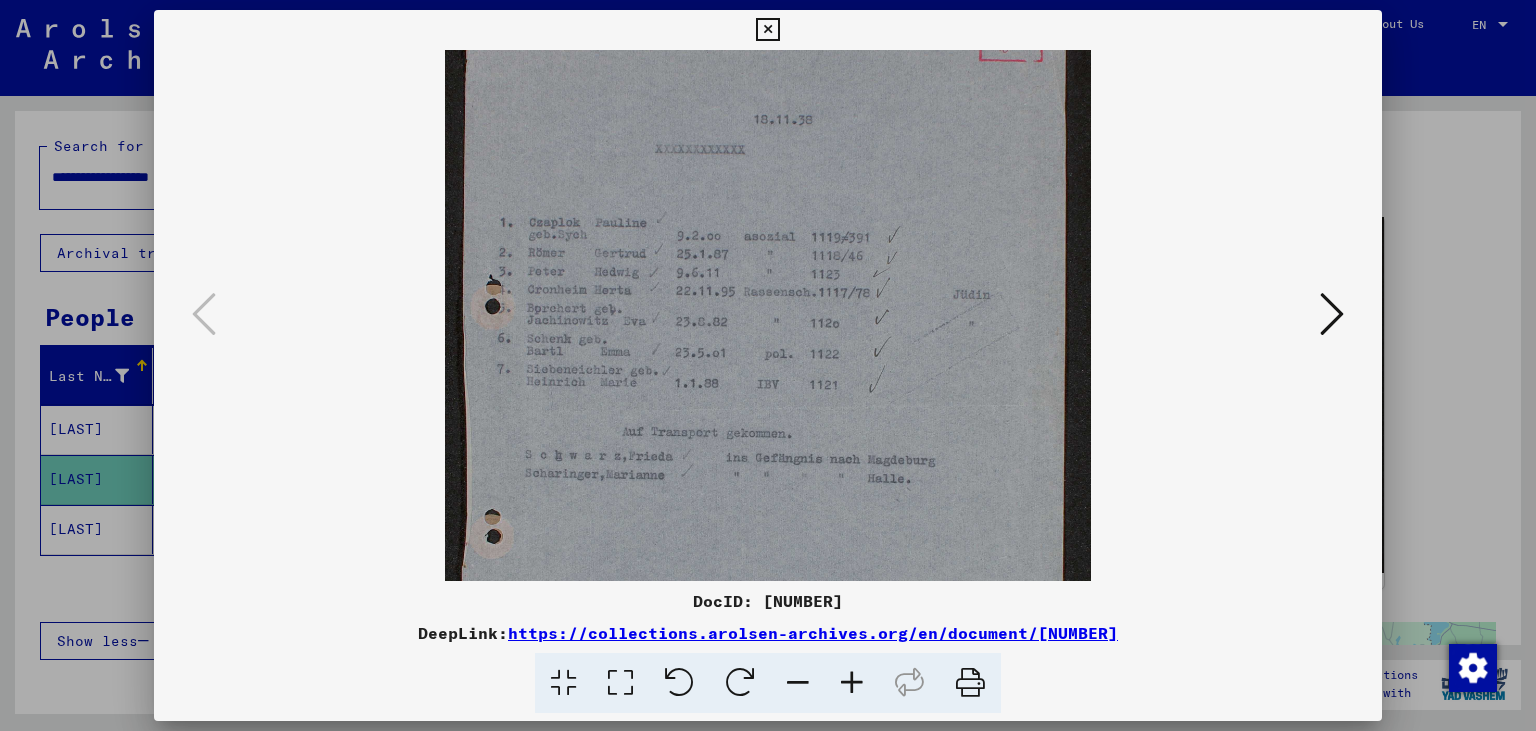 scroll, scrollTop: 61, scrollLeft: 0, axis: vertical 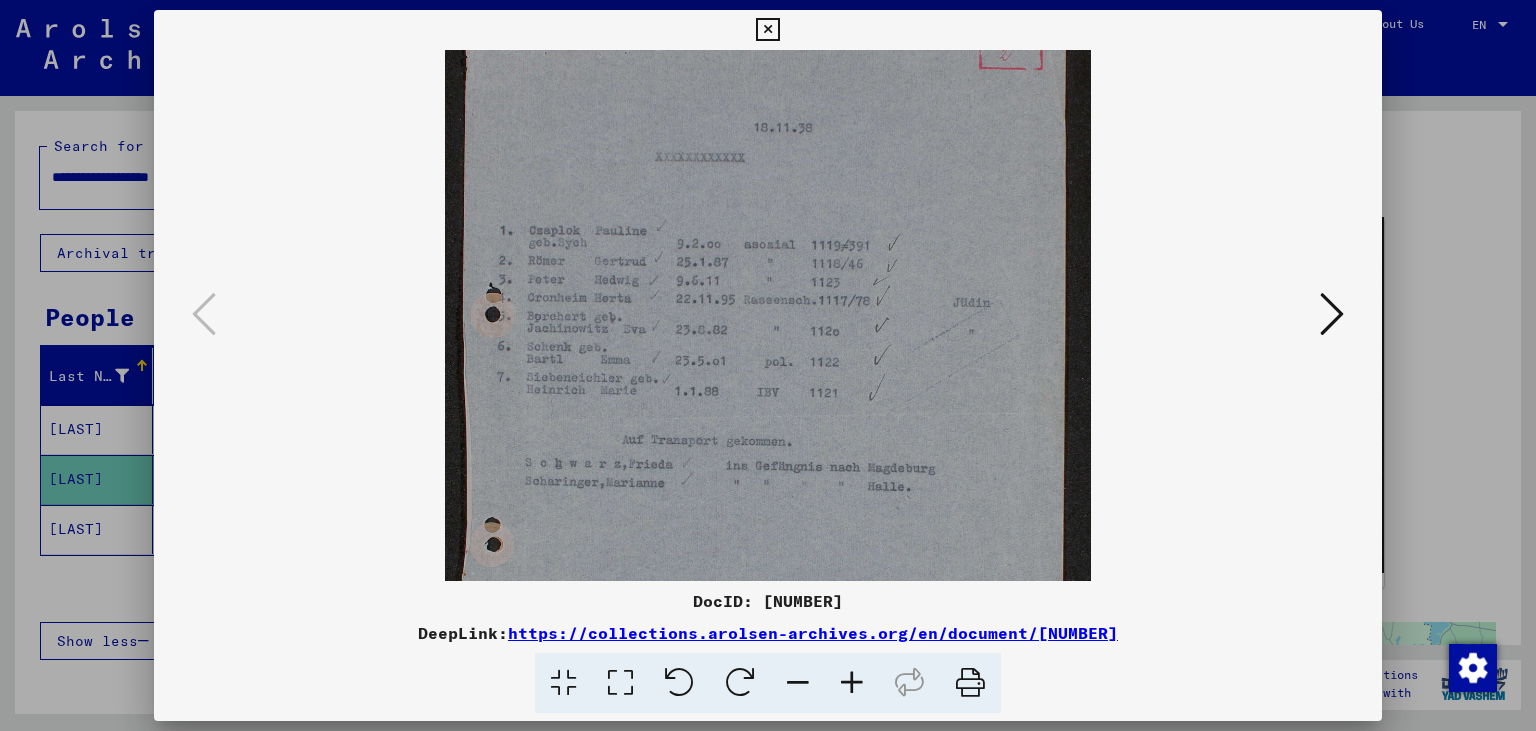 drag, startPoint x: 794, startPoint y: 413, endPoint x: 783, endPoint y: 351, distance: 62.968246 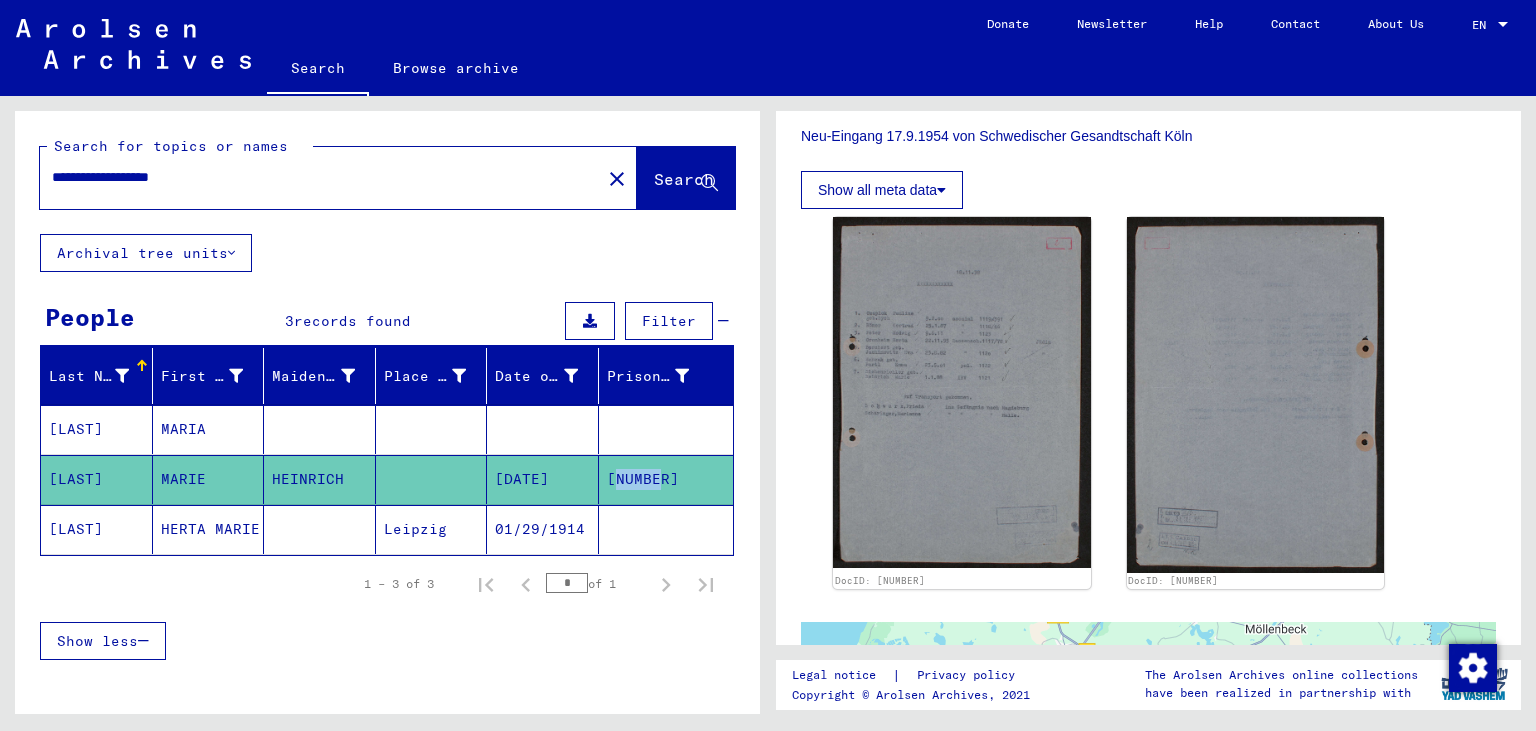 drag, startPoint x: 647, startPoint y: 472, endPoint x: 610, endPoint y: 472, distance: 37 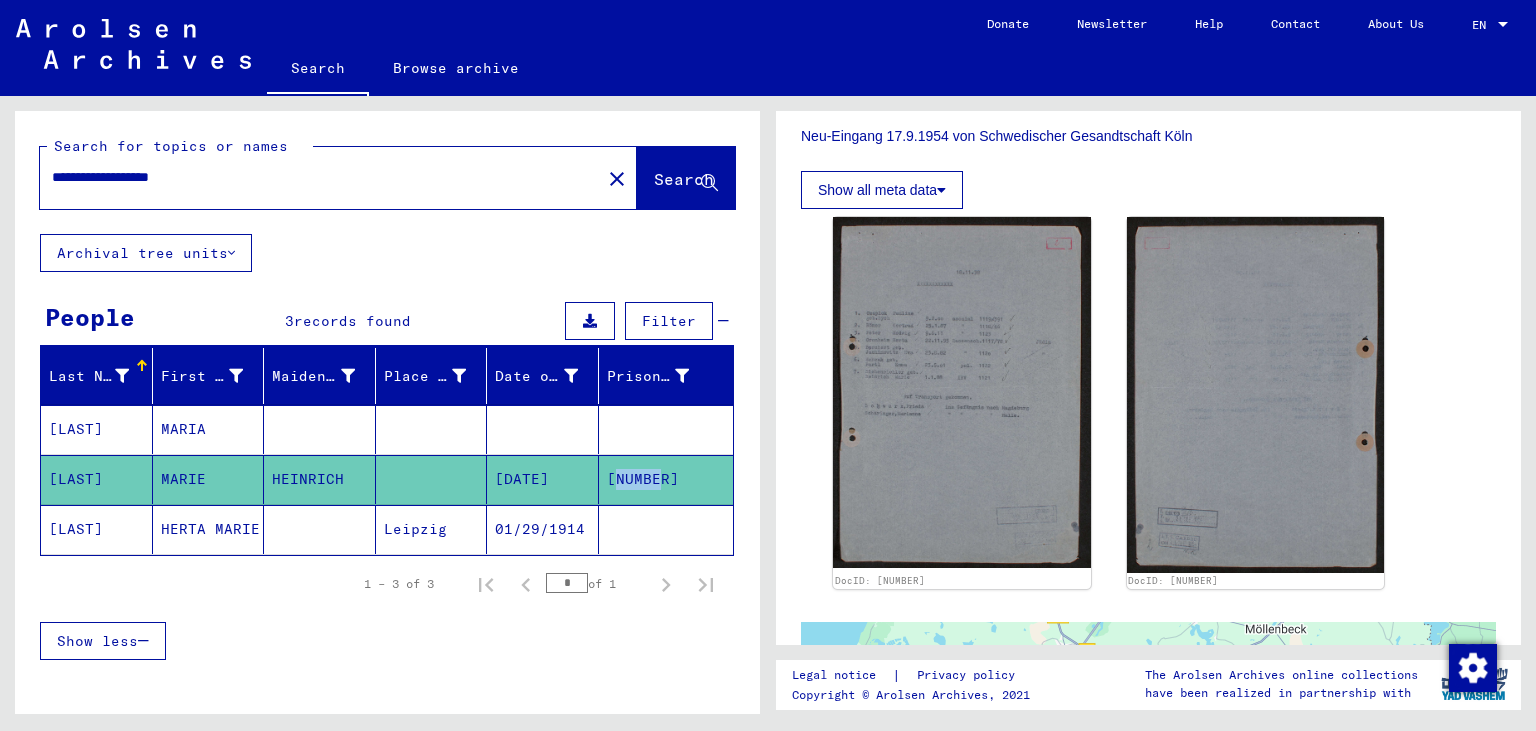 copy on "[NUMBER]" 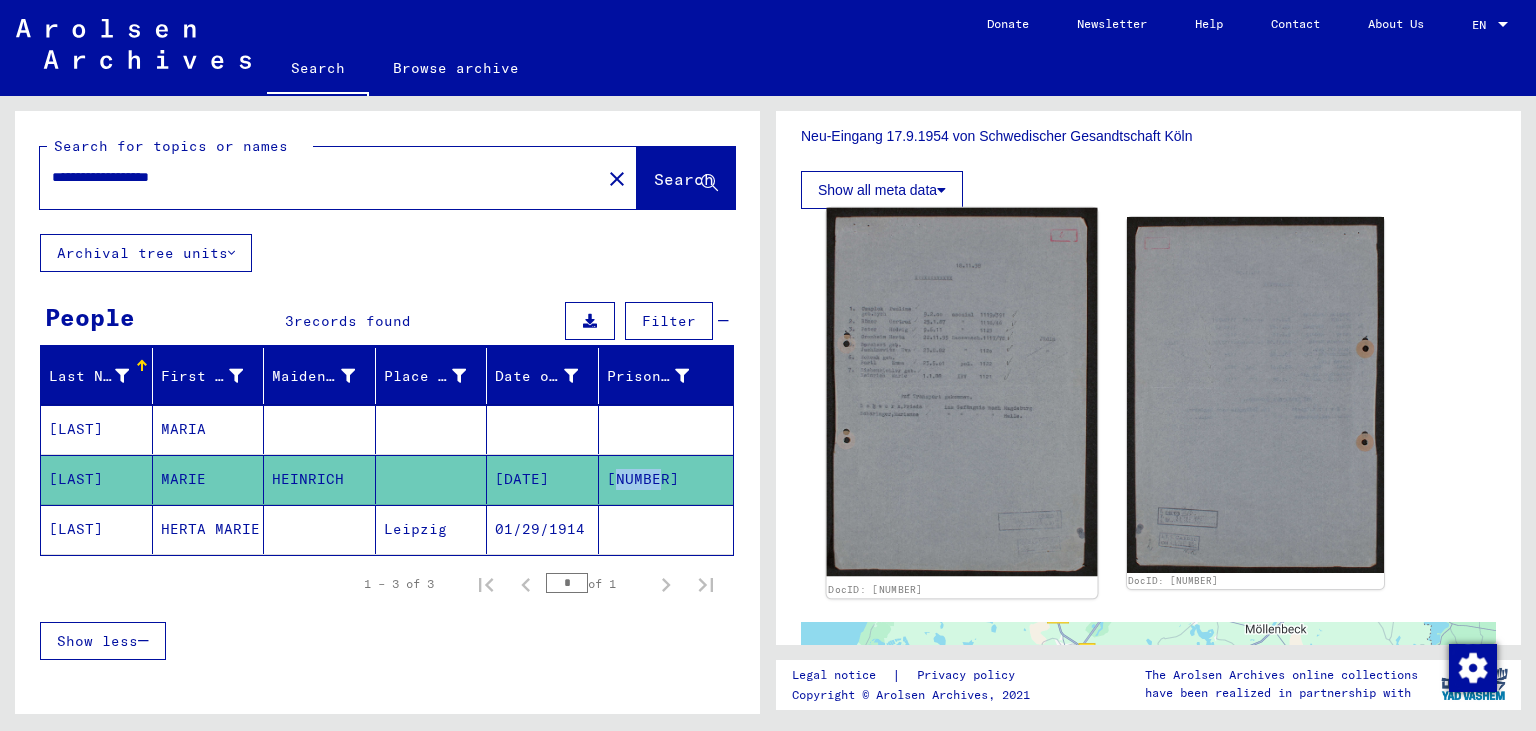 click 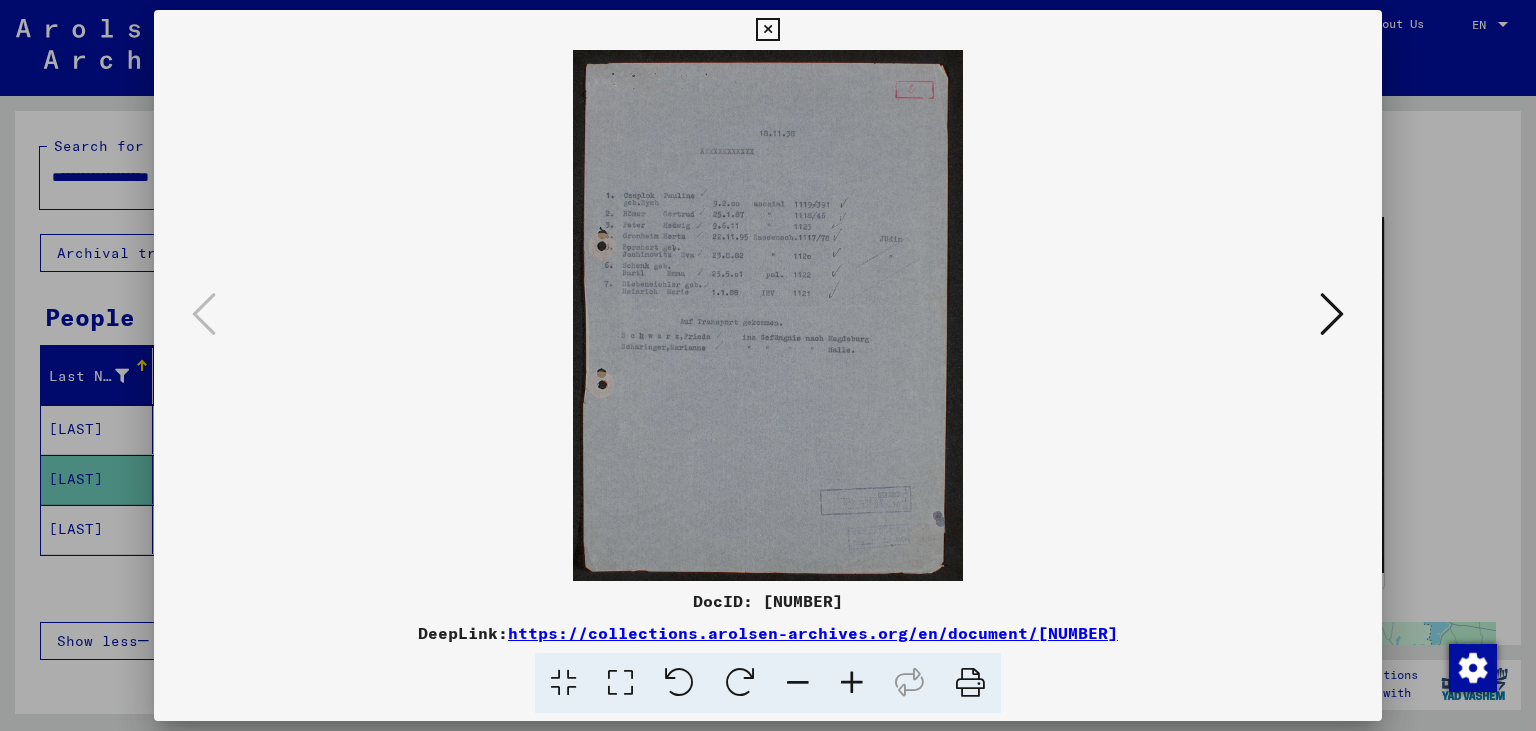 drag, startPoint x: 1161, startPoint y: 628, endPoint x: 510, endPoint y: 639, distance: 651.09296 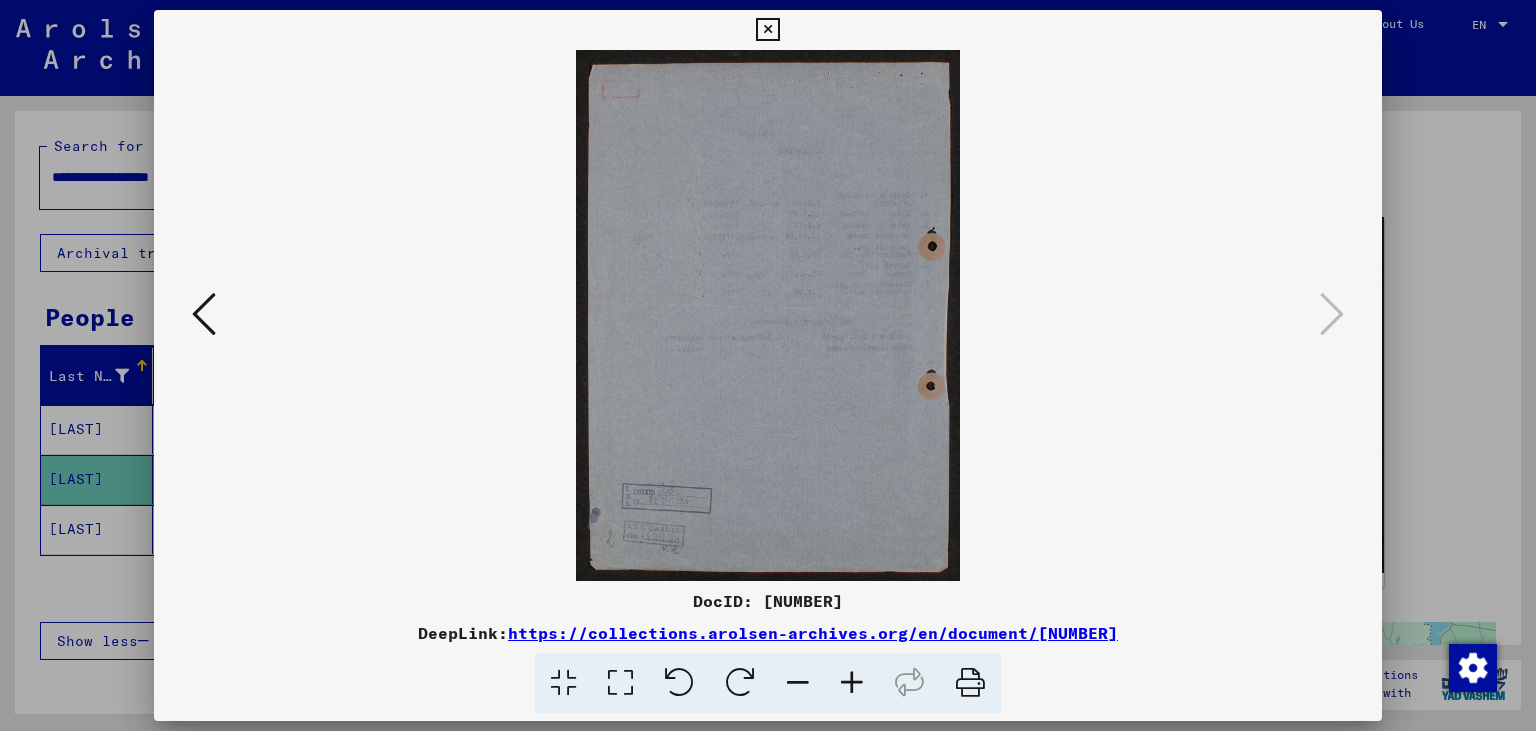 click at bounding box center (852, 683) 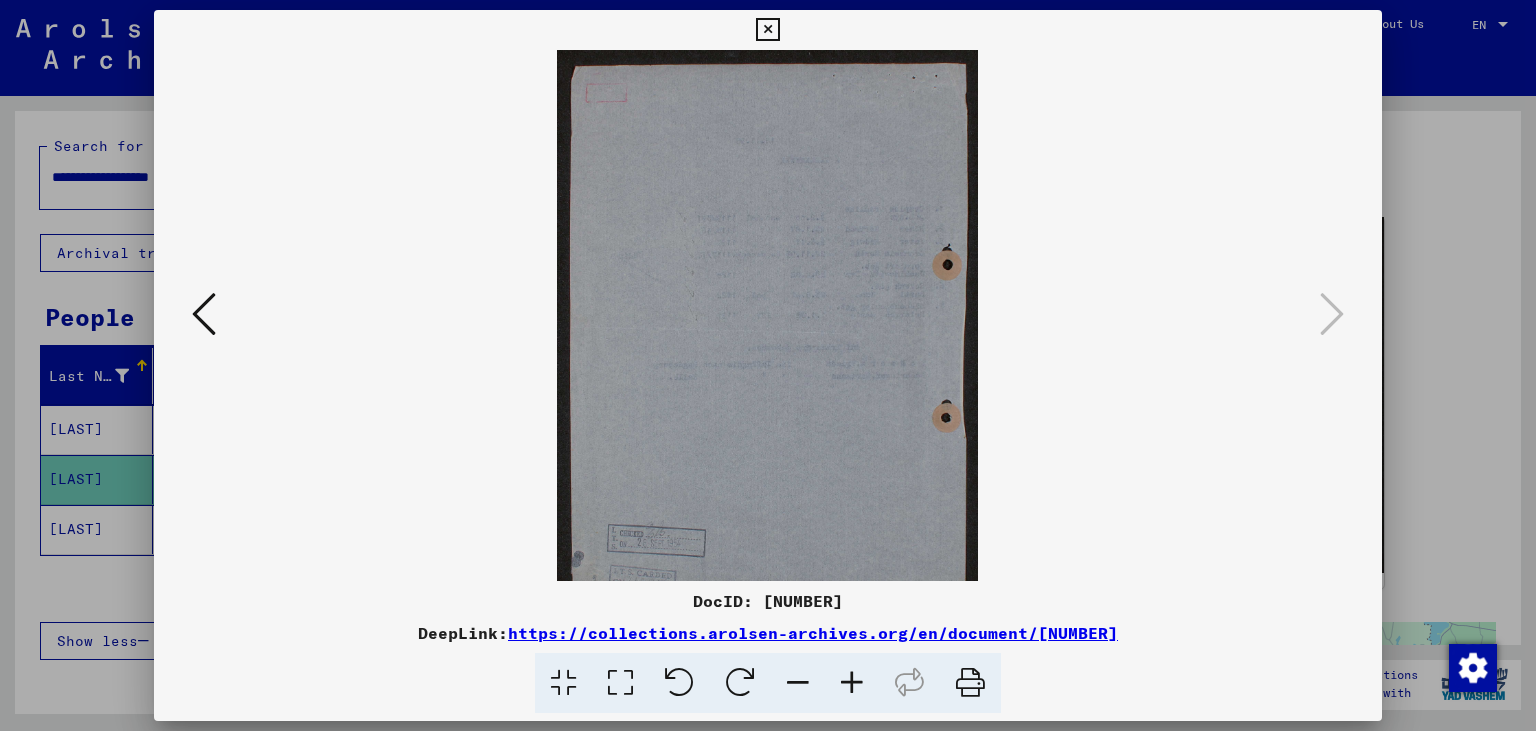 click at bounding box center (852, 683) 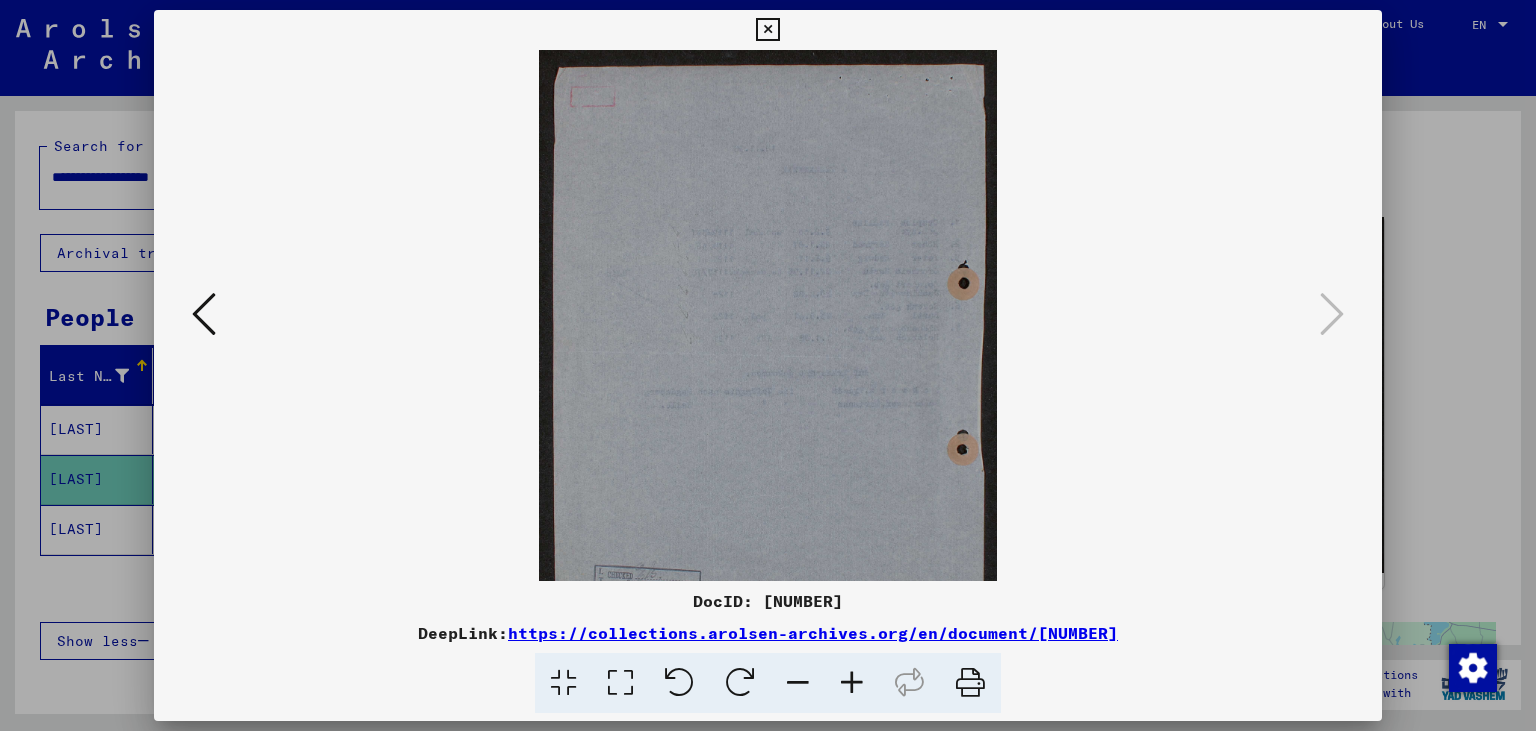 click at bounding box center [852, 683] 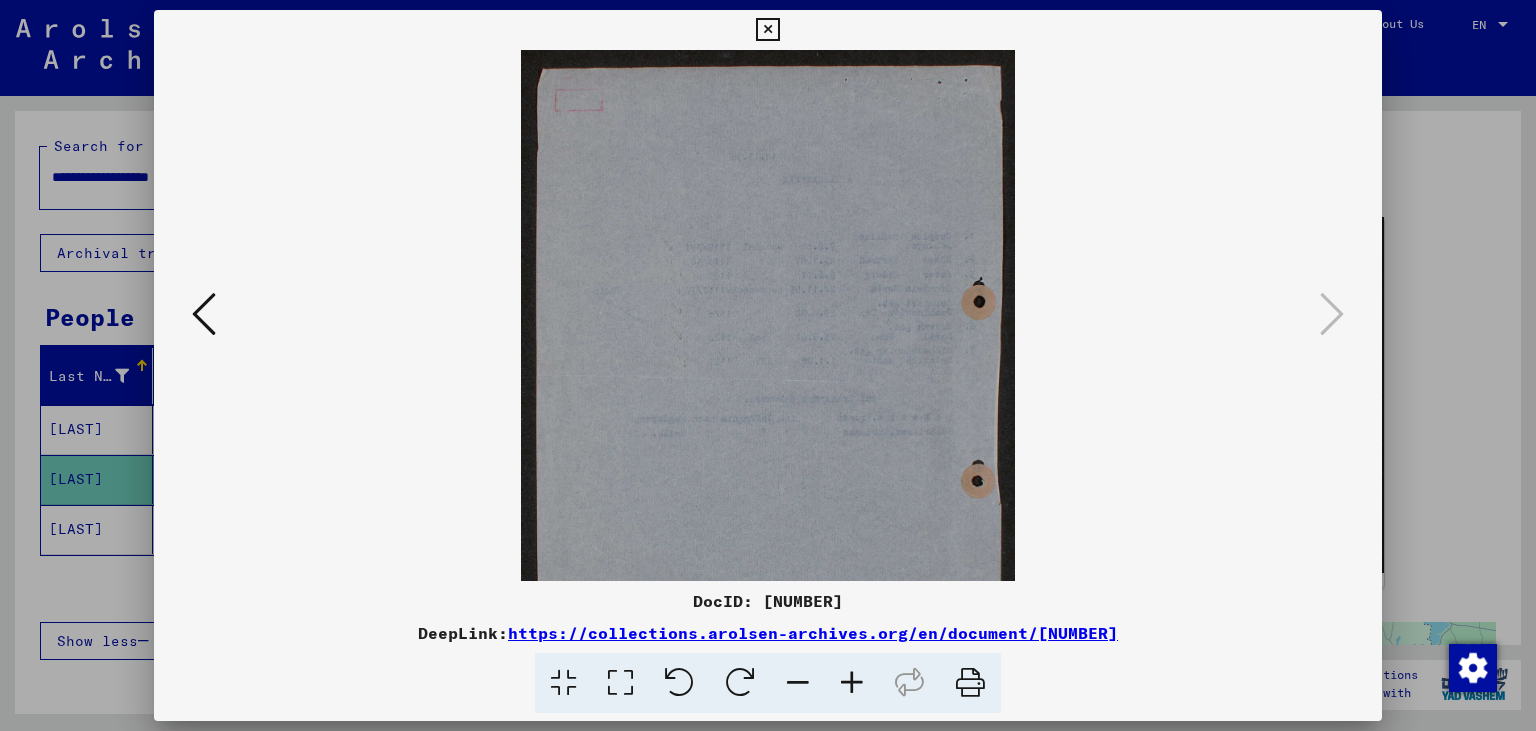 click at bounding box center [852, 683] 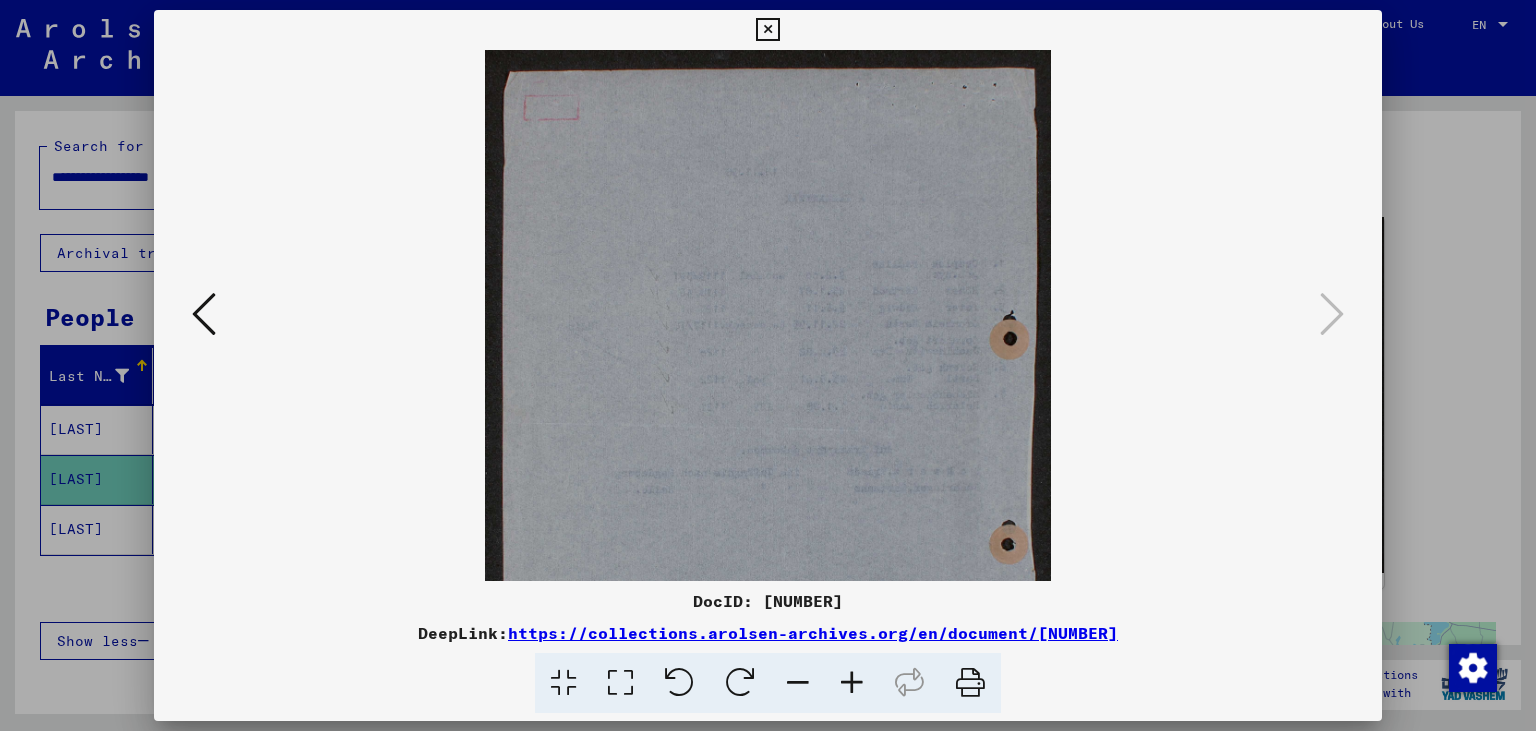 click at bounding box center [852, 683] 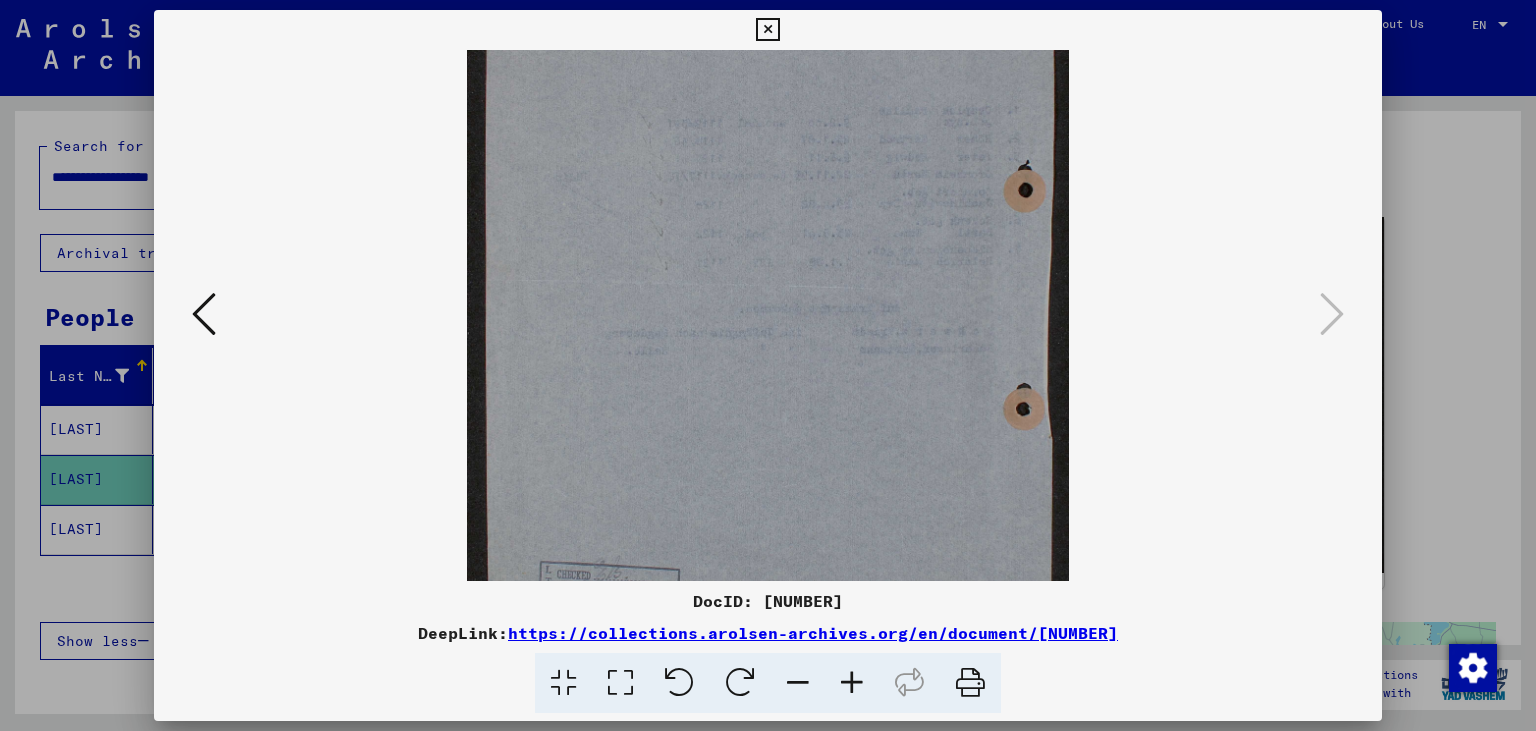 scroll, scrollTop: 300, scrollLeft: 0, axis: vertical 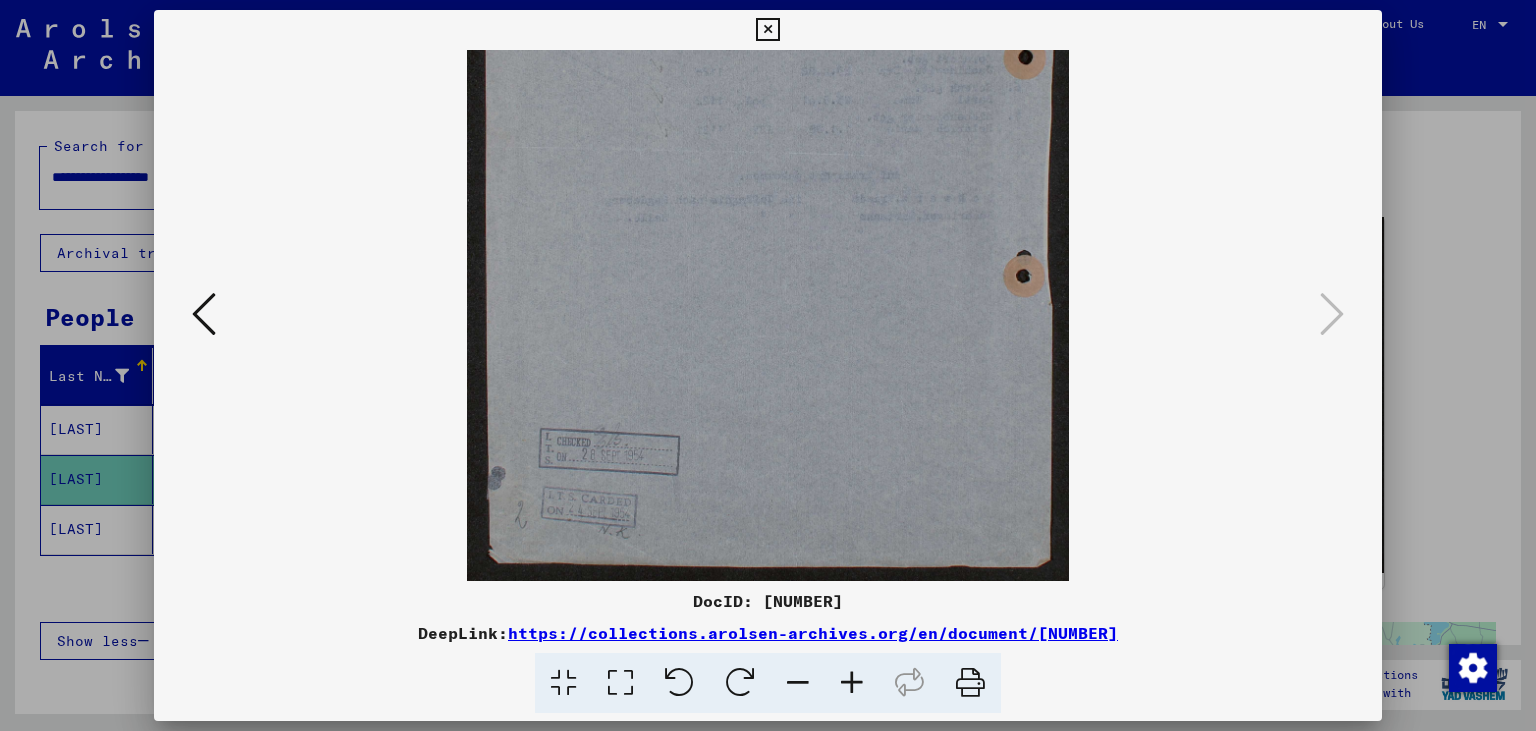 drag, startPoint x: 740, startPoint y: 329, endPoint x: 762, endPoint y: 104, distance: 226.073 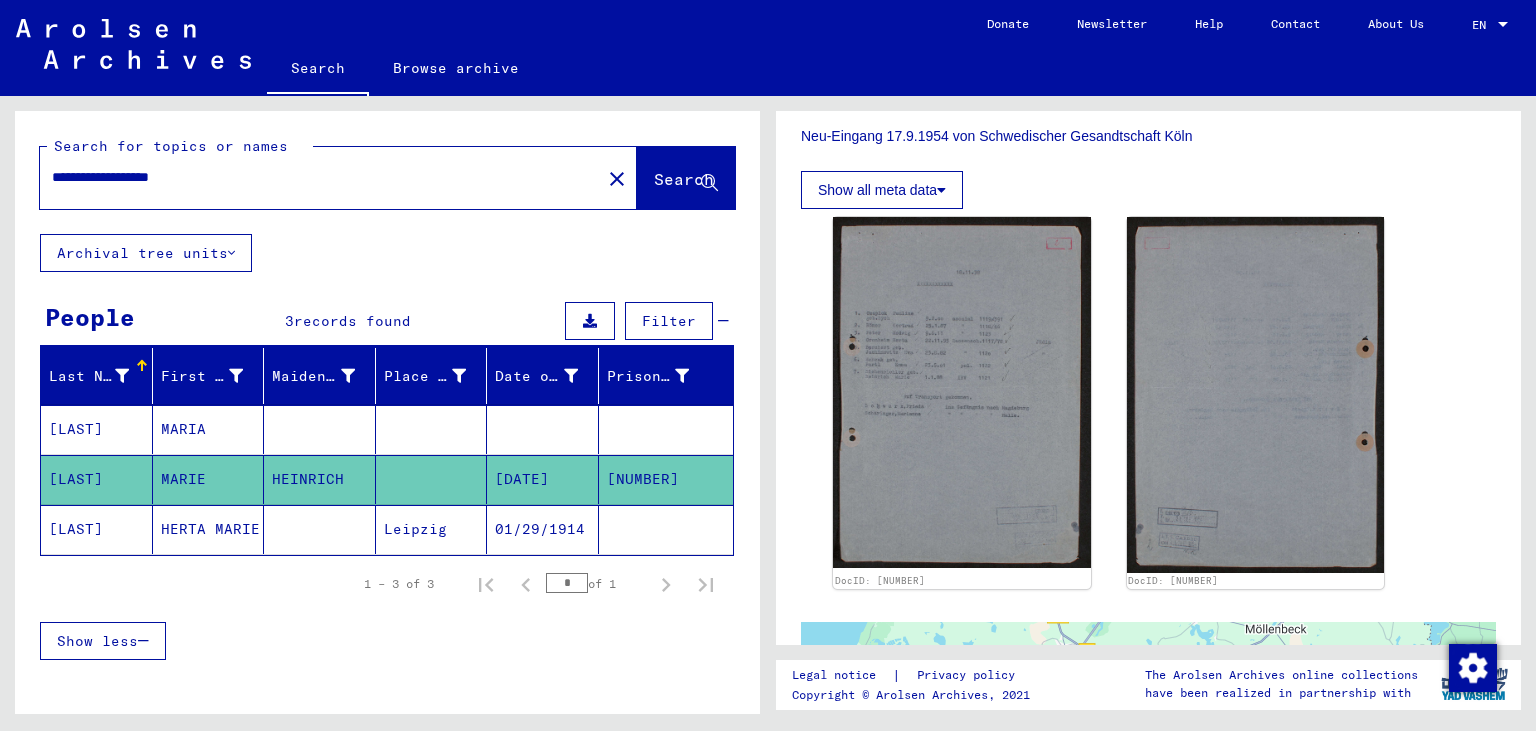 click on "MARIA" at bounding box center (209, 479) 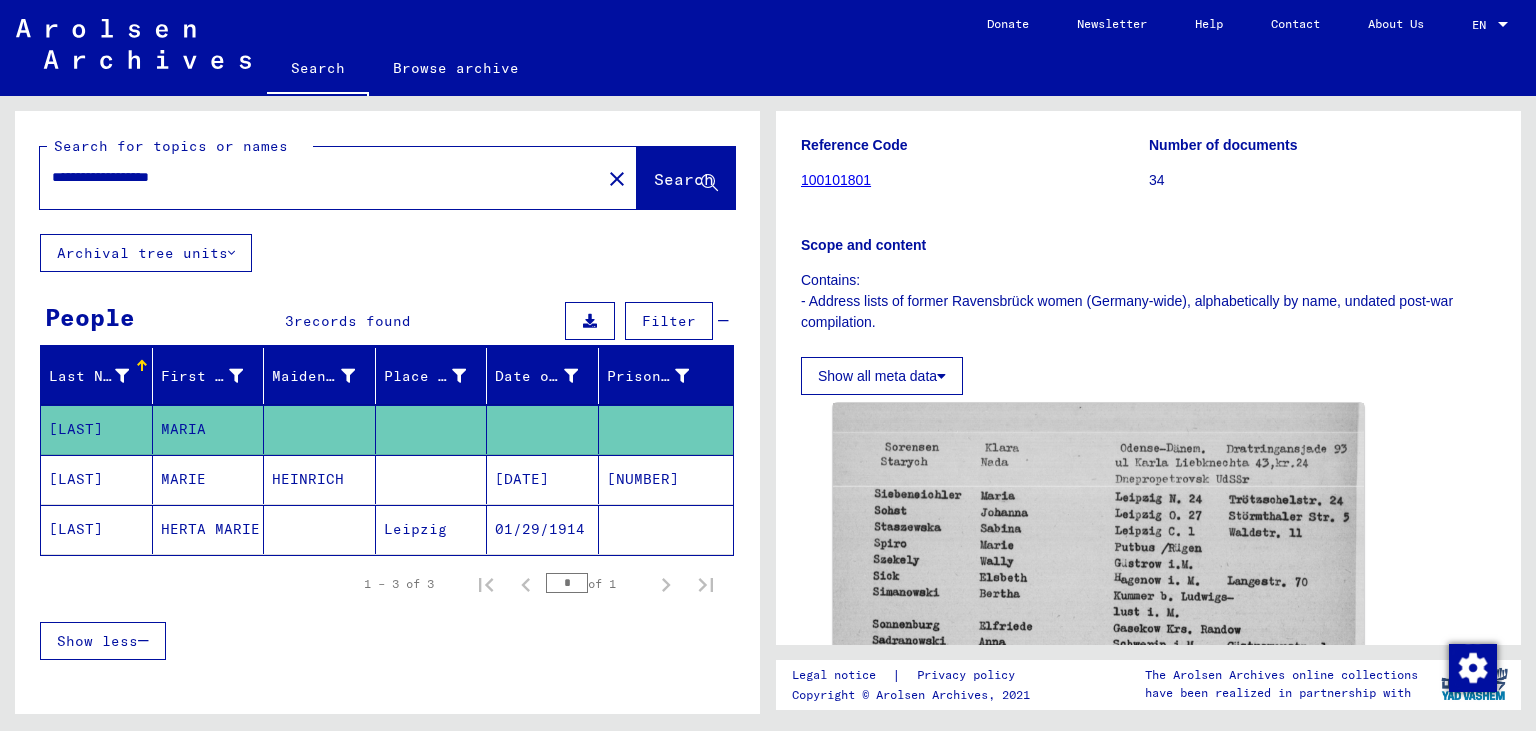 scroll, scrollTop: 331, scrollLeft: 0, axis: vertical 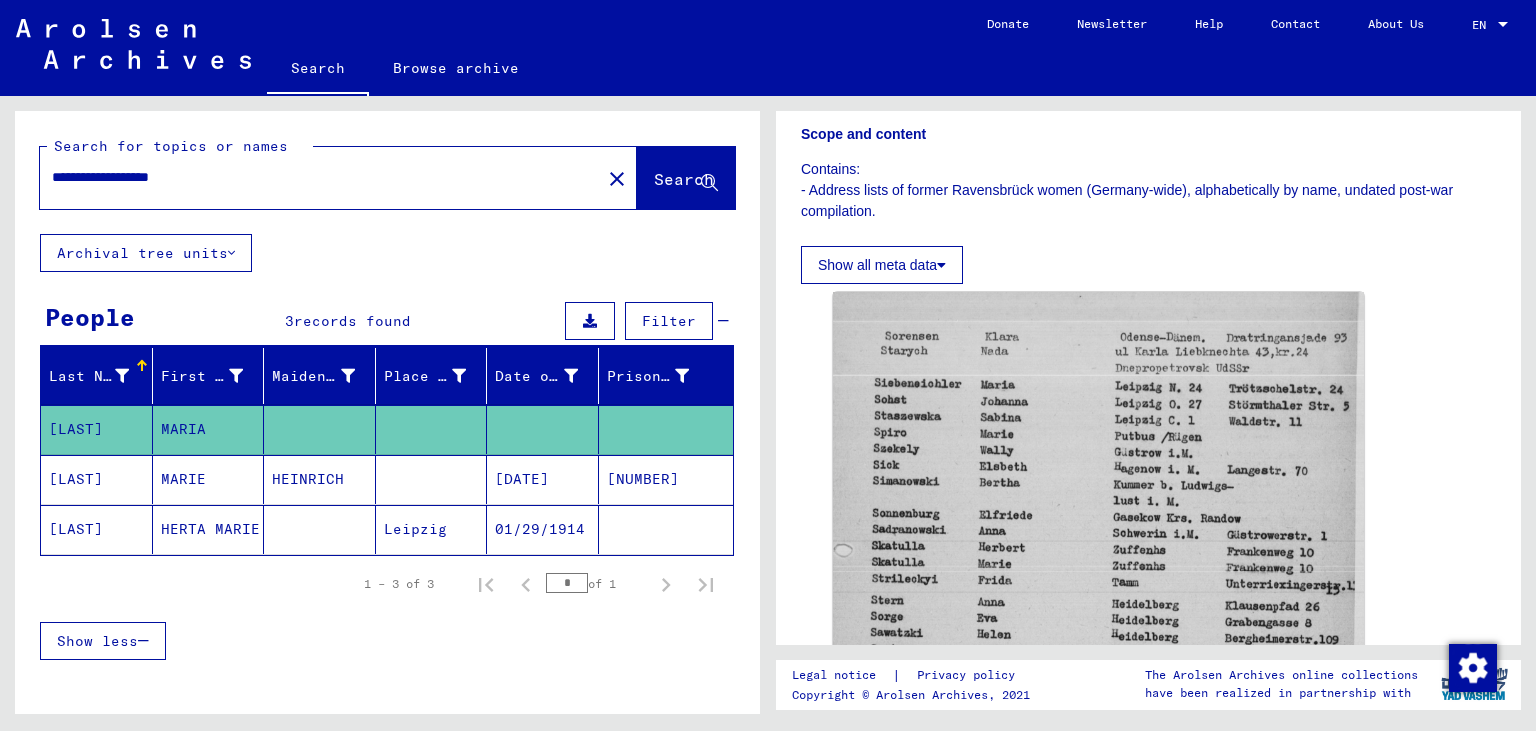 click on "HERTA MARIE" 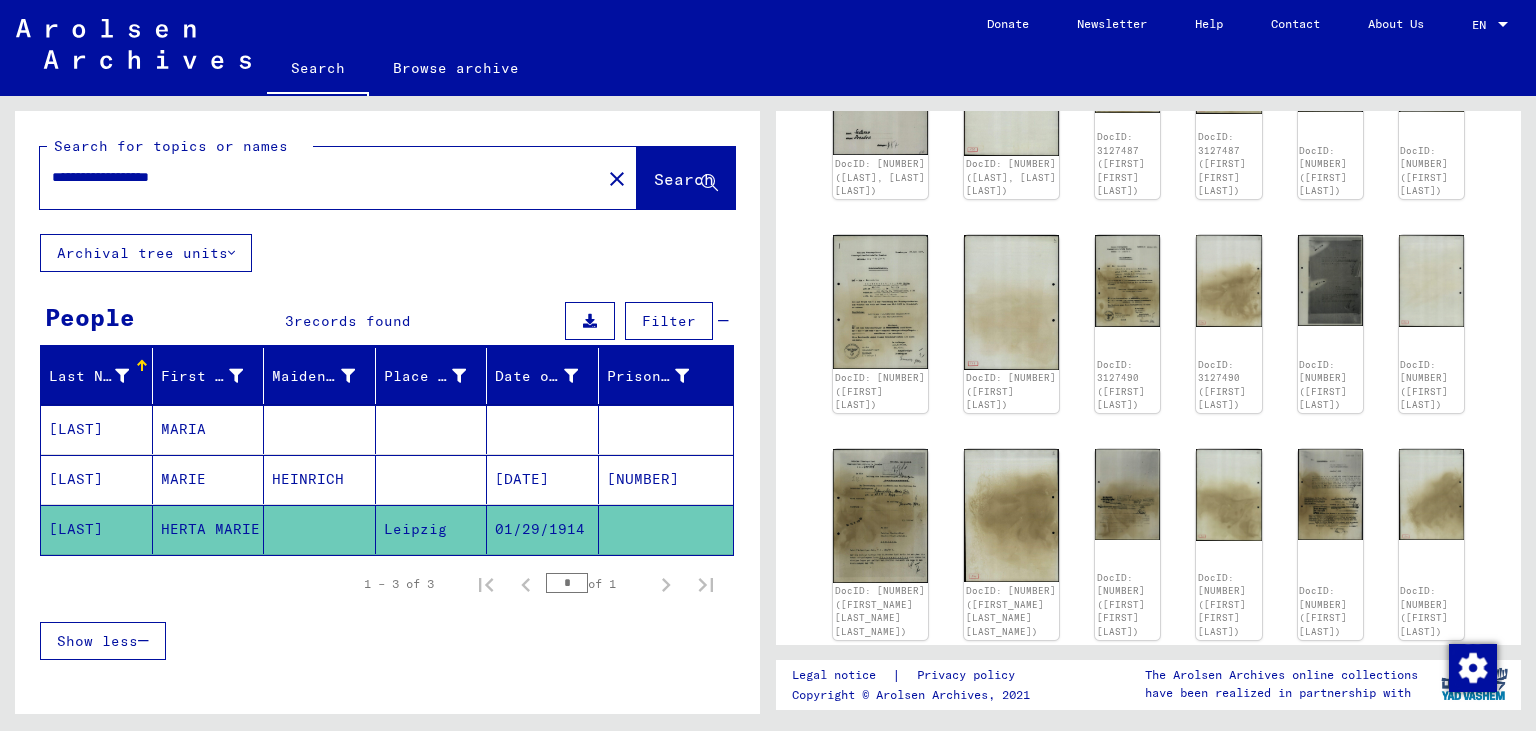 click on "**********" at bounding box center [320, 177] 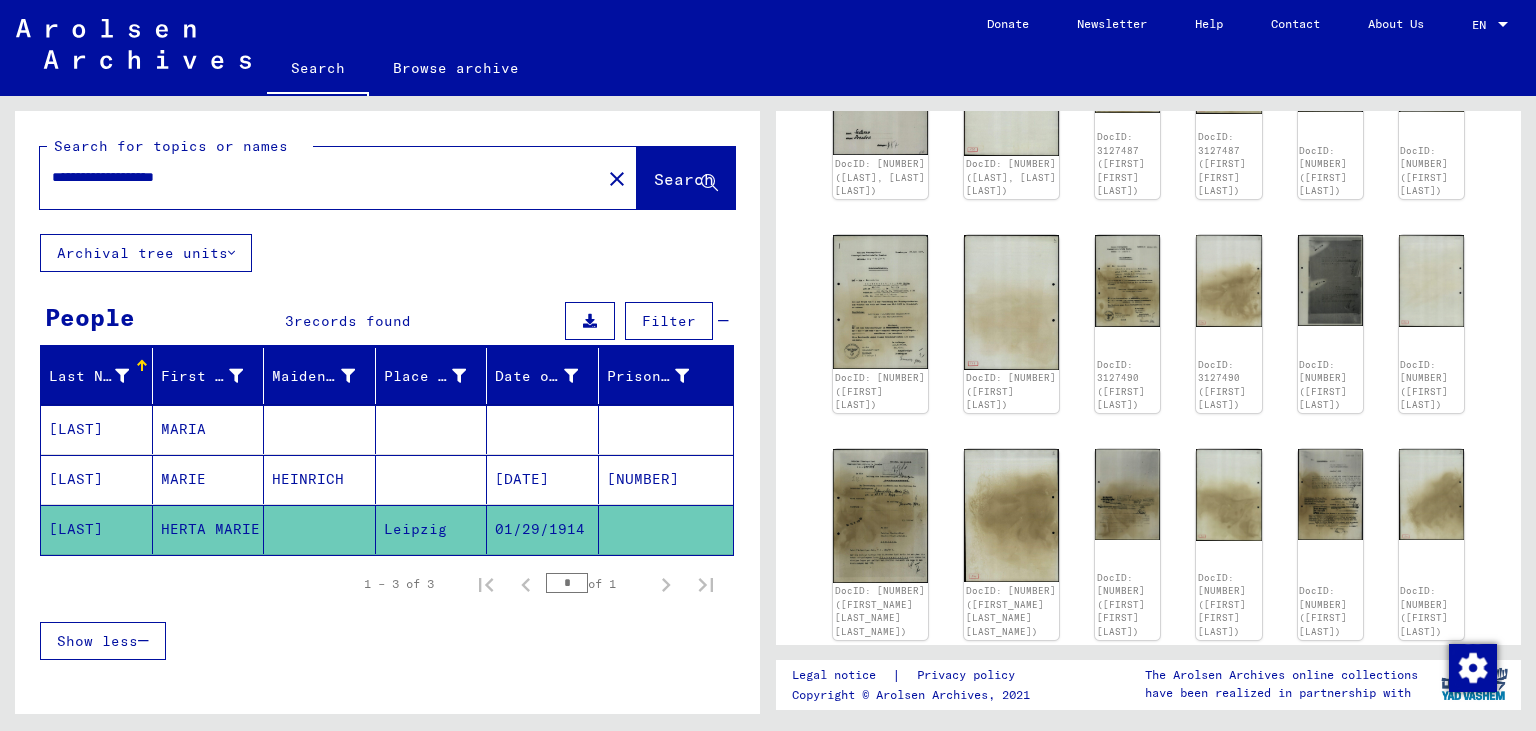 type on "**********" 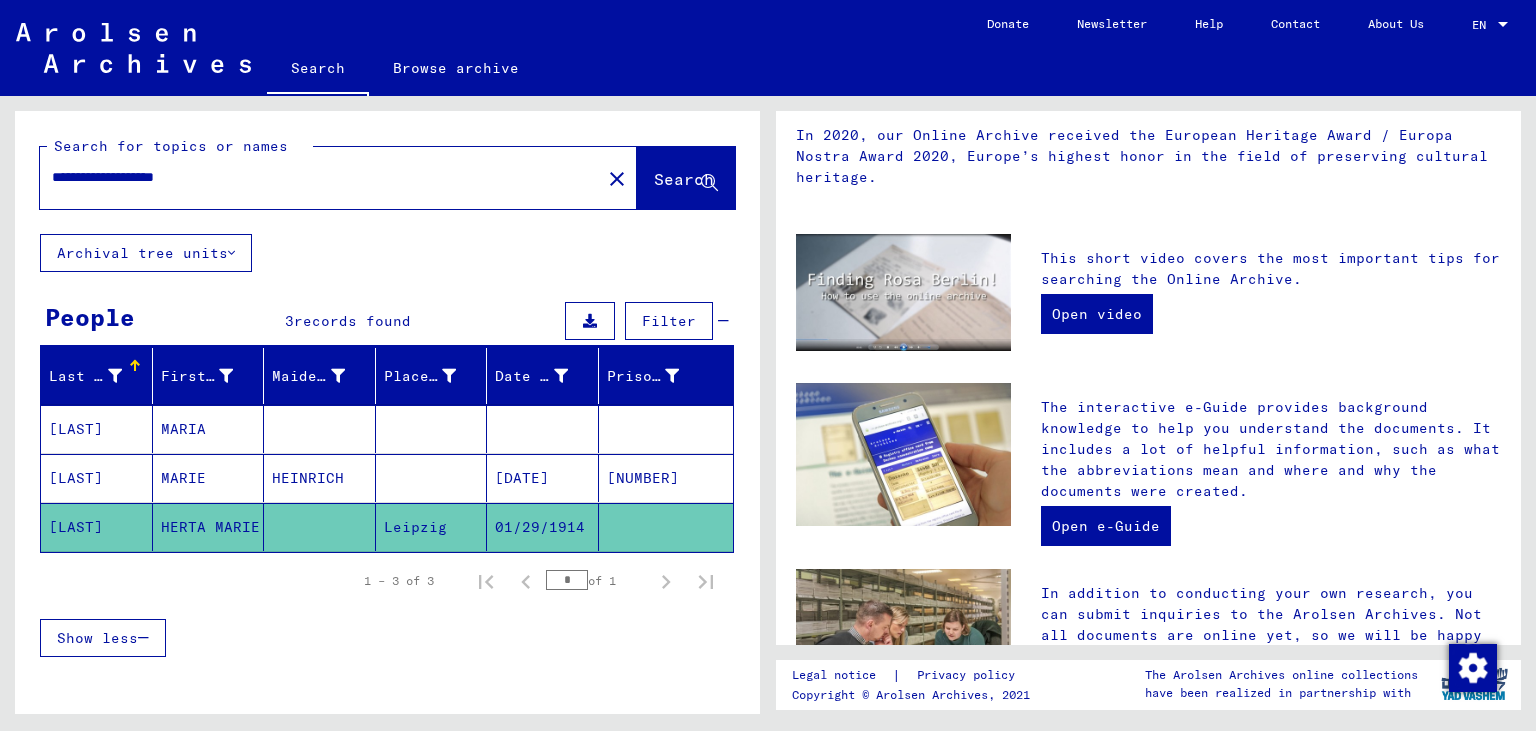 scroll, scrollTop: 0, scrollLeft: 0, axis: both 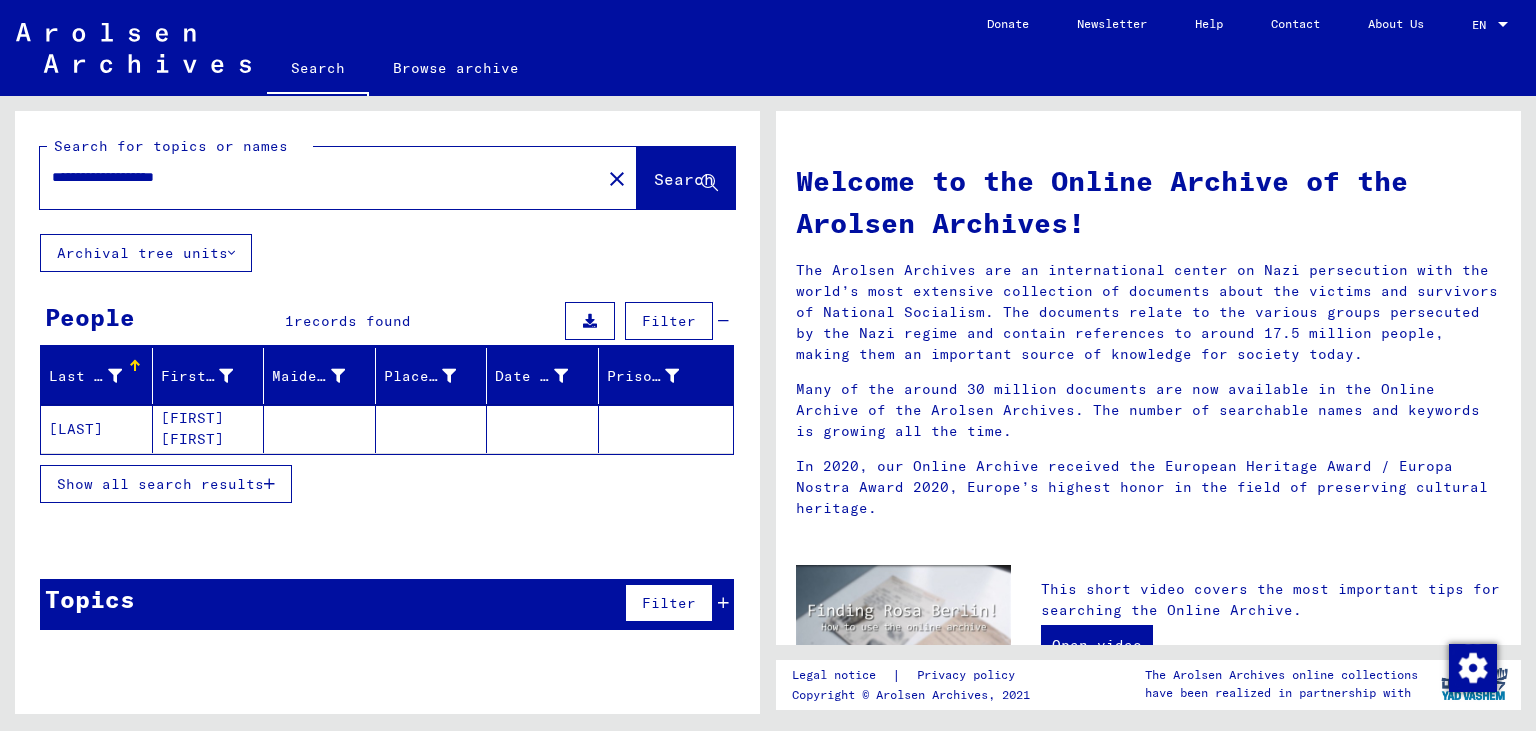 click on "[FIRST] [FIRST]" 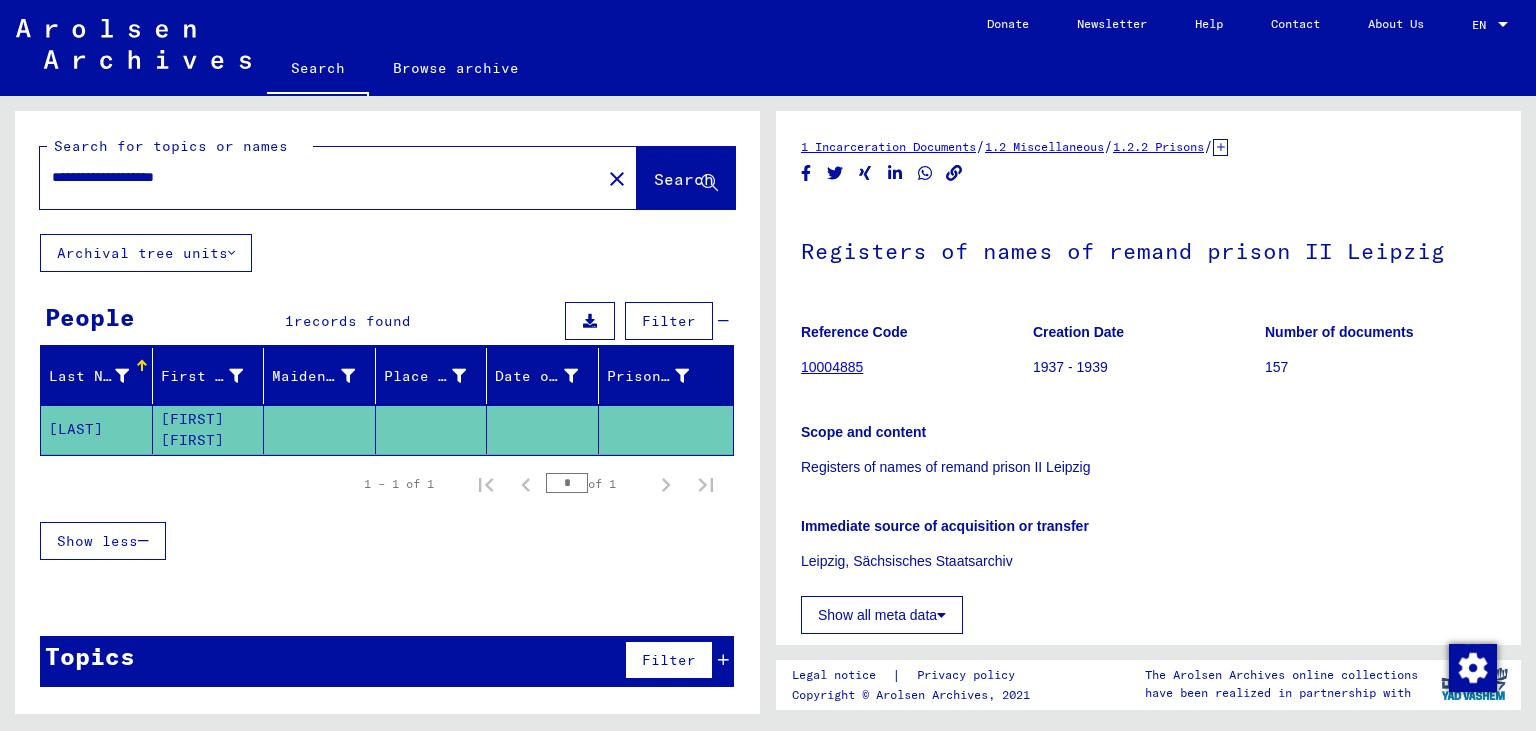 click on "10004885" 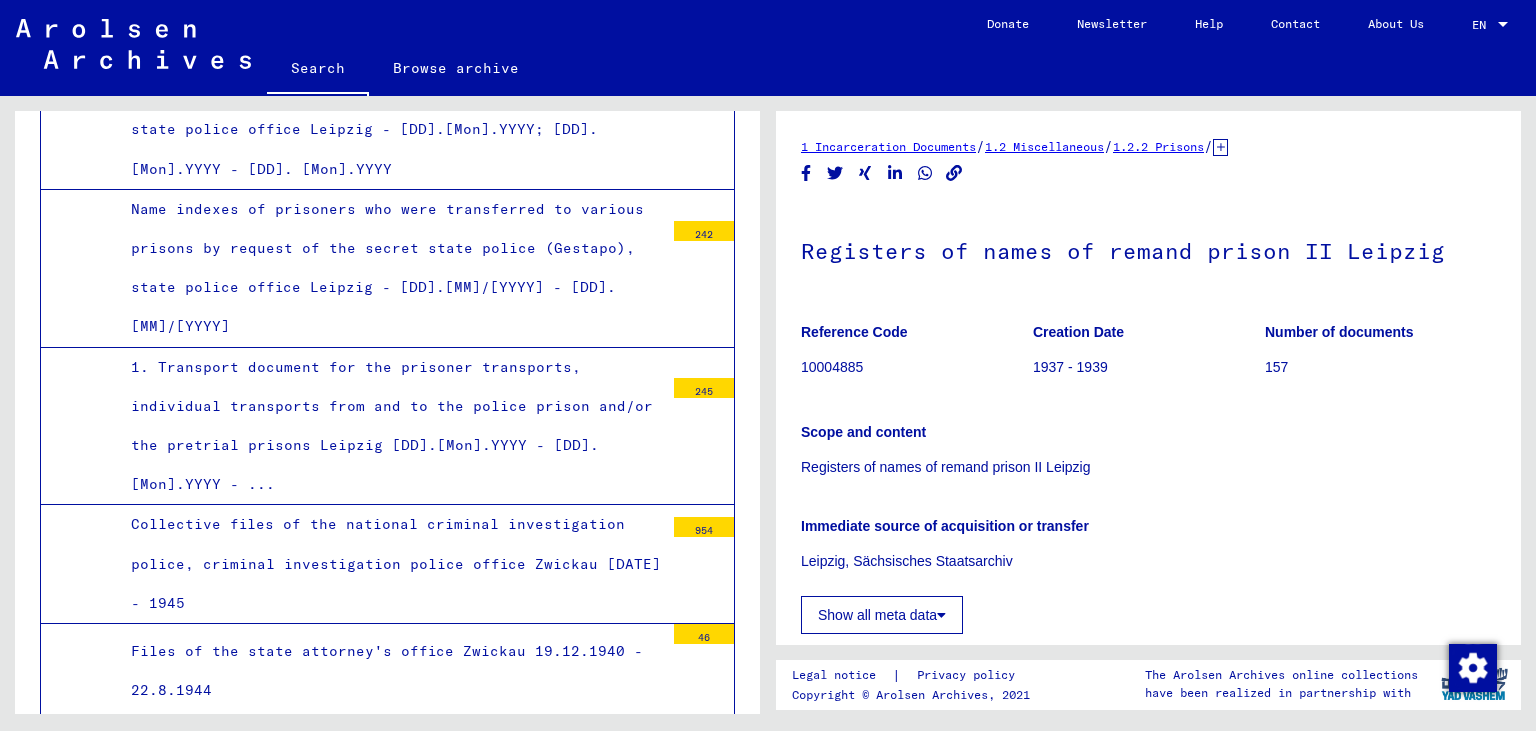 scroll, scrollTop: 4305, scrollLeft: 0, axis: vertical 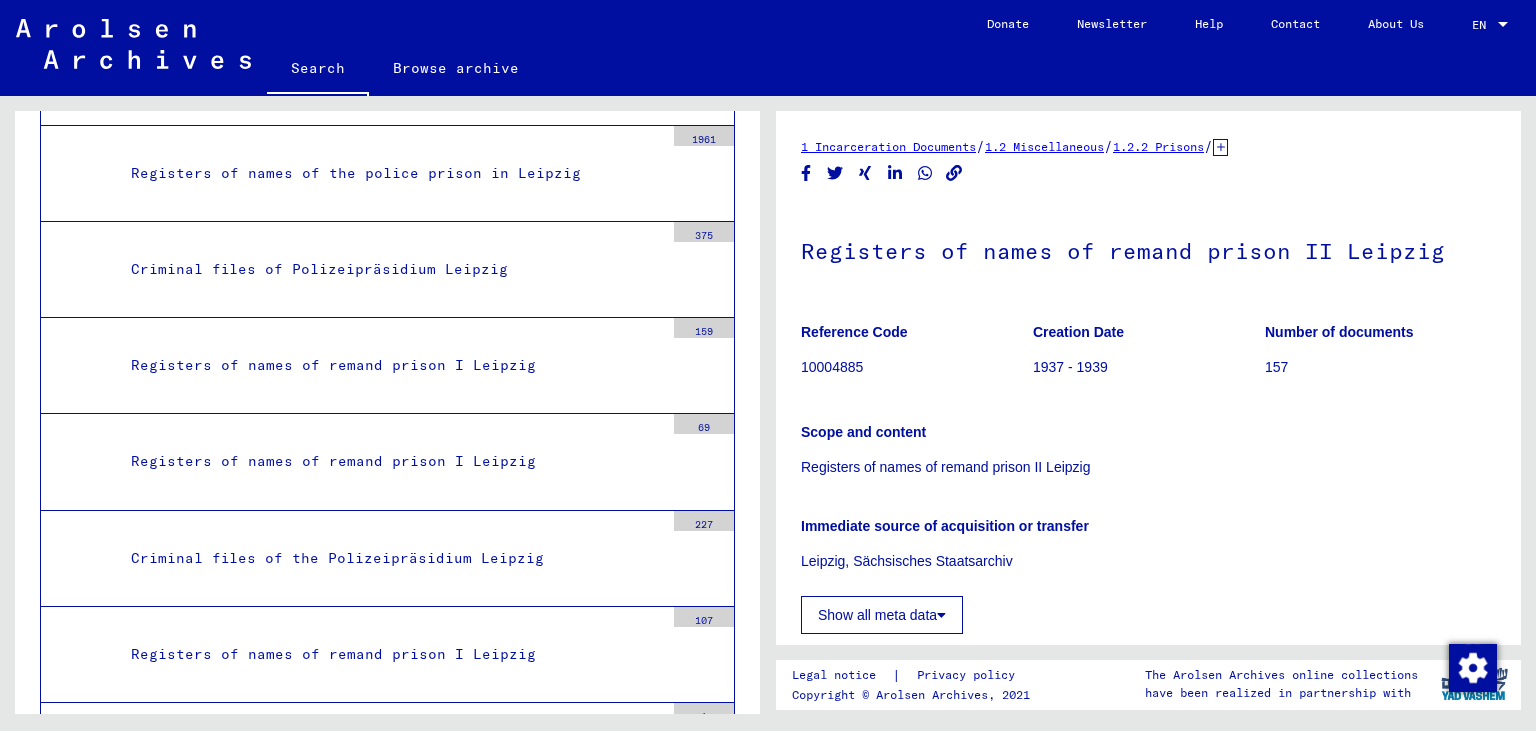 click on "Registers of names of remand prison II Leipzig" at bounding box center [390, 943] 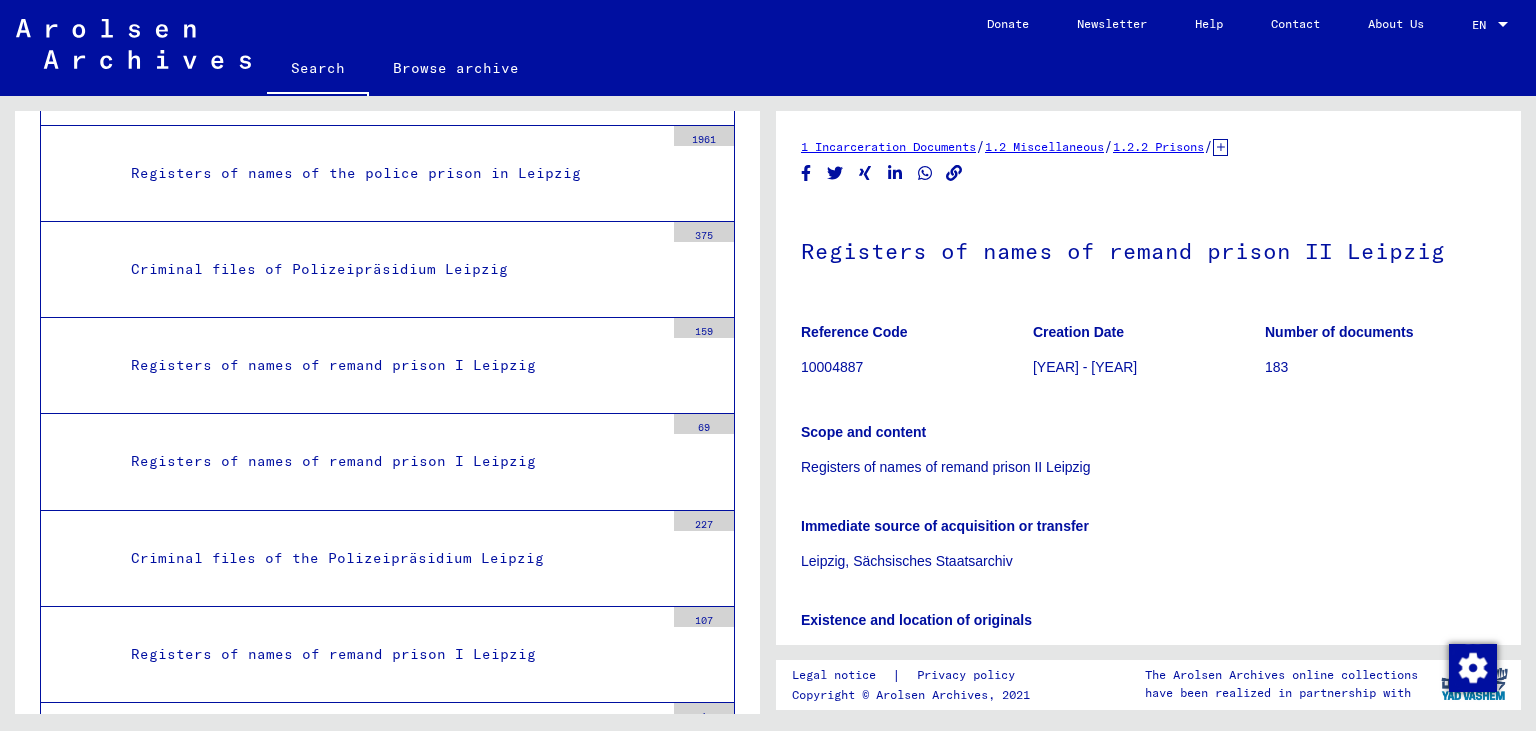 click on "Registers of names of remand prison II Leipzig" at bounding box center [390, 942] 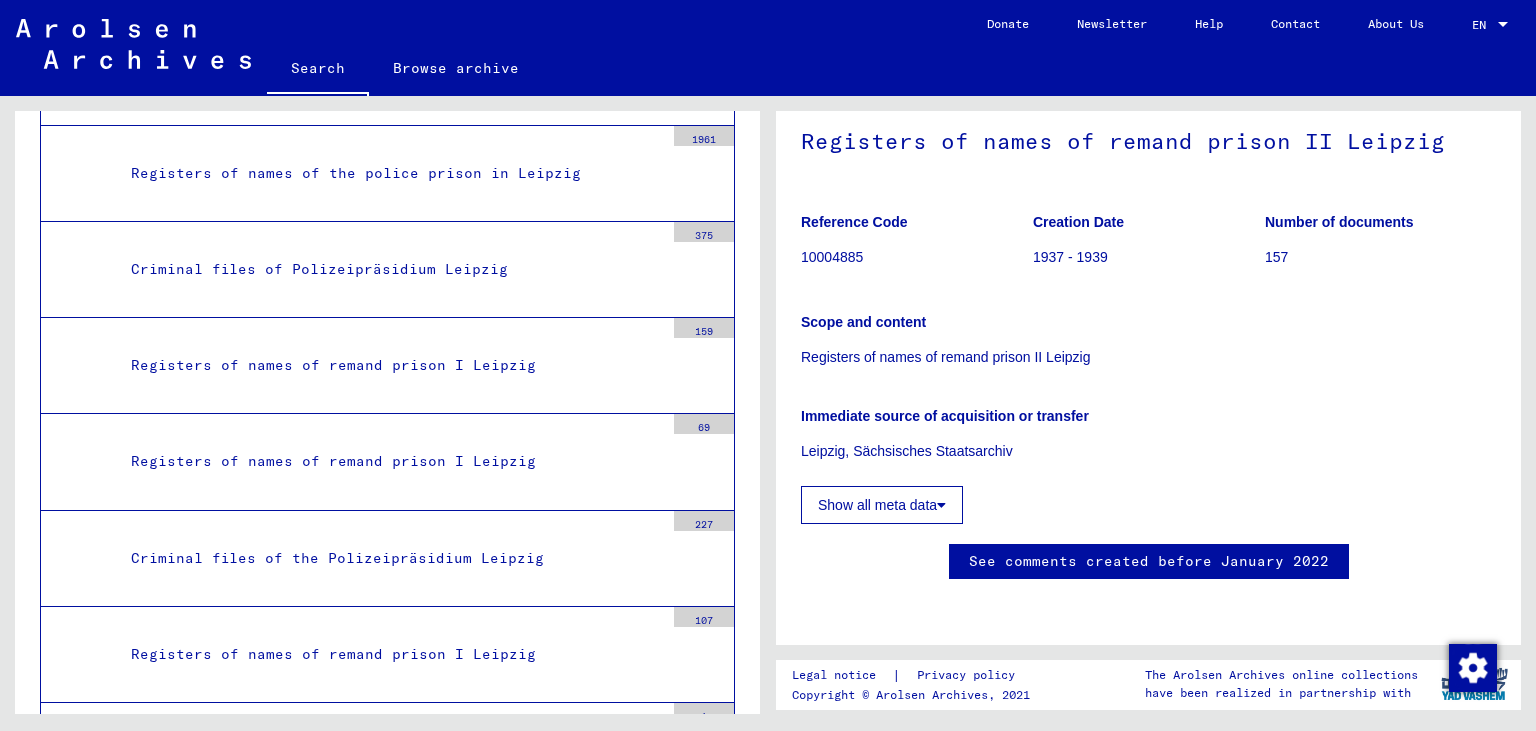 scroll, scrollTop: 220, scrollLeft: 0, axis: vertical 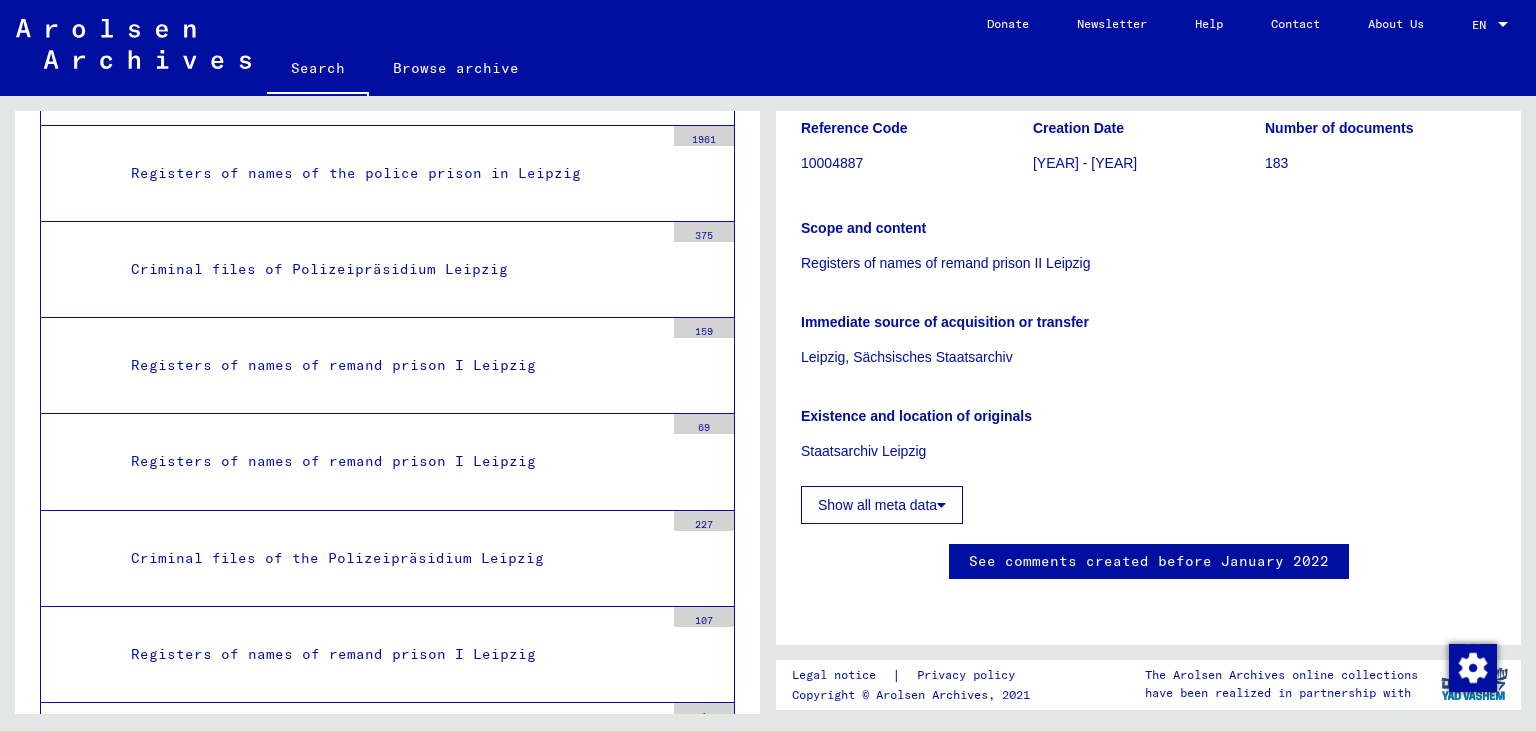 click on "Excerpts from prisoners' books of remand prison II Leipzig 1416" at bounding box center (387, 1137) 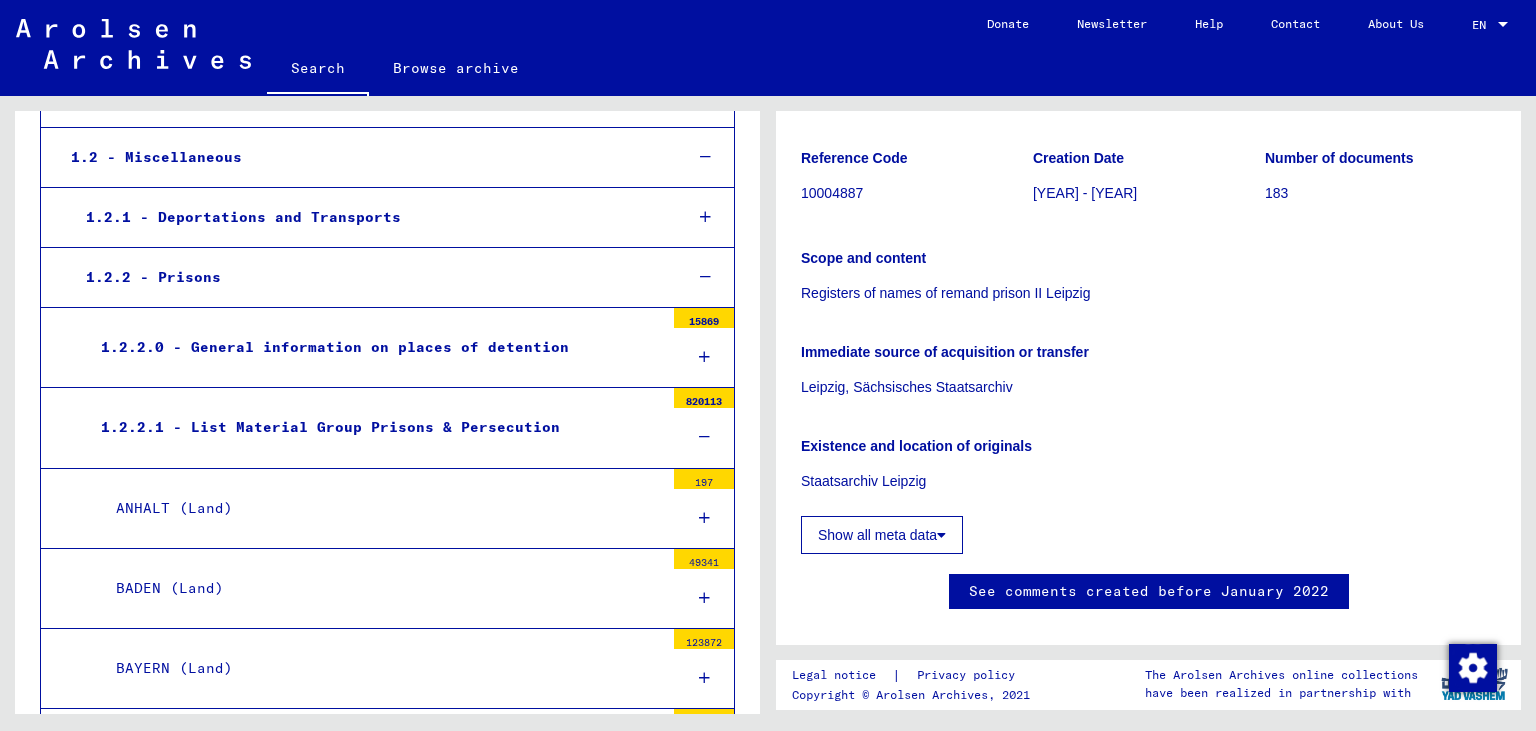 scroll, scrollTop: 0, scrollLeft: 0, axis: both 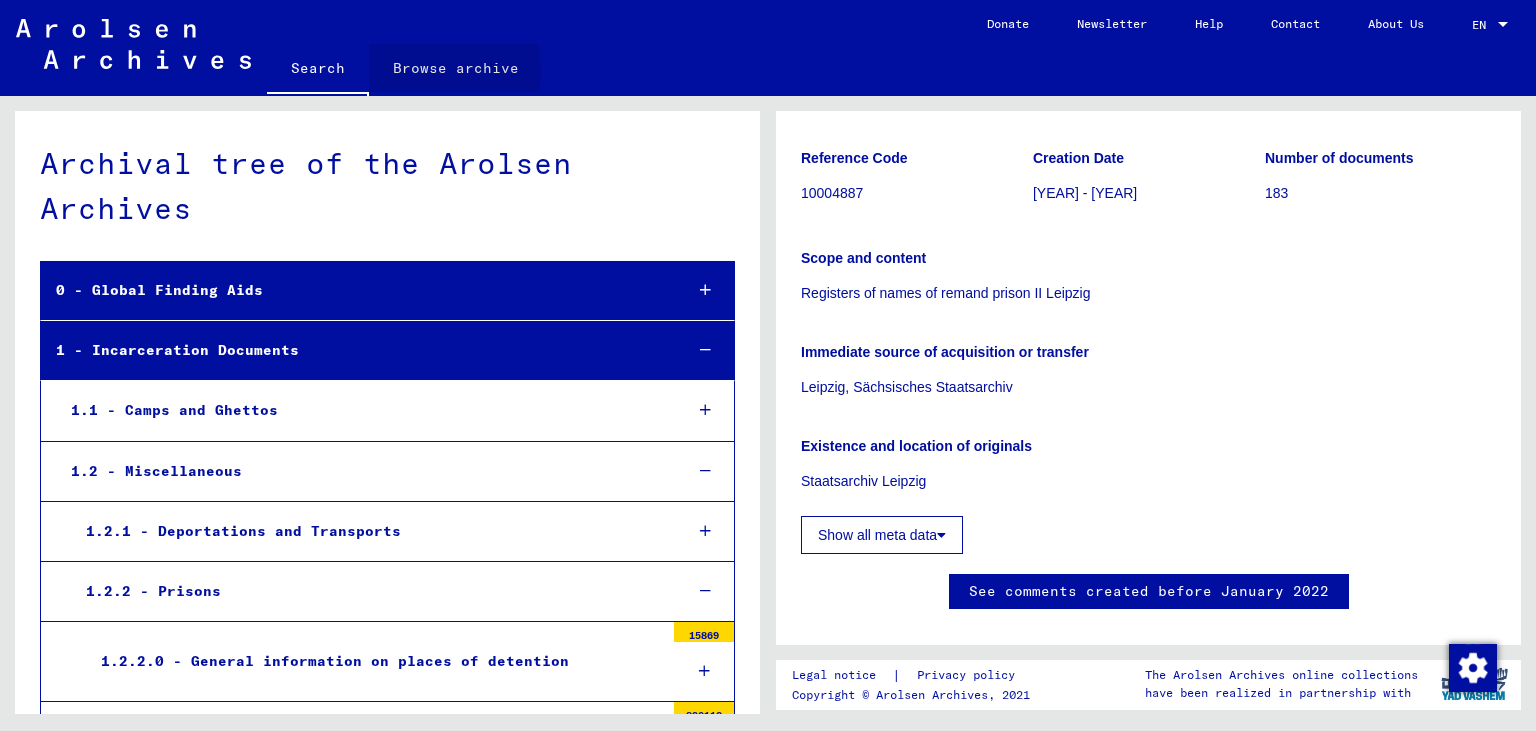 click on "Browse archive" 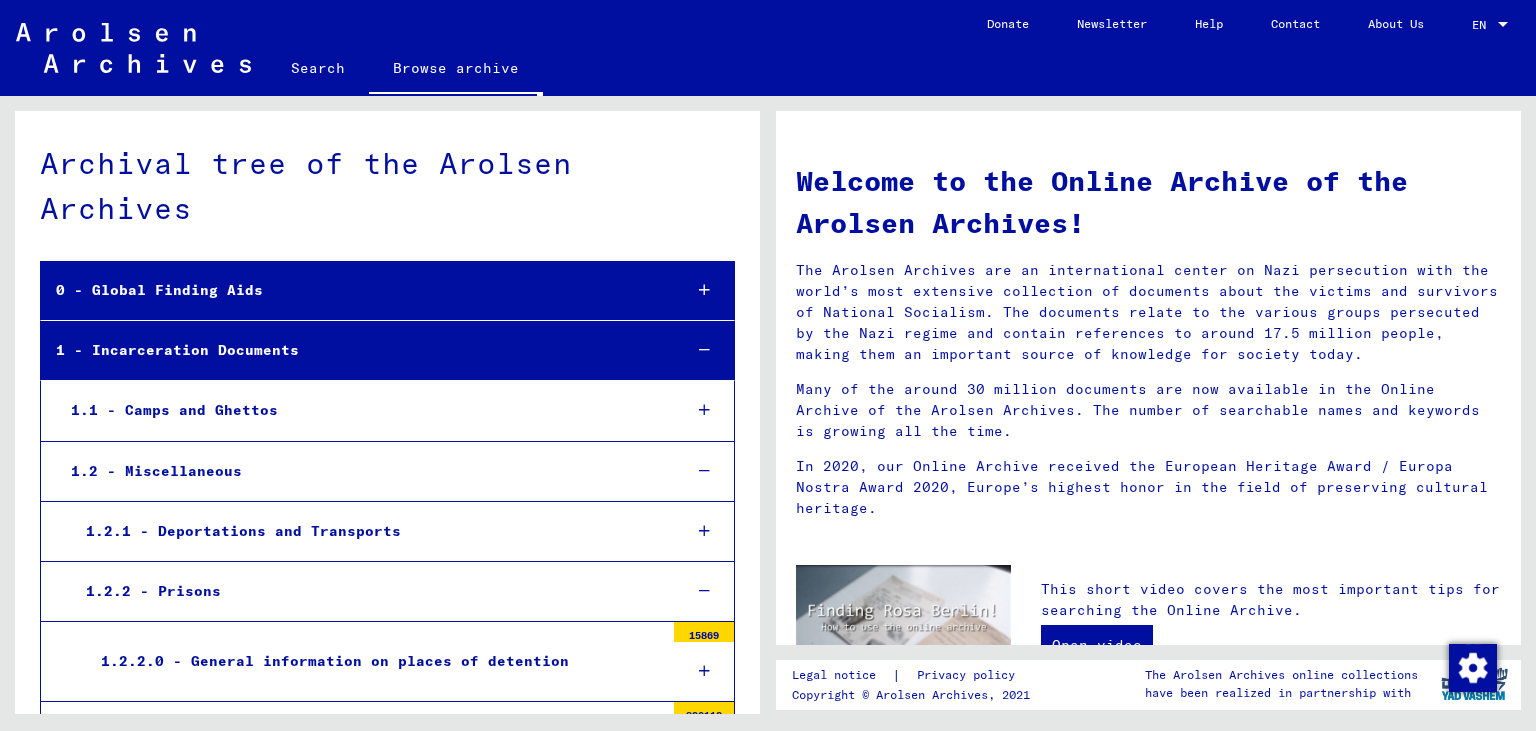 click on "Search" 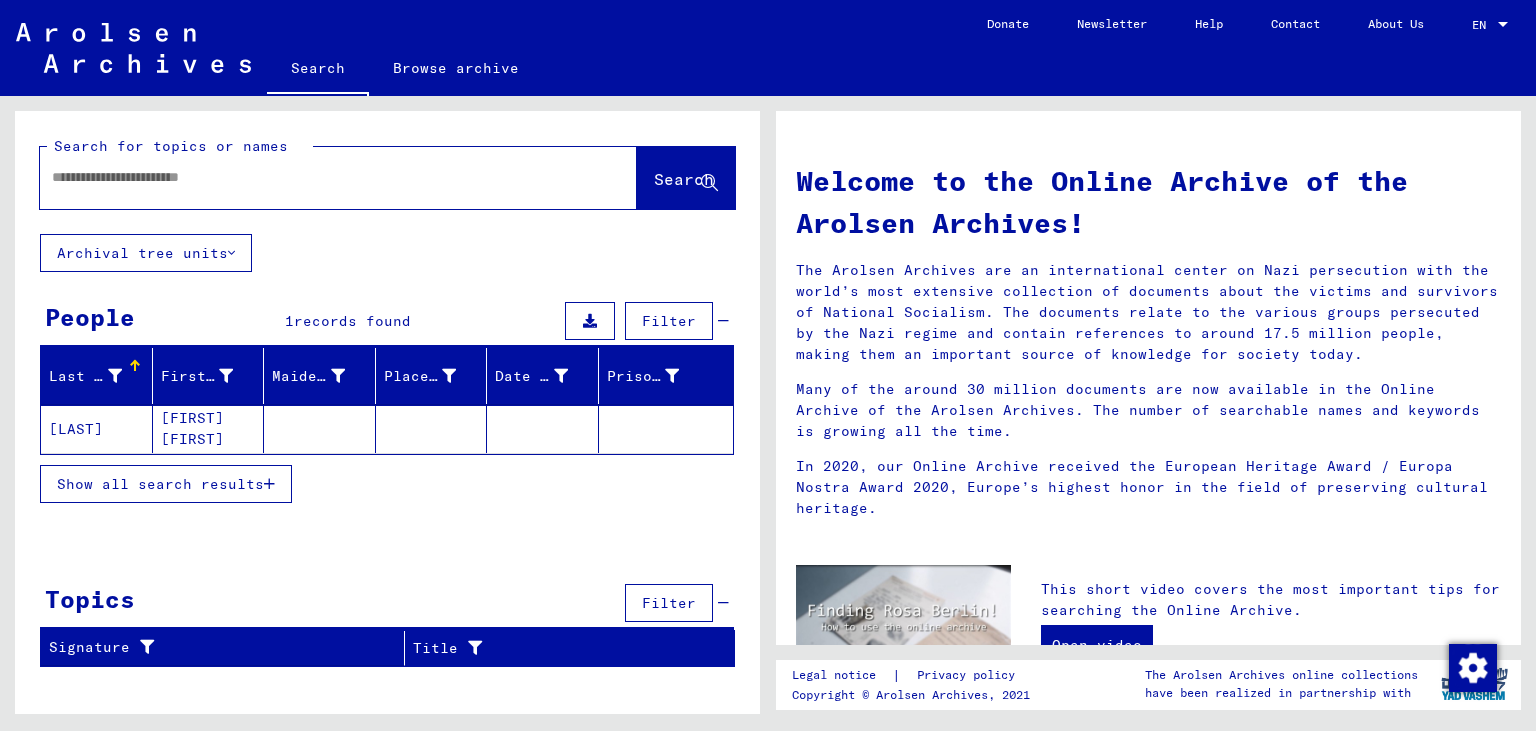 click at bounding box center (314, 177) 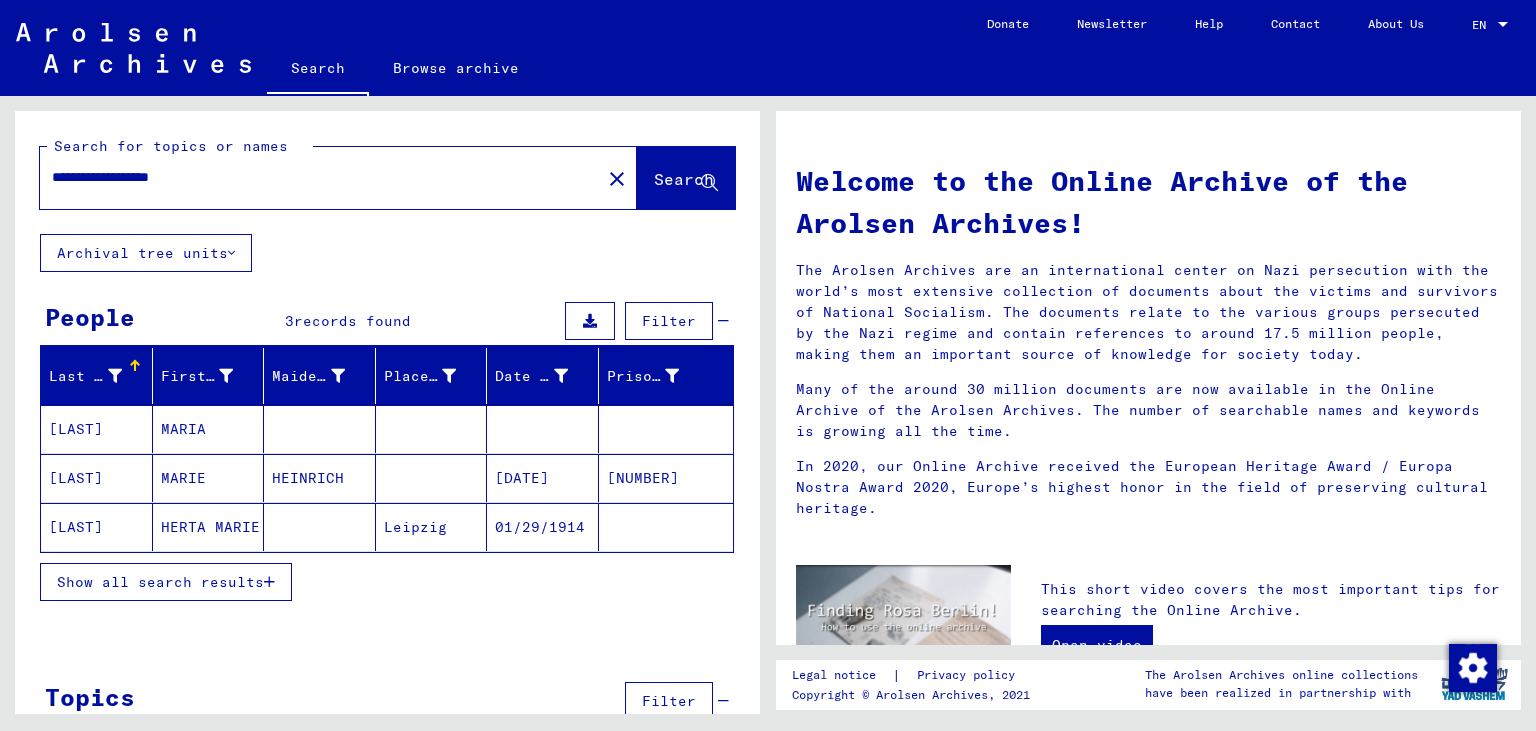 click on "[NUMBER]" at bounding box center (666, 527) 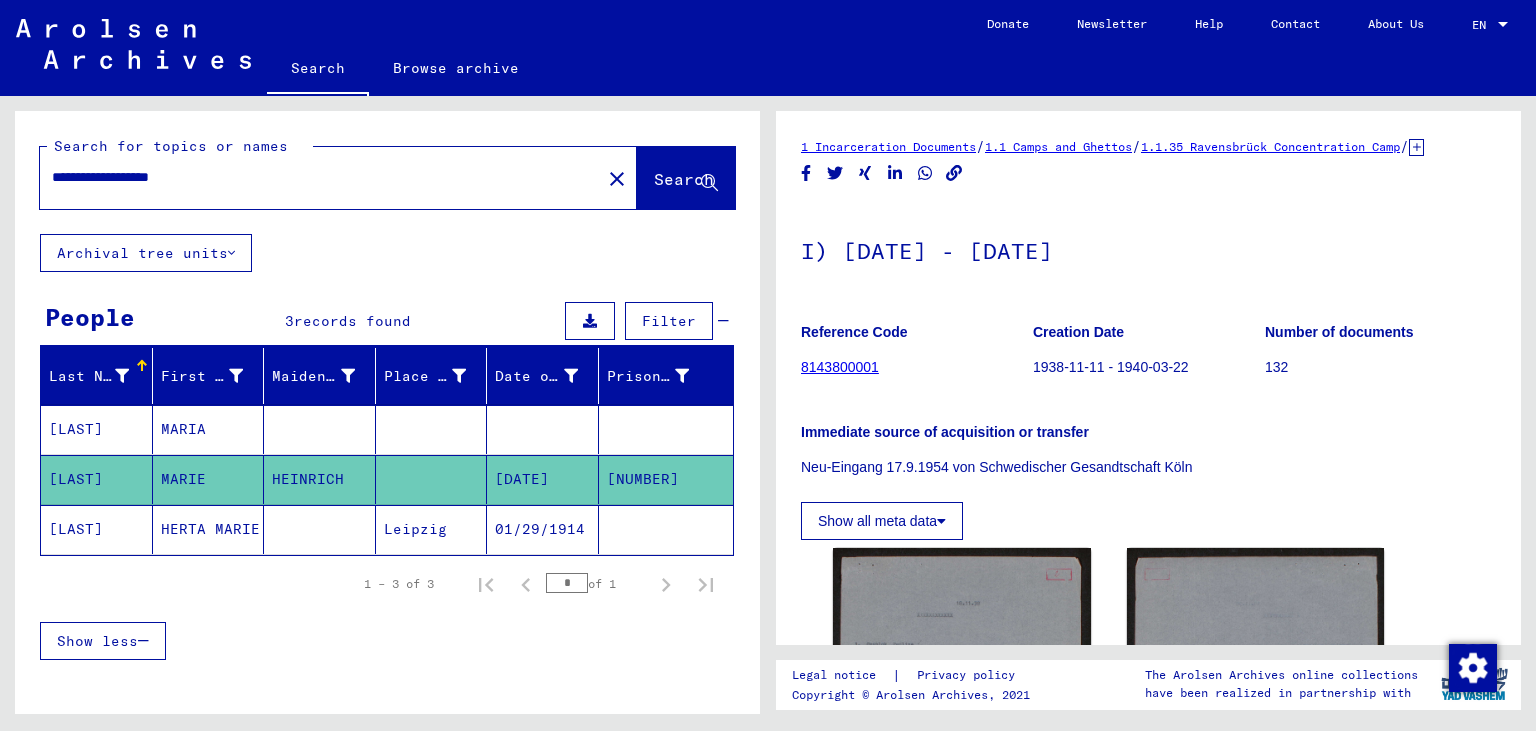 drag, startPoint x: 294, startPoint y: 176, endPoint x: 0, endPoint y: 137, distance: 296.57544 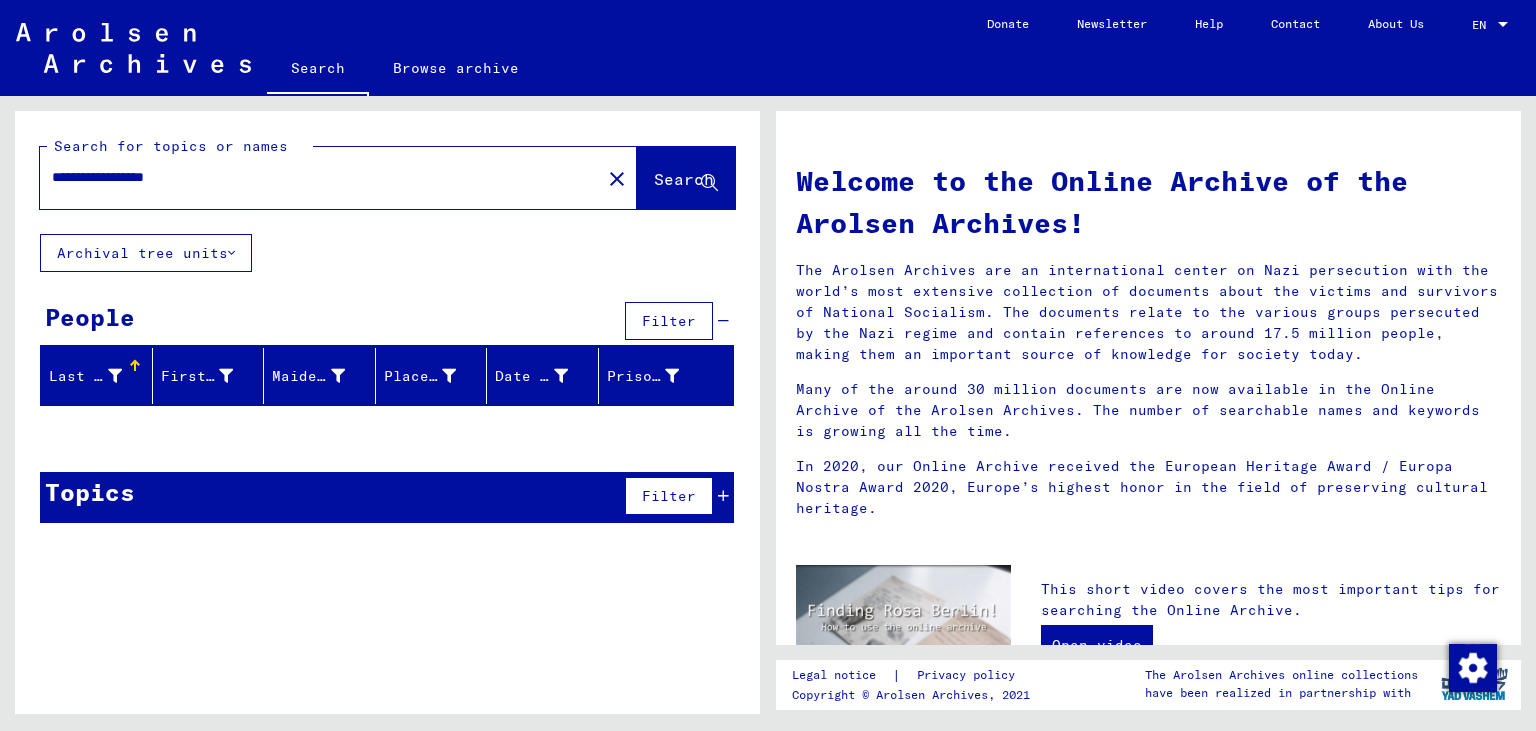 click on "**********" at bounding box center [314, 177] 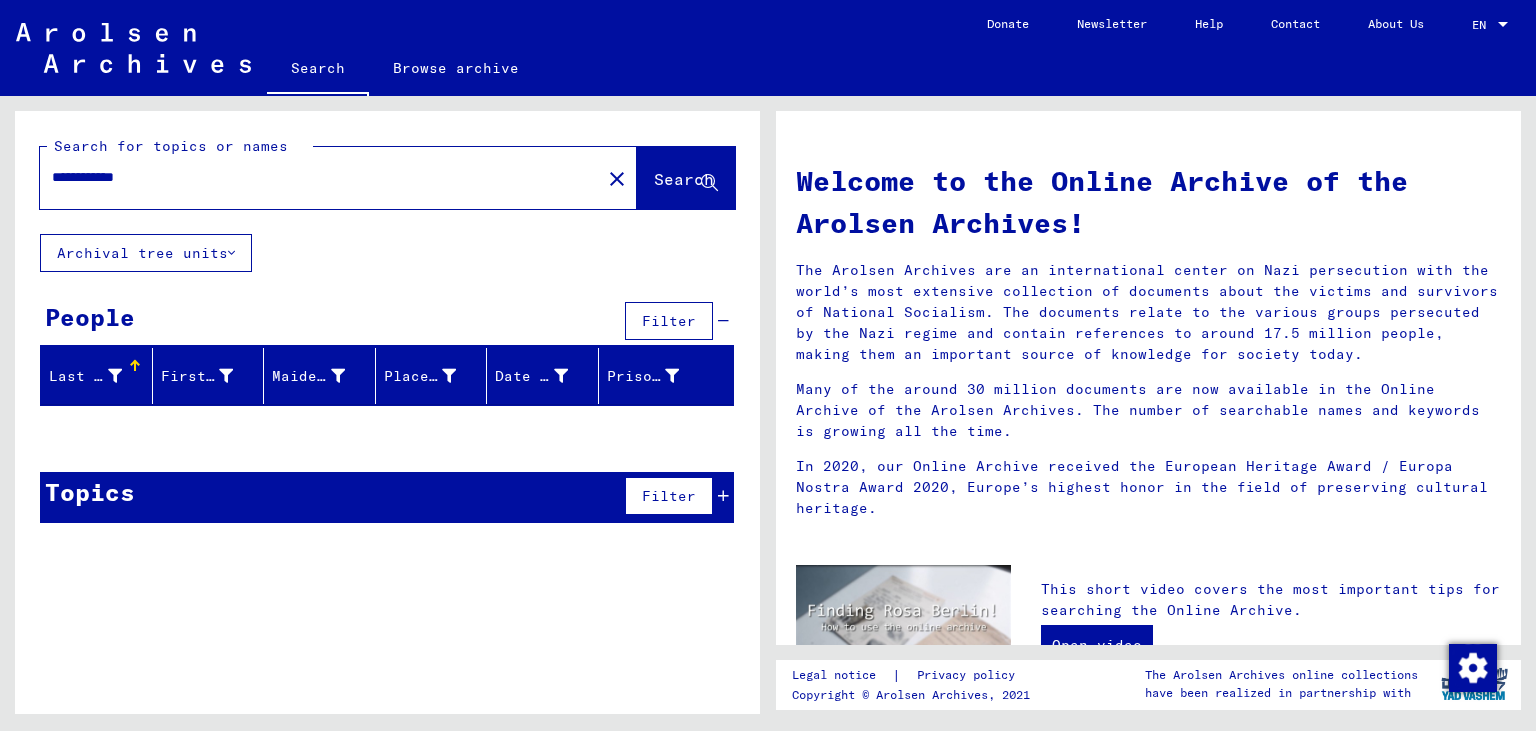click on "**********" at bounding box center [314, 177] 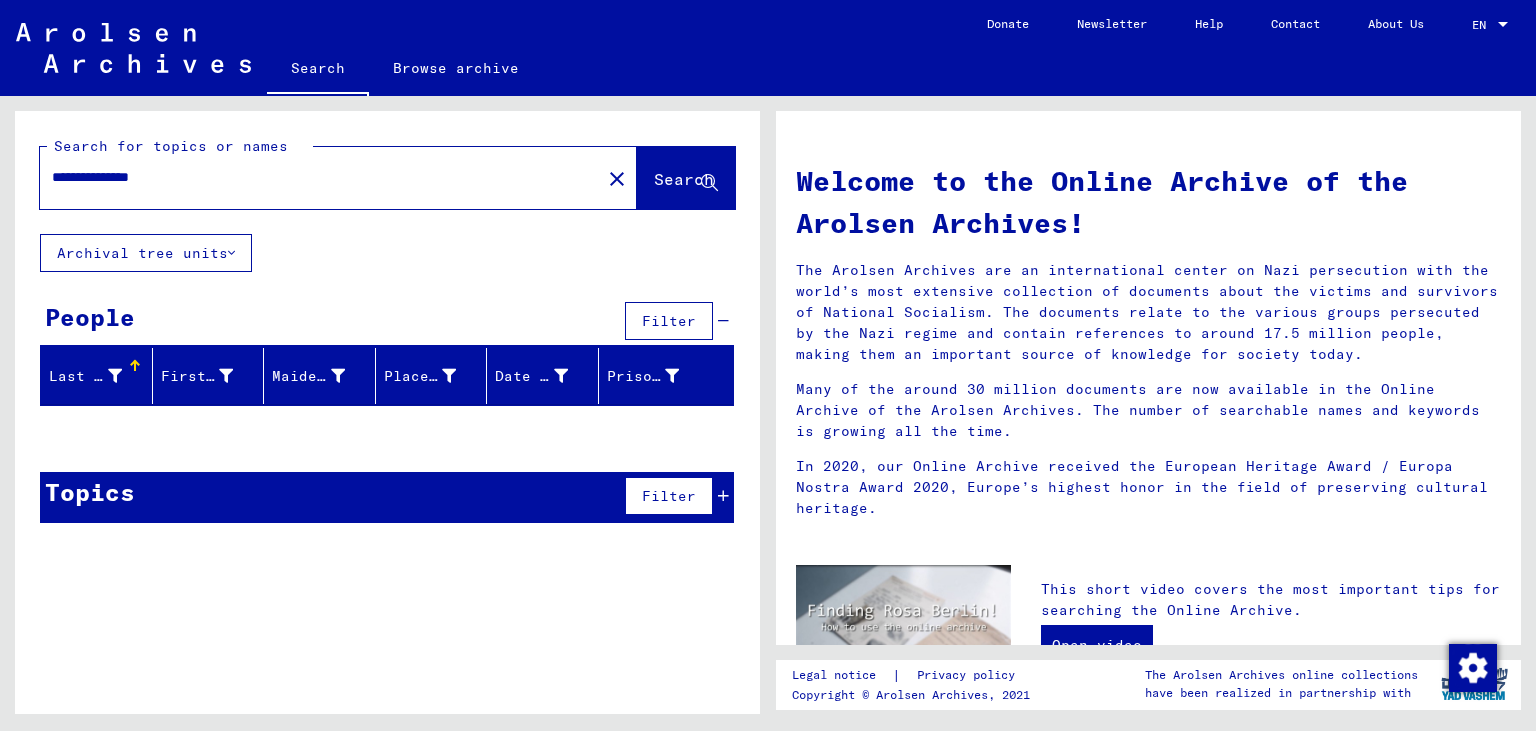 drag, startPoint x: 267, startPoint y: 170, endPoint x: 0, endPoint y: 133, distance: 269.55148 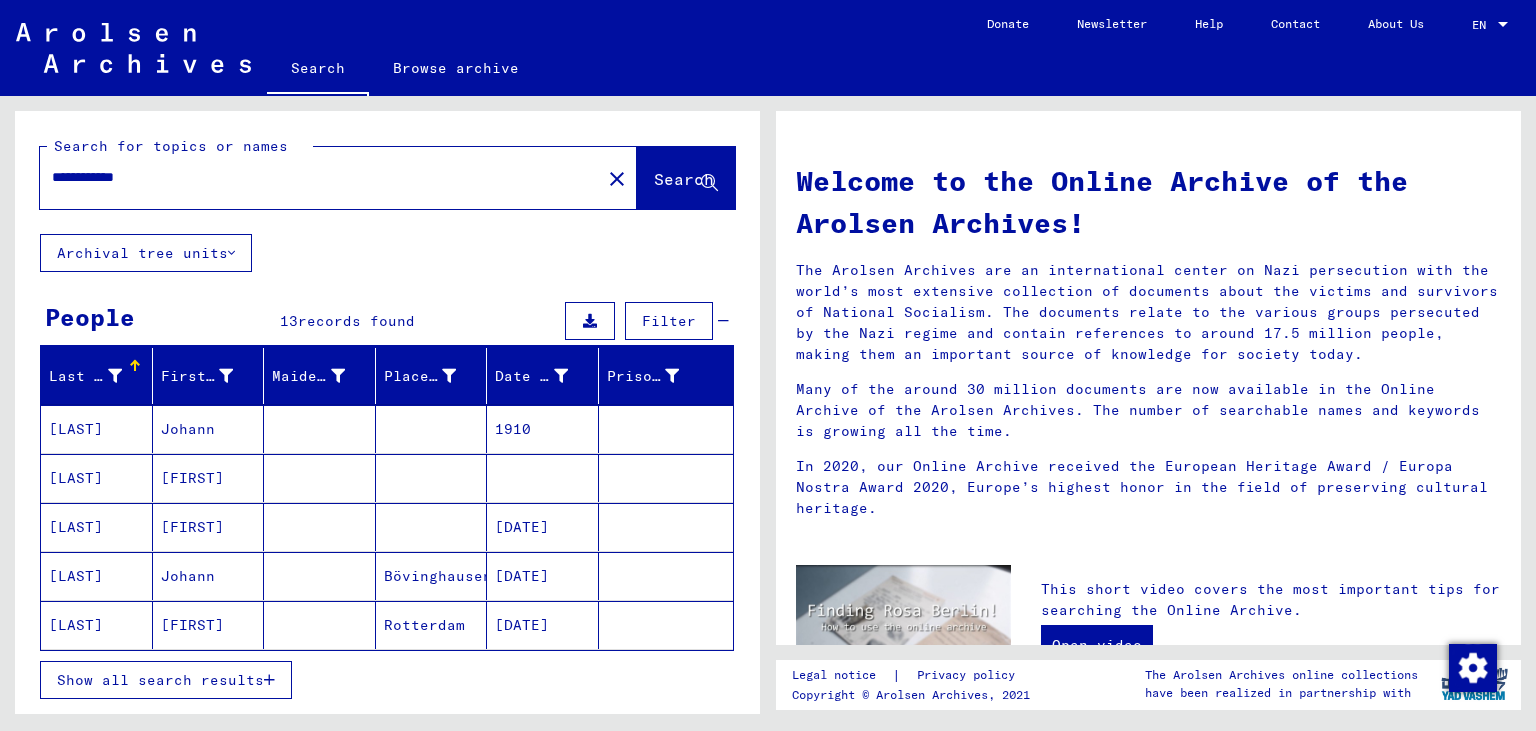 click on "[FIRST]" at bounding box center [209, 527] 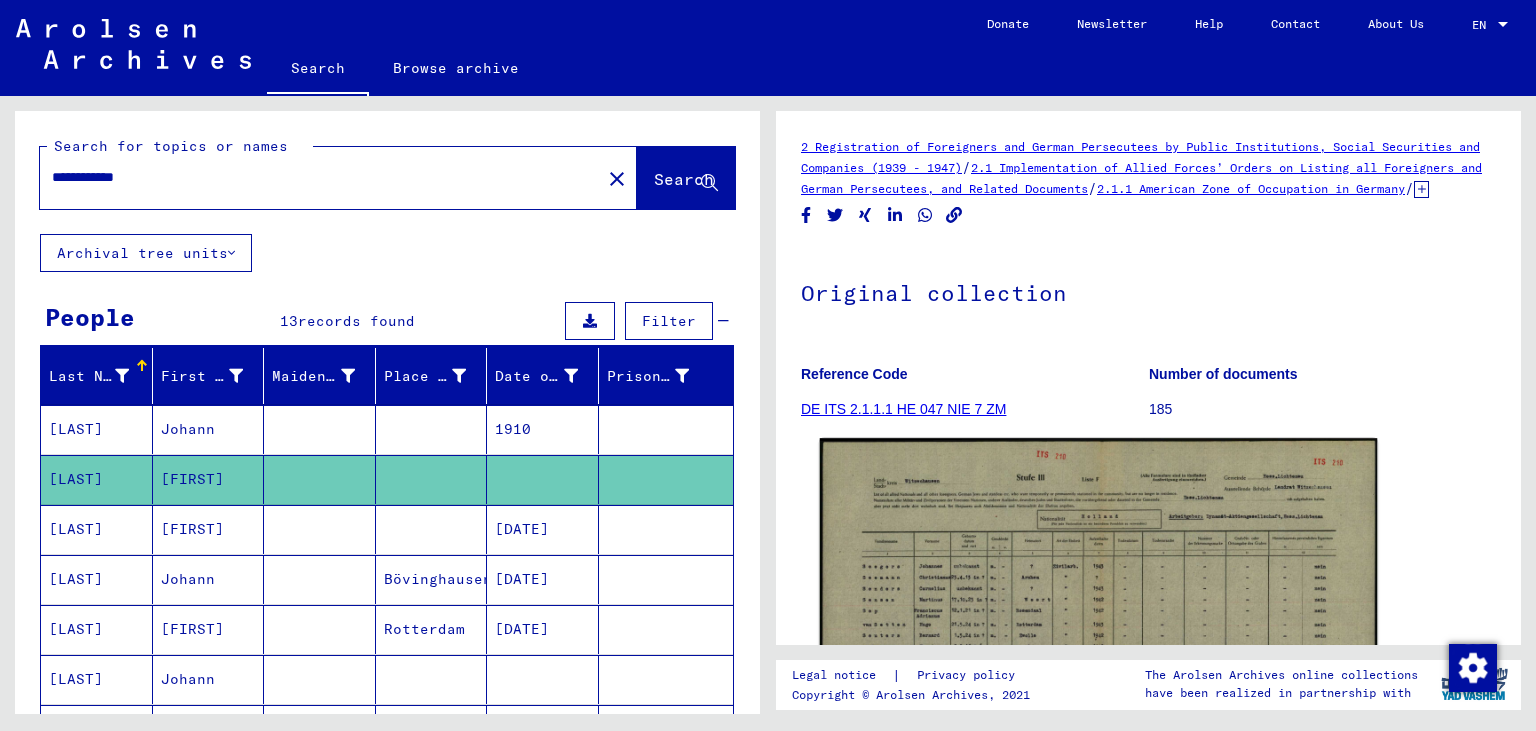 click 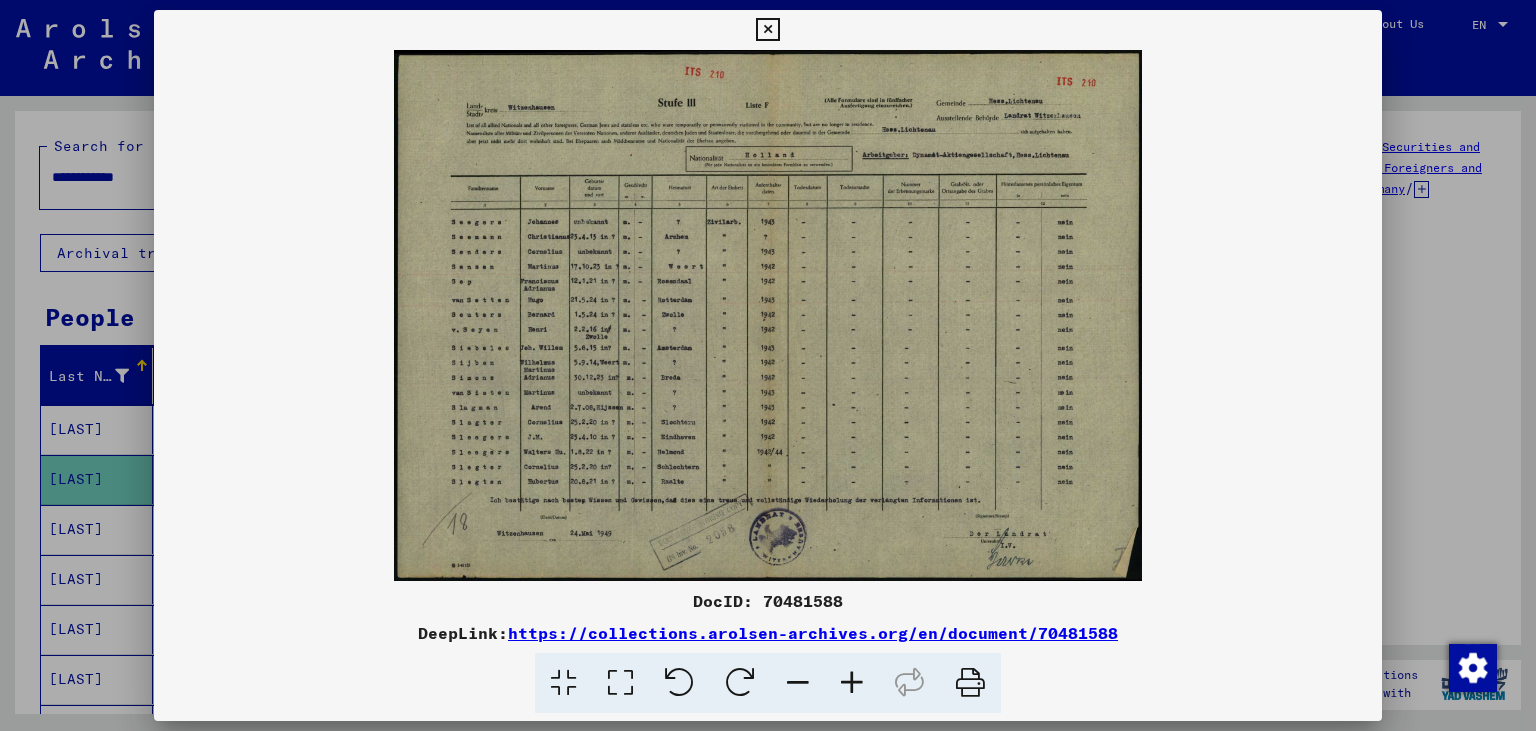 click at bounding box center [852, 683] 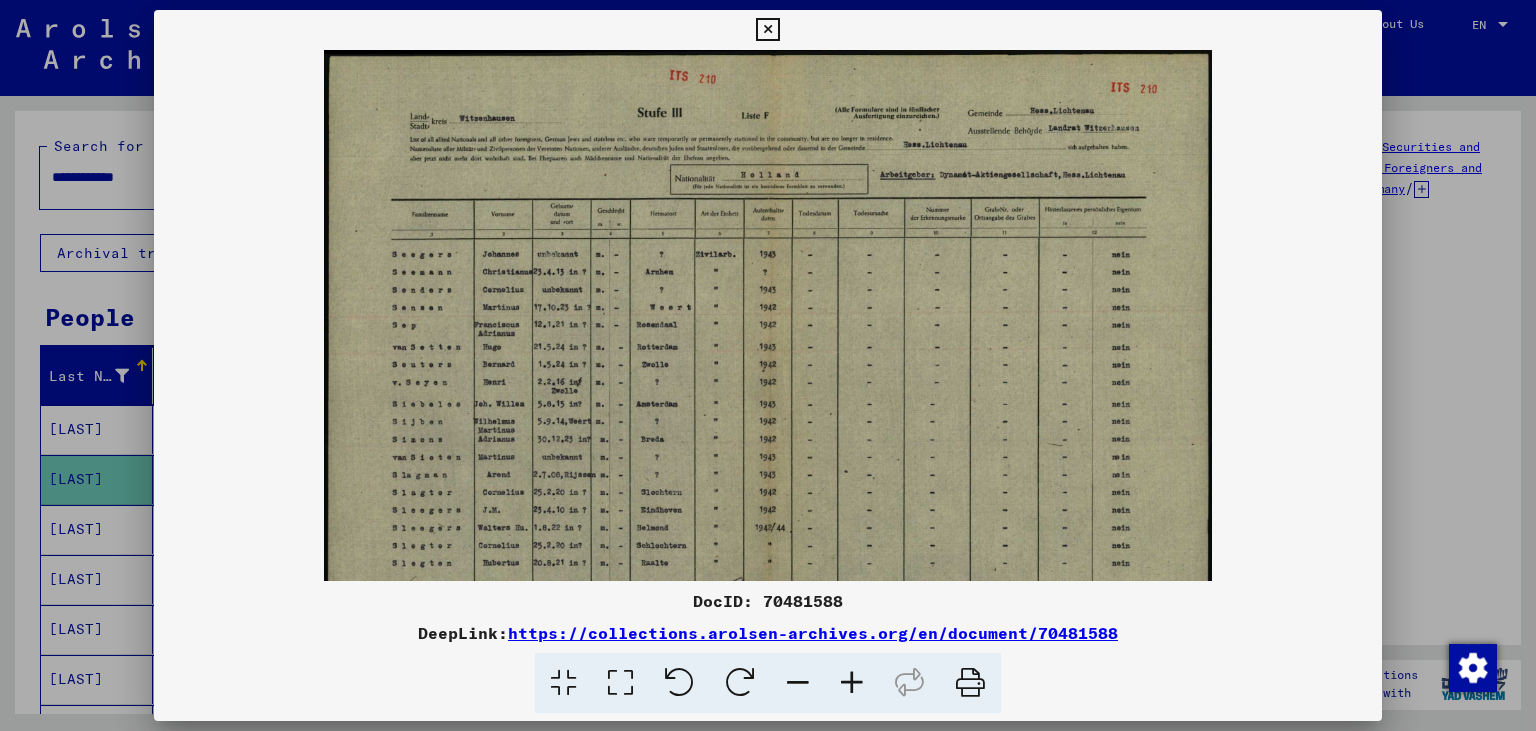 click at bounding box center (852, 683) 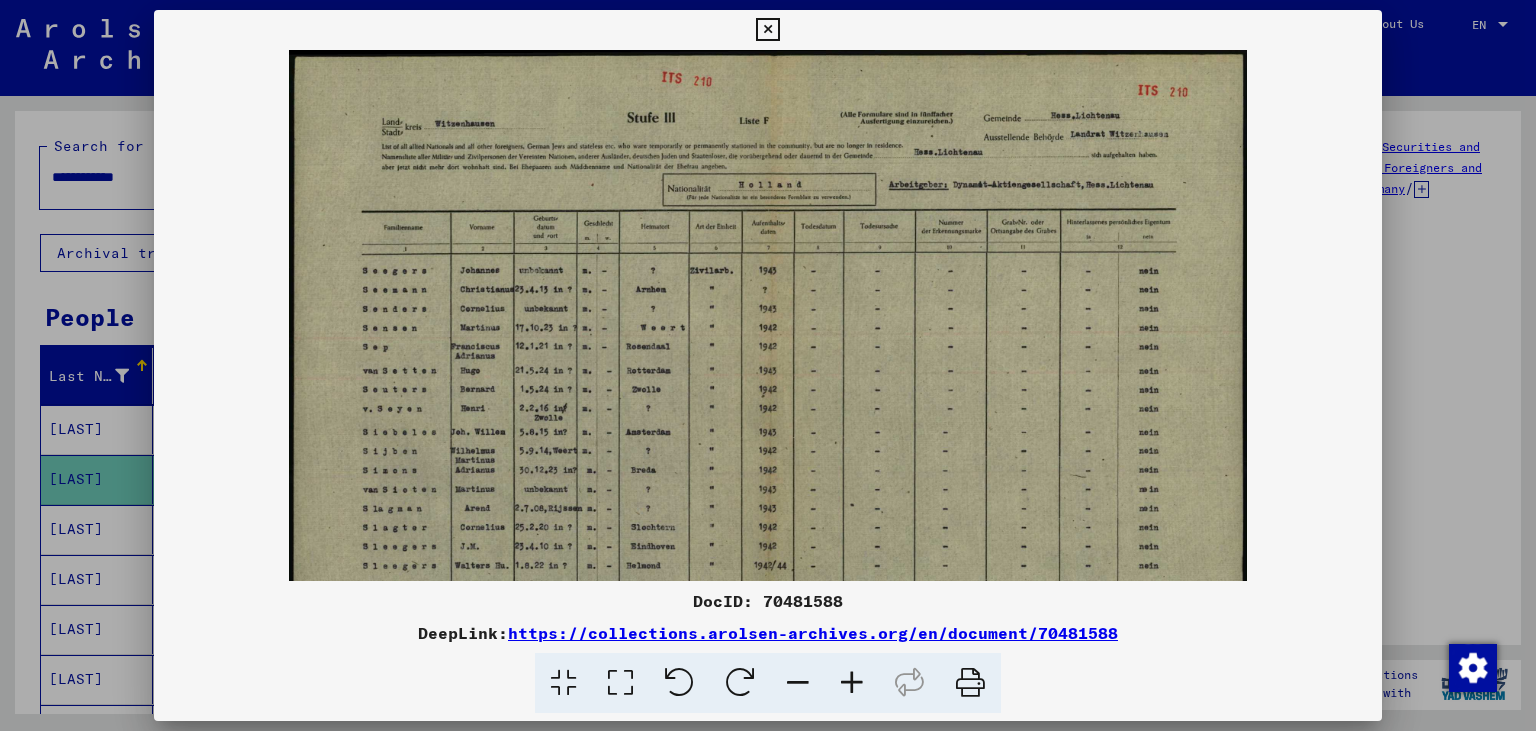 click at bounding box center [852, 683] 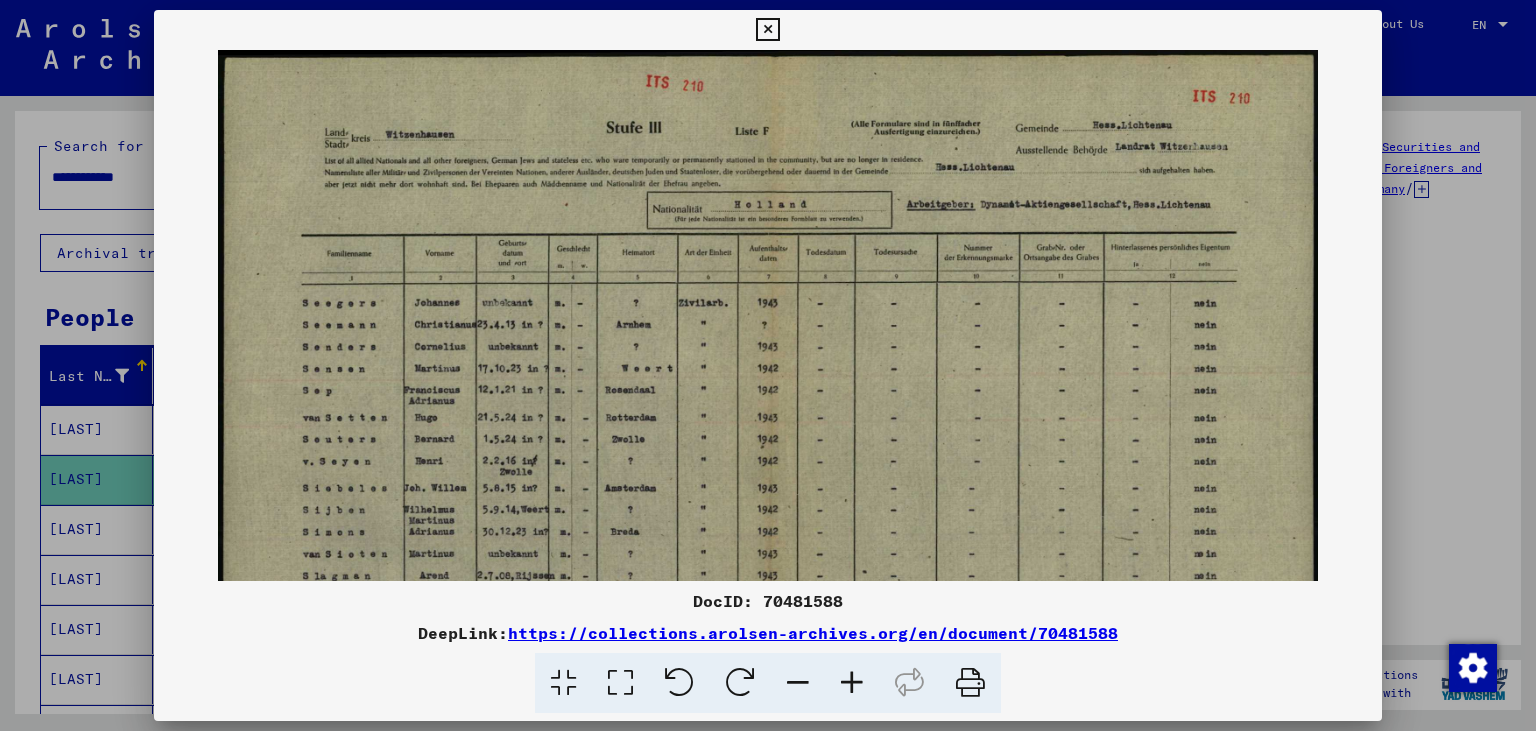 click at bounding box center (852, 683) 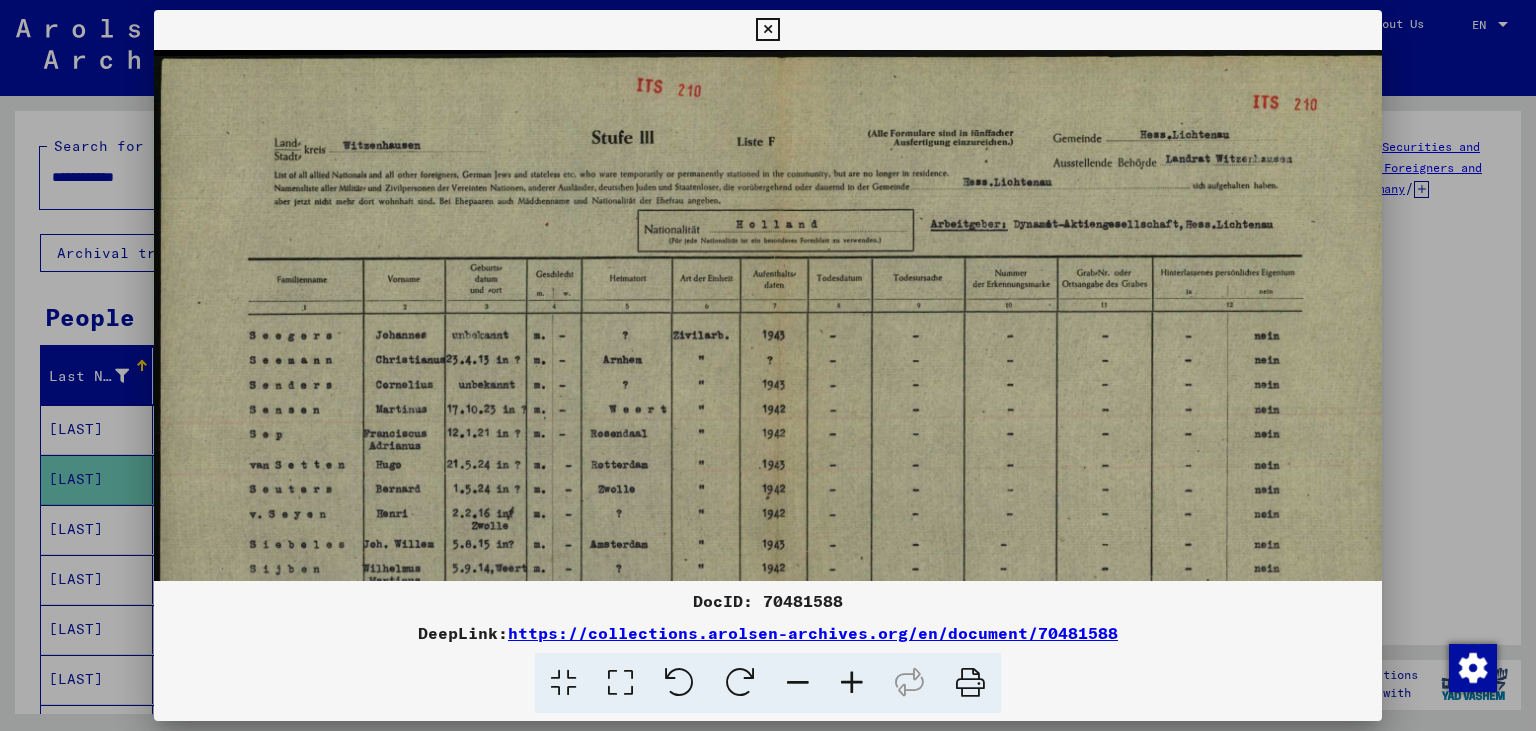 click at bounding box center [852, 683] 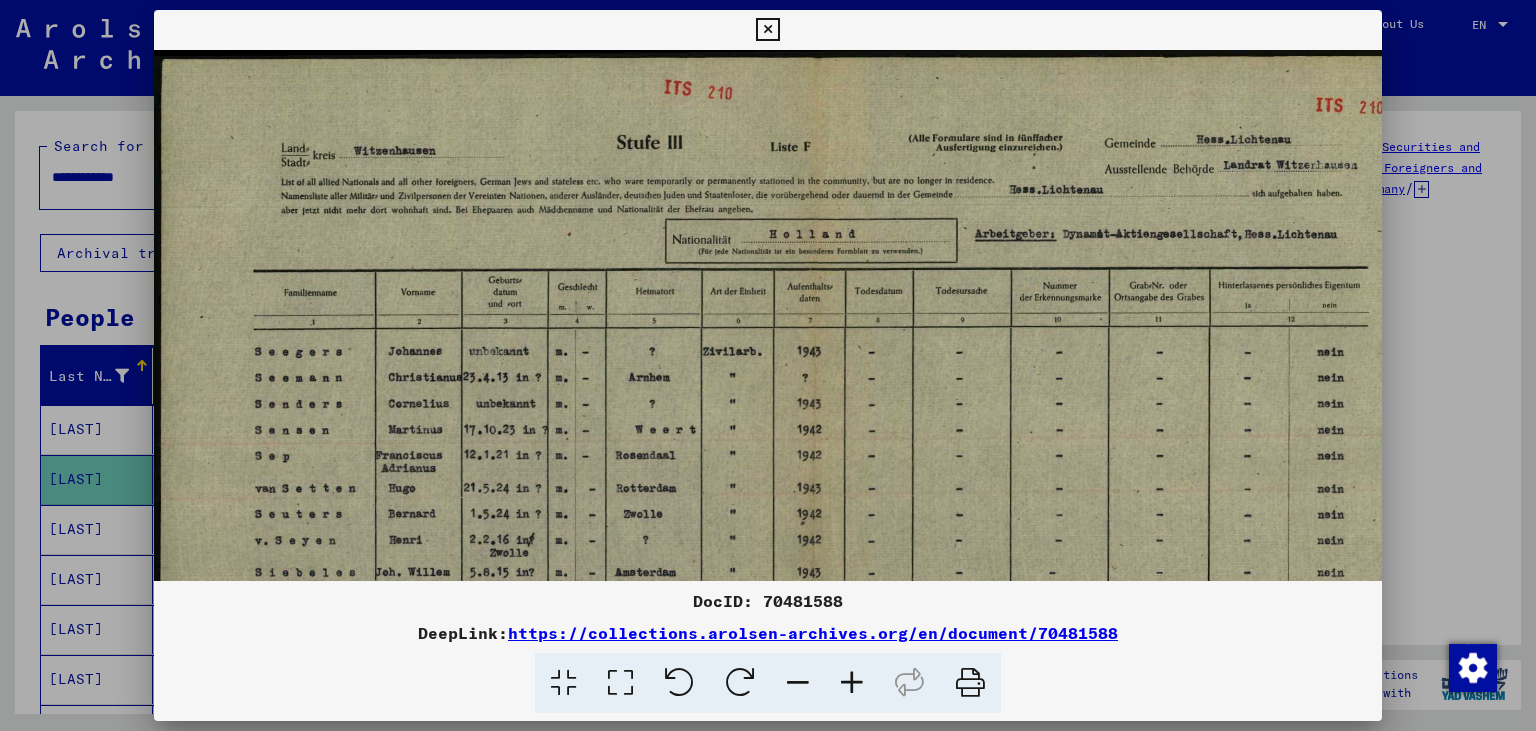 click at bounding box center [852, 683] 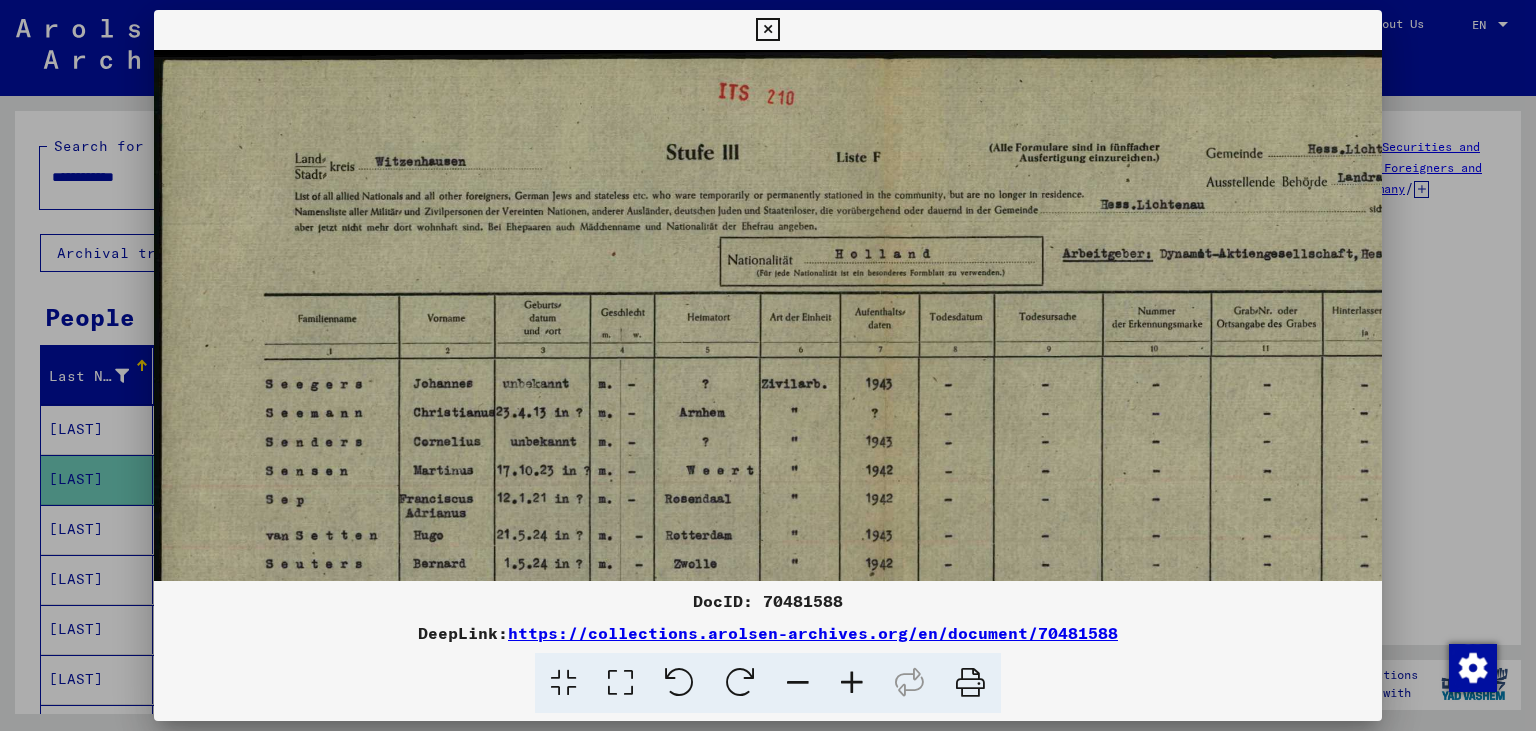 click at bounding box center [852, 683] 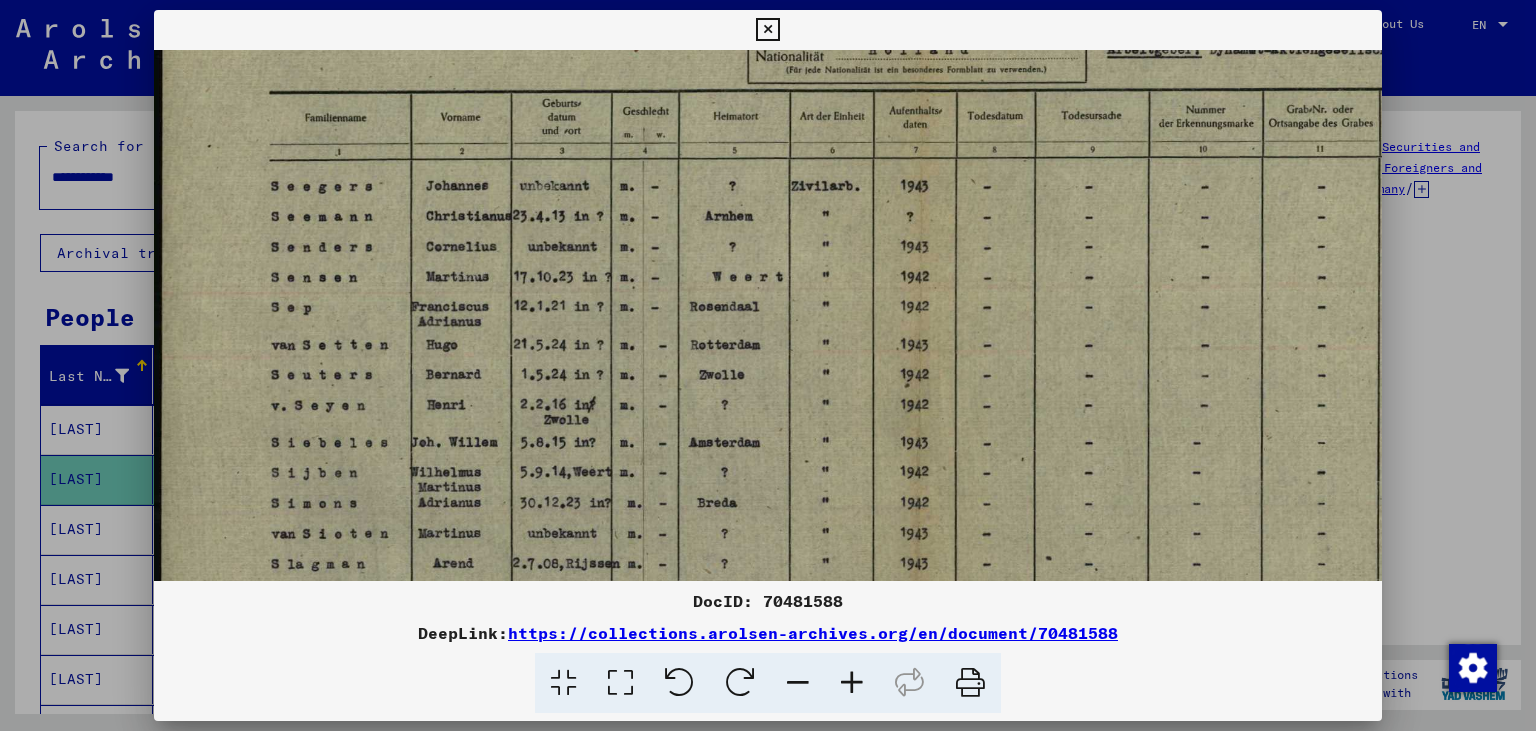 scroll, scrollTop: 229, scrollLeft: 0, axis: vertical 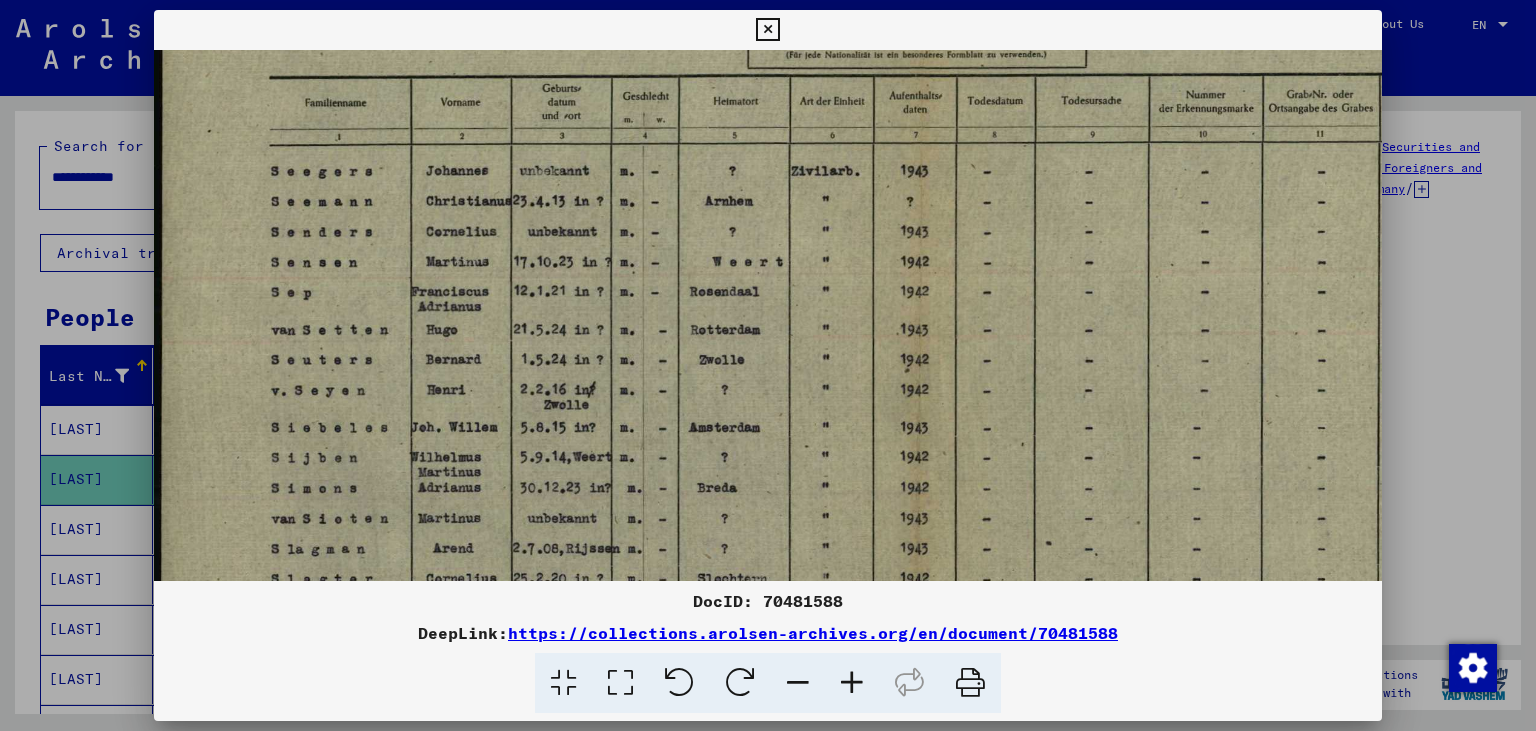drag, startPoint x: 669, startPoint y: 430, endPoint x: 674, endPoint y: 258, distance: 172.07266 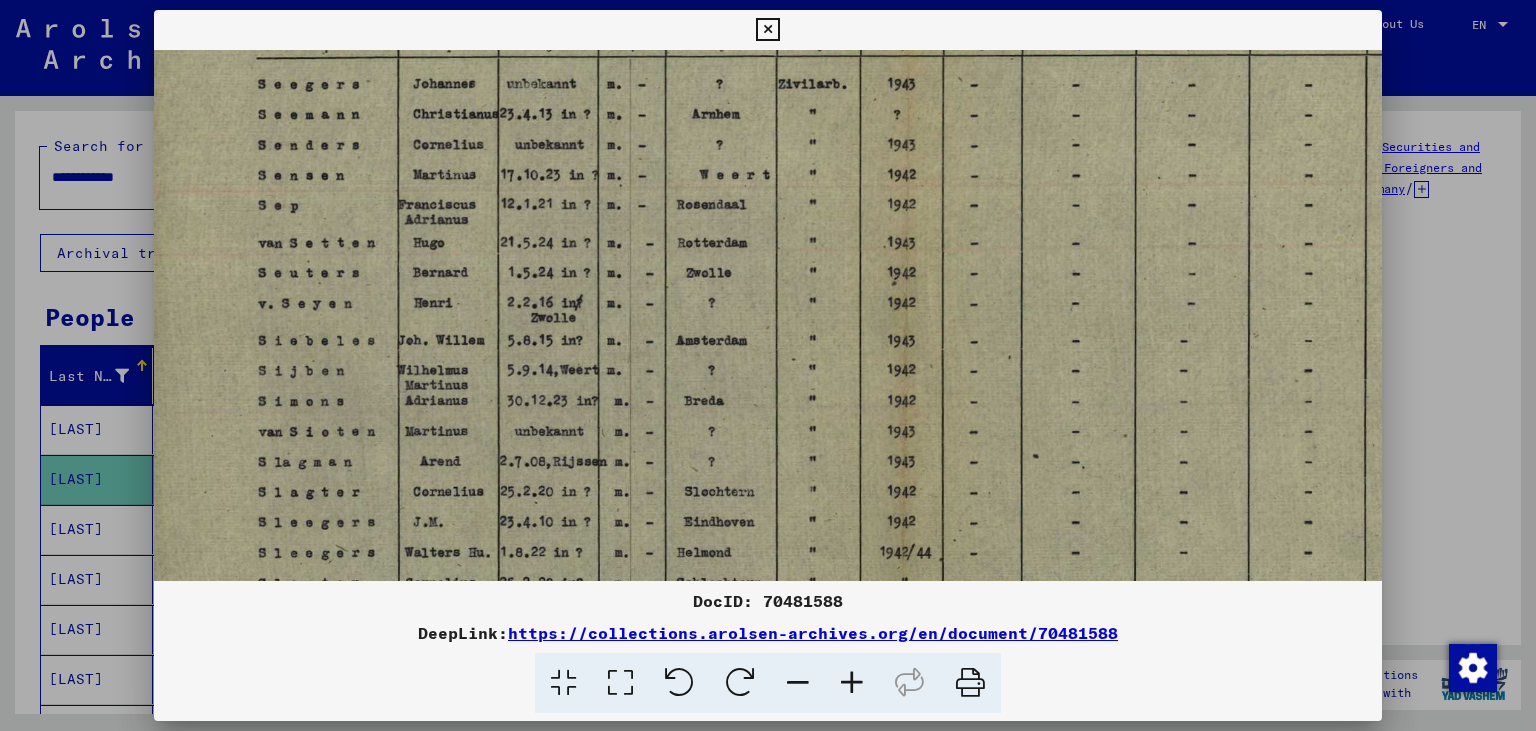 scroll, scrollTop: 316, scrollLeft: 13, axis: both 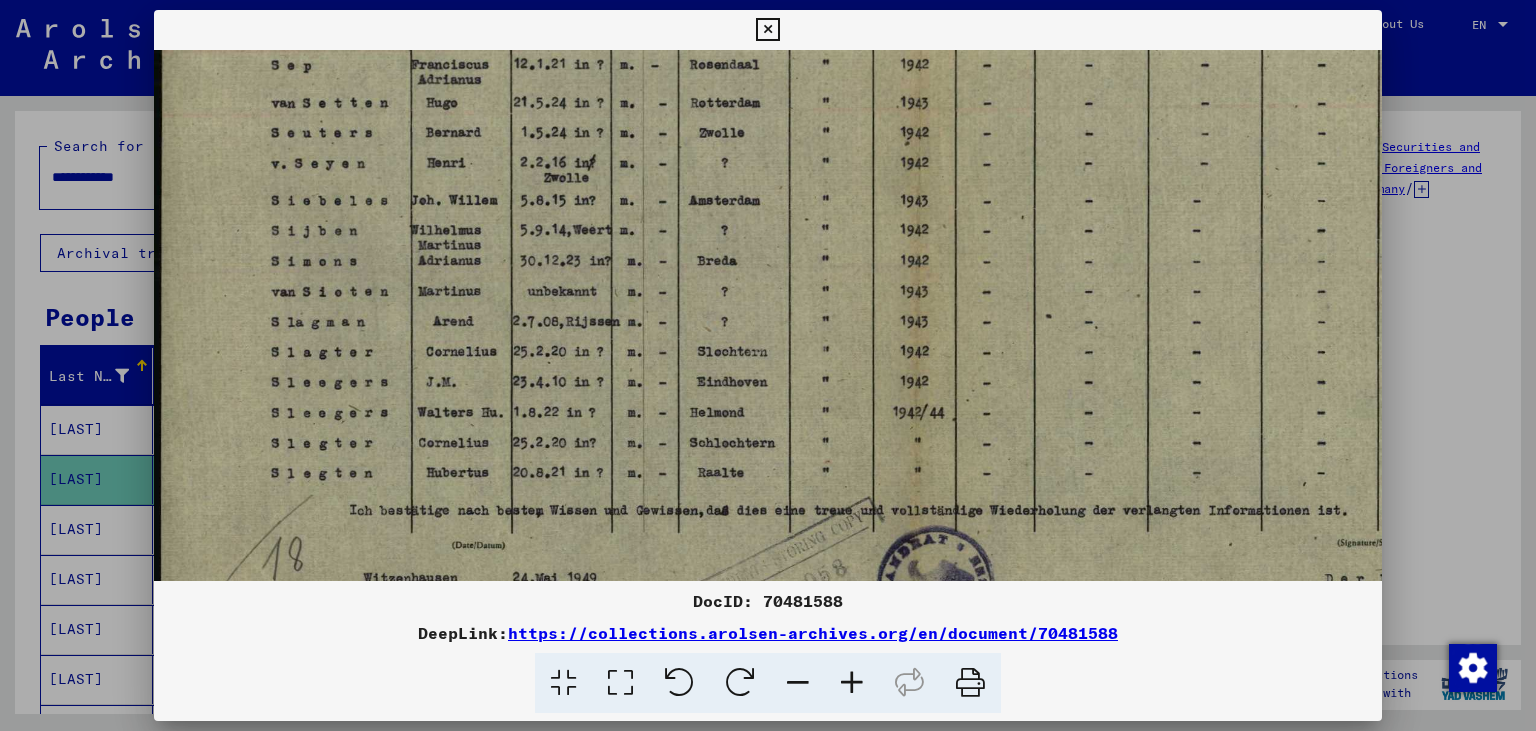 drag, startPoint x: 527, startPoint y: 303, endPoint x: 633, endPoint y: 160, distance: 178.0028 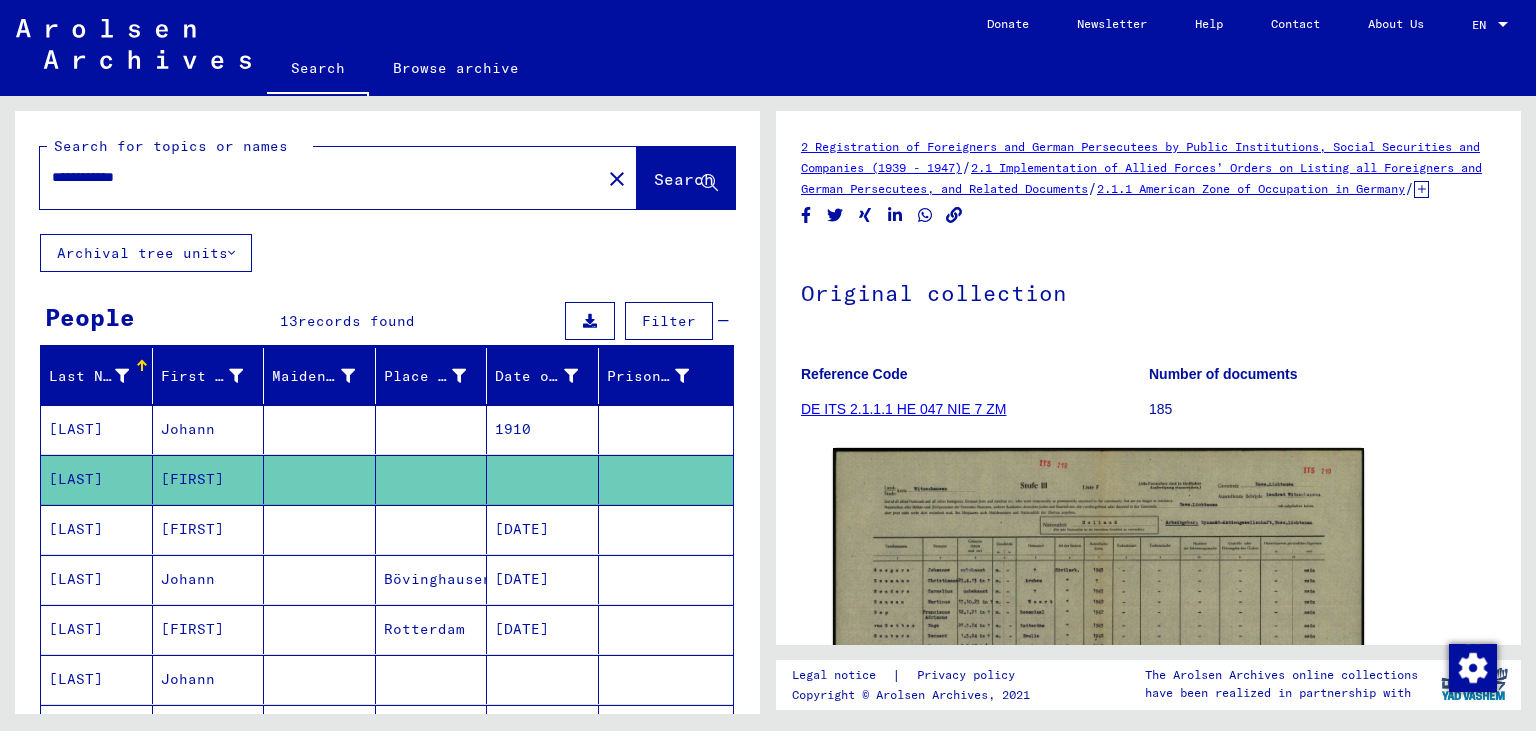 drag, startPoint x: 204, startPoint y: 178, endPoint x: 0, endPoint y: 132, distance: 209.12198 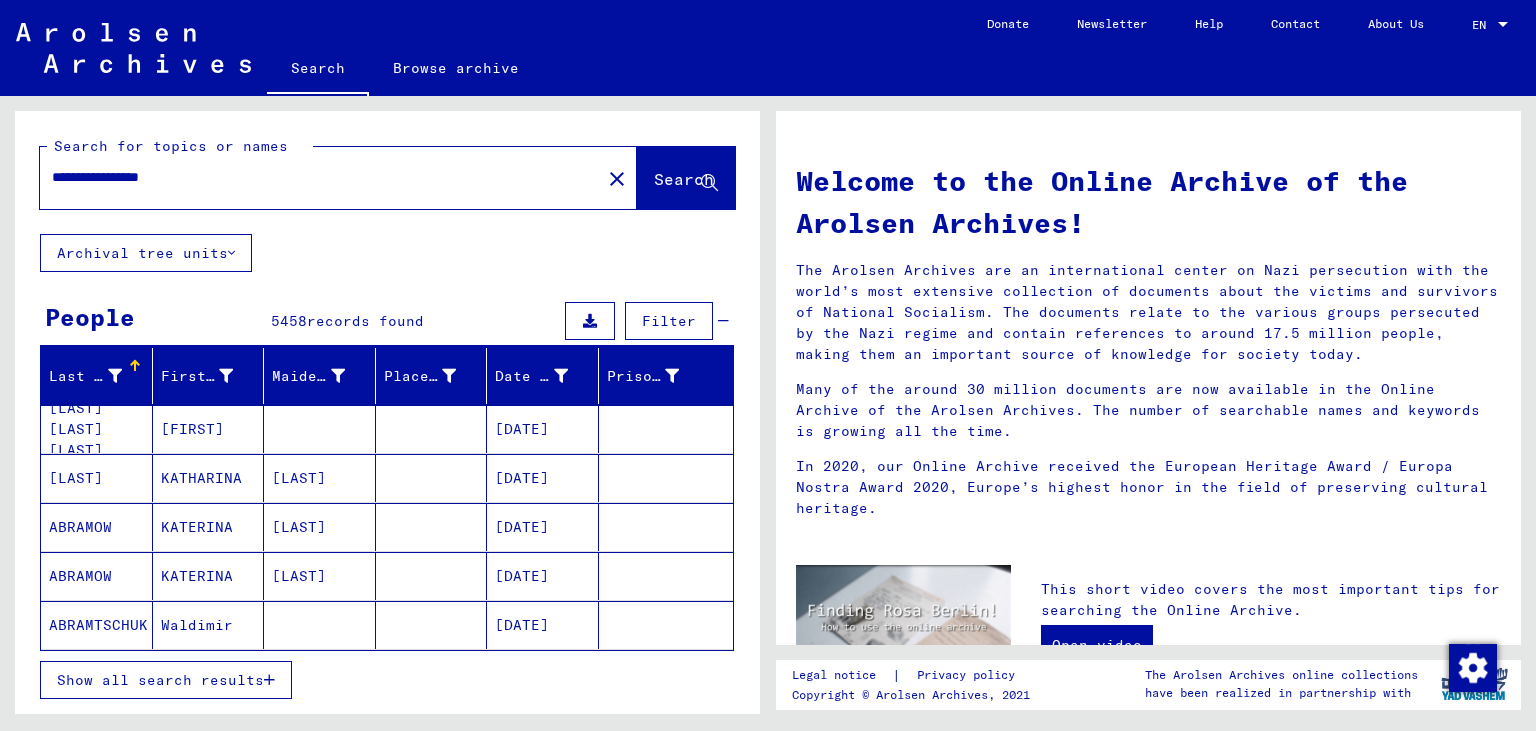 drag, startPoint x: 124, startPoint y: 176, endPoint x: 71, endPoint y: 163, distance: 54.571056 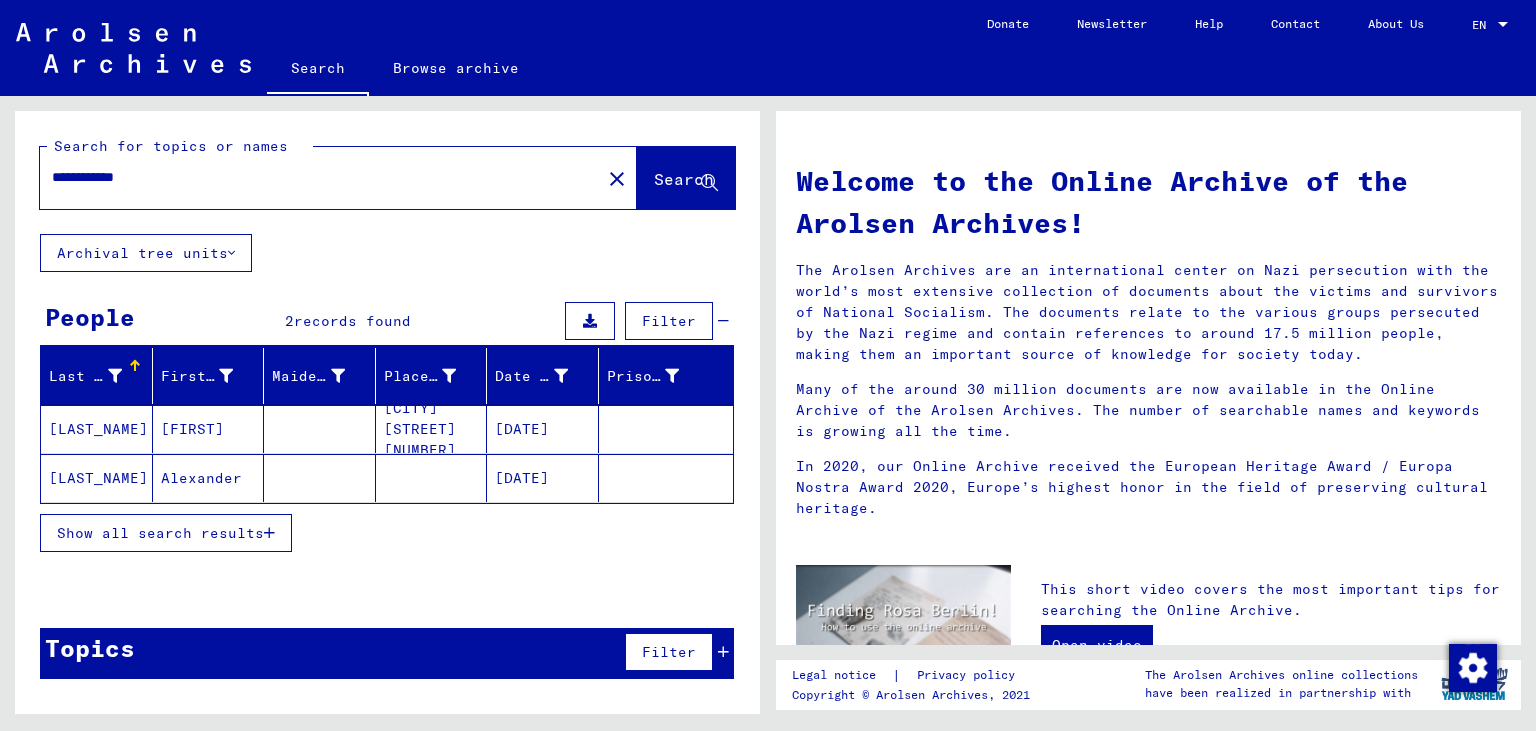 drag, startPoint x: 204, startPoint y: 173, endPoint x: 0, endPoint y: 142, distance: 206.34195 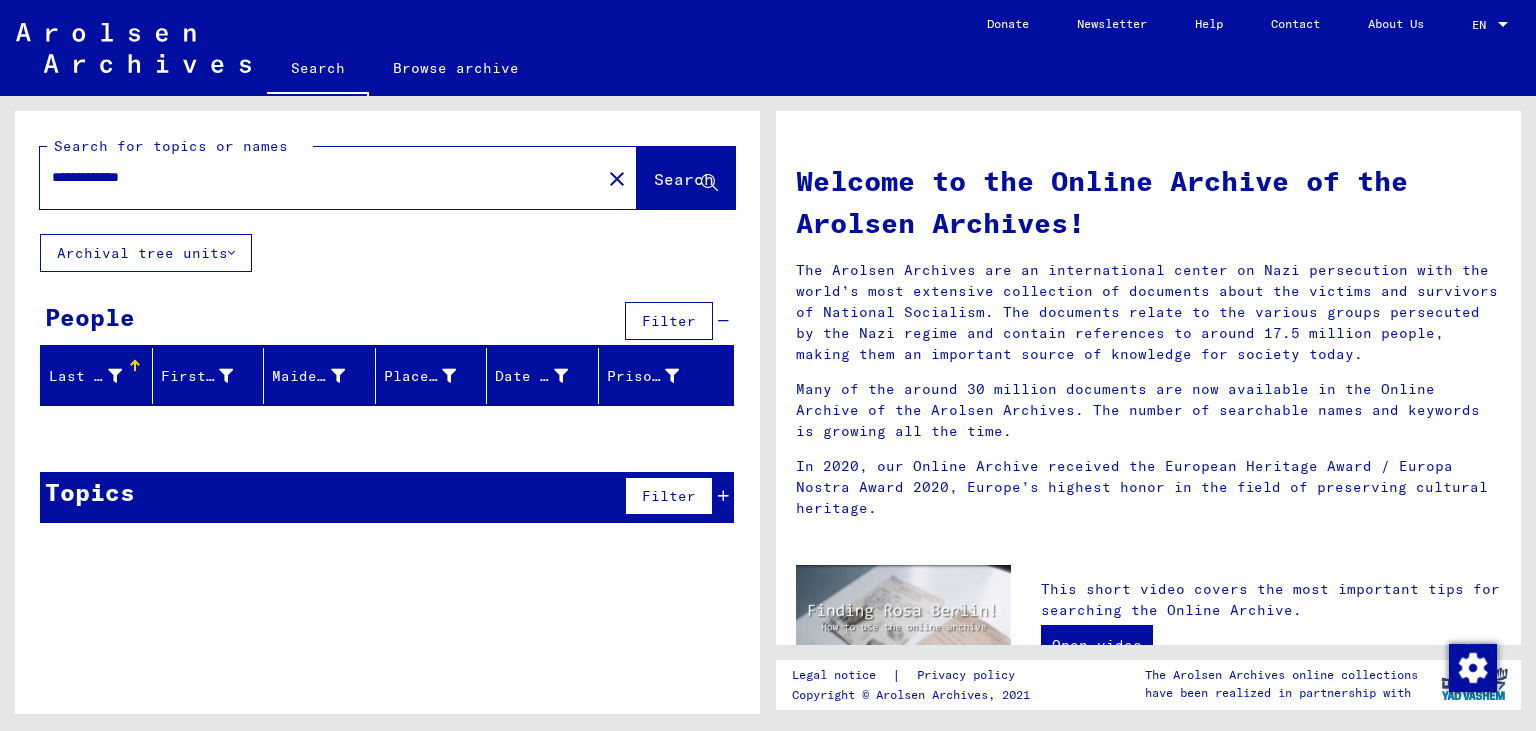 click on "**********" at bounding box center [314, 177] 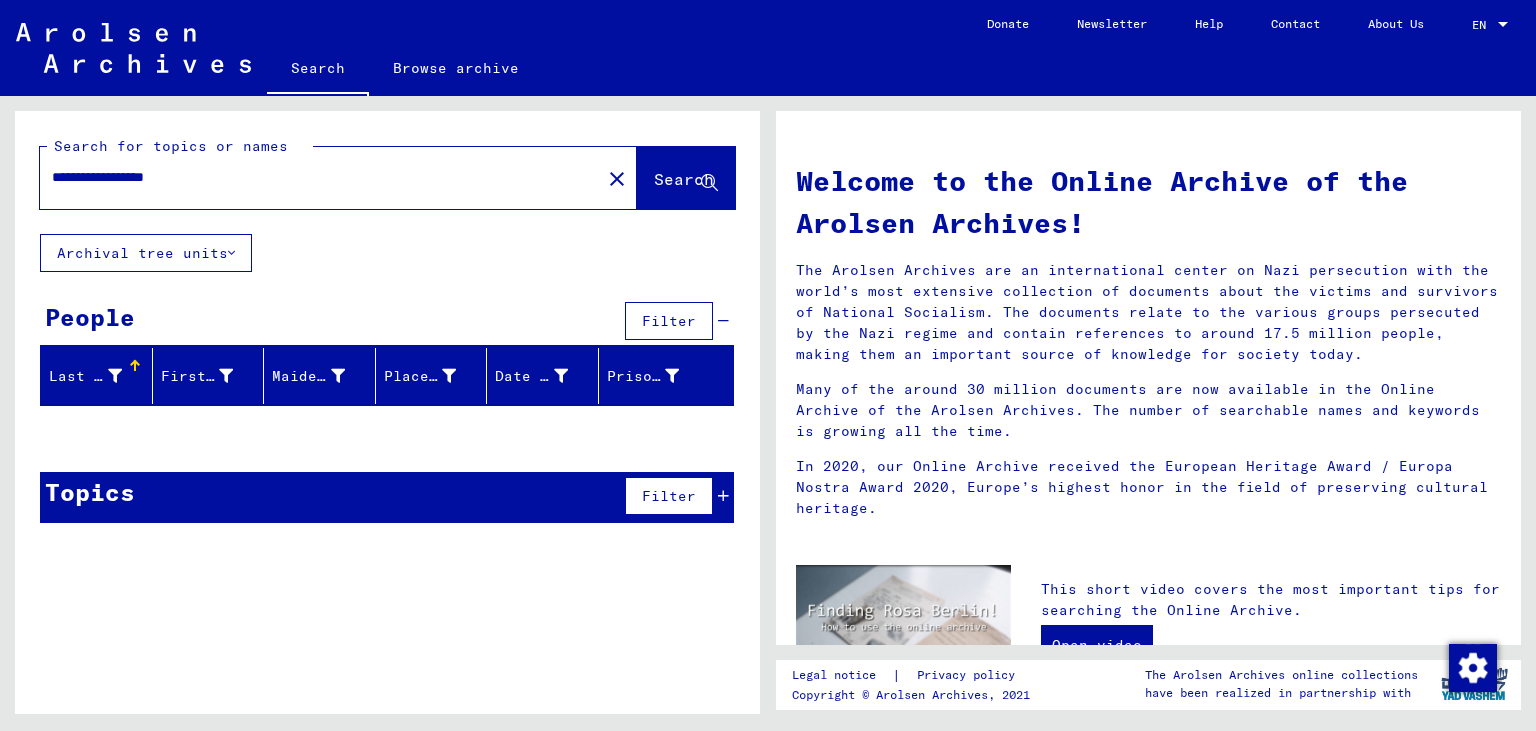 click on "**********" at bounding box center [314, 177] 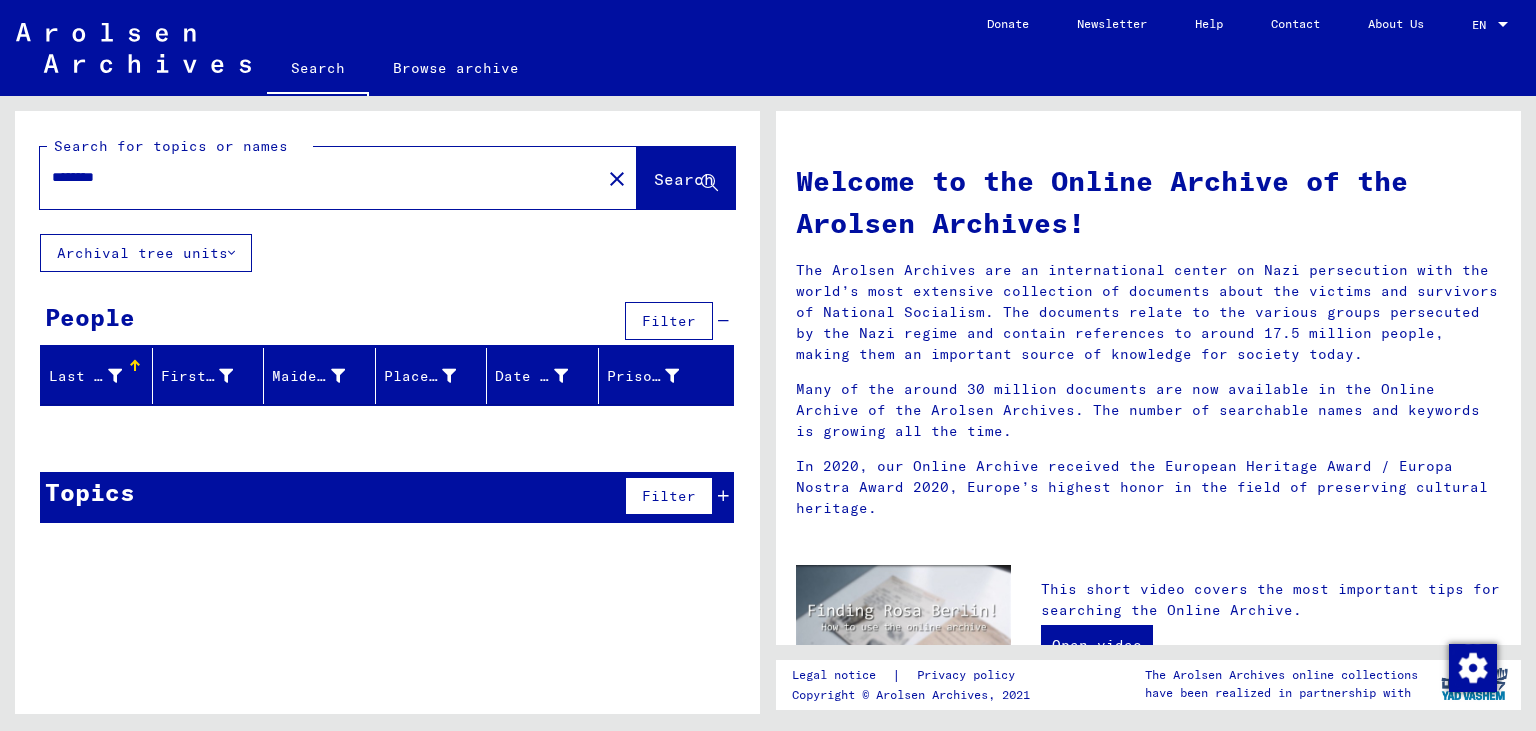 drag, startPoint x: 217, startPoint y: 172, endPoint x: 0, endPoint y: 150, distance: 218.11235 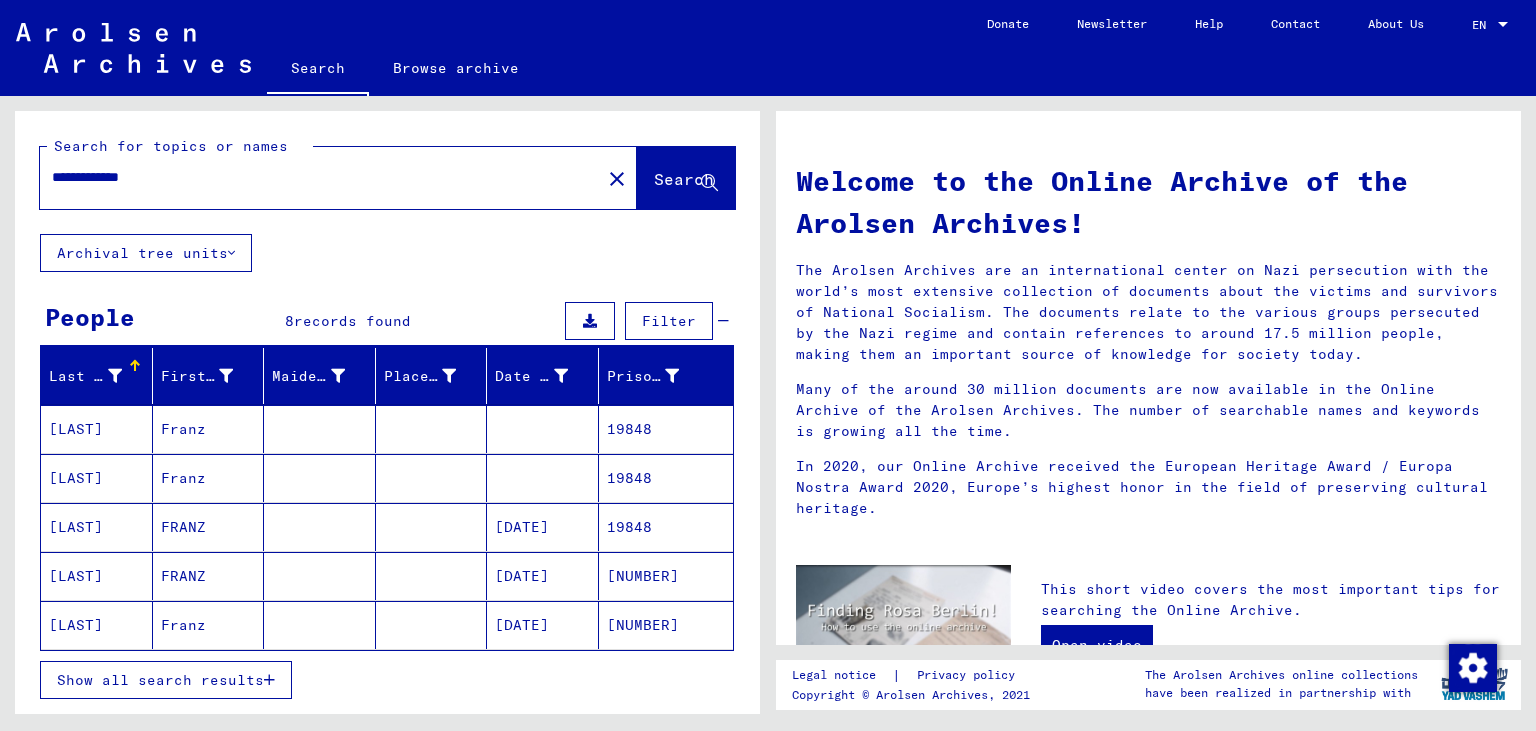 click on "[DATE]" at bounding box center (543, 576) 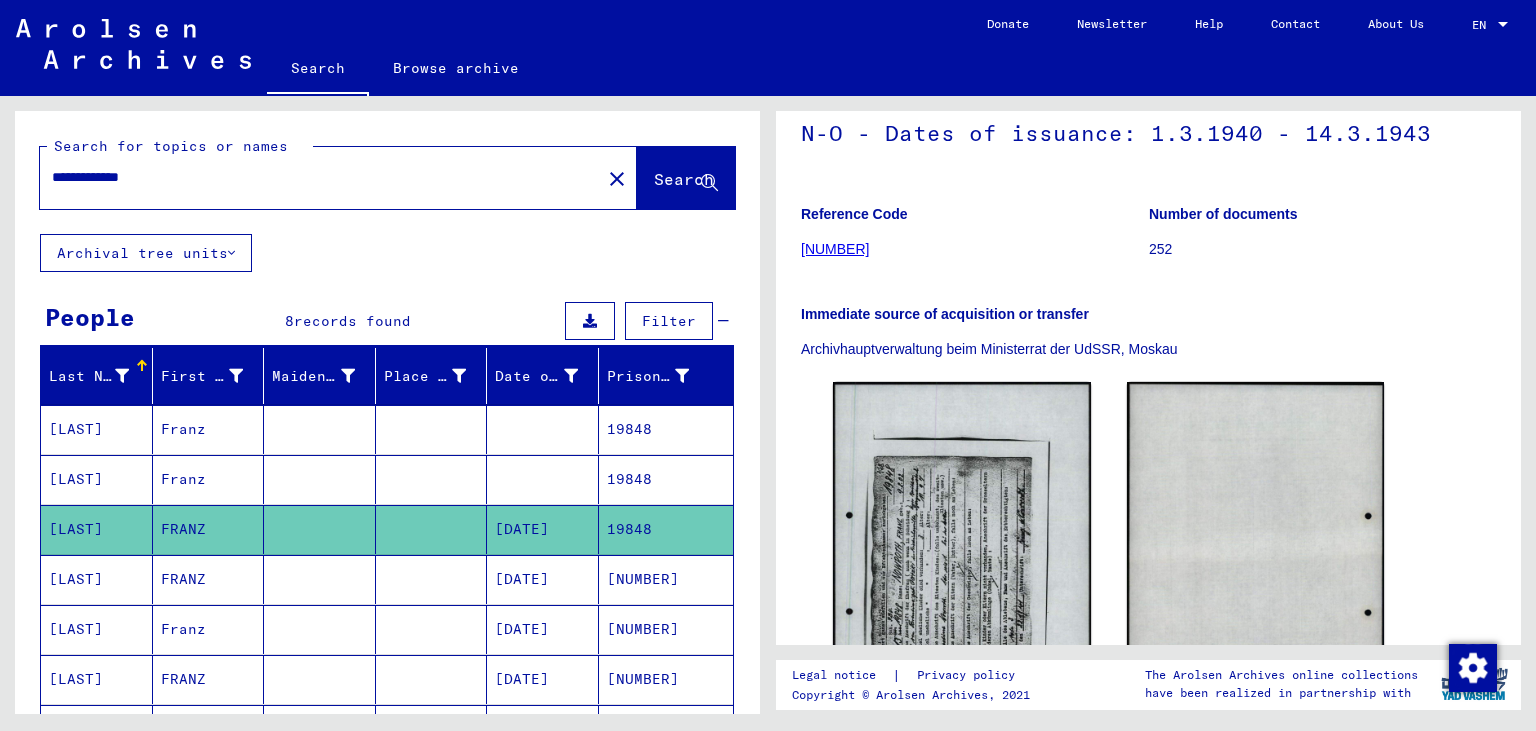 scroll, scrollTop: 220, scrollLeft: 0, axis: vertical 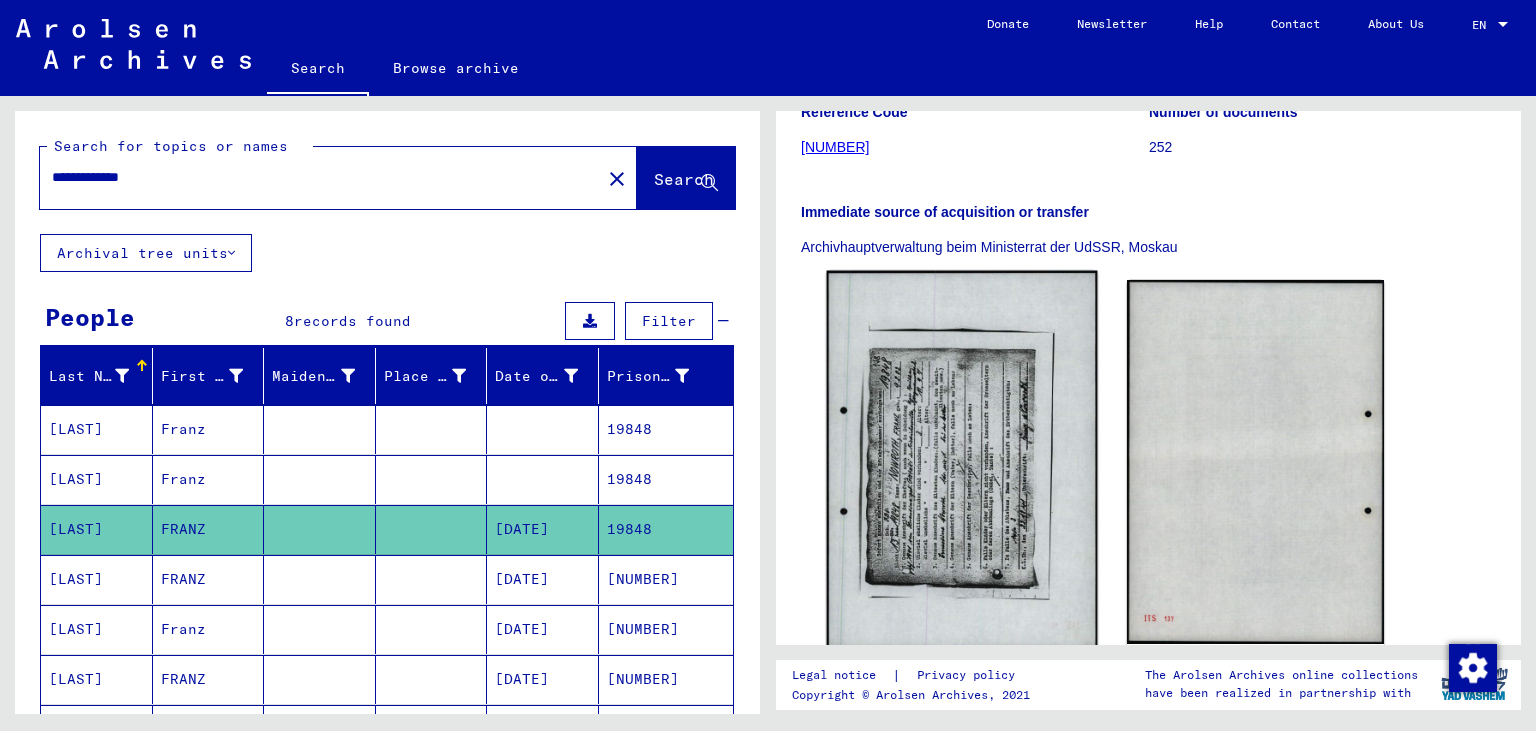 click 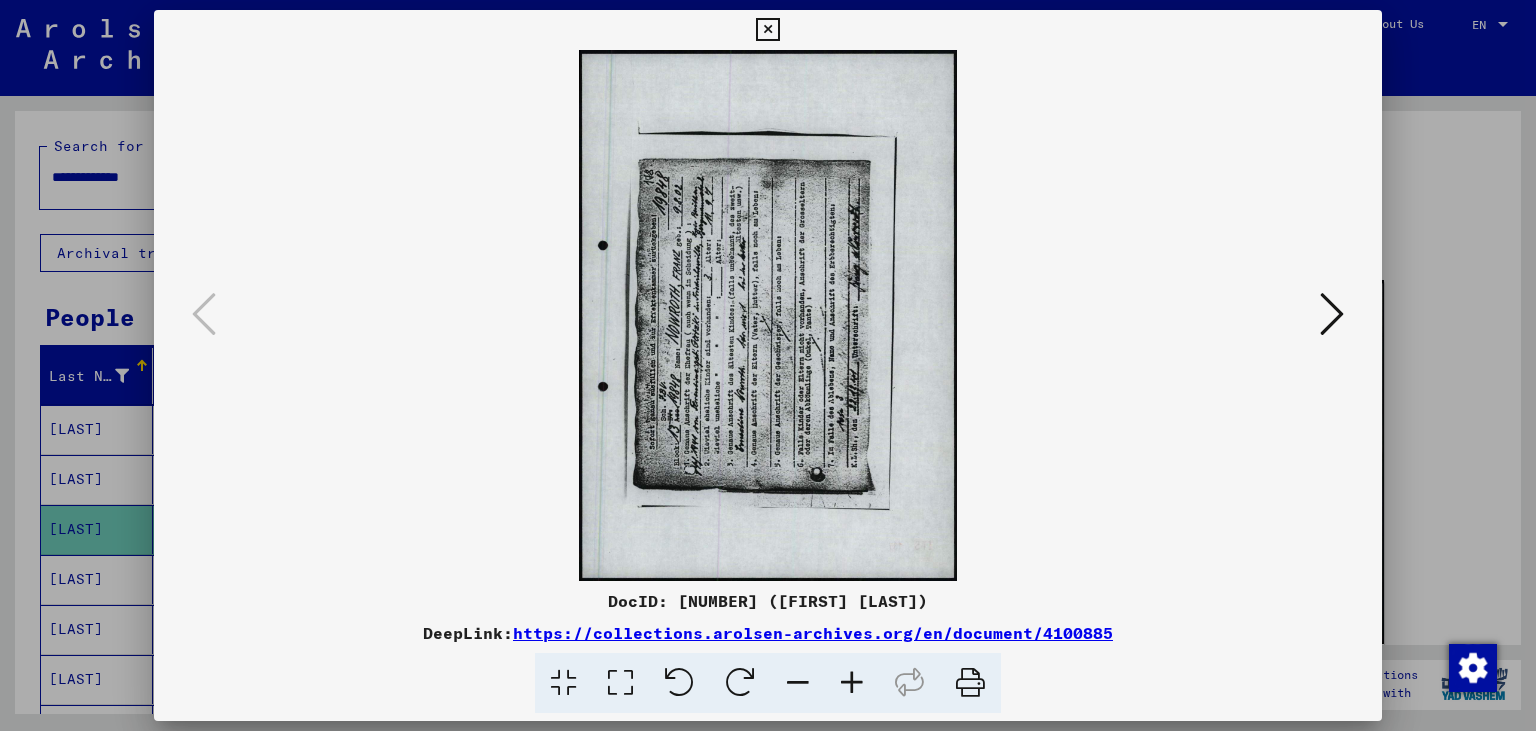 click at bounding box center [740, 683] 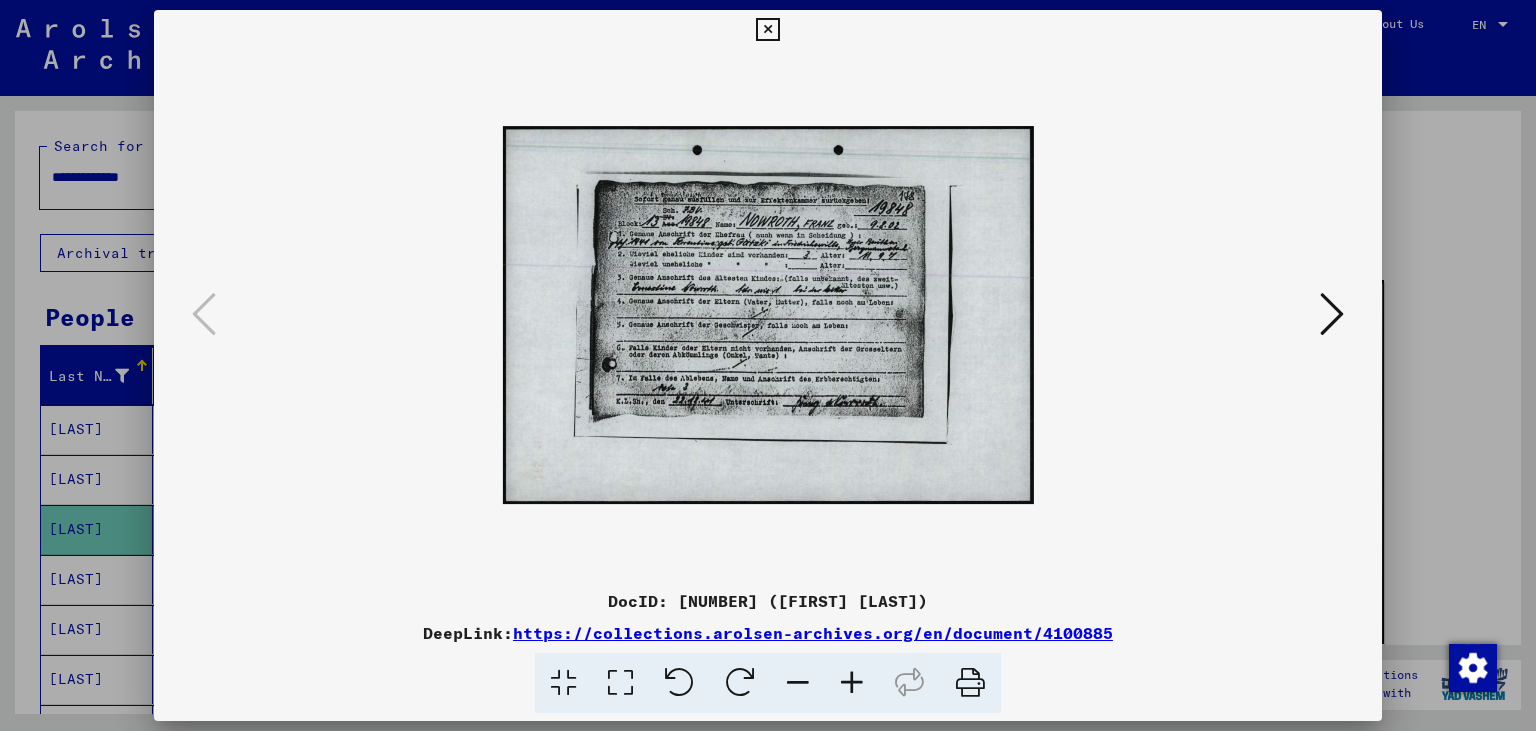 click at bounding box center (852, 683) 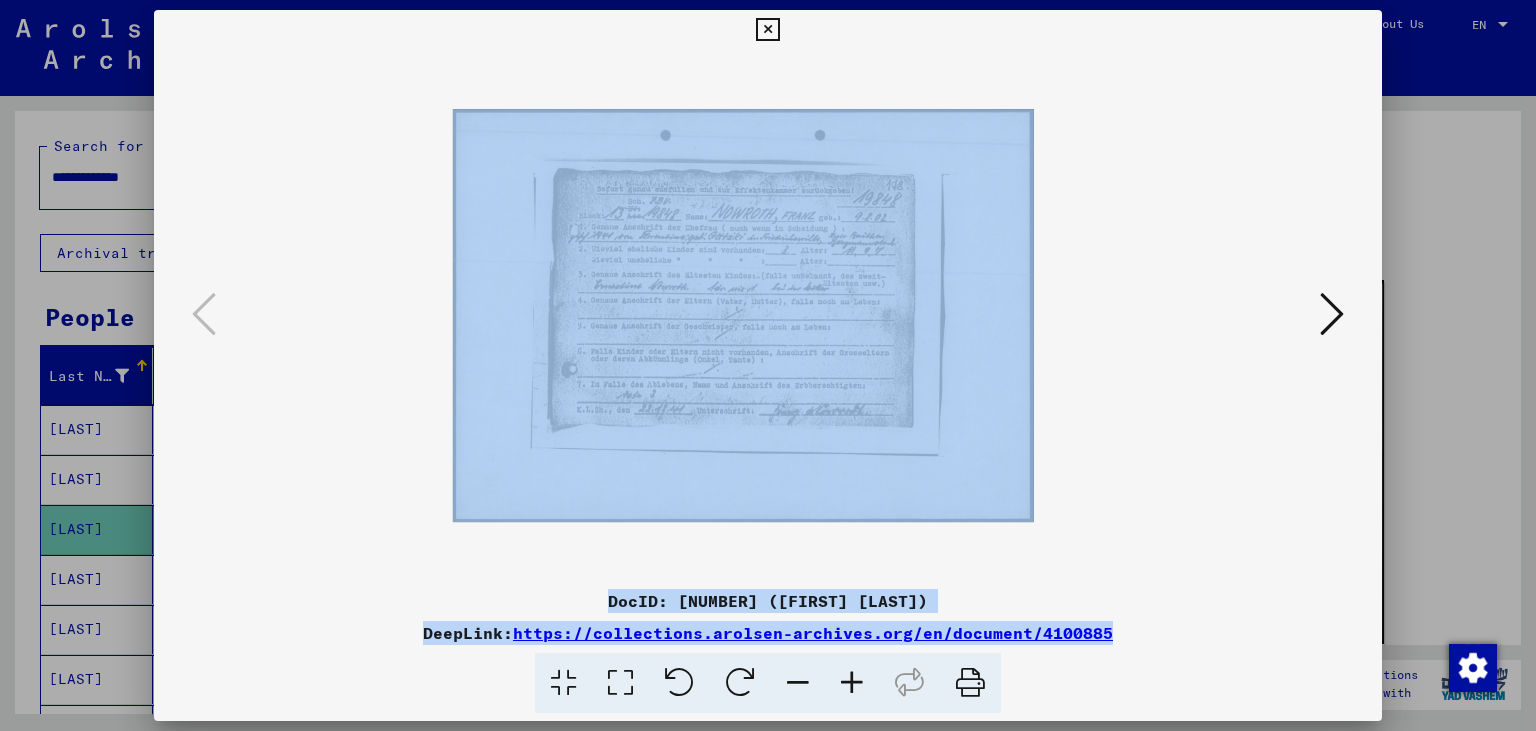 click at bounding box center [852, 683] 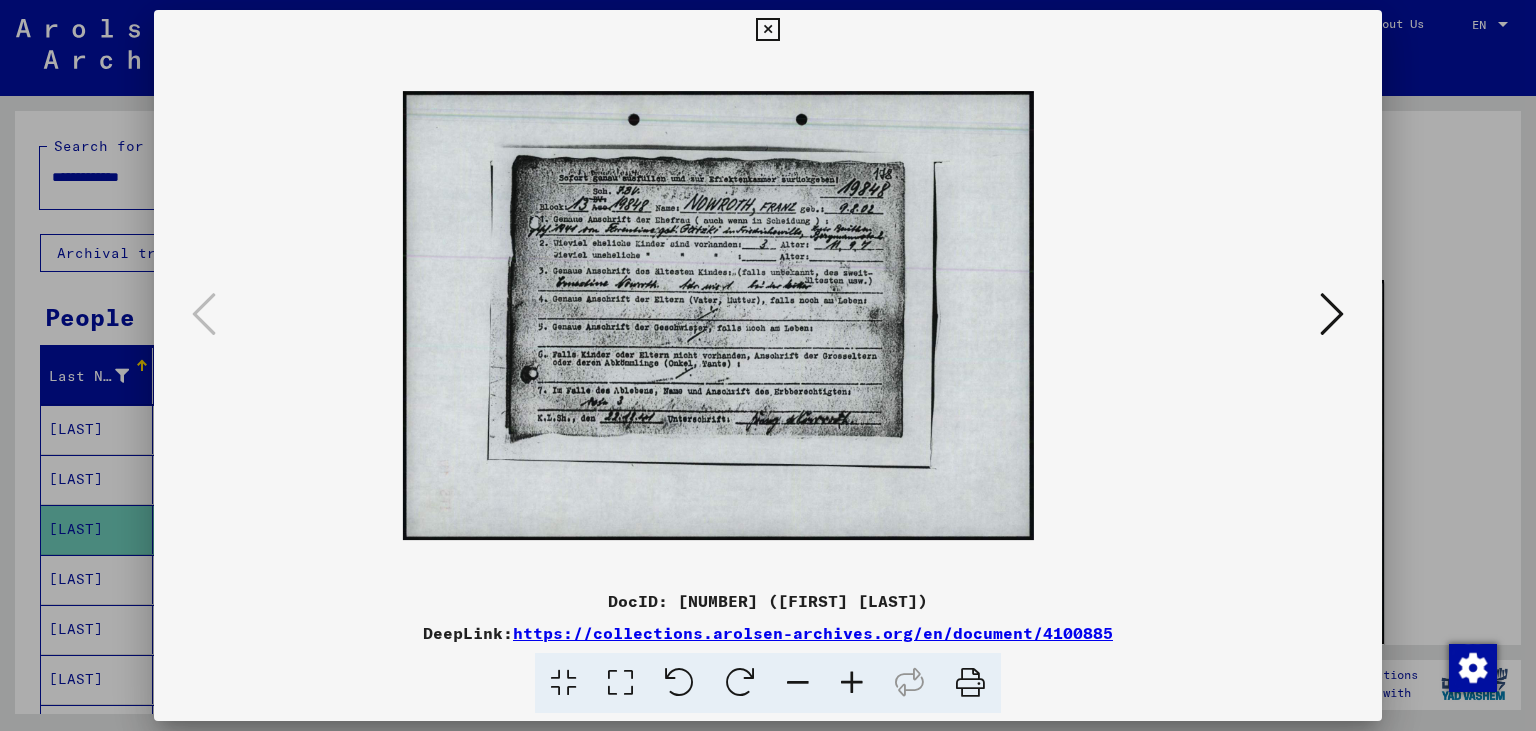click at bounding box center [852, 683] 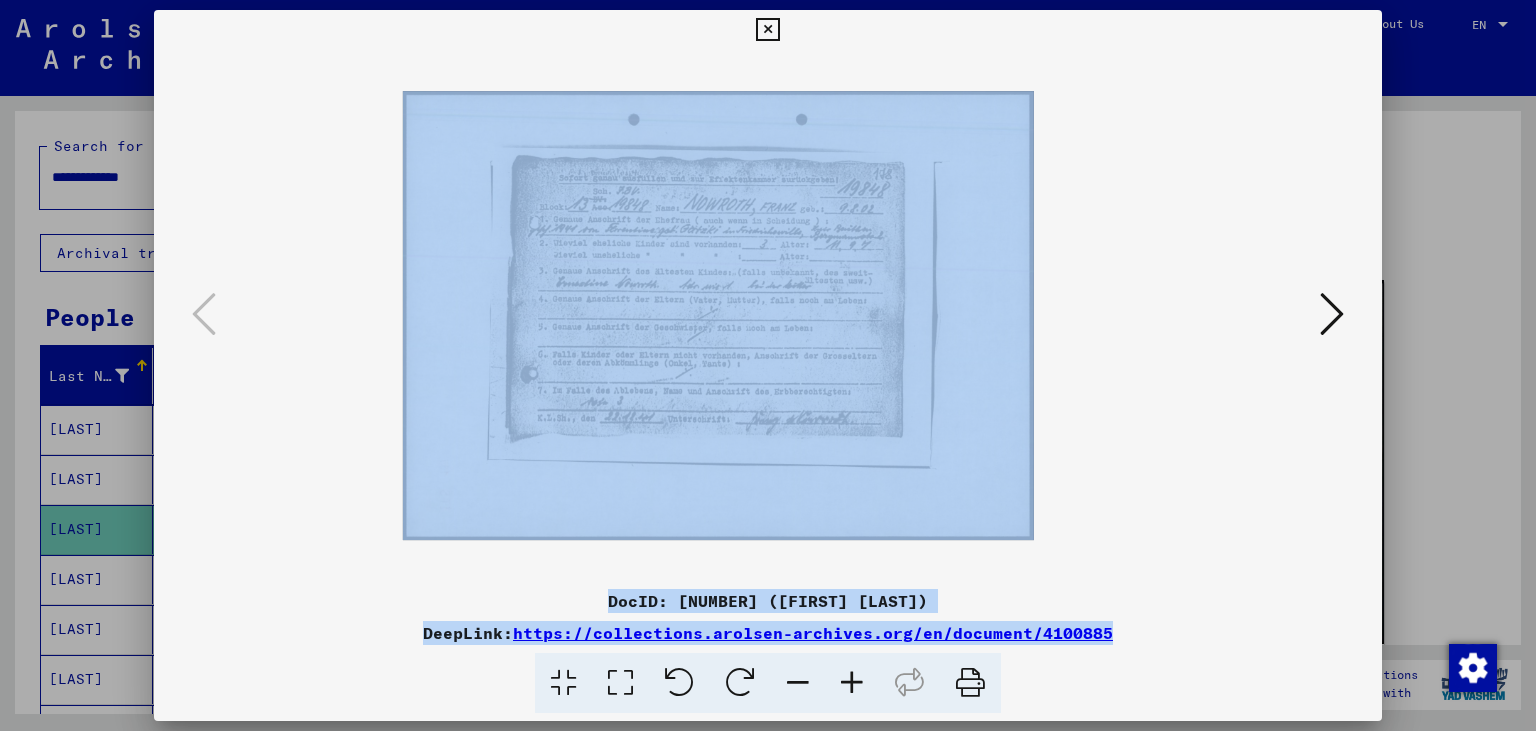 click at bounding box center [852, 683] 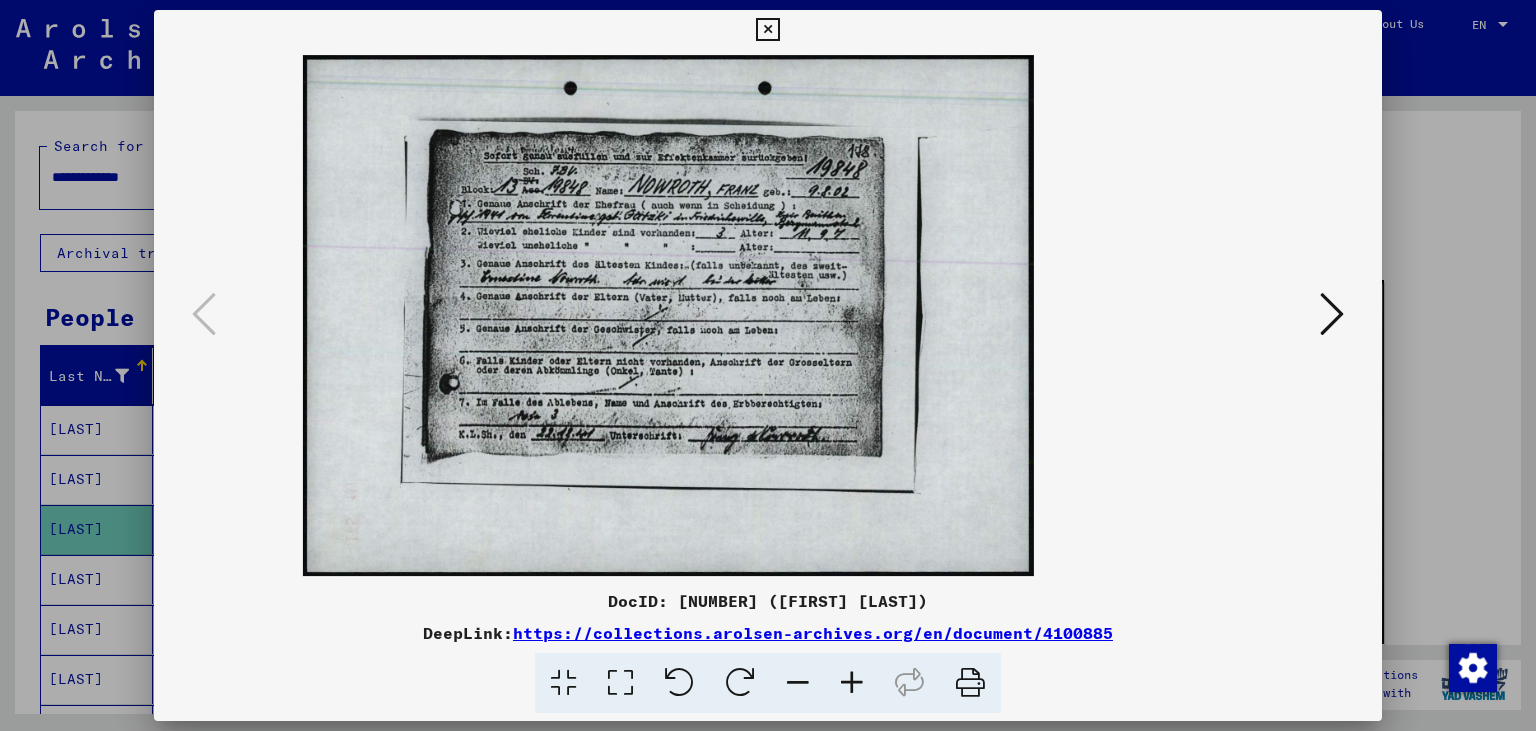 click at bounding box center (852, 683) 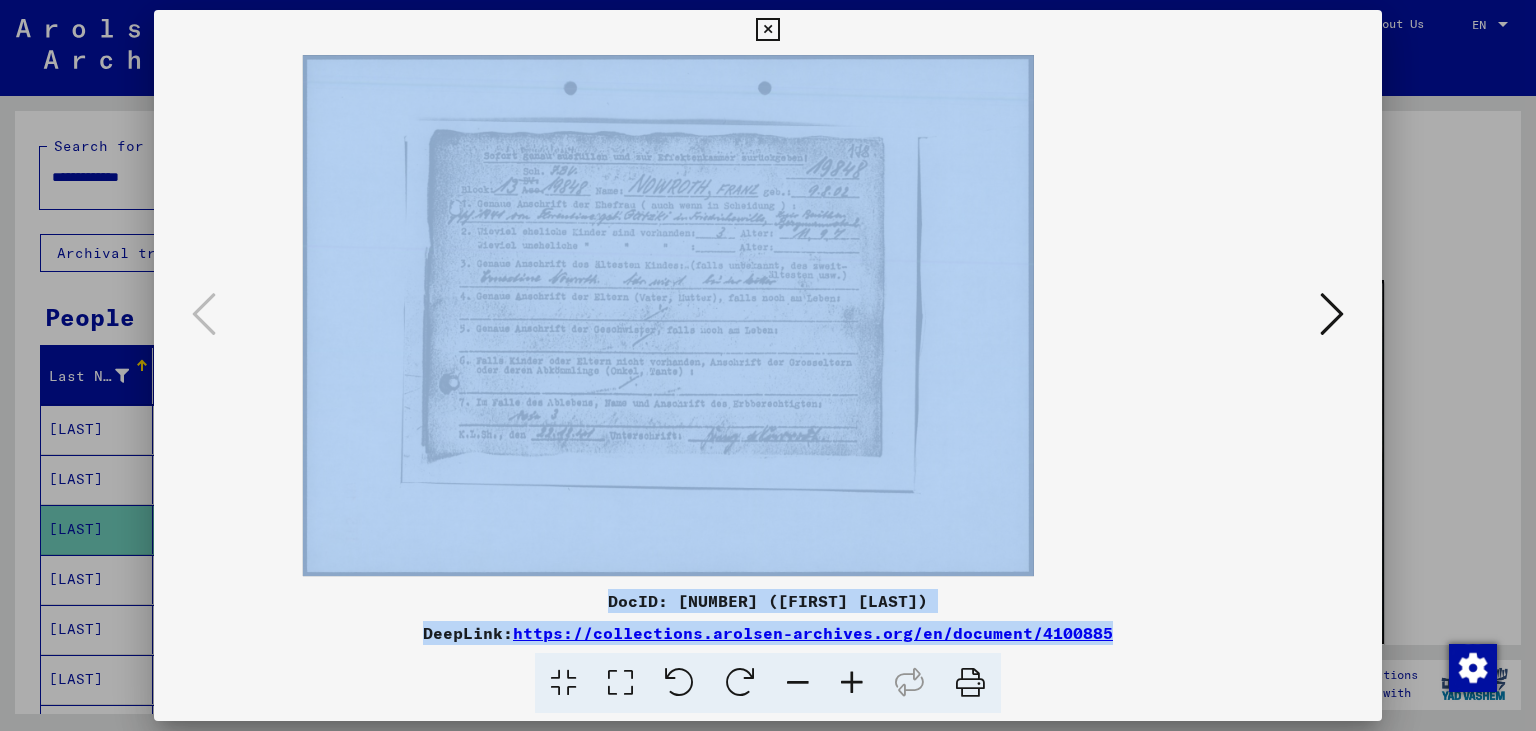 click at bounding box center [852, 683] 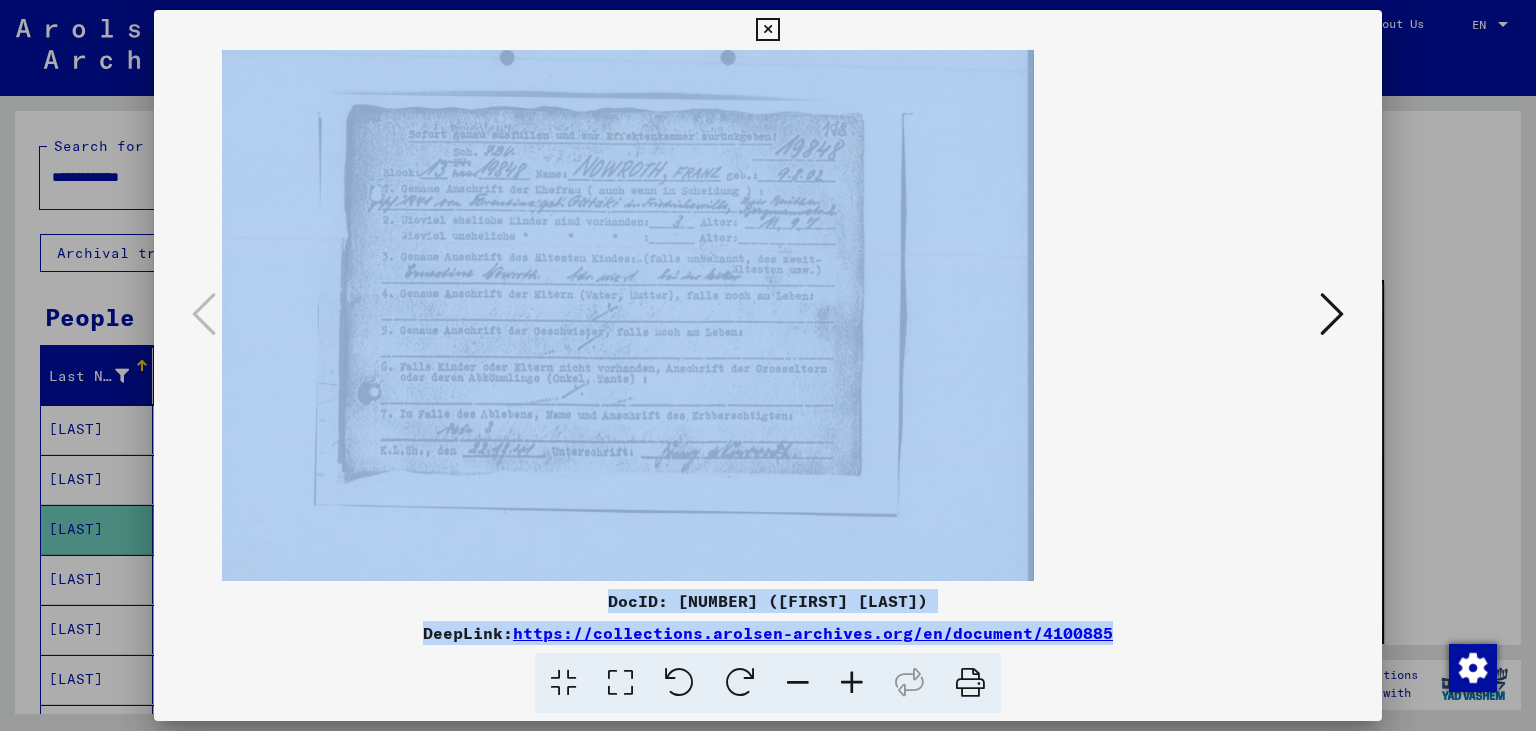 click at bounding box center [852, 683] 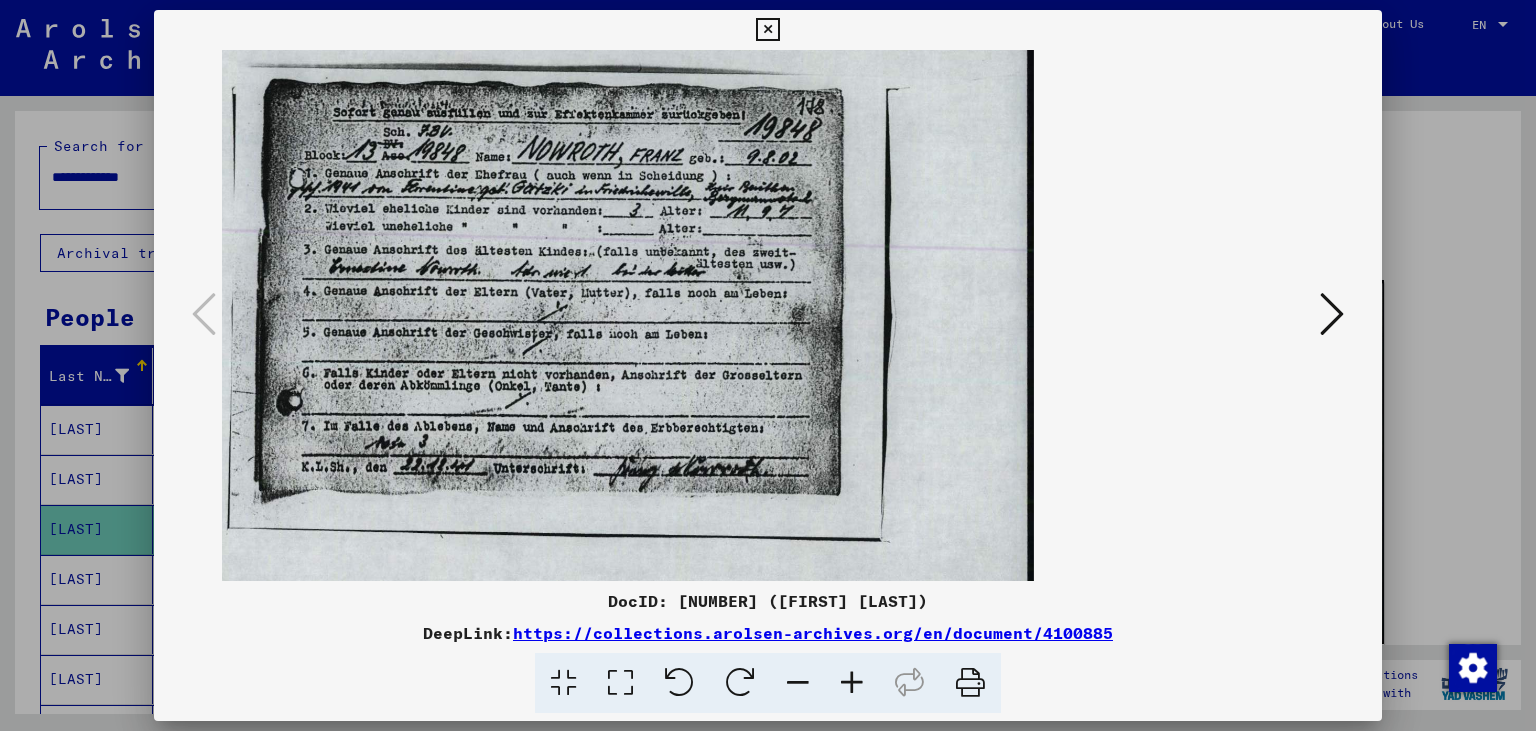 click at bounding box center [852, 683] 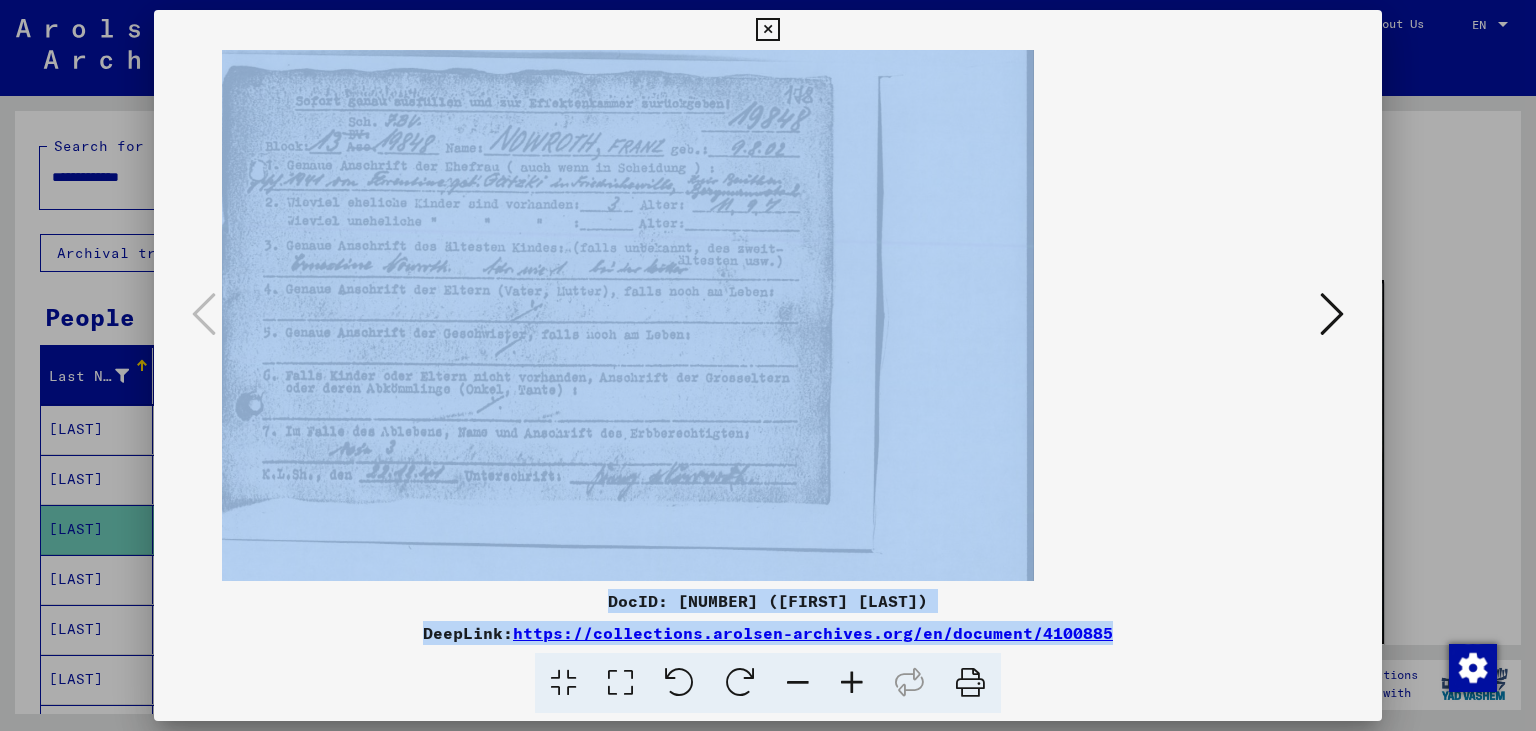 click at bounding box center (852, 683) 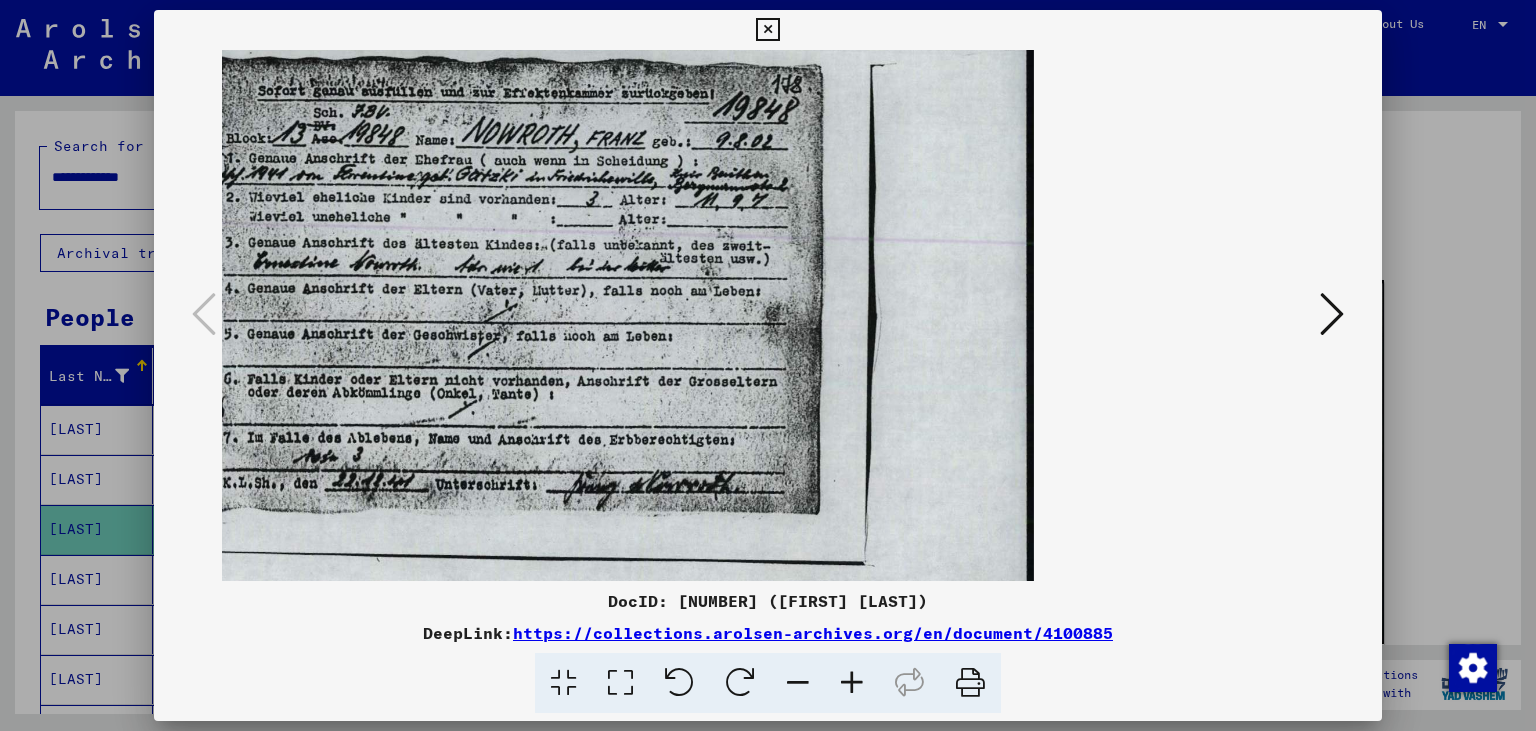 click at bounding box center (852, 683) 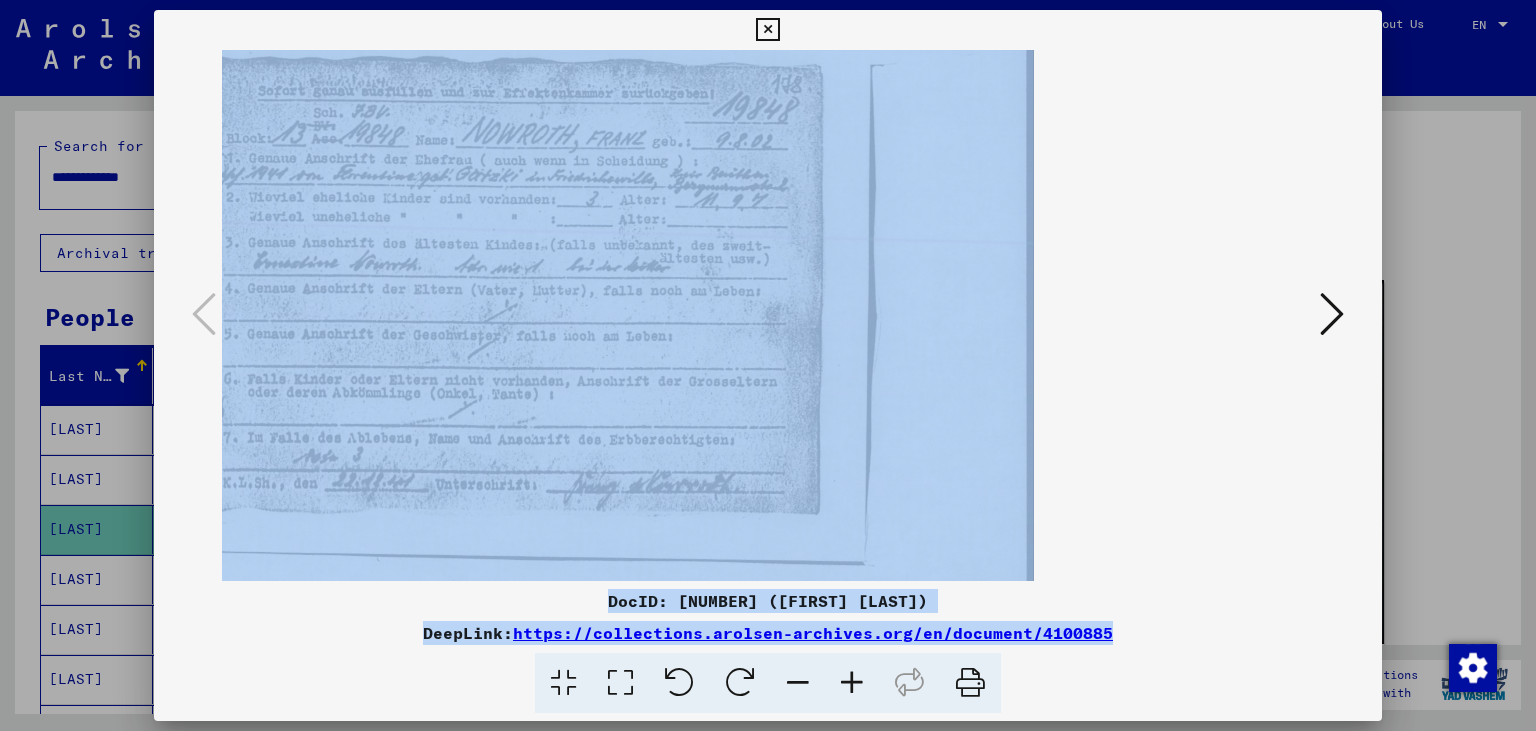 click at bounding box center (852, 683) 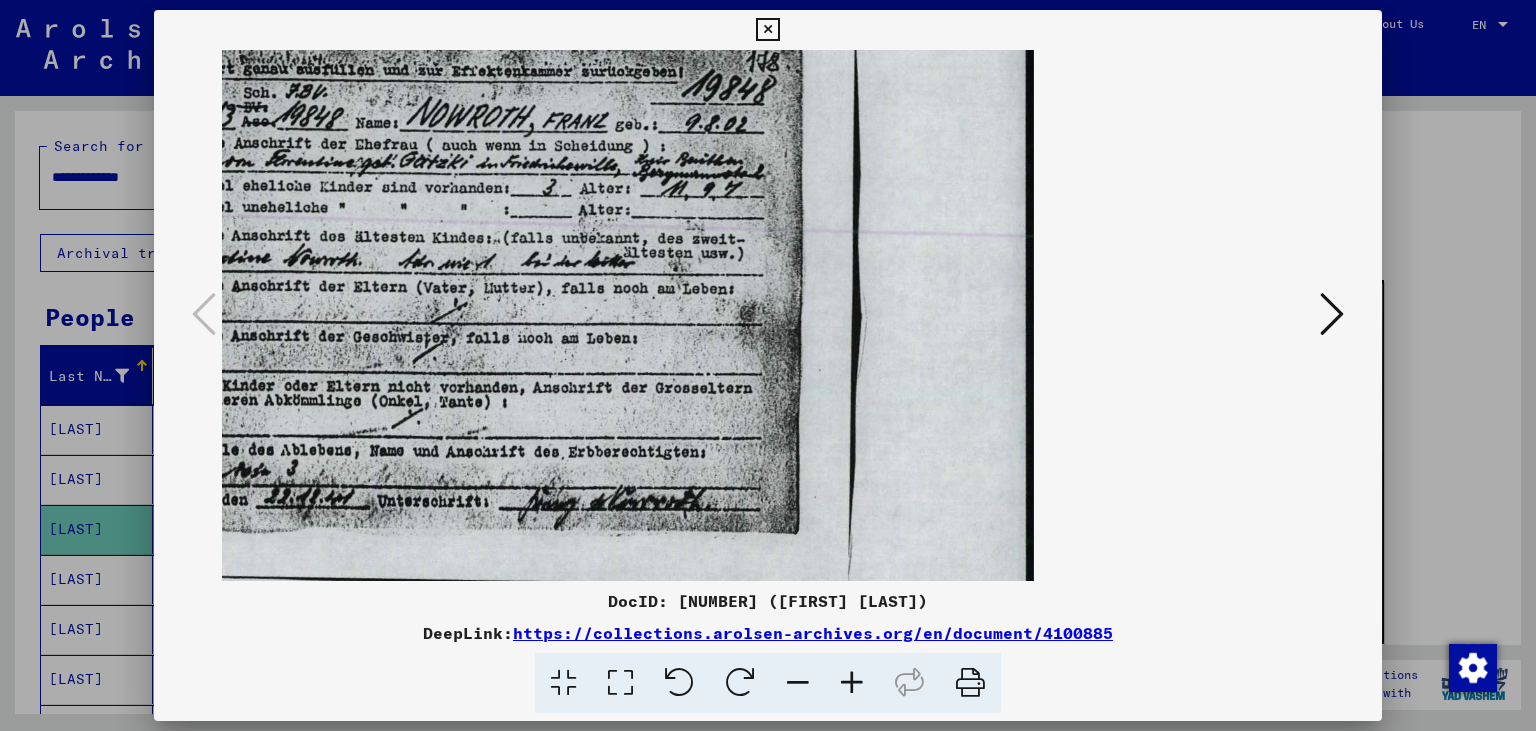 click at bounding box center [852, 683] 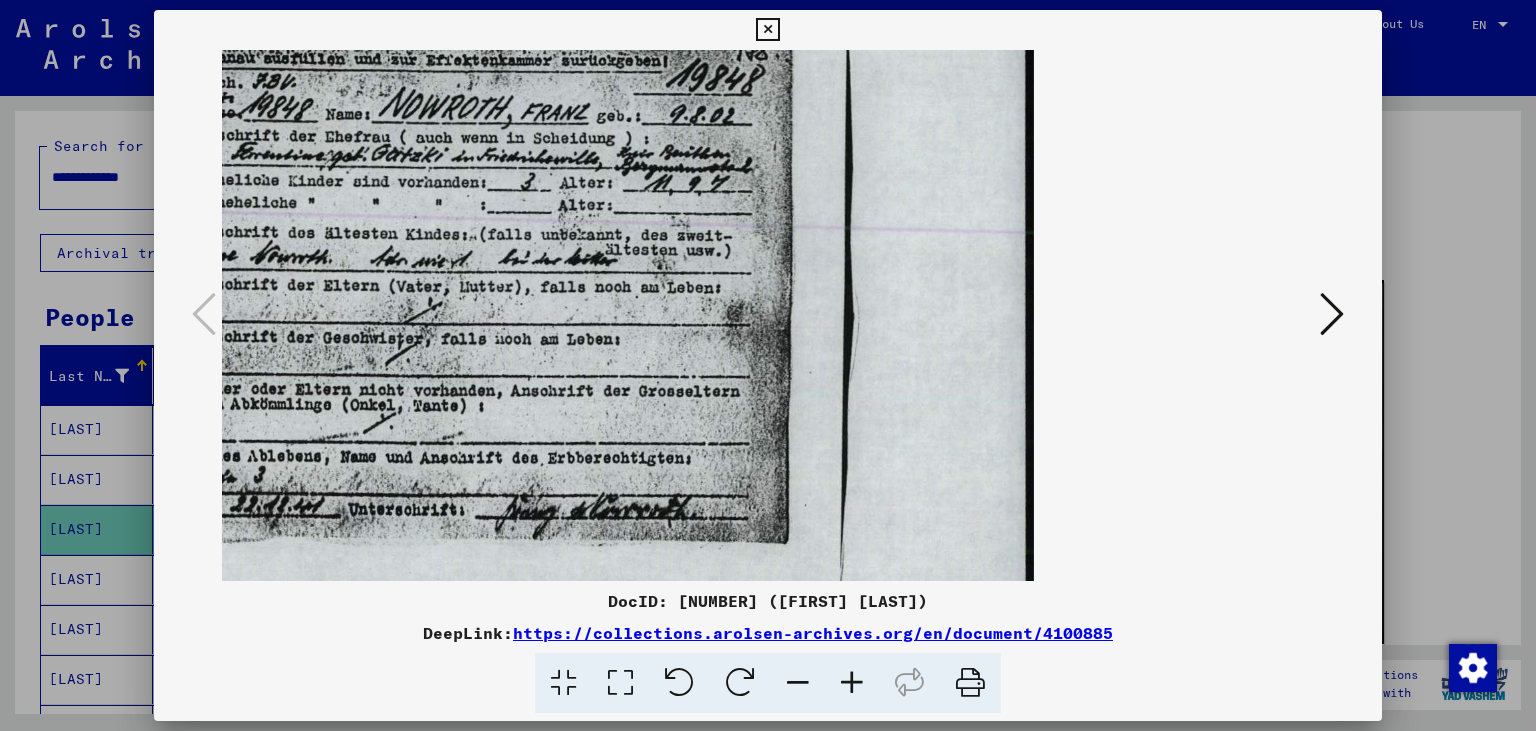drag, startPoint x: 551, startPoint y: 326, endPoint x: 720, endPoint y: 412, distance: 189.6233 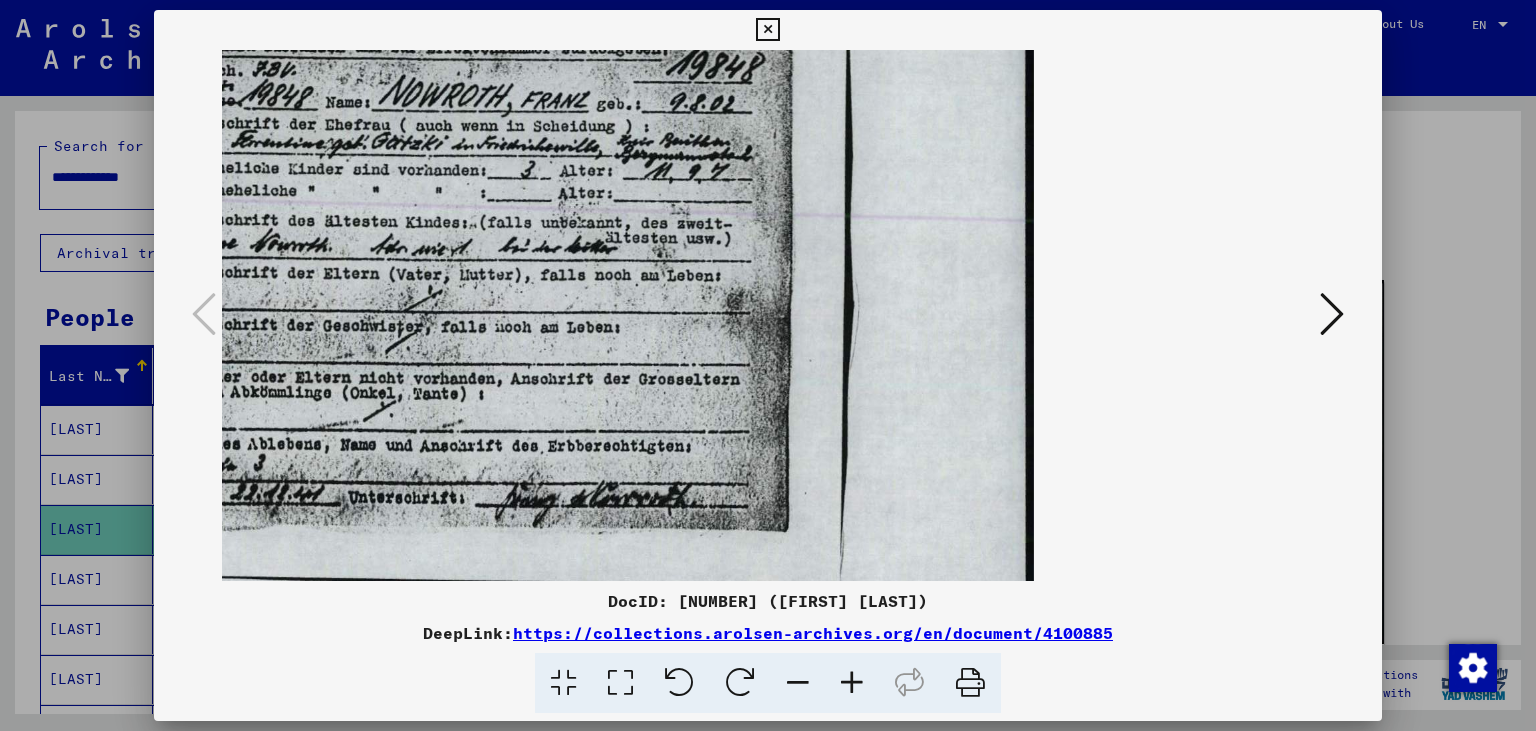 drag, startPoint x: 547, startPoint y: 406, endPoint x: 724, endPoint y: 394, distance: 177.40631 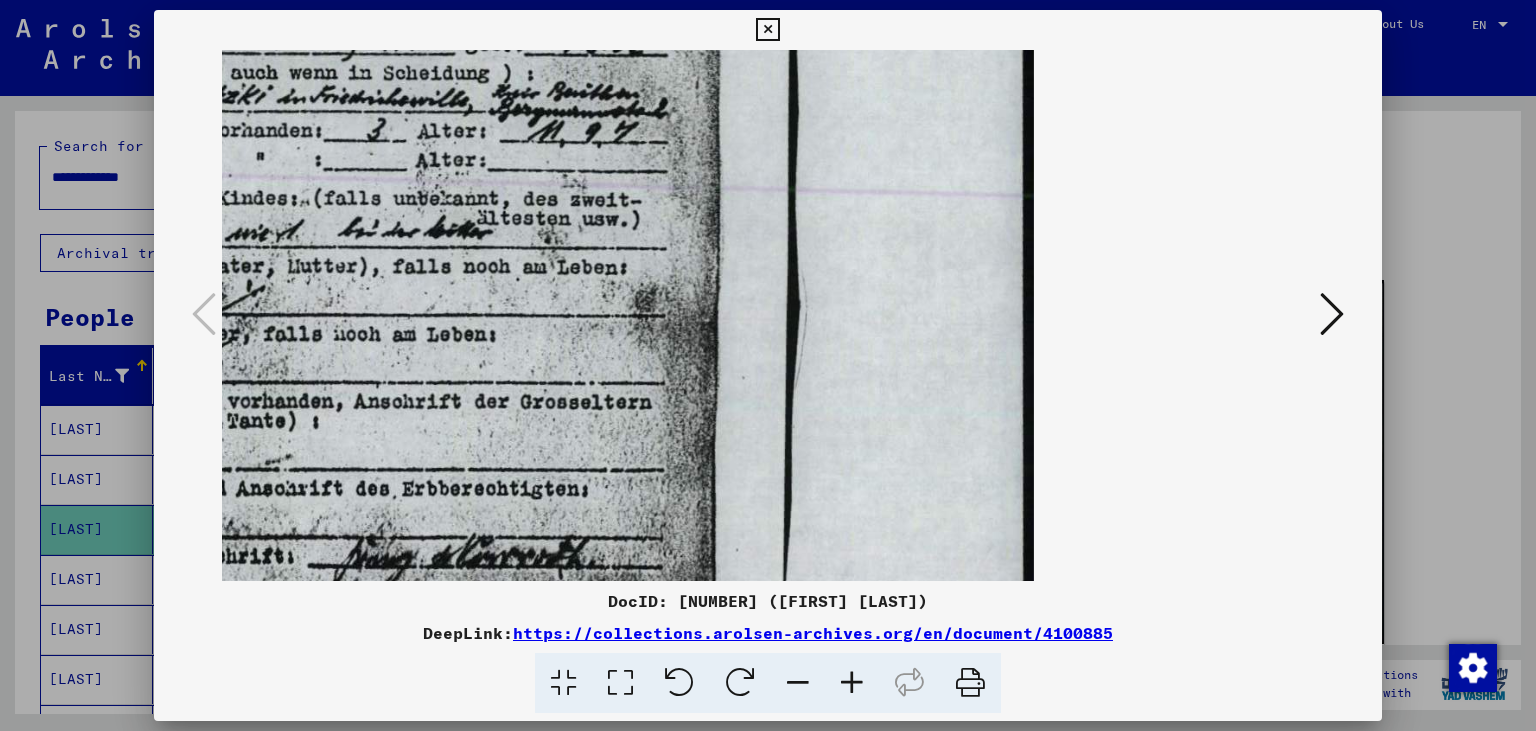 scroll, scrollTop: 0, scrollLeft: 0, axis: both 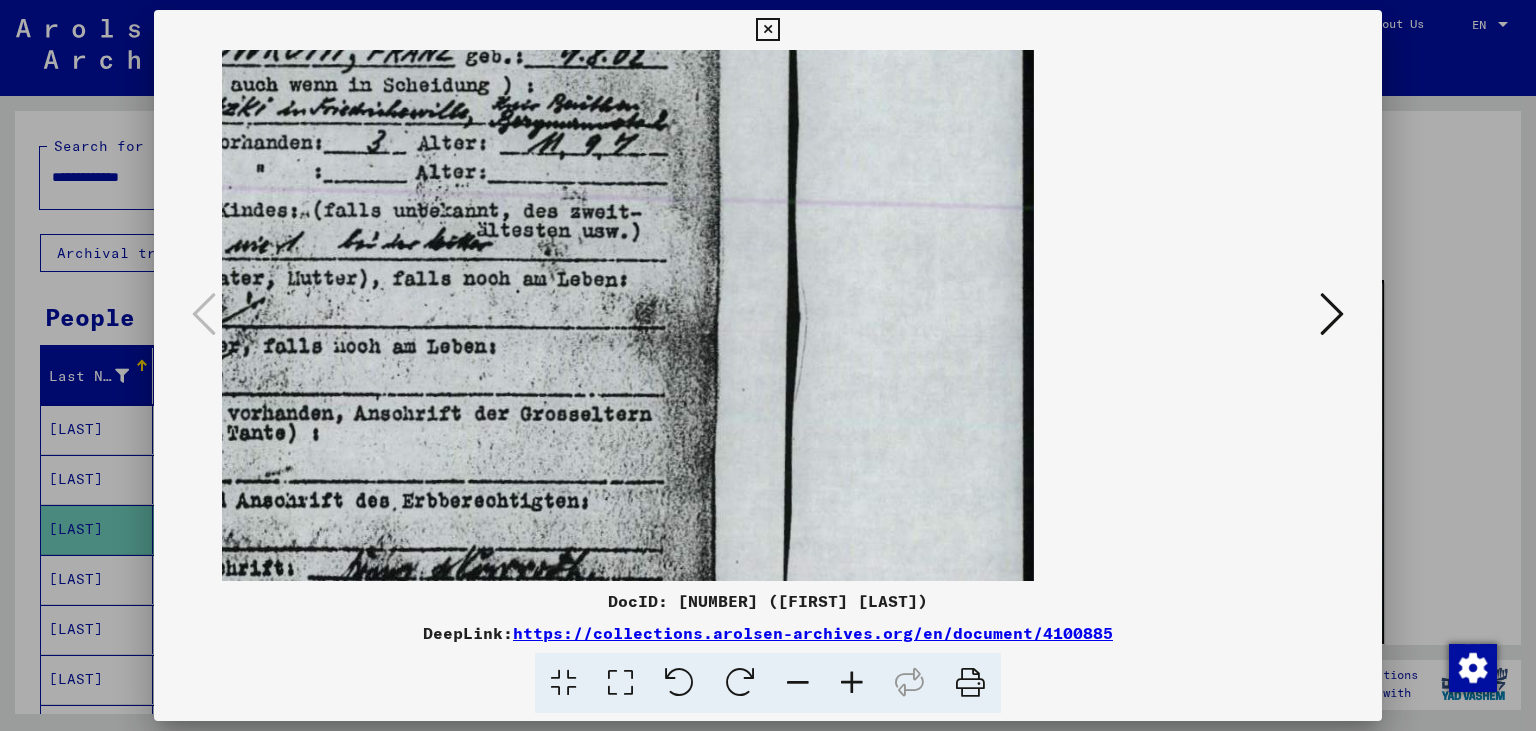 drag, startPoint x: 510, startPoint y: 334, endPoint x: 797, endPoint y: 373, distance: 289.6377 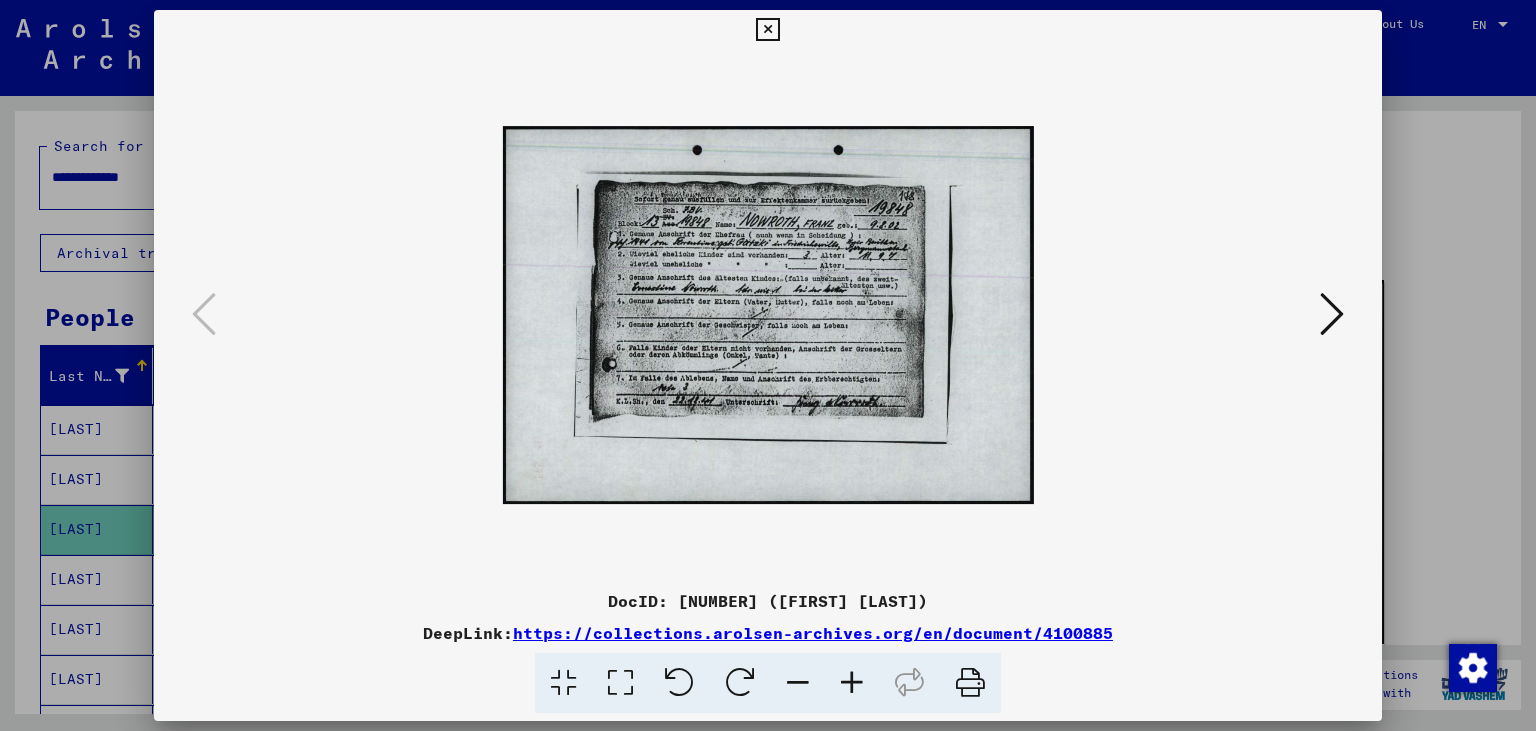 click at bounding box center (852, 683) 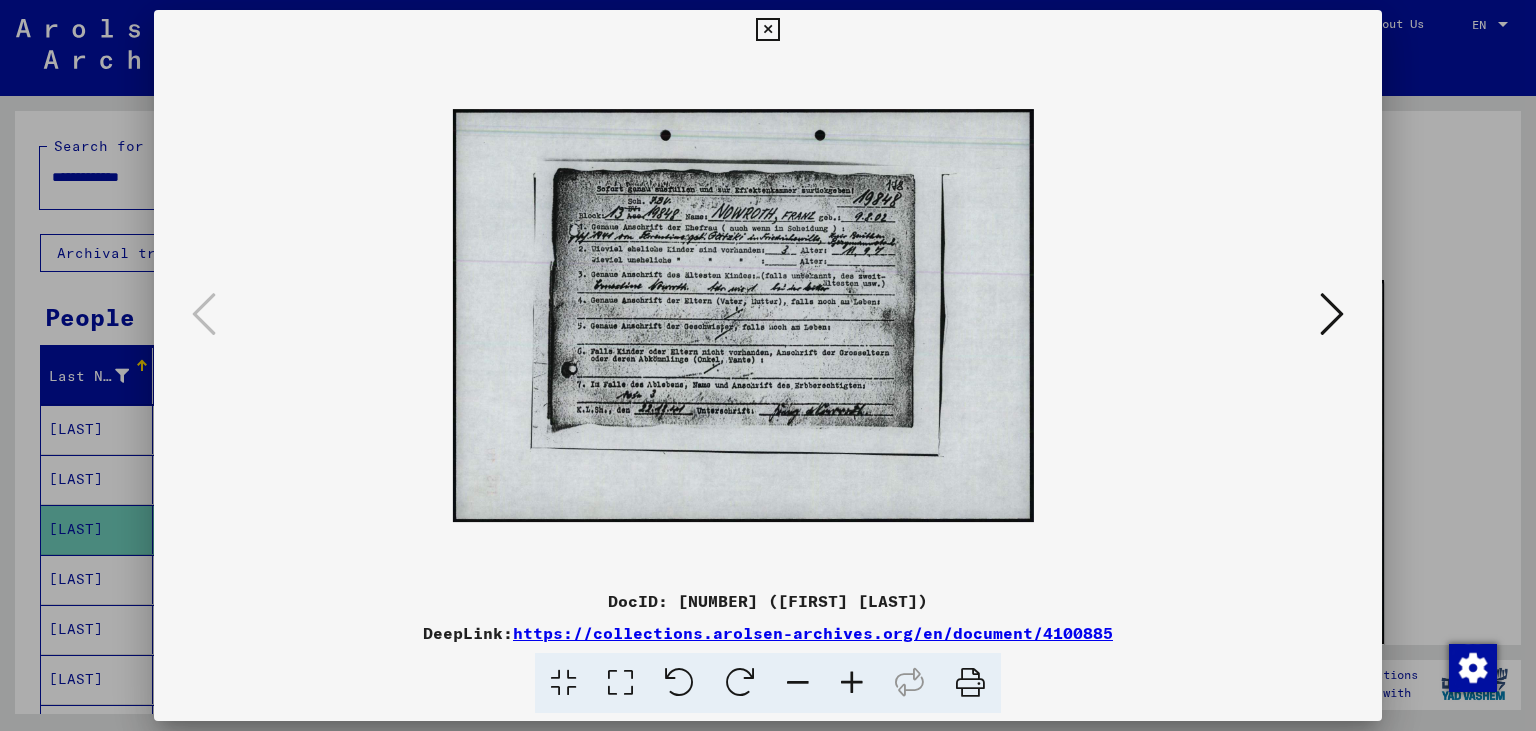 click at bounding box center (852, 683) 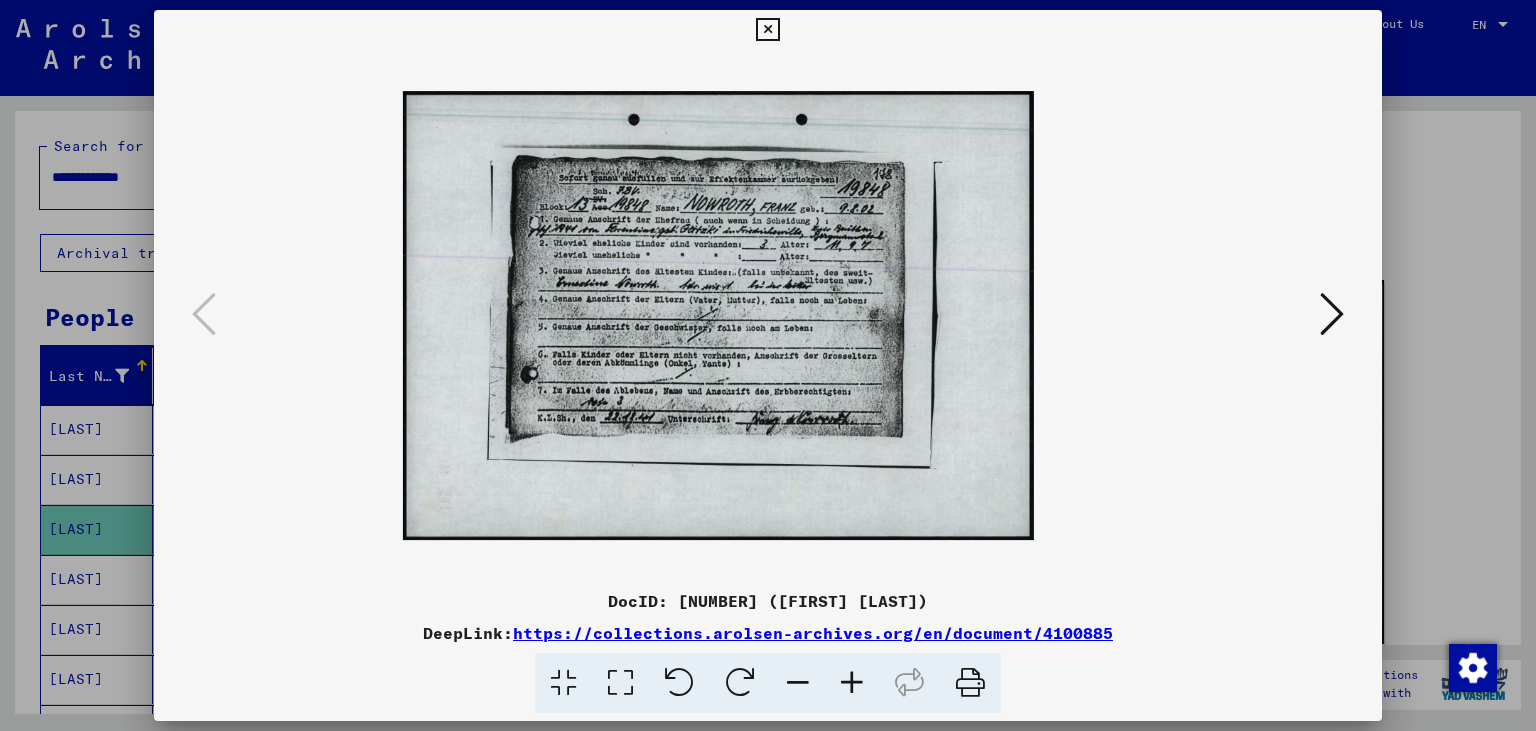 click at bounding box center [852, 683] 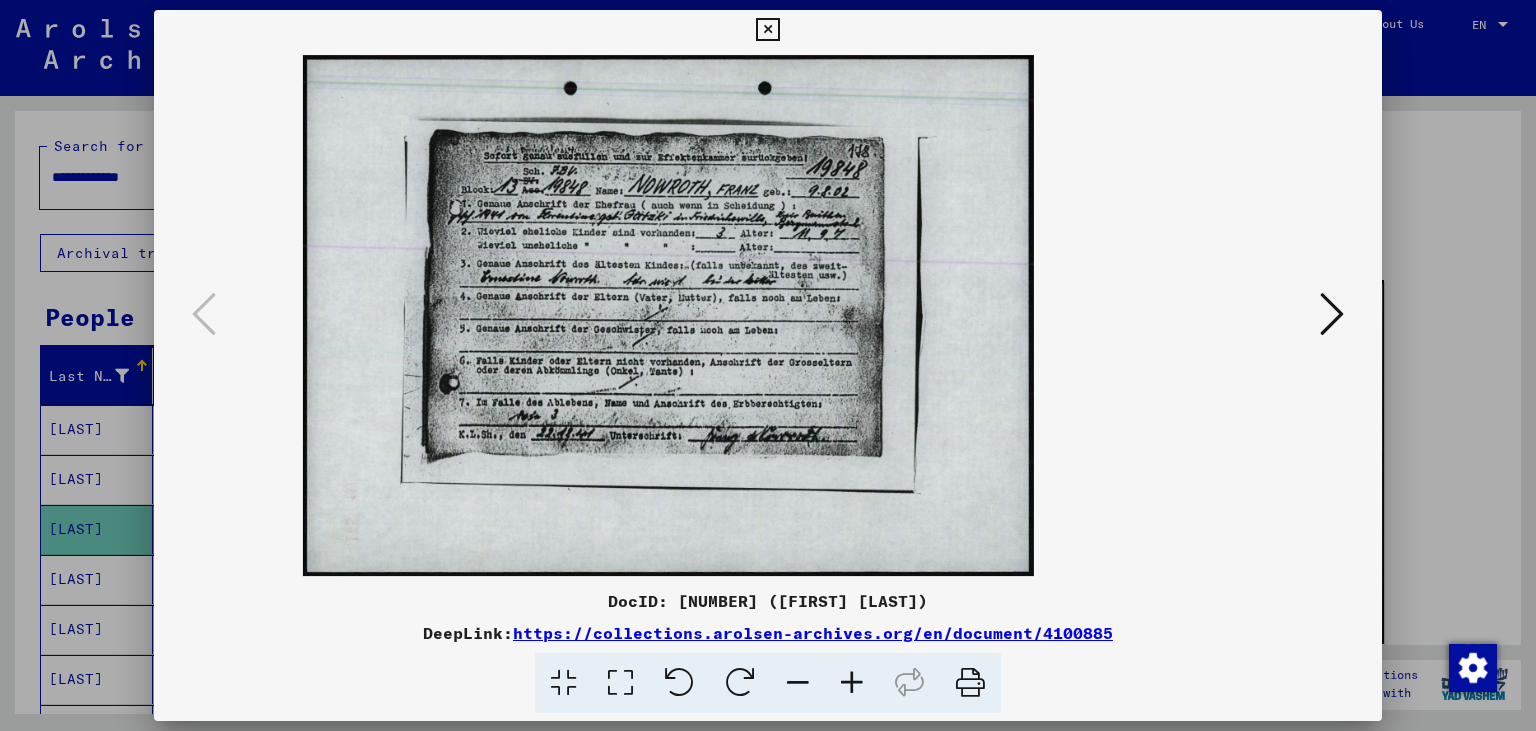 click at bounding box center (852, 683) 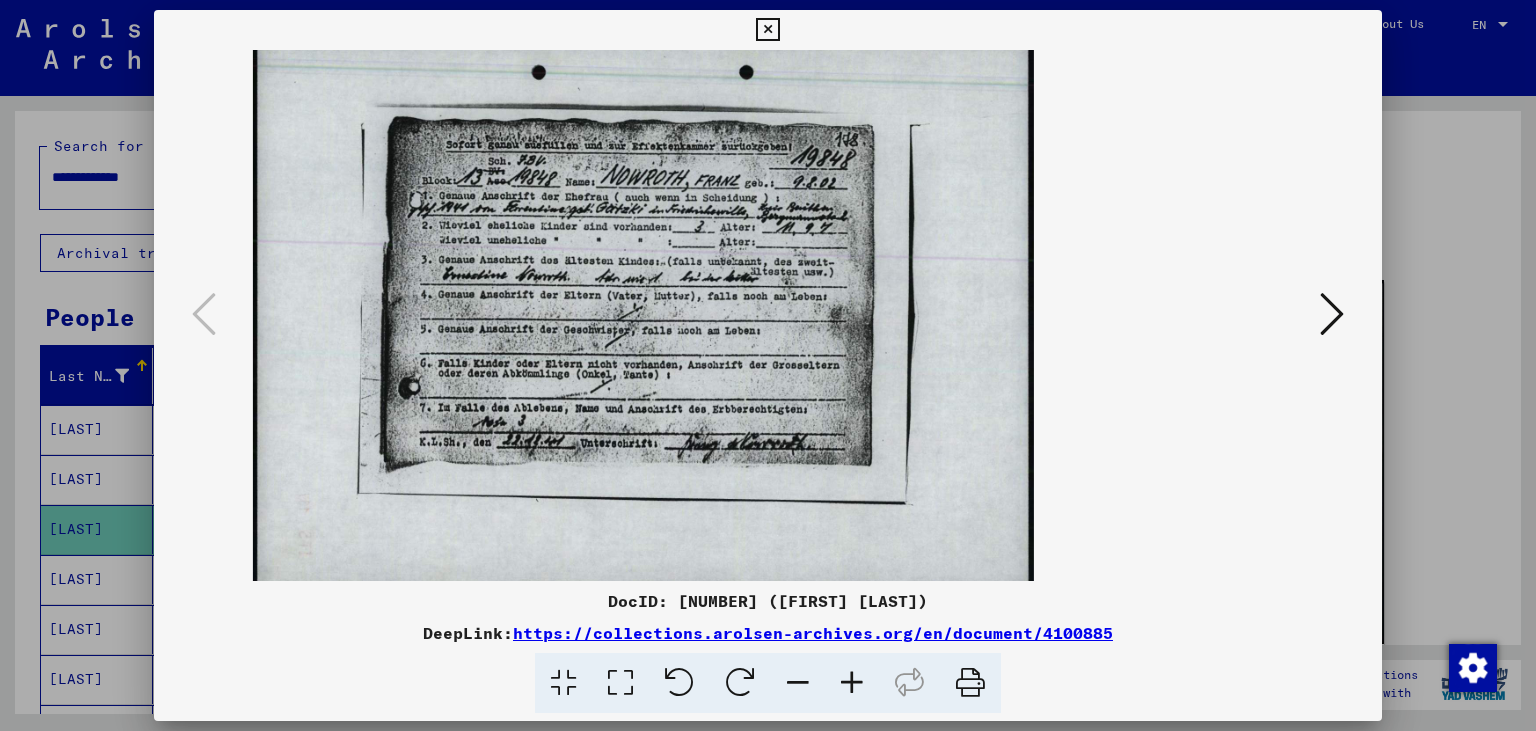 click at bounding box center (852, 683) 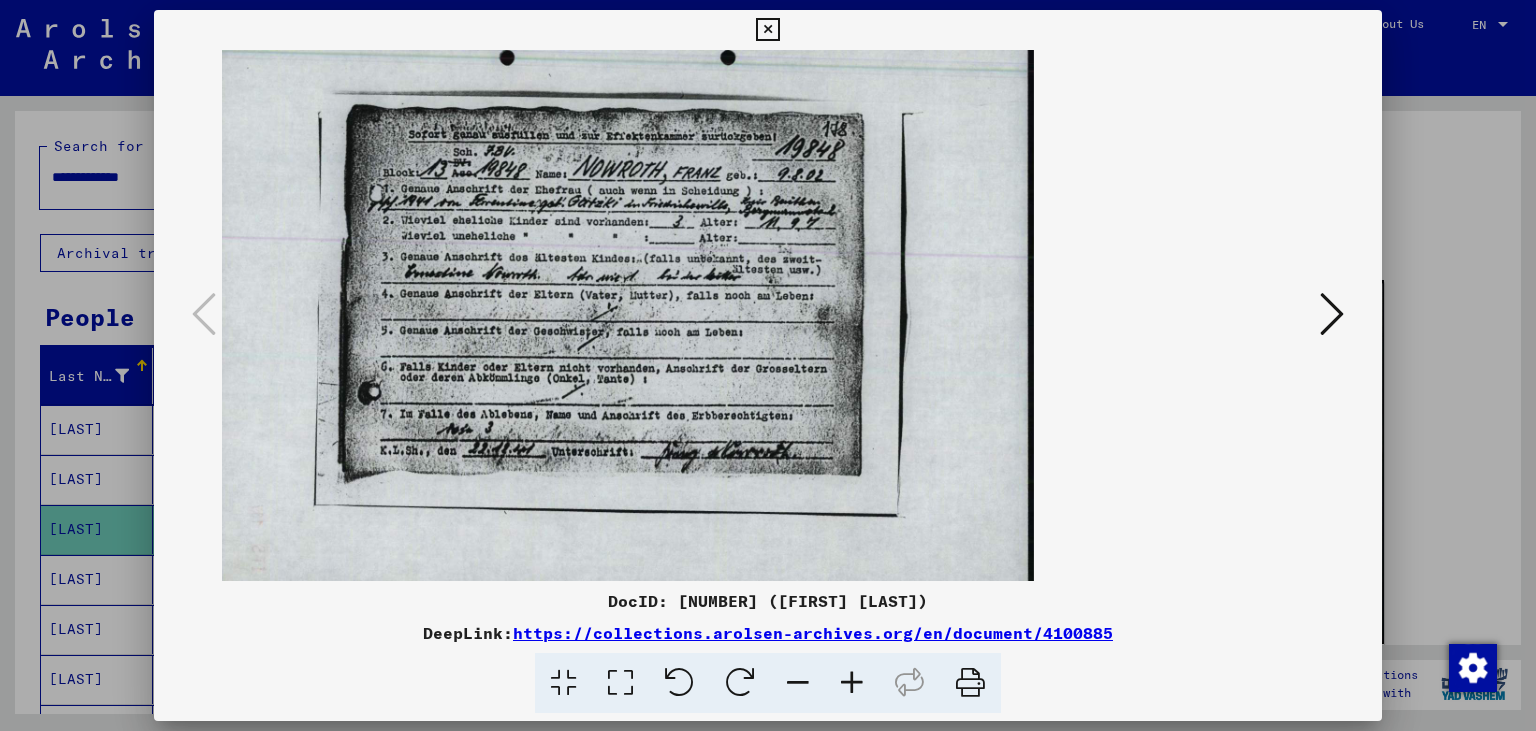 click at bounding box center [852, 683] 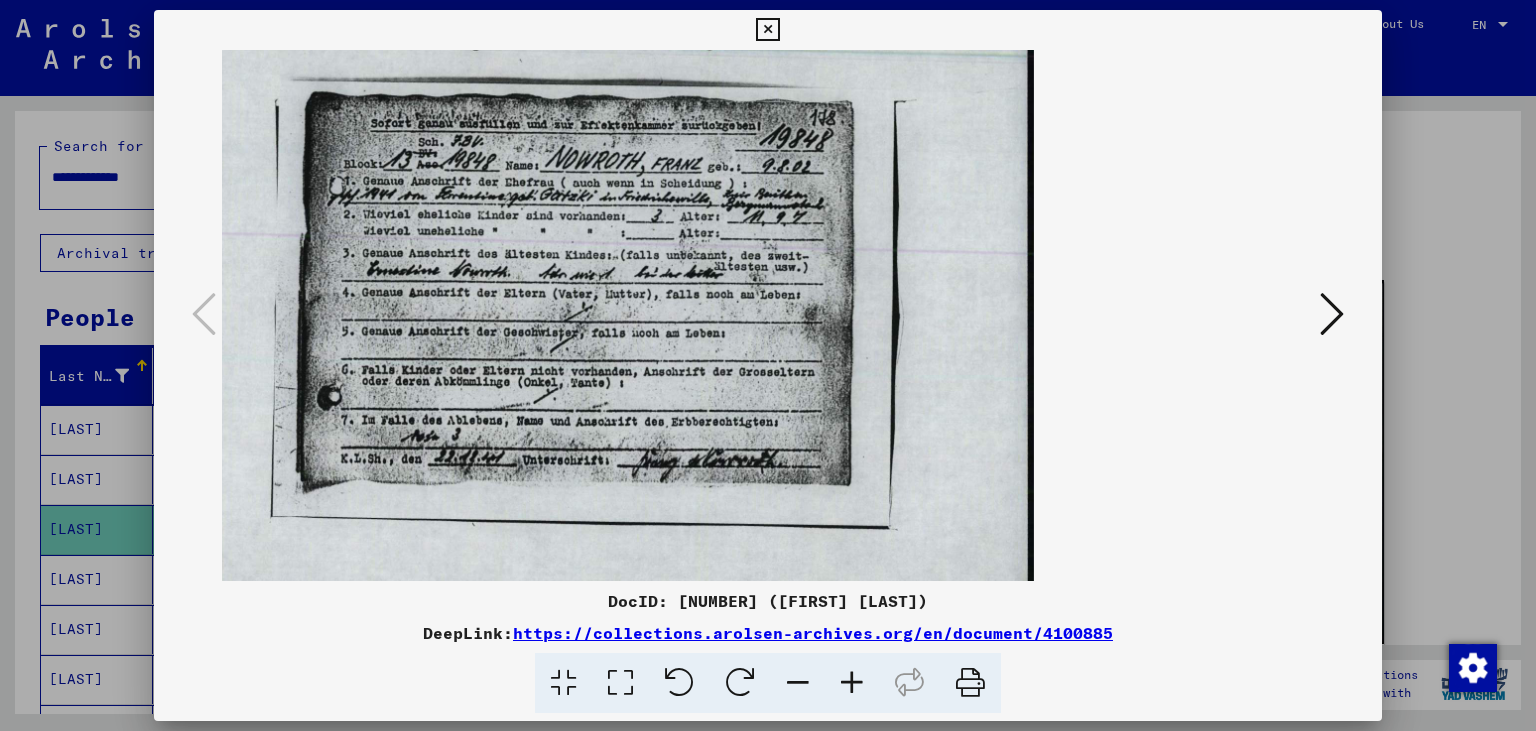 click at bounding box center [852, 683] 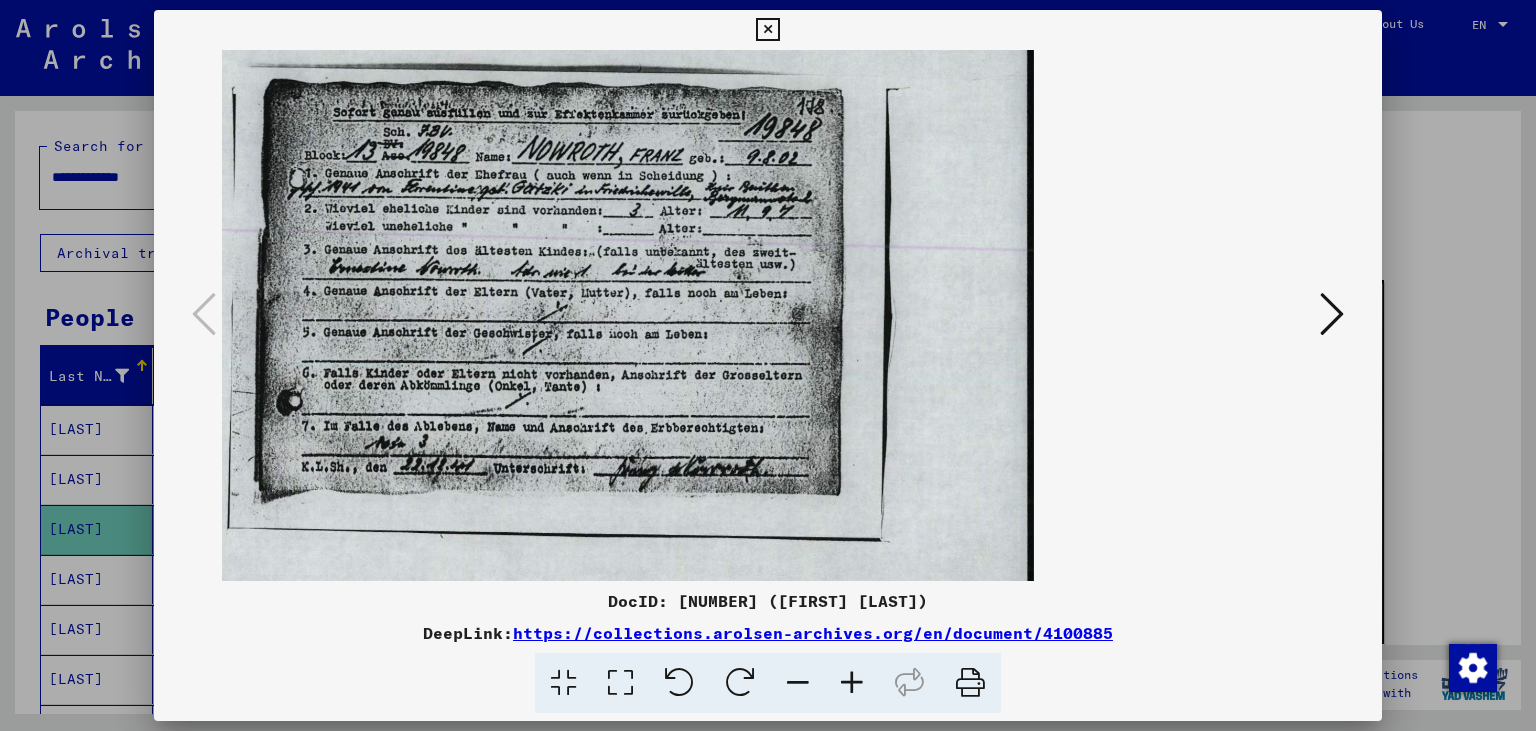 click at bounding box center [1332, 314] 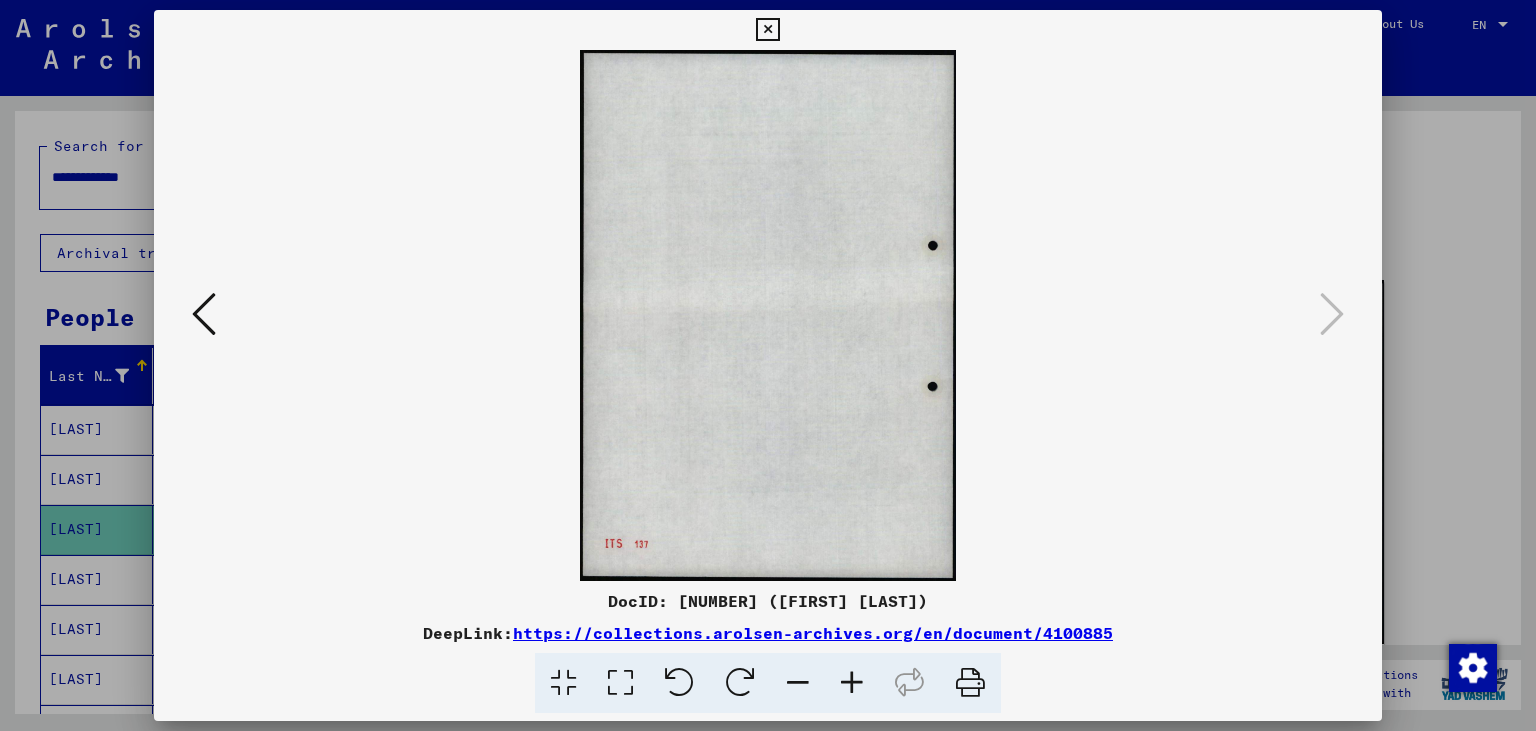 click at bounding box center [767, 30] 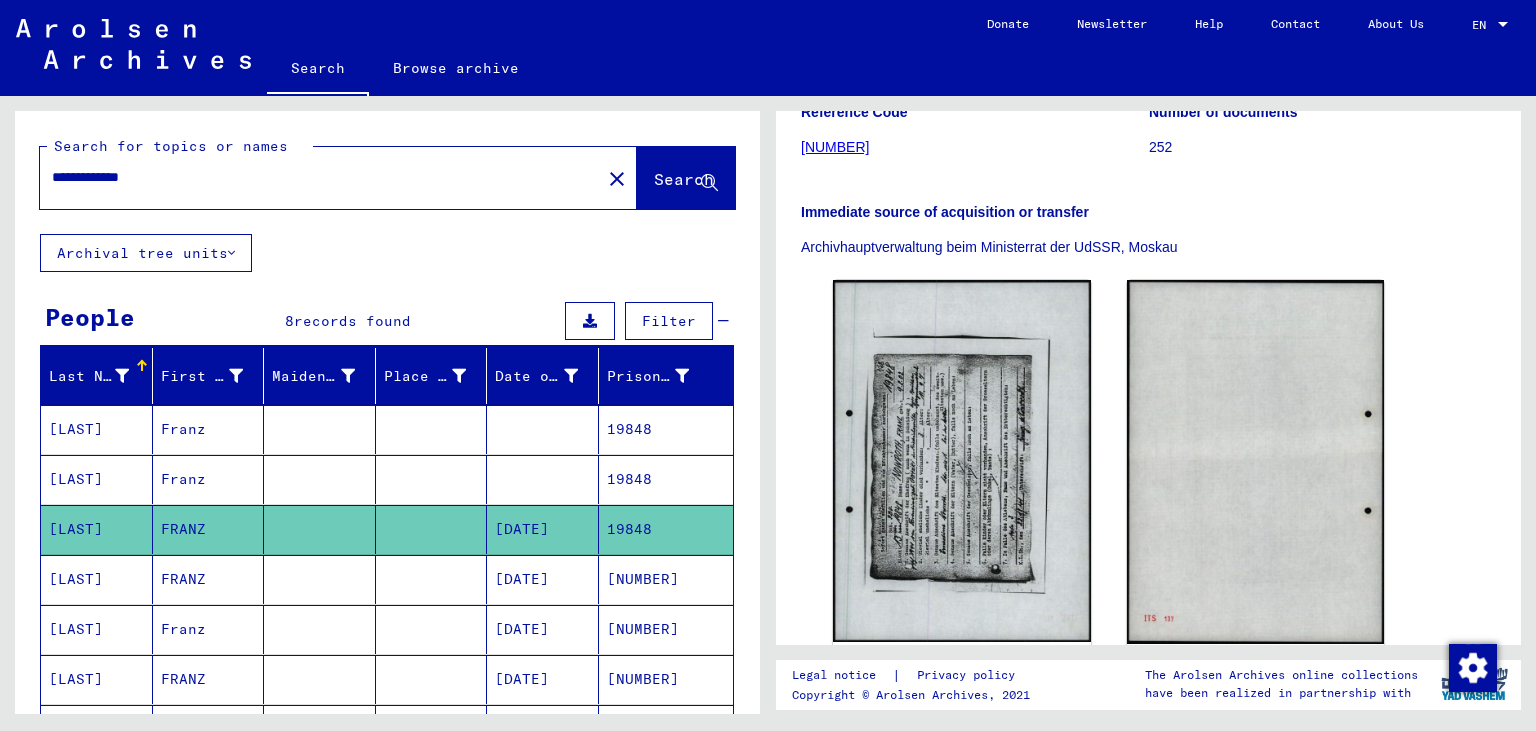 click on "[DATE]" at bounding box center [543, 629] 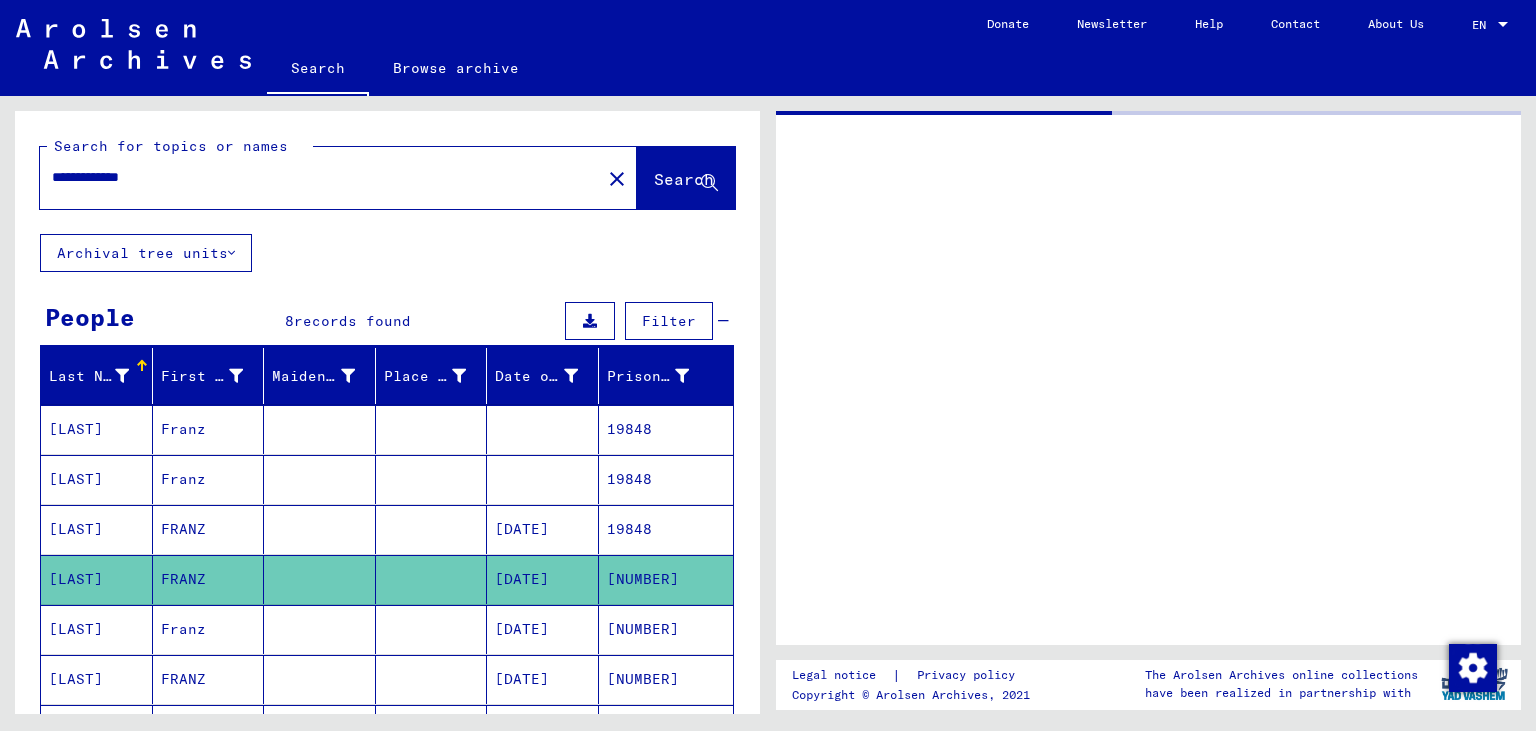 scroll, scrollTop: 0, scrollLeft: 0, axis: both 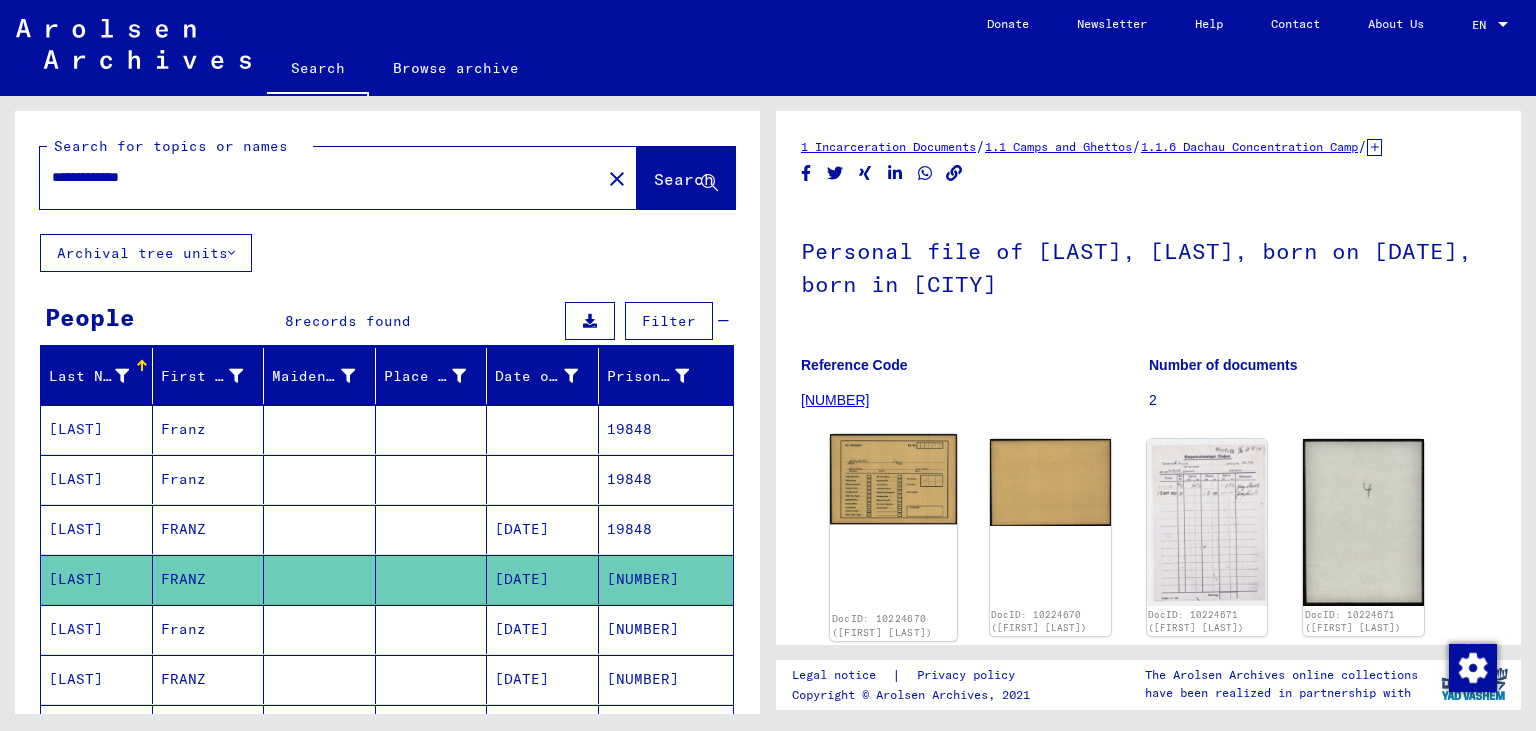 click 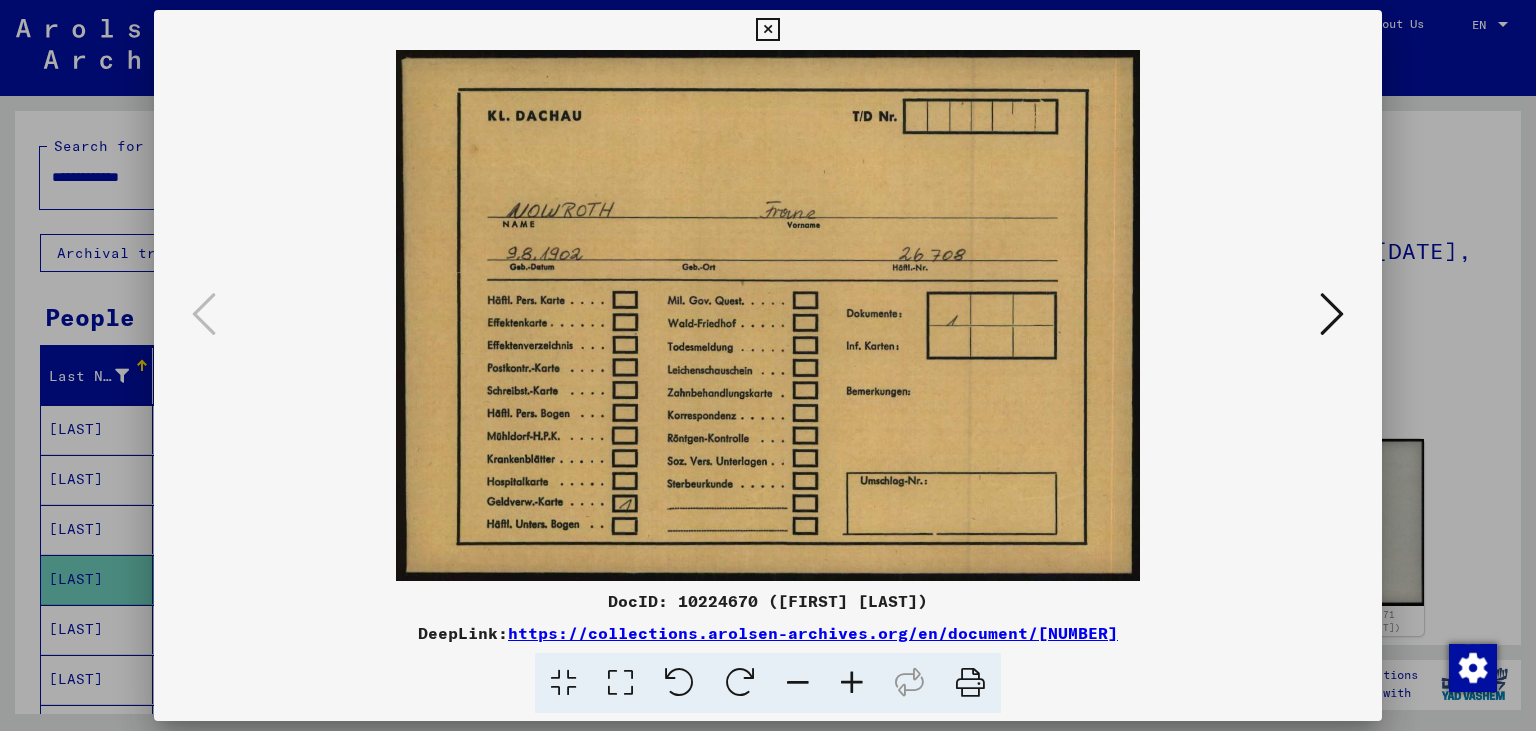click at bounding box center (1332, 314) 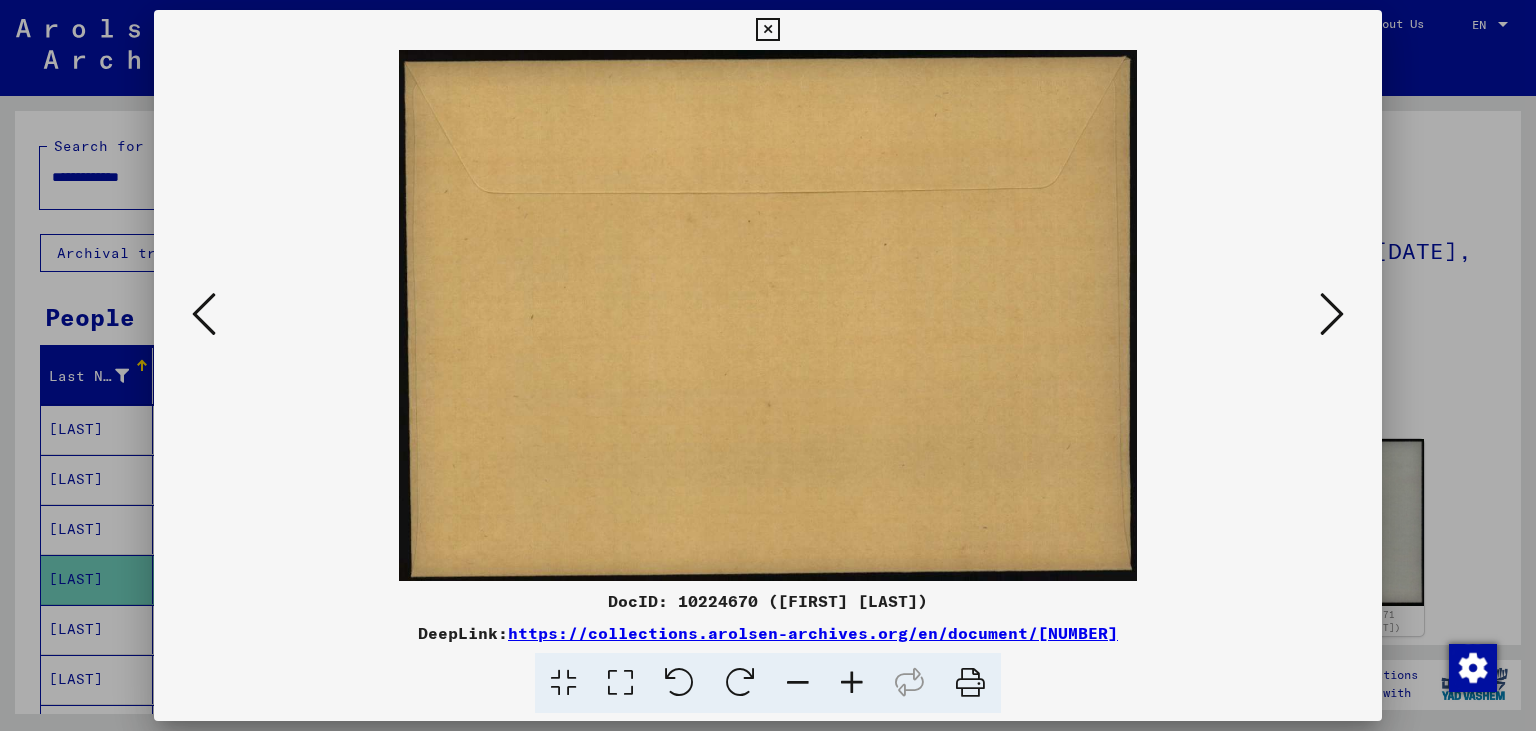 click at bounding box center [1332, 314] 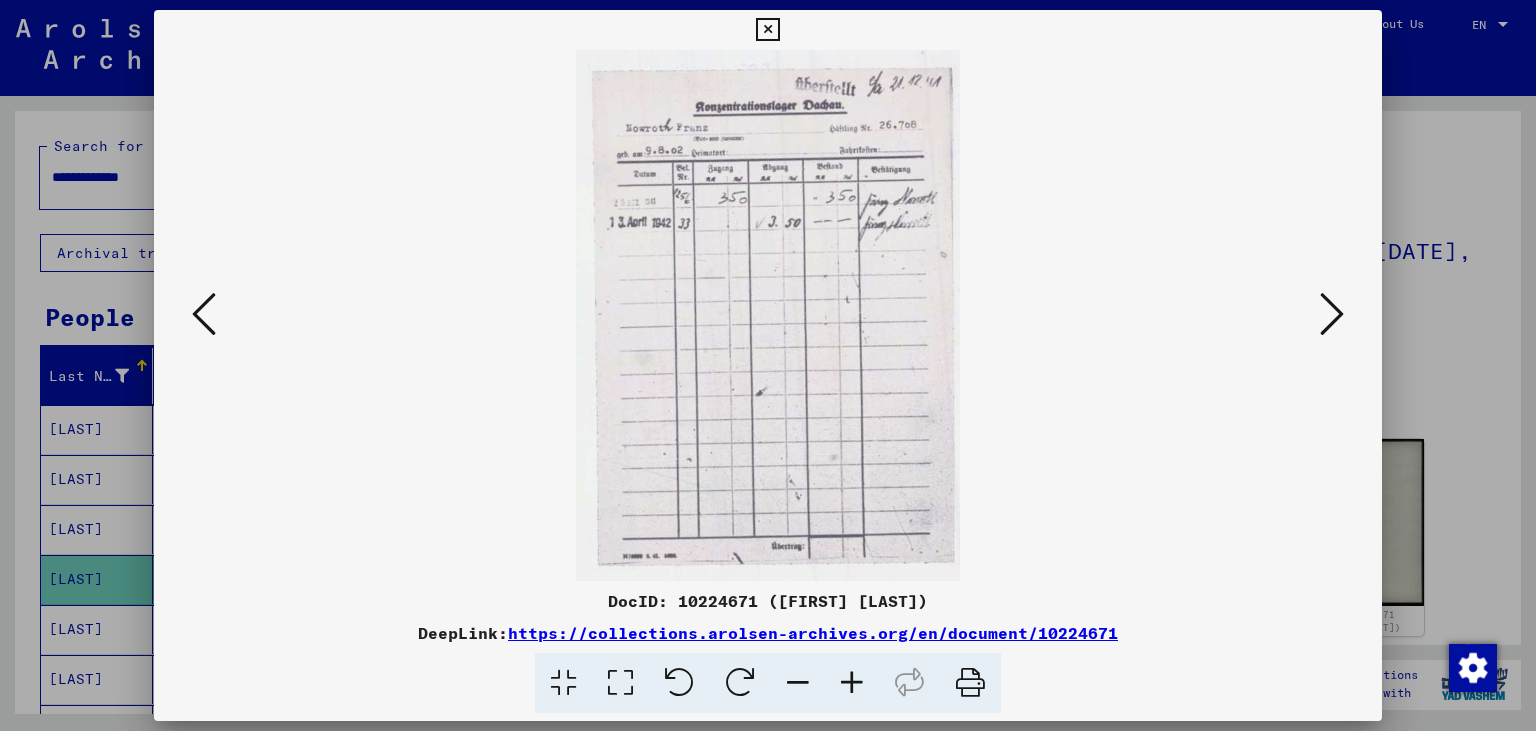 click at bounding box center [1332, 314] 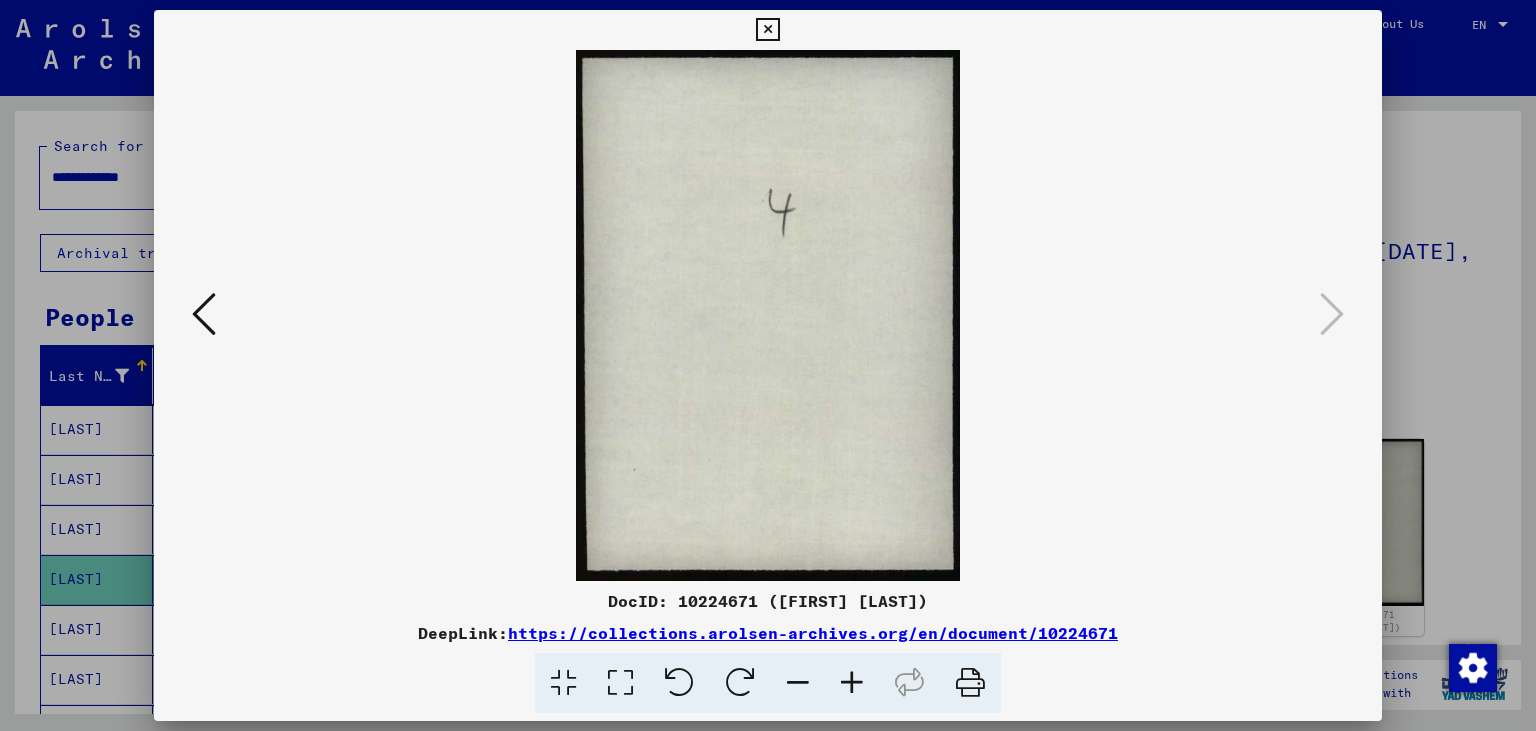 click at bounding box center (767, 30) 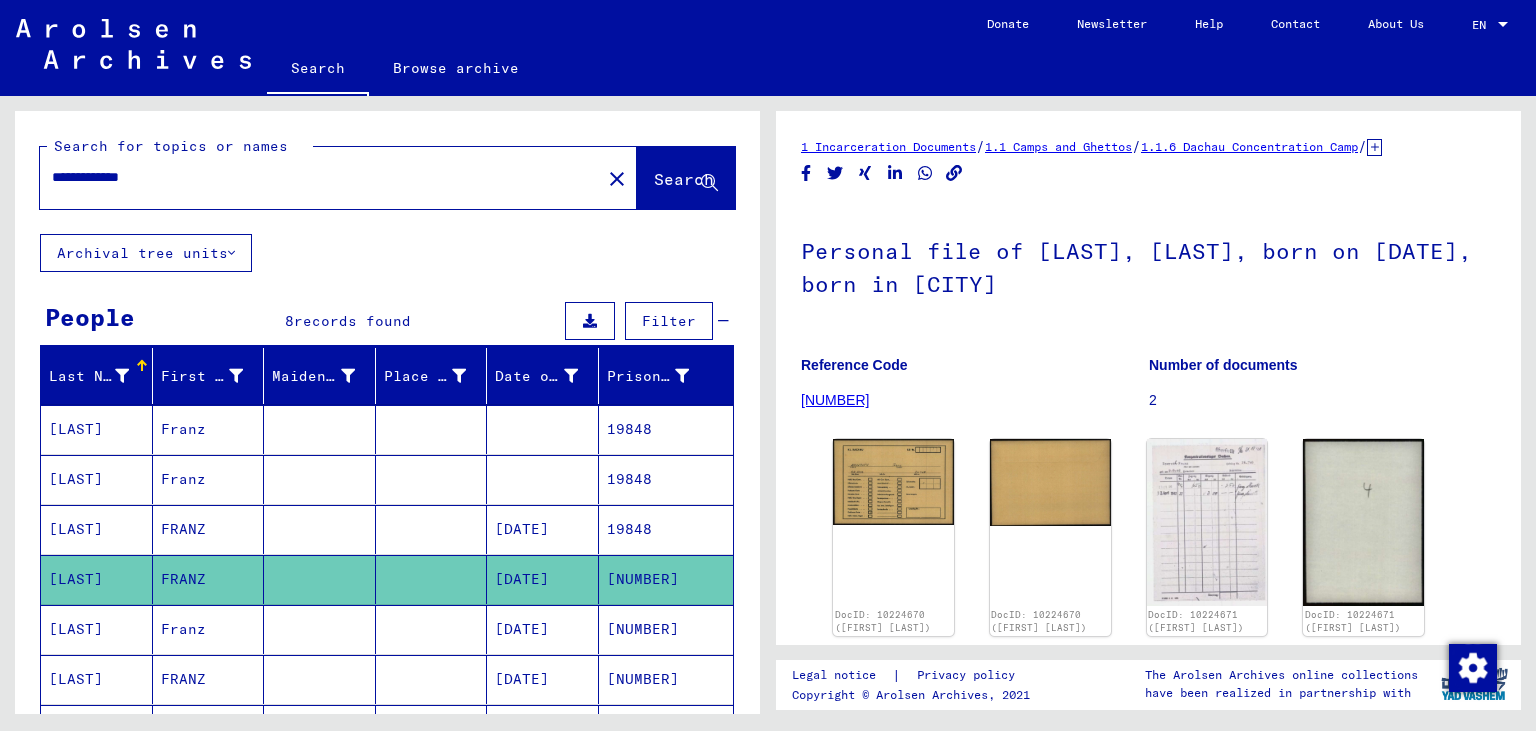 click on "[DATE]" at bounding box center (543, 679) 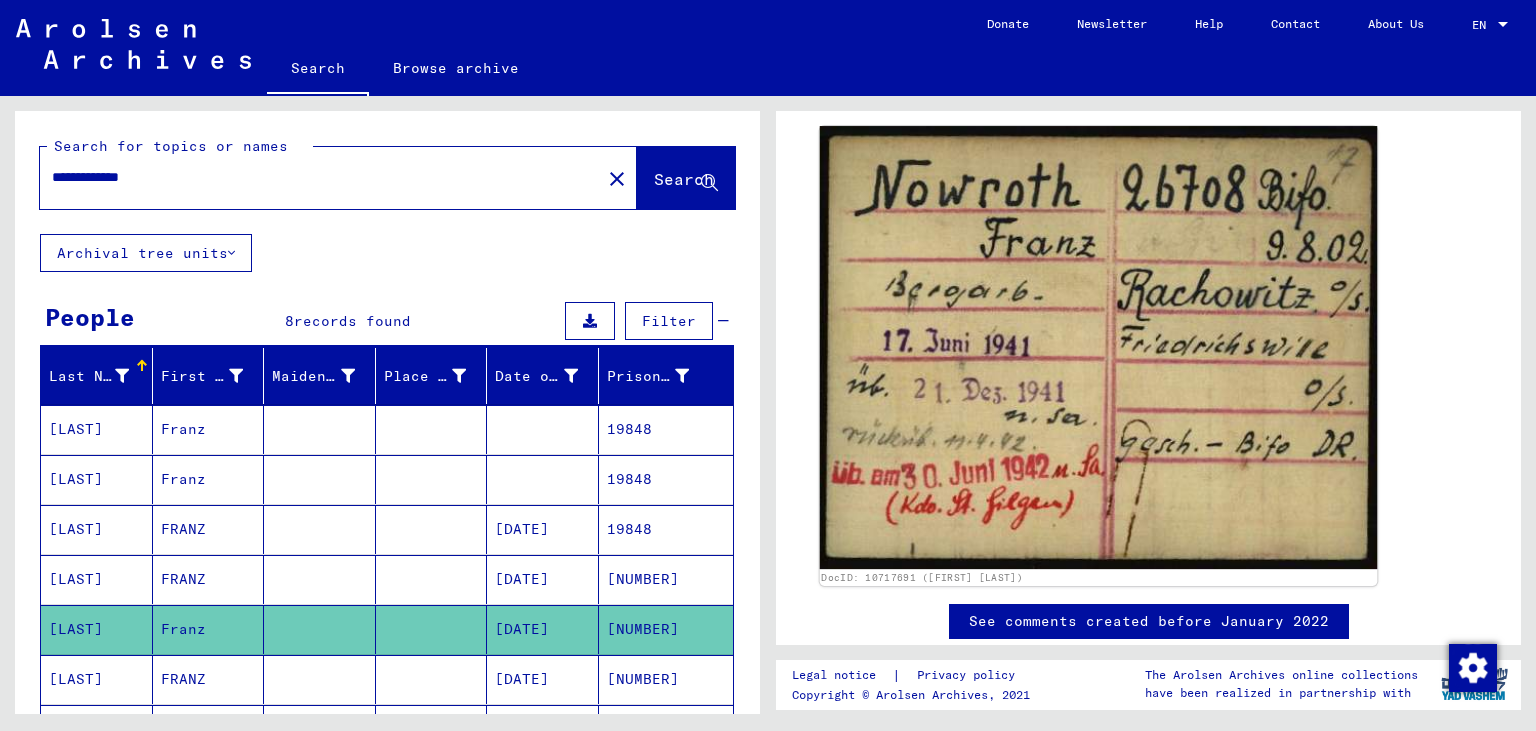 scroll, scrollTop: 220, scrollLeft: 0, axis: vertical 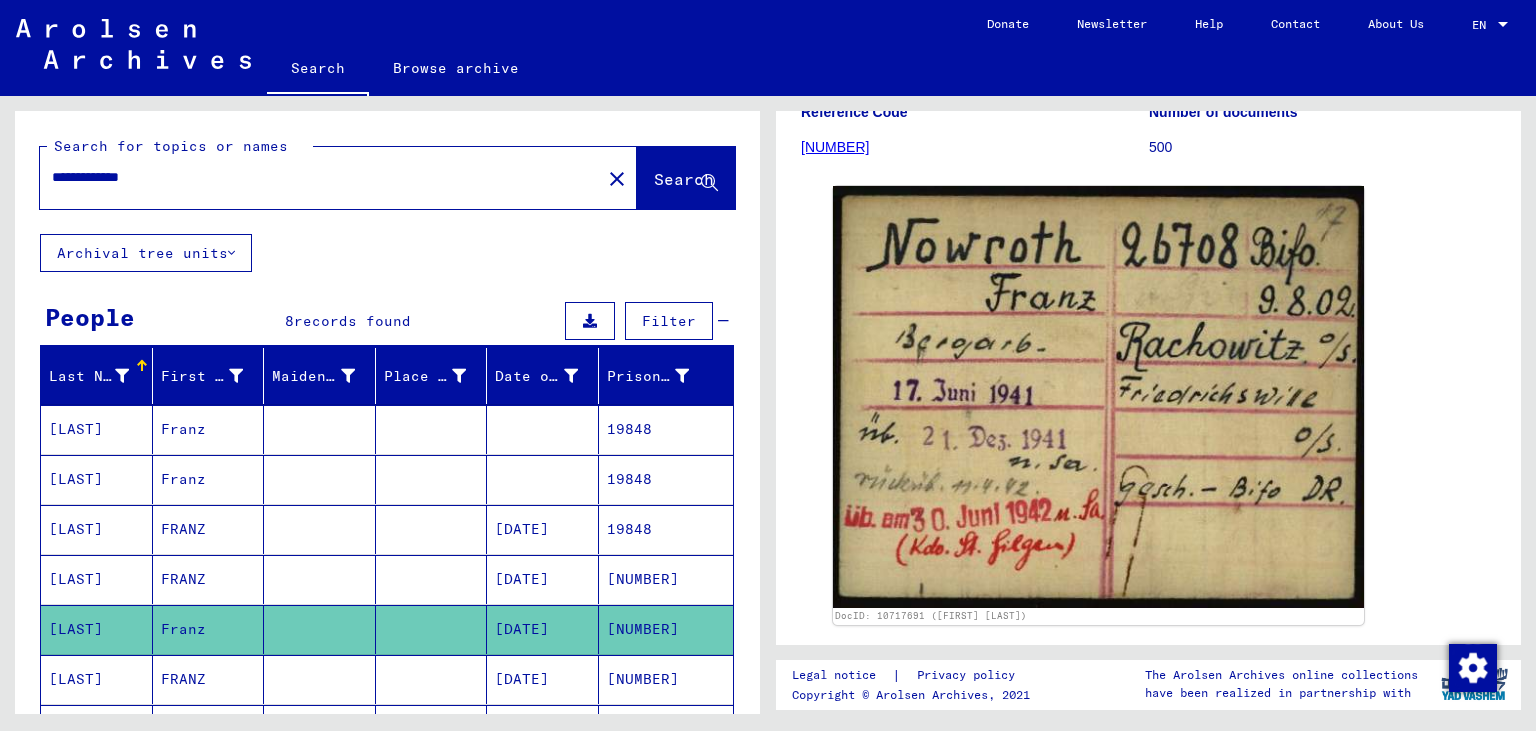 click on "[DATE]" at bounding box center (543, 729) 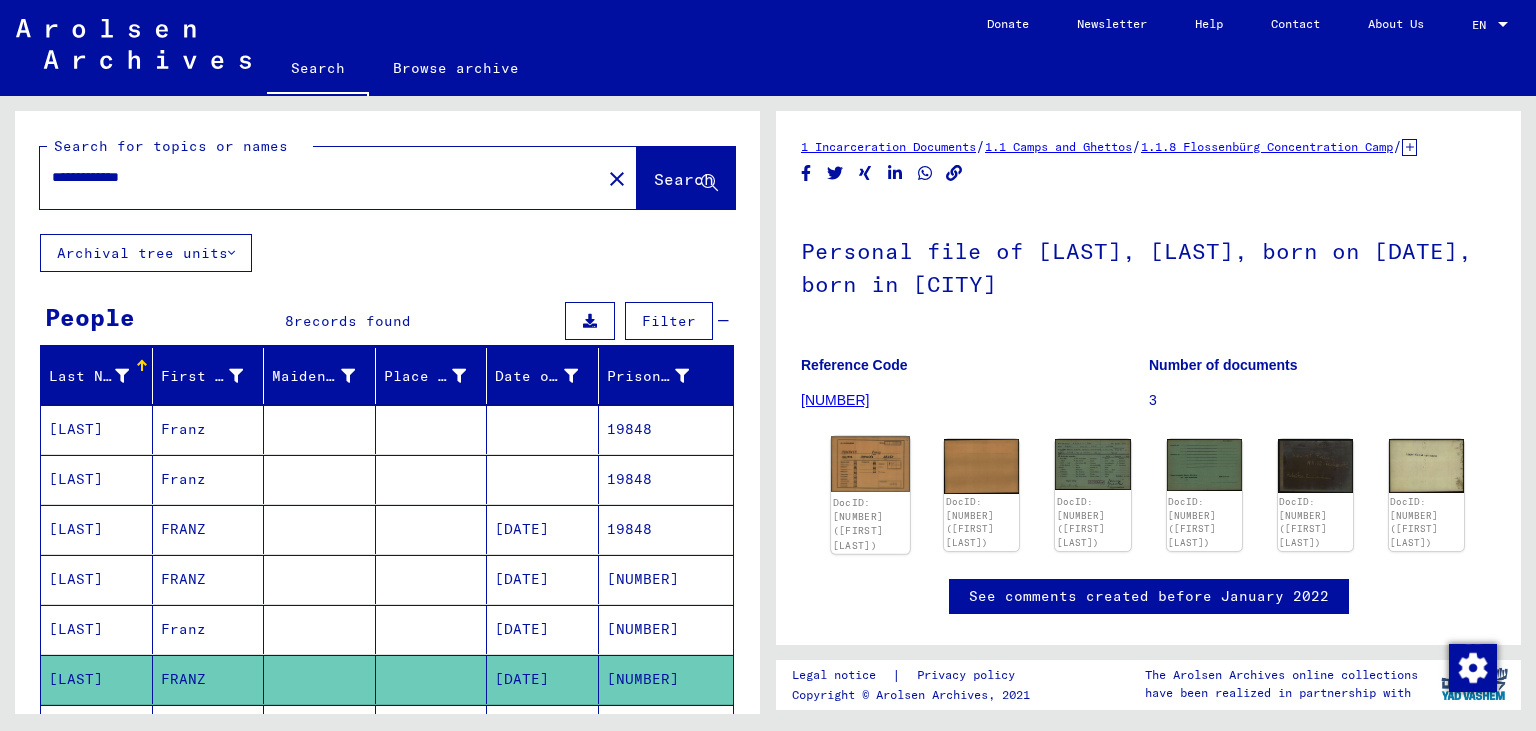 click 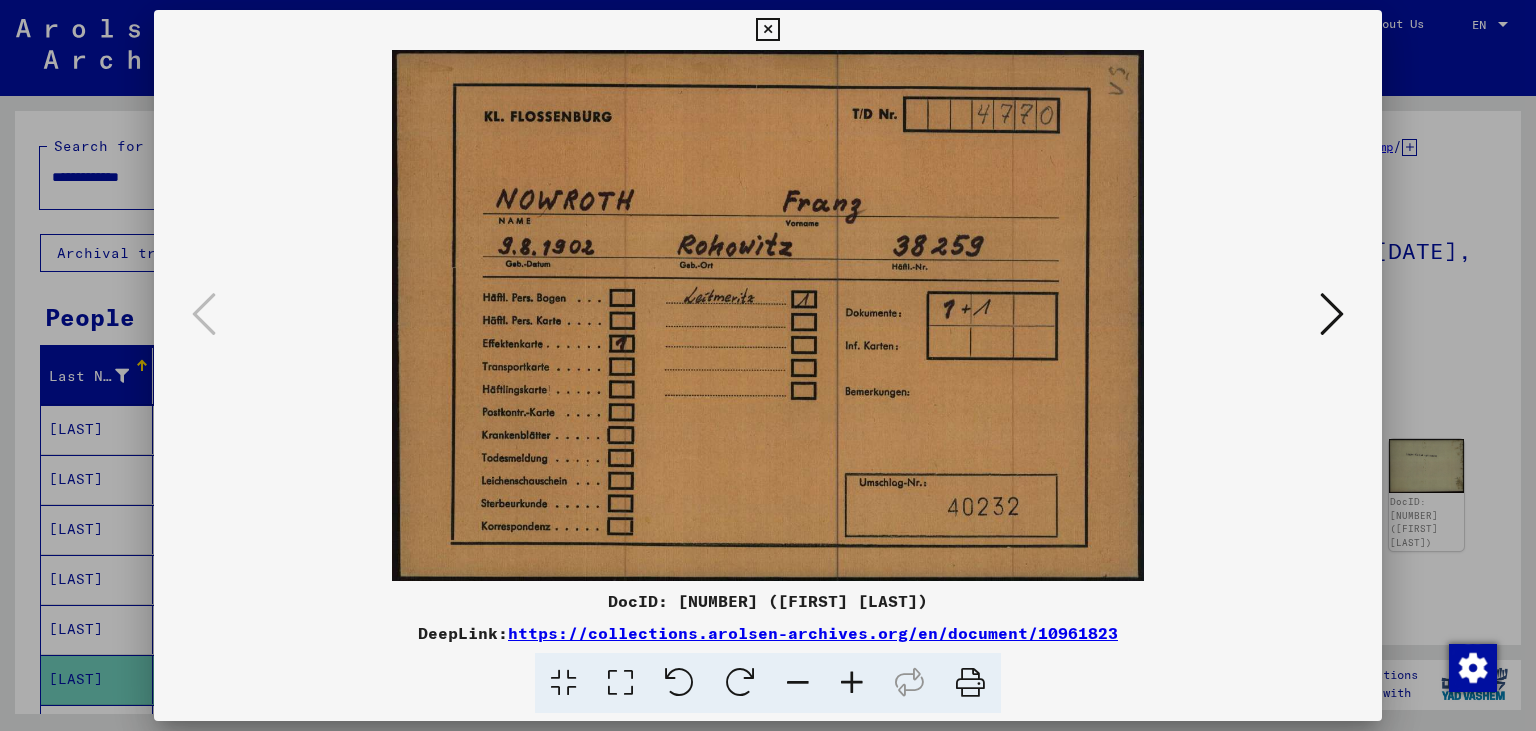 click at bounding box center (1332, 314) 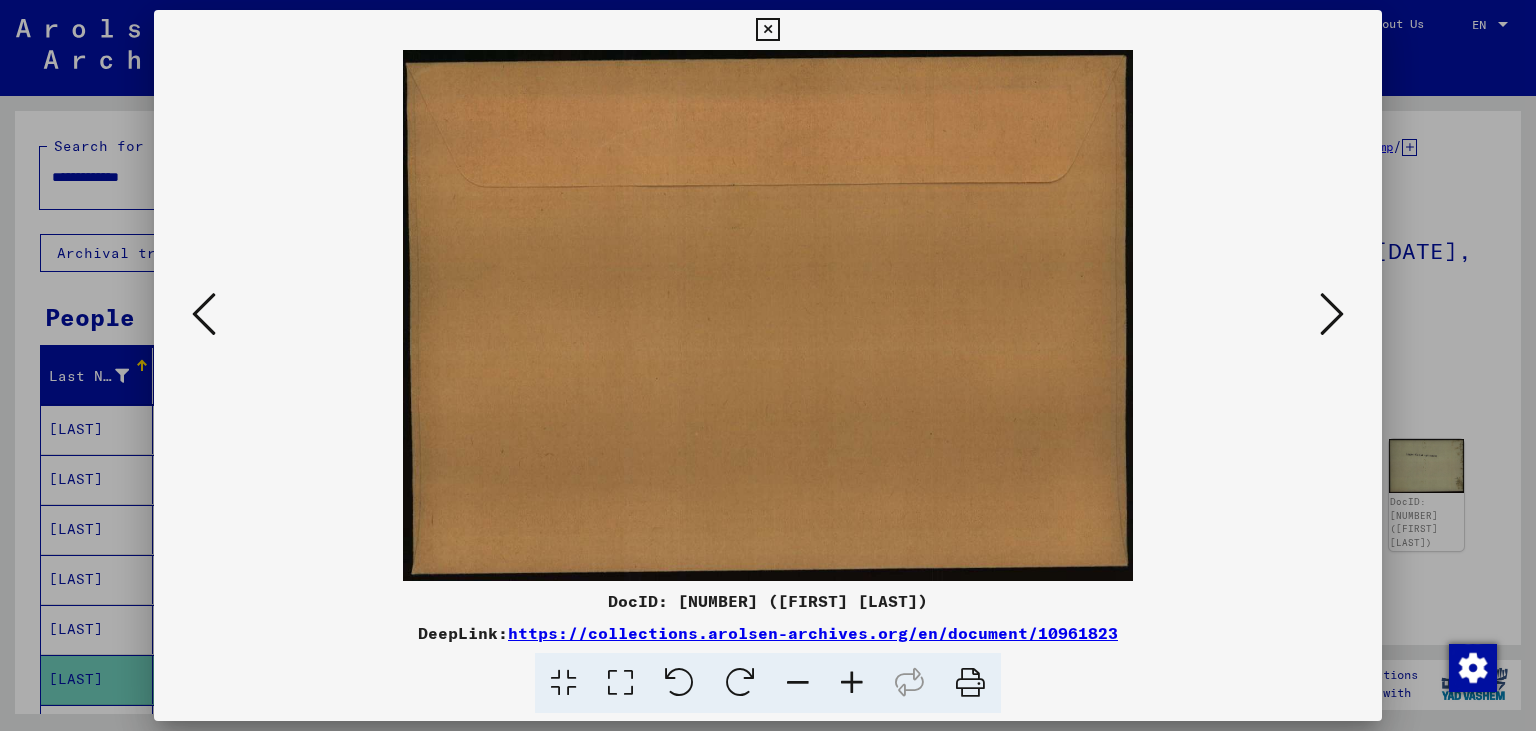 click at bounding box center [1332, 314] 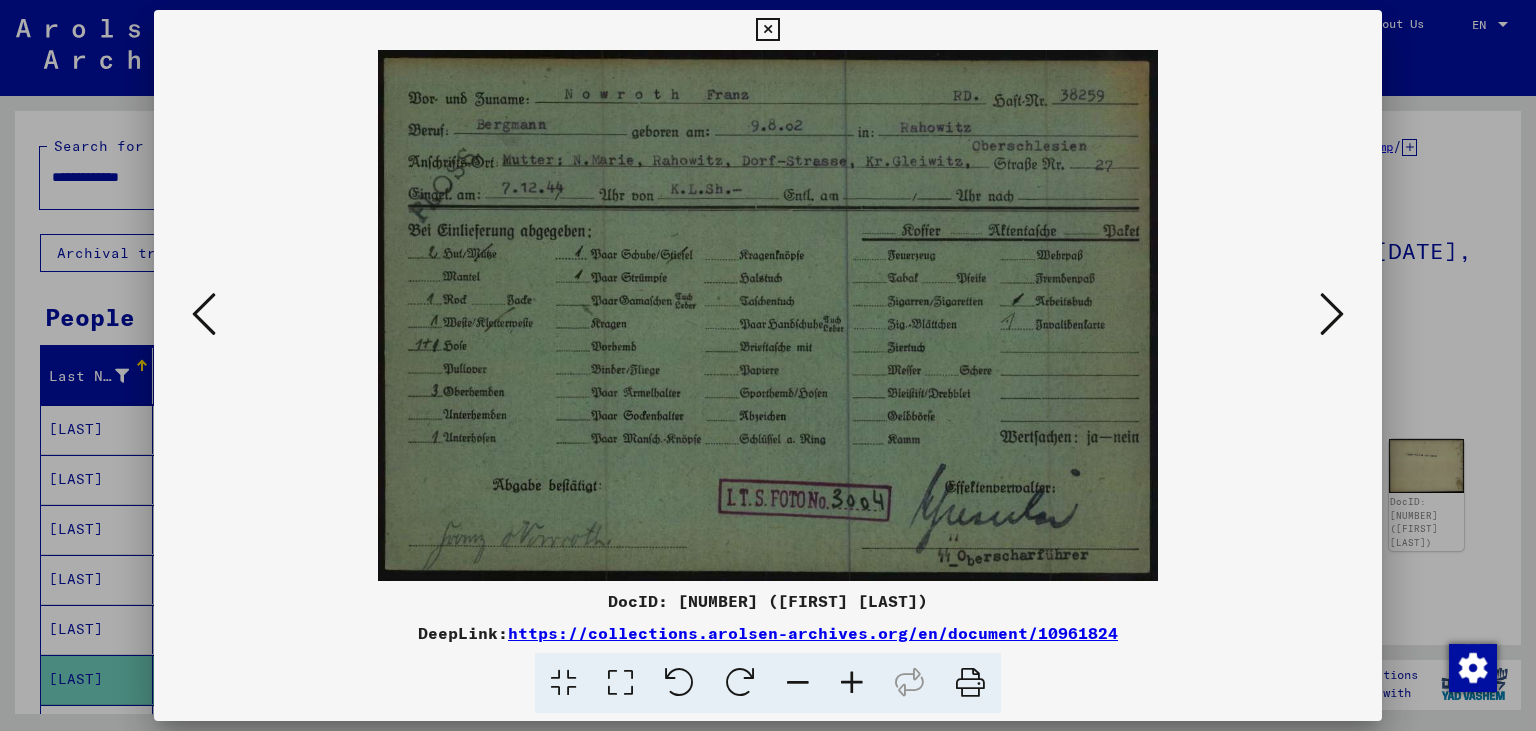 click at bounding box center (204, 314) 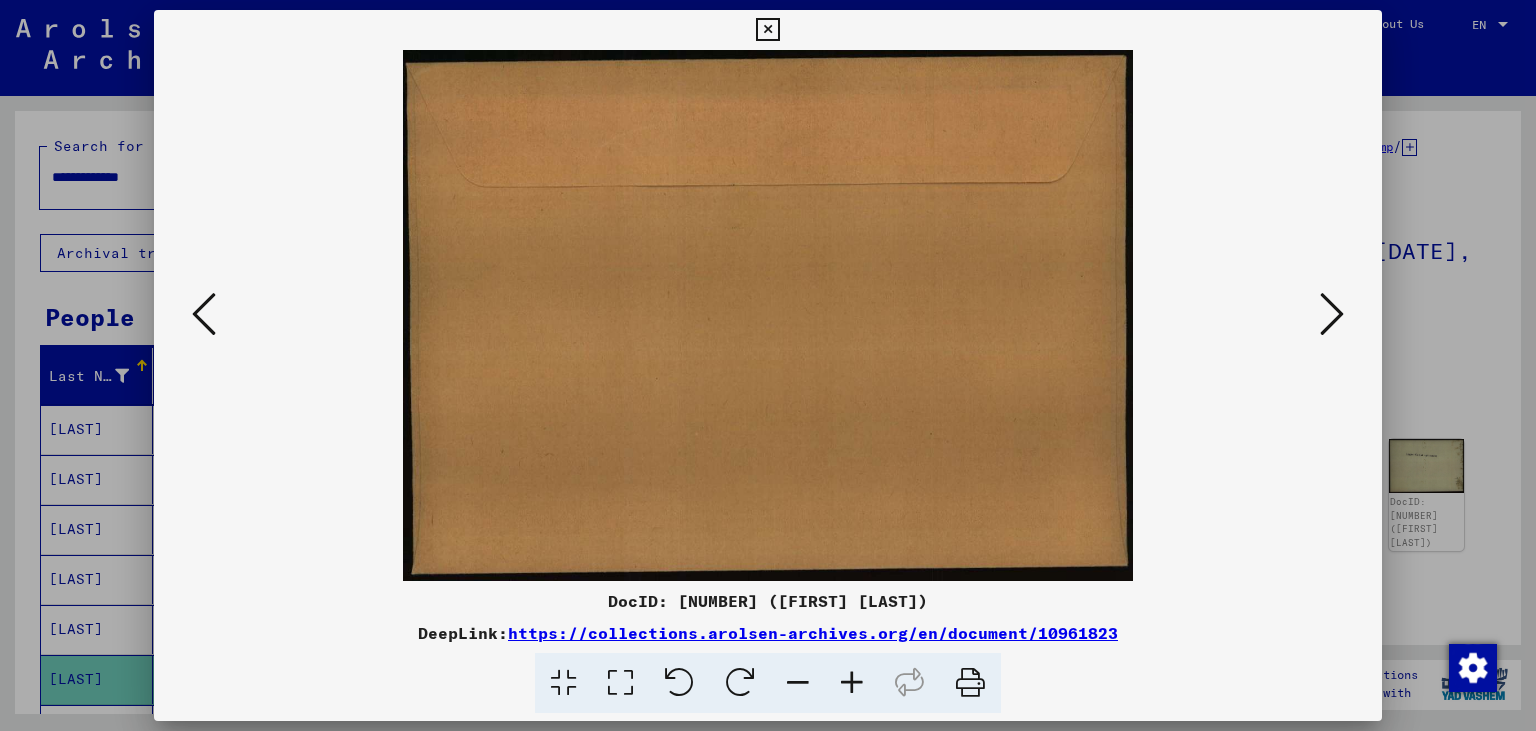 click at bounding box center (204, 314) 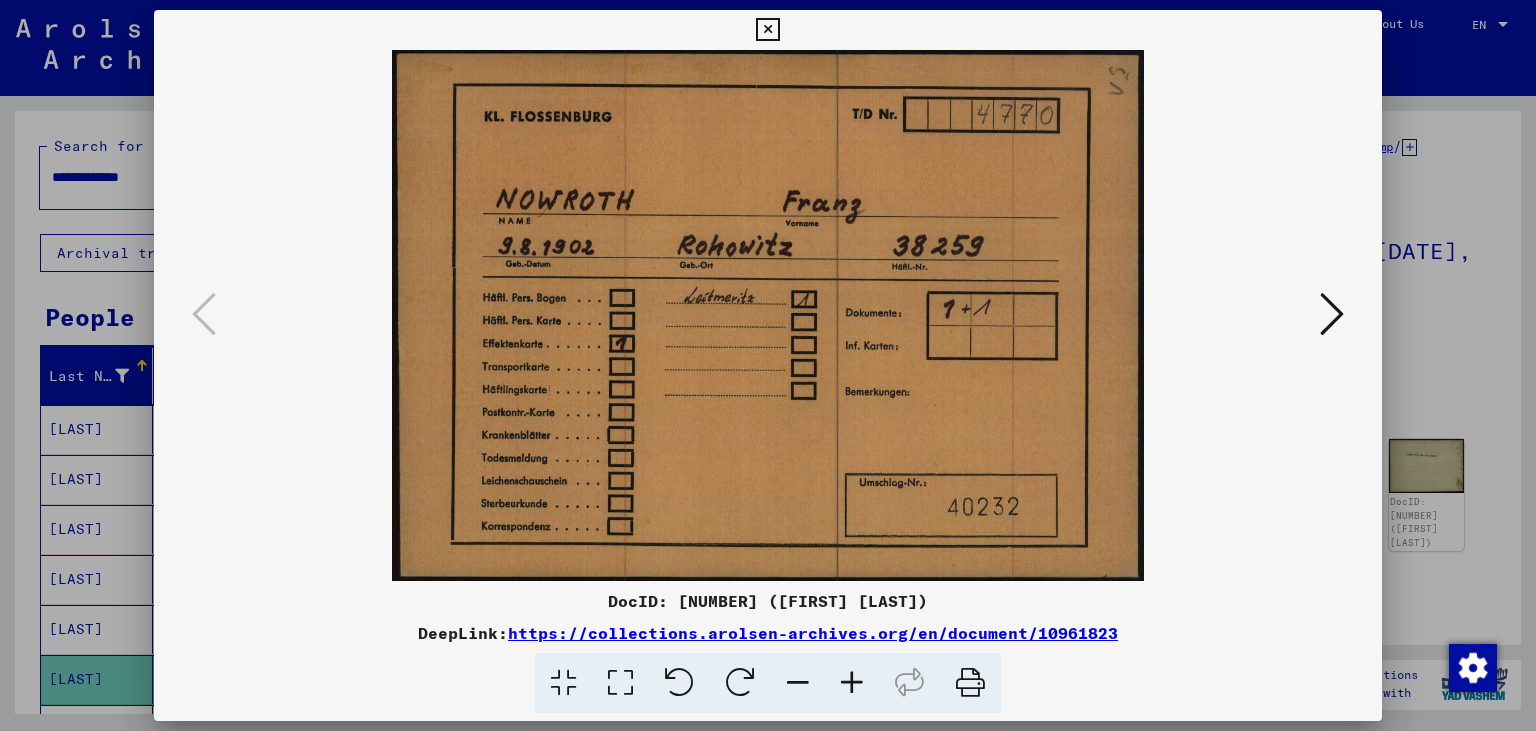 click at bounding box center (1332, 314) 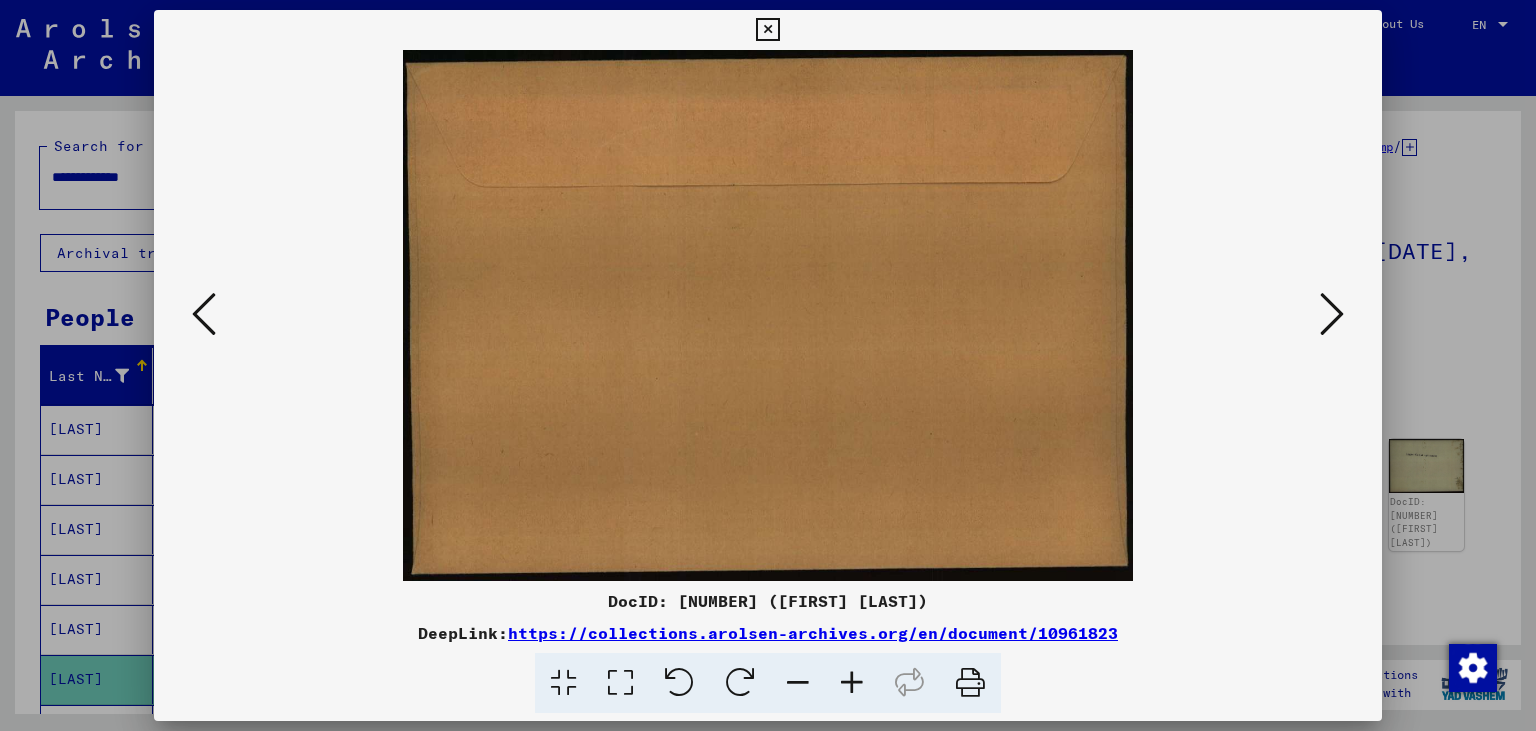 click at bounding box center [1332, 314] 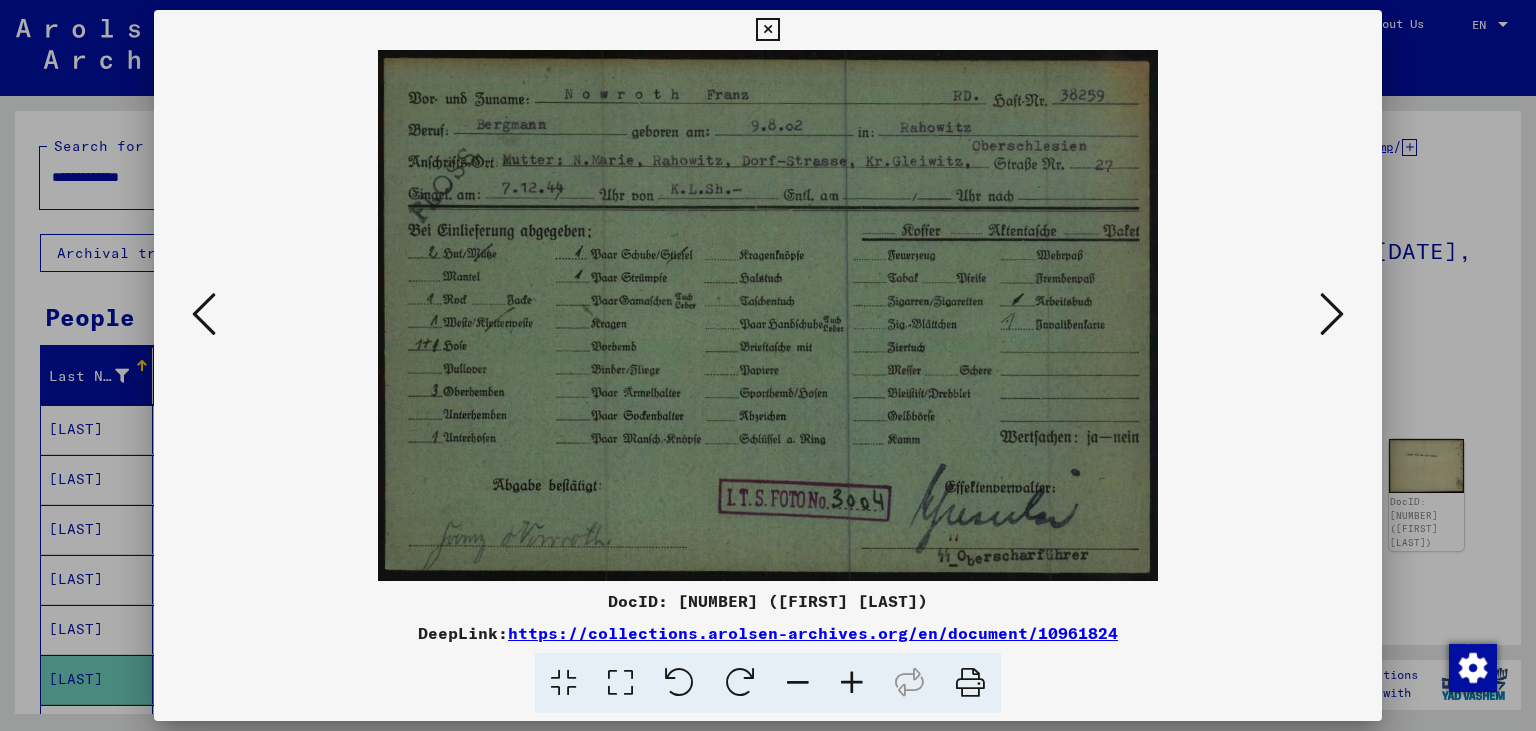 click at bounding box center [1332, 314] 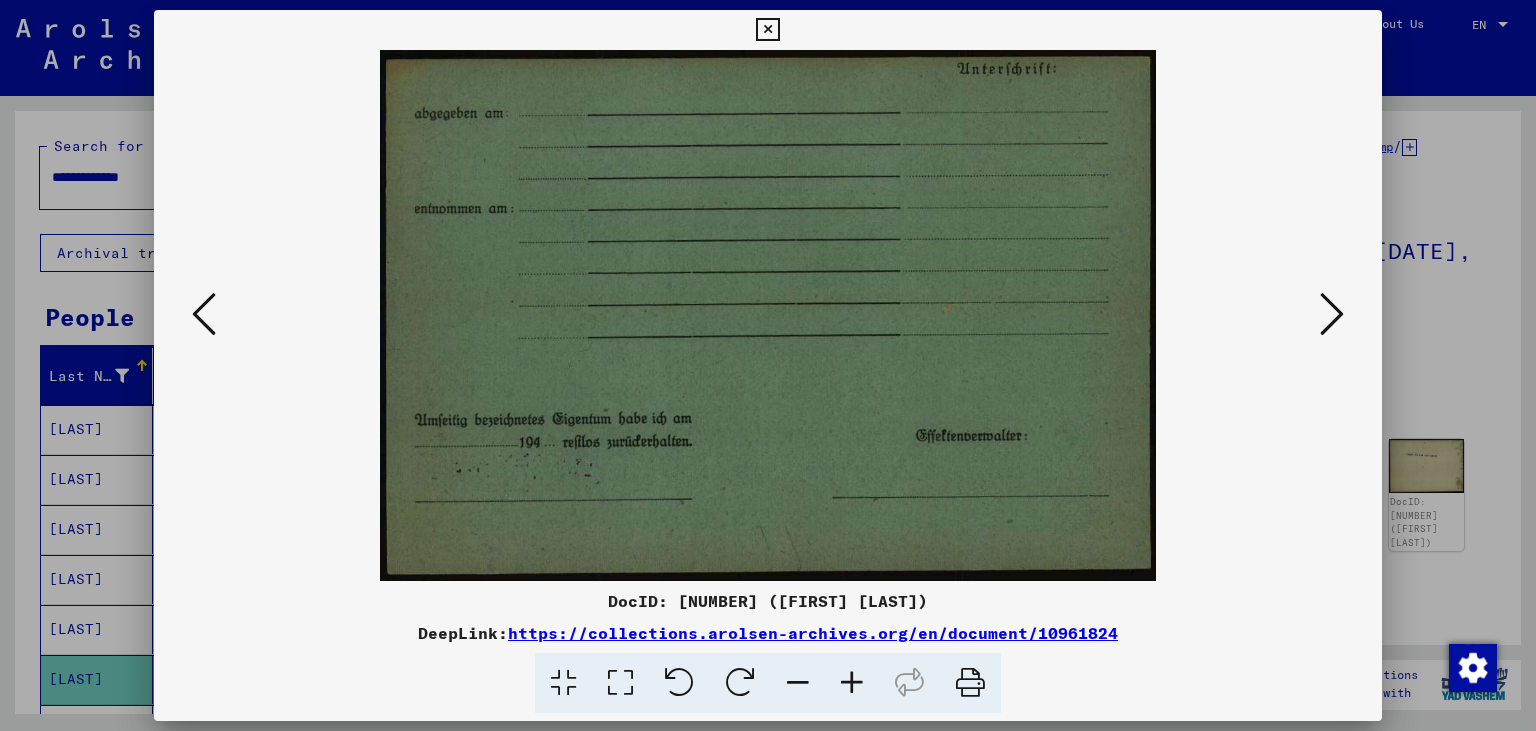 click at bounding box center [1332, 314] 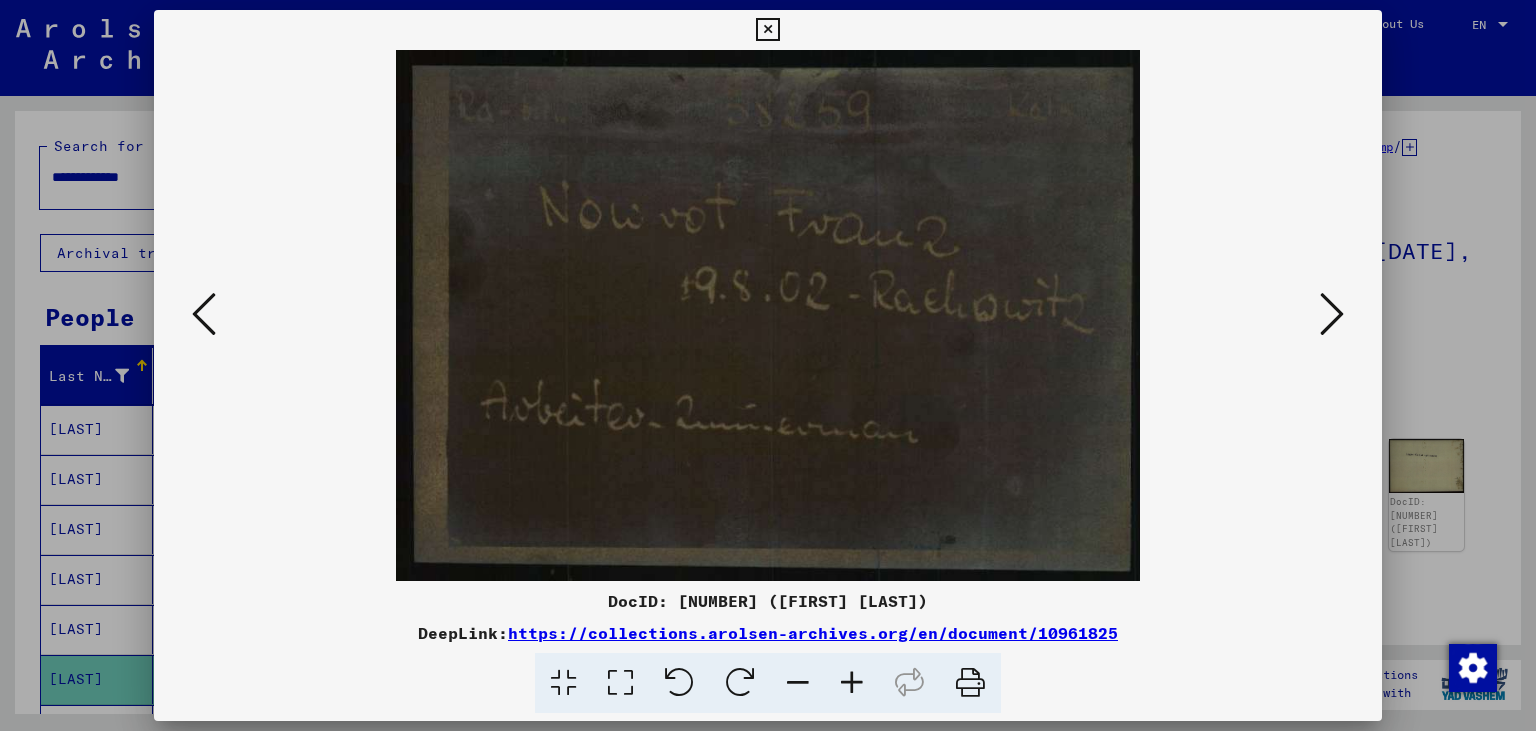click at bounding box center [1332, 314] 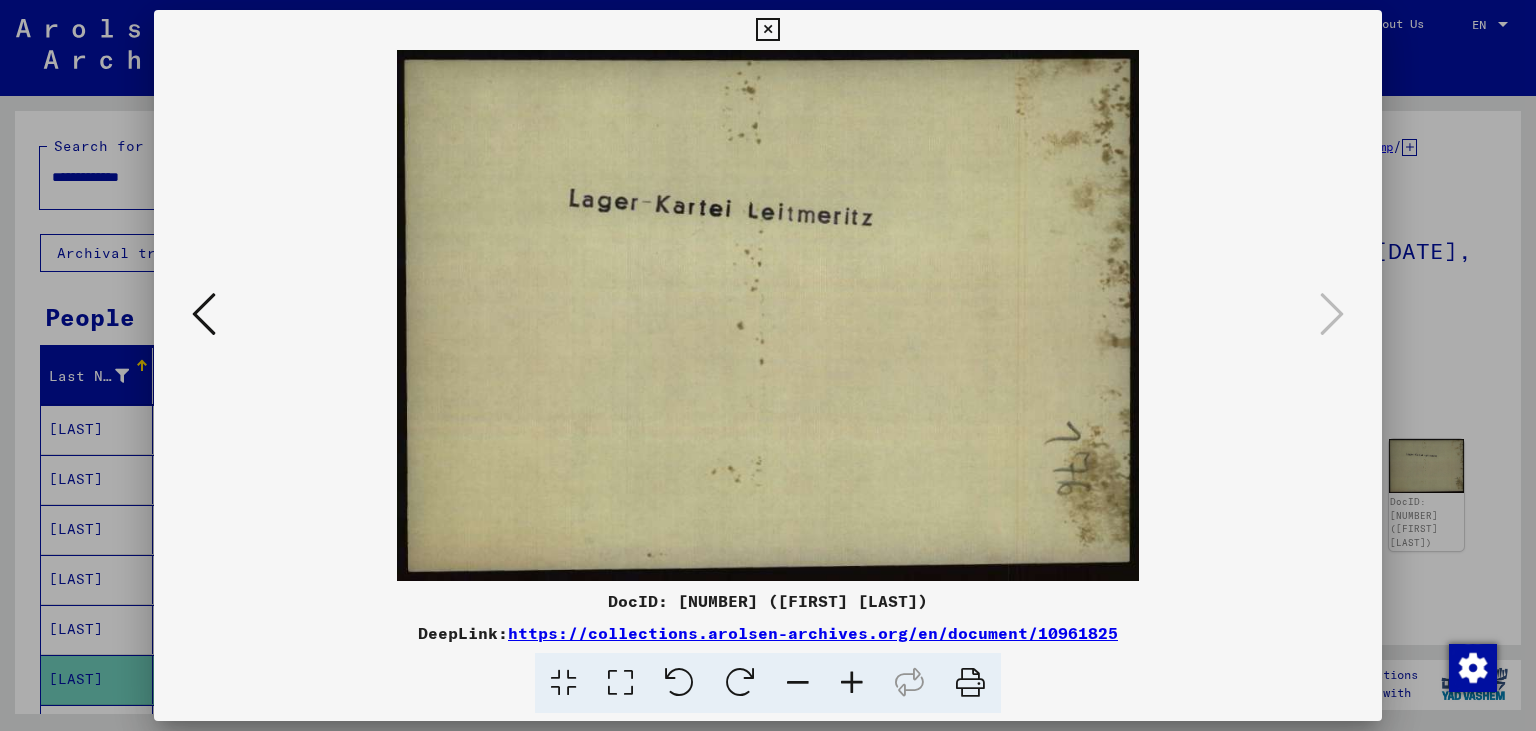 click at bounding box center (204, 314) 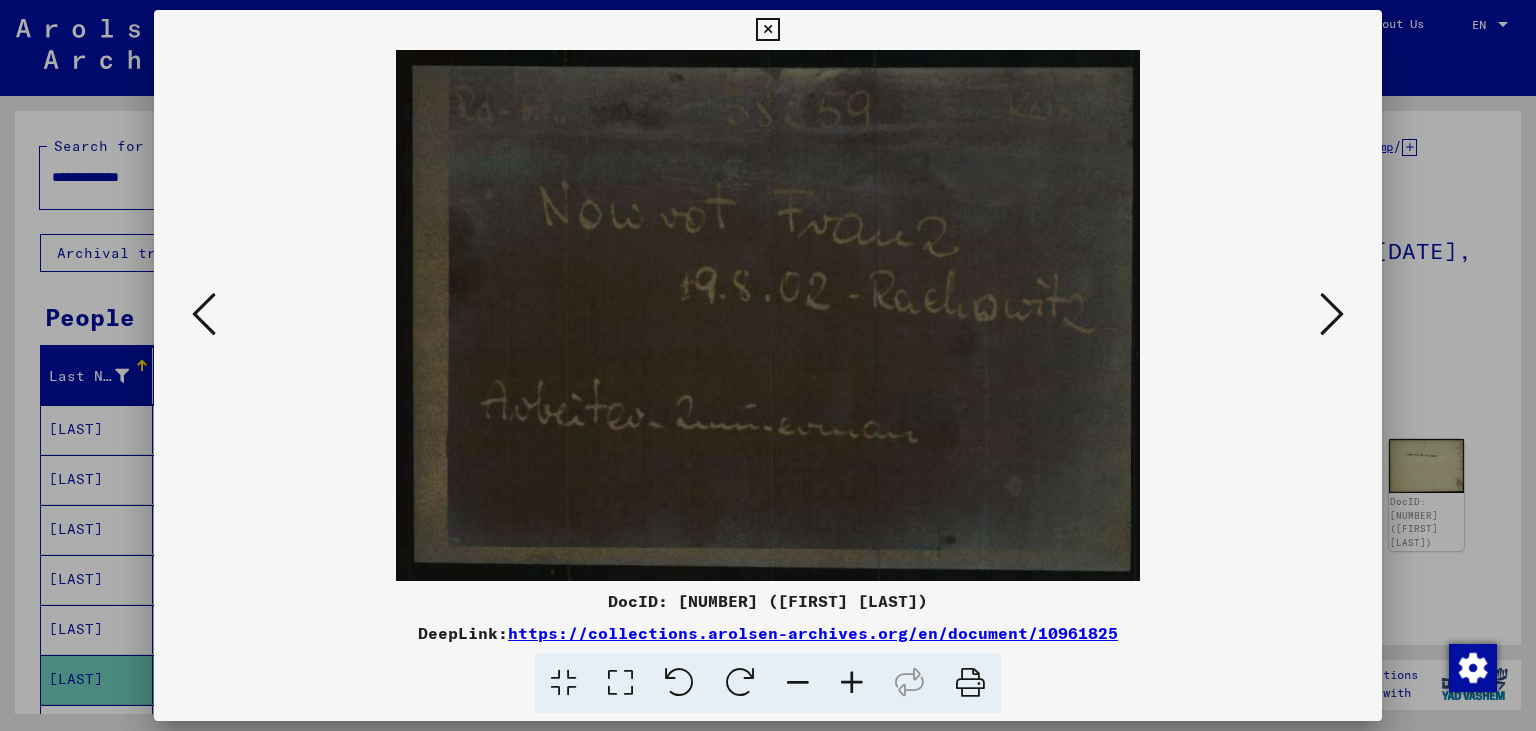 click at bounding box center [204, 314] 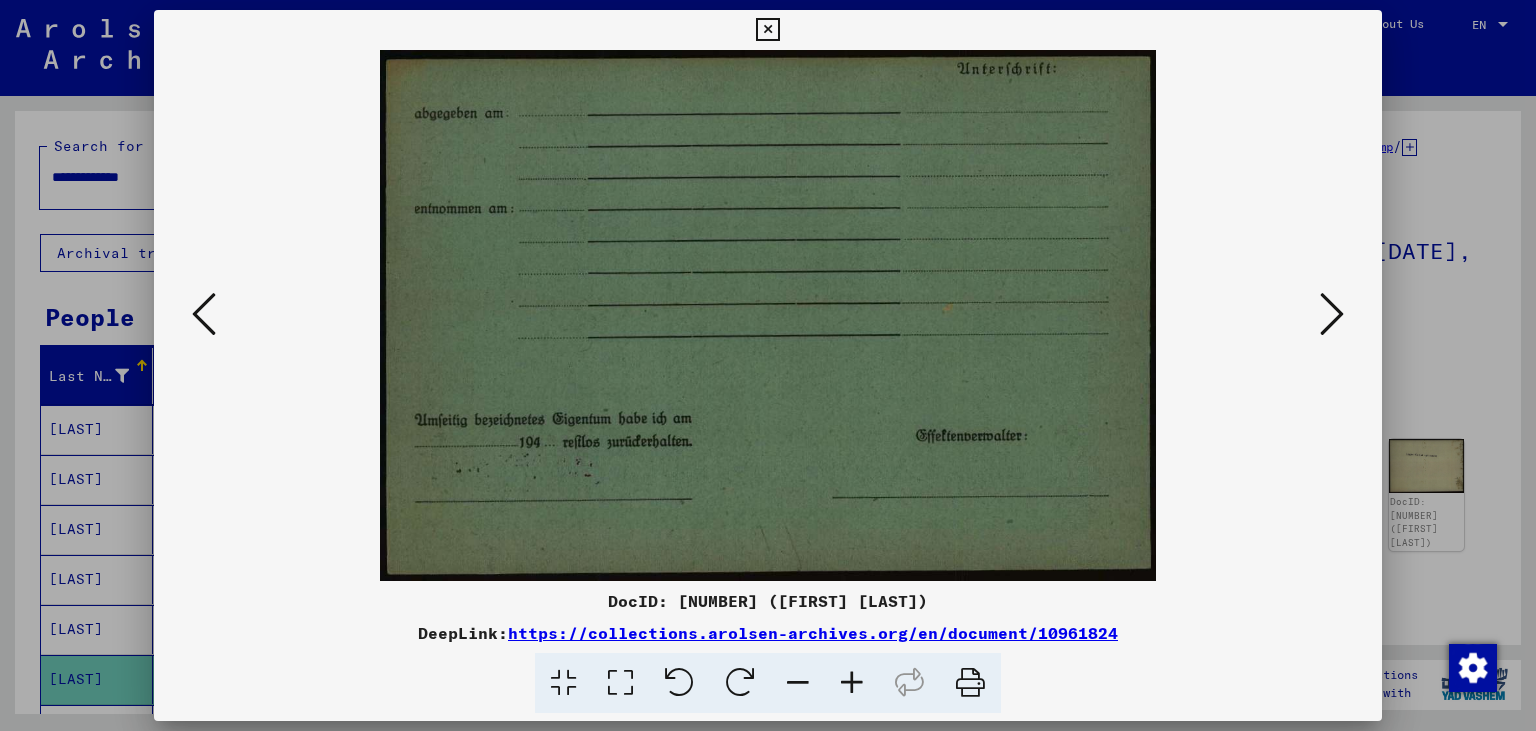 click at bounding box center (204, 314) 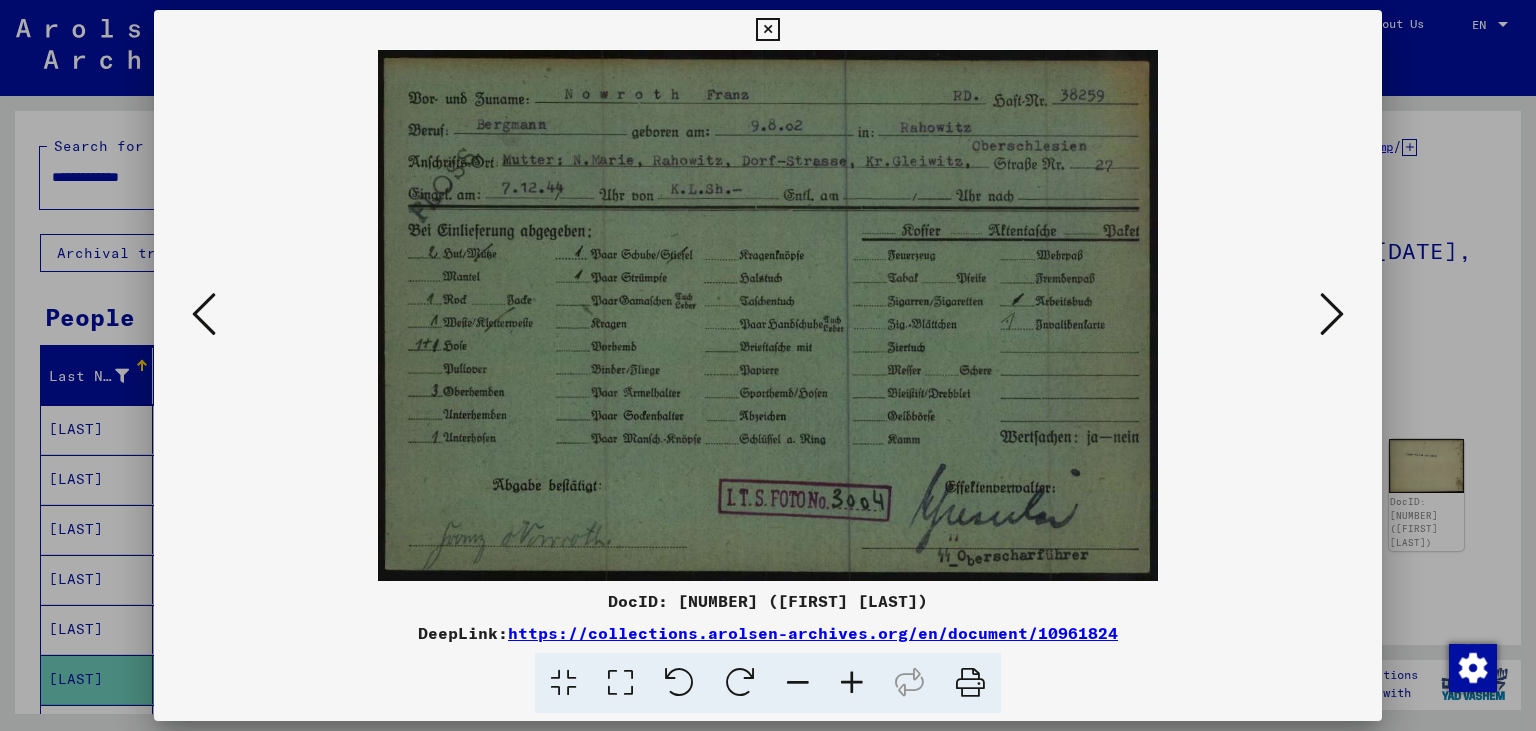 click at bounding box center (204, 314) 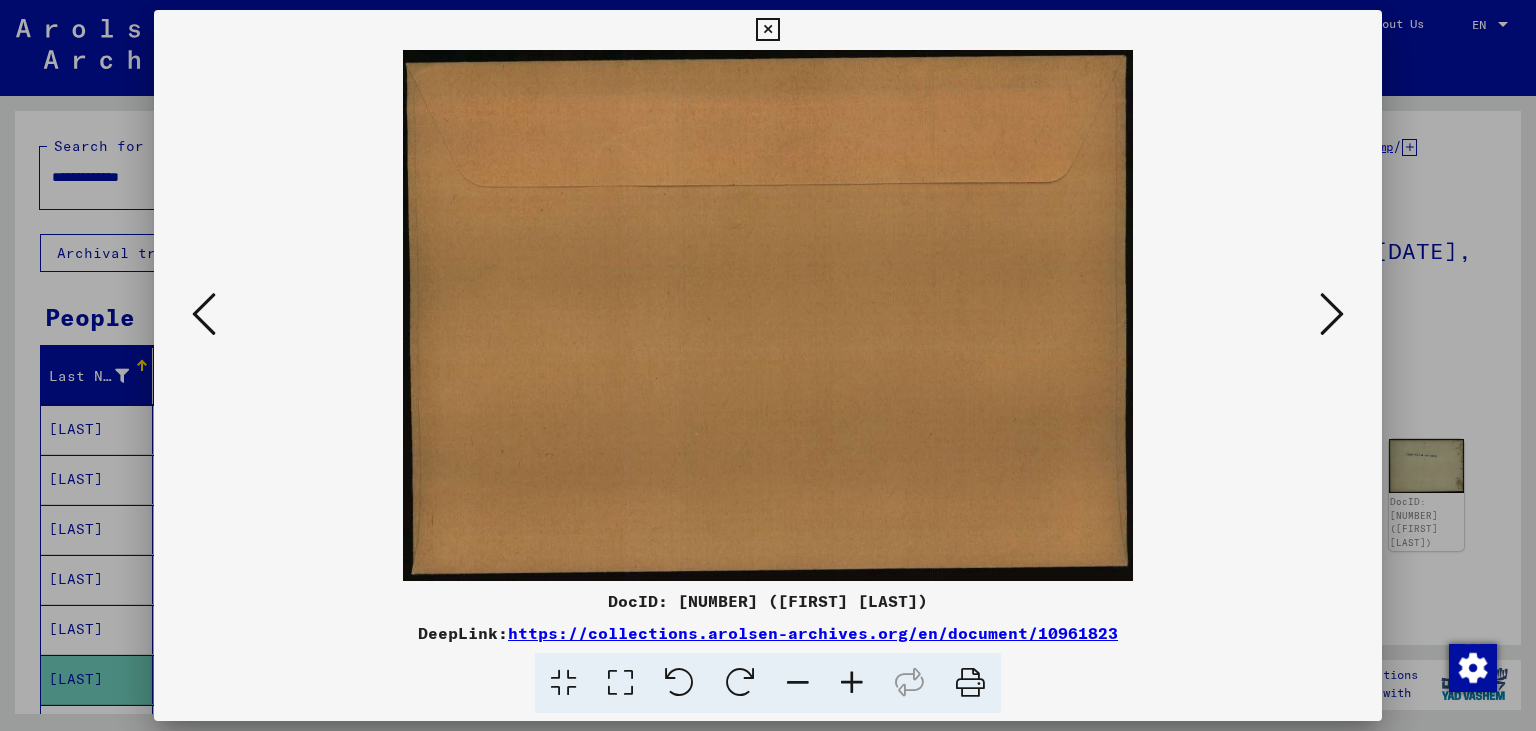 click at bounding box center (204, 314) 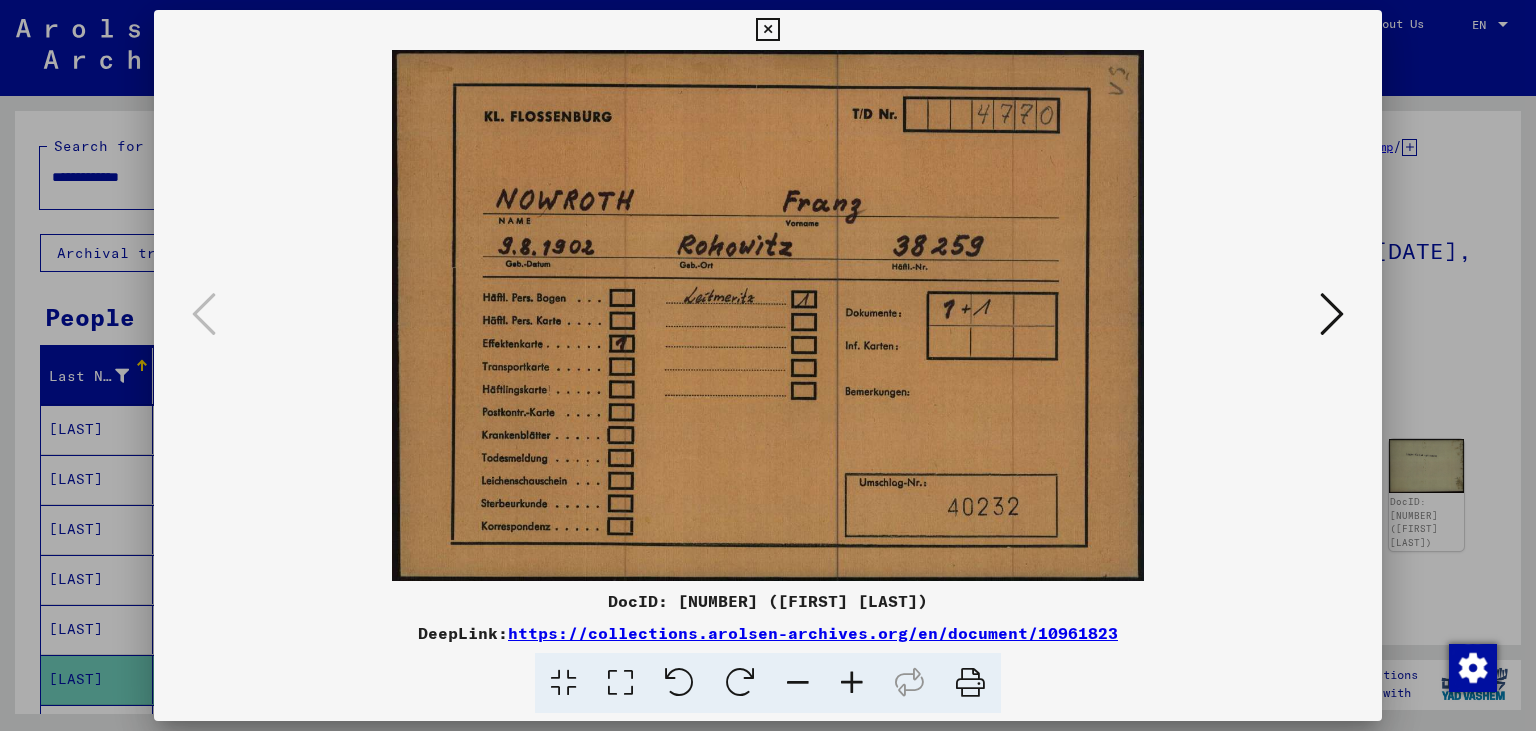 click at bounding box center [767, 30] 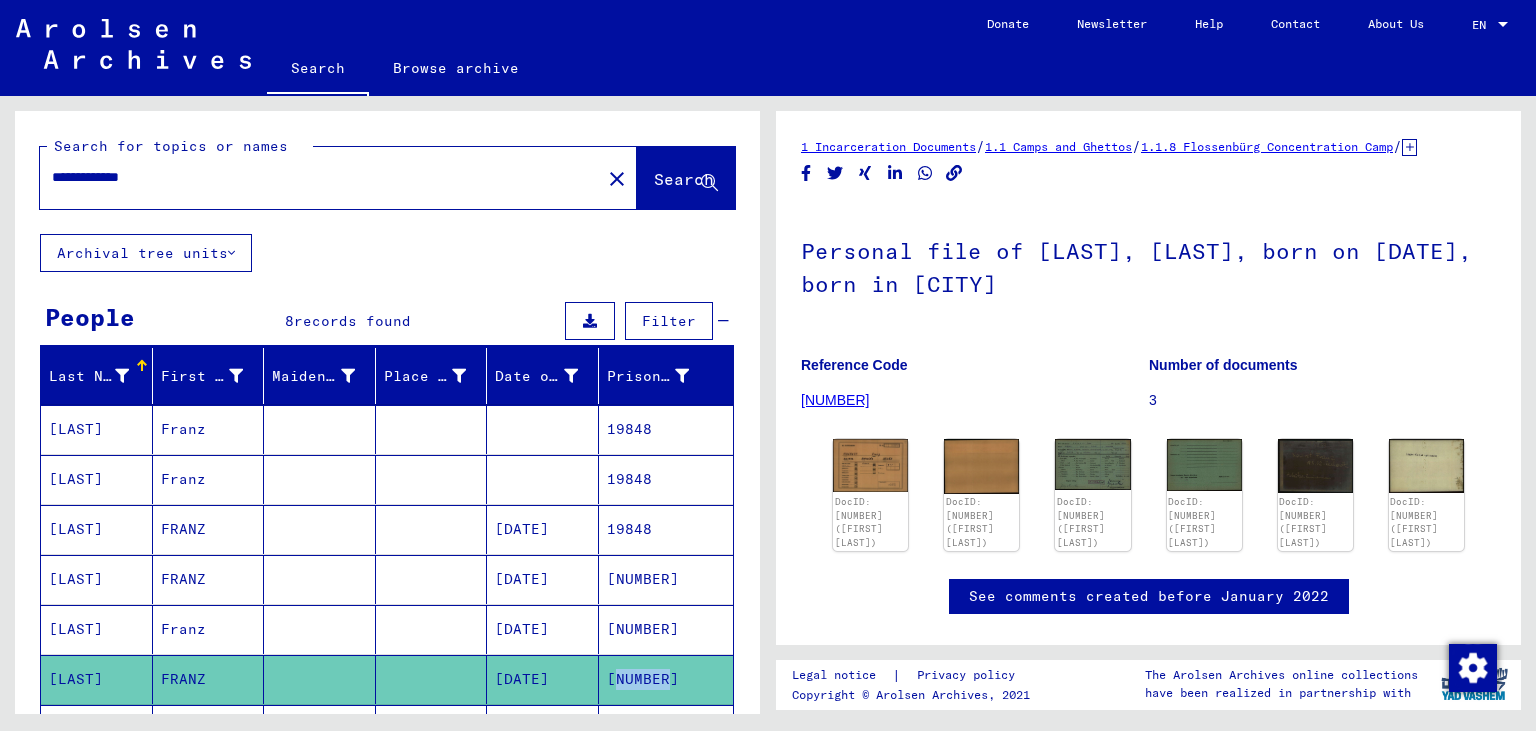 drag, startPoint x: 670, startPoint y: 675, endPoint x: 606, endPoint y: 676, distance: 64.00781 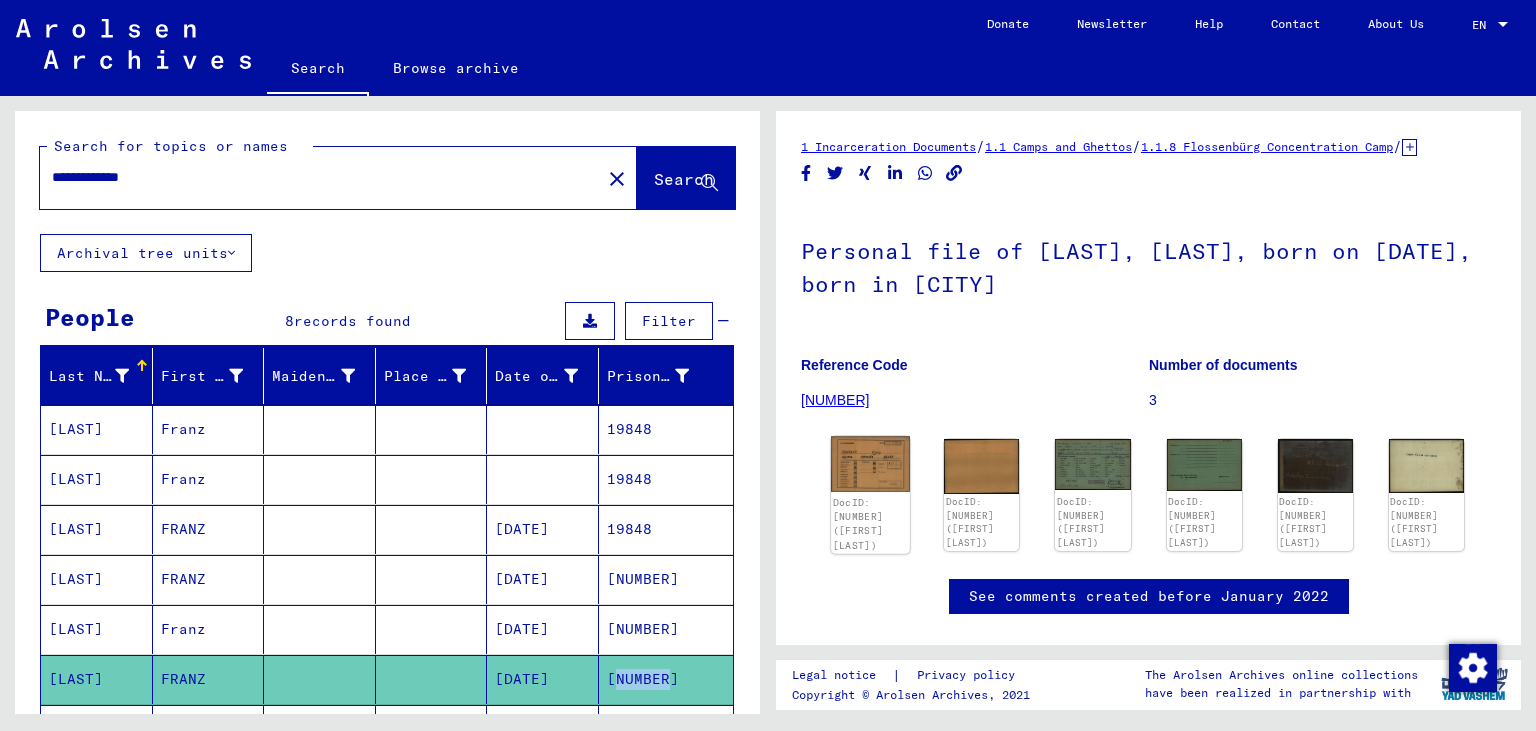 click 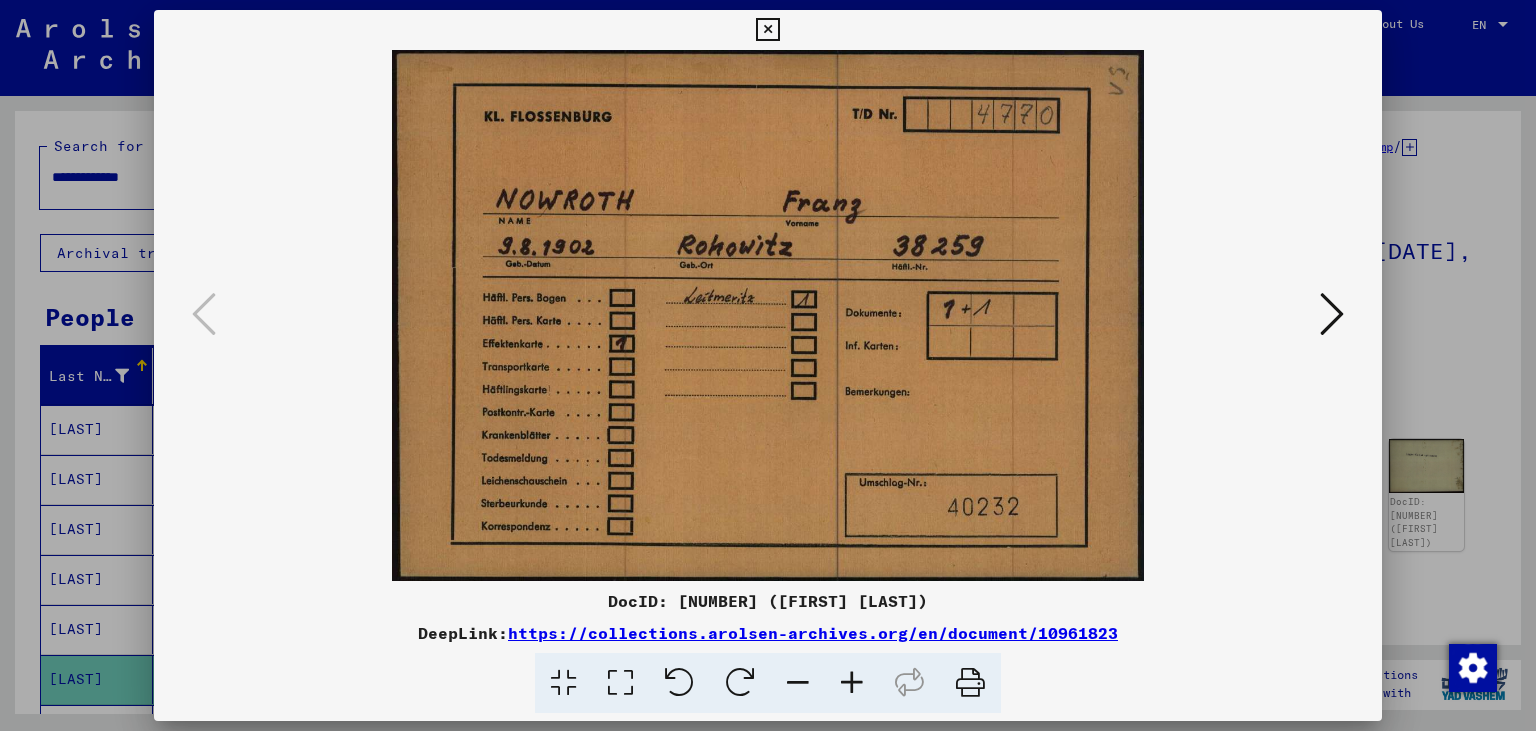 click at bounding box center (1332, 314) 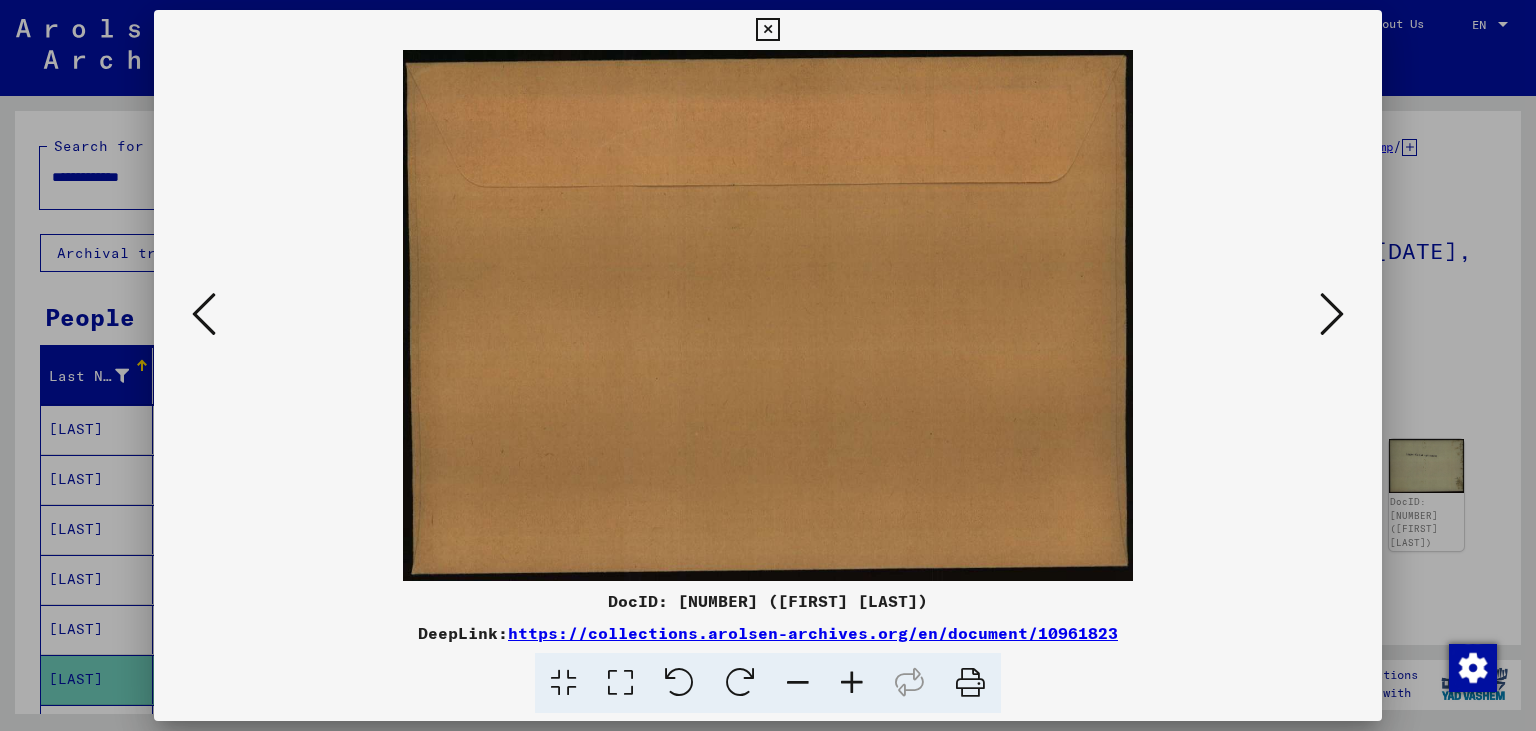 click at bounding box center (204, 314) 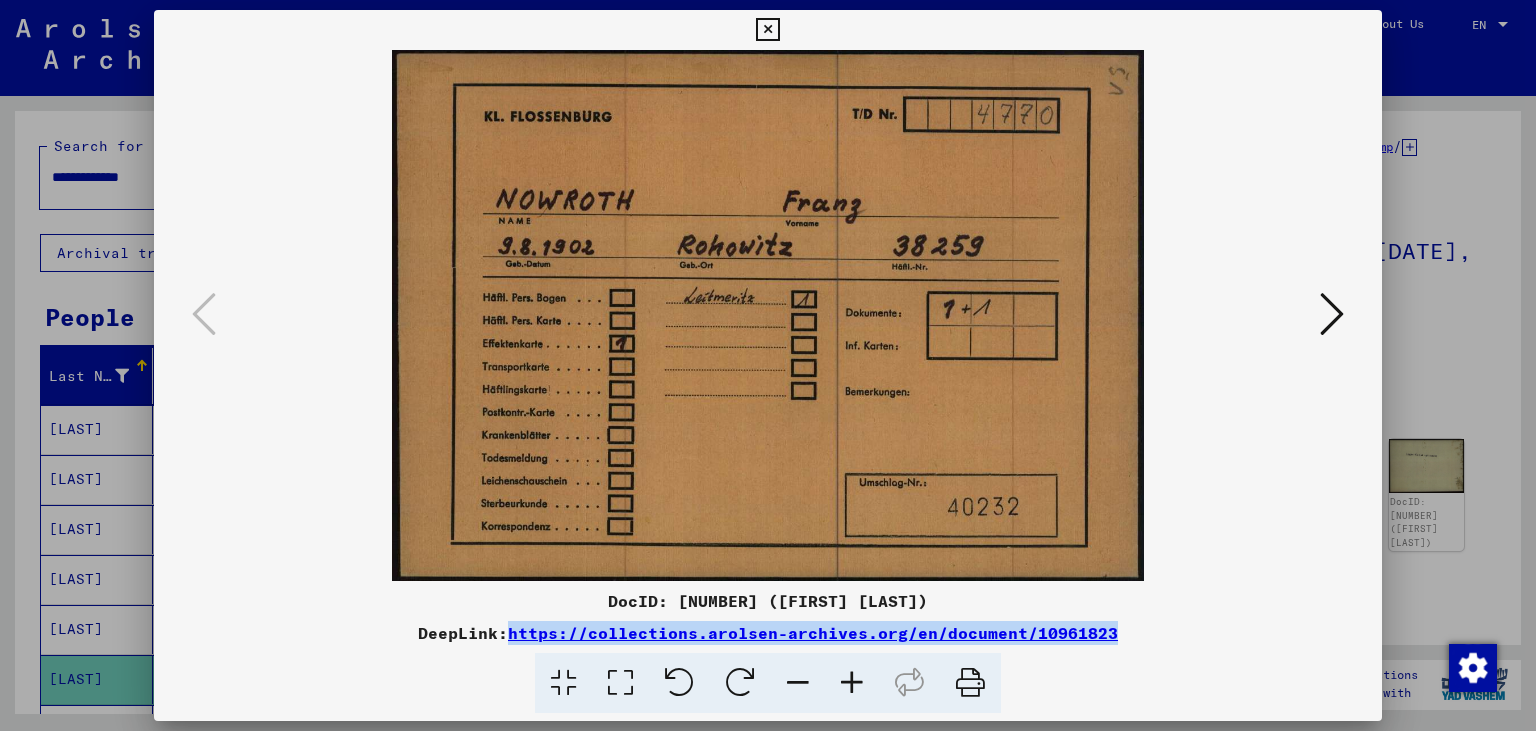 drag, startPoint x: 1144, startPoint y: 634, endPoint x: 518, endPoint y: 628, distance: 626.02875 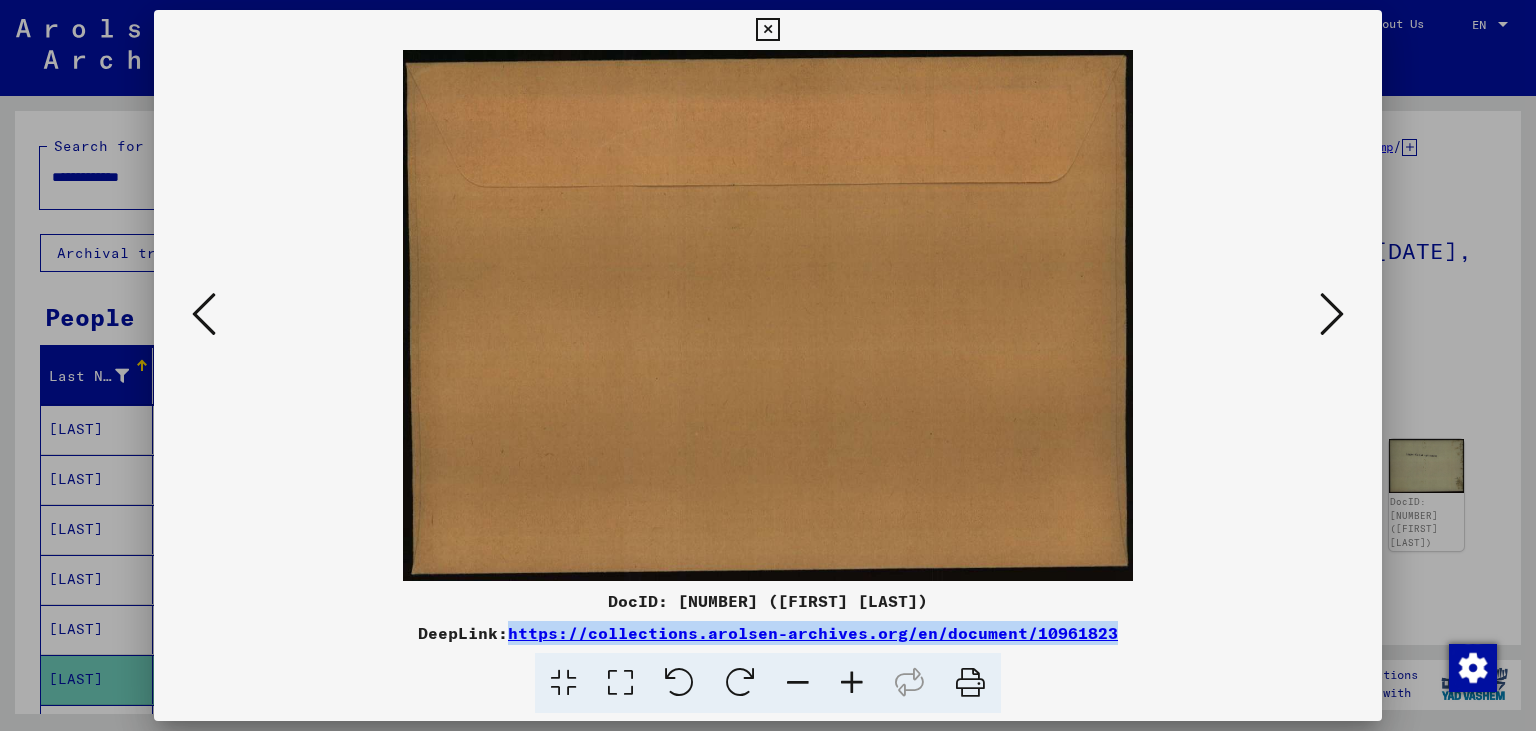 click at bounding box center (1332, 314) 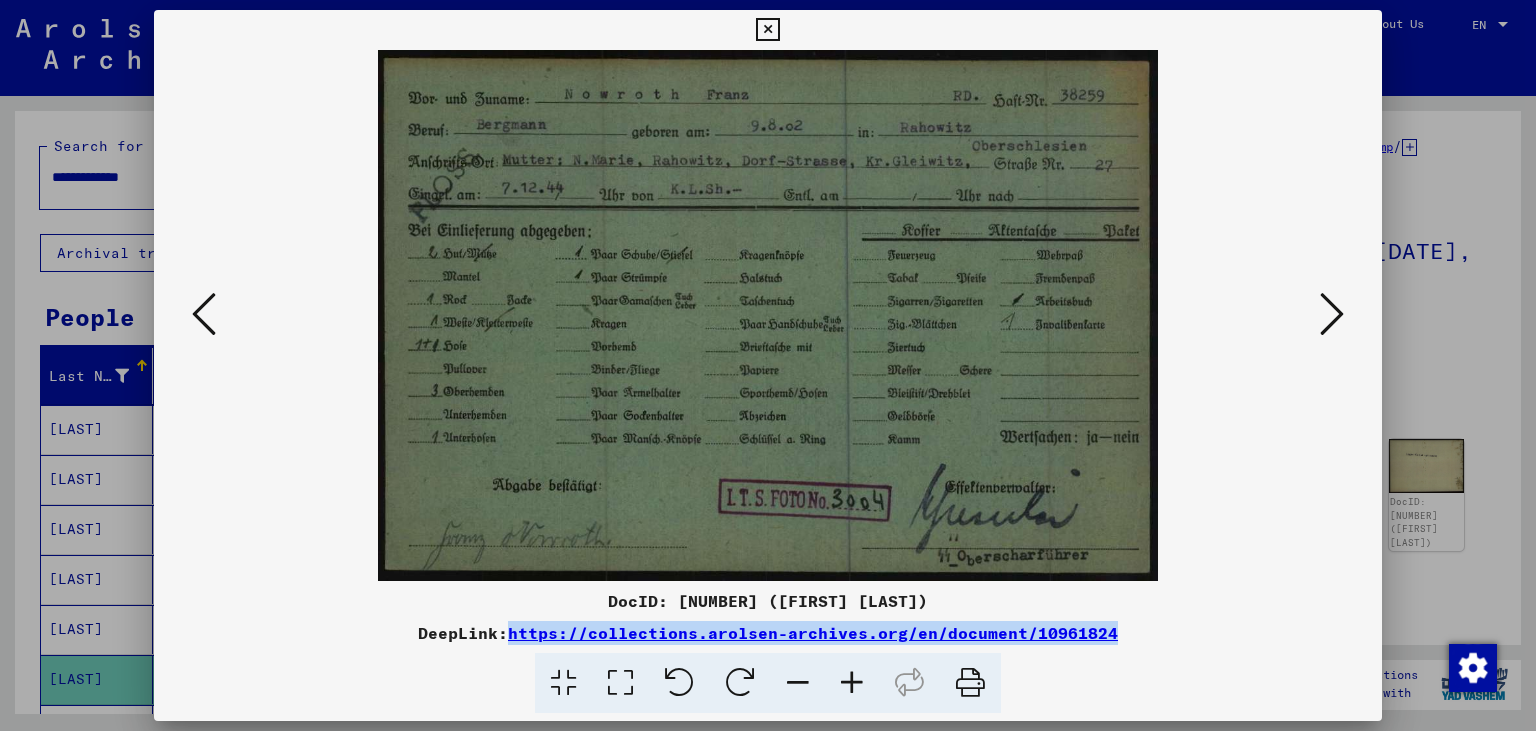drag, startPoint x: 1134, startPoint y: 630, endPoint x: 518, endPoint y: 642, distance: 616.1169 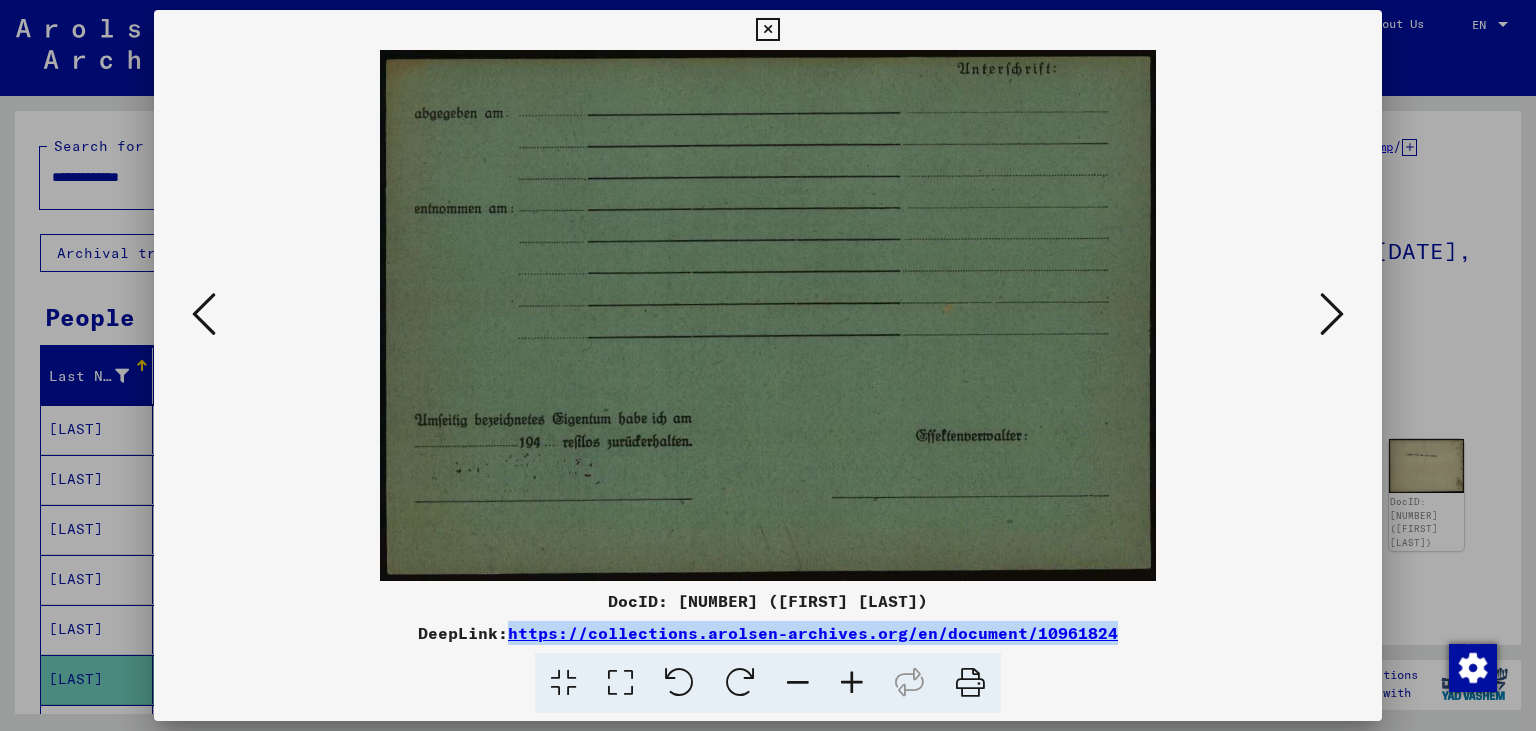 click at bounding box center (1332, 314) 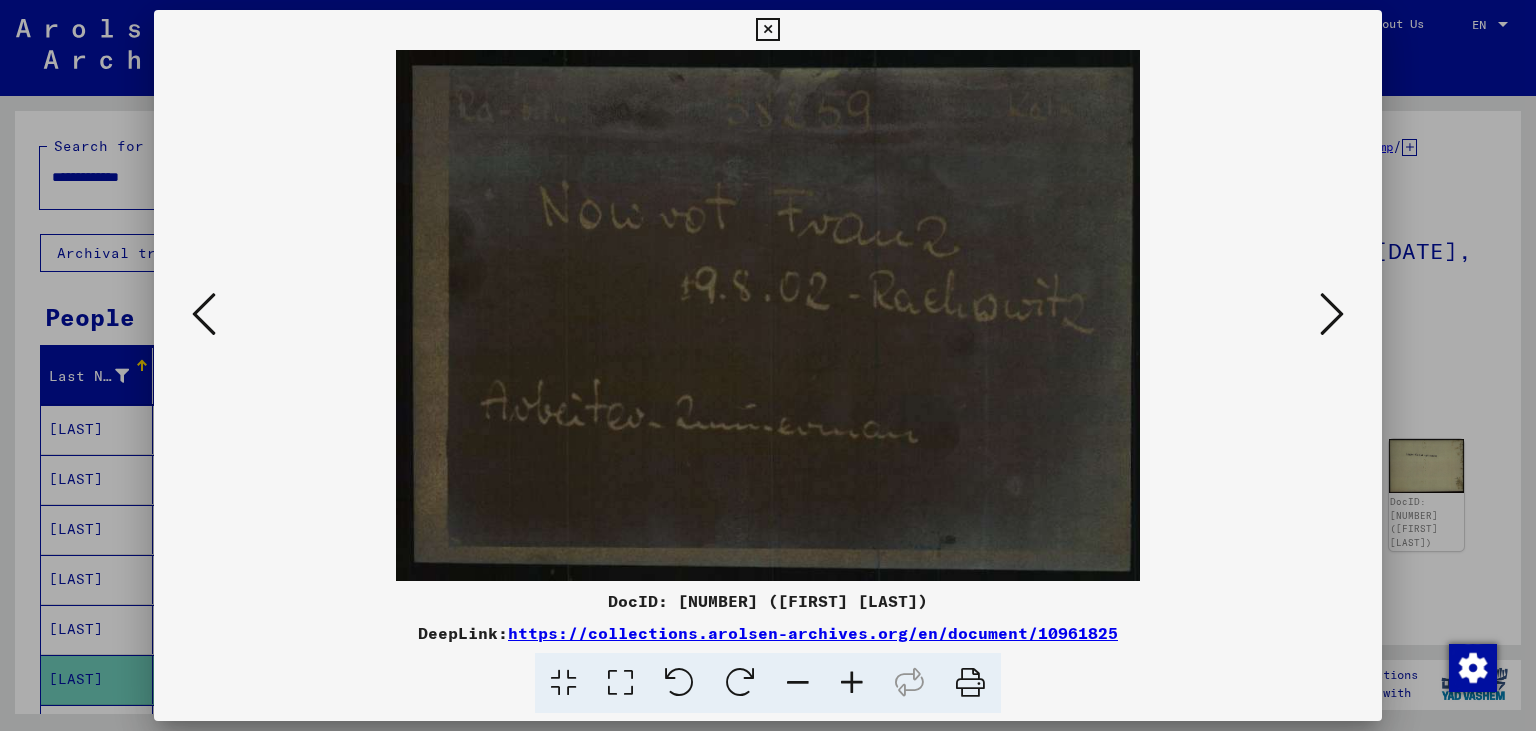 click at bounding box center [1332, 314] 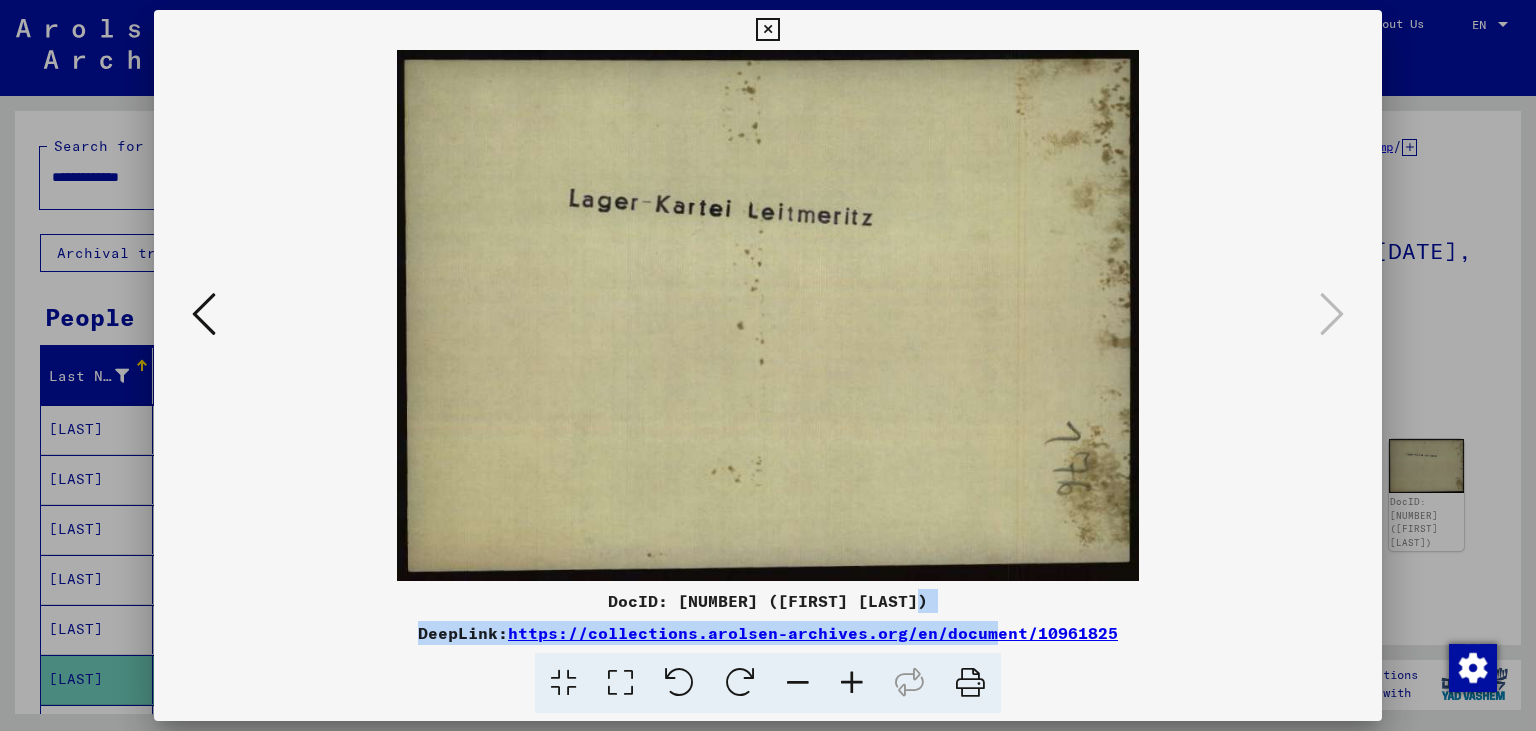 drag, startPoint x: 1175, startPoint y: 626, endPoint x: 1002, endPoint y: 636, distance: 173.28877 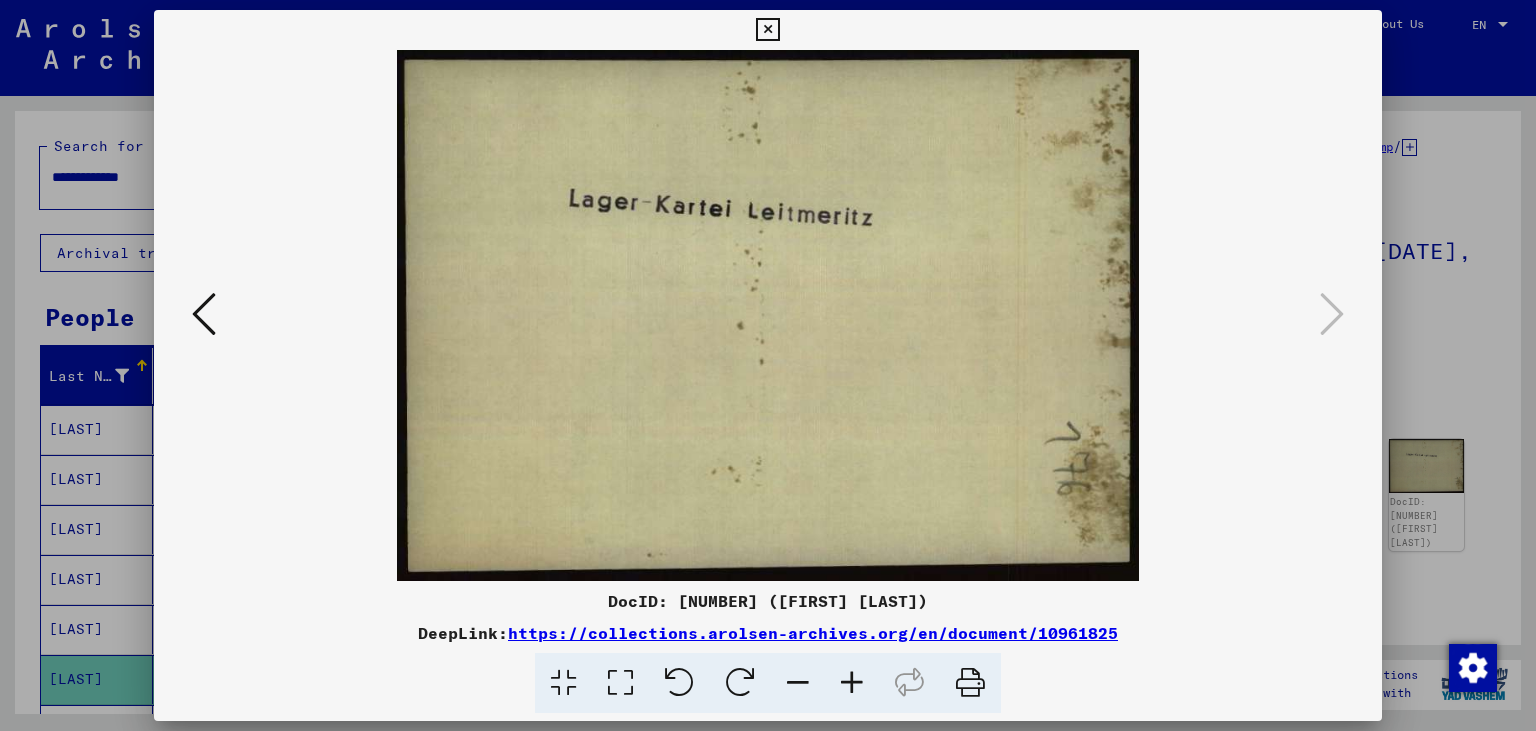 click on "DeepLink:  https://collections.arolsen-archives.org/en/document/10961825" at bounding box center (768, 633) 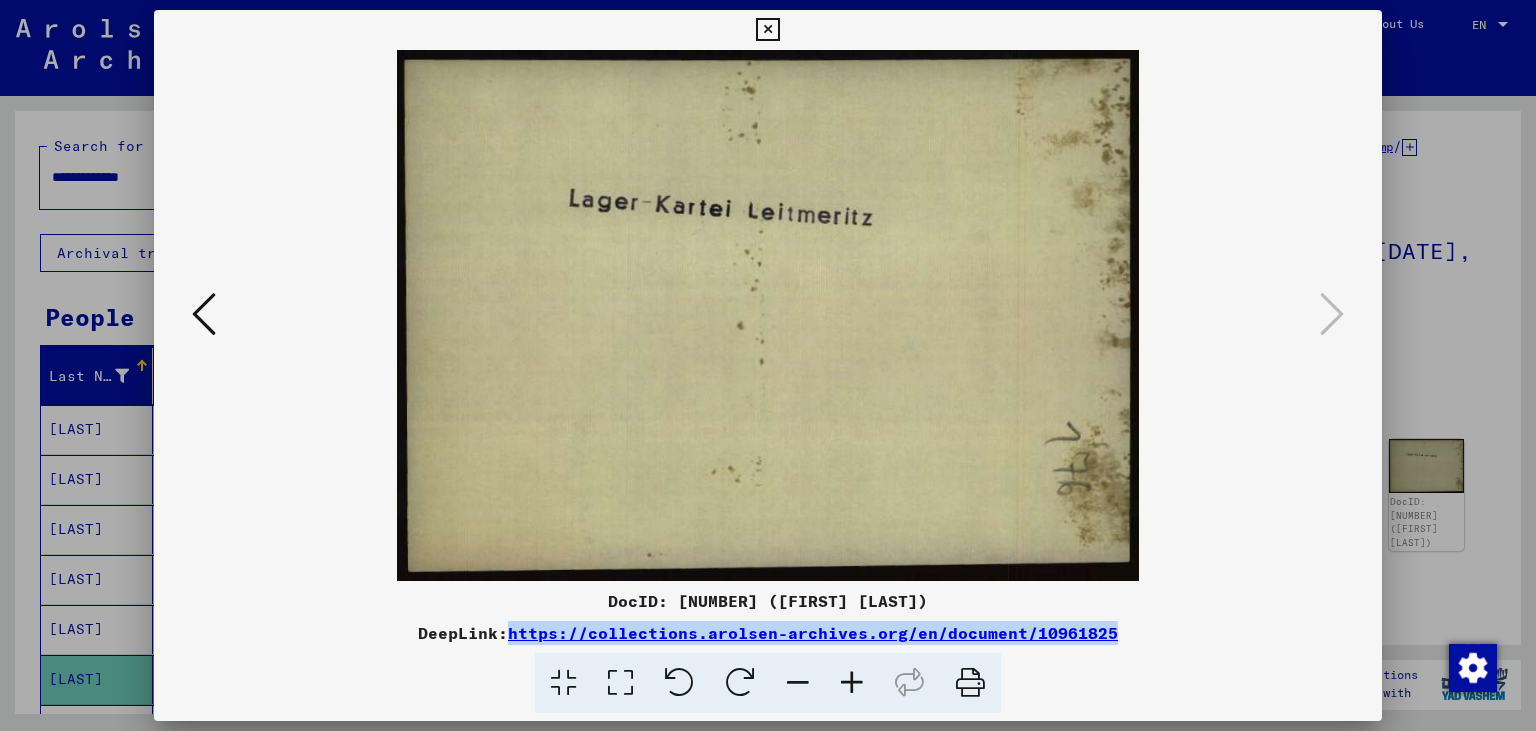 drag, startPoint x: 1132, startPoint y: 635, endPoint x: 516, endPoint y: 637, distance: 616.00323 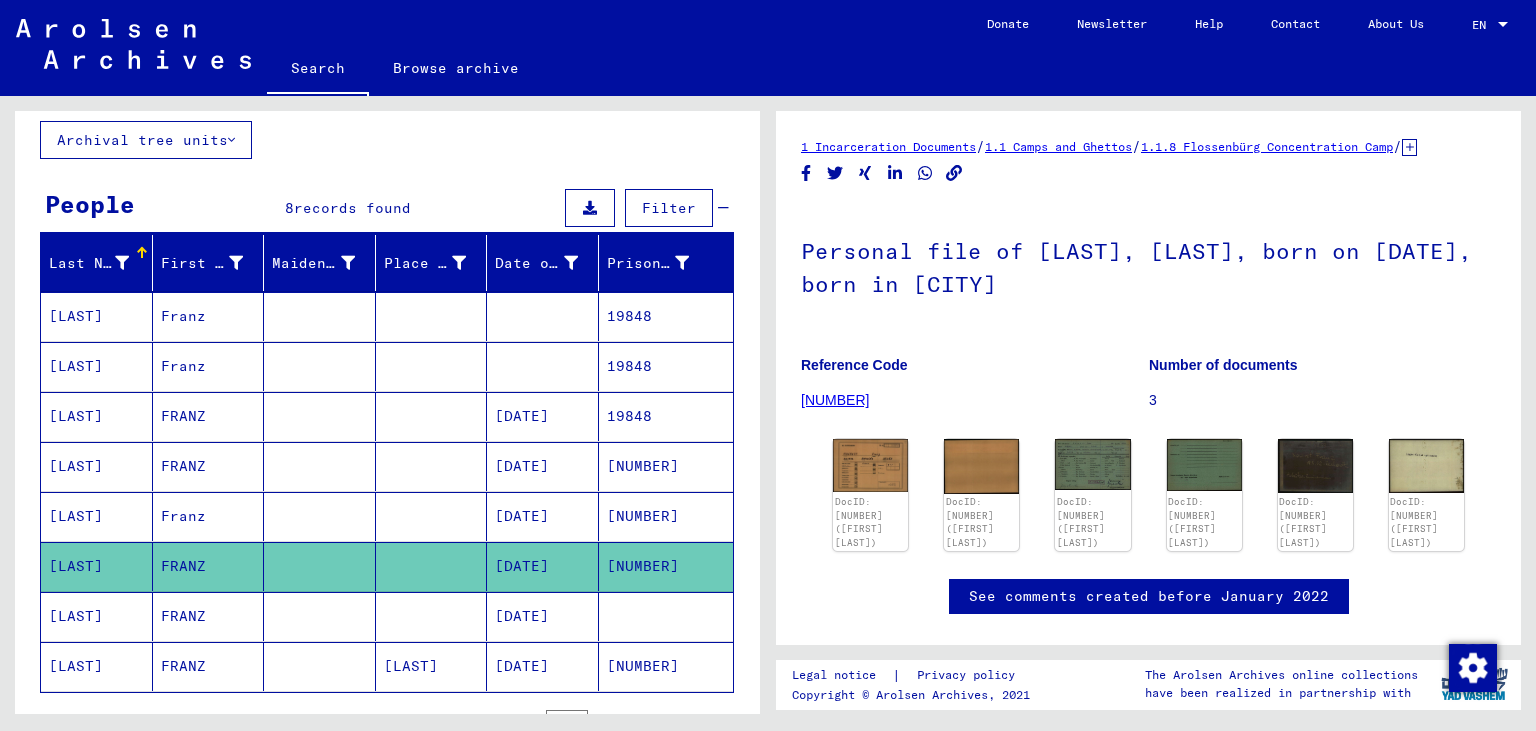 scroll, scrollTop: 220, scrollLeft: 0, axis: vertical 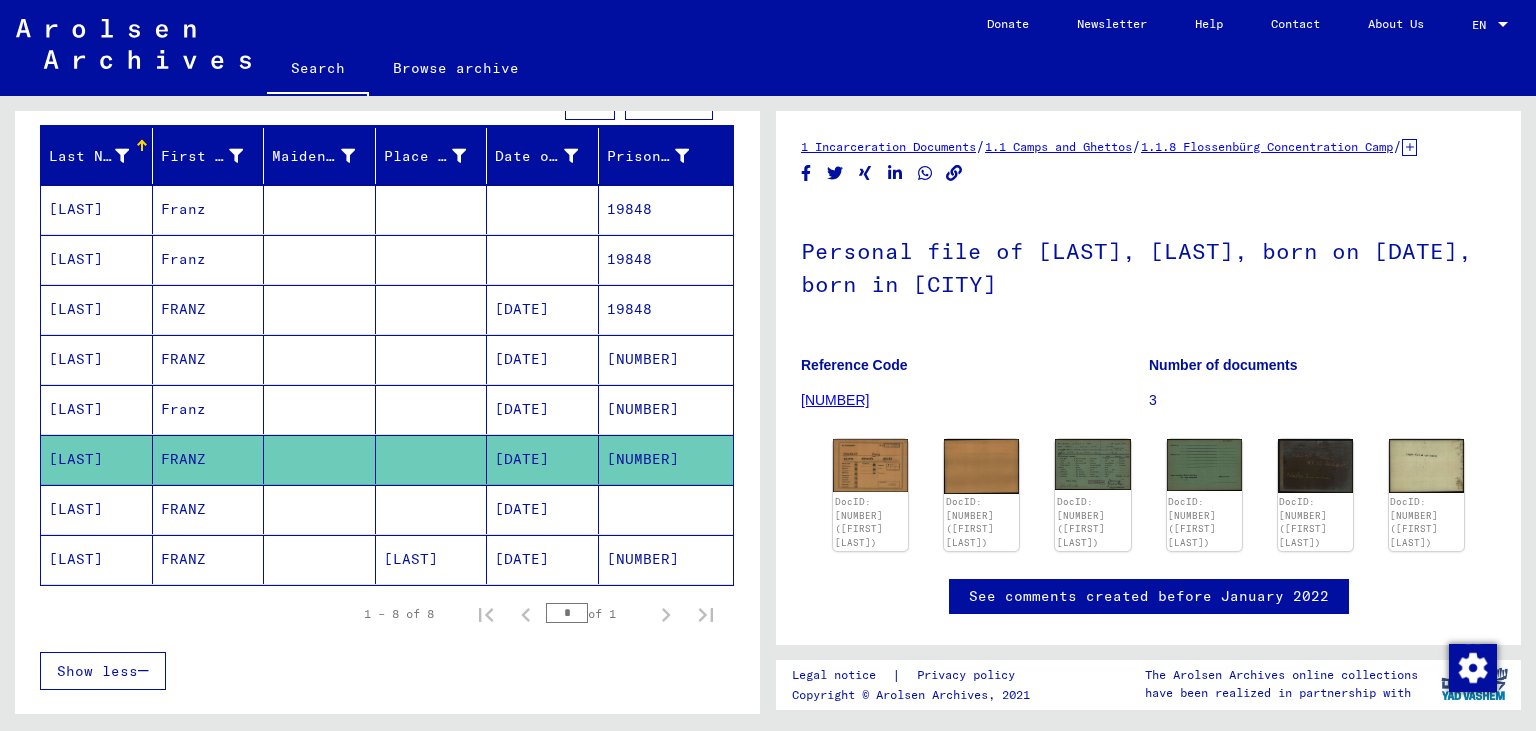 click on "[DATE]" at bounding box center (543, 459) 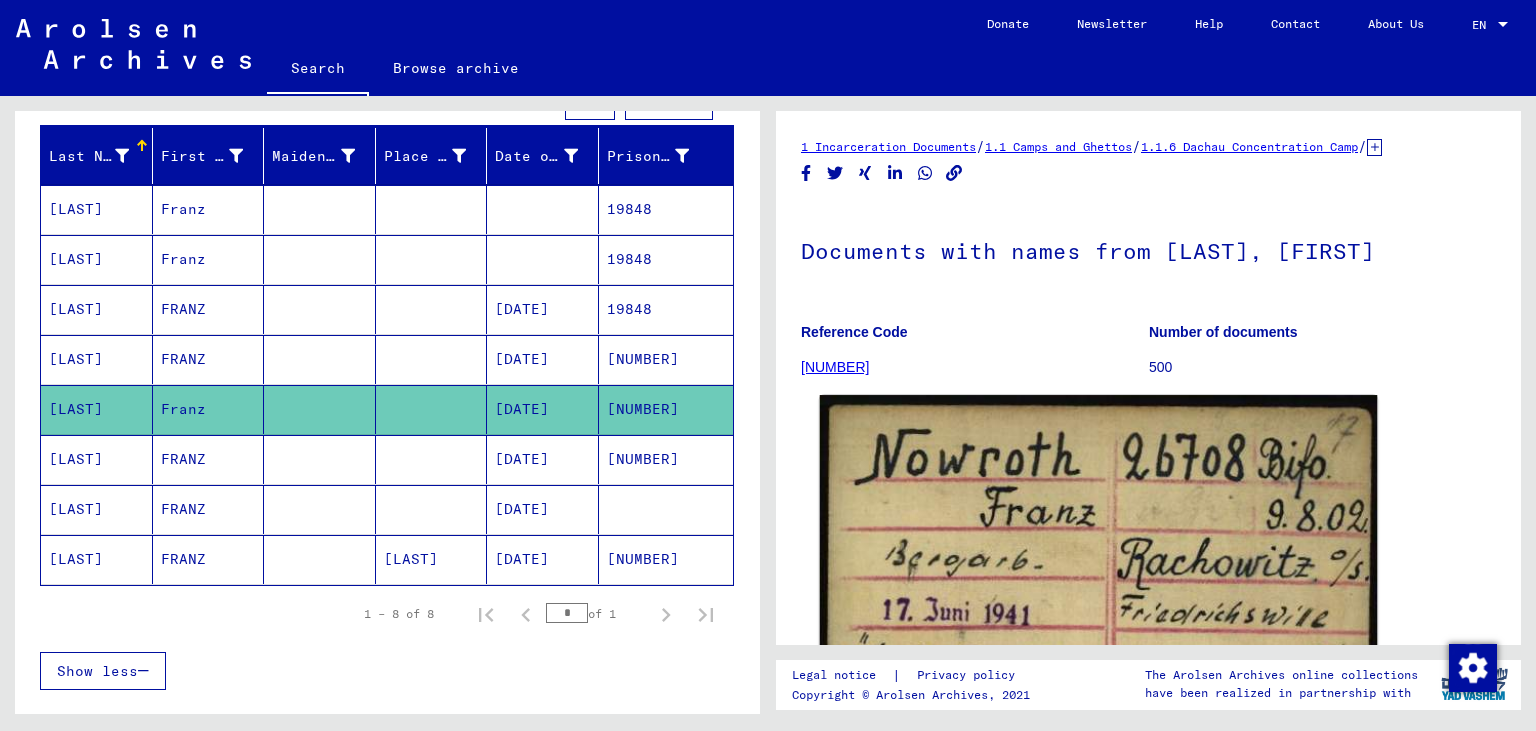 click 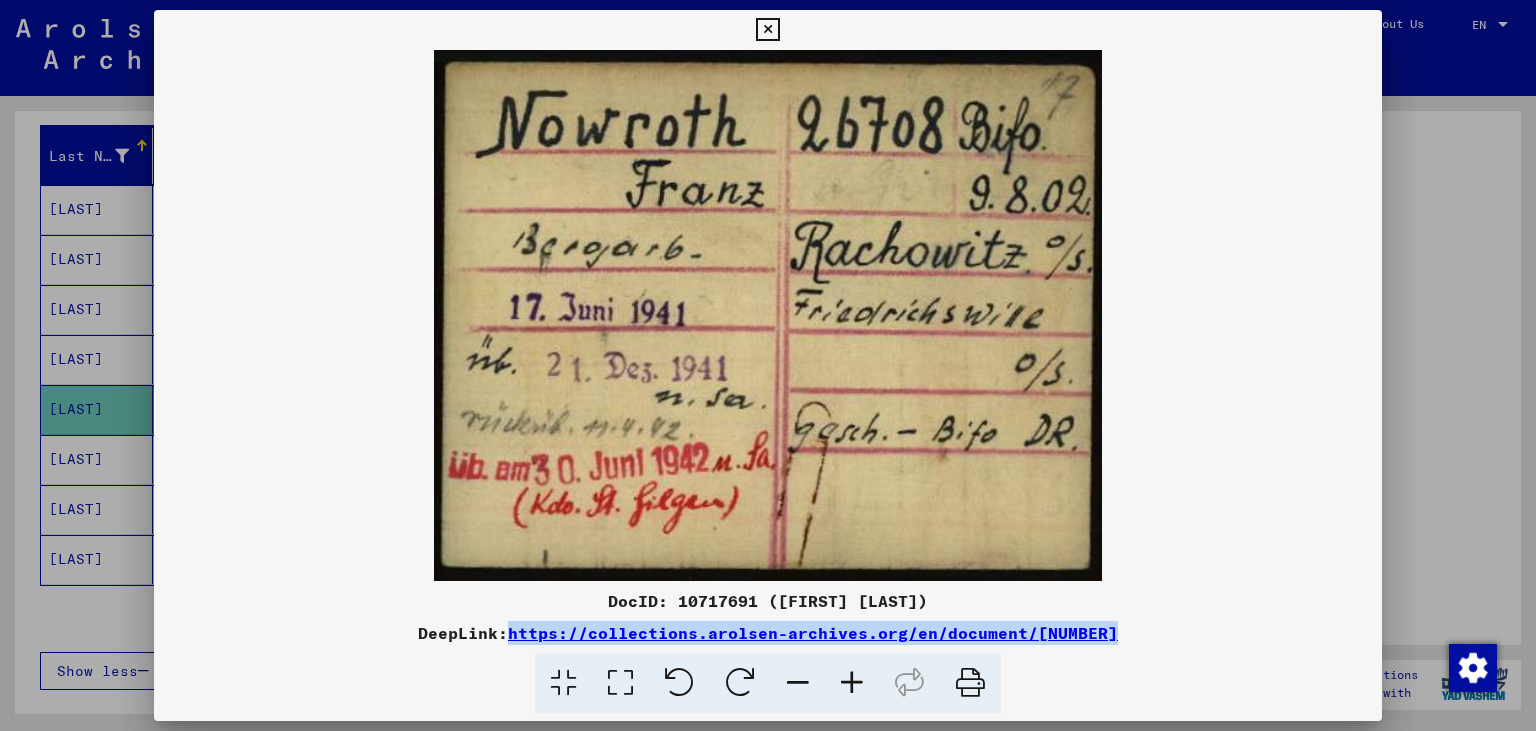 drag, startPoint x: 1130, startPoint y: 632, endPoint x: 520, endPoint y: 631, distance: 610.0008 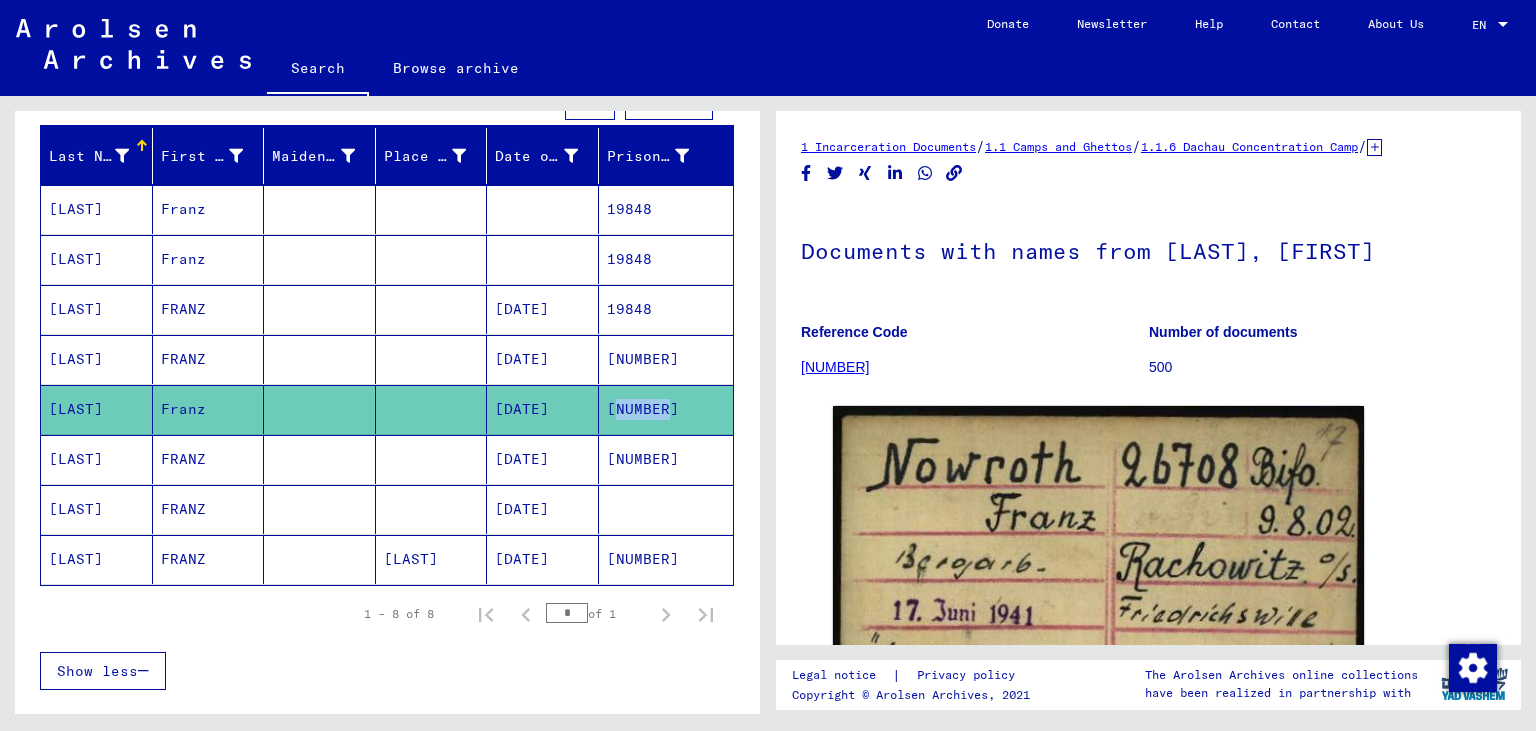 drag, startPoint x: 682, startPoint y: 406, endPoint x: 604, endPoint y: 410, distance: 78.10249 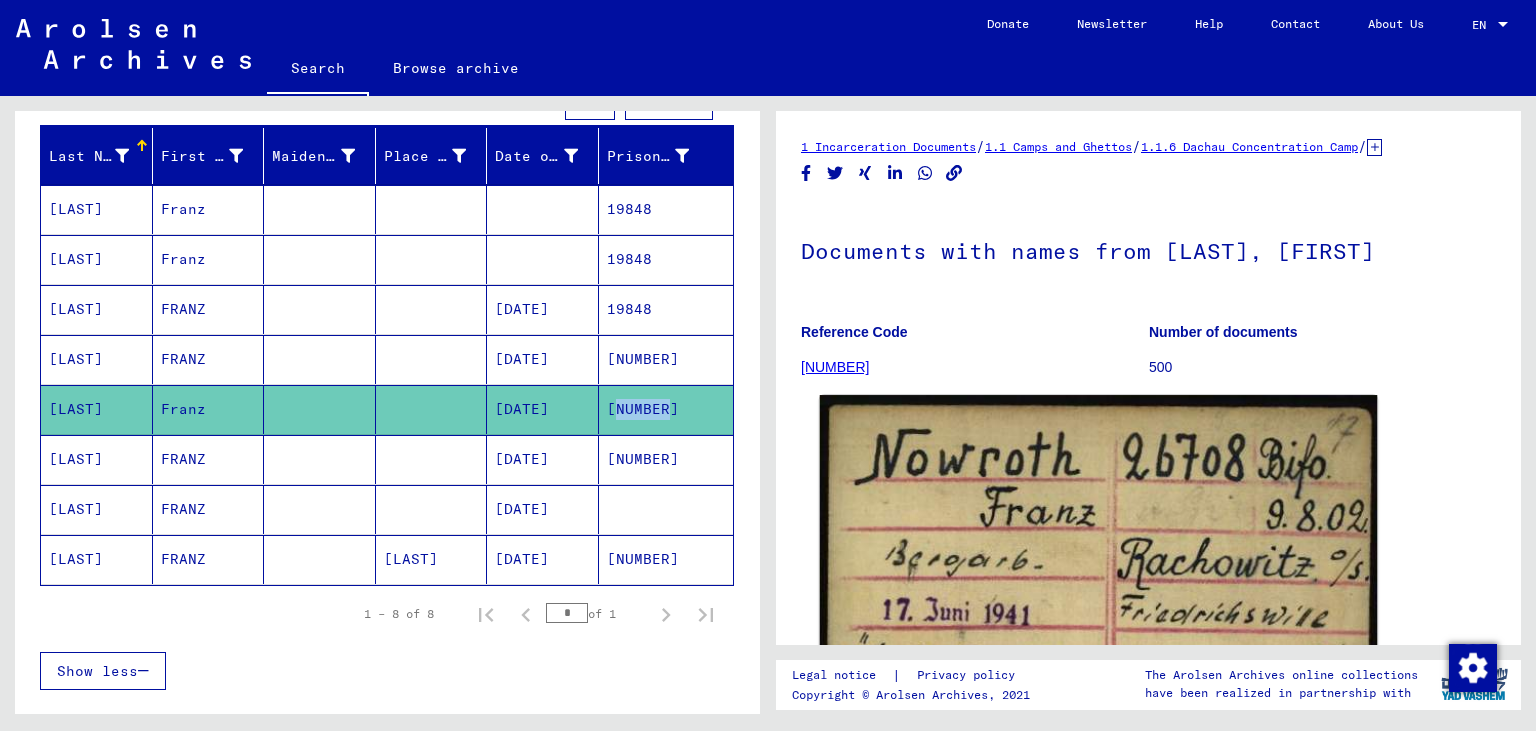 click 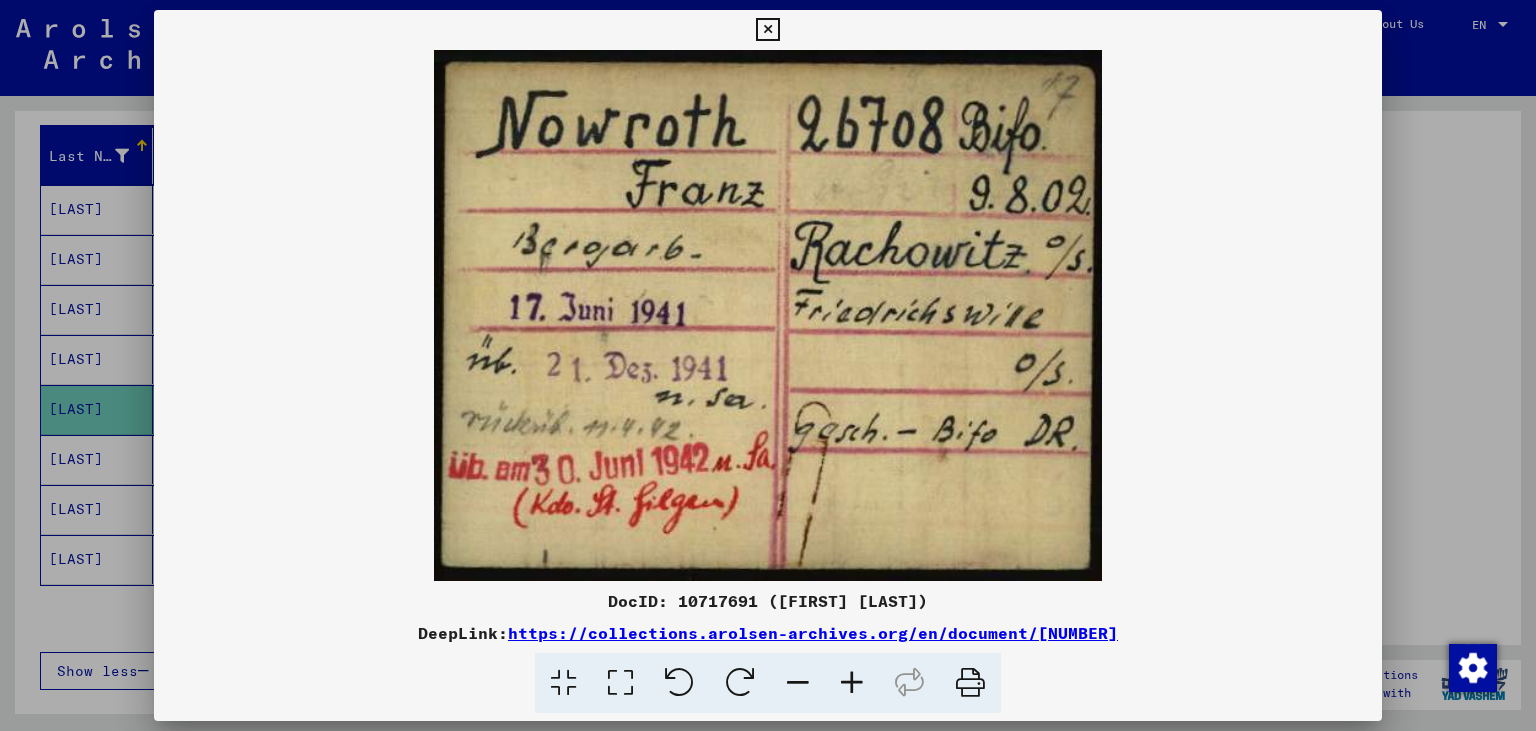 drag, startPoint x: 1161, startPoint y: 634, endPoint x: 512, endPoint y: 638, distance: 649.0123 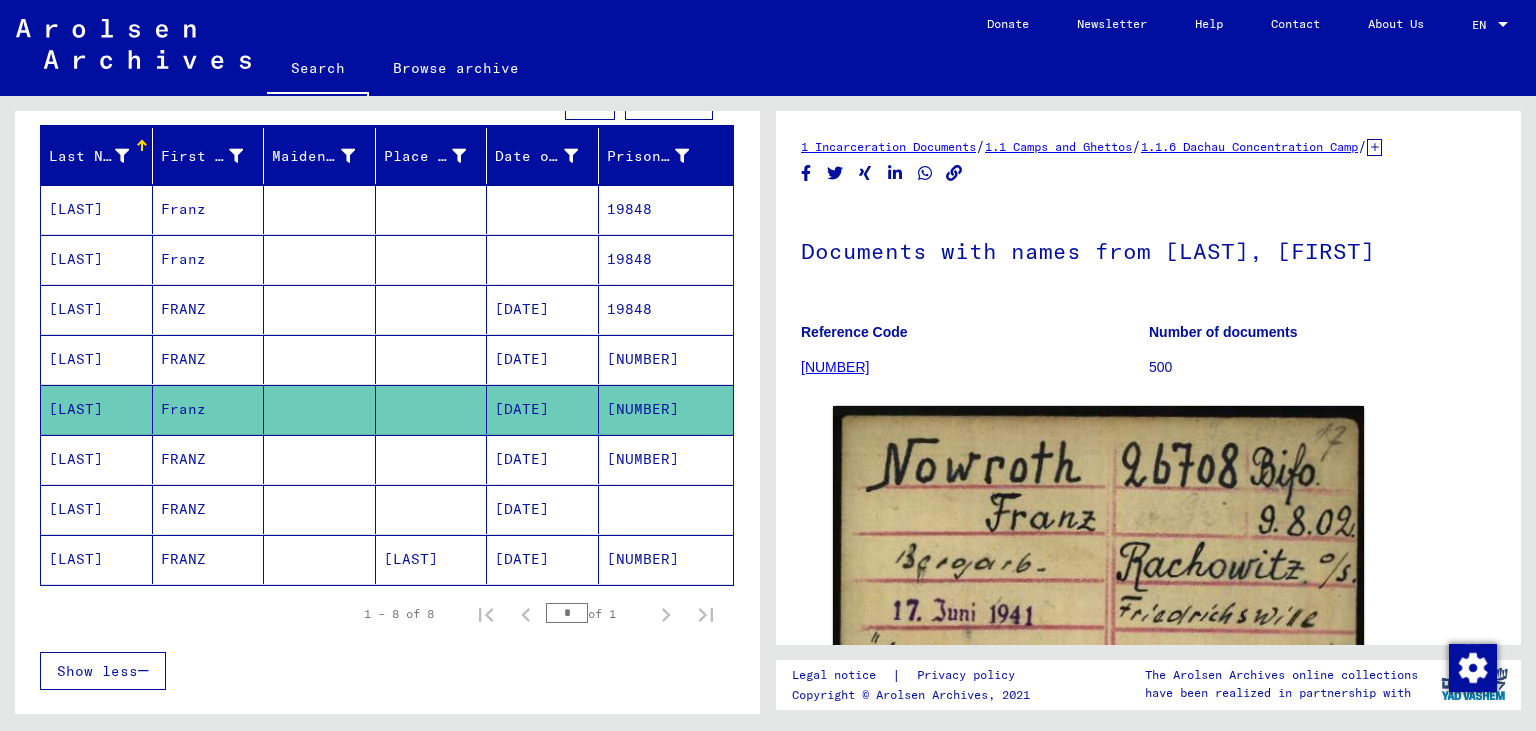 click on "[DATE]" at bounding box center (543, 409) 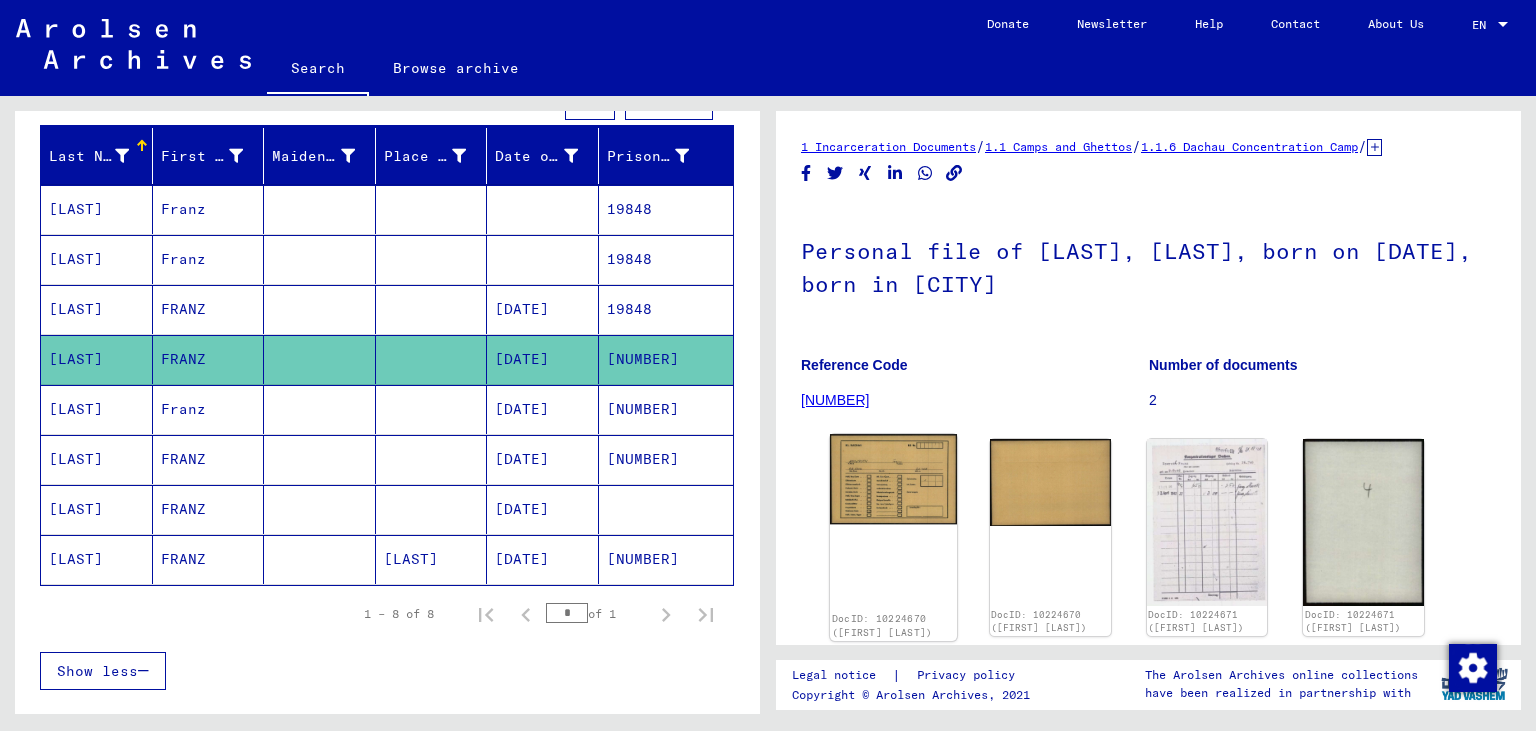 click 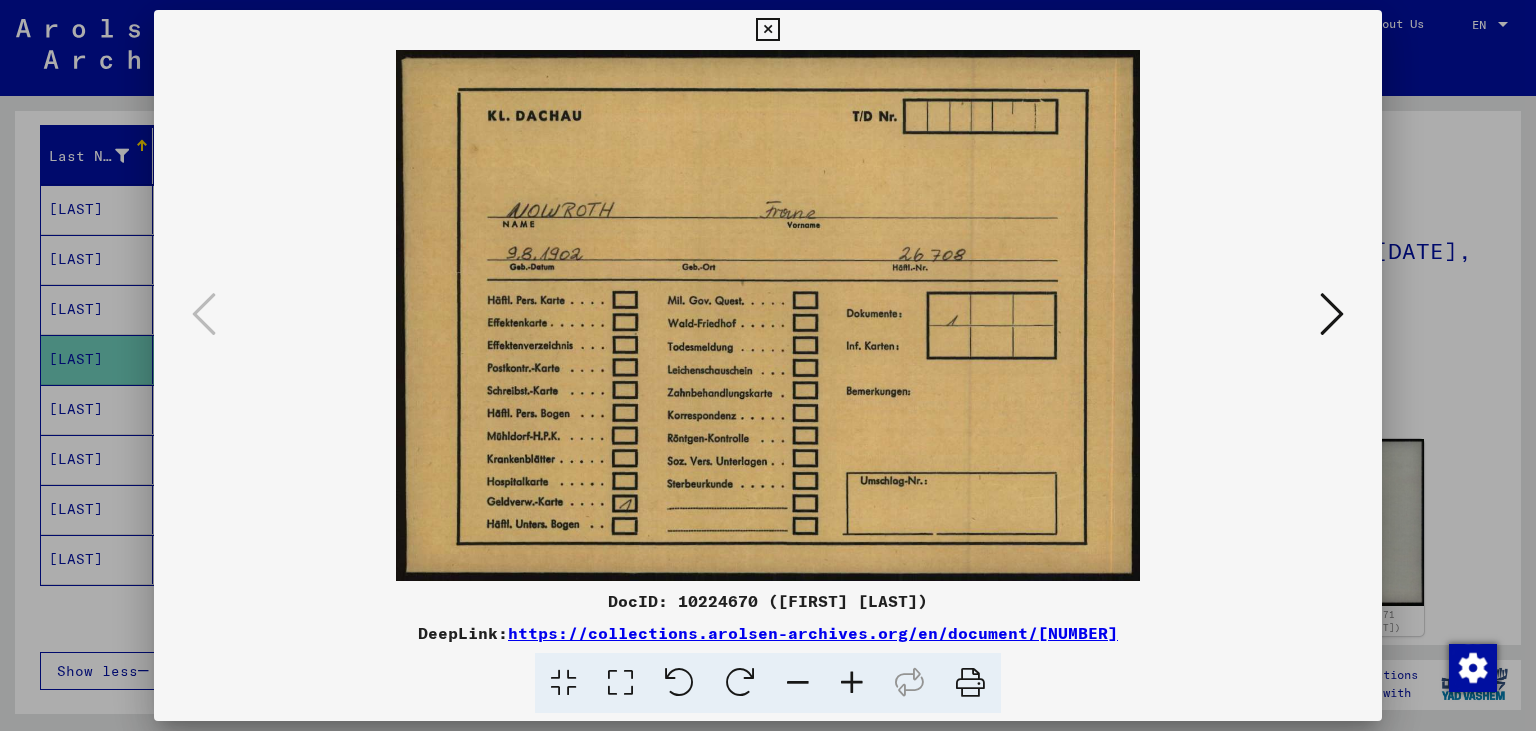 click at bounding box center [767, 30] 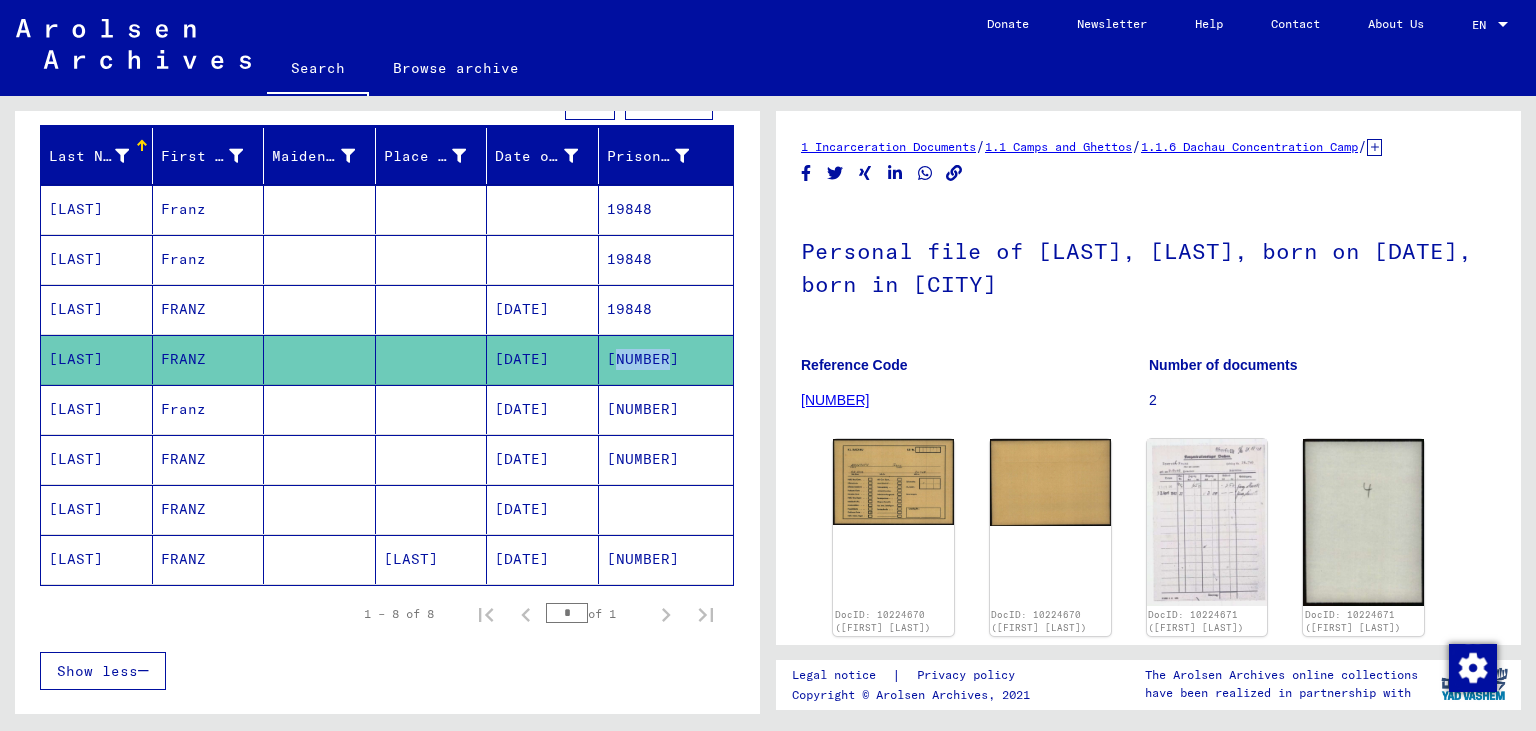 drag, startPoint x: 659, startPoint y: 354, endPoint x: 606, endPoint y: 363, distance: 53.75872 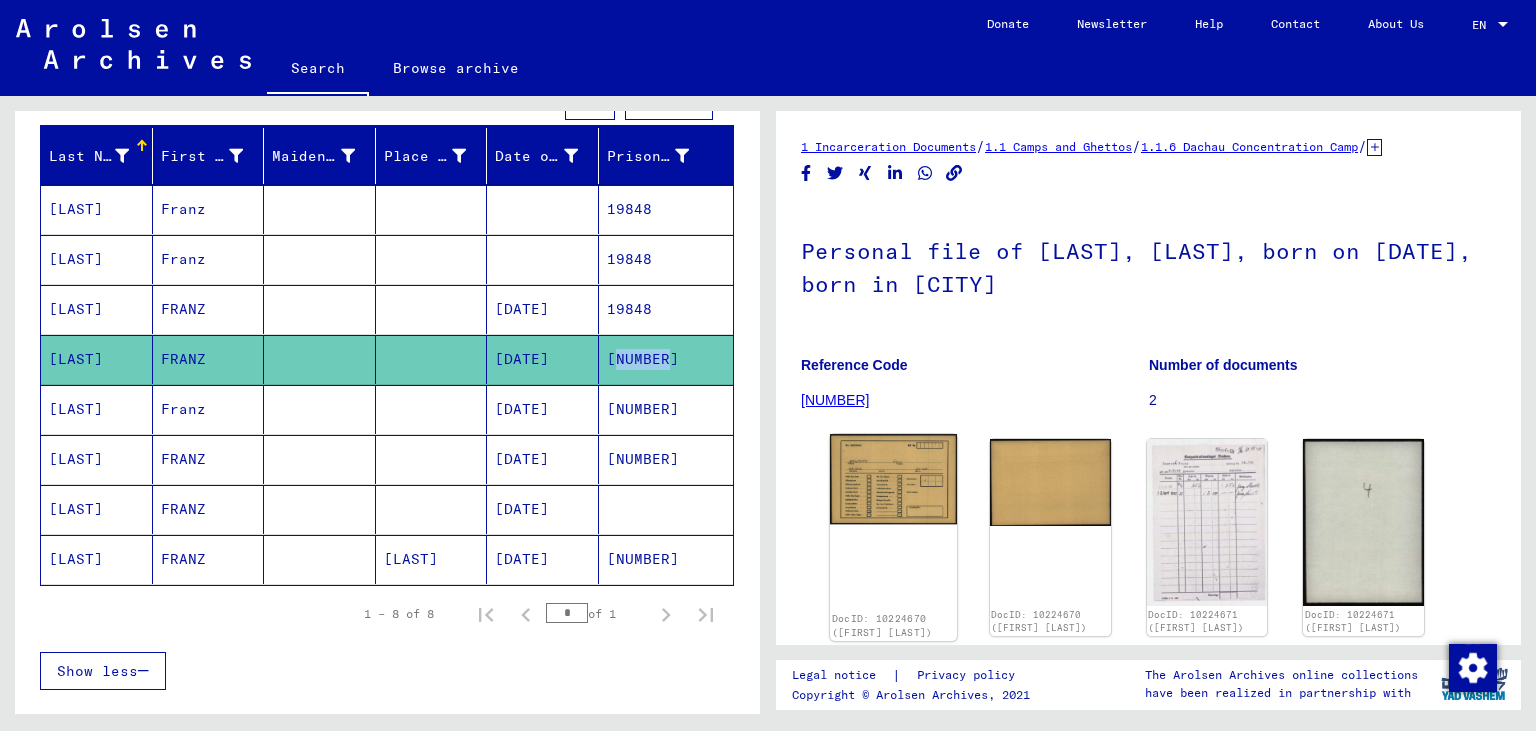 click 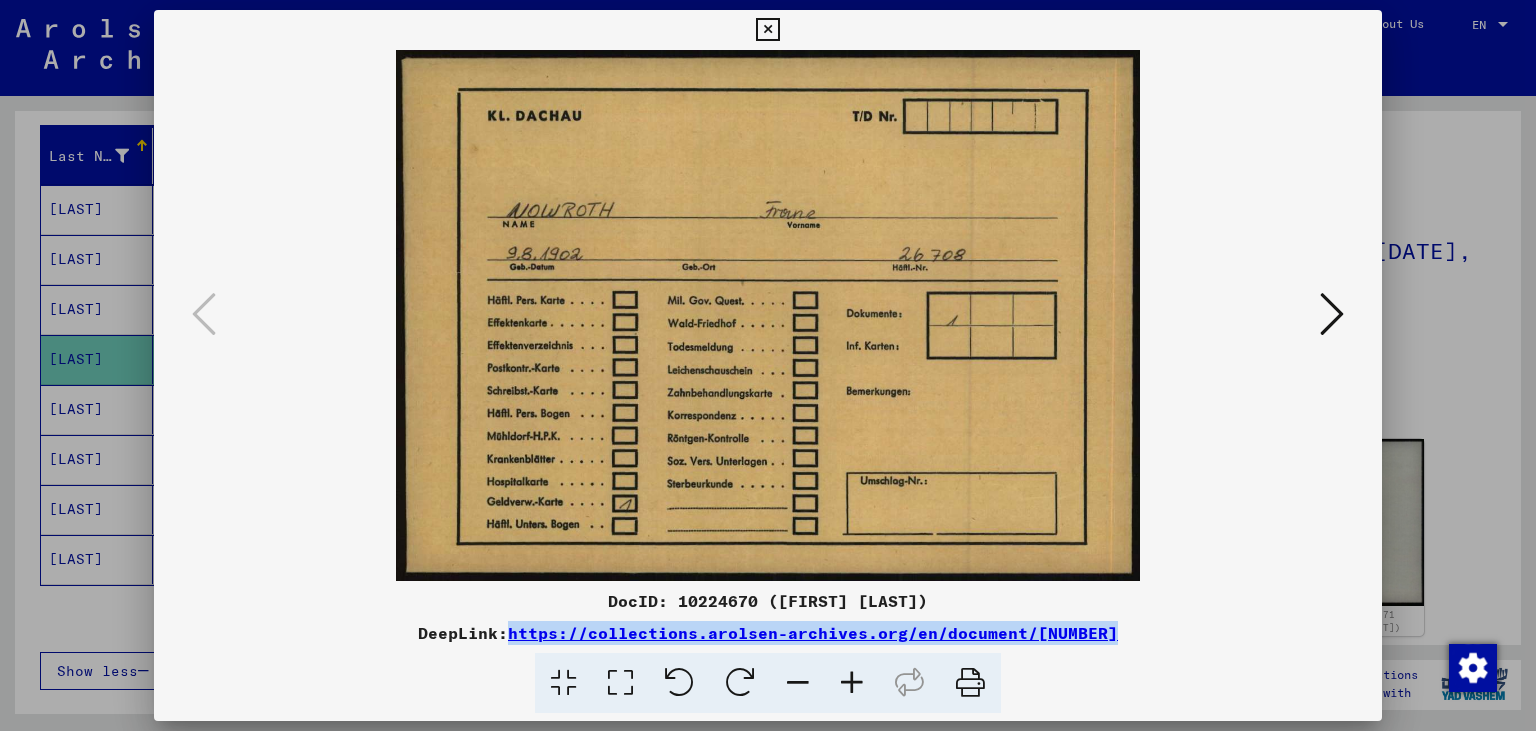 drag, startPoint x: 1128, startPoint y: 630, endPoint x: 515, endPoint y: 638, distance: 613.0522 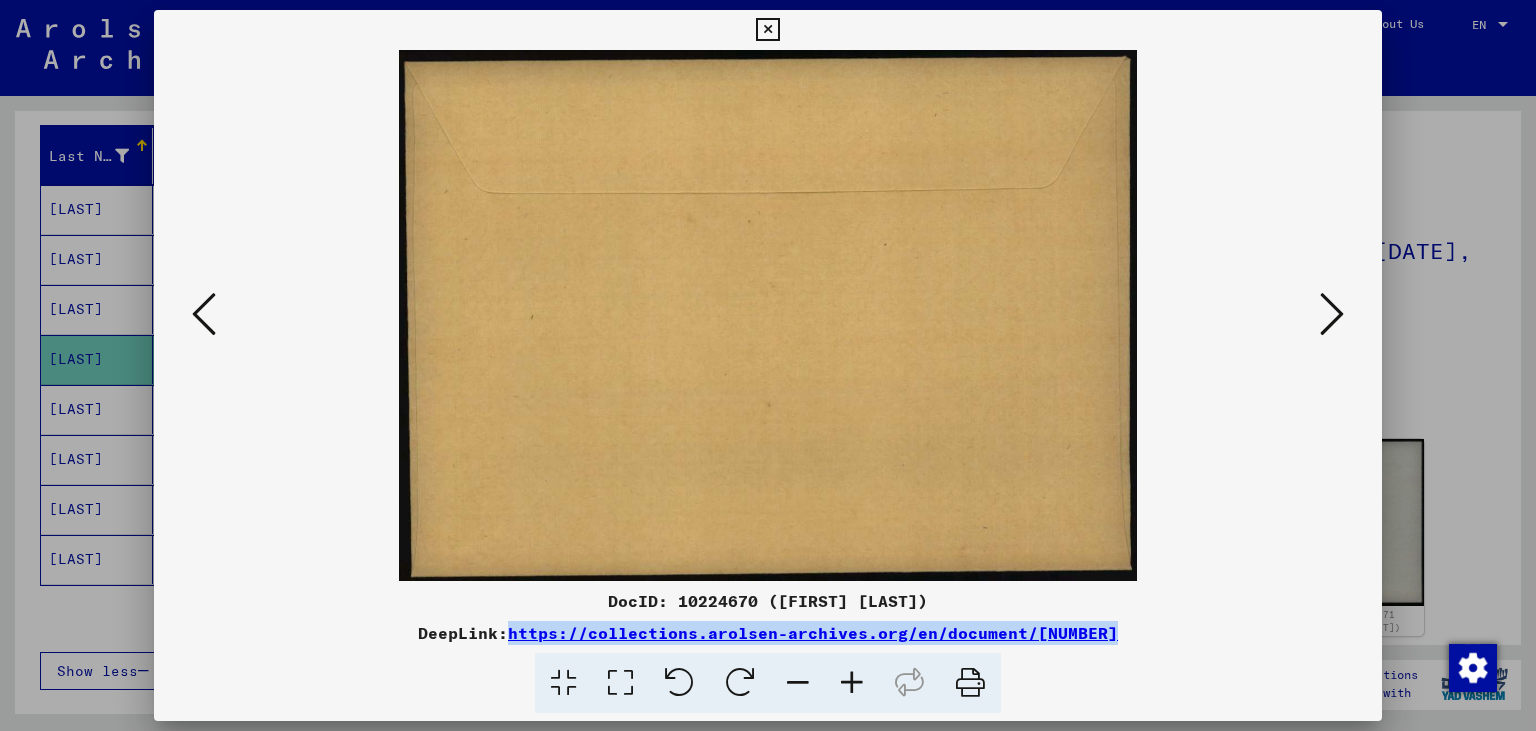 click at bounding box center (1332, 314) 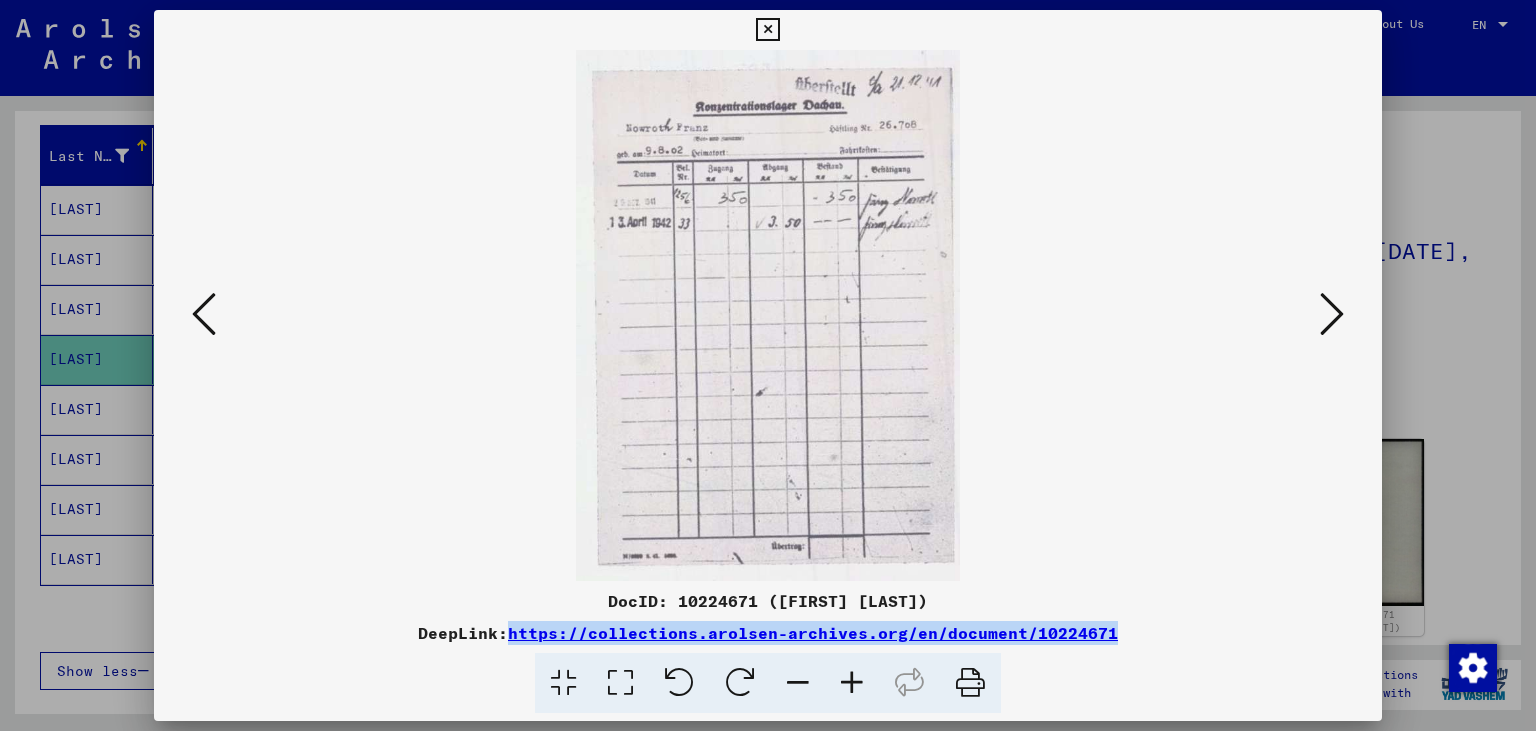 drag, startPoint x: 1125, startPoint y: 629, endPoint x: 518, endPoint y: 638, distance: 607.0667 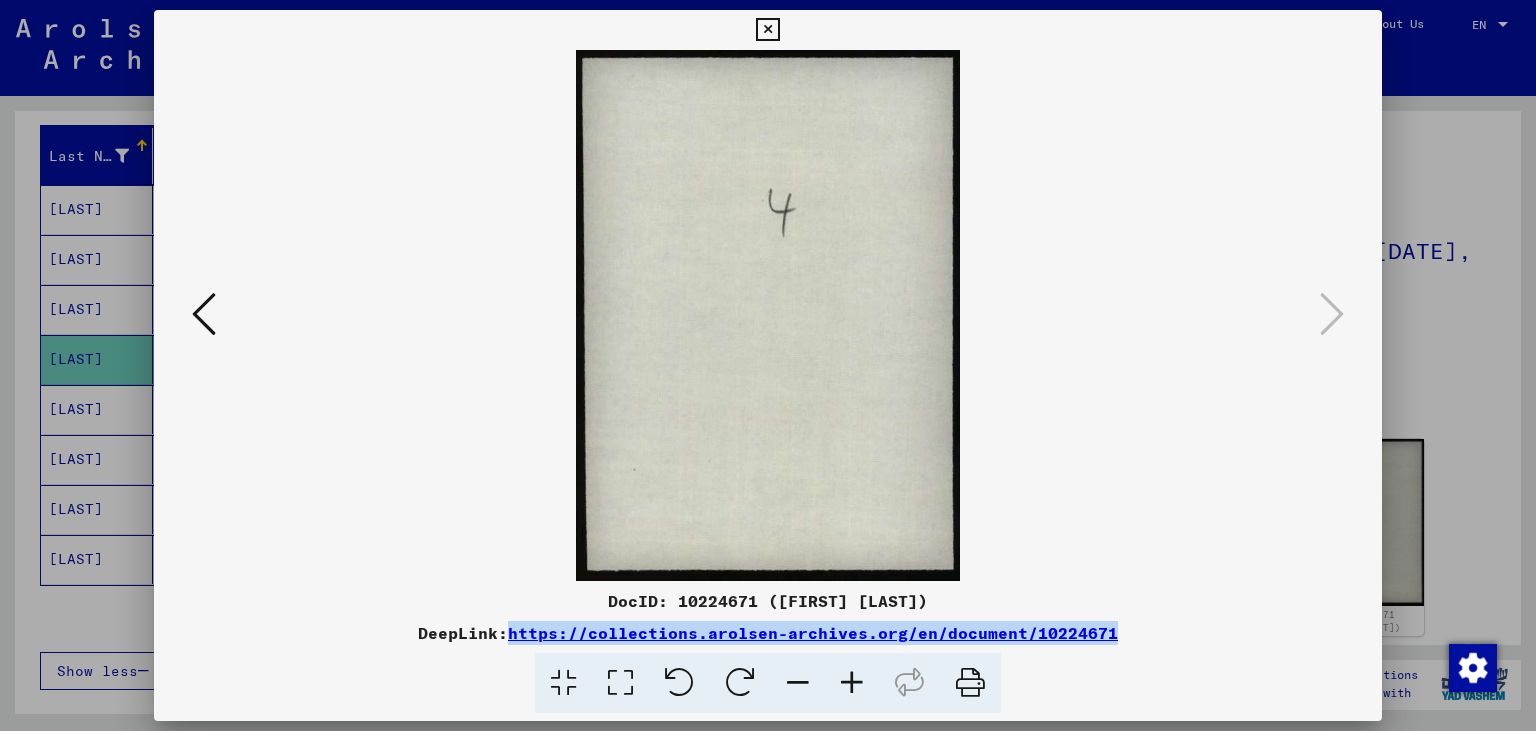 click at bounding box center (767, 30) 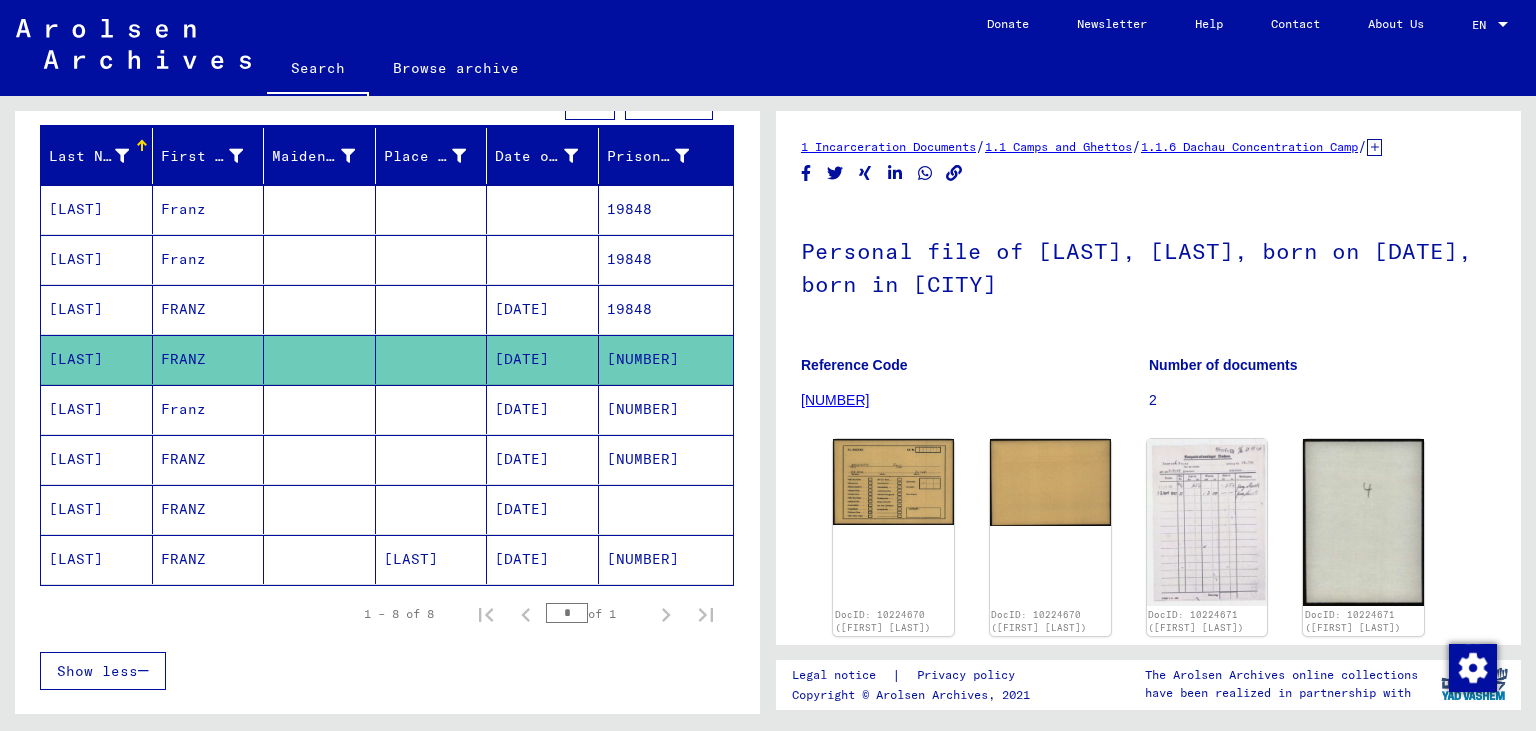 click on "[DATE]" at bounding box center [543, 359] 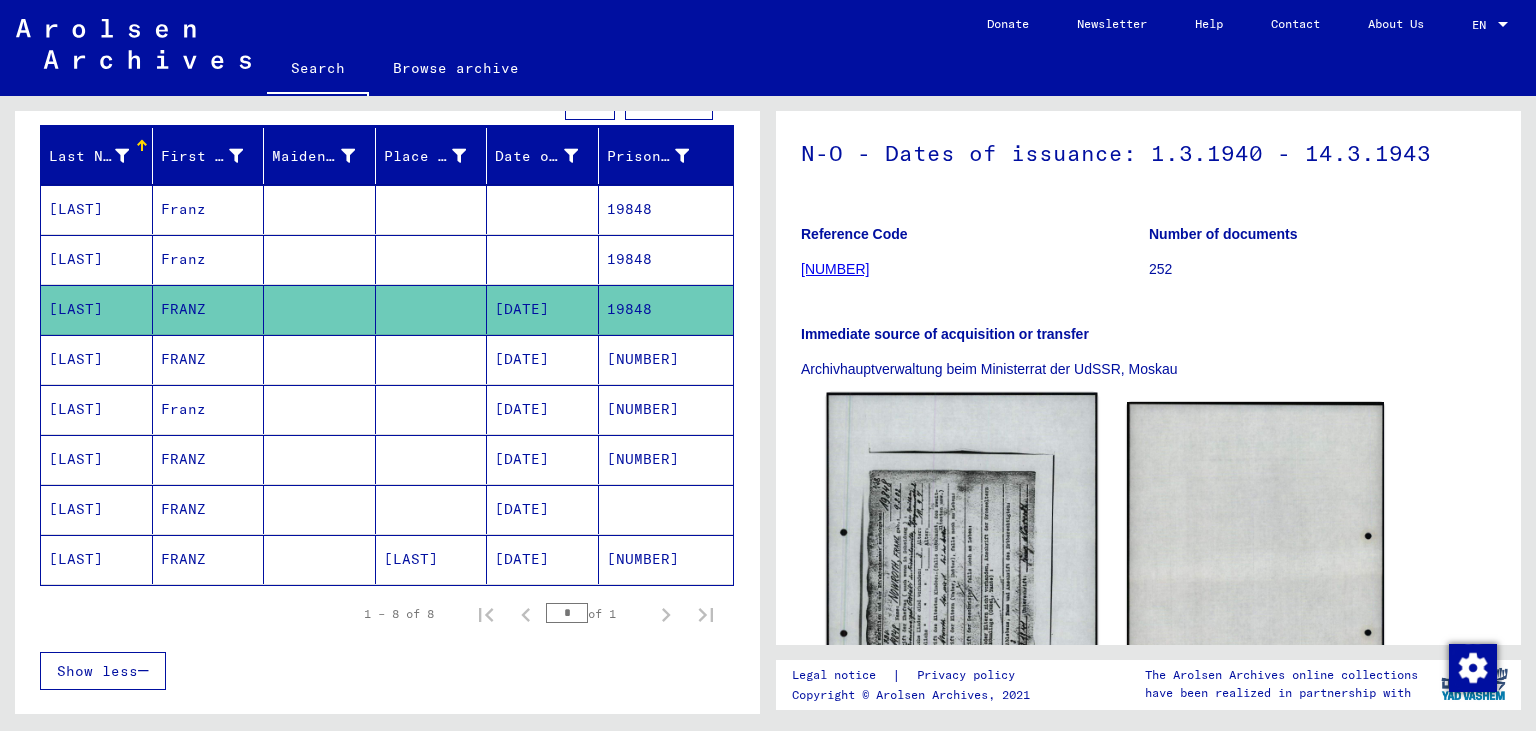 scroll, scrollTop: 220, scrollLeft: 0, axis: vertical 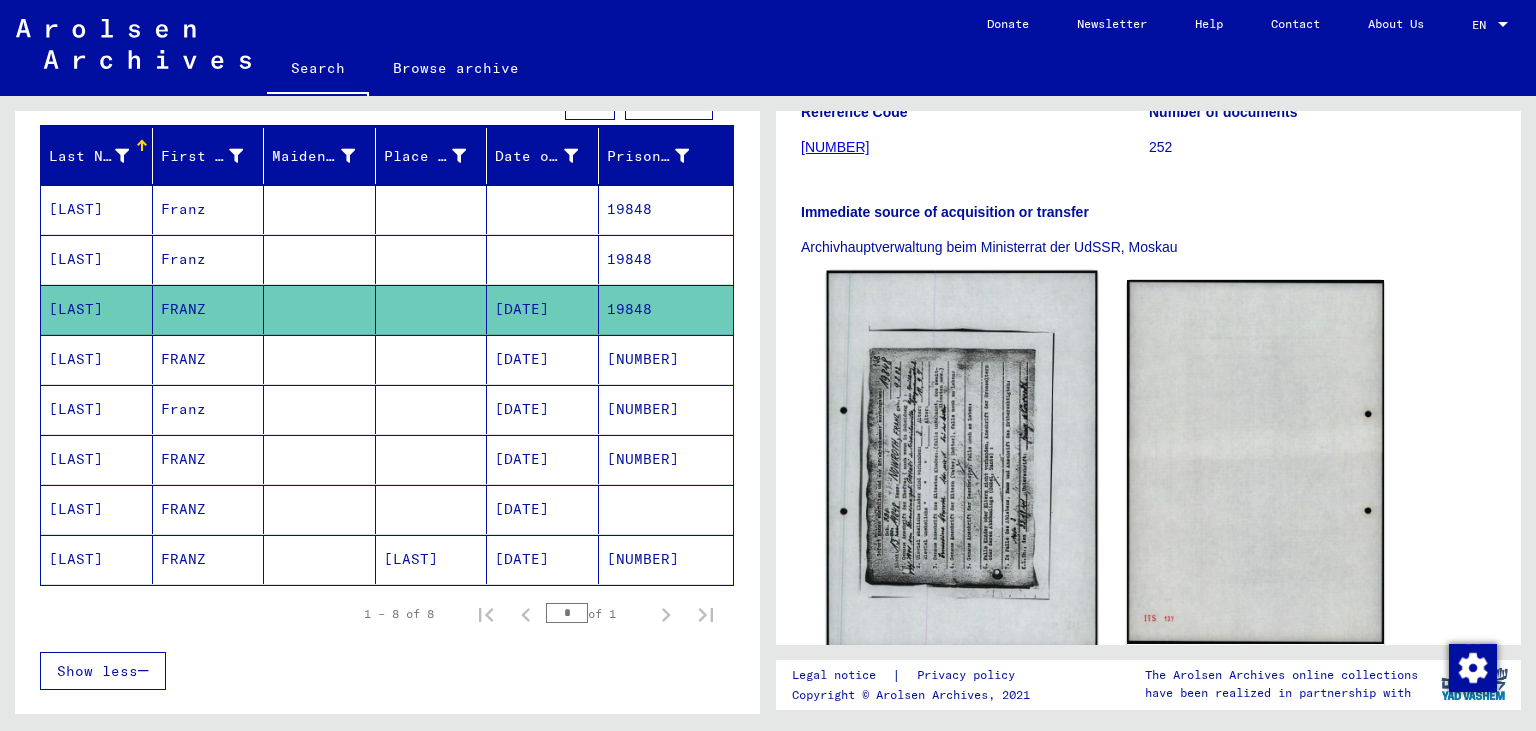 click 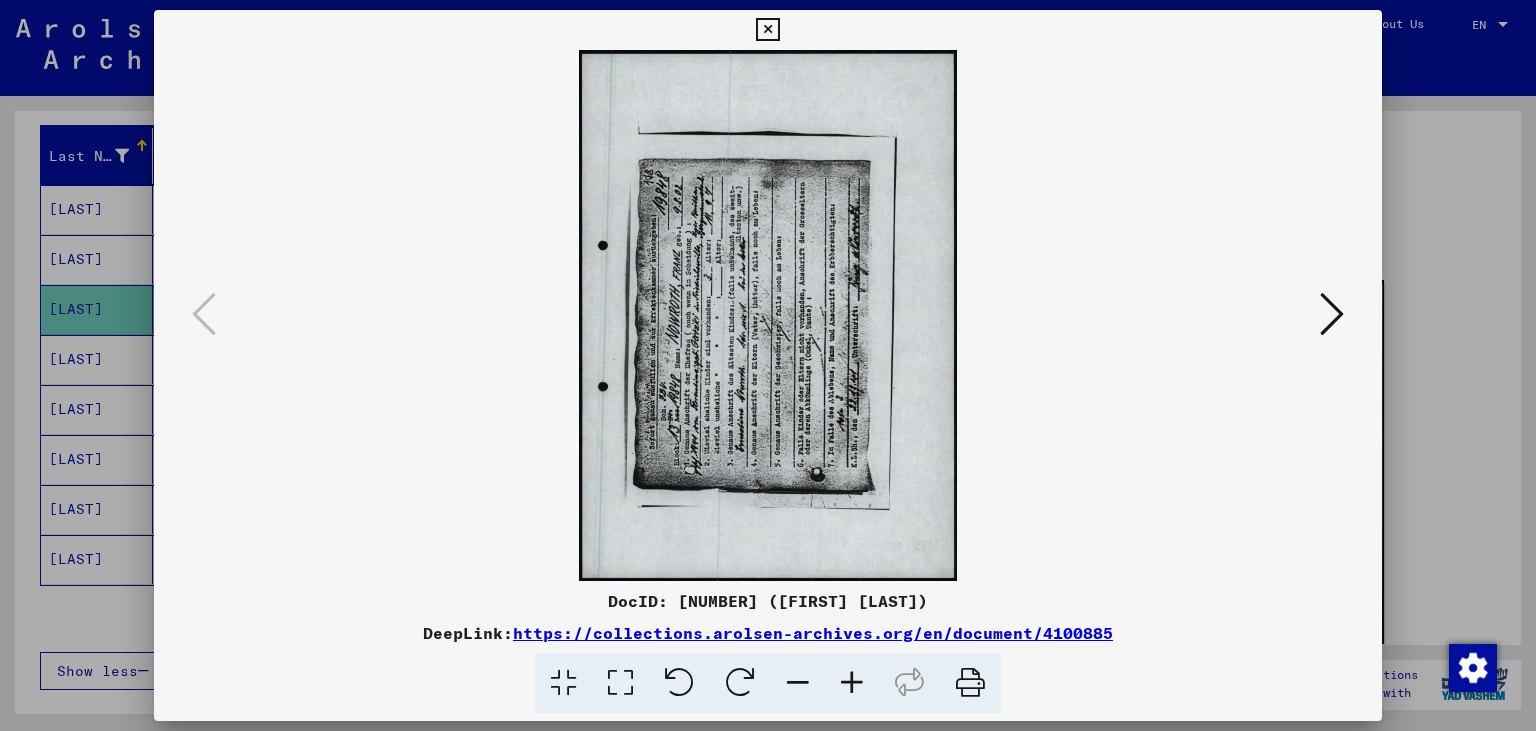 click at bounding box center (740, 683) 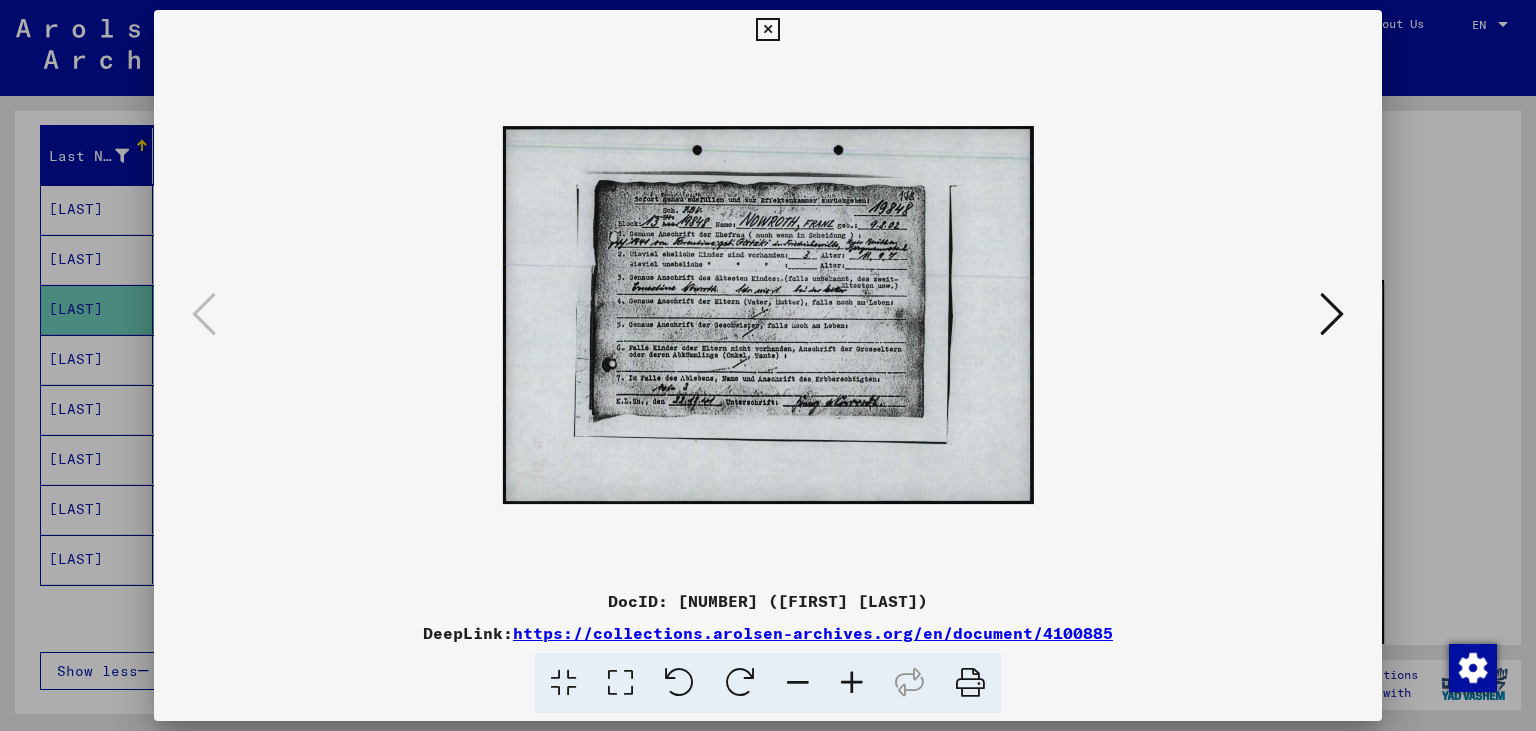 click at bounding box center [852, 683] 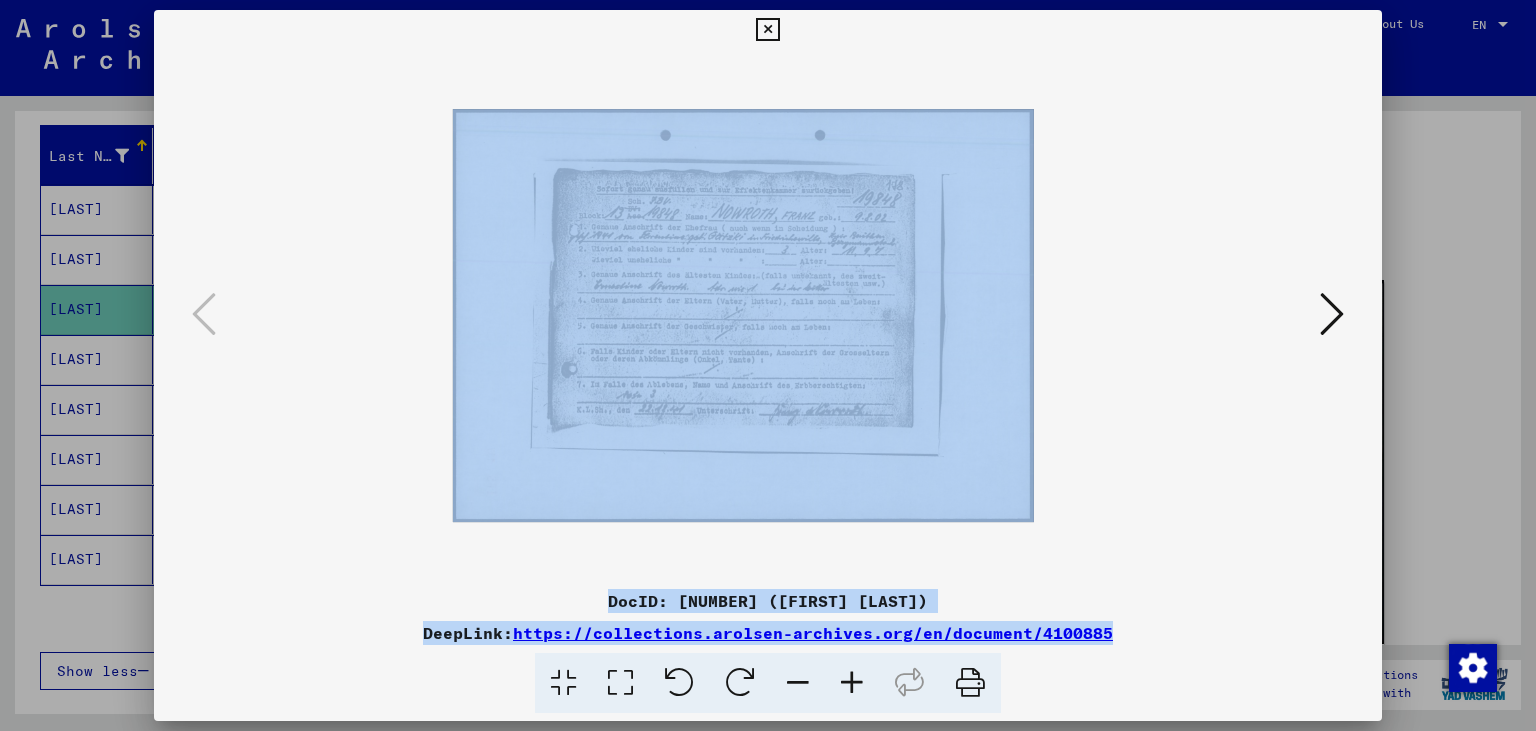 click at bounding box center (852, 683) 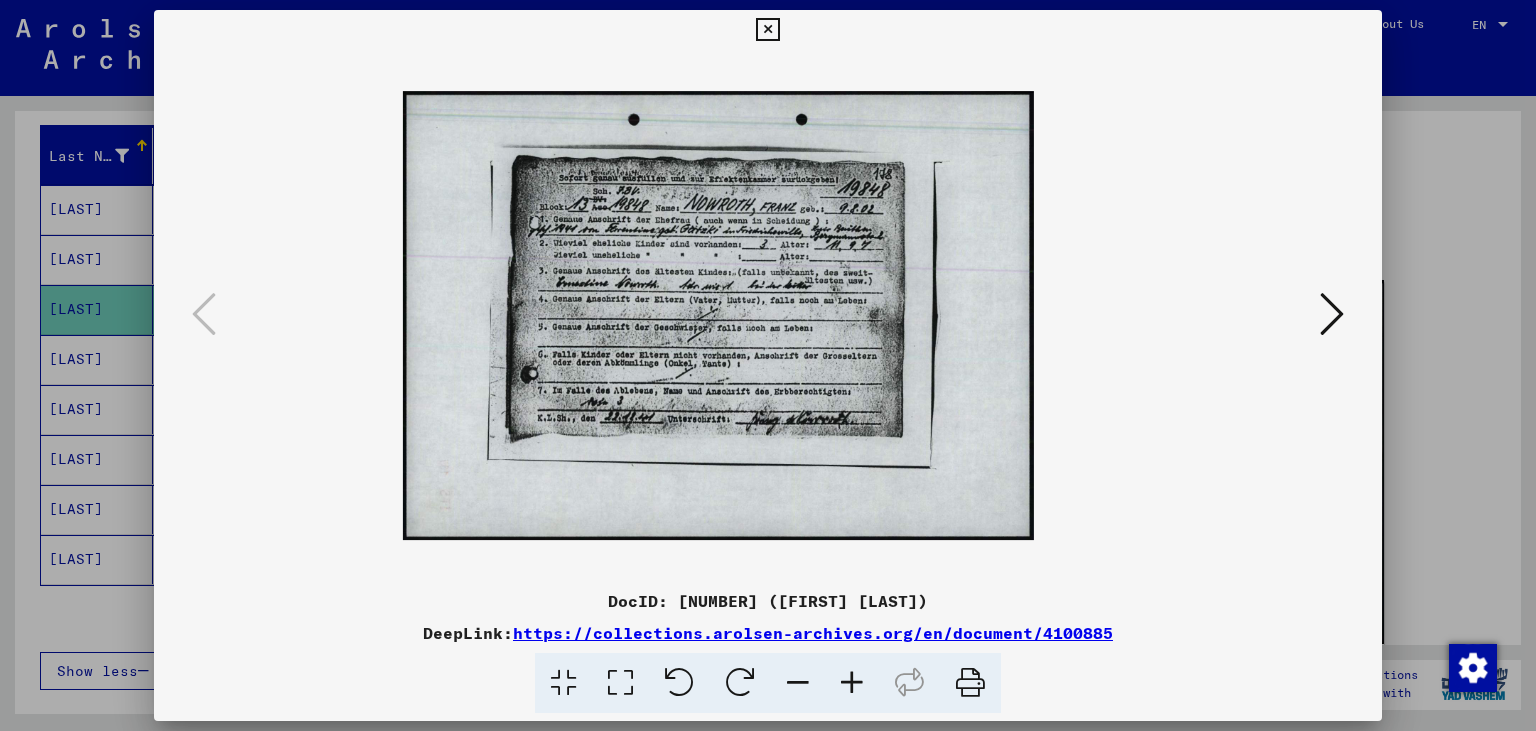click at bounding box center (852, 683) 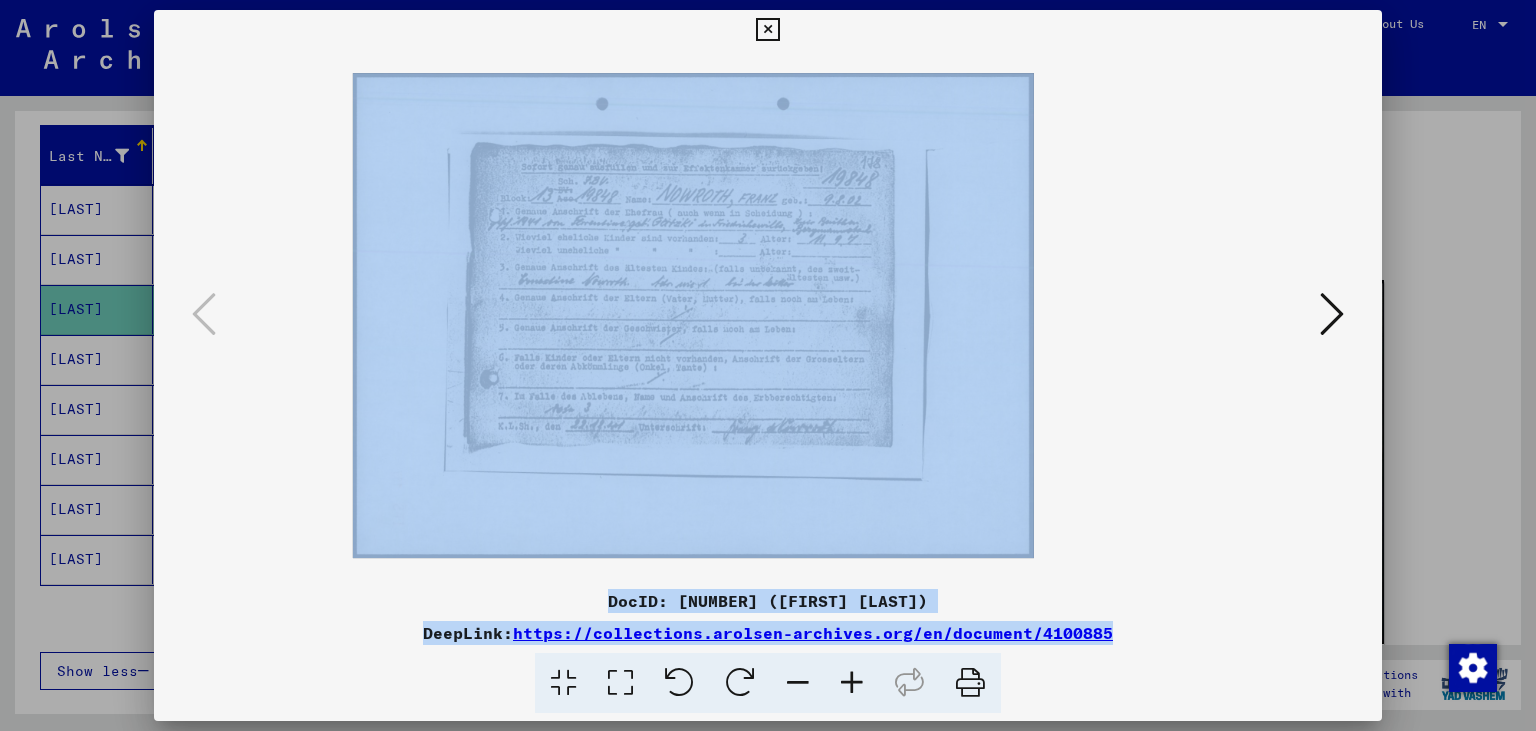 click at bounding box center (852, 683) 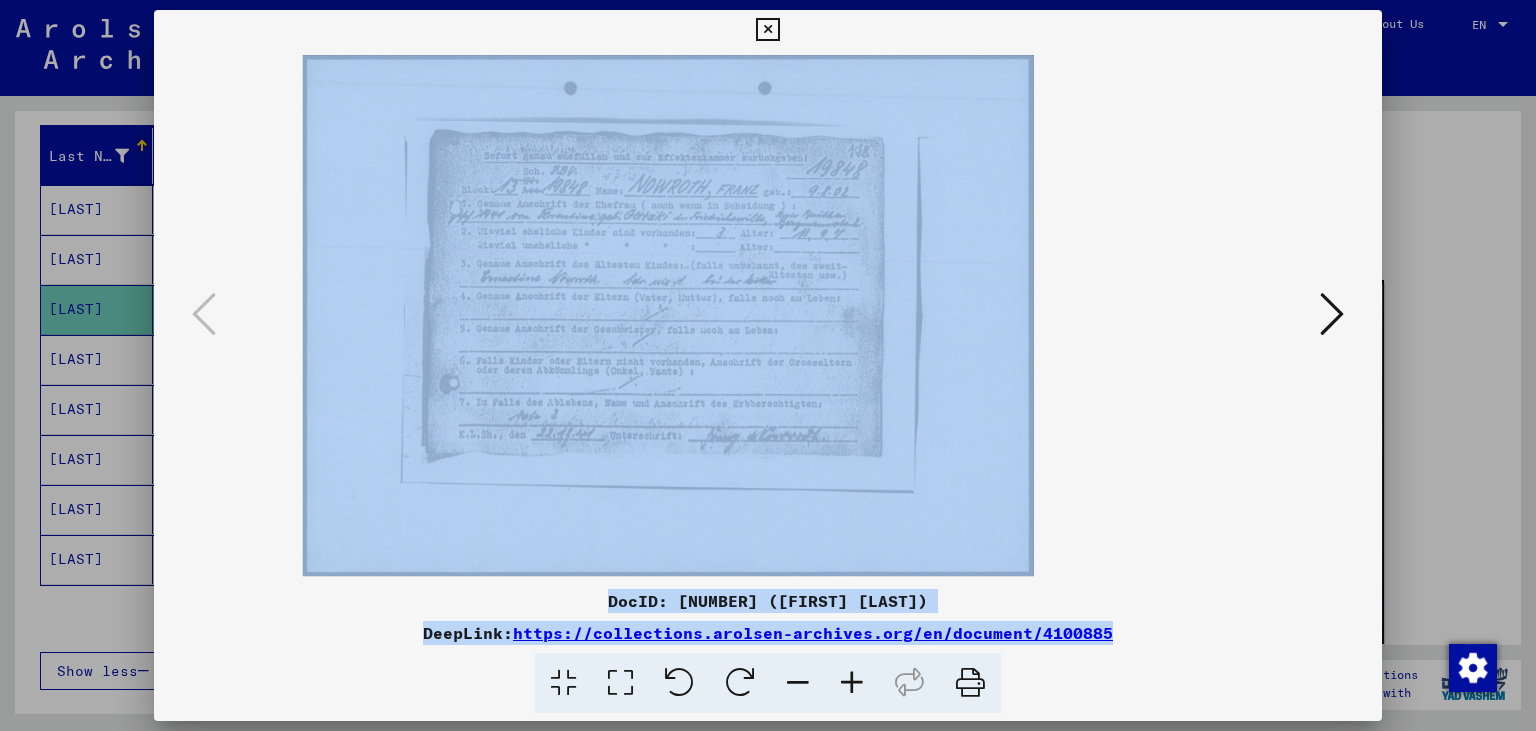 click at bounding box center (767, 30) 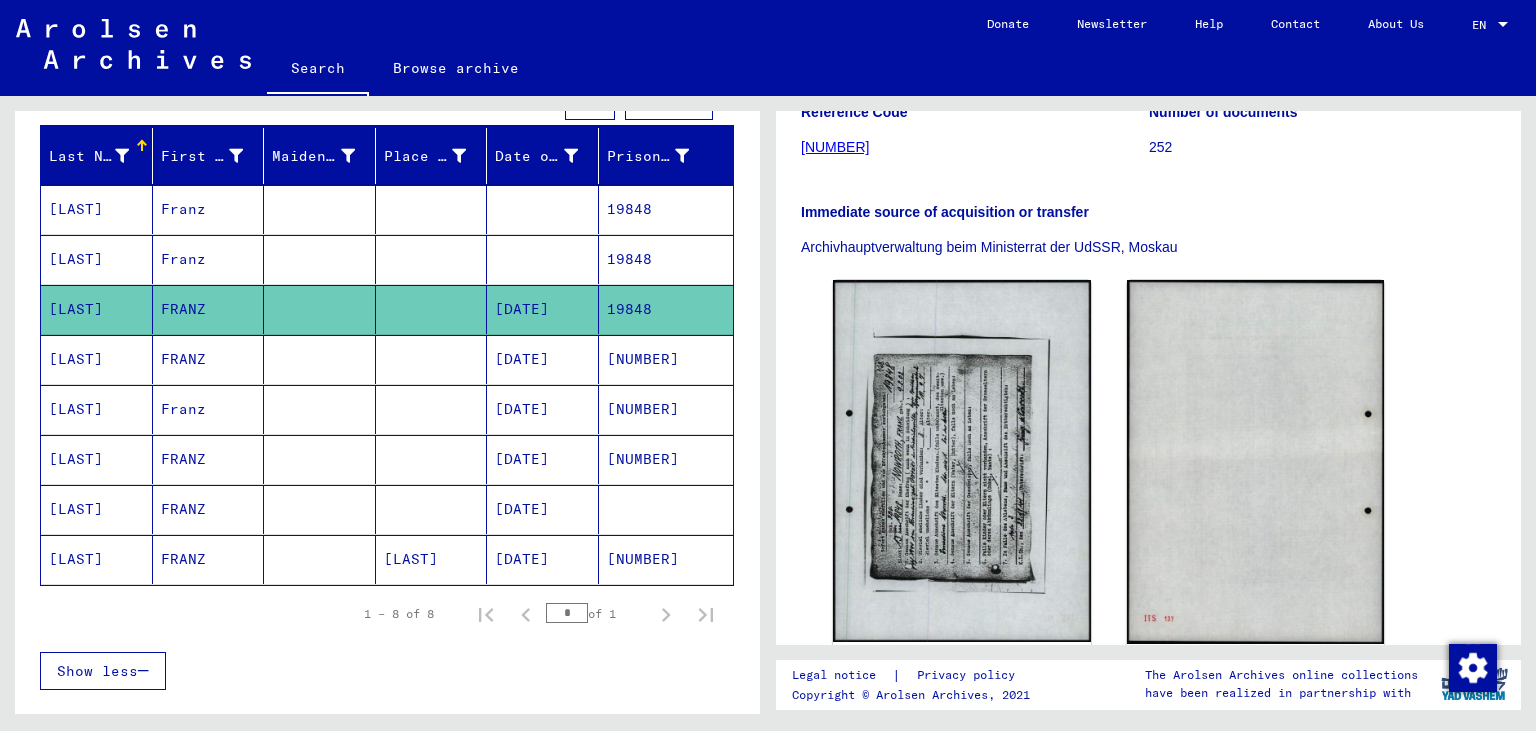 click at bounding box center [543, 309] 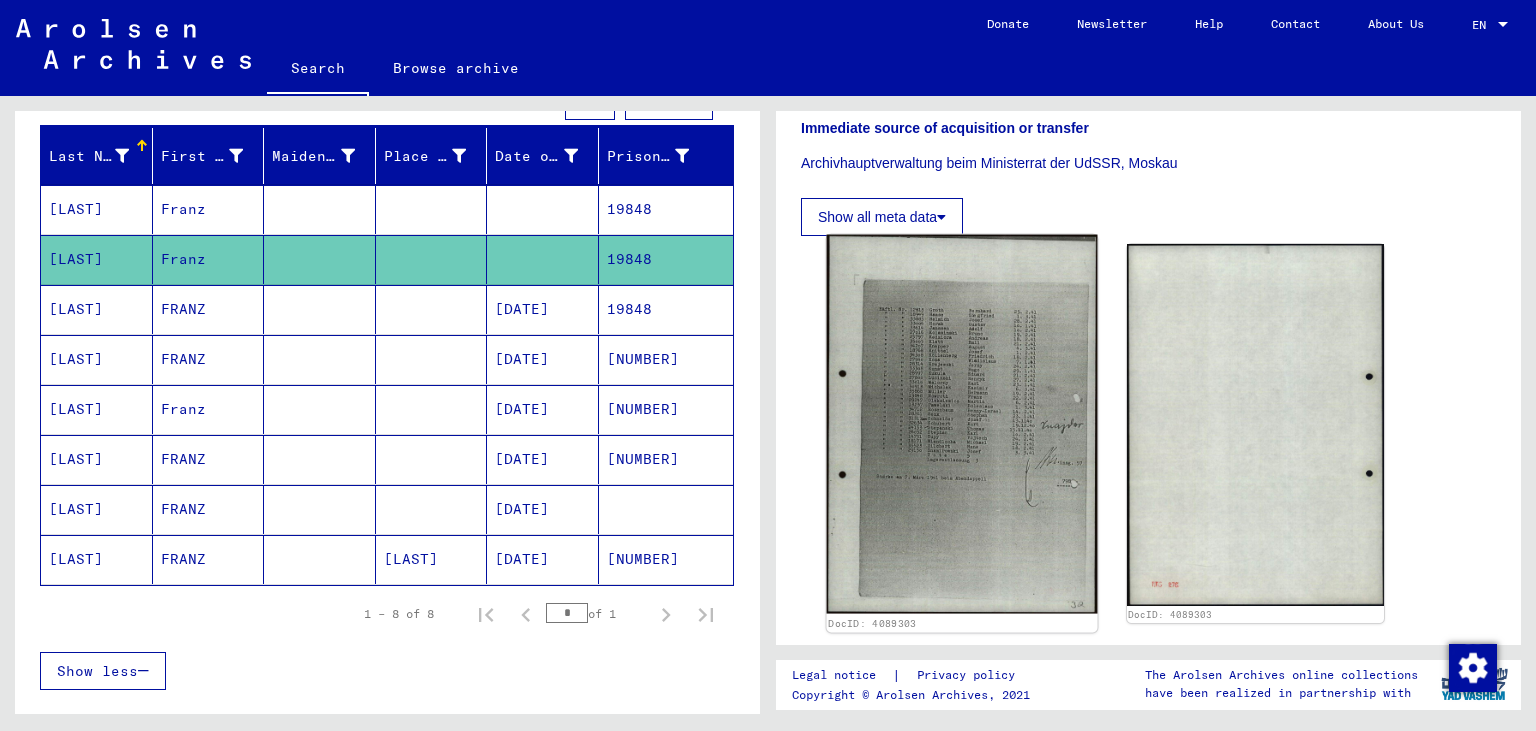 scroll, scrollTop: 331, scrollLeft: 0, axis: vertical 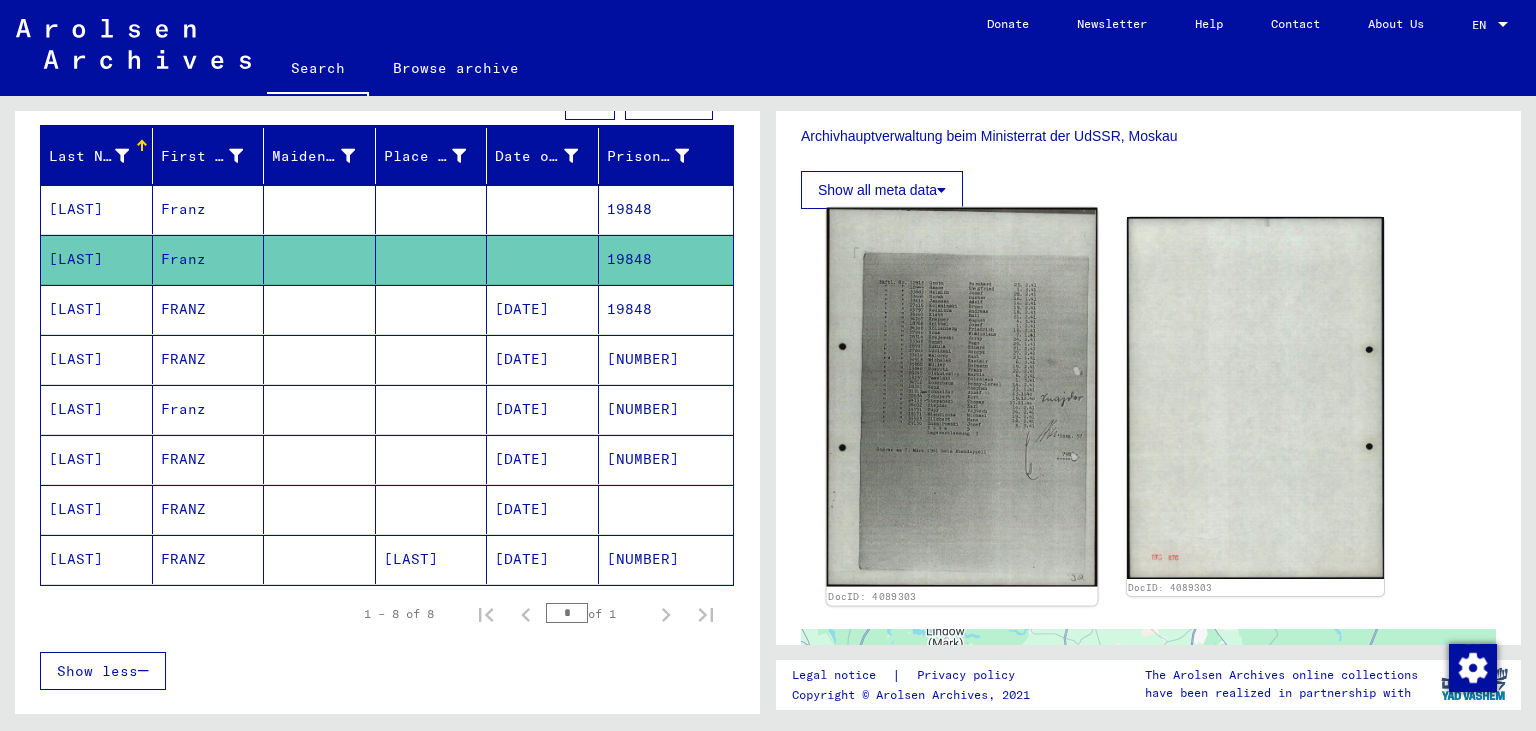 click 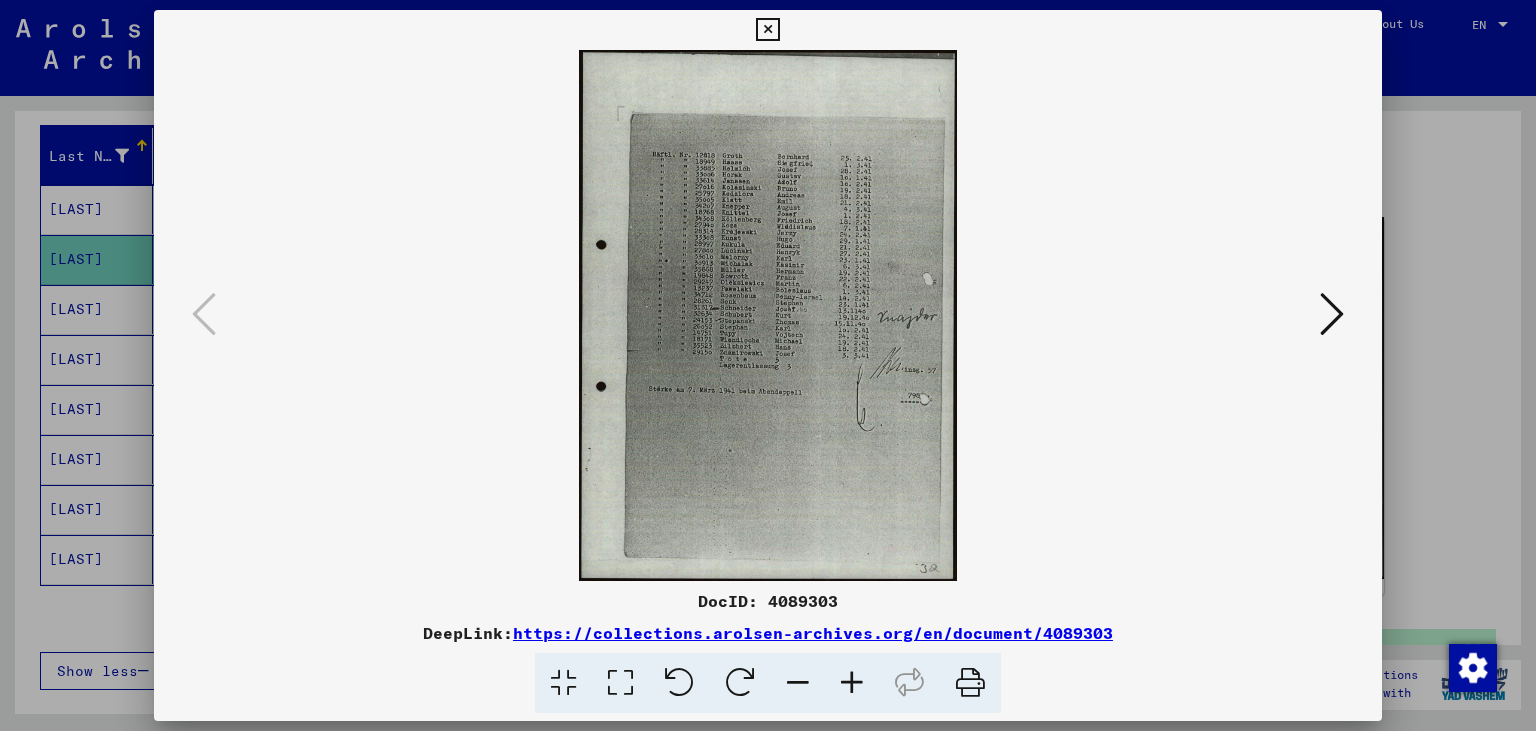 click at bounding box center [767, 30] 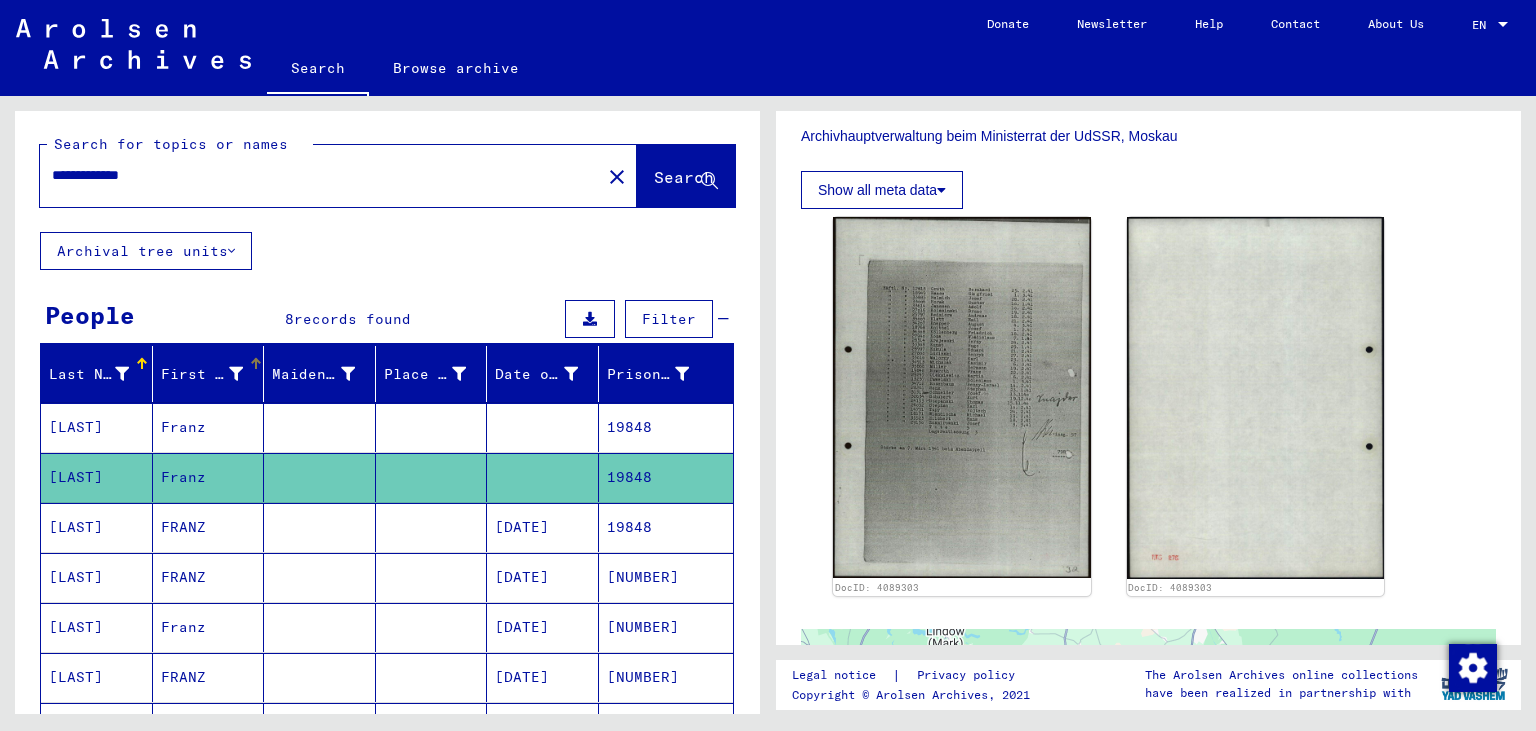 scroll, scrollTop: 0, scrollLeft: 0, axis: both 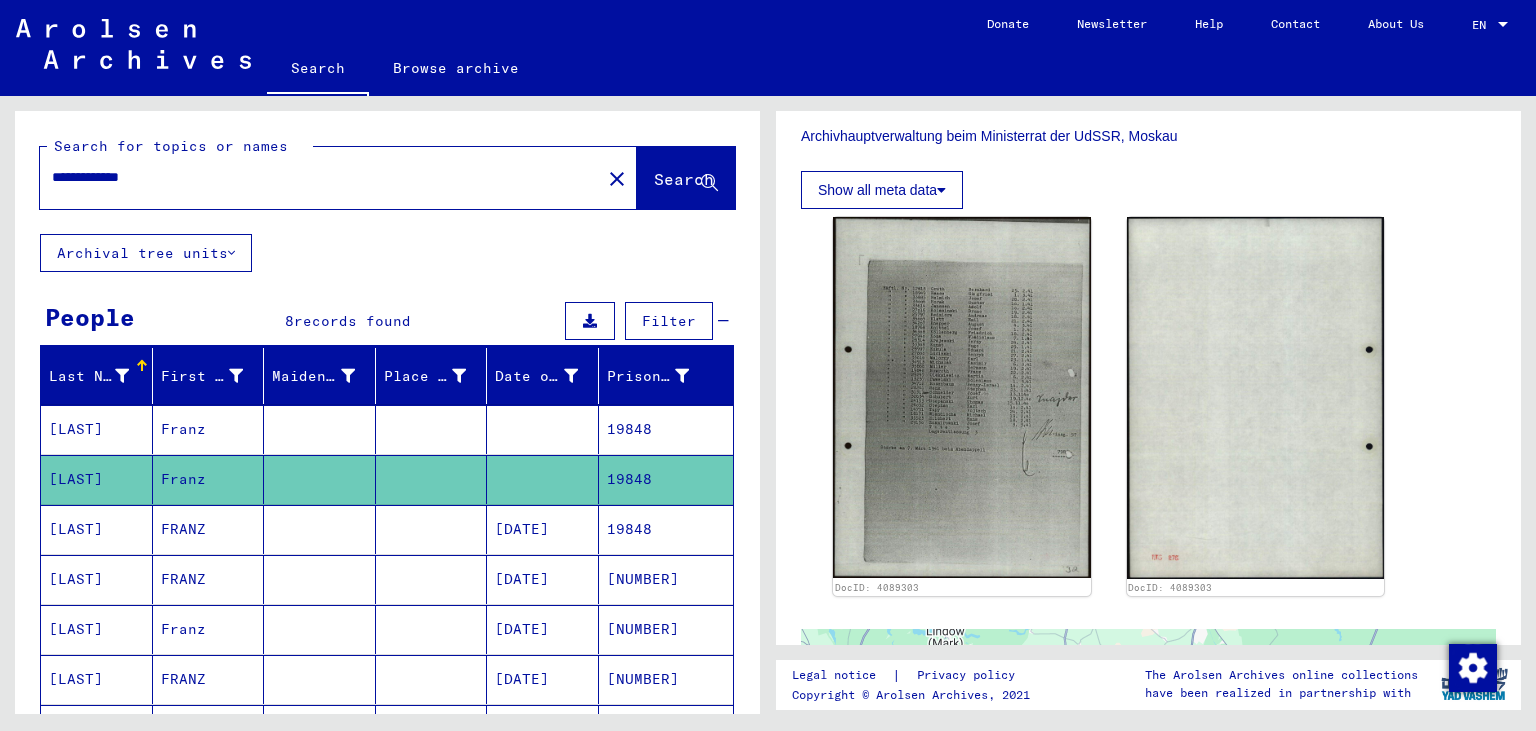 drag, startPoint x: 227, startPoint y: 179, endPoint x: 0, endPoint y: 174, distance: 227.05505 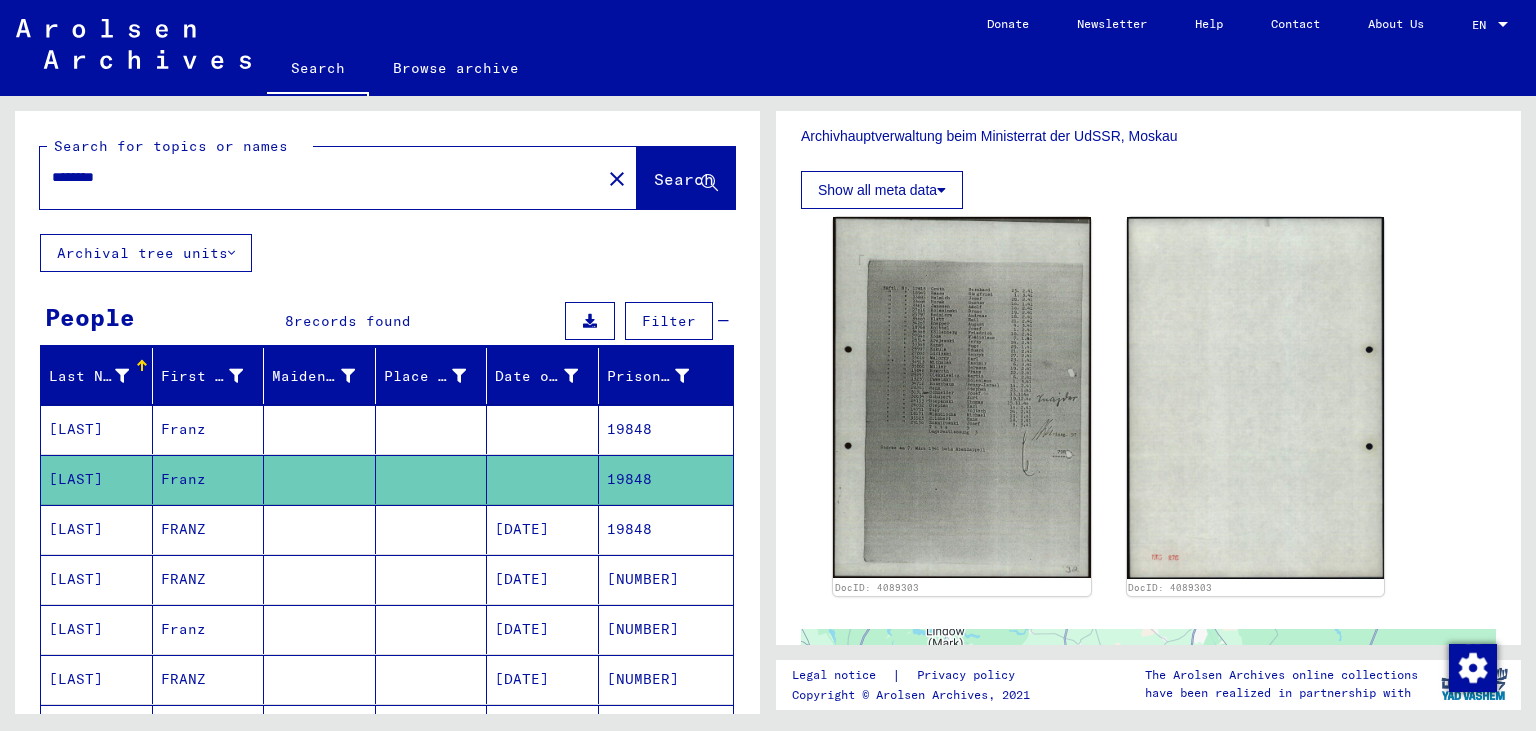 paste on "********" 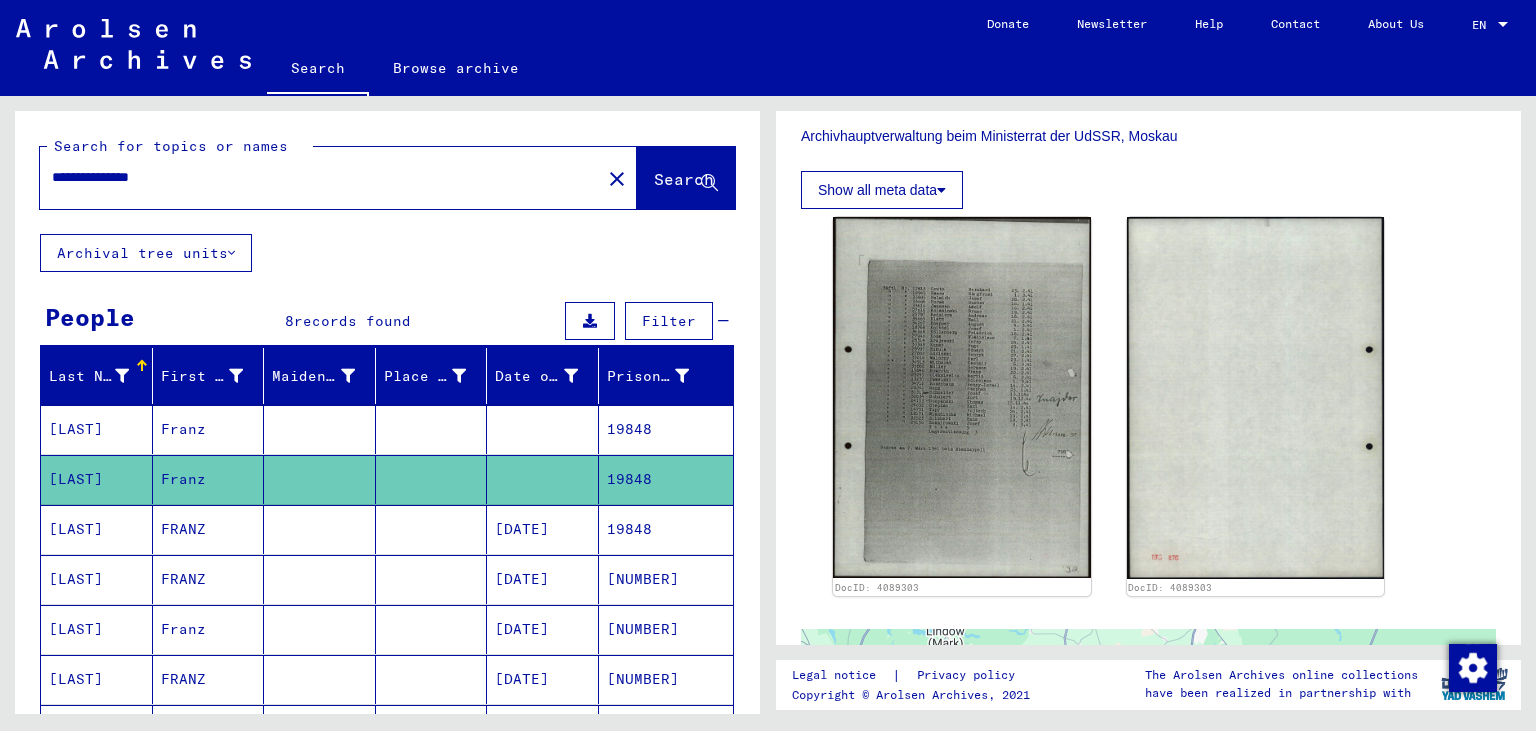 type on "**********" 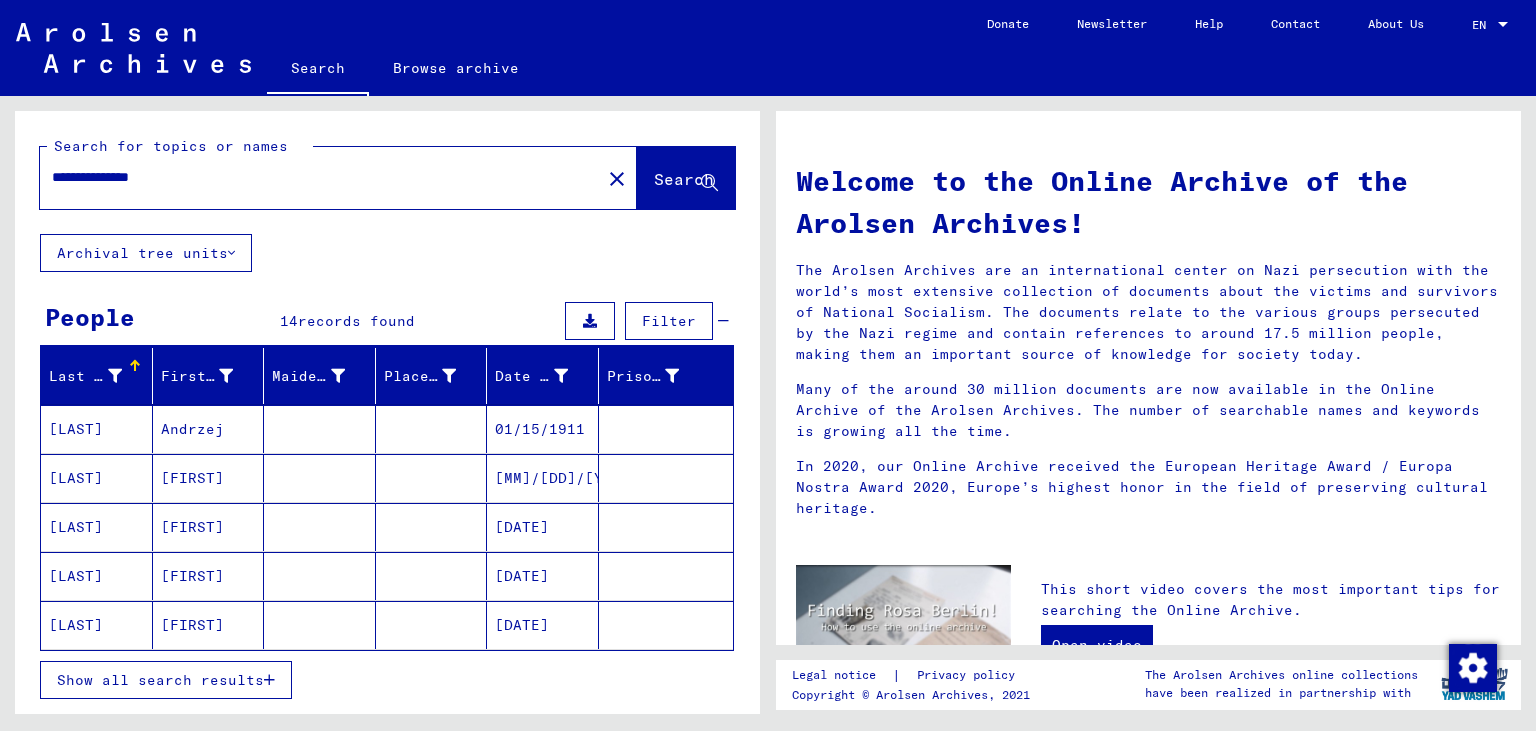 type 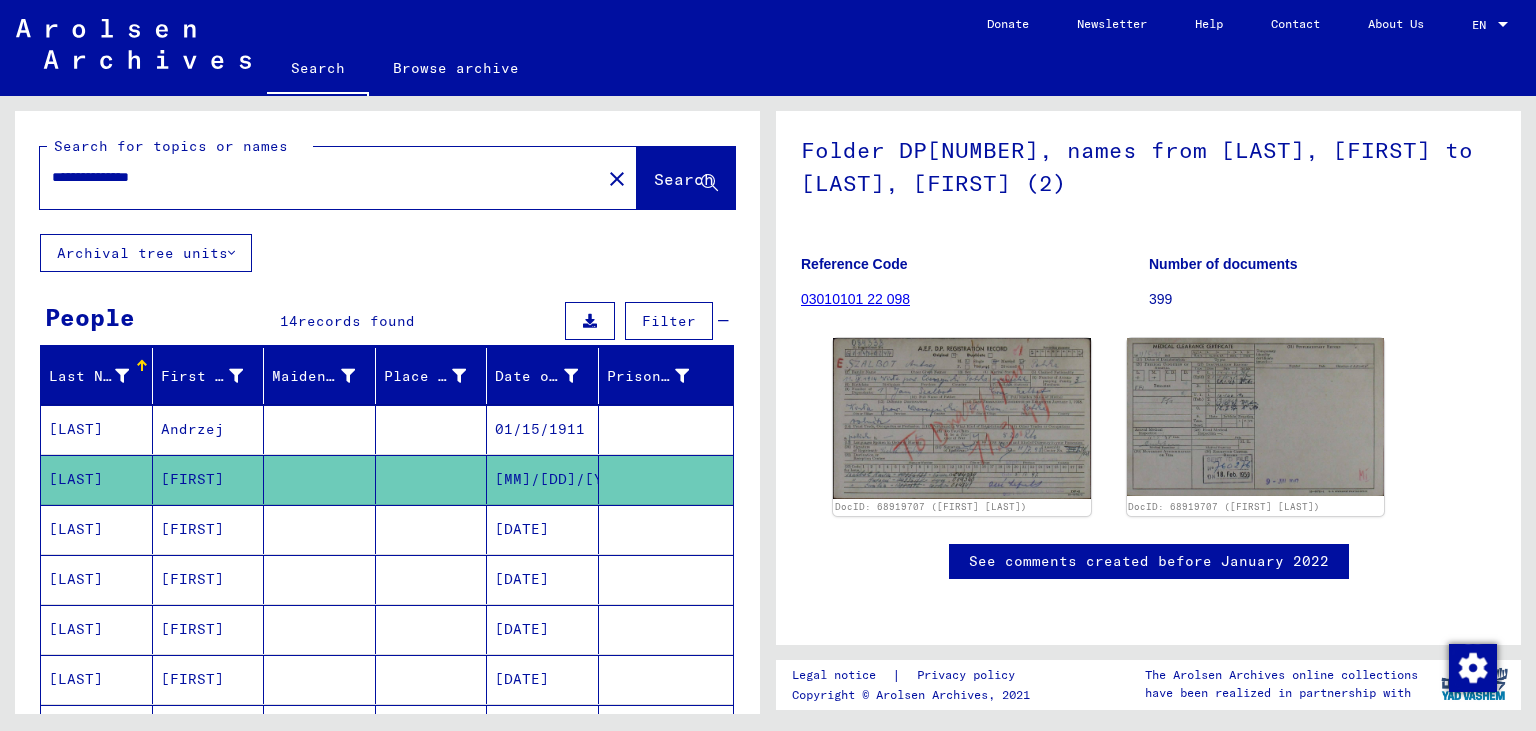 scroll, scrollTop: 220, scrollLeft: 0, axis: vertical 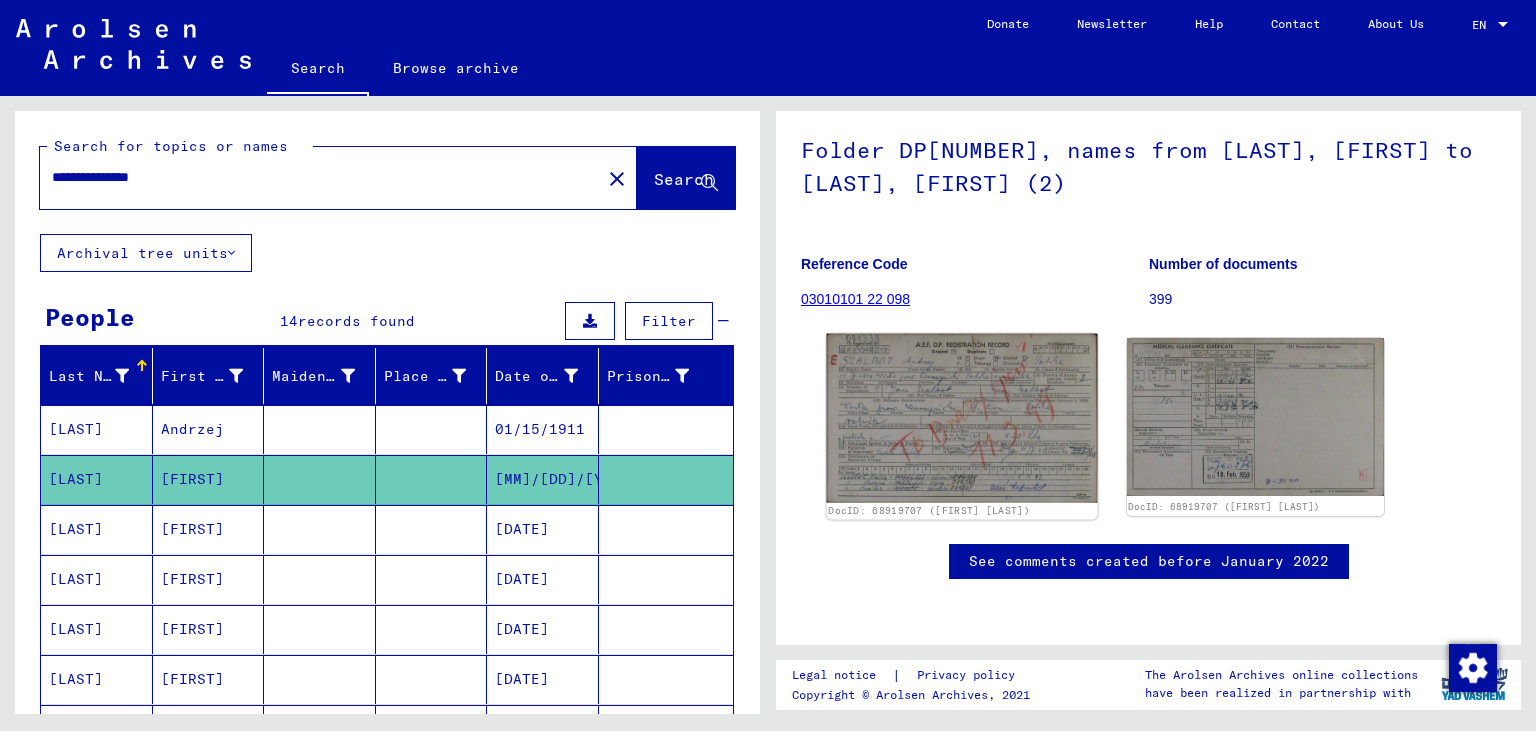 click 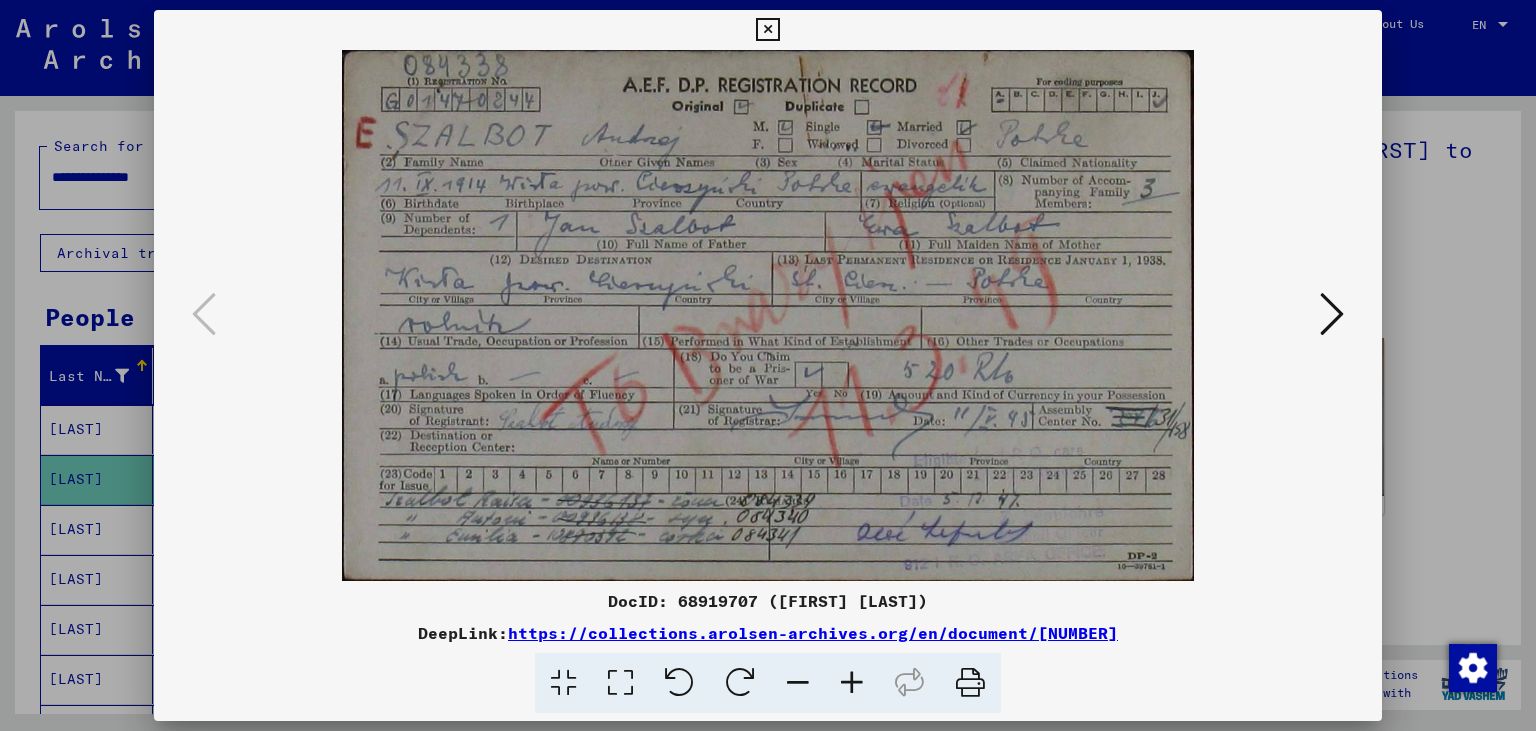 click at bounding box center [1332, 314] 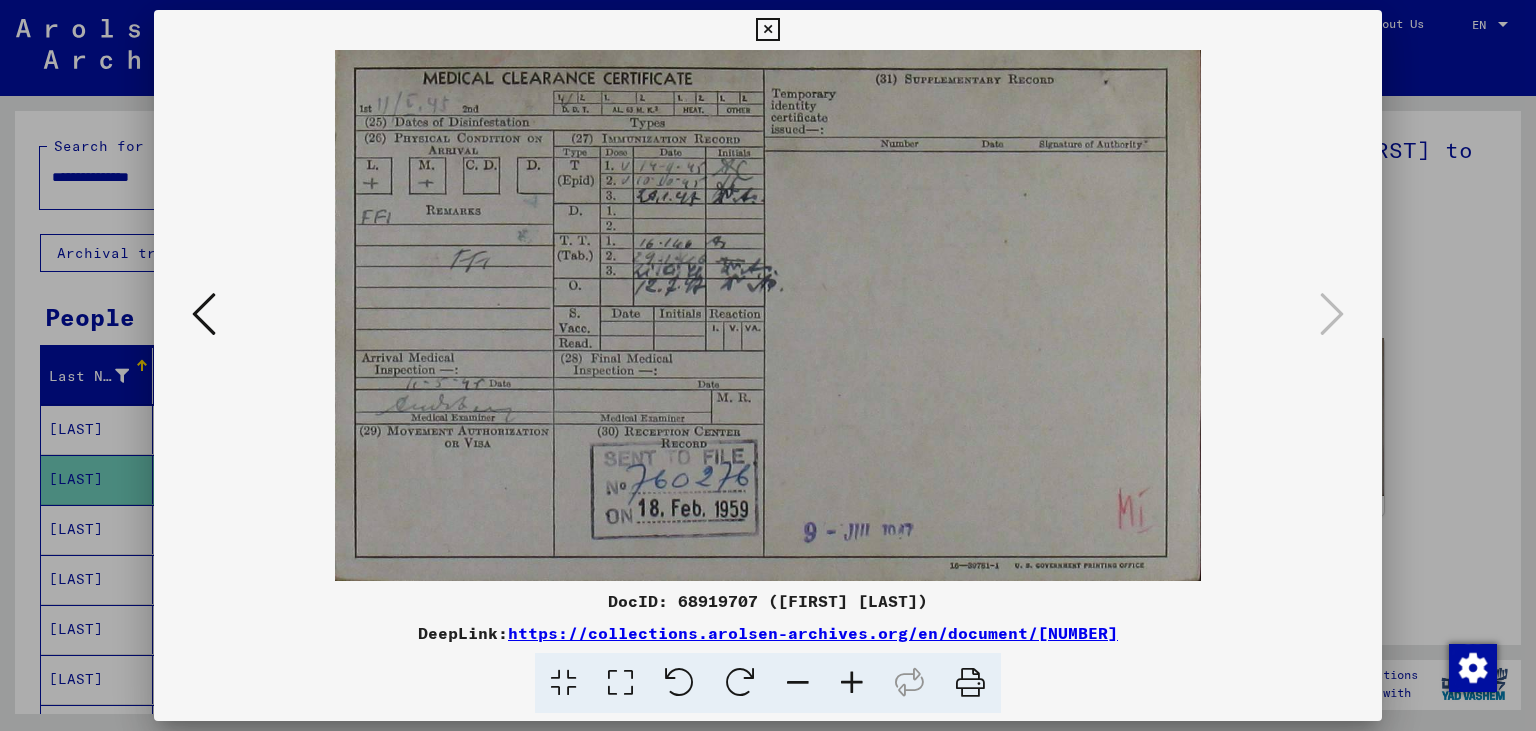 click at bounding box center (767, 30) 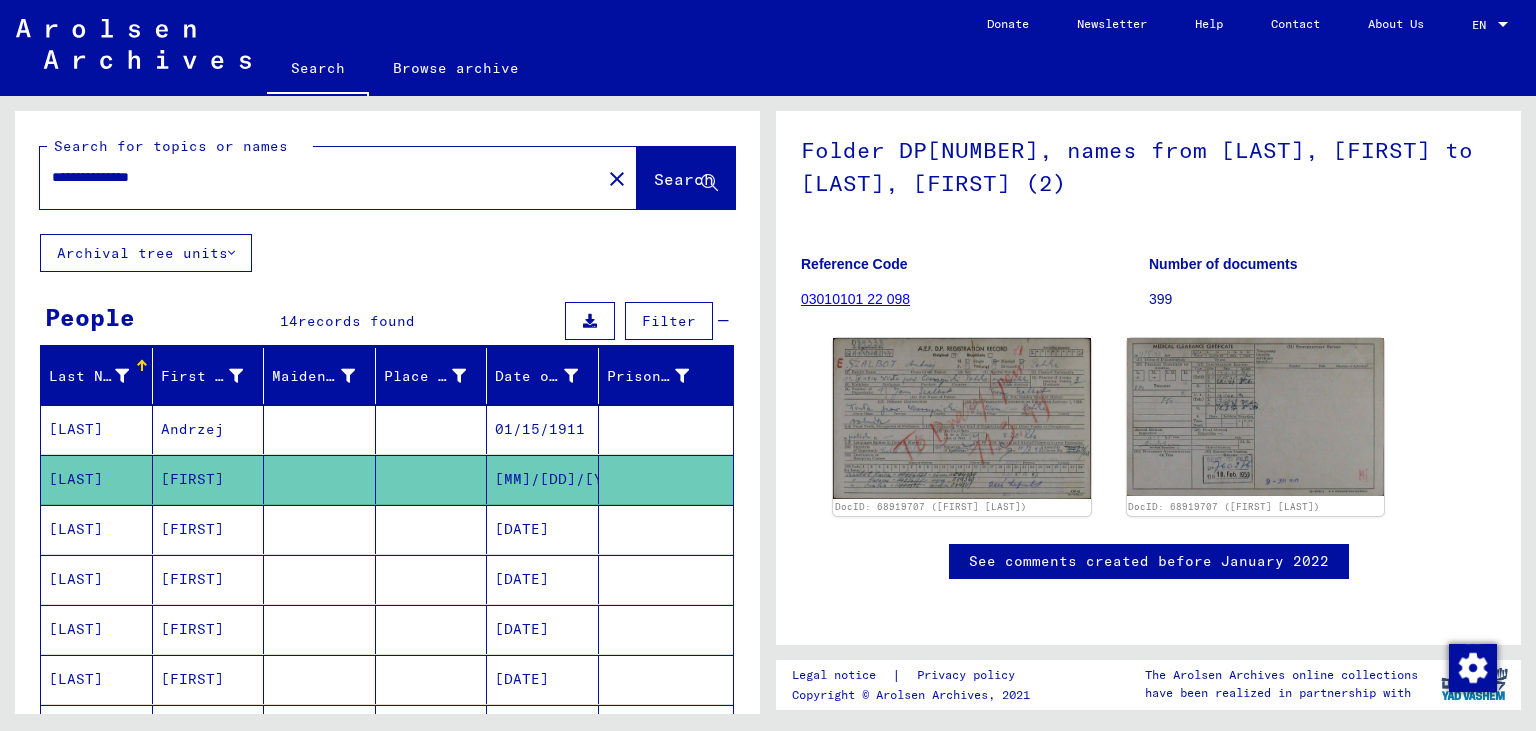 click on "01/15/1911" at bounding box center [543, 479] 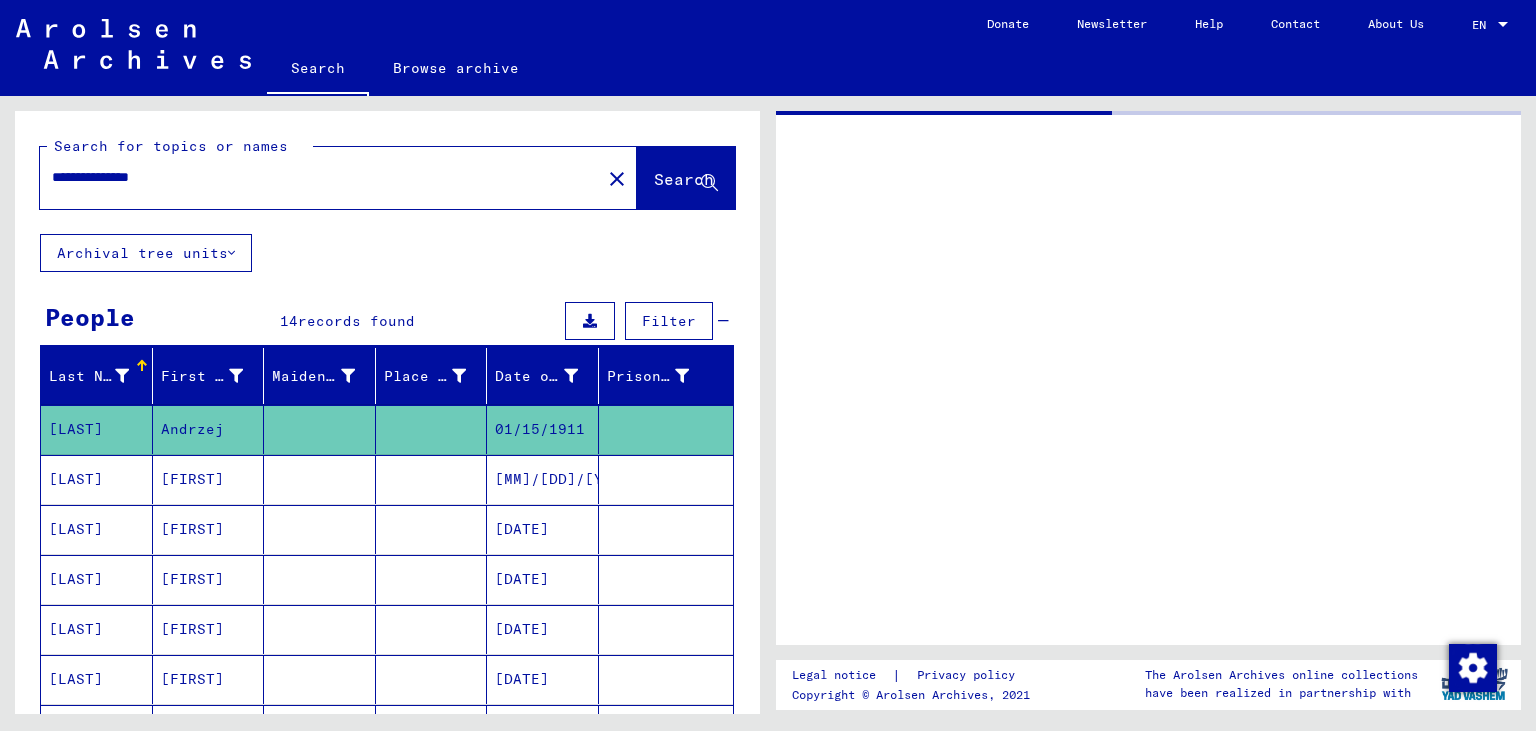 scroll, scrollTop: 0, scrollLeft: 0, axis: both 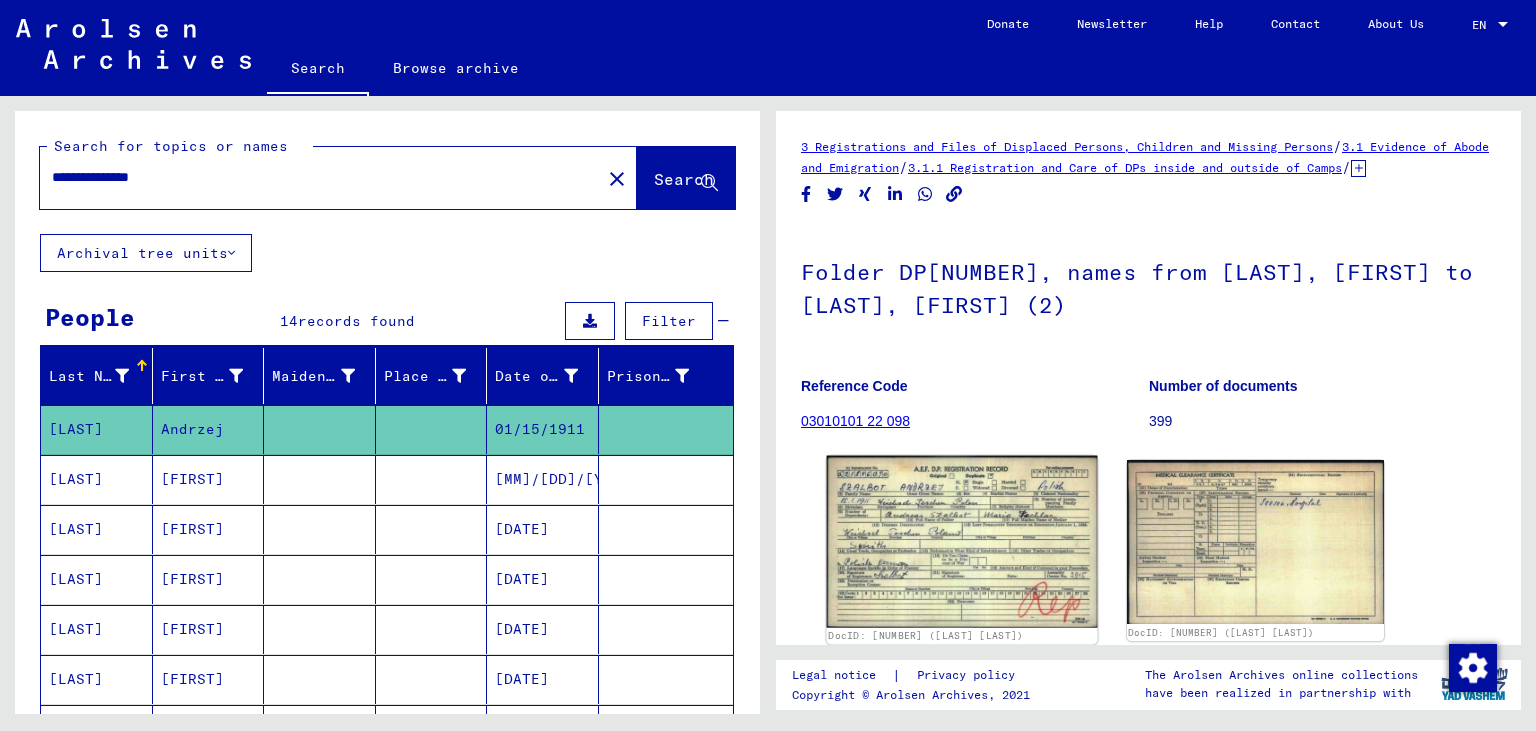 click 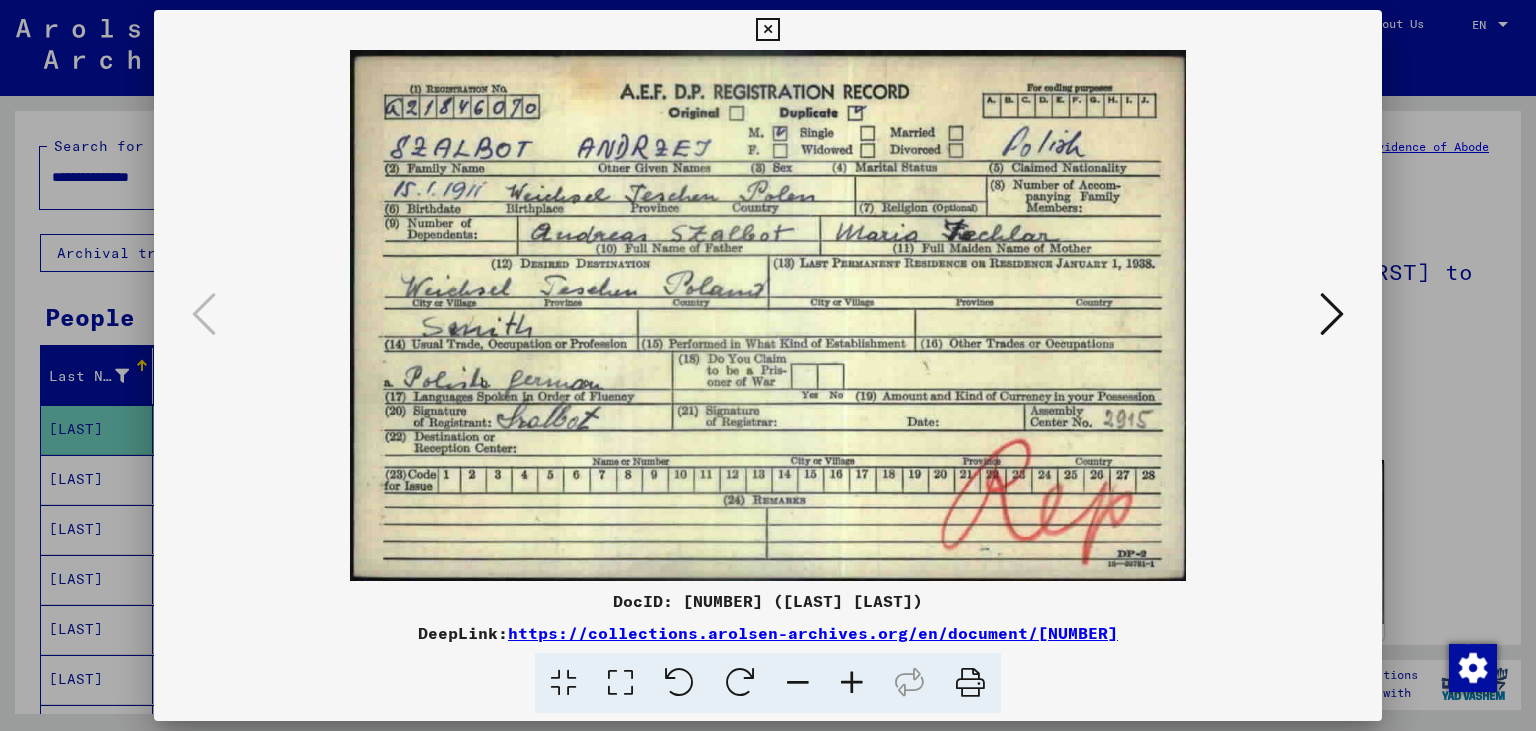 click at bounding box center (1332, 314) 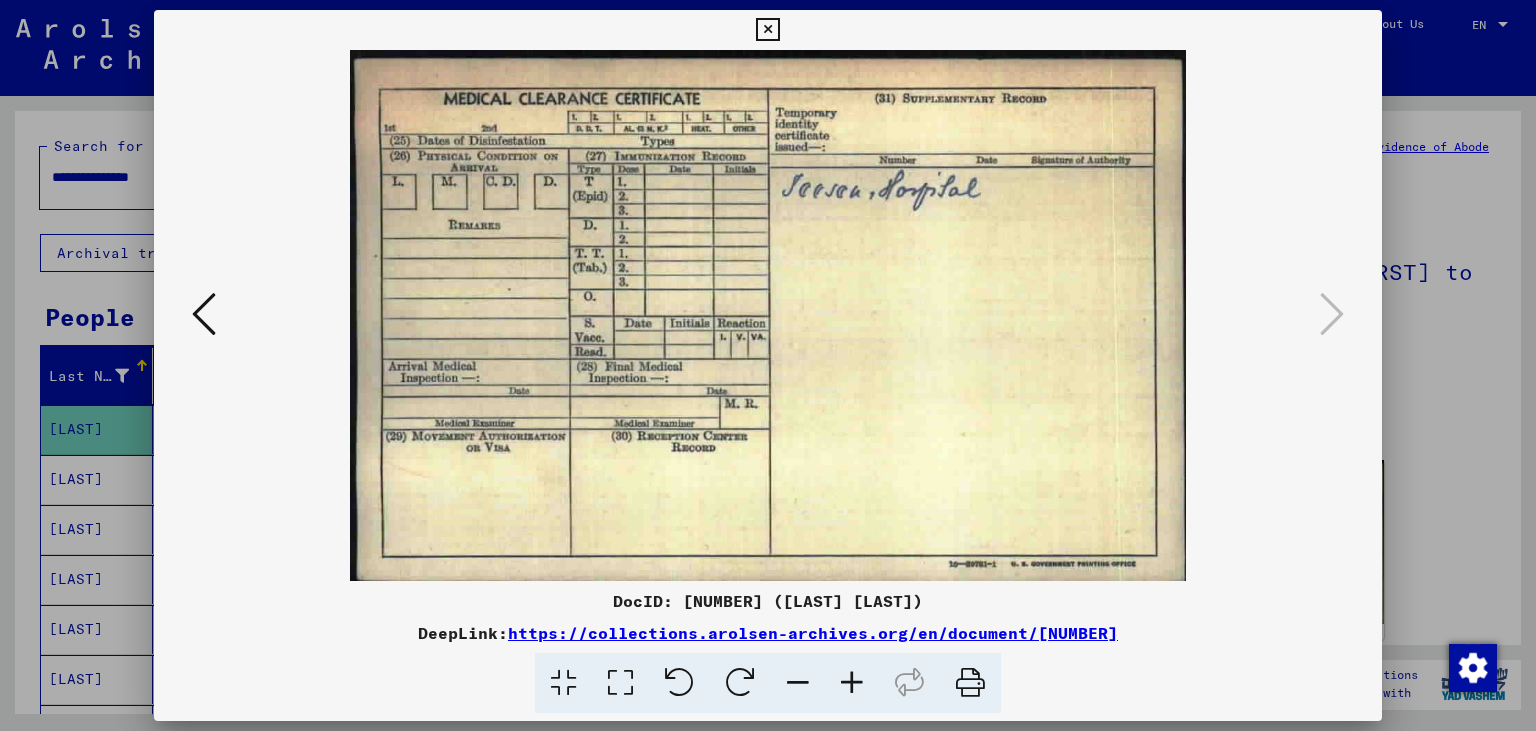 click at bounding box center (204, 314) 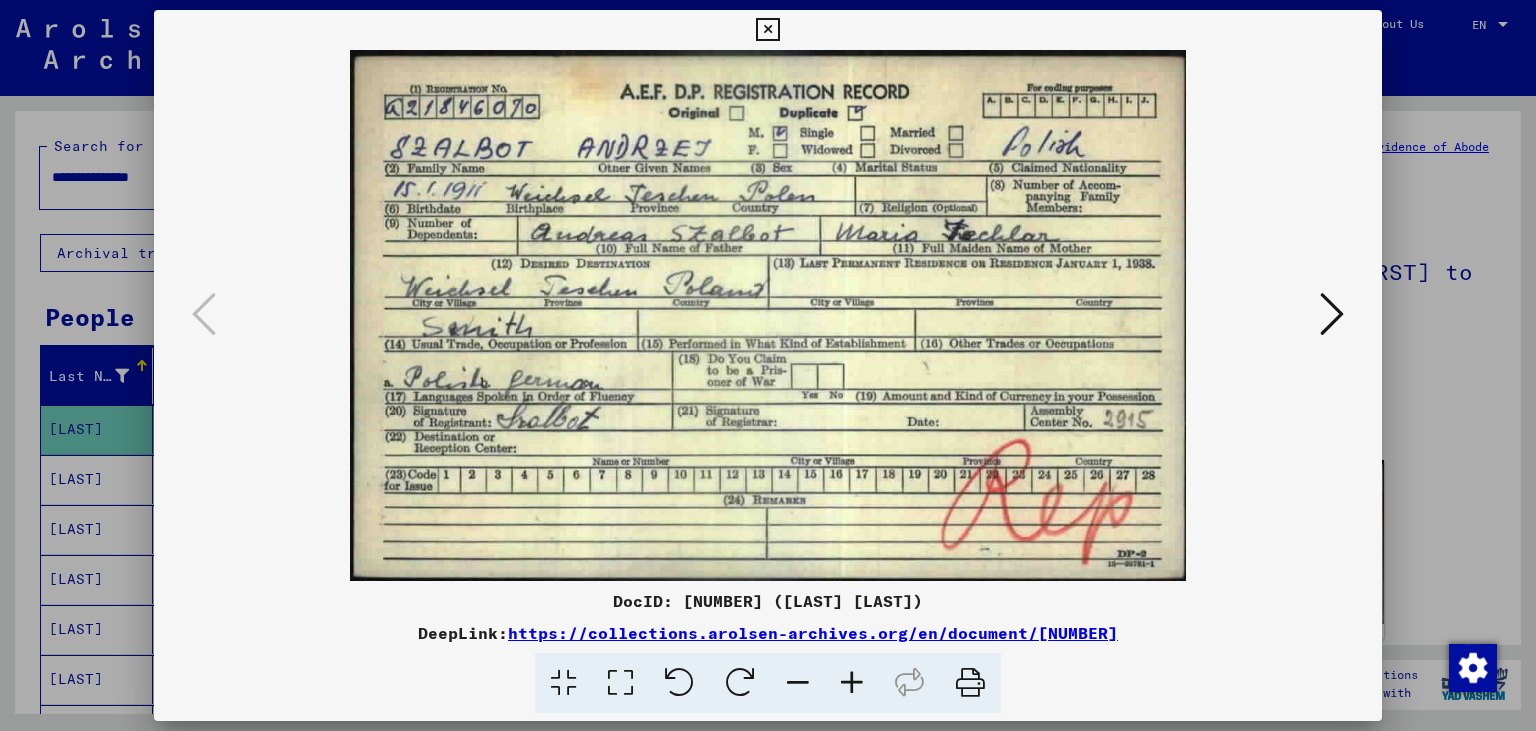click at bounding box center [767, 30] 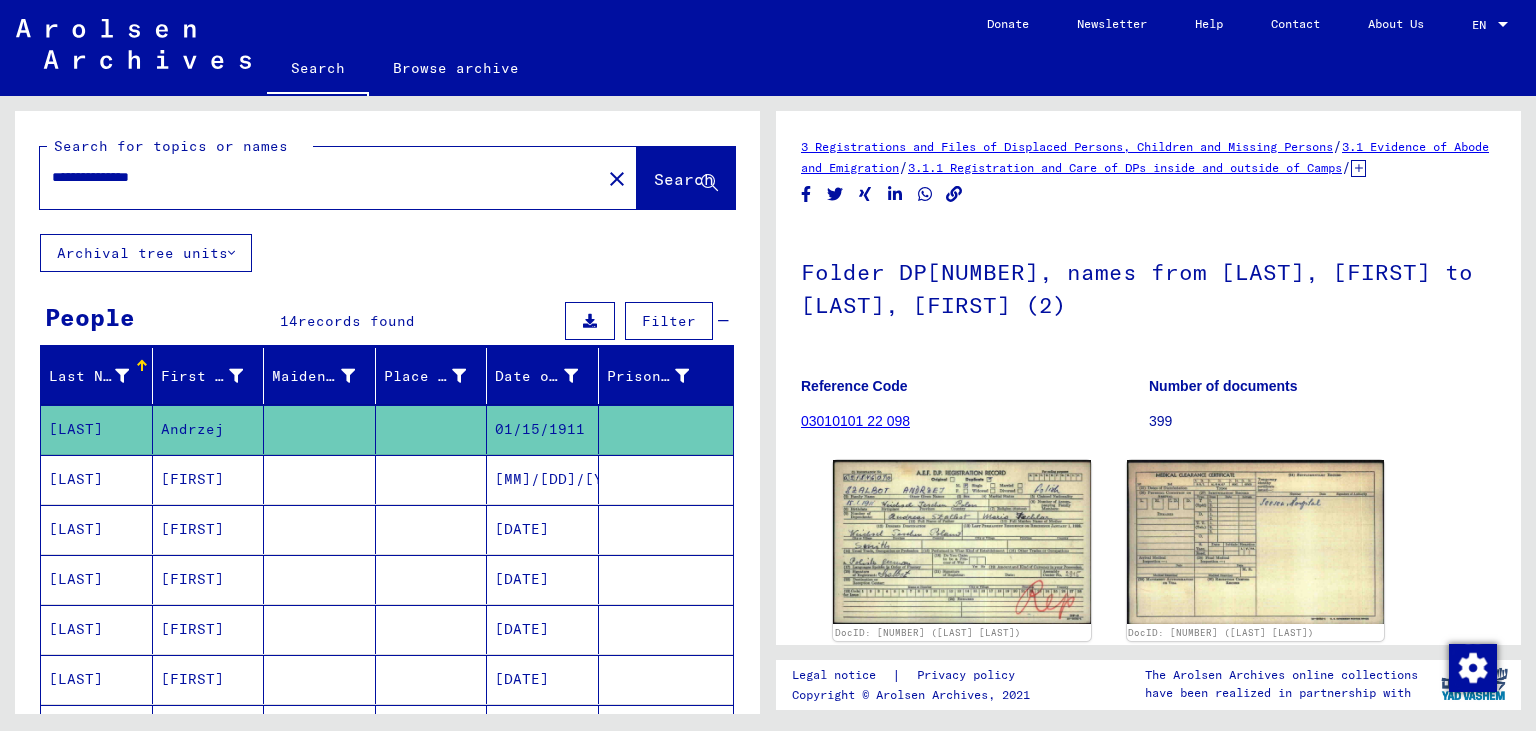 click on "[DATE]" at bounding box center (543, 579) 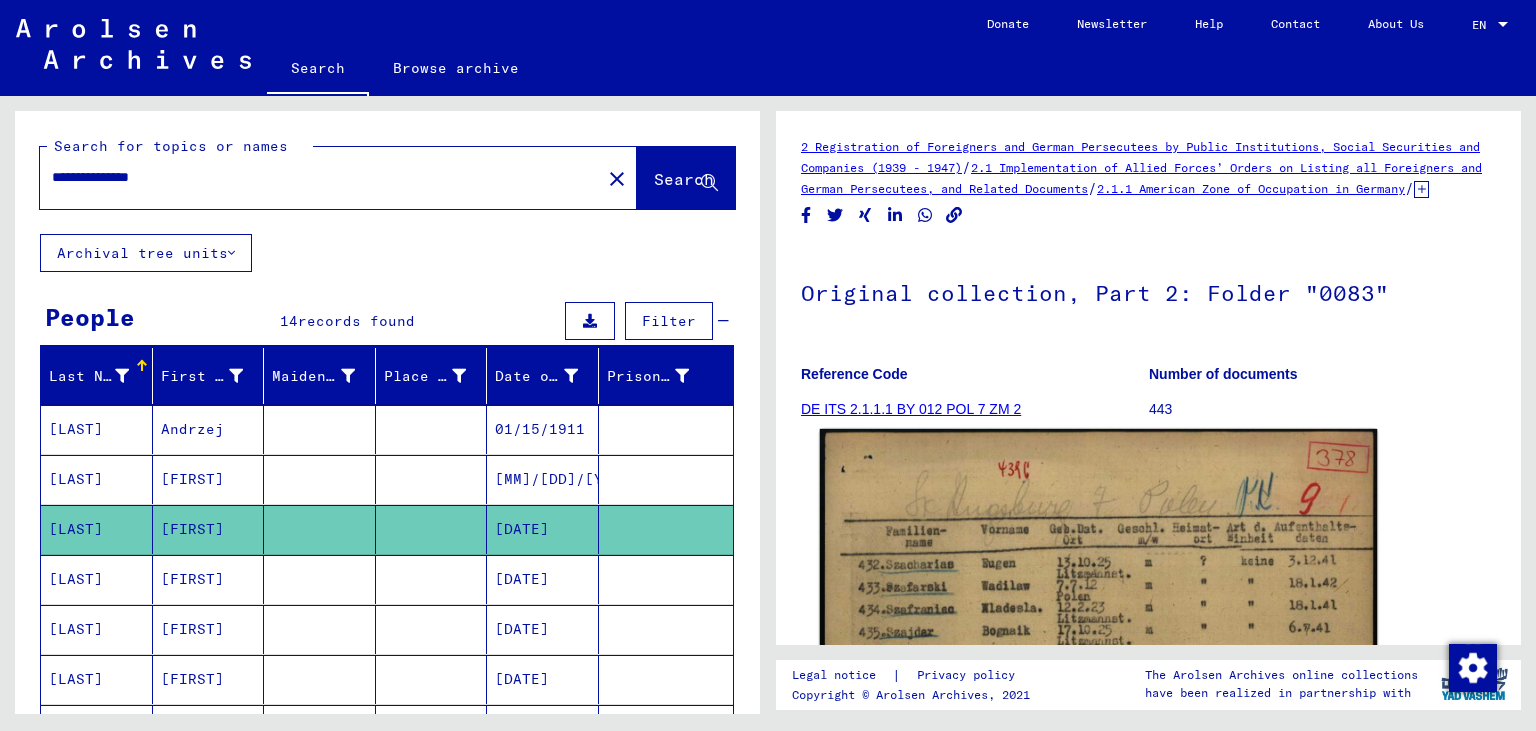 click 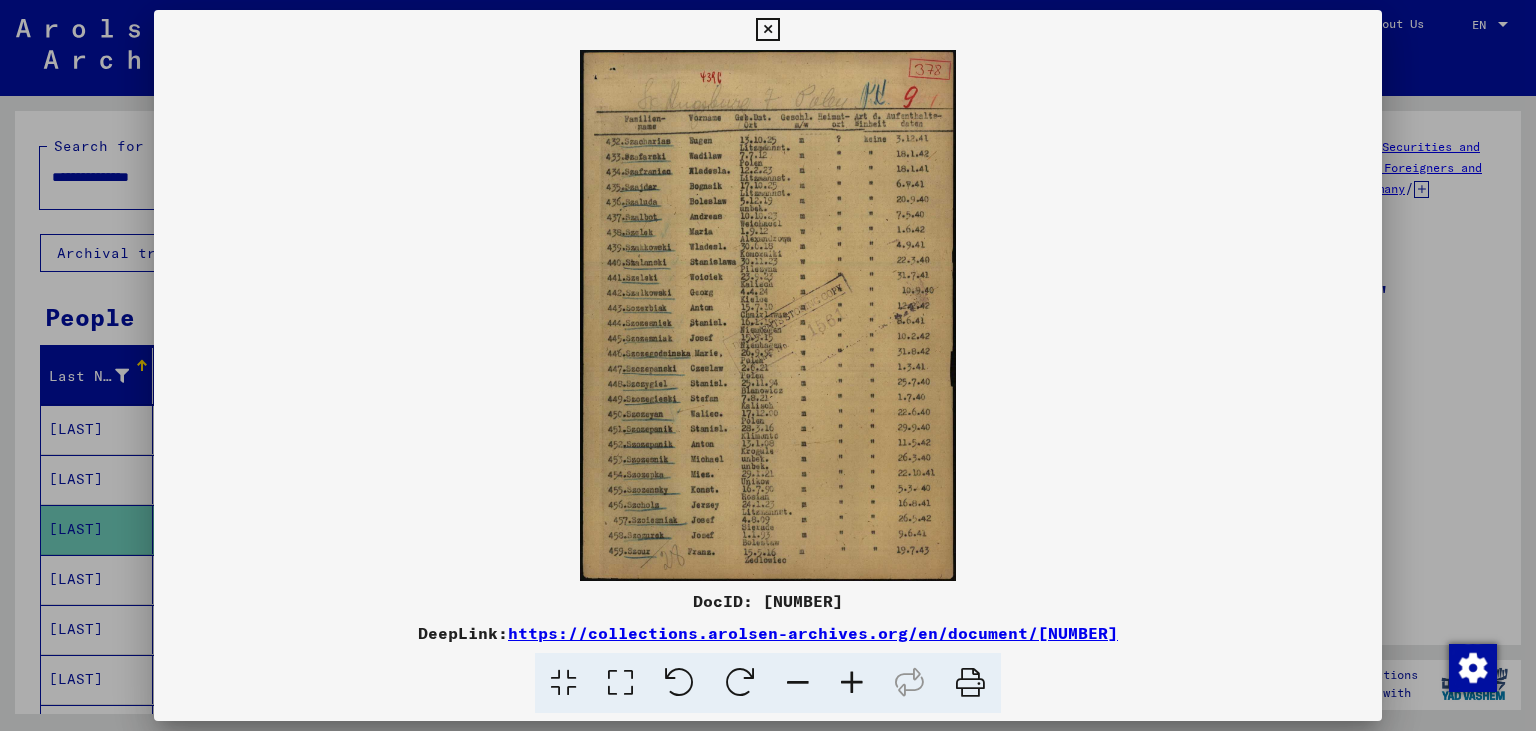 click at bounding box center [767, 30] 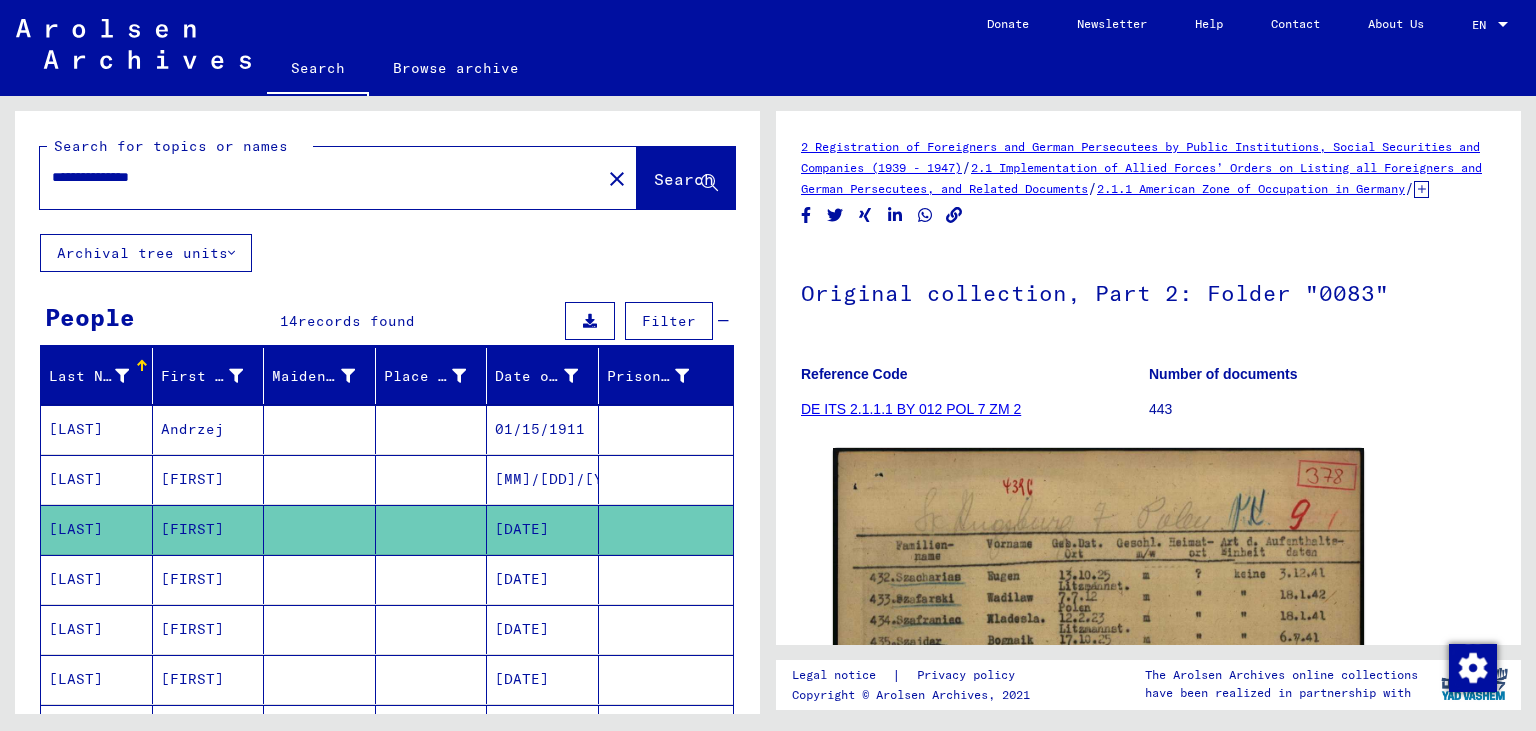 click on "[DATE]" at bounding box center (543, 629) 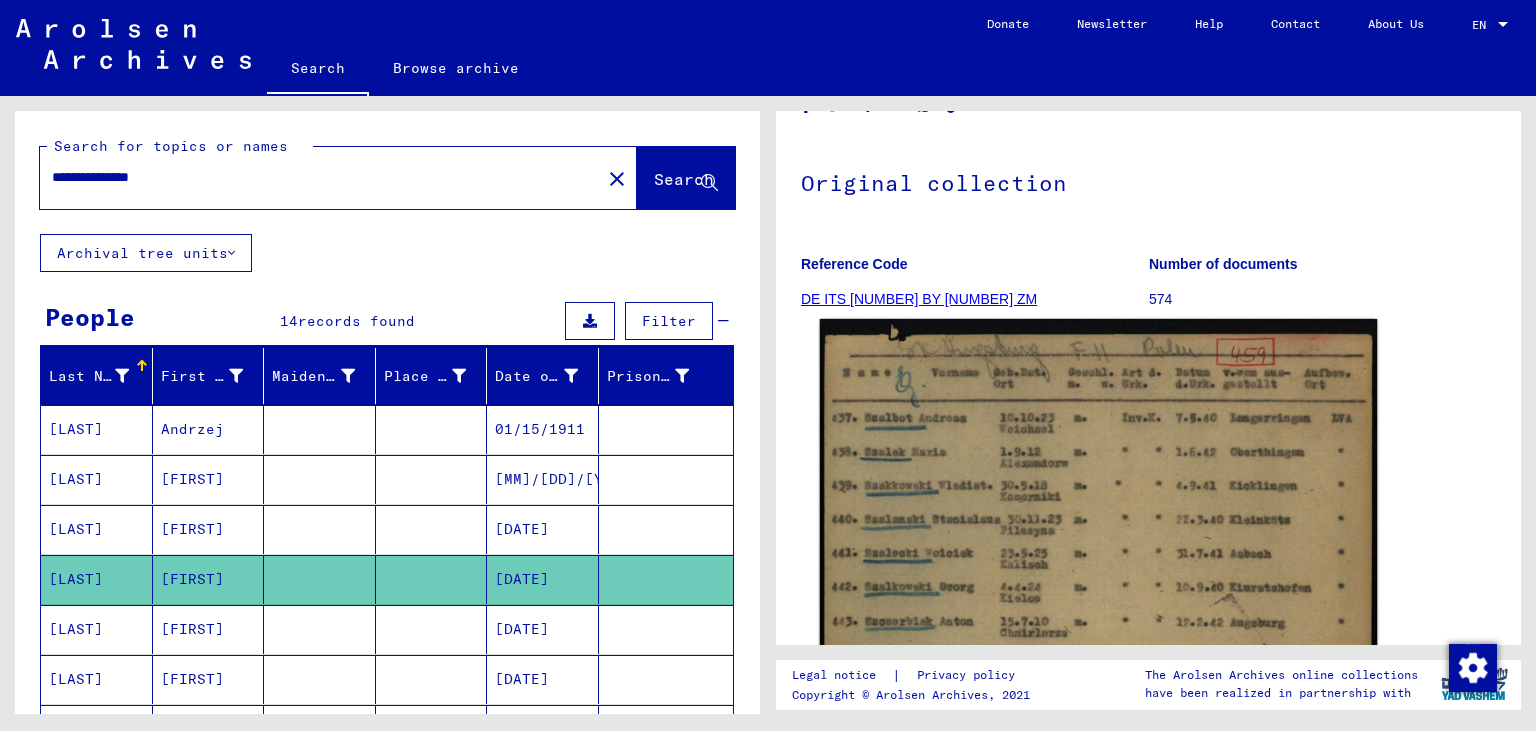 scroll, scrollTop: 220, scrollLeft: 0, axis: vertical 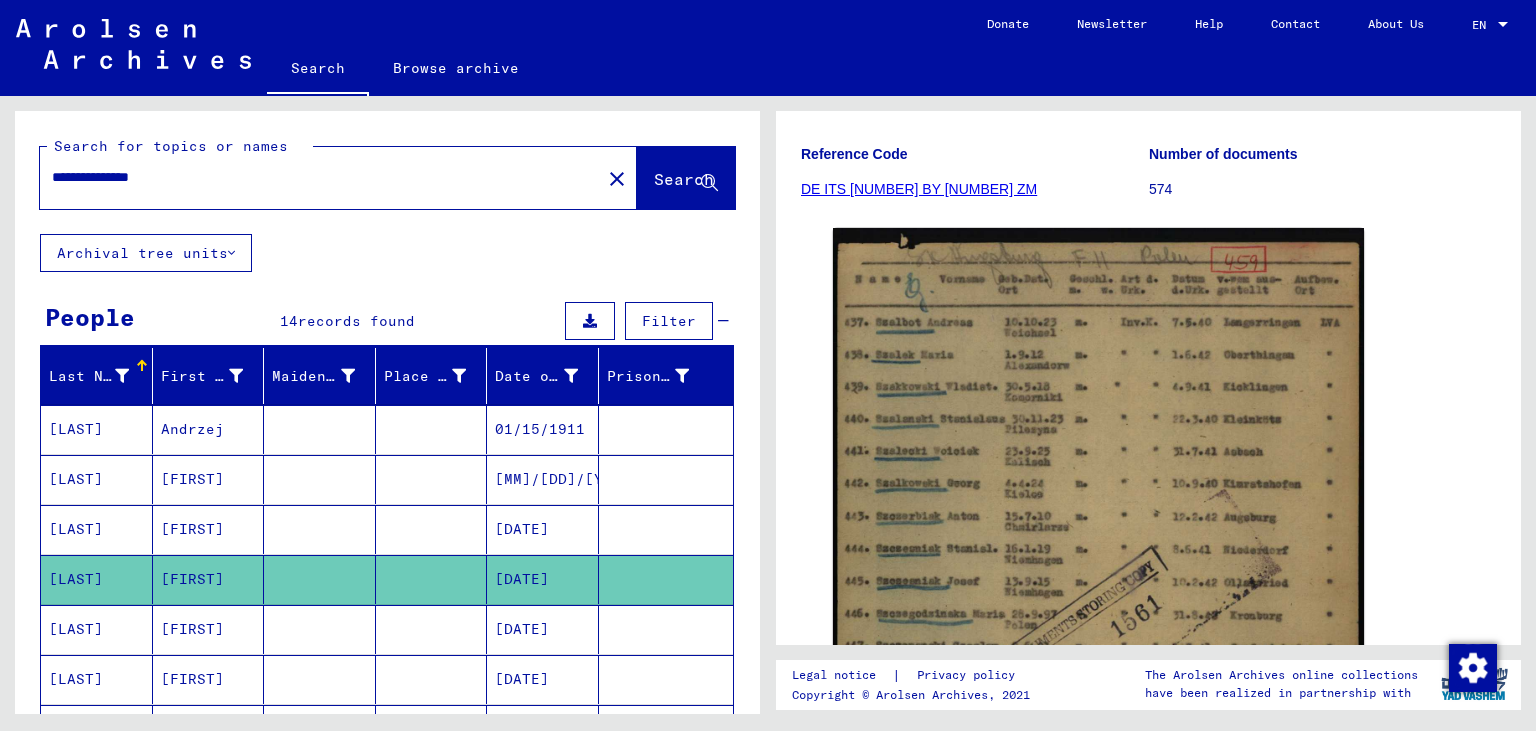 click on "[DATE]" at bounding box center [543, 679] 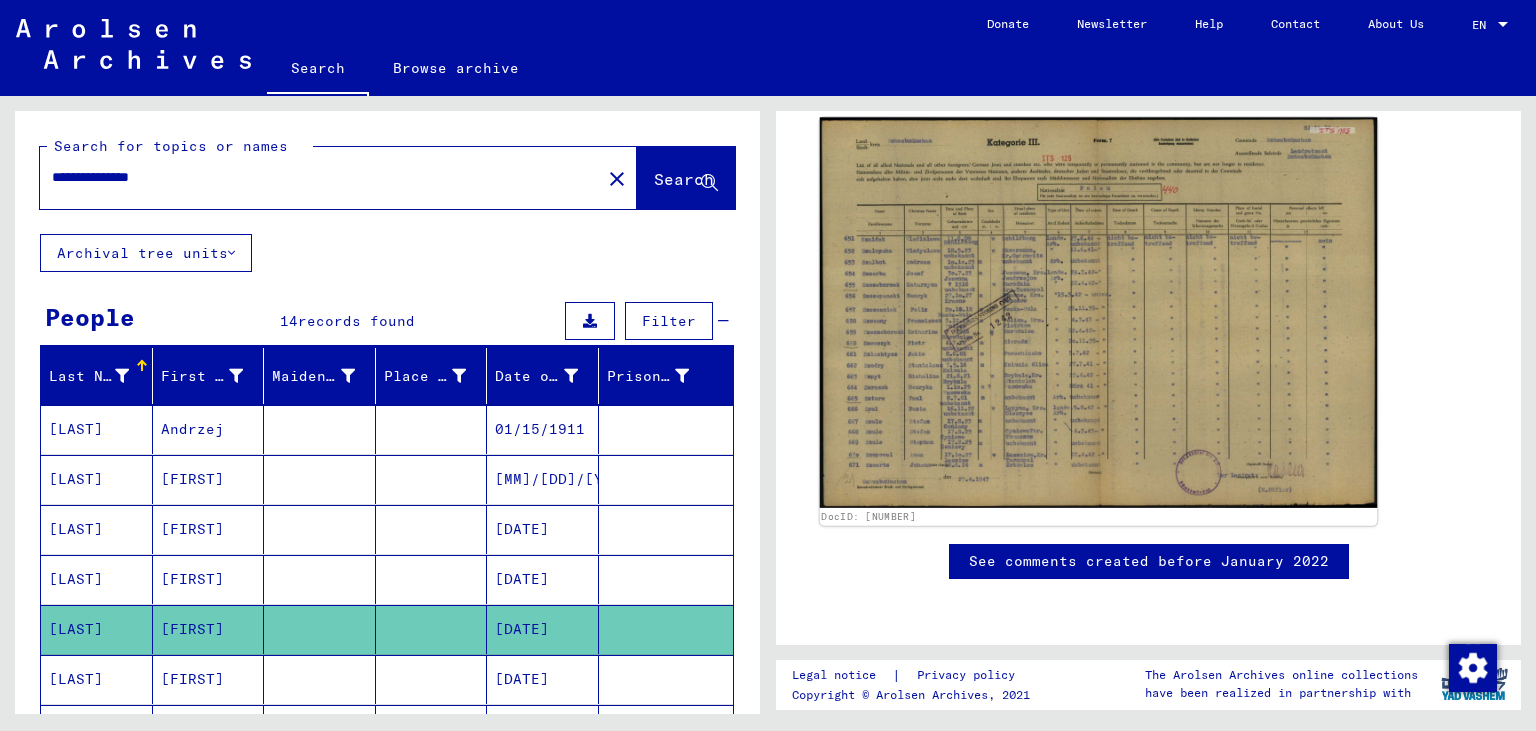 scroll, scrollTop: 220, scrollLeft: 0, axis: vertical 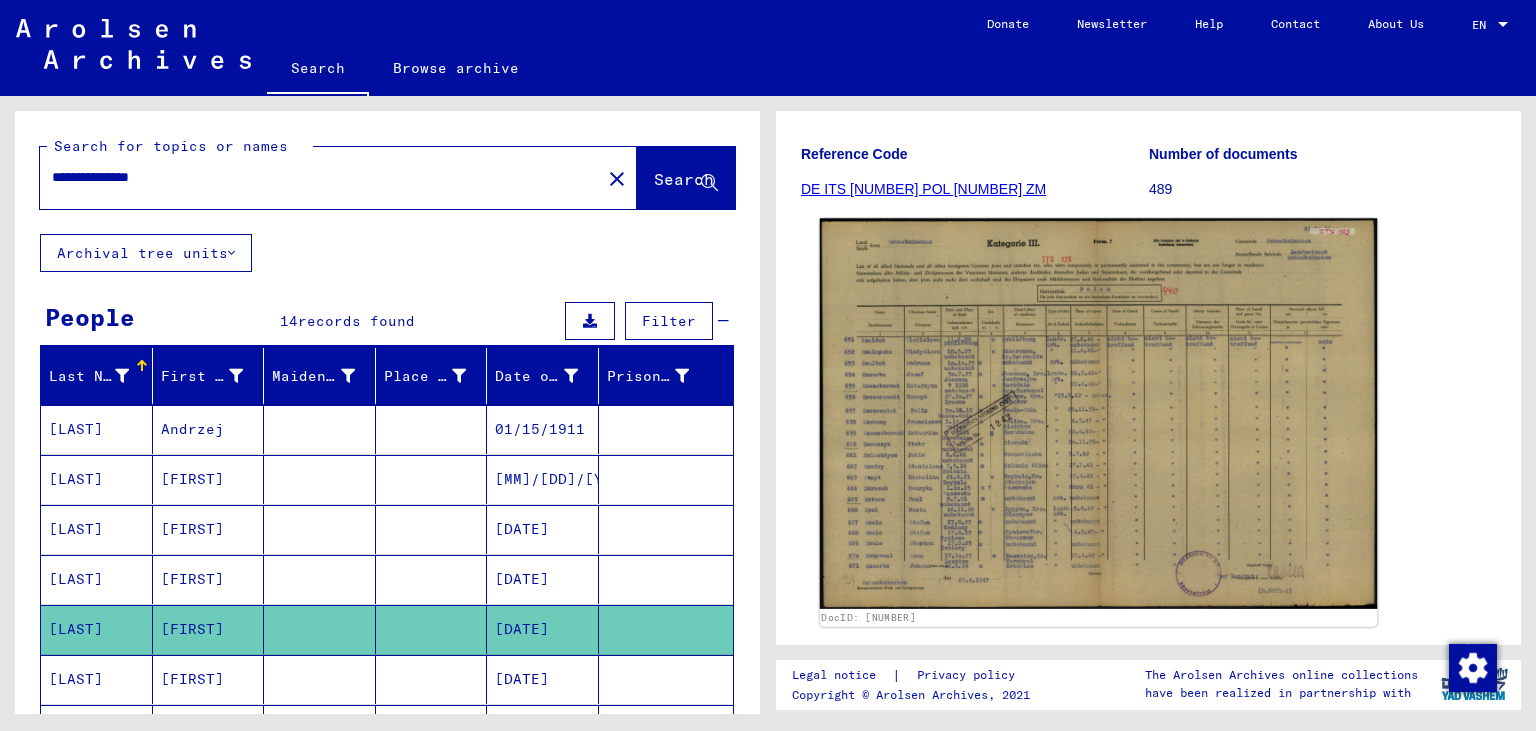 click 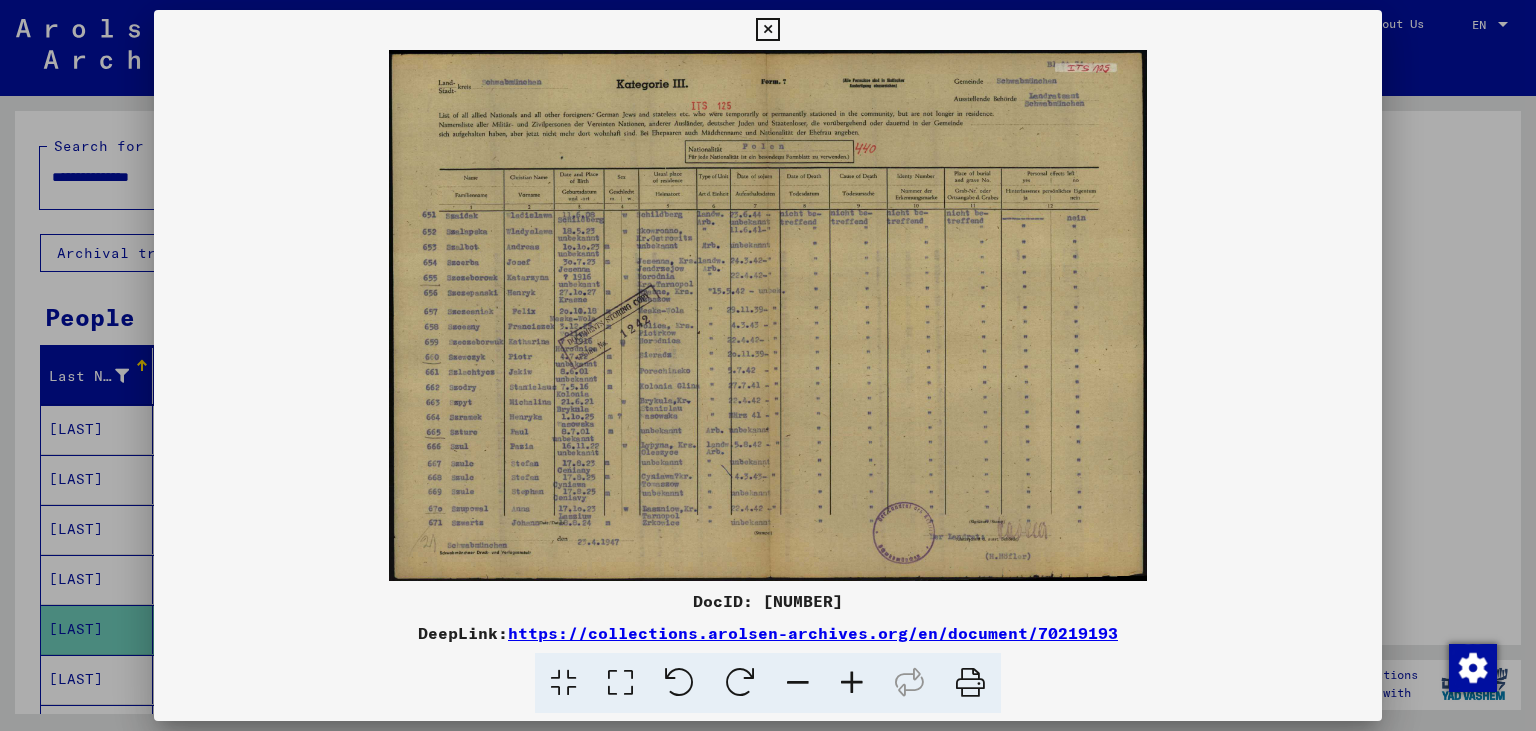 click at bounding box center [767, 30] 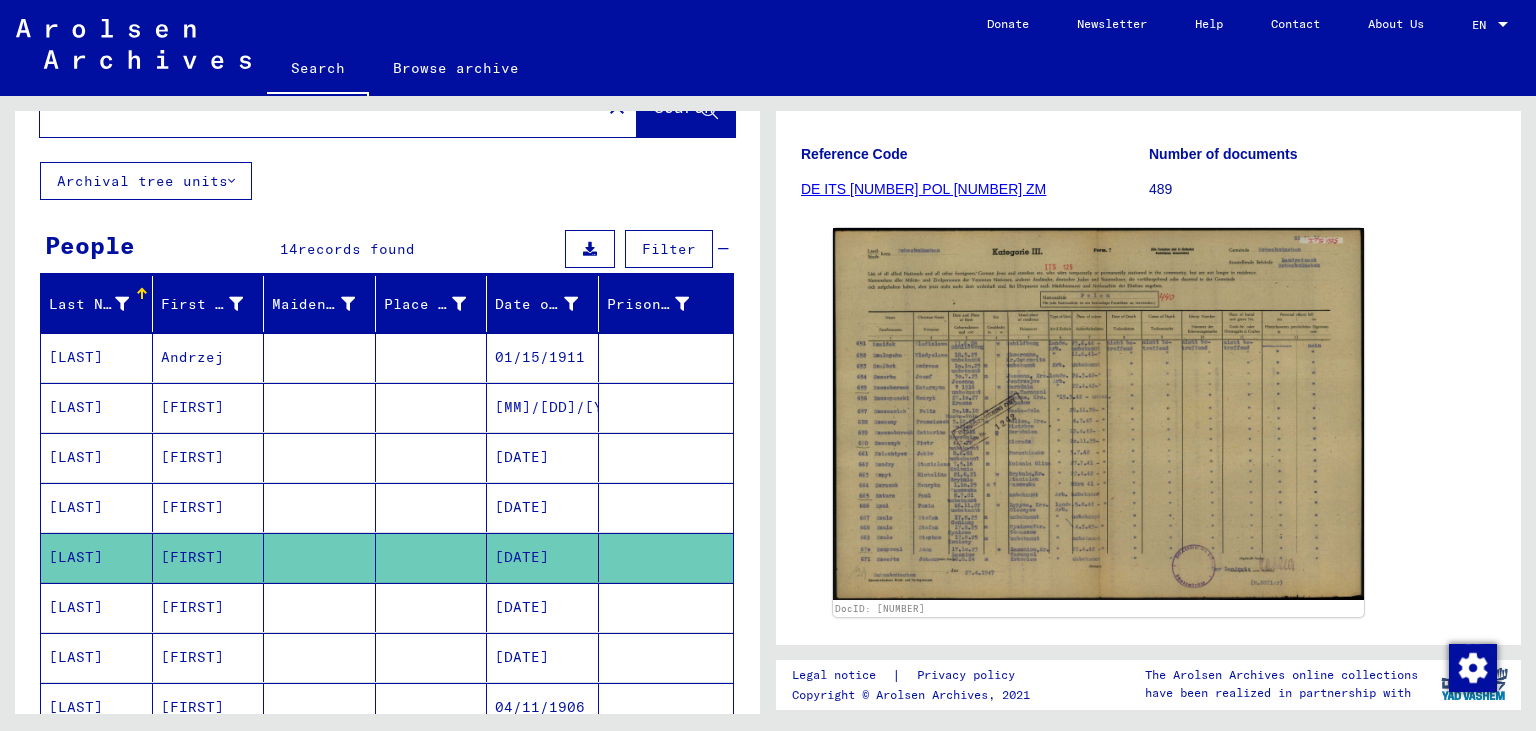 scroll, scrollTop: 110, scrollLeft: 0, axis: vertical 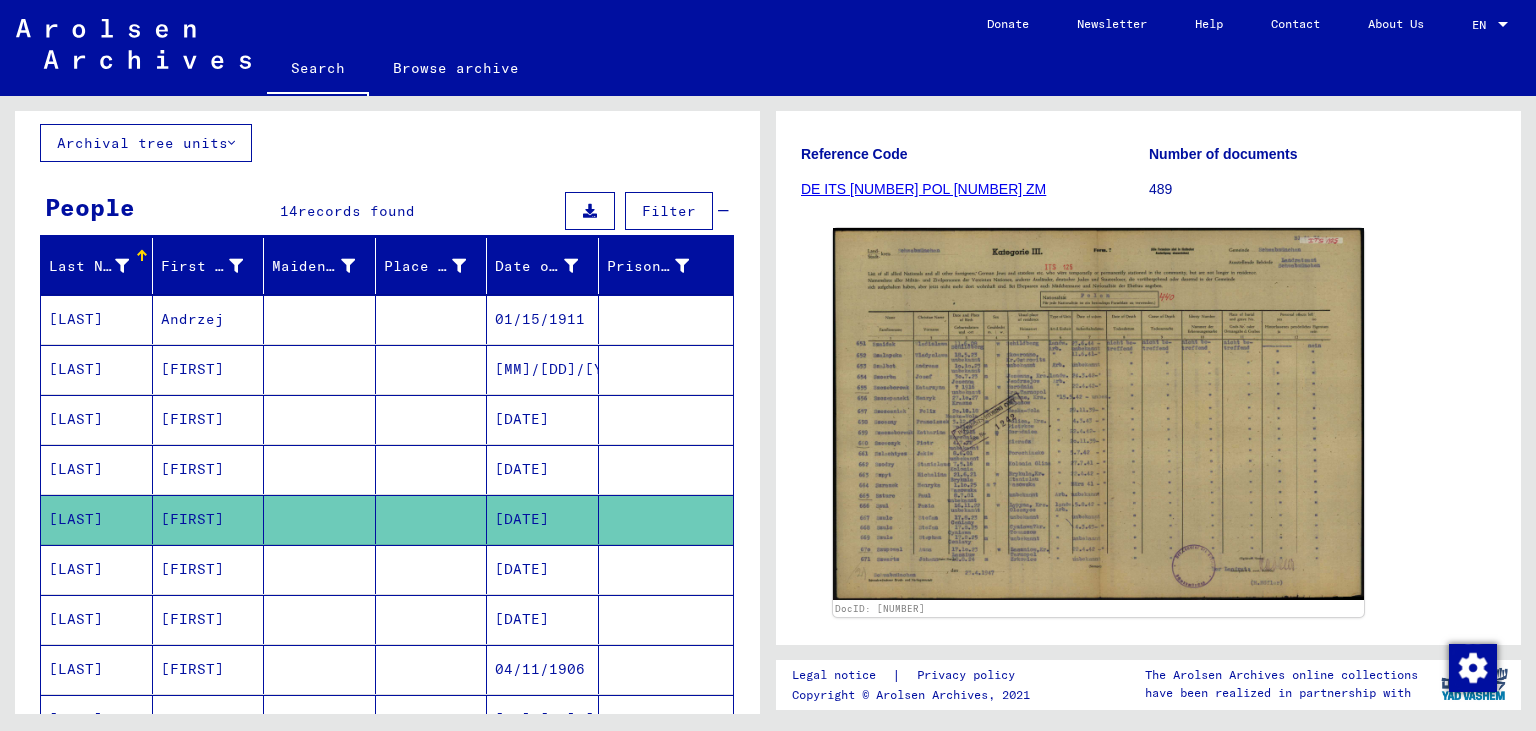 click on "[DATE]" at bounding box center [543, 619] 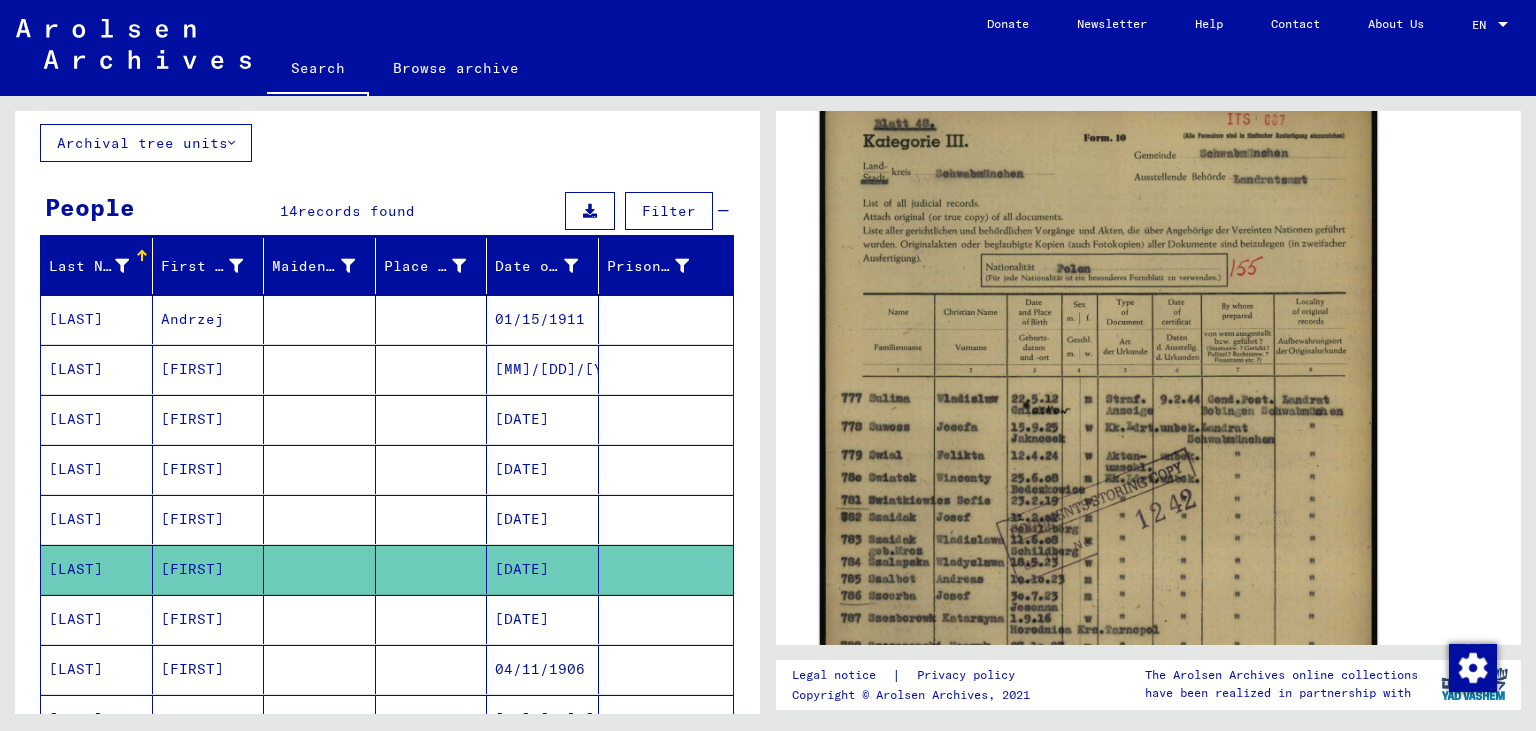 scroll, scrollTop: 441, scrollLeft: 0, axis: vertical 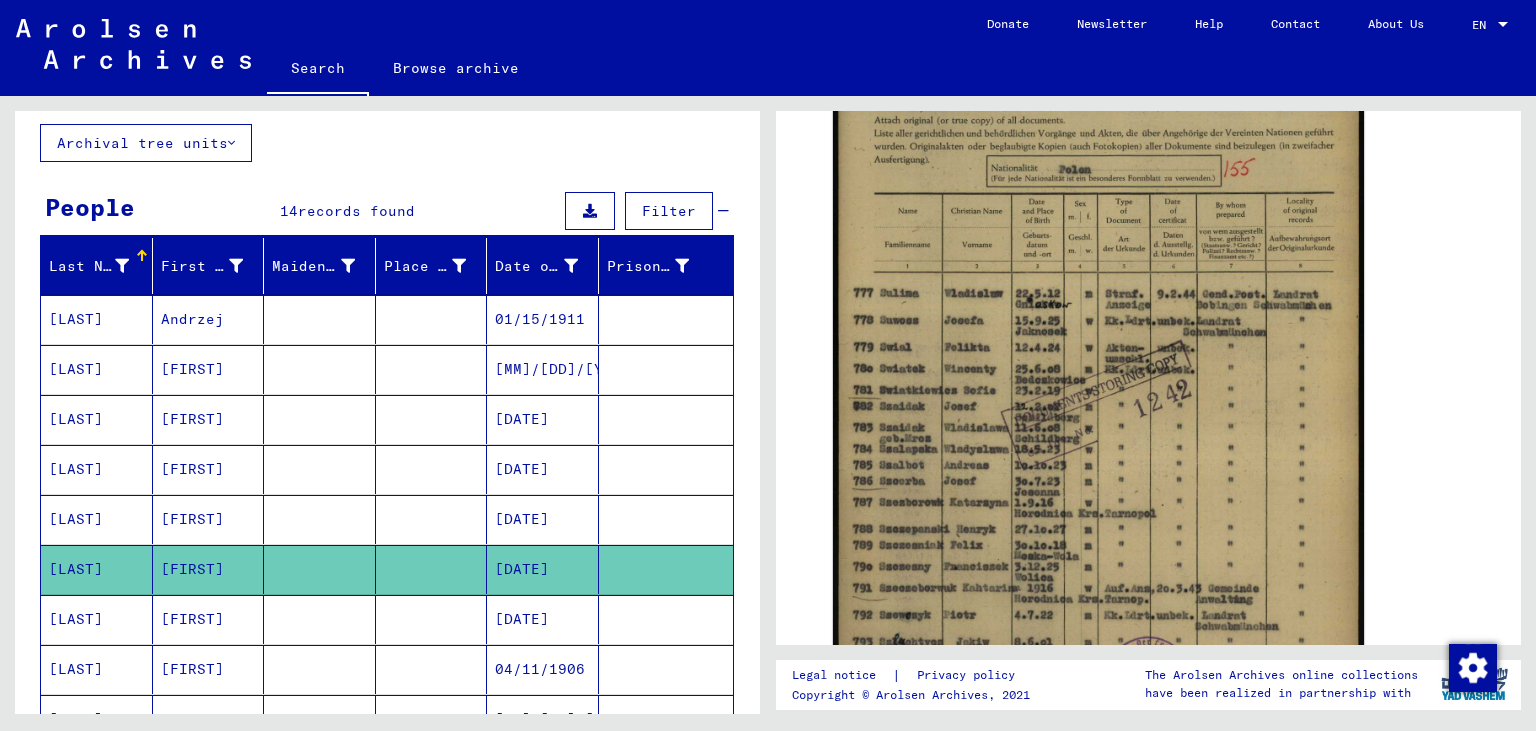 click on "[DATE]" at bounding box center [543, 669] 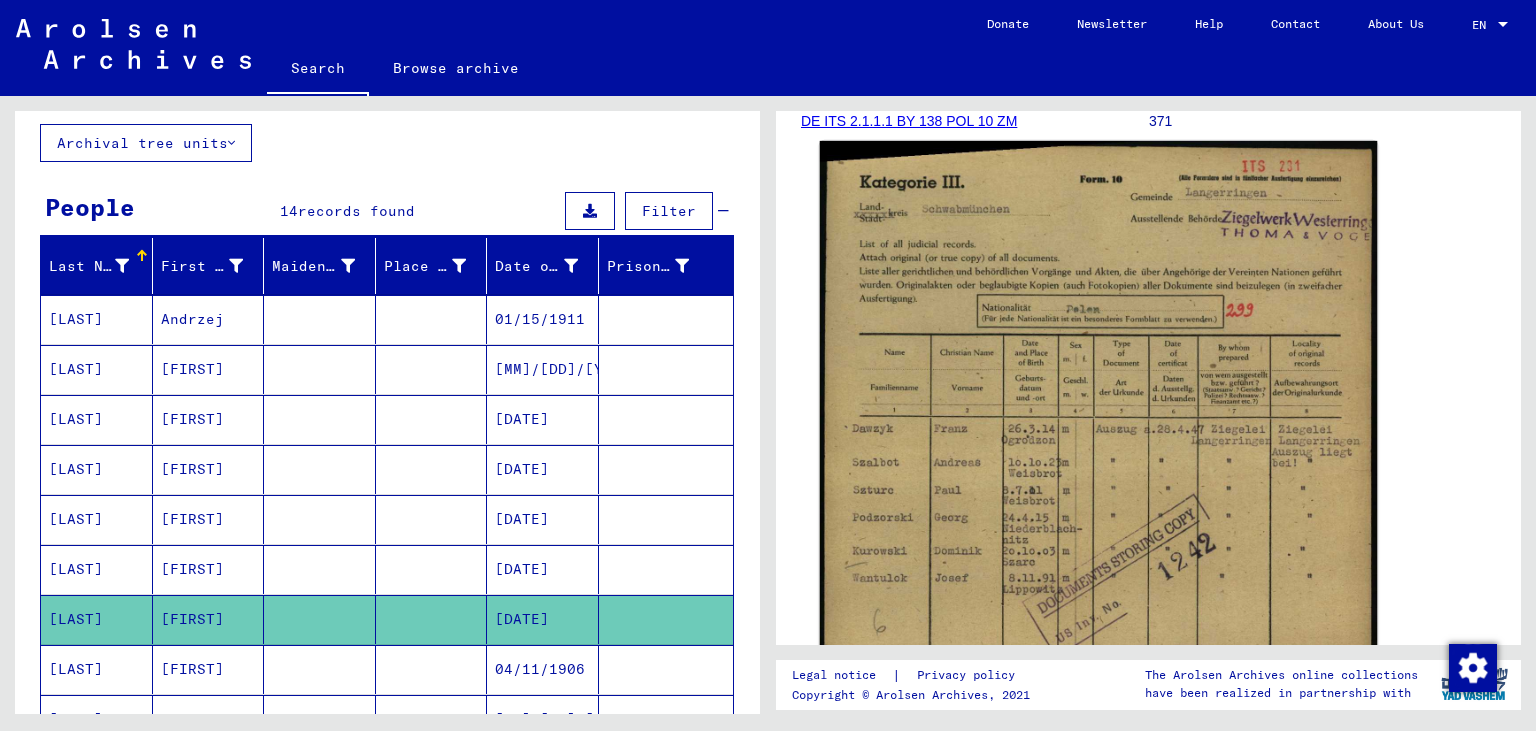 scroll, scrollTop: 441, scrollLeft: 0, axis: vertical 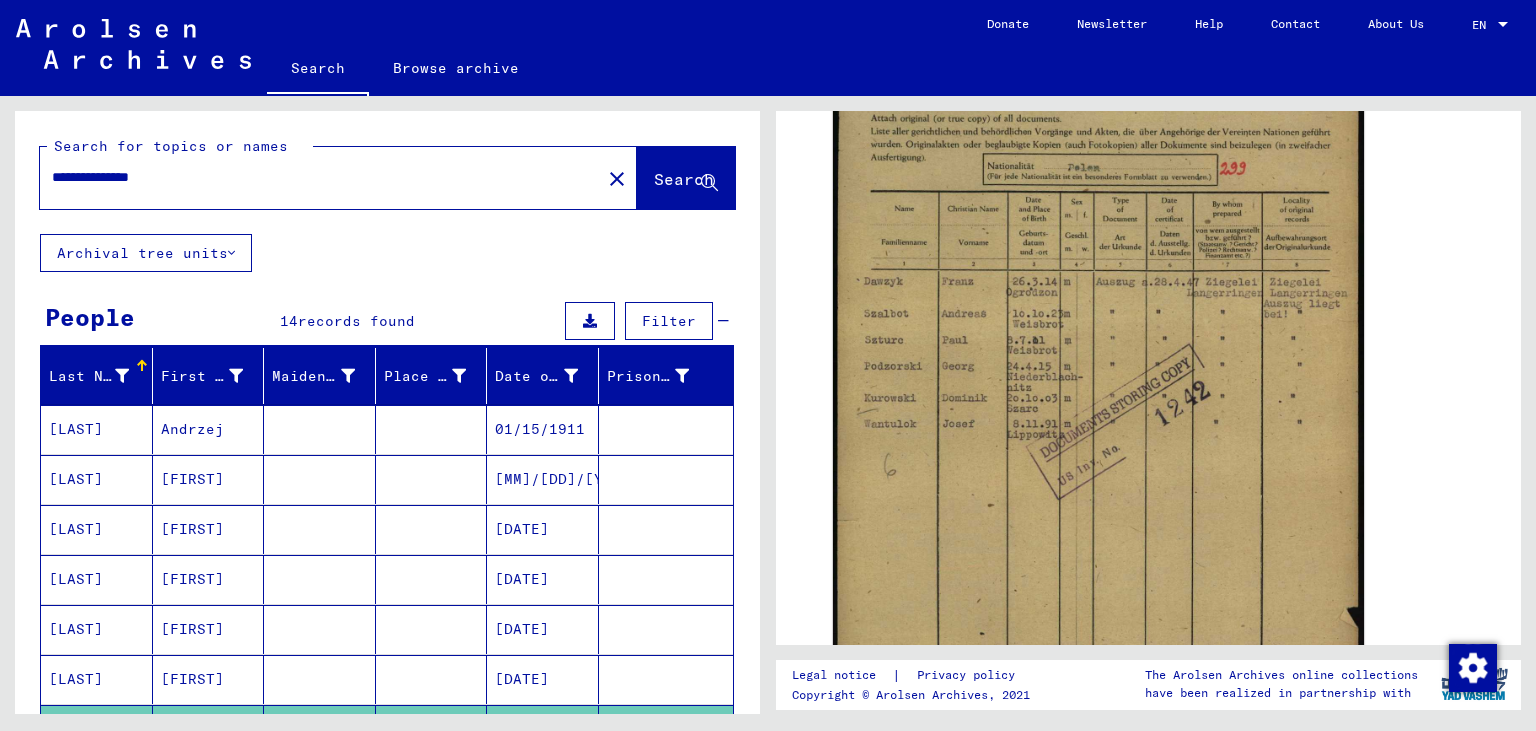 drag, startPoint x: 242, startPoint y: 174, endPoint x: 0, endPoint y: 140, distance: 244.37675 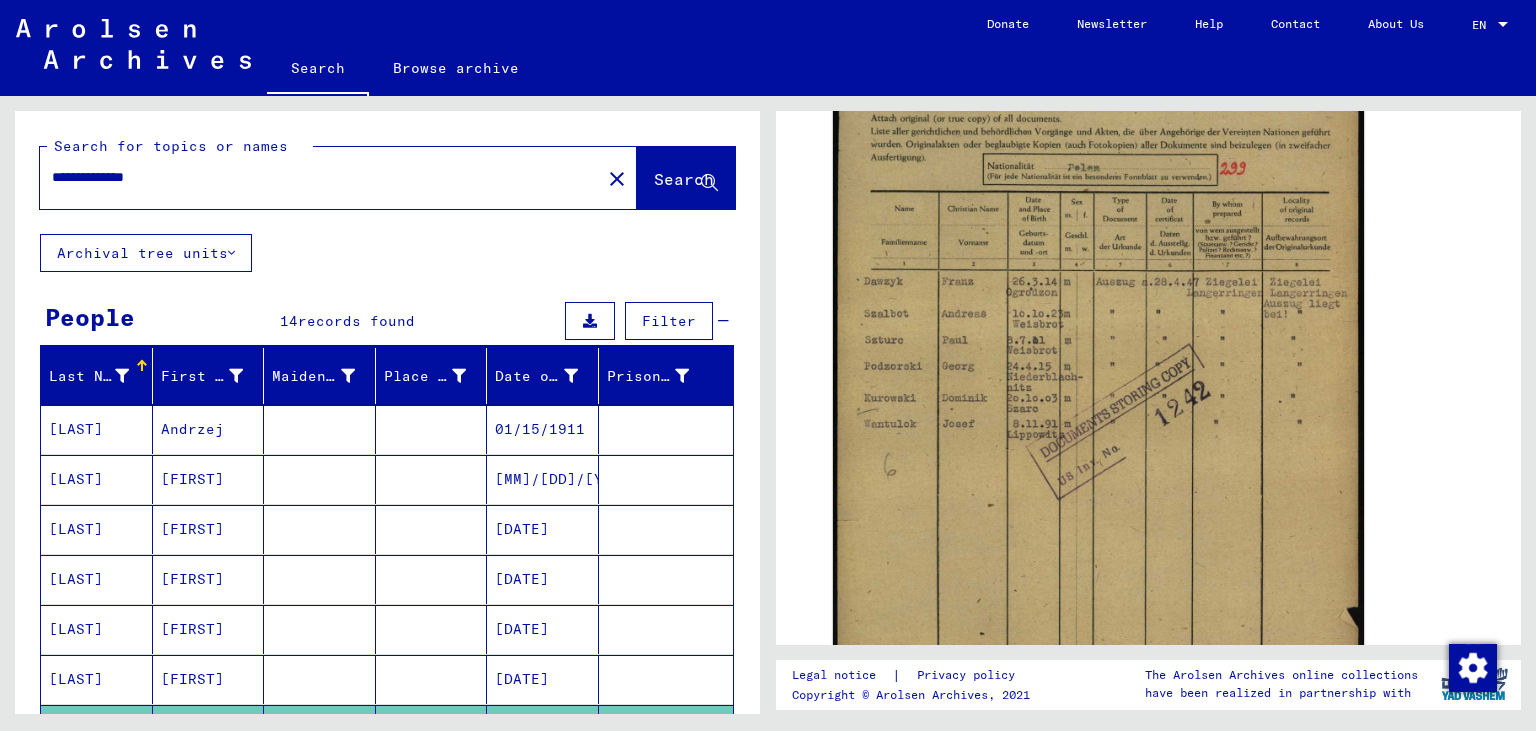 scroll, scrollTop: 0, scrollLeft: 0, axis: both 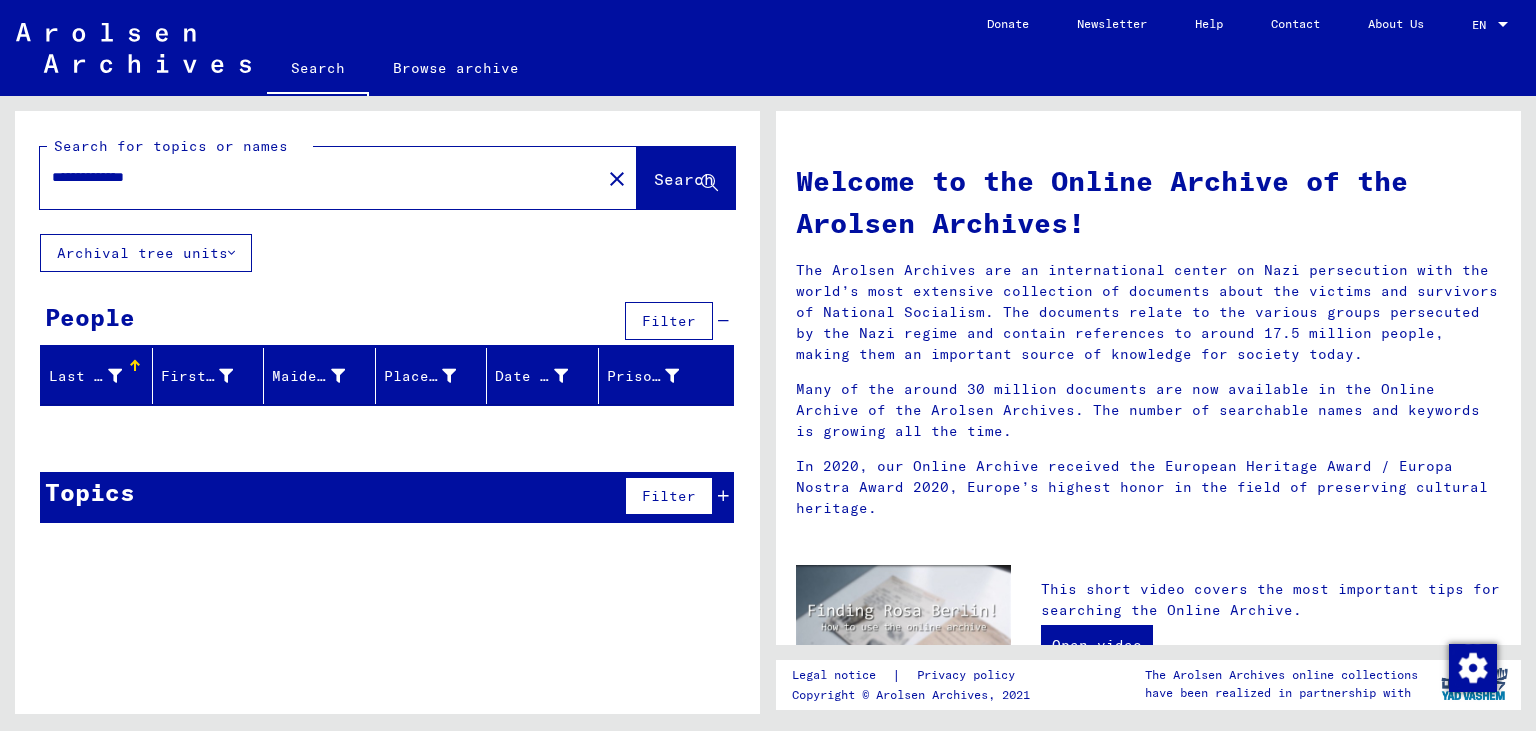 click on "**********" at bounding box center (314, 177) 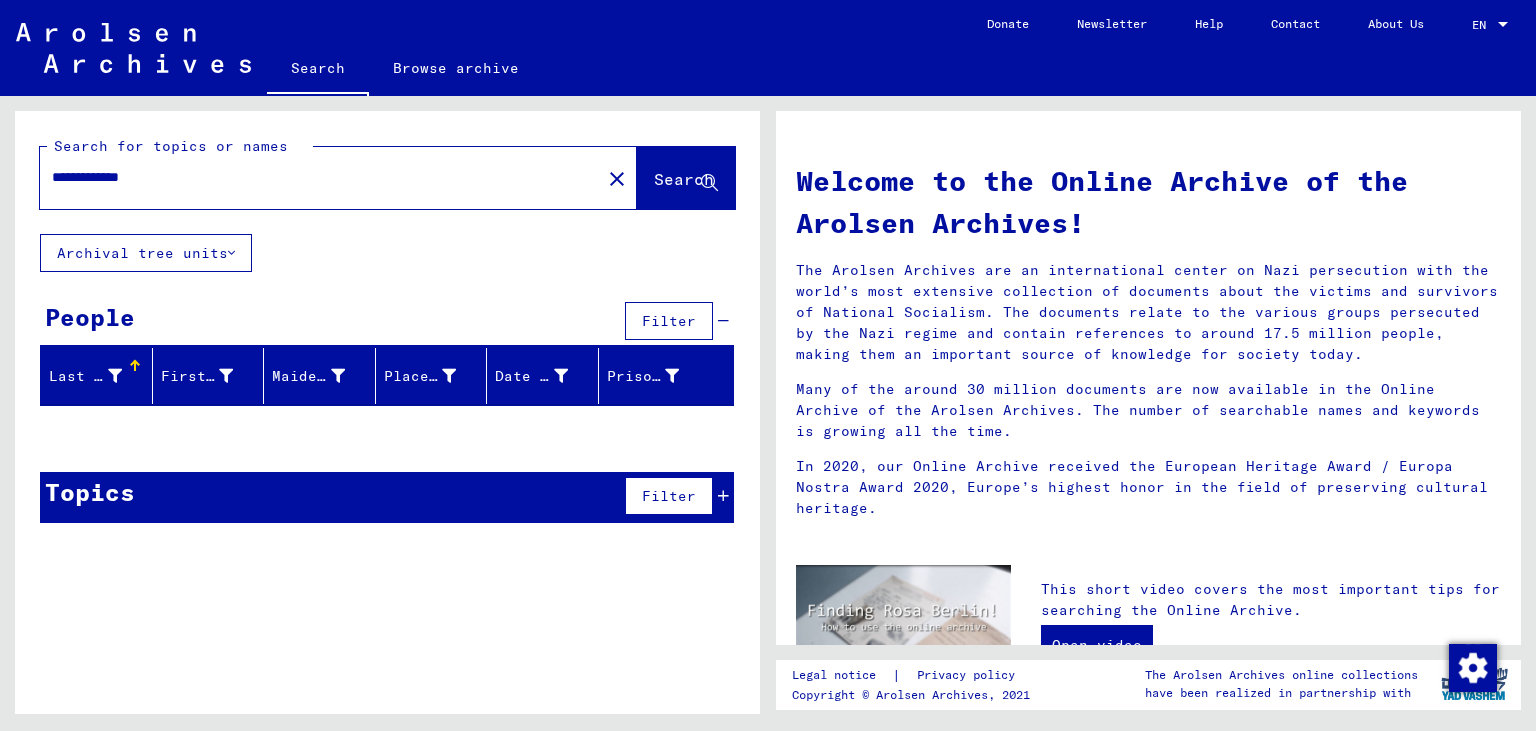 drag, startPoint x: 16, startPoint y: 172, endPoint x: 0, endPoint y: 159, distance: 20.615528 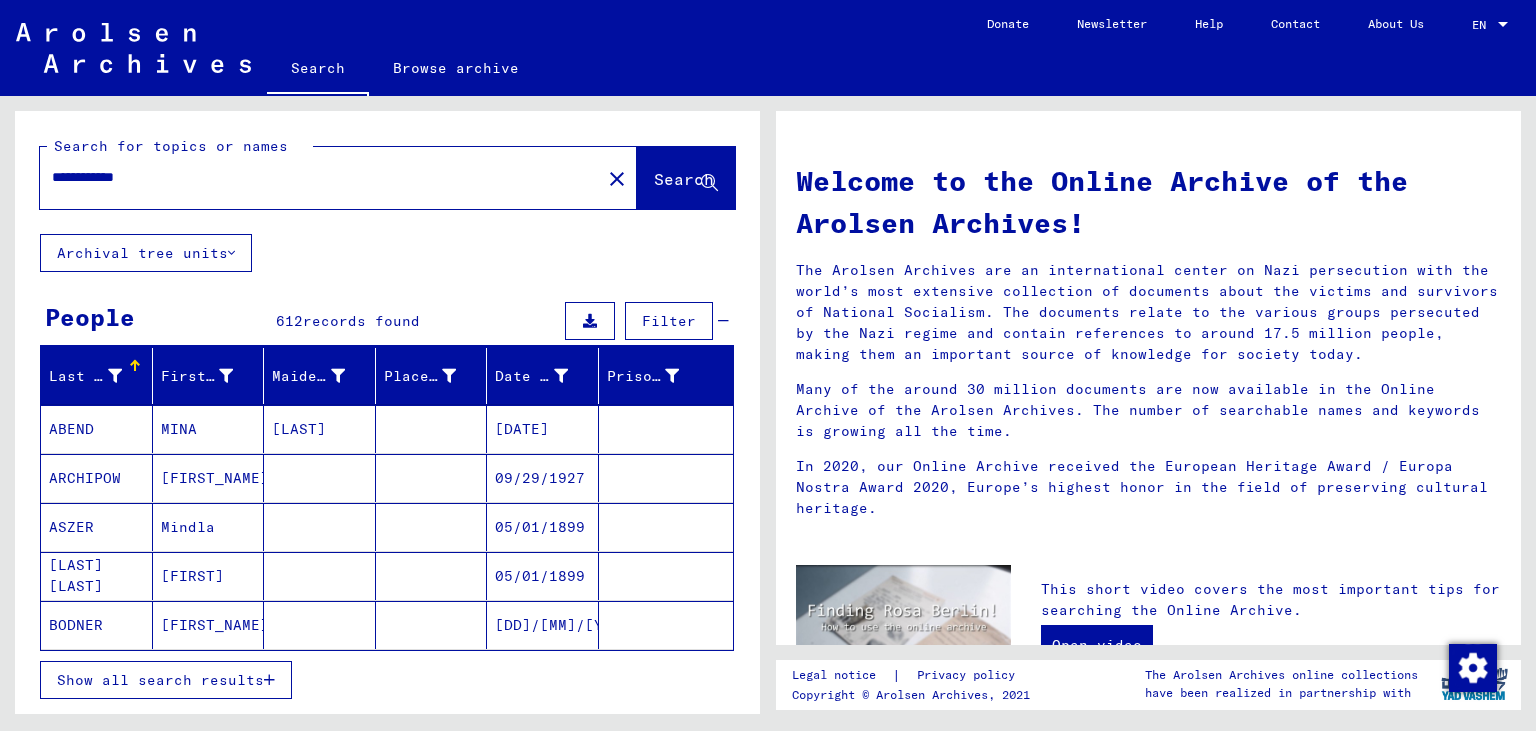 scroll, scrollTop: 110, scrollLeft: 0, axis: vertical 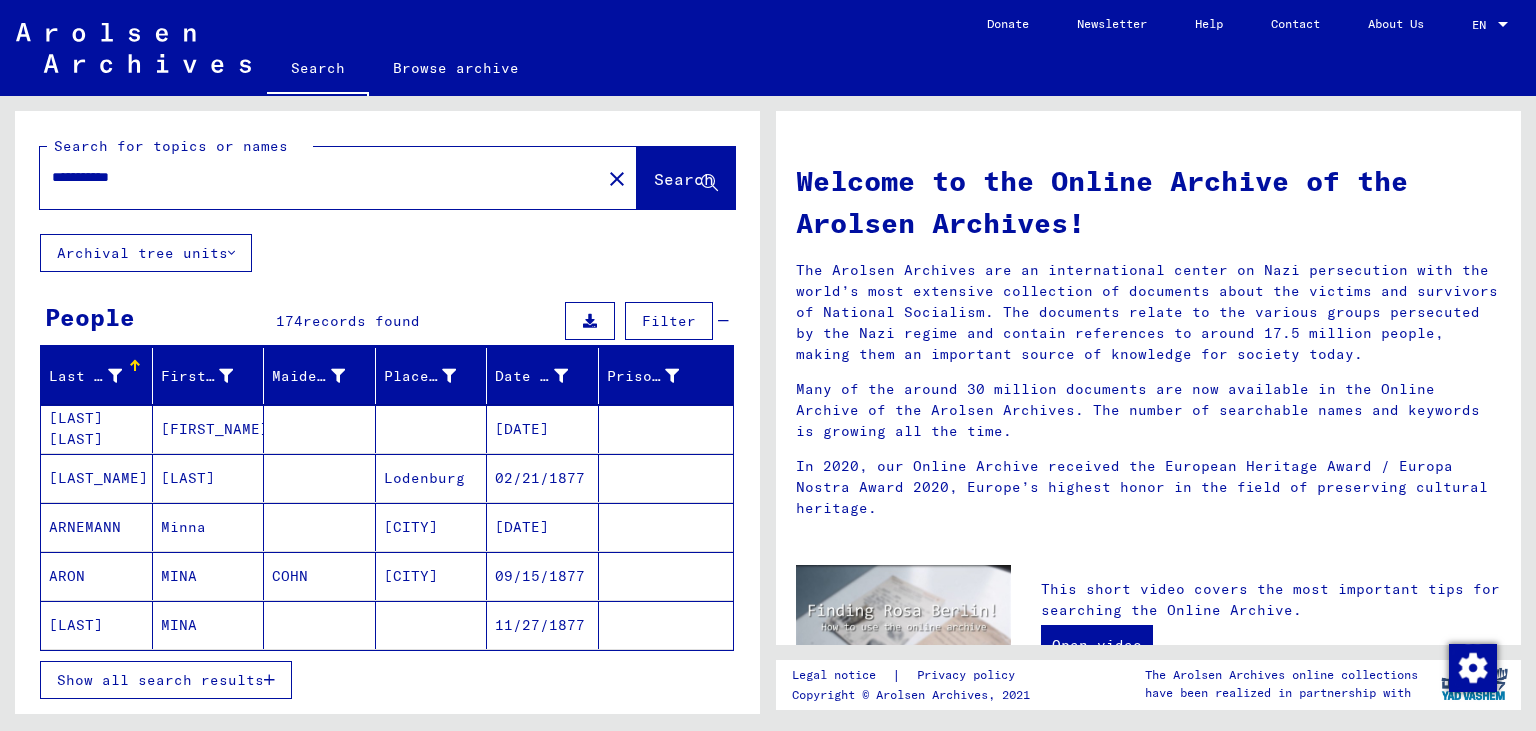 drag, startPoint x: 214, startPoint y: 172, endPoint x: 0, endPoint y: 142, distance: 216.09258 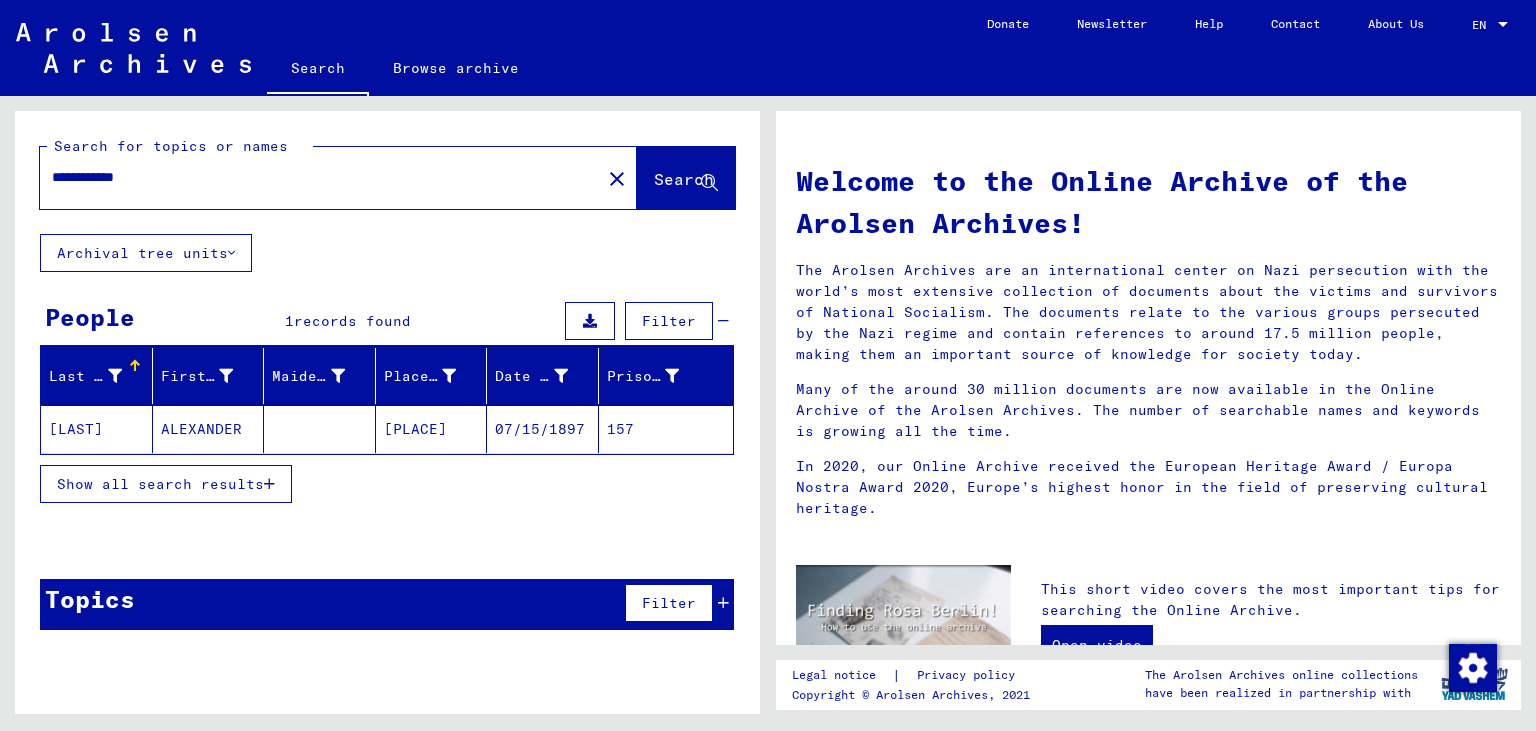 drag, startPoint x: 467, startPoint y: 429, endPoint x: 384, endPoint y: 425, distance: 83.09633 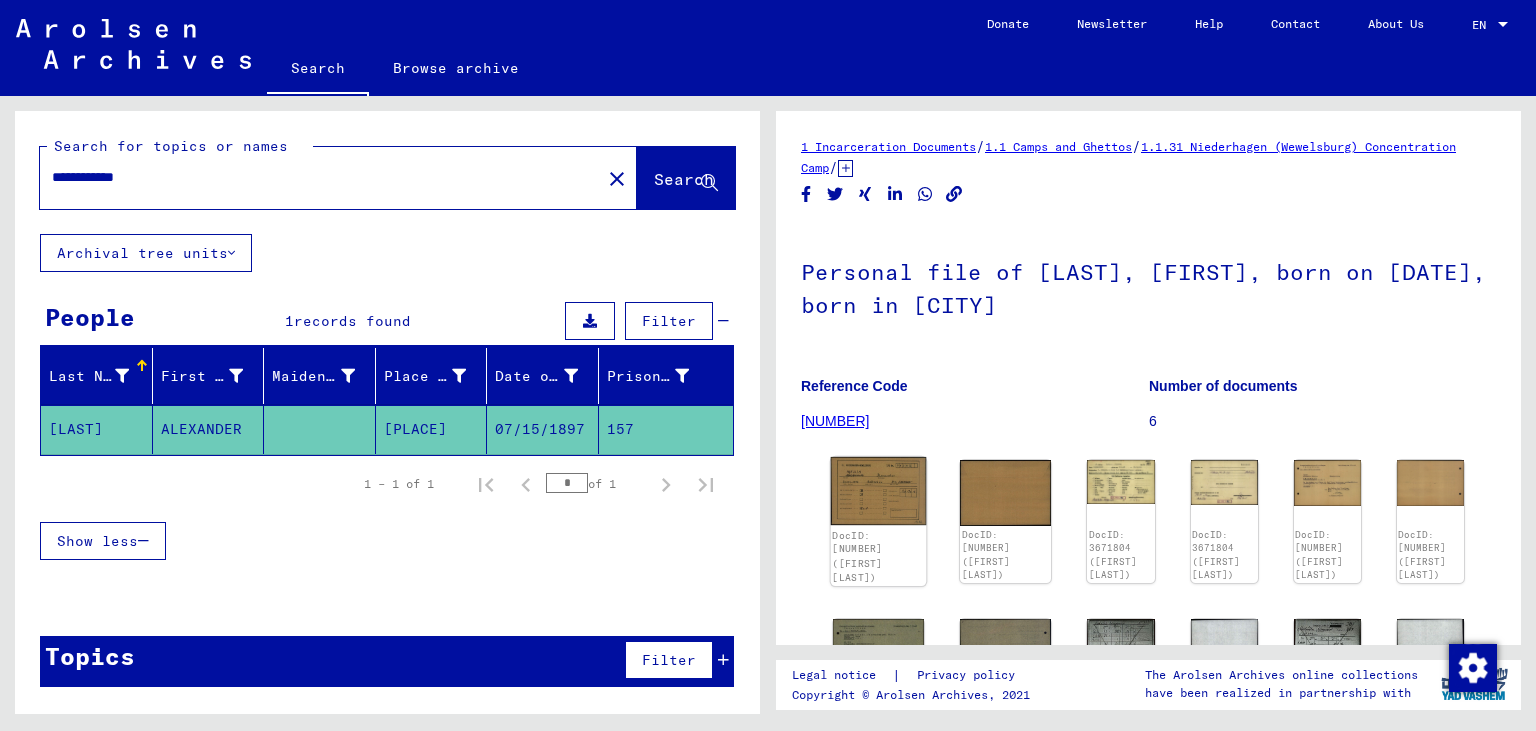 click 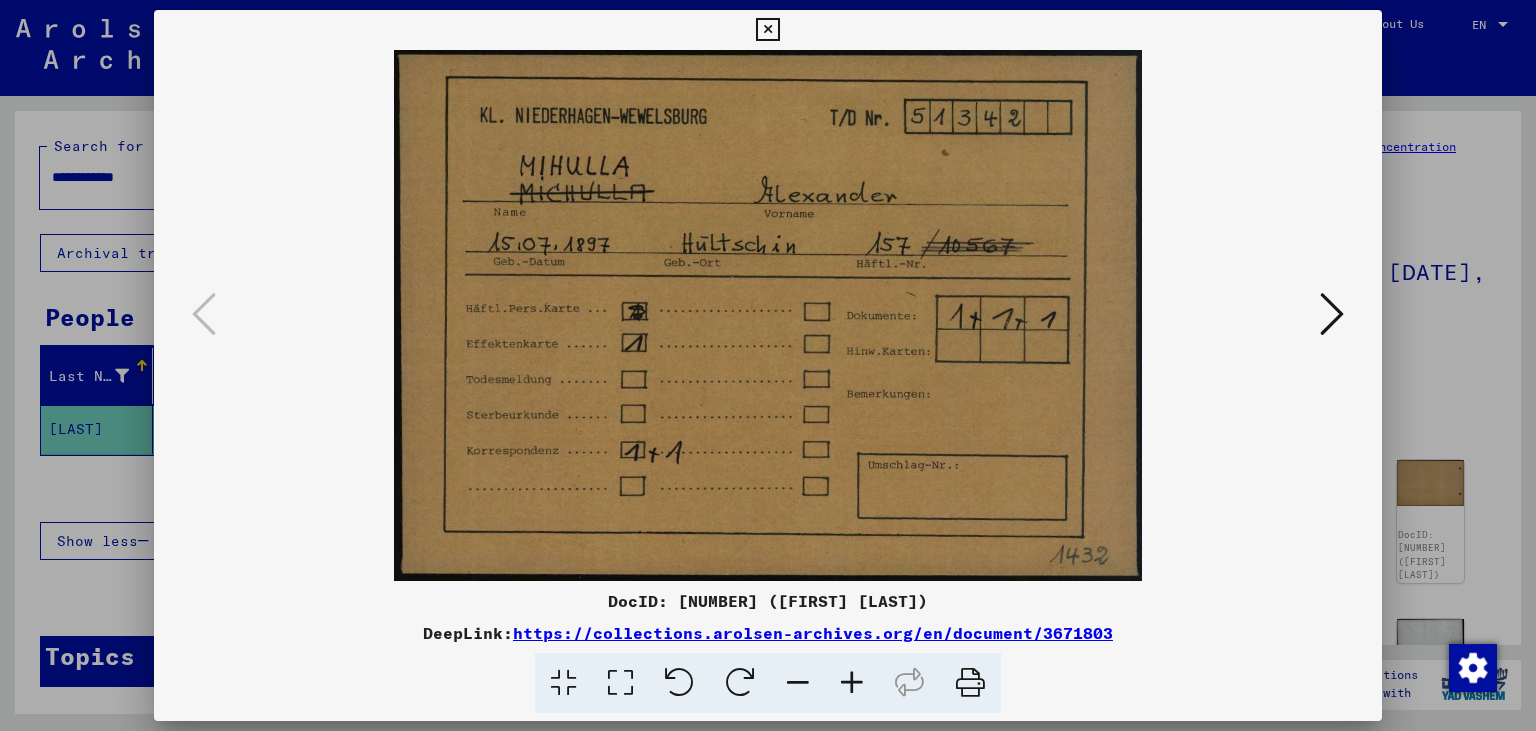 click at bounding box center [1332, 314] 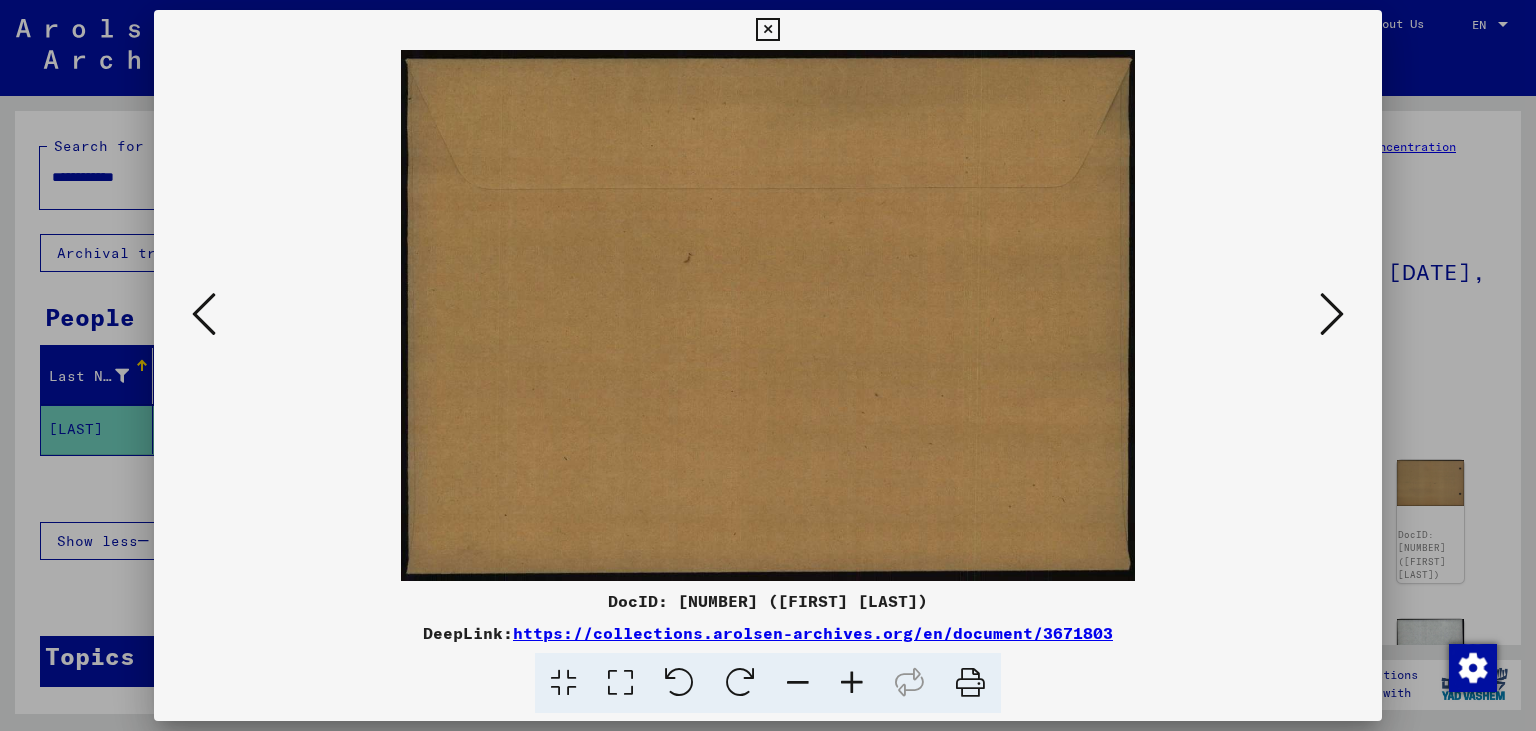 click at bounding box center [1332, 314] 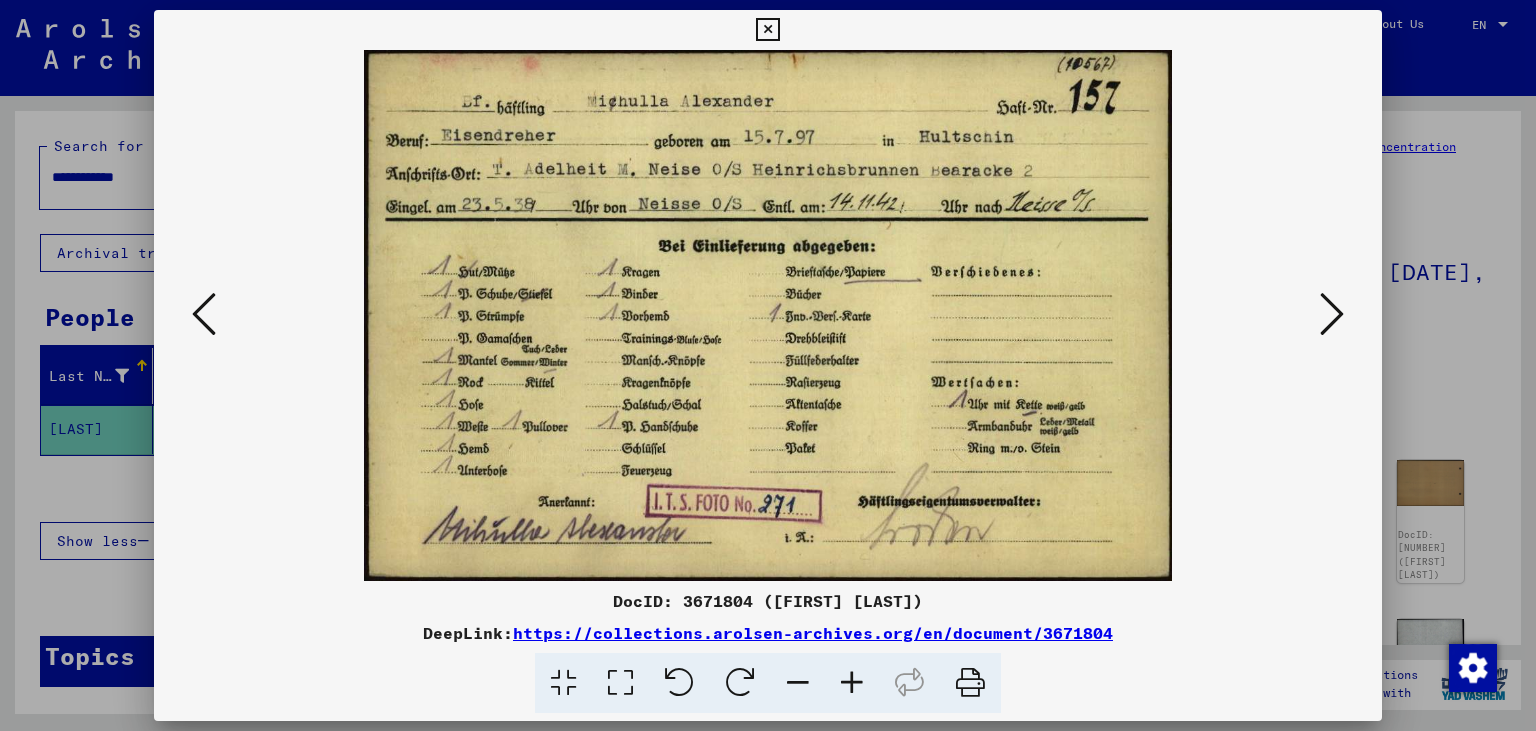 click at bounding box center [1332, 314] 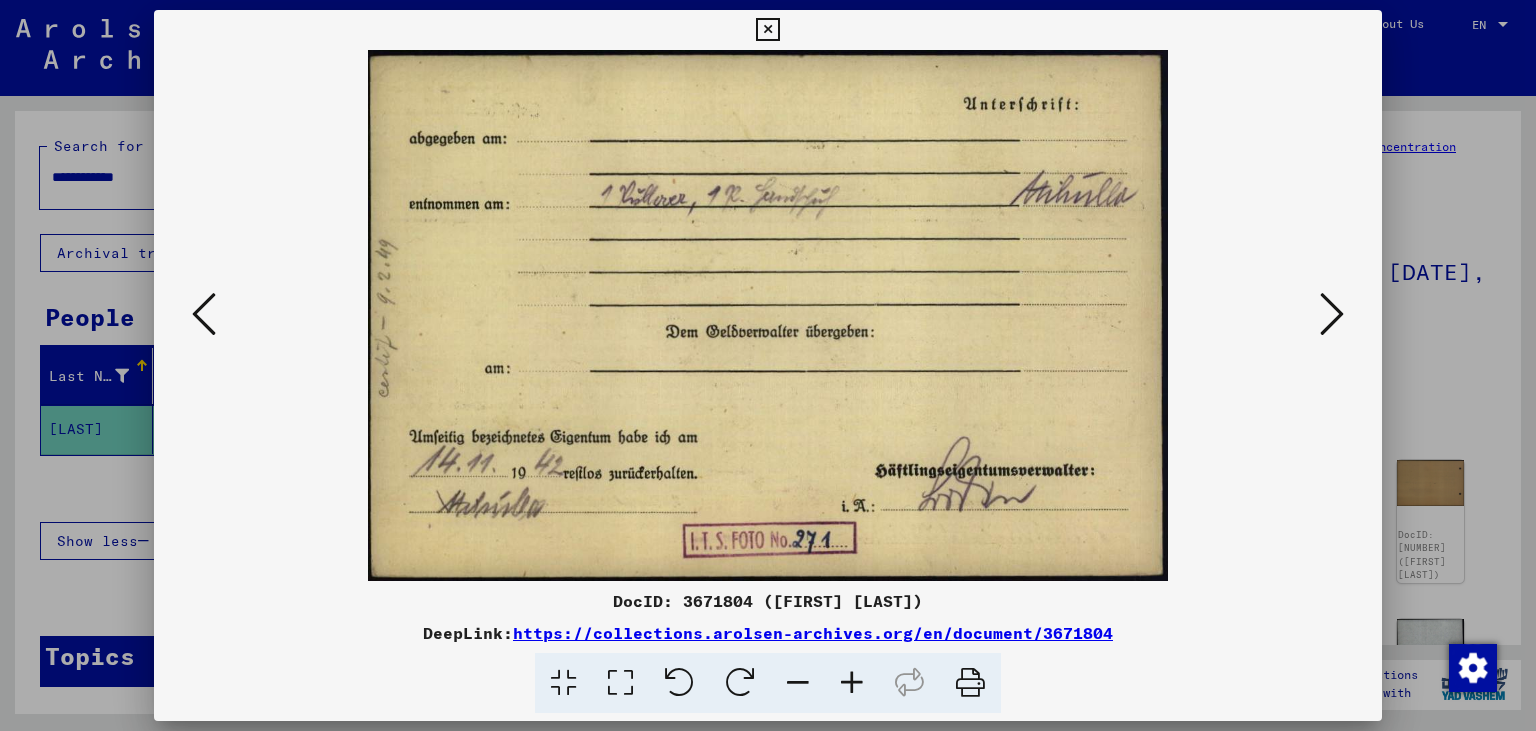 click at bounding box center (1332, 314) 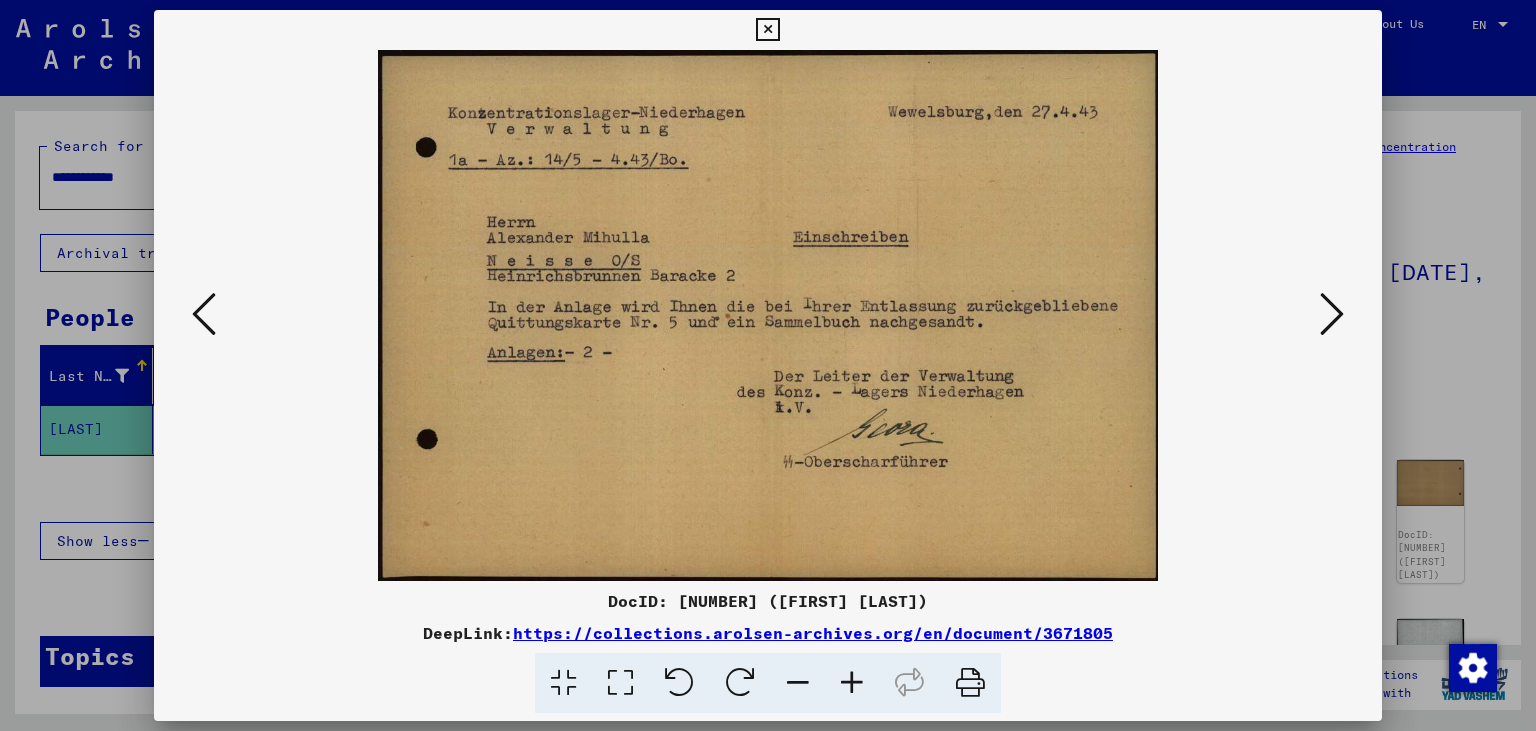 click at bounding box center (1332, 314) 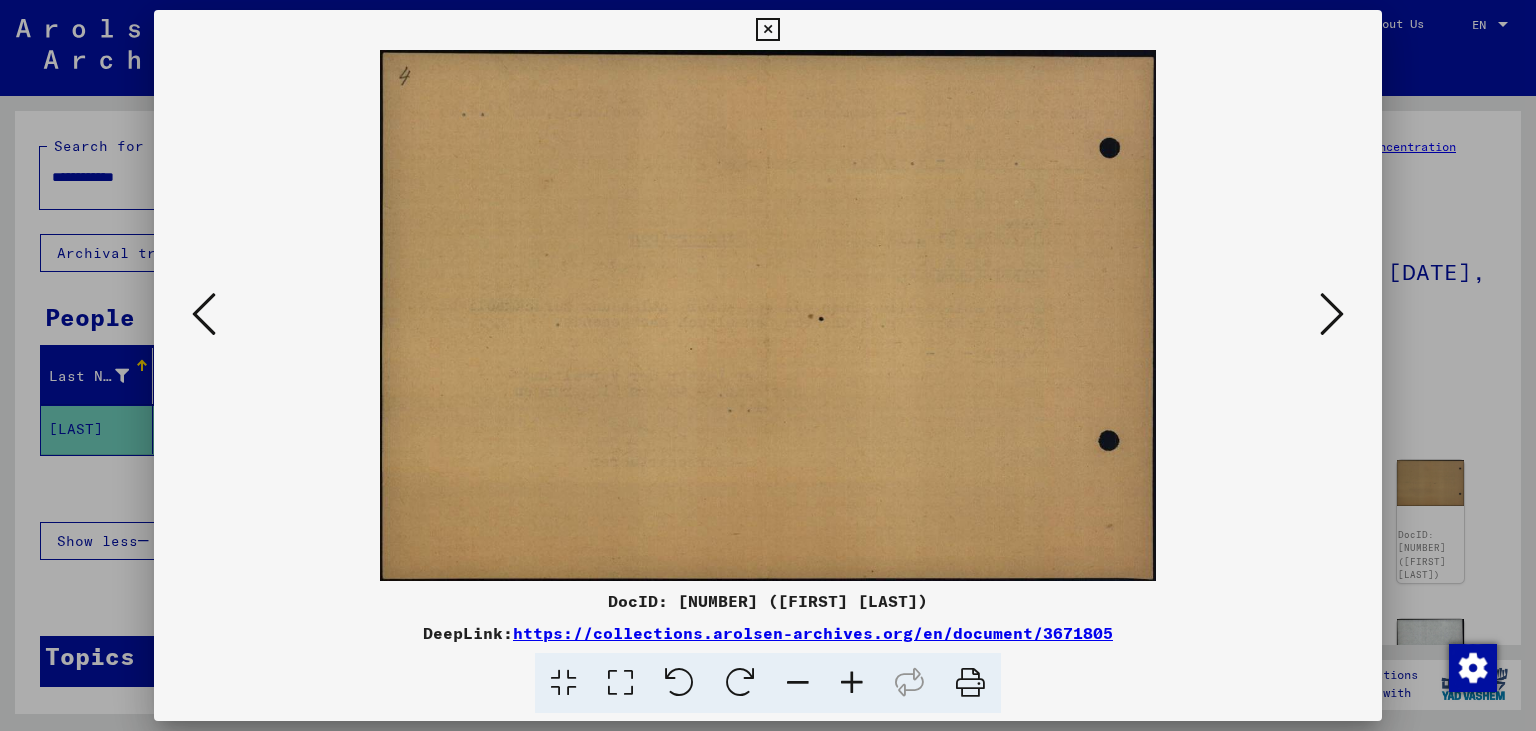click at bounding box center (1332, 314) 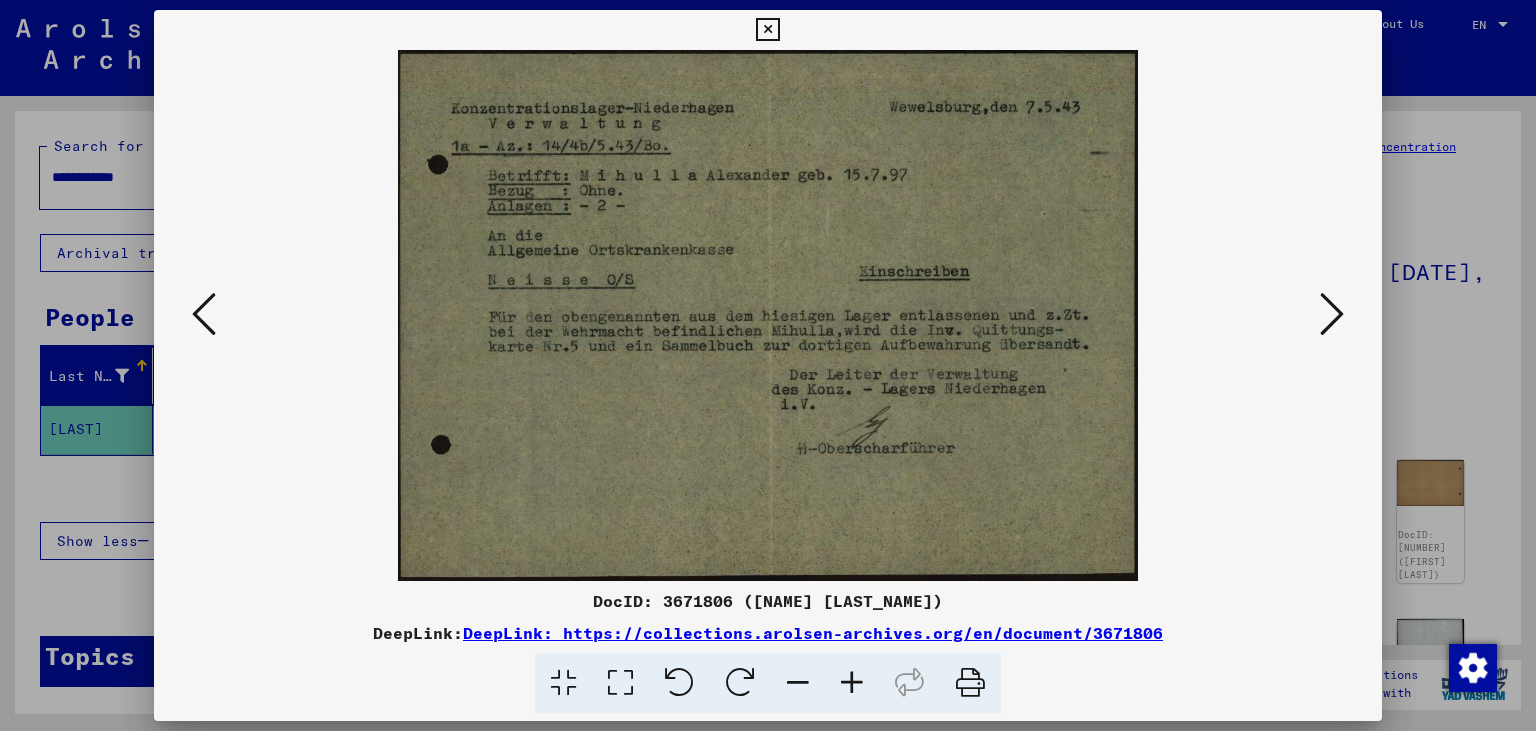 click at bounding box center [1332, 314] 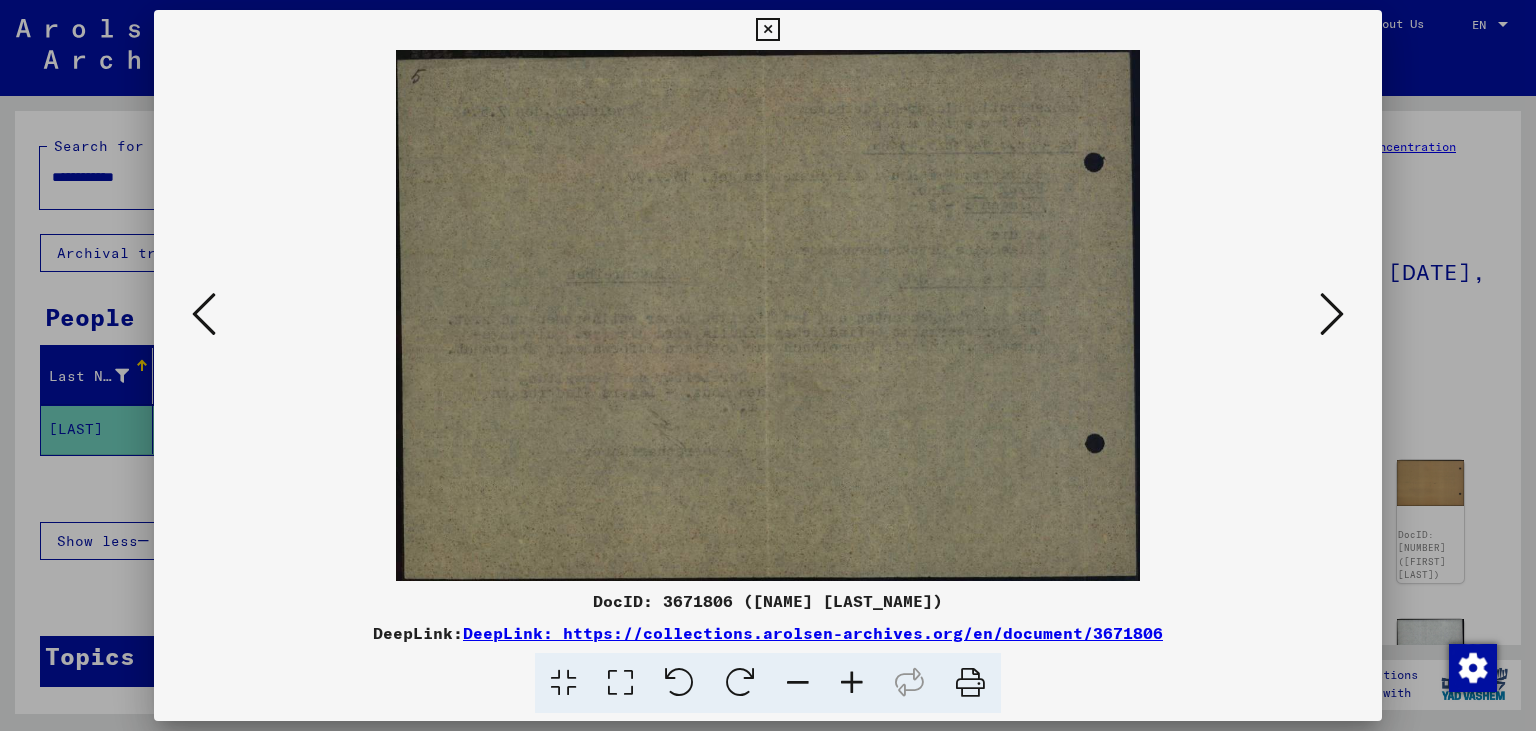 click at bounding box center [1332, 314] 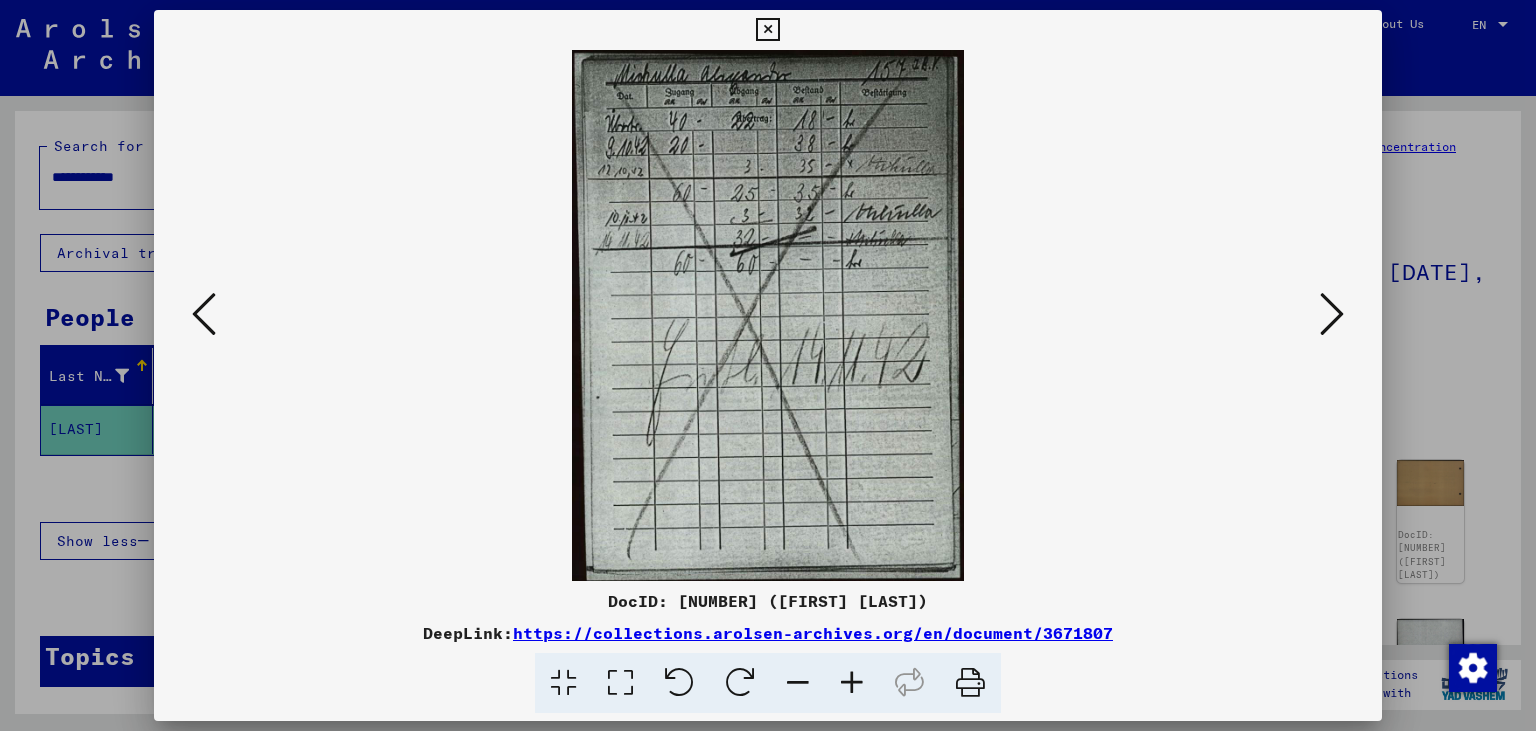 click at bounding box center [1332, 314] 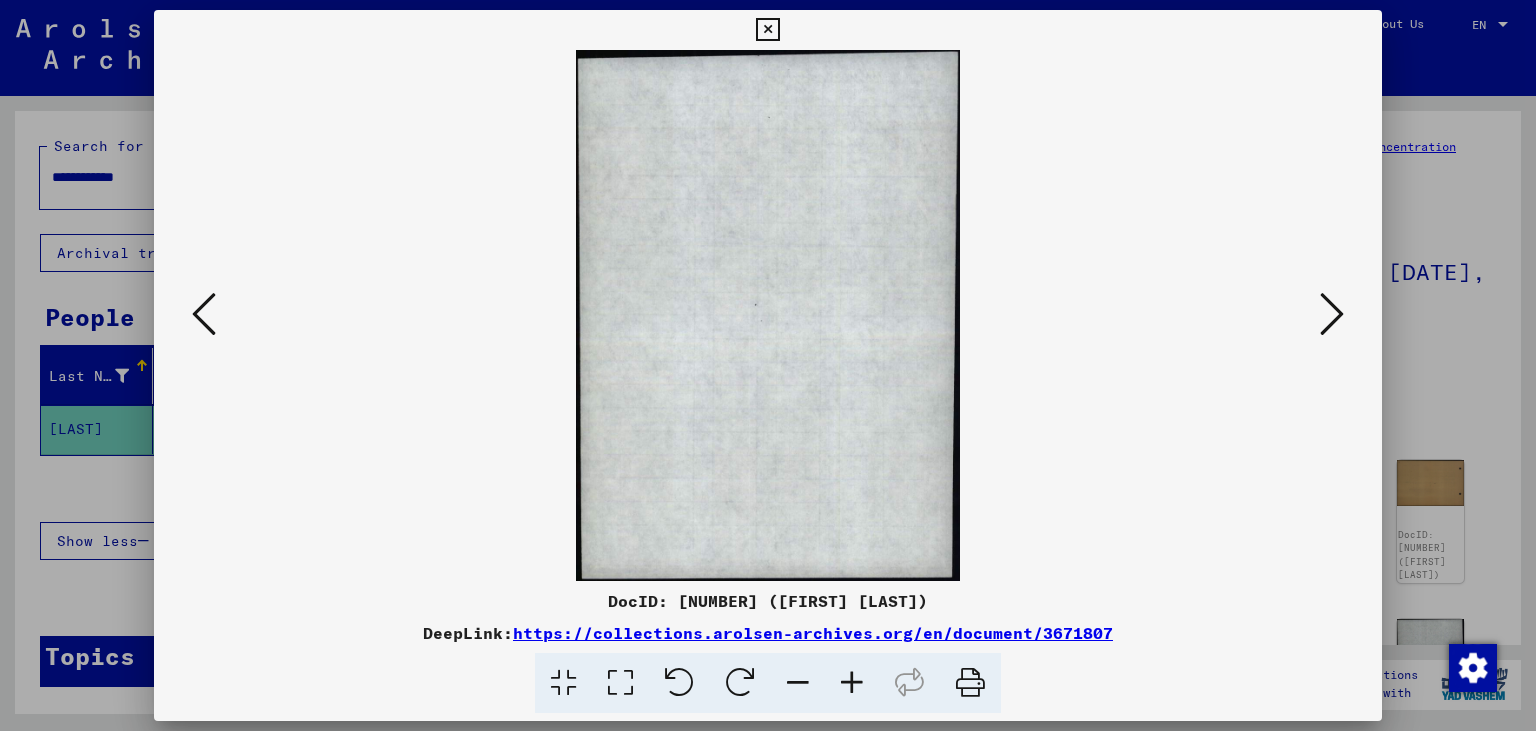 click at bounding box center [1332, 314] 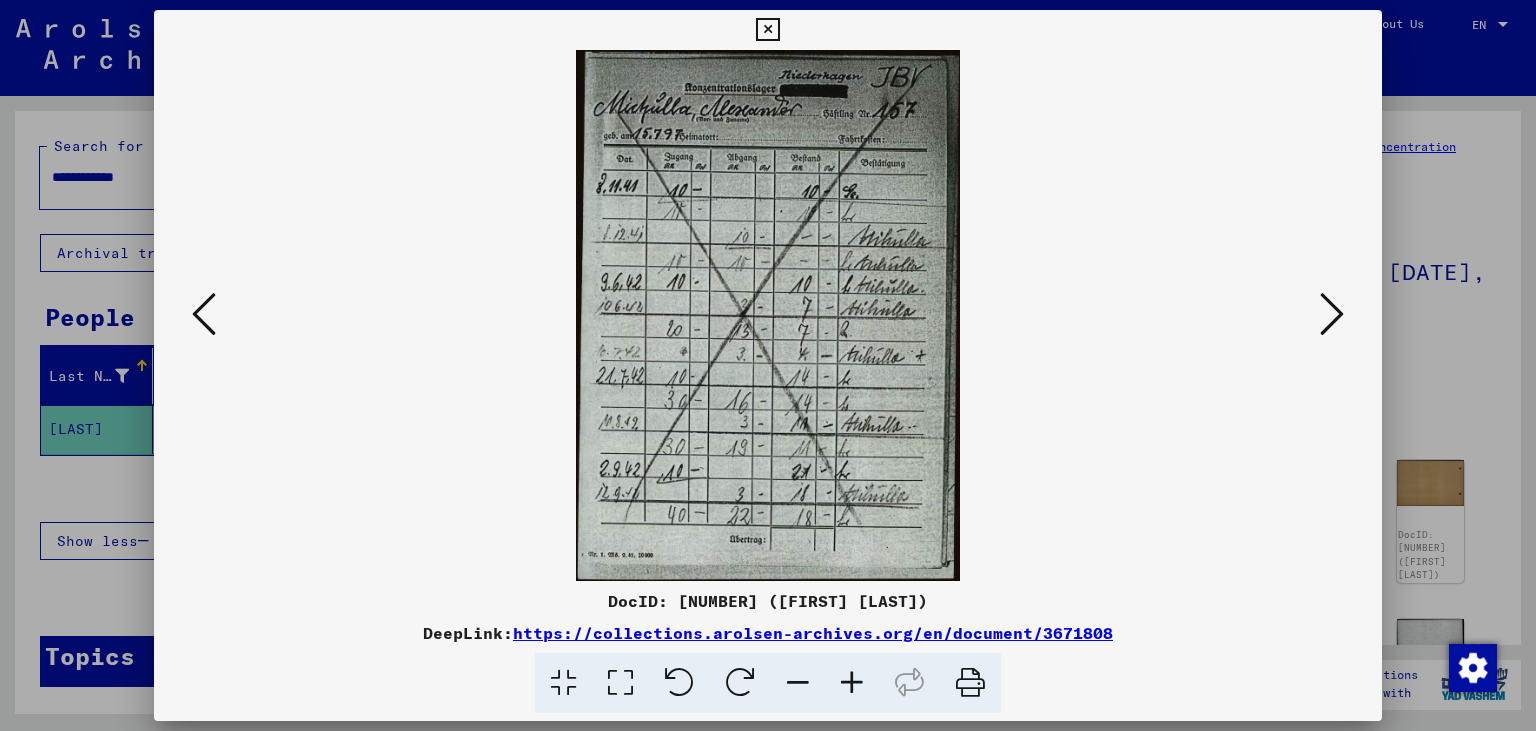 click at bounding box center (1332, 314) 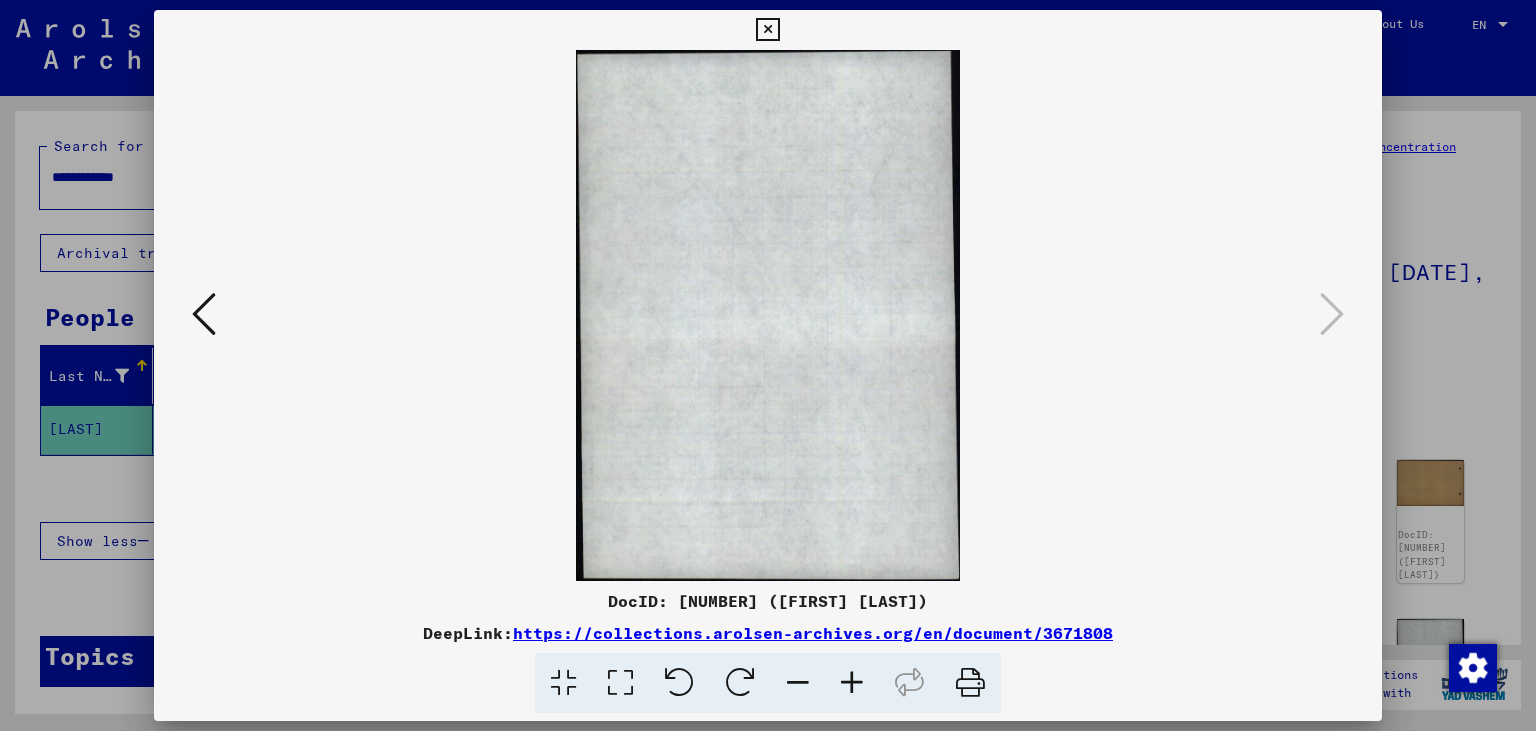click at bounding box center (767, 30) 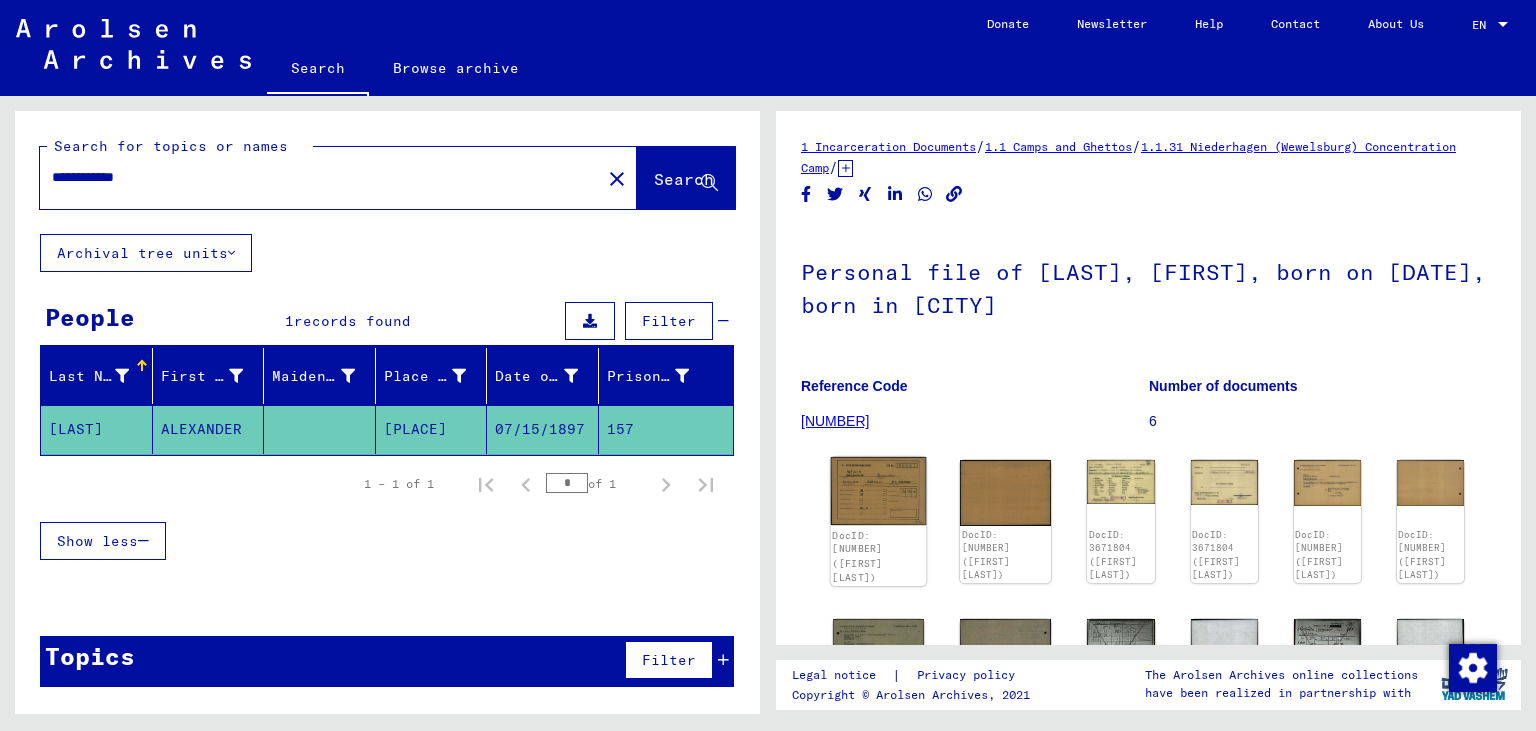 click 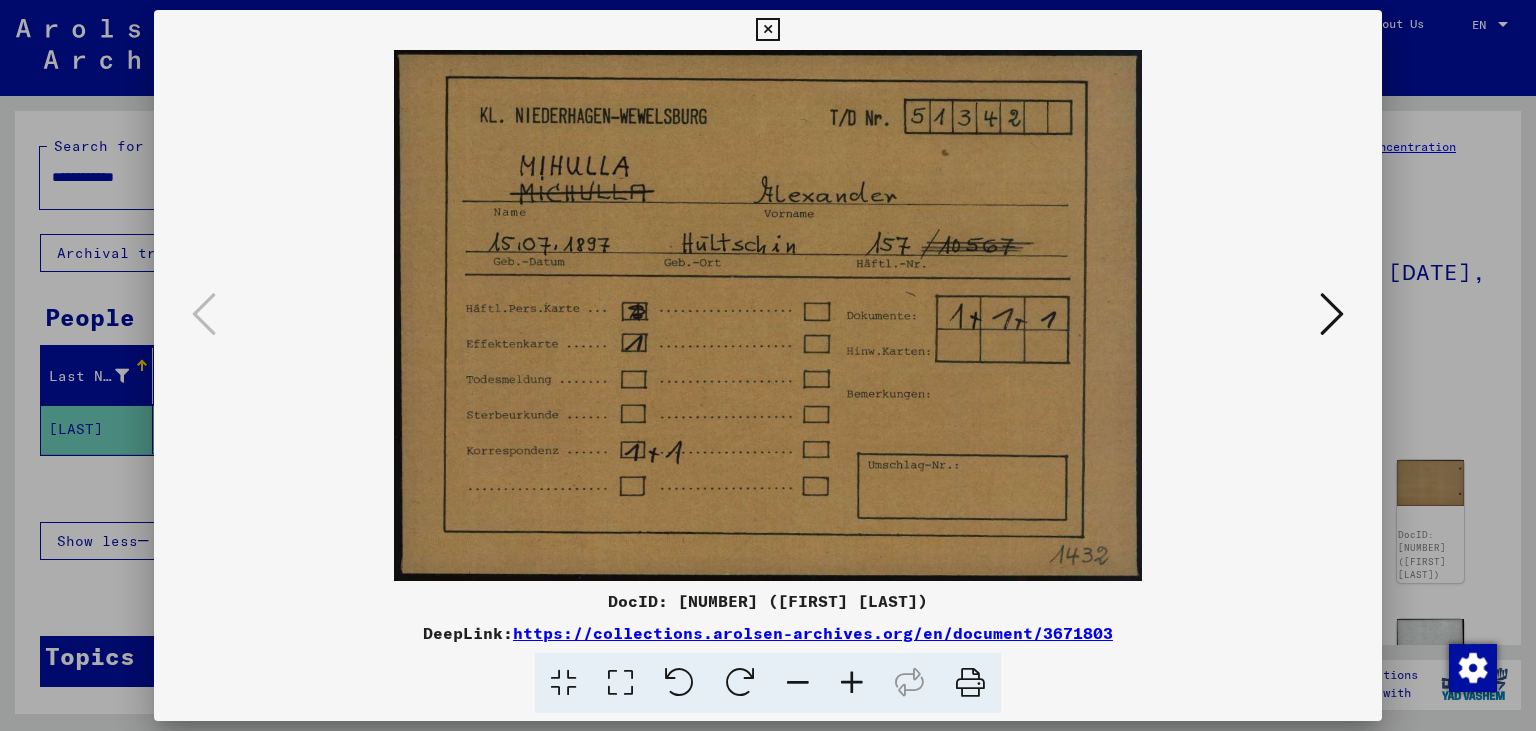 click at bounding box center [1332, 314] 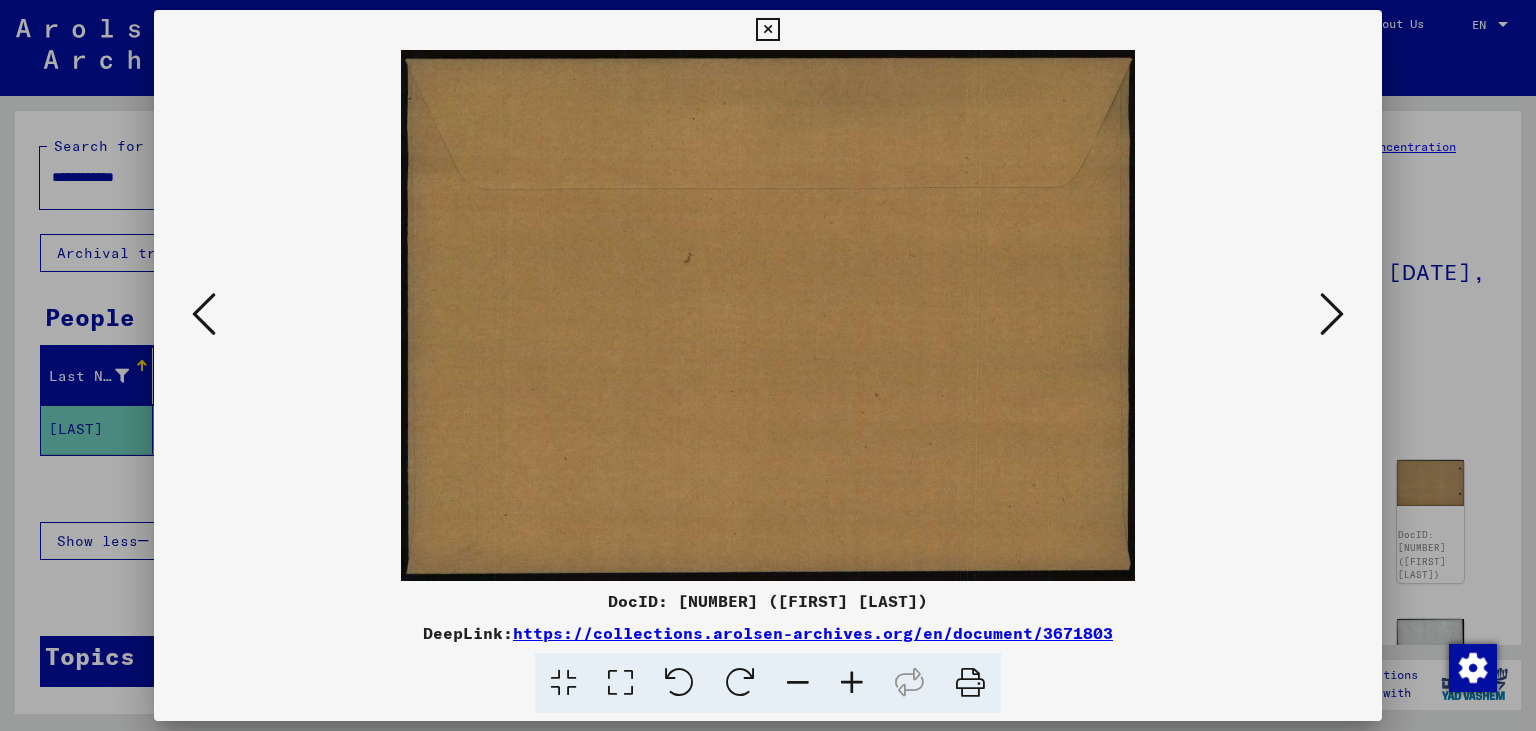 click at bounding box center [1332, 314] 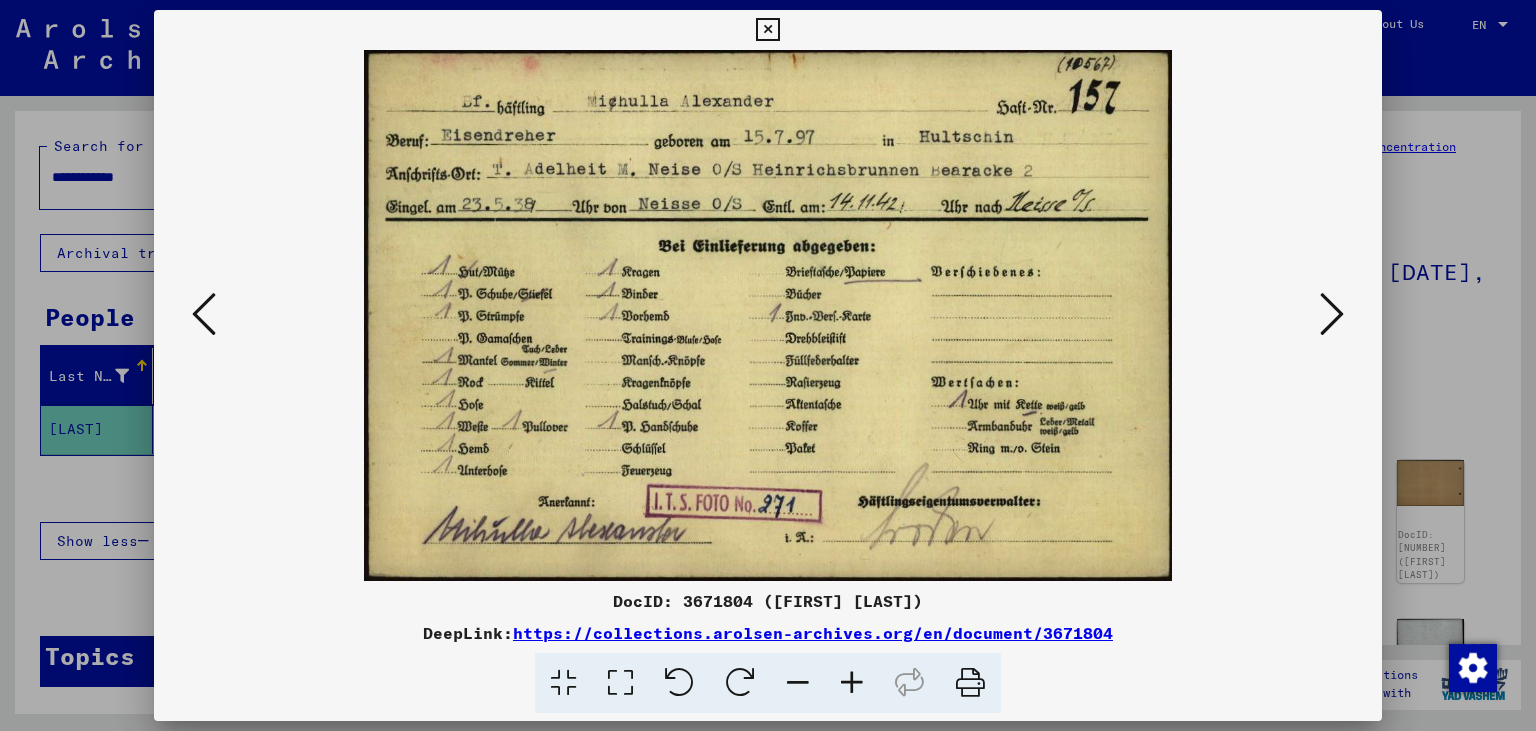 click at bounding box center (1332, 314) 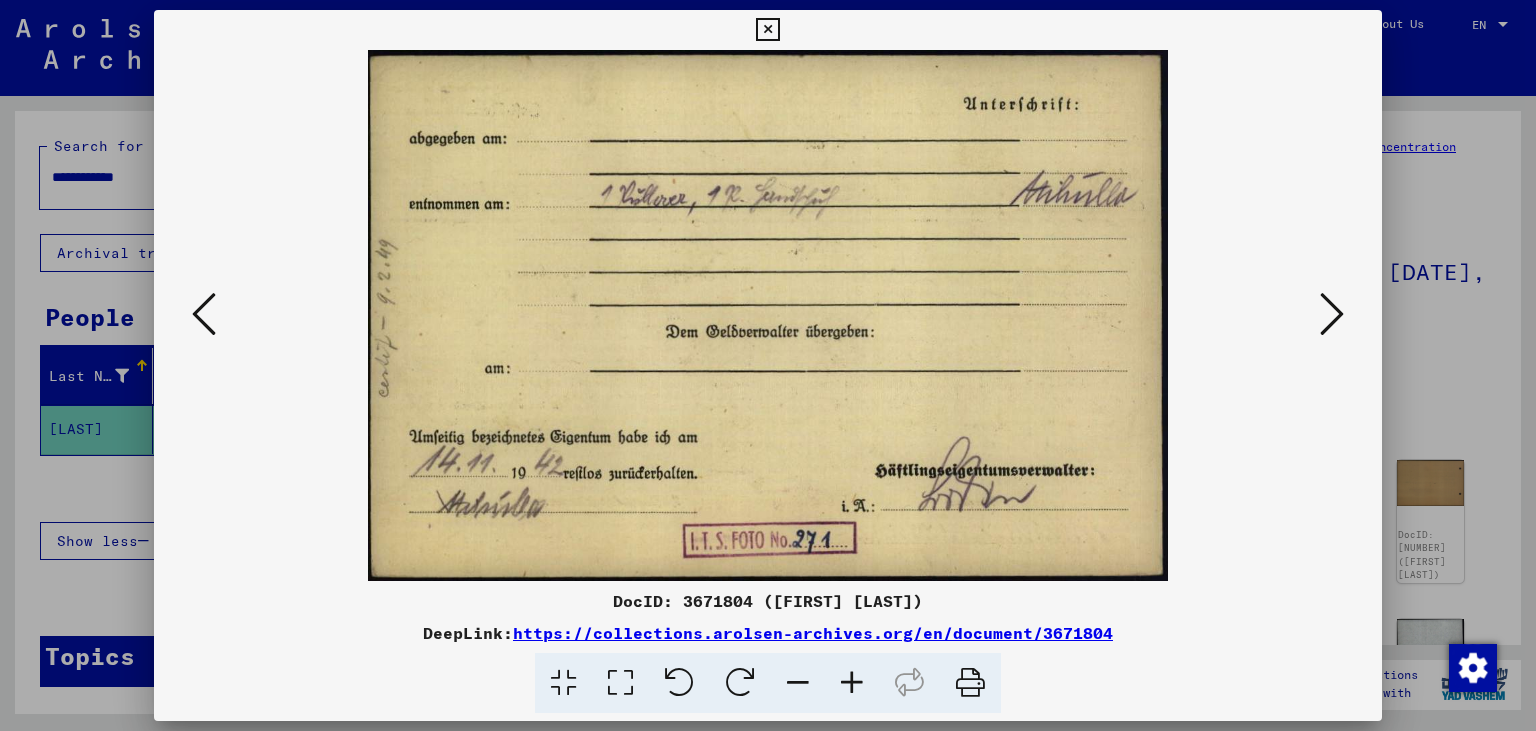 click at bounding box center (1332, 314) 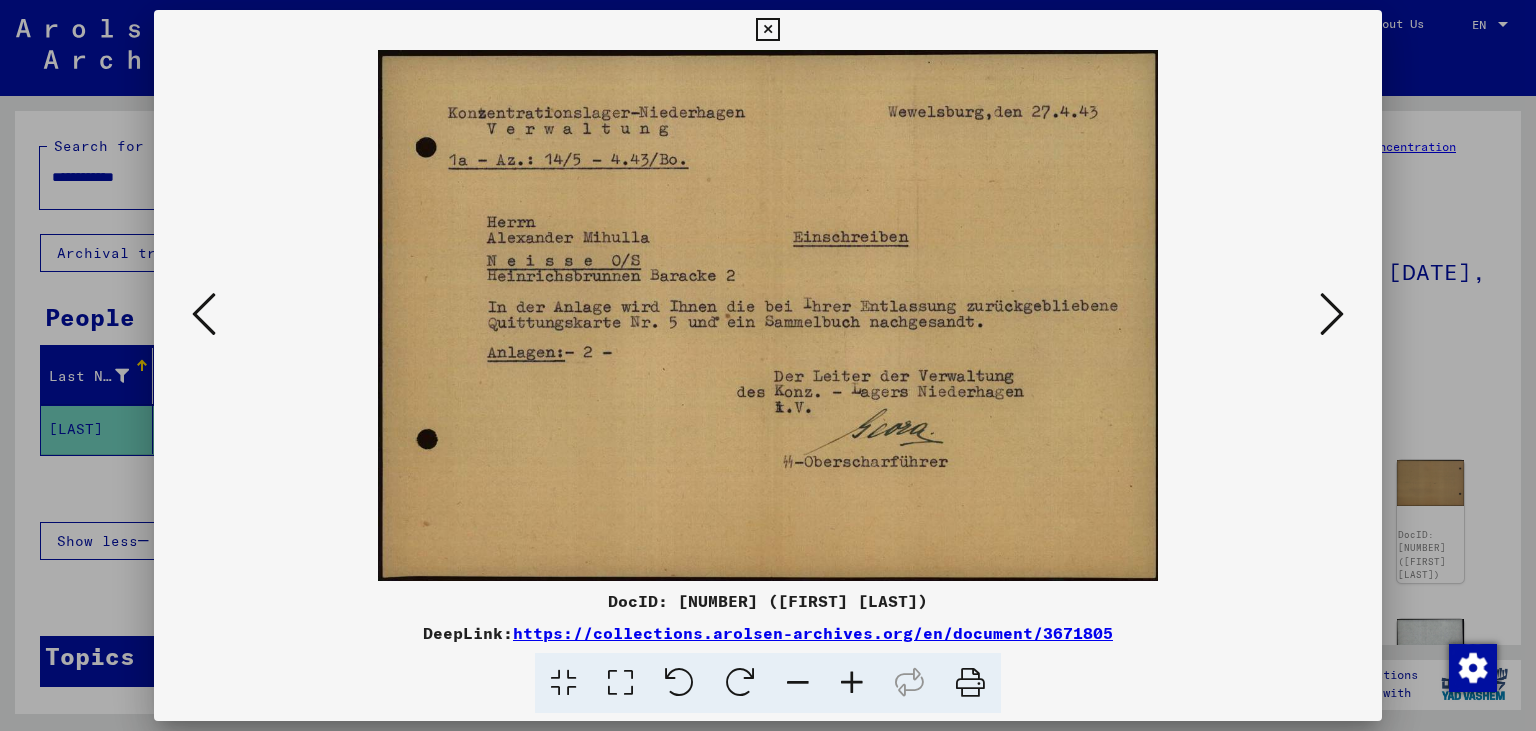 click at bounding box center (1332, 314) 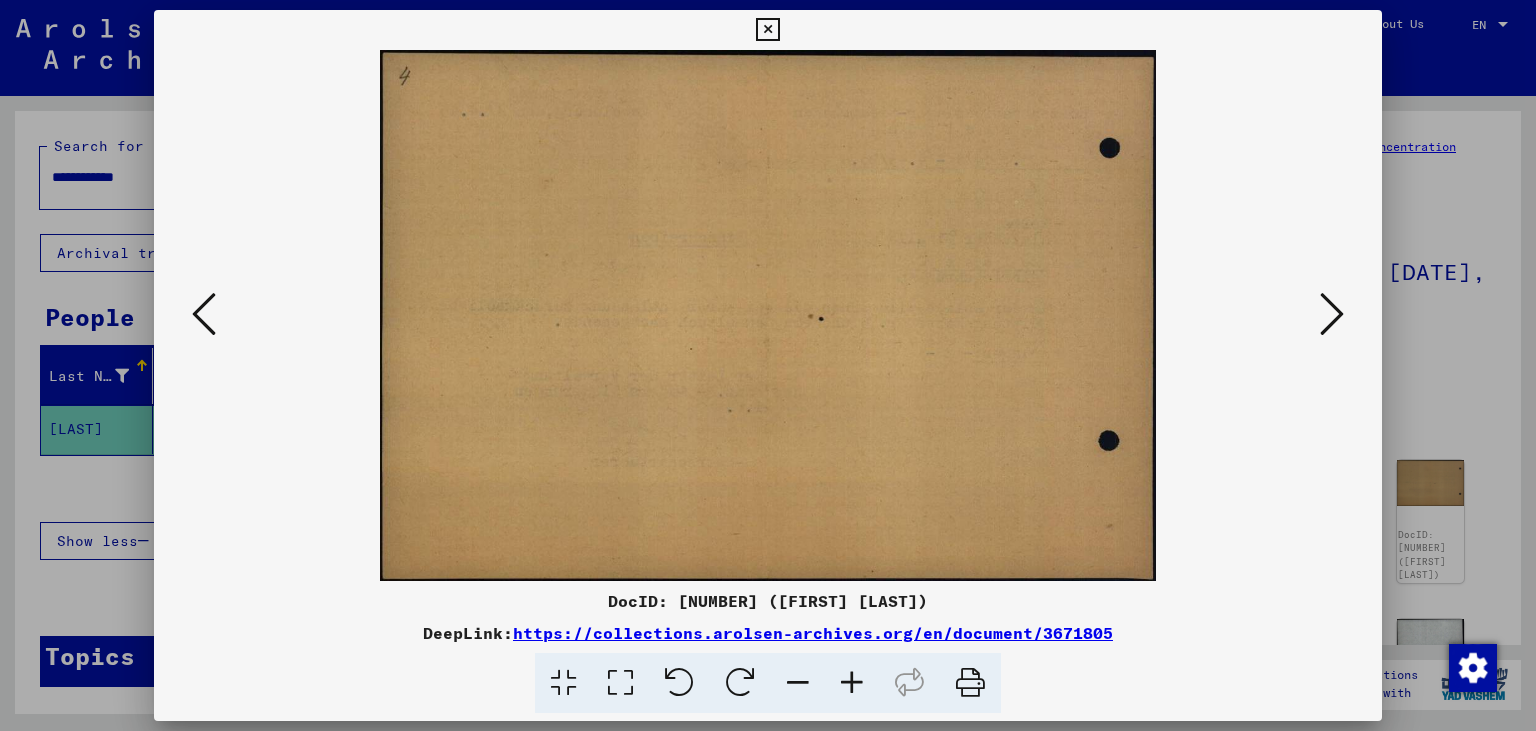 click at bounding box center (1332, 314) 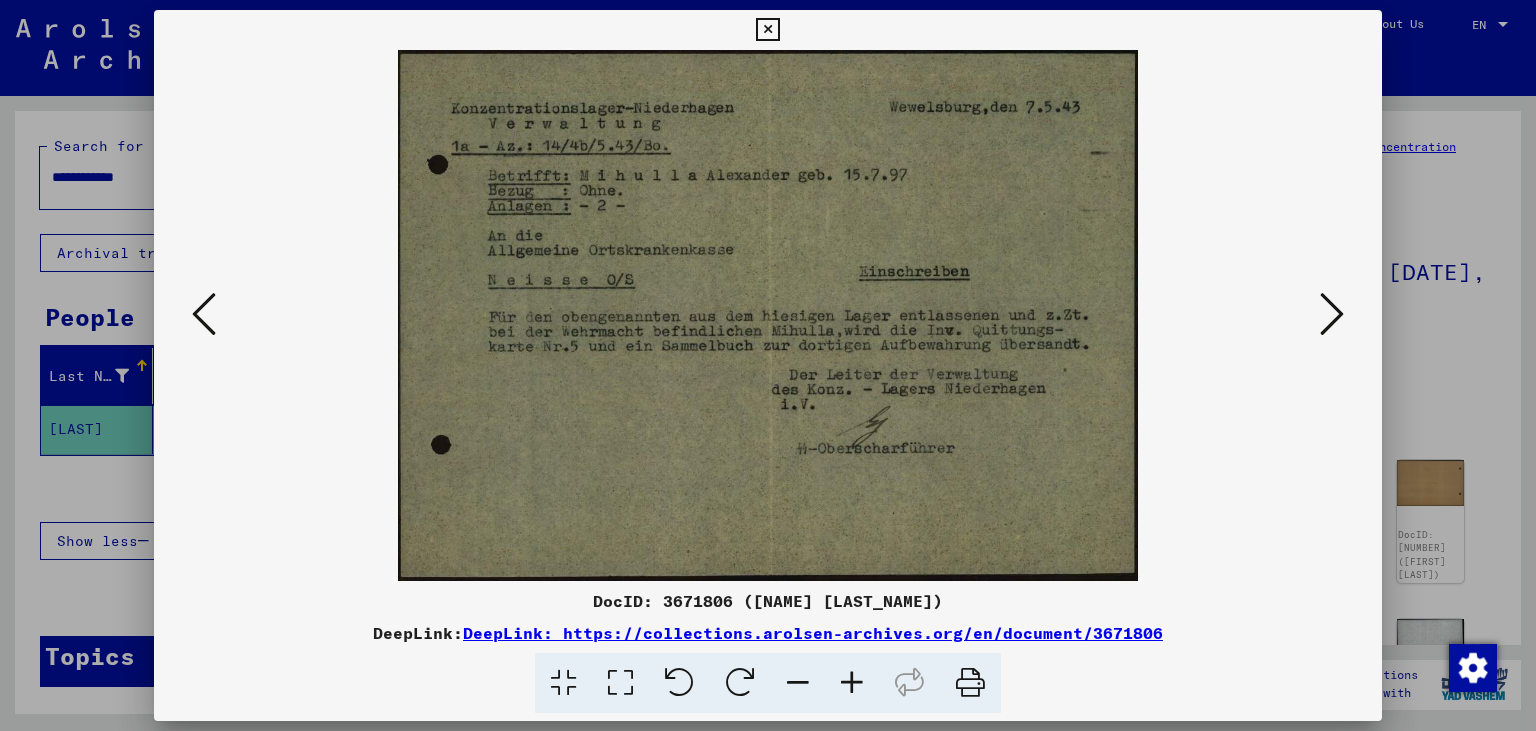 click at bounding box center [1332, 314] 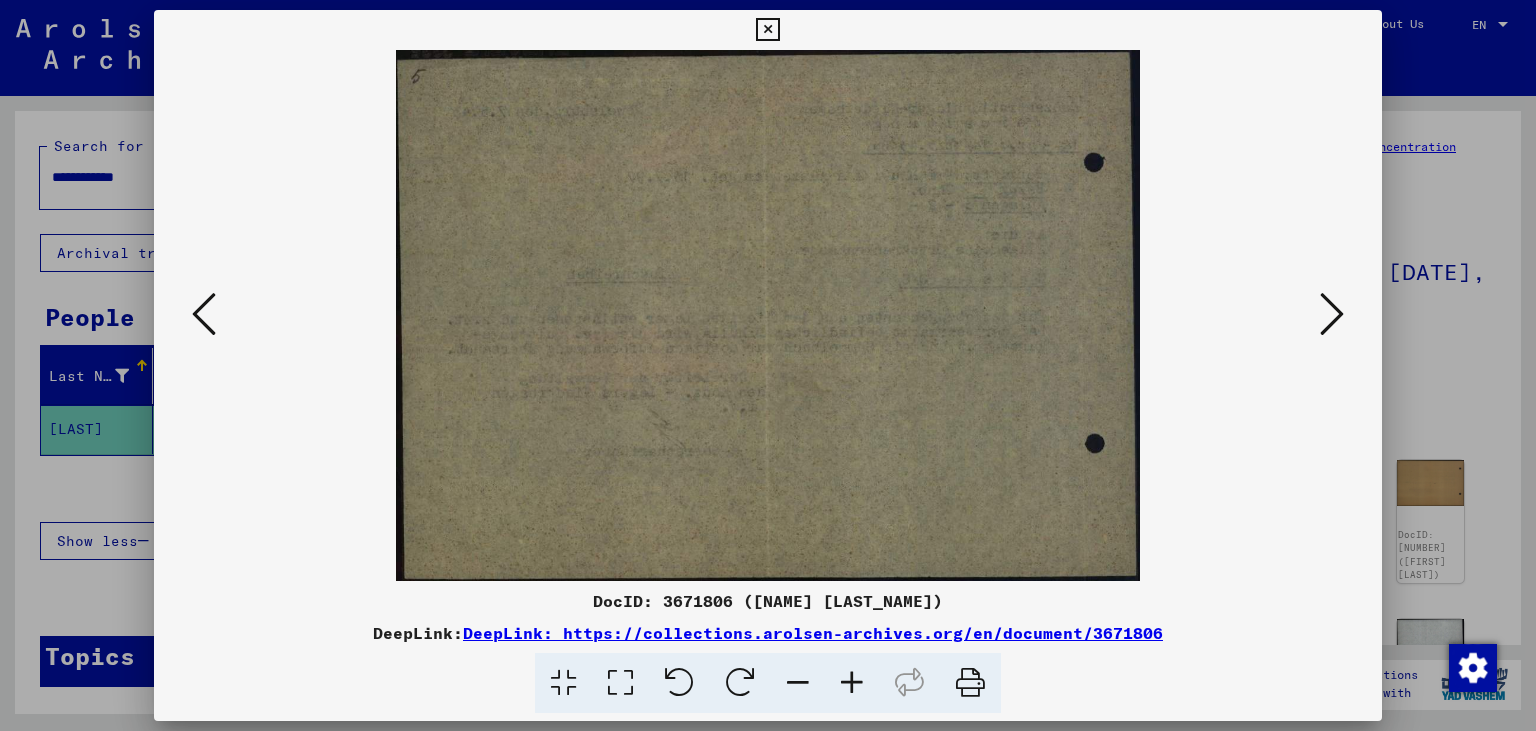 click at bounding box center [1332, 314] 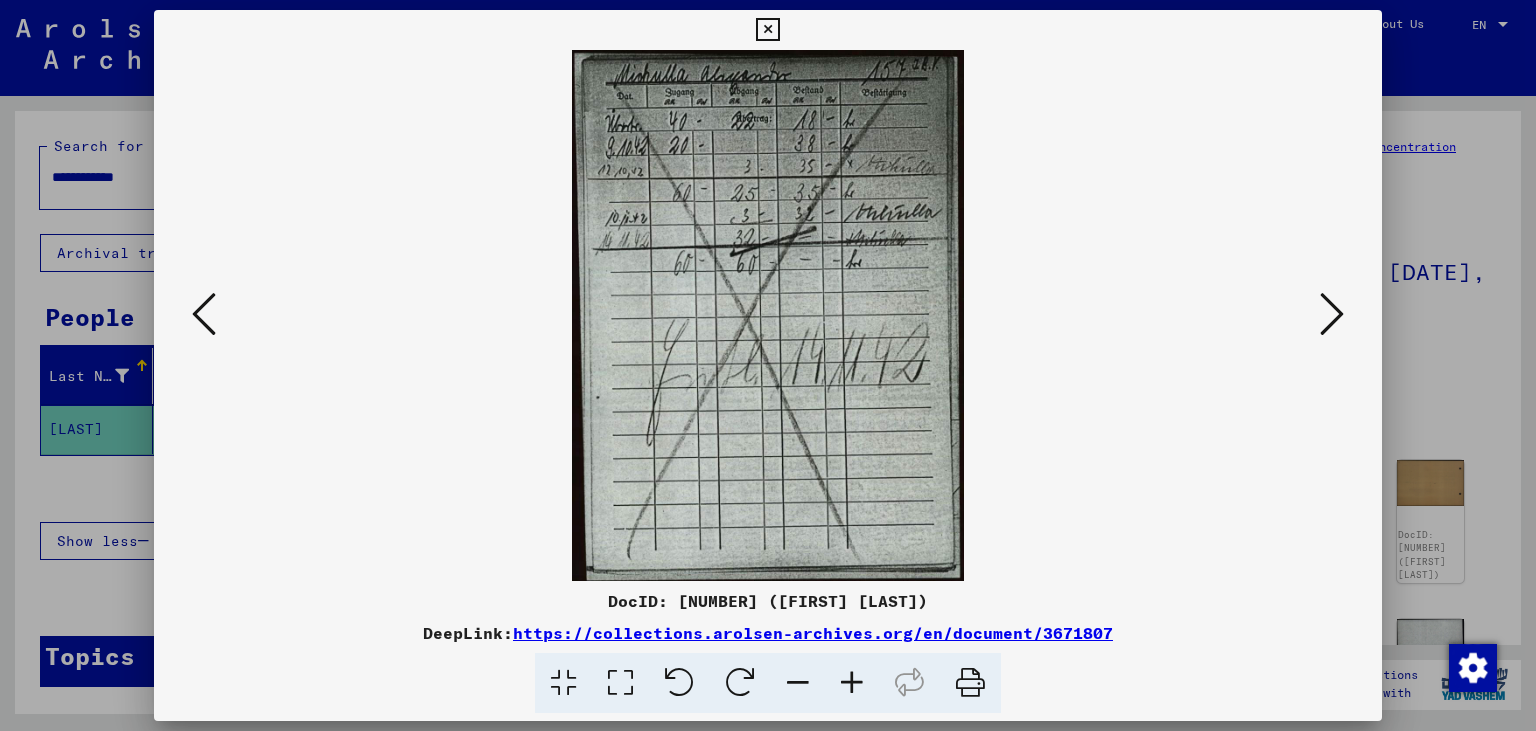 click at bounding box center (1332, 314) 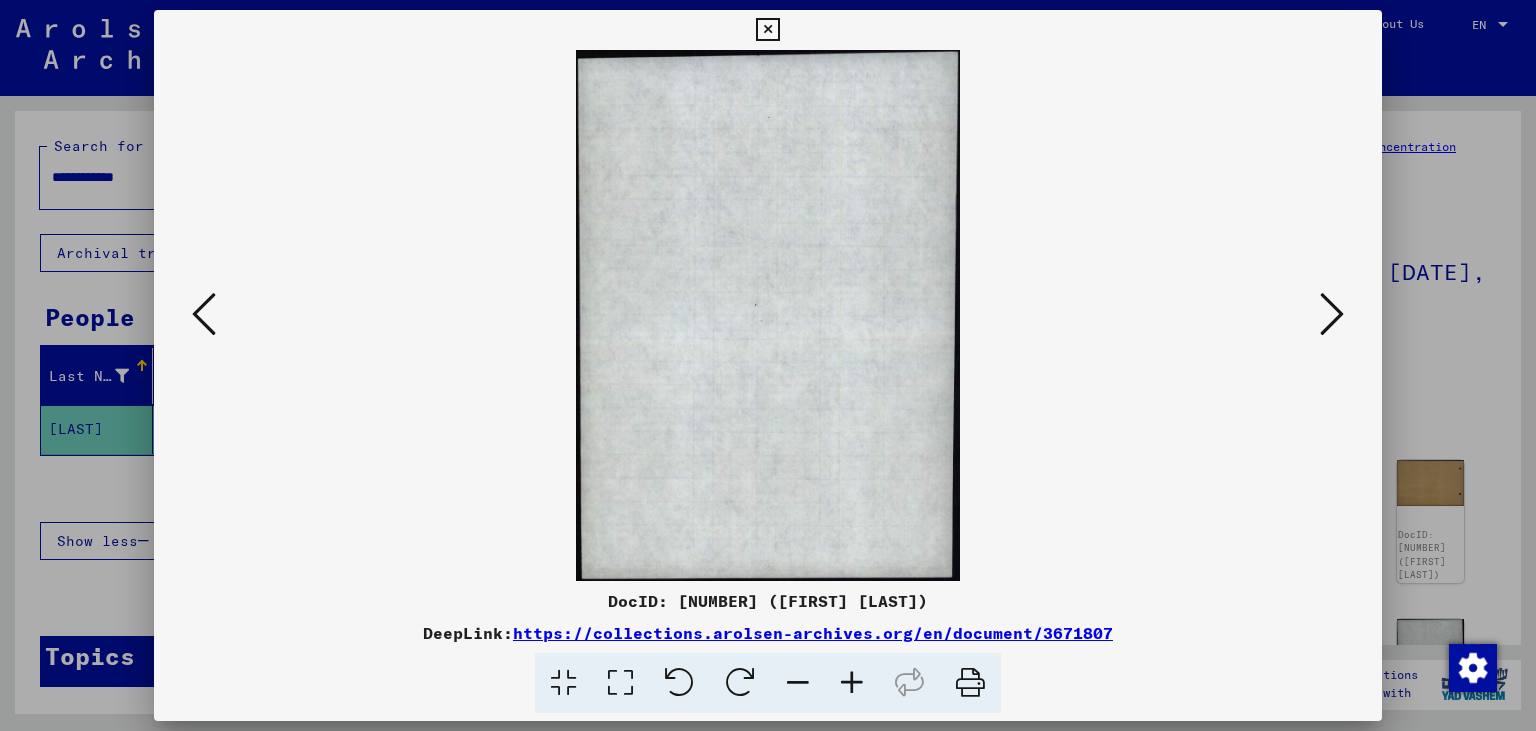 click at bounding box center [1332, 314] 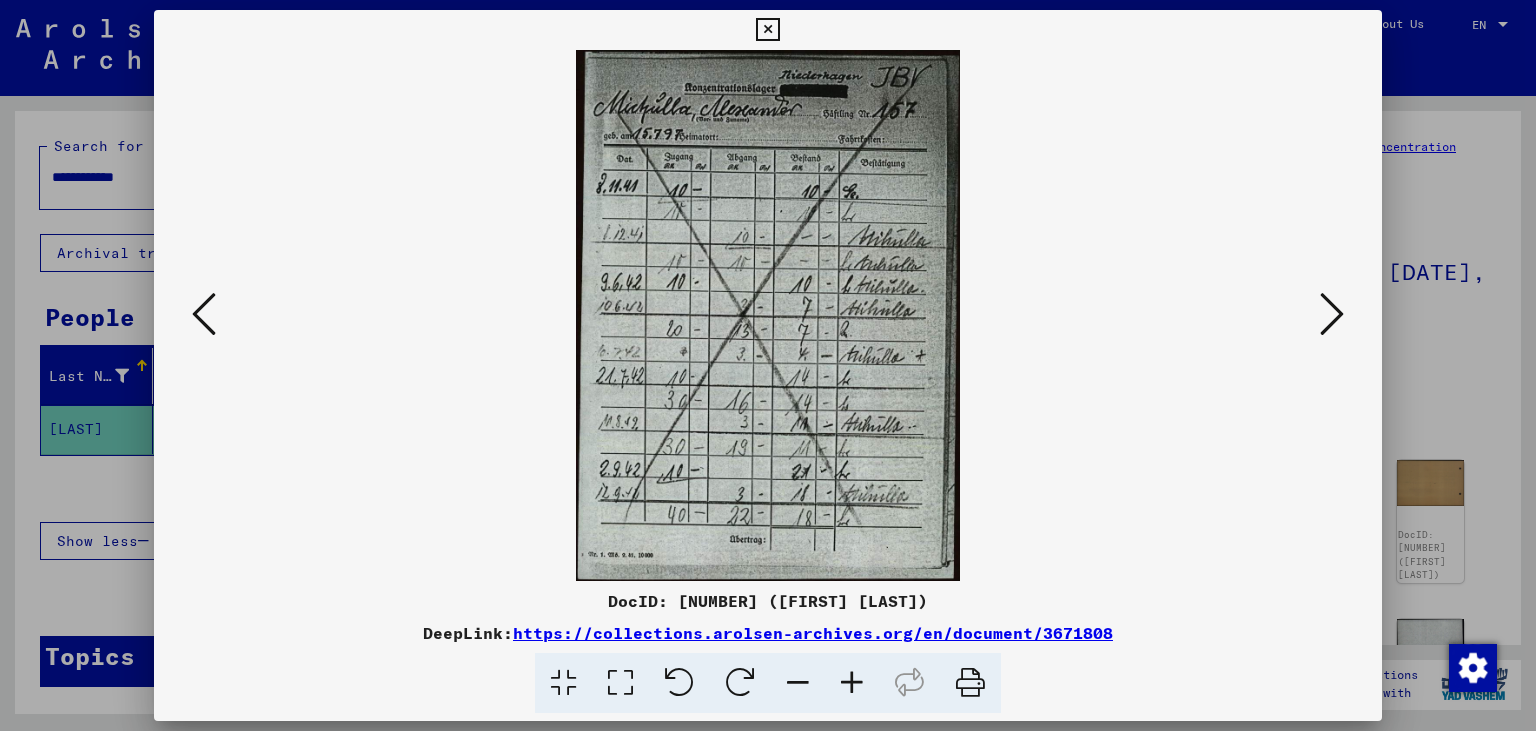 click at bounding box center [1332, 314] 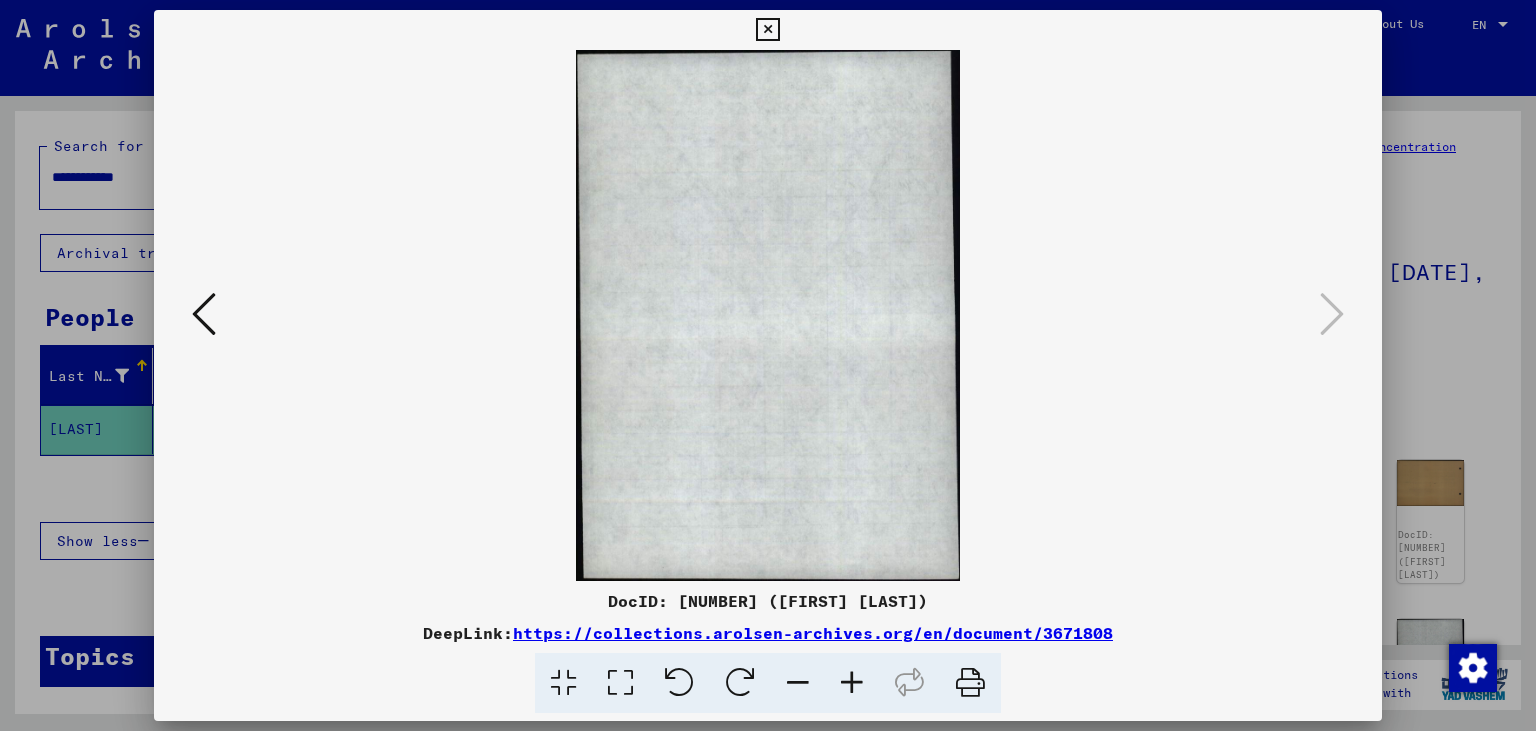 click at bounding box center [767, 30] 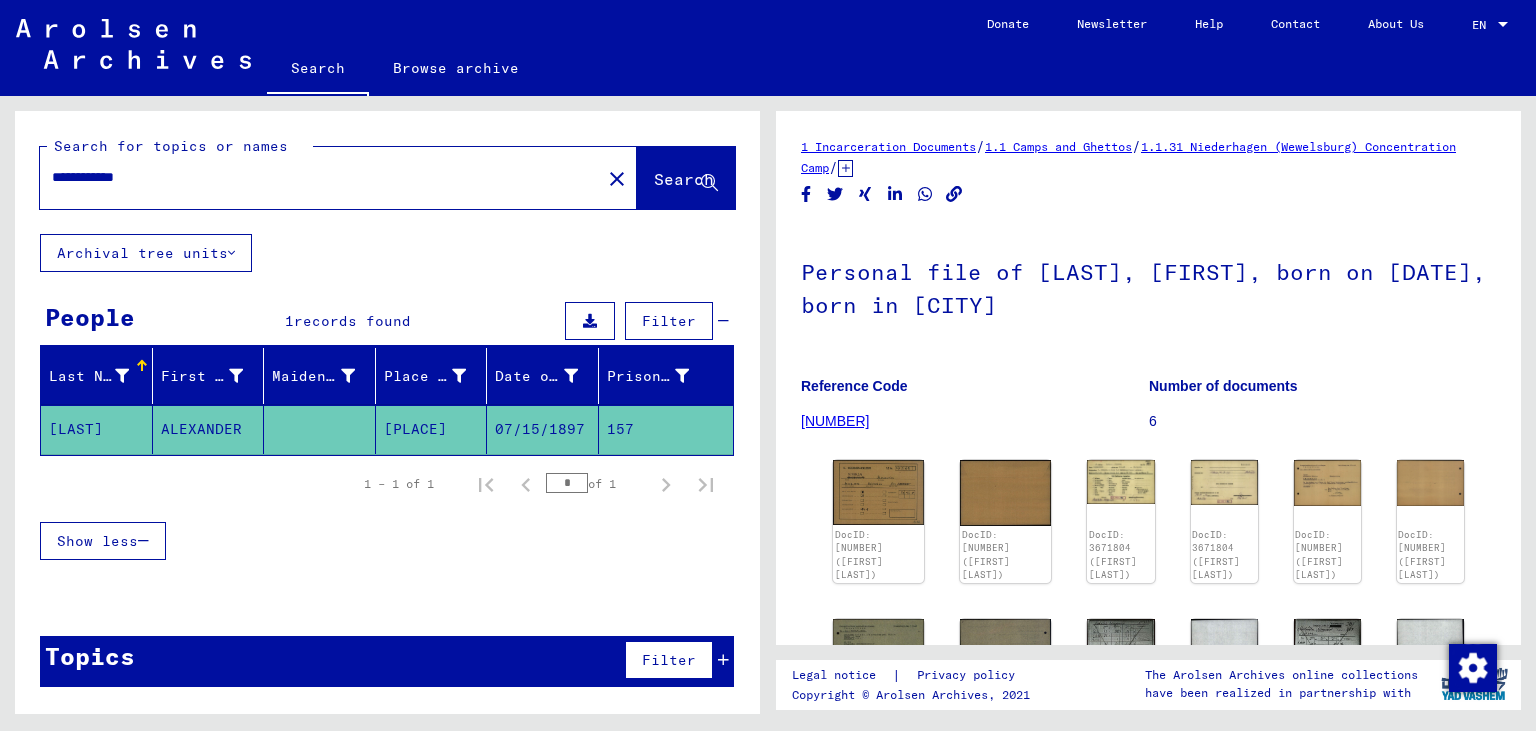 drag, startPoint x: 186, startPoint y: 182, endPoint x: 0, endPoint y: 158, distance: 187.54199 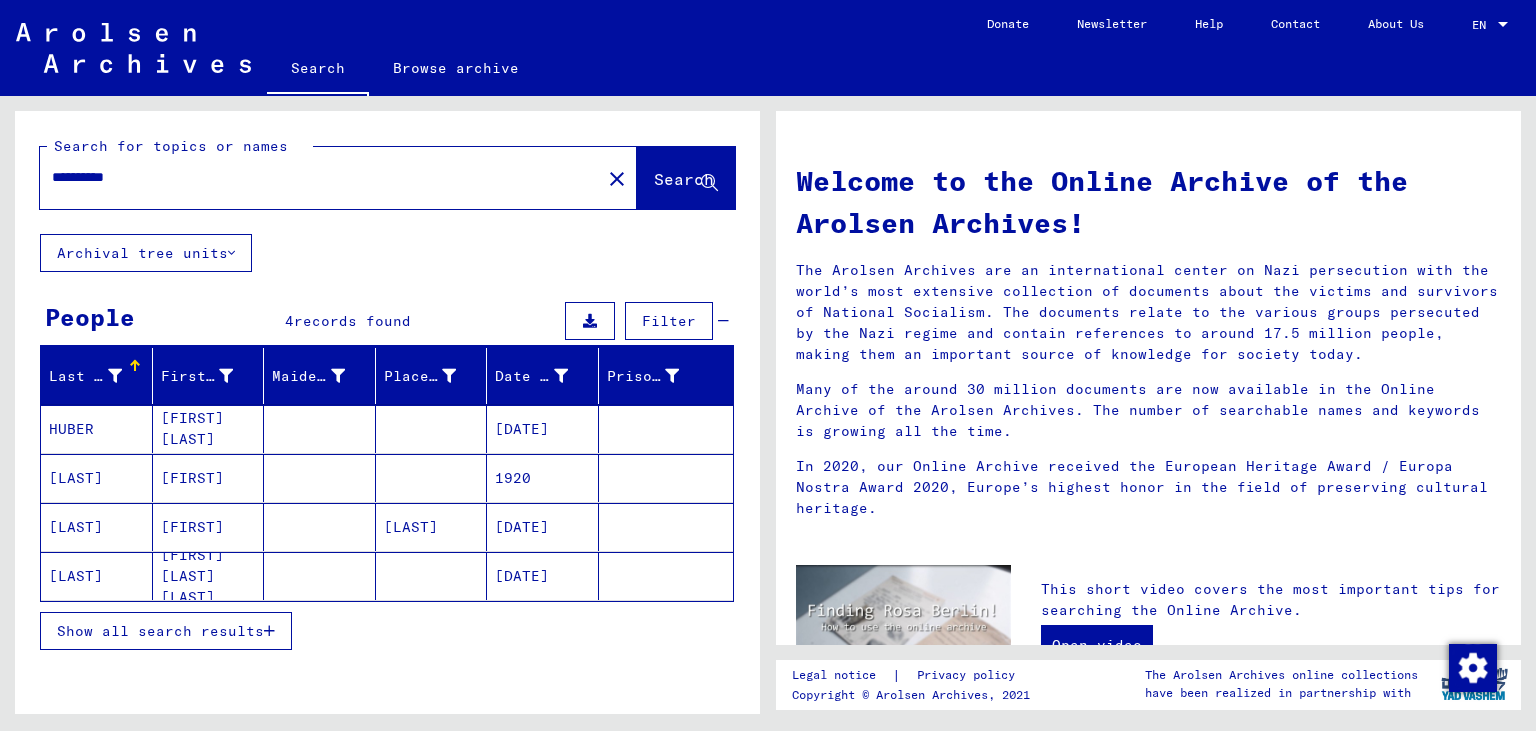 click on "[DATE]" at bounding box center (543, 576) 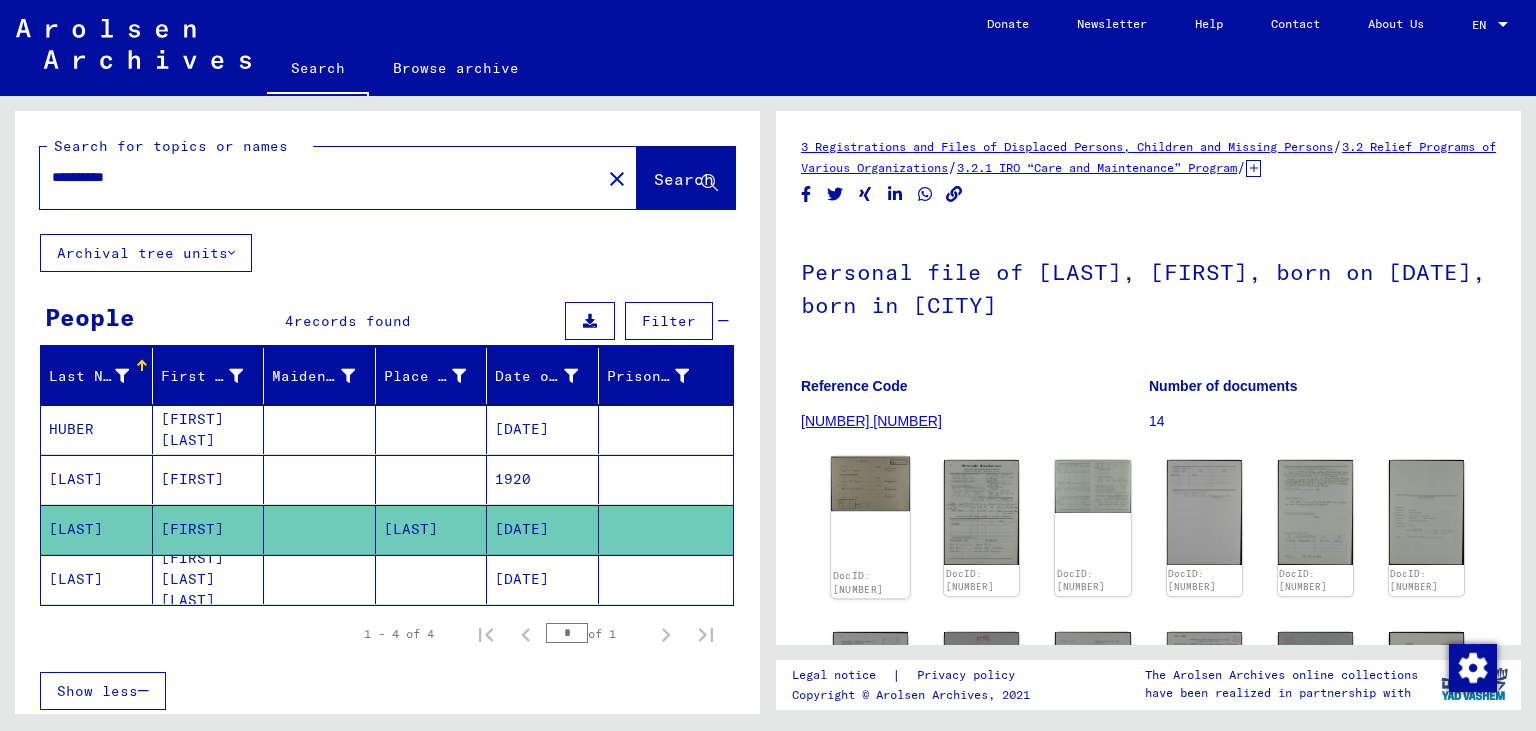 click 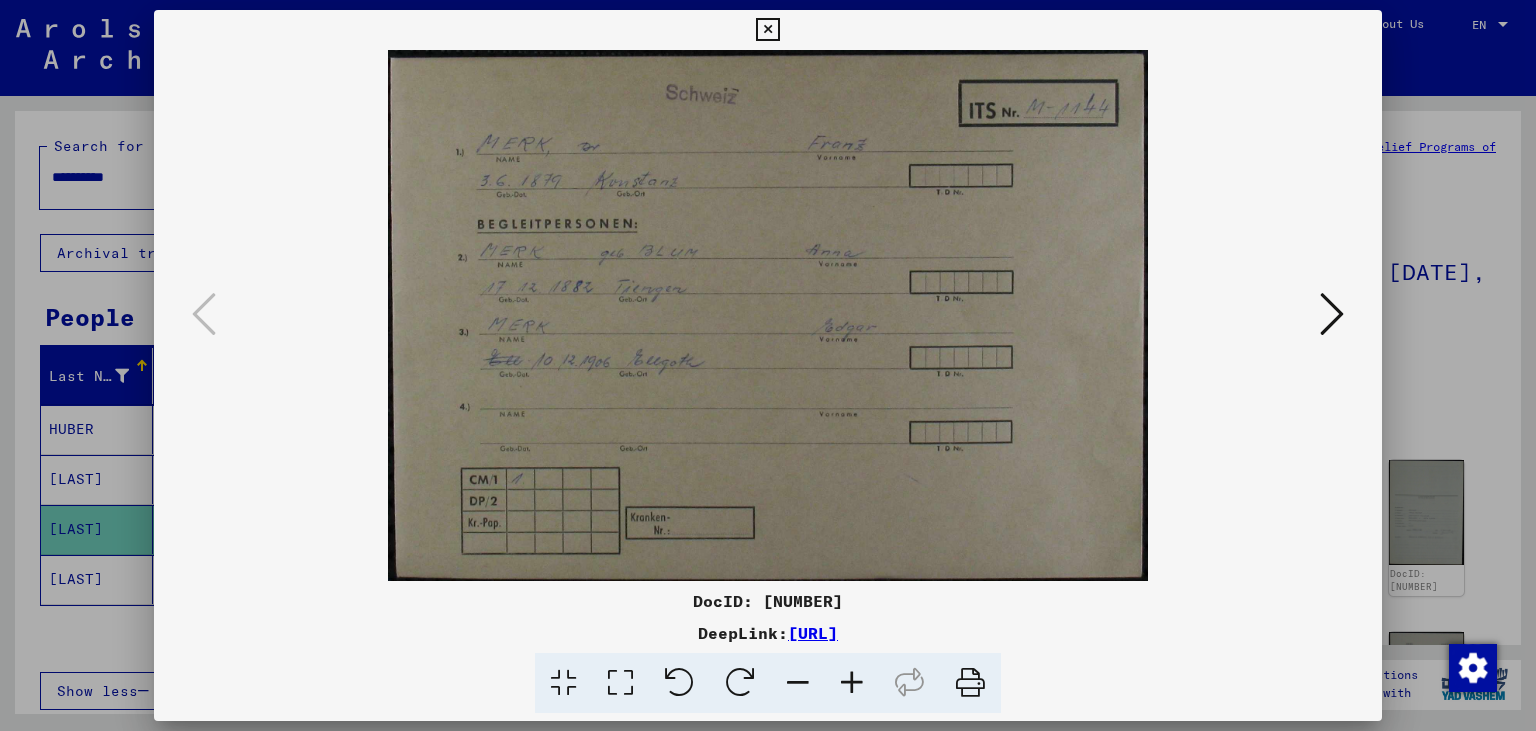 click at bounding box center [1332, 314] 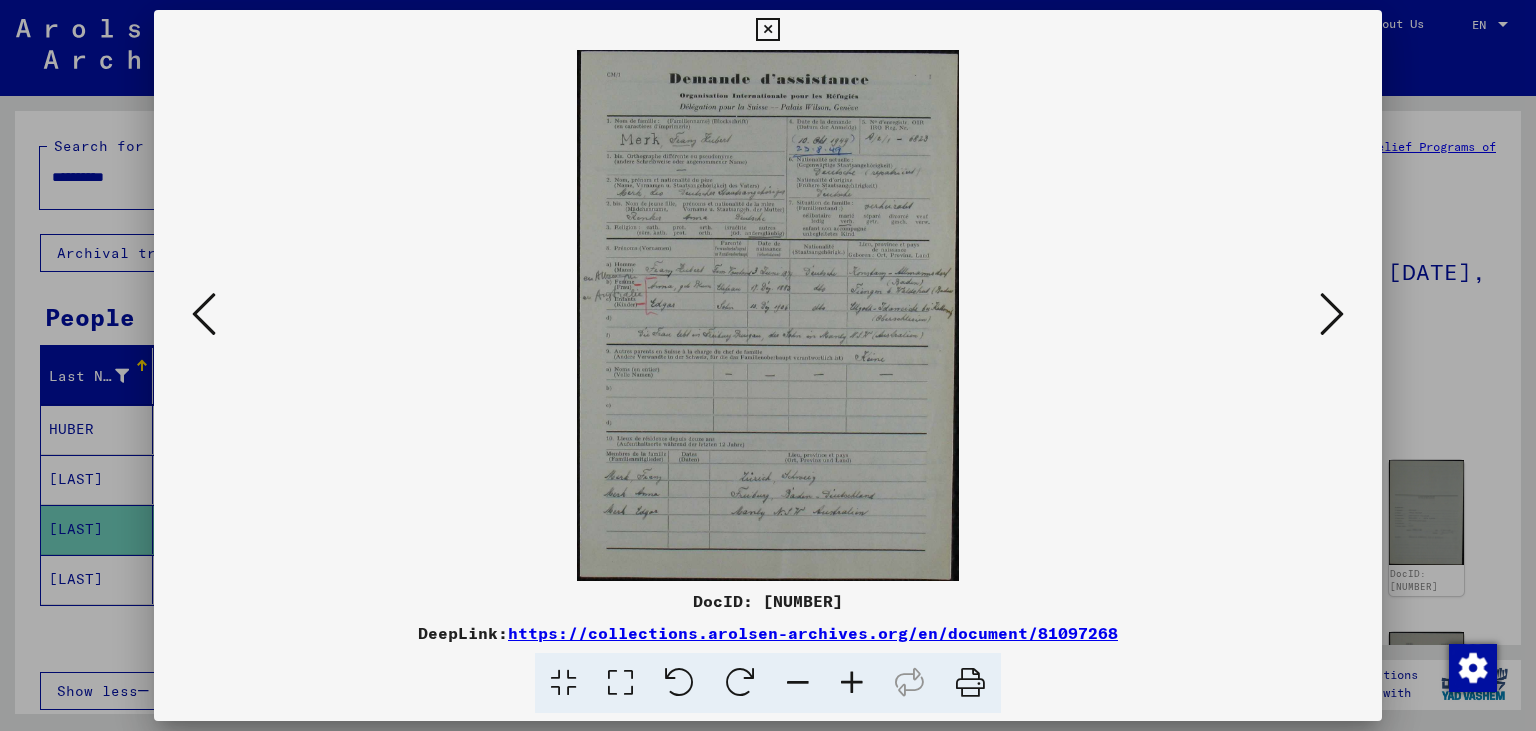 click at bounding box center (852, 683) 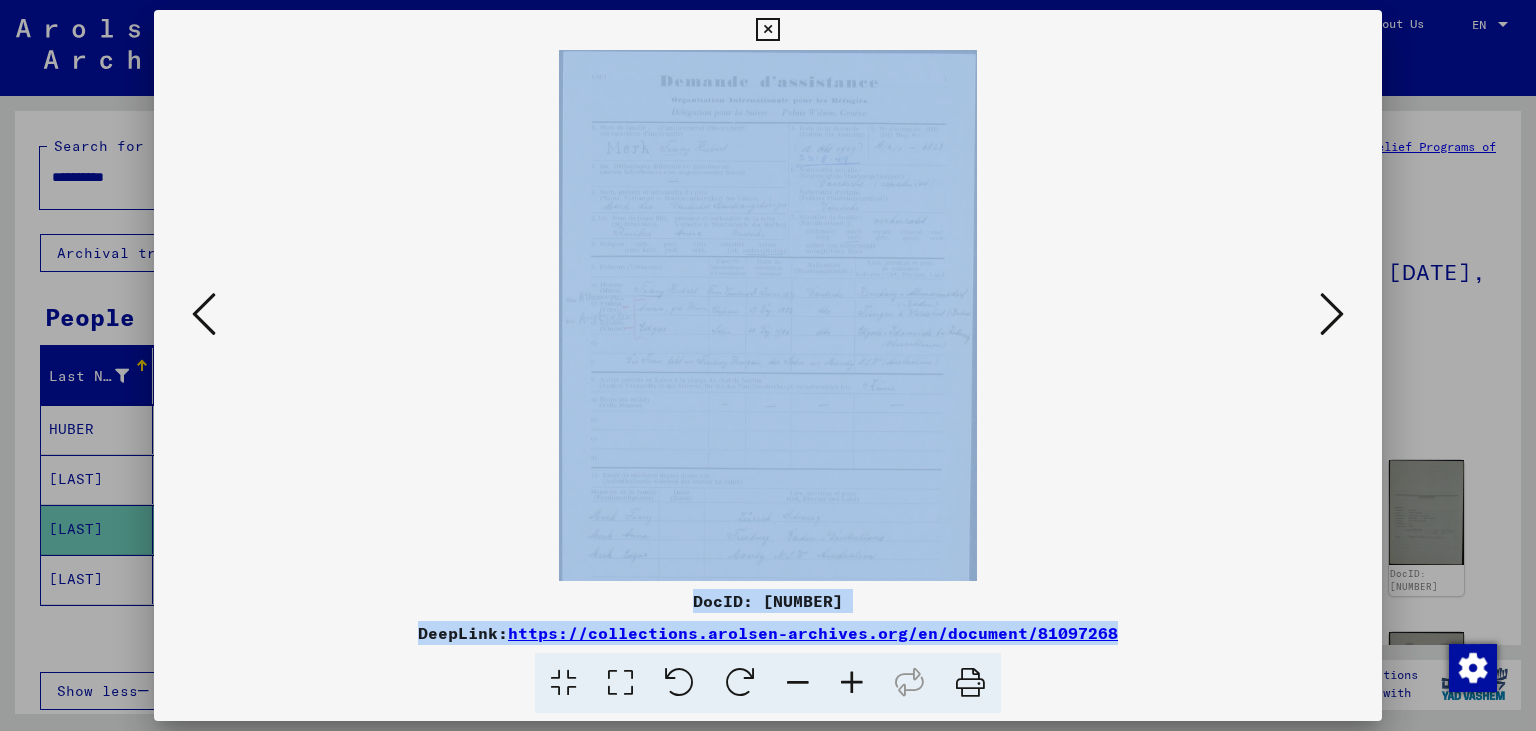 click at bounding box center (852, 683) 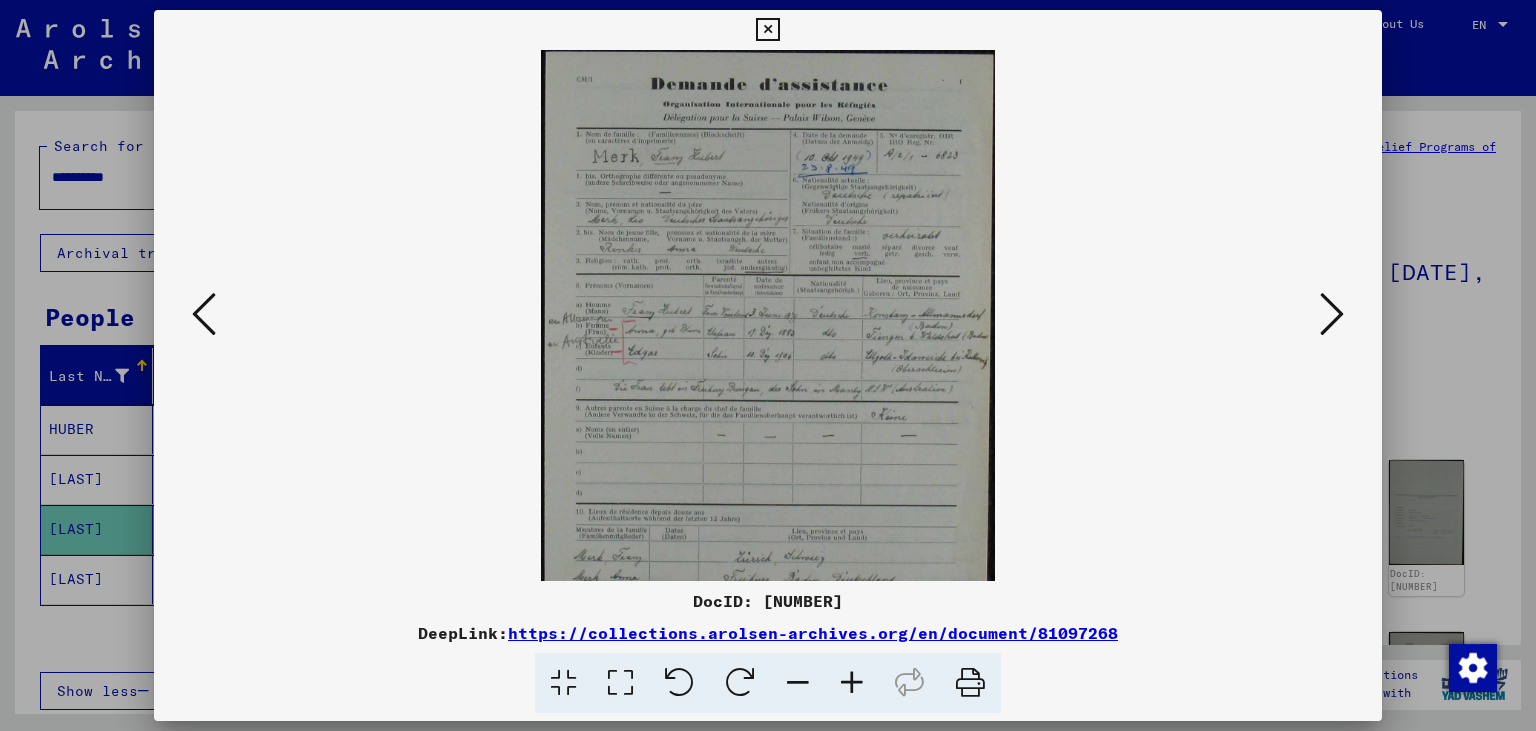 click at bounding box center (852, 683) 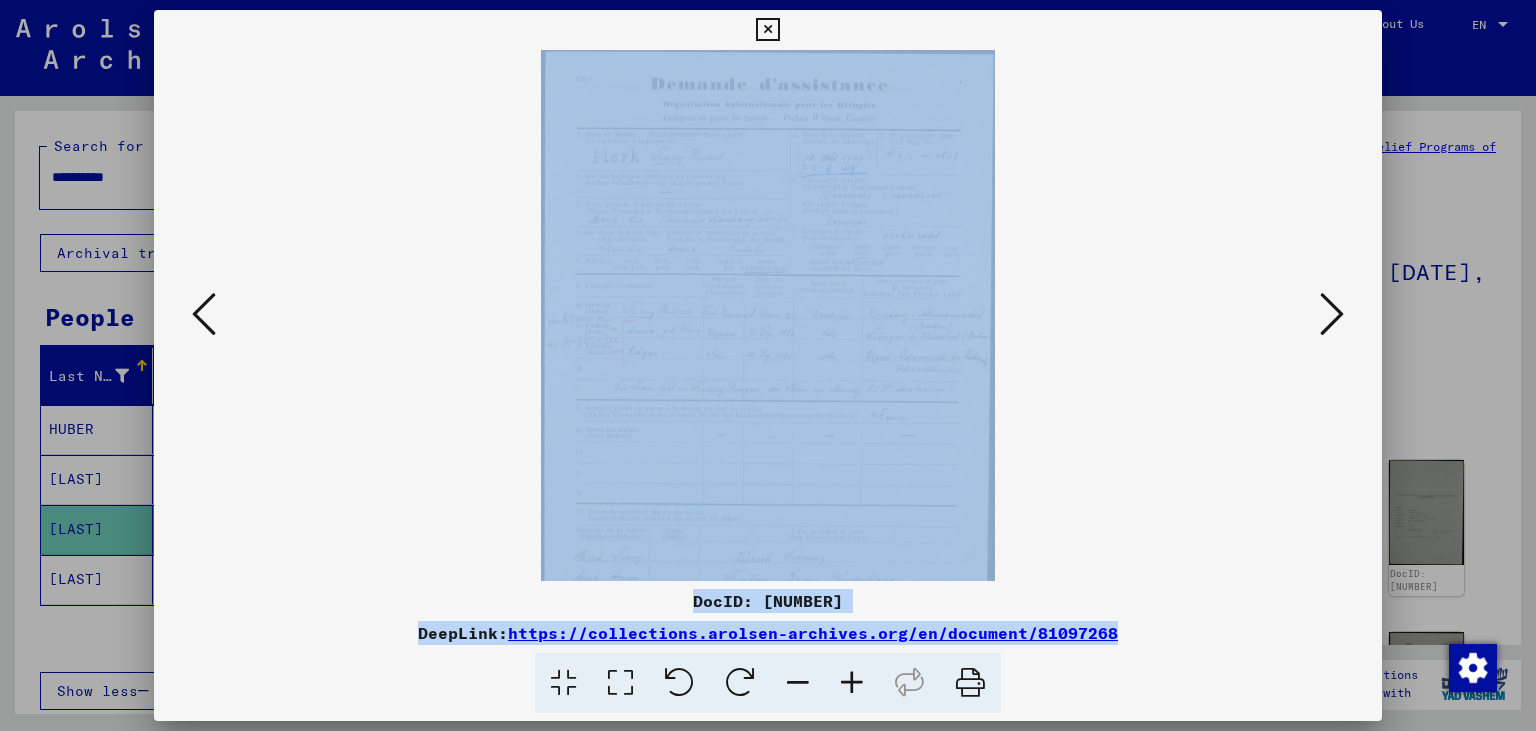 click at bounding box center (852, 683) 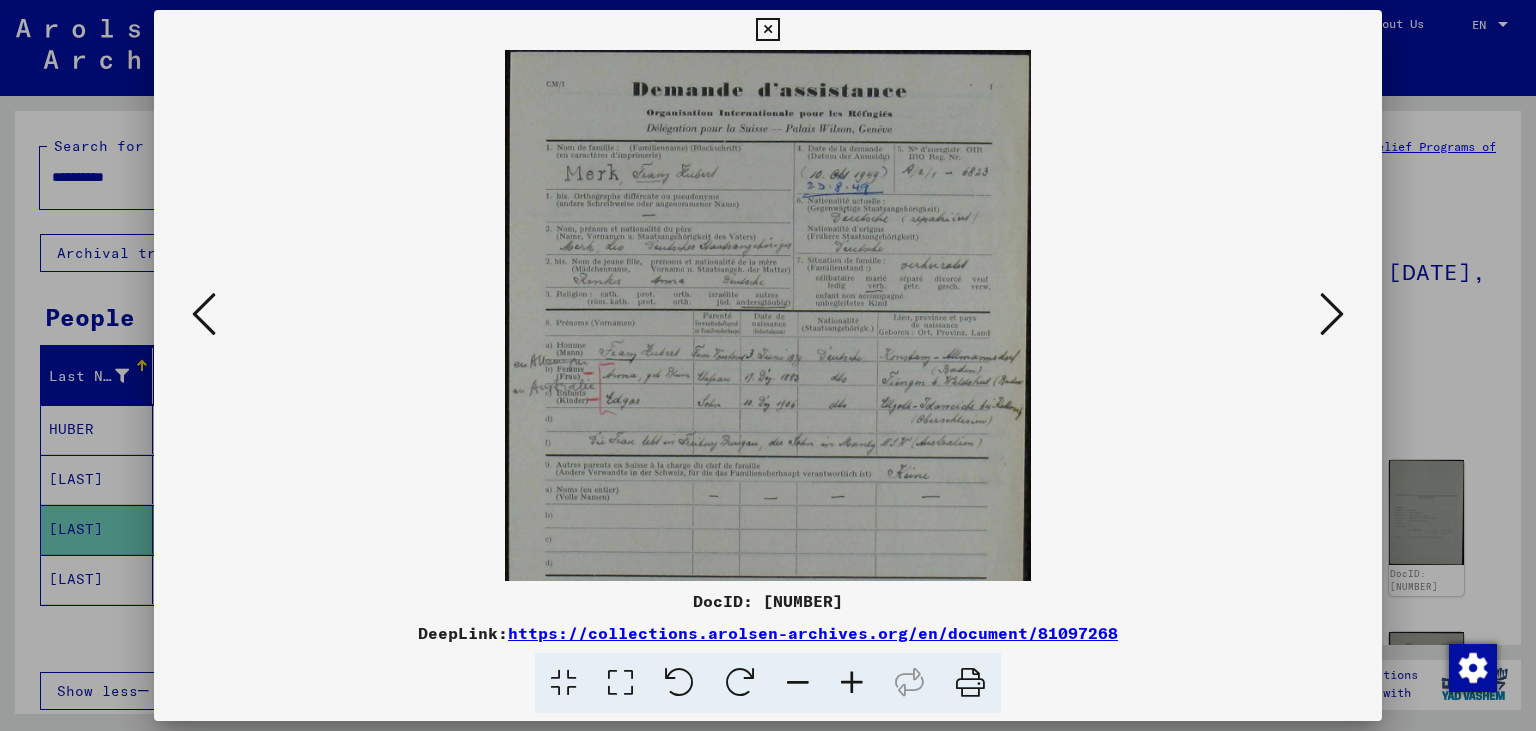 click at bounding box center [852, 683] 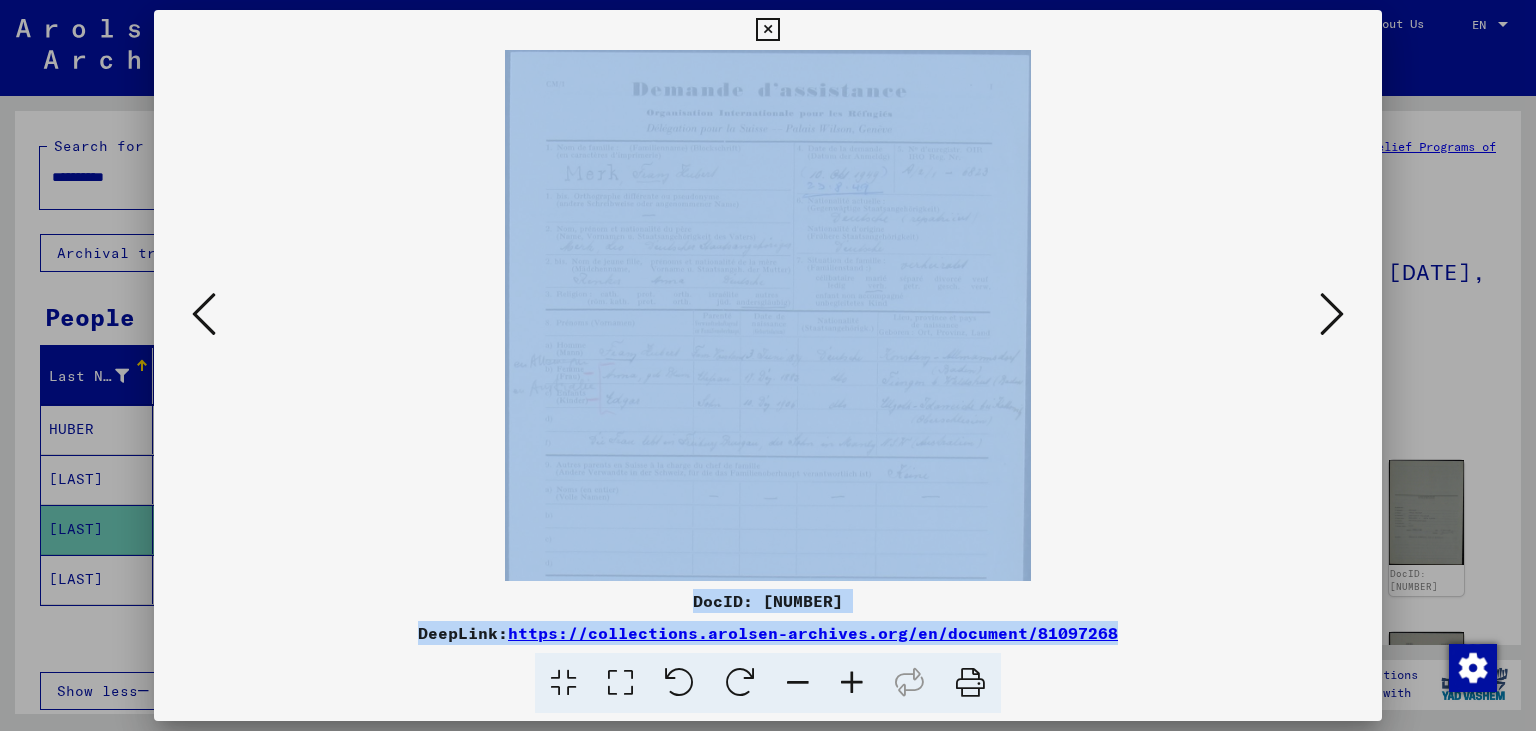 click at bounding box center (852, 683) 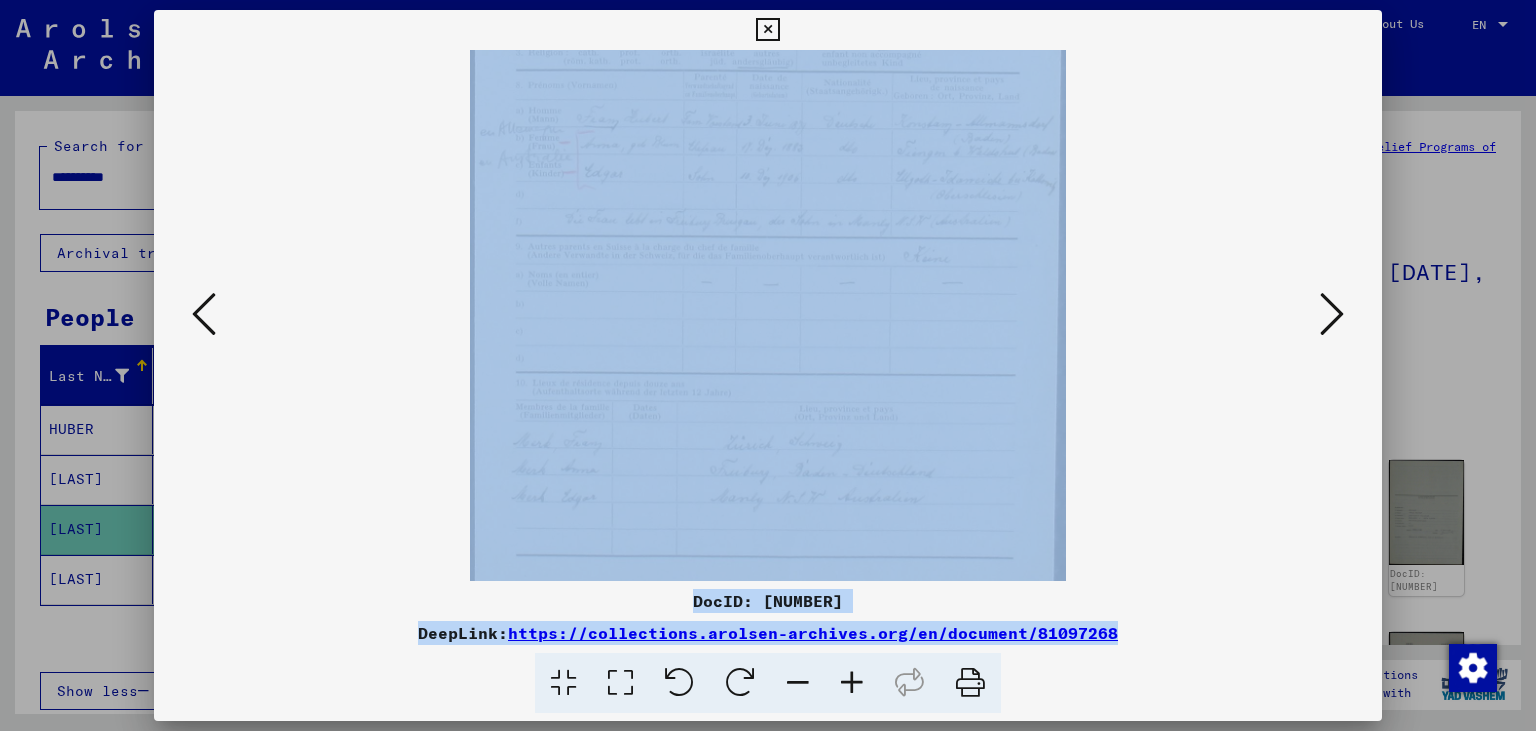 scroll, scrollTop: 300, scrollLeft: 0, axis: vertical 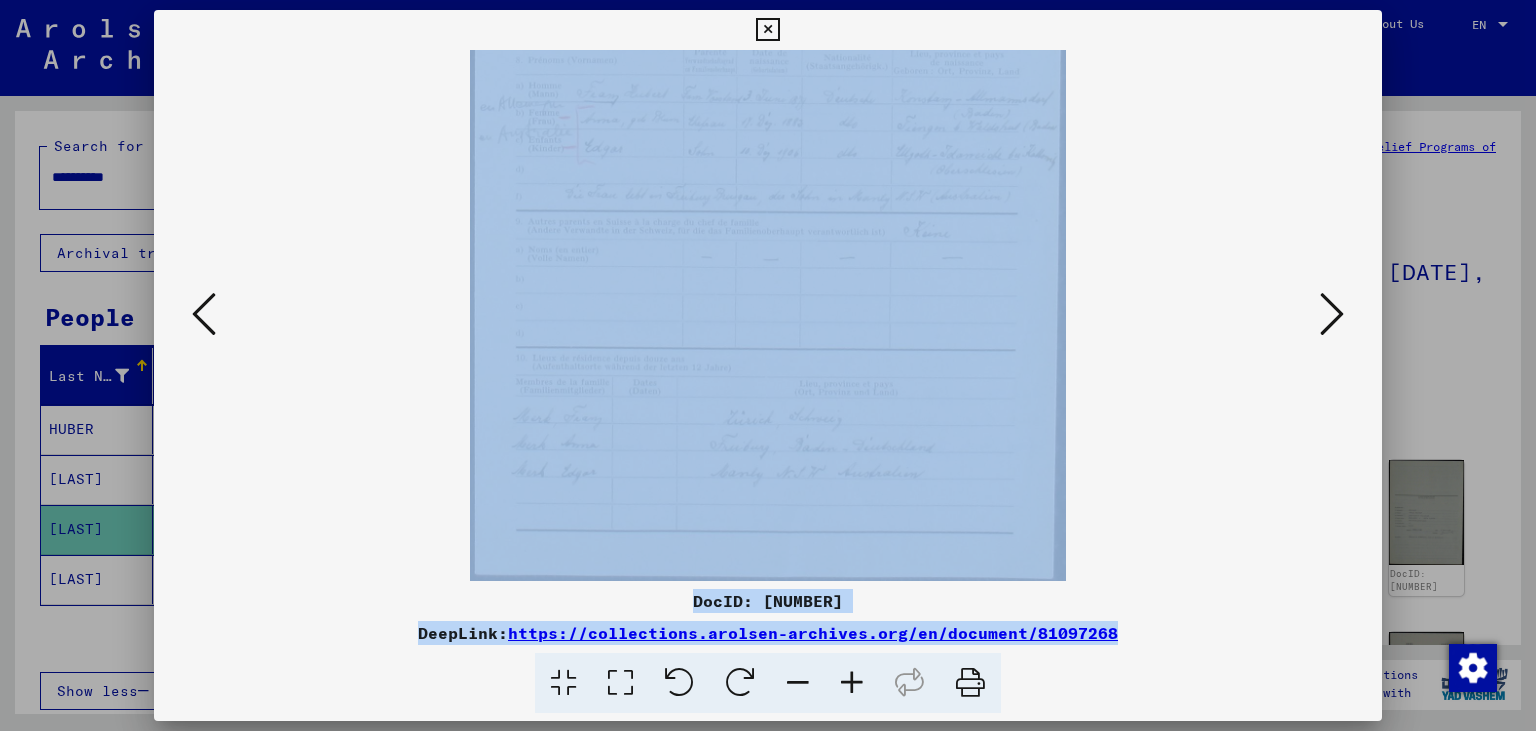 drag, startPoint x: 942, startPoint y: 498, endPoint x: 980, endPoint y: 200, distance: 300.41306 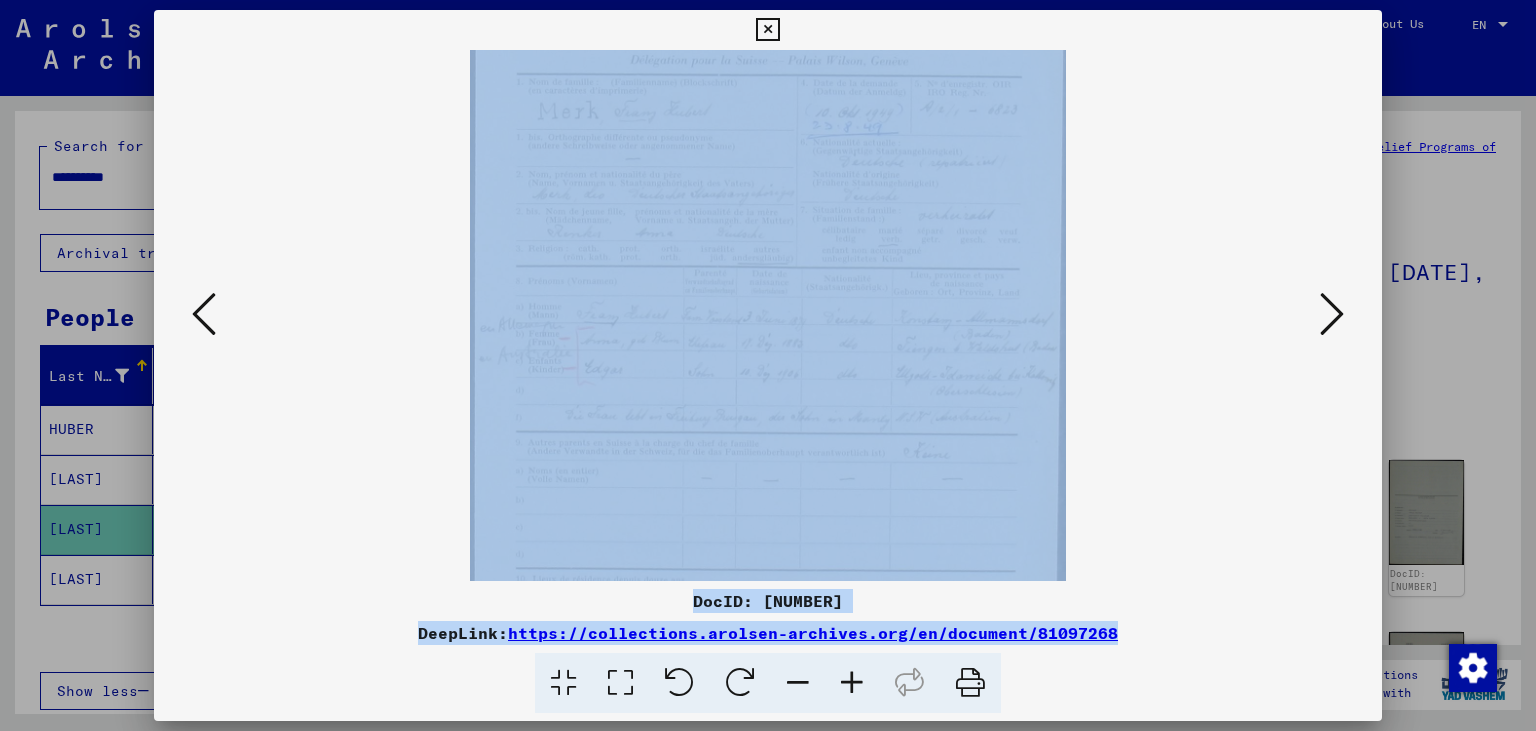 scroll, scrollTop: 0, scrollLeft: 0, axis: both 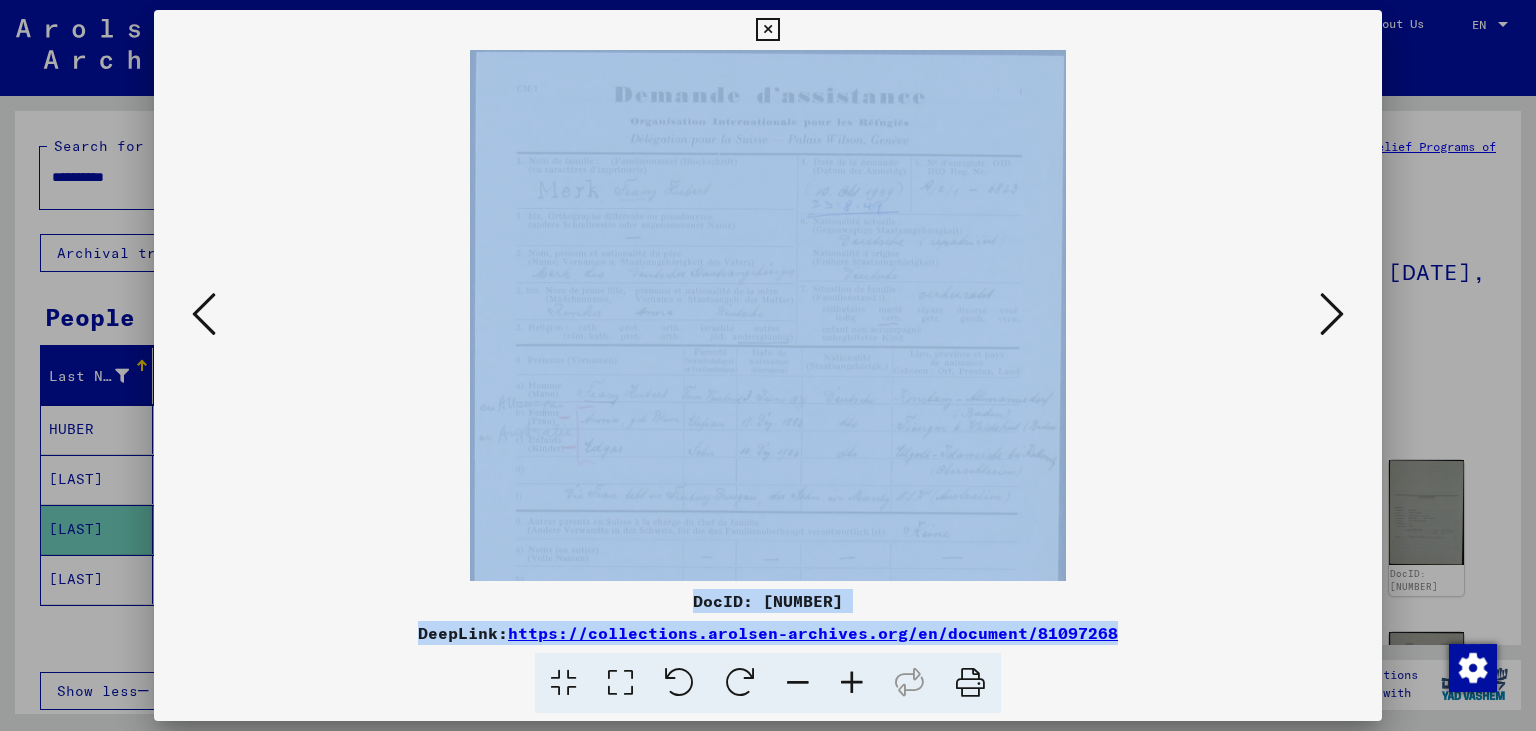 drag, startPoint x: 917, startPoint y: 104, endPoint x: 928, endPoint y: 430, distance: 326.18552 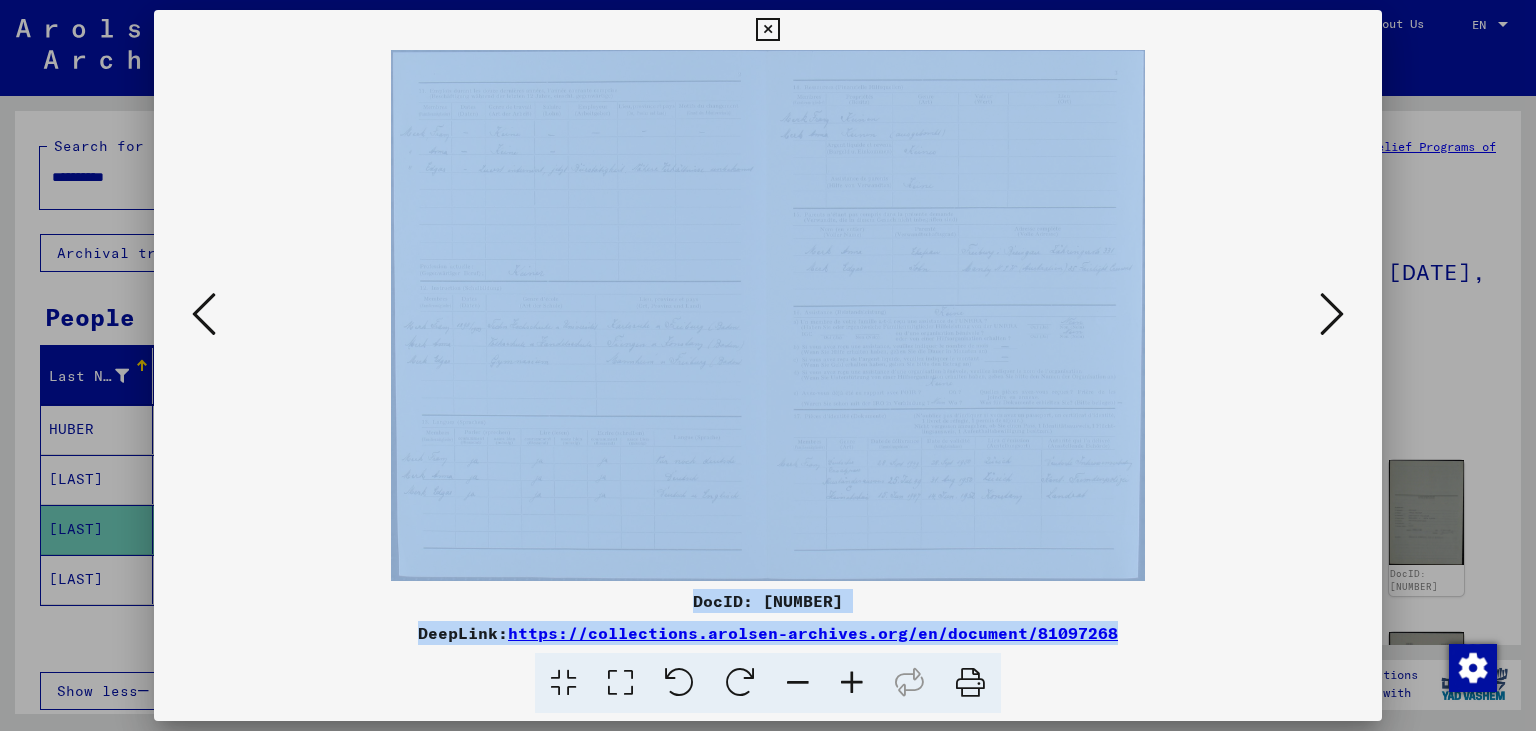 click at bounding box center (1332, 314) 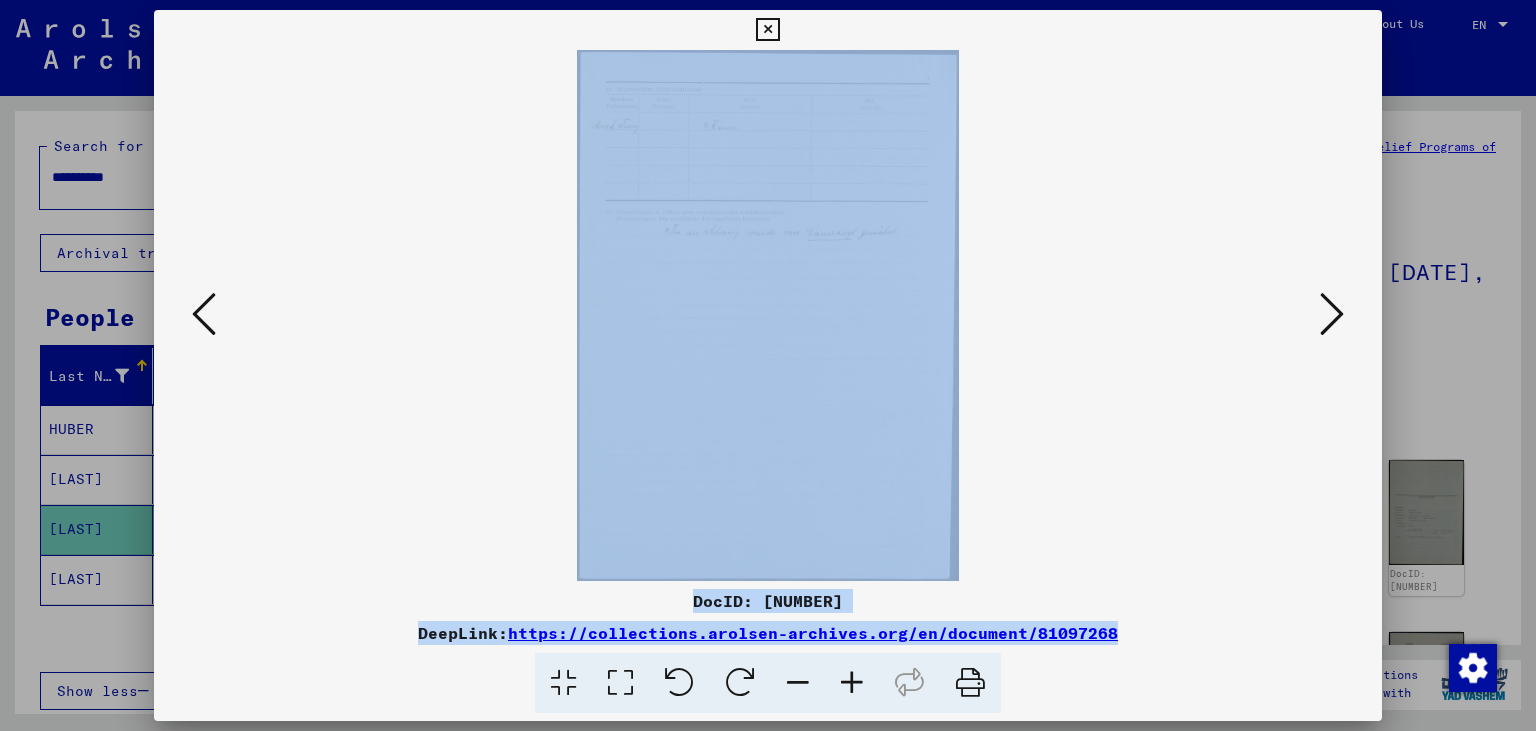 click at bounding box center [1332, 314] 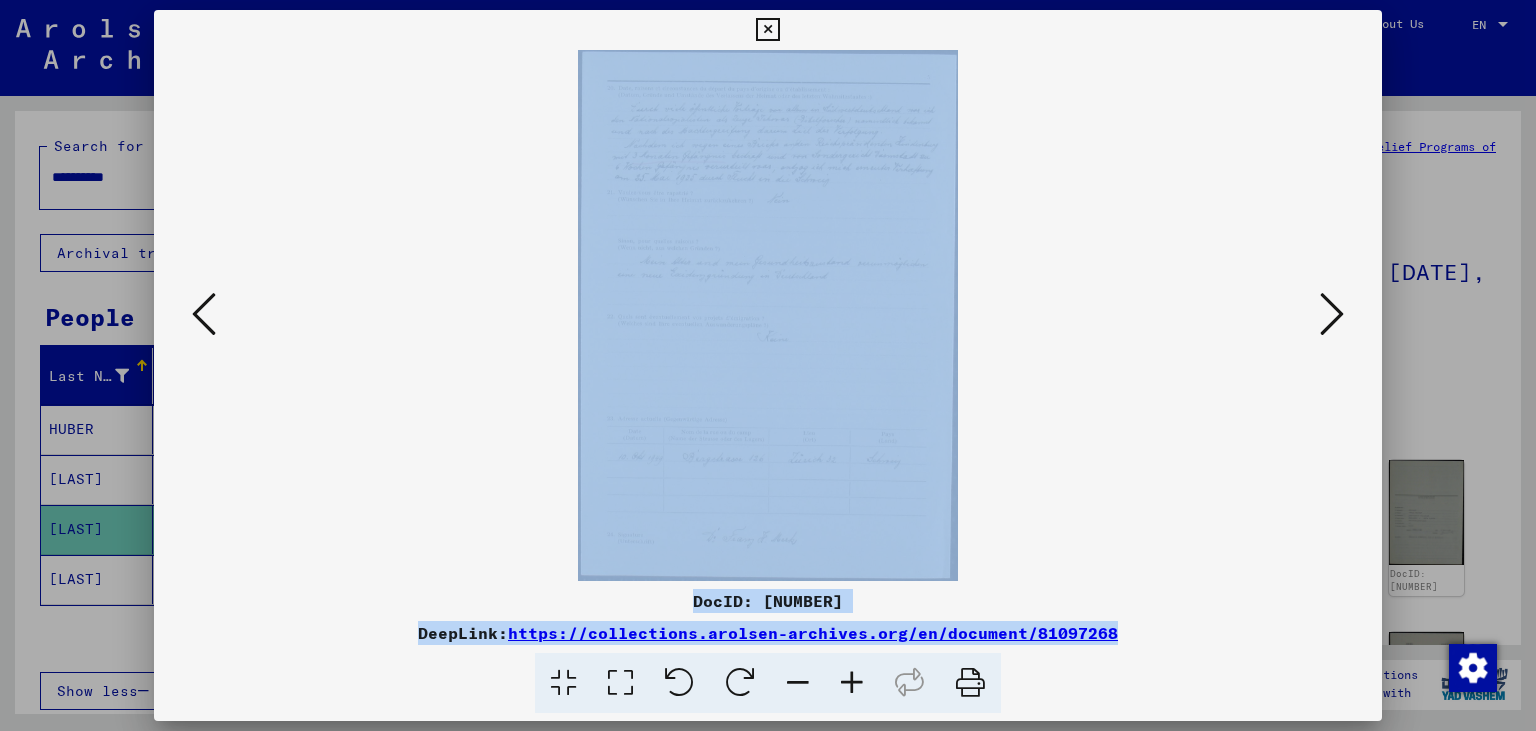 click at bounding box center (1332, 314) 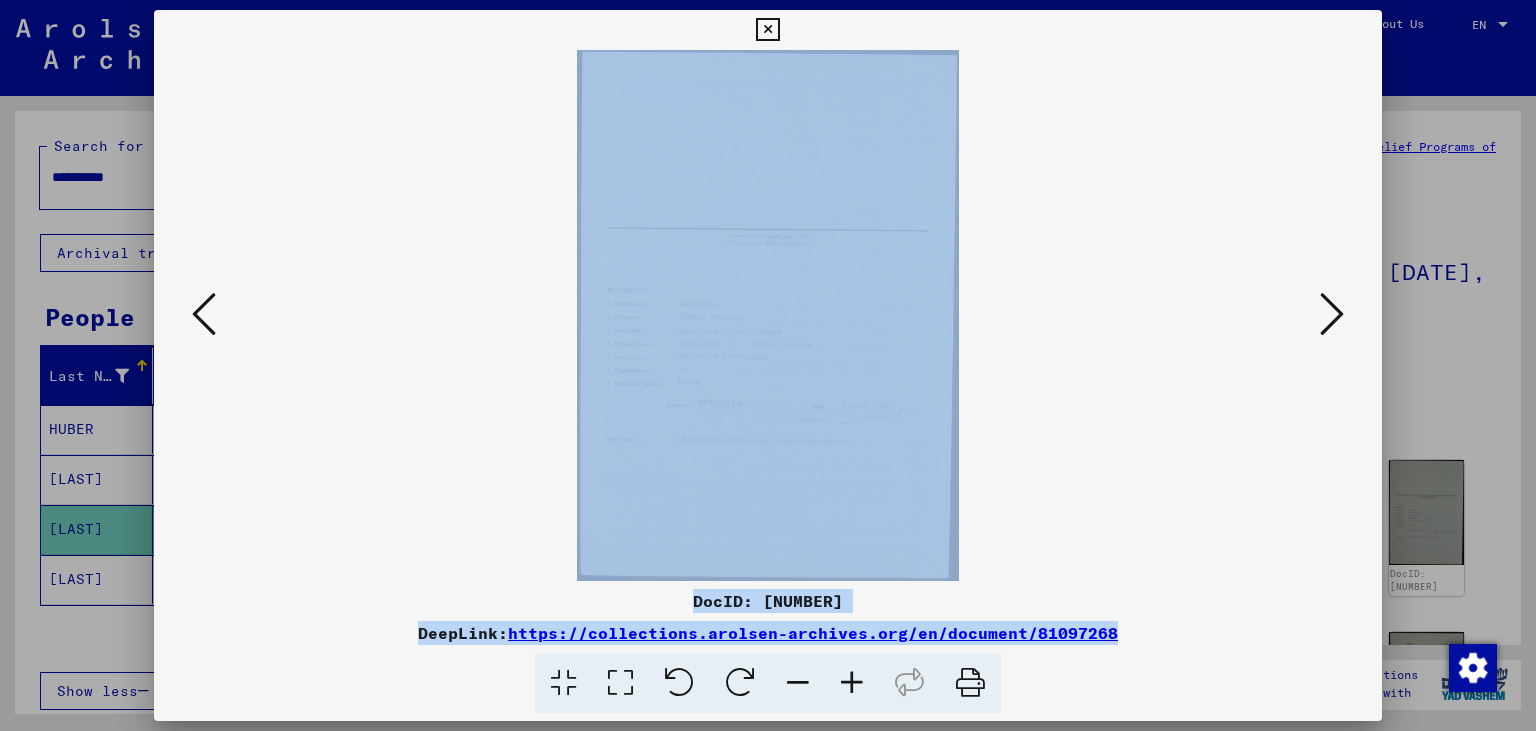 click at bounding box center [1332, 314] 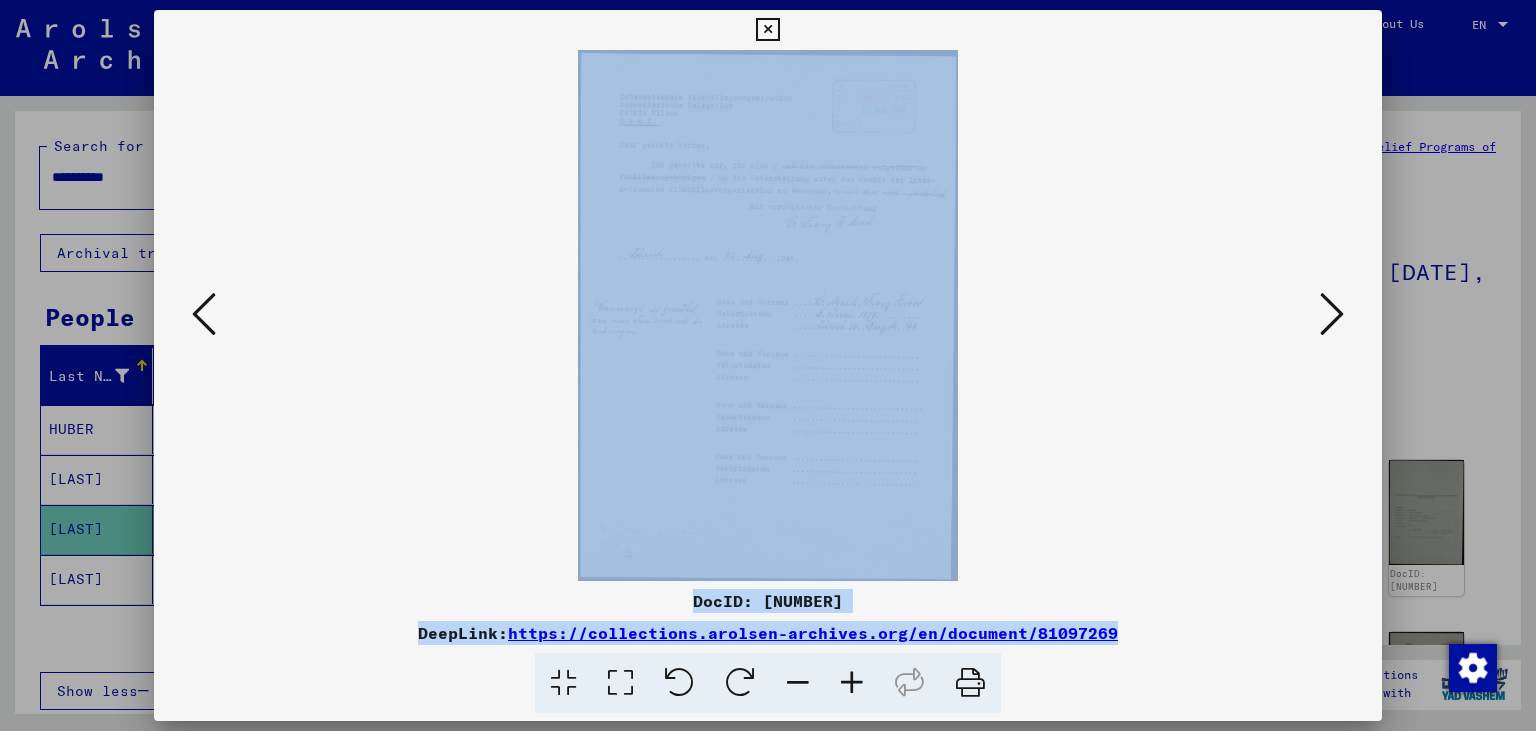 click at bounding box center [204, 314] 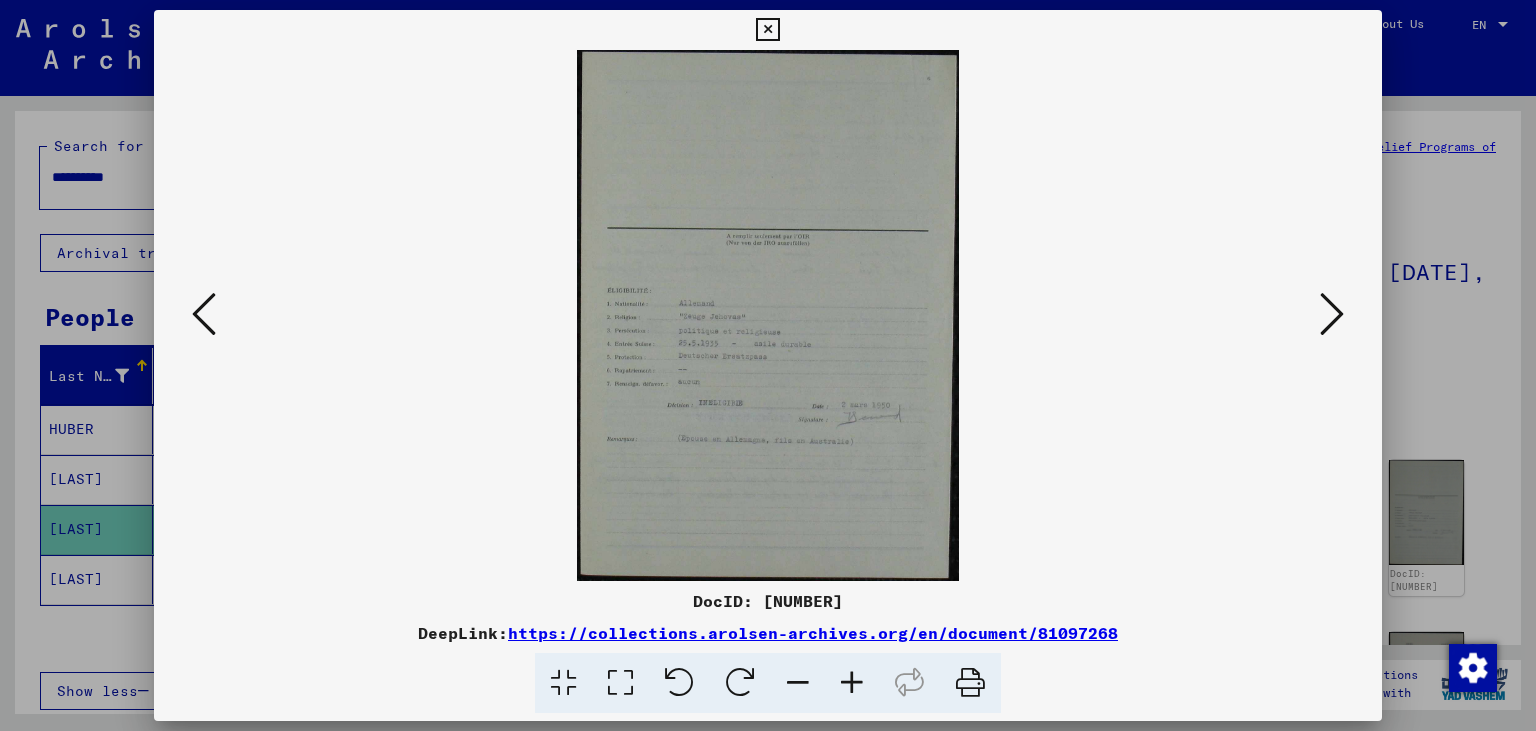click at bounding box center (852, 683) 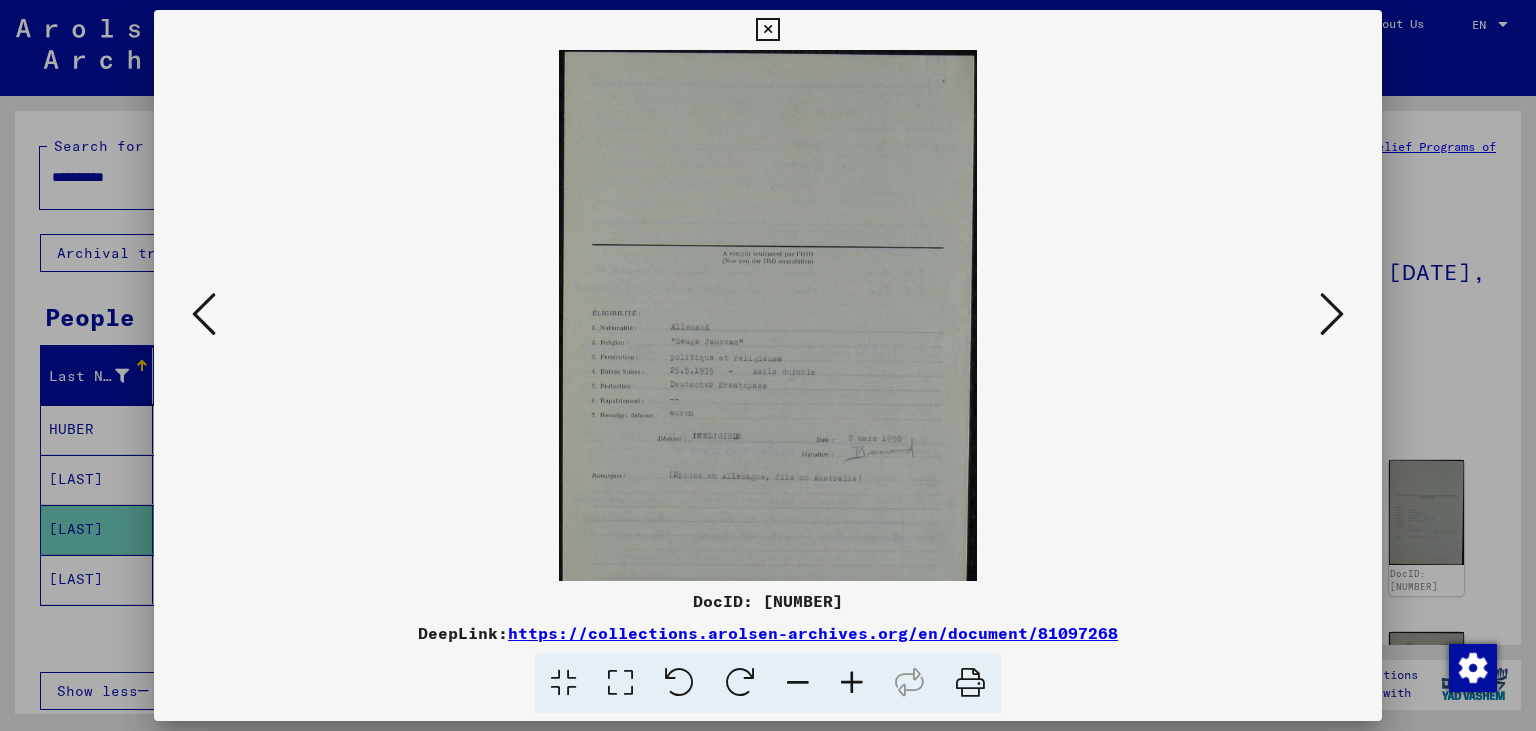 click at bounding box center (852, 683) 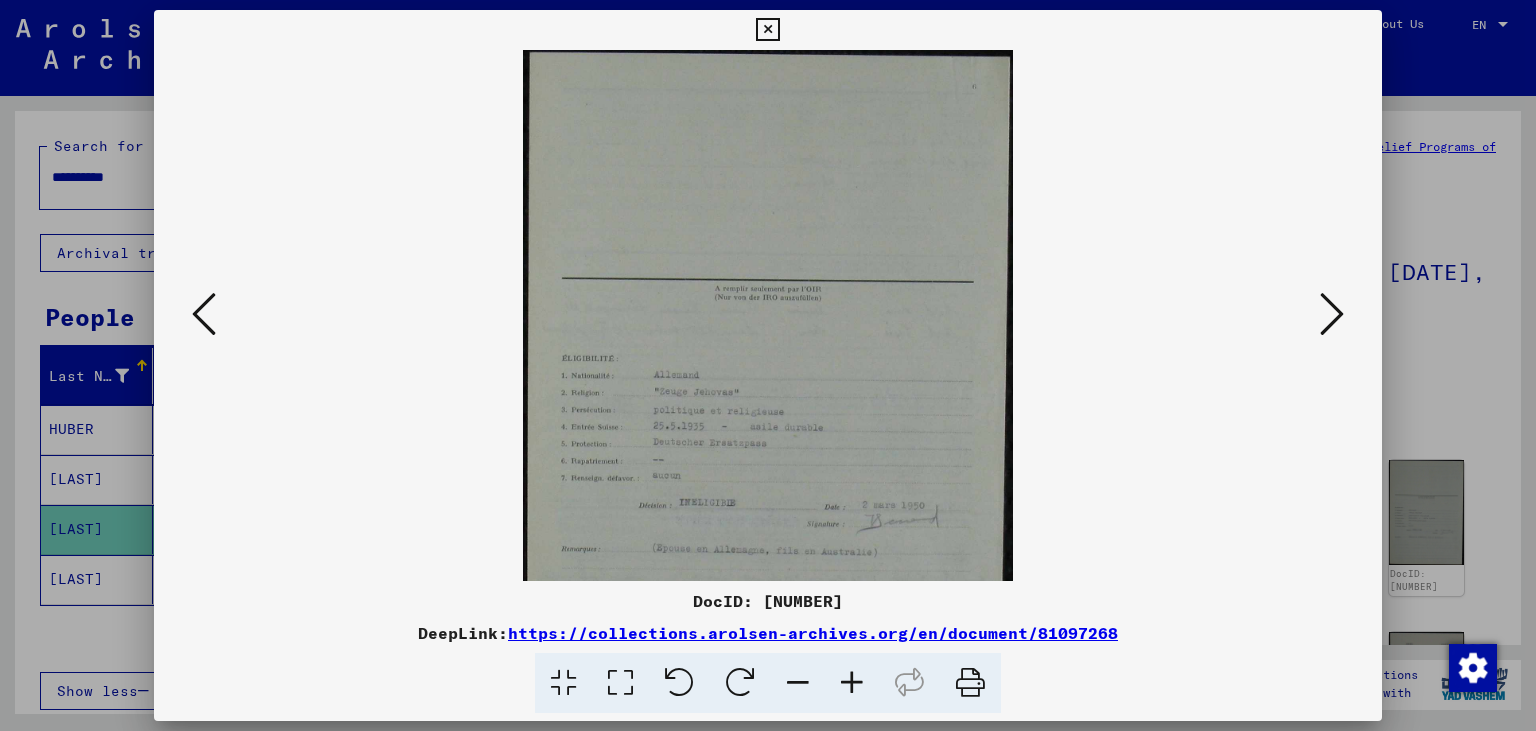 click at bounding box center (852, 683) 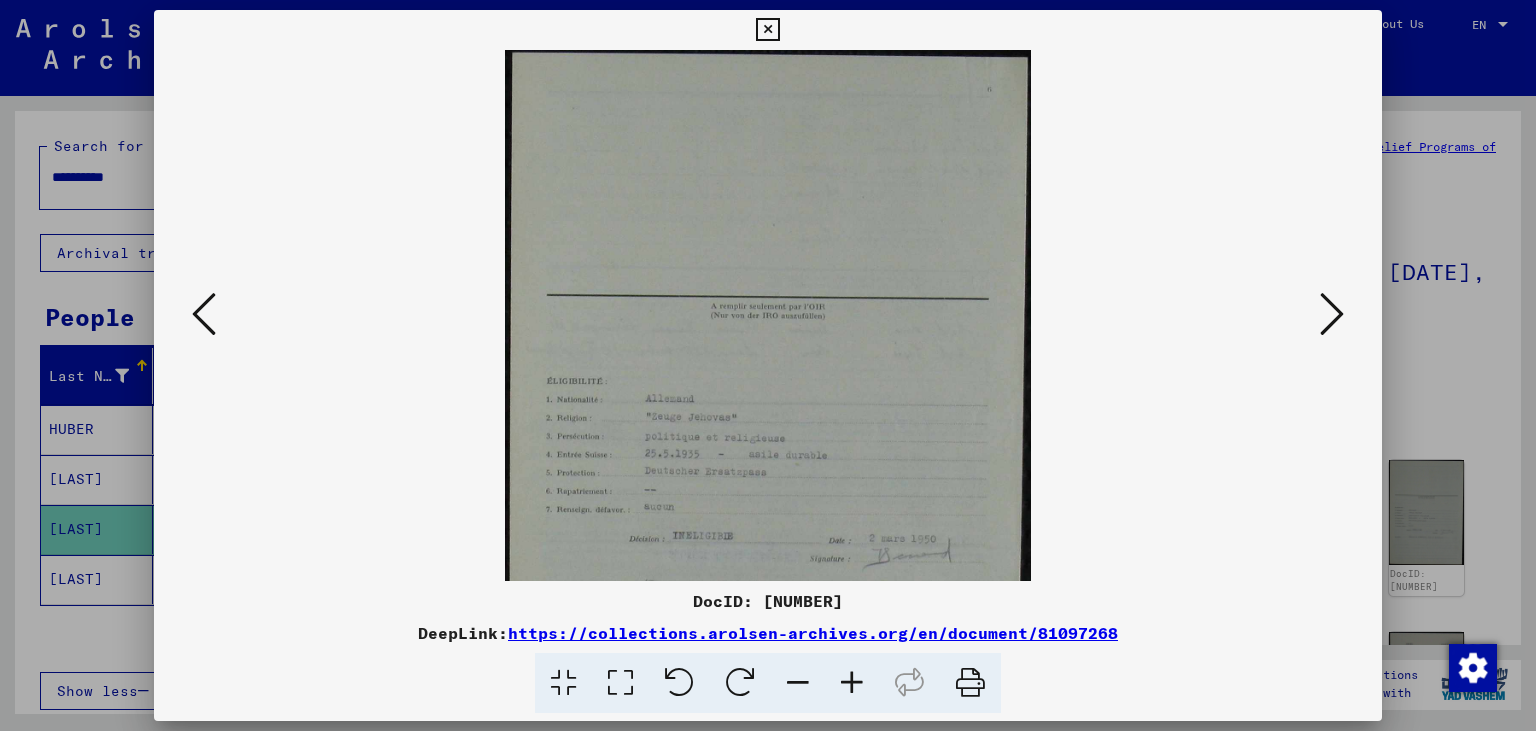 click at bounding box center [1332, 314] 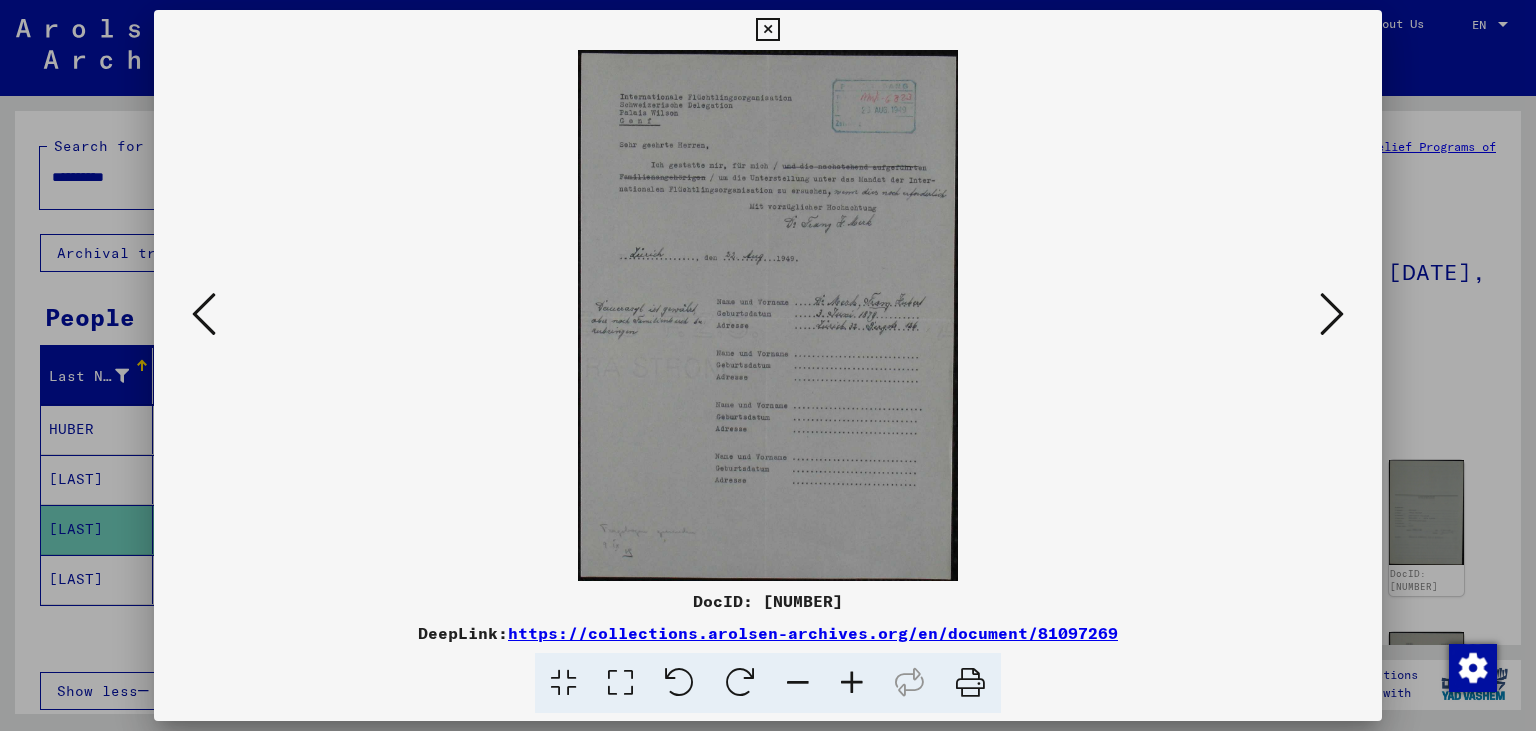 click at bounding box center (1332, 314) 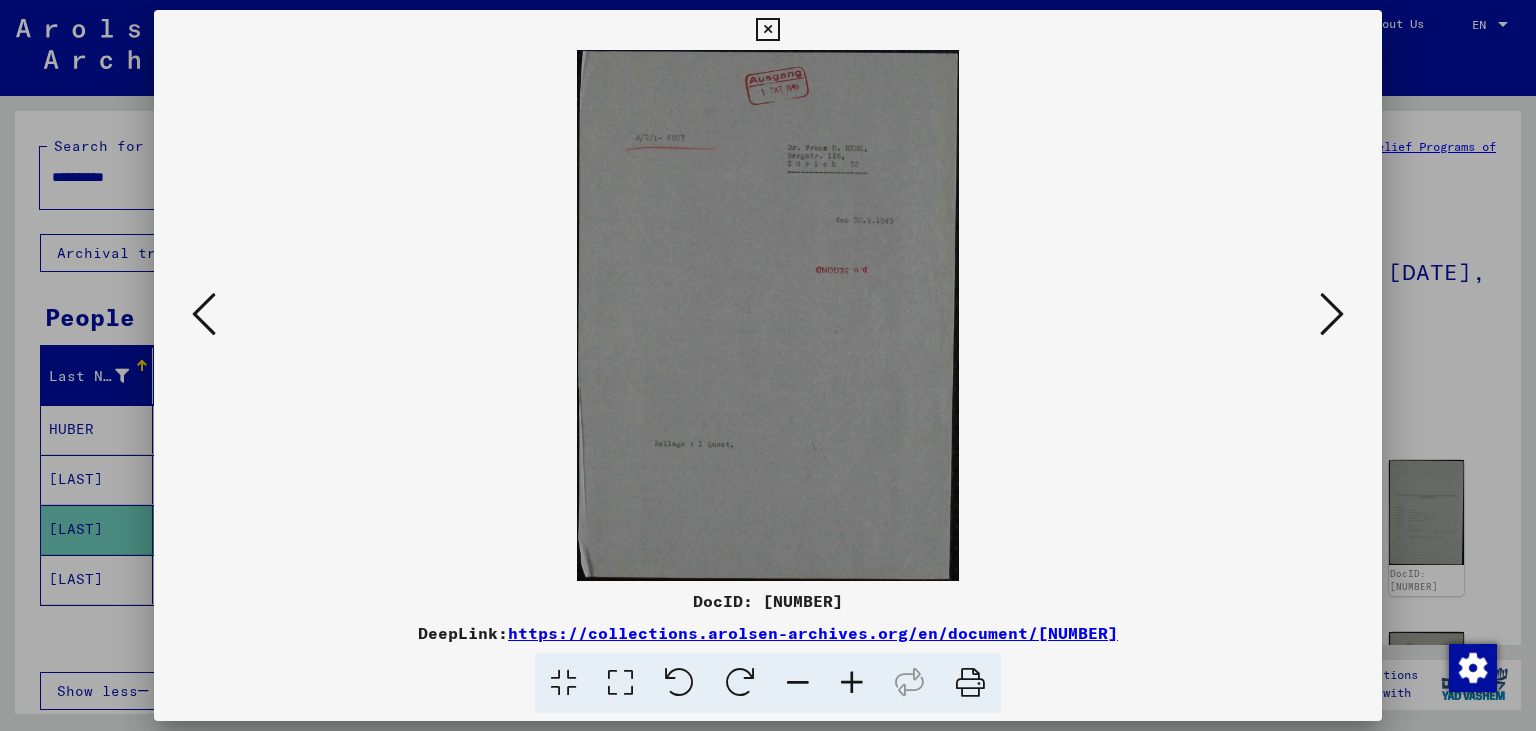 click at bounding box center [1332, 314] 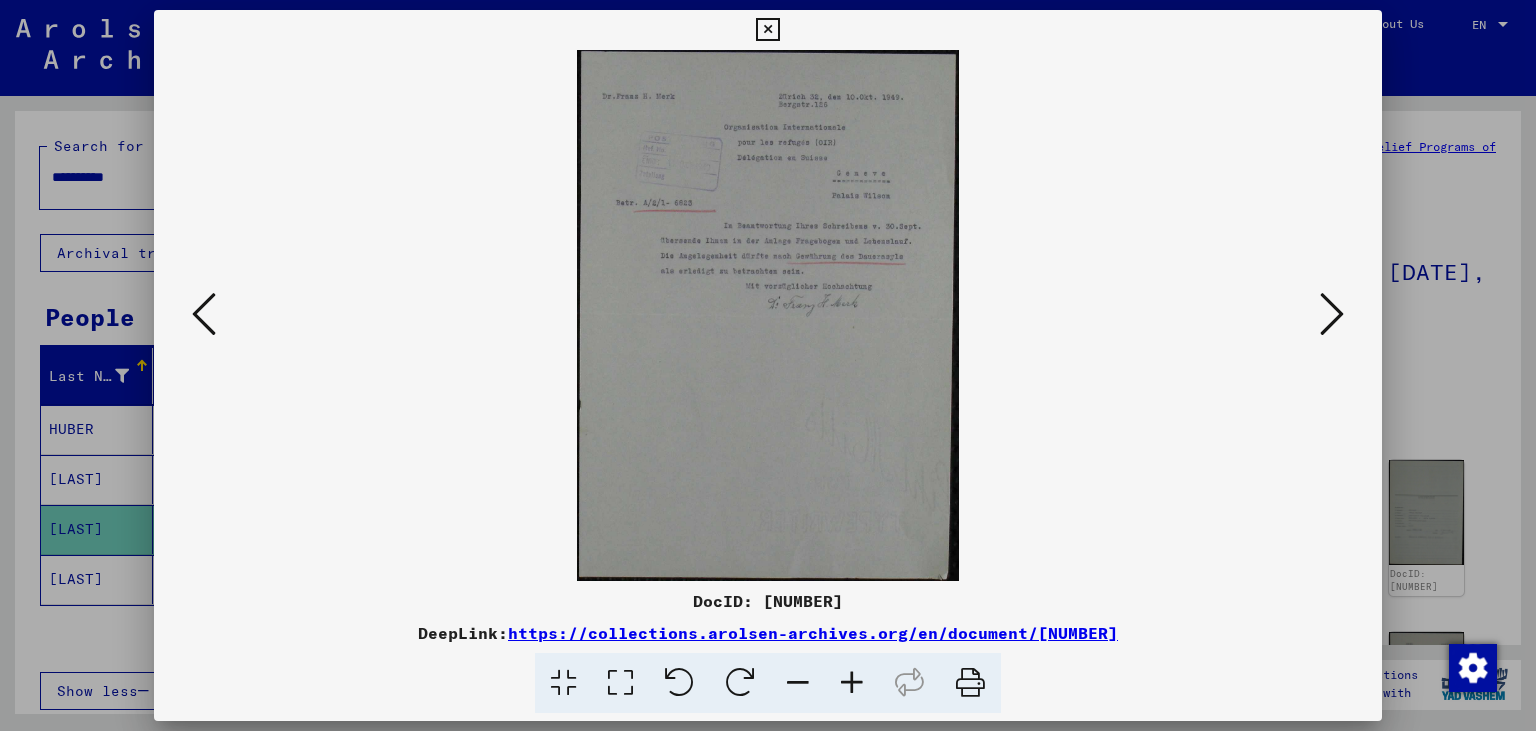 click at bounding box center (1332, 314) 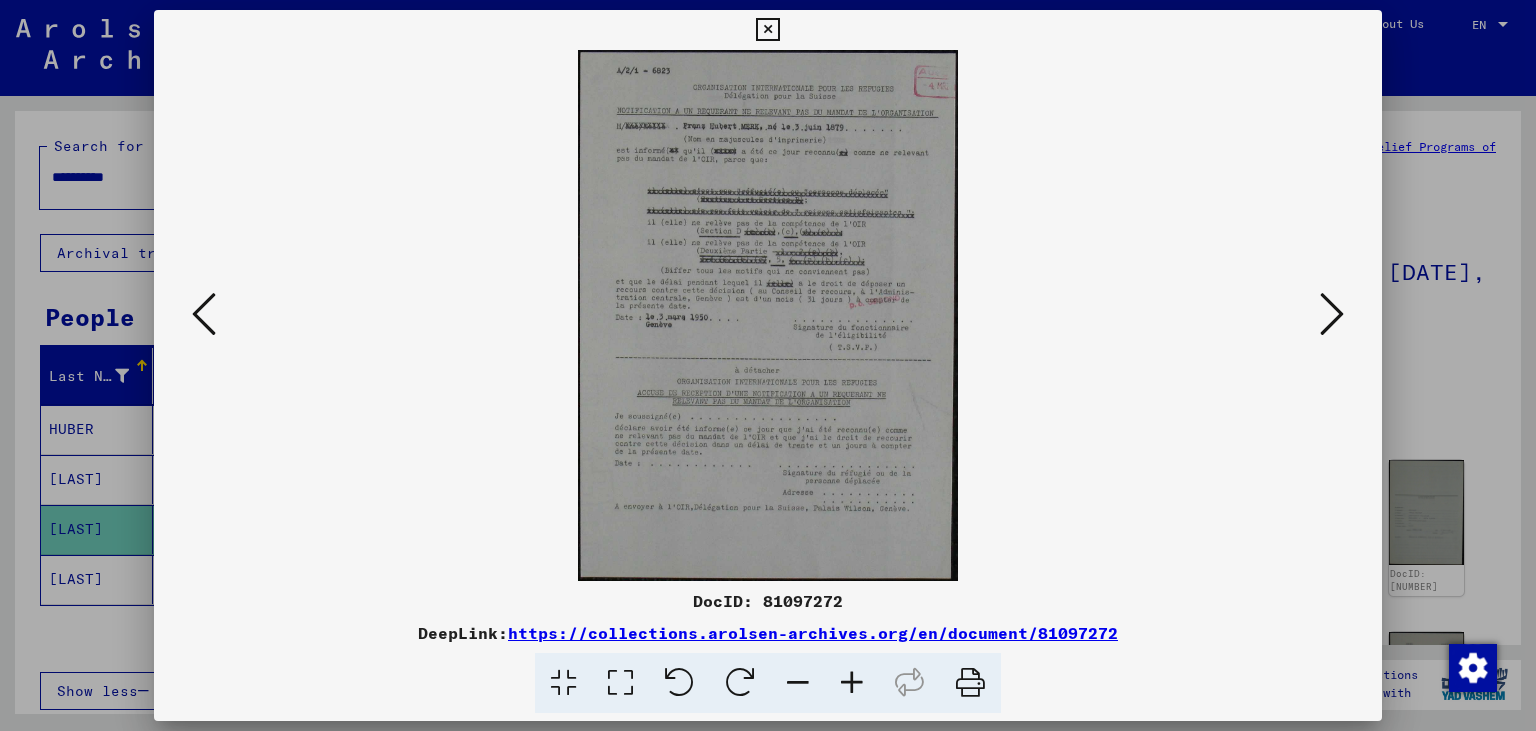 click at bounding box center (1332, 314) 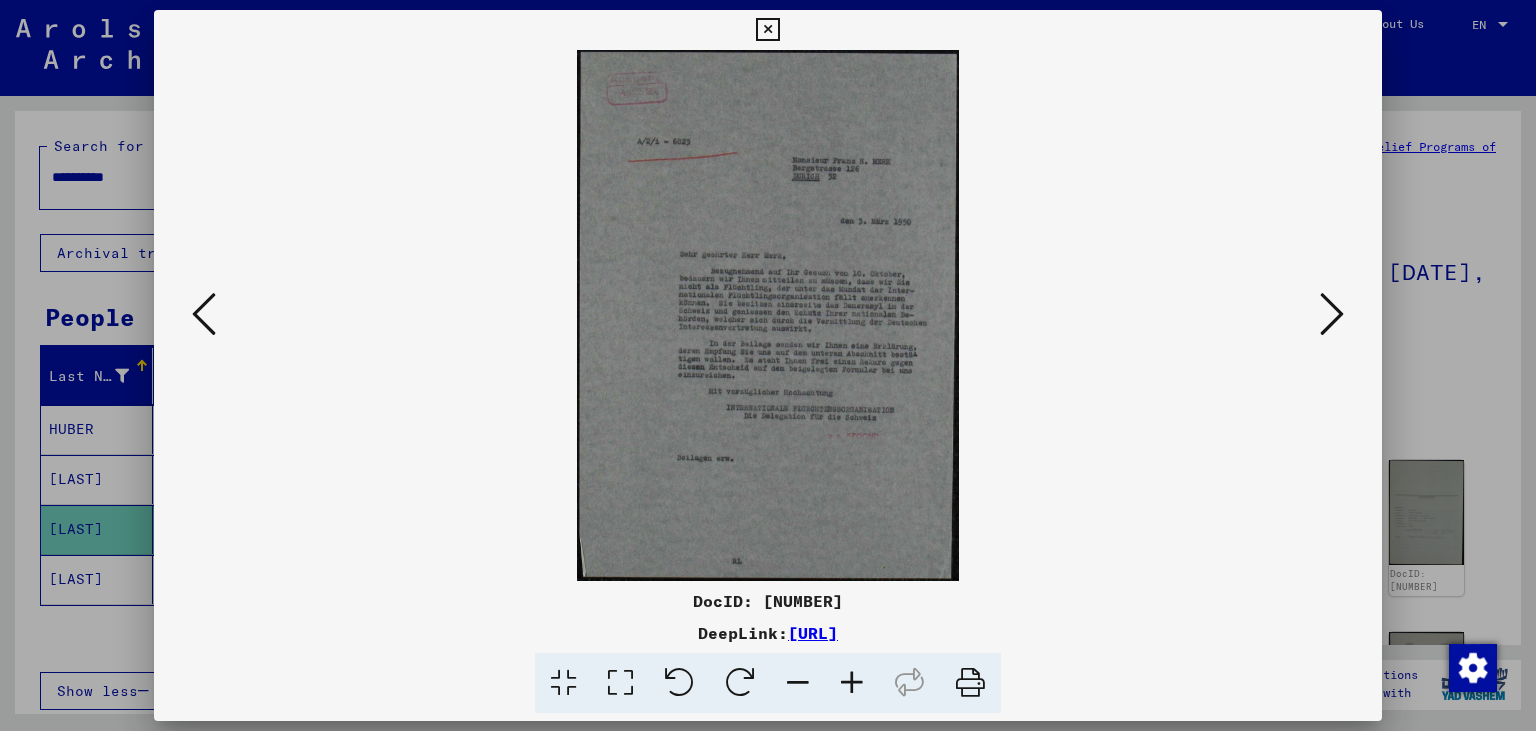 click at bounding box center [852, 683] 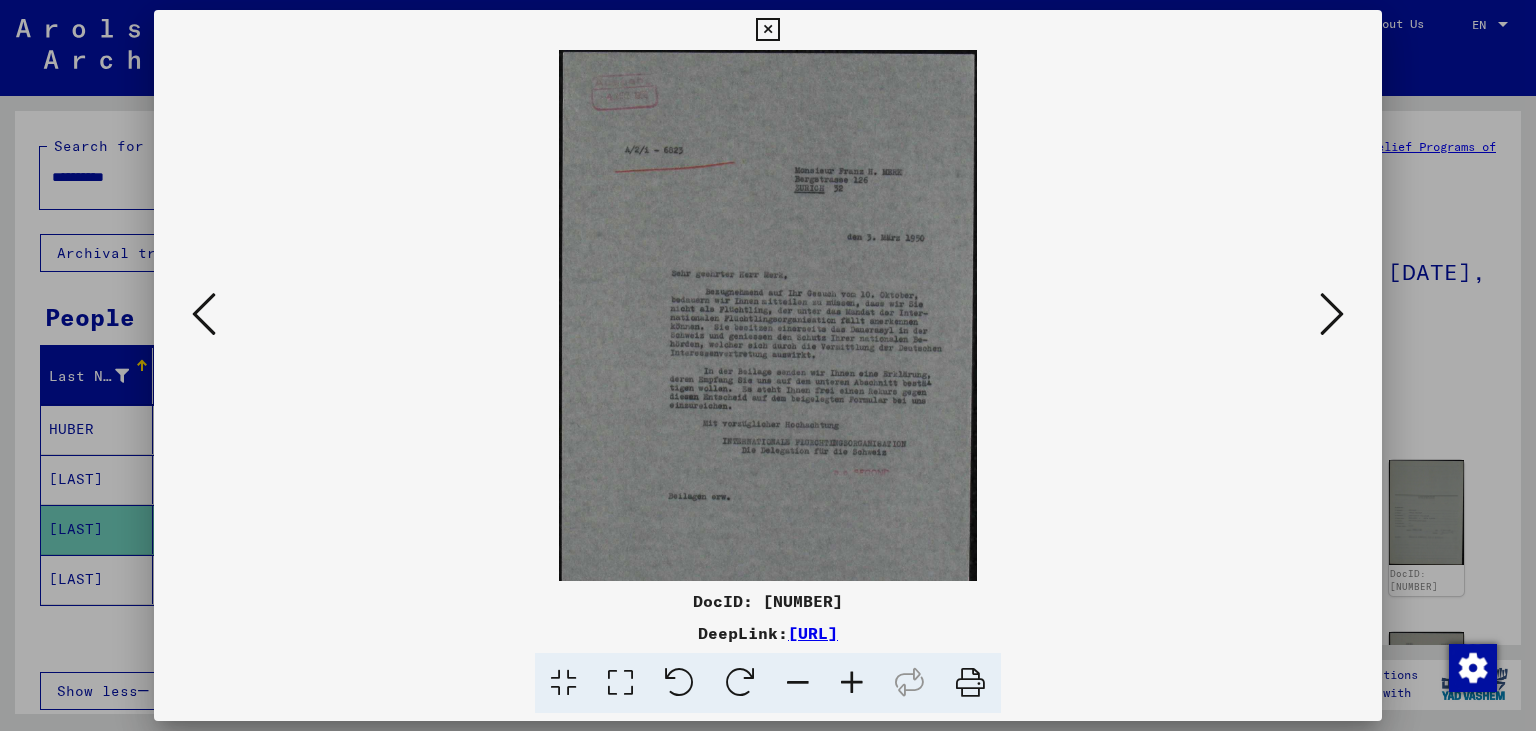 click at bounding box center [852, 683] 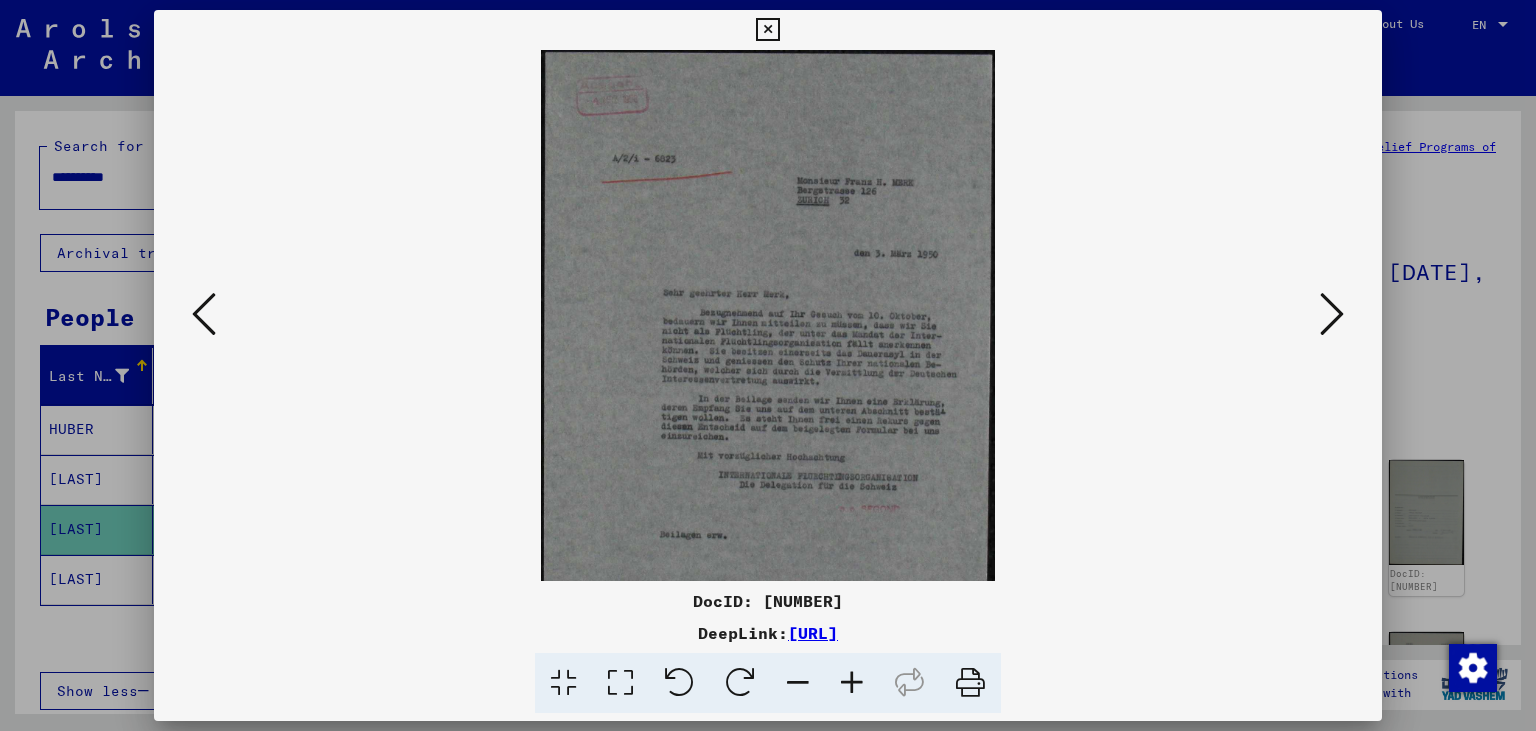 click at bounding box center [852, 683] 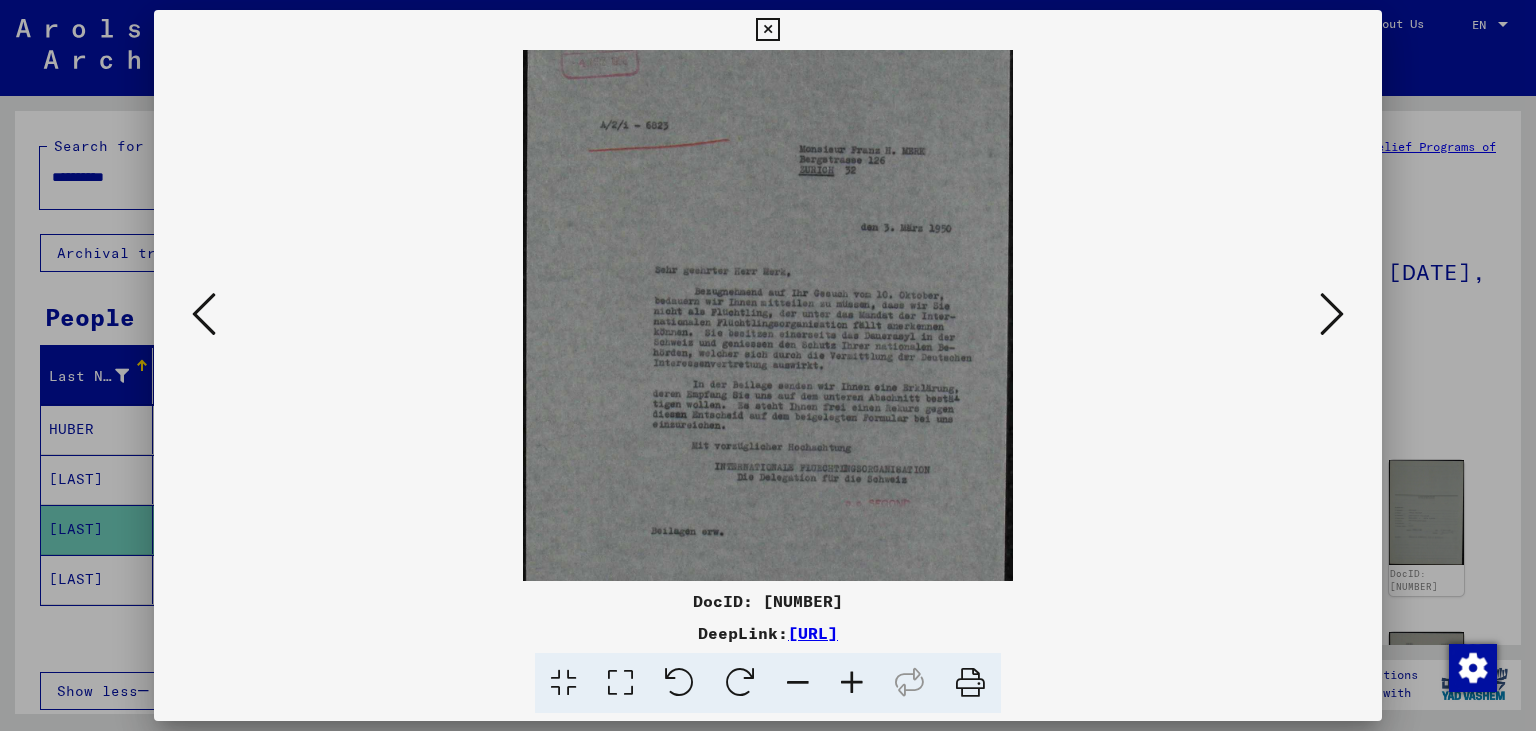 scroll, scrollTop: 106, scrollLeft: 0, axis: vertical 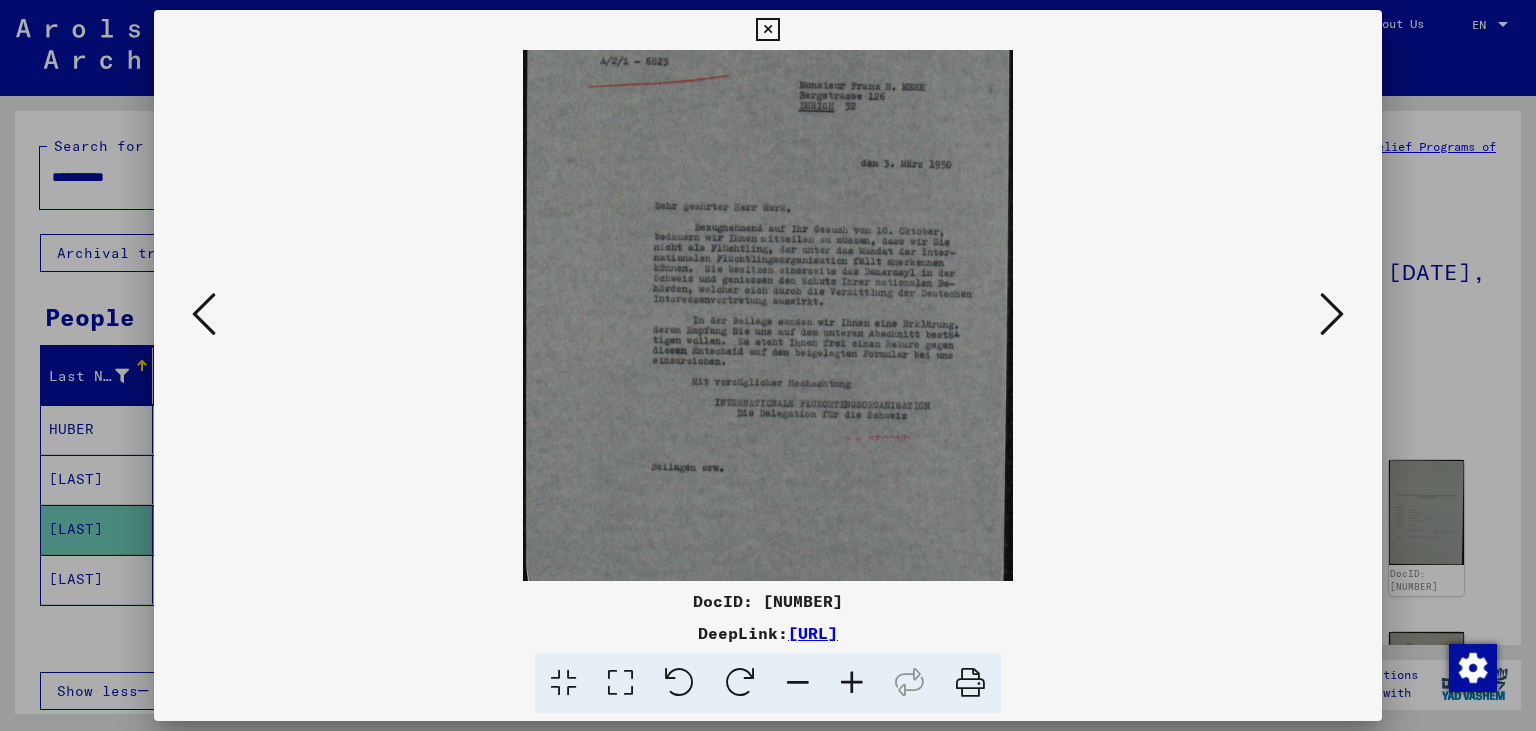 drag, startPoint x: 804, startPoint y: 432, endPoint x: 795, endPoint y: 327, distance: 105.38501 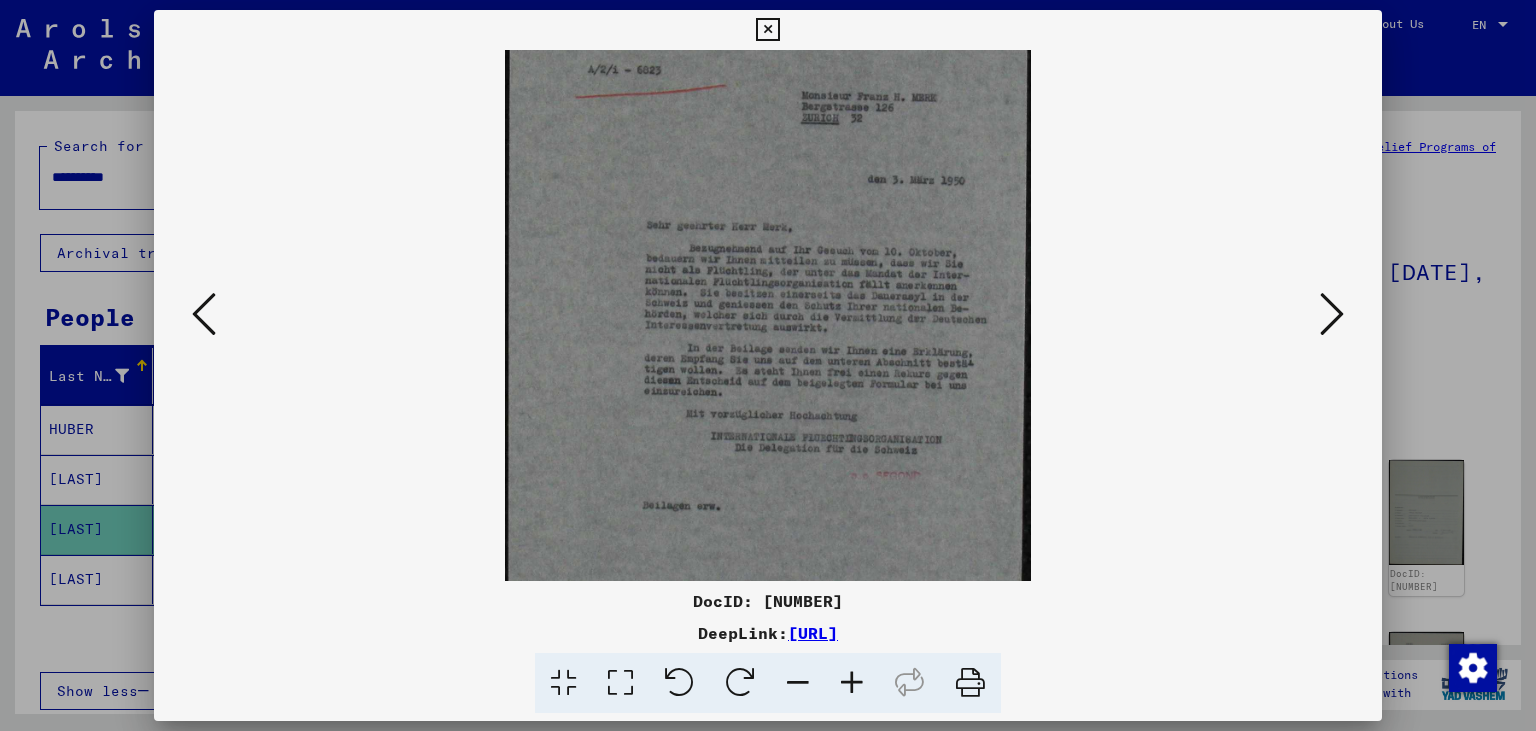 click at bounding box center [852, 683] 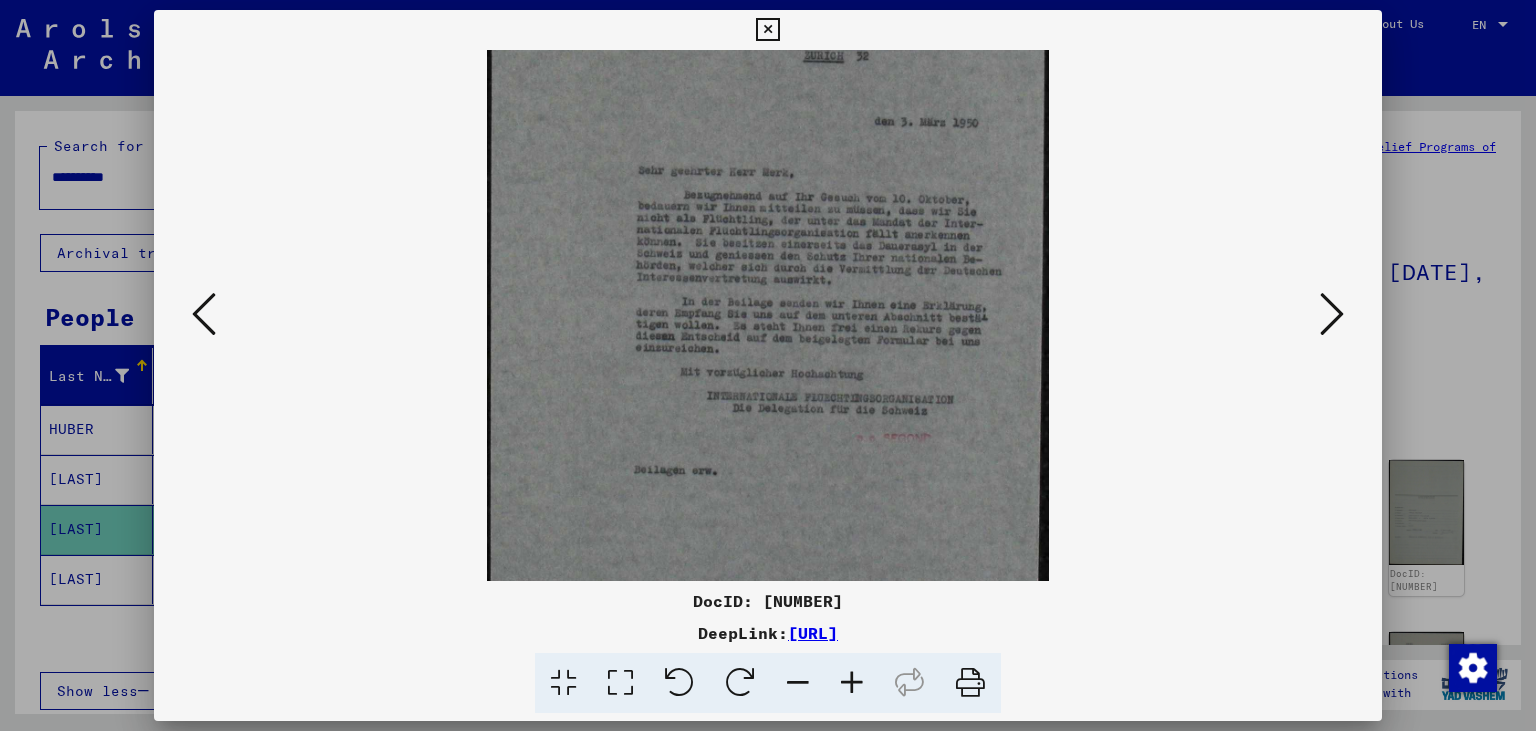 scroll, scrollTop: 185, scrollLeft: 0, axis: vertical 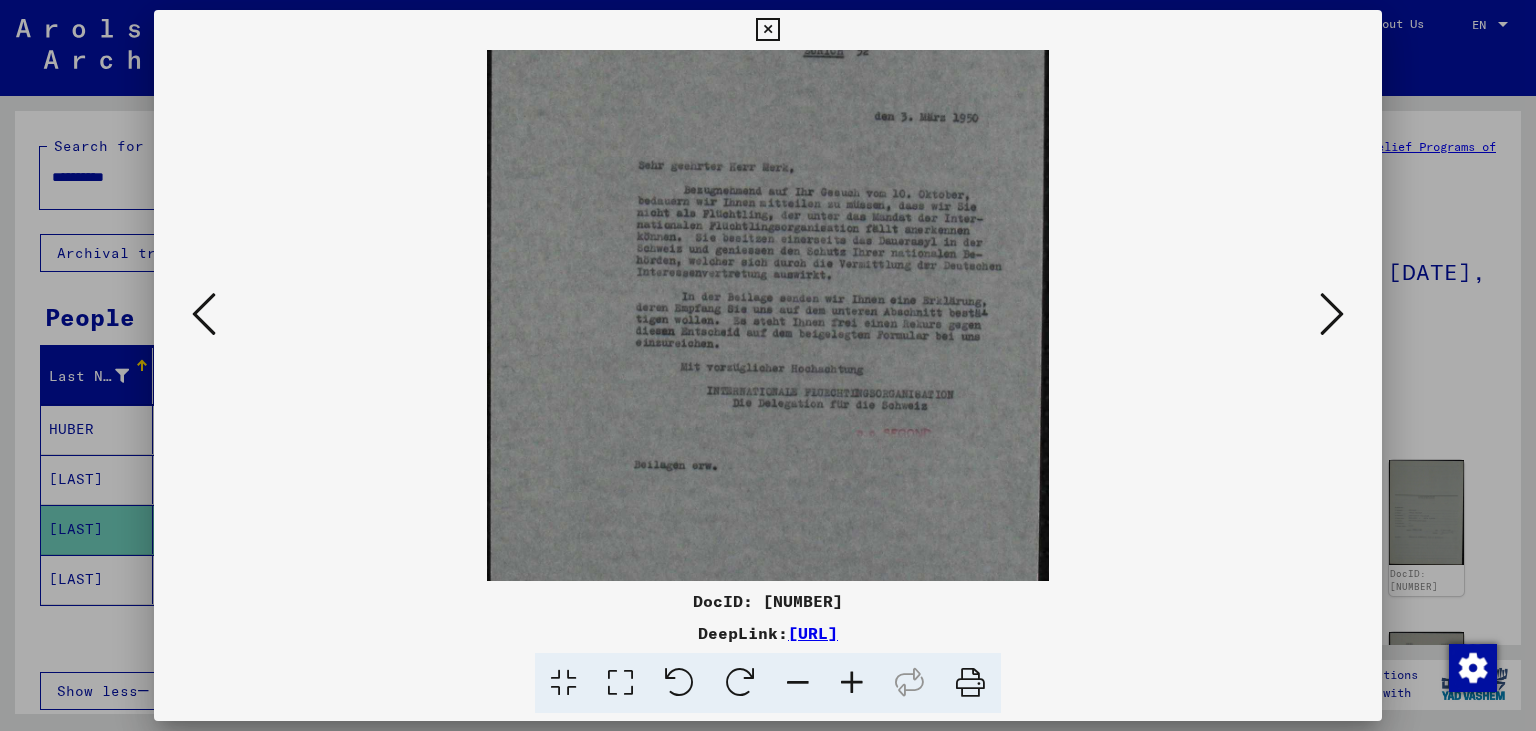 drag, startPoint x: 844, startPoint y: 486, endPoint x: 842, endPoint y: 412, distance: 74.02702 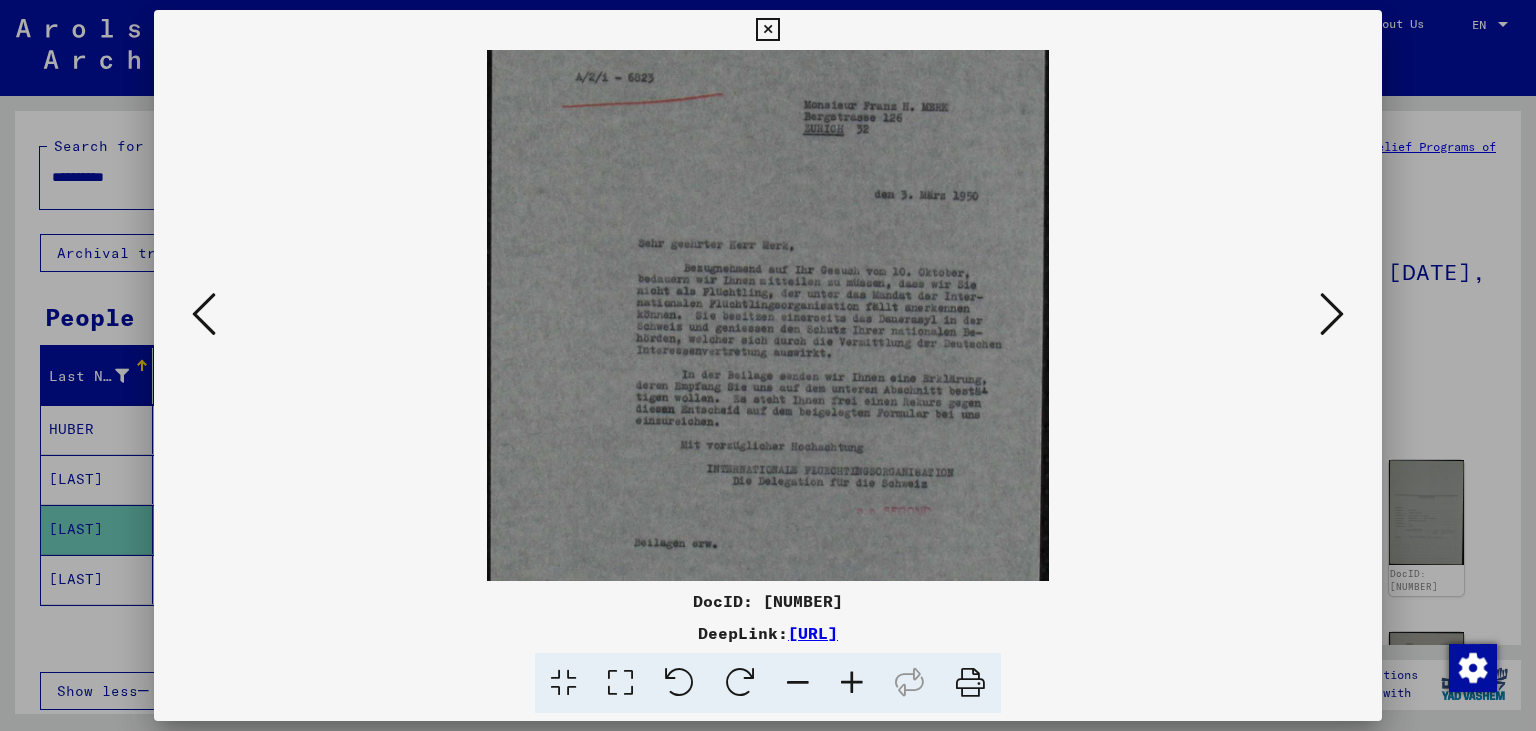 scroll, scrollTop: 47, scrollLeft: 0, axis: vertical 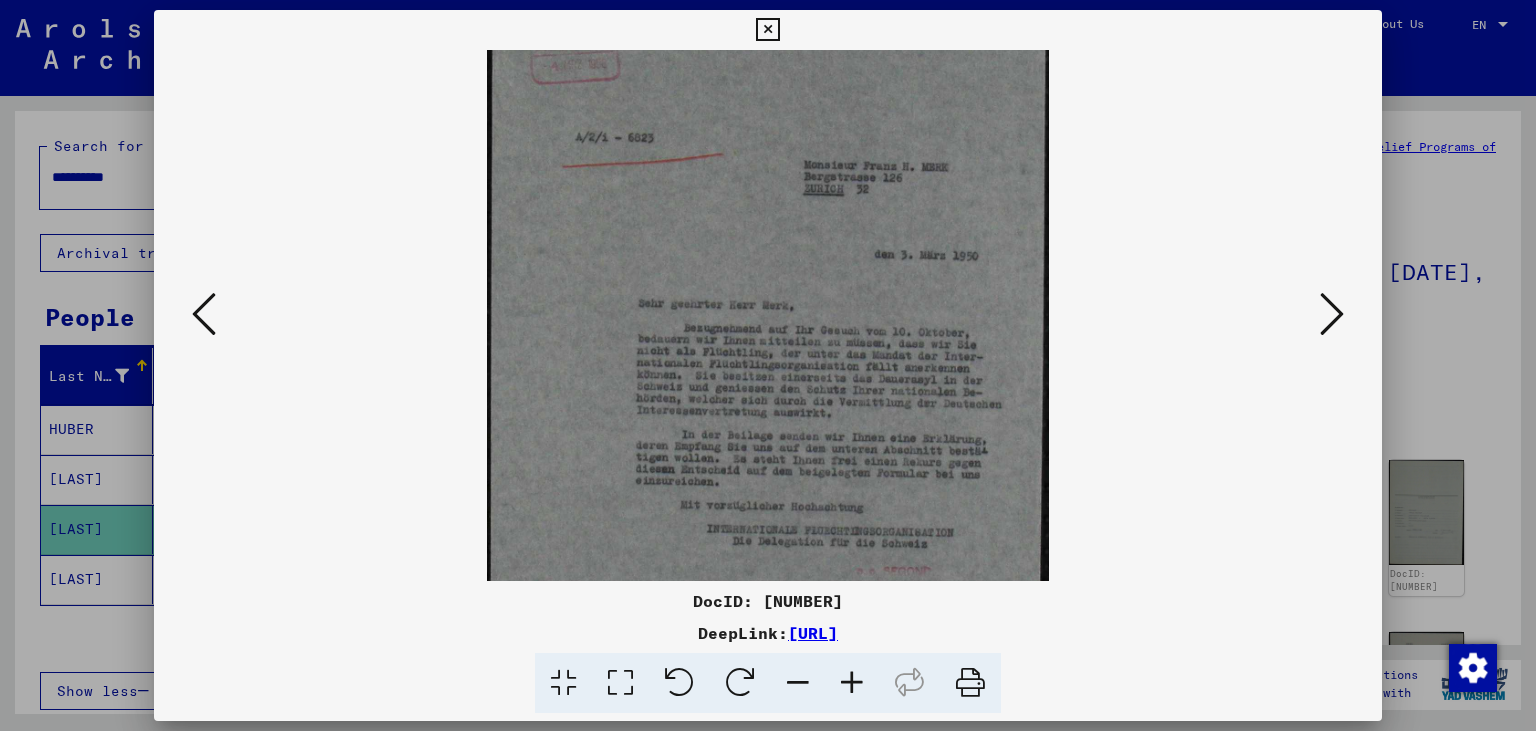 drag, startPoint x: 915, startPoint y: 278, endPoint x: 888, endPoint y: 404, distance: 128.86038 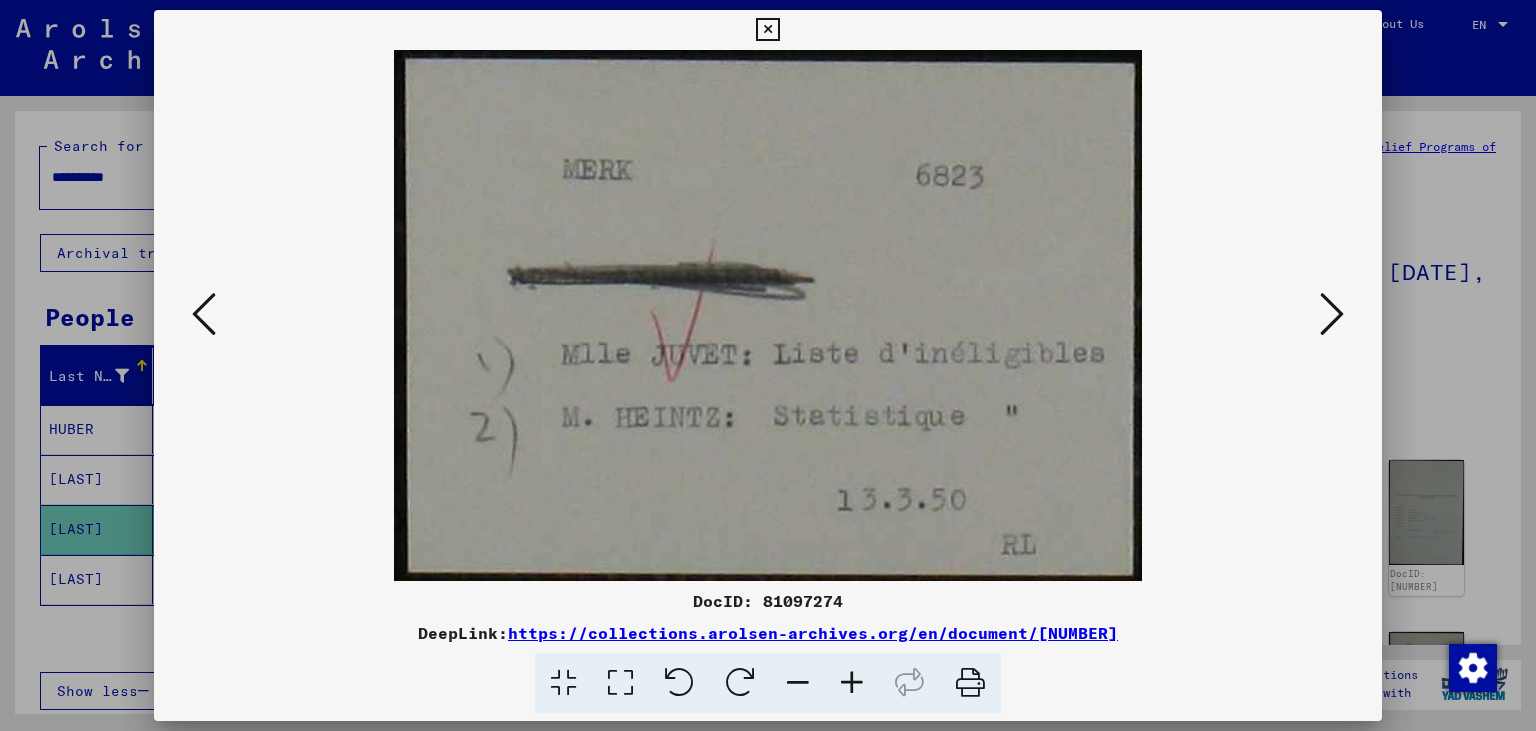 scroll, scrollTop: 0, scrollLeft: 0, axis: both 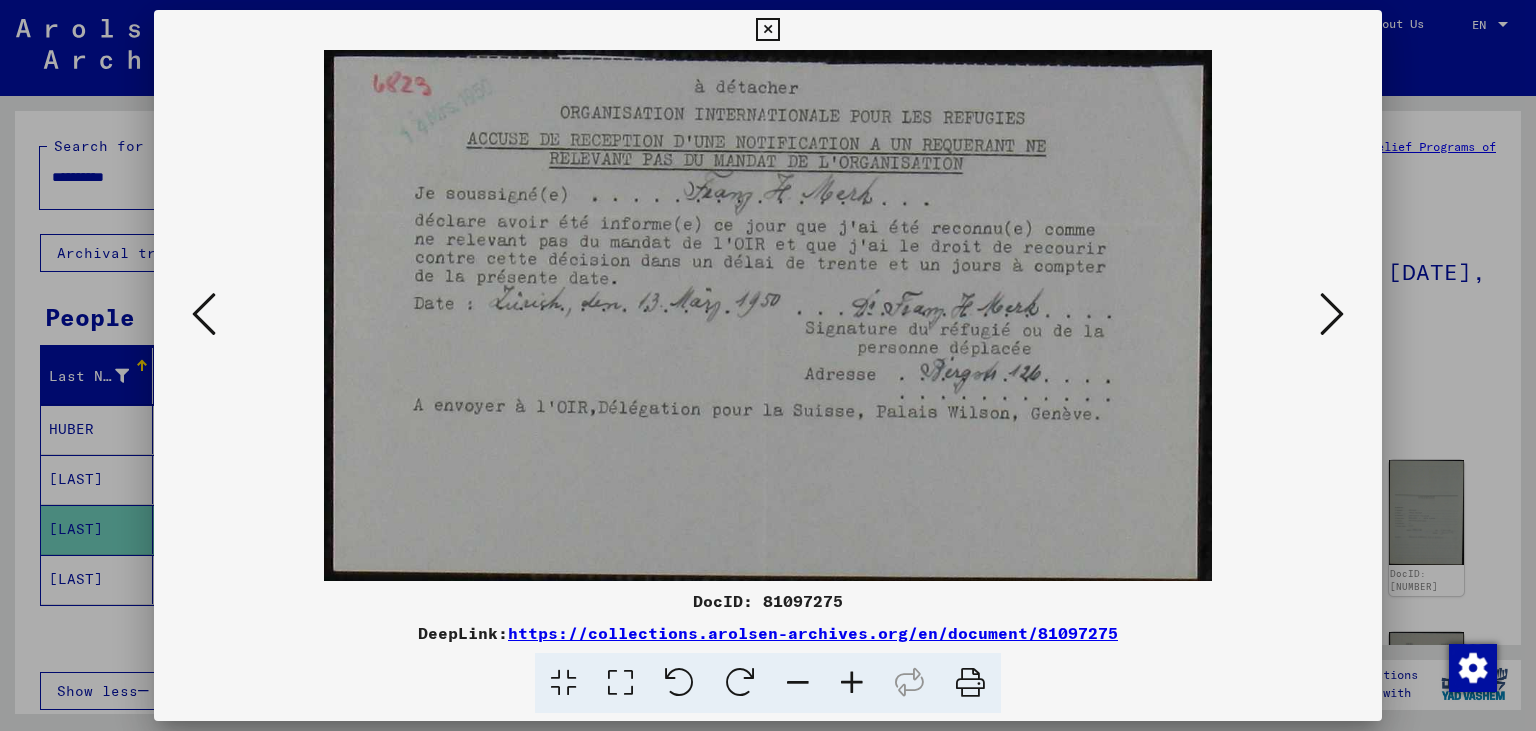 click at bounding box center [1332, 314] 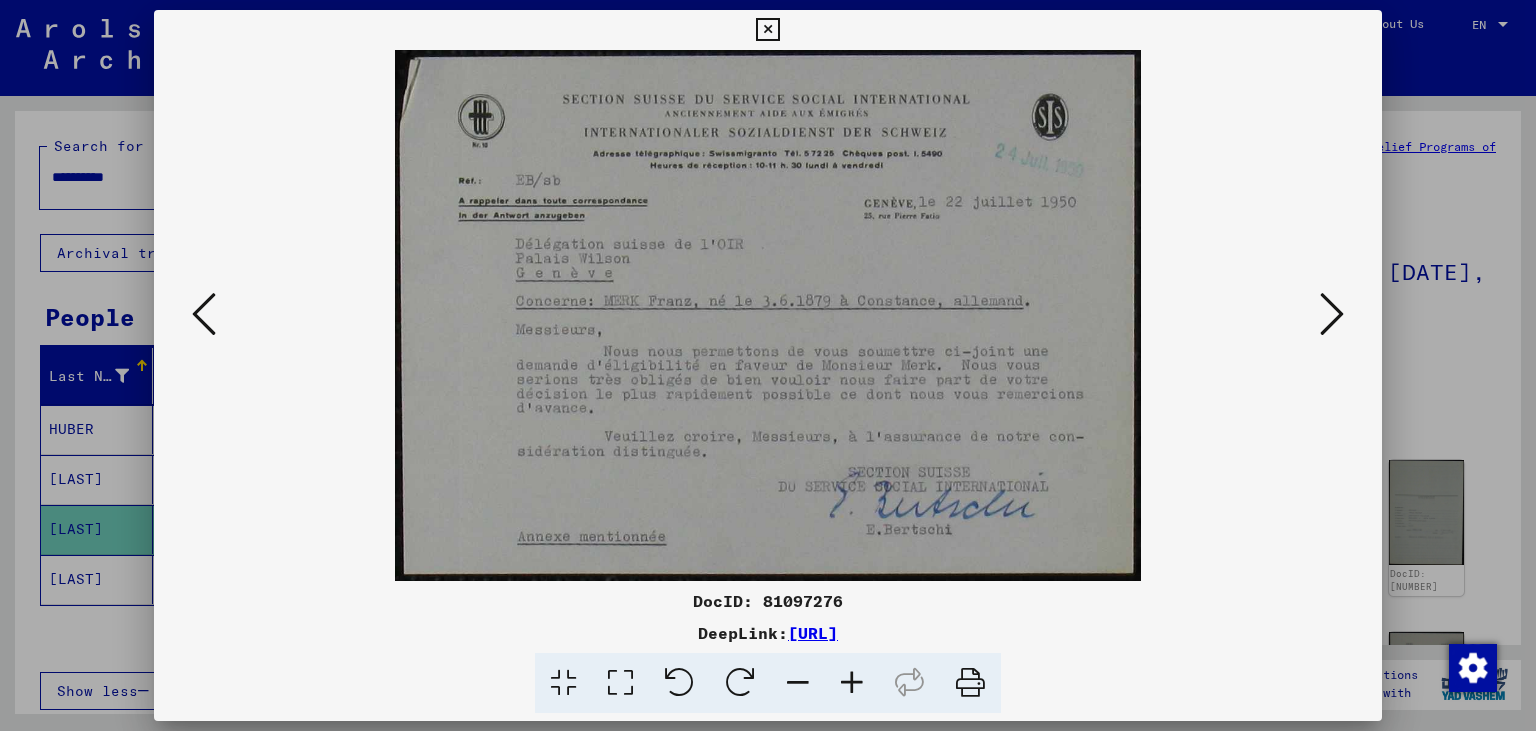 click at bounding box center [1332, 314] 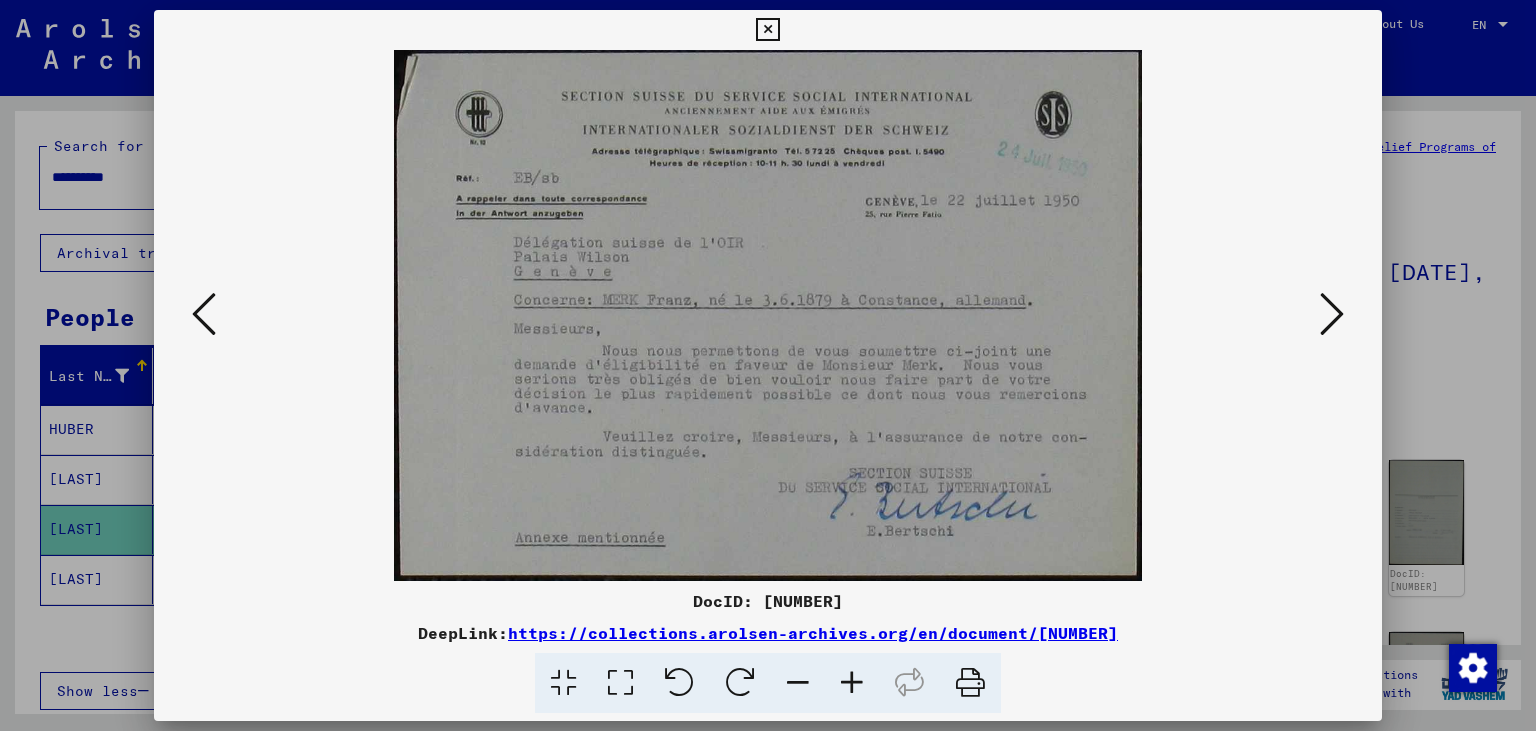 click at bounding box center (1332, 314) 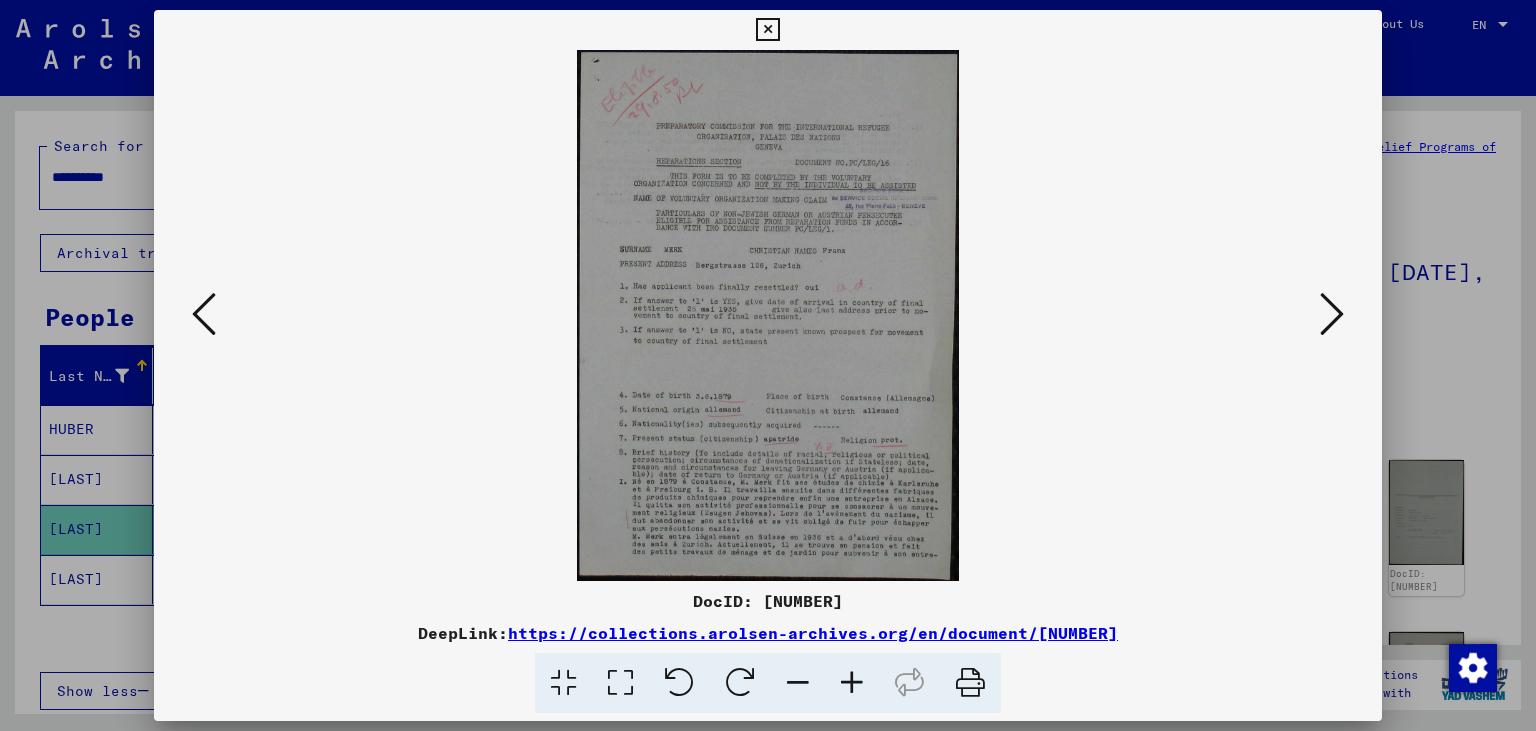click at bounding box center [852, 683] 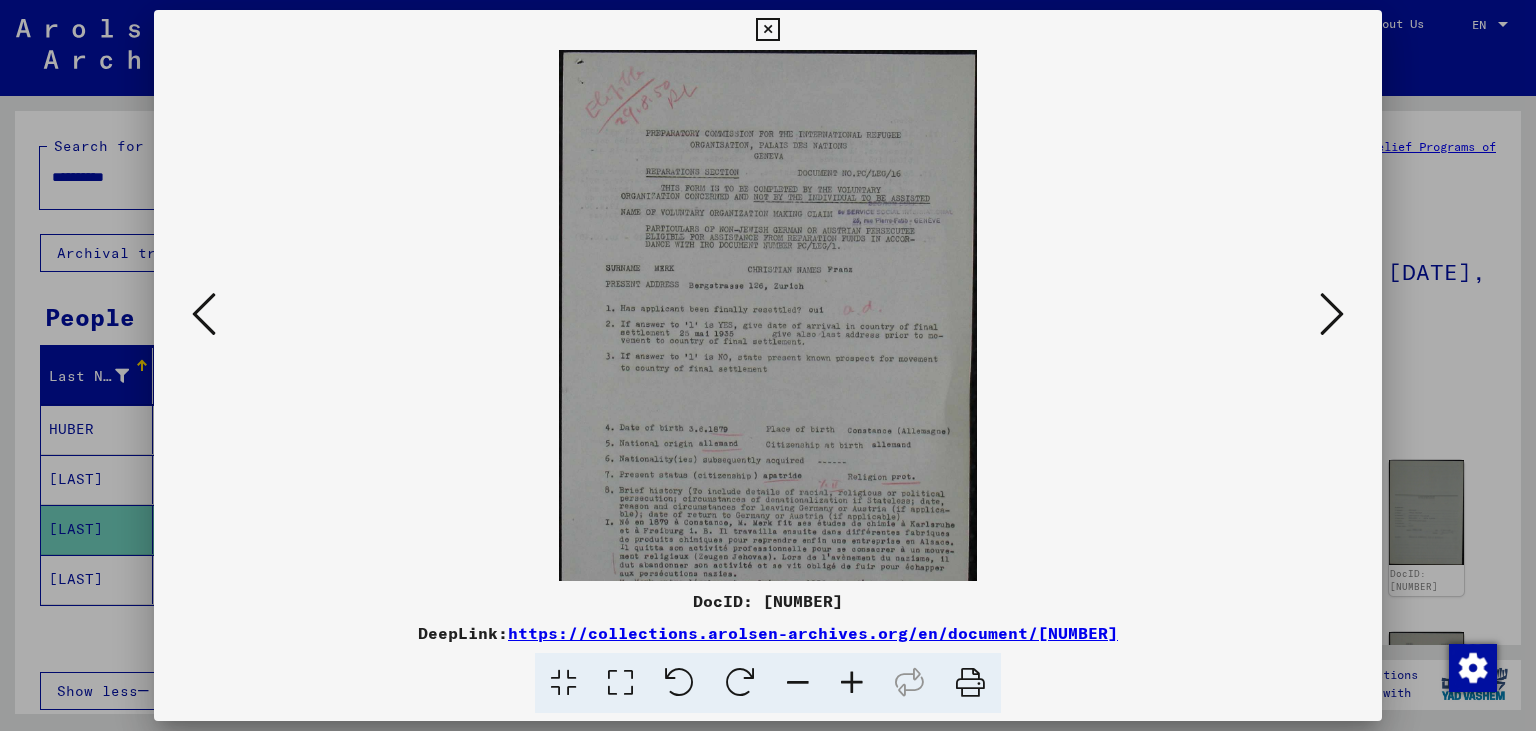 click at bounding box center (852, 683) 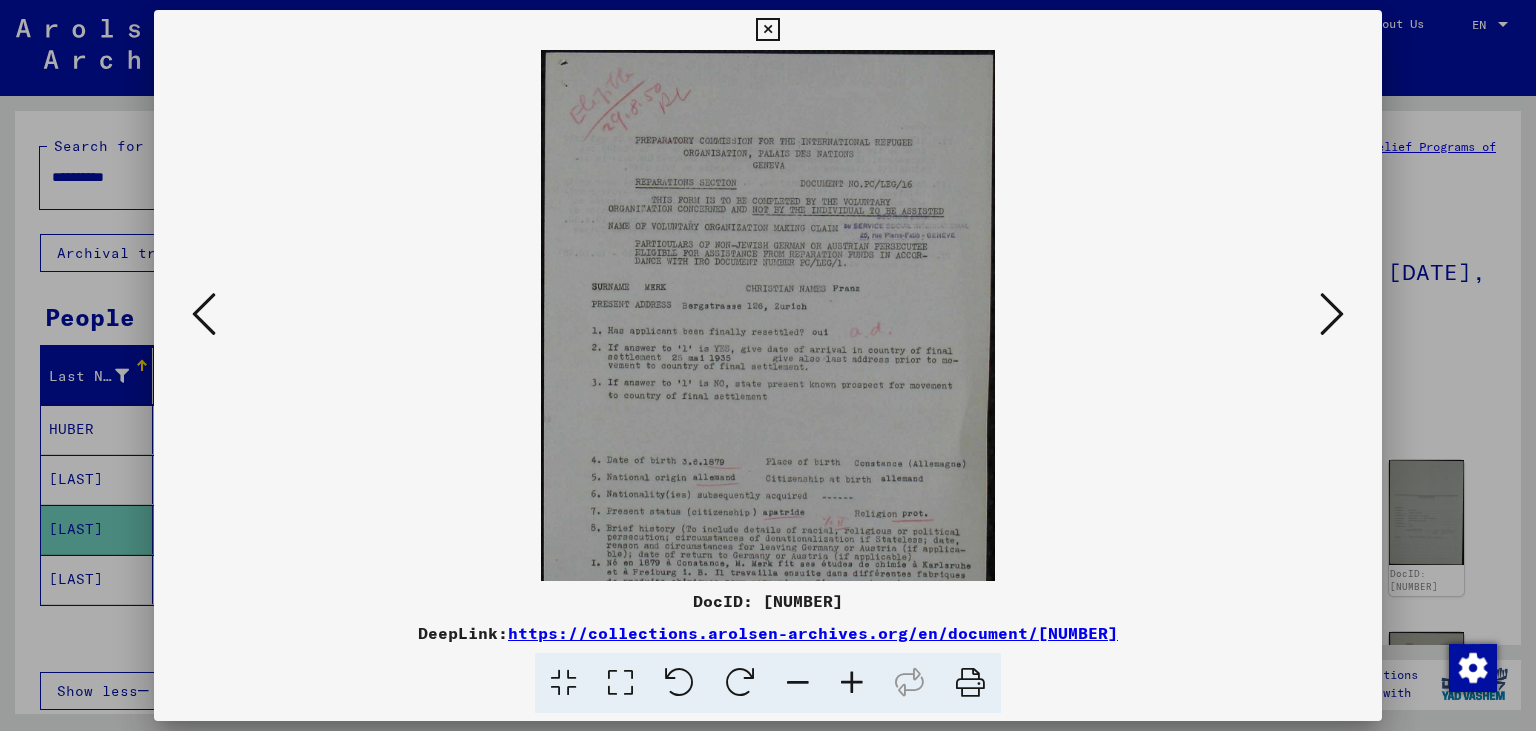 click at bounding box center [852, 683] 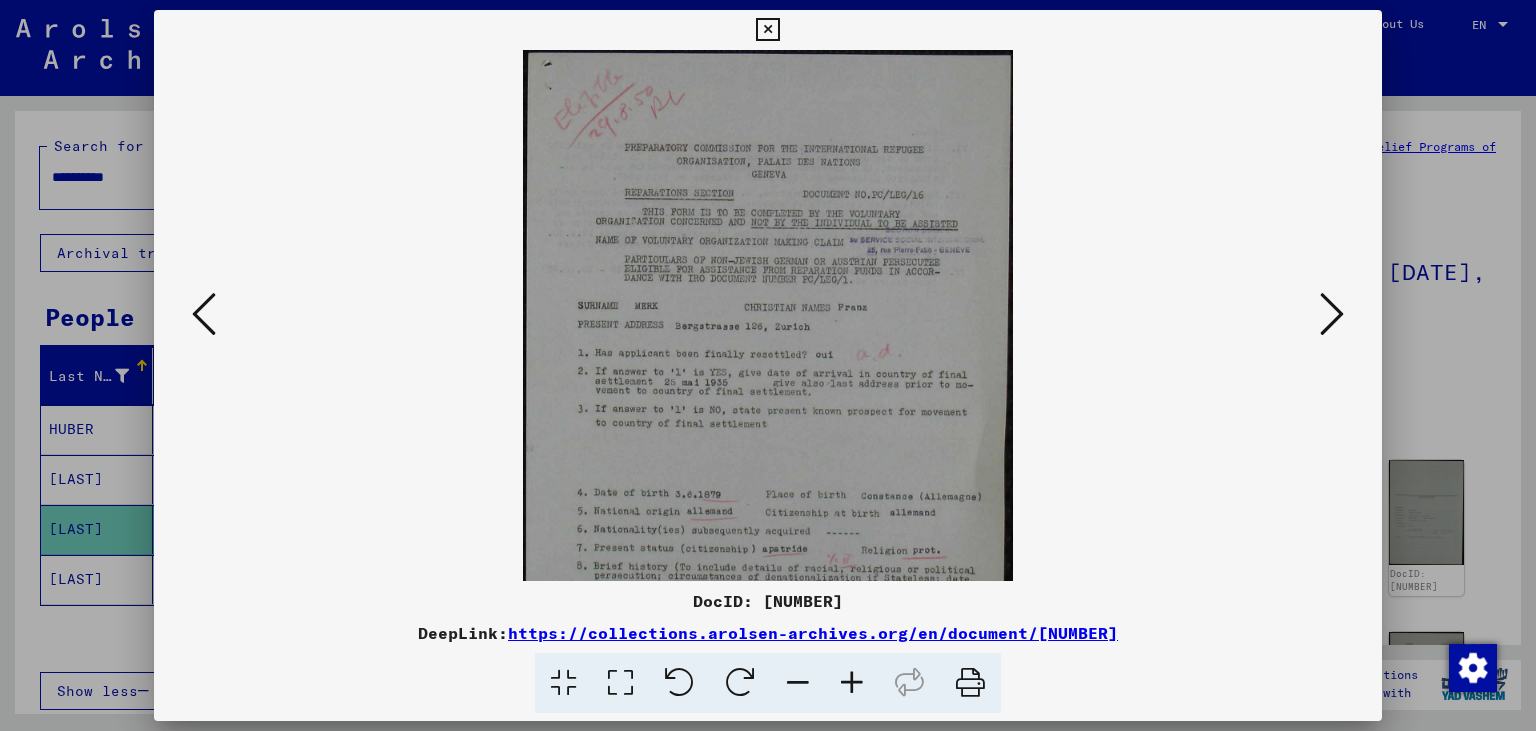 click at bounding box center [852, 683] 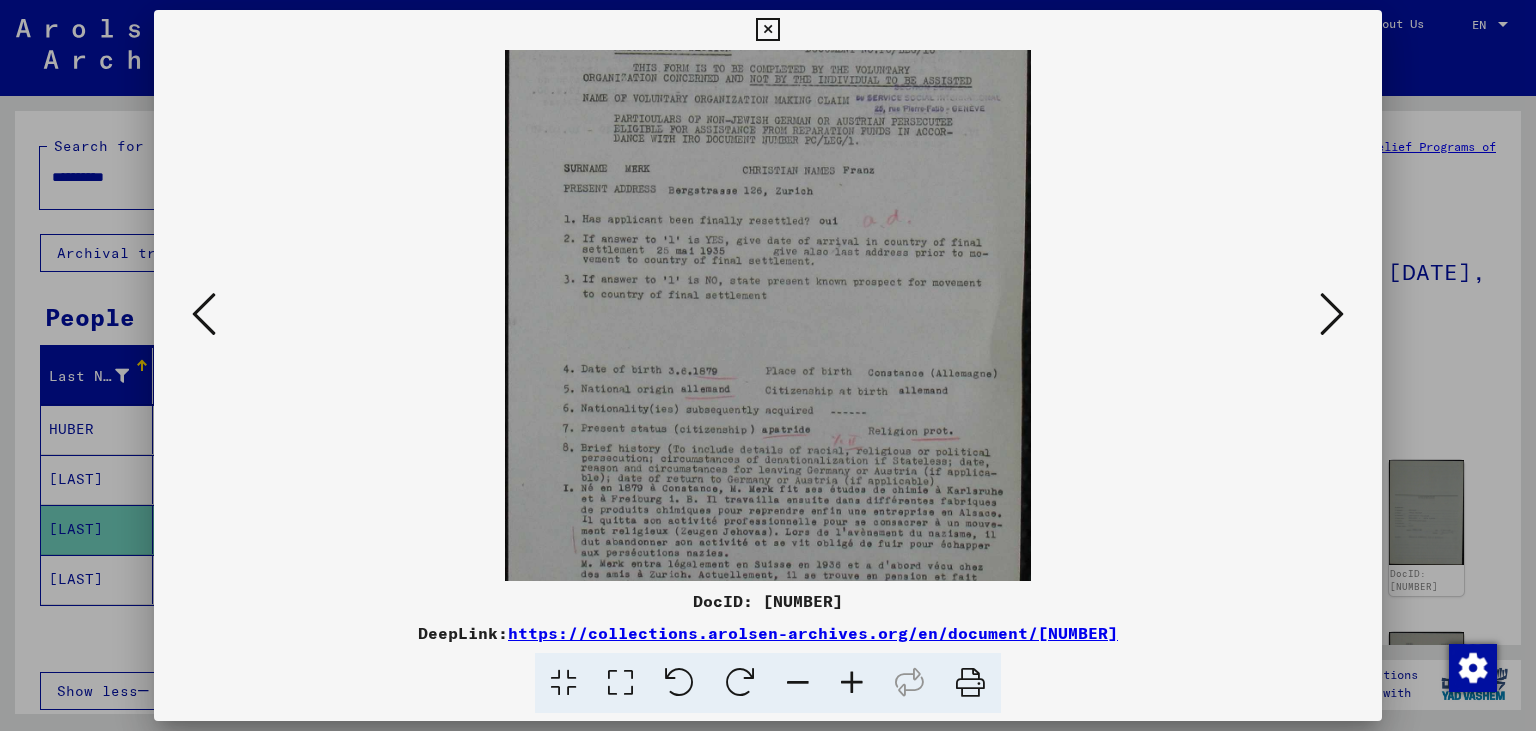 scroll, scrollTop: 200, scrollLeft: 0, axis: vertical 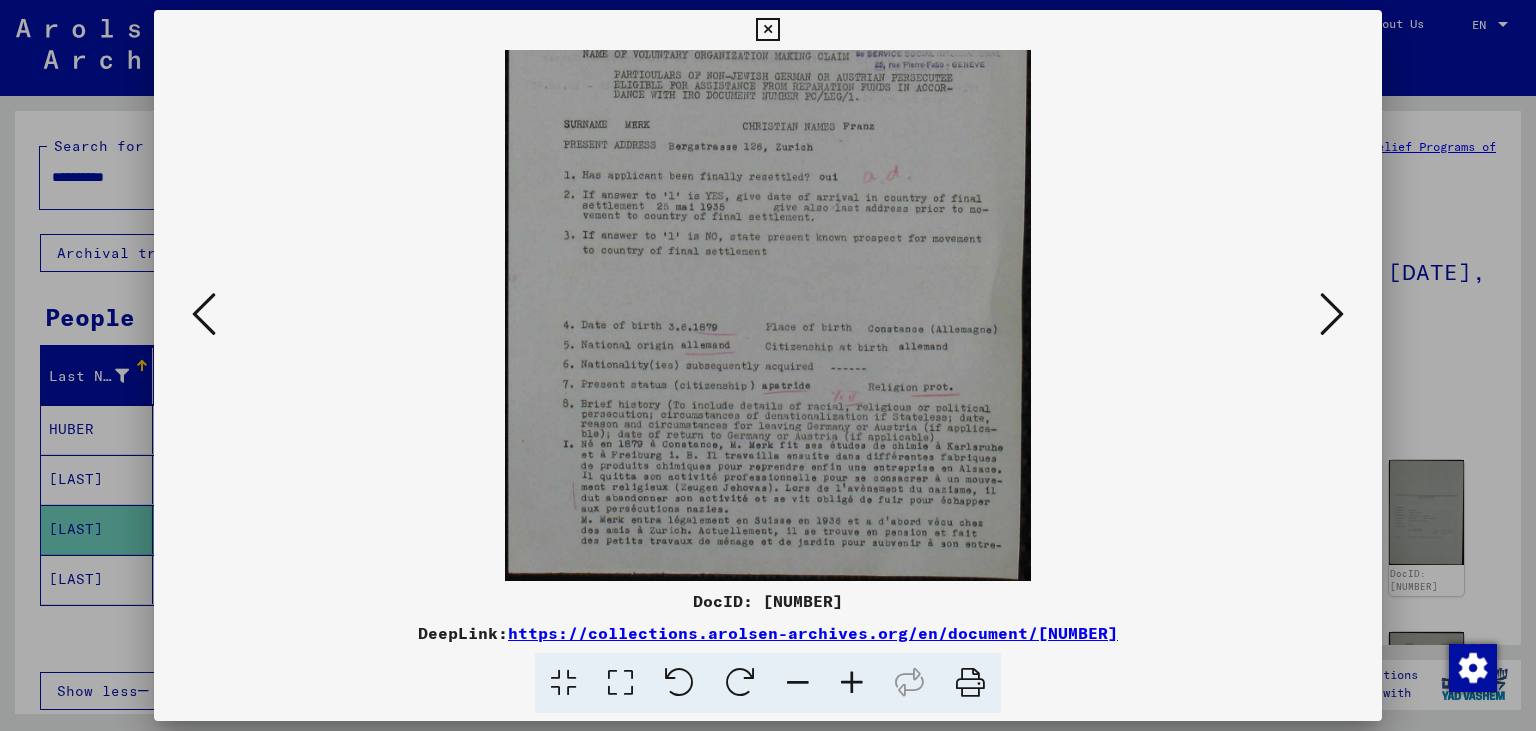 drag, startPoint x: 779, startPoint y: 470, endPoint x: 771, endPoint y: 262, distance: 208.1538 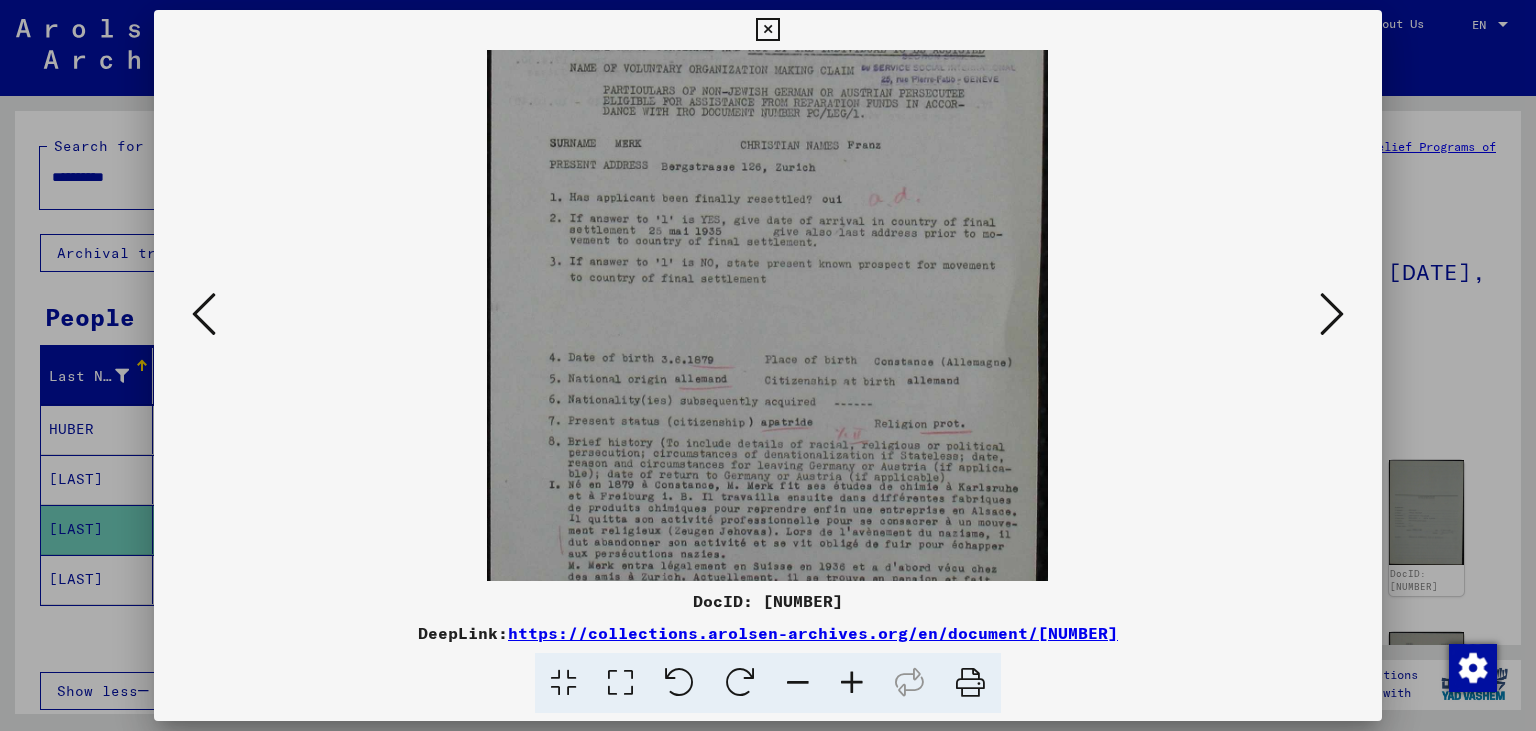 scroll, scrollTop: 249, scrollLeft: 0, axis: vertical 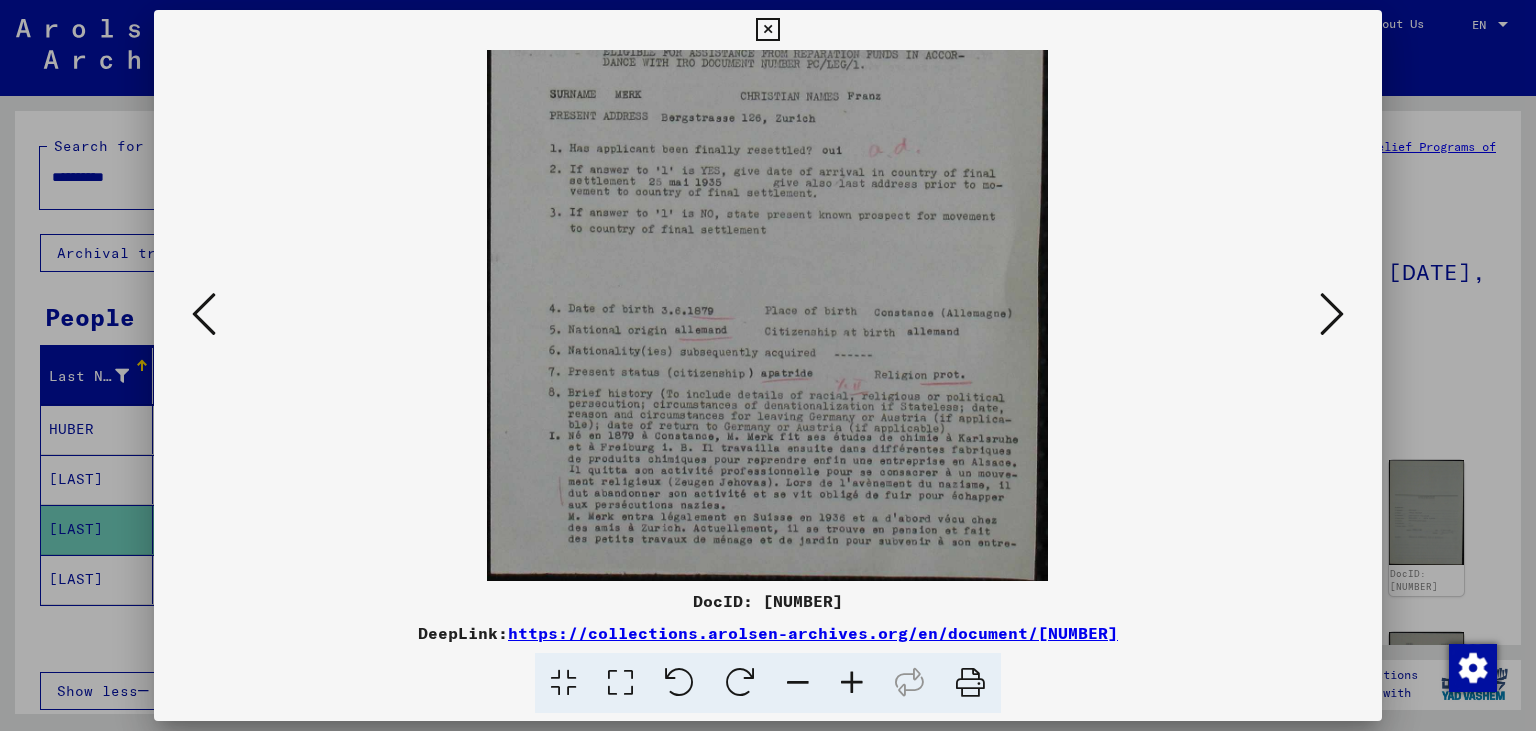 drag, startPoint x: 793, startPoint y: 486, endPoint x: 798, endPoint y: 318, distance: 168.07439 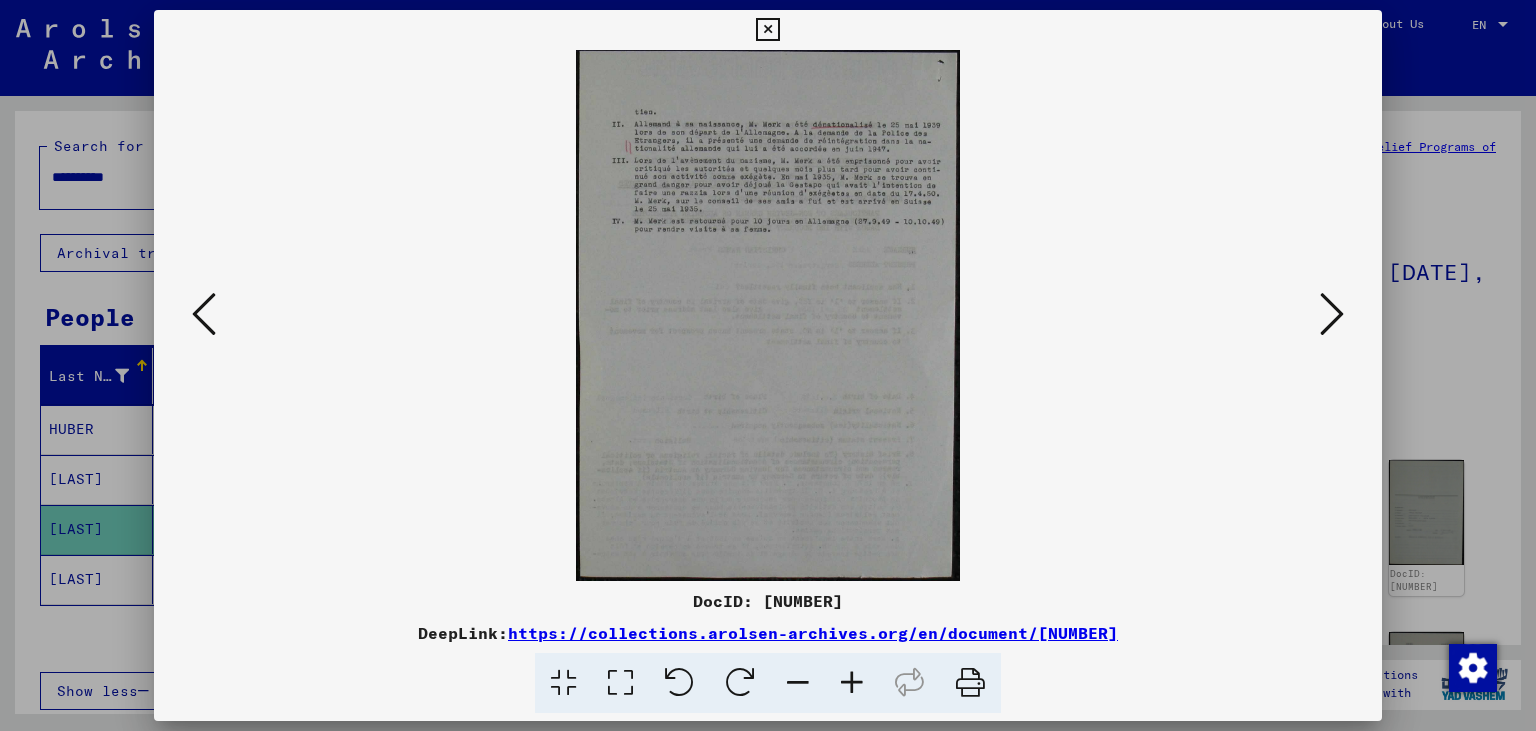 click at bounding box center (1332, 314) 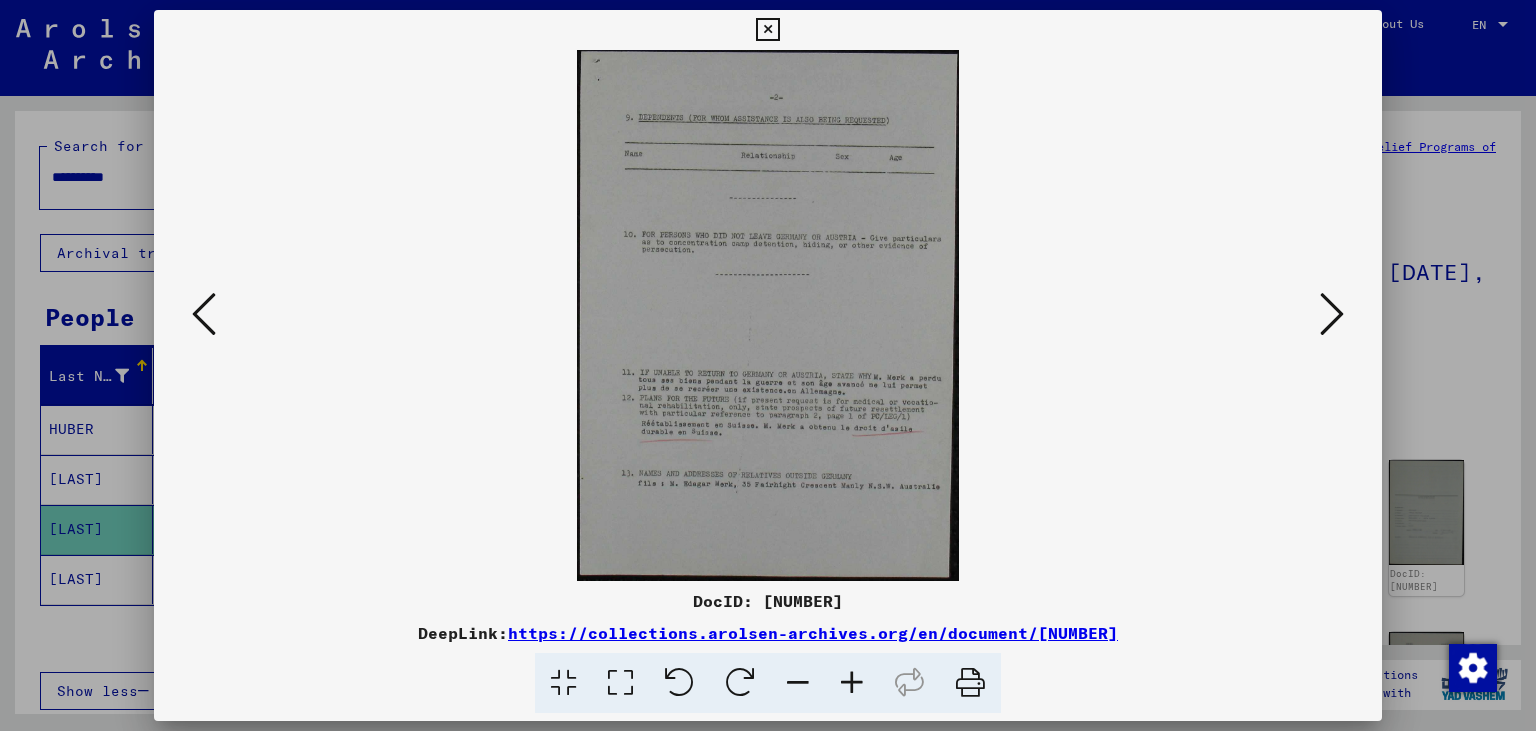 click at bounding box center [1332, 314] 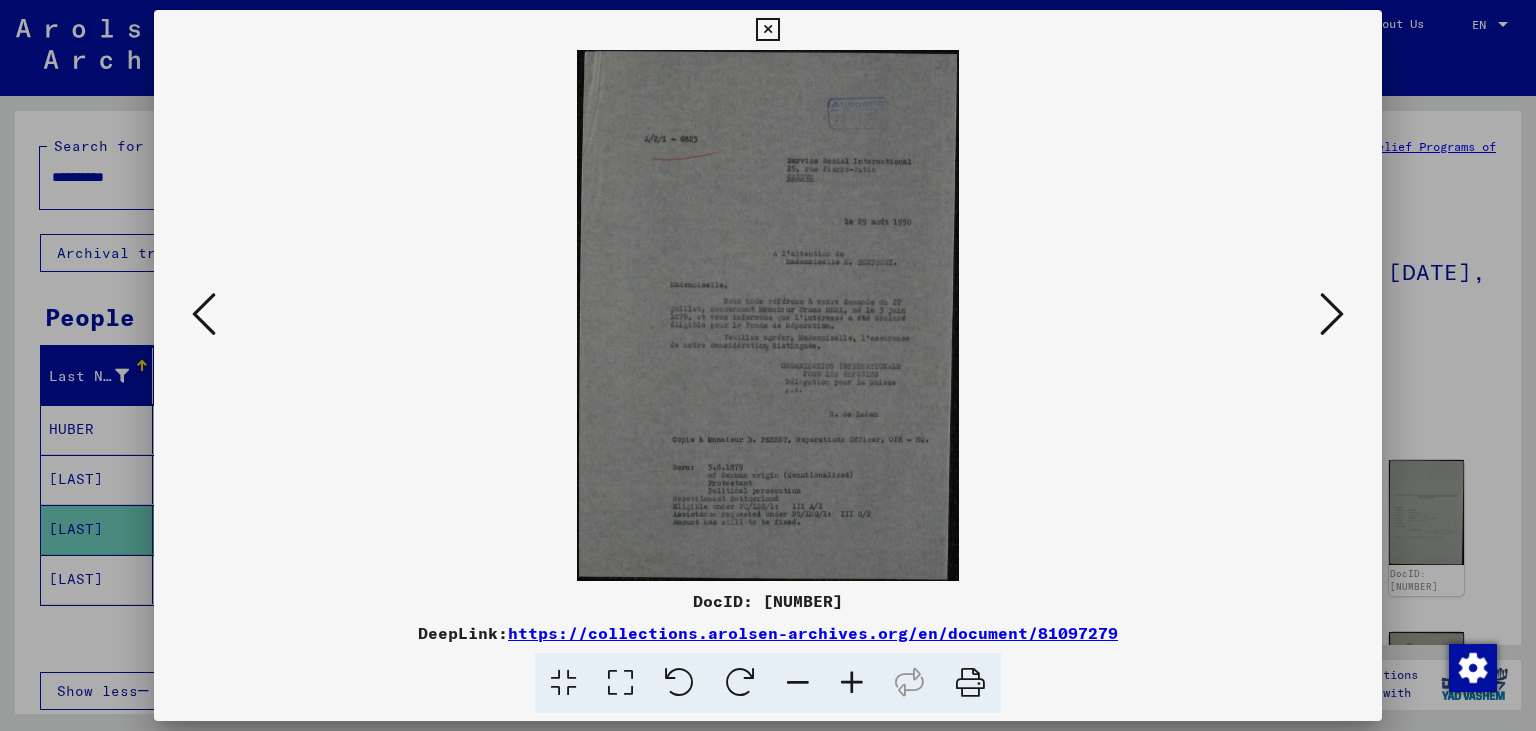 click at bounding box center (1332, 314) 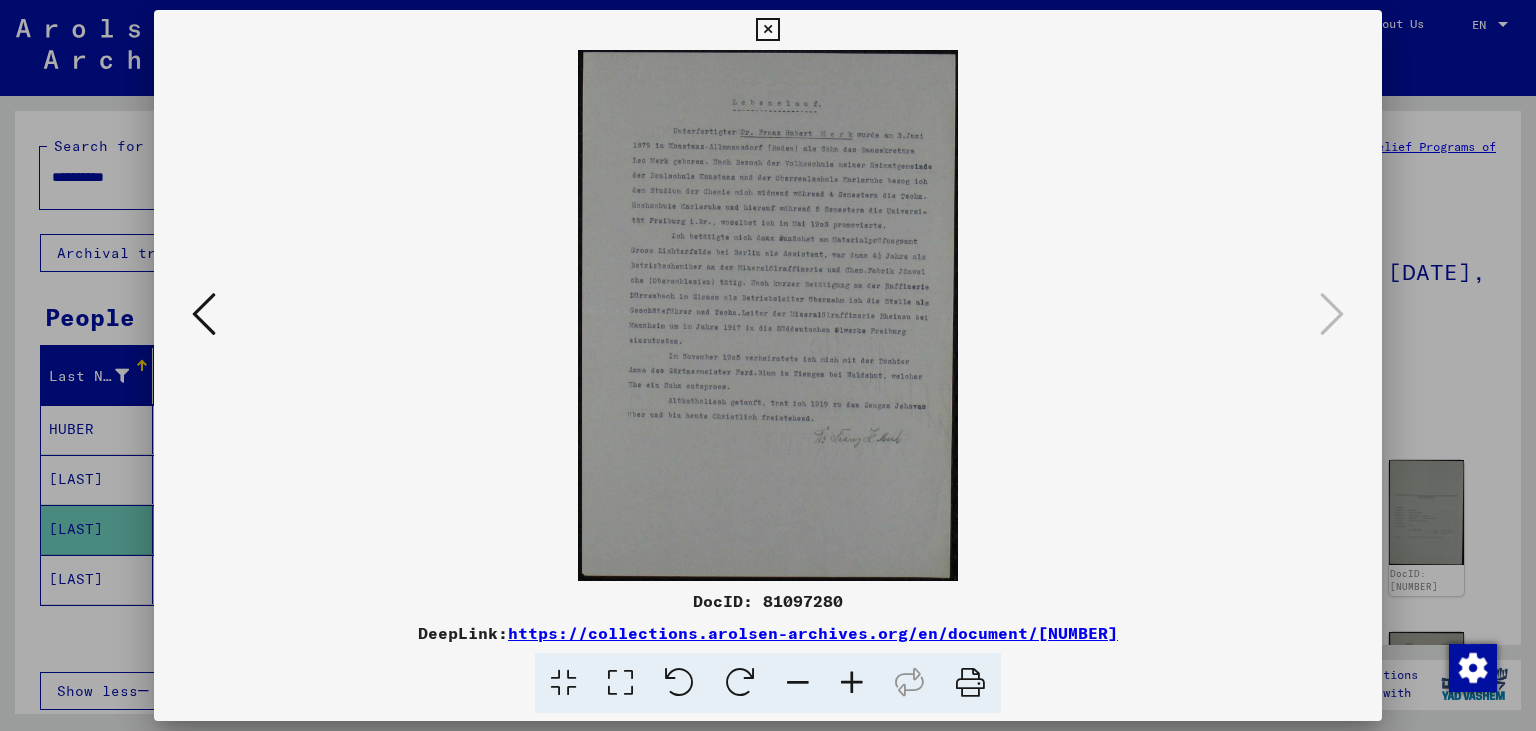 click at bounding box center (852, 683) 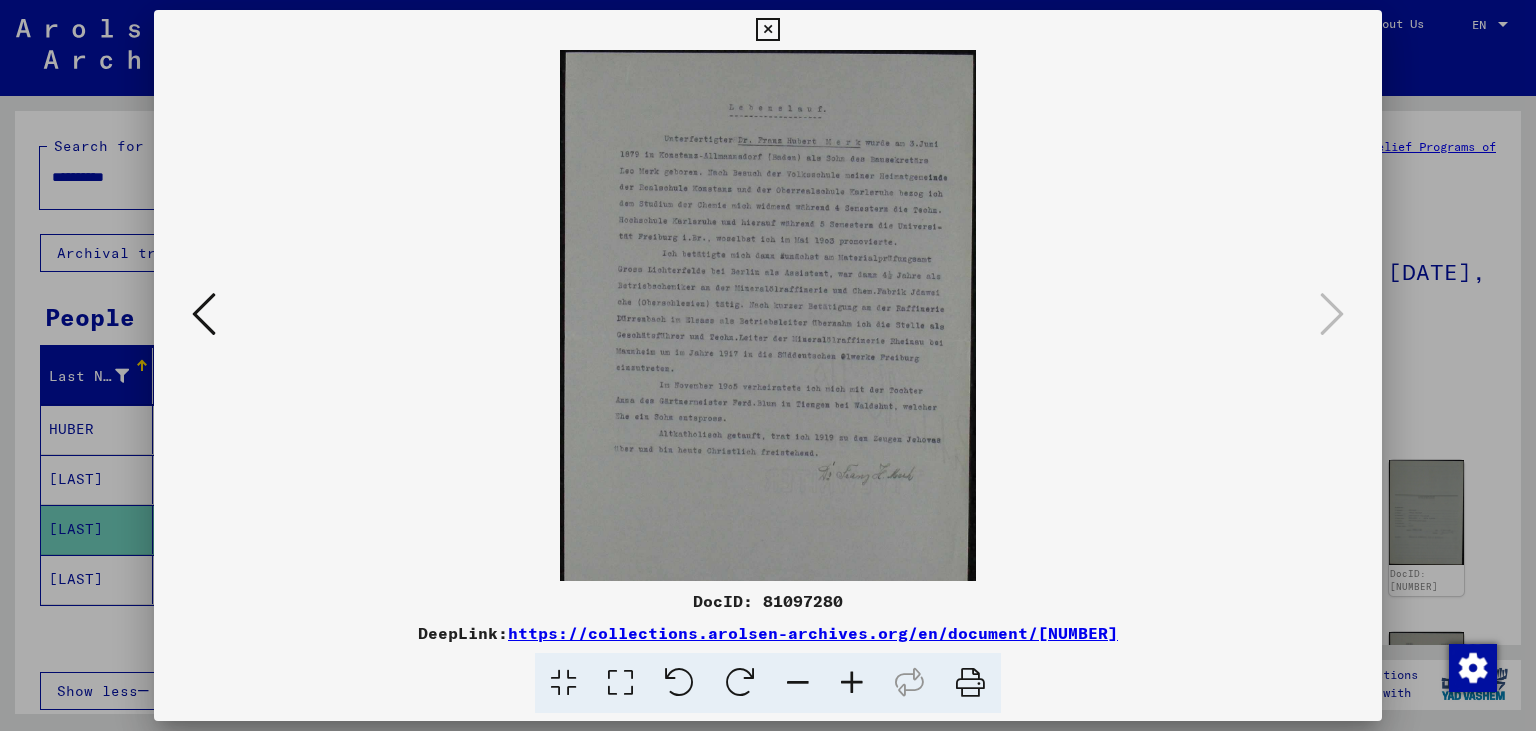 click at bounding box center [852, 683] 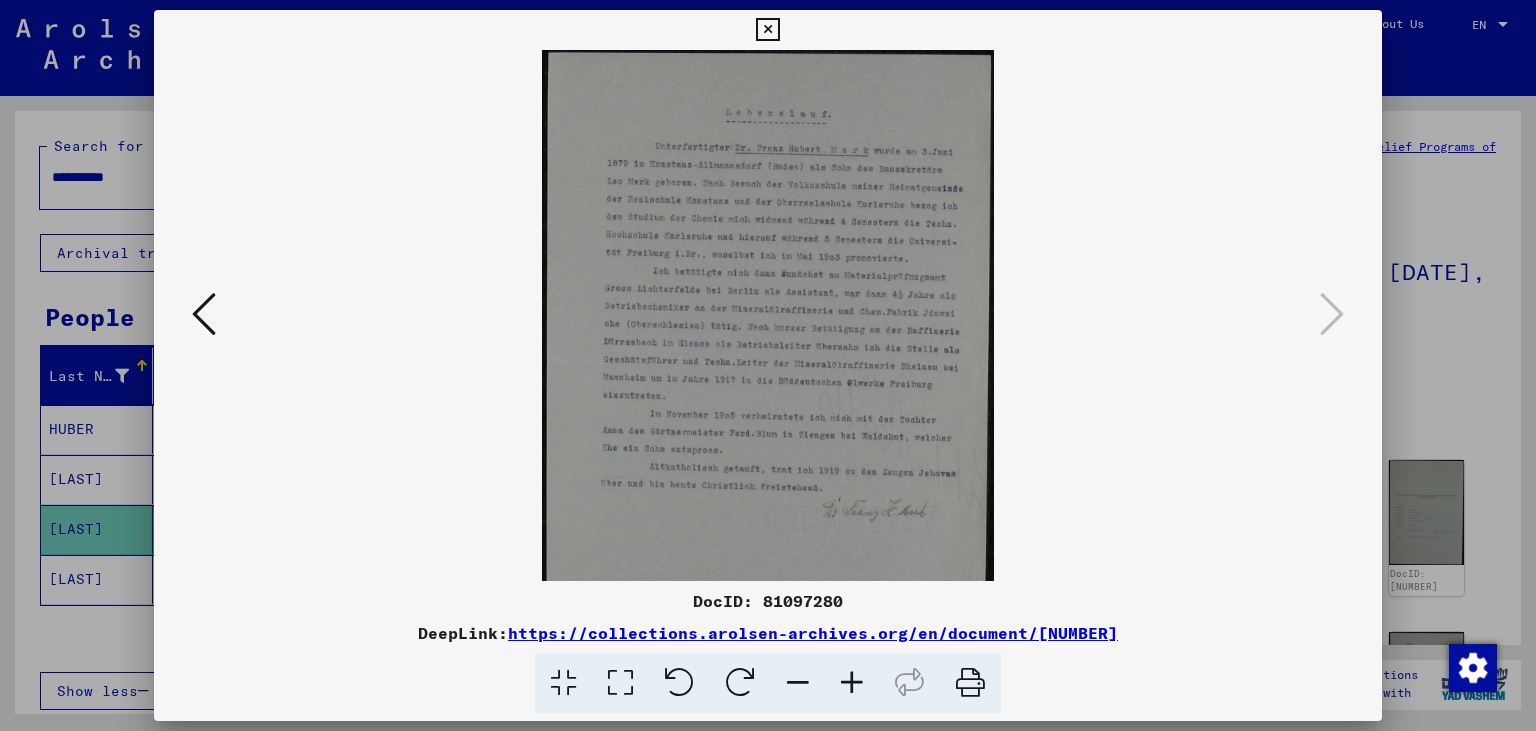 click at bounding box center (852, 683) 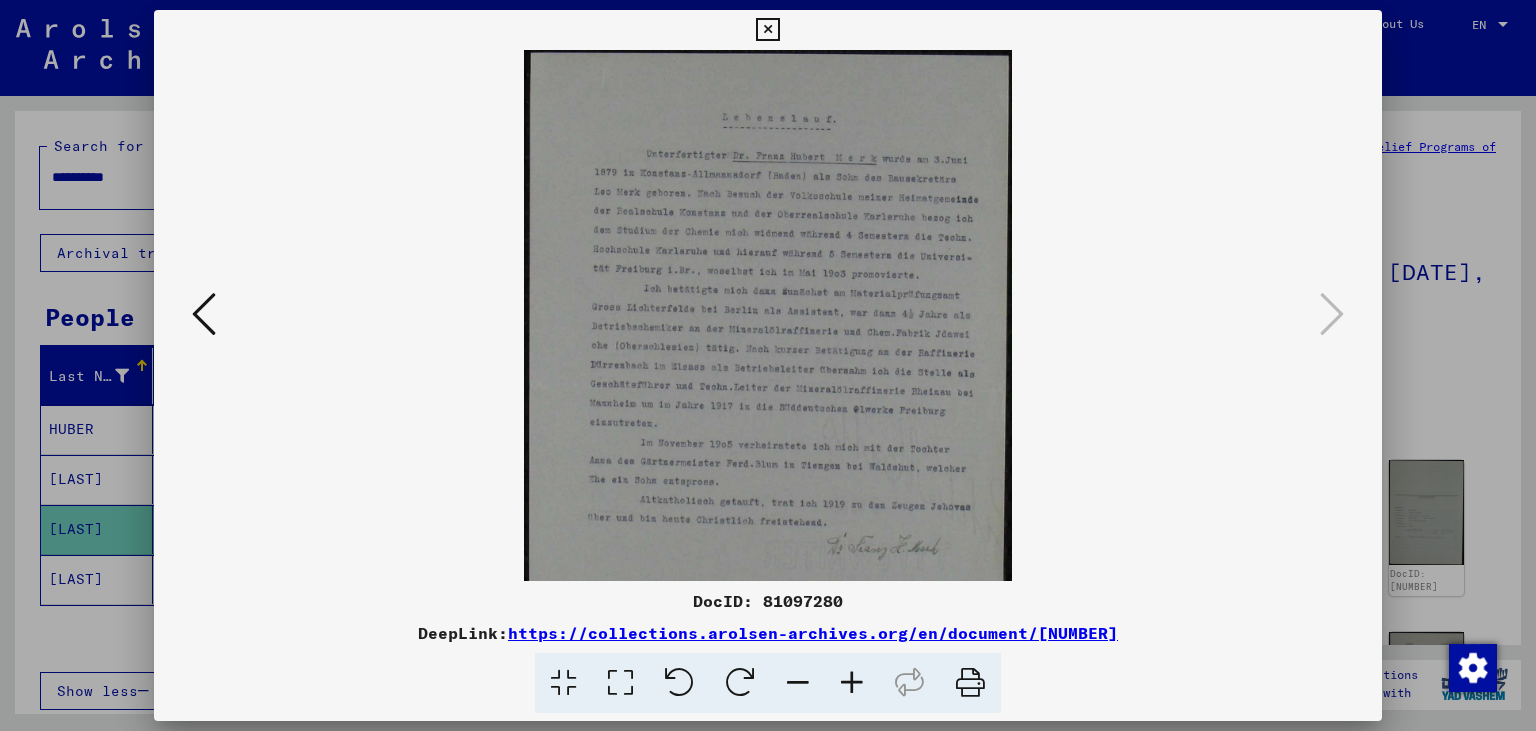 click at bounding box center (767, 30) 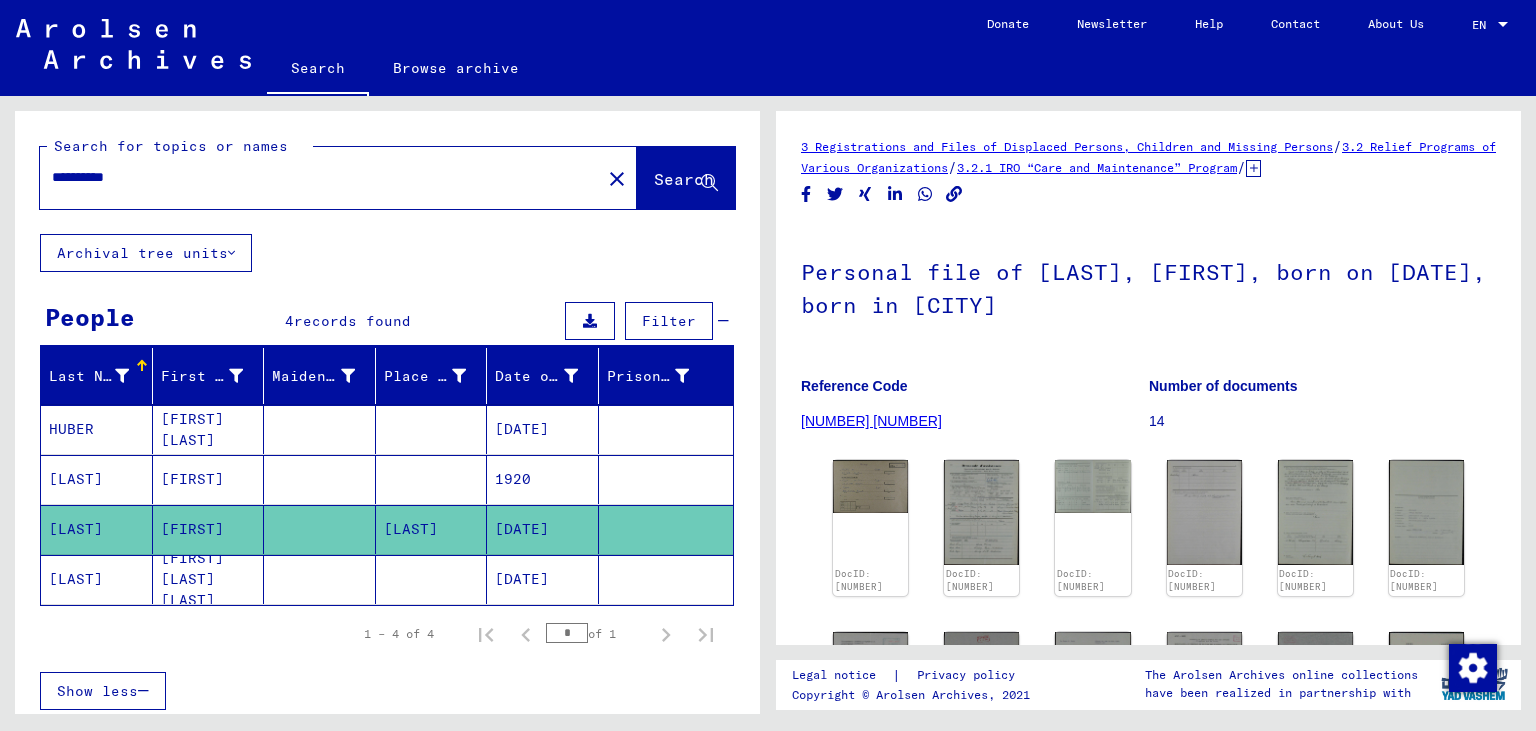 drag, startPoint x: 0, startPoint y: 159, endPoint x: 0, endPoint y: 123, distance: 36 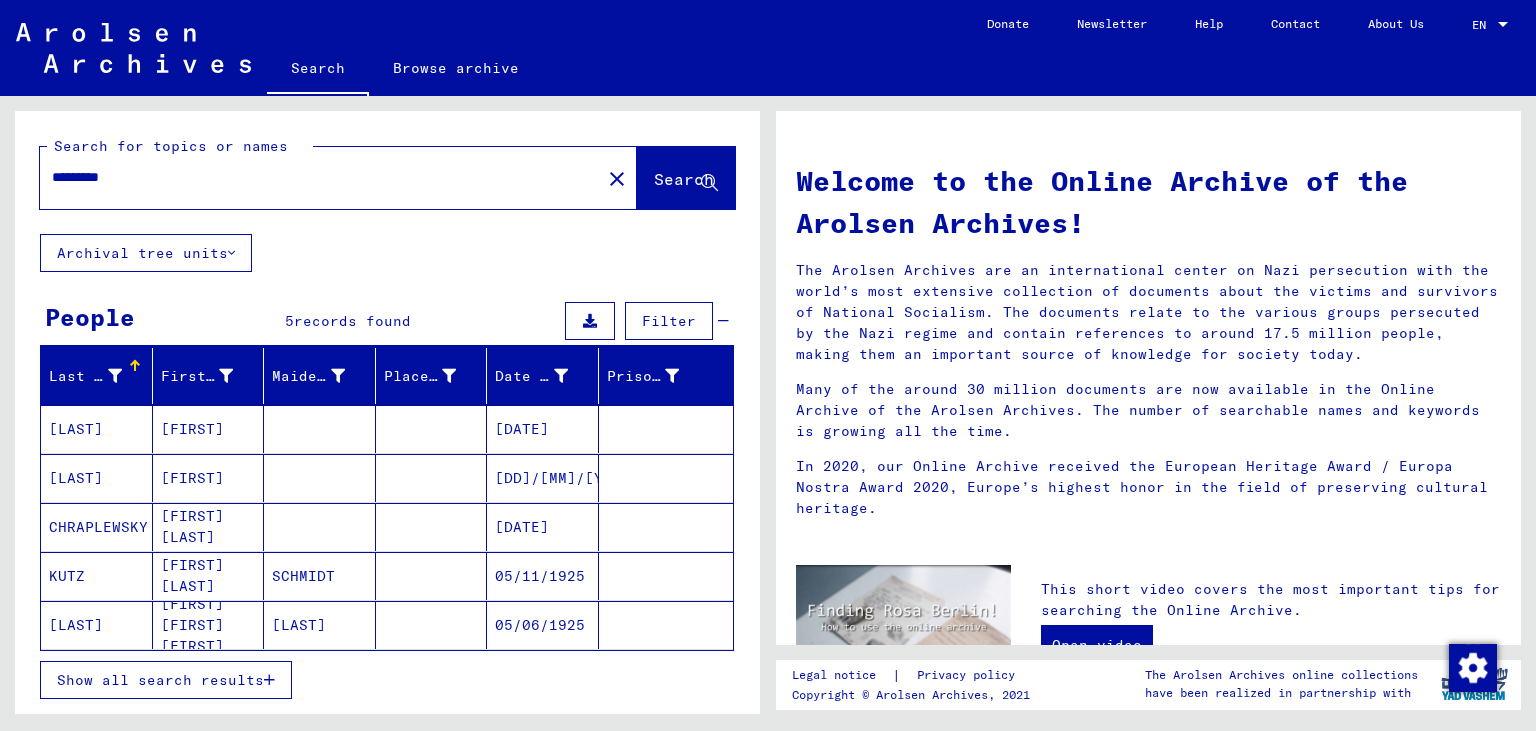 drag, startPoint x: 206, startPoint y: 178, endPoint x: 0, endPoint y: 142, distance: 209.12198 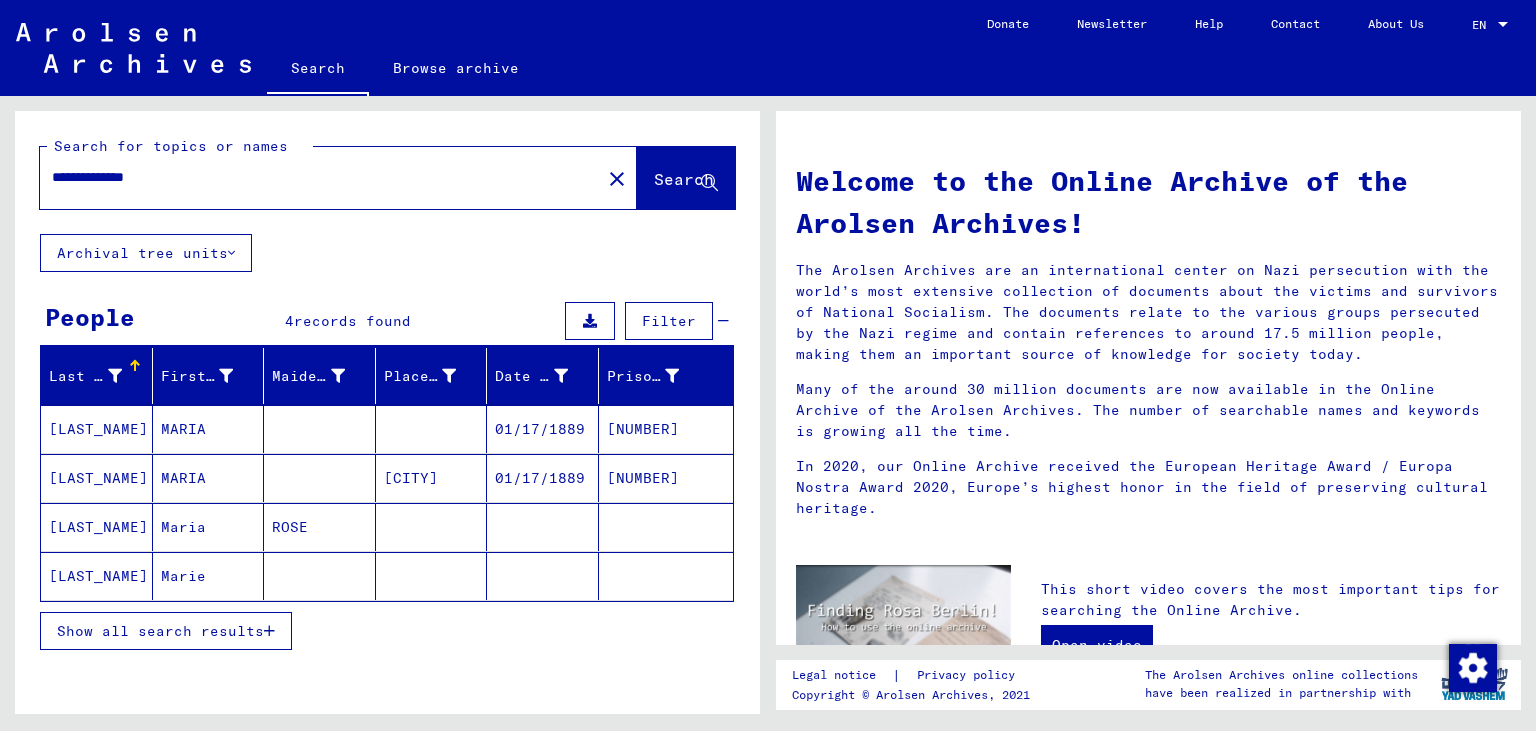 click on "01/17/1889" at bounding box center [543, 527] 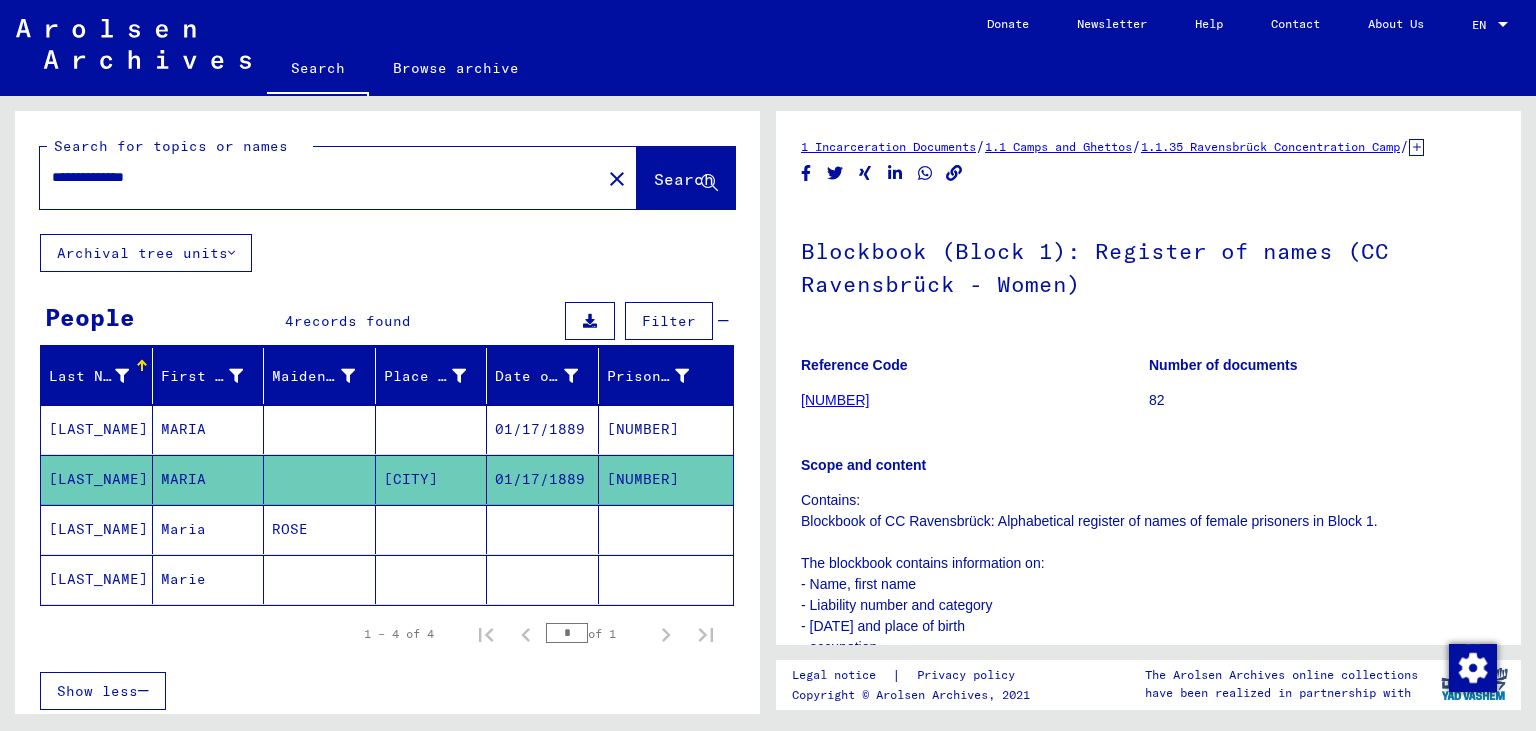 click on "01/17/1889" at bounding box center (543, 479) 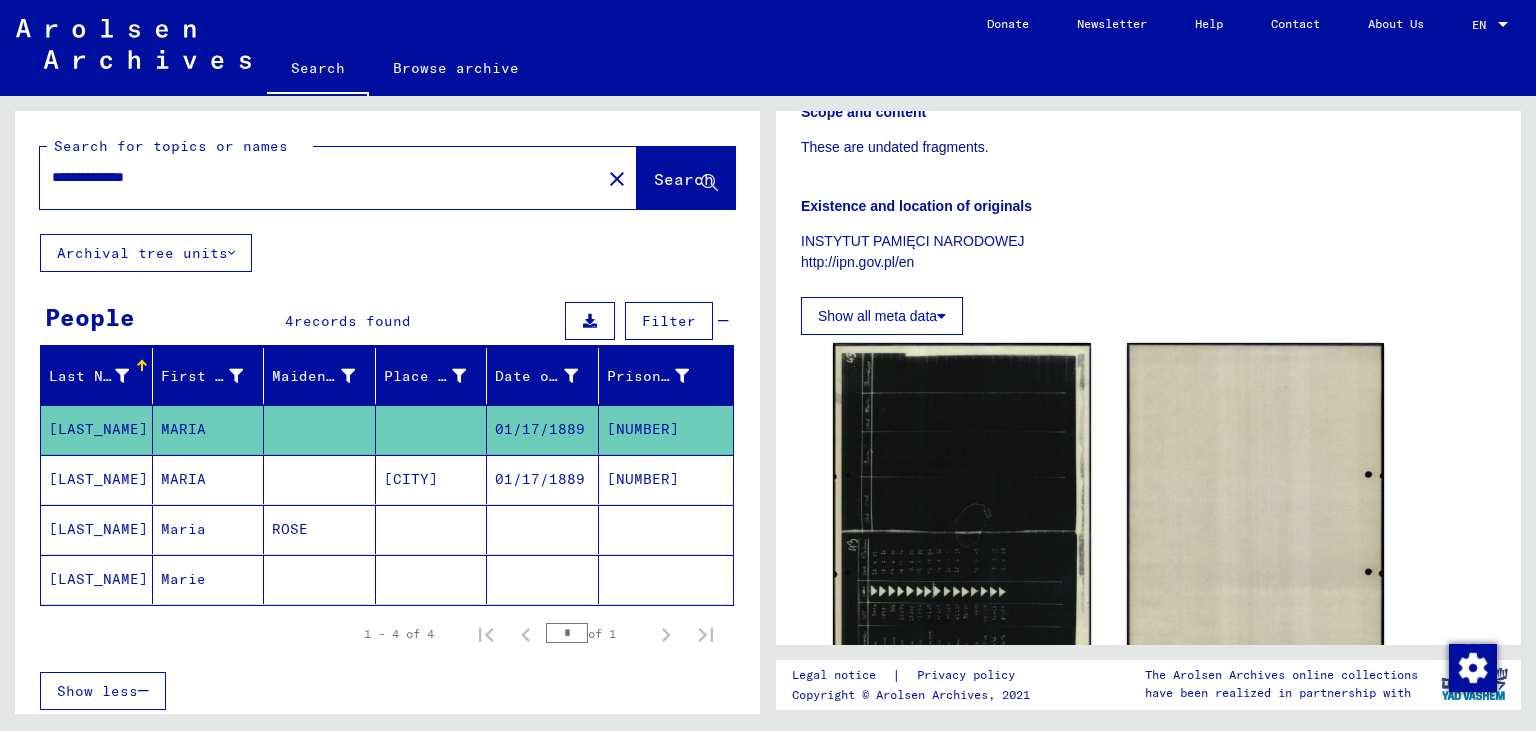 scroll, scrollTop: 552, scrollLeft: 0, axis: vertical 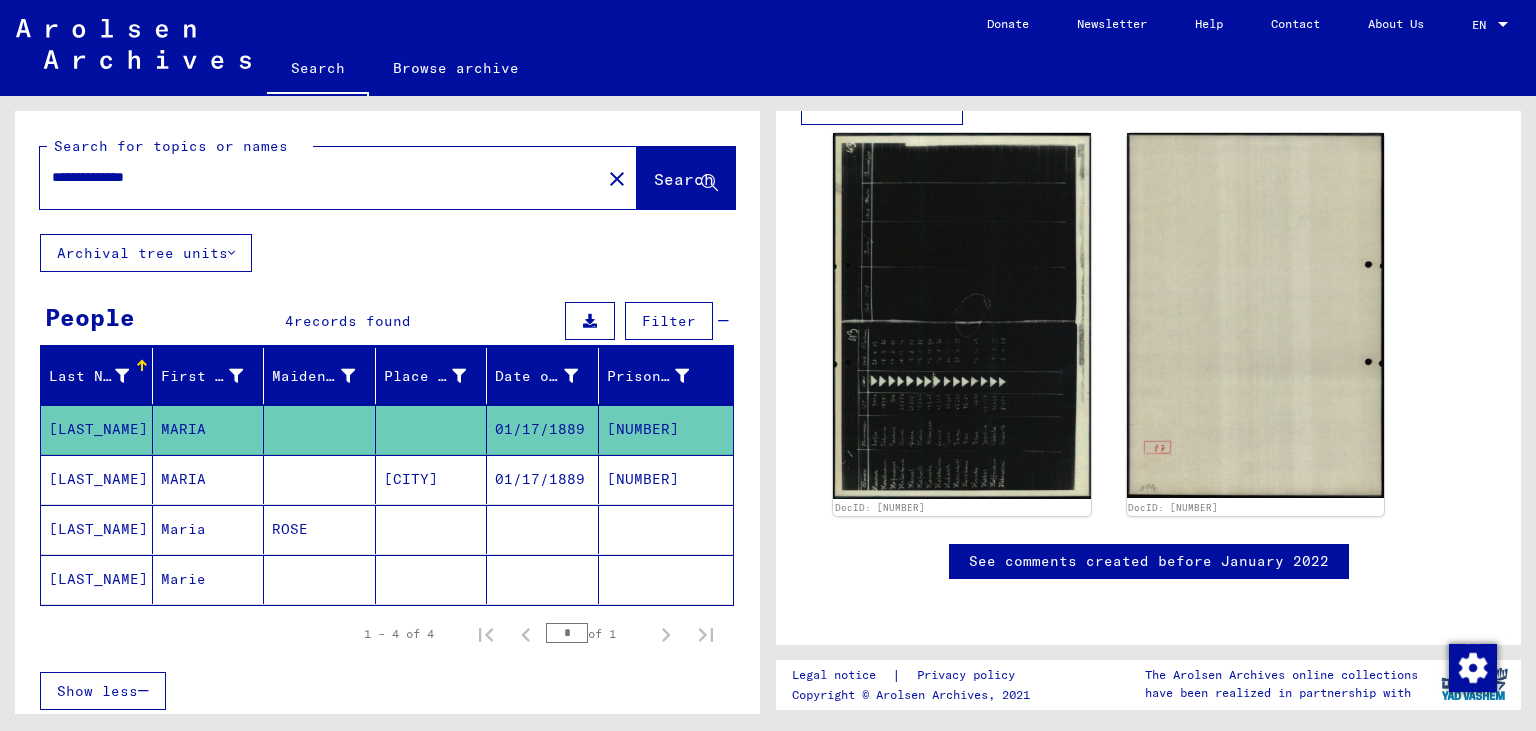 click on "01/17/1889" at bounding box center (543, 529) 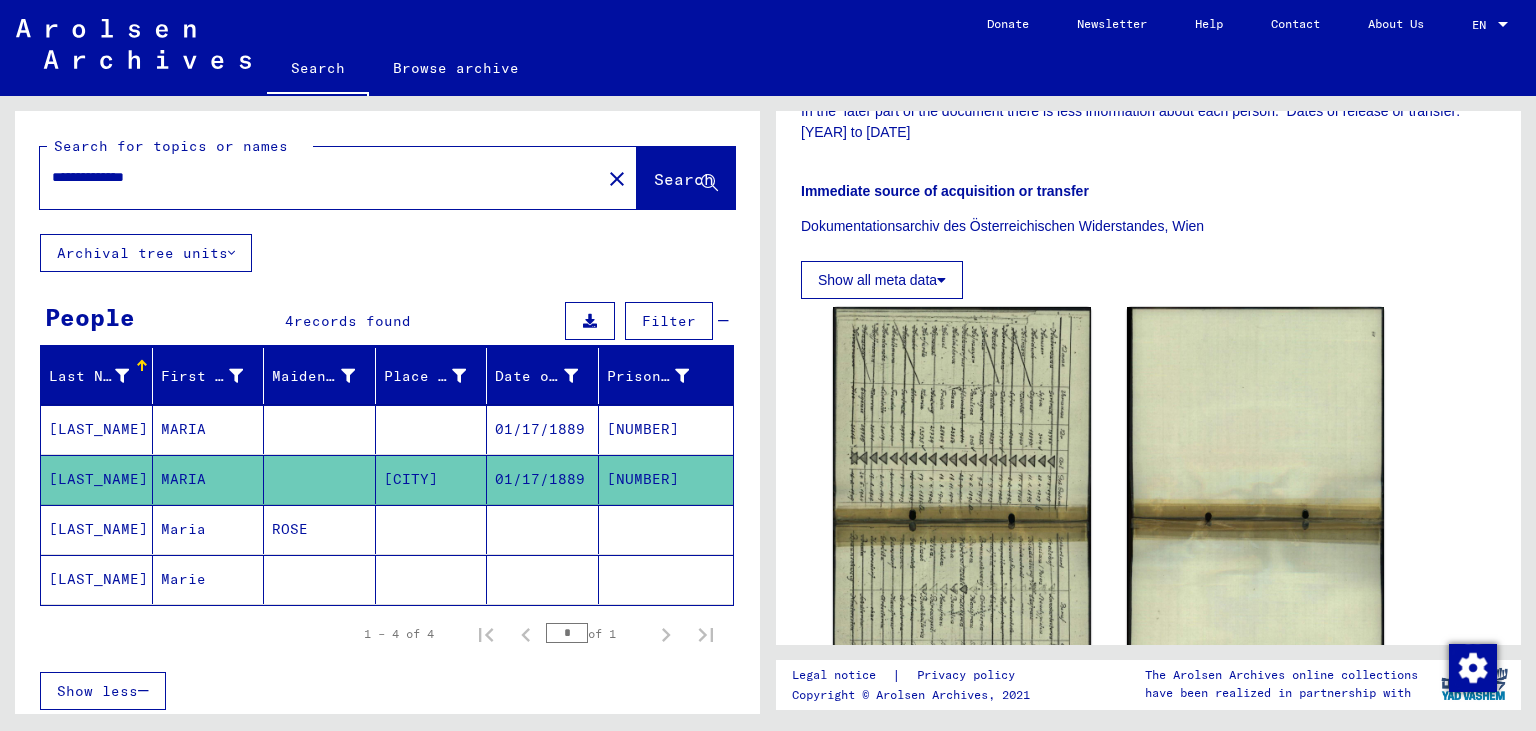 scroll, scrollTop: 662, scrollLeft: 0, axis: vertical 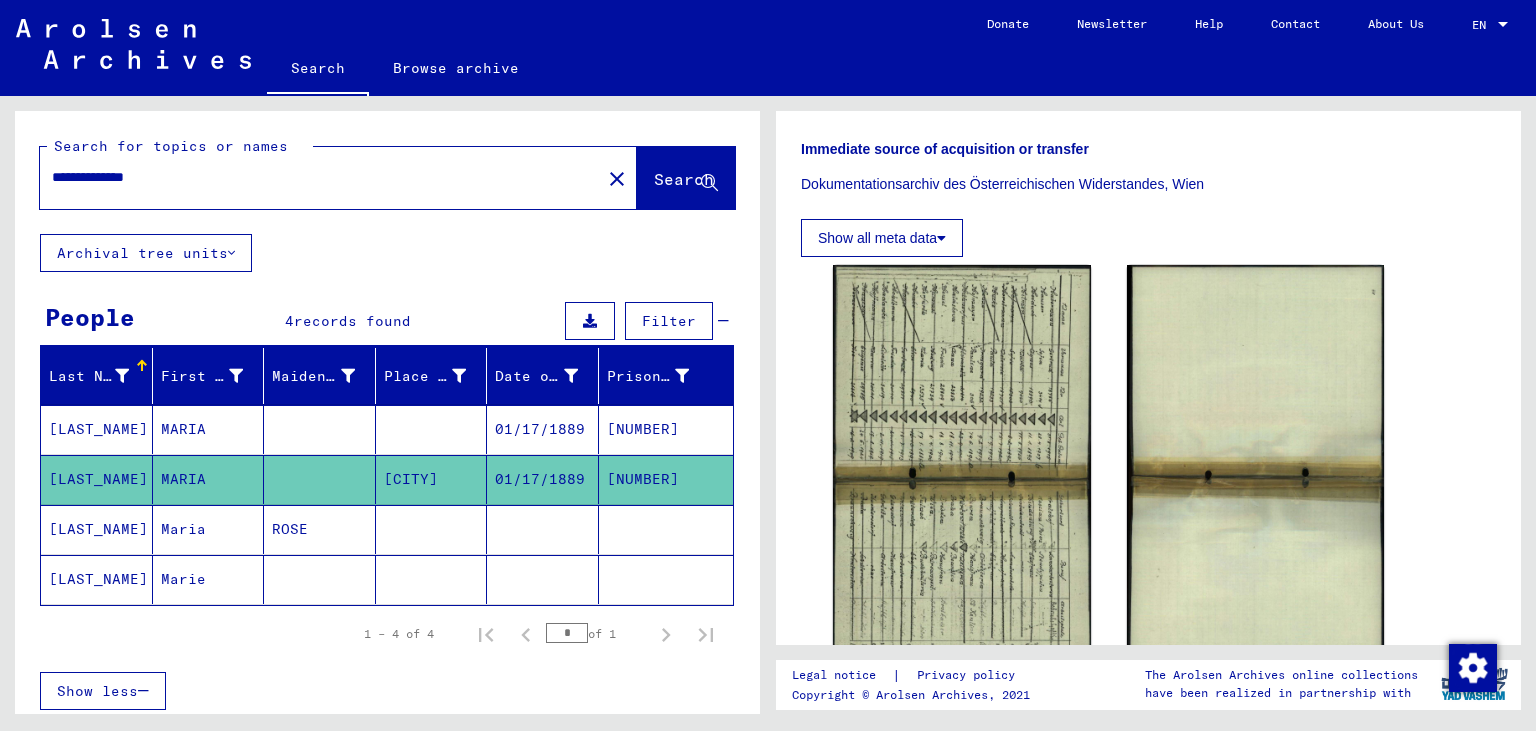 click 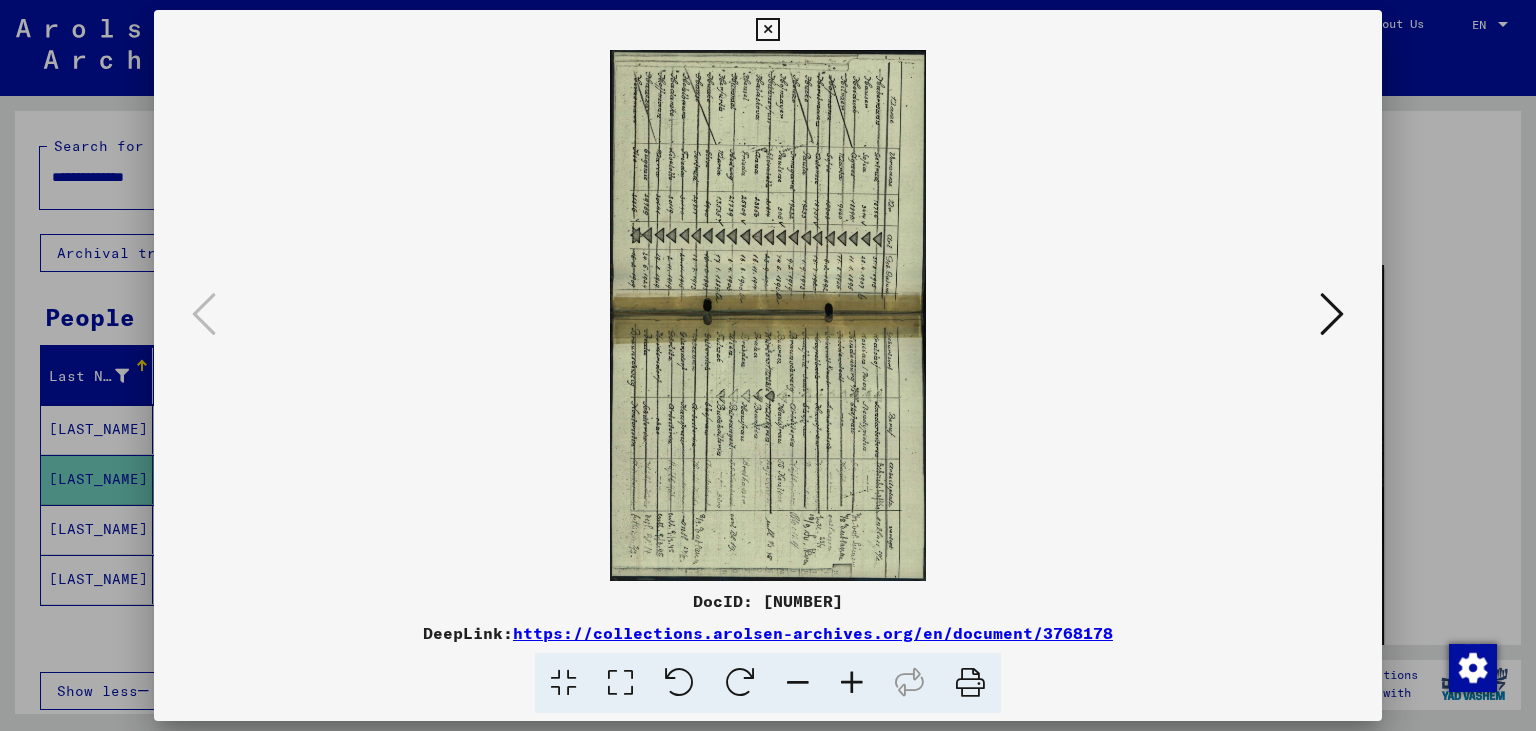 click at bounding box center (679, 683) 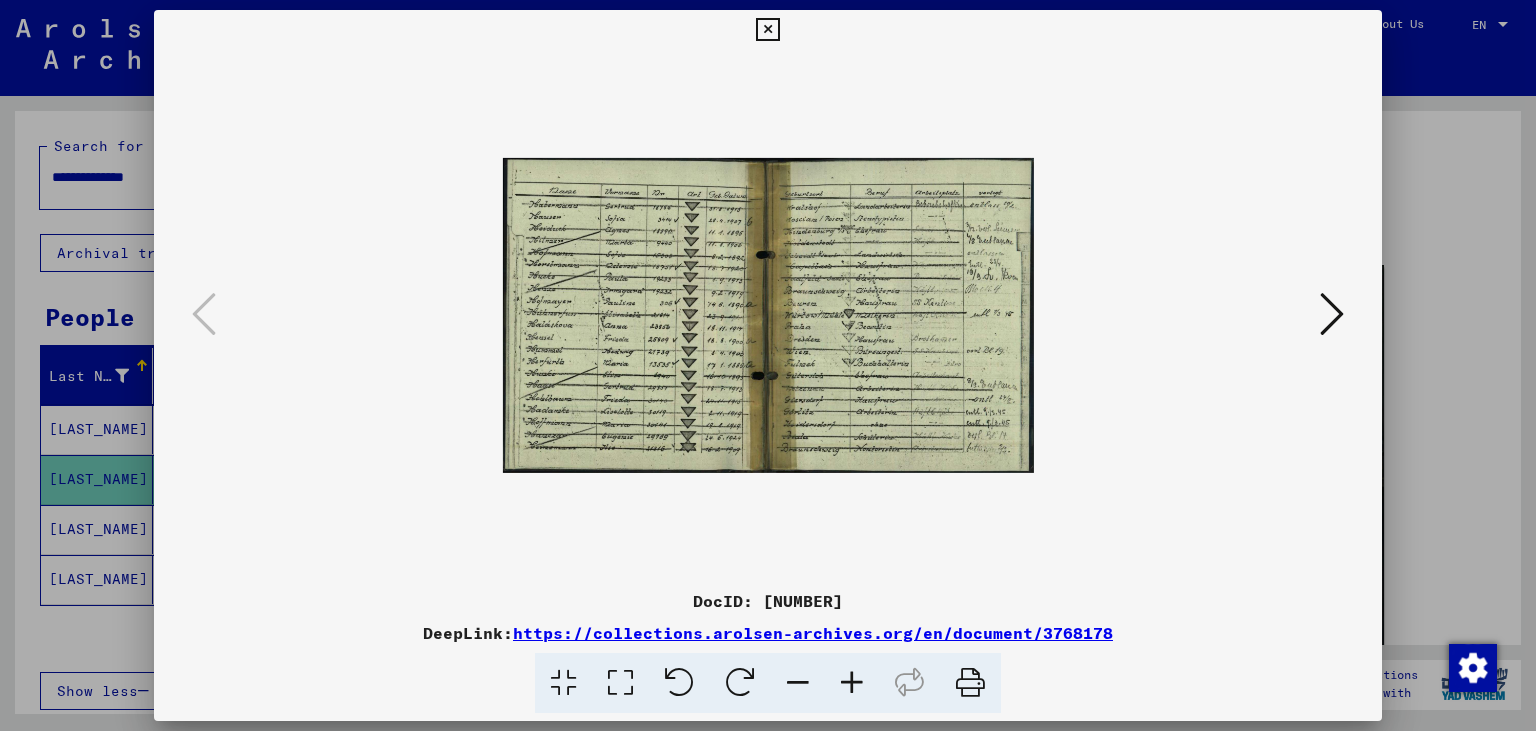 click at bounding box center (852, 683) 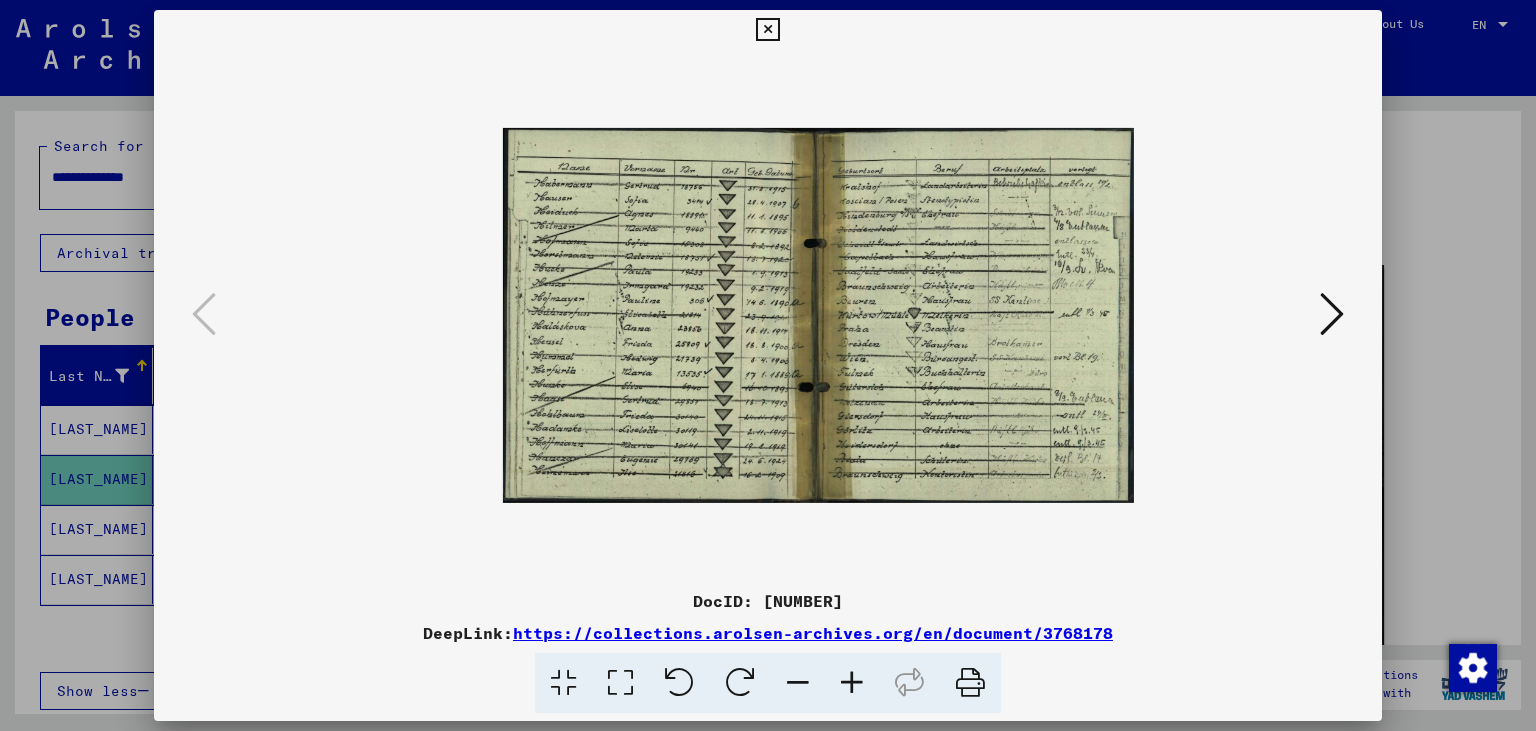click at bounding box center (852, 683) 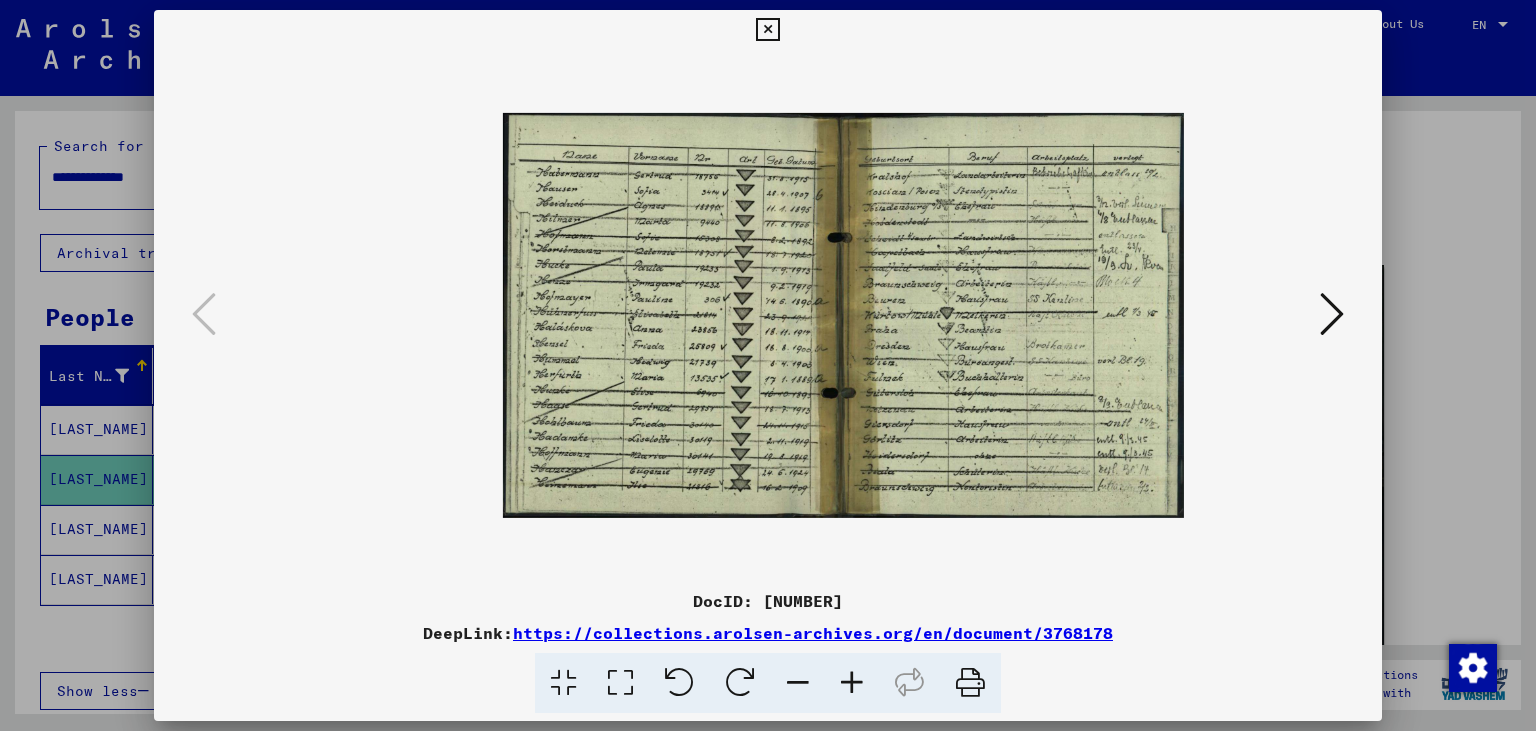 click at bounding box center [852, 683] 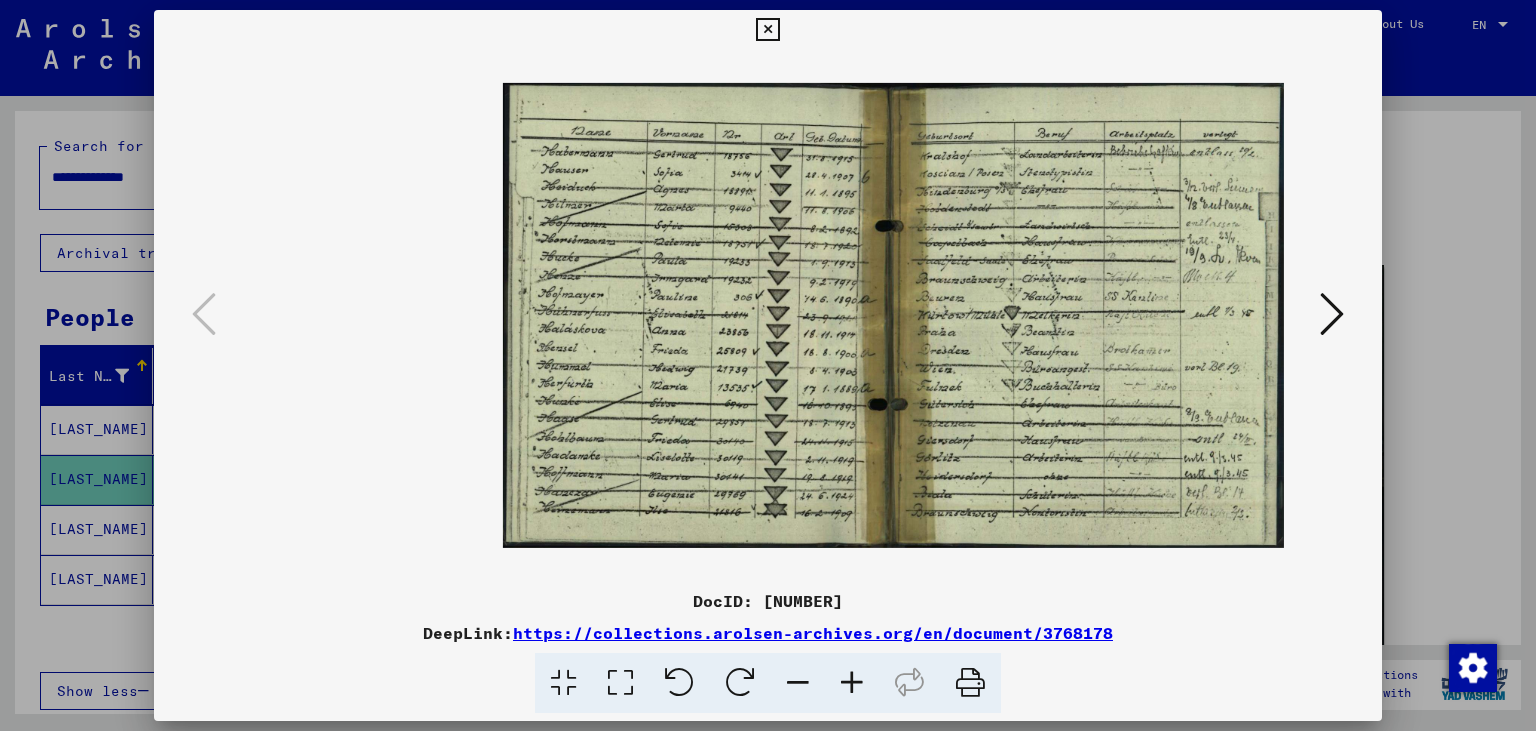 click at bounding box center [852, 683] 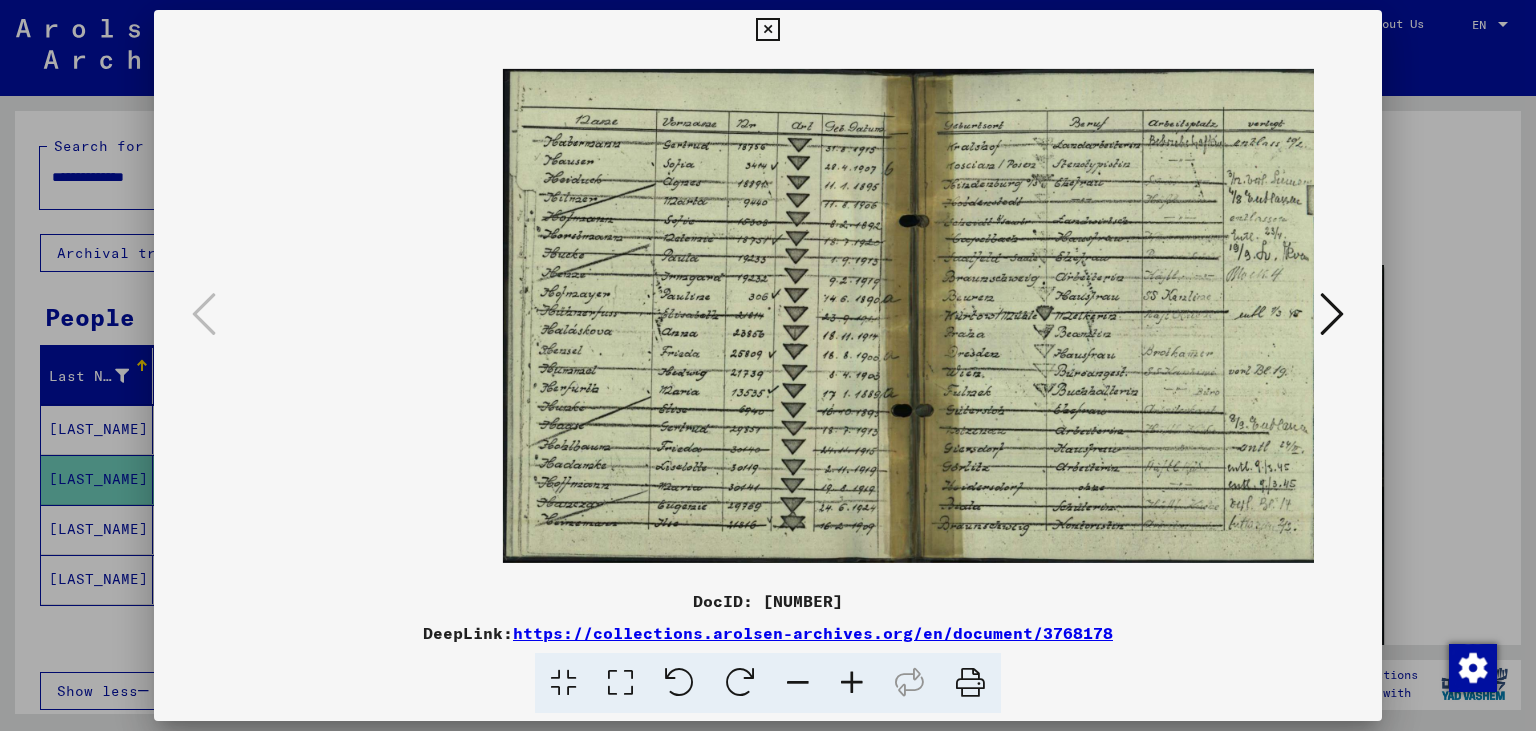 click at bounding box center (852, 683) 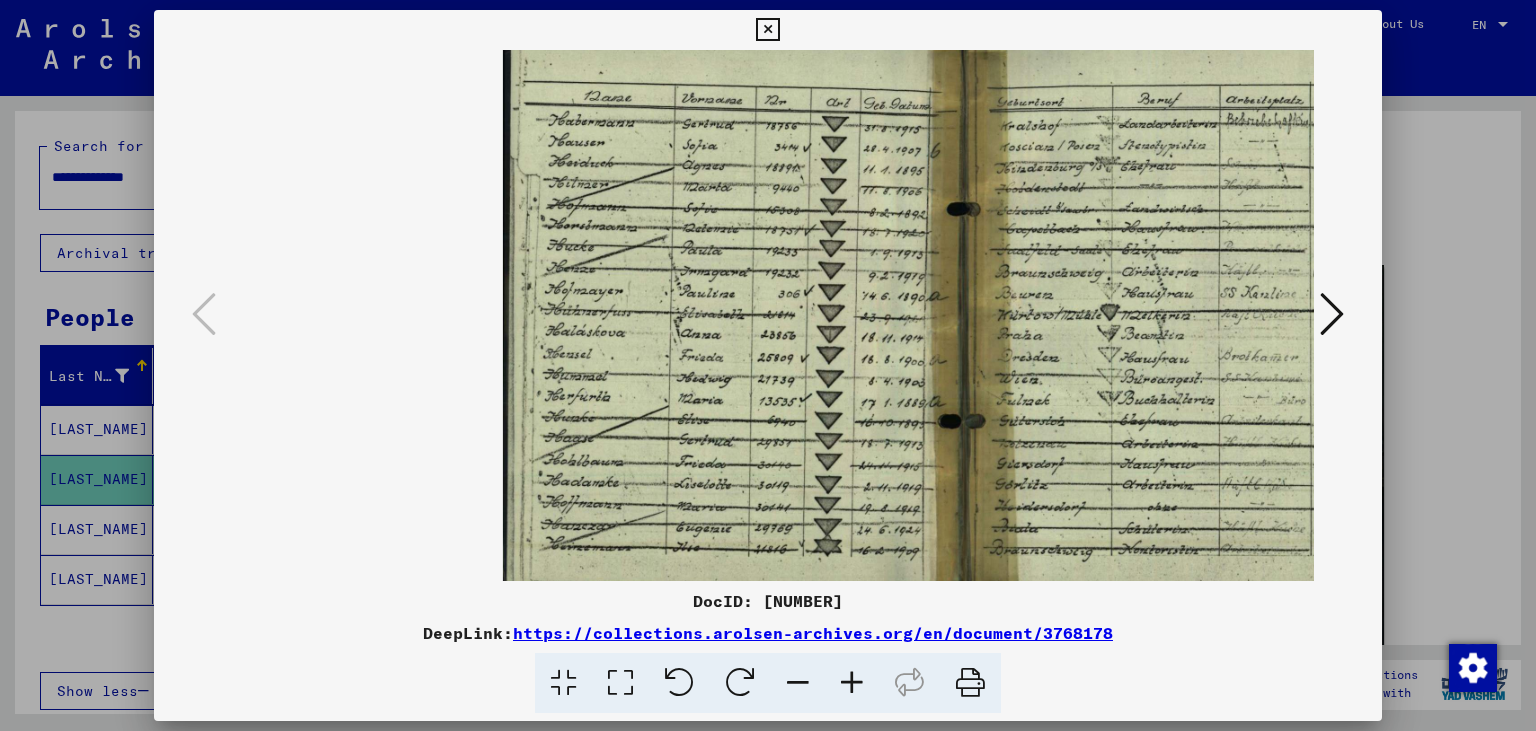 click at bounding box center [852, 683] 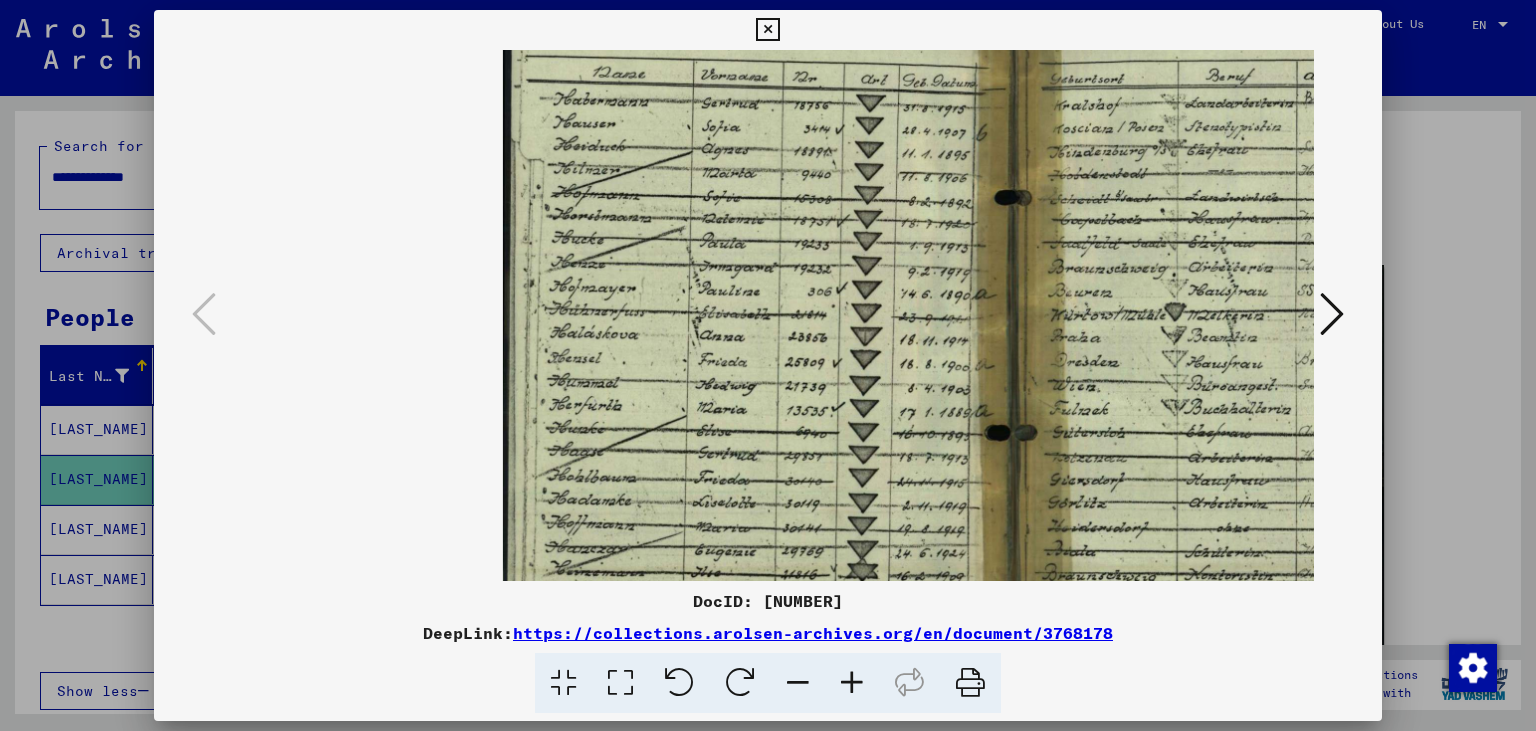 click at bounding box center (852, 683) 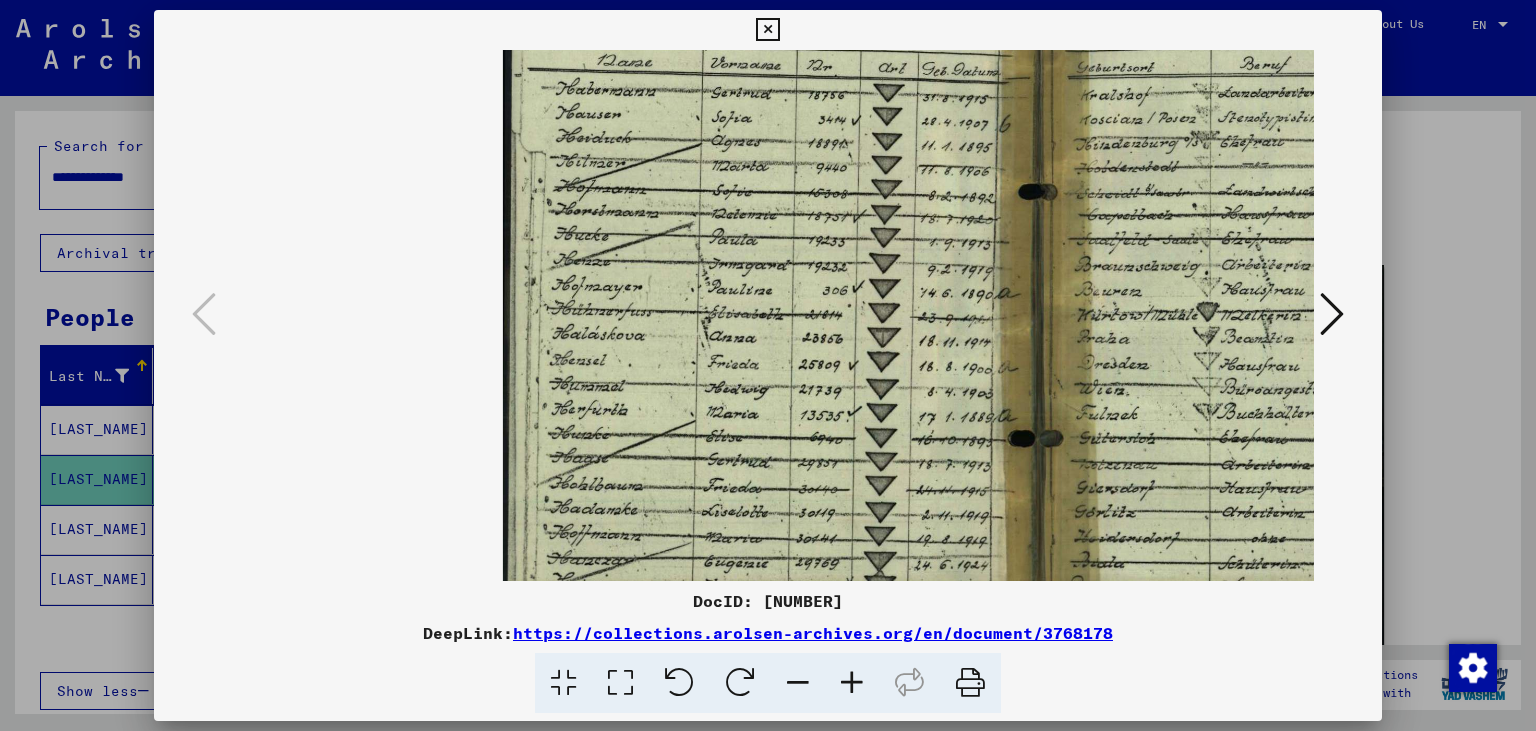 click at bounding box center (852, 683) 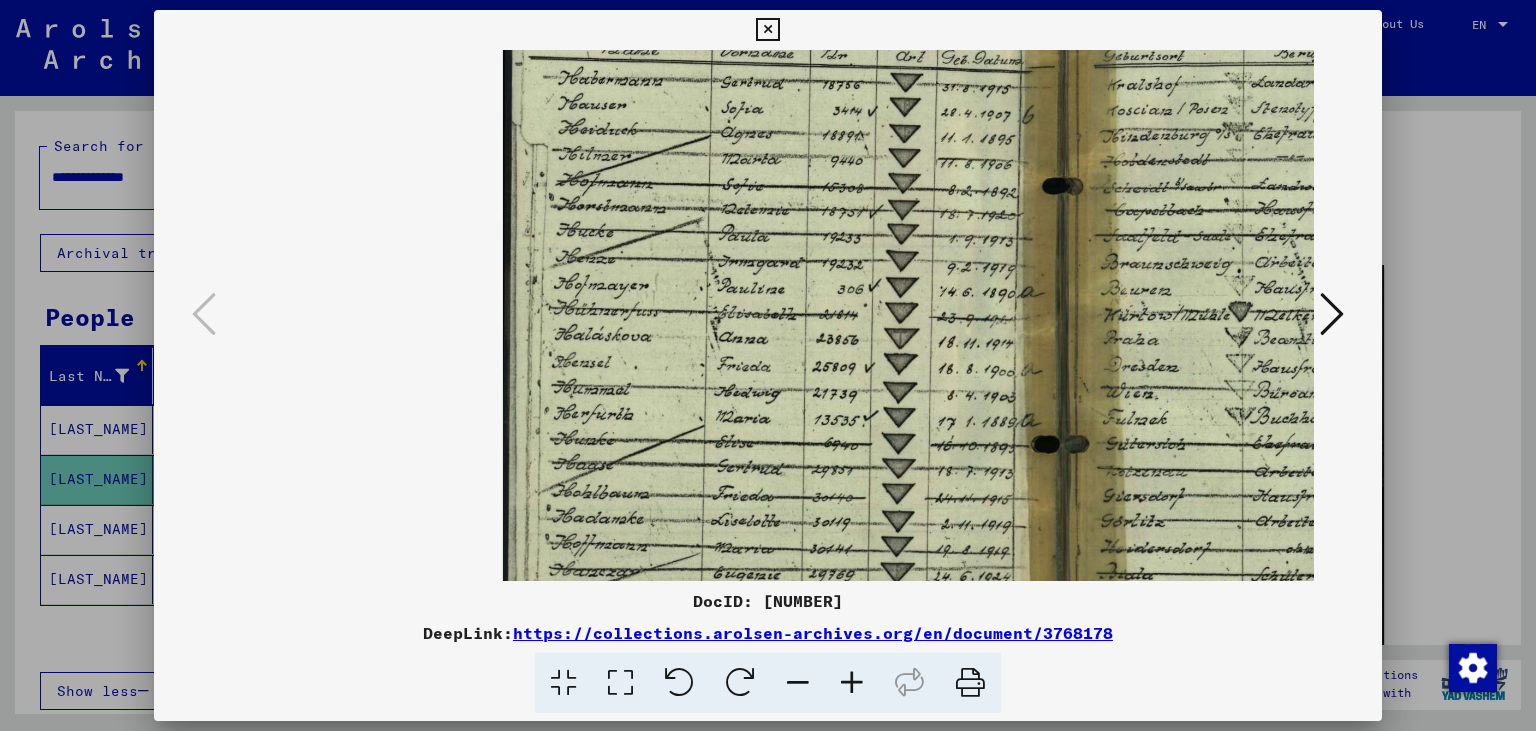 click at bounding box center [852, 683] 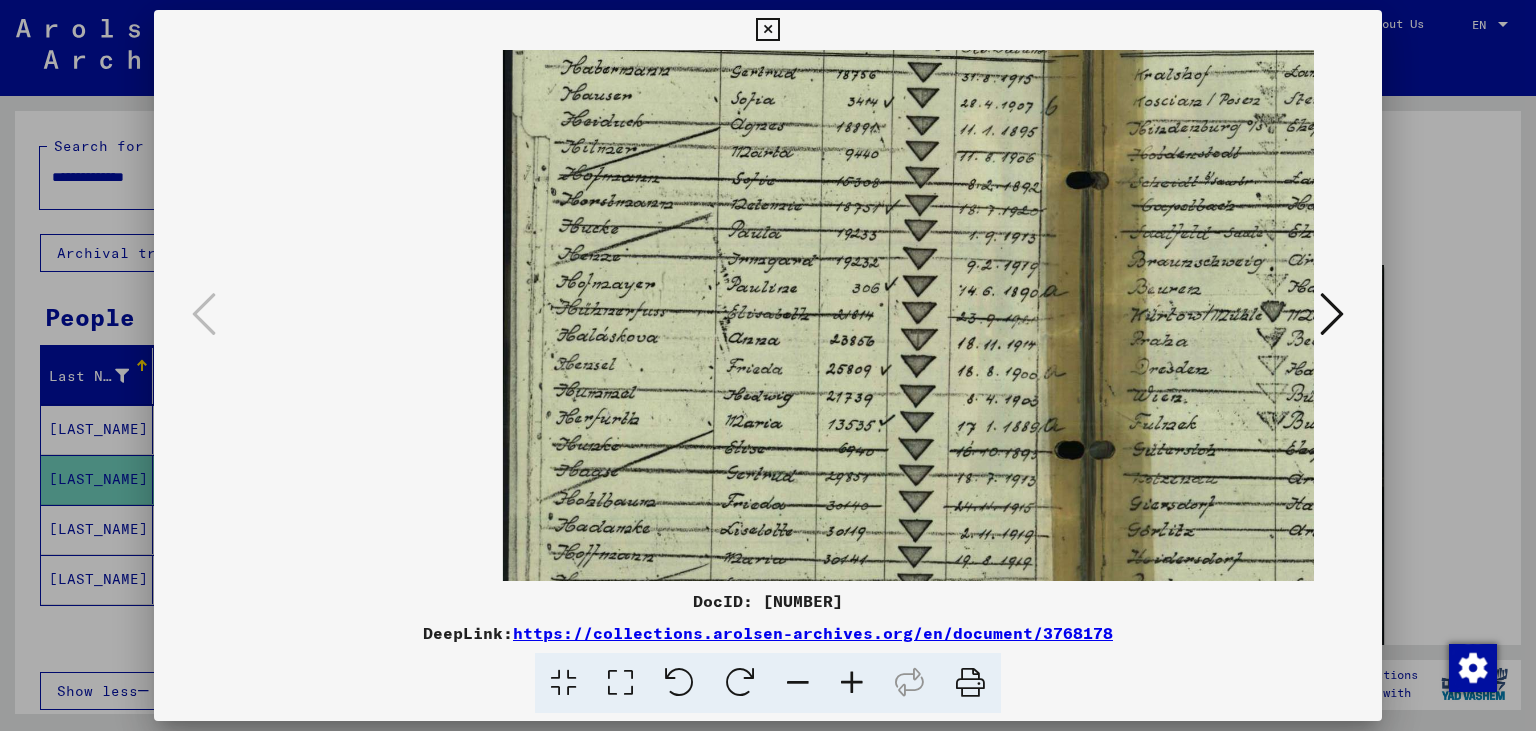 click at bounding box center [852, 683] 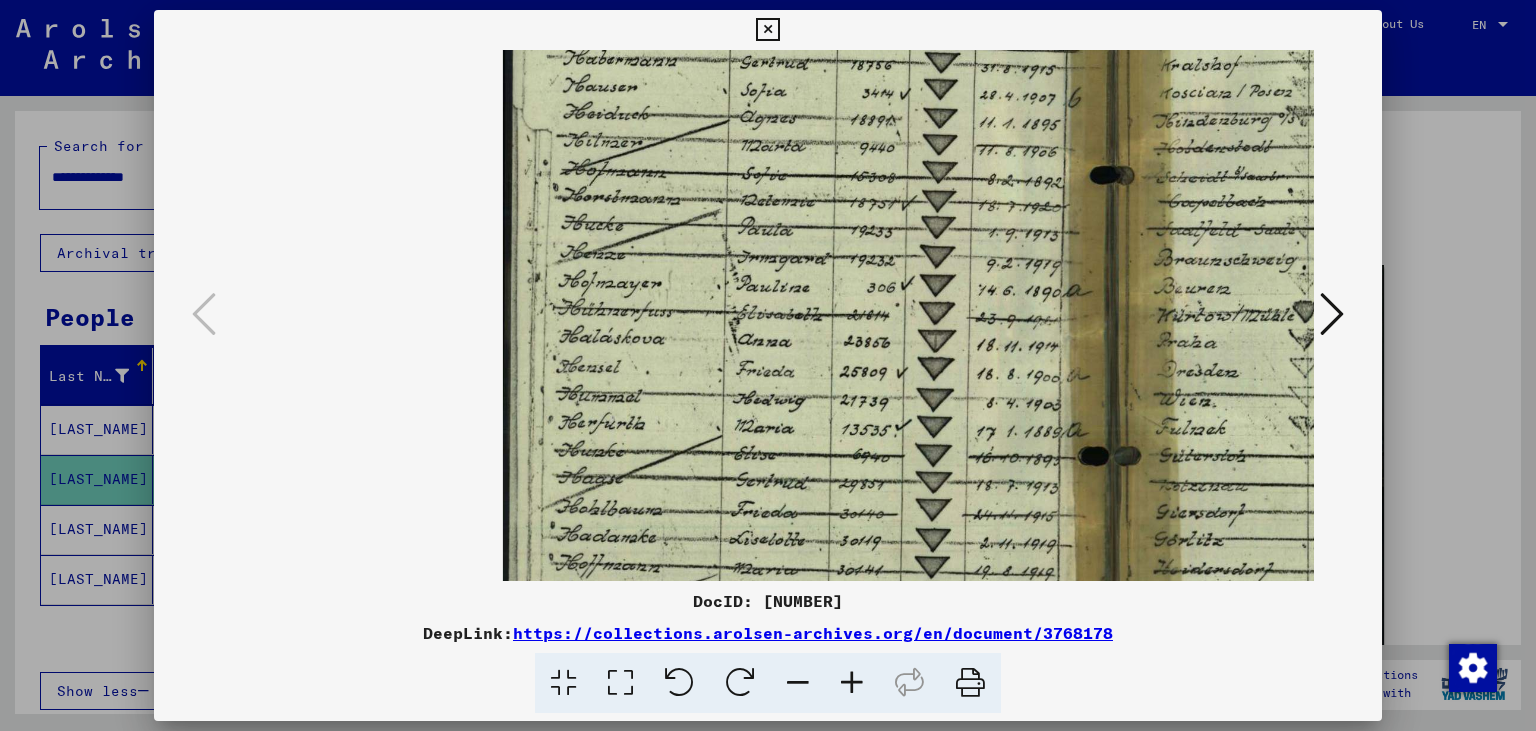click at bounding box center [852, 683] 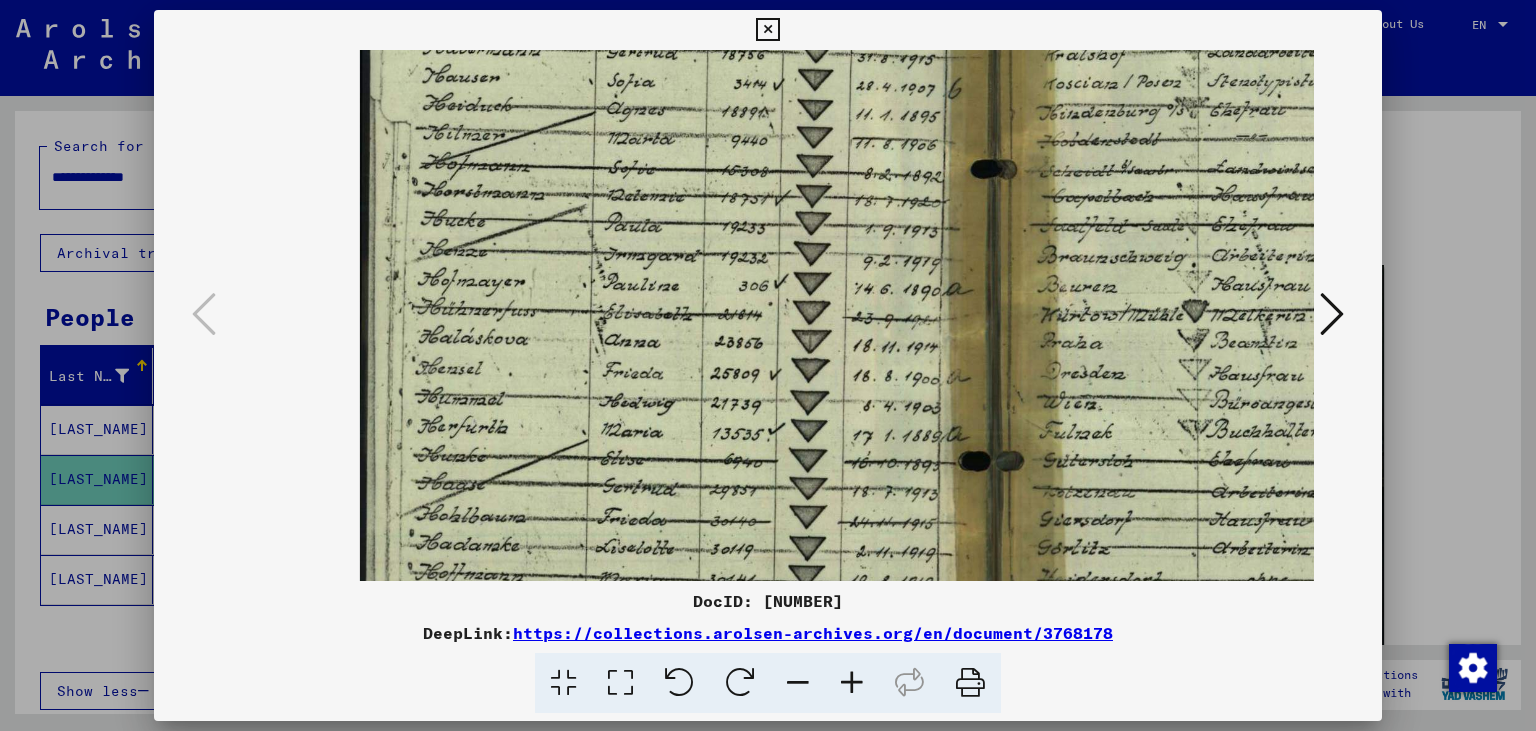 scroll, scrollTop: 0, scrollLeft: 161, axis: horizontal 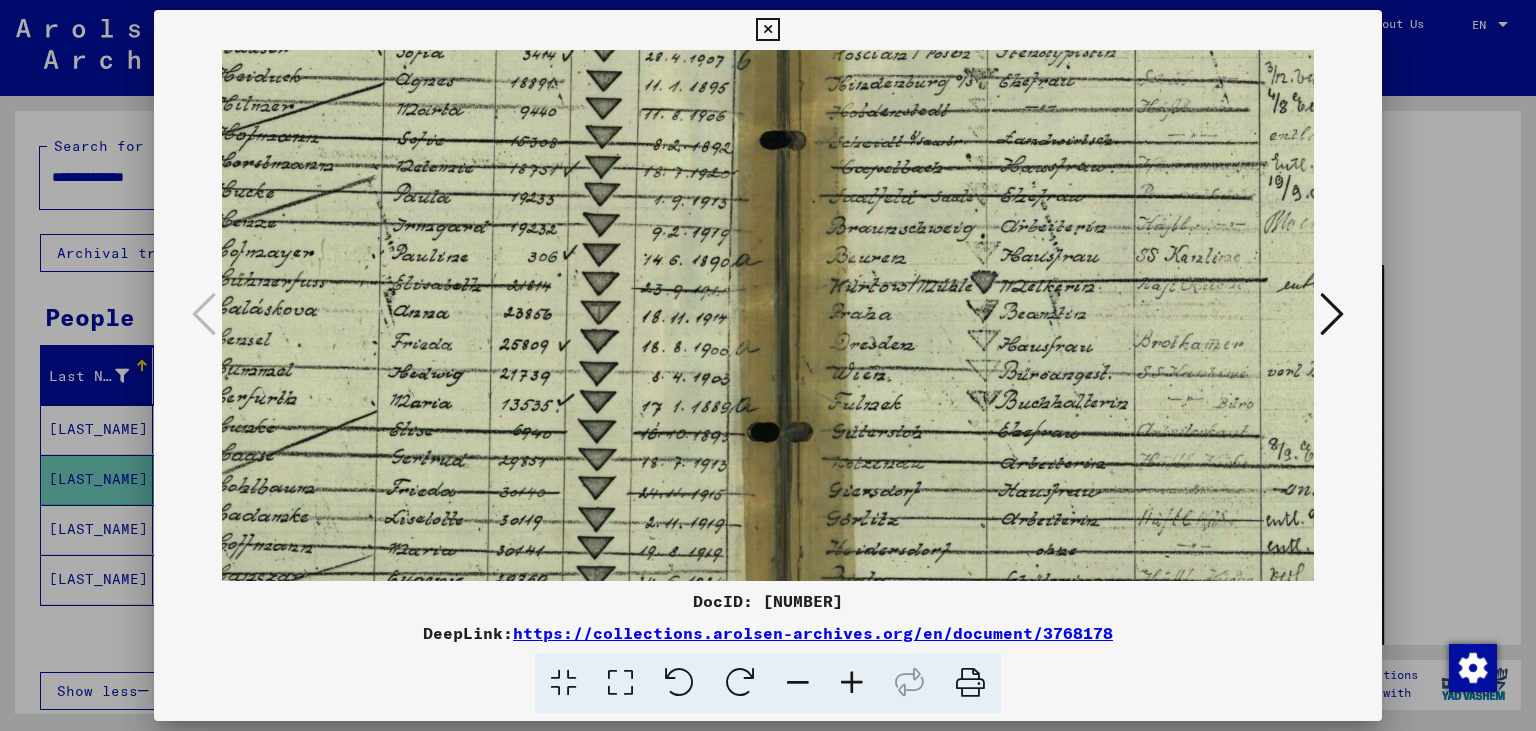 drag, startPoint x: 1002, startPoint y: 278, endPoint x: 679, endPoint y: 386, distance: 340.57745 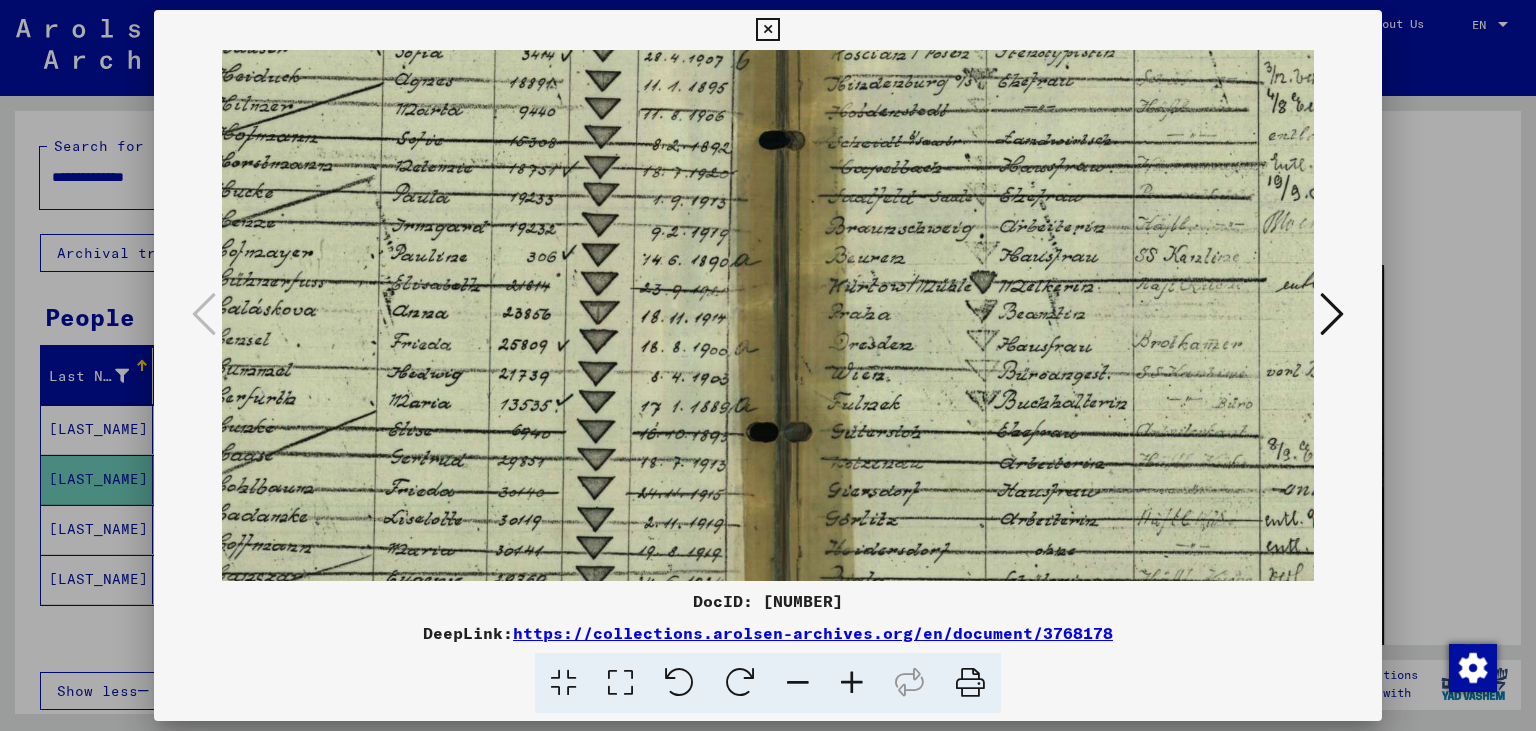 scroll, scrollTop: 0, scrollLeft: 464, axis: horizontal 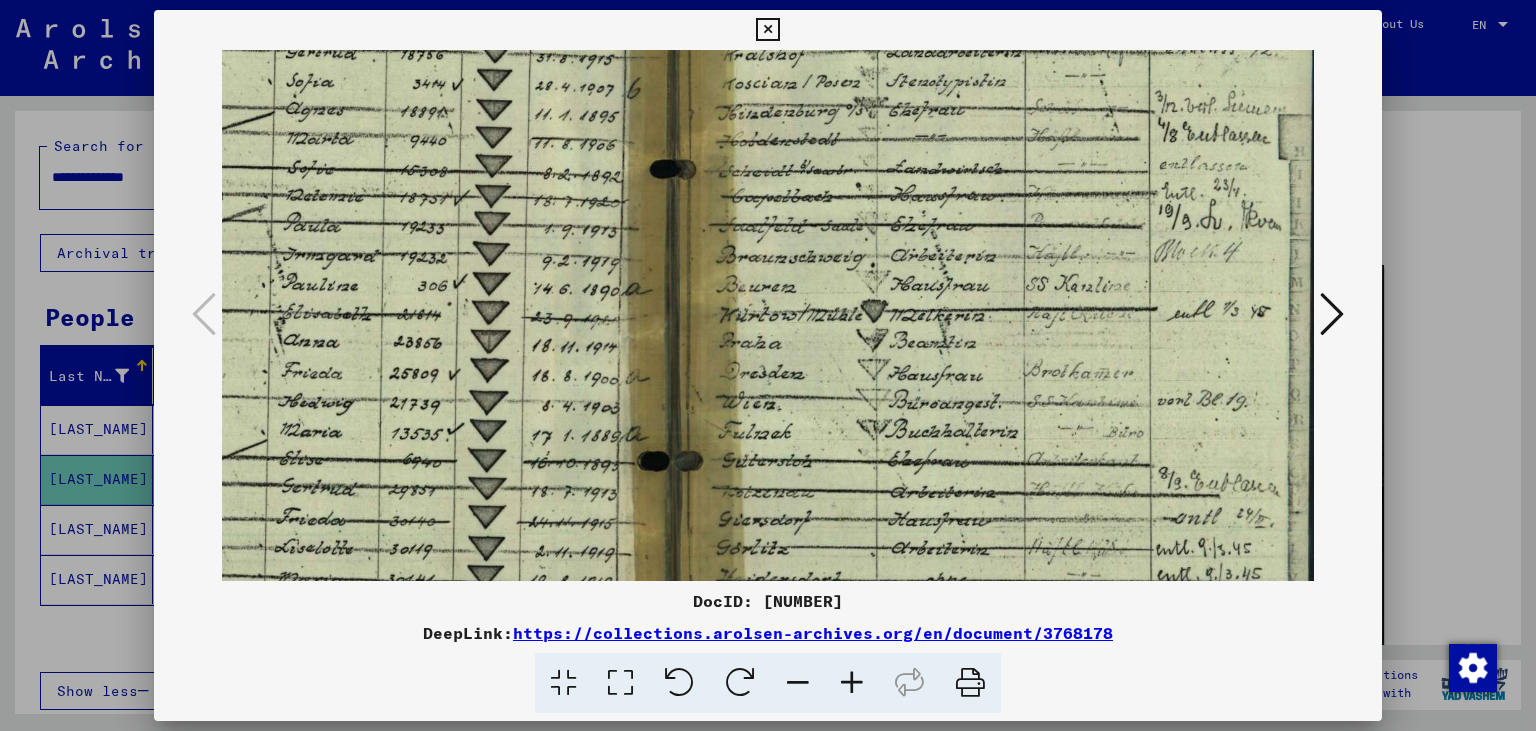 drag, startPoint x: 793, startPoint y: 246, endPoint x: 657, endPoint y: 292, distance: 143.5688 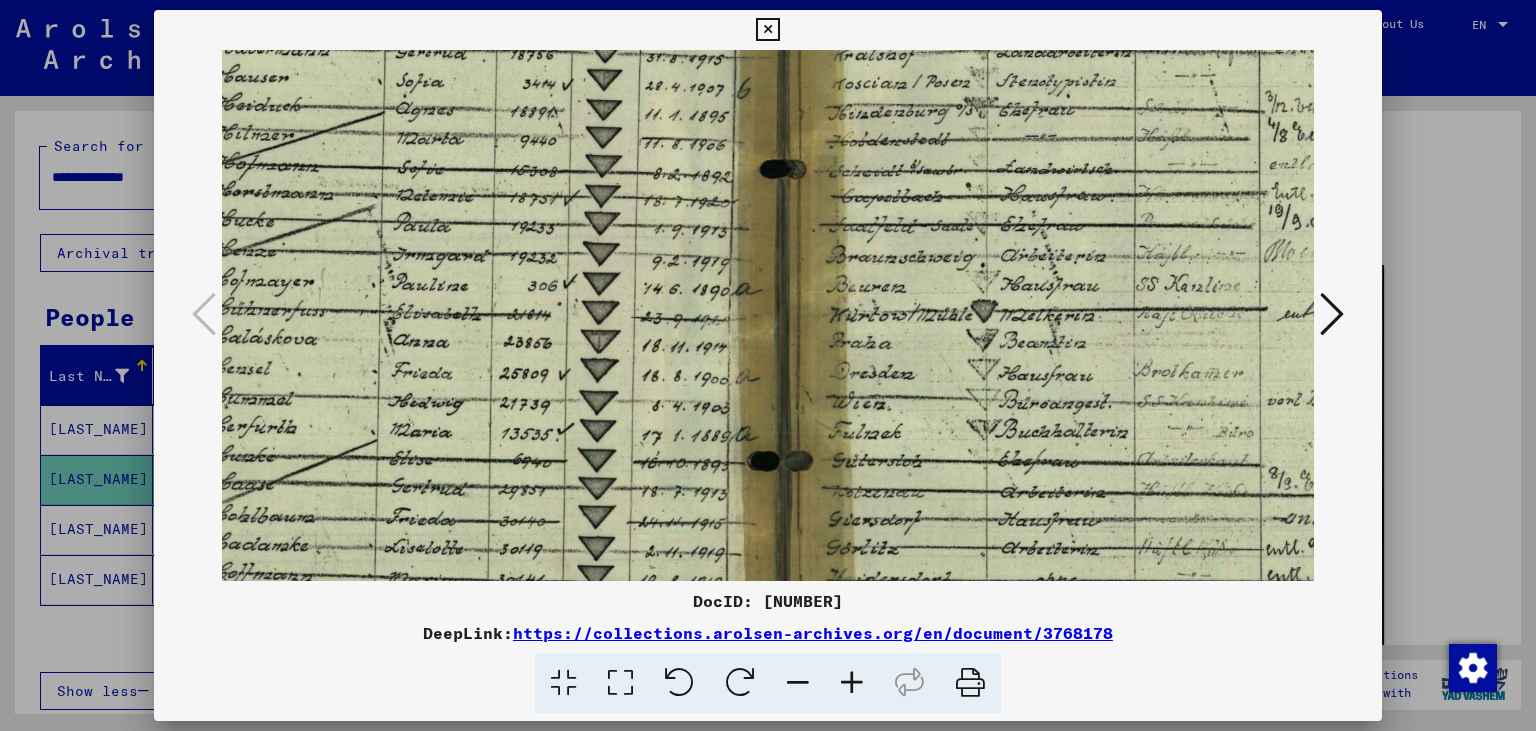 scroll, scrollTop: 0, scrollLeft: 189, axis: horizontal 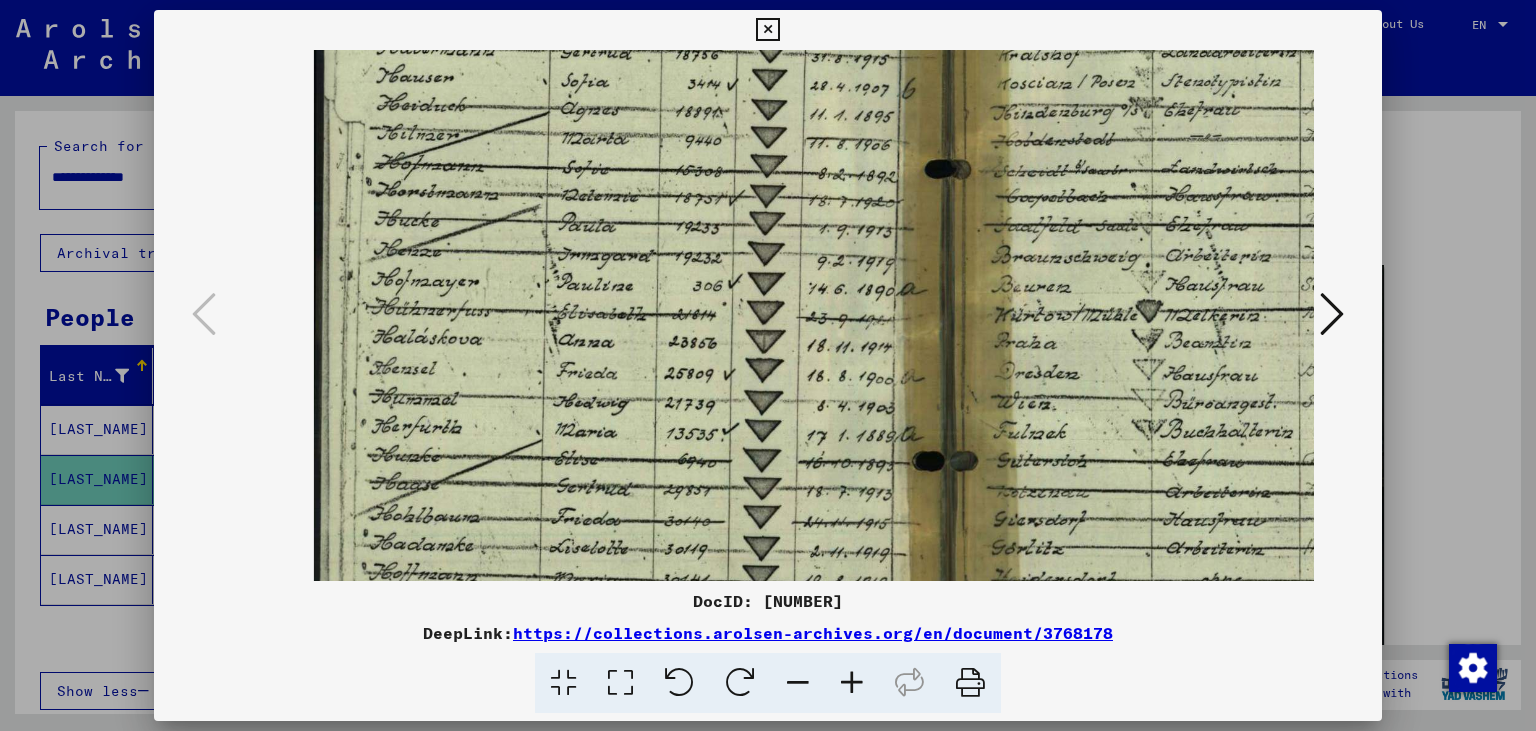drag, startPoint x: 594, startPoint y: 154, endPoint x: 866, endPoint y: 180, distance: 273.2398 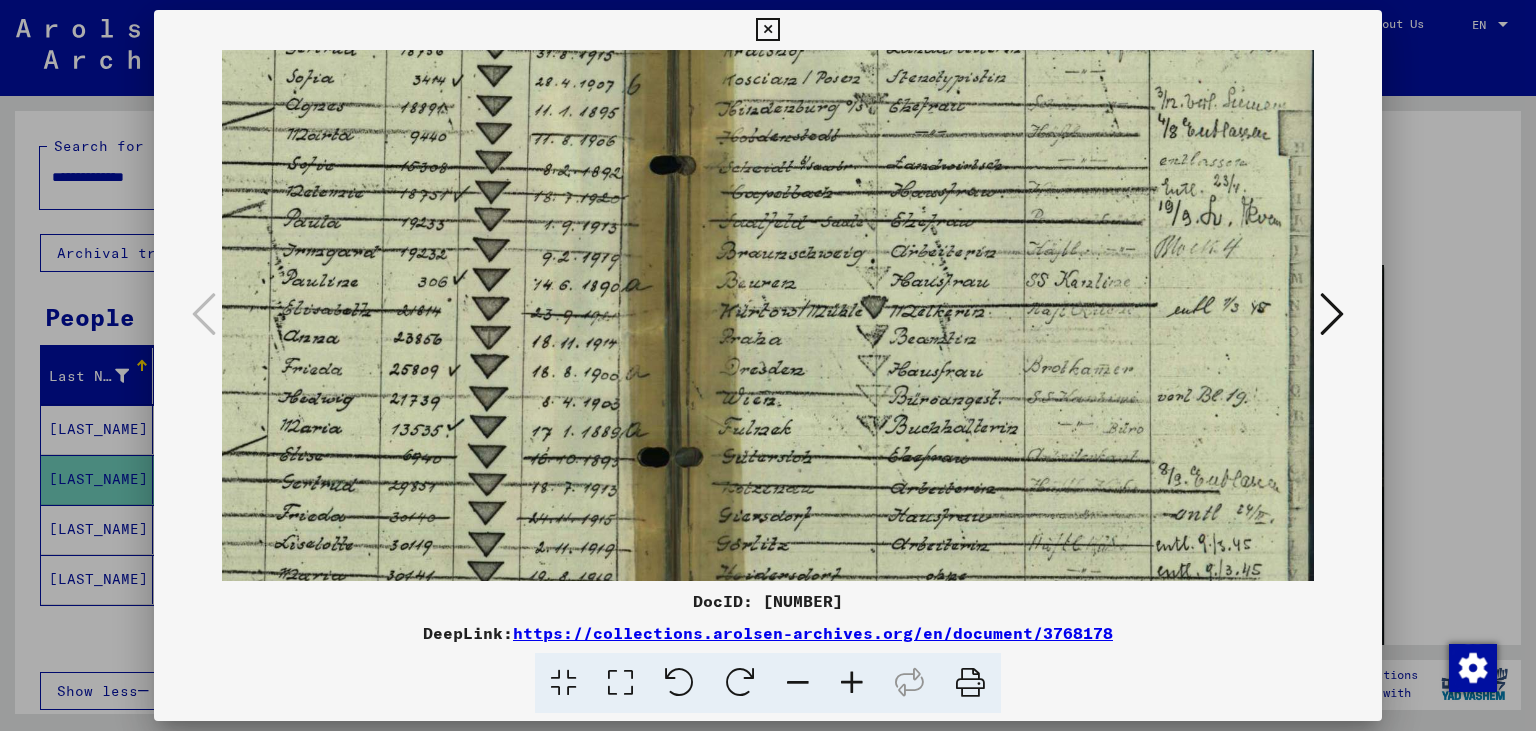 scroll, scrollTop: 6, scrollLeft: 464, axis: both 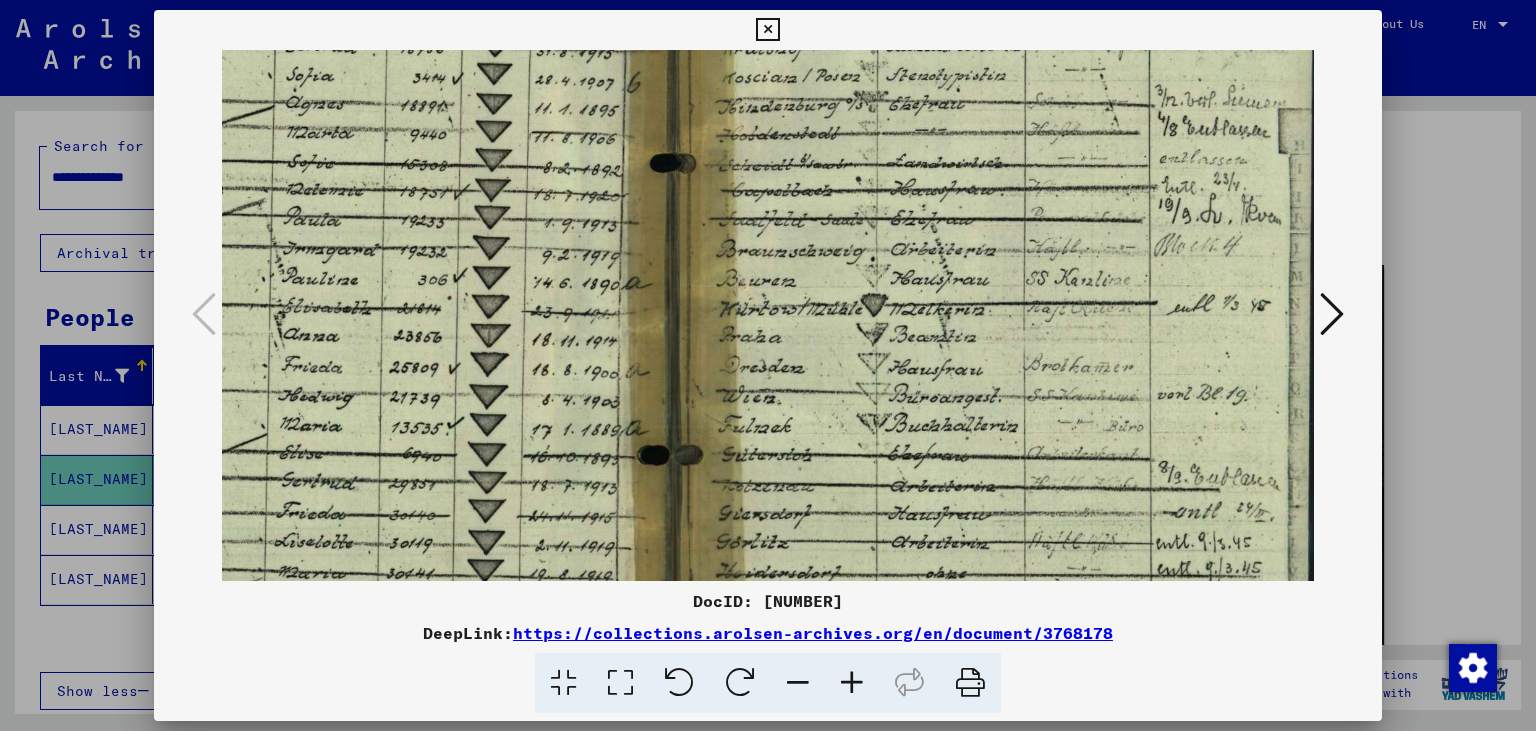 drag, startPoint x: 1129, startPoint y: 443, endPoint x: 805, endPoint y: 443, distance: 324 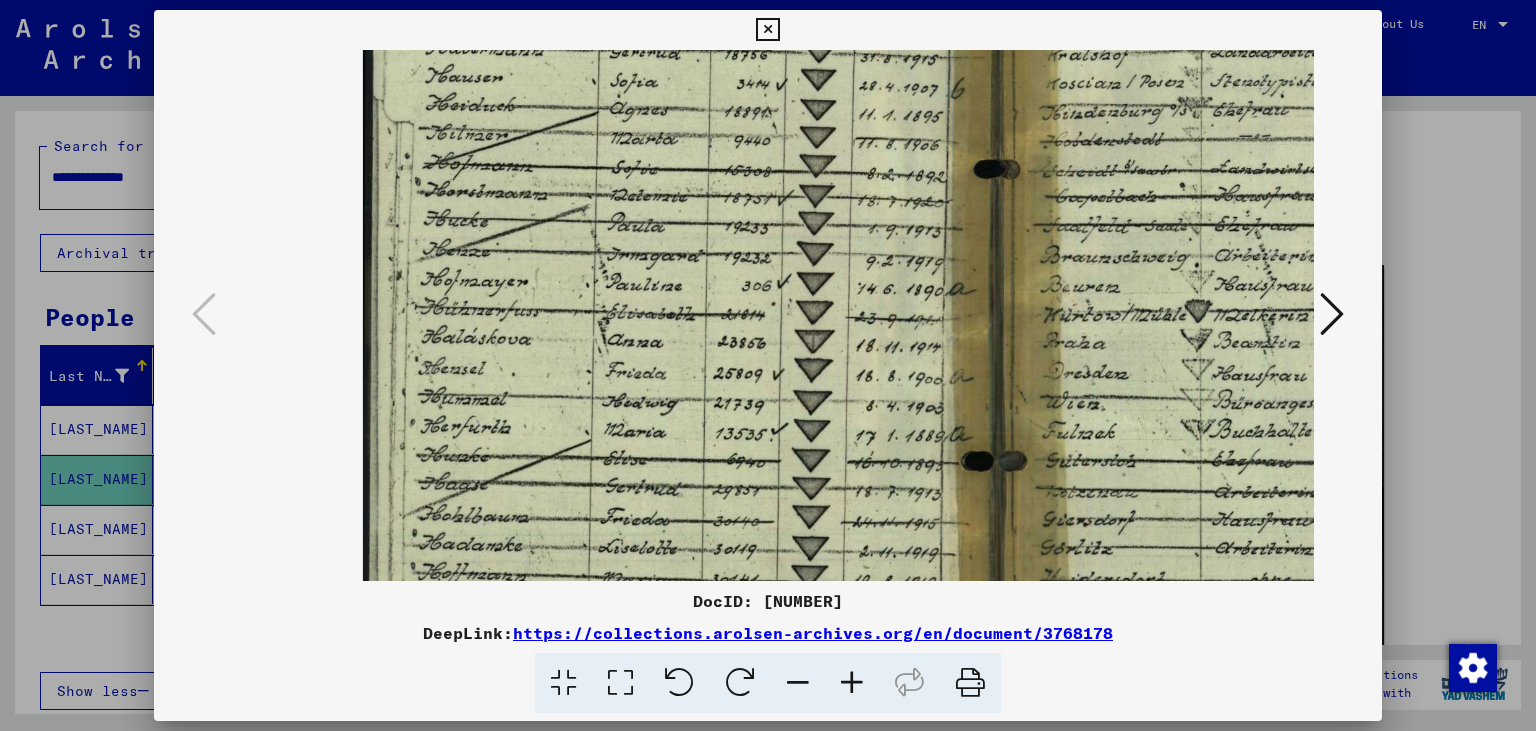 scroll, scrollTop: 3, scrollLeft: 132, axis: both 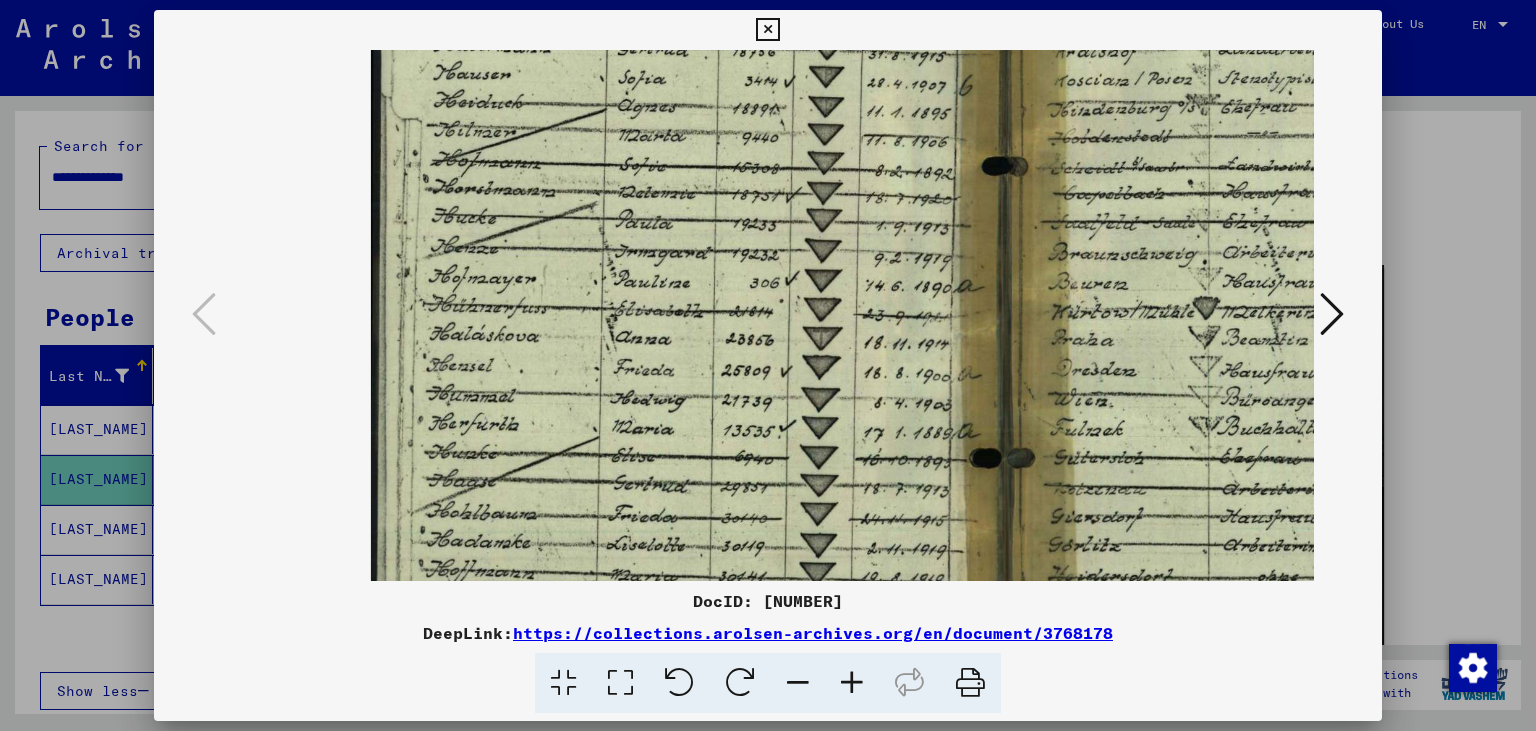 drag, startPoint x: 615, startPoint y: 423, endPoint x: 946, endPoint y: 427, distance: 331.02417 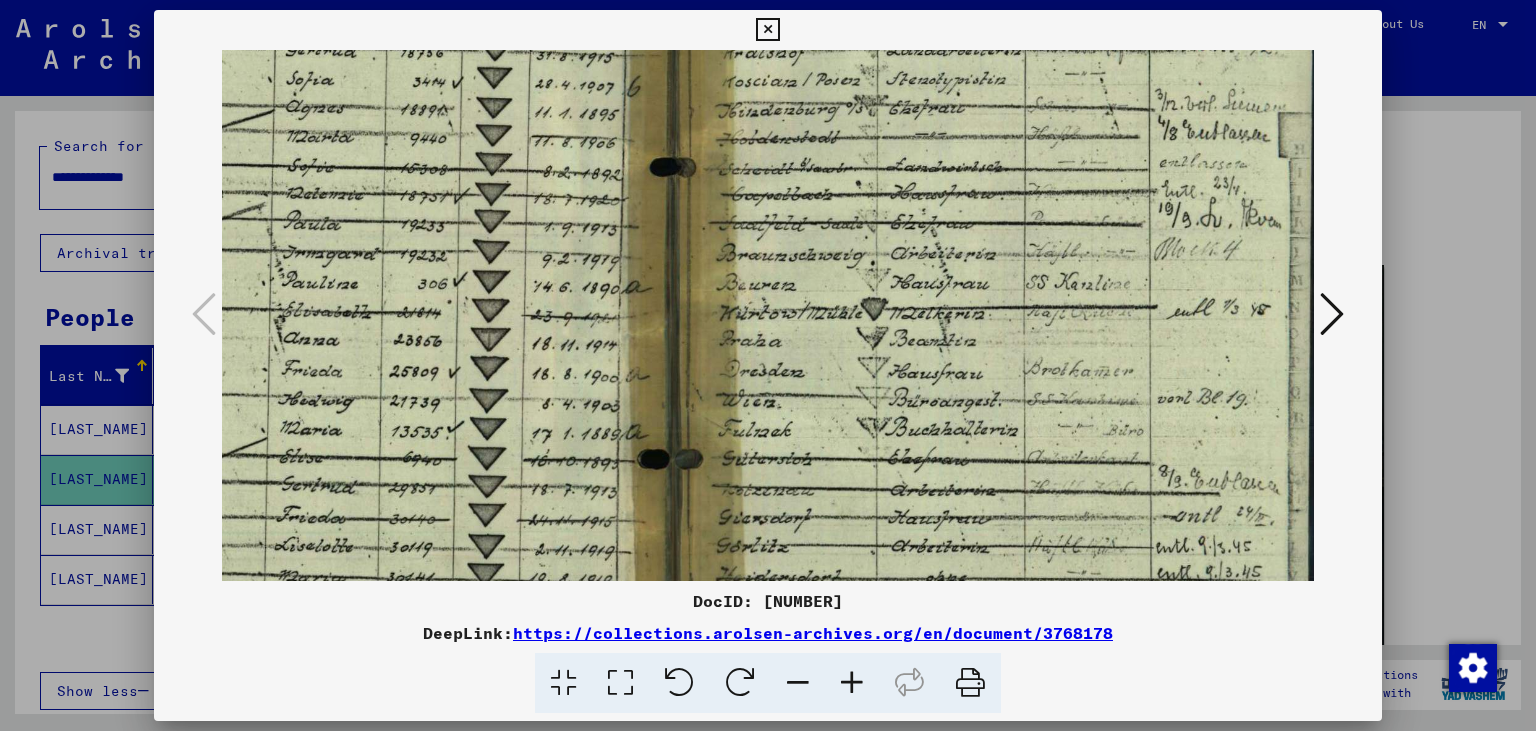 scroll, scrollTop: 4, scrollLeft: 464, axis: both 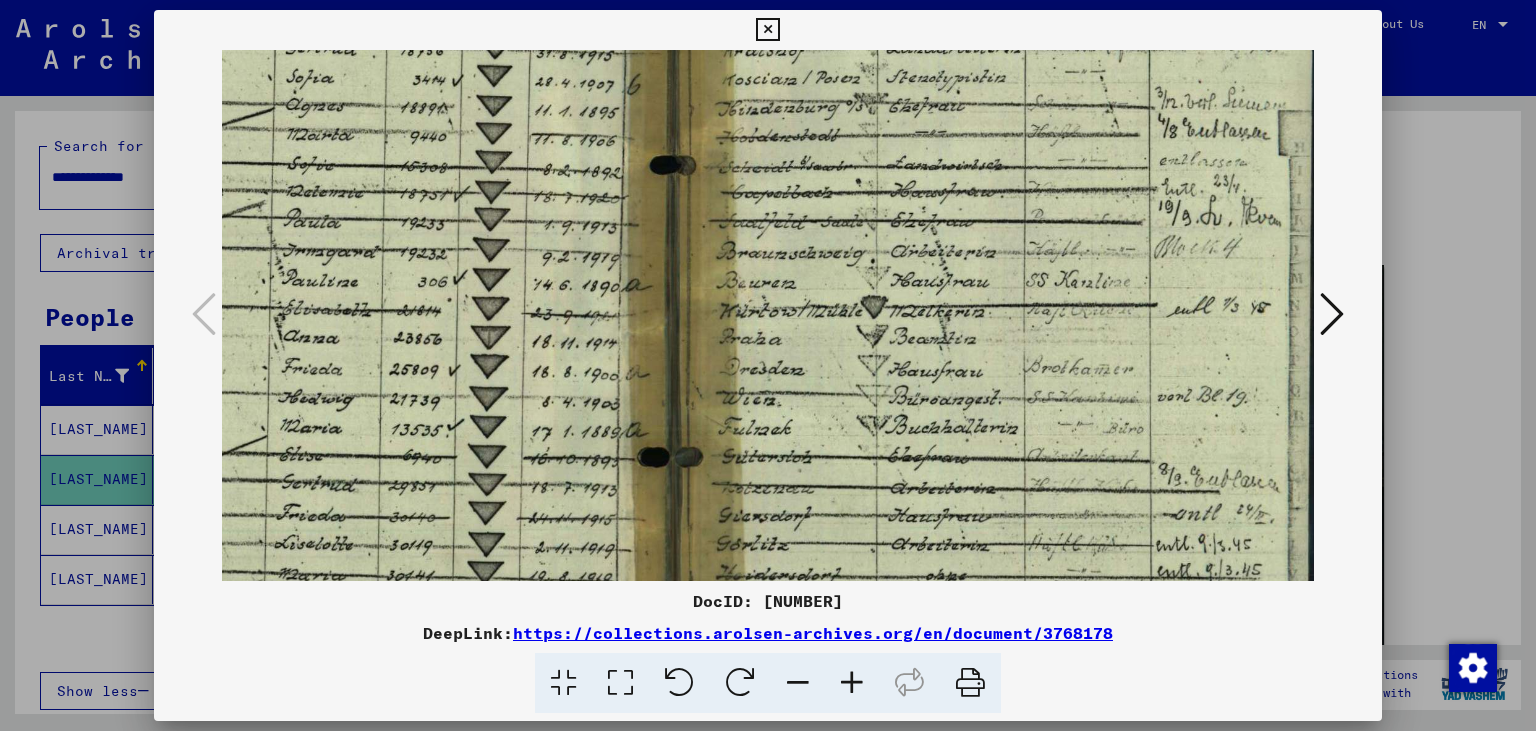 drag, startPoint x: 962, startPoint y: 390, endPoint x: 704, endPoint y: 386, distance: 258.031 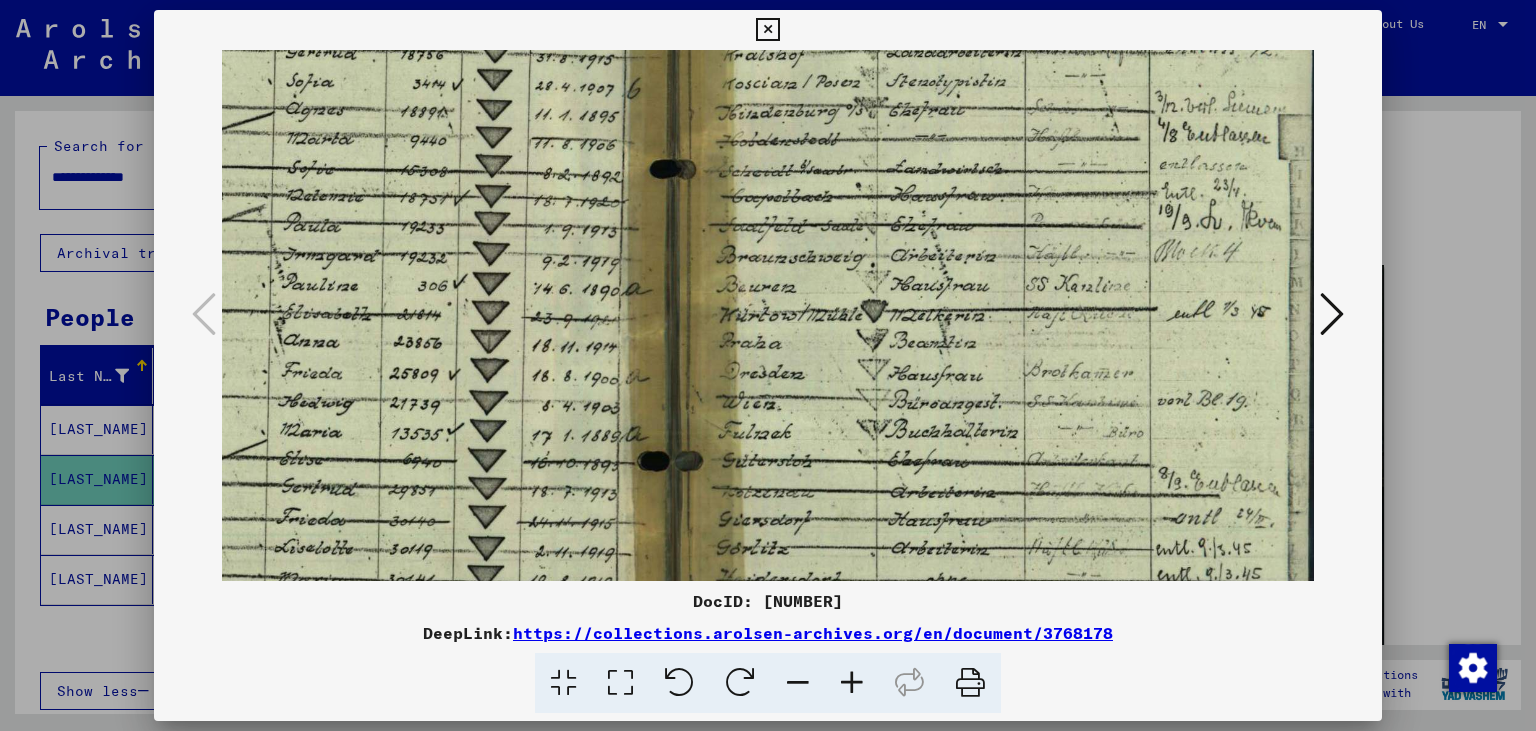 drag, startPoint x: 1097, startPoint y: 259, endPoint x: 1083, endPoint y: 386, distance: 127.769325 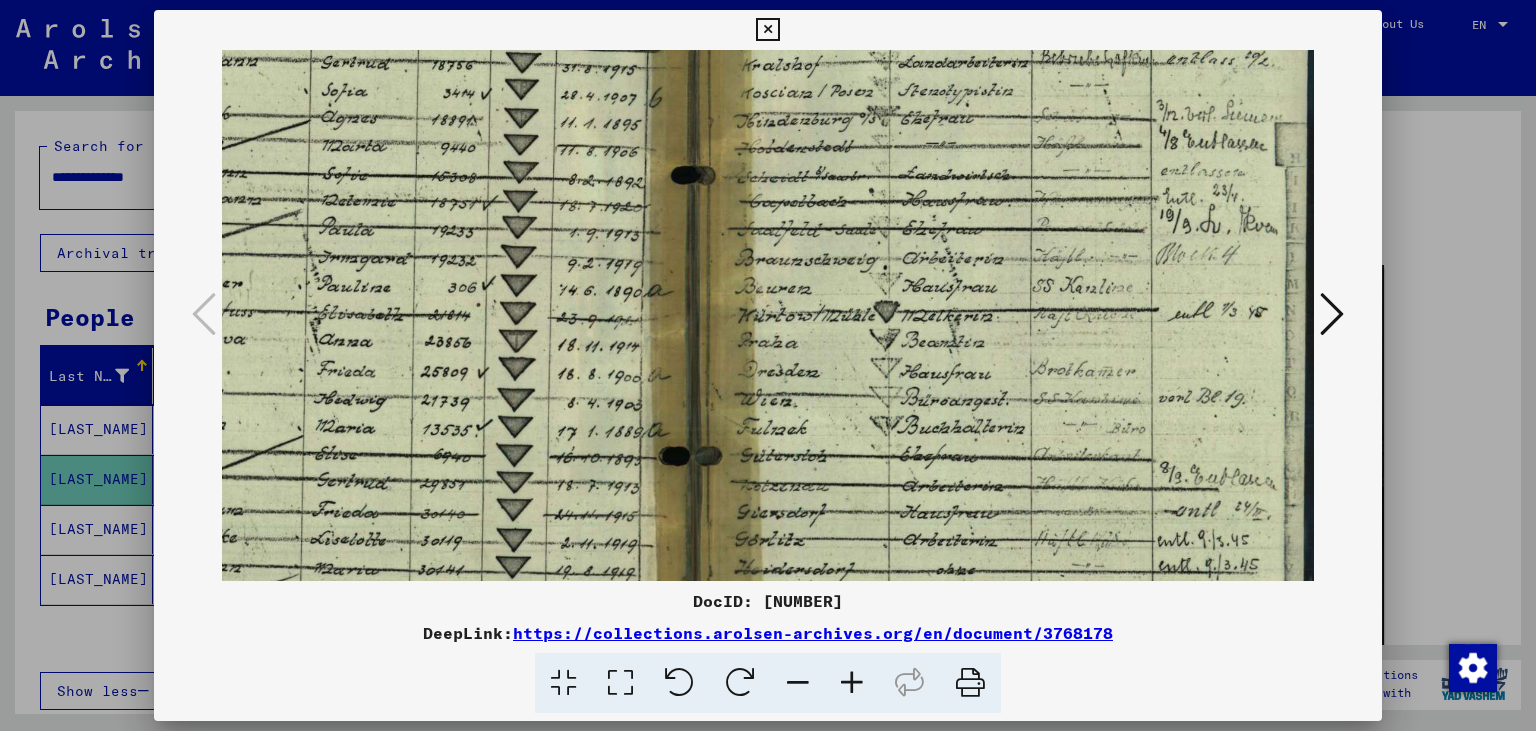 scroll, scrollTop: 0, scrollLeft: 415, axis: horizontal 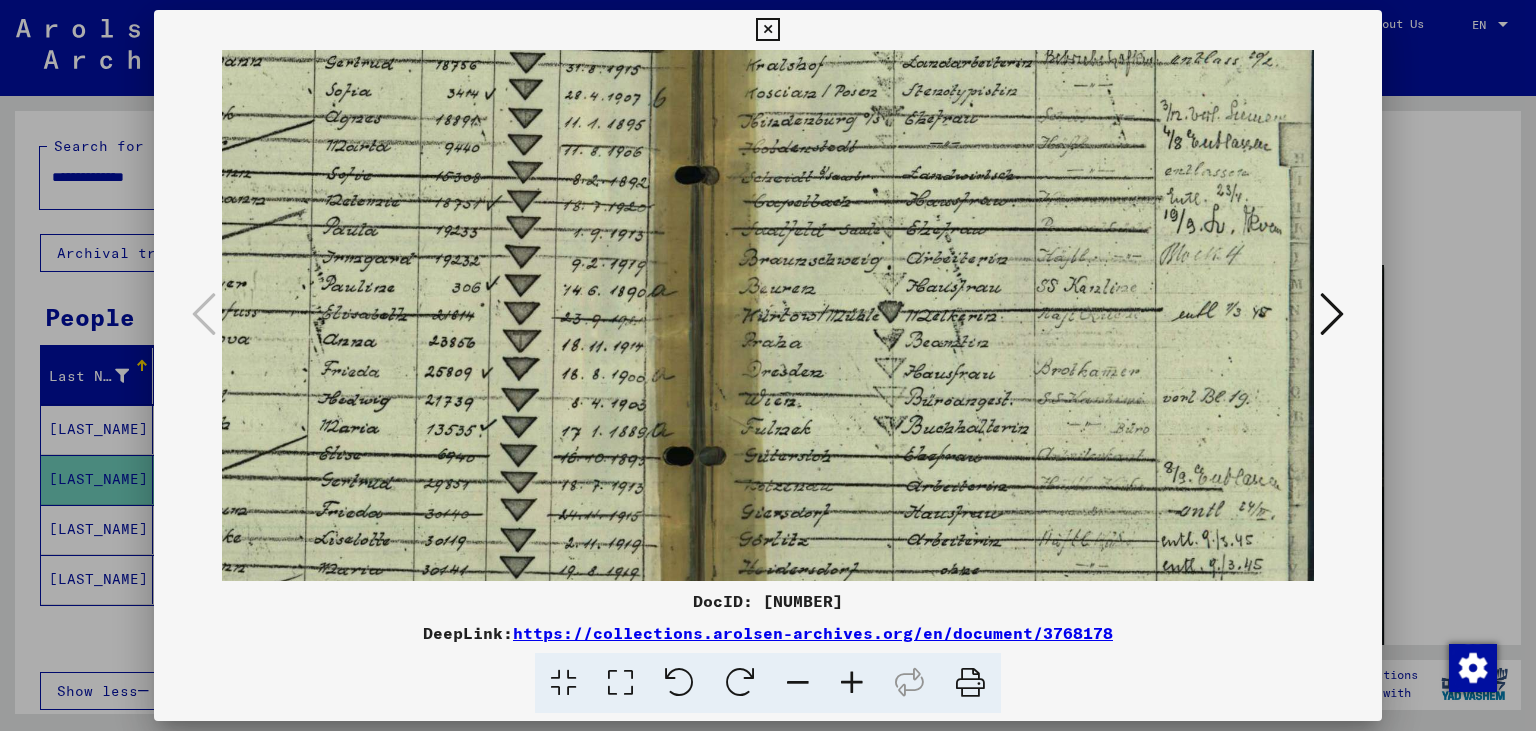 drag, startPoint x: 934, startPoint y: 143, endPoint x: 902, endPoint y: 360, distance: 219.34676 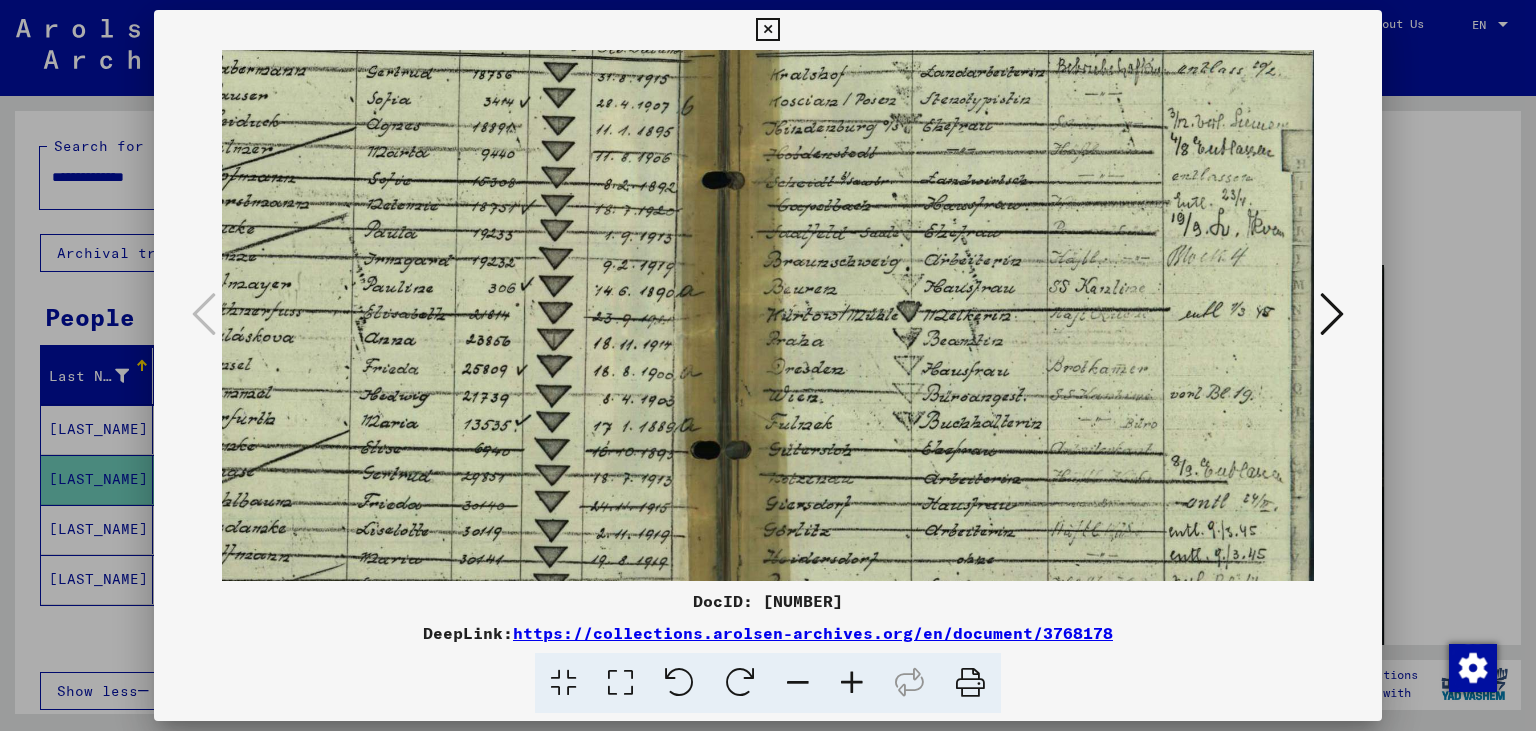 click at bounding box center [798, 683] 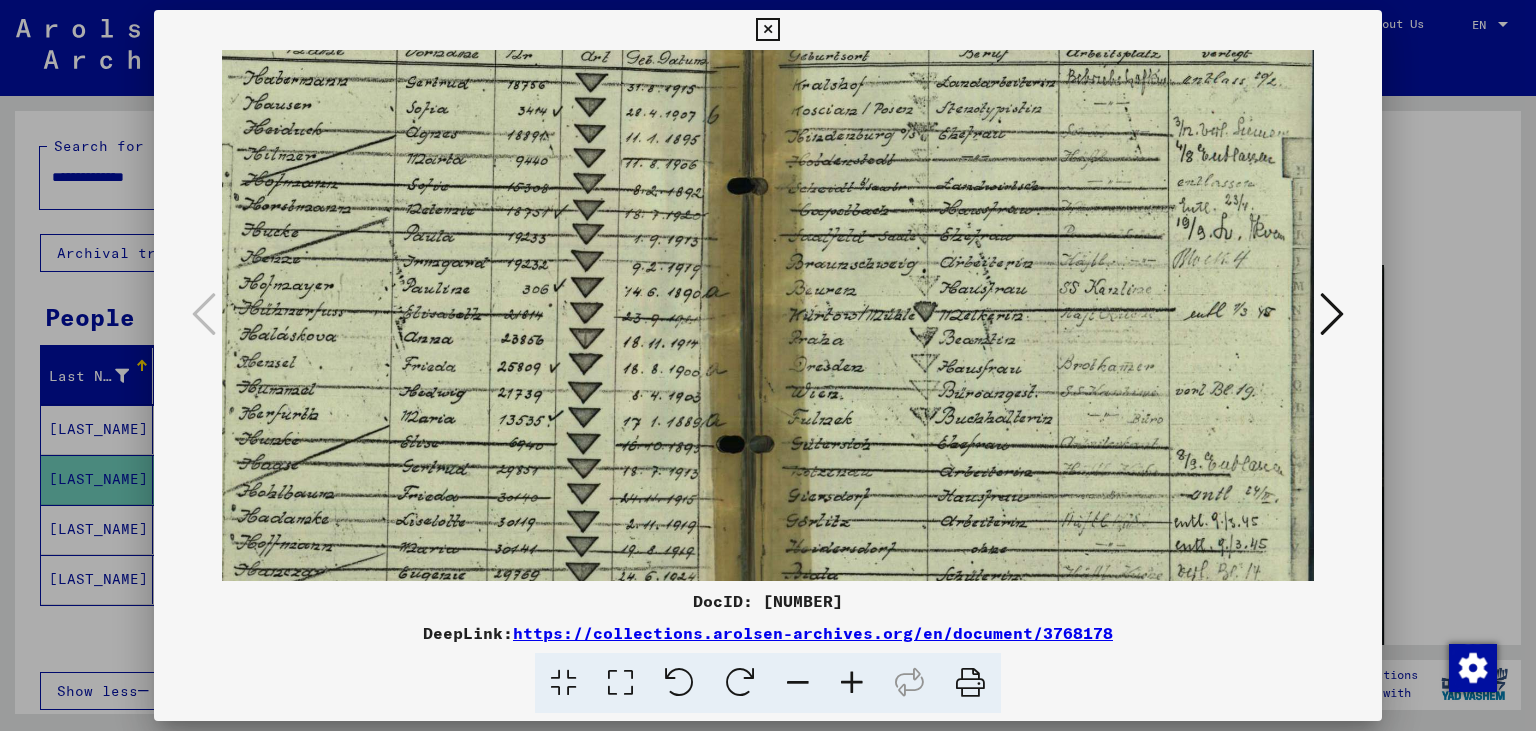 click at bounding box center [798, 683] 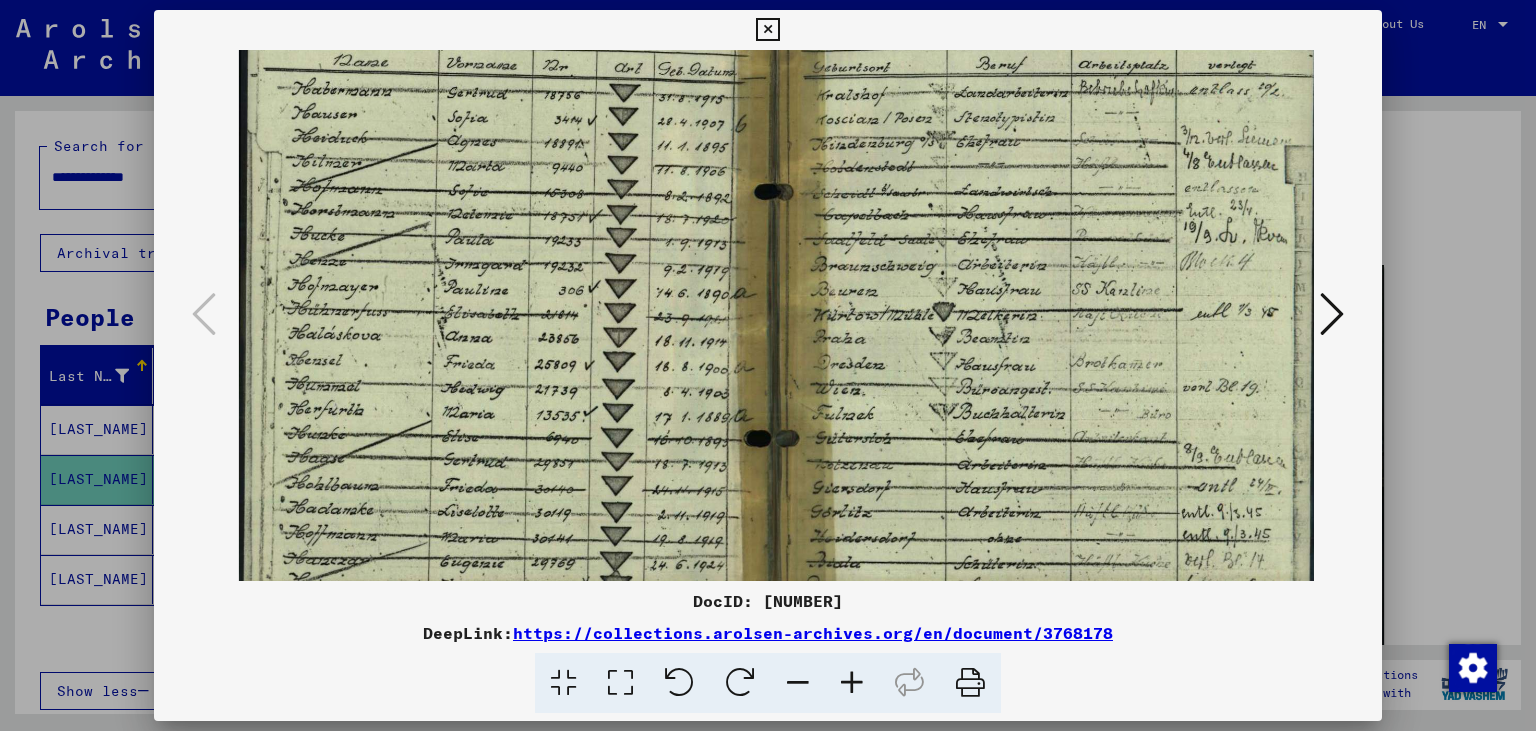 click at bounding box center [767, 30] 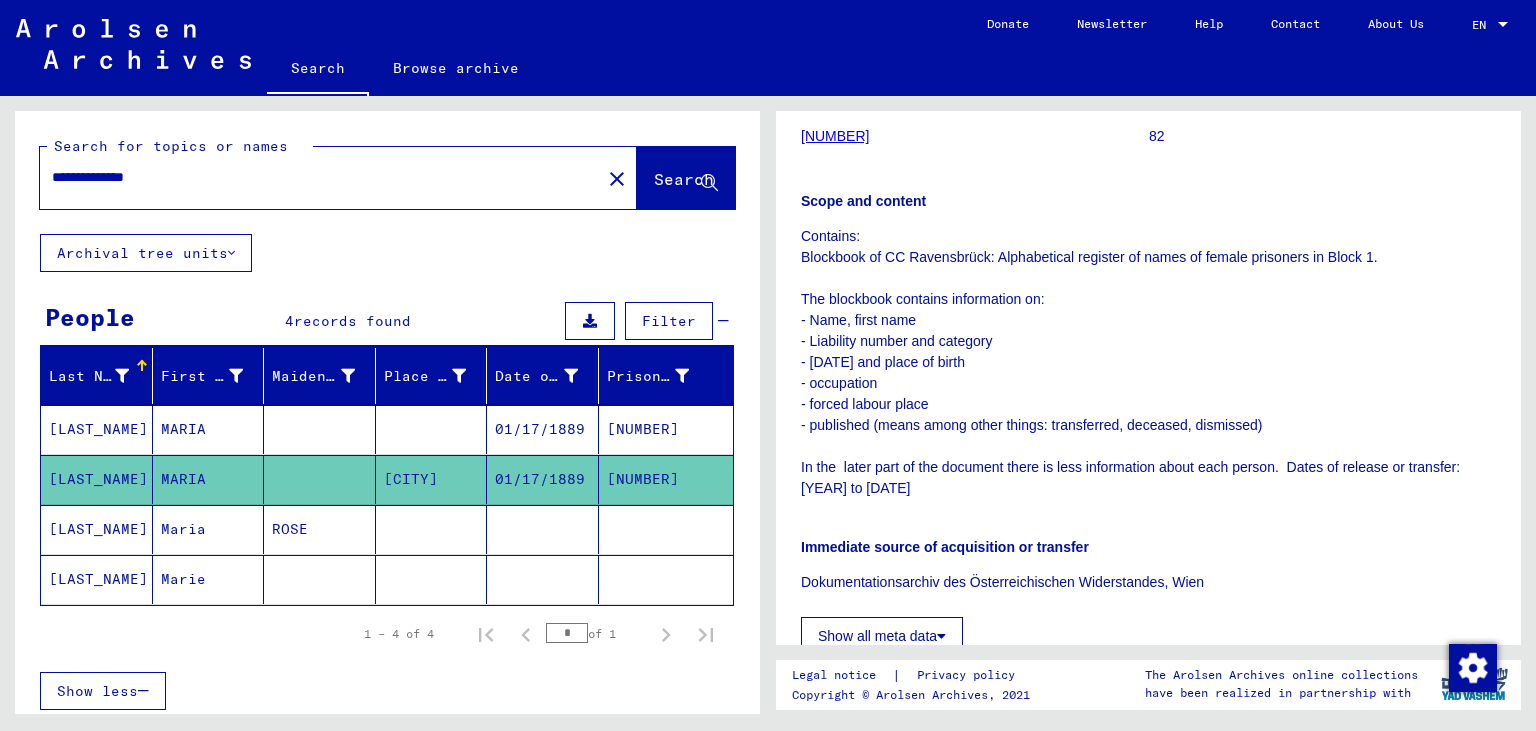 scroll, scrollTop: 110, scrollLeft: 0, axis: vertical 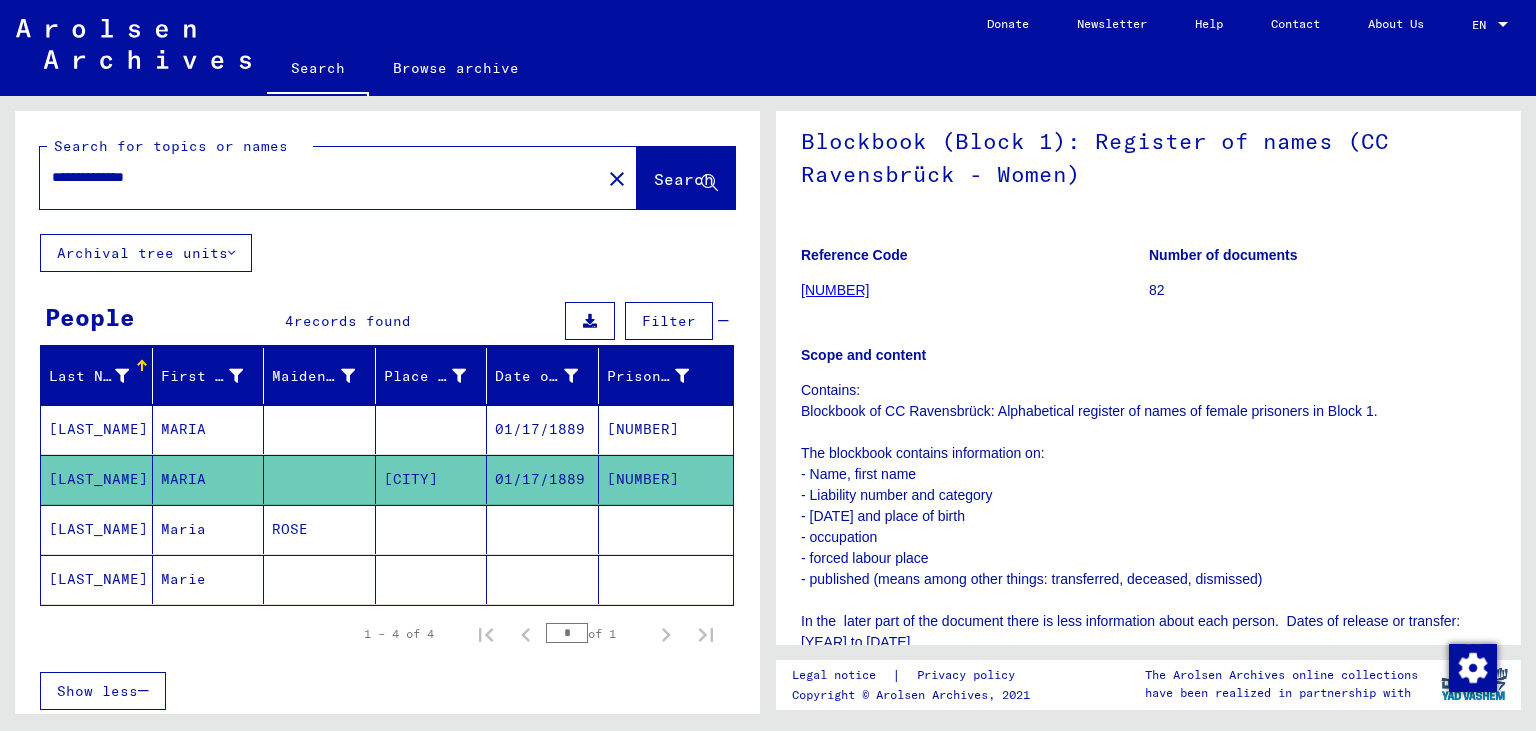 click on "01/17/1889" at bounding box center (543, 479) 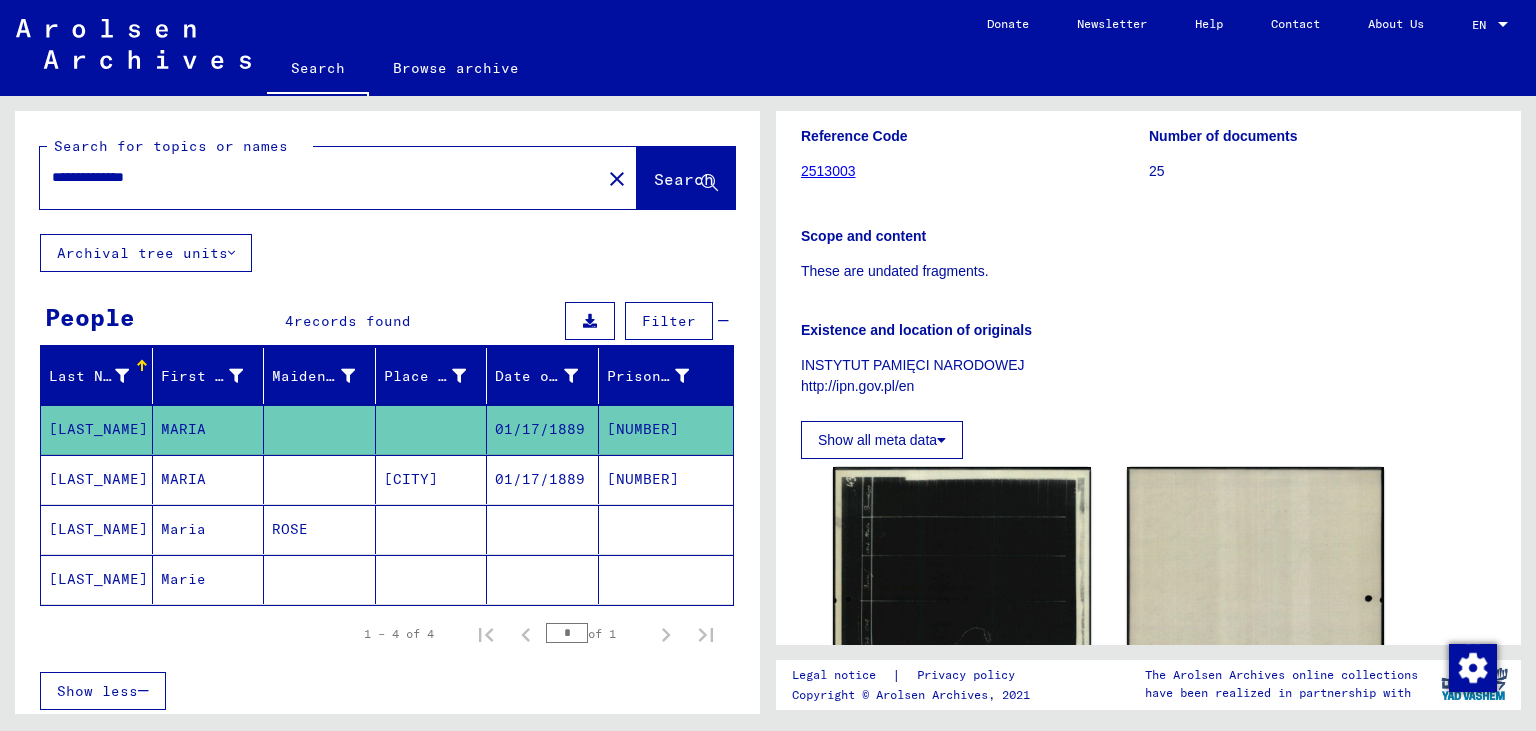 scroll, scrollTop: 441, scrollLeft: 0, axis: vertical 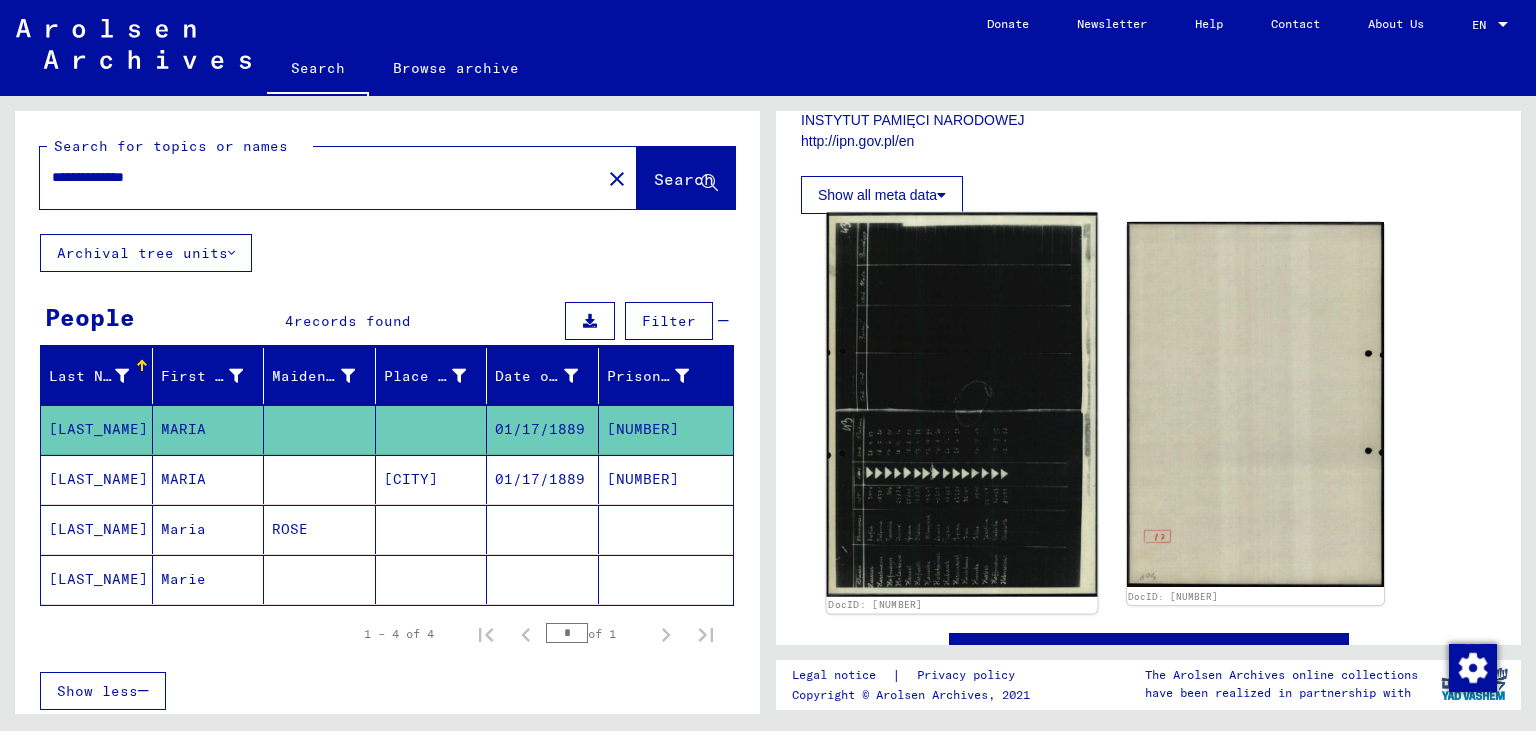 click 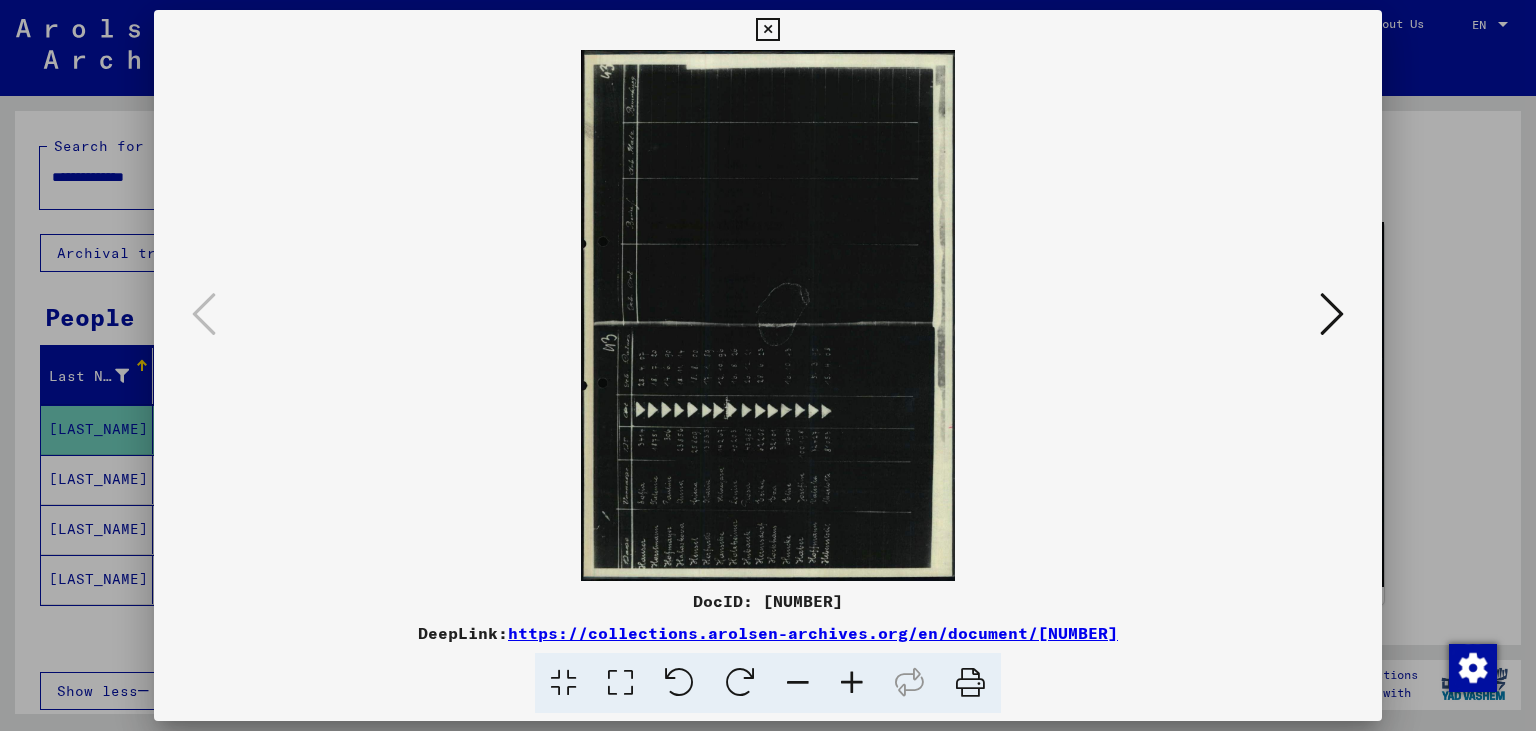 click at bounding box center (740, 683) 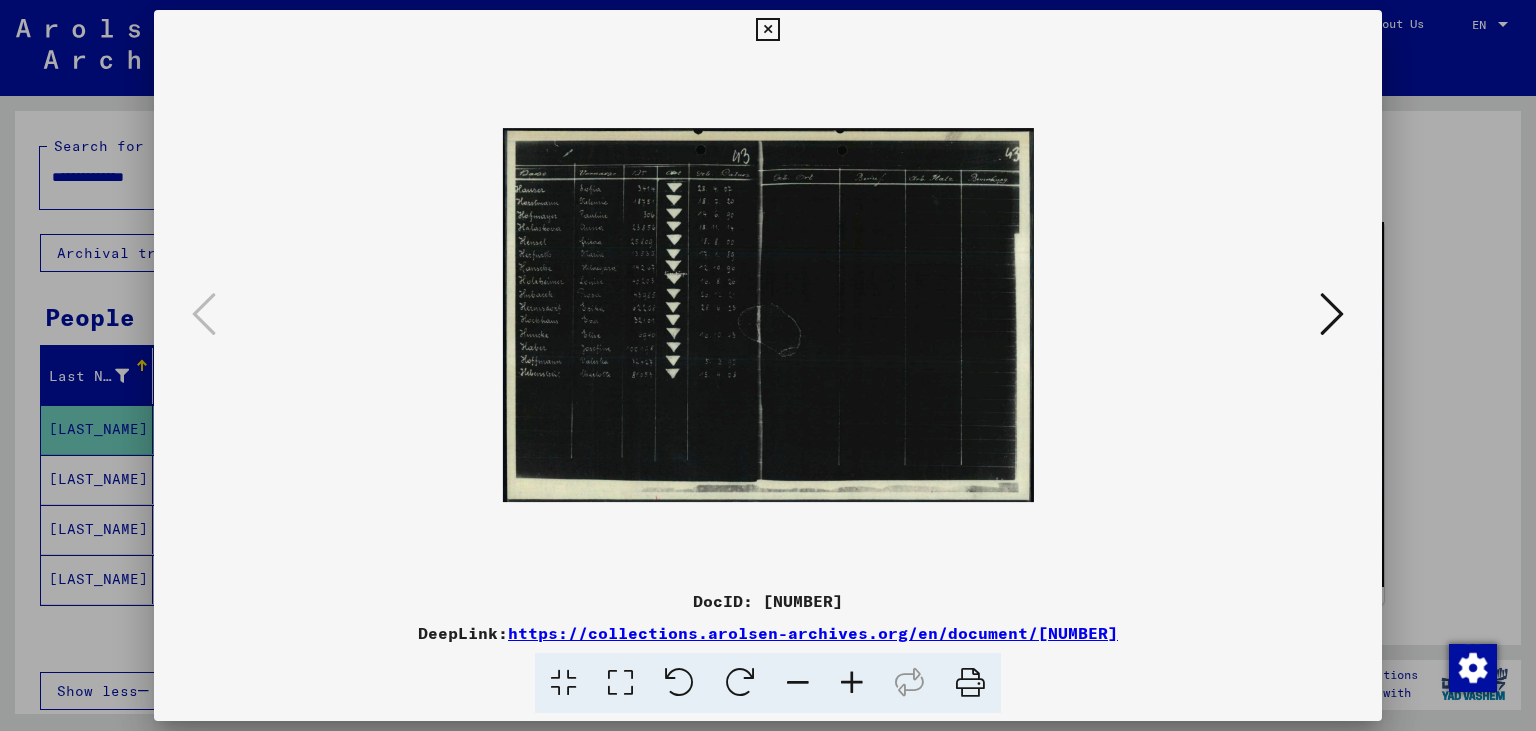 click at bounding box center (852, 683) 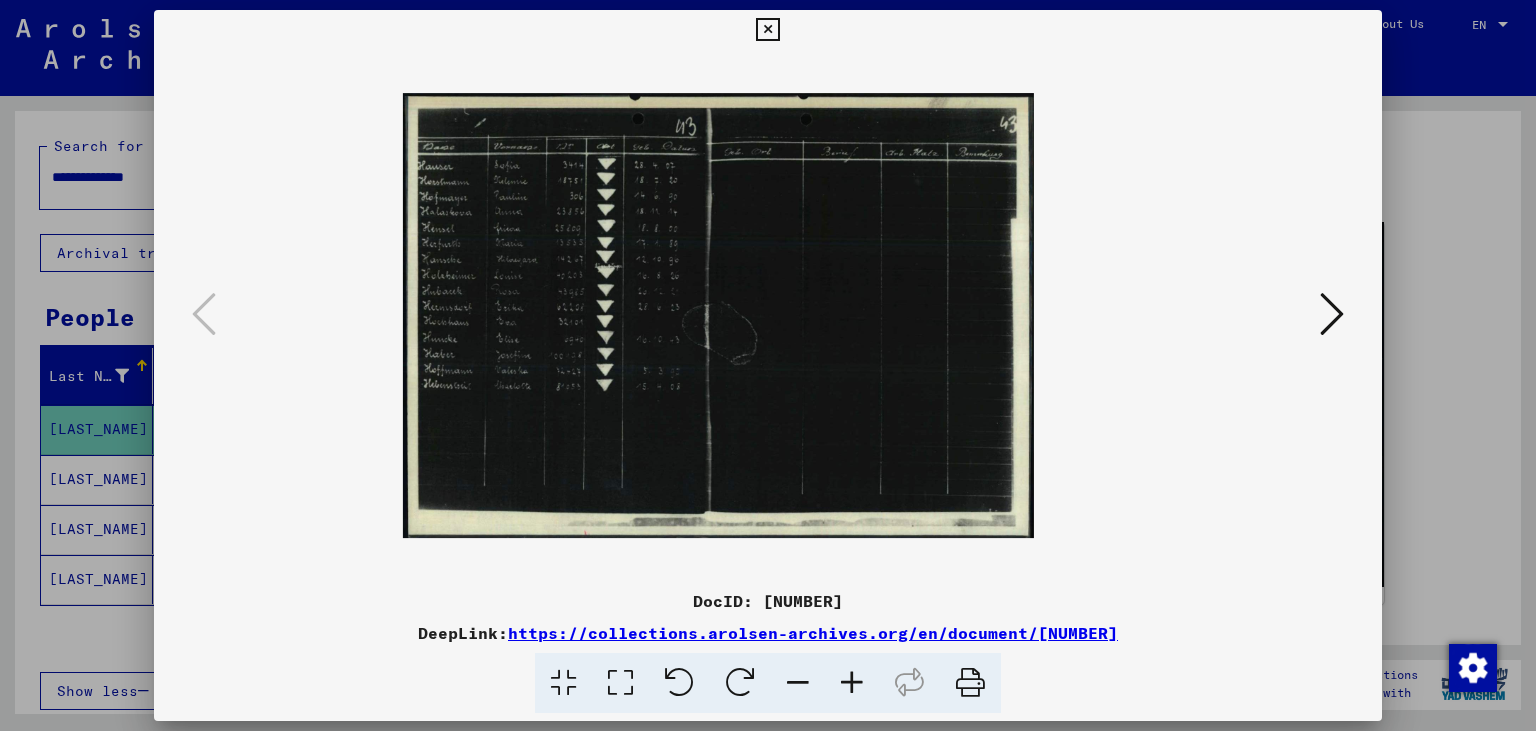 click at bounding box center [852, 683] 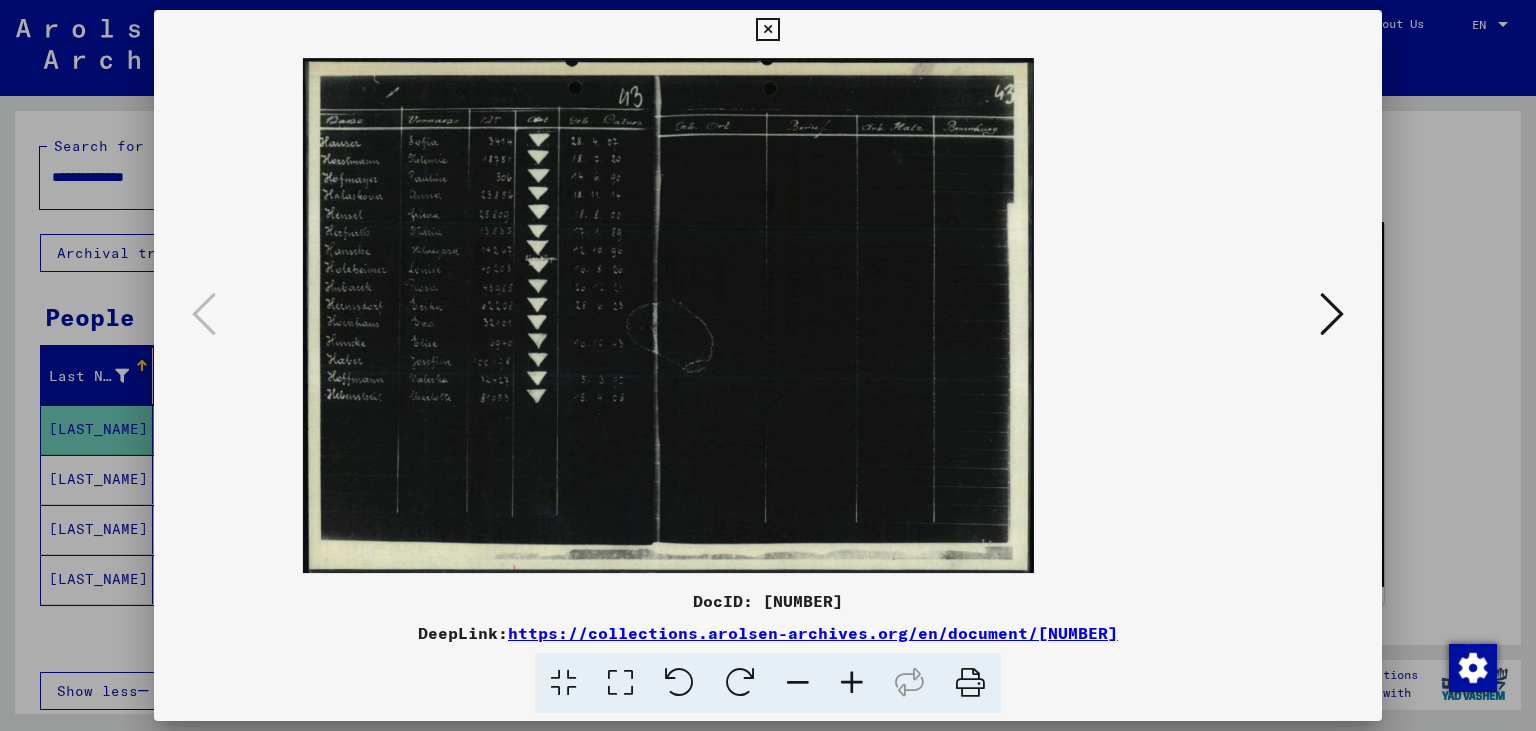 click at bounding box center [852, 683] 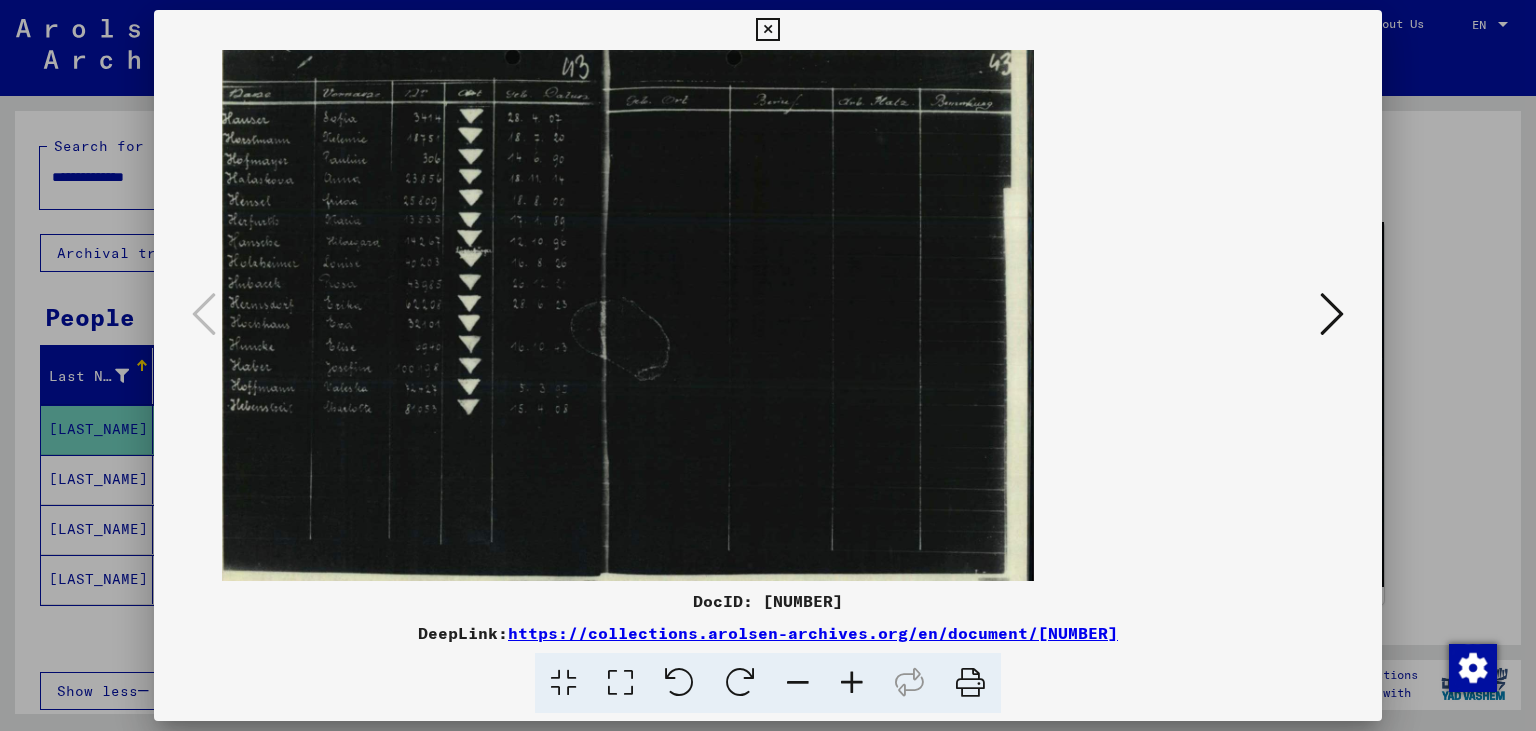 click at bounding box center [852, 683] 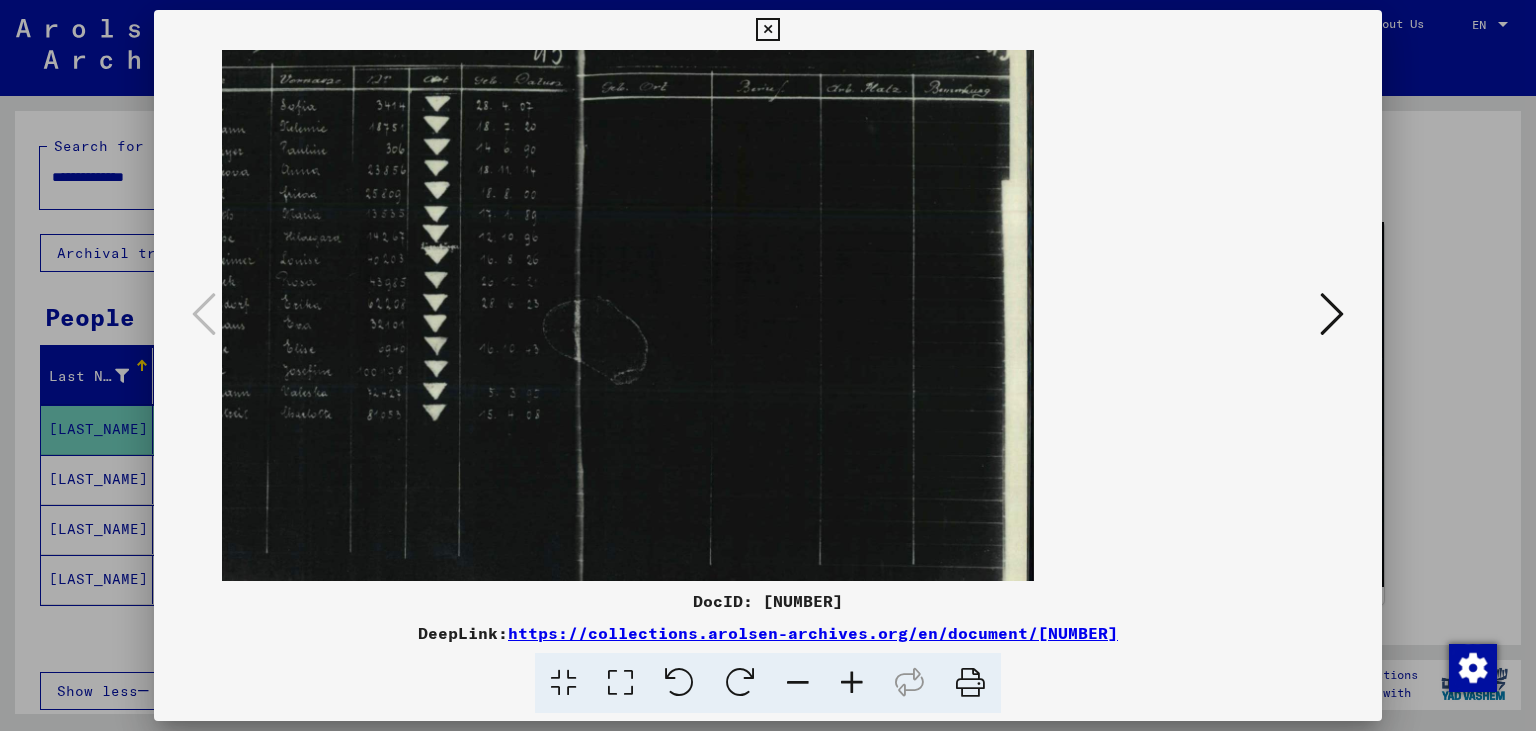 scroll, scrollTop: 7, scrollLeft: 0, axis: vertical 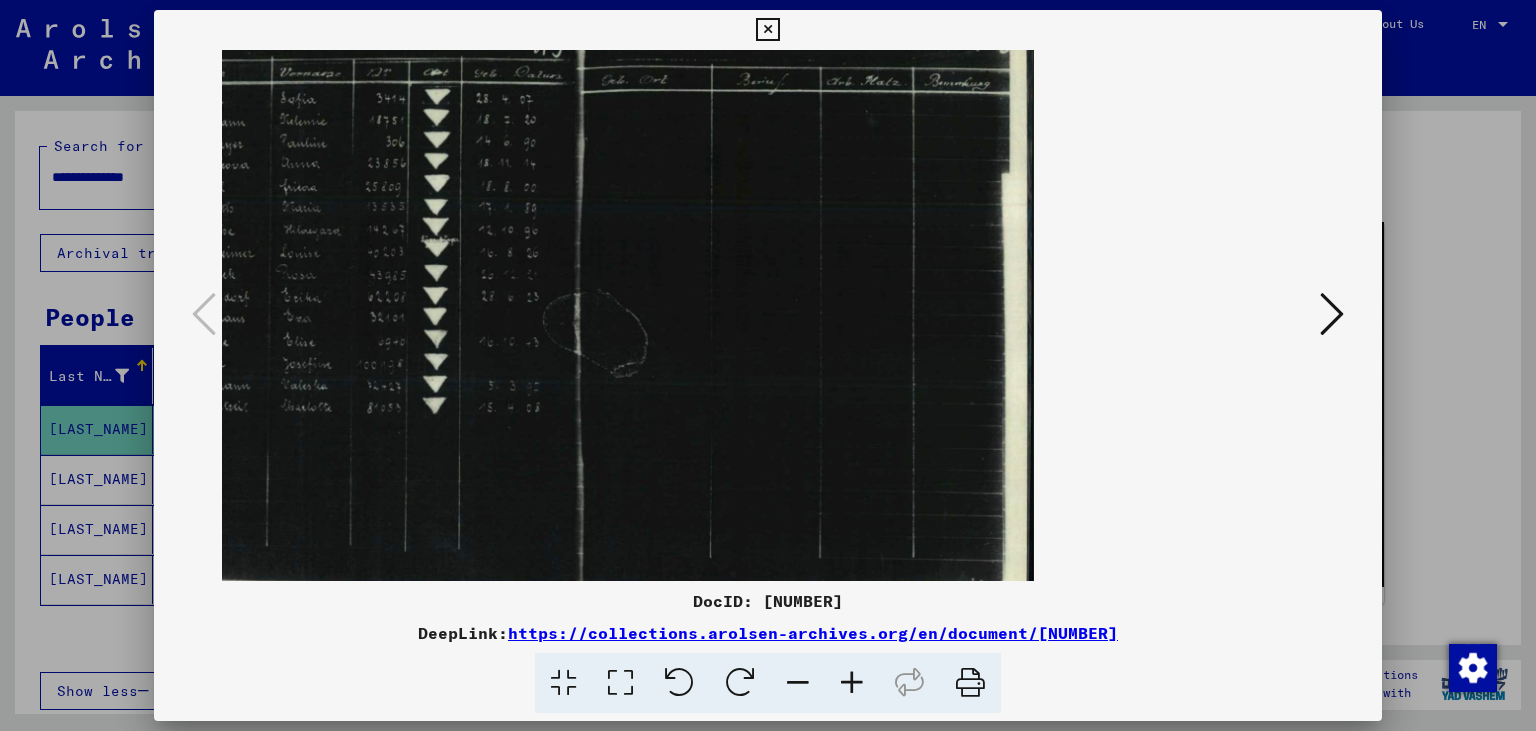 drag, startPoint x: 568, startPoint y: 496, endPoint x: 802, endPoint y: 490, distance: 234.0769 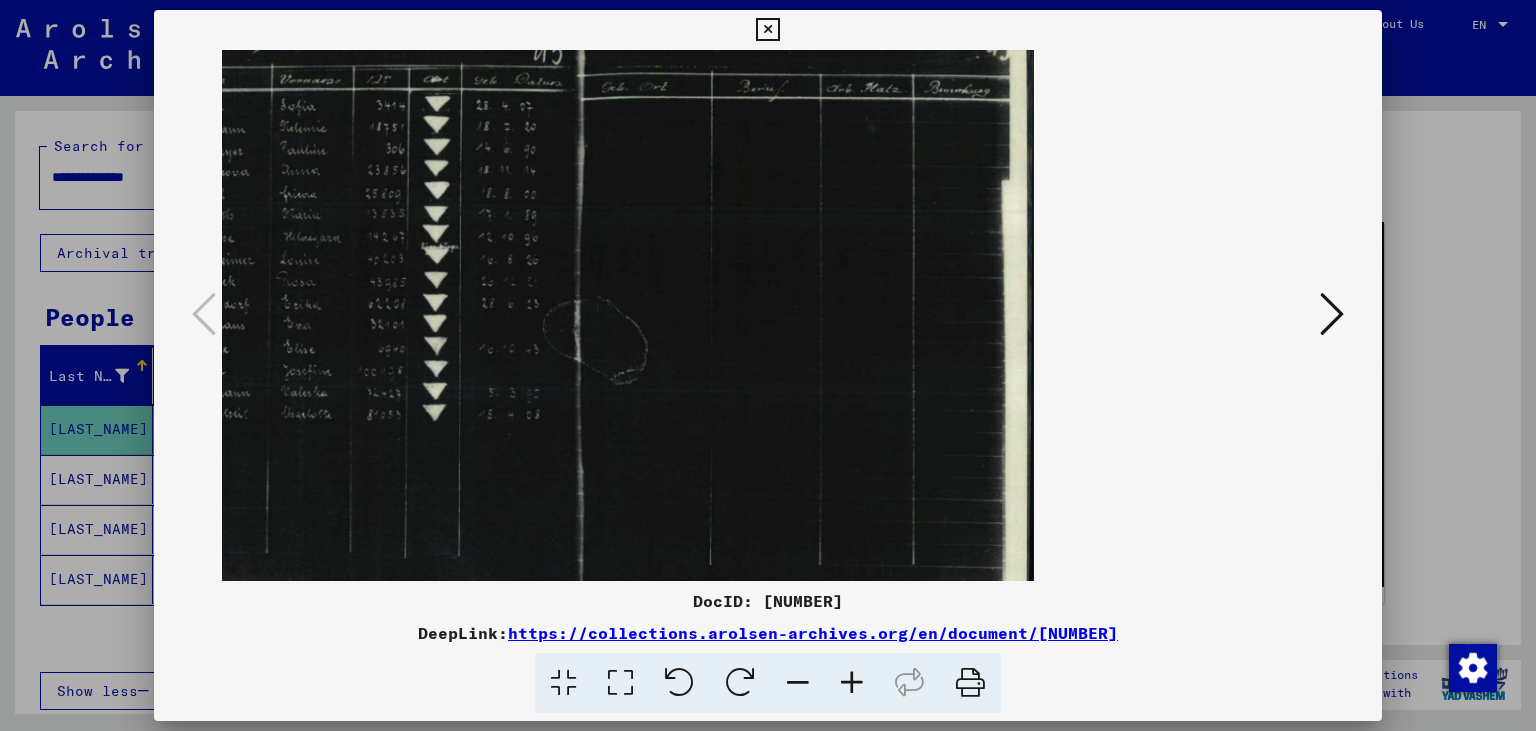 scroll, scrollTop: 0, scrollLeft: 0, axis: both 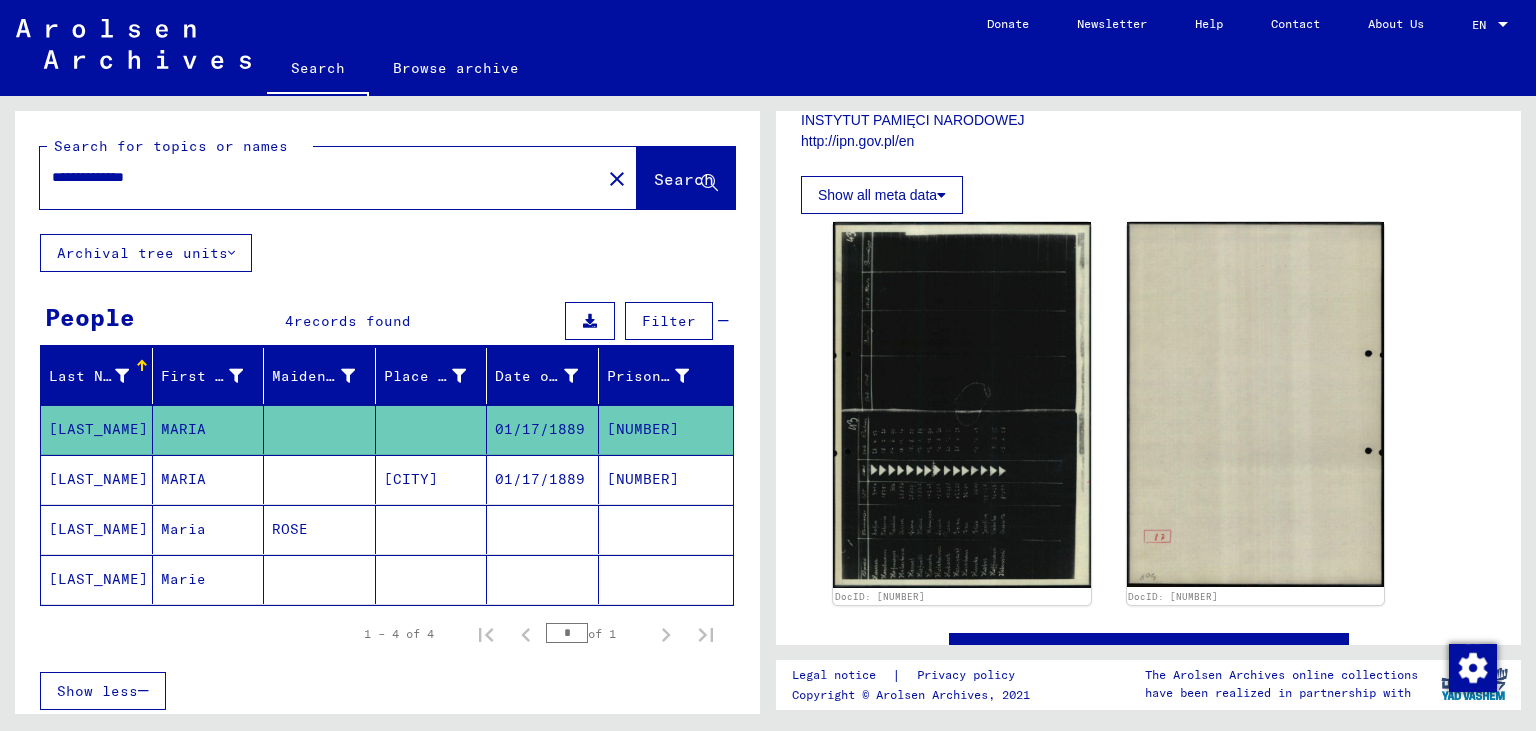 click on "[NUMBER]" at bounding box center (666, 529) 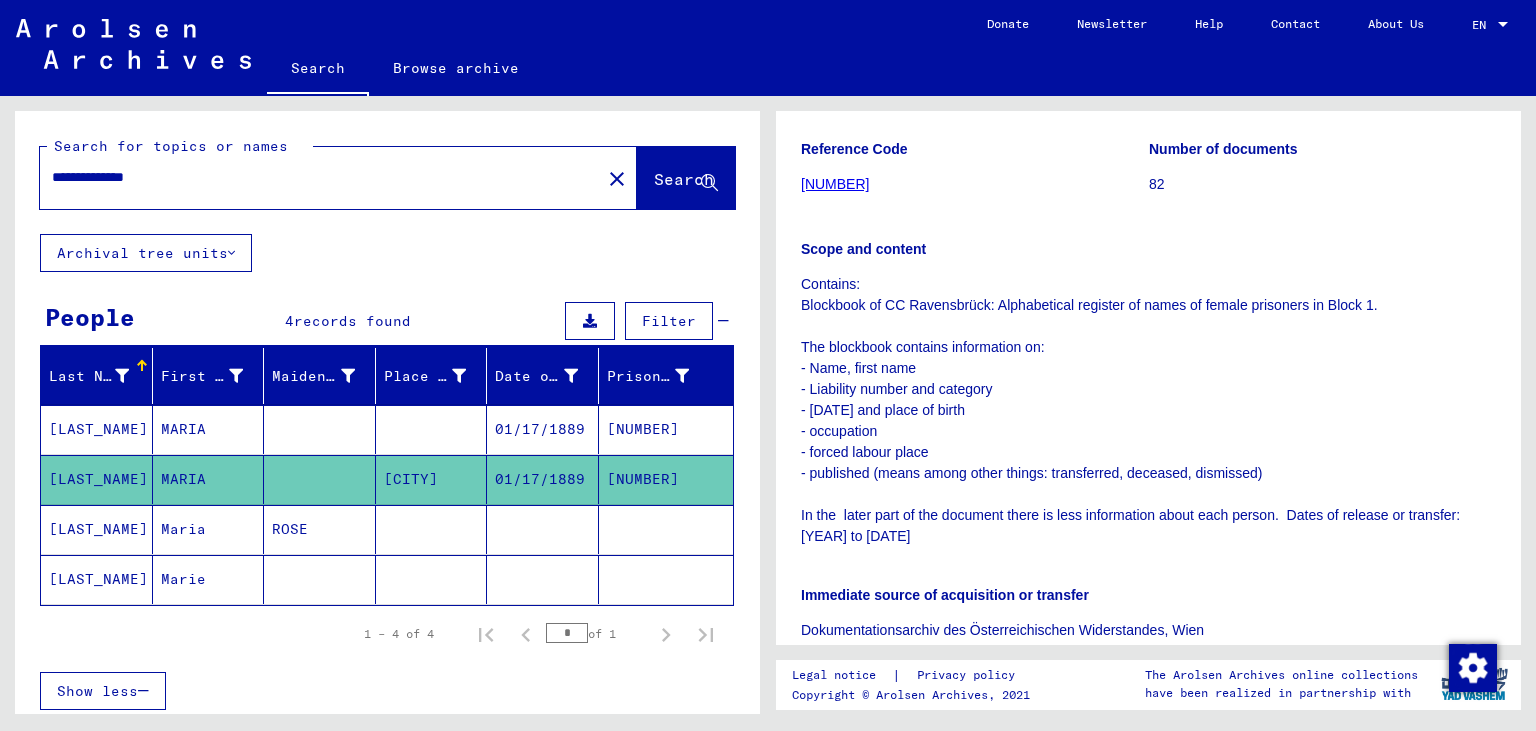 scroll, scrollTop: 220, scrollLeft: 0, axis: vertical 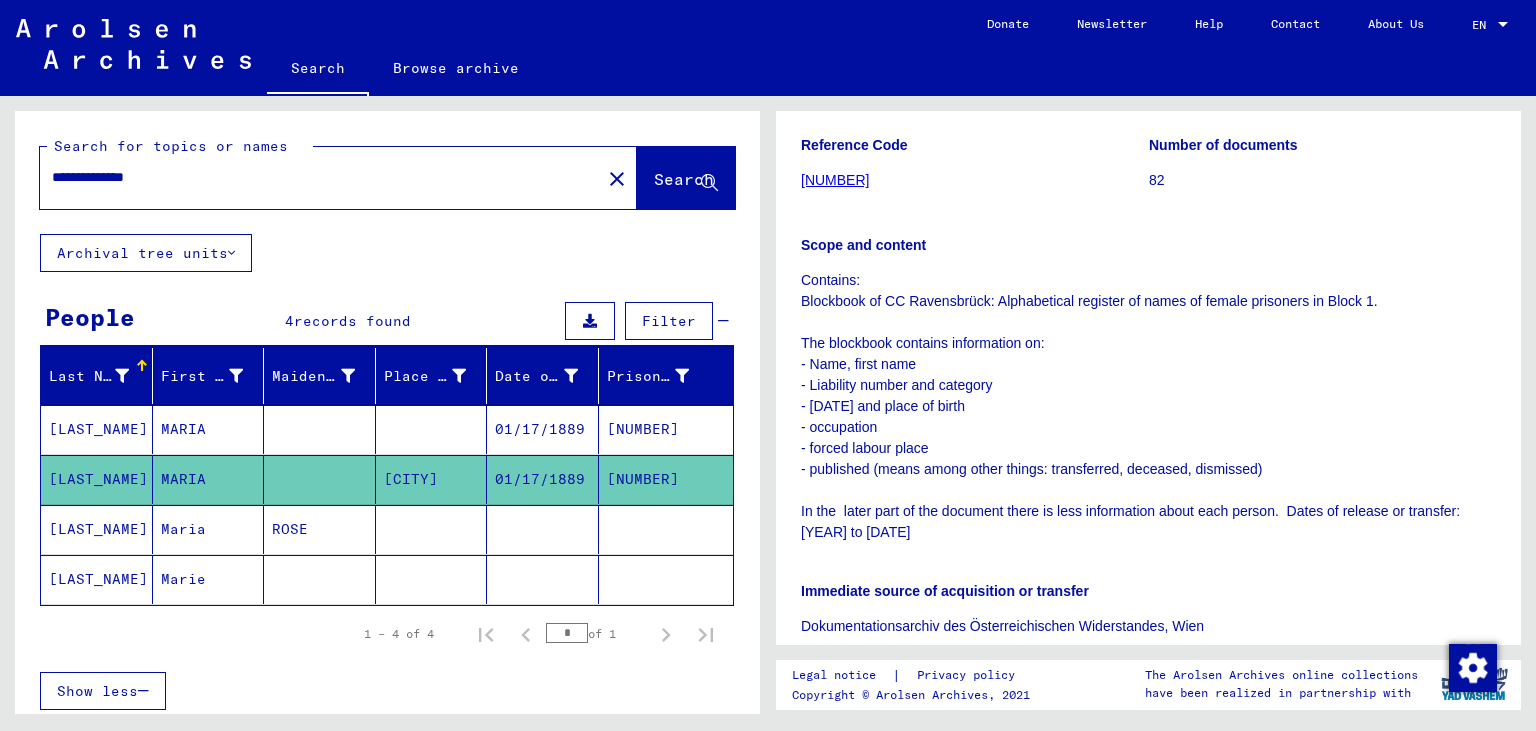 click on "[NUMBER]" at bounding box center [666, 479] 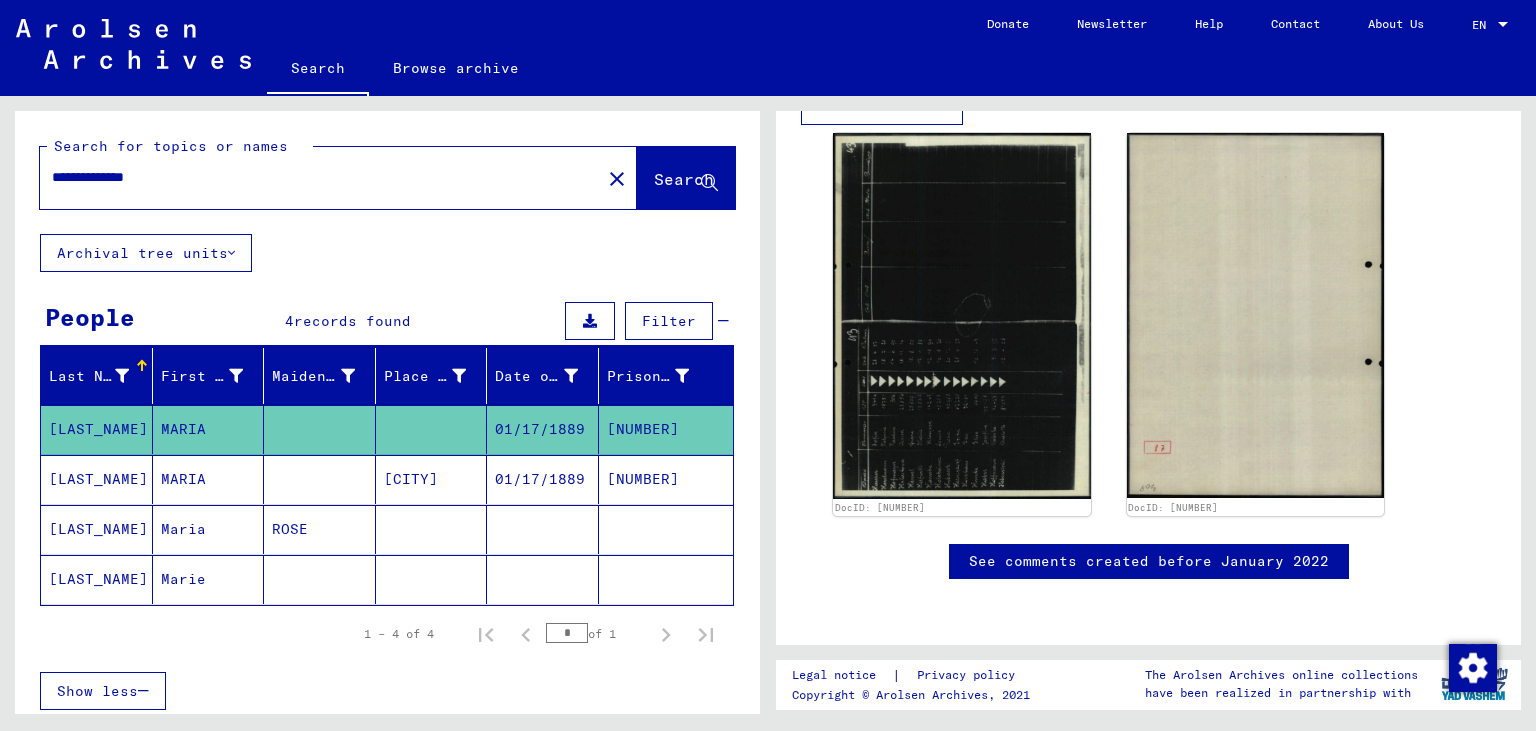 scroll, scrollTop: 883, scrollLeft: 0, axis: vertical 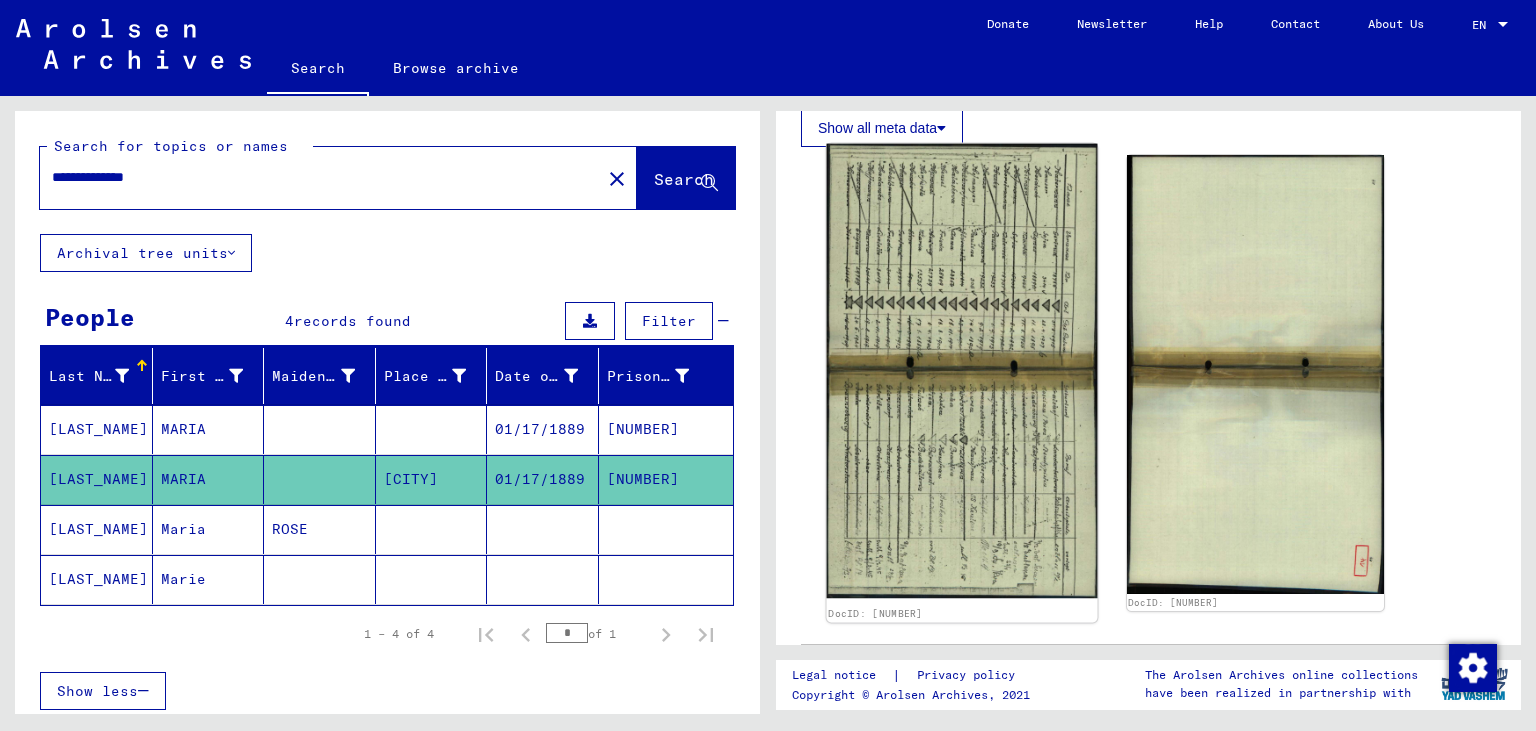 click 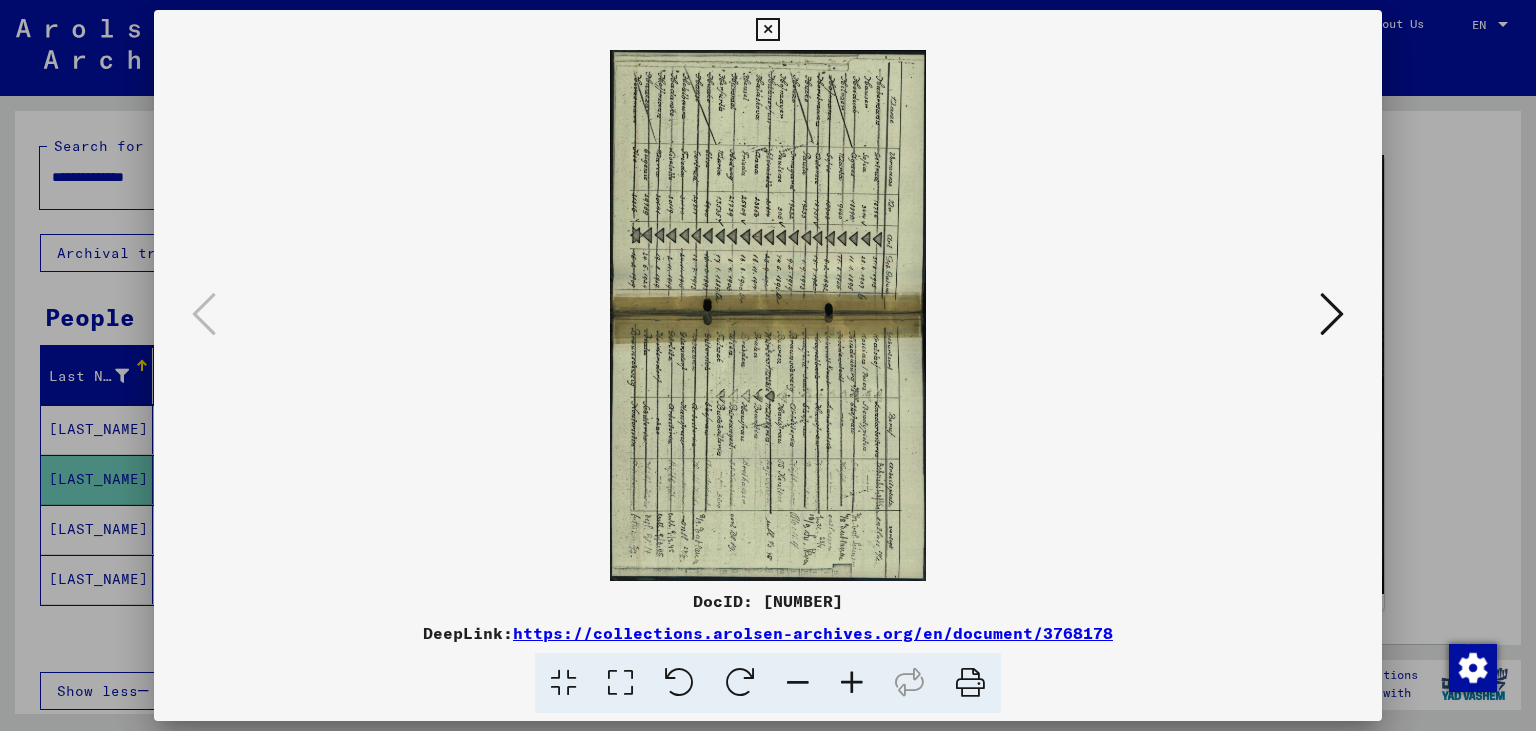 click at bounding box center (679, 683) 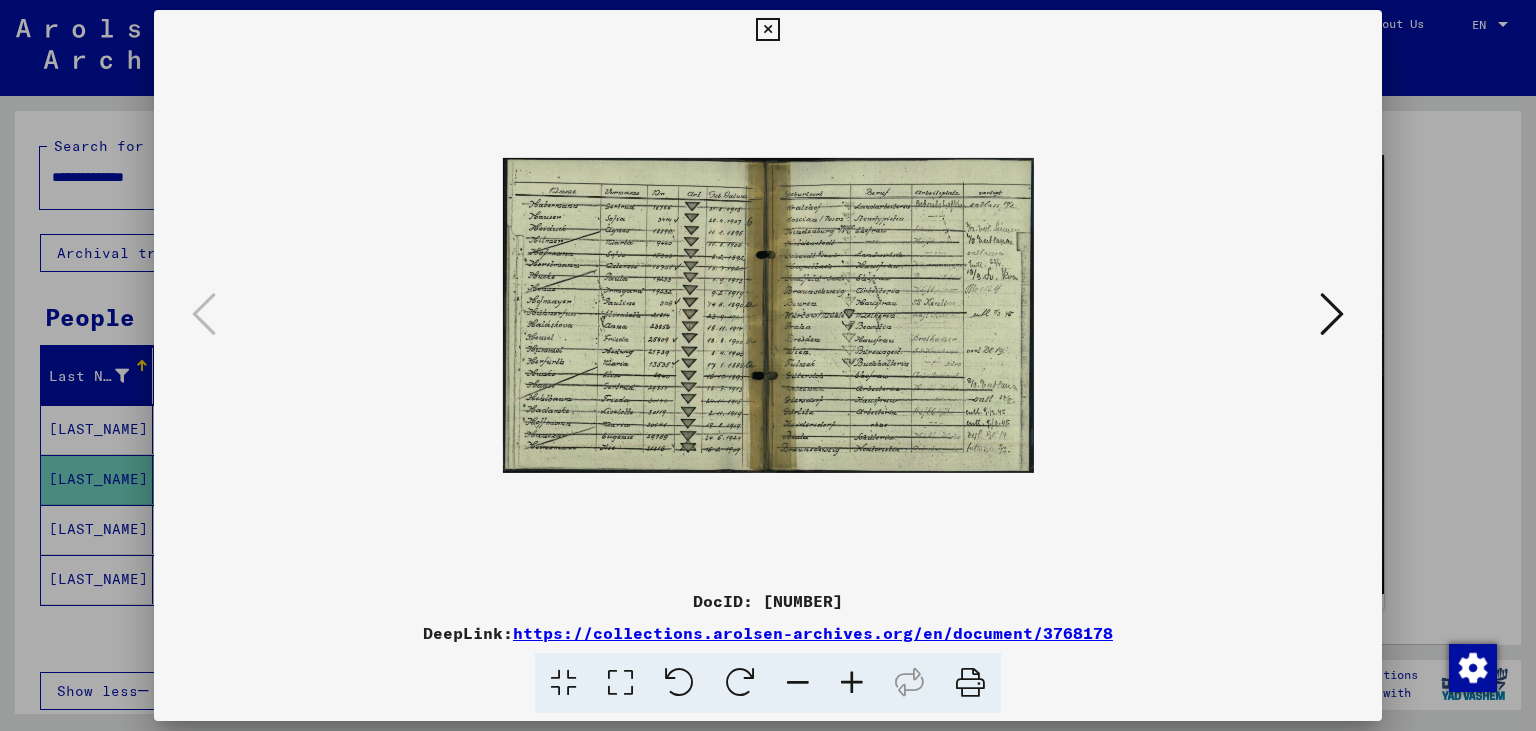click at bounding box center [852, 683] 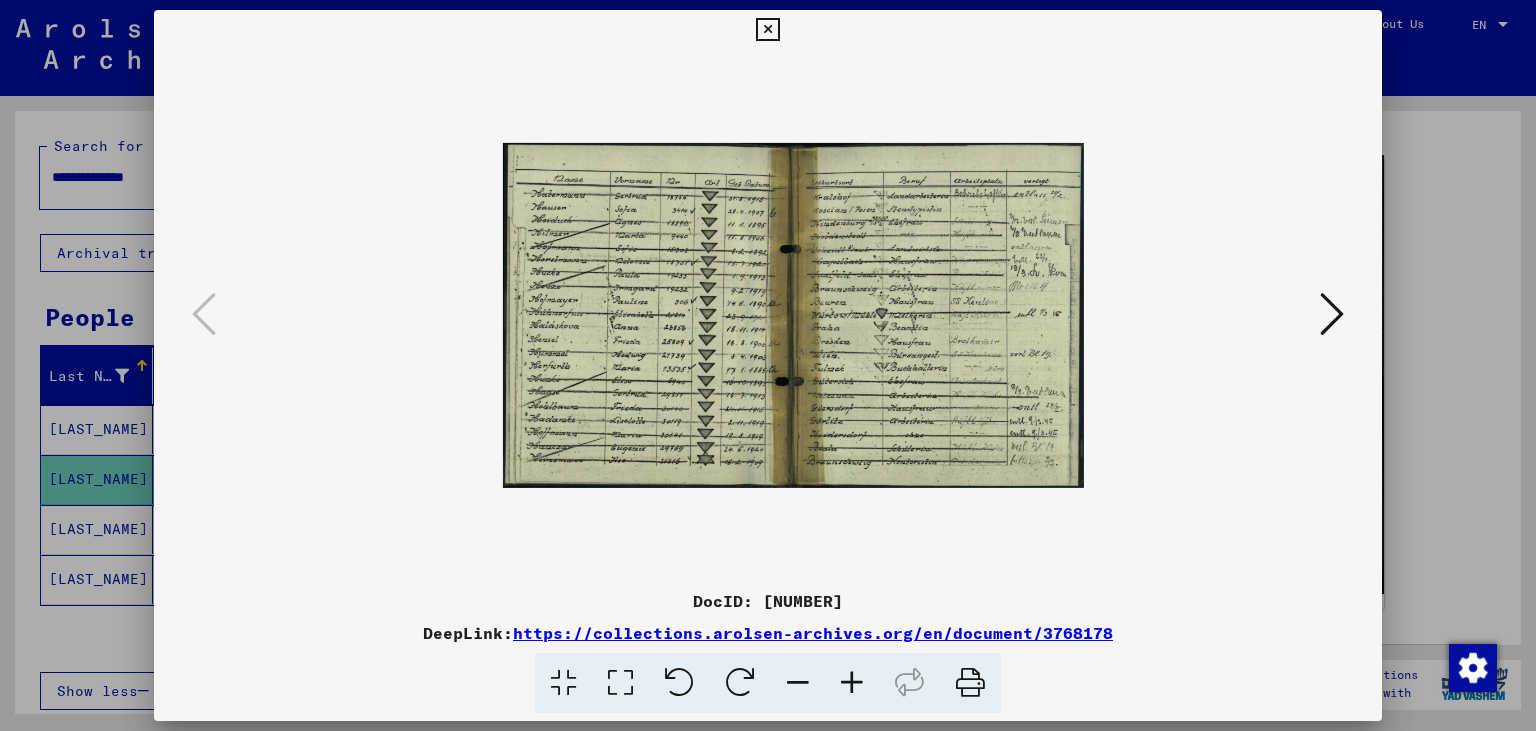 click at bounding box center (852, 683) 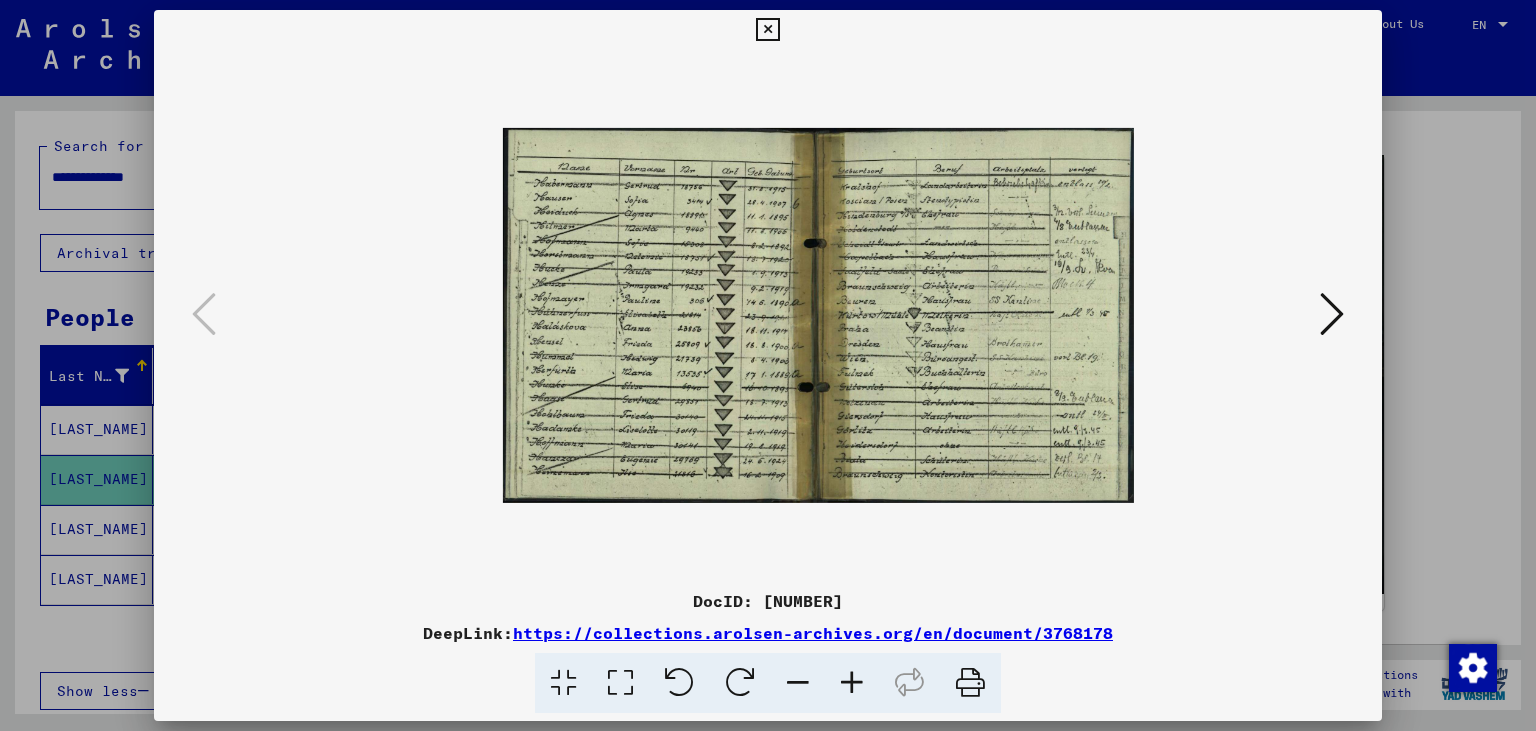 click at bounding box center [852, 683] 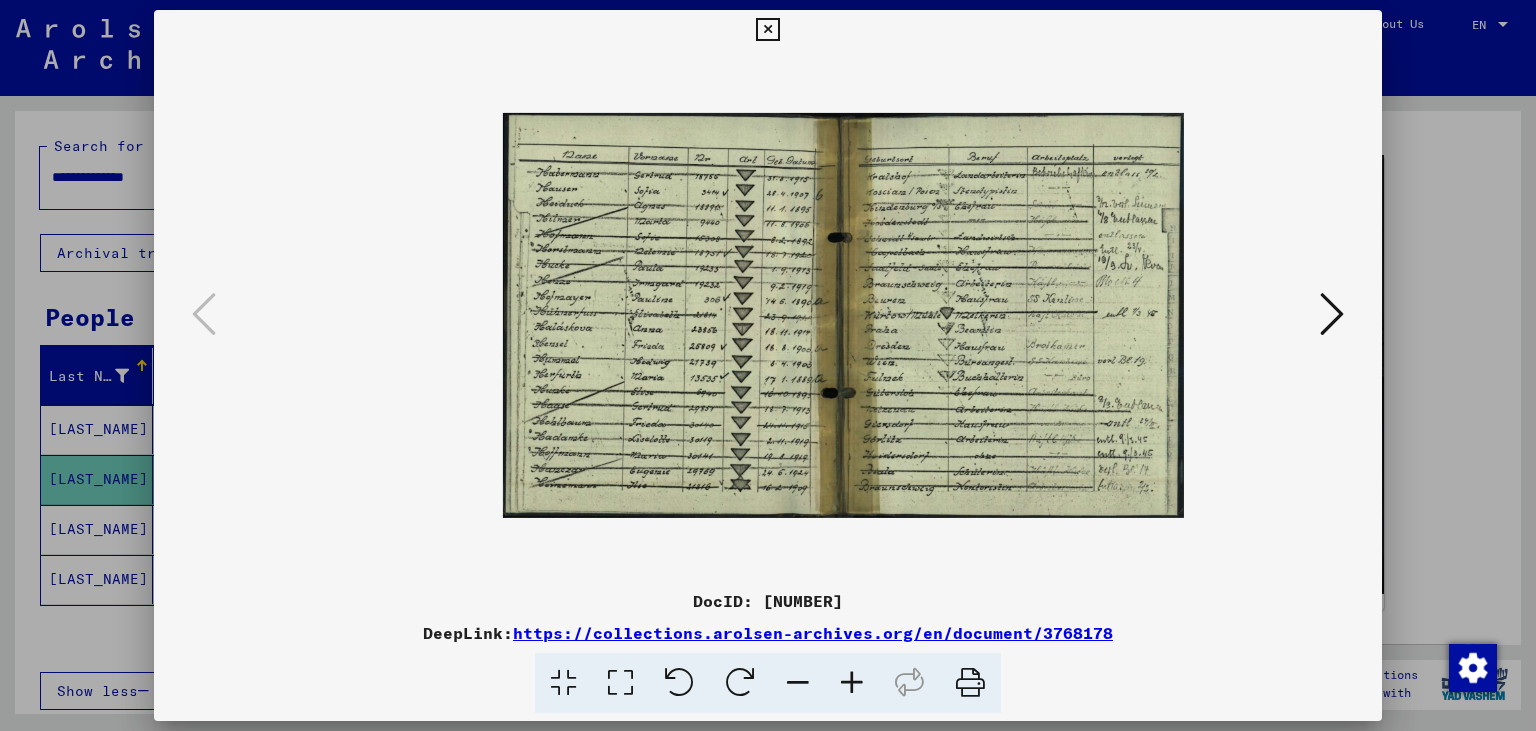 click at bounding box center (852, 683) 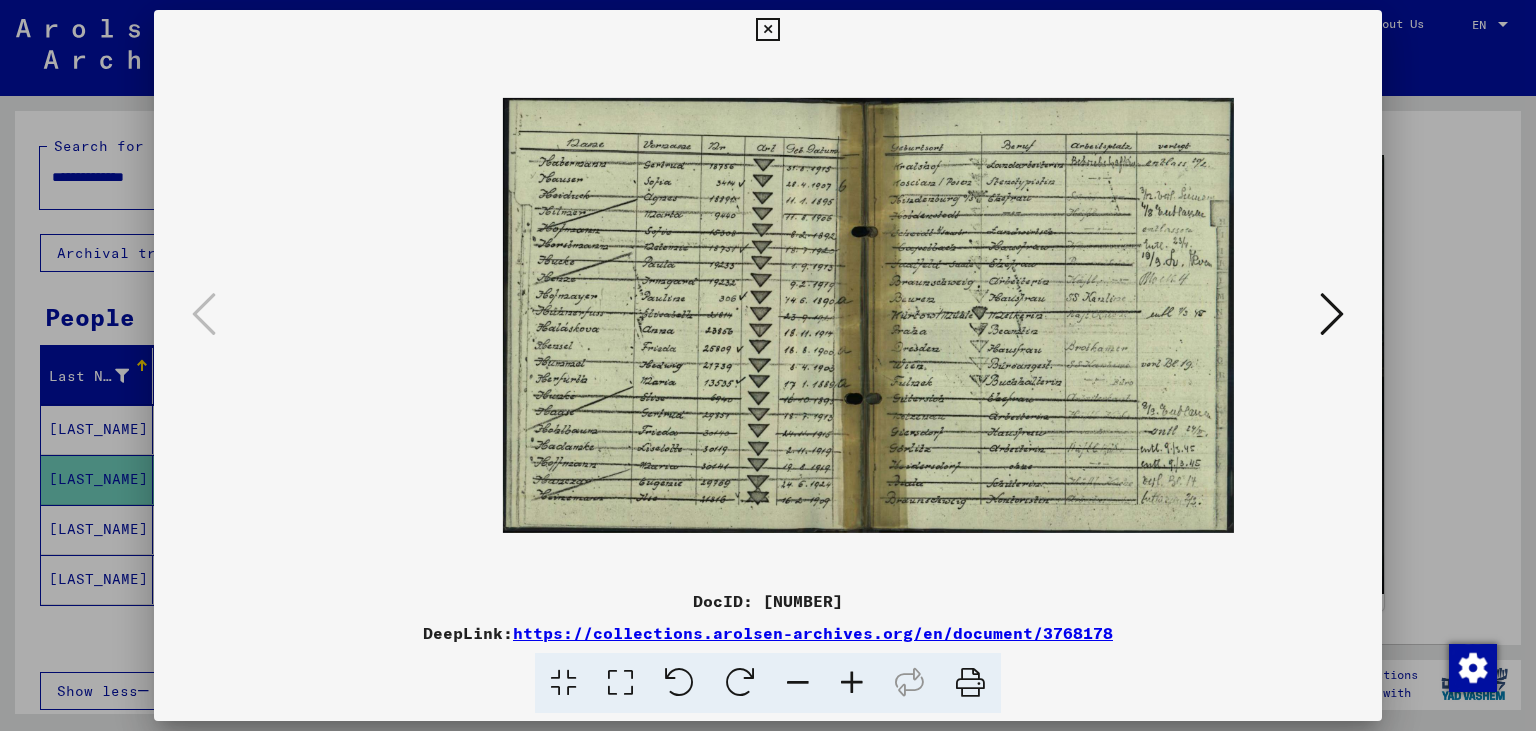 click at bounding box center [852, 683] 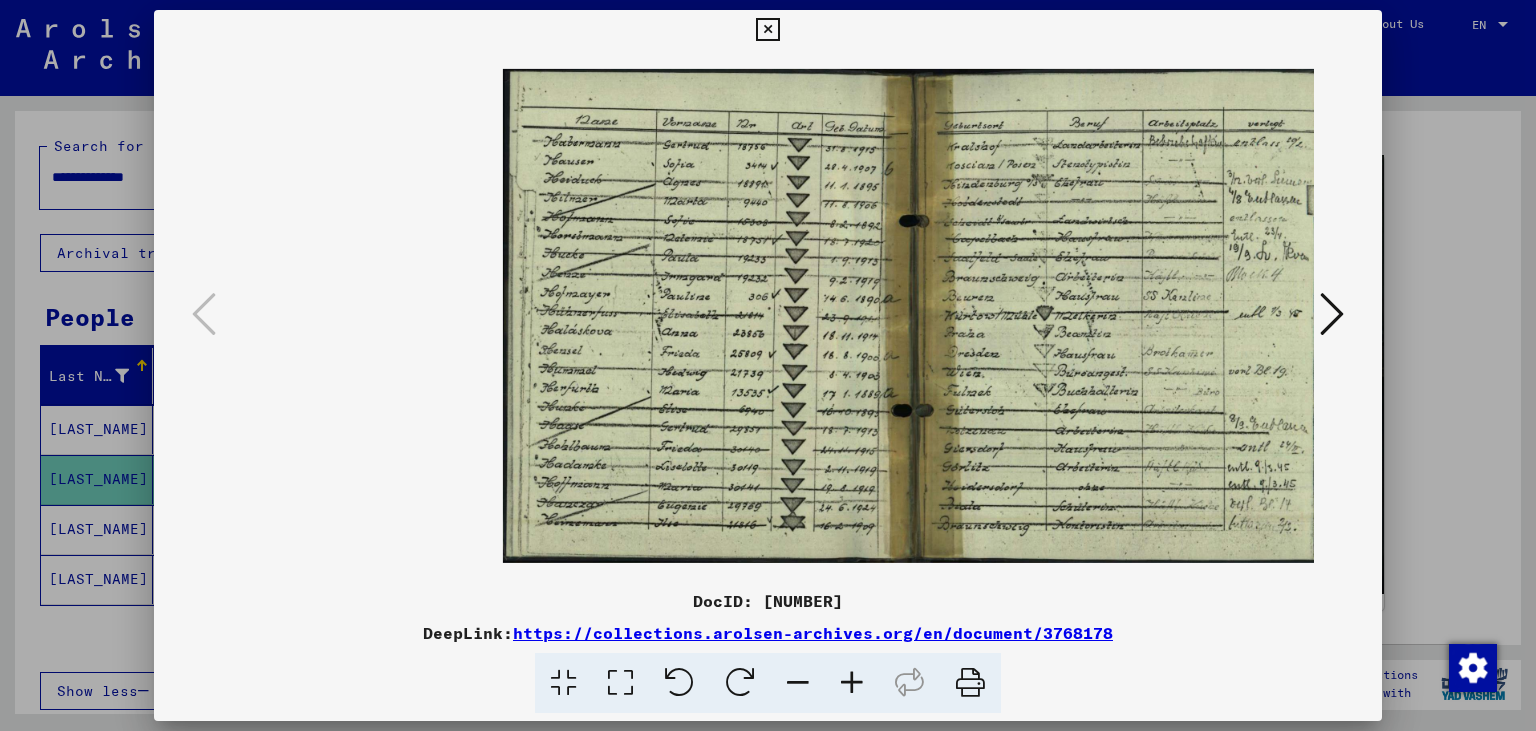 click at bounding box center (852, 683) 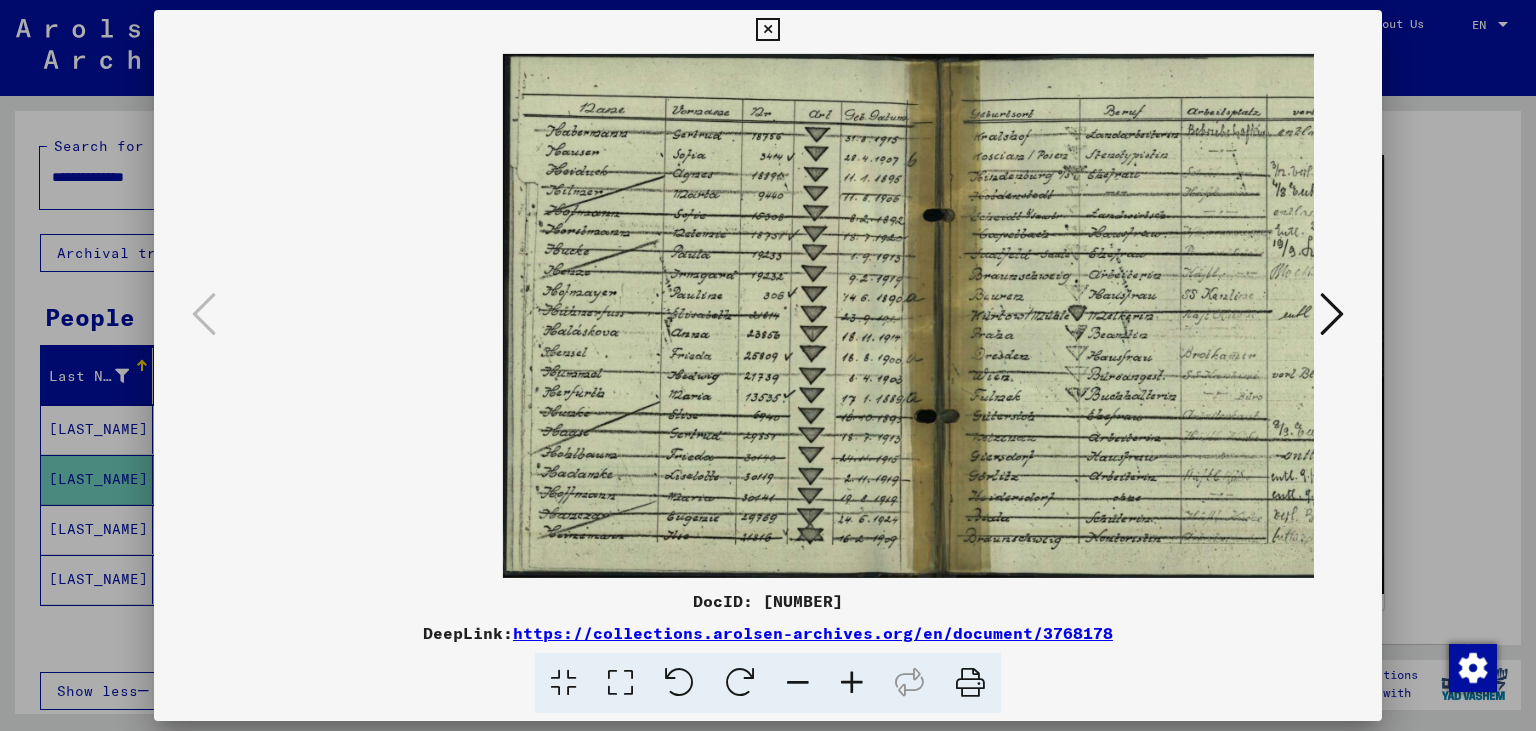 click at bounding box center [852, 683] 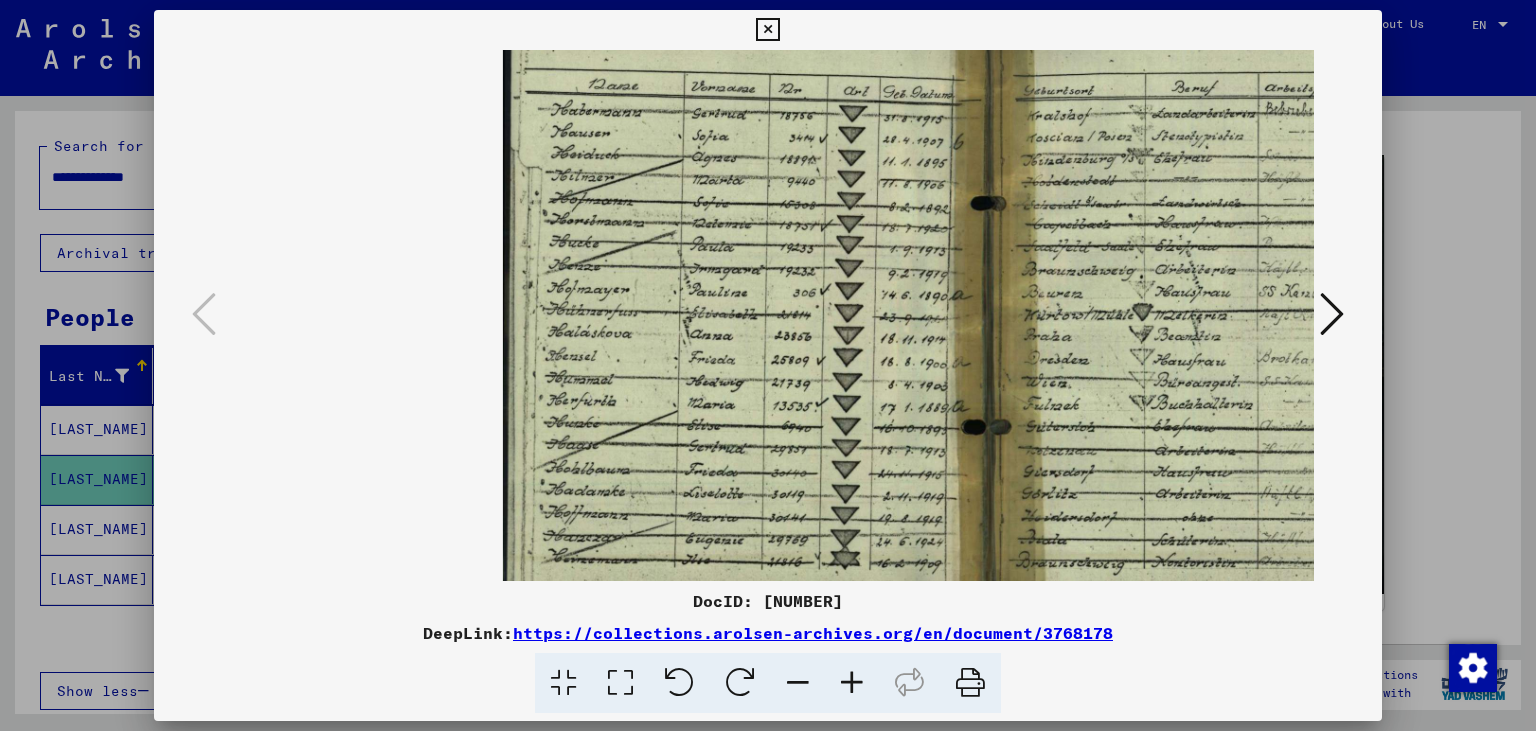scroll, scrollTop: 0, scrollLeft: 164, axis: horizontal 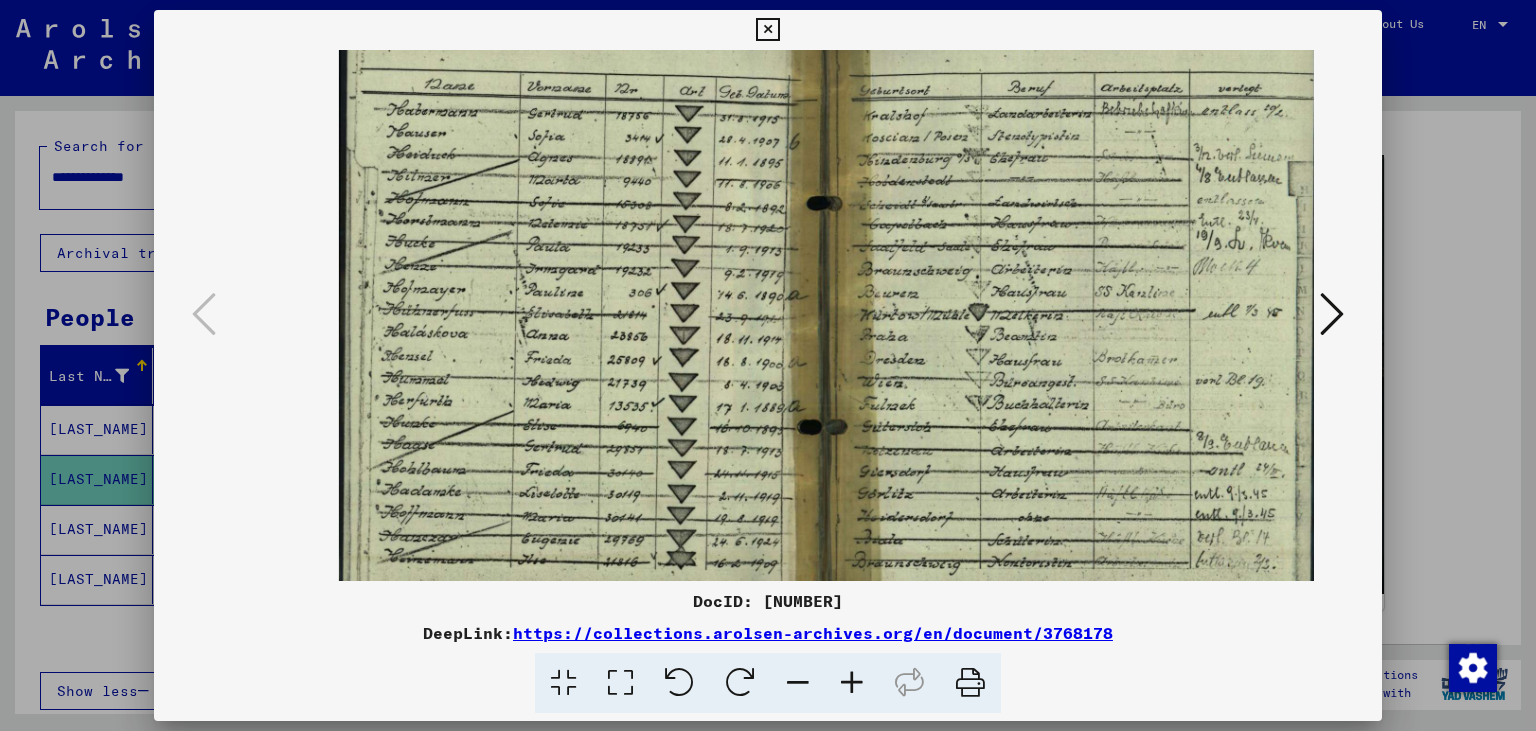 drag, startPoint x: 1006, startPoint y: 503, endPoint x: 658, endPoint y: 514, distance: 348.1738 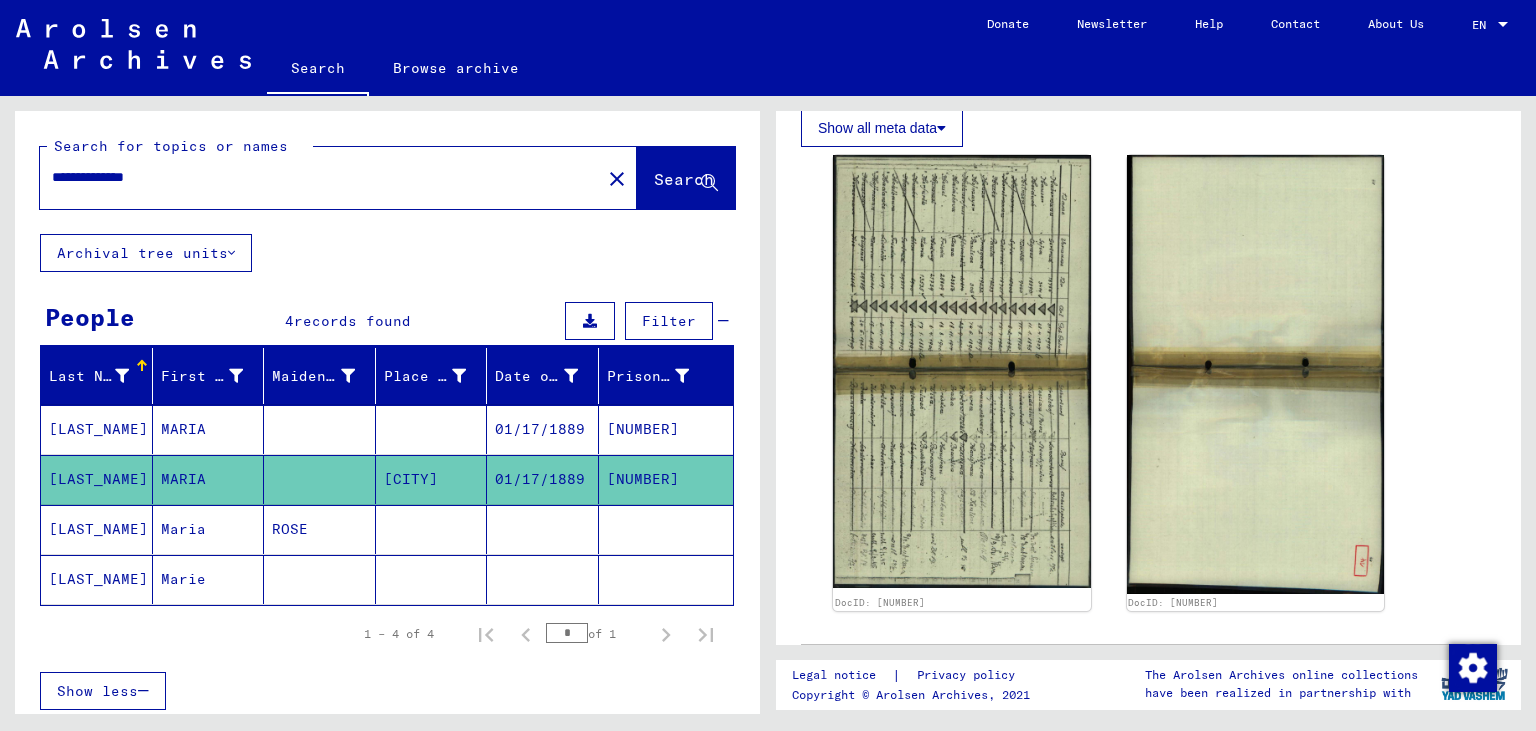 click on "**********" at bounding box center (320, 177) 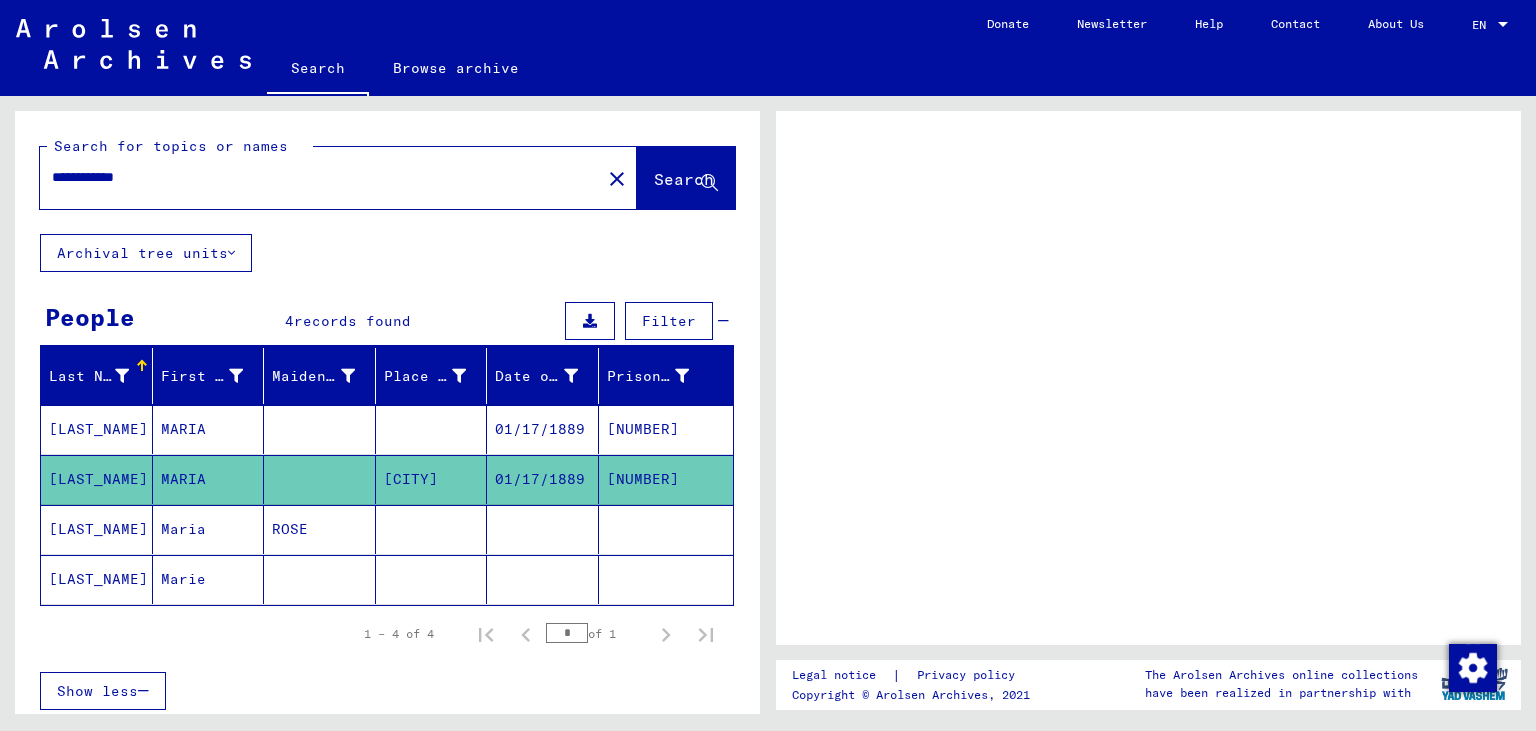 scroll, scrollTop: 0, scrollLeft: 0, axis: both 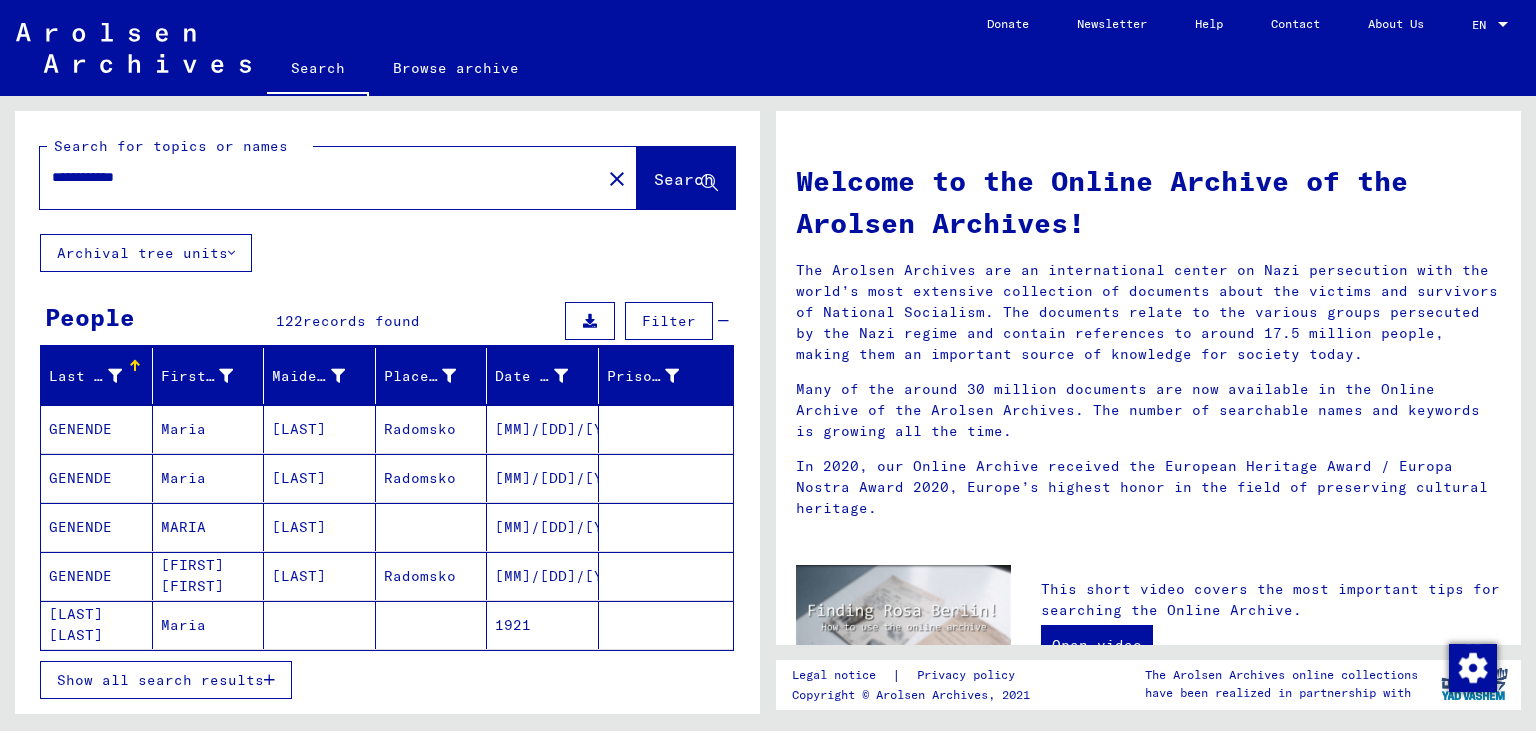 drag, startPoint x: 183, startPoint y: 173, endPoint x: 0, endPoint y: 133, distance: 187.32059 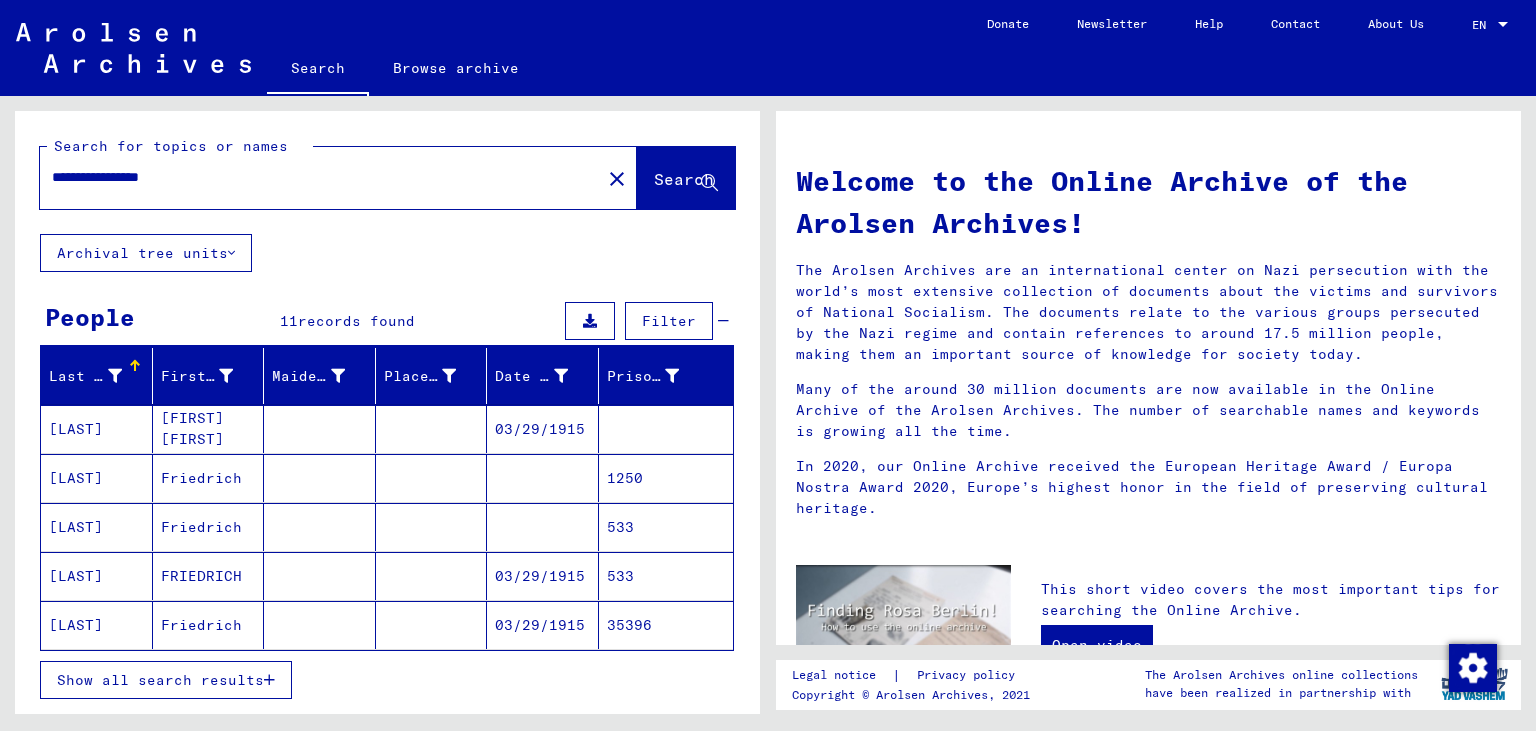 click on "03/29/1915" at bounding box center [543, 478] 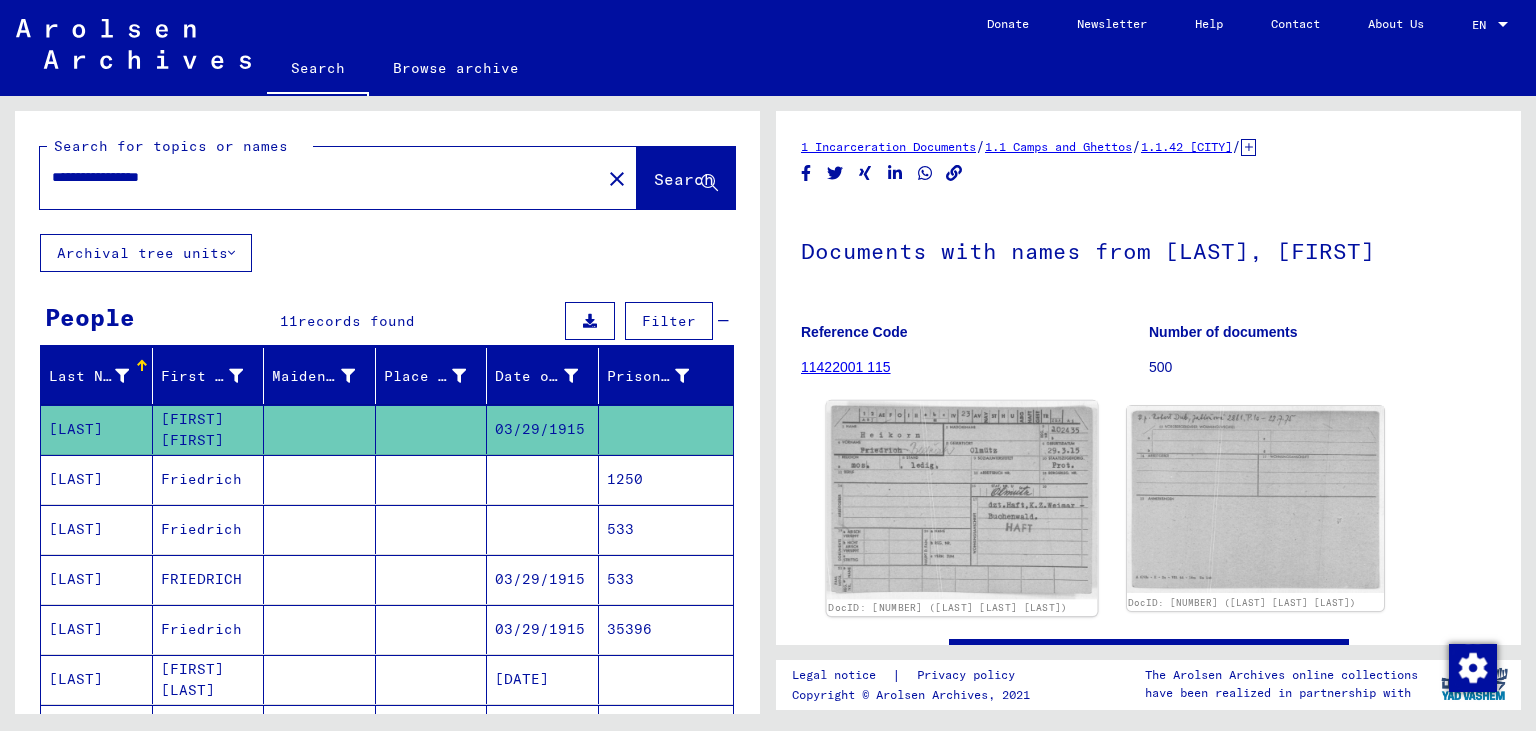 click 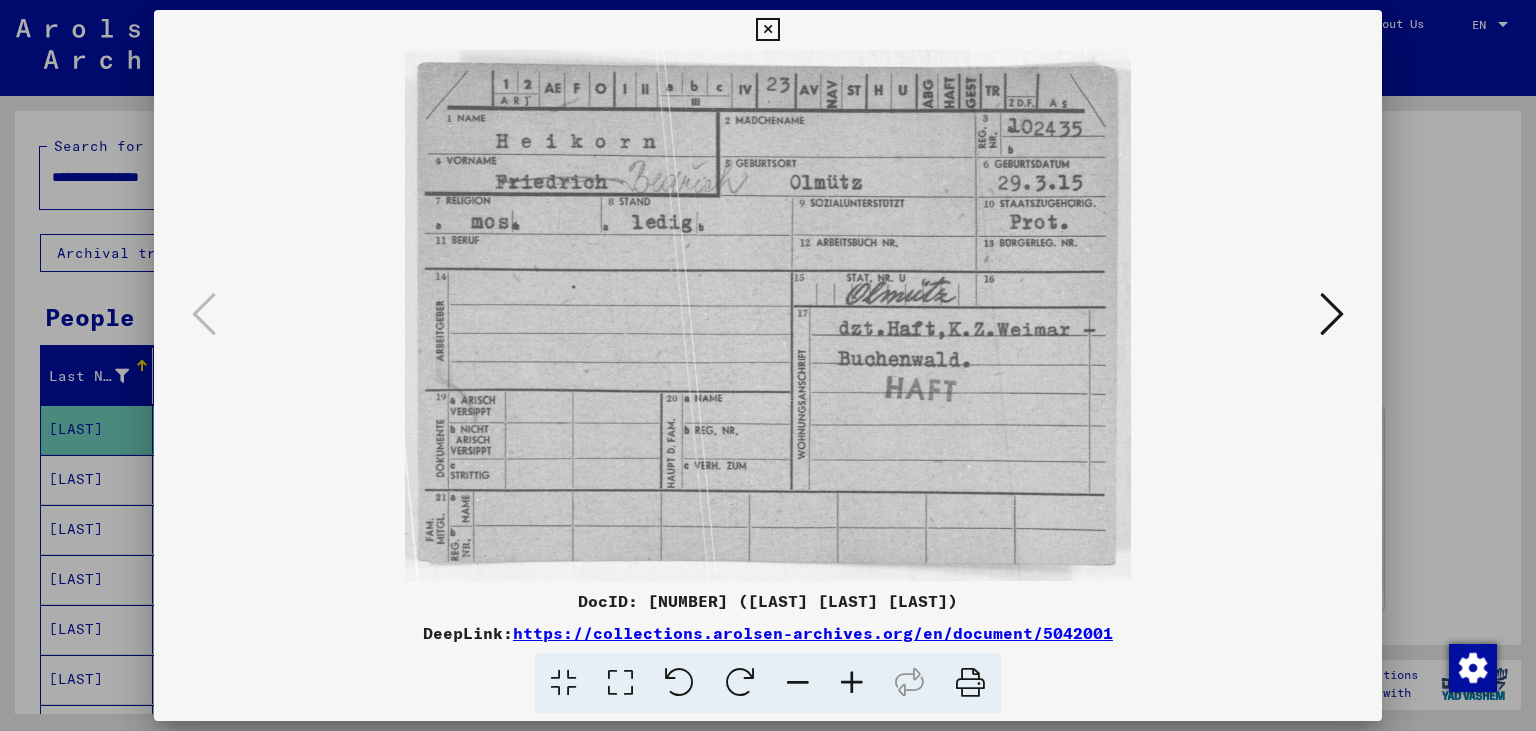 click at bounding box center [1332, 314] 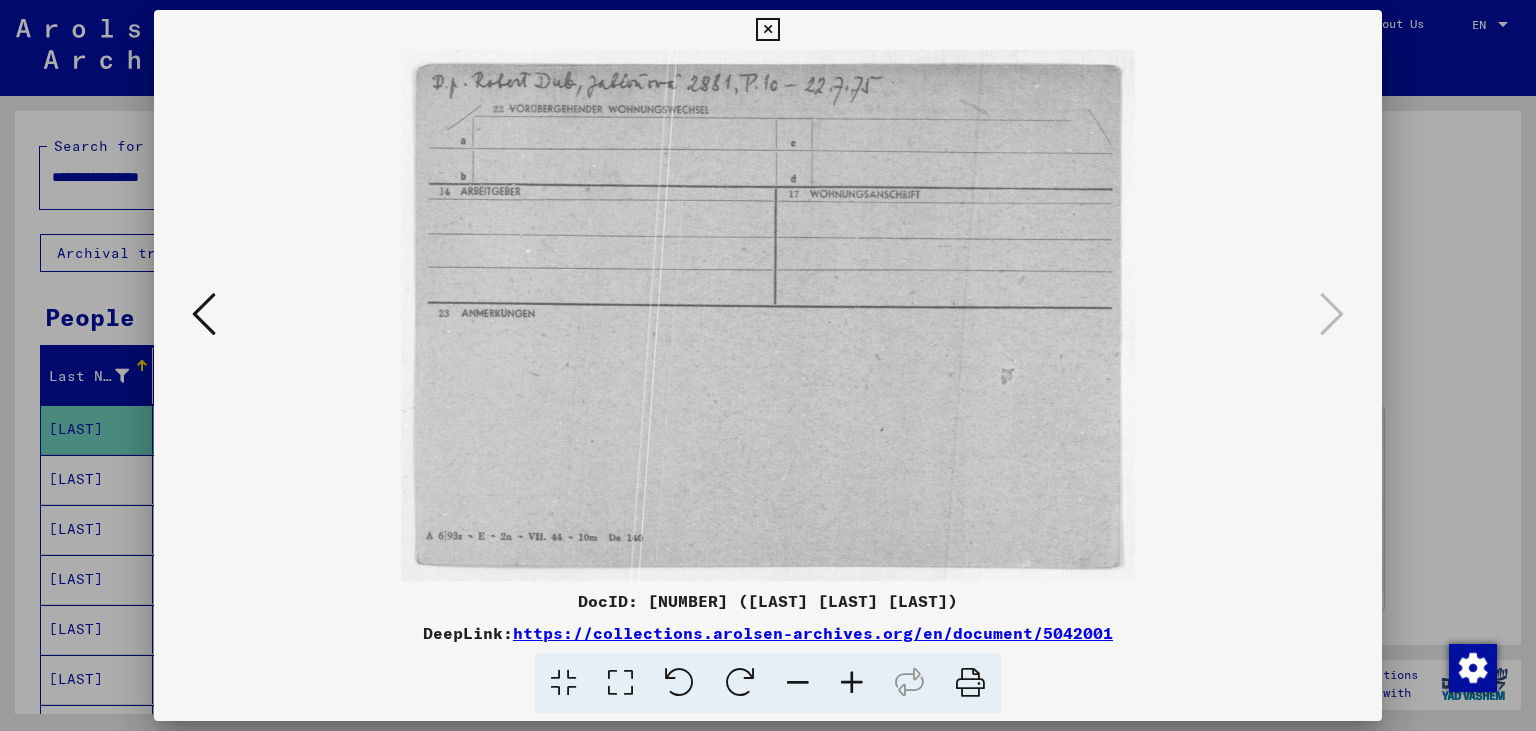 click at bounding box center (204, 314) 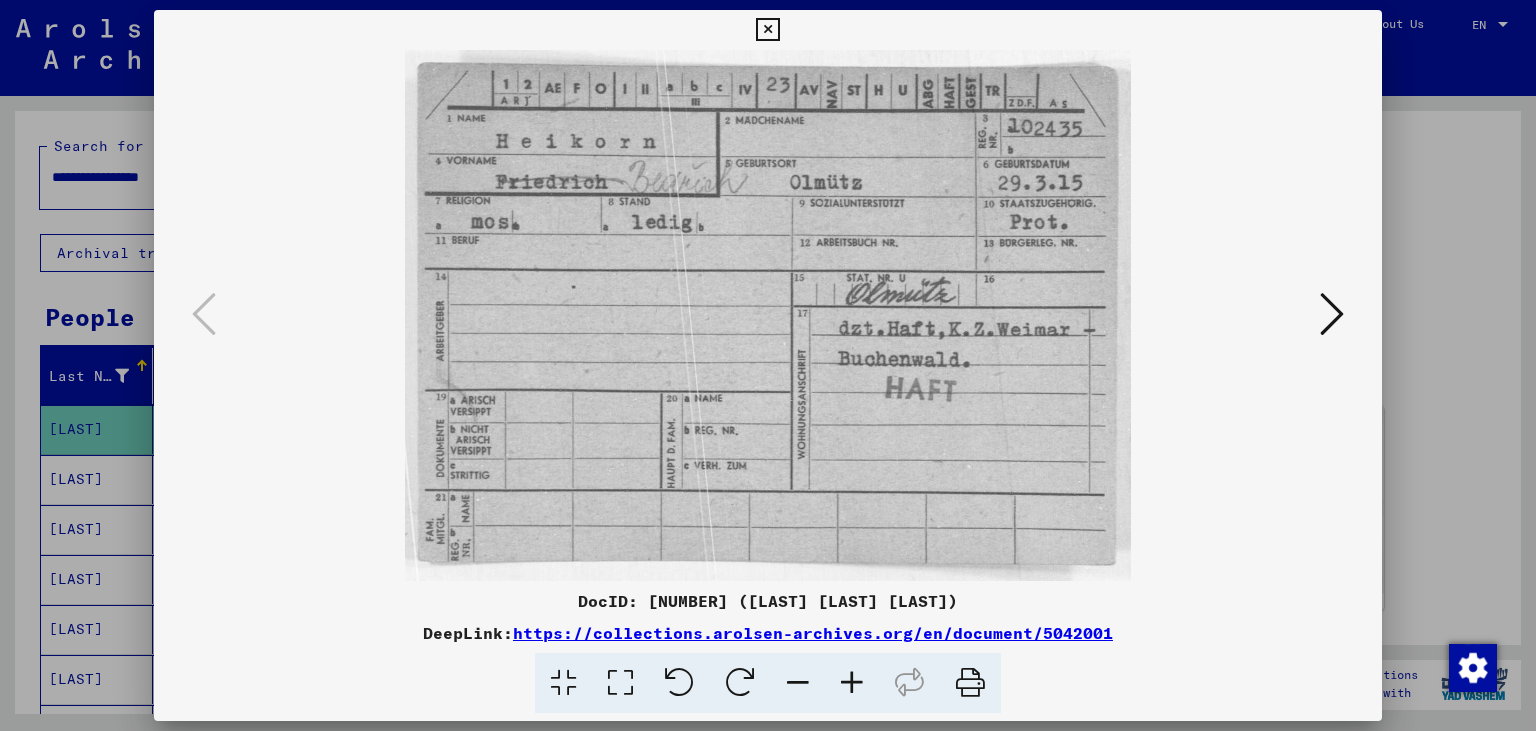 click at bounding box center [767, 30] 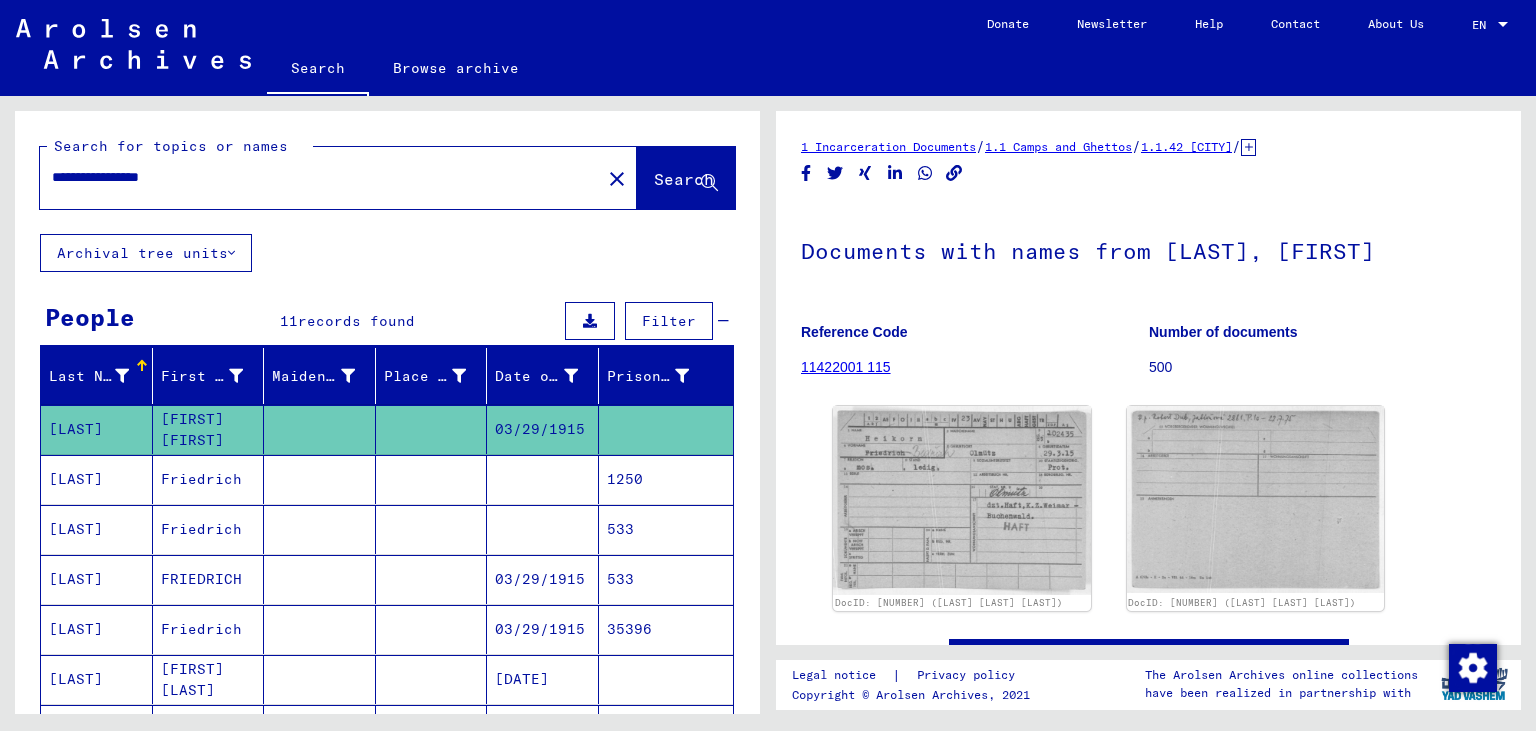 drag, startPoint x: 204, startPoint y: 179, endPoint x: 0, endPoint y: 149, distance: 206.19408 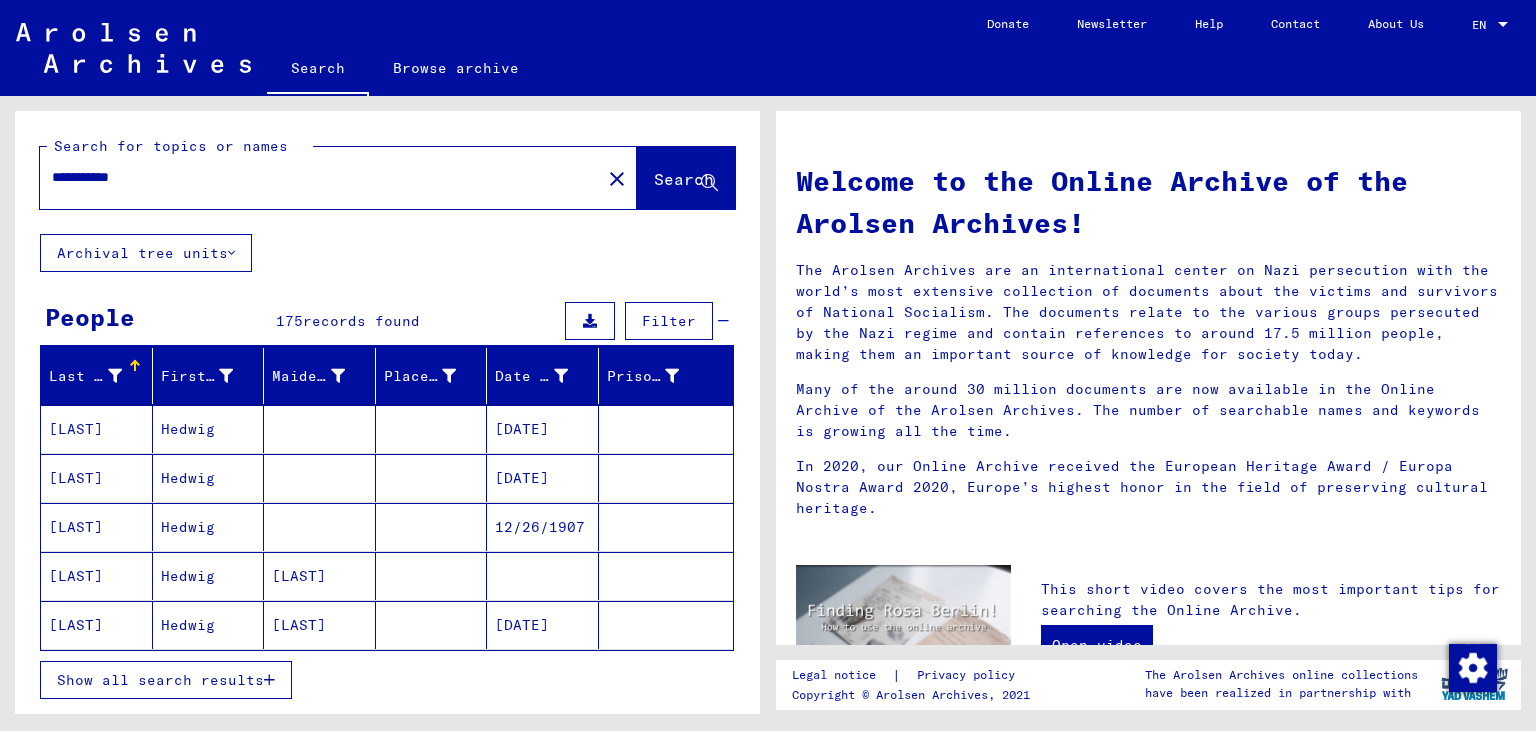 click on "**********" at bounding box center [314, 177] 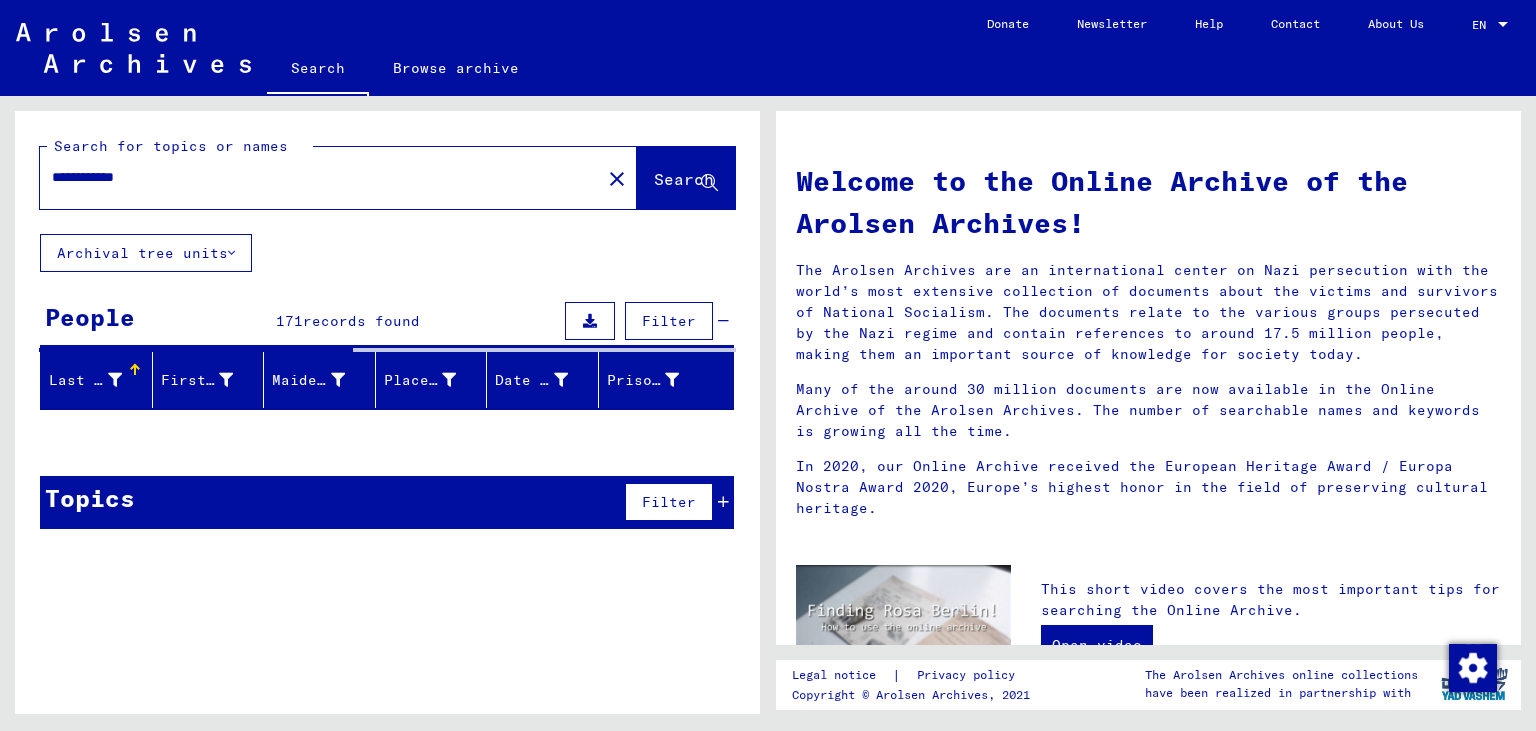 click on "**********" at bounding box center [314, 177] 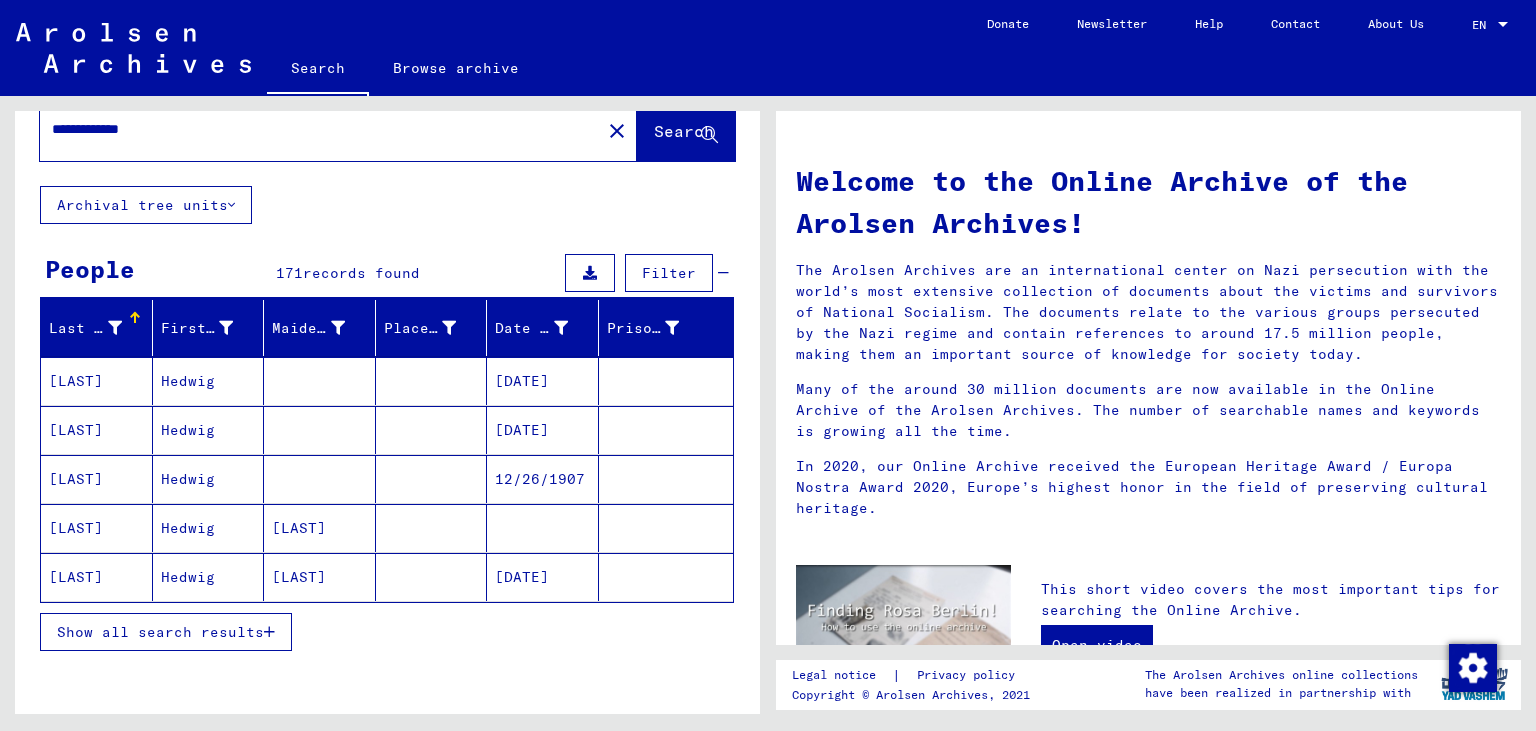 scroll, scrollTop: 0, scrollLeft: 0, axis: both 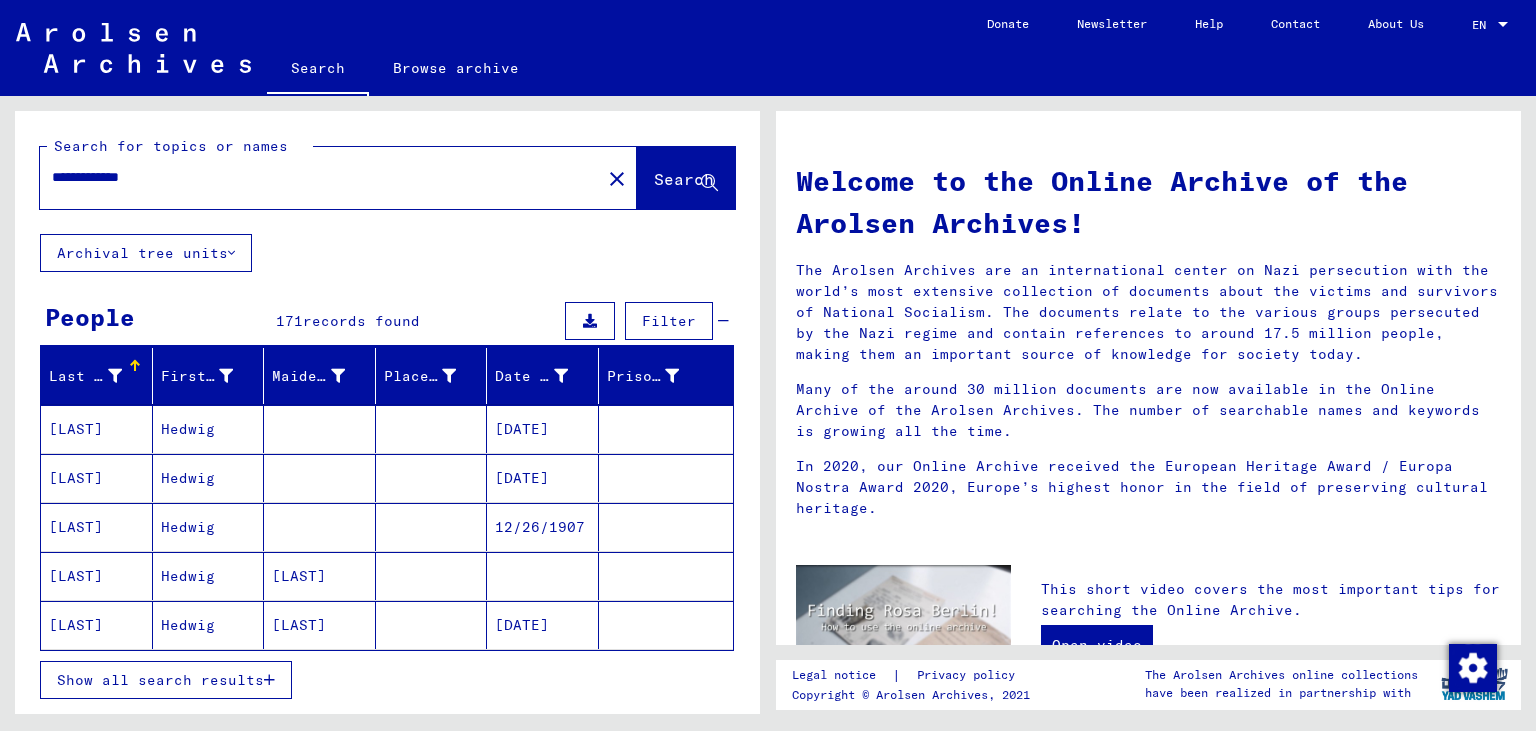 drag, startPoint x: 173, startPoint y: 176, endPoint x: 0, endPoint y: 150, distance: 174.94284 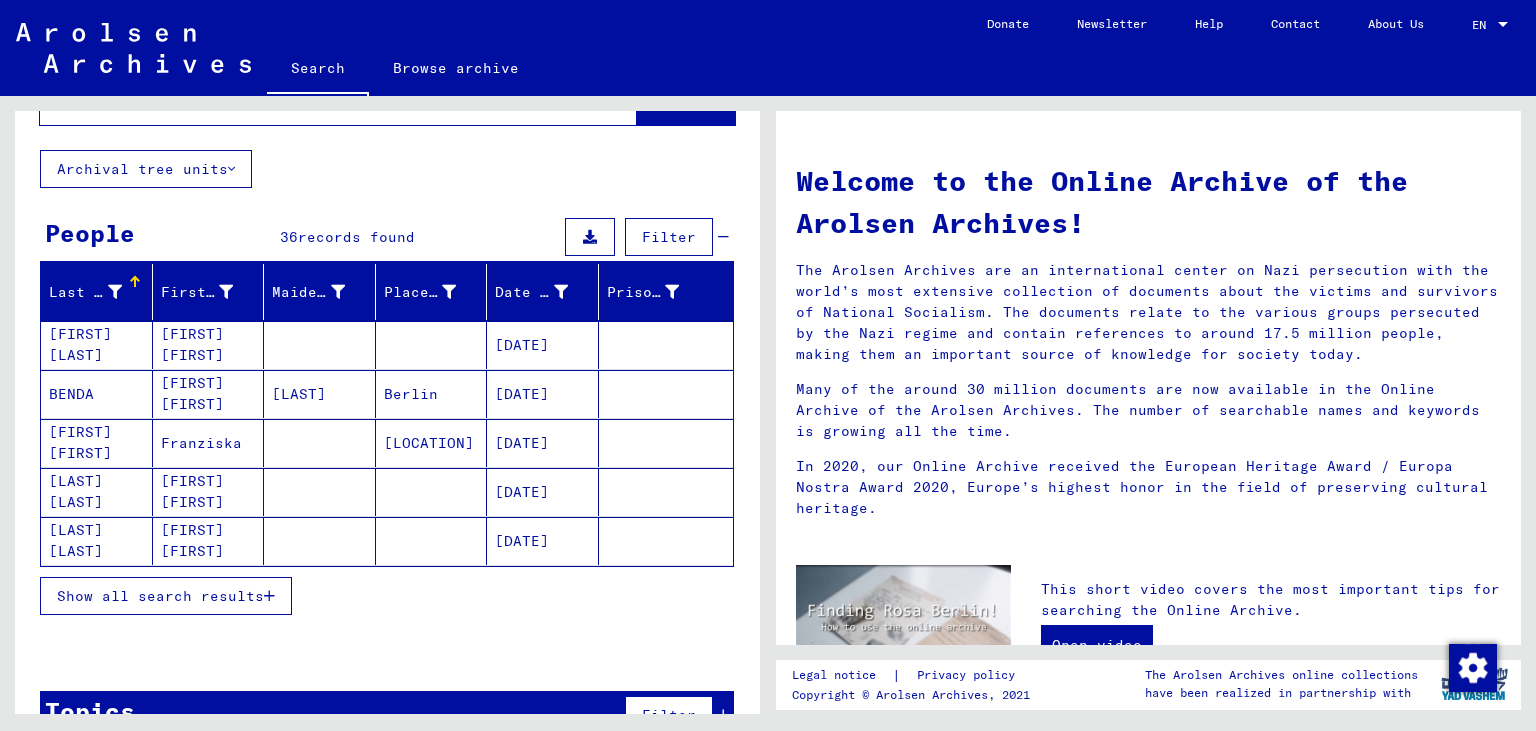 scroll, scrollTop: 128, scrollLeft: 0, axis: vertical 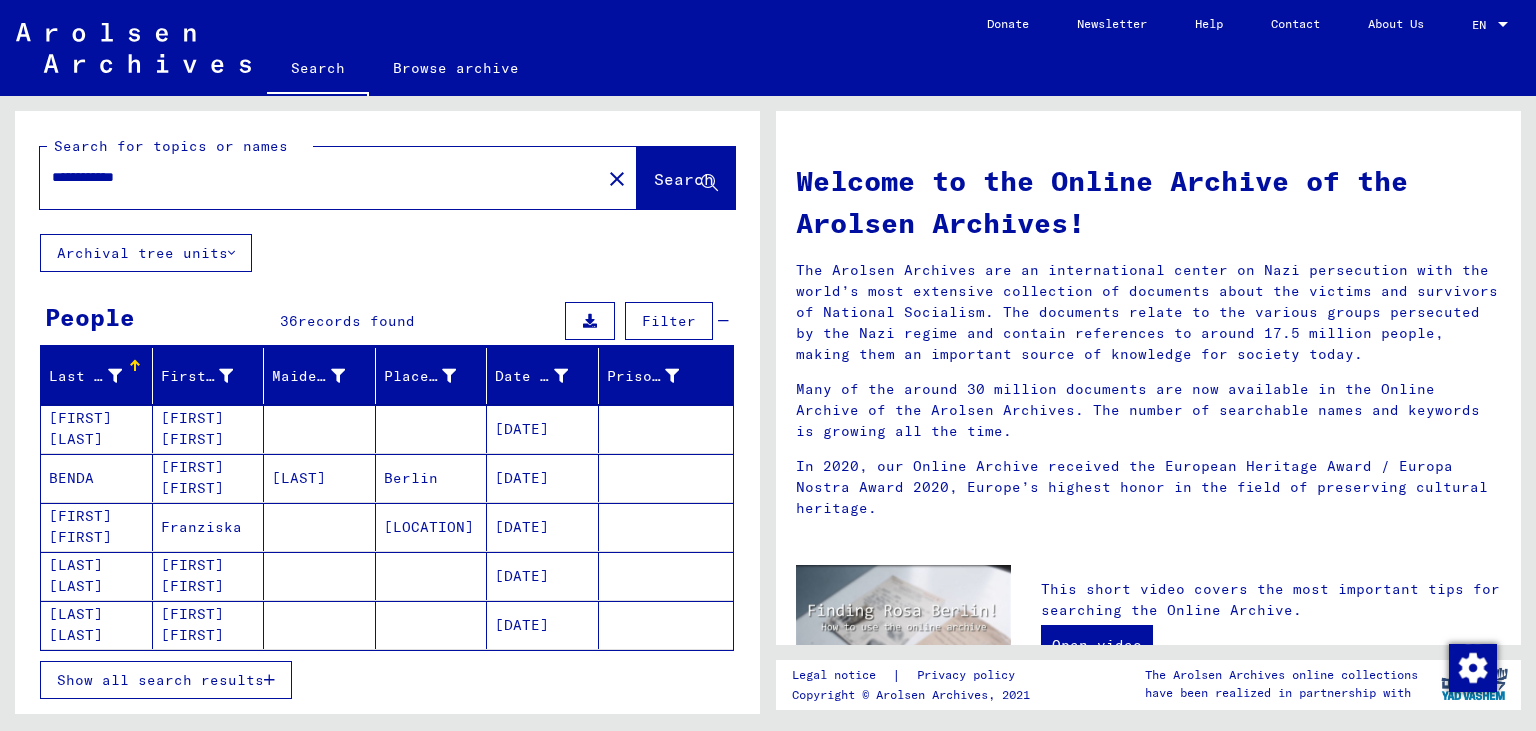 drag, startPoint x: 214, startPoint y: 174, endPoint x: 0, endPoint y: 162, distance: 214.33618 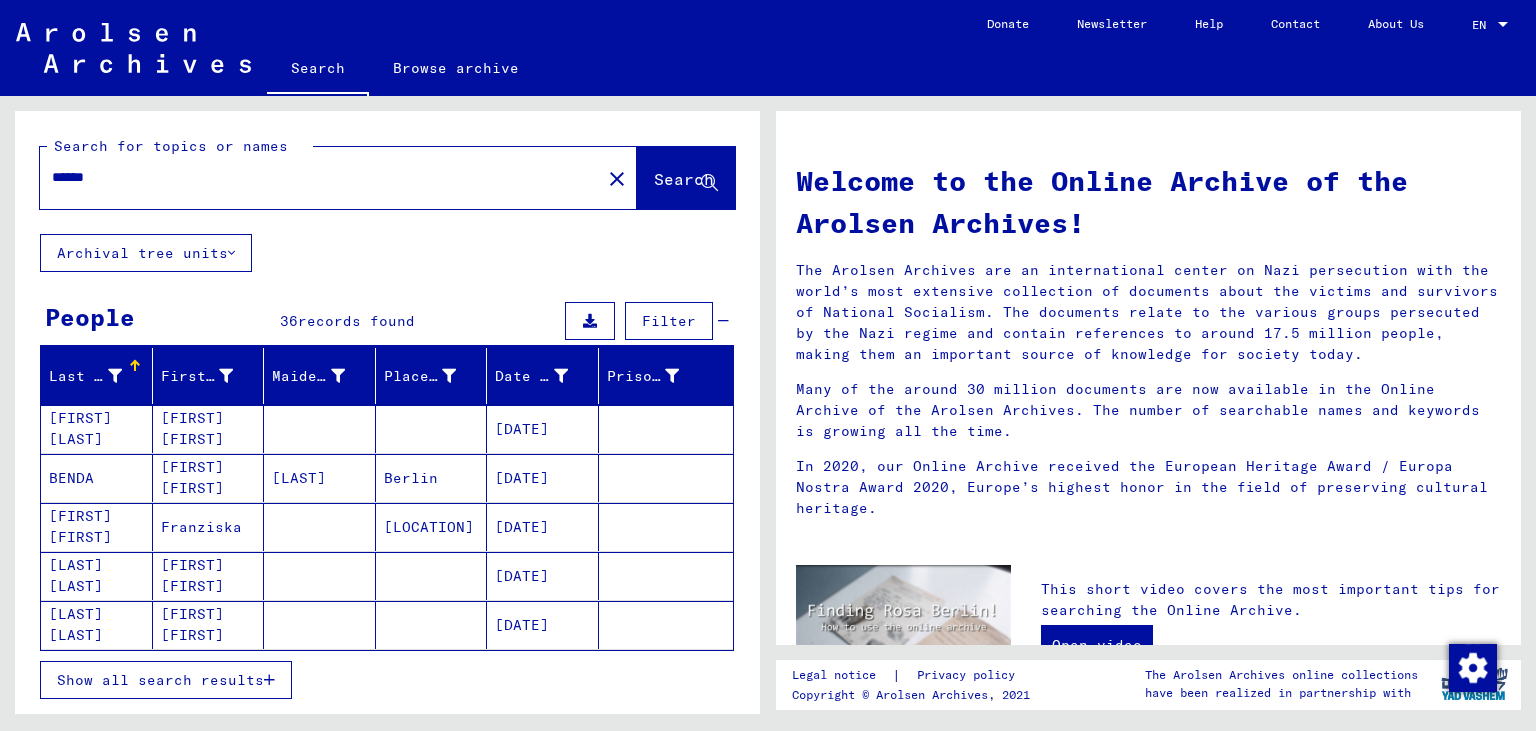 paste on "*******" 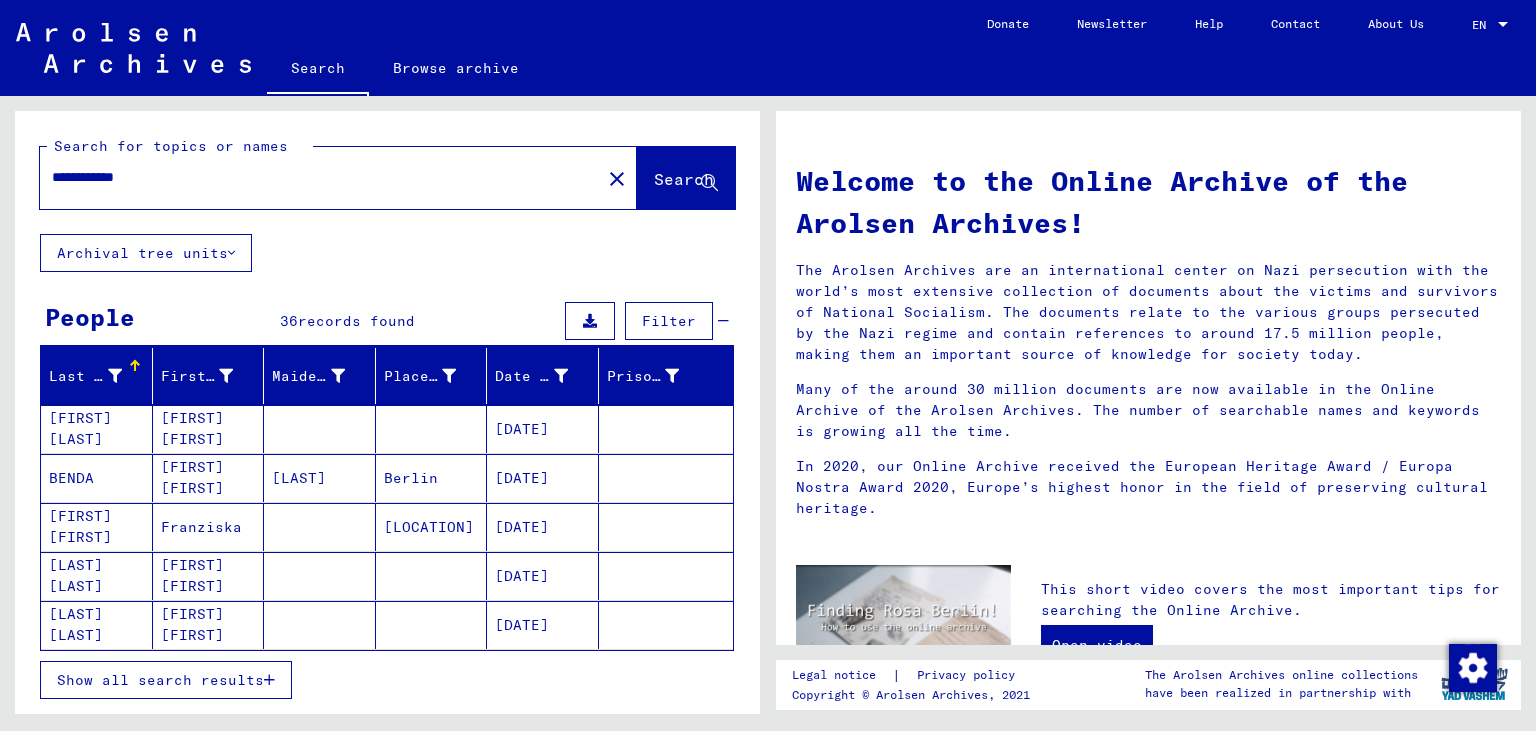 click on "Search" 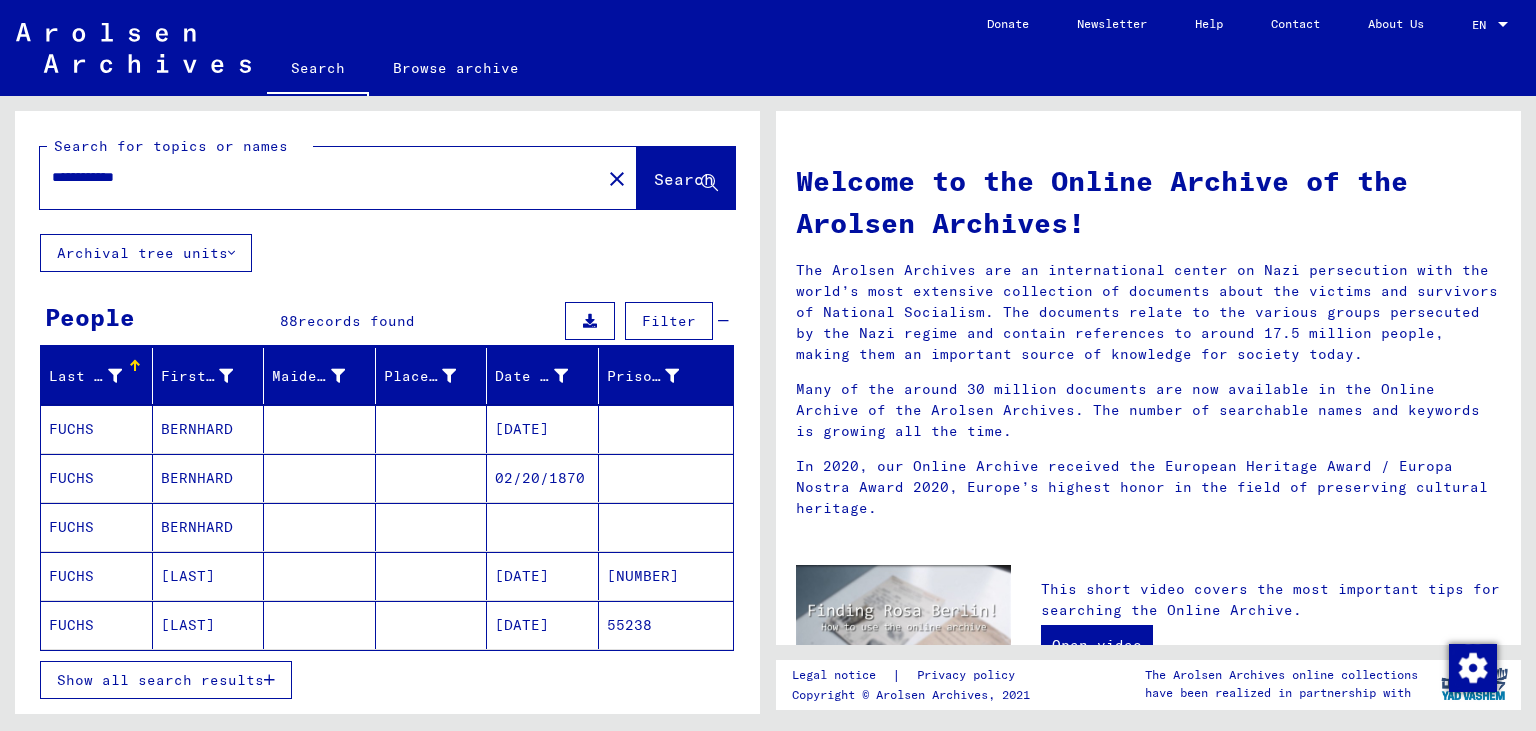 click on "[DATE]" at bounding box center [543, 478] 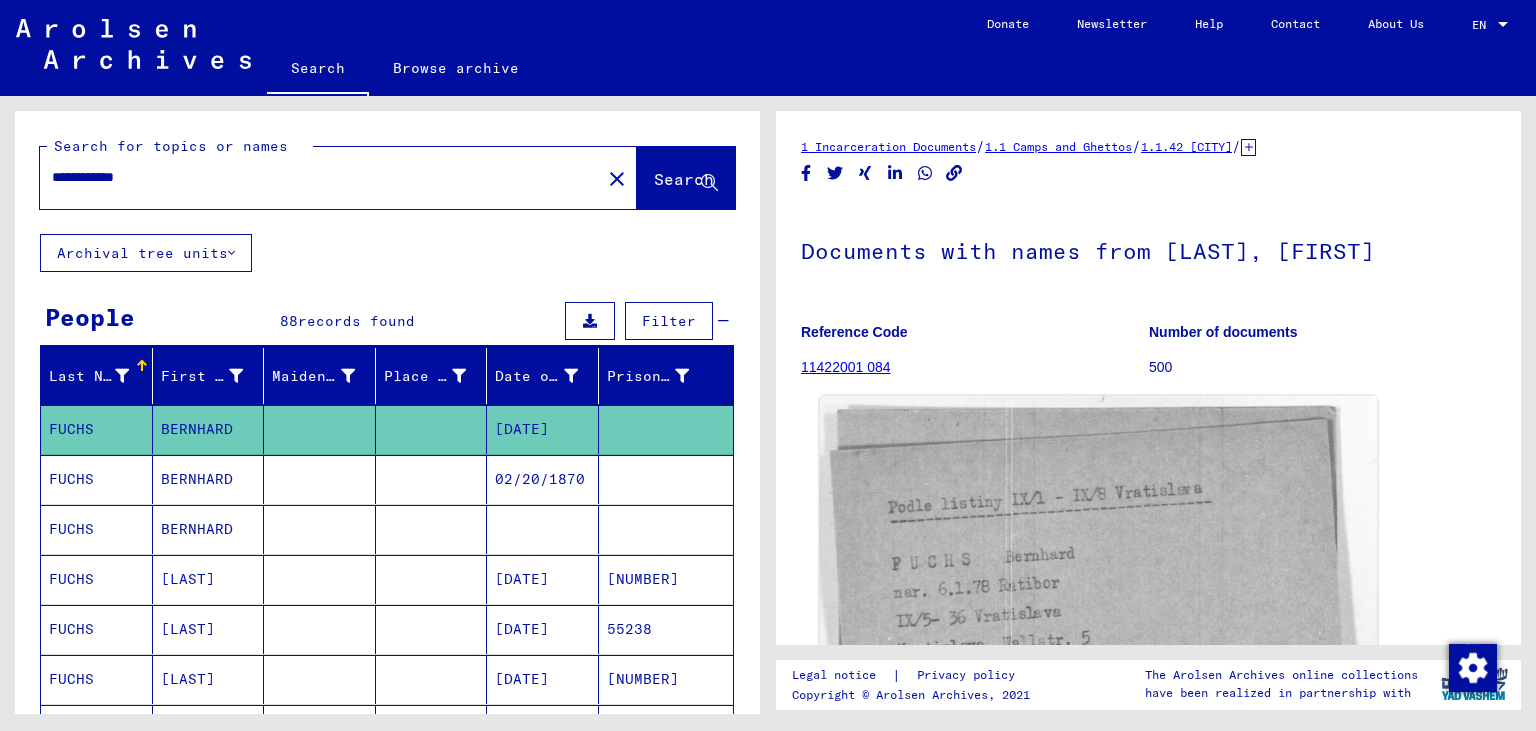 click 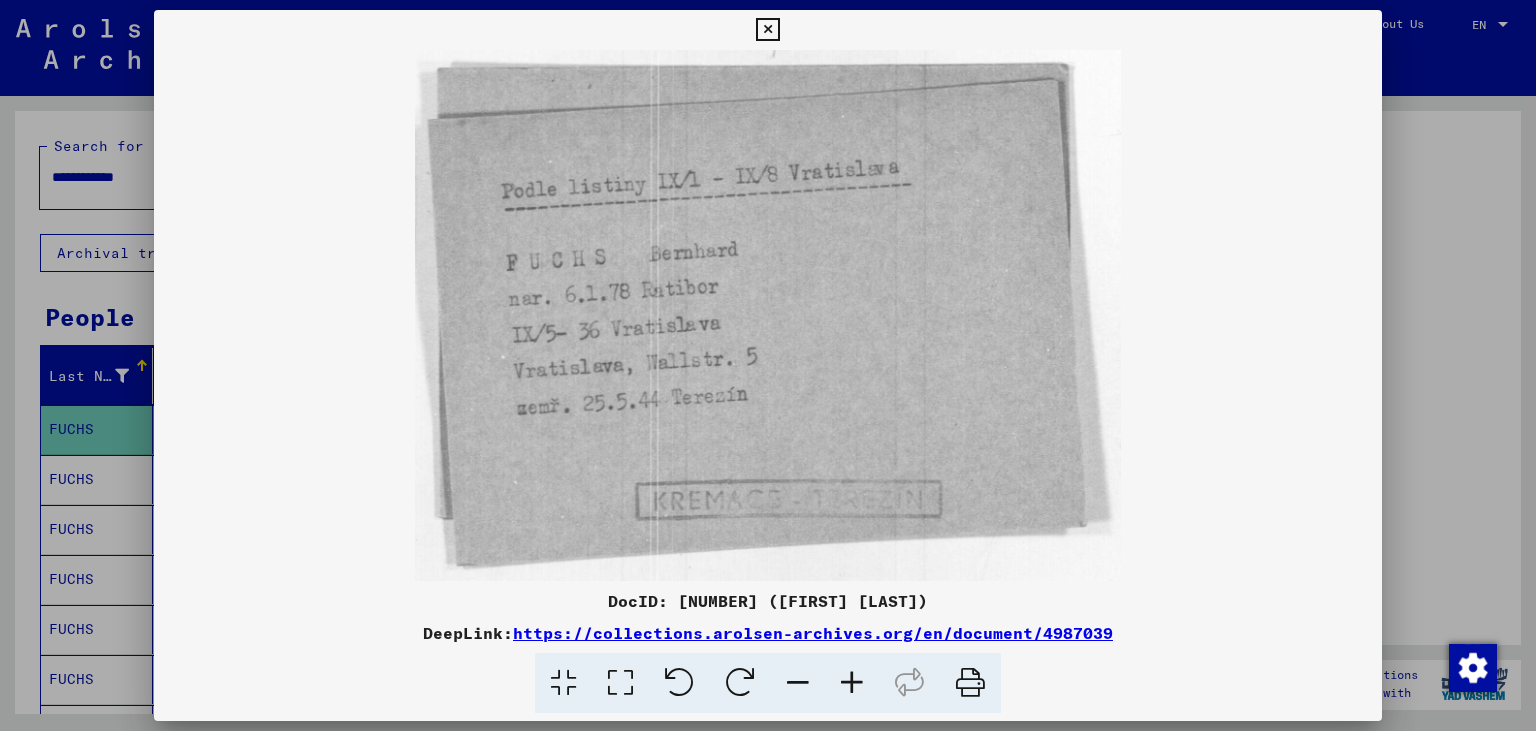 click at bounding box center [767, 30] 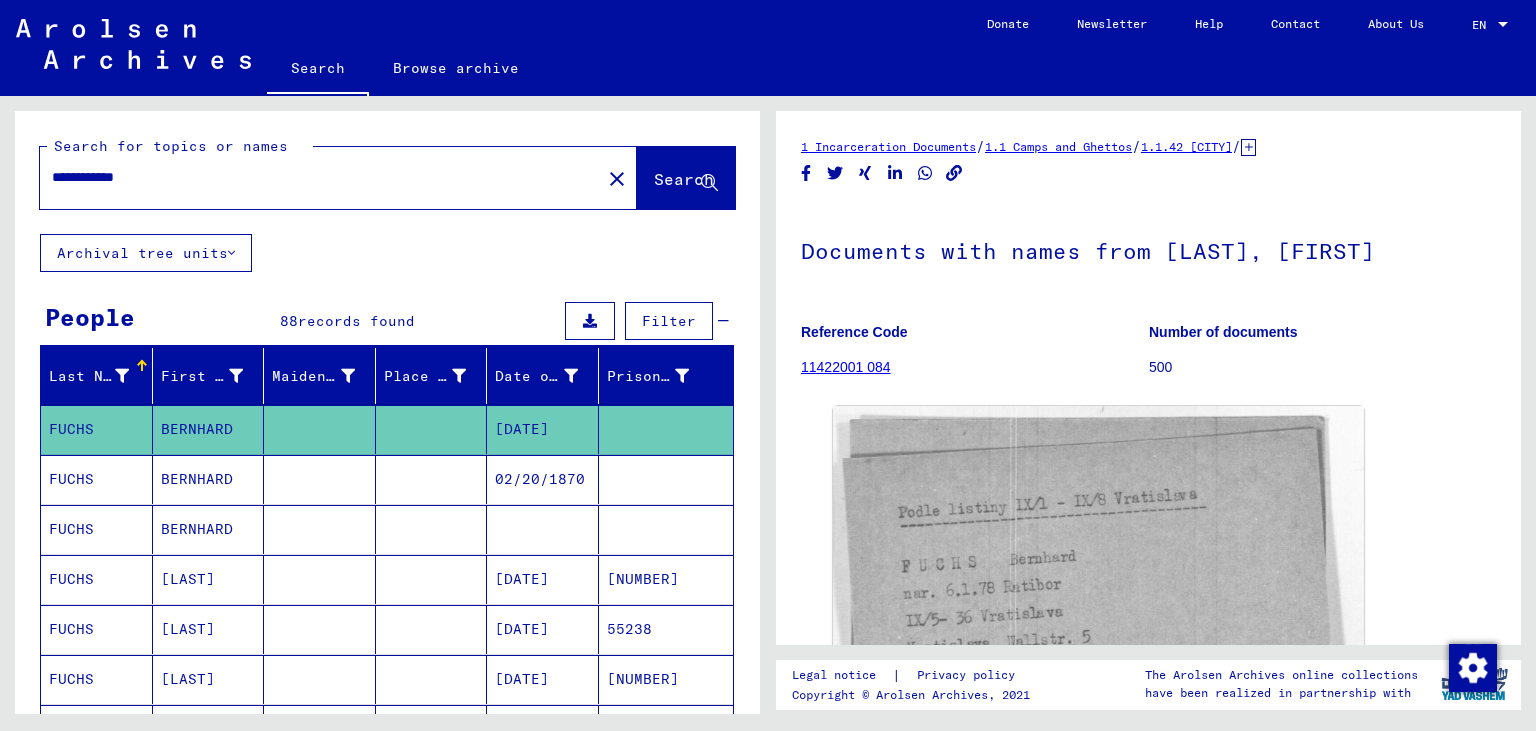 click on "02/20/1870" at bounding box center [543, 529] 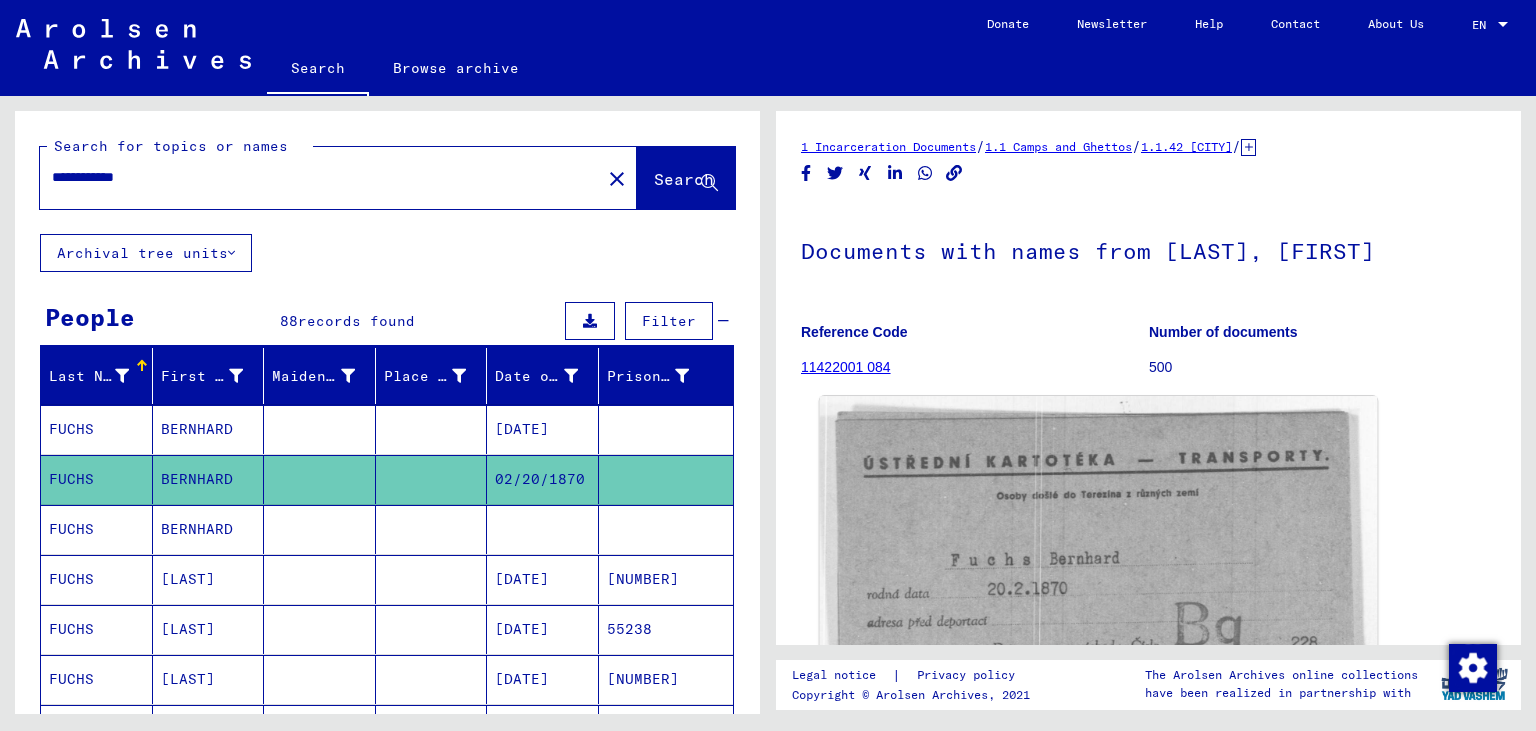 click 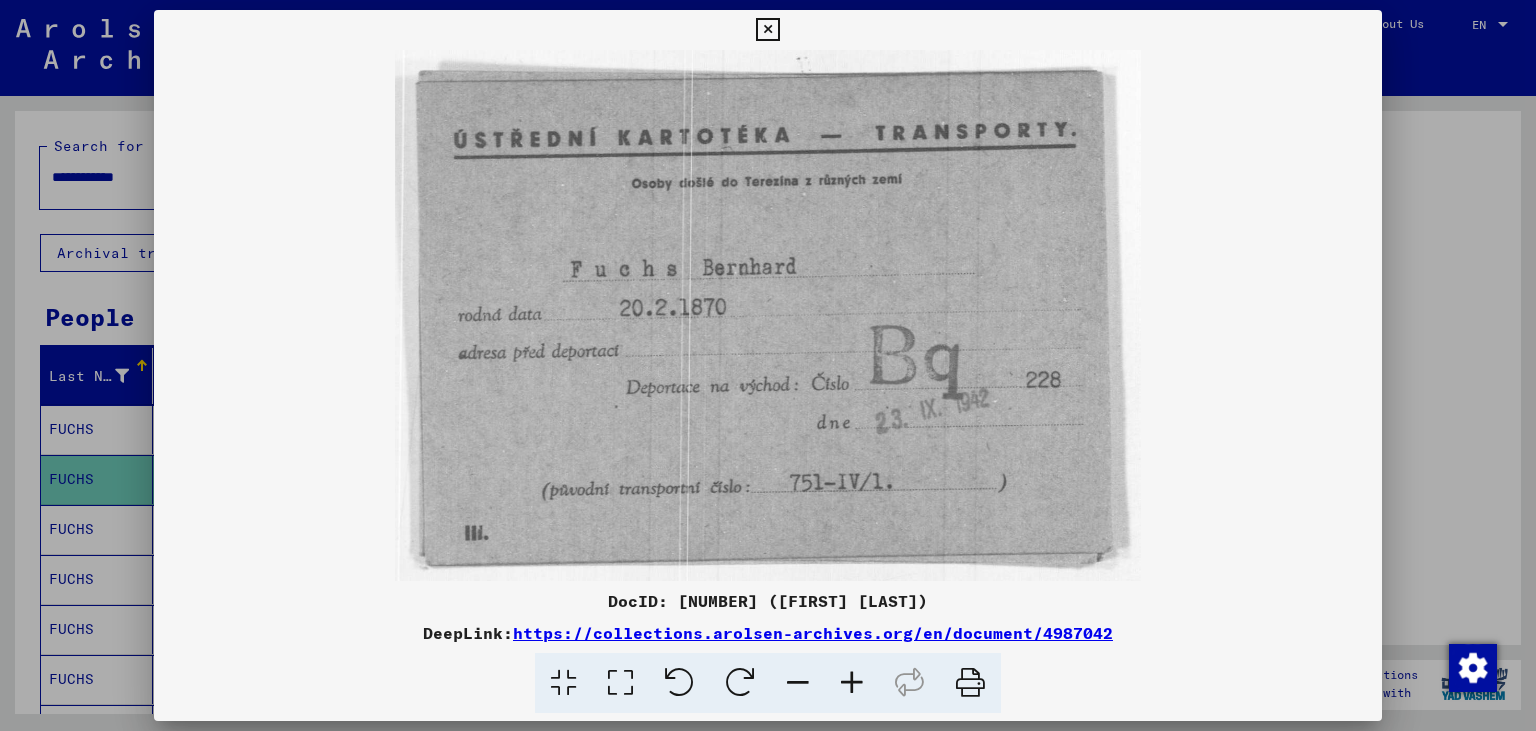 click at bounding box center [767, 30] 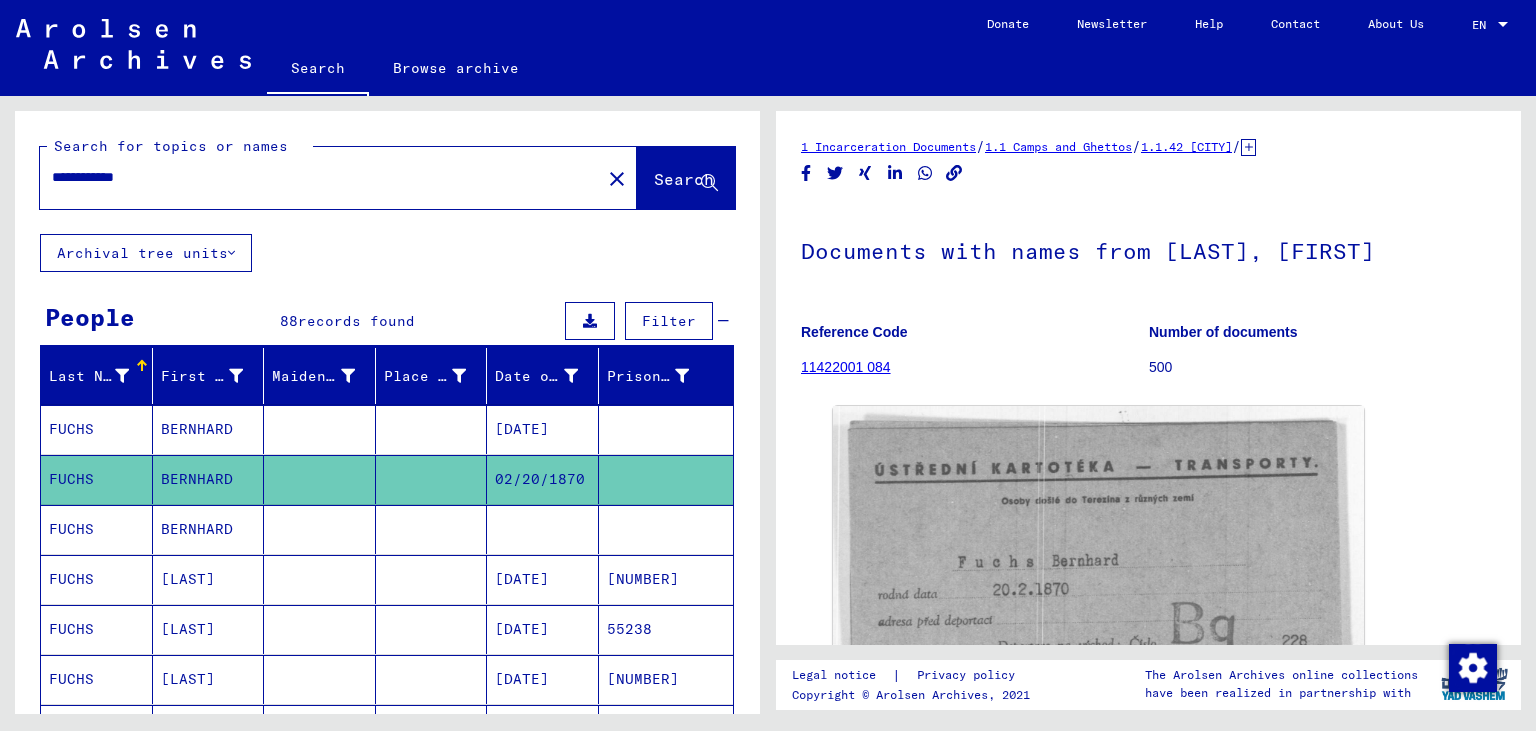 click at bounding box center (543, 579) 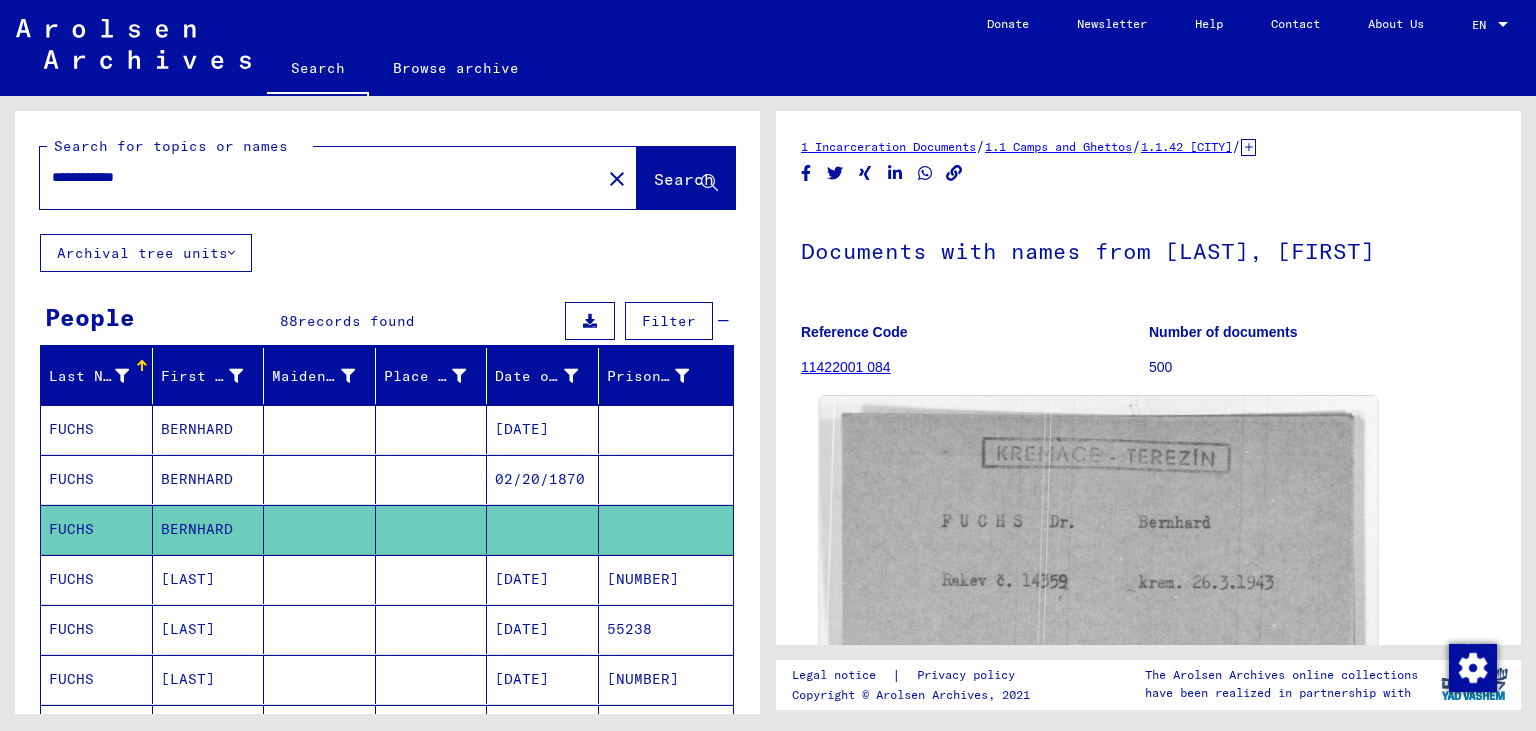 click 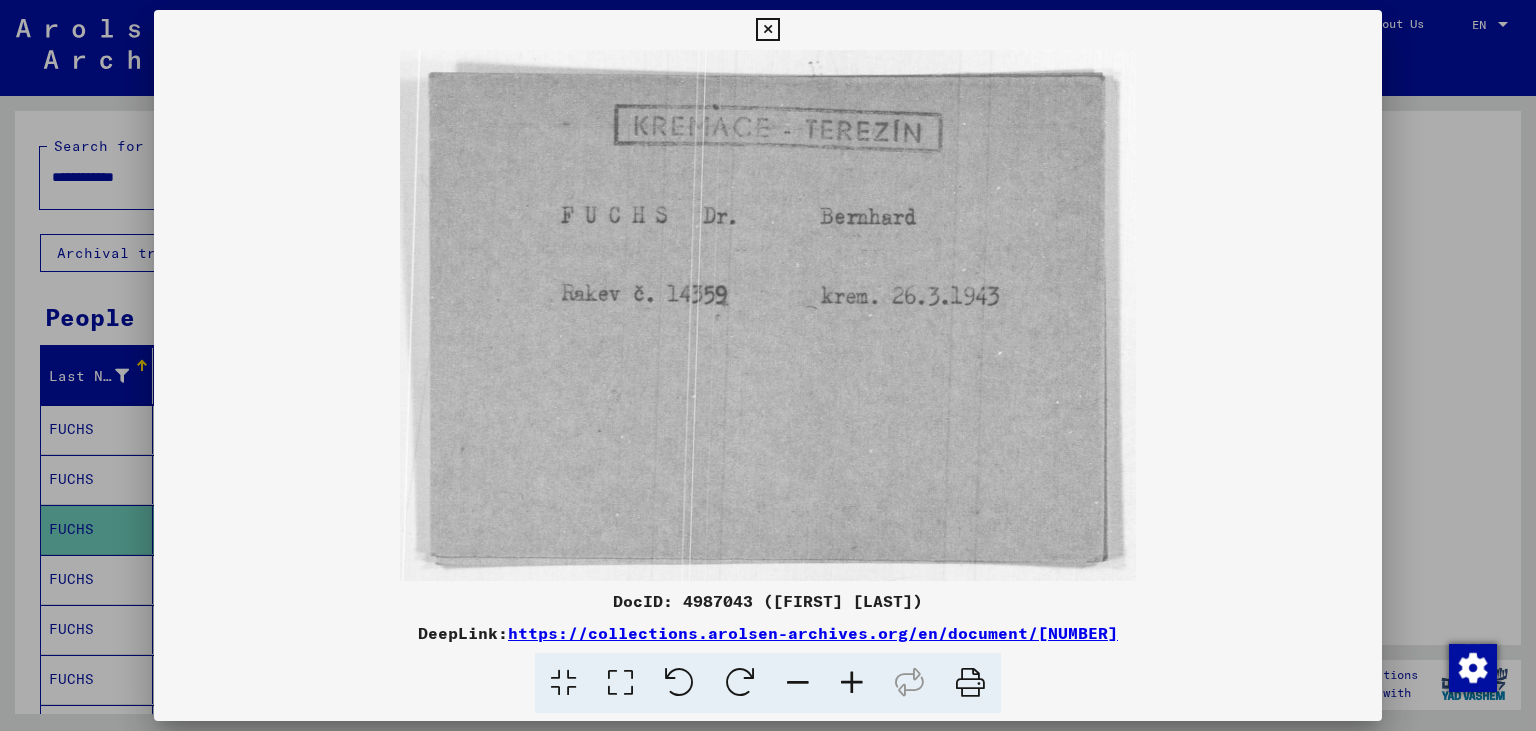 click at bounding box center [767, 30] 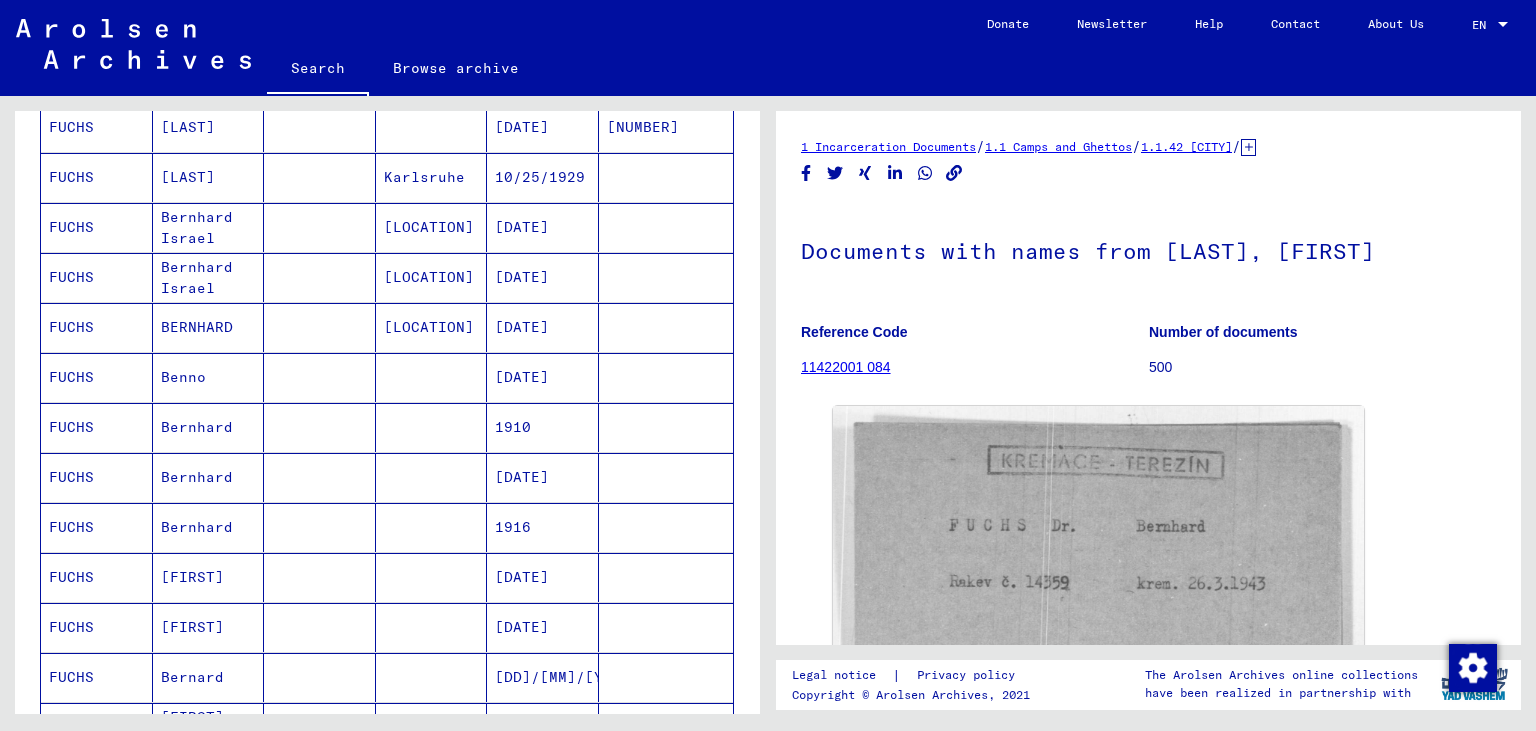 scroll, scrollTop: 662, scrollLeft: 0, axis: vertical 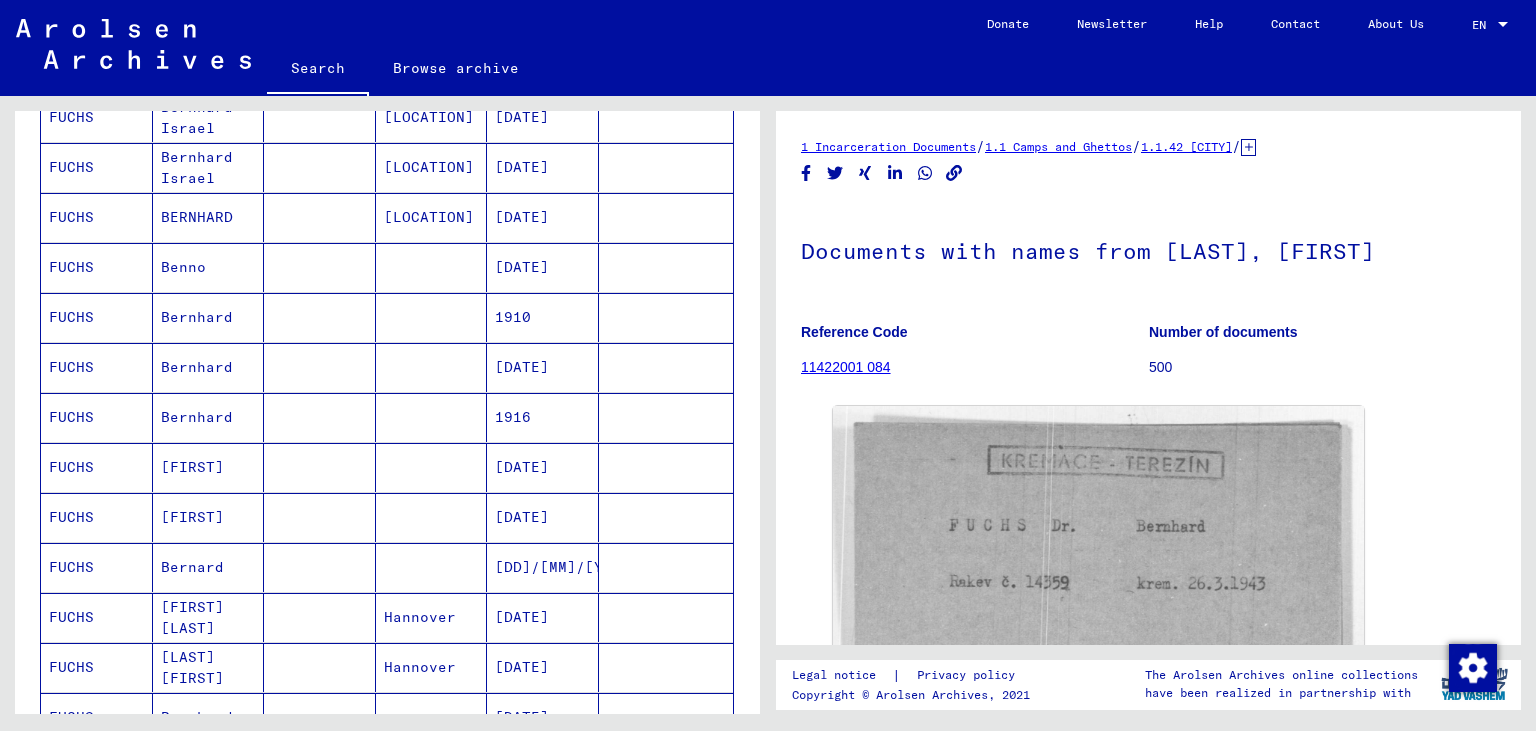 click on "[DATE]" at bounding box center [543, 567] 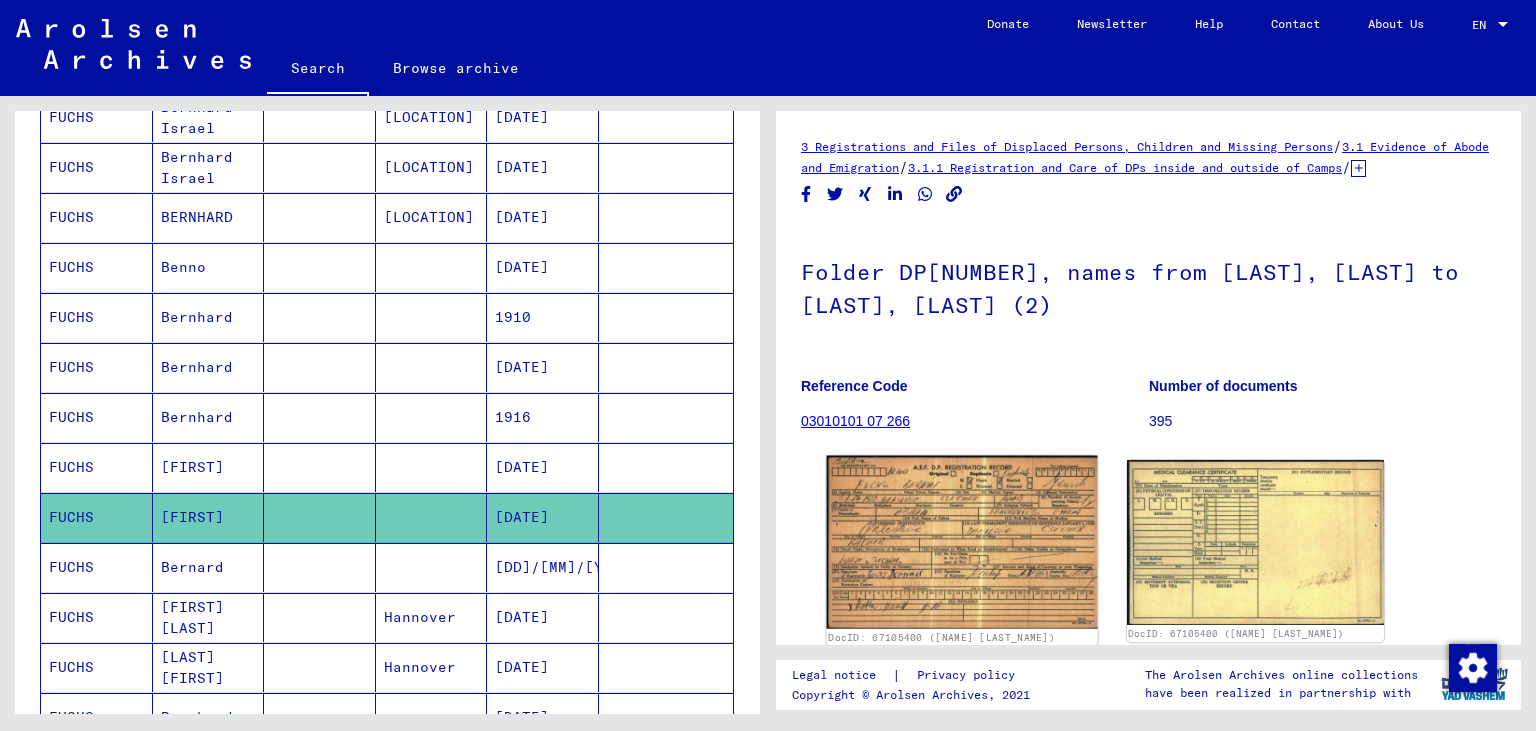 click 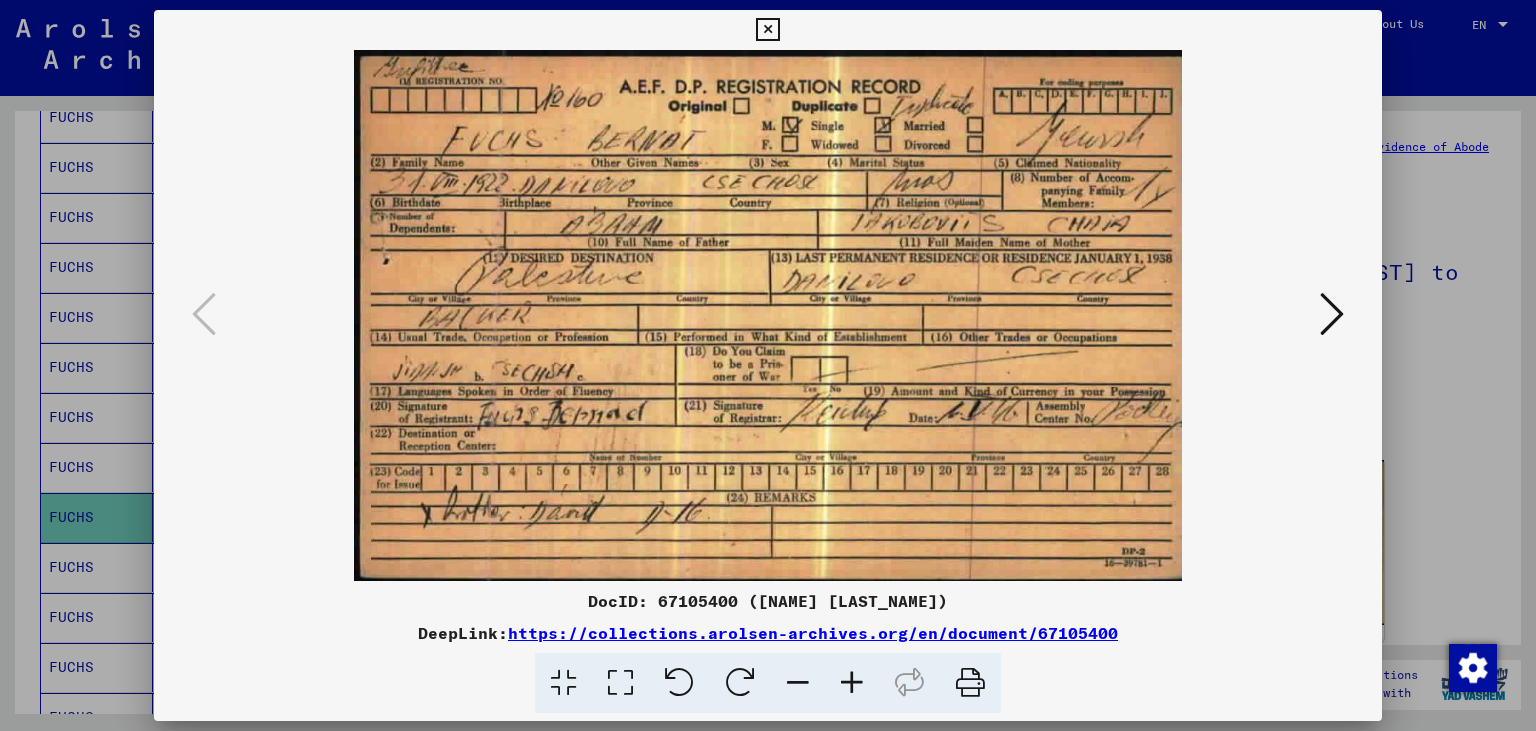 click at bounding box center (1332, 314) 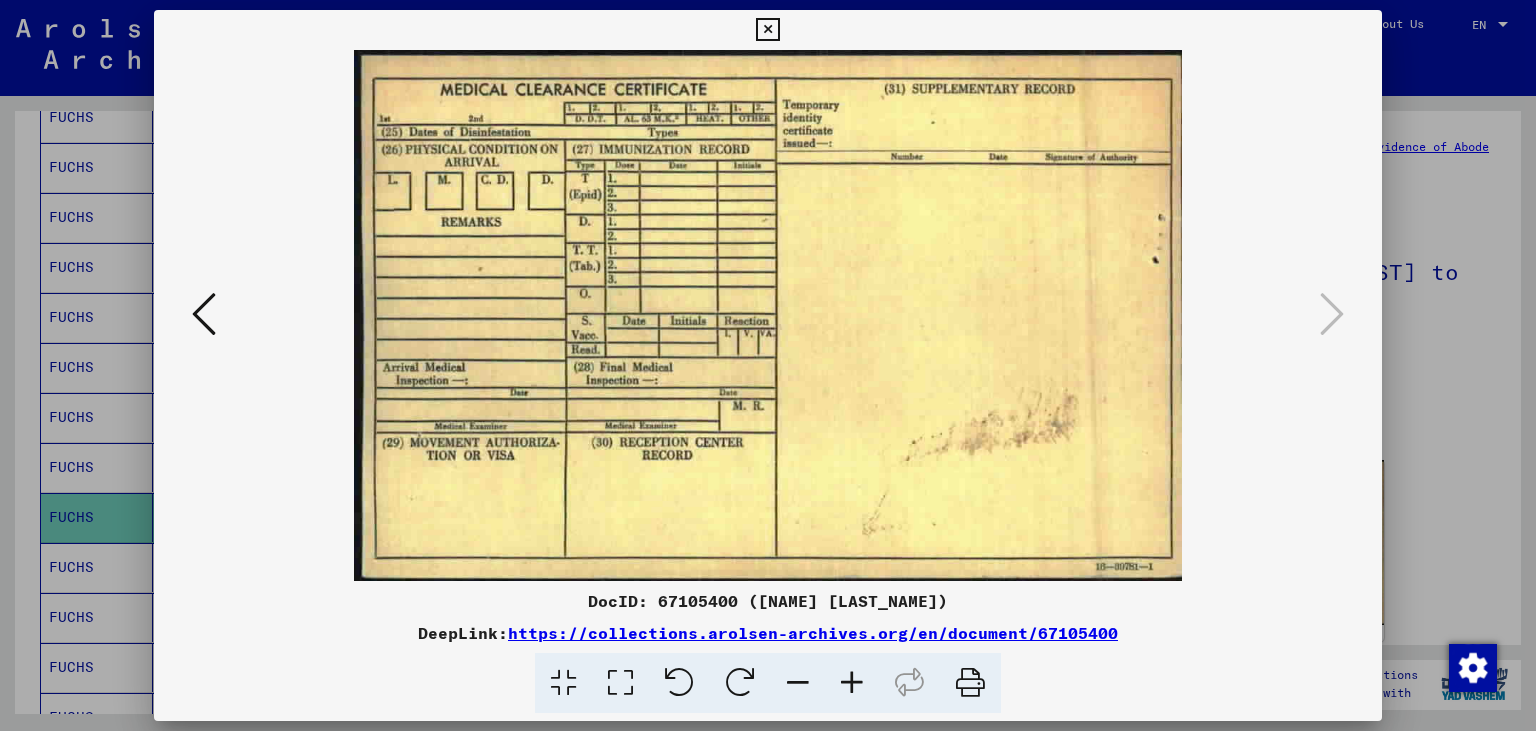 click at bounding box center (767, 30) 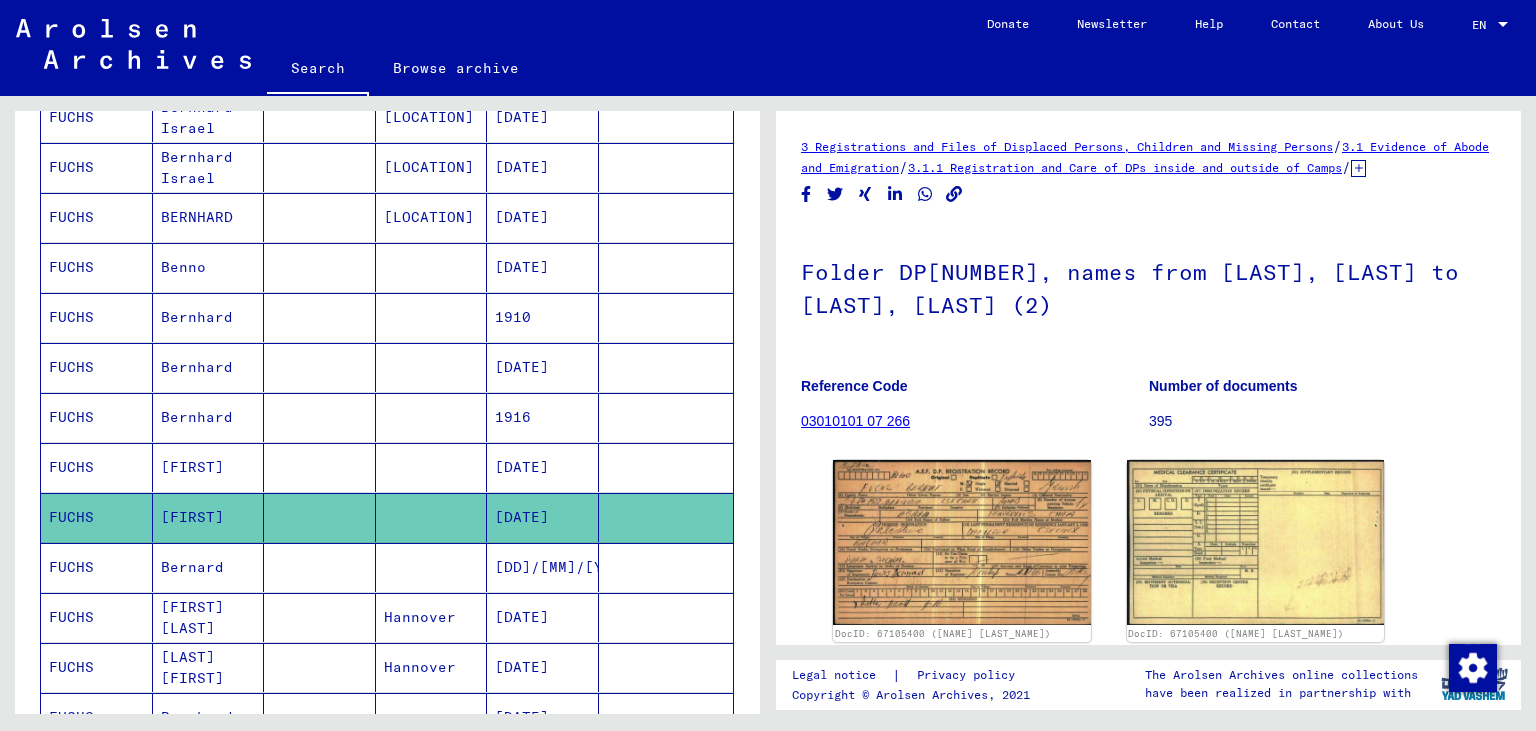 click on "Bernhard" at bounding box center [209, 467] 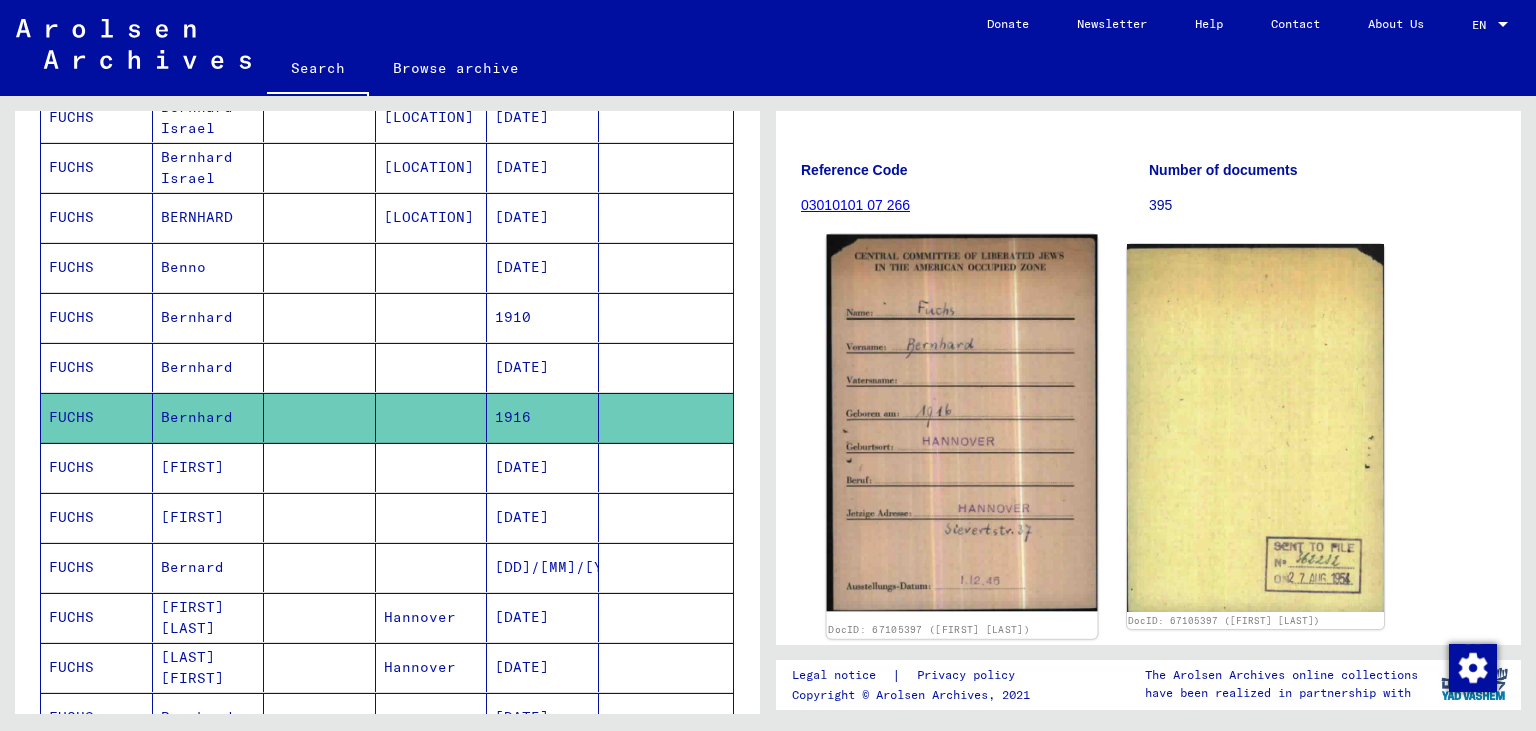 scroll, scrollTop: 220, scrollLeft: 0, axis: vertical 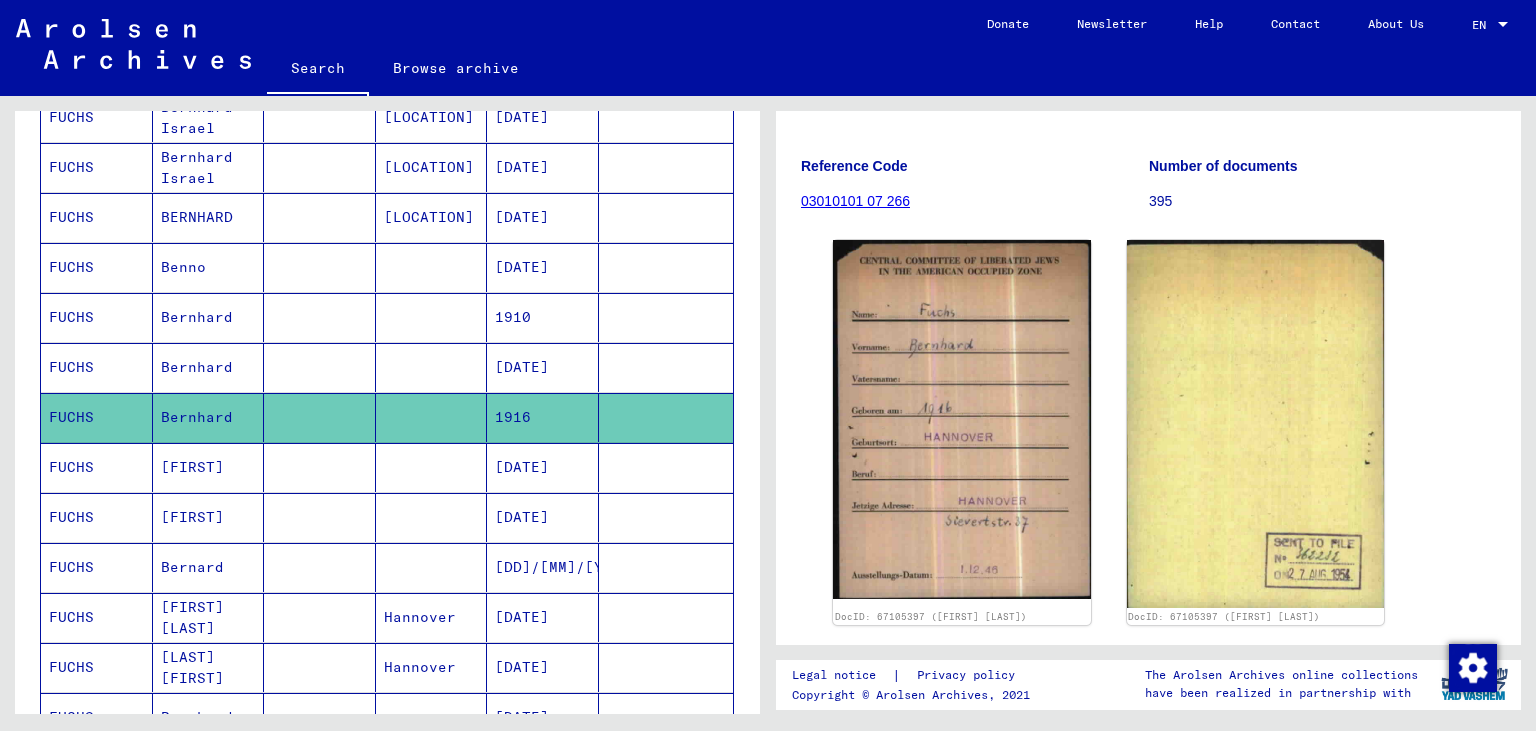 click on "Bernhard" at bounding box center (209, 417) 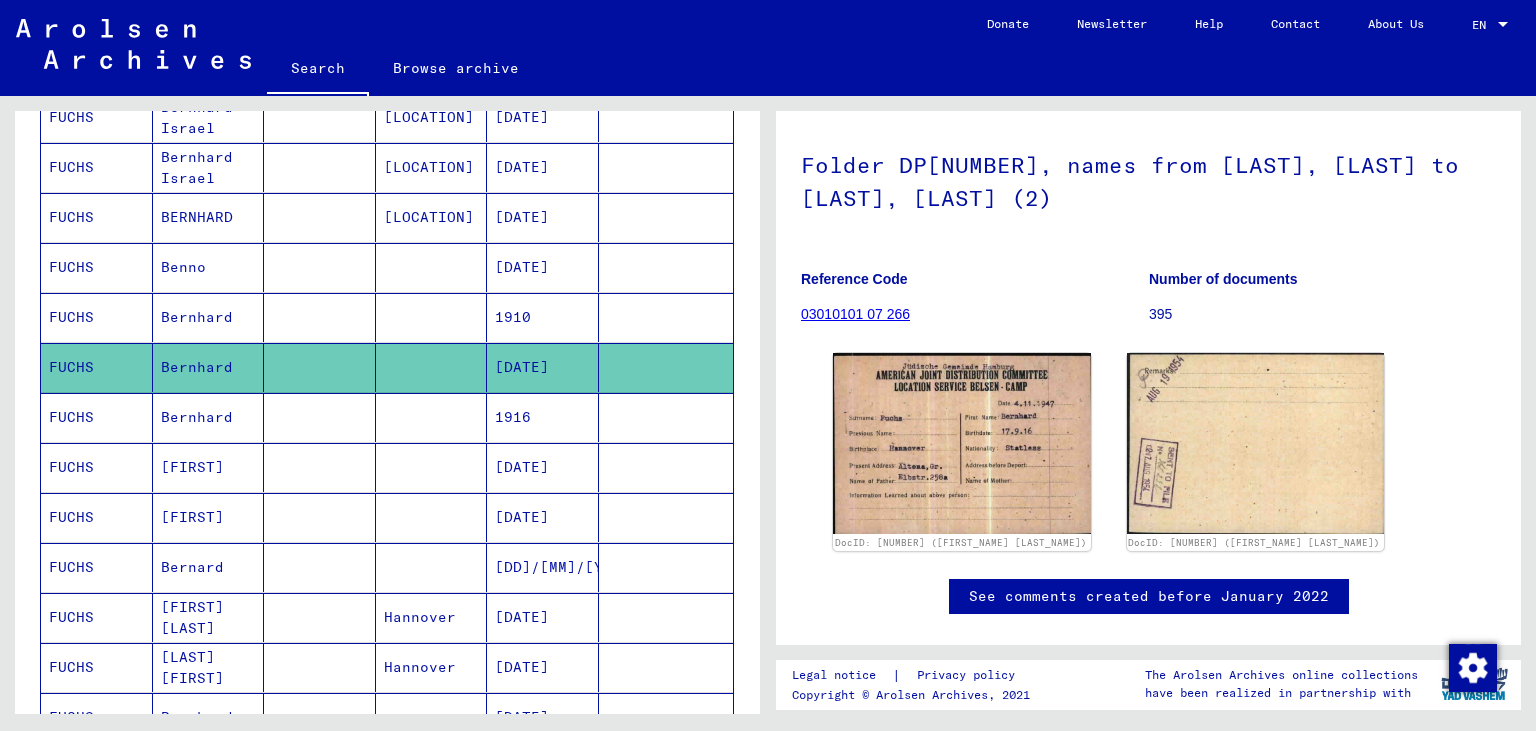 scroll, scrollTop: 220, scrollLeft: 0, axis: vertical 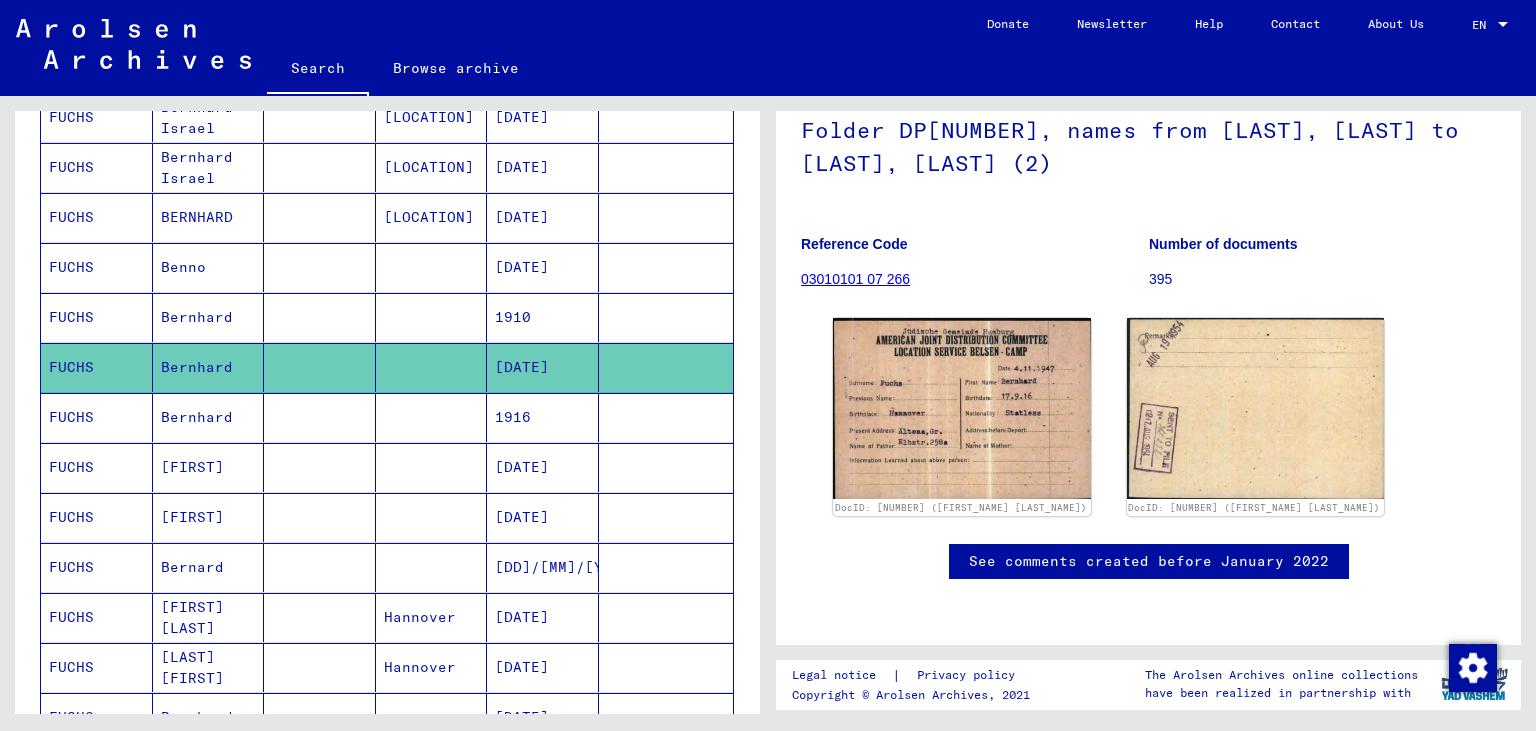 click on "Bernhard" at bounding box center (209, 367) 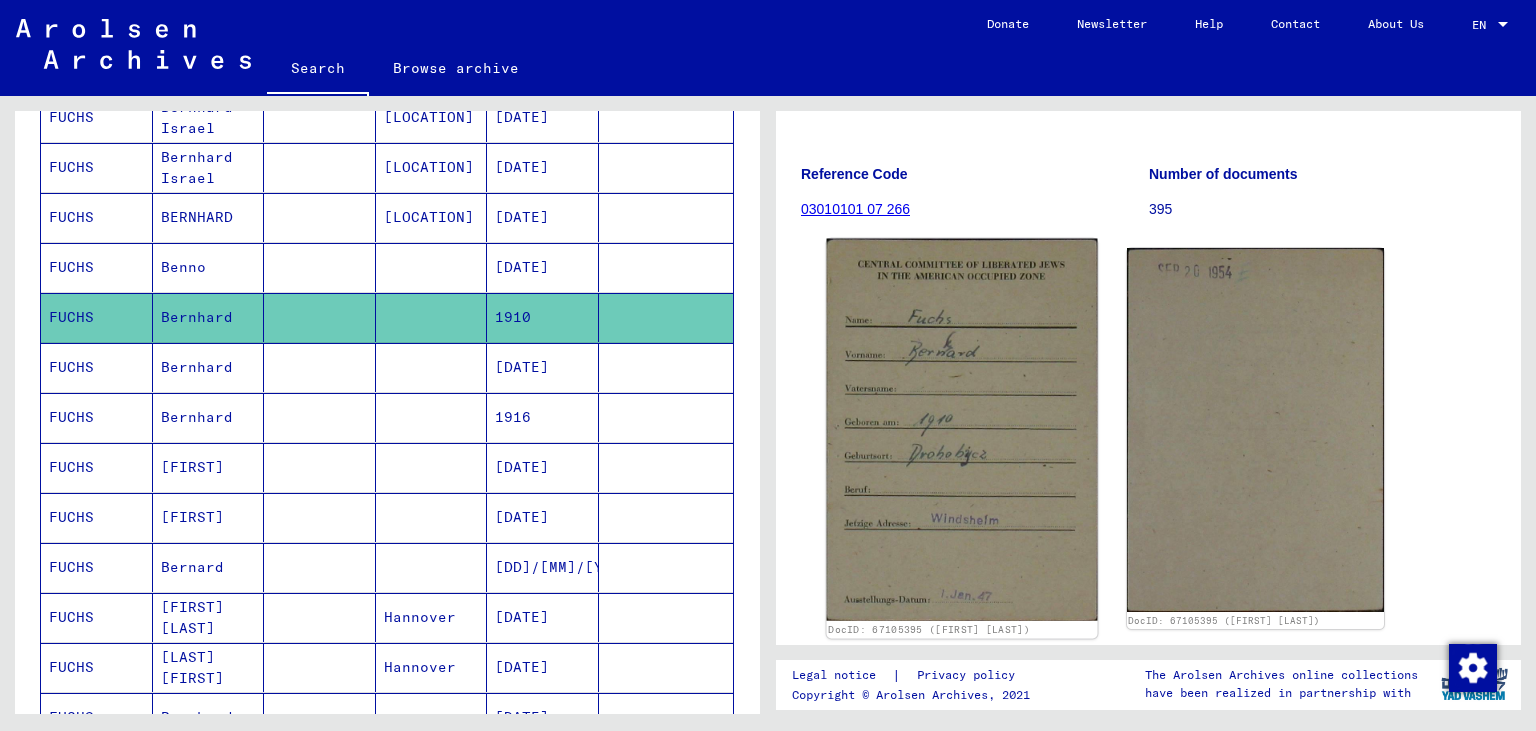 scroll, scrollTop: 220, scrollLeft: 0, axis: vertical 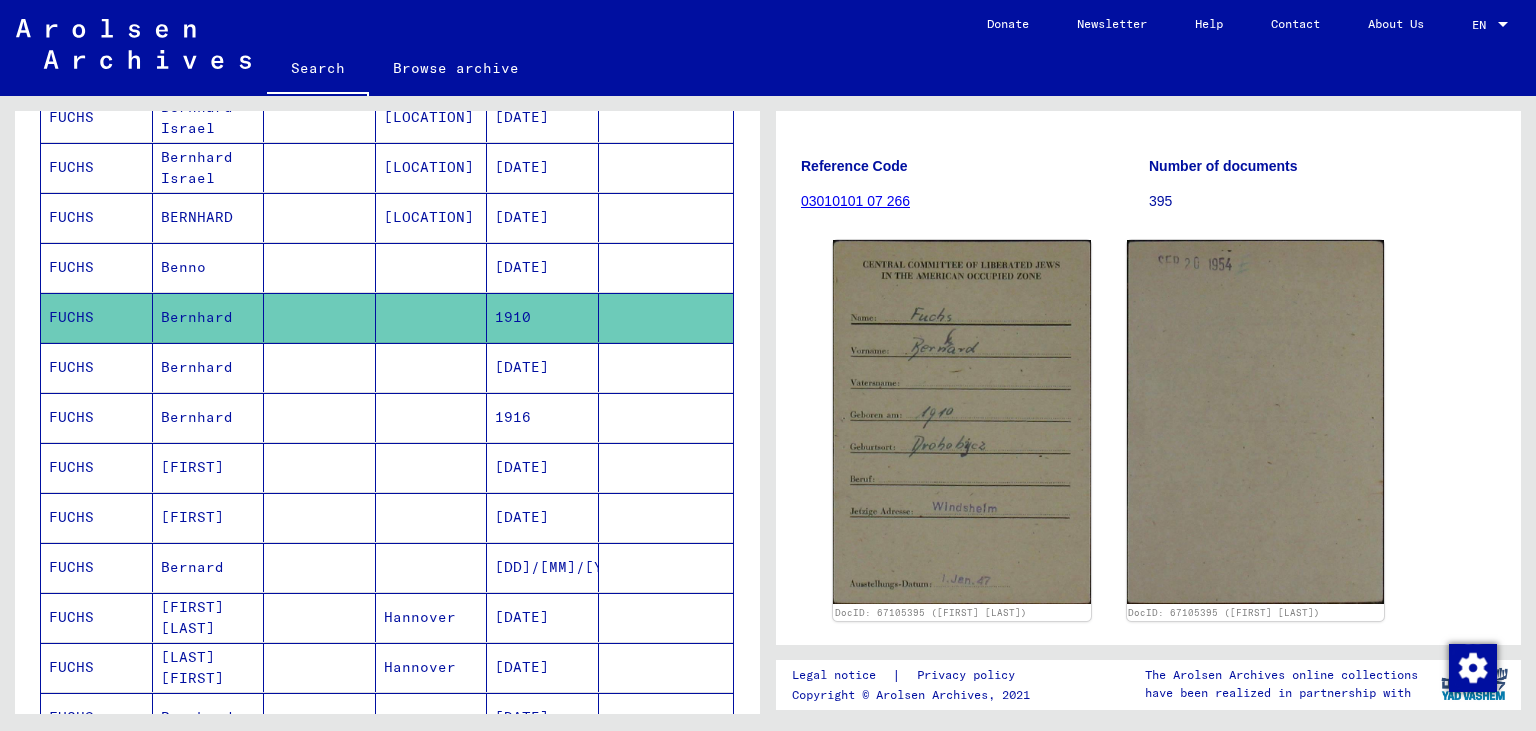 click on "Benno" at bounding box center [209, 317] 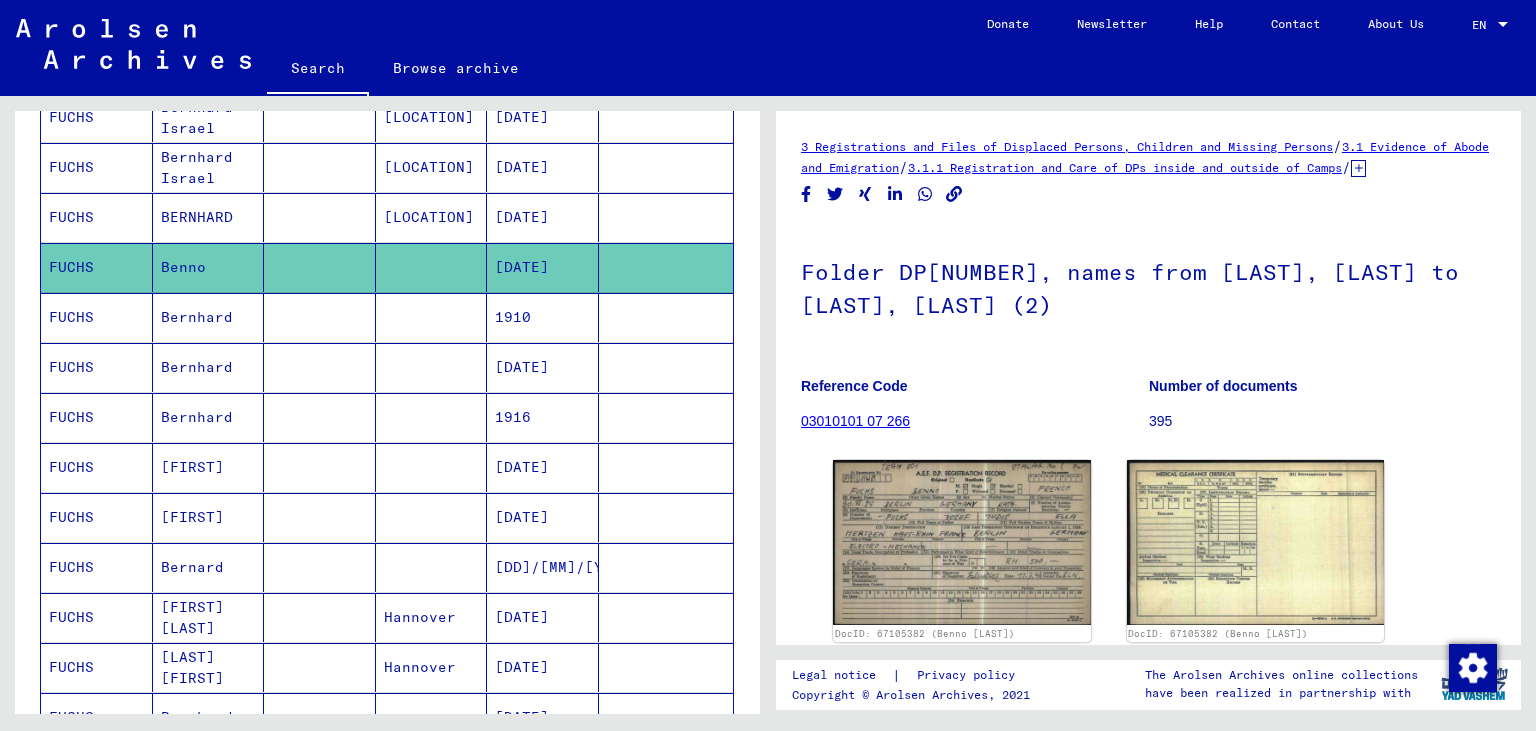 click on "BERNHARD" at bounding box center [209, 267] 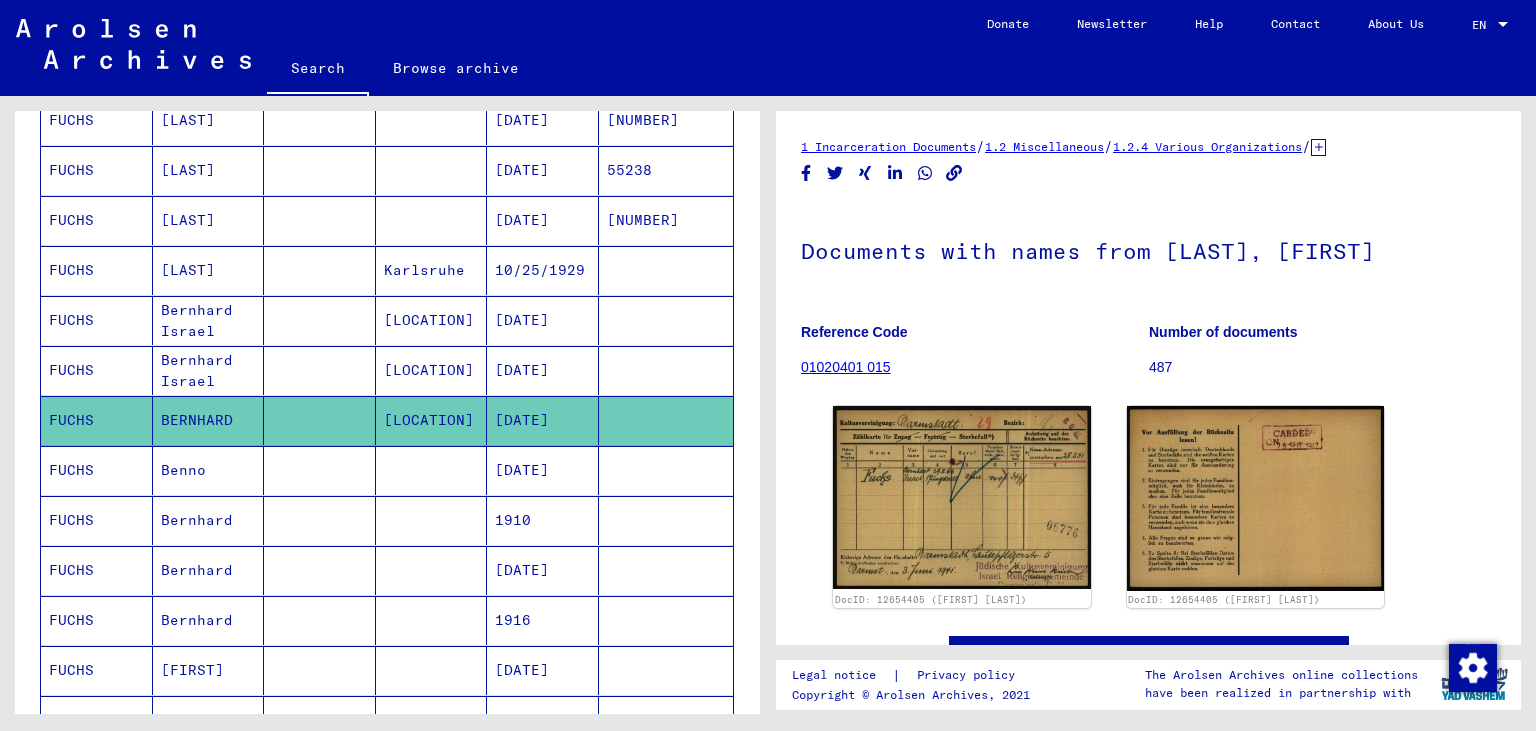 scroll, scrollTop: 441, scrollLeft: 0, axis: vertical 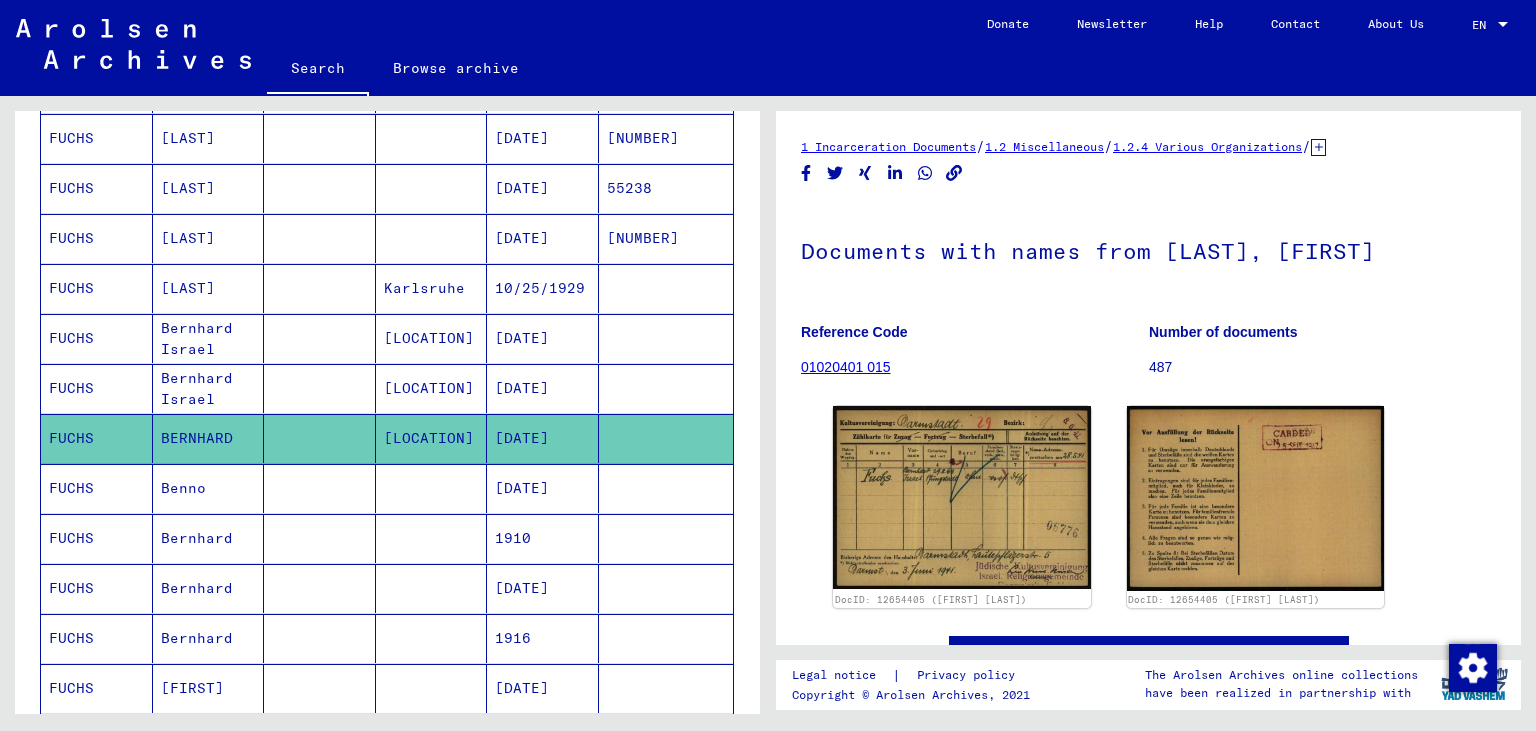 click on "[LAST]" at bounding box center (209, 288) 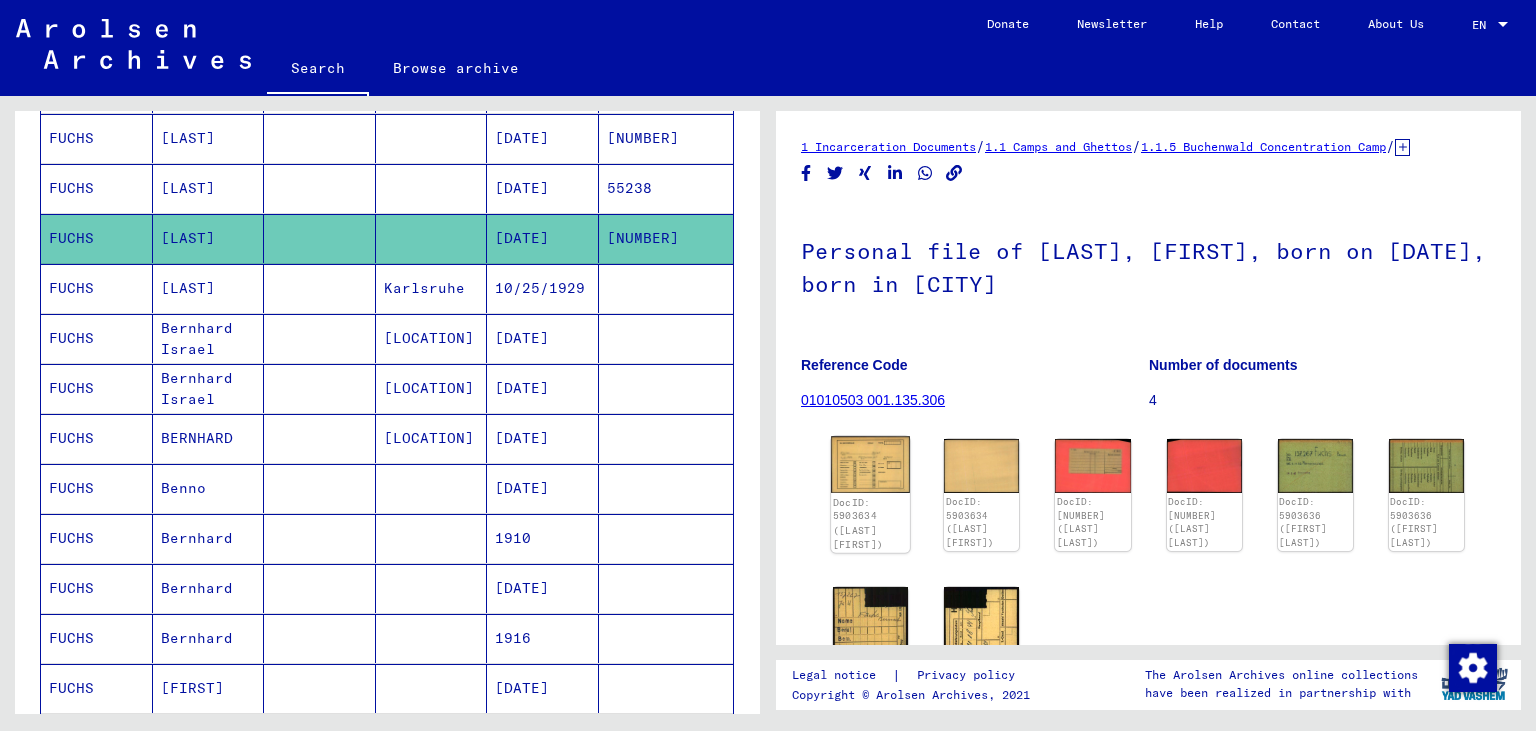 click 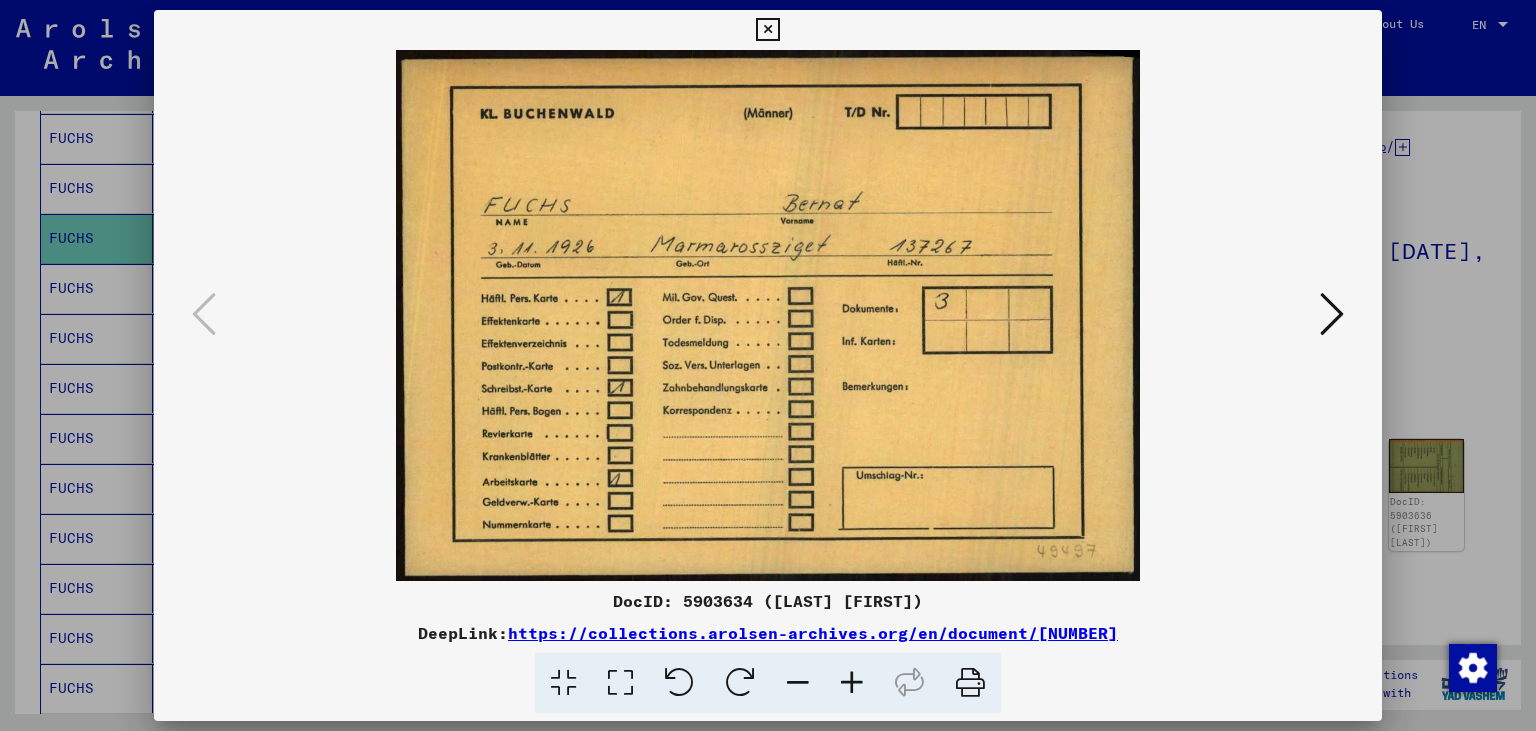 click at bounding box center (1332, 314) 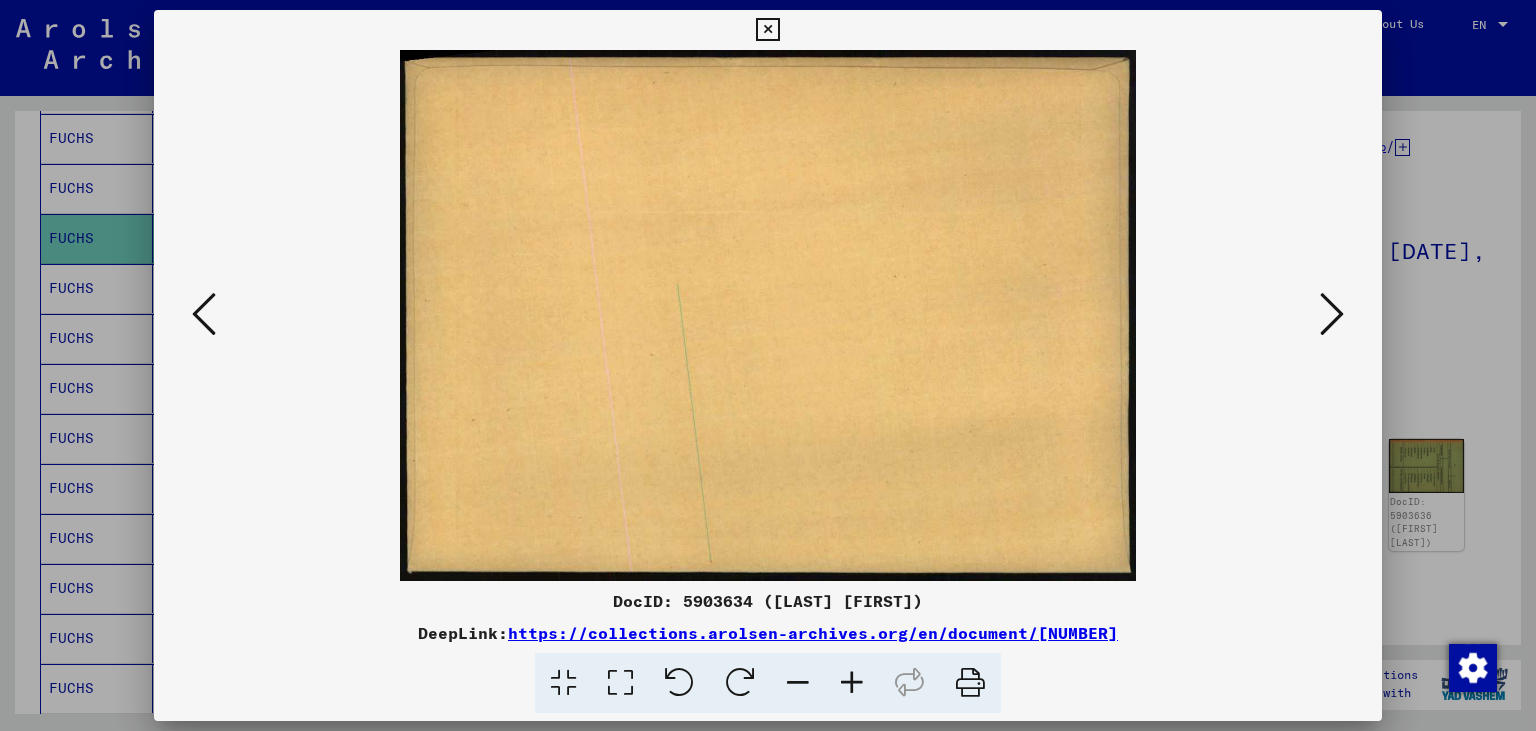 click at bounding box center (1332, 314) 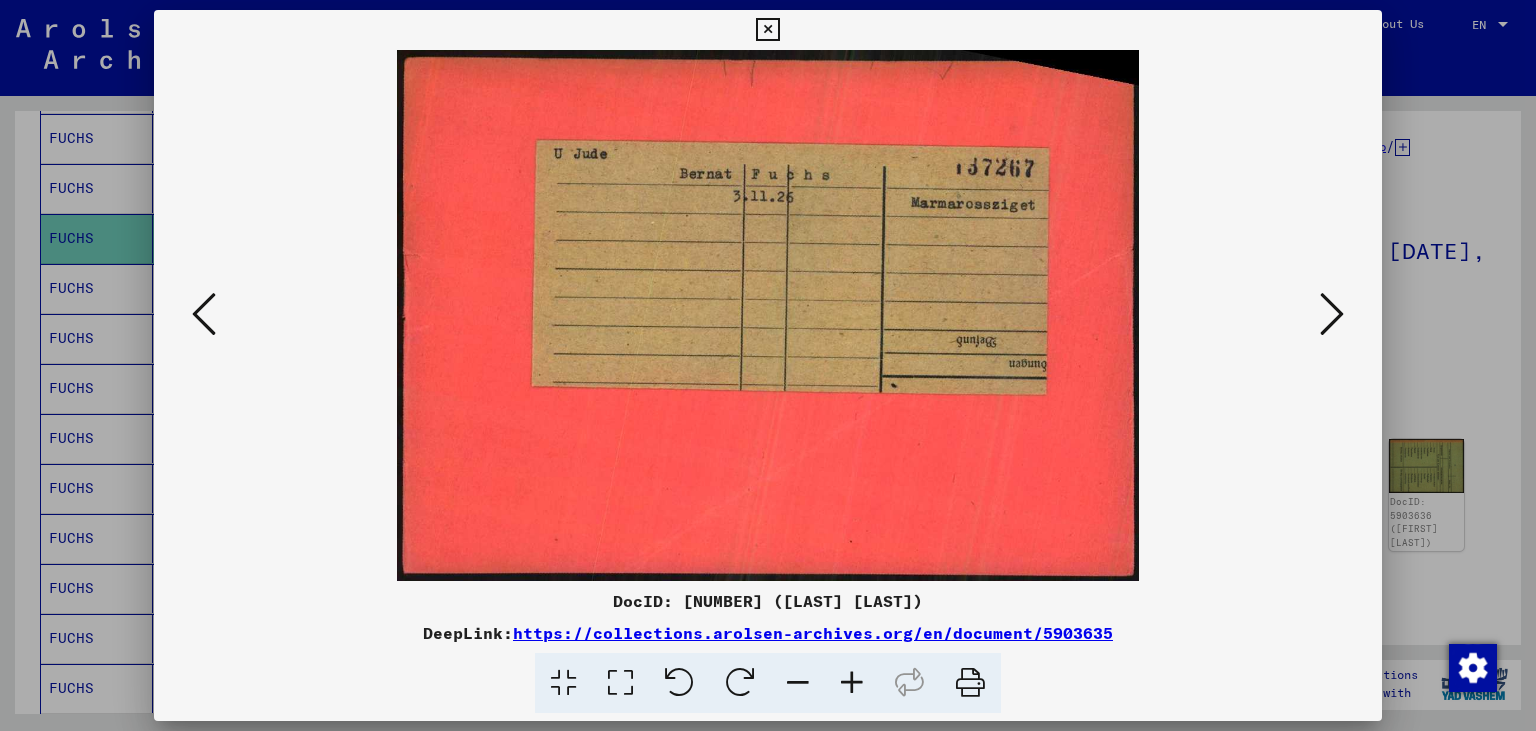 click at bounding box center (1332, 314) 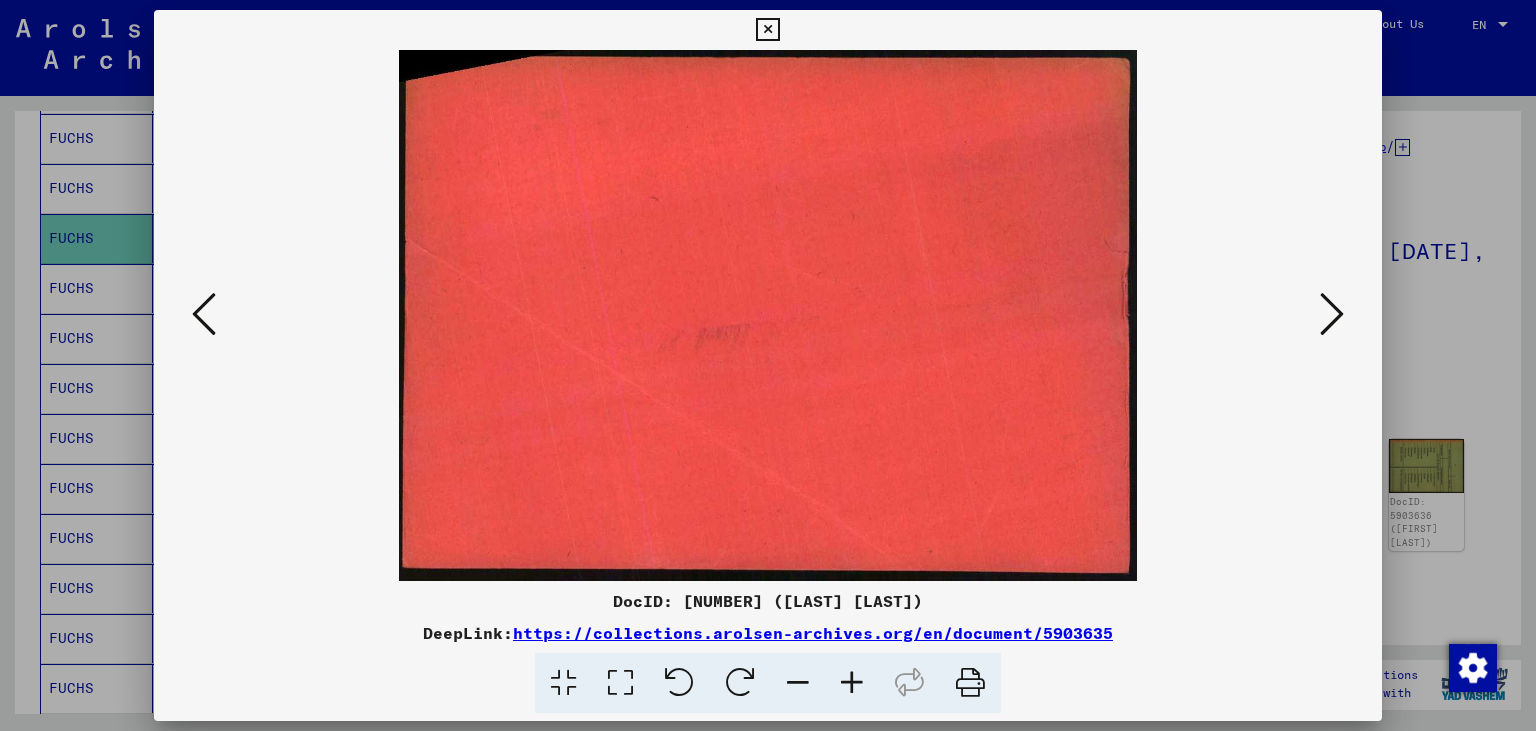click at bounding box center [1332, 314] 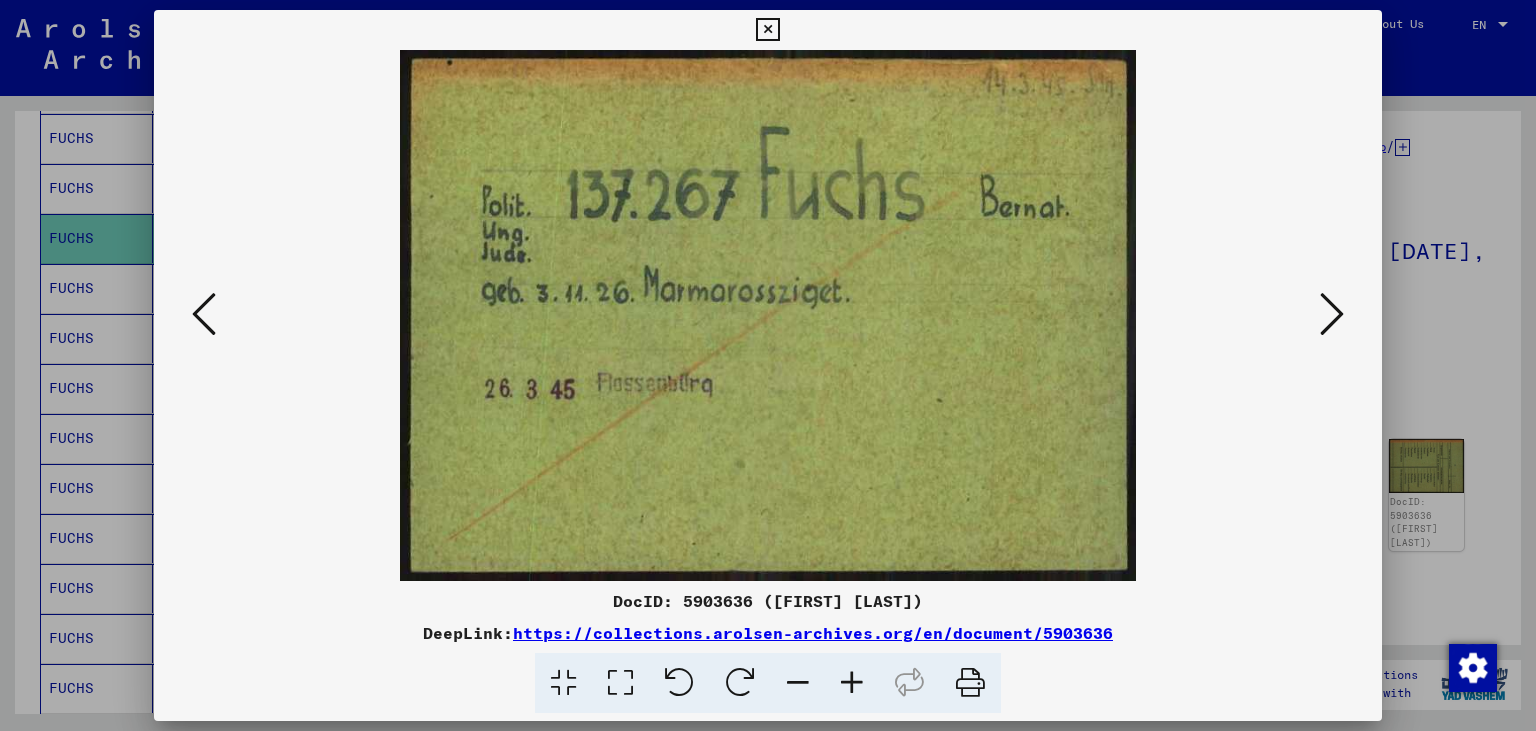 click at bounding box center (1332, 314) 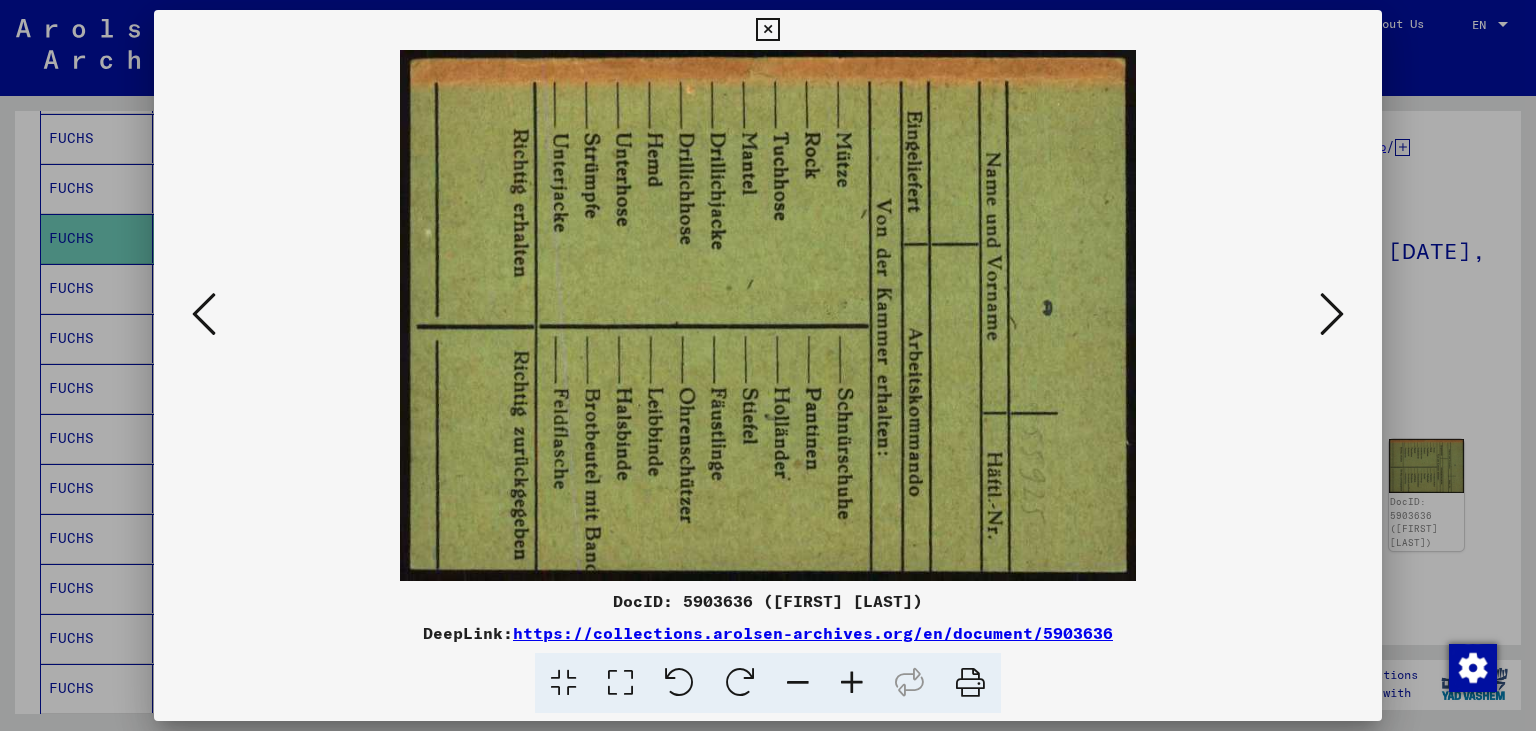 click at bounding box center (1332, 314) 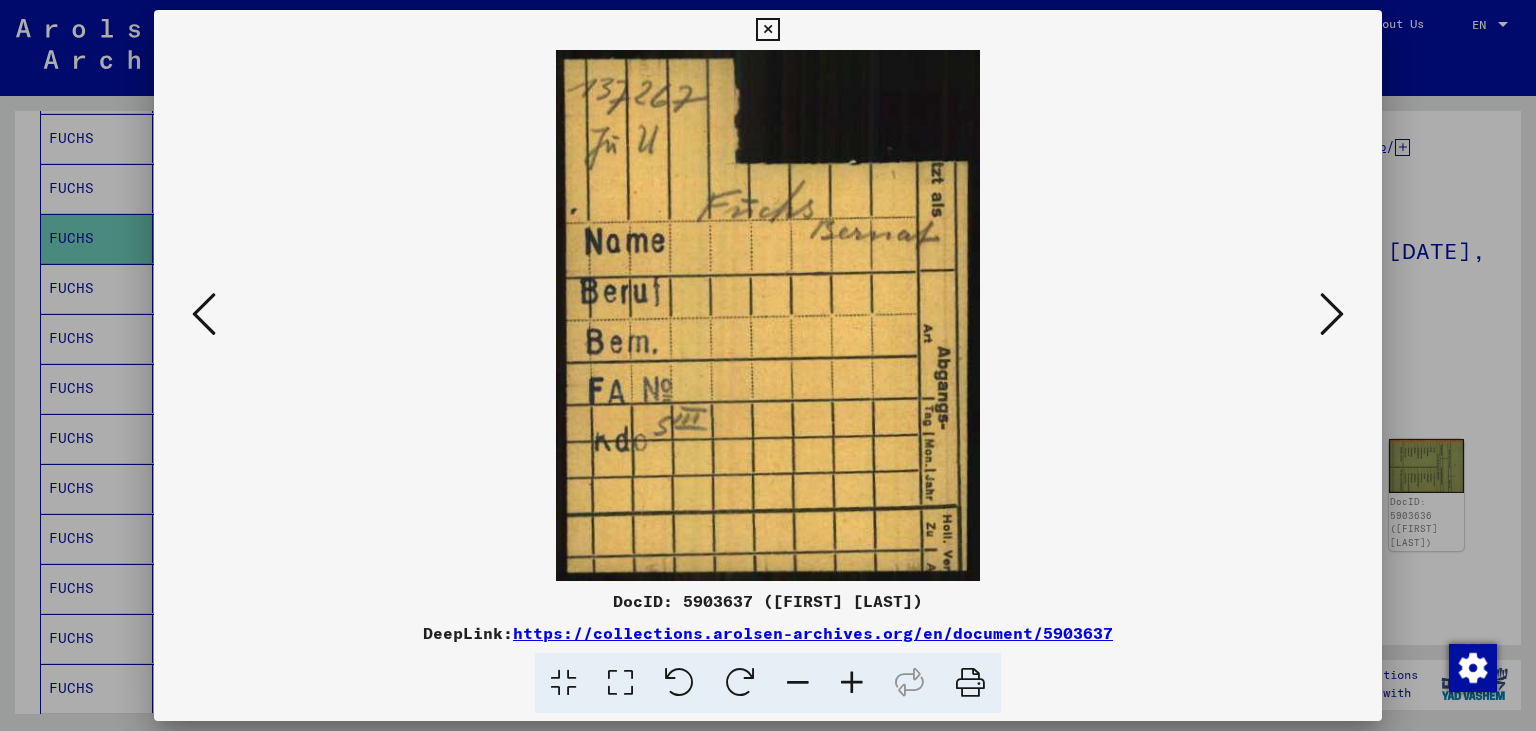click at bounding box center (1332, 314) 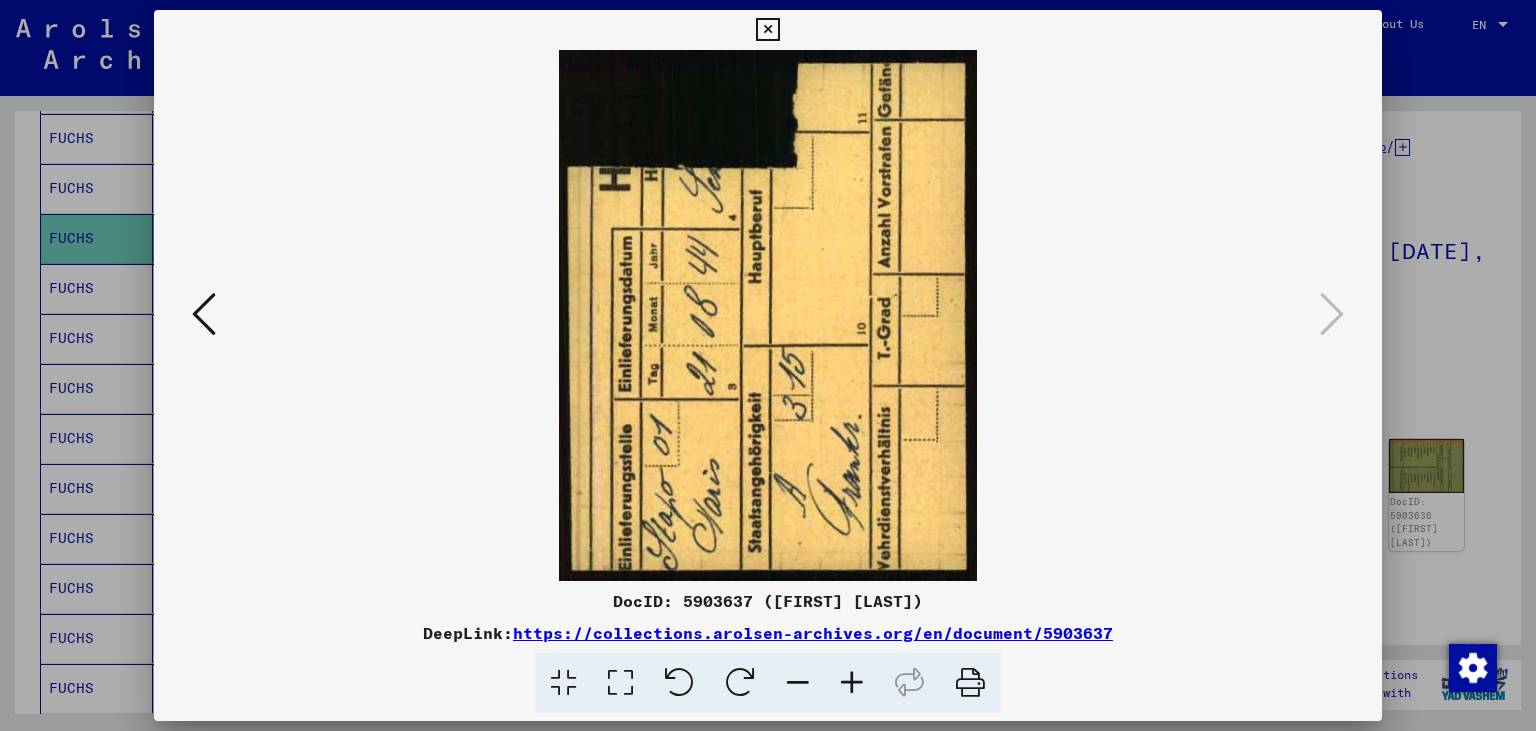 click at bounding box center (767, 30) 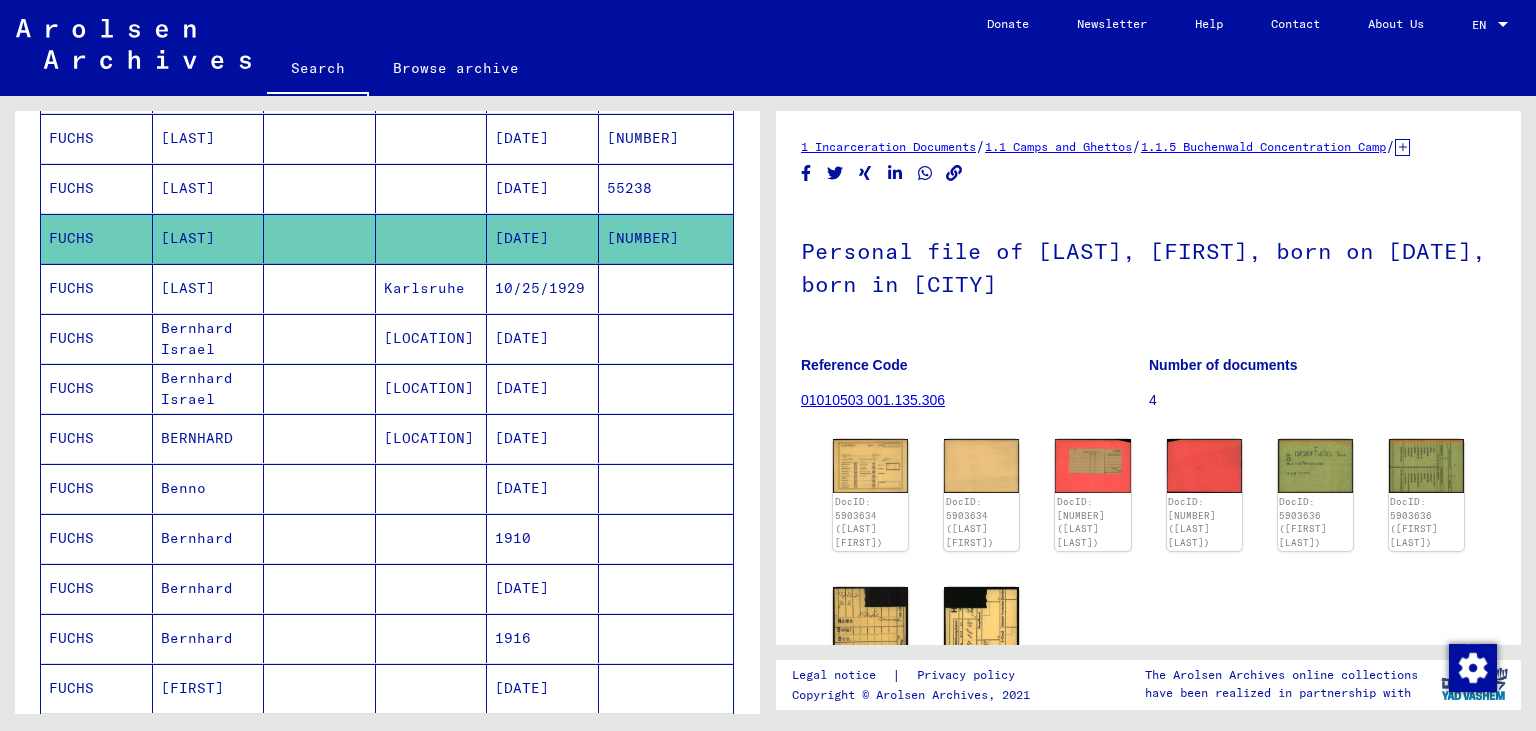 scroll, scrollTop: 0, scrollLeft: 0, axis: both 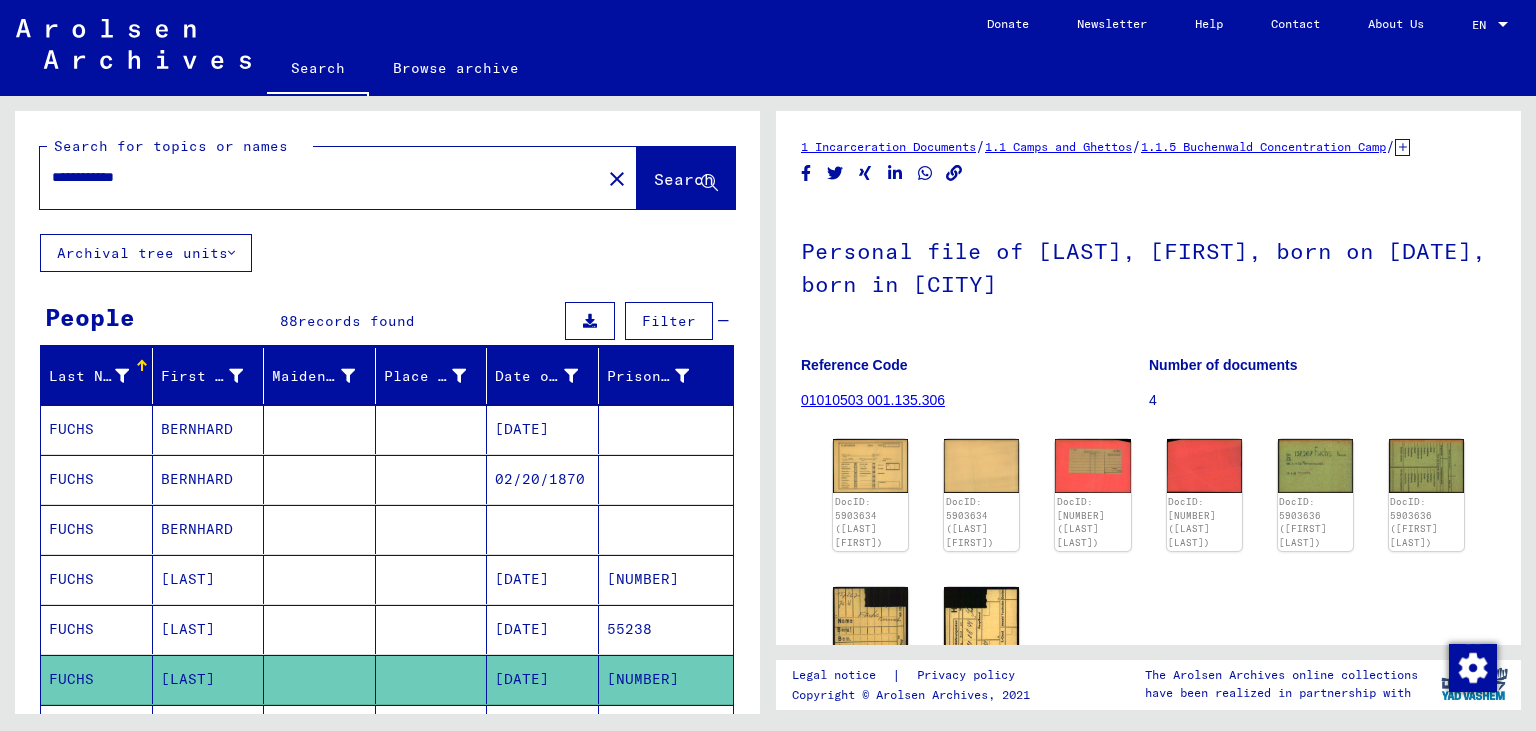 drag, startPoint x: 159, startPoint y: 176, endPoint x: 0, endPoint y: 128, distance: 166.08733 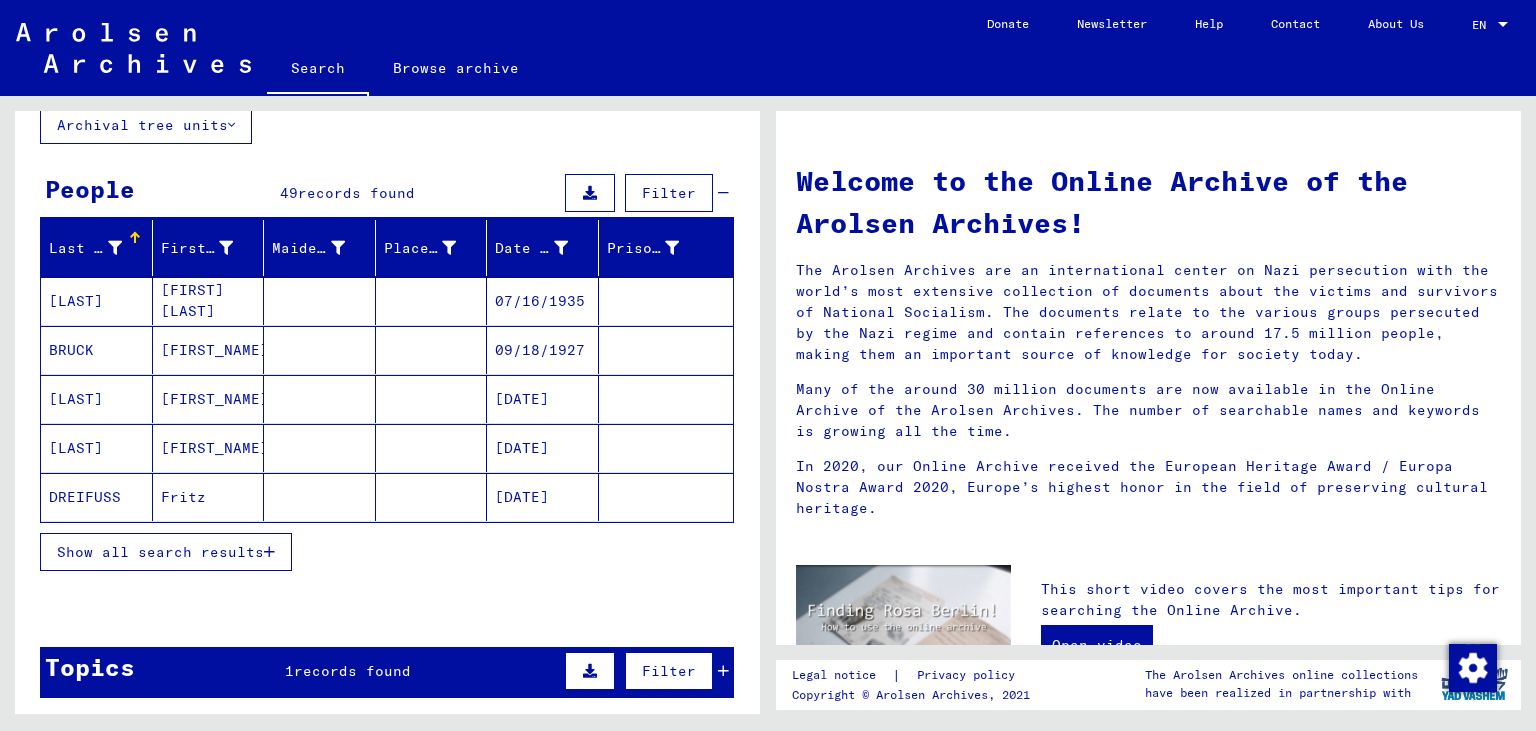 scroll, scrollTop: 0, scrollLeft: 0, axis: both 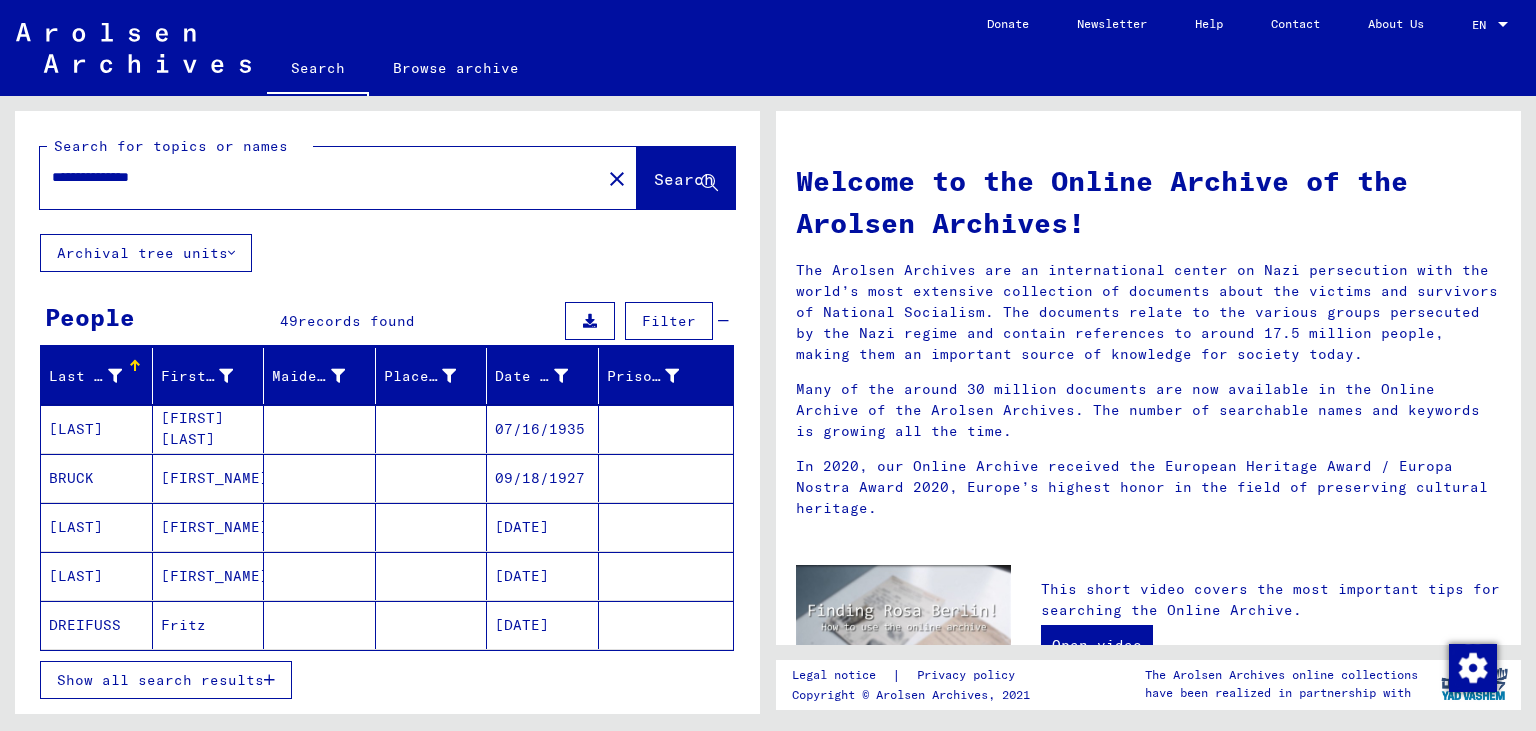 click on "**********" 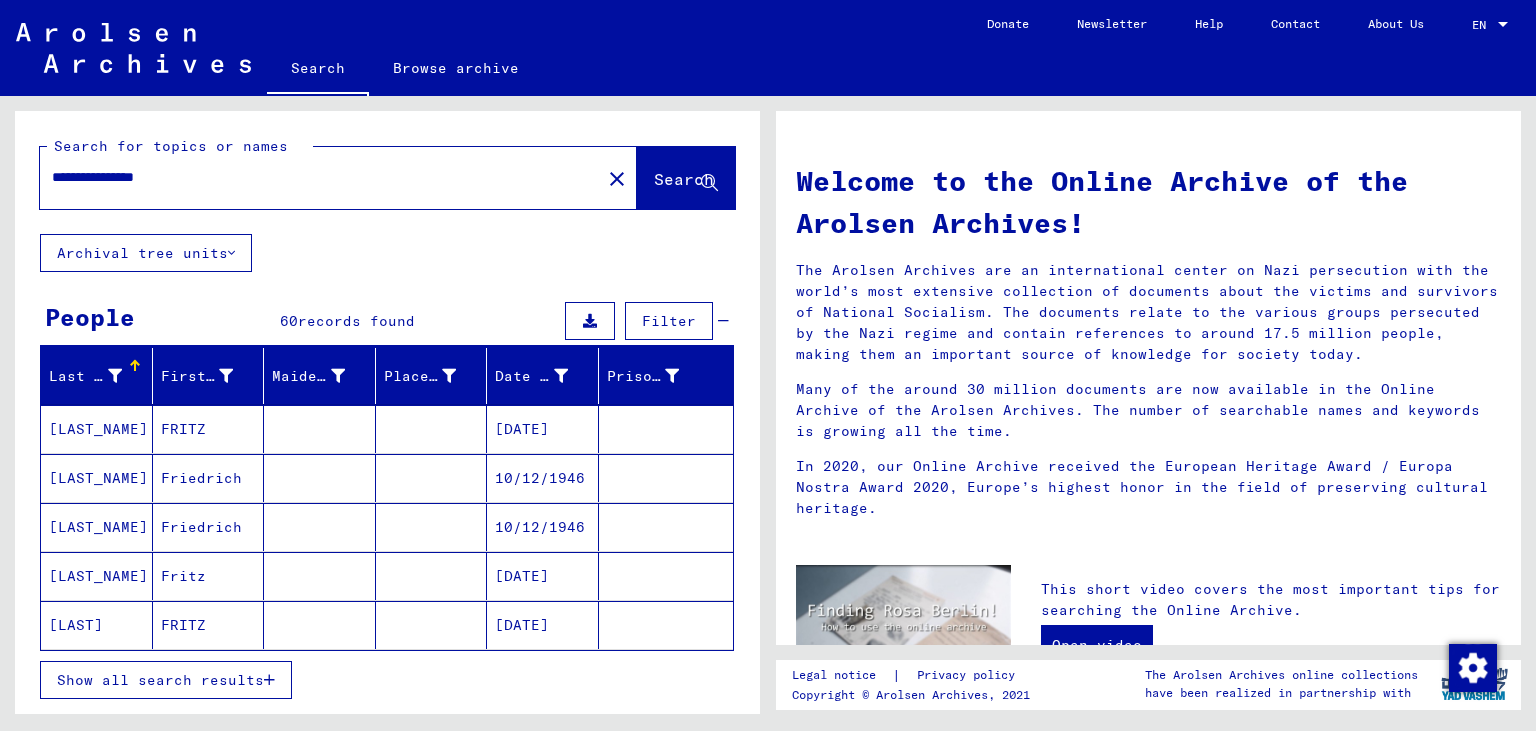 drag, startPoint x: 211, startPoint y: 183, endPoint x: 0, endPoint y: 138, distance: 215.74522 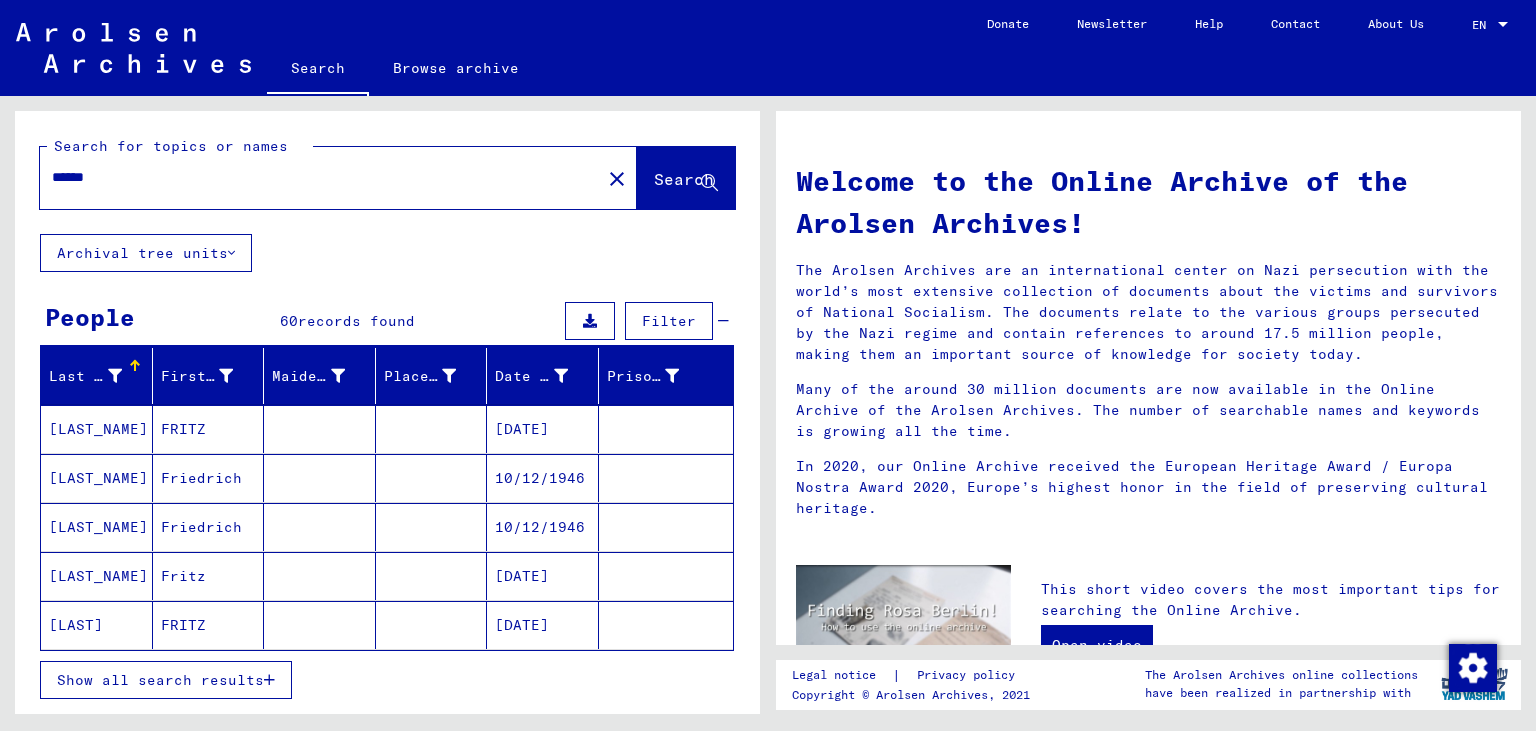paste on "*********" 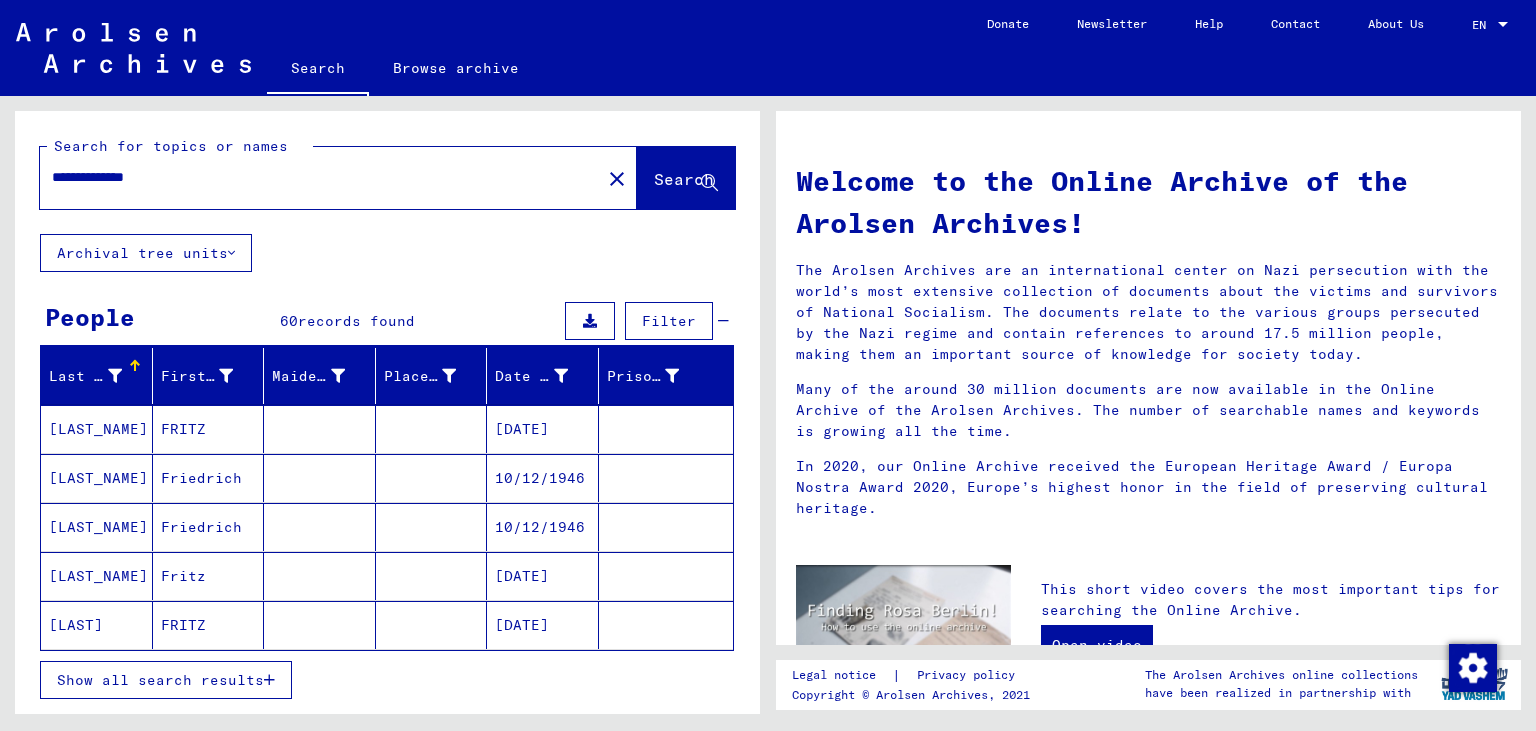 type on "**********" 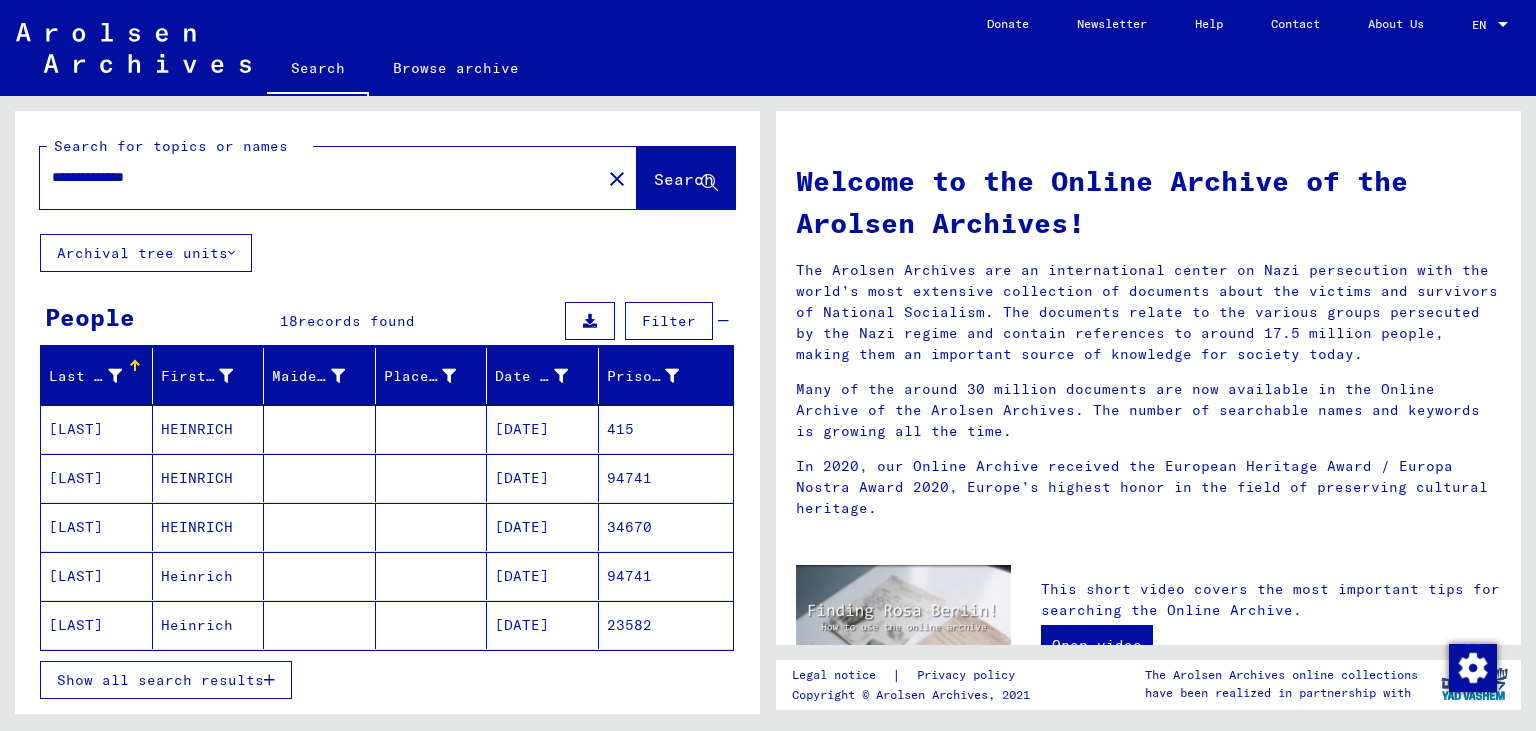 click on "[DATE]" at bounding box center (543, 576) 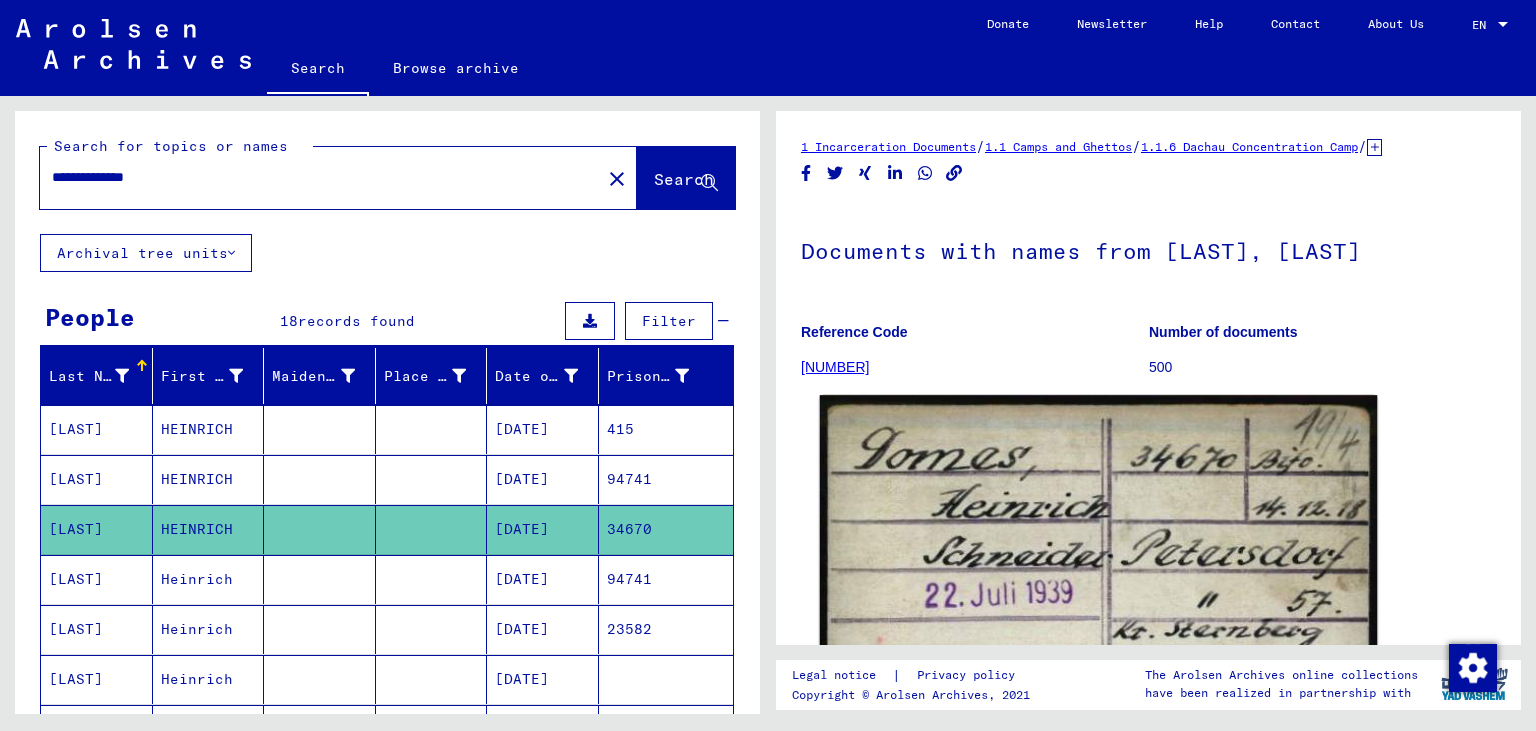 click 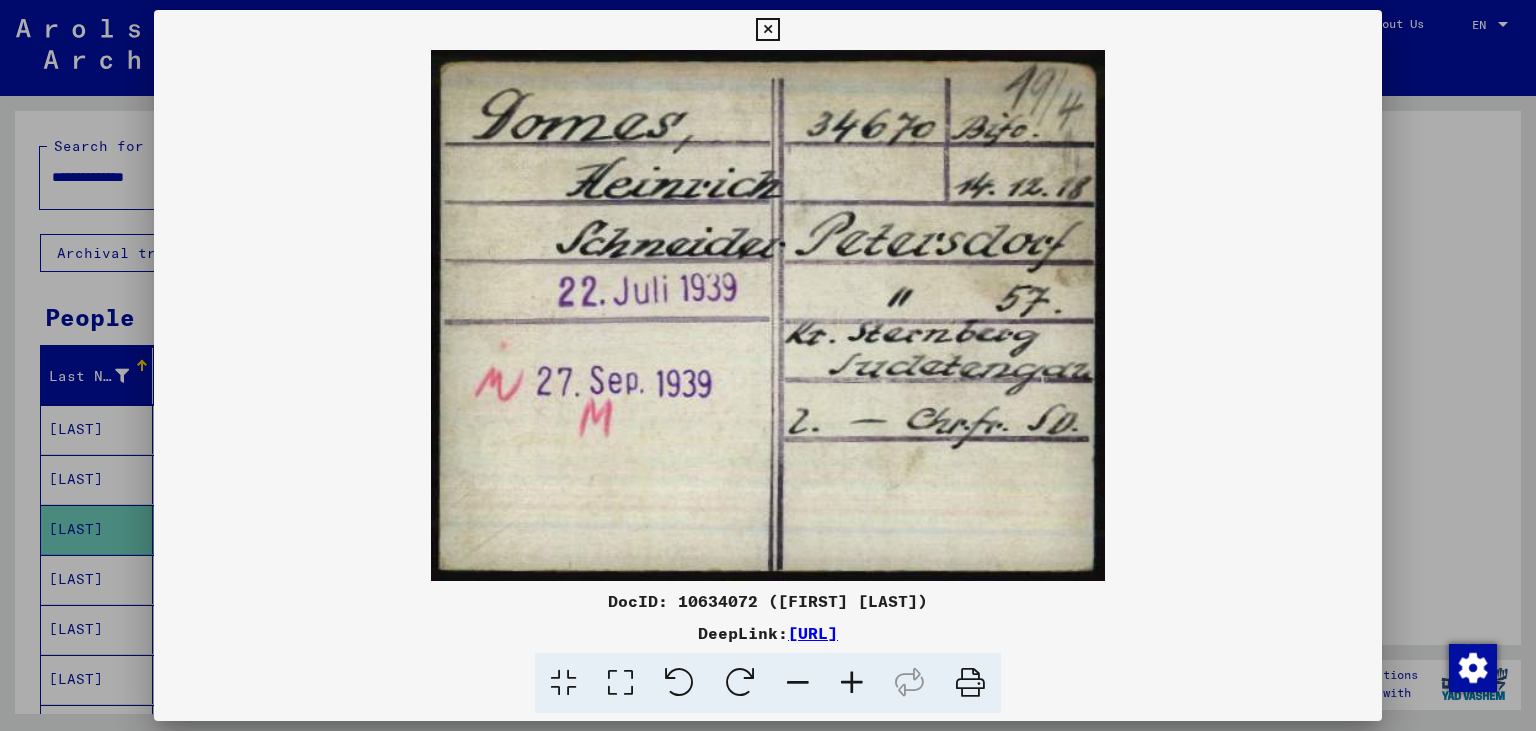 type 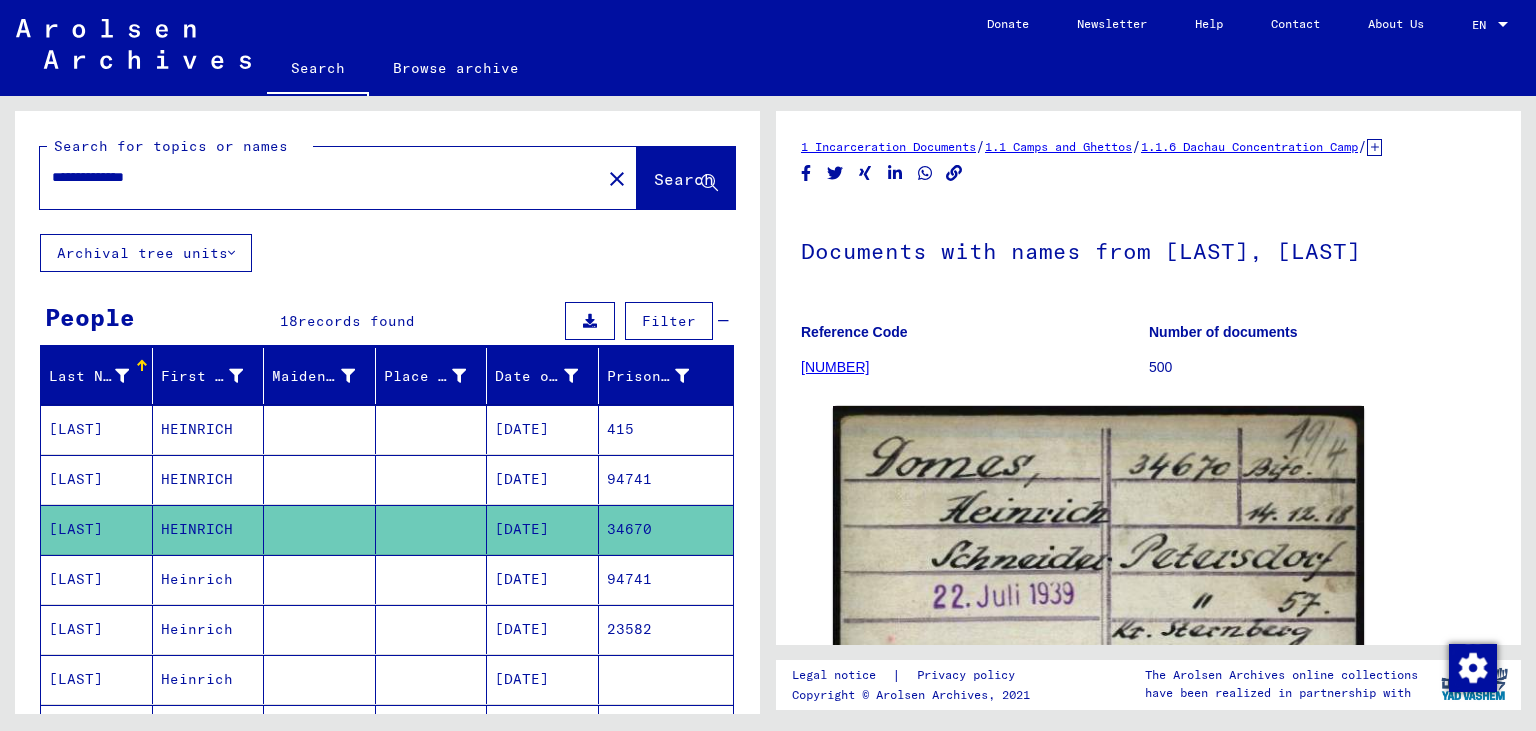 drag, startPoint x: 666, startPoint y: 530, endPoint x: 605, endPoint y: 531, distance: 61.008198 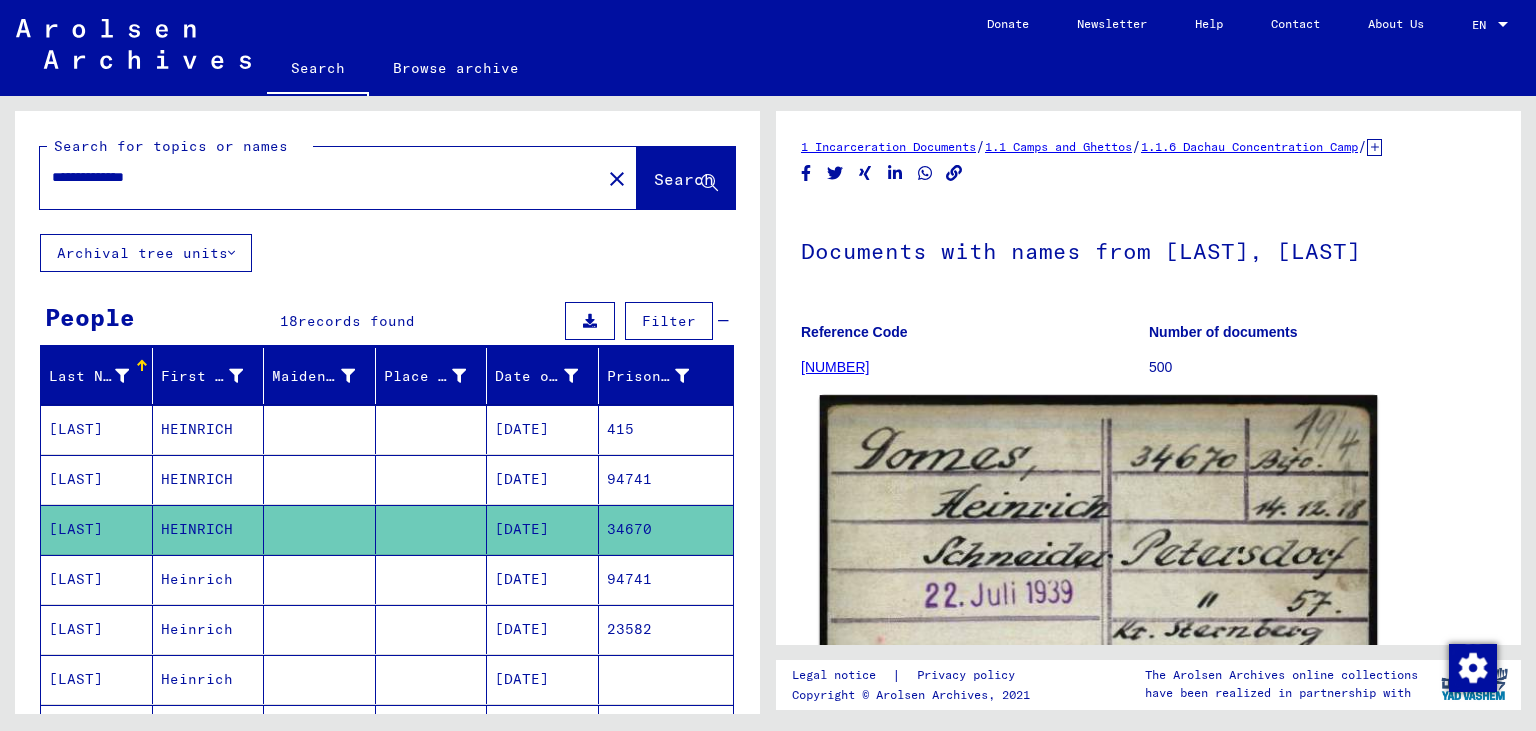click 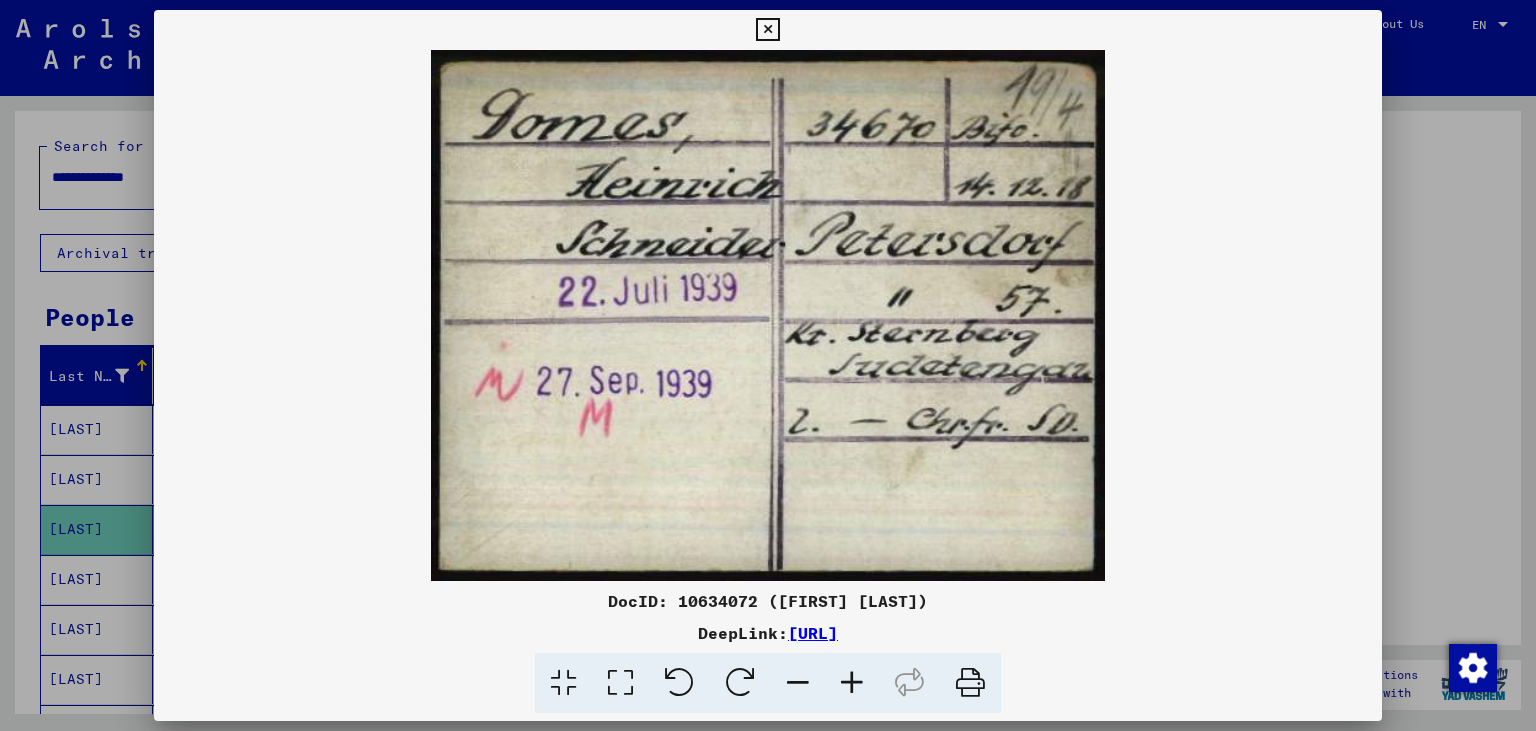 drag, startPoint x: 1146, startPoint y: 633, endPoint x: 518, endPoint y: 642, distance: 628.0645 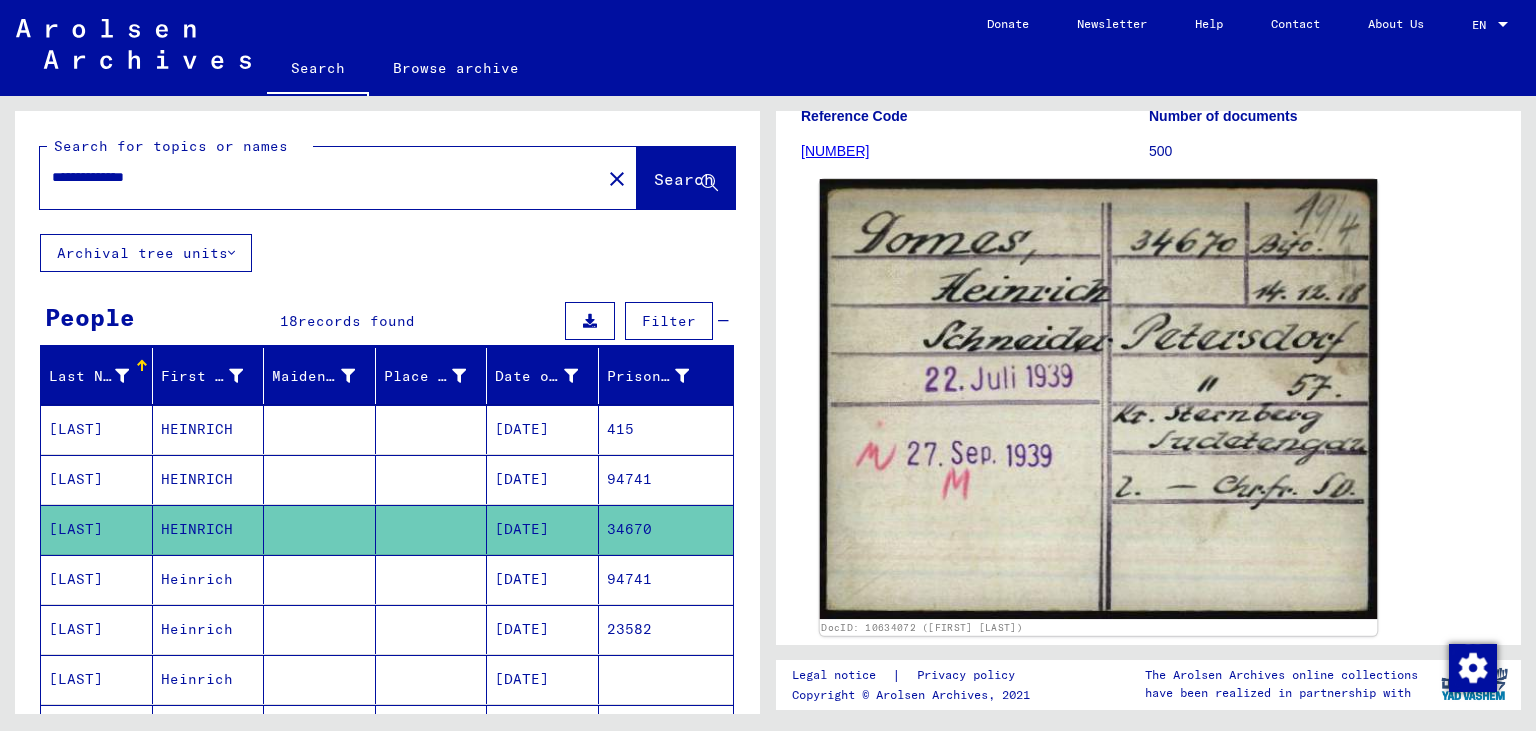 scroll, scrollTop: 220, scrollLeft: 0, axis: vertical 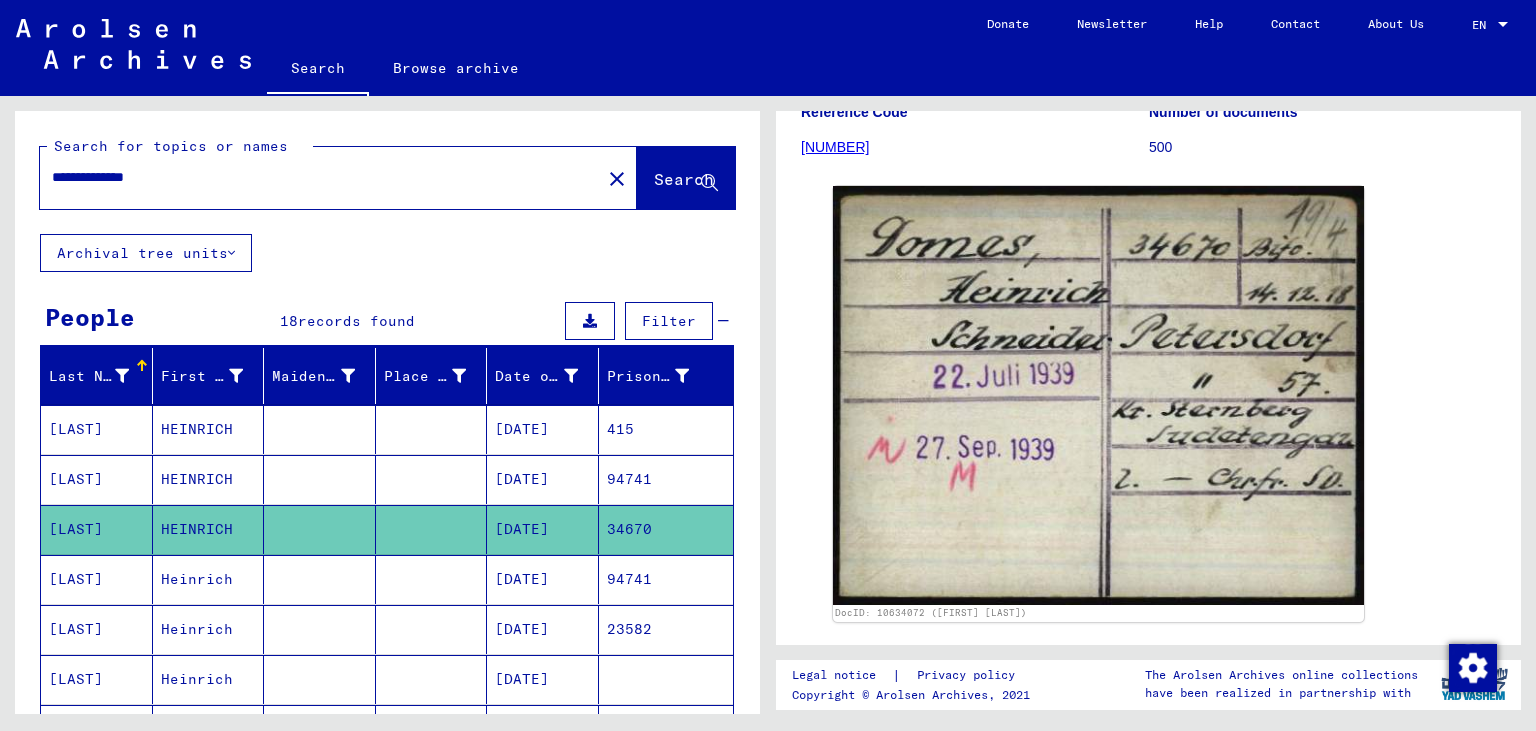 drag, startPoint x: 185, startPoint y: 174, endPoint x: 0, endPoint y: 134, distance: 189.27493 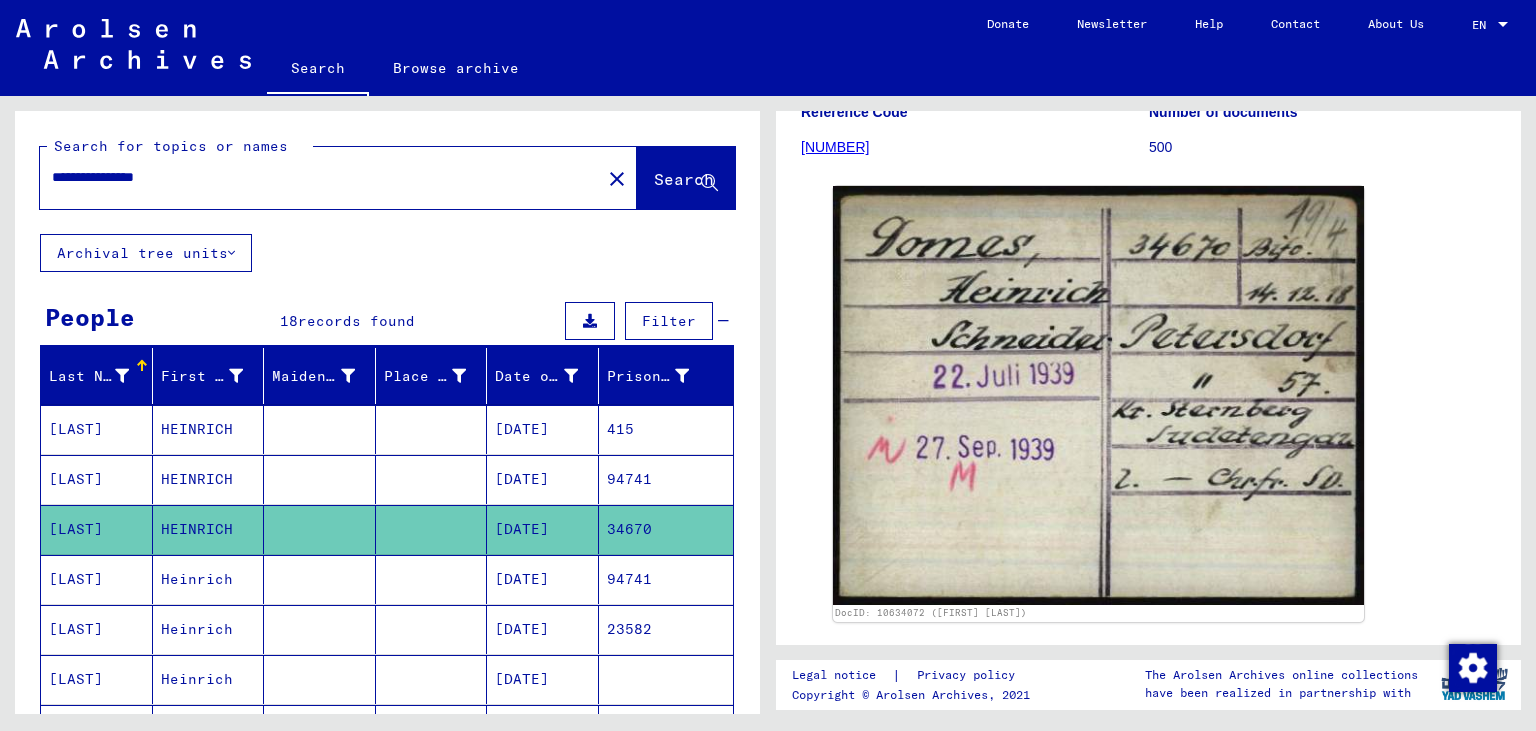 scroll, scrollTop: 0, scrollLeft: 0, axis: both 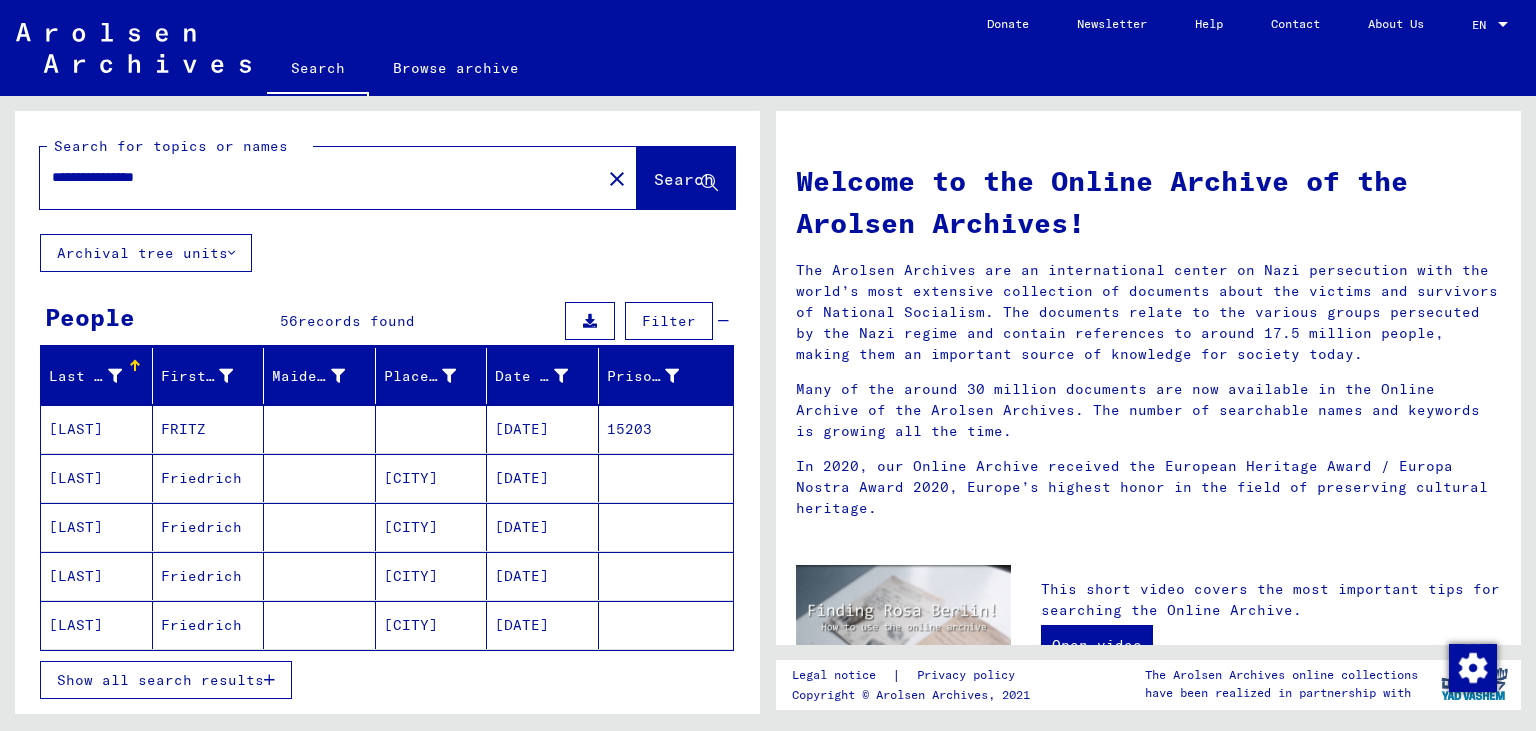 drag, startPoint x: 230, startPoint y: 184, endPoint x: 0, endPoint y: 176, distance: 230.13908 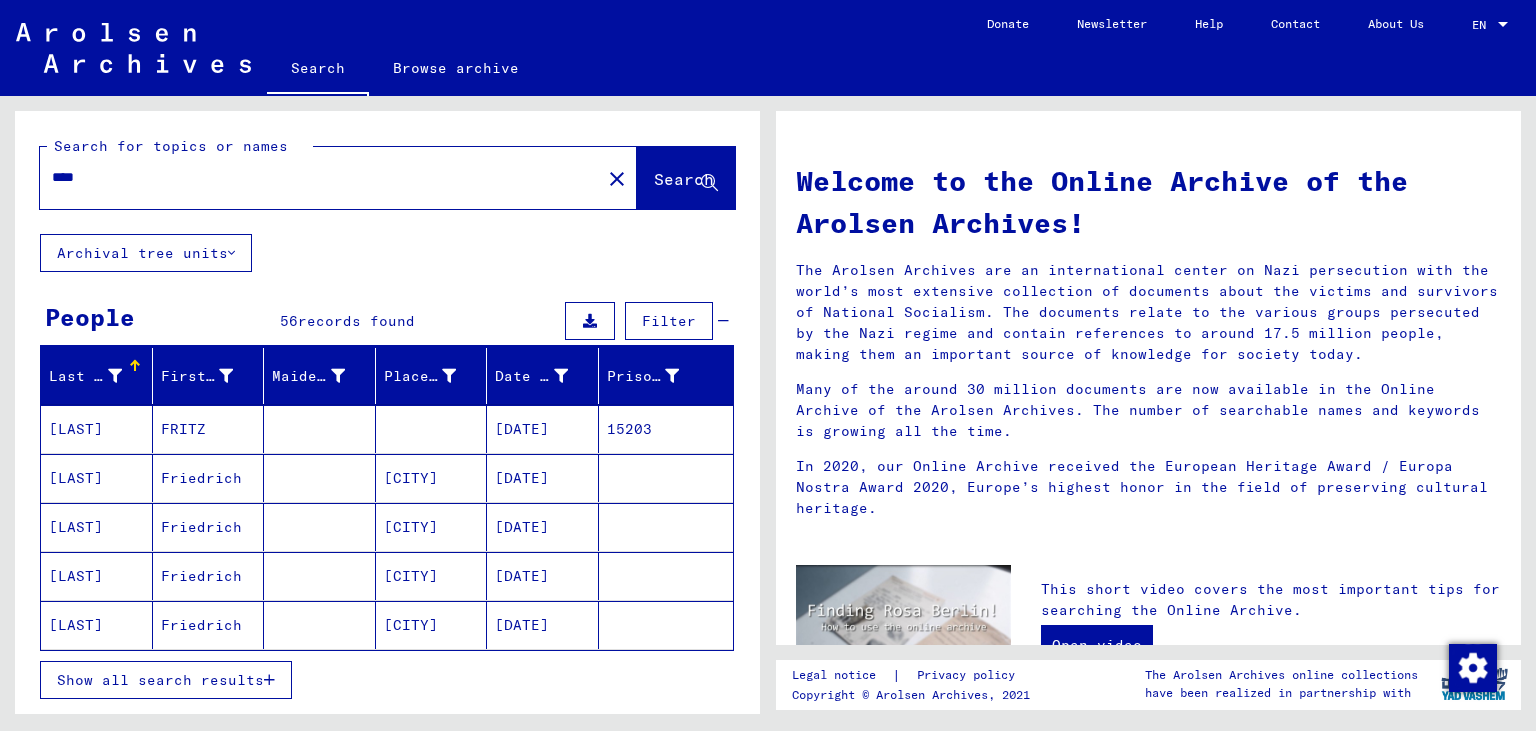 click on "****" 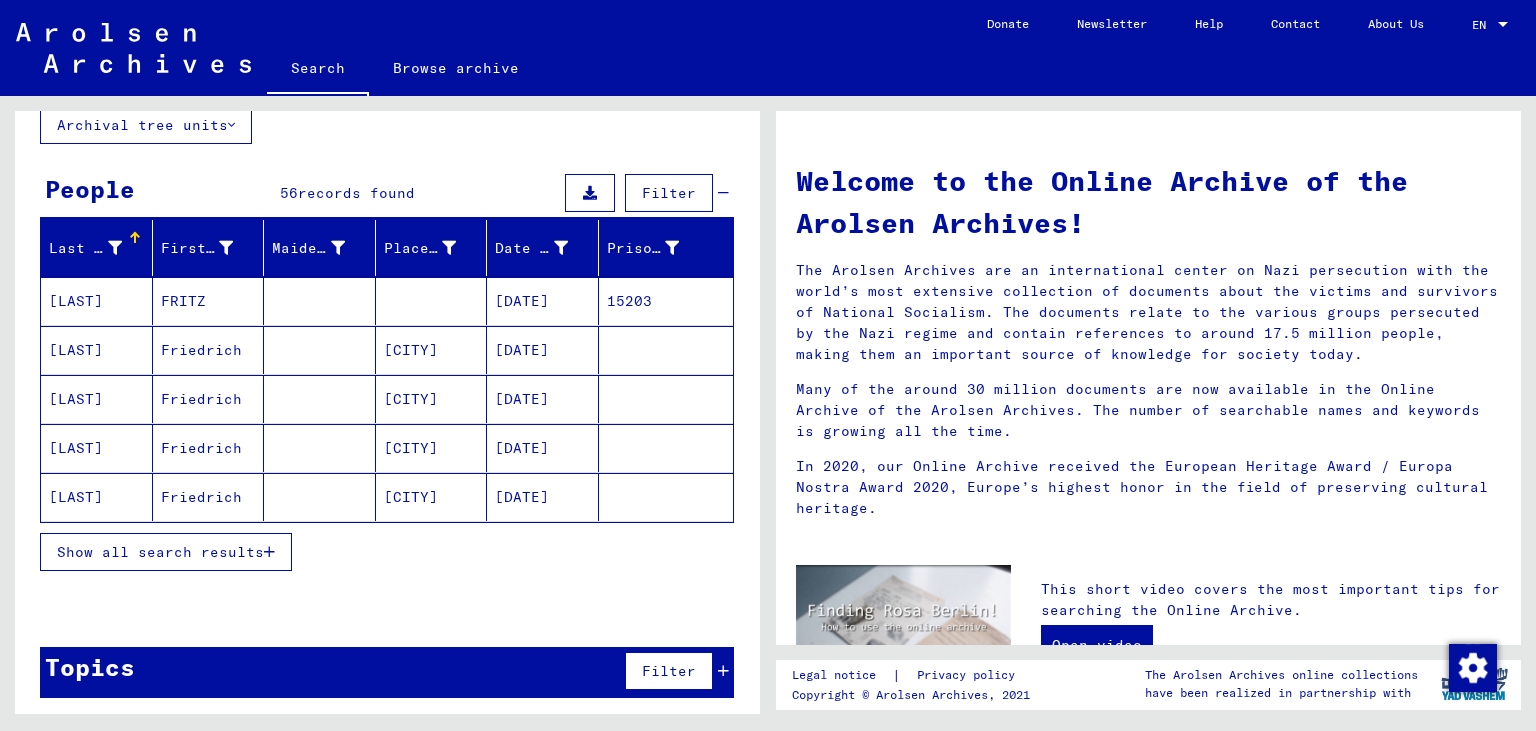 scroll, scrollTop: 0, scrollLeft: 0, axis: both 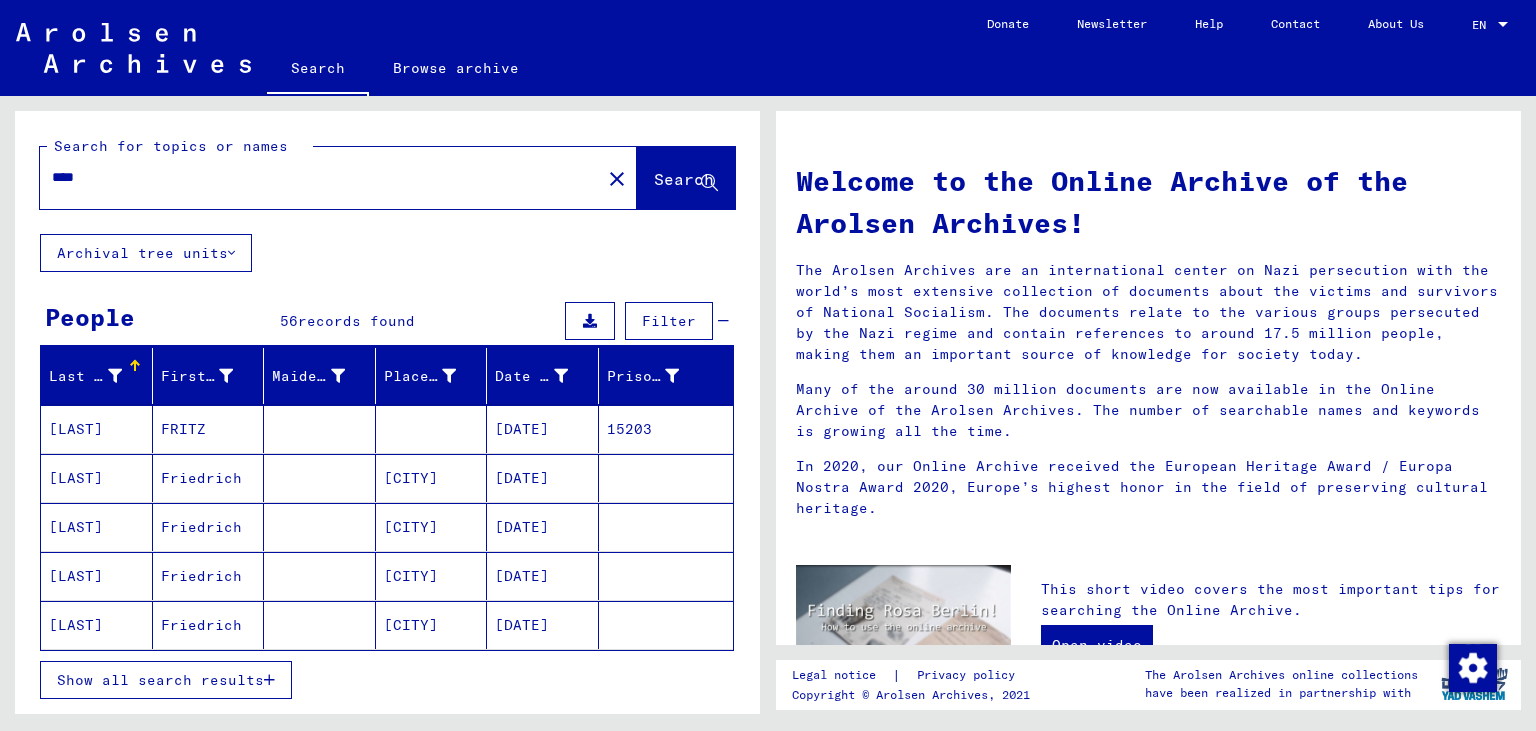 click on "****" at bounding box center (314, 177) 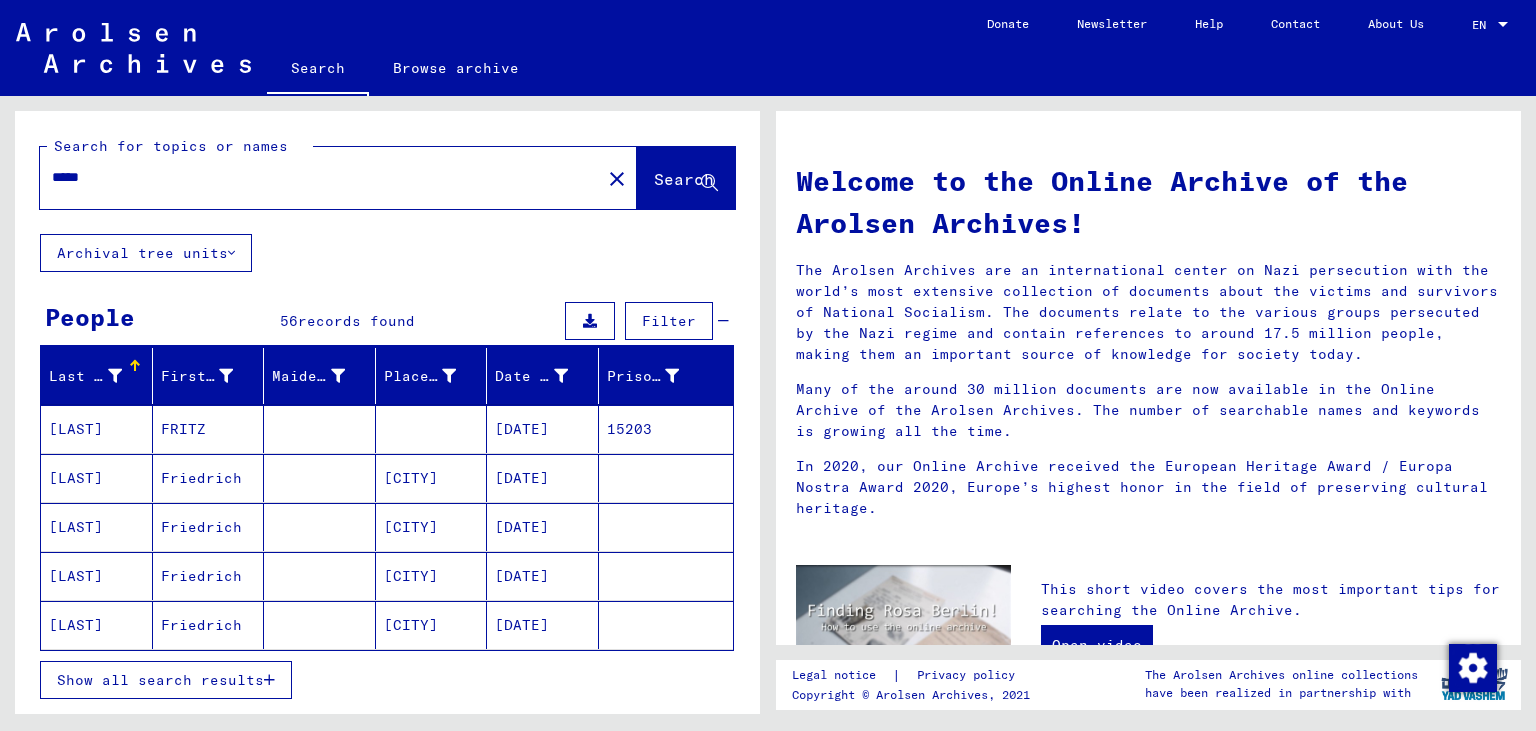 paste on "**********" 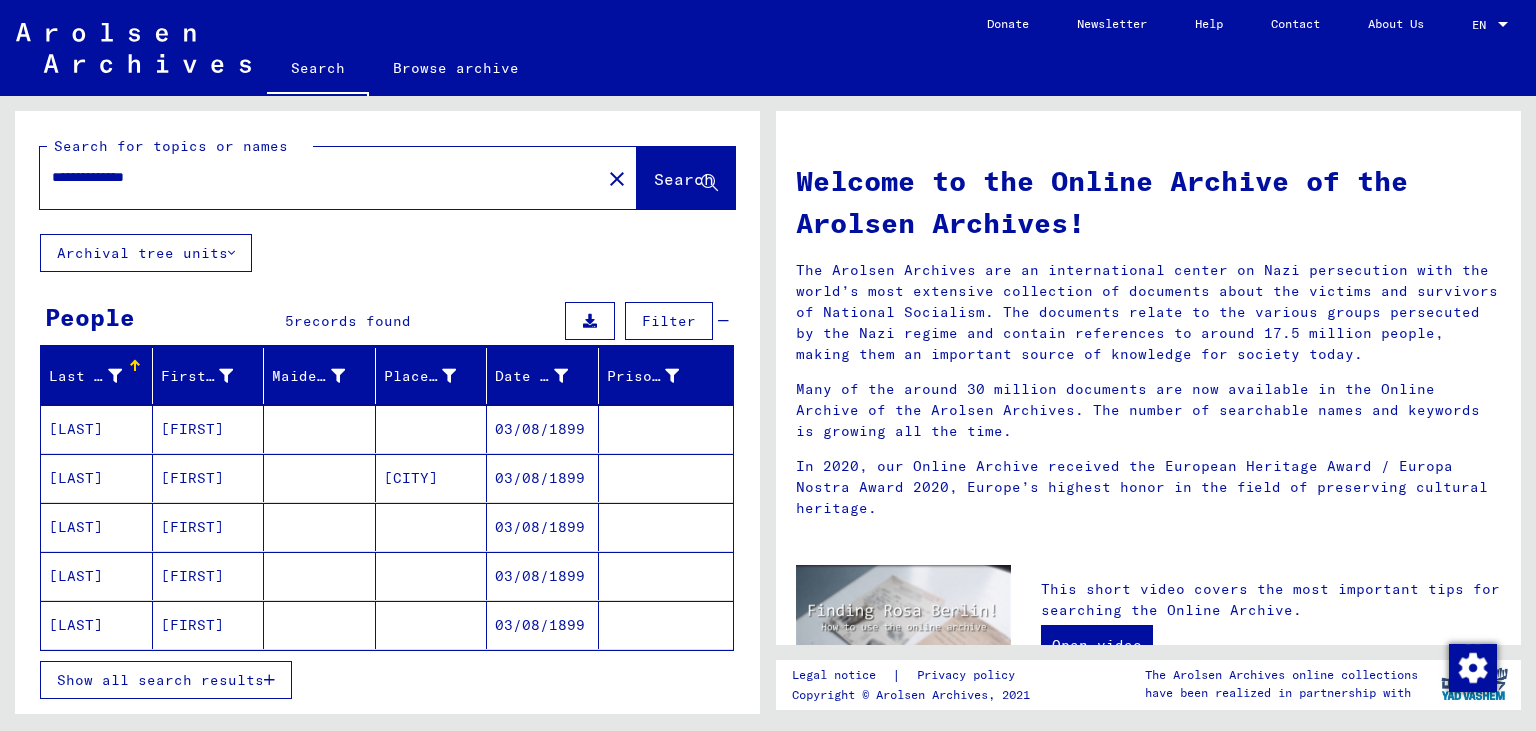 click on "03/08/1899" at bounding box center (543, 478) 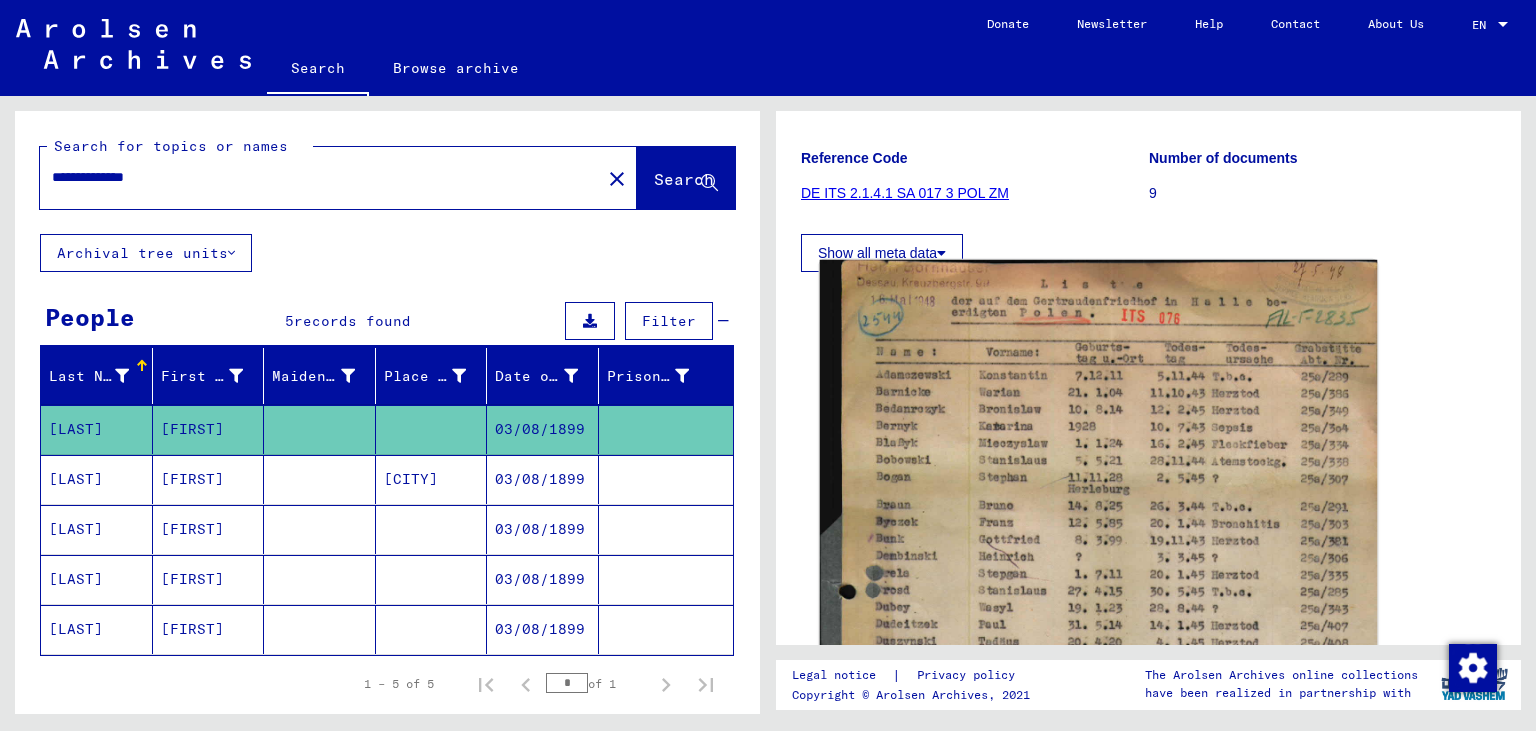 scroll, scrollTop: 220, scrollLeft: 0, axis: vertical 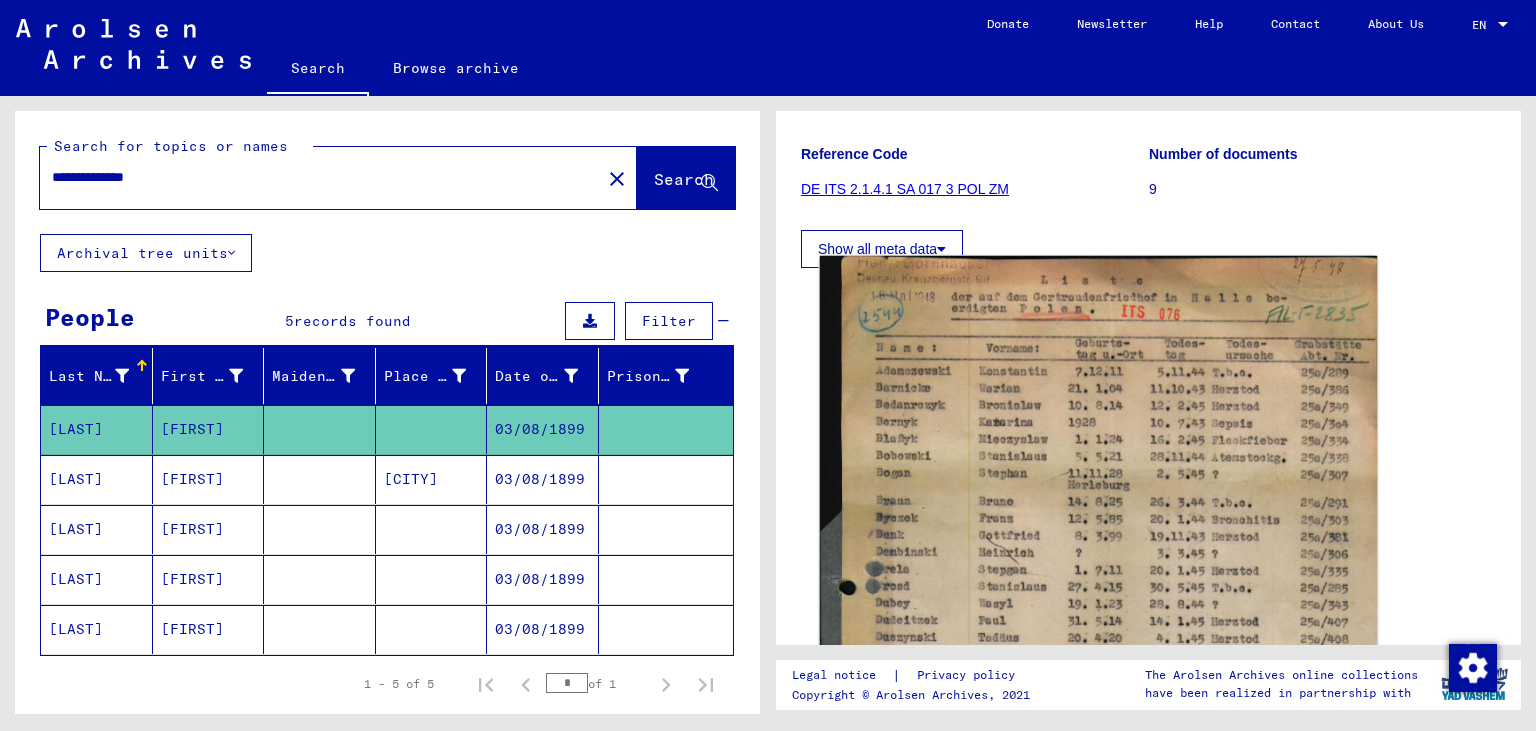 click 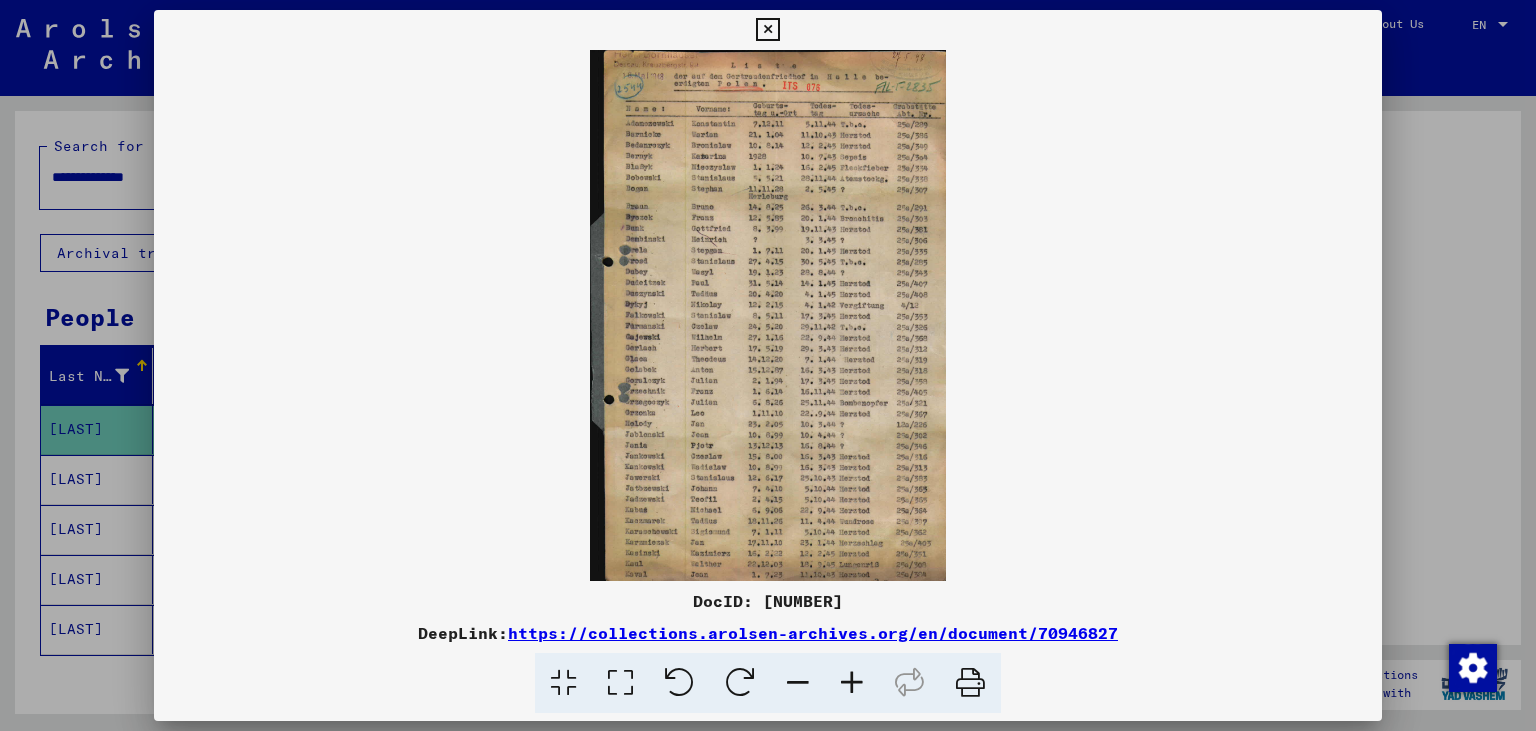 click at bounding box center (852, 683) 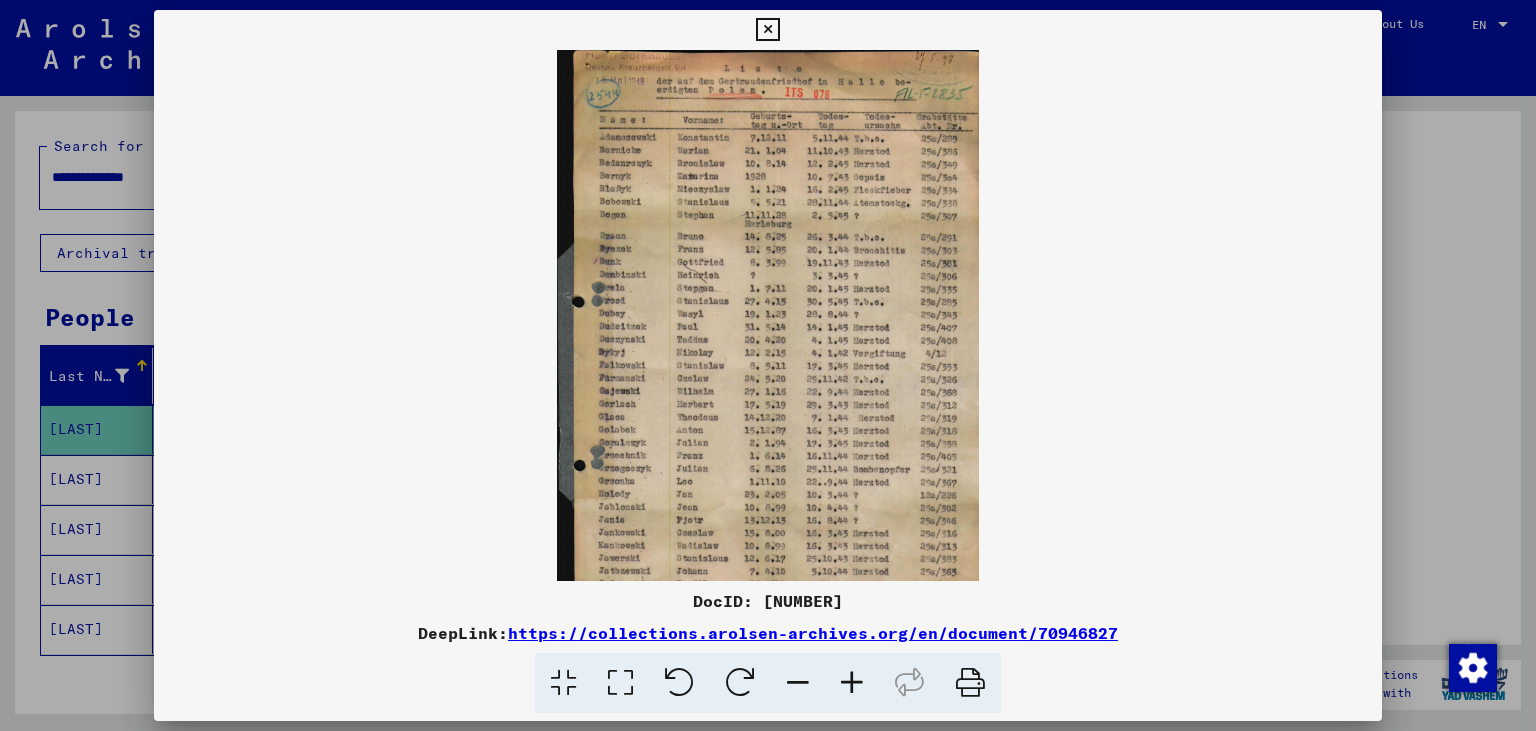 click at bounding box center (852, 683) 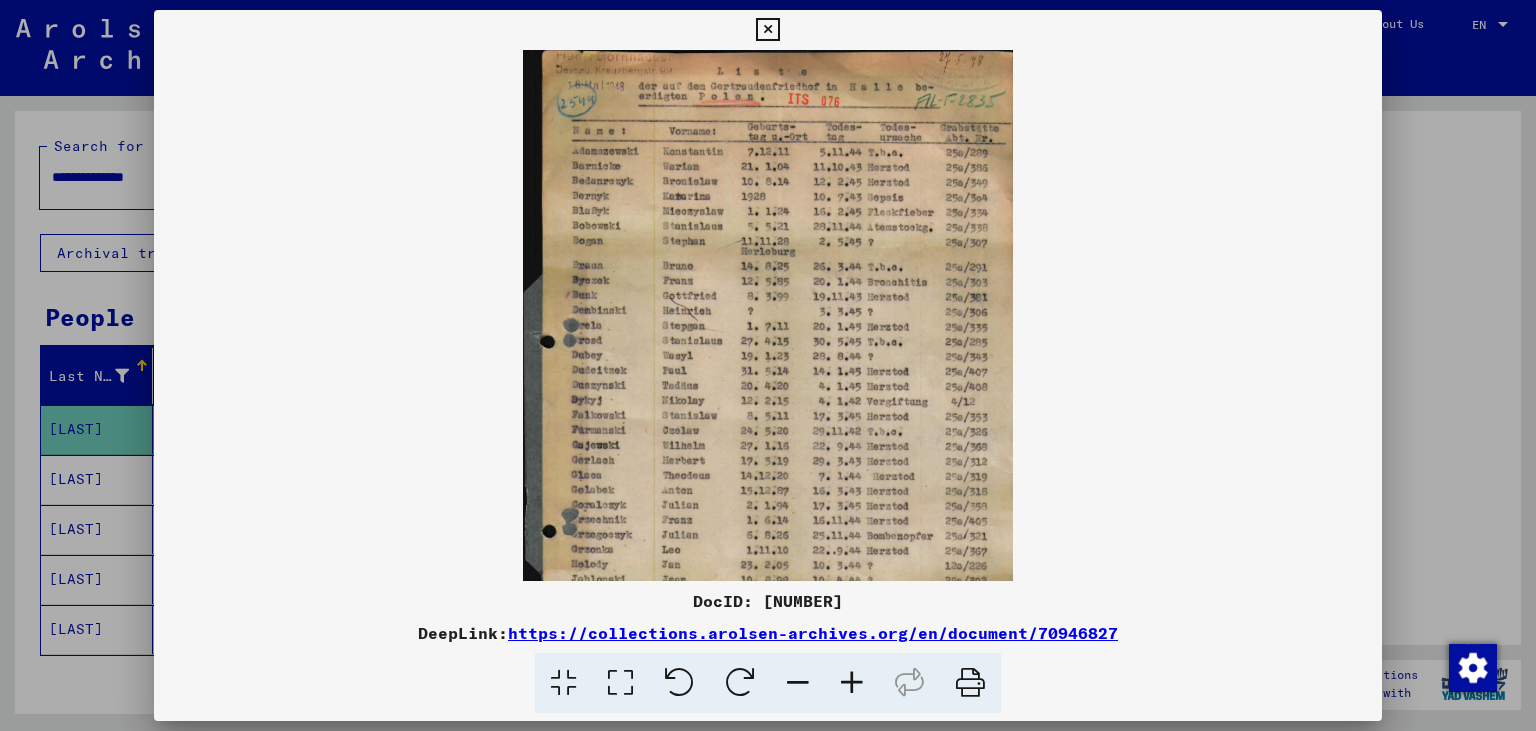 click at bounding box center (852, 683) 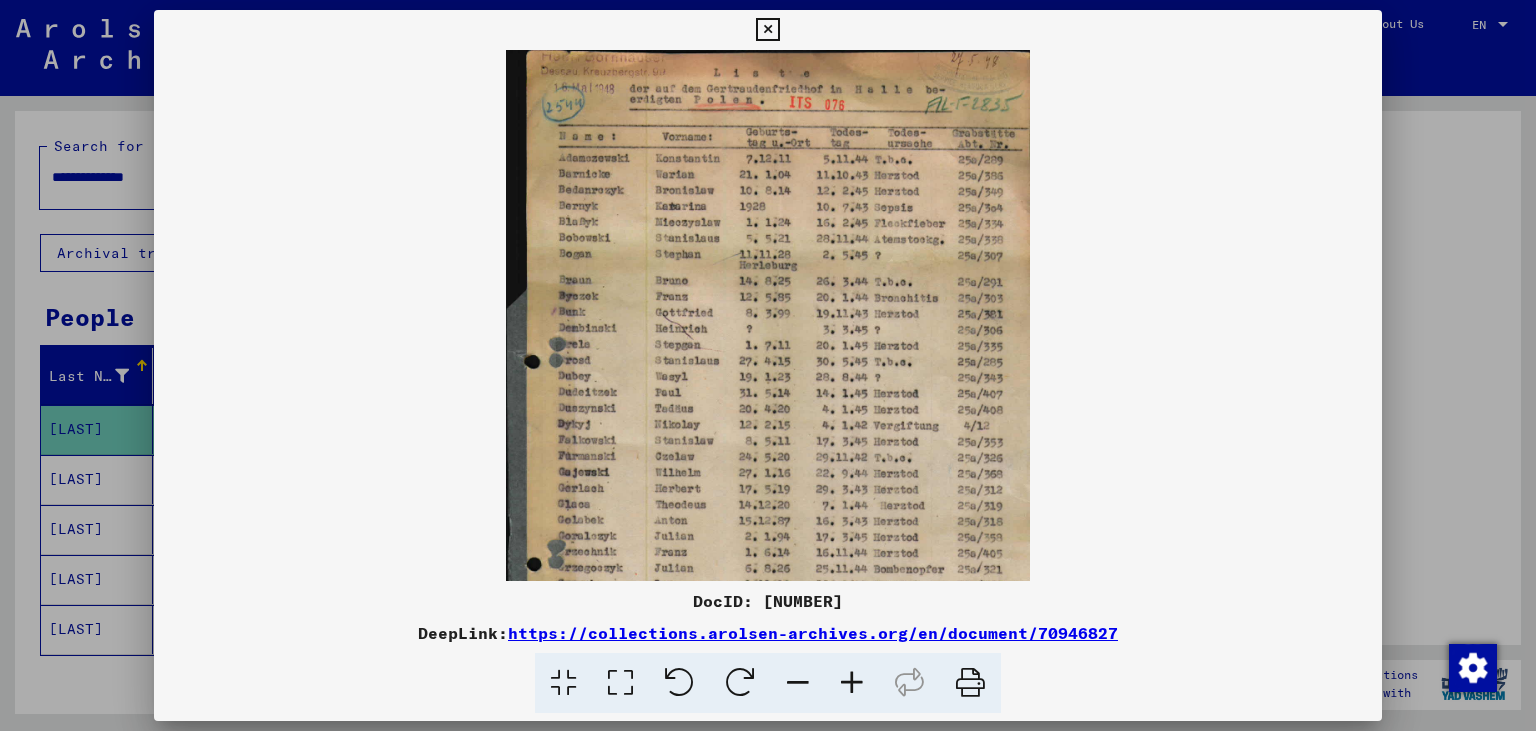 click at bounding box center (852, 683) 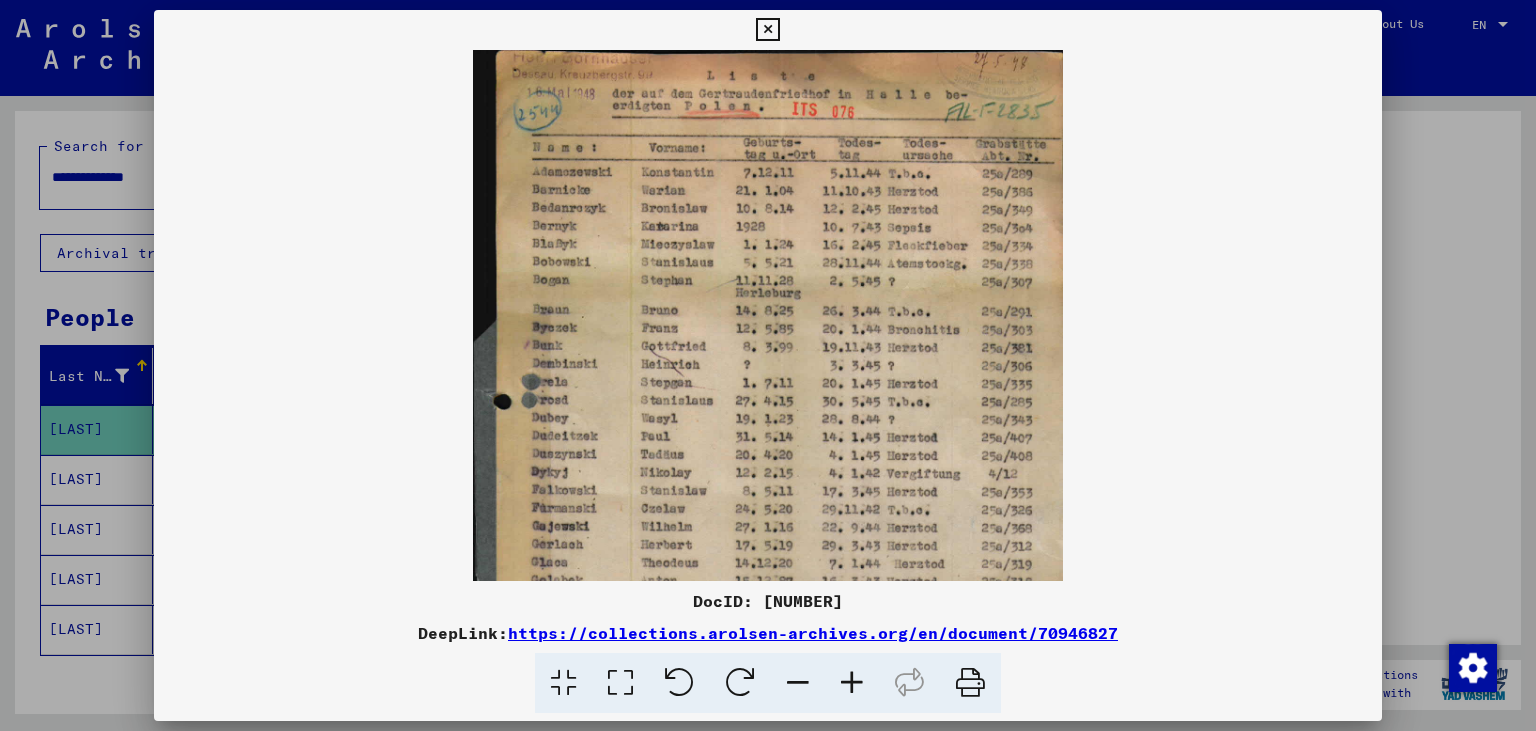 click at bounding box center (852, 683) 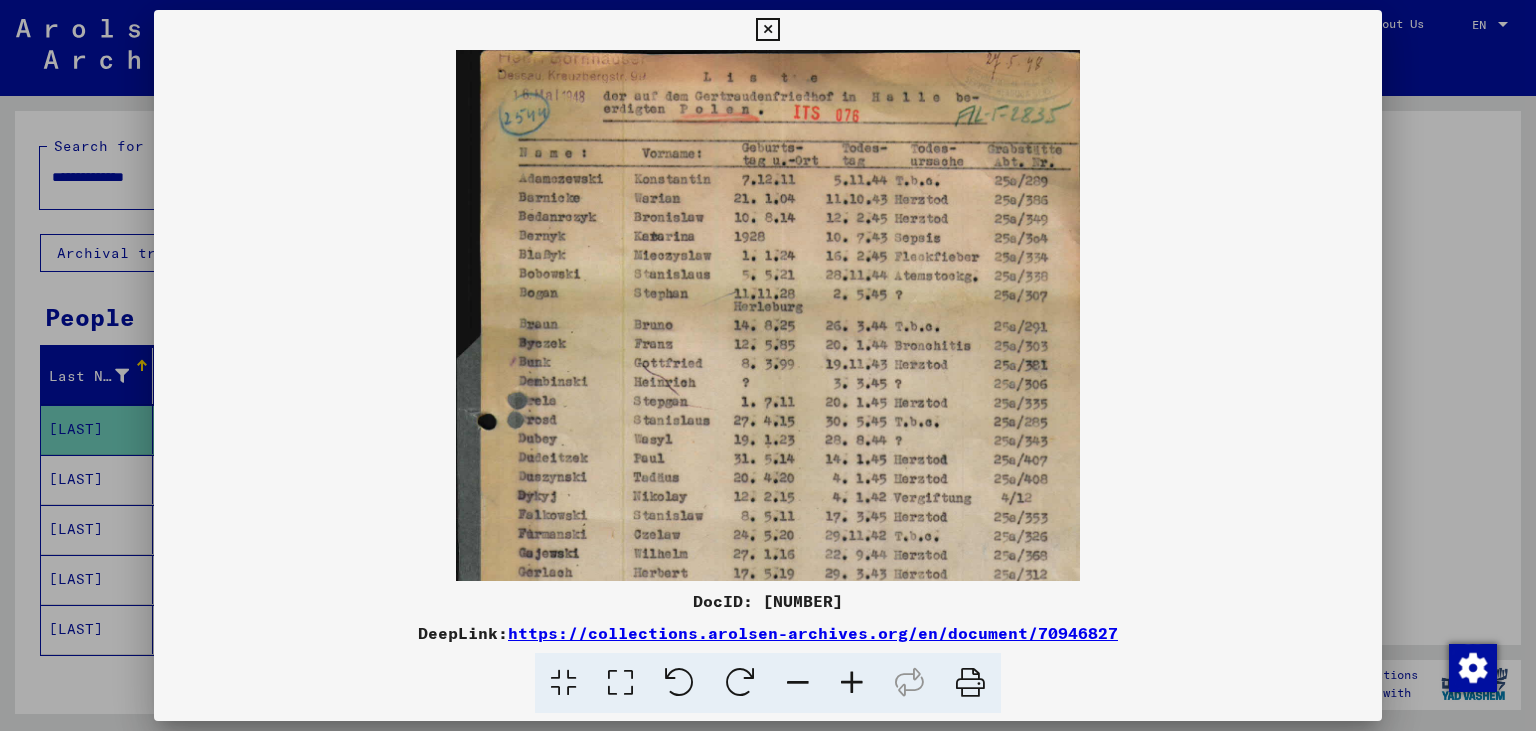 click at bounding box center (852, 683) 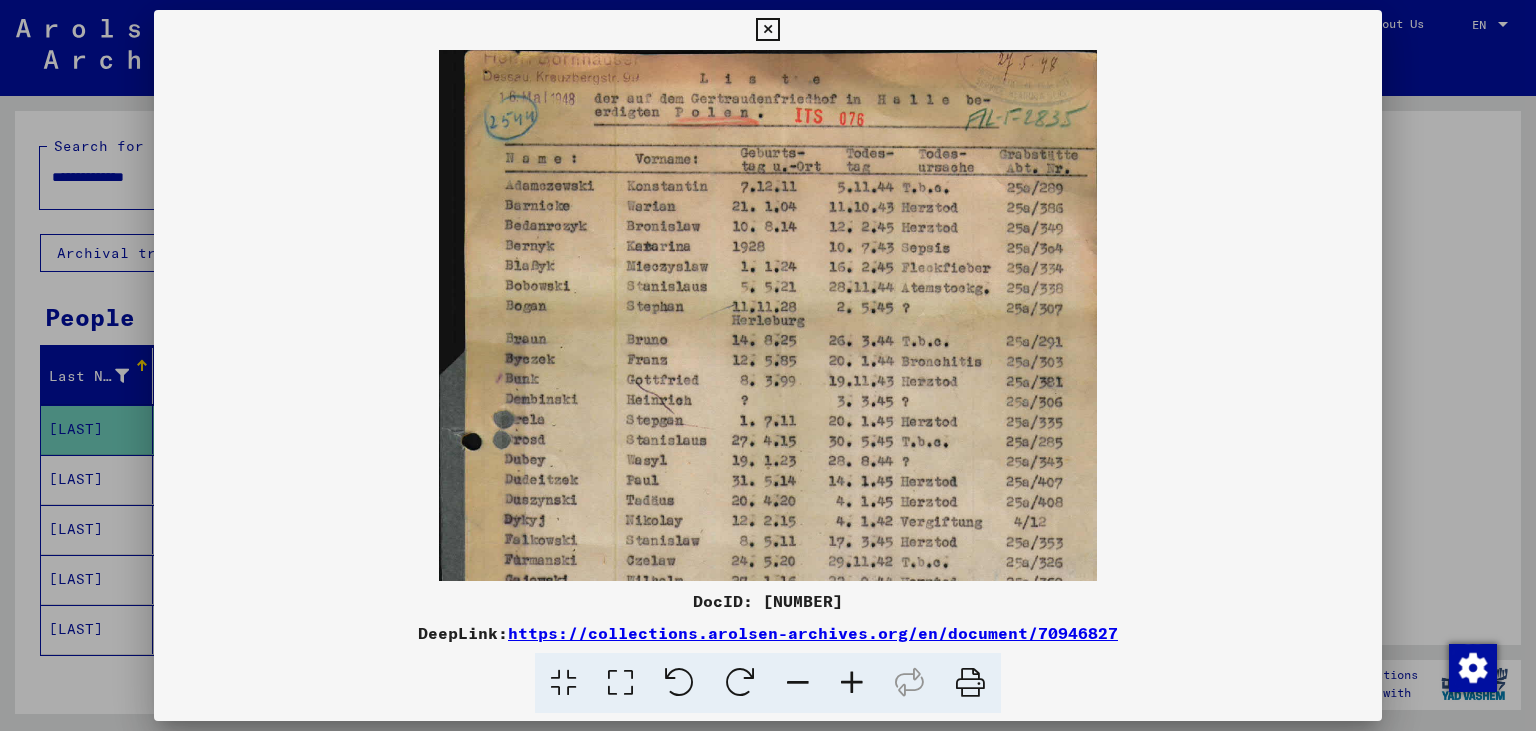 click at bounding box center (852, 683) 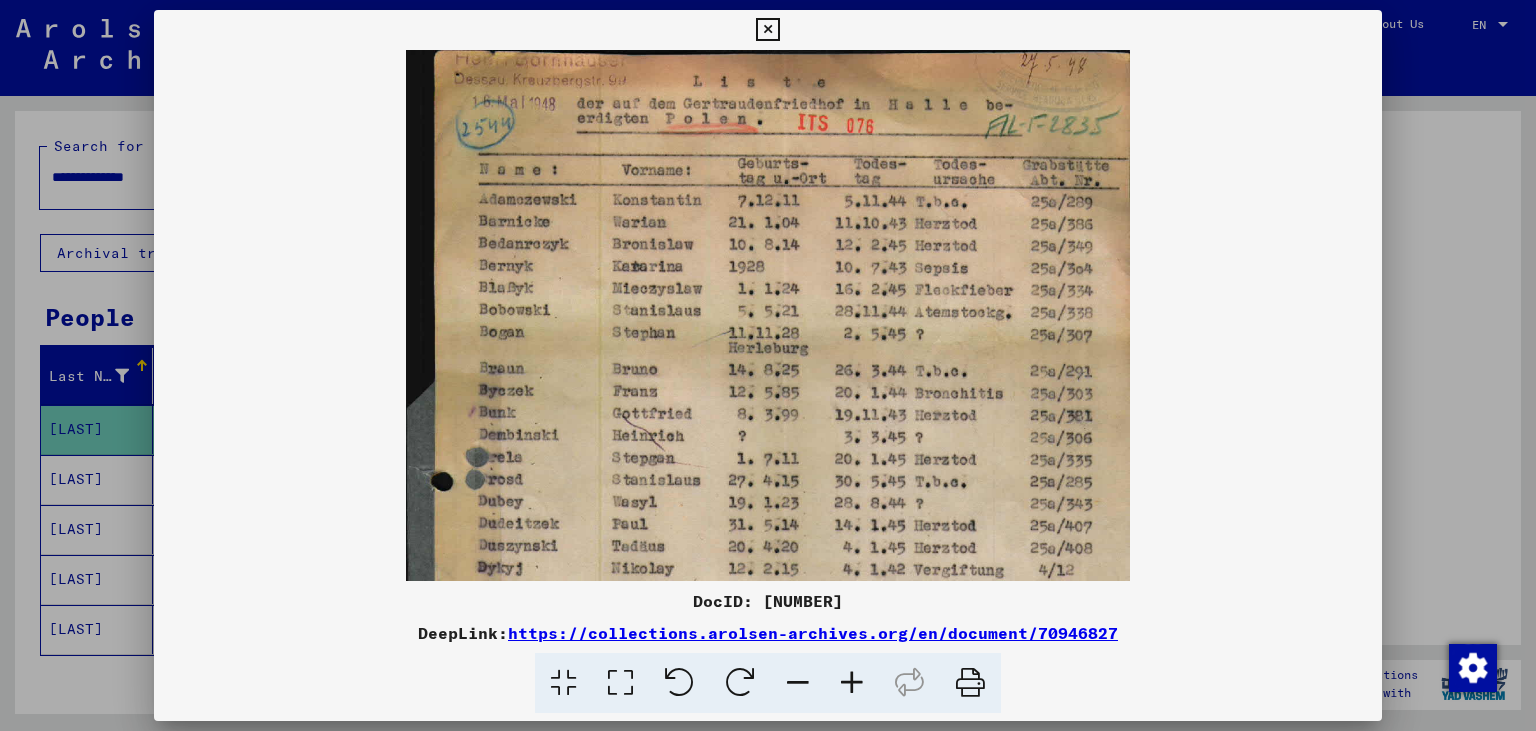 click at bounding box center [852, 683] 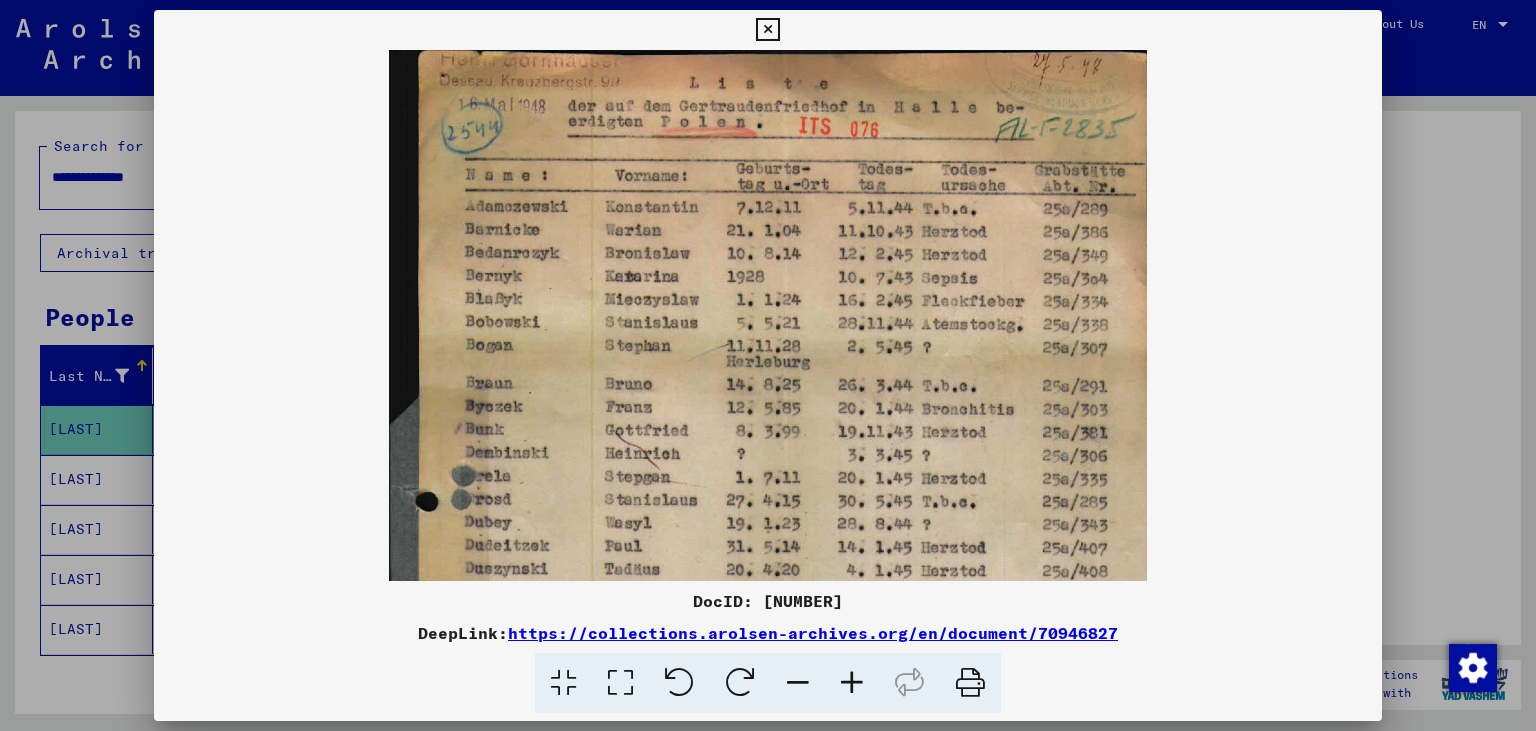 click at bounding box center (852, 683) 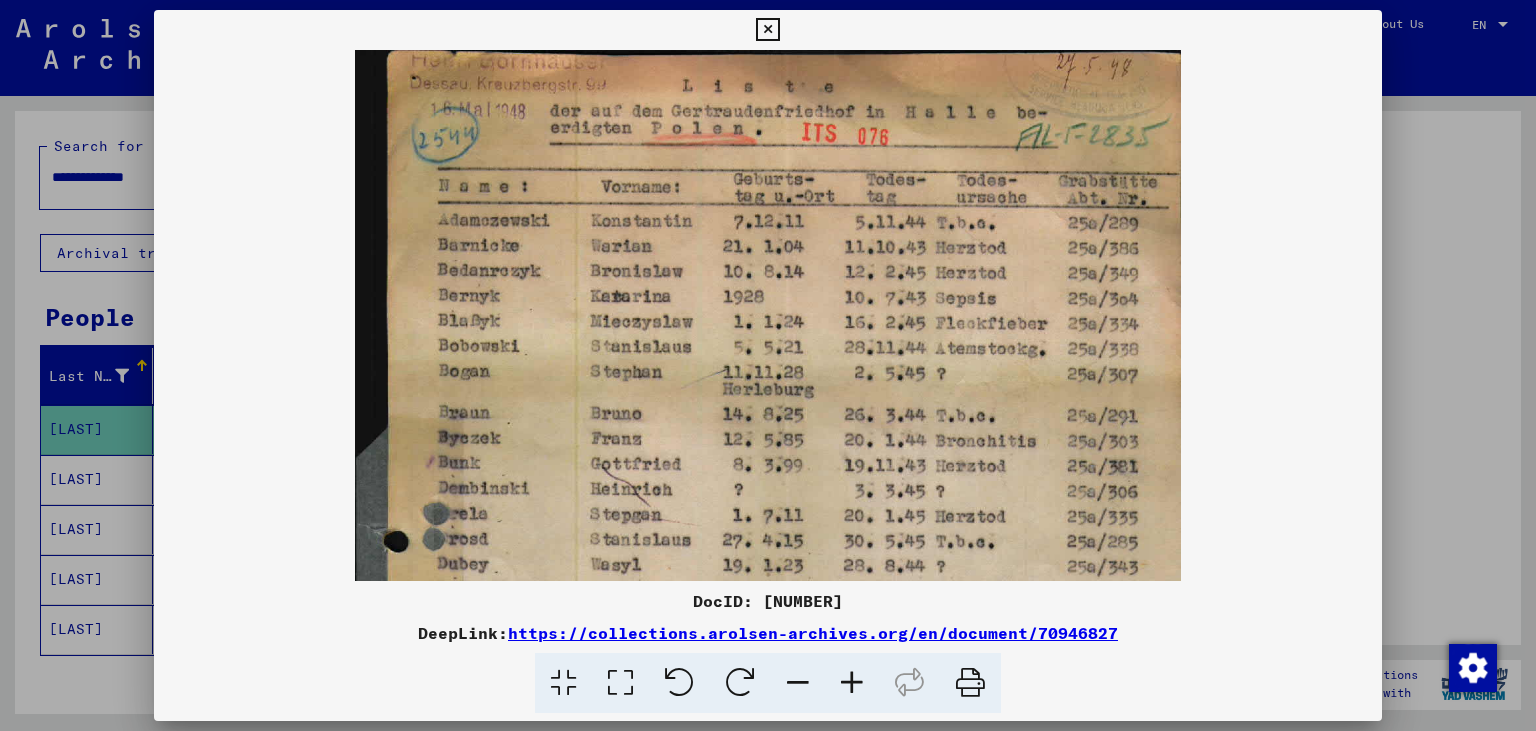click at bounding box center (852, 683) 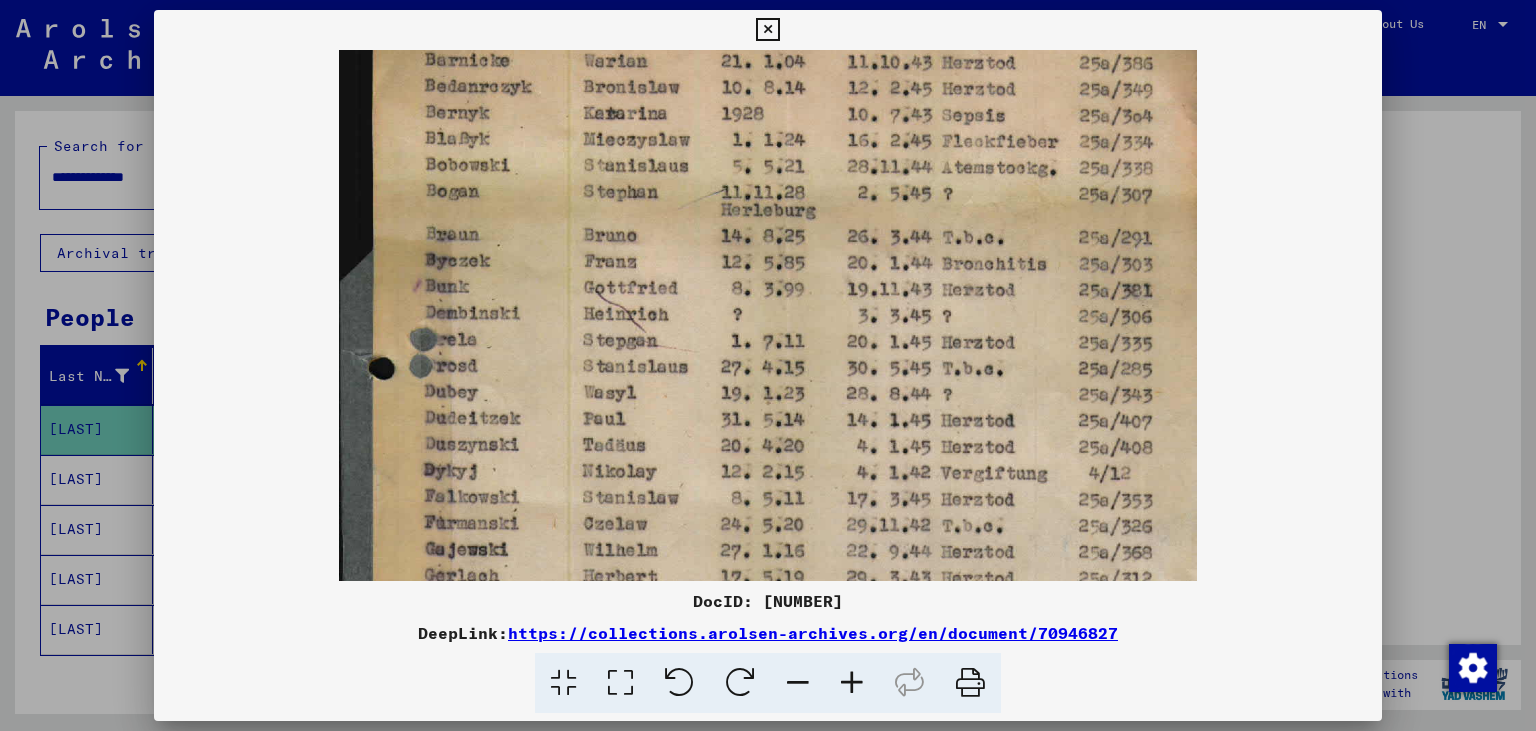 drag, startPoint x: 767, startPoint y: 468, endPoint x: 775, endPoint y: 278, distance: 190.16835 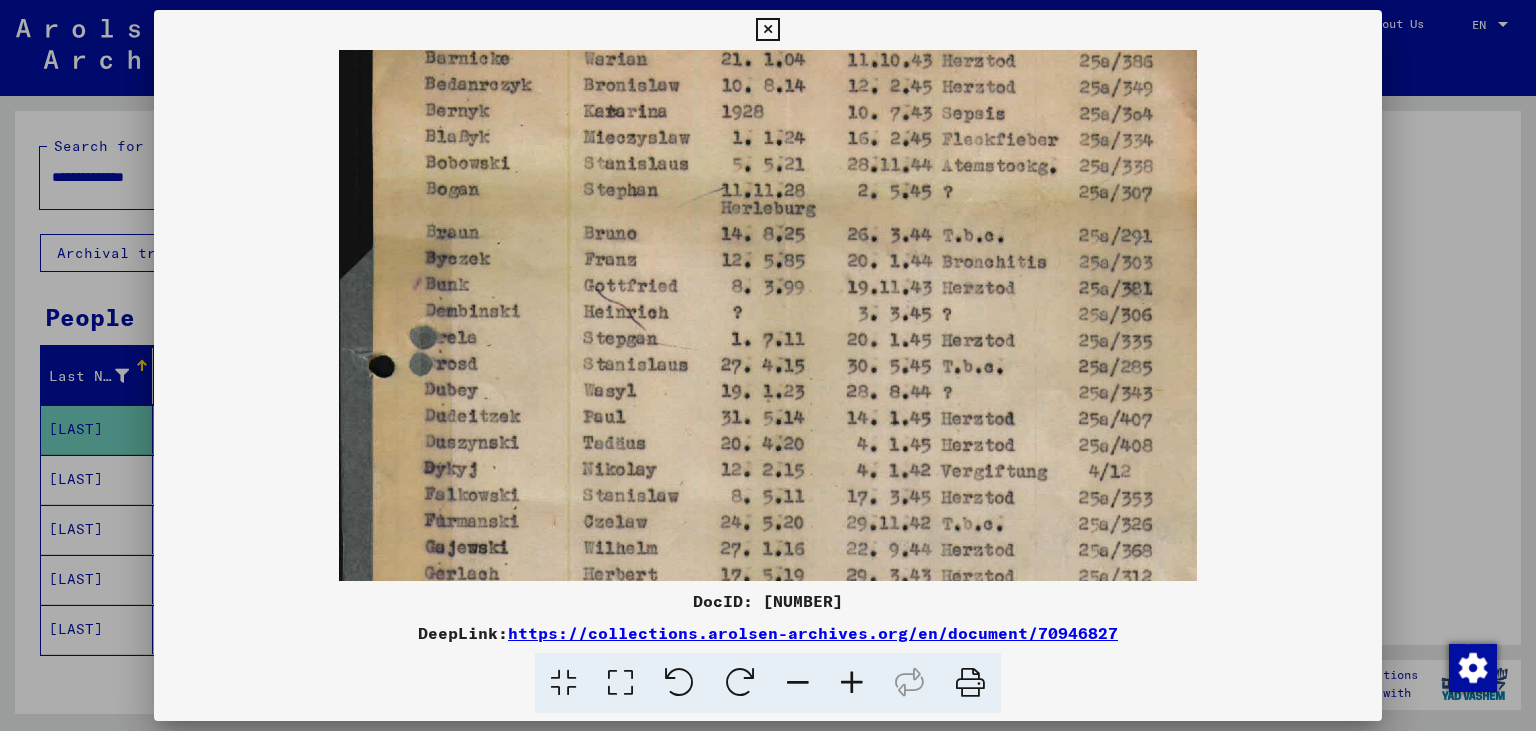 click at bounding box center (767, 30) 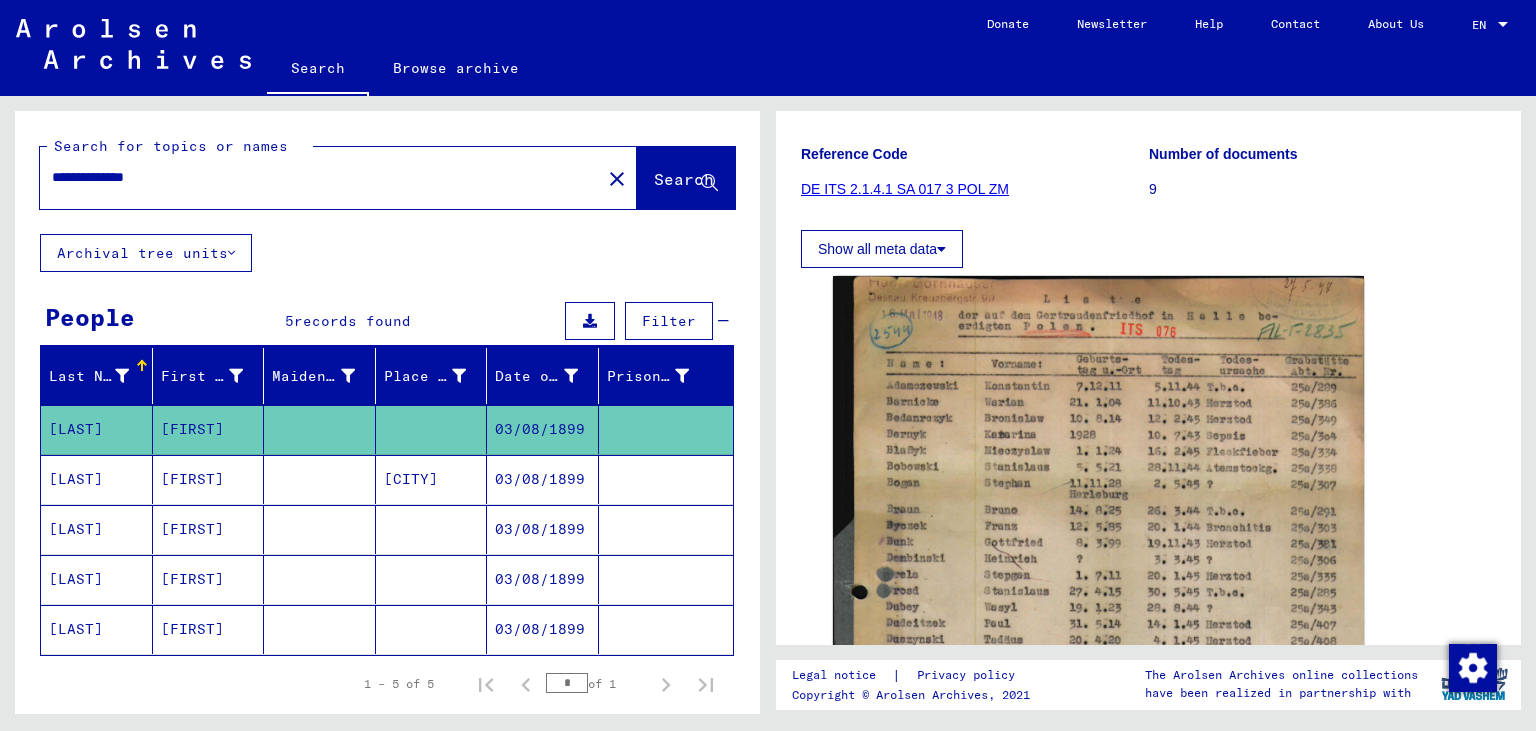 click on "03/08/1899" at bounding box center (543, 529) 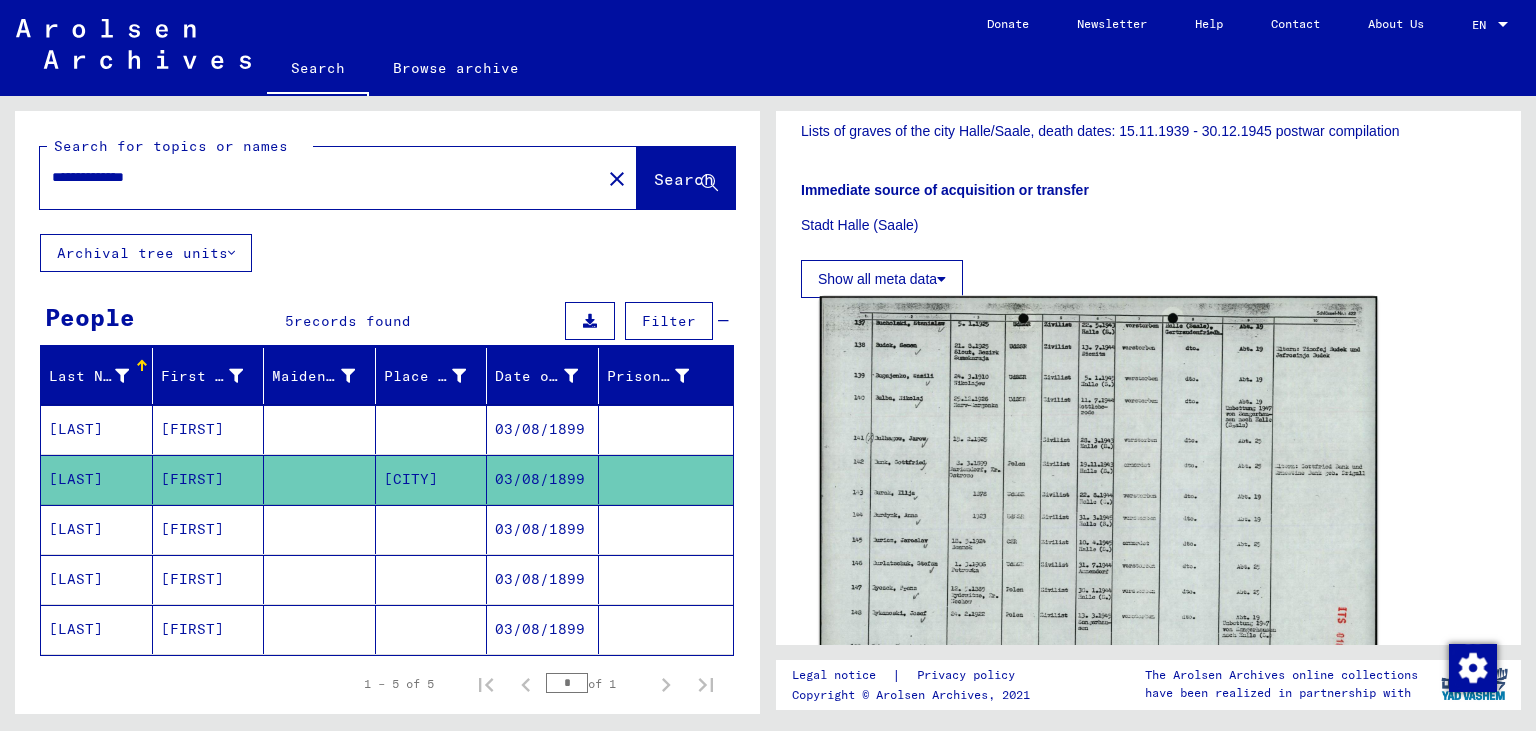 scroll, scrollTop: 552, scrollLeft: 0, axis: vertical 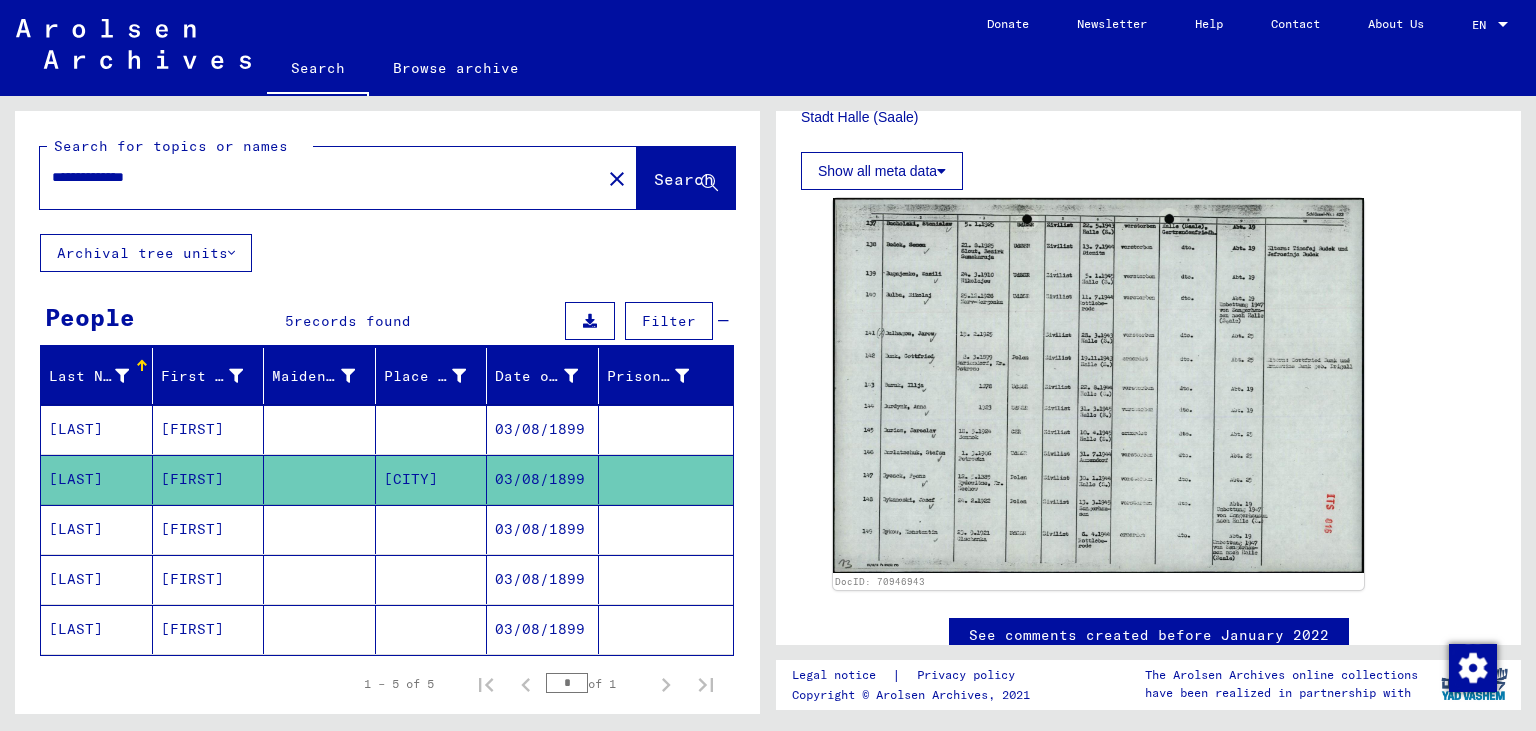 click on "03/08/1899" at bounding box center [543, 579] 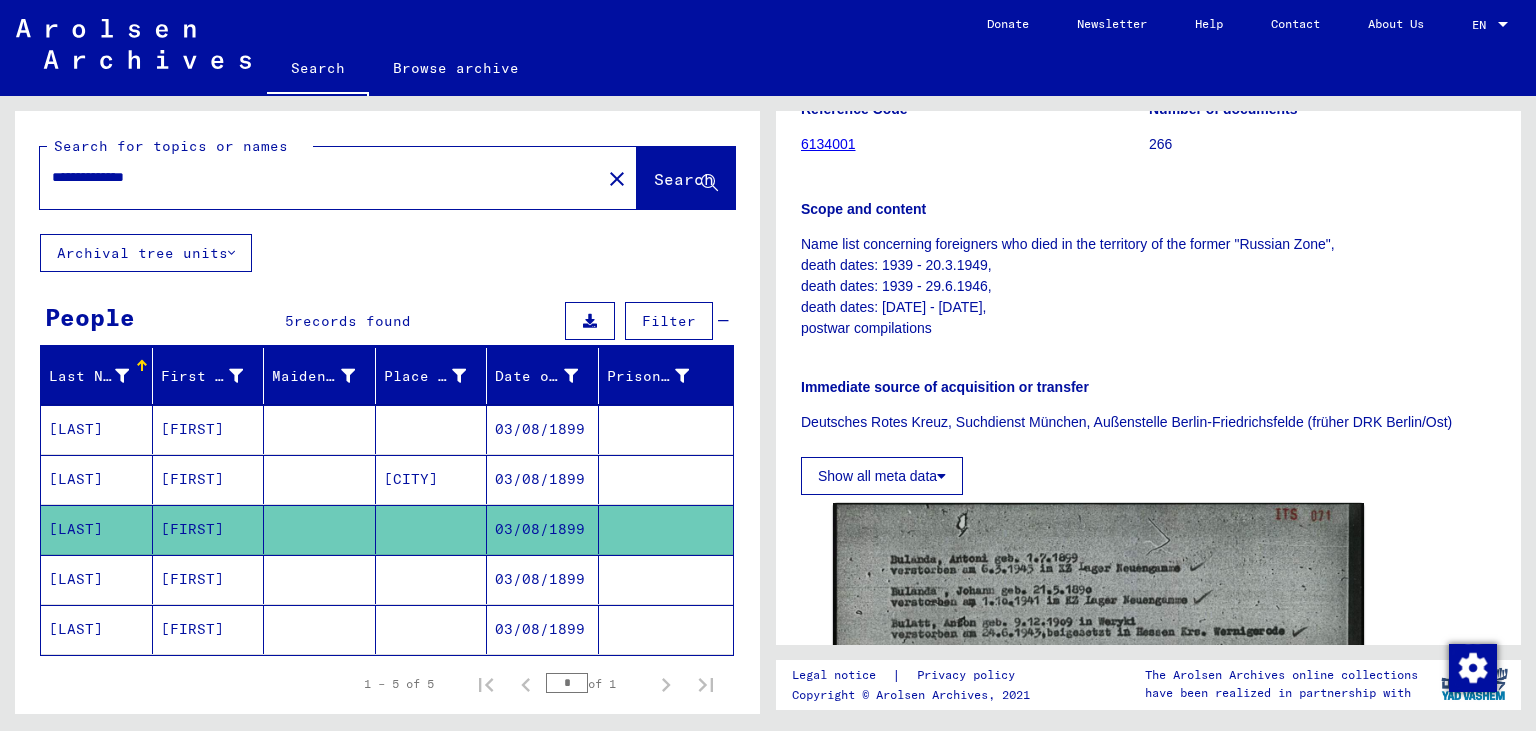 scroll, scrollTop: 772, scrollLeft: 0, axis: vertical 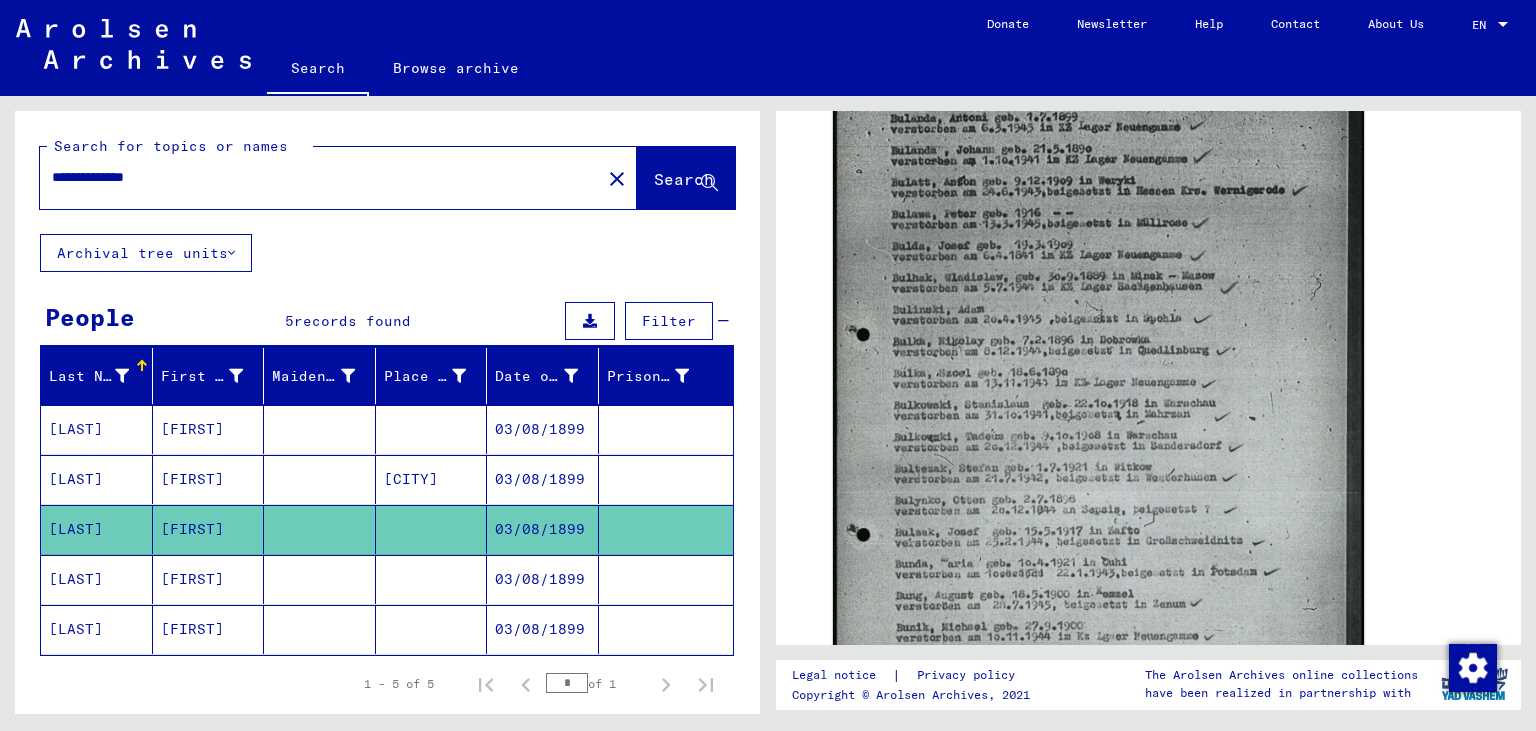 click on "03/08/1899" at bounding box center [543, 629] 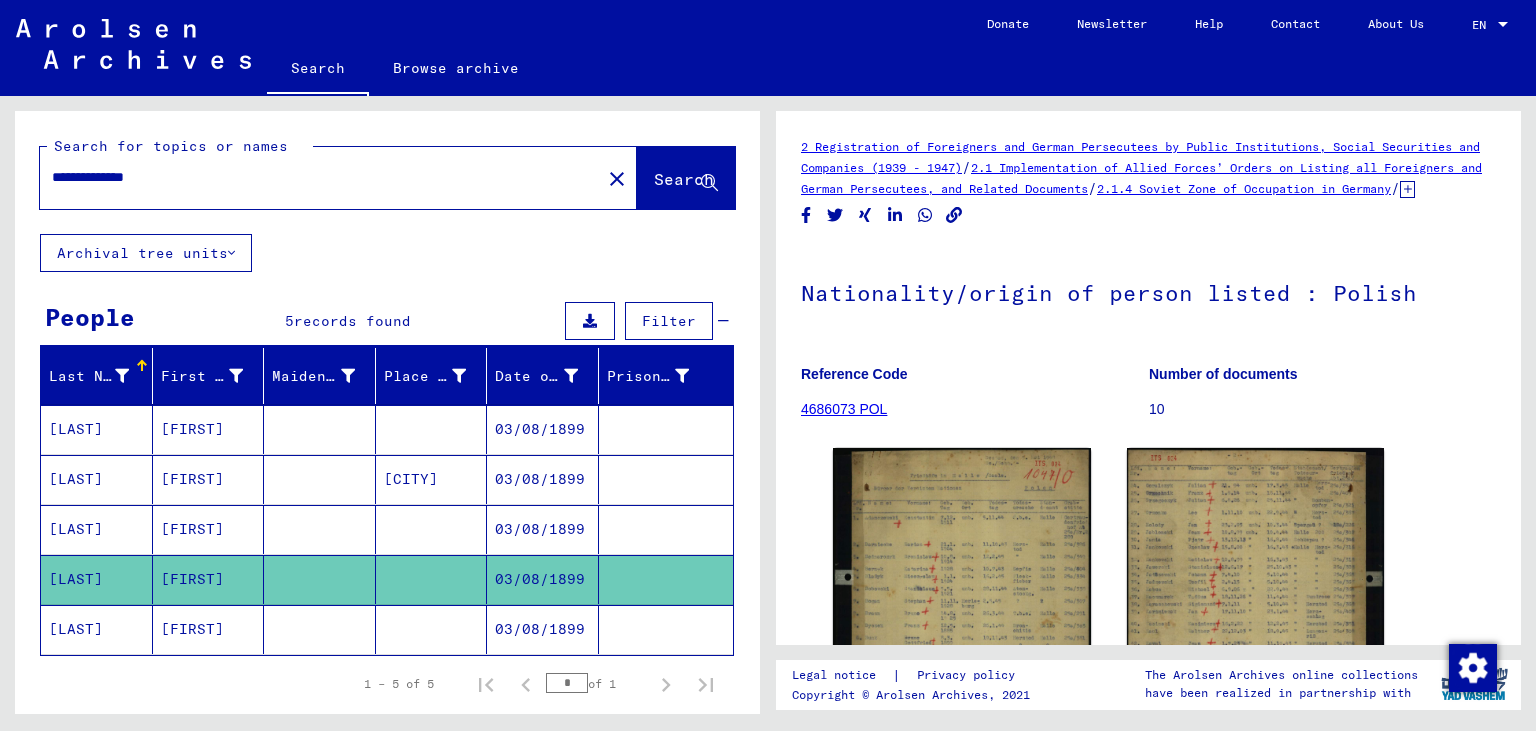 scroll, scrollTop: 331, scrollLeft: 0, axis: vertical 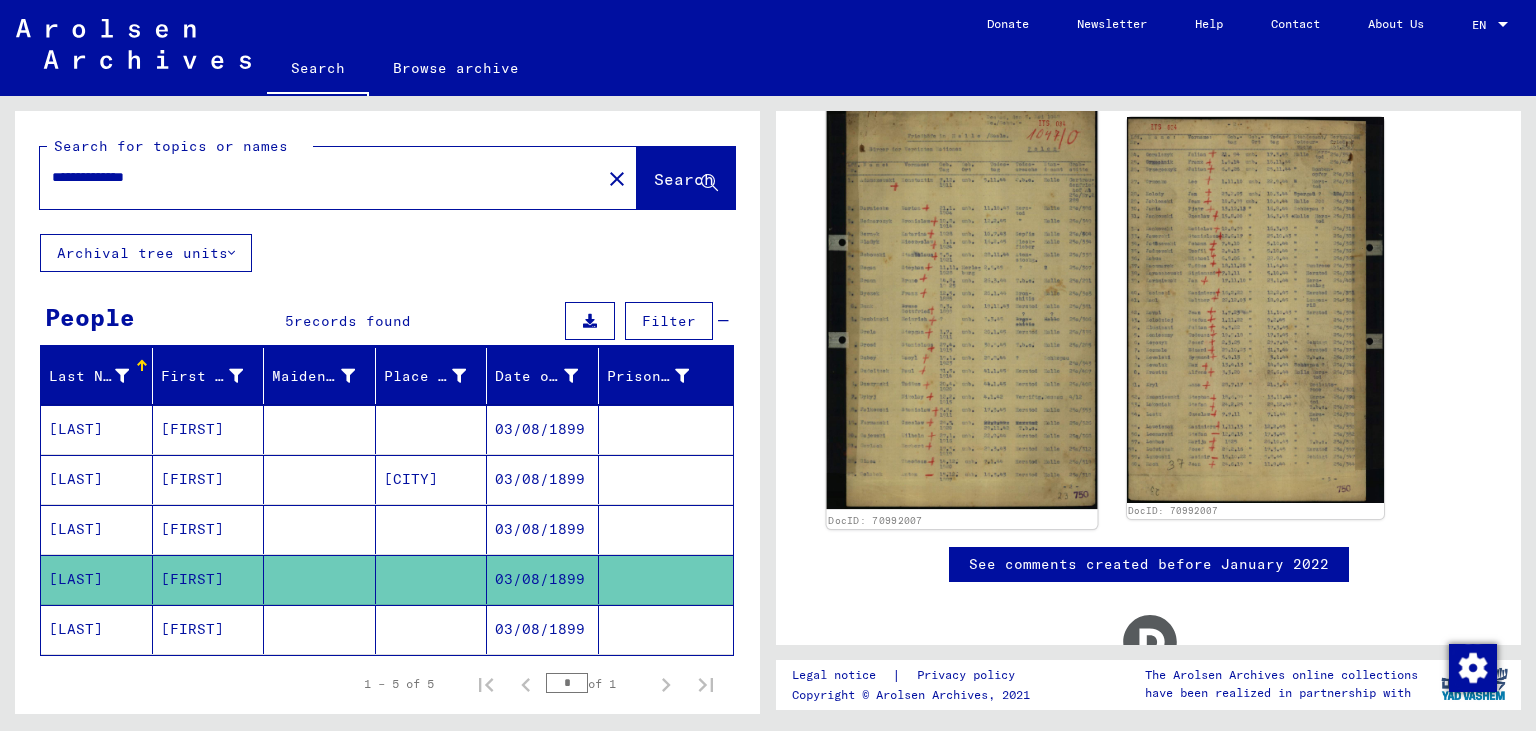 click 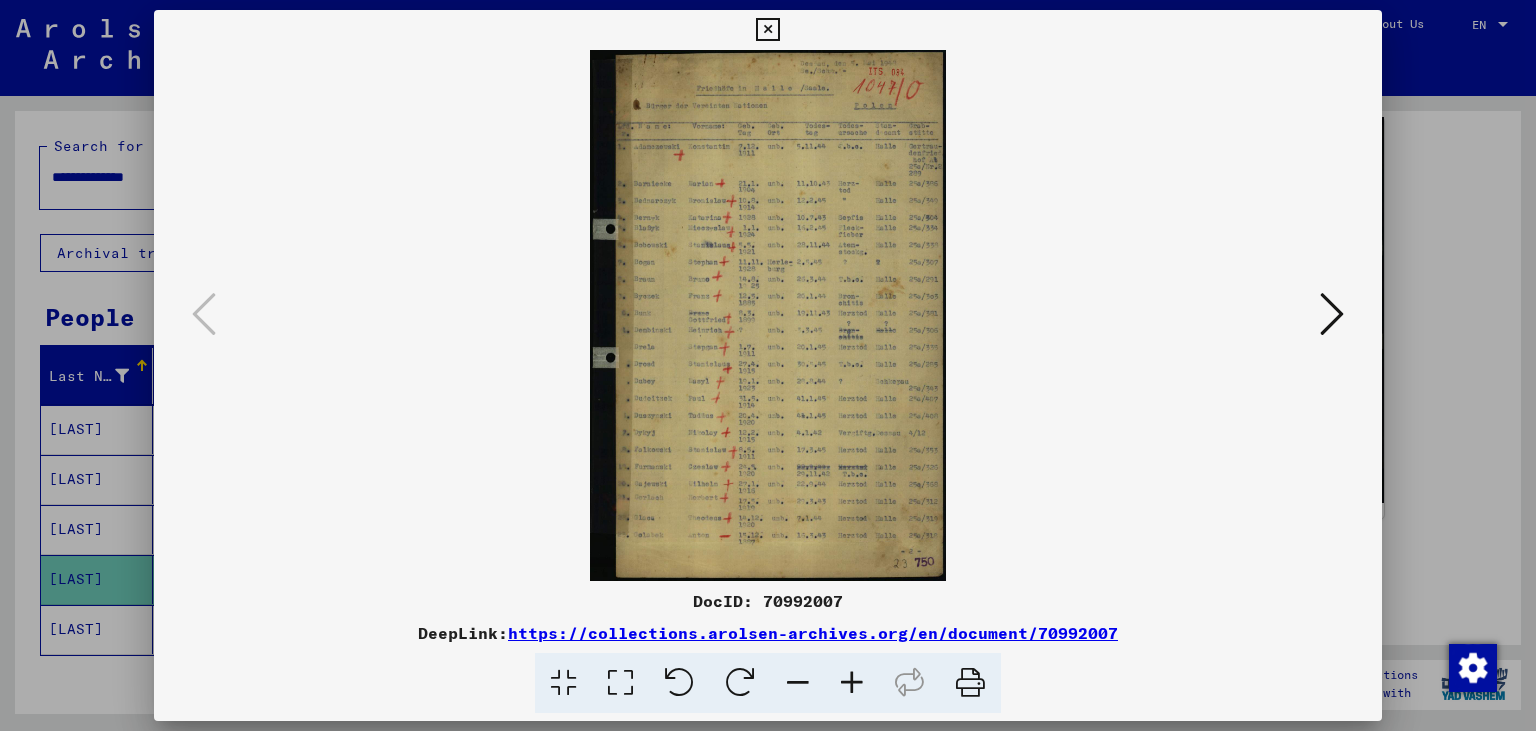 click at bounding box center (852, 683) 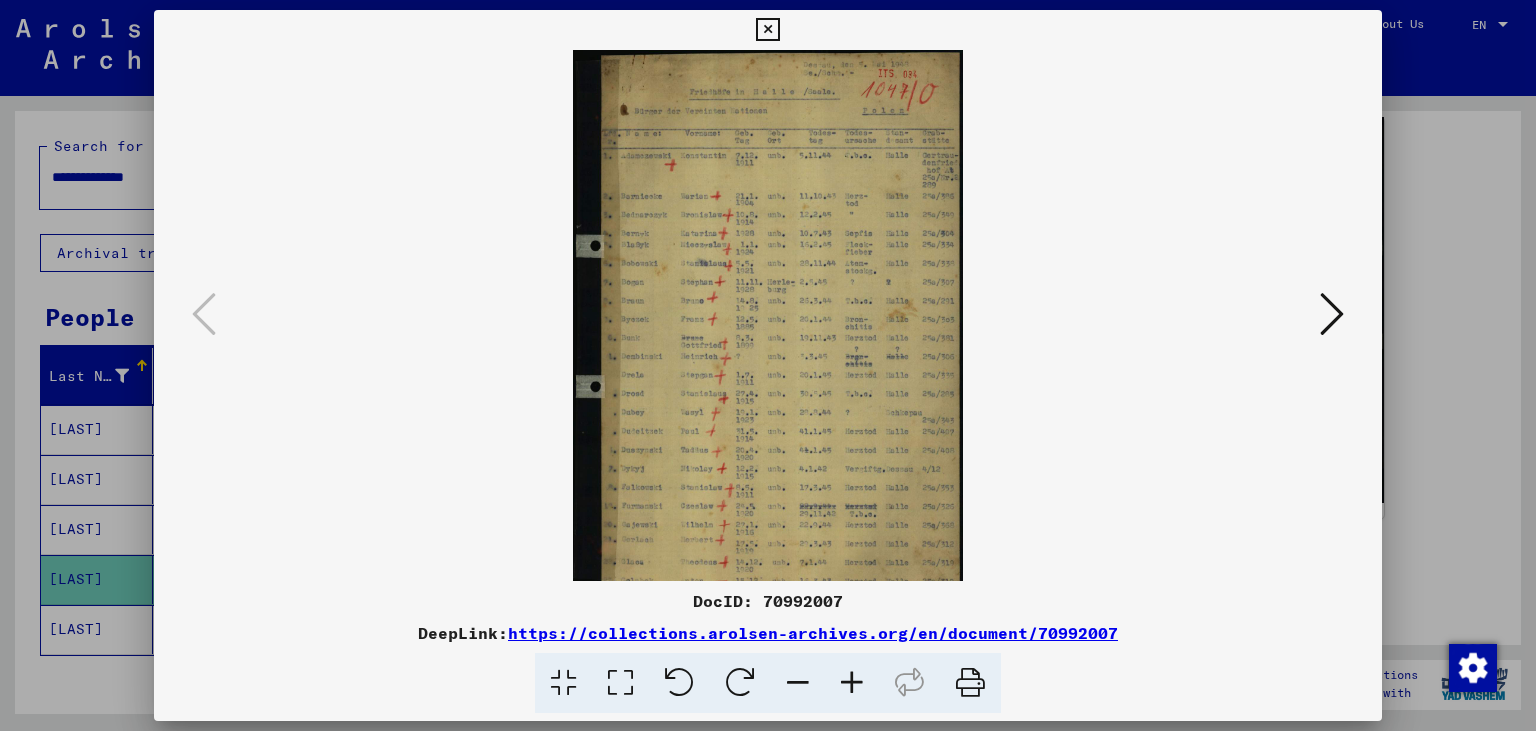 click at bounding box center (852, 683) 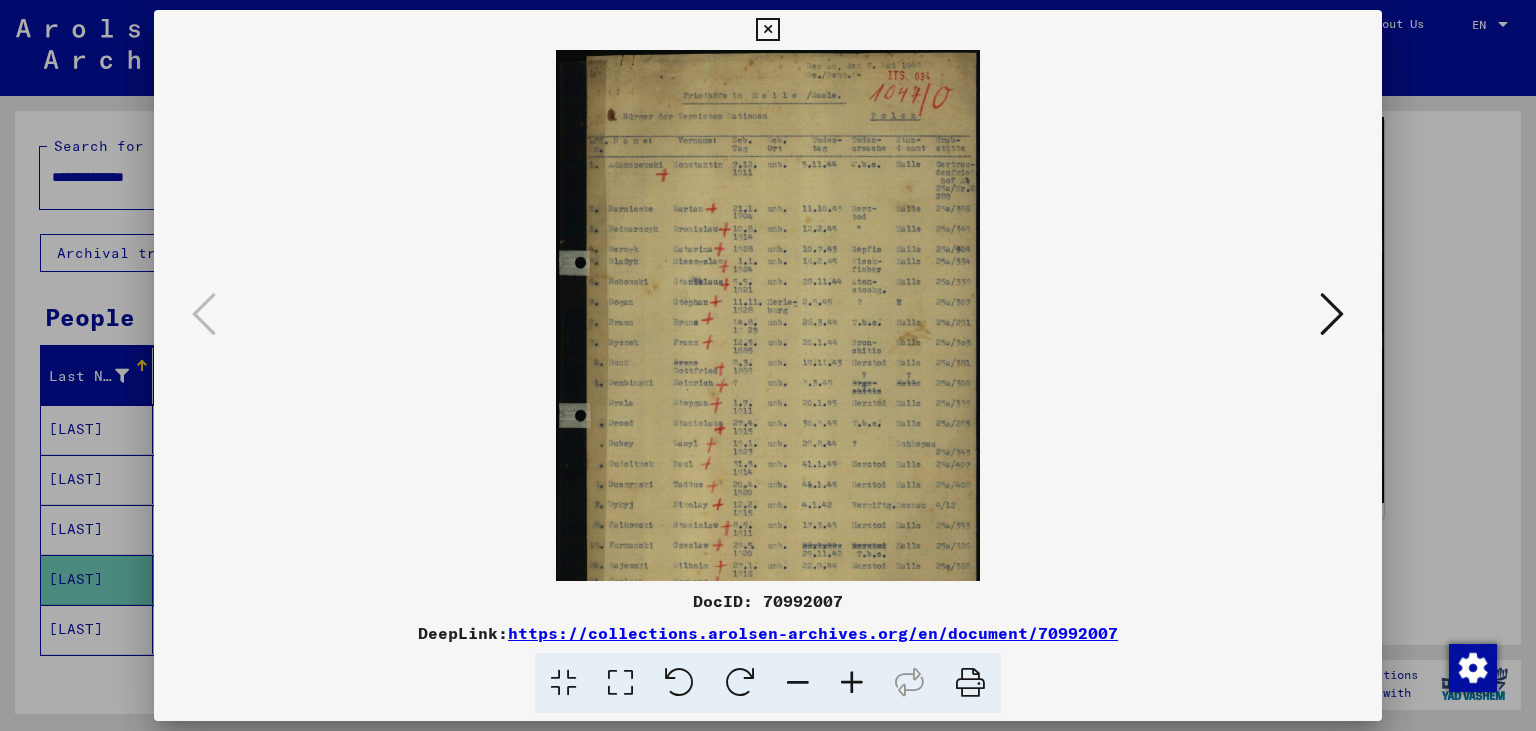 click at bounding box center (852, 683) 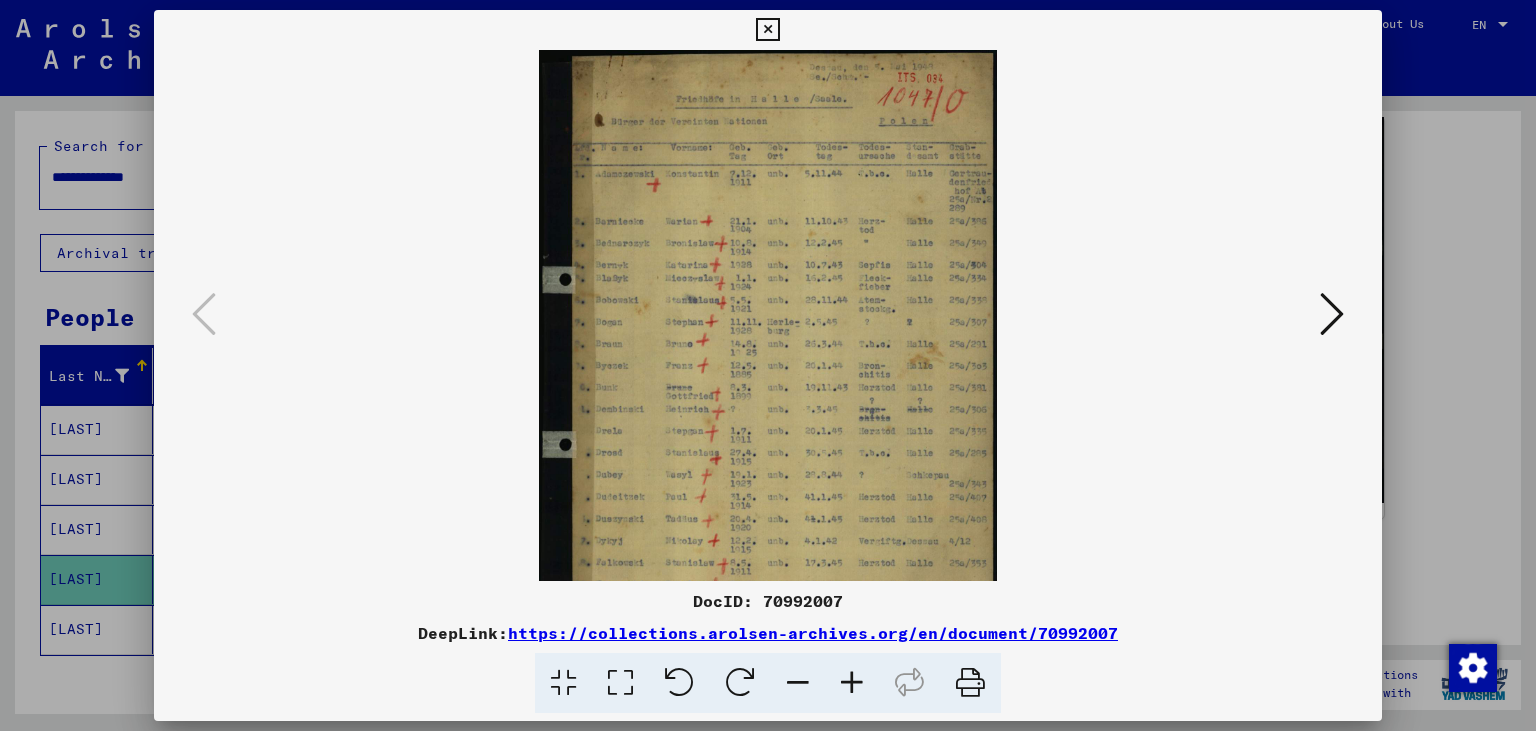 click at bounding box center [852, 683] 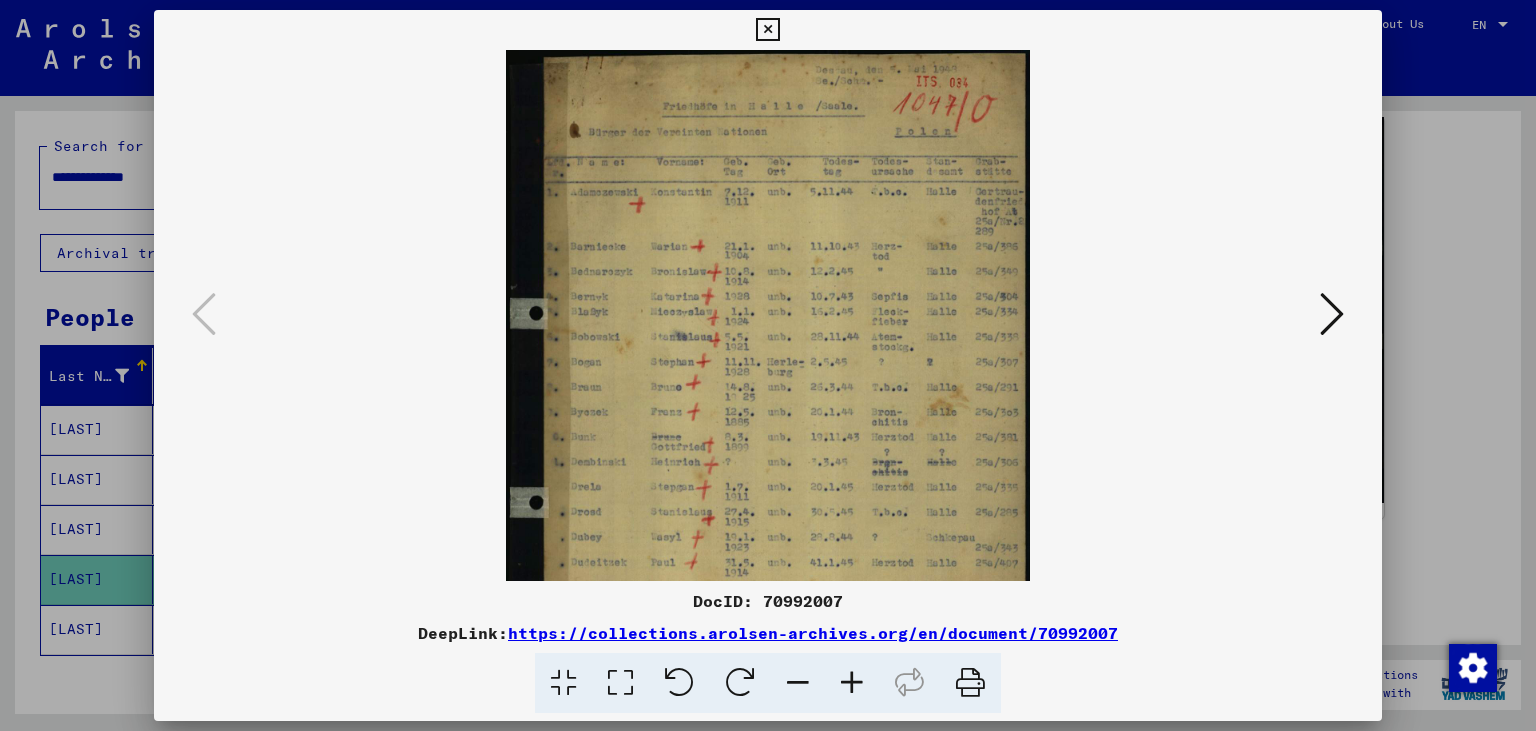 click at bounding box center (852, 683) 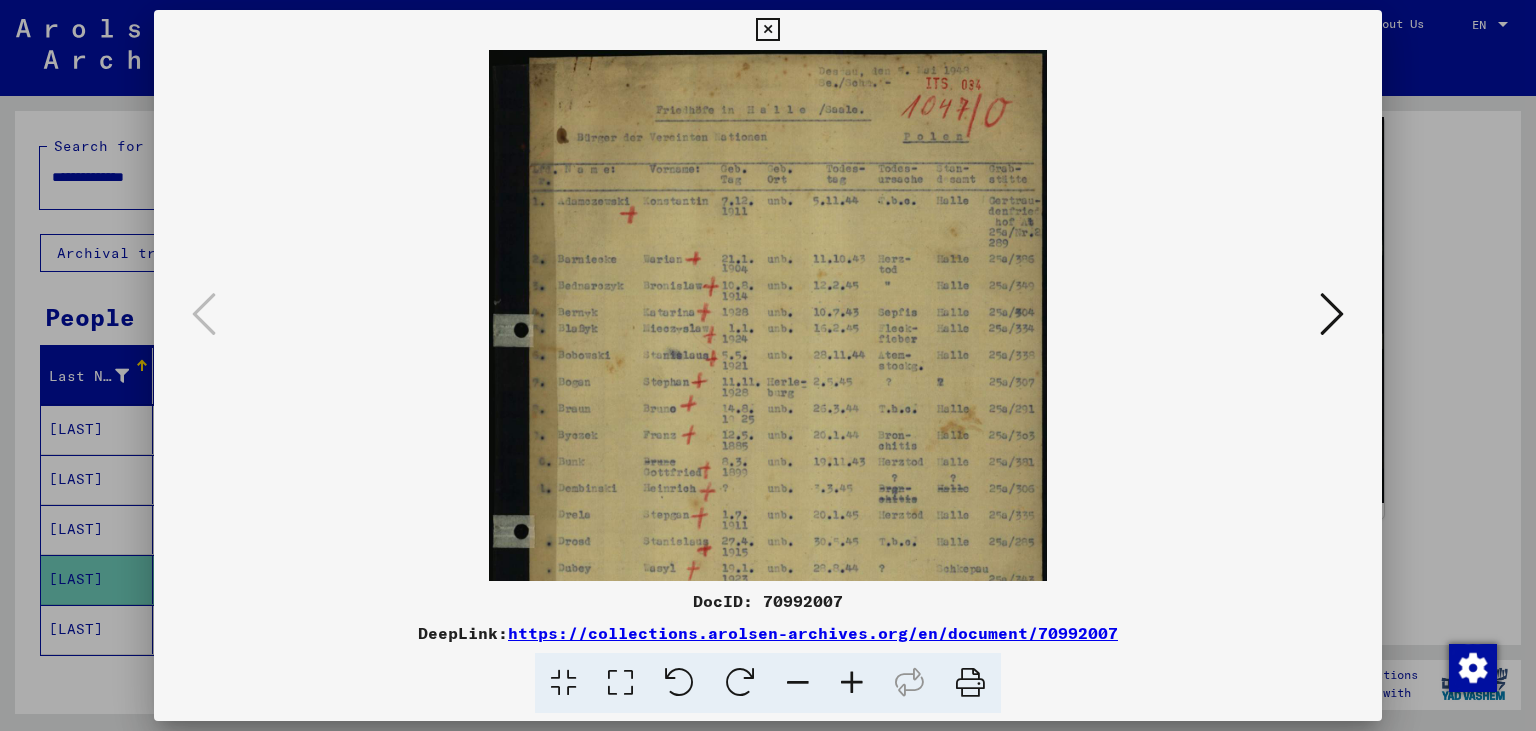 click at bounding box center (852, 683) 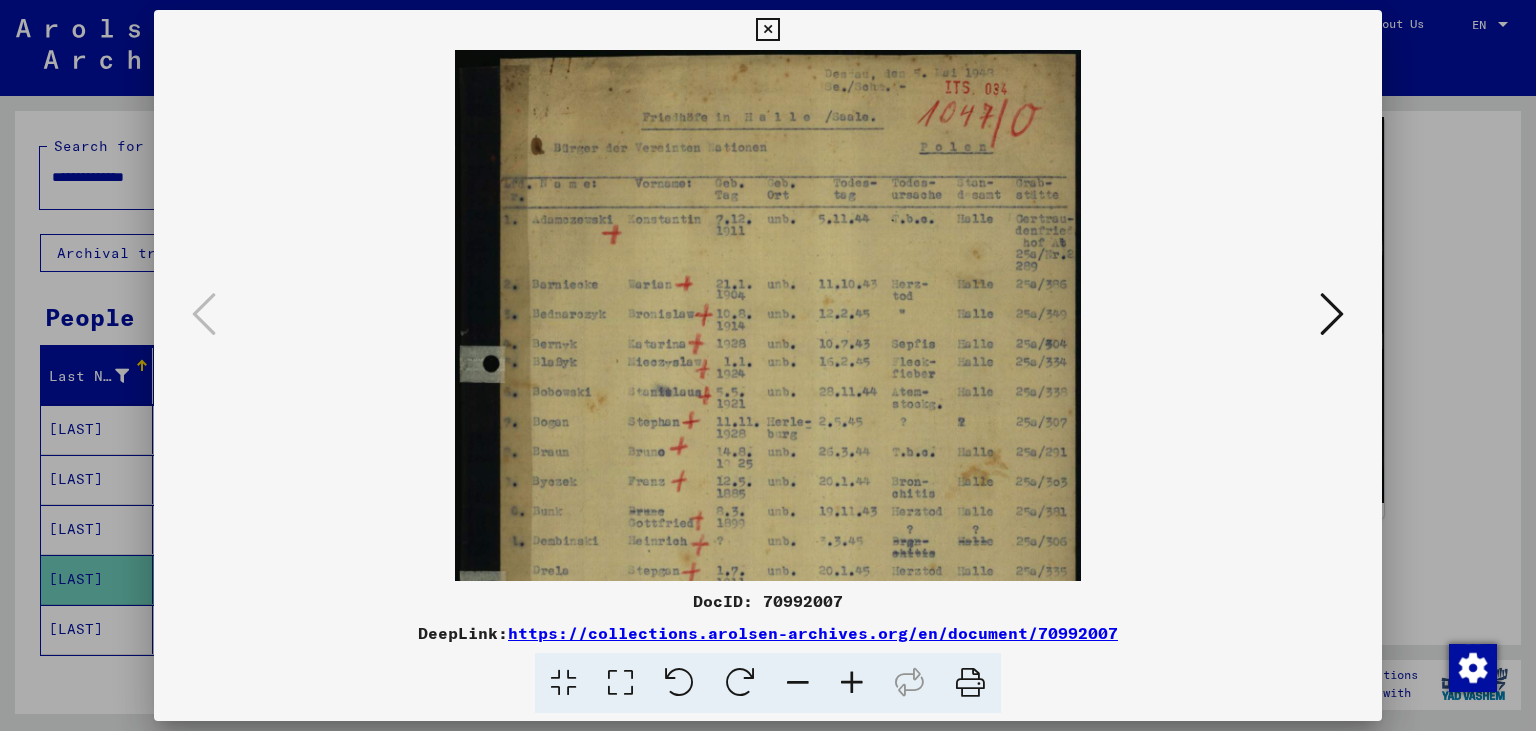 click at bounding box center (852, 683) 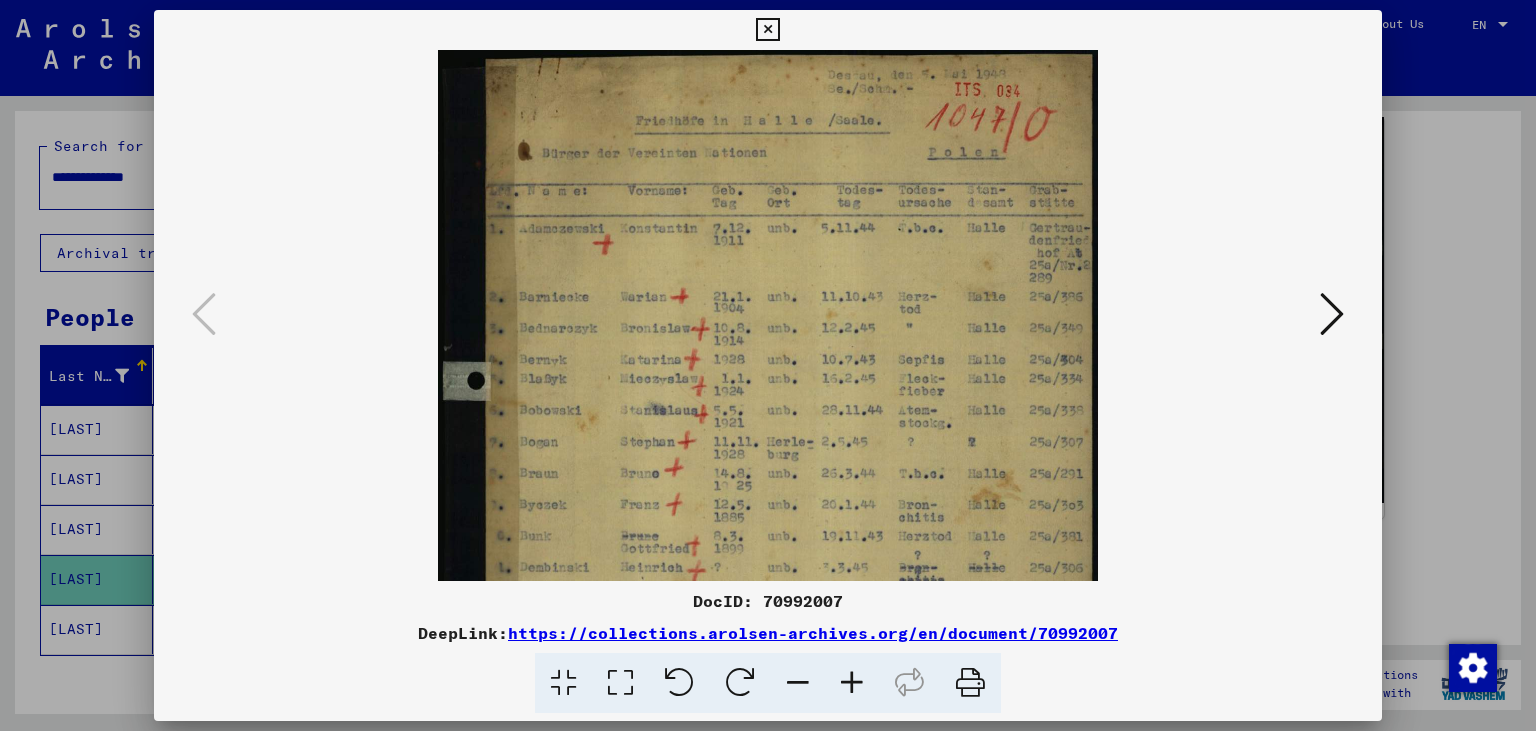 click at bounding box center (852, 683) 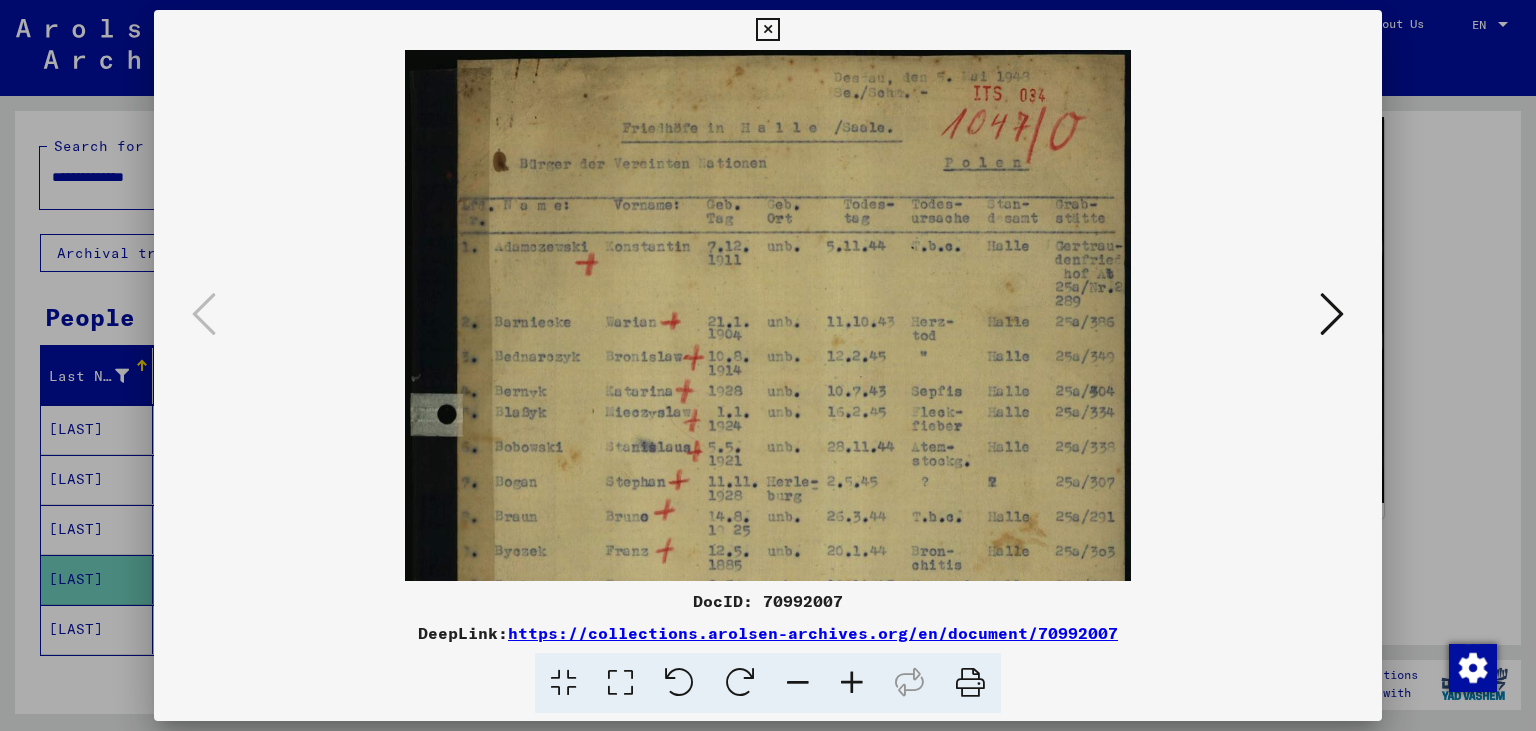 click at bounding box center (852, 683) 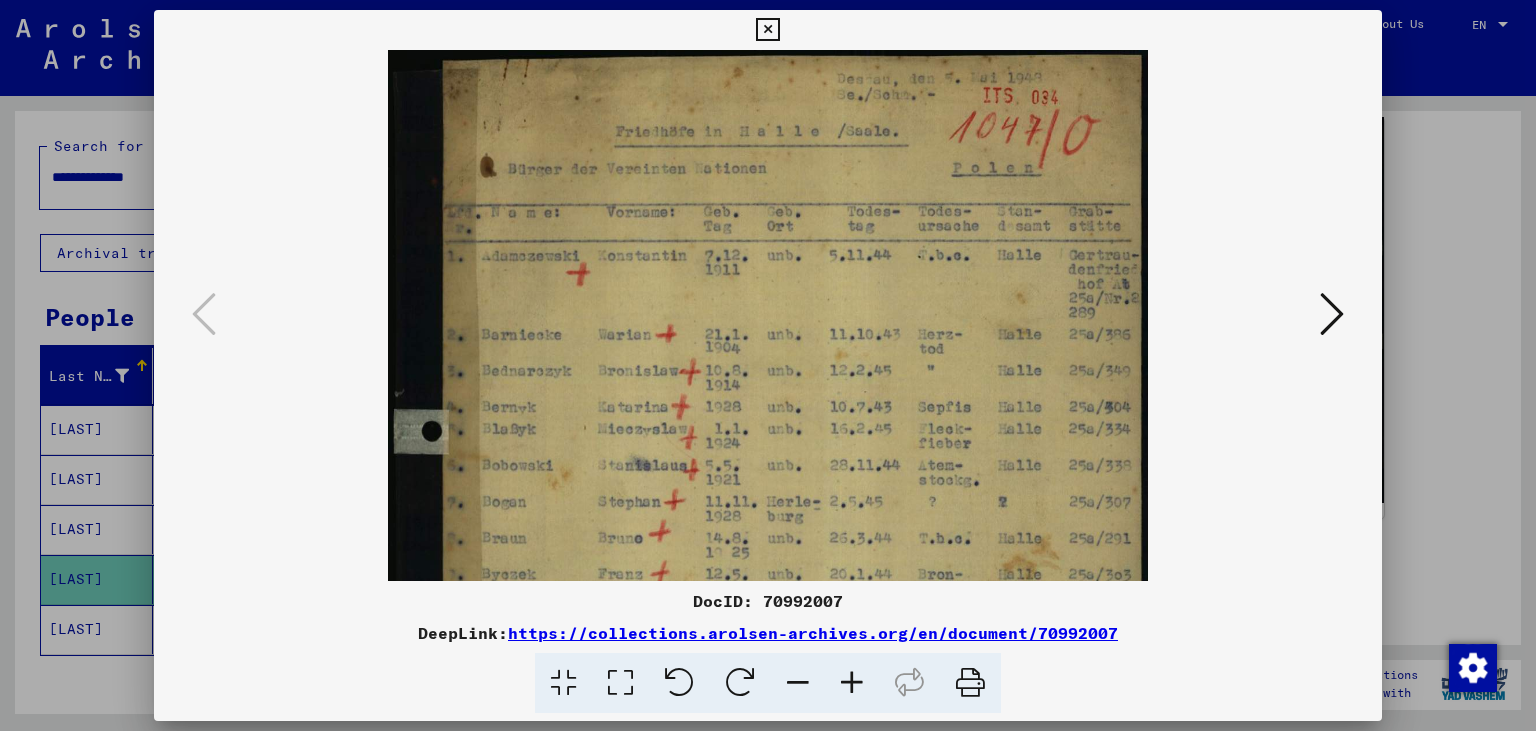 click at bounding box center (852, 683) 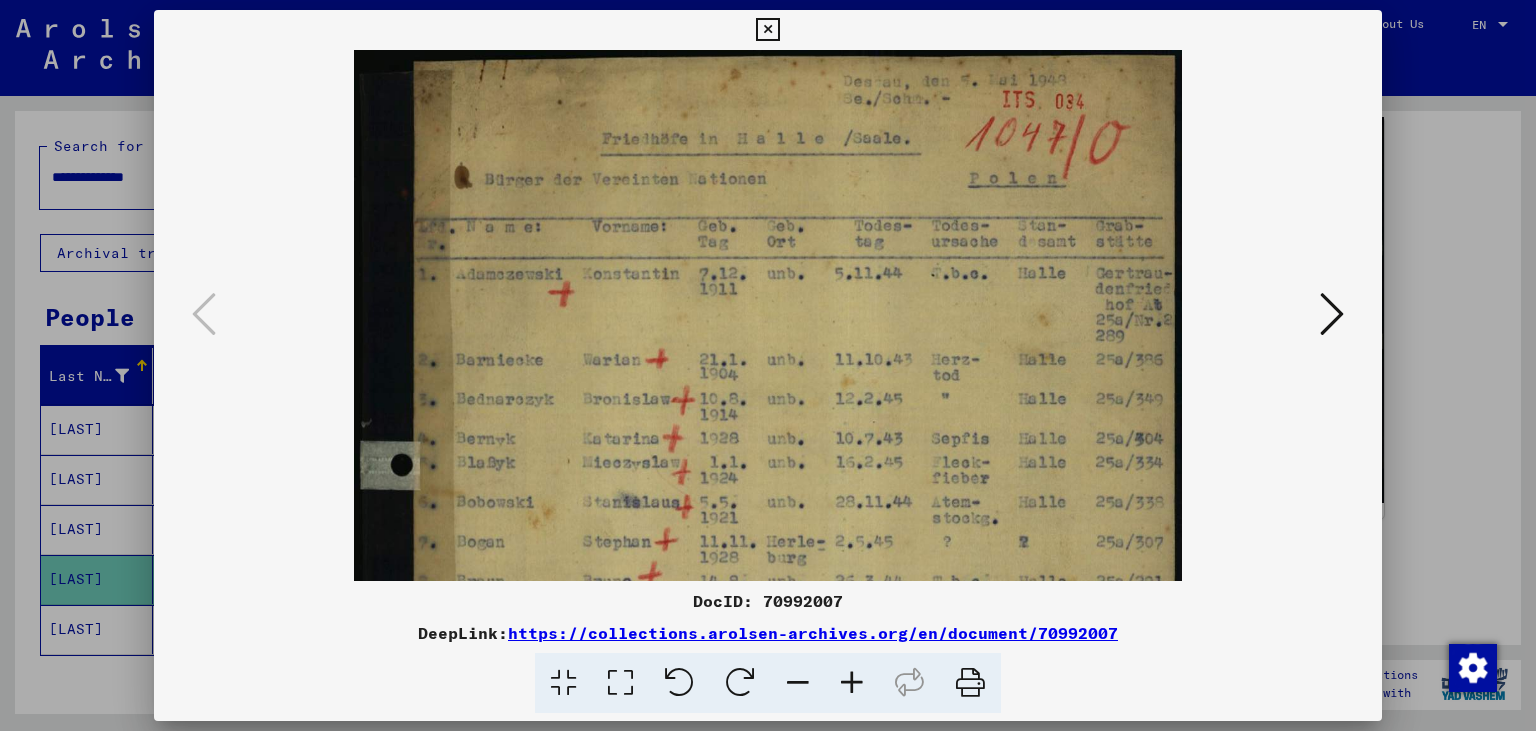click at bounding box center (852, 683) 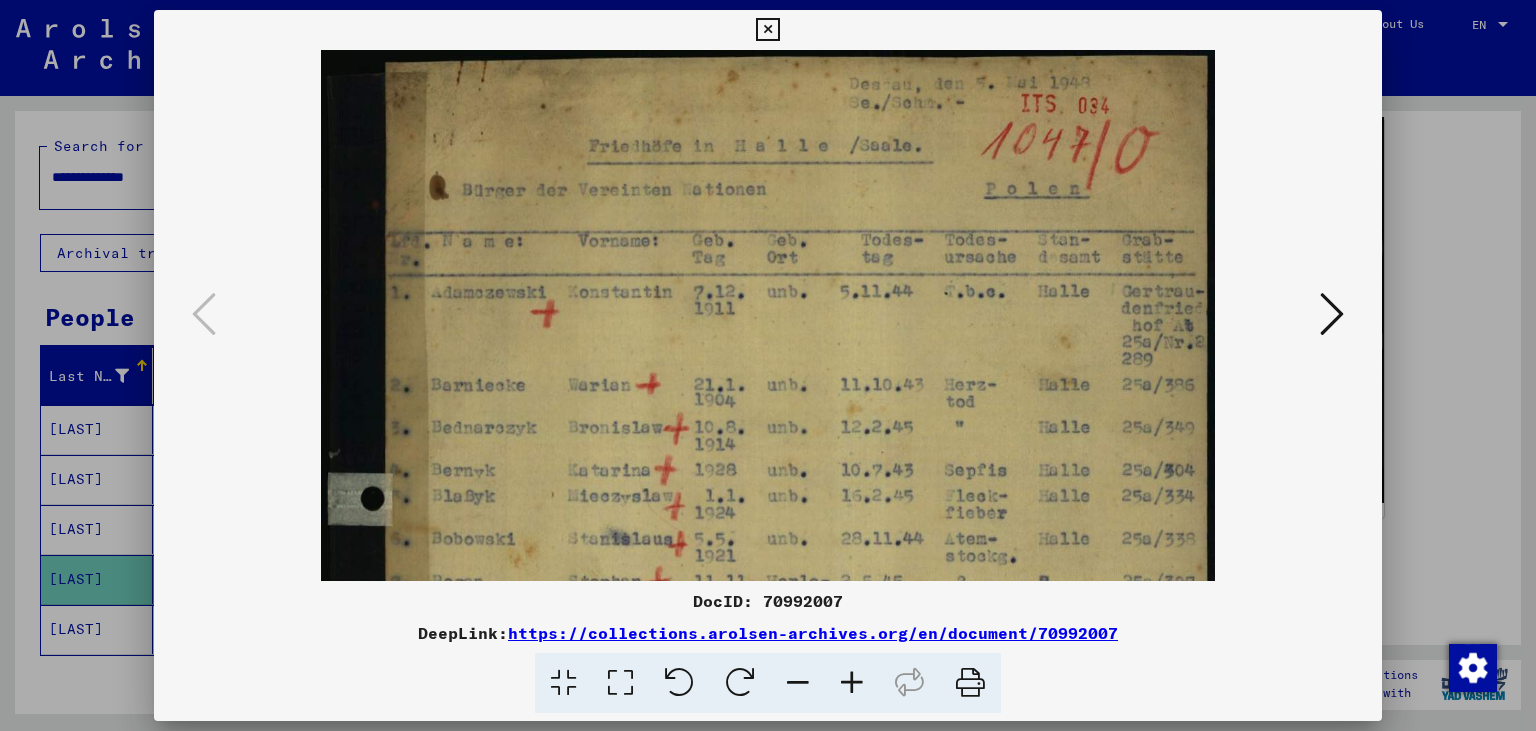 click at bounding box center [852, 683] 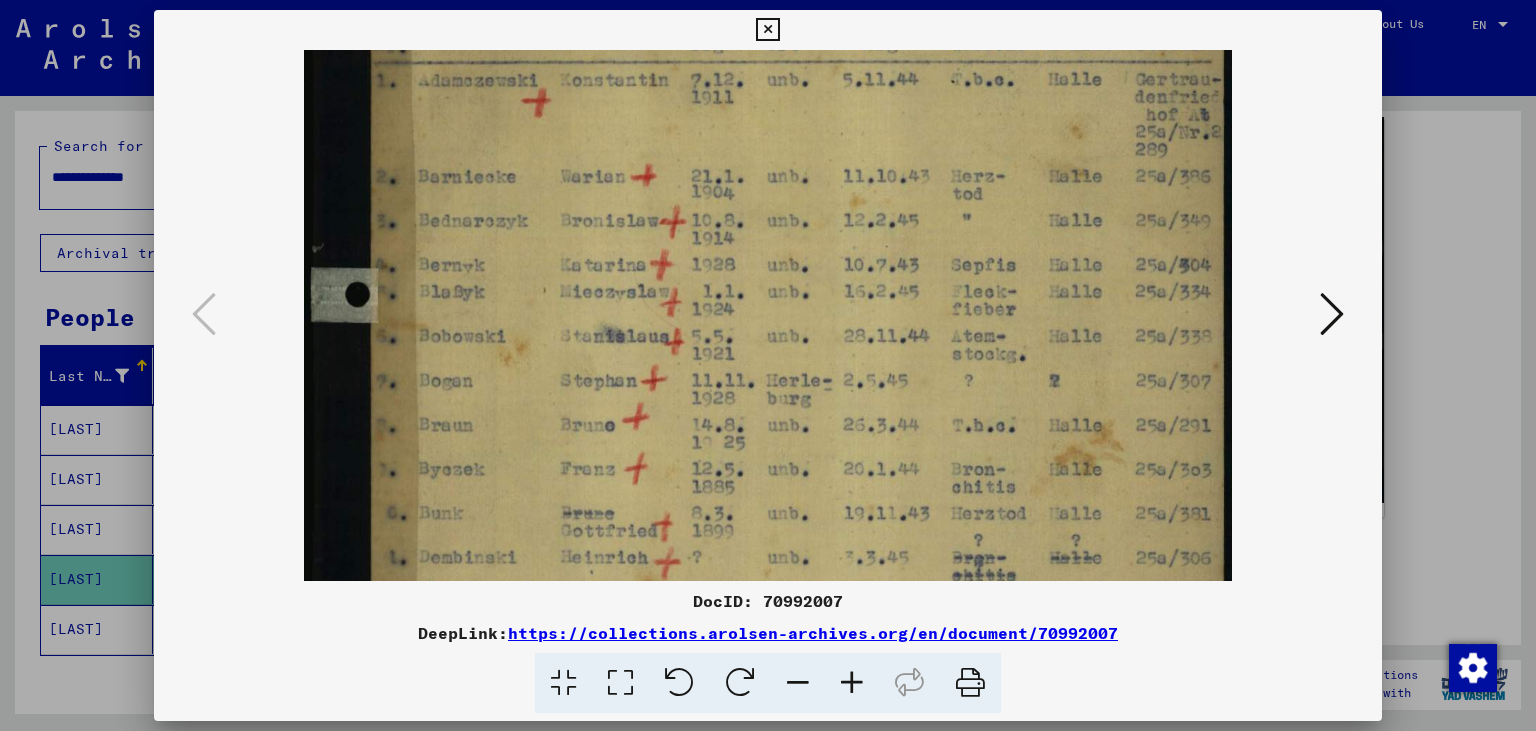 drag, startPoint x: 664, startPoint y: 416, endPoint x: 661, endPoint y: 272, distance: 144.03125 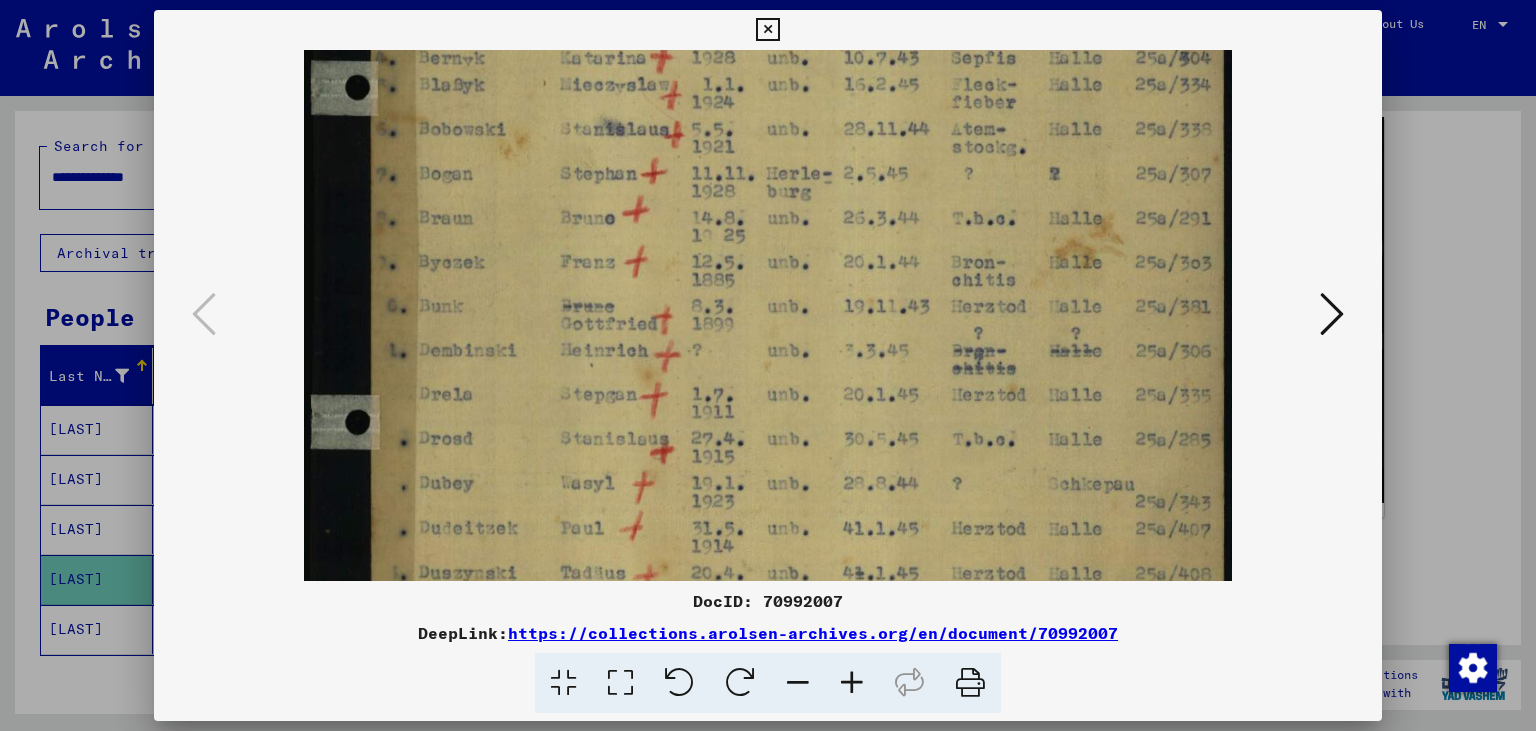scroll, scrollTop: 506, scrollLeft: 0, axis: vertical 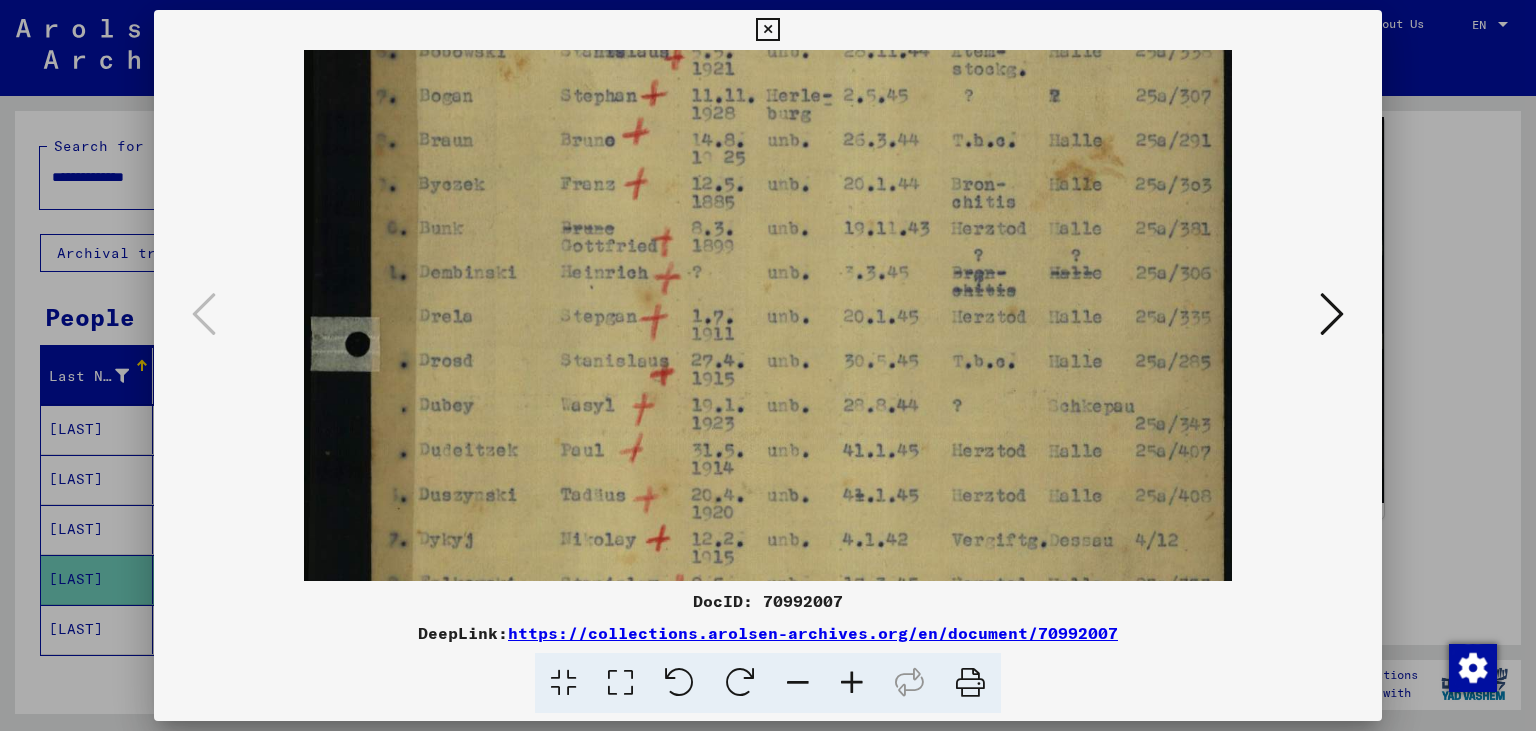 drag, startPoint x: 714, startPoint y: 502, endPoint x: 726, endPoint y: 222, distance: 280.25702 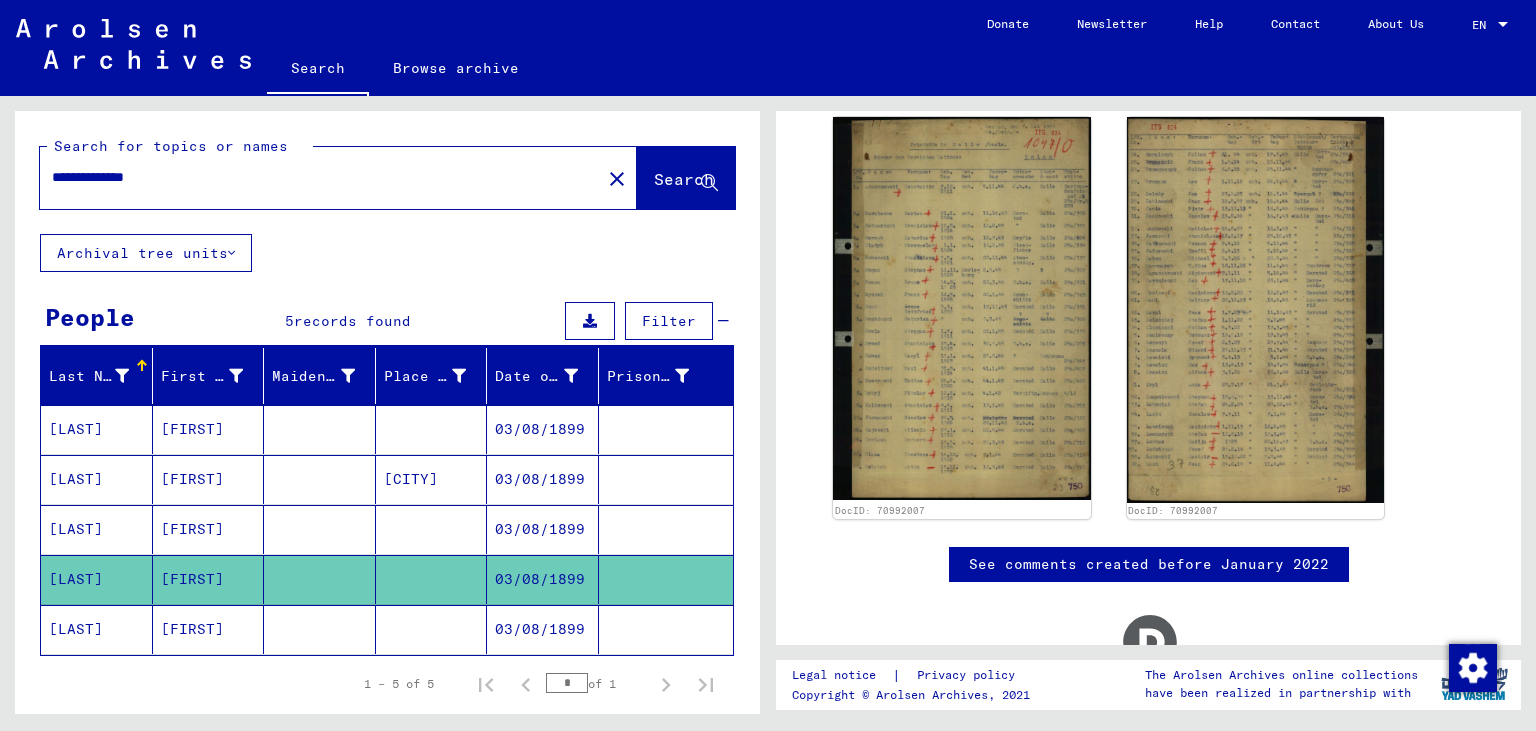 click on "03/08/1899" 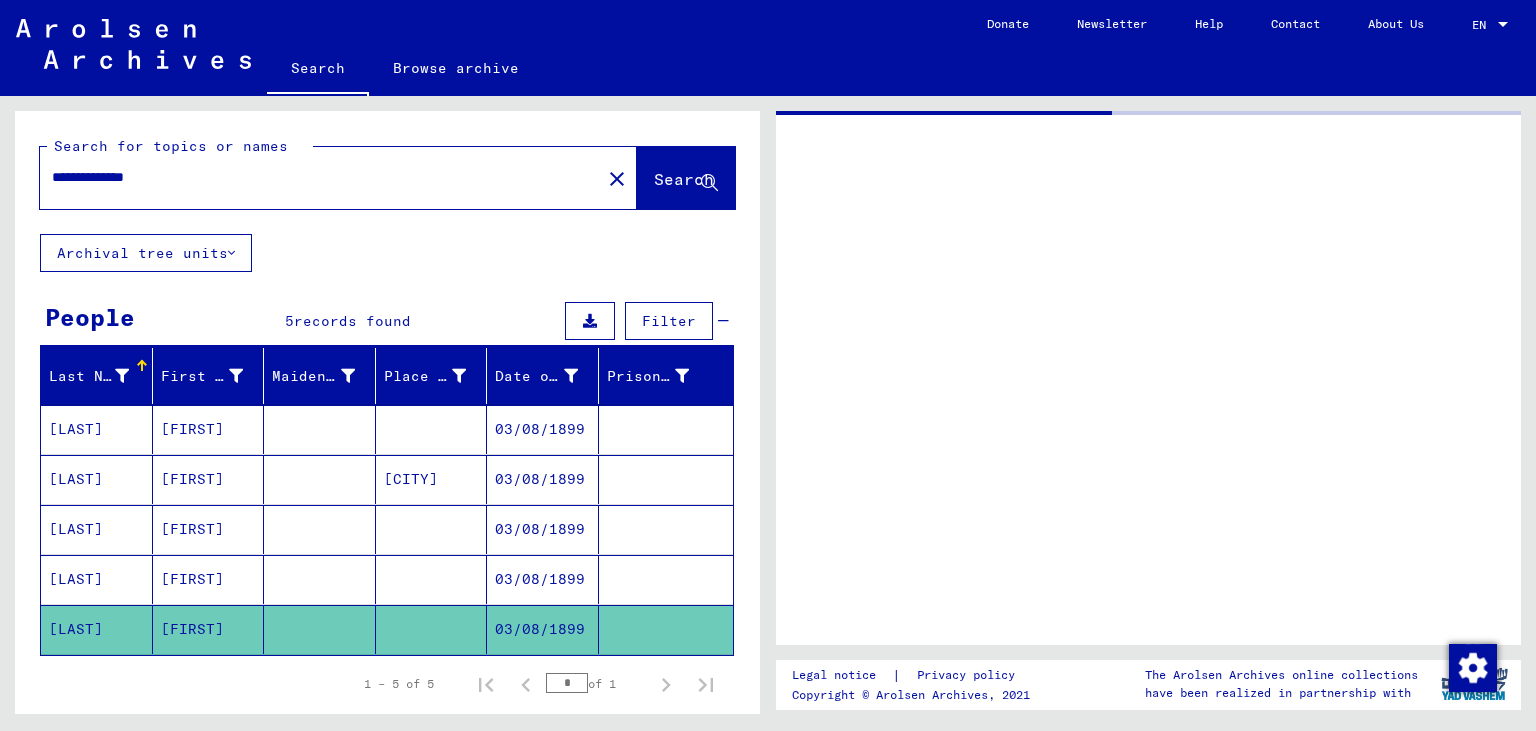 scroll, scrollTop: 0, scrollLeft: 0, axis: both 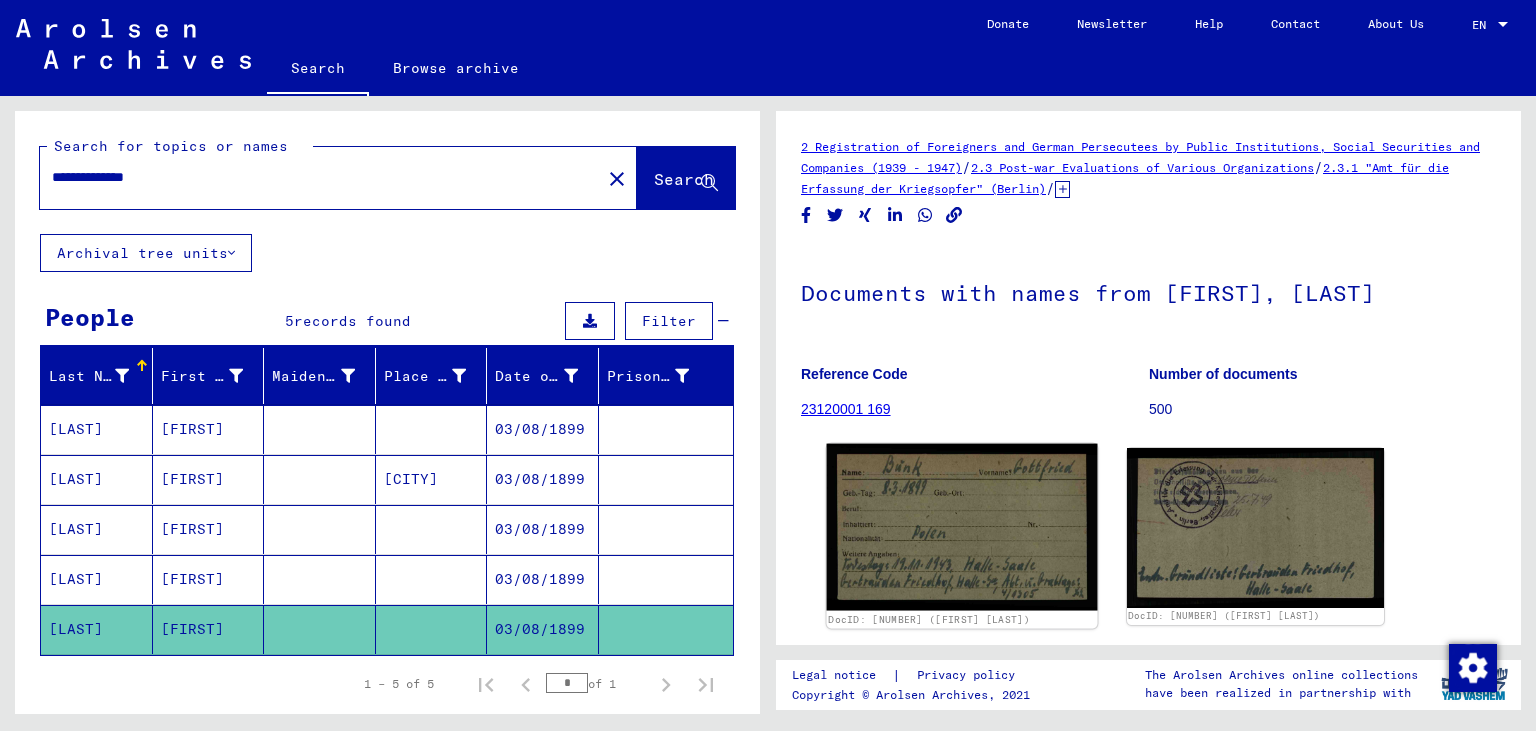 click 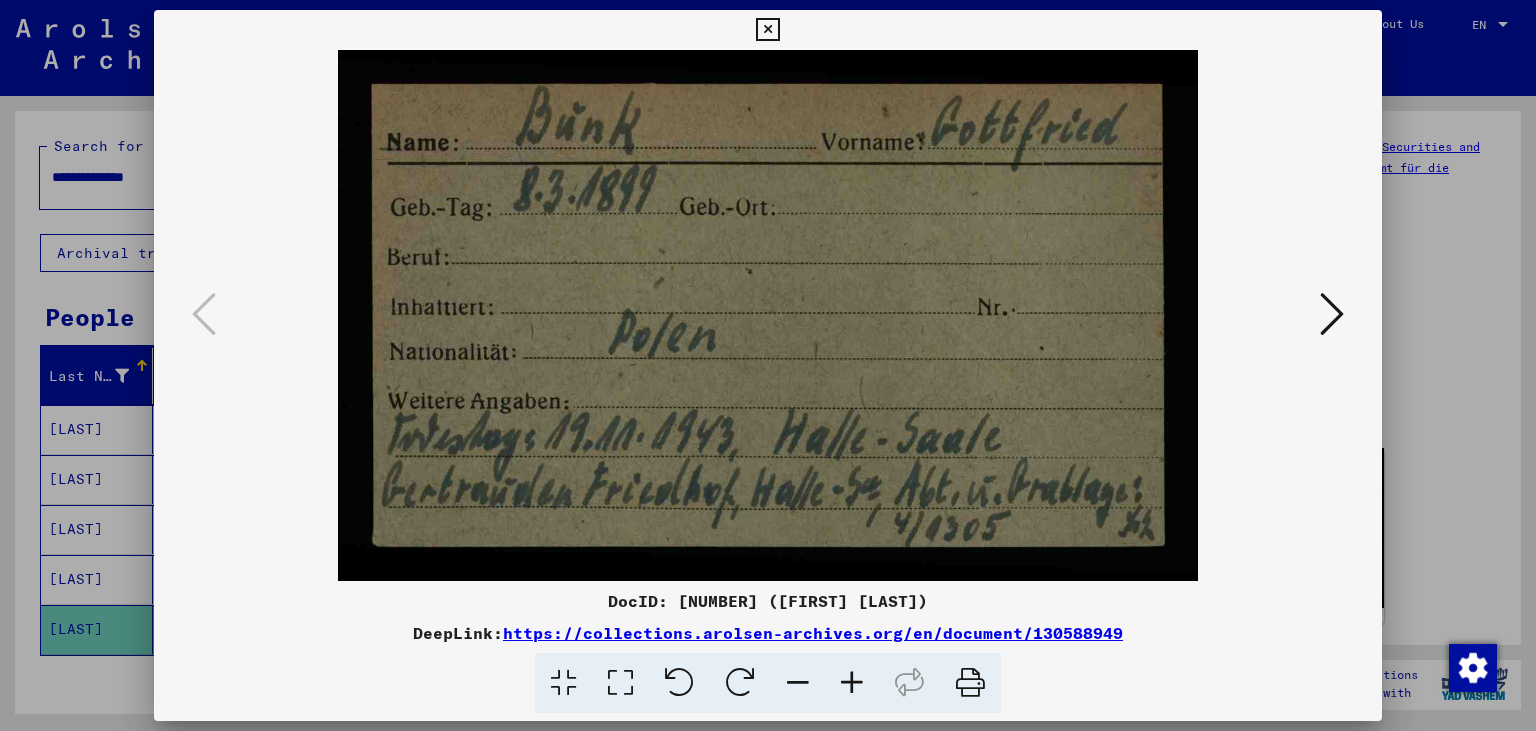 click at bounding box center (767, 30) 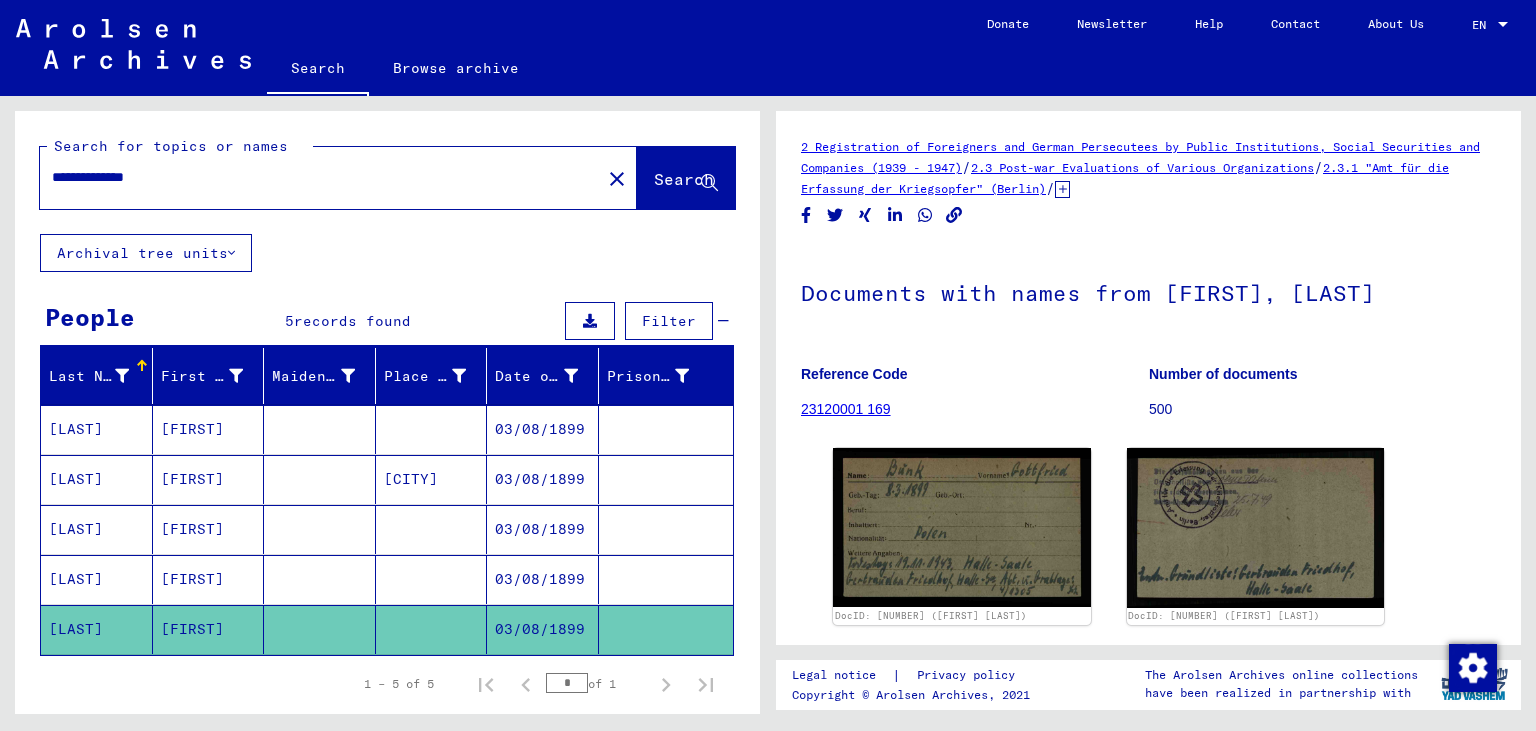 drag, startPoint x: 222, startPoint y: 174, endPoint x: 0, endPoint y: 138, distance: 224.89998 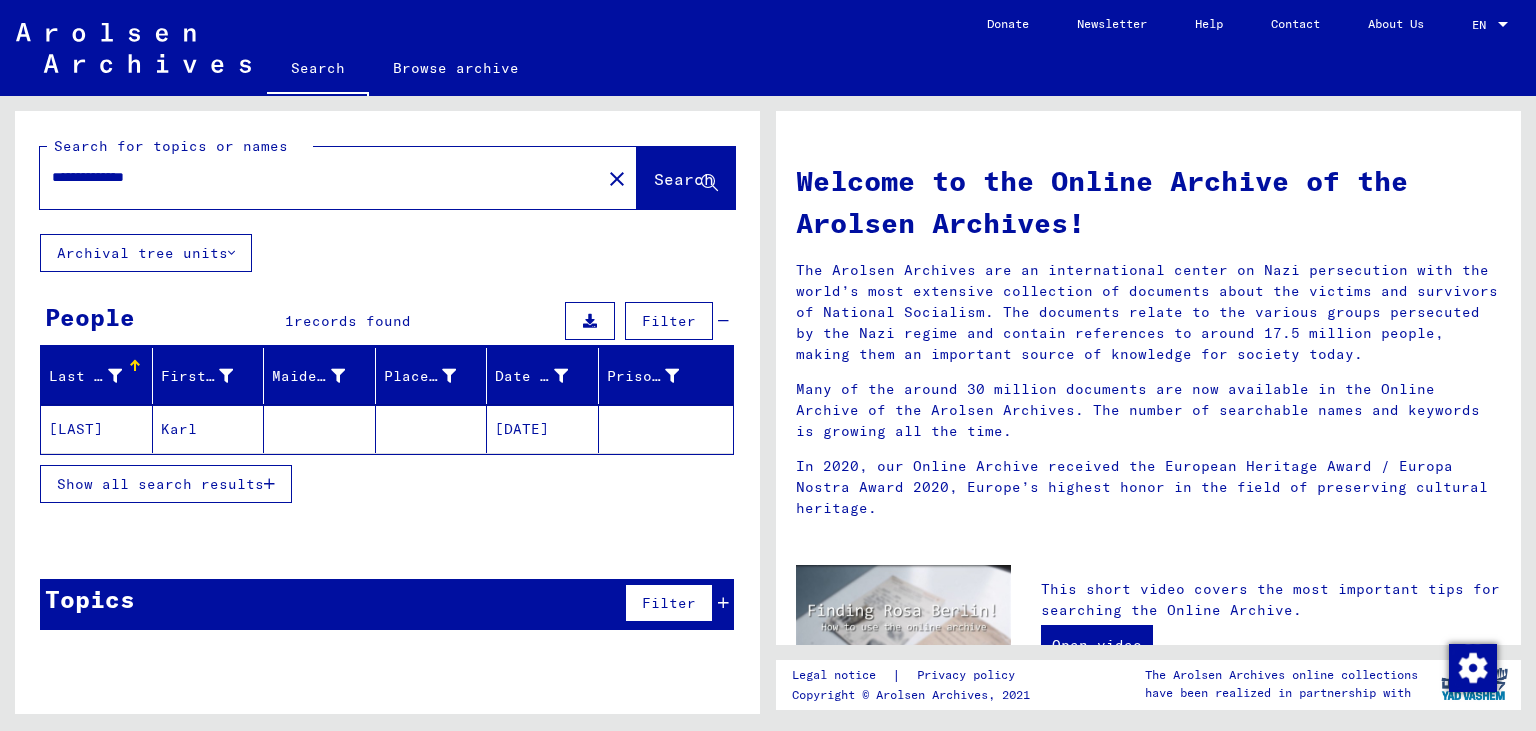 click on "[DATE]" 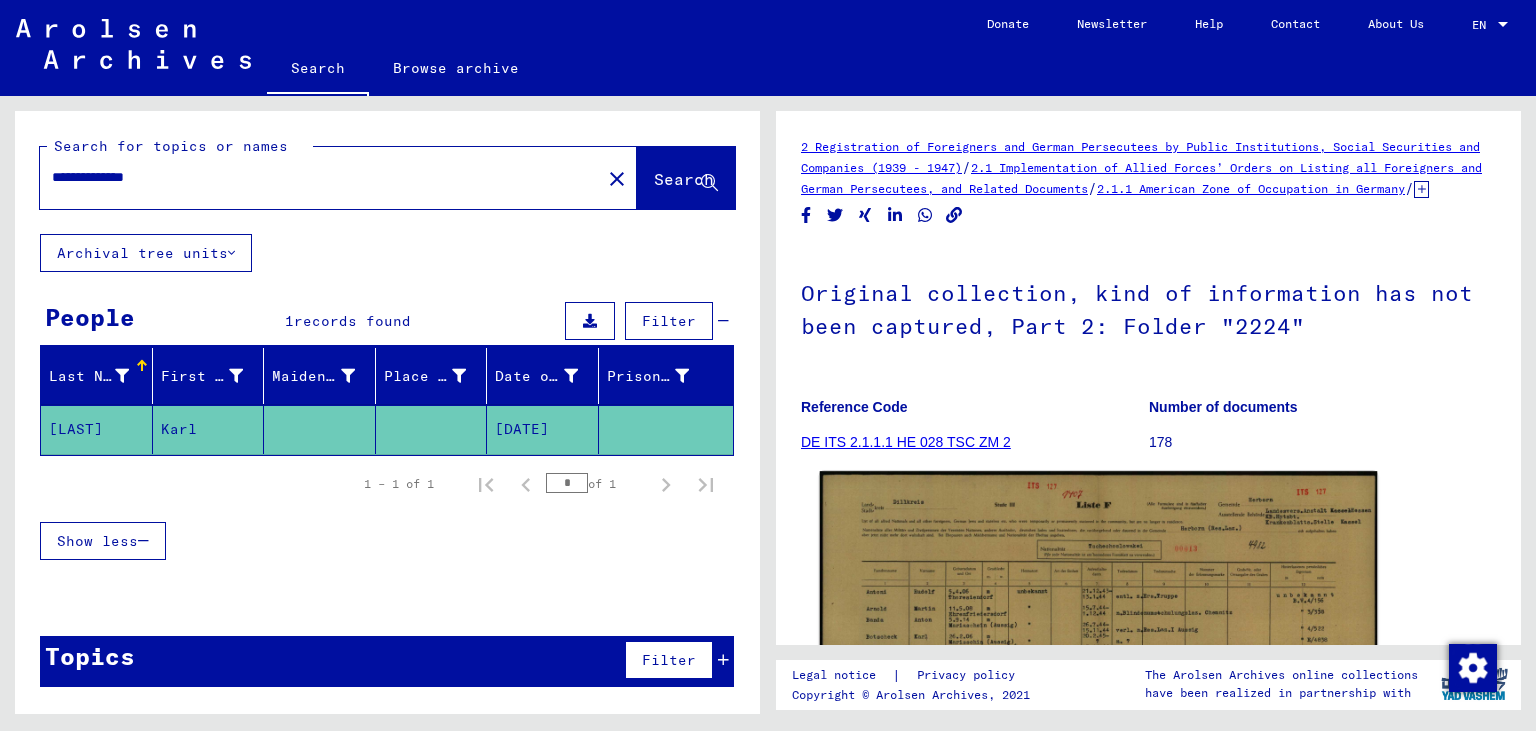 click 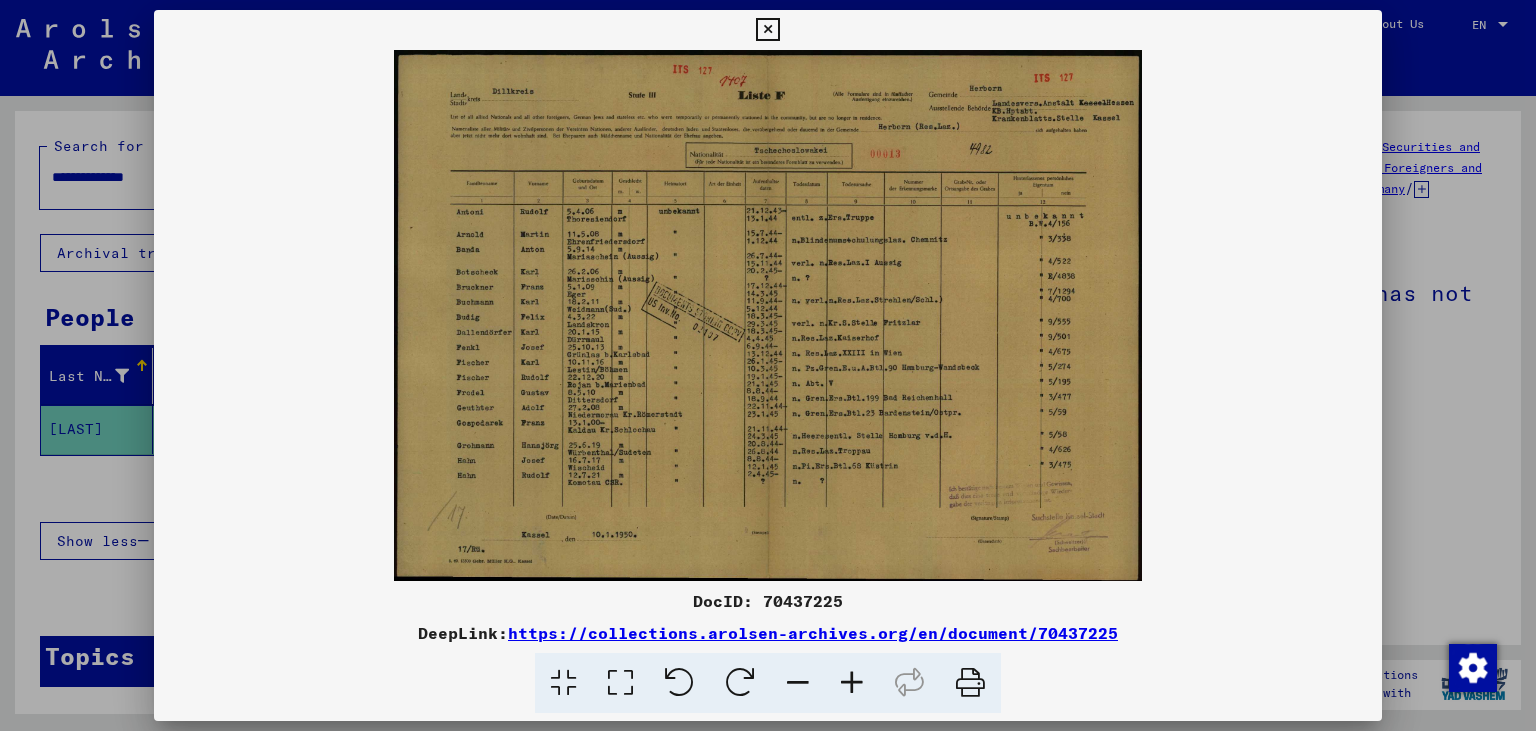 click at bounding box center (852, 683) 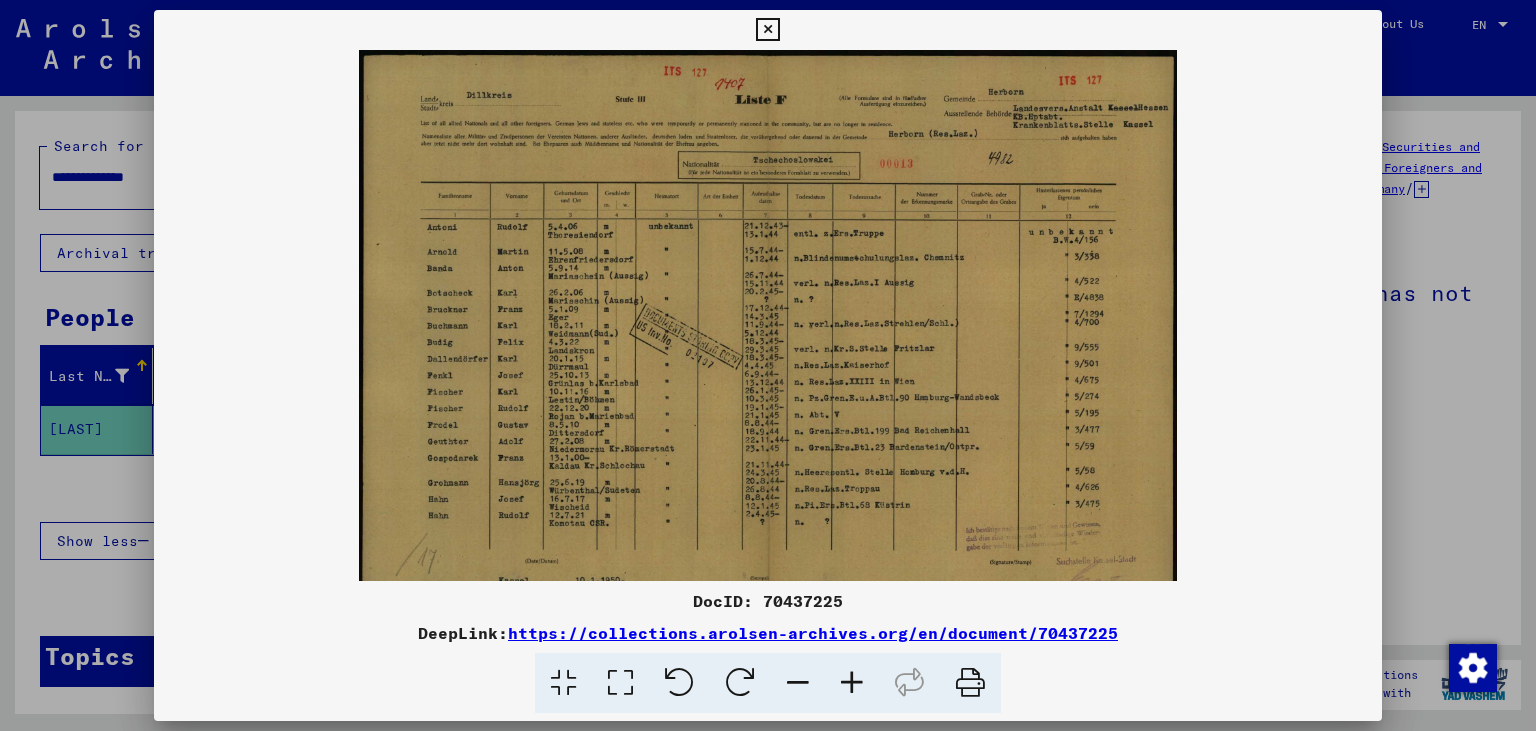 click at bounding box center (852, 683) 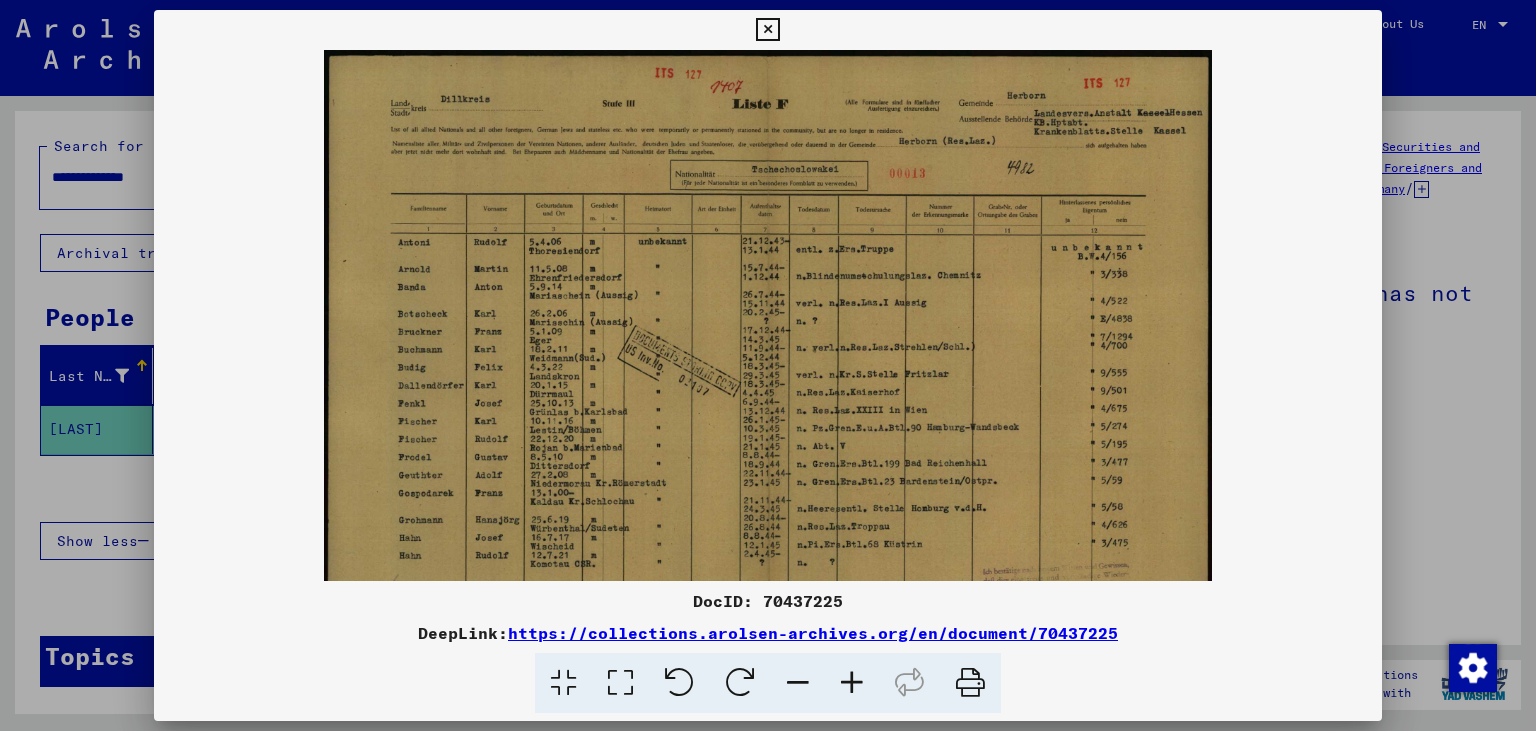 click at bounding box center [852, 683] 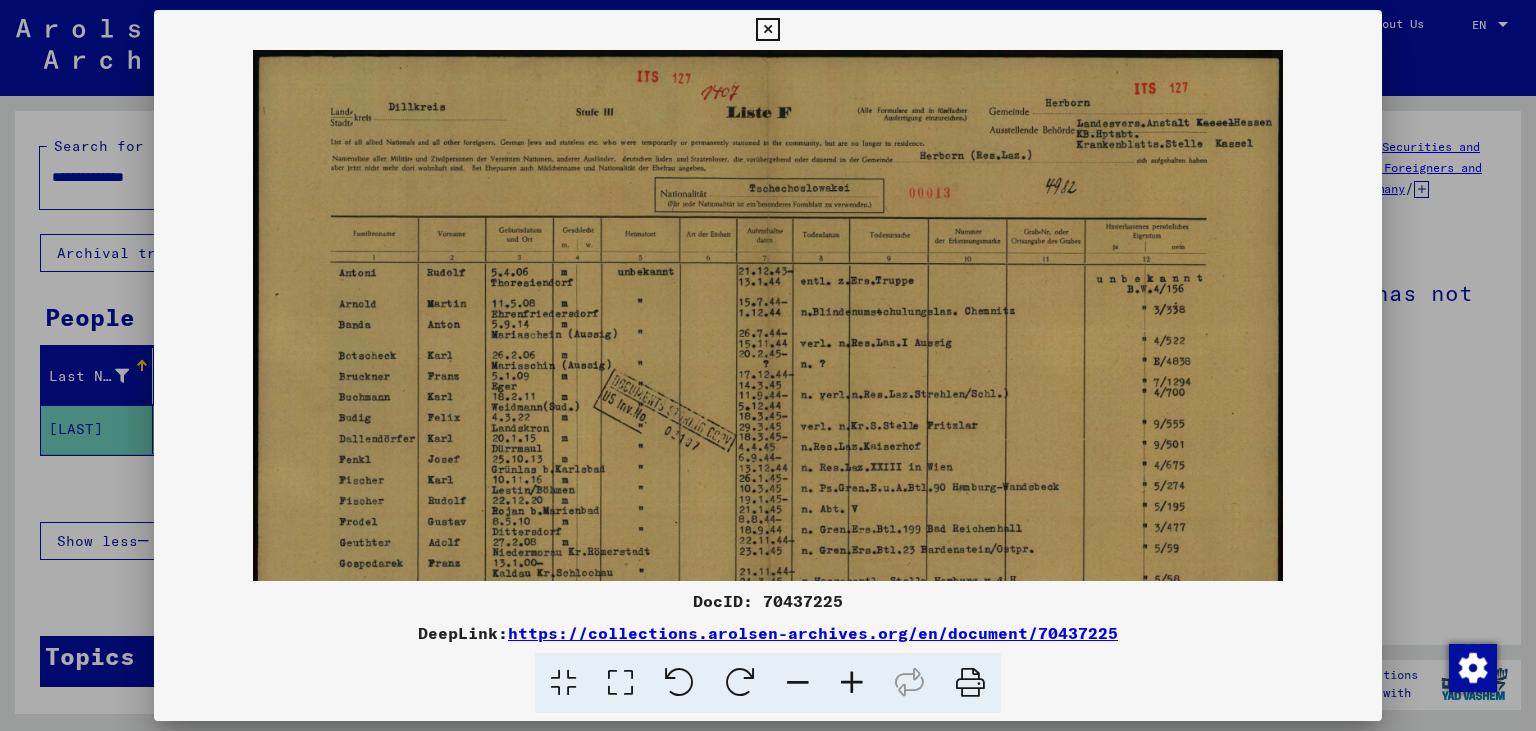 click at bounding box center (852, 683) 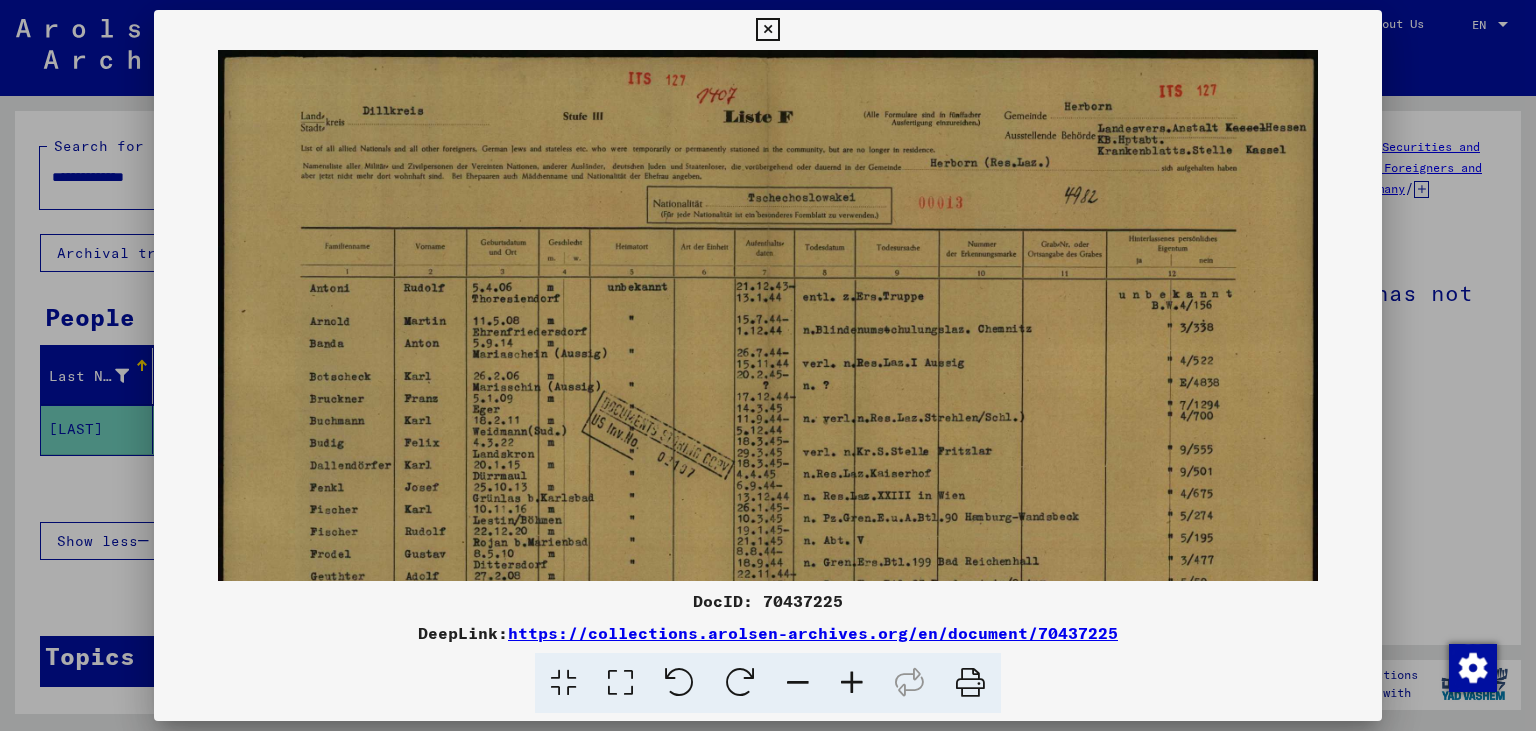 click at bounding box center [852, 683] 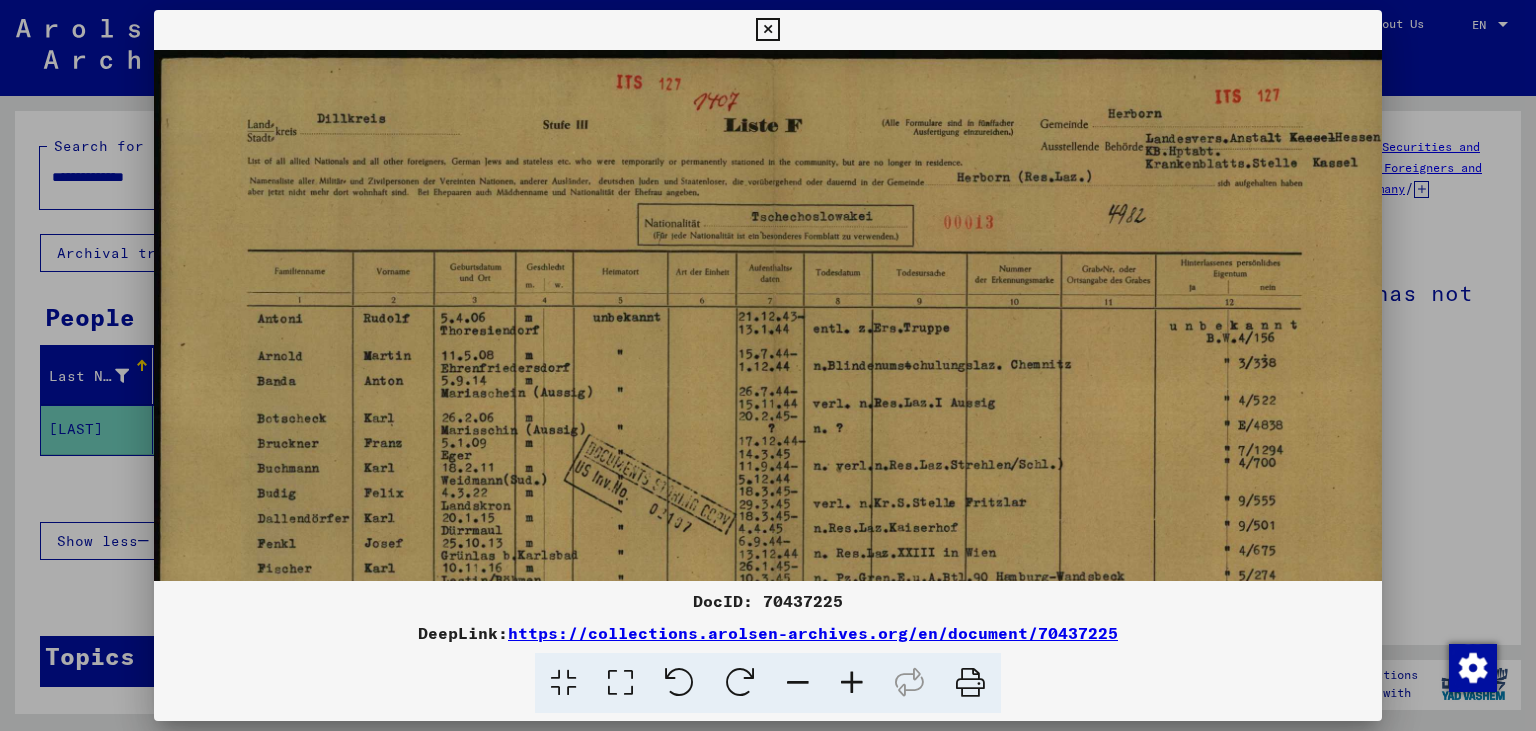 click at bounding box center [852, 683] 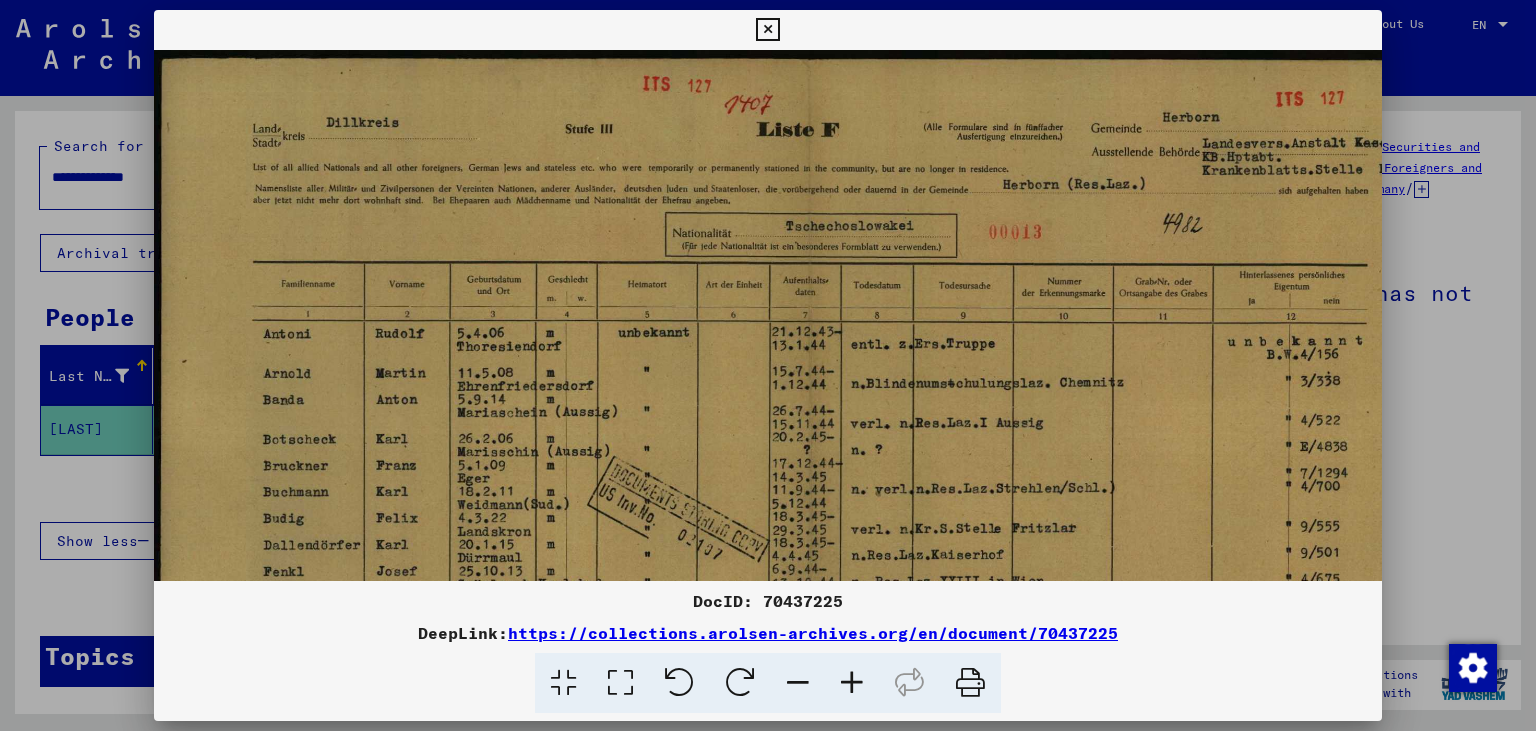 click at bounding box center (852, 683) 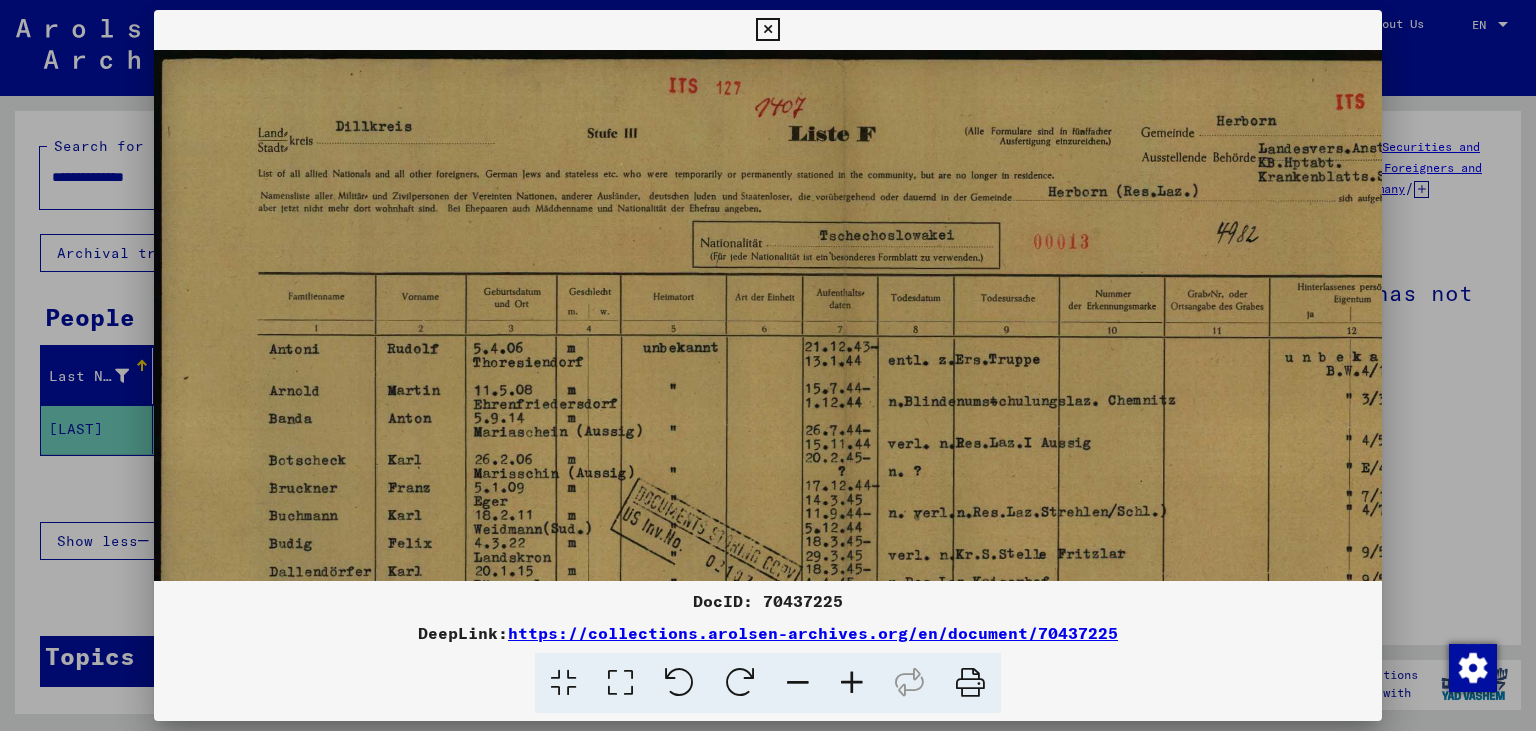 click at bounding box center [852, 683] 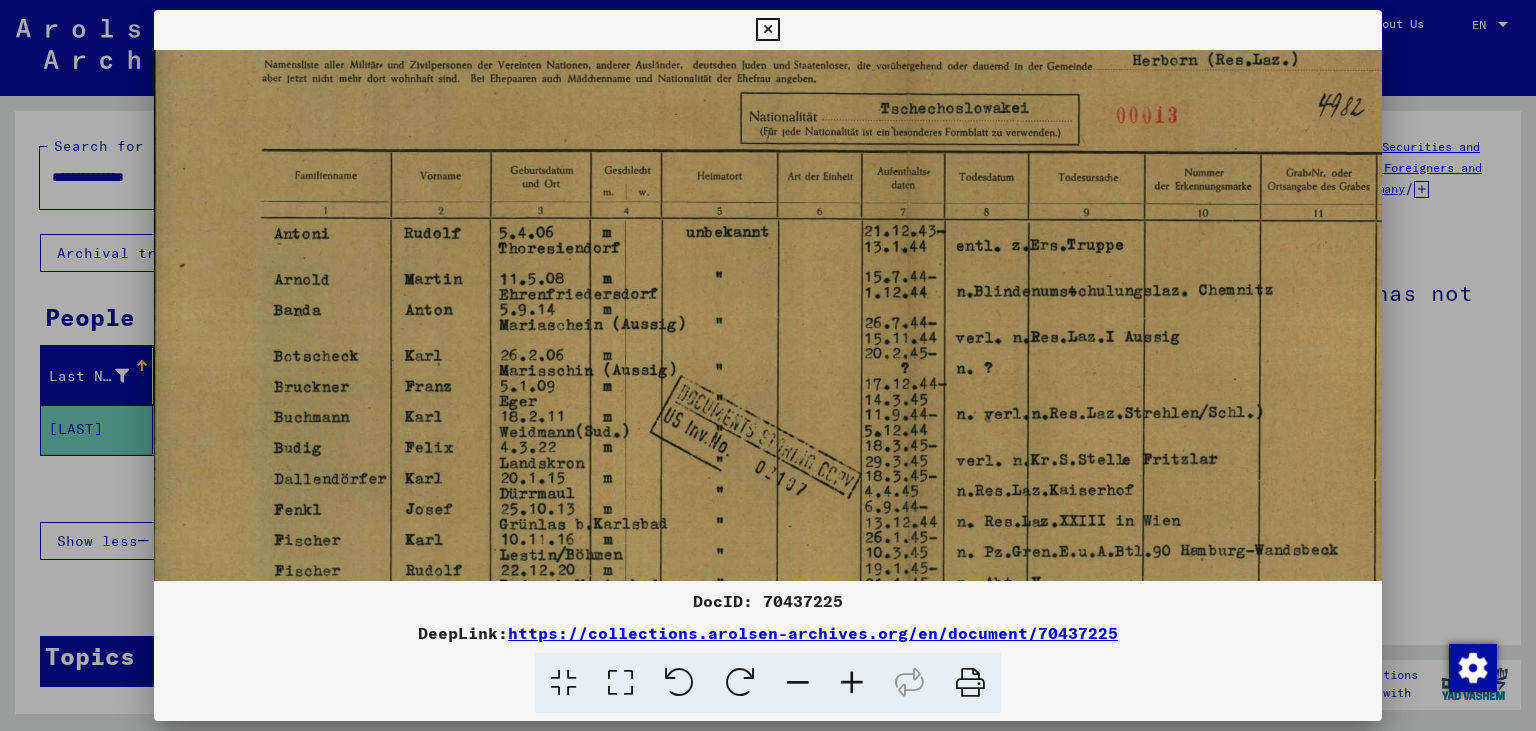 scroll, scrollTop: 160, scrollLeft: 7, axis: both 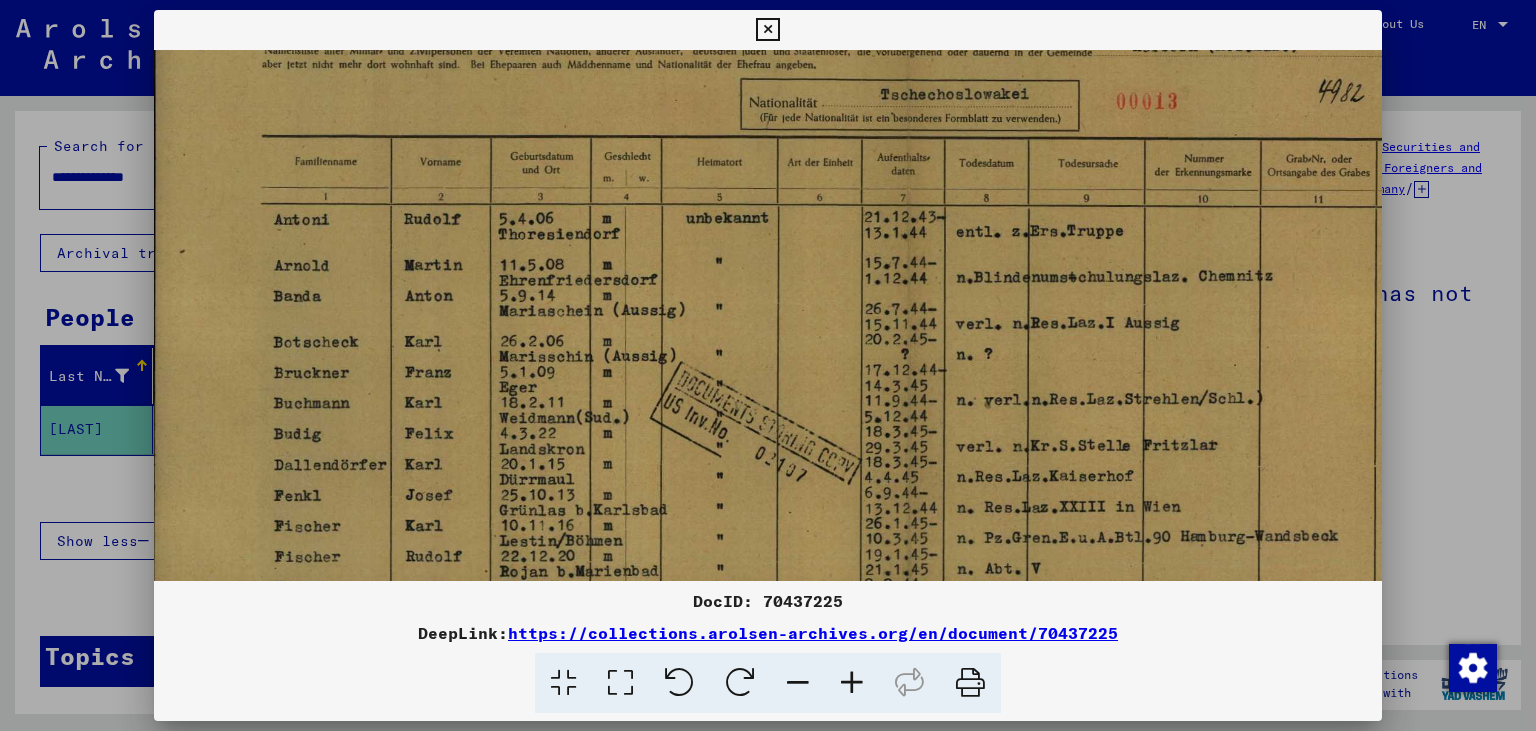 drag, startPoint x: 617, startPoint y: 460, endPoint x: 610, endPoint y: 304, distance: 156.15697 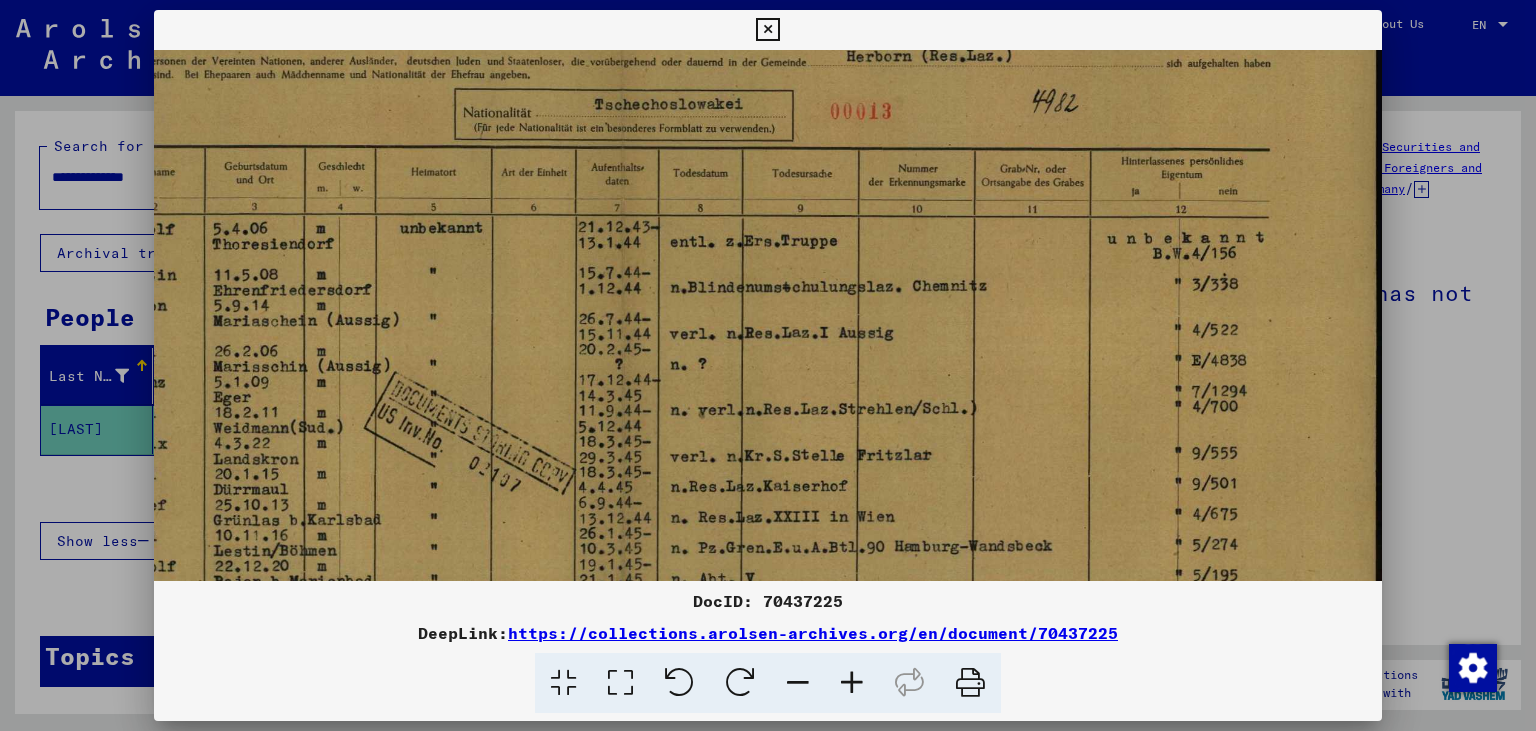 scroll, scrollTop: 152, scrollLeft: 293, axis: both 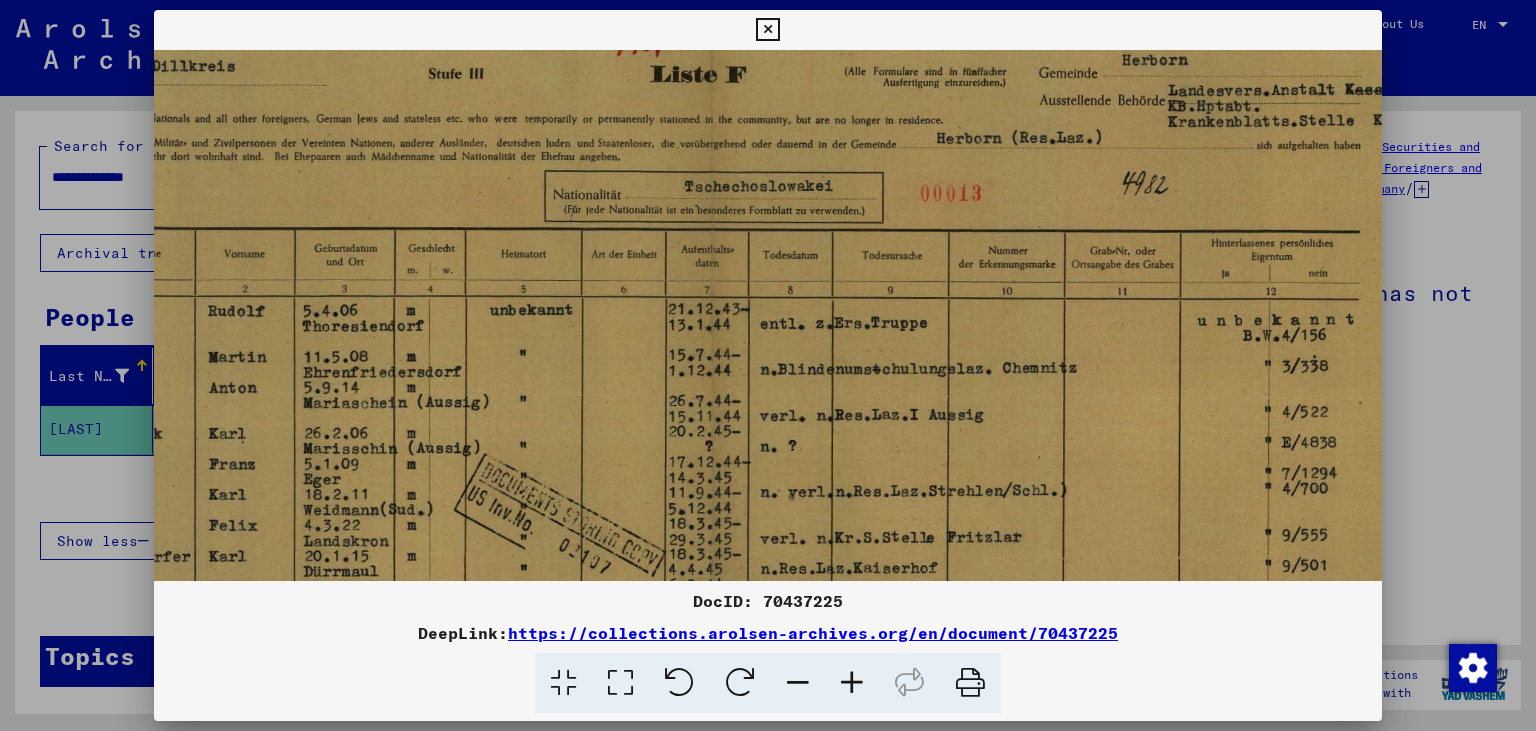 drag, startPoint x: 948, startPoint y: 366, endPoint x: 750, endPoint y: 401, distance: 201.06964 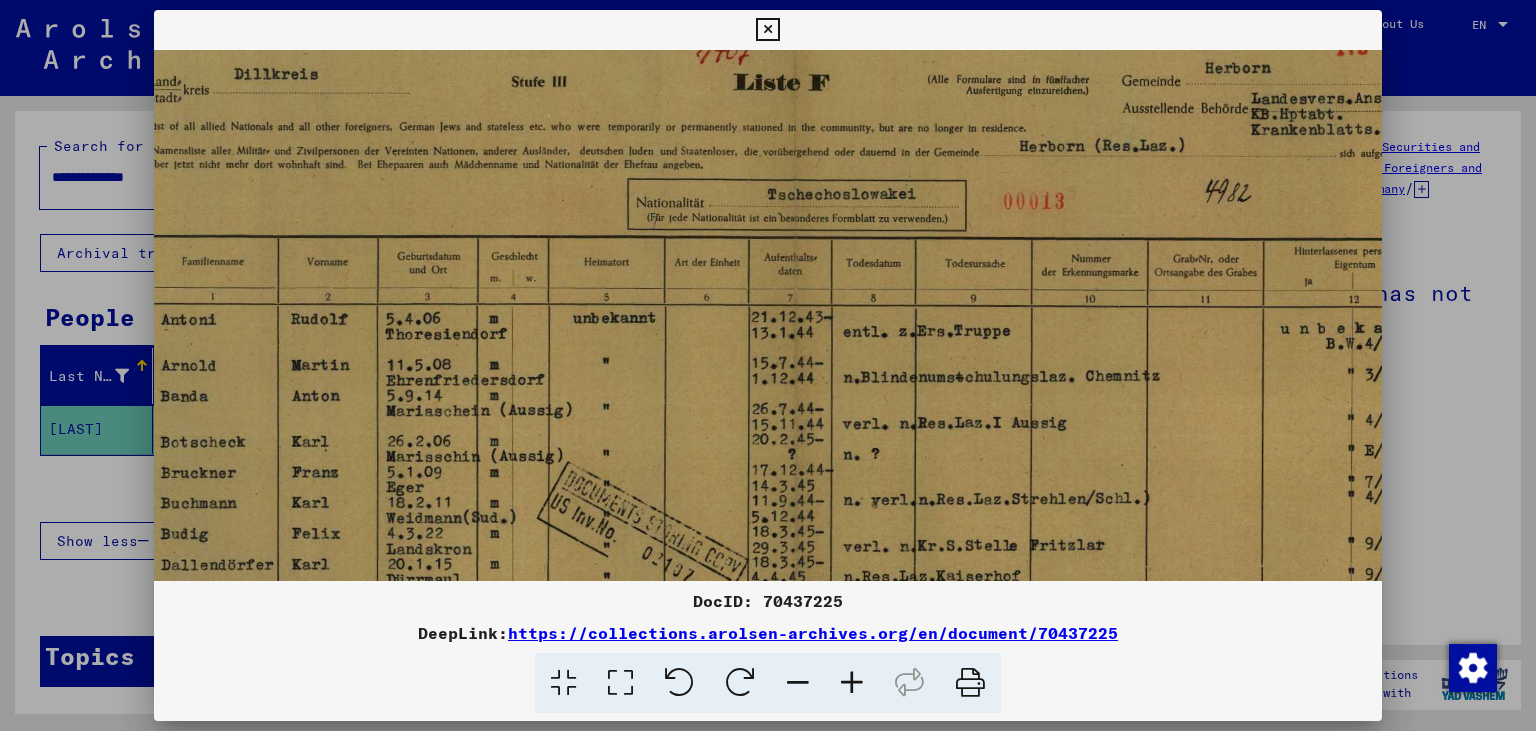 scroll, scrollTop: 50, scrollLeft: 0, axis: vertical 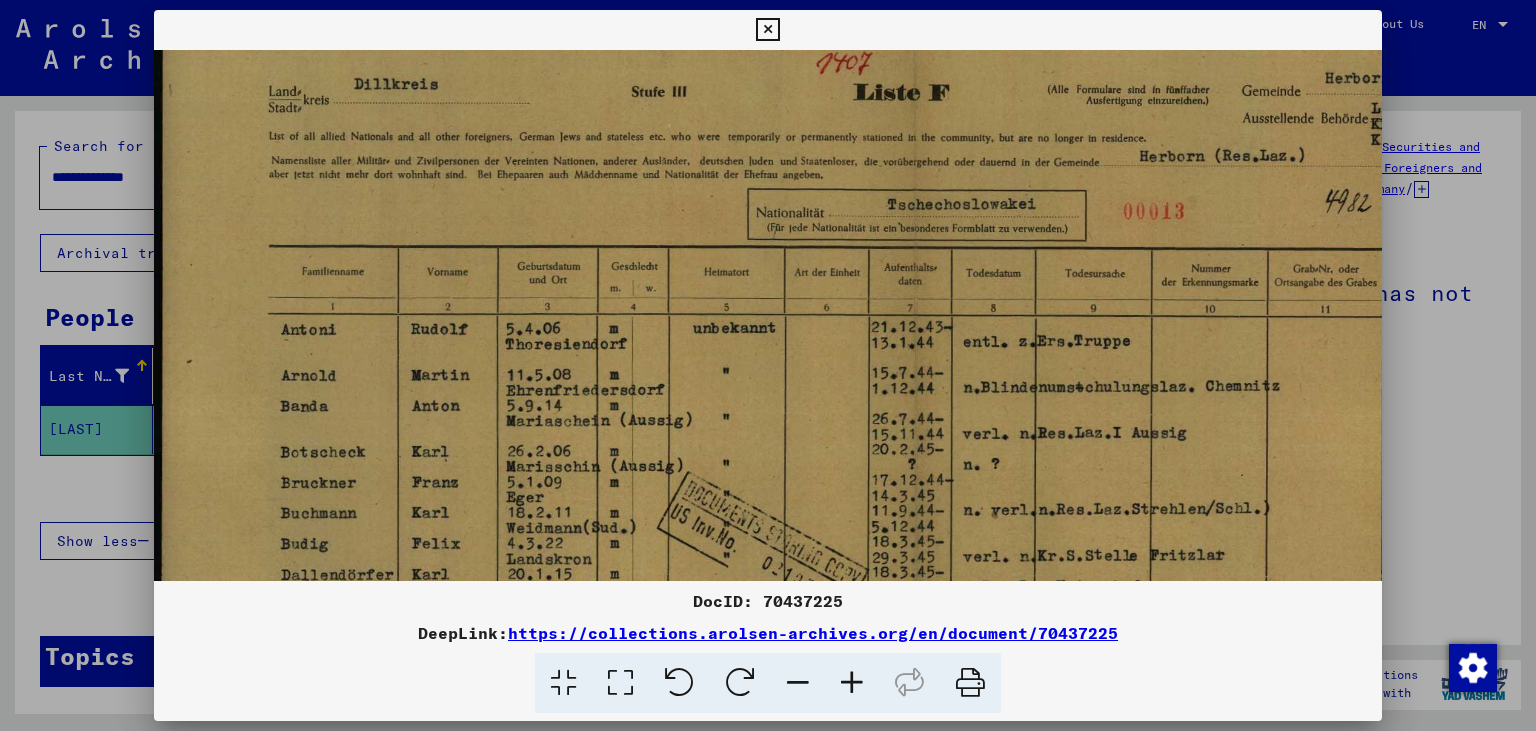 drag, startPoint x: 778, startPoint y: 354, endPoint x: 992, endPoint y: 371, distance: 214.67418 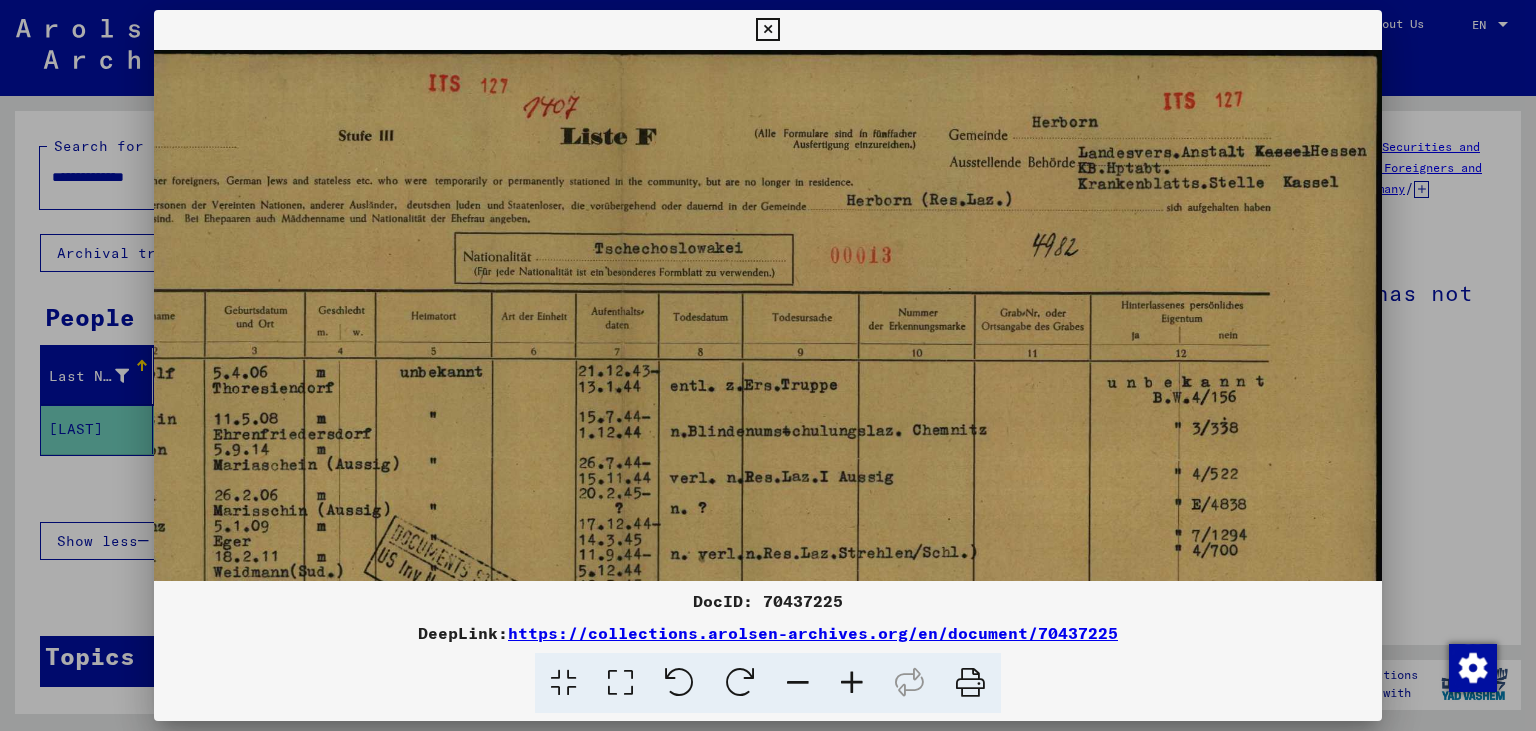 scroll, scrollTop: 0, scrollLeft: 293, axis: horizontal 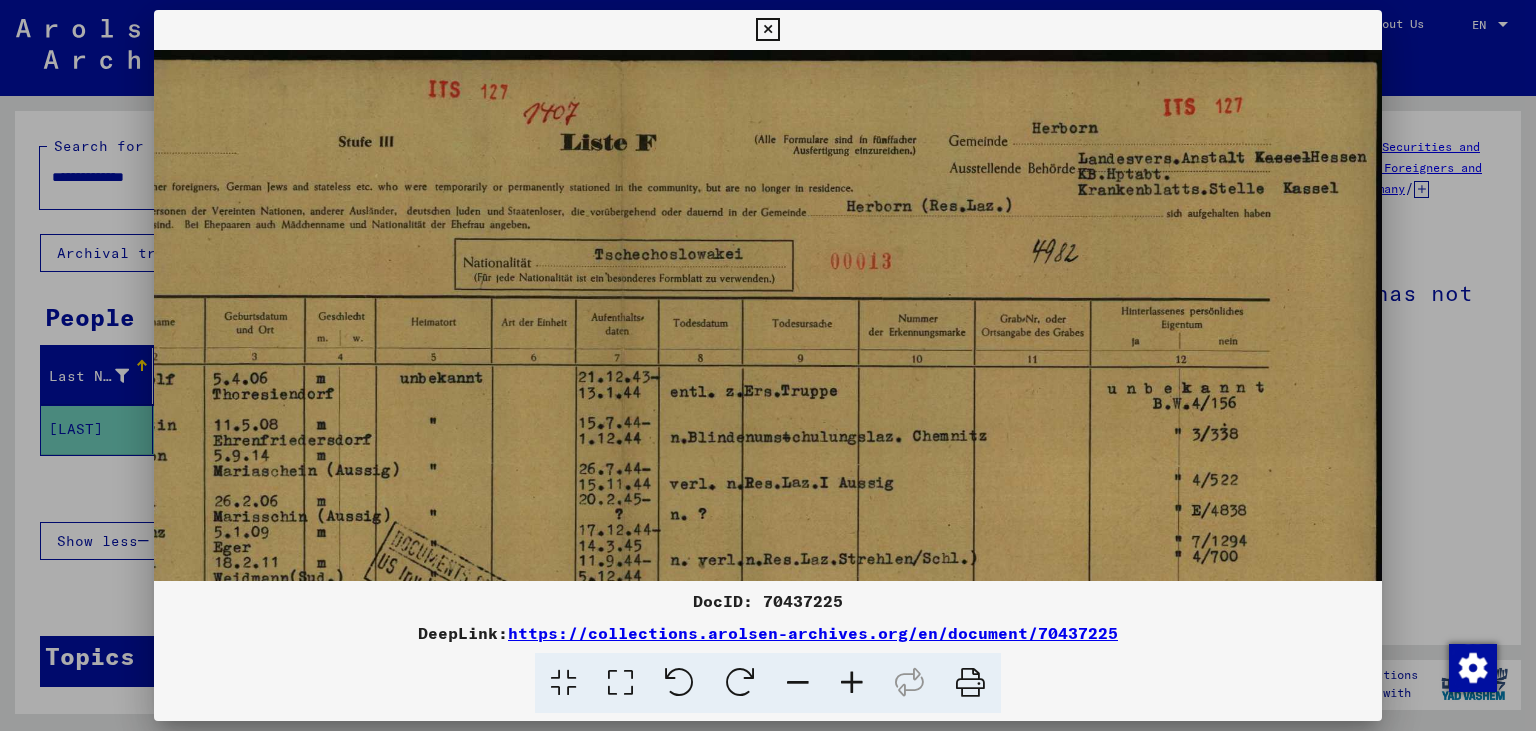drag, startPoint x: 1013, startPoint y: 266, endPoint x: 359, endPoint y: 341, distance: 658.28644 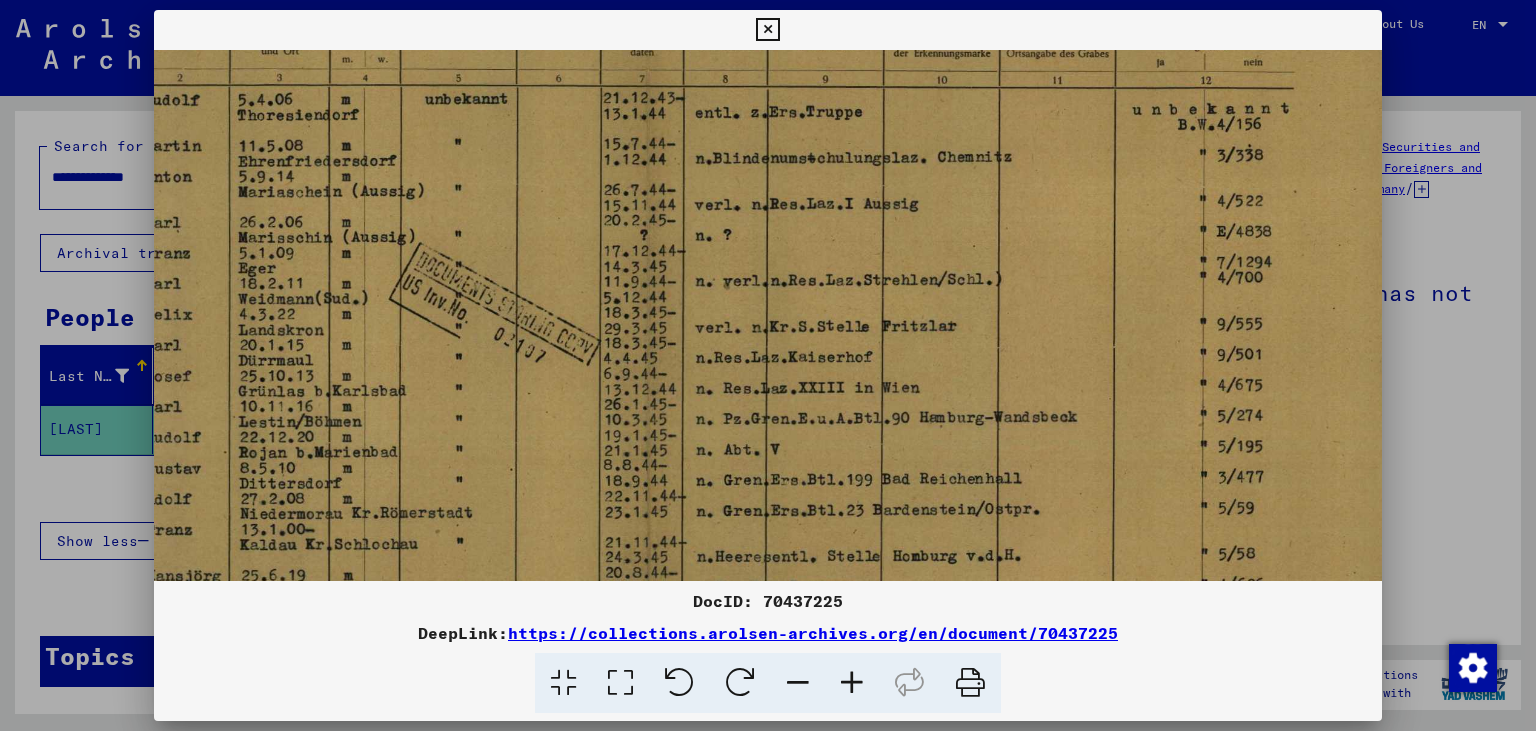 scroll, scrollTop: 280, scrollLeft: 268, axis: both 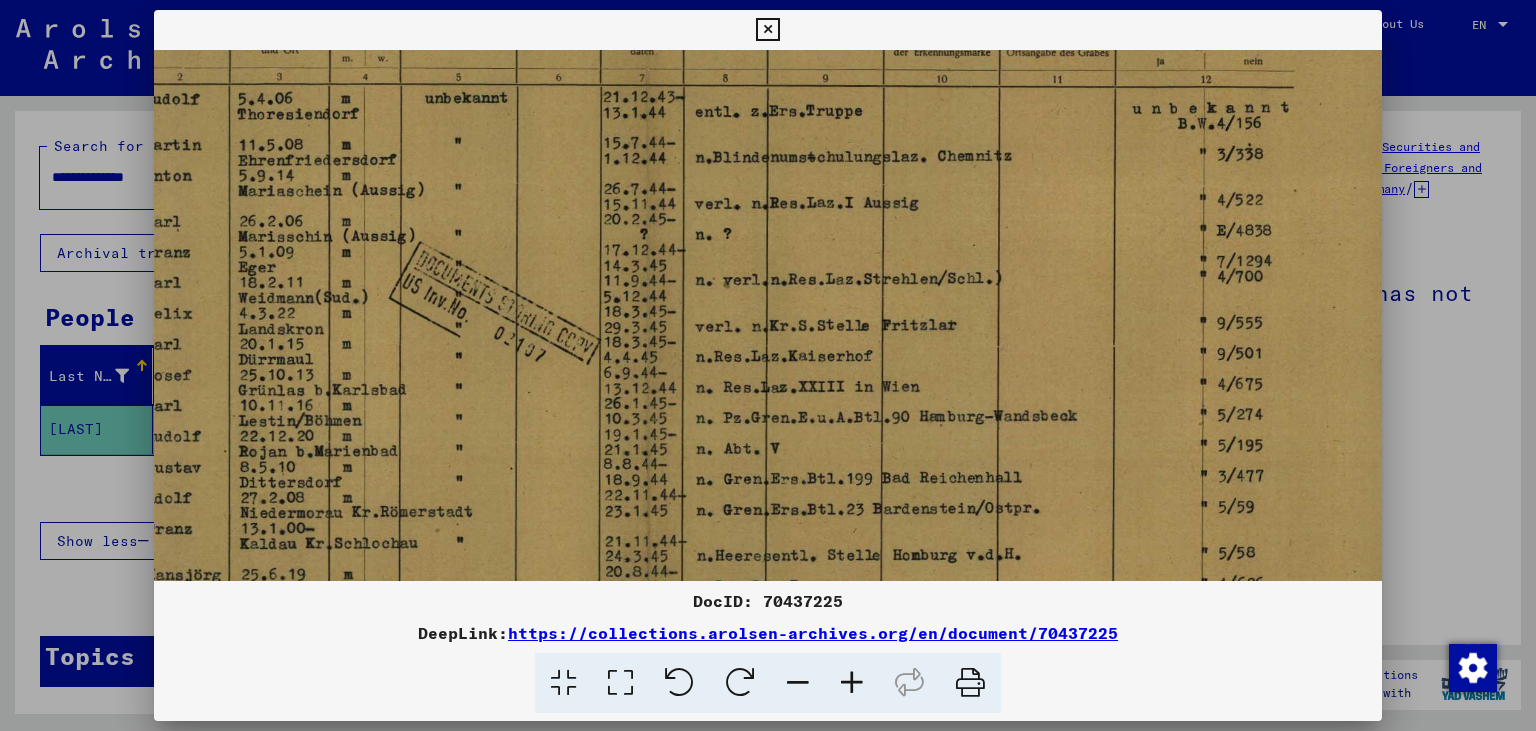 drag, startPoint x: 546, startPoint y: 511, endPoint x: 570, endPoint y: 233, distance: 279.03406 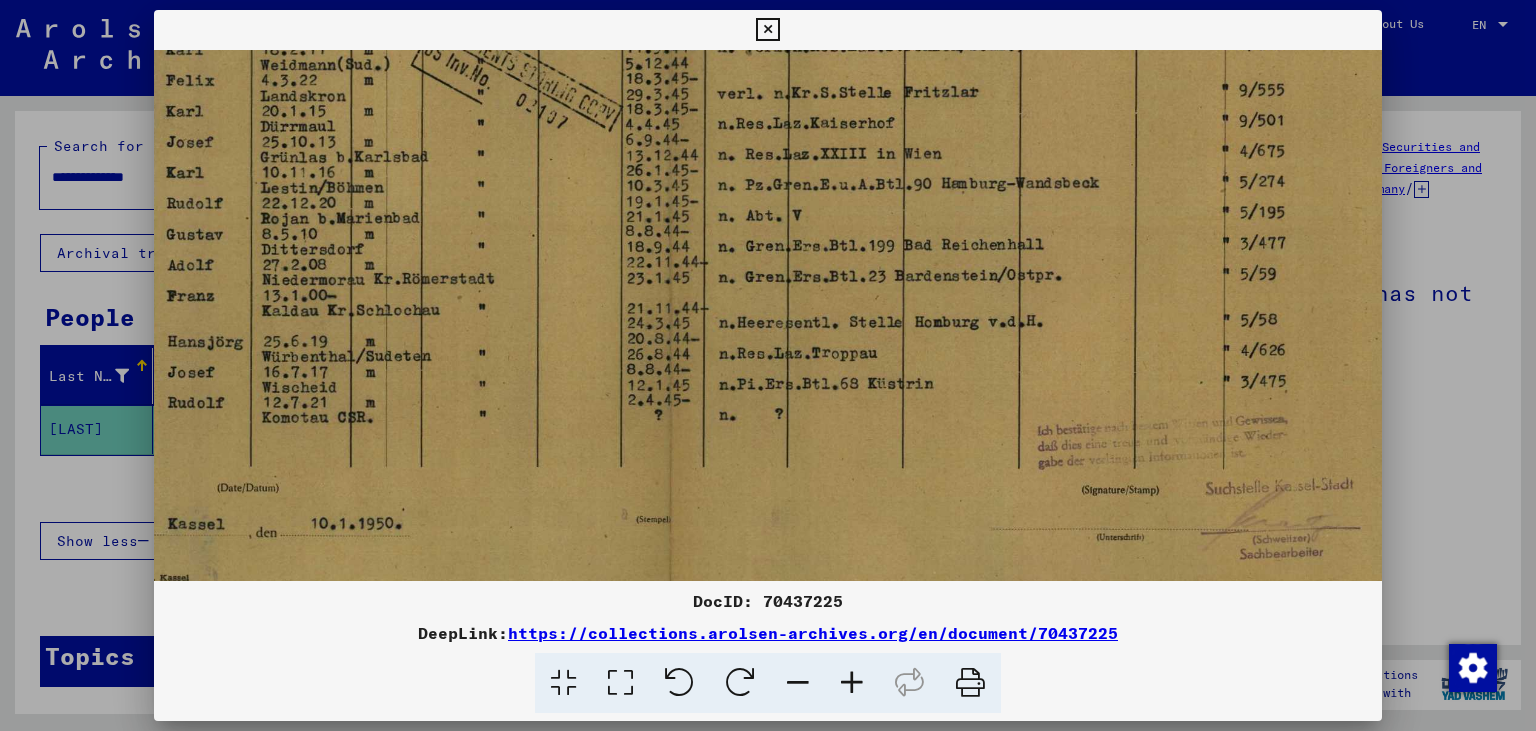 scroll, scrollTop: 549, scrollLeft: 246, axis: both 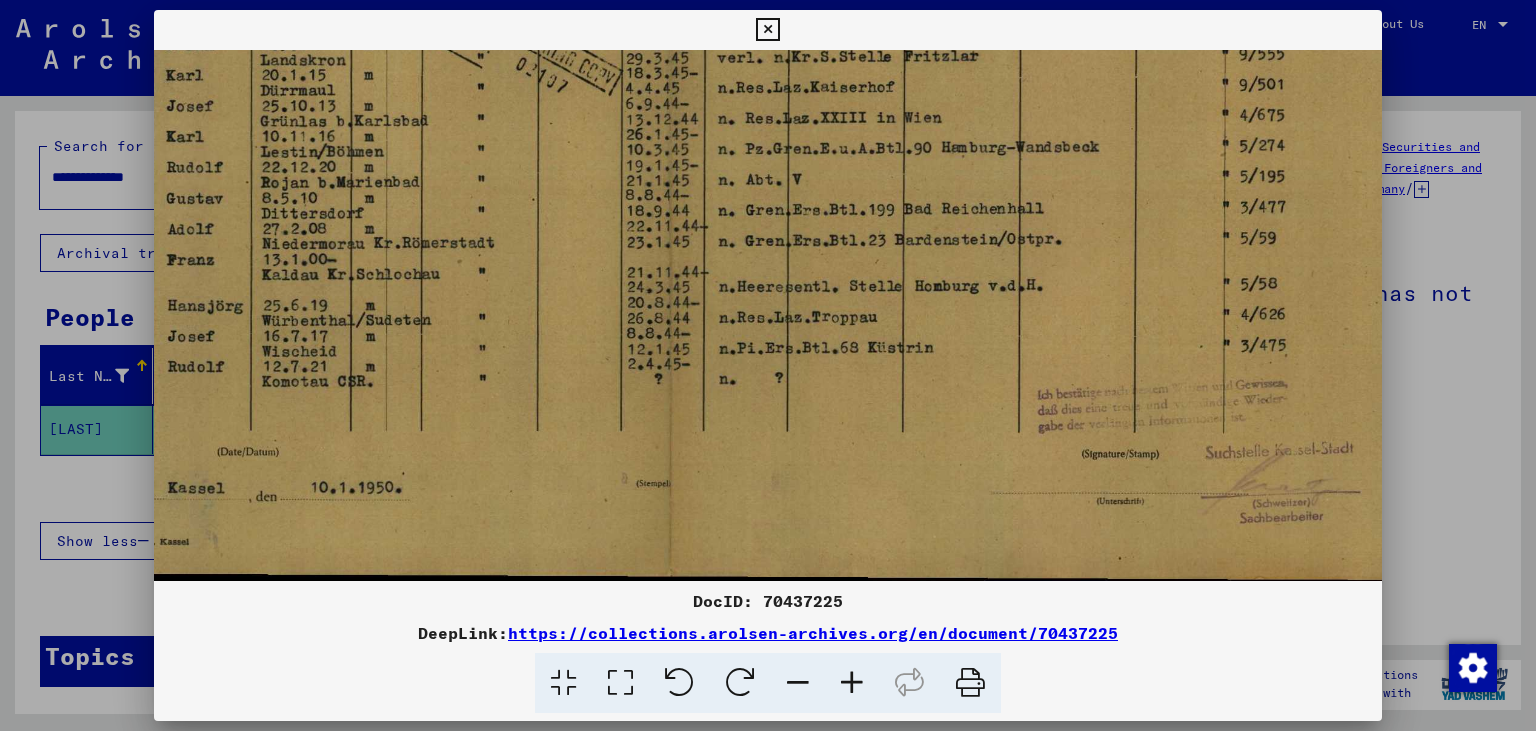 drag, startPoint x: 595, startPoint y: 408, endPoint x: 610, endPoint y: 142, distance: 266.4226 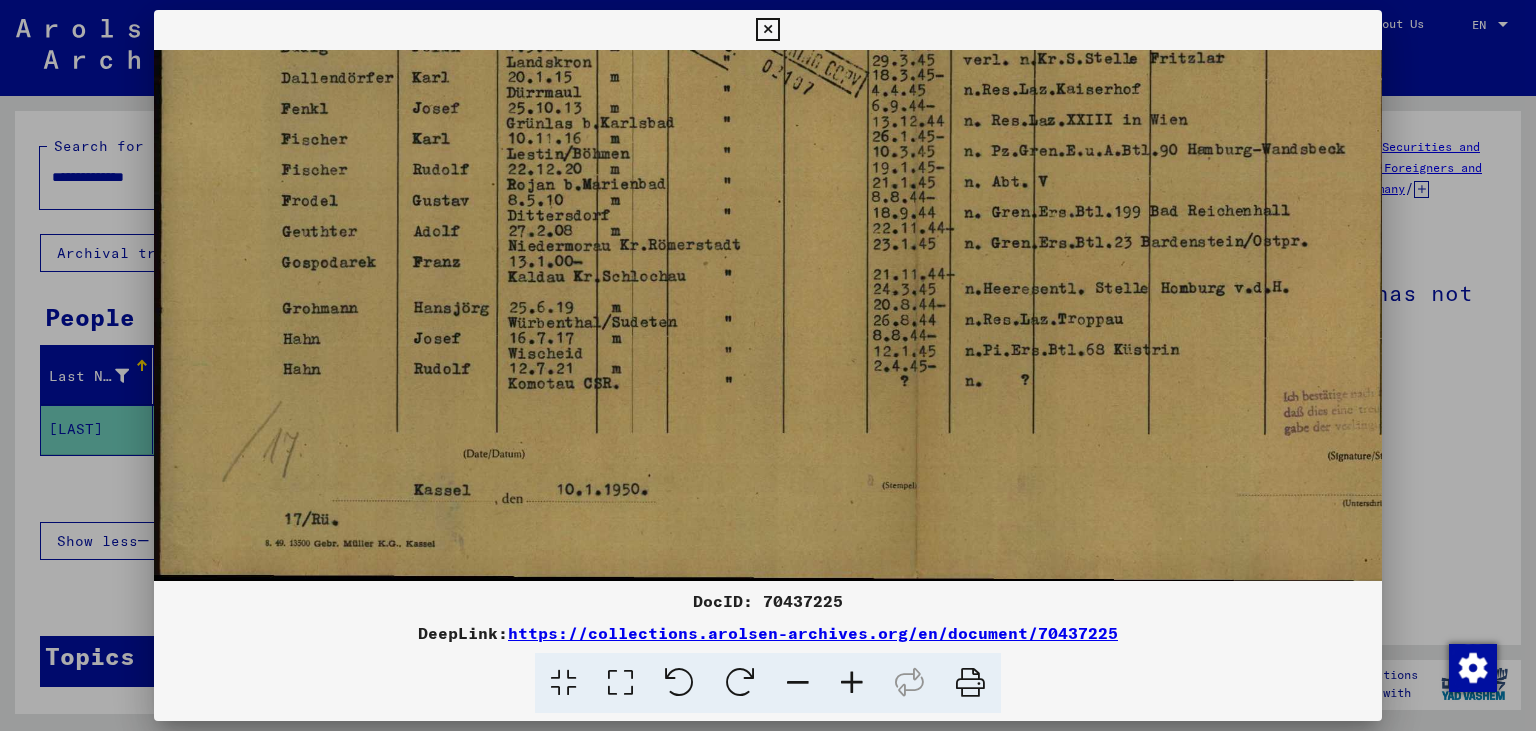 scroll, scrollTop: 549, scrollLeft: 0, axis: vertical 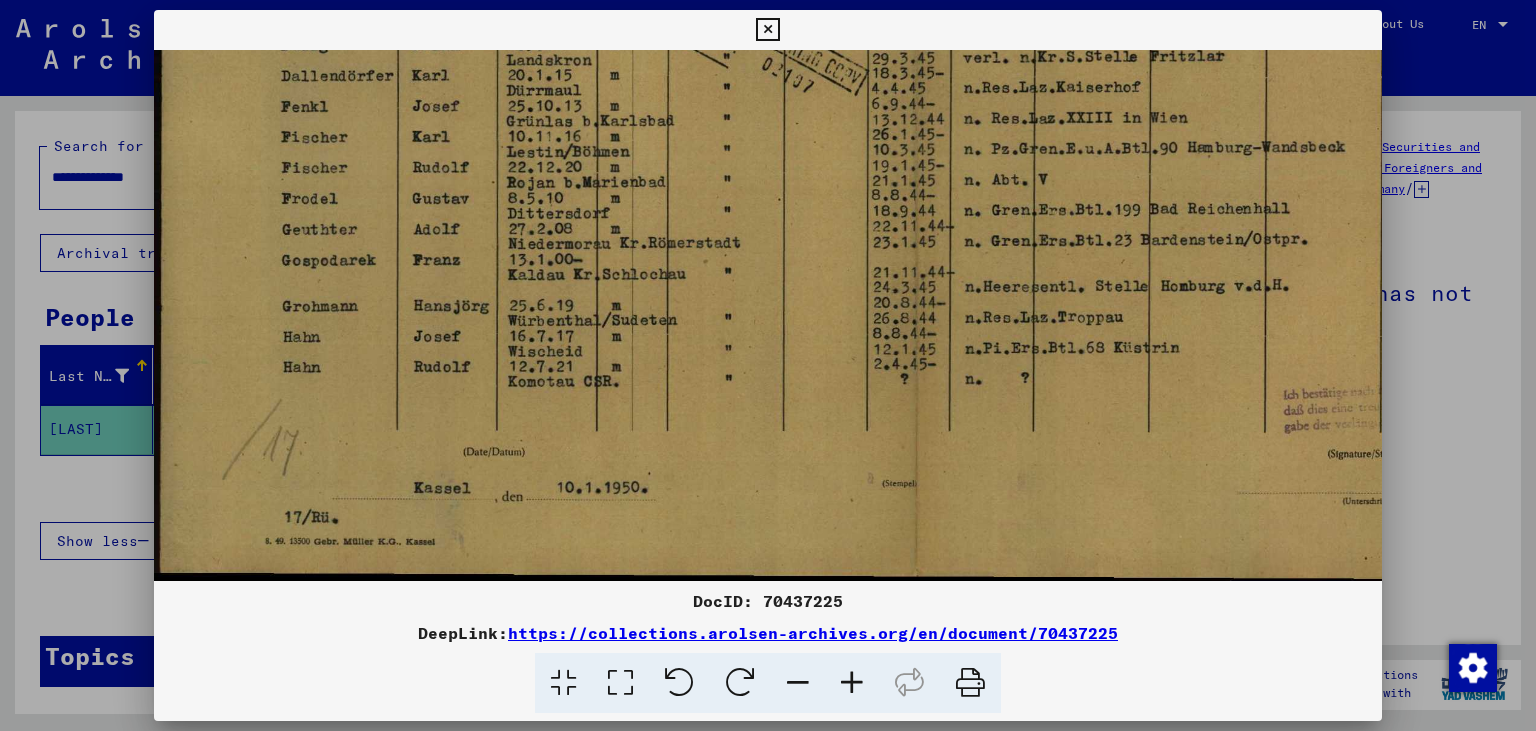 drag, startPoint x: 449, startPoint y: 288, endPoint x: 806, endPoint y: 282, distance: 357.0504 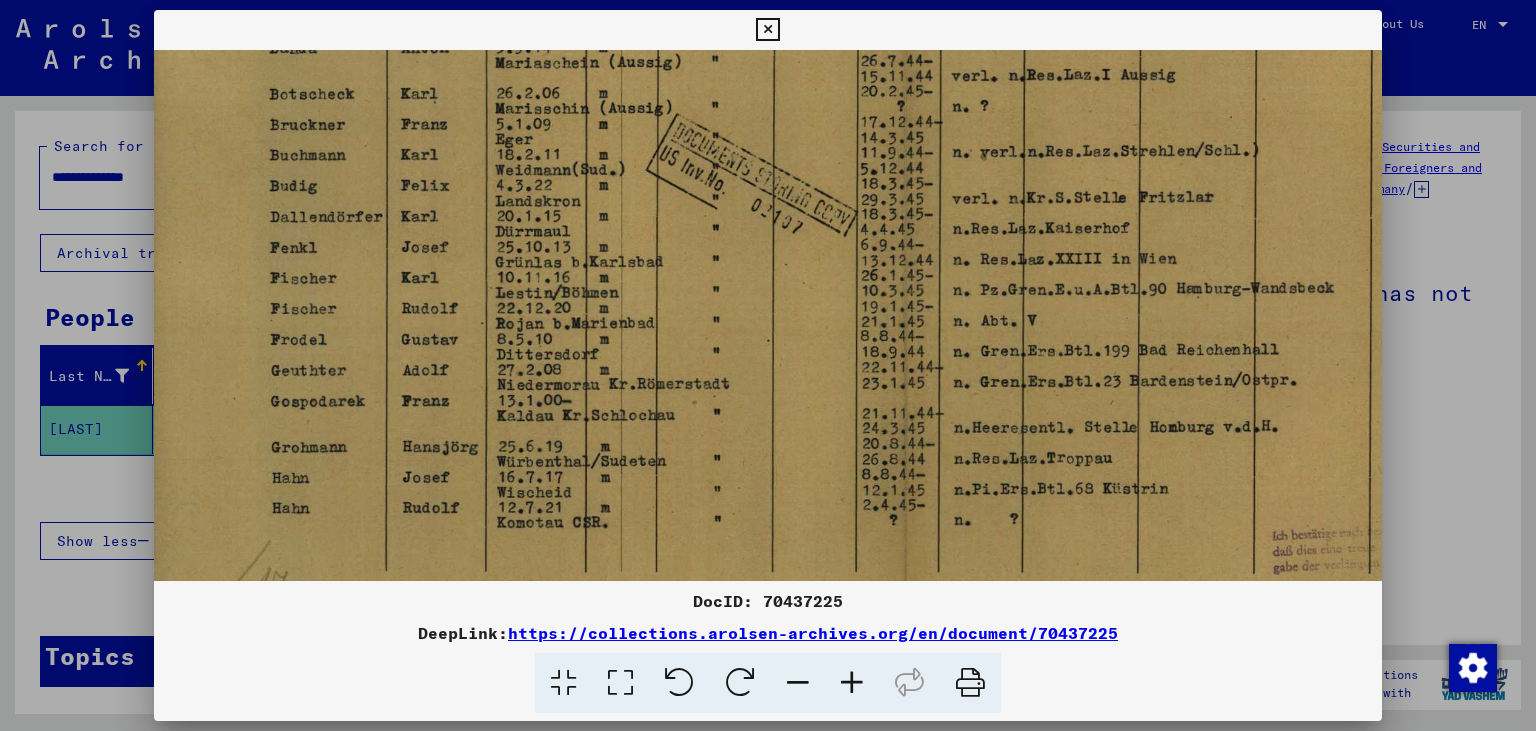 drag, startPoint x: 830, startPoint y: 210, endPoint x: 820, endPoint y: 350, distance: 140.35669 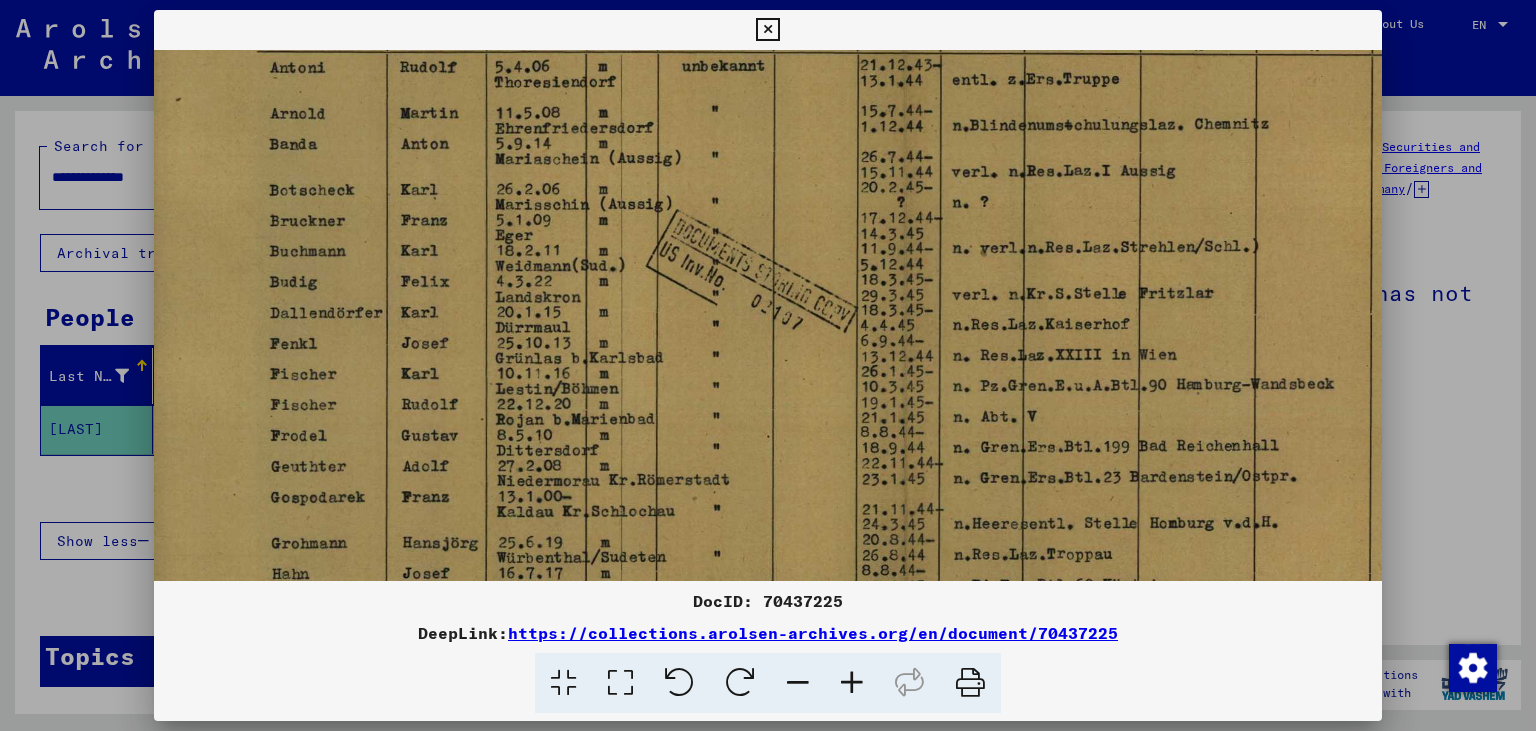 scroll, scrollTop: 288, scrollLeft: 10, axis: both 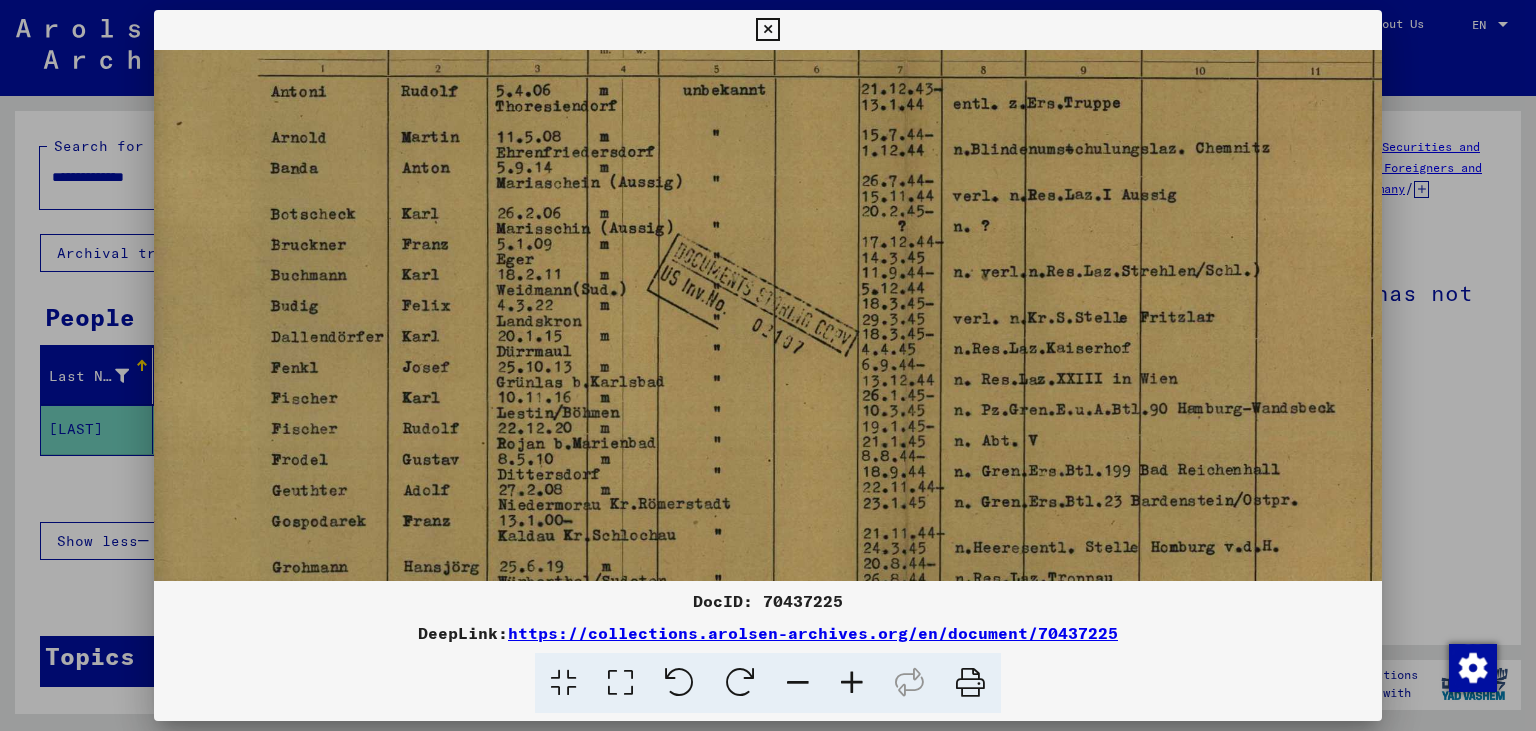 drag, startPoint x: 778, startPoint y: 286, endPoint x: 779, endPoint y: 381, distance: 95.005264 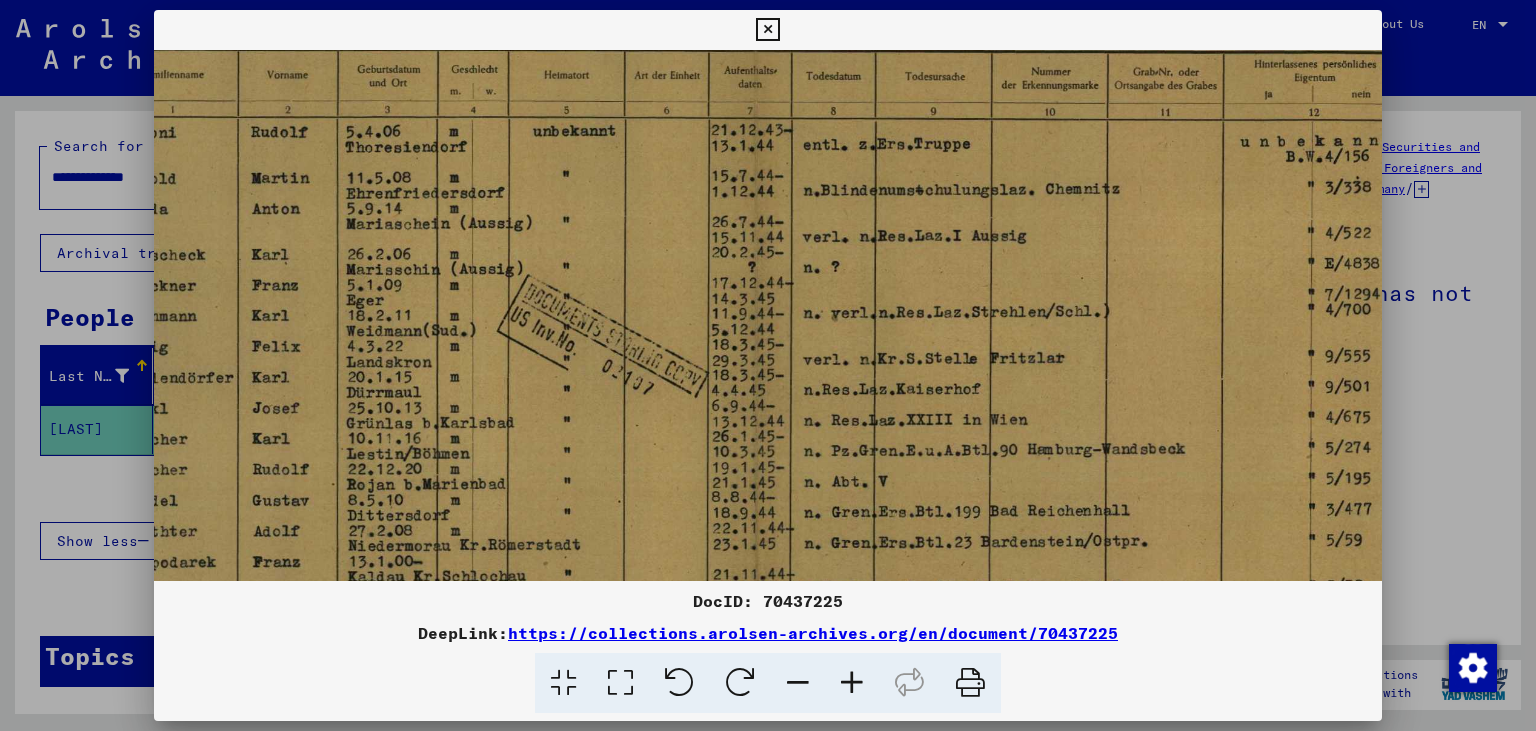 scroll, scrollTop: 239, scrollLeft: 189, axis: both 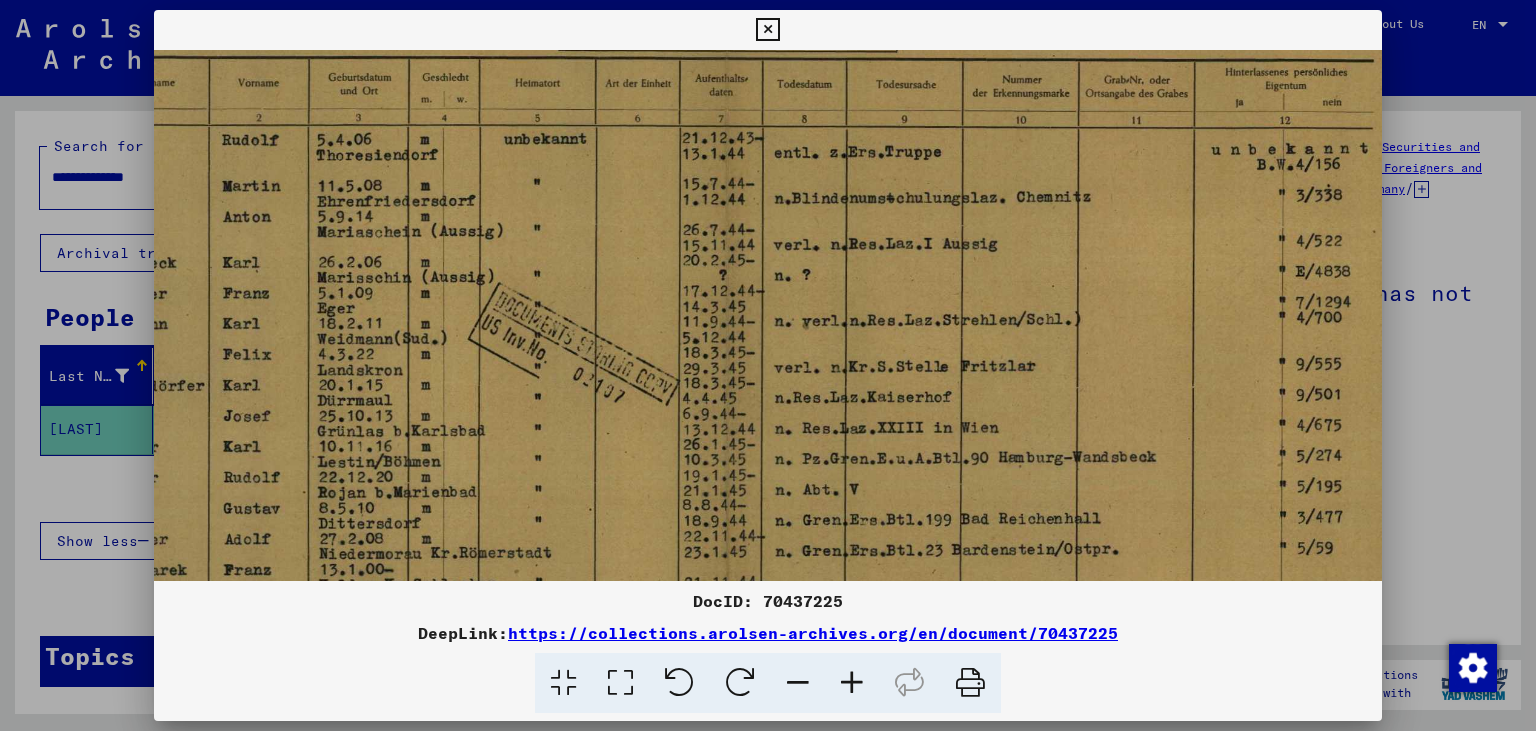 drag, startPoint x: 888, startPoint y: 222, endPoint x: 709, endPoint y: 270, distance: 185.32404 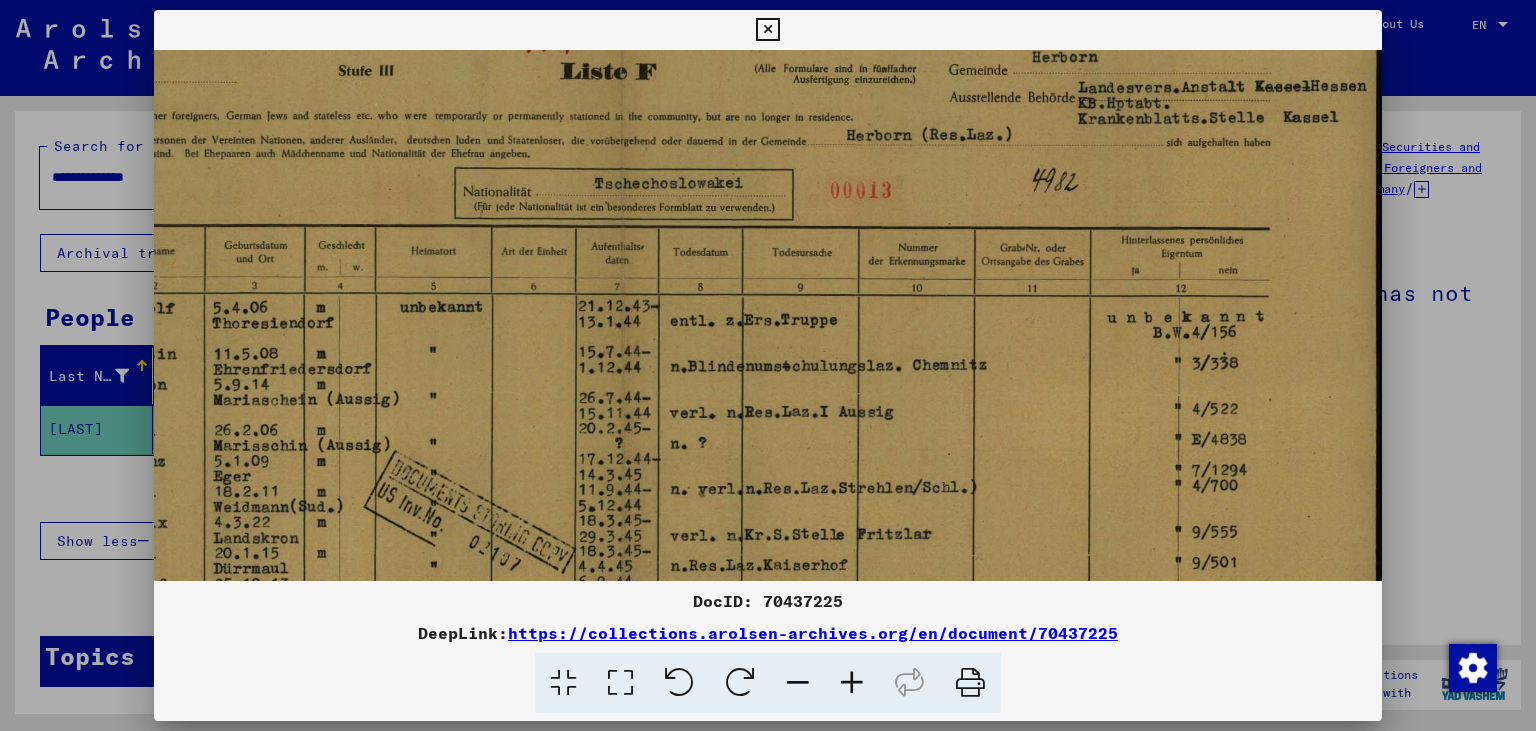 scroll, scrollTop: 73, scrollLeft: 293, axis: both 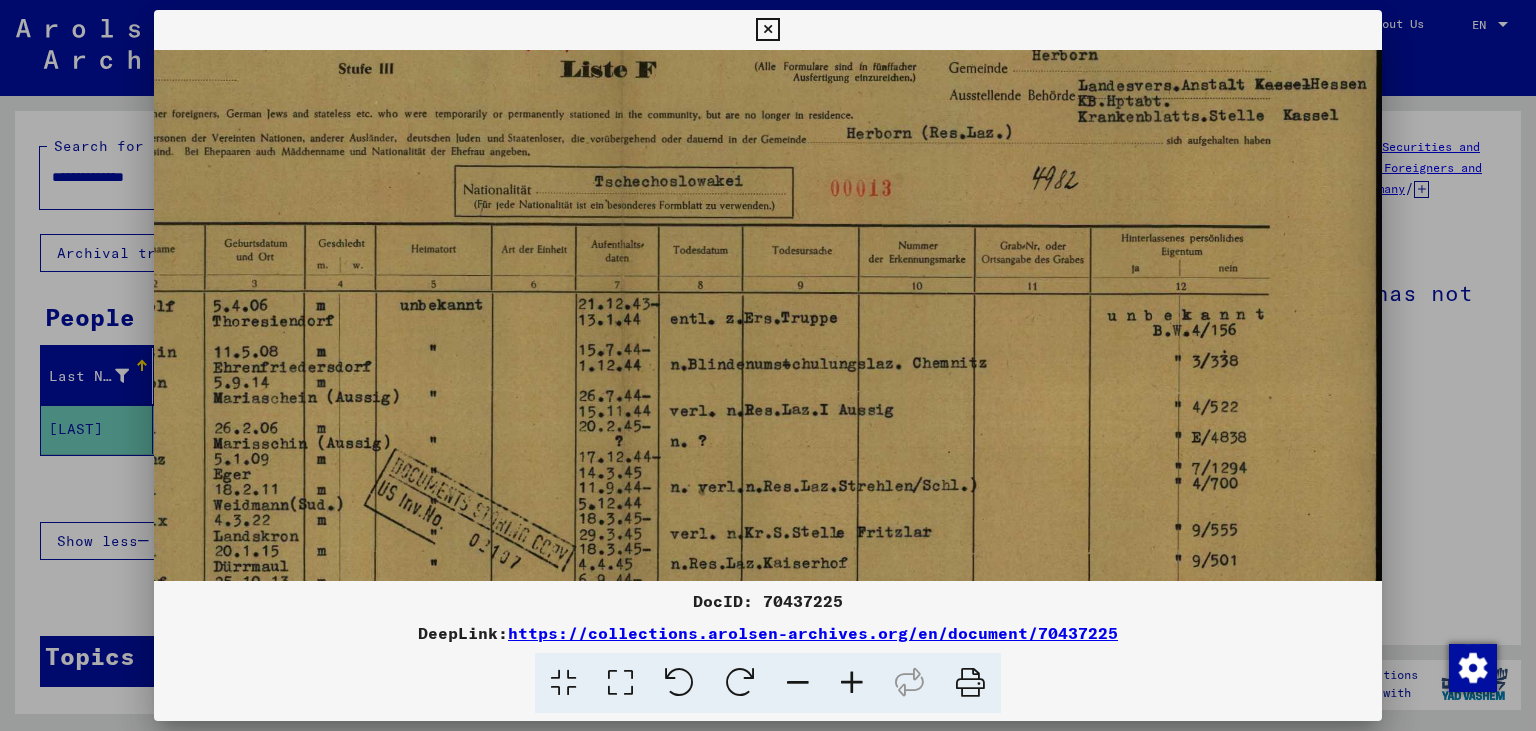 drag, startPoint x: 1013, startPoint y: 261, endPoint x: 504, endPoint y: 407, distance: 529.52527 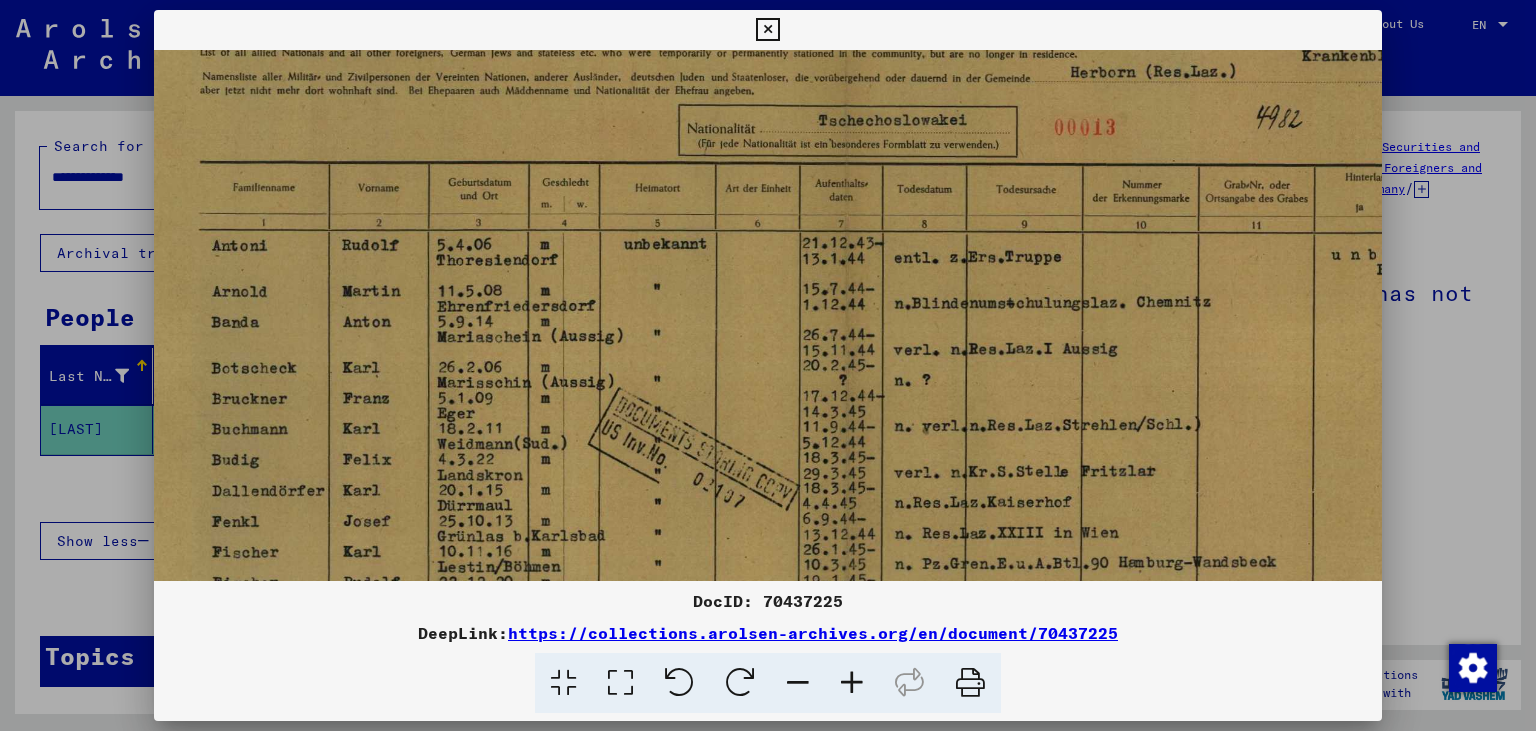 scroll, scrollTop: 174, scrollLeft: 0, axis: vertical 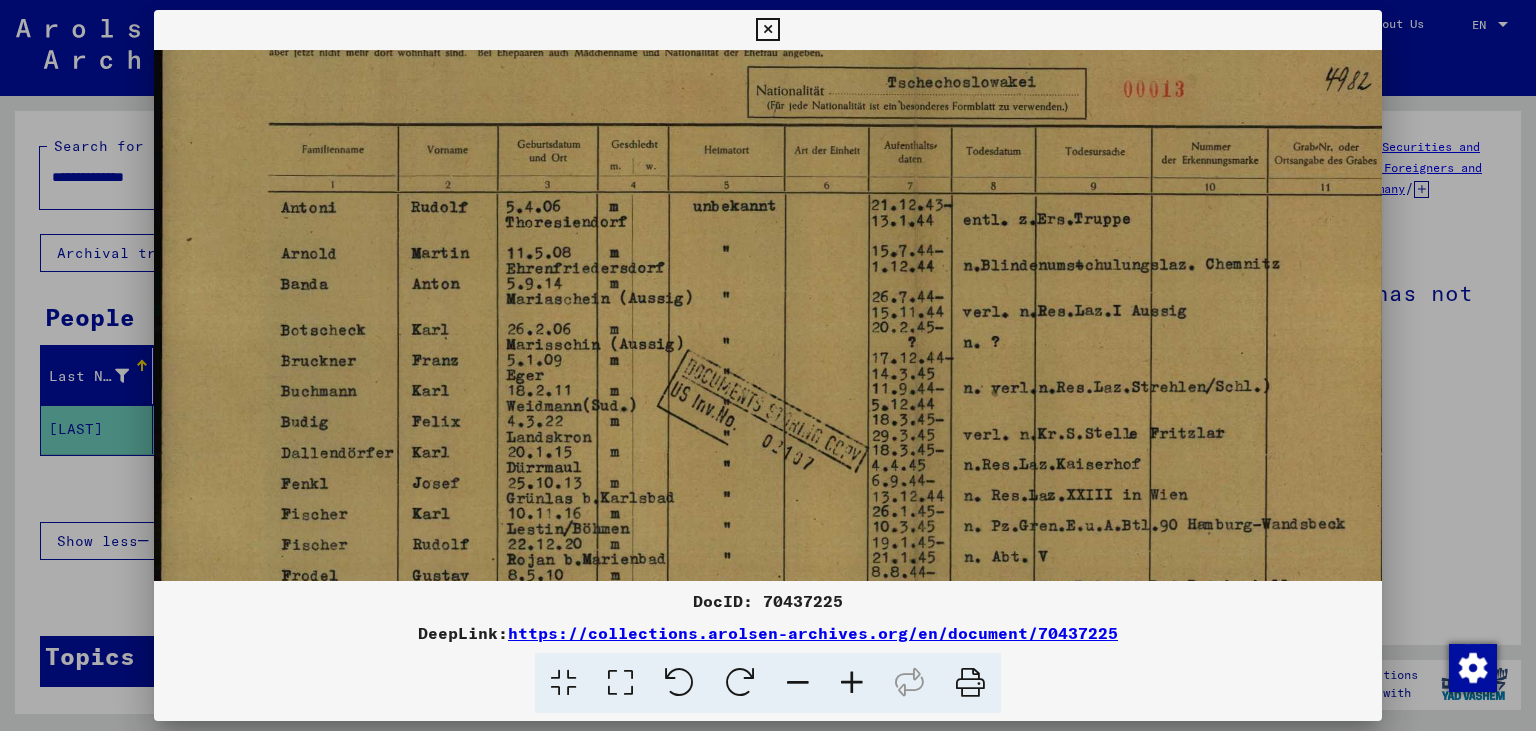 drag, startPoint x: 802, startPoint y: 435, endPoint x: 1134, endPoint y: 336, distance: 346.44626 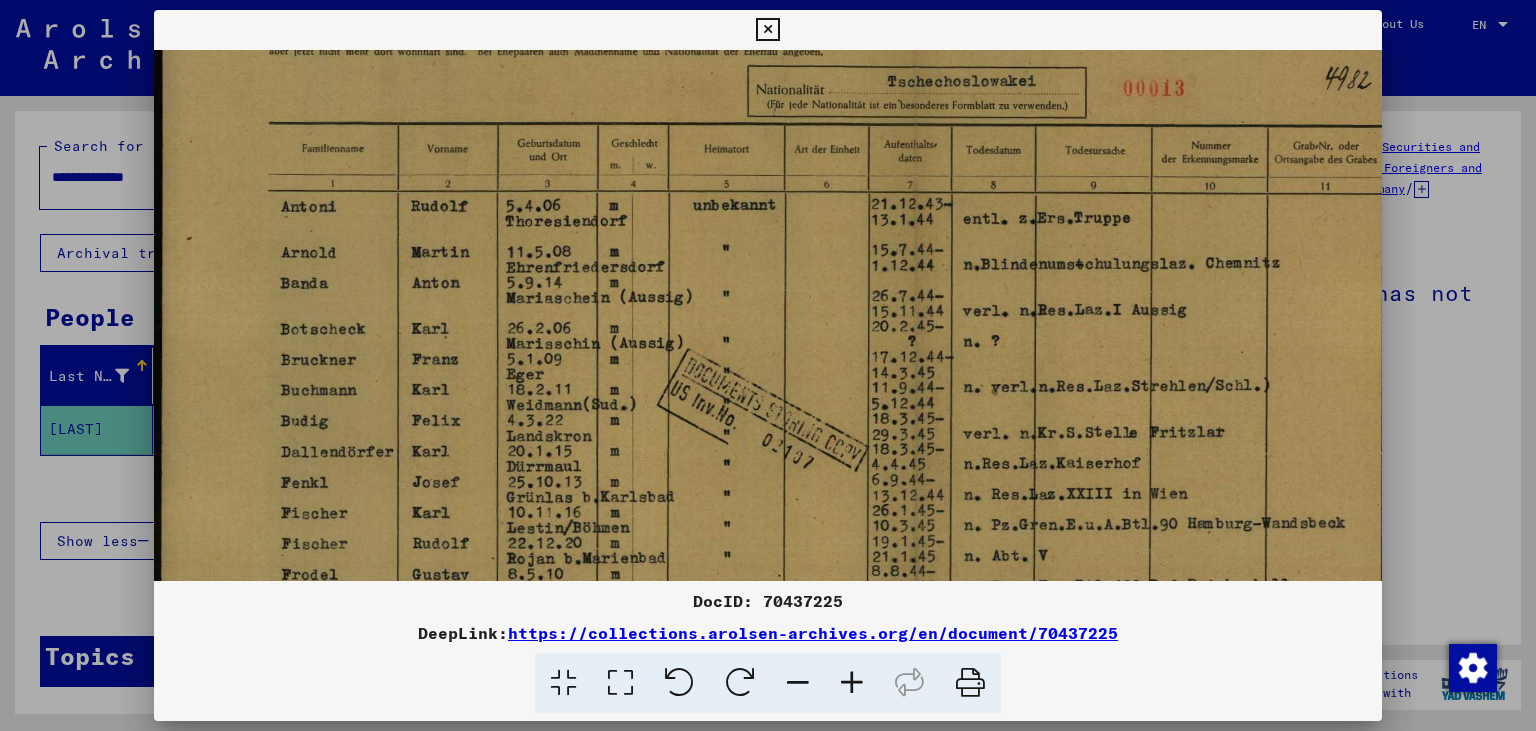 click at bounding box center [915, 417] 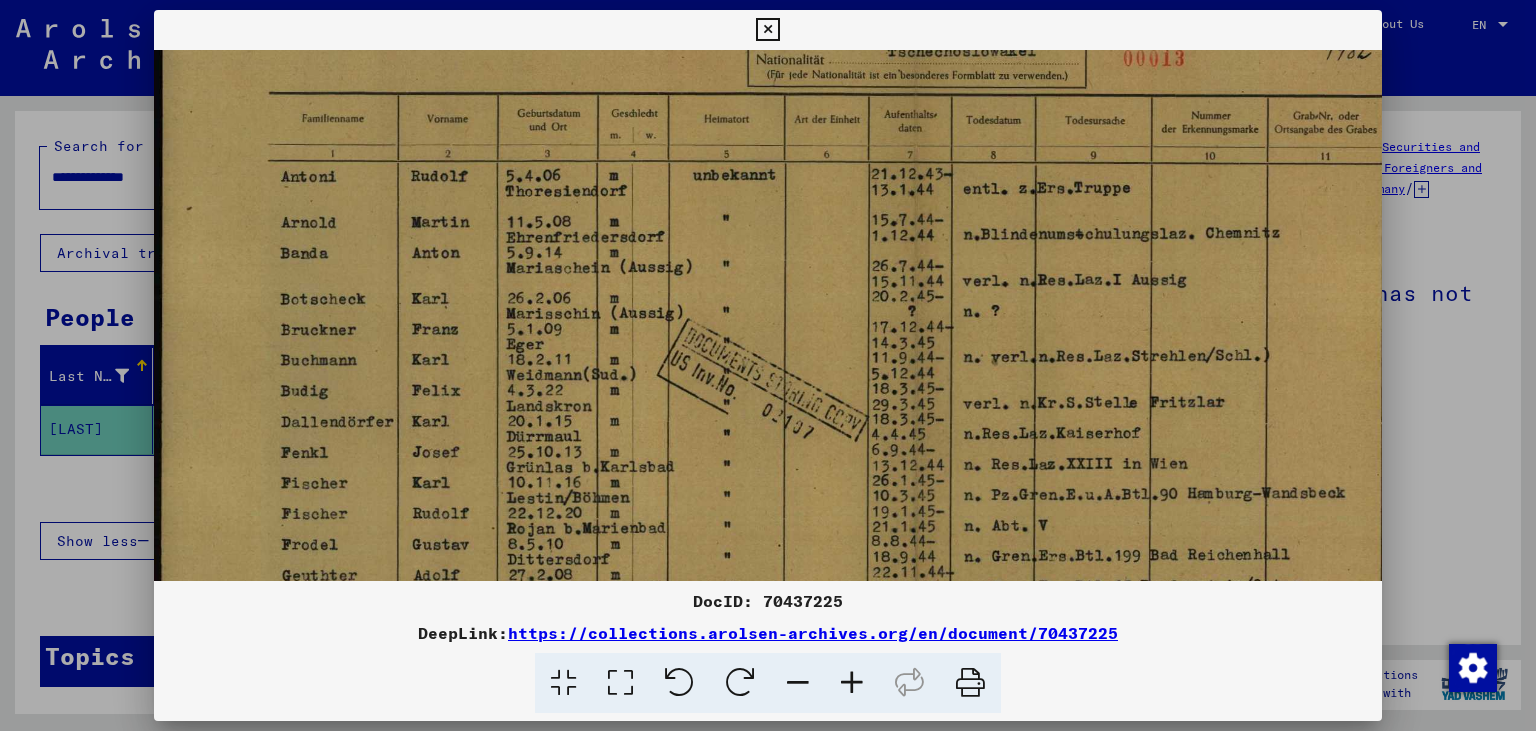 scroll, scrollTop: 228, scrollLeft: 0, axis: vertical 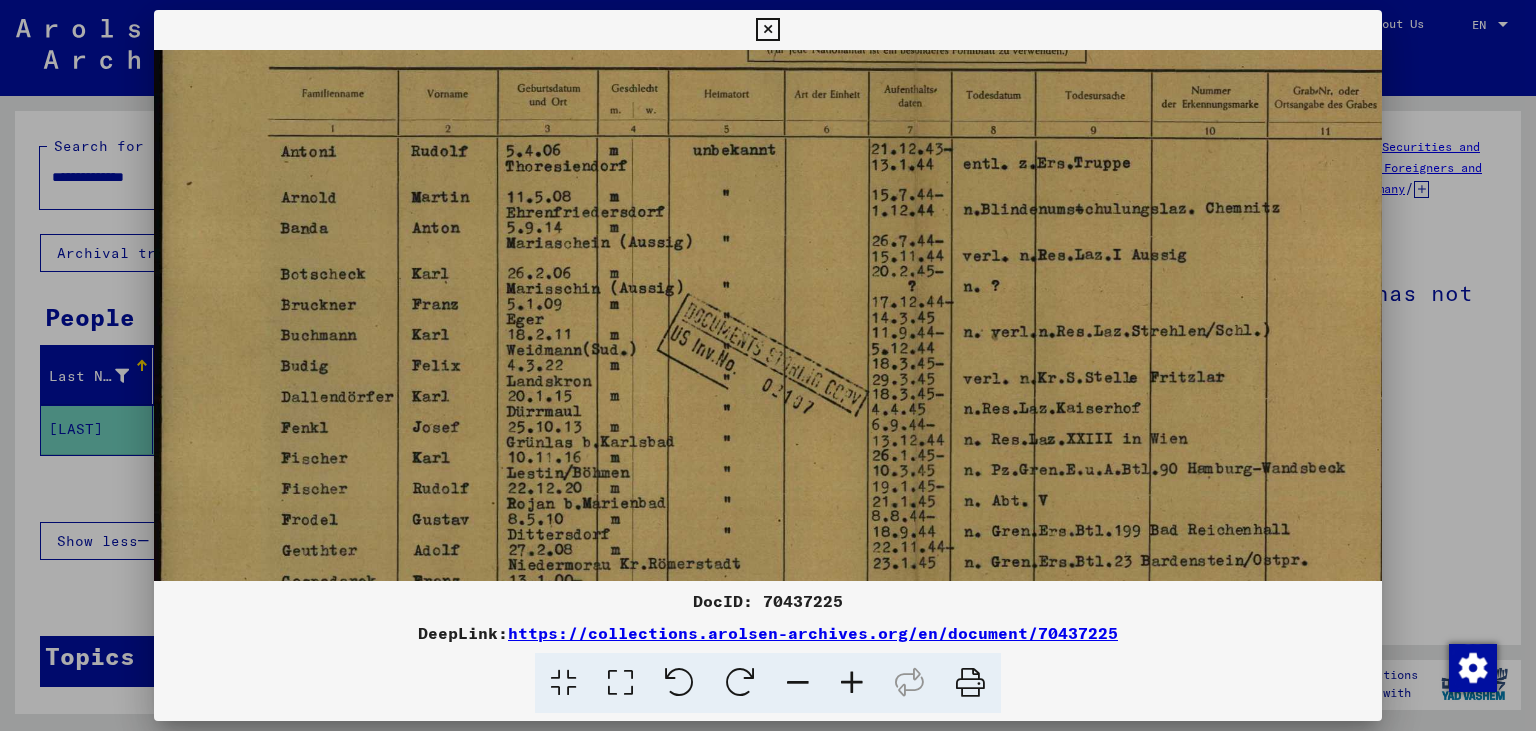 drag, startPoint x: 966, startPoint y: 402, endPoint x: 968, endPoint y: 350, distance: 52.03845 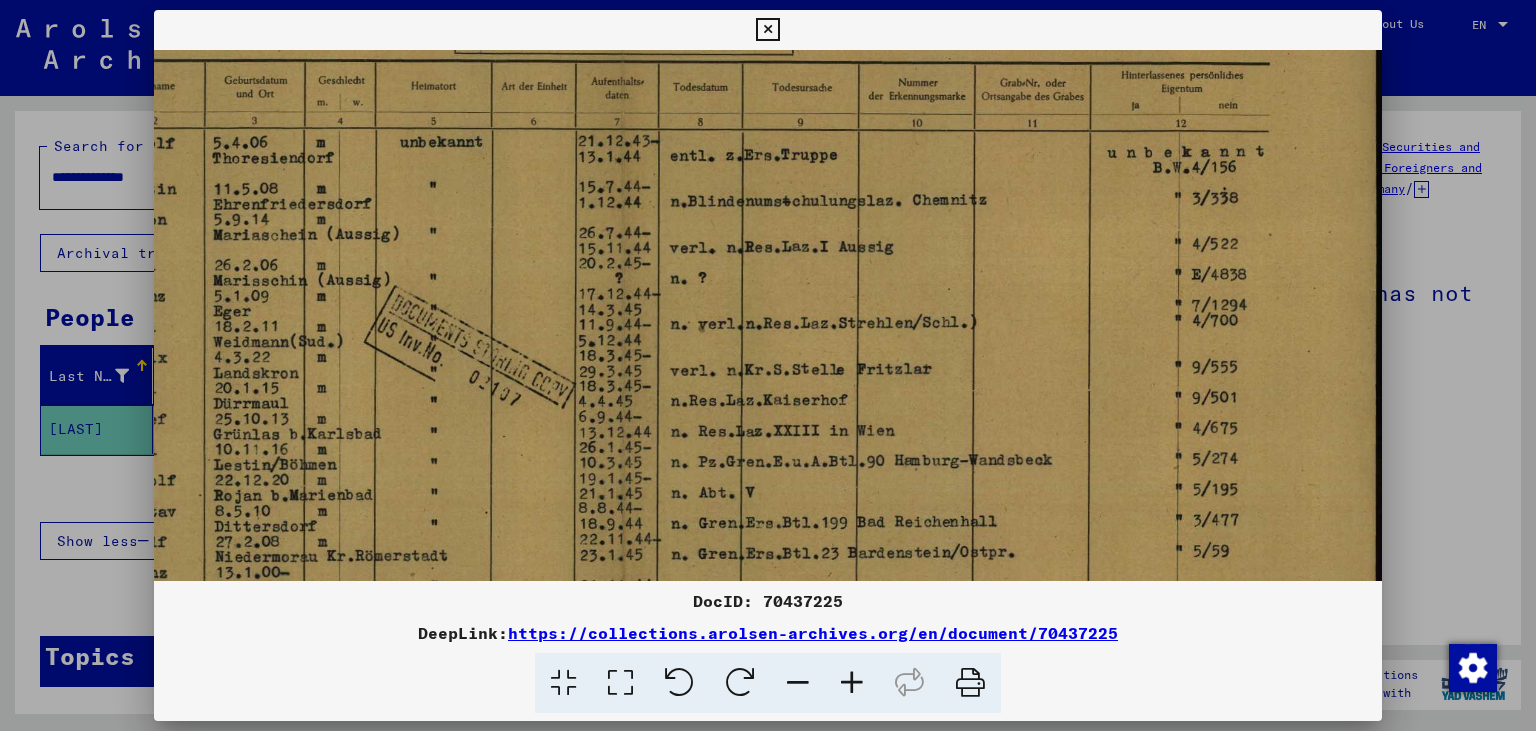 drag, startPoint x: 1192, startPoint y: 334, endPoint x: 695, endPoint y: 326, distance: 497.0644 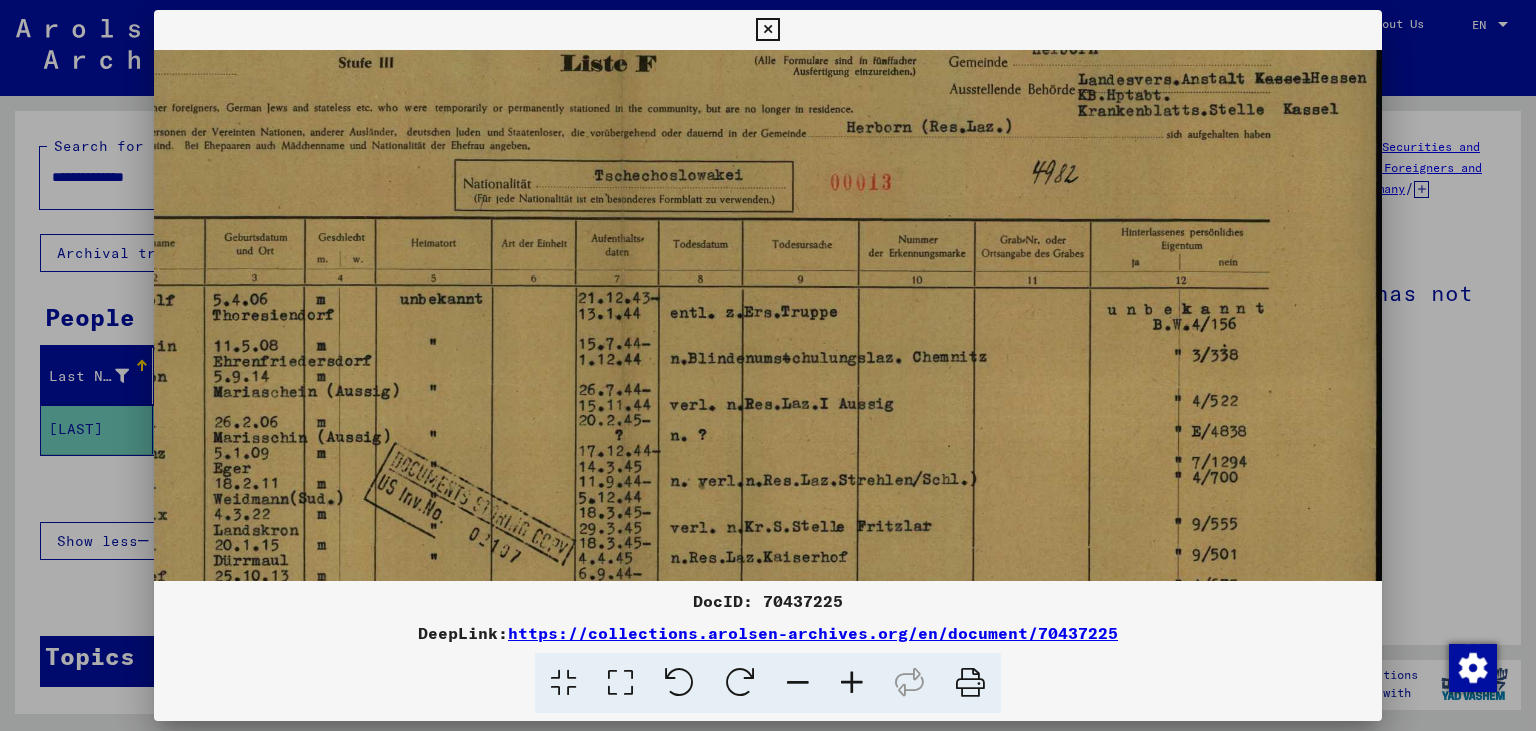 scroll, scrollTop: 7, scrollLeft: 293, axis: both 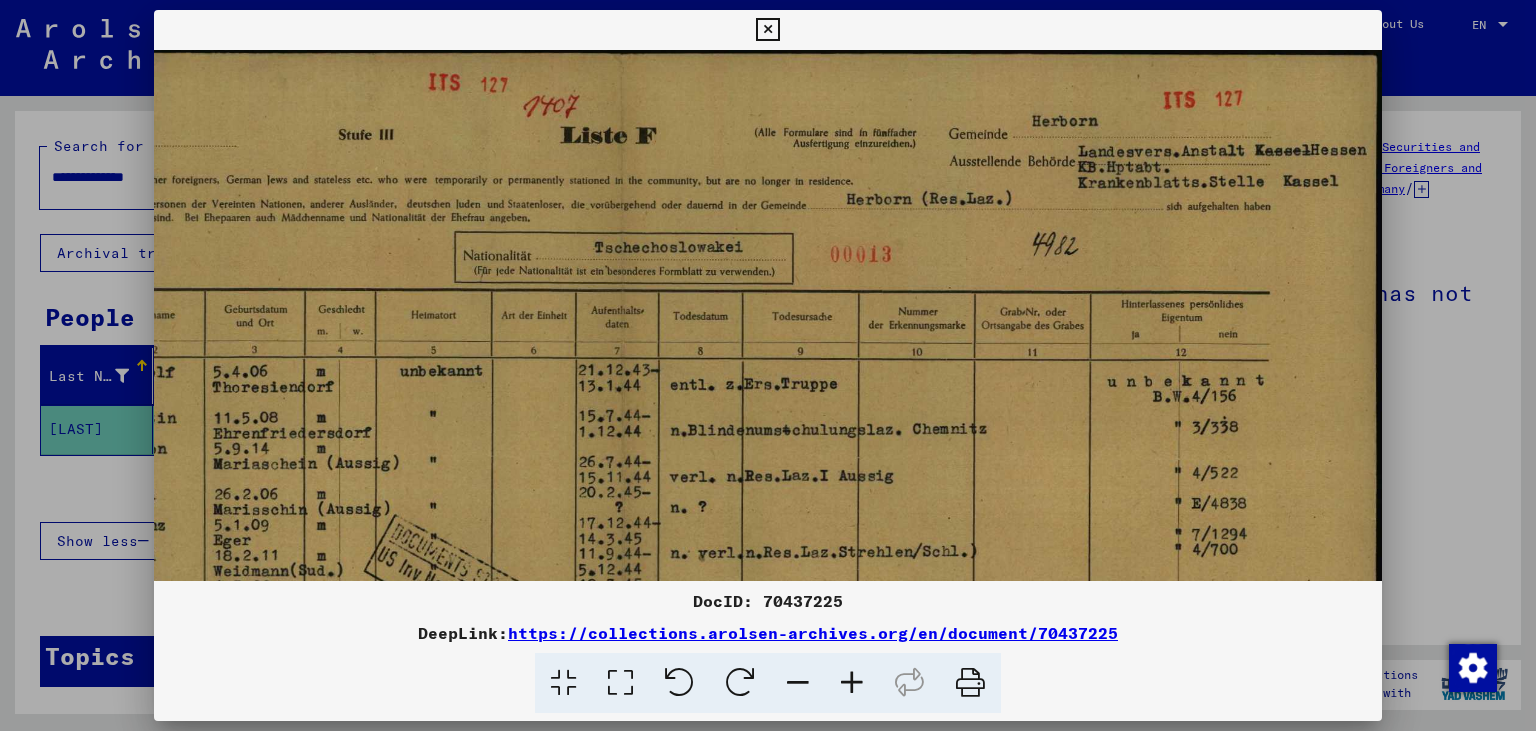 drag, startPoint x: 829, startPoint y: 255, endPoint x: 832, endPoint y: 474, distance: 219.02055 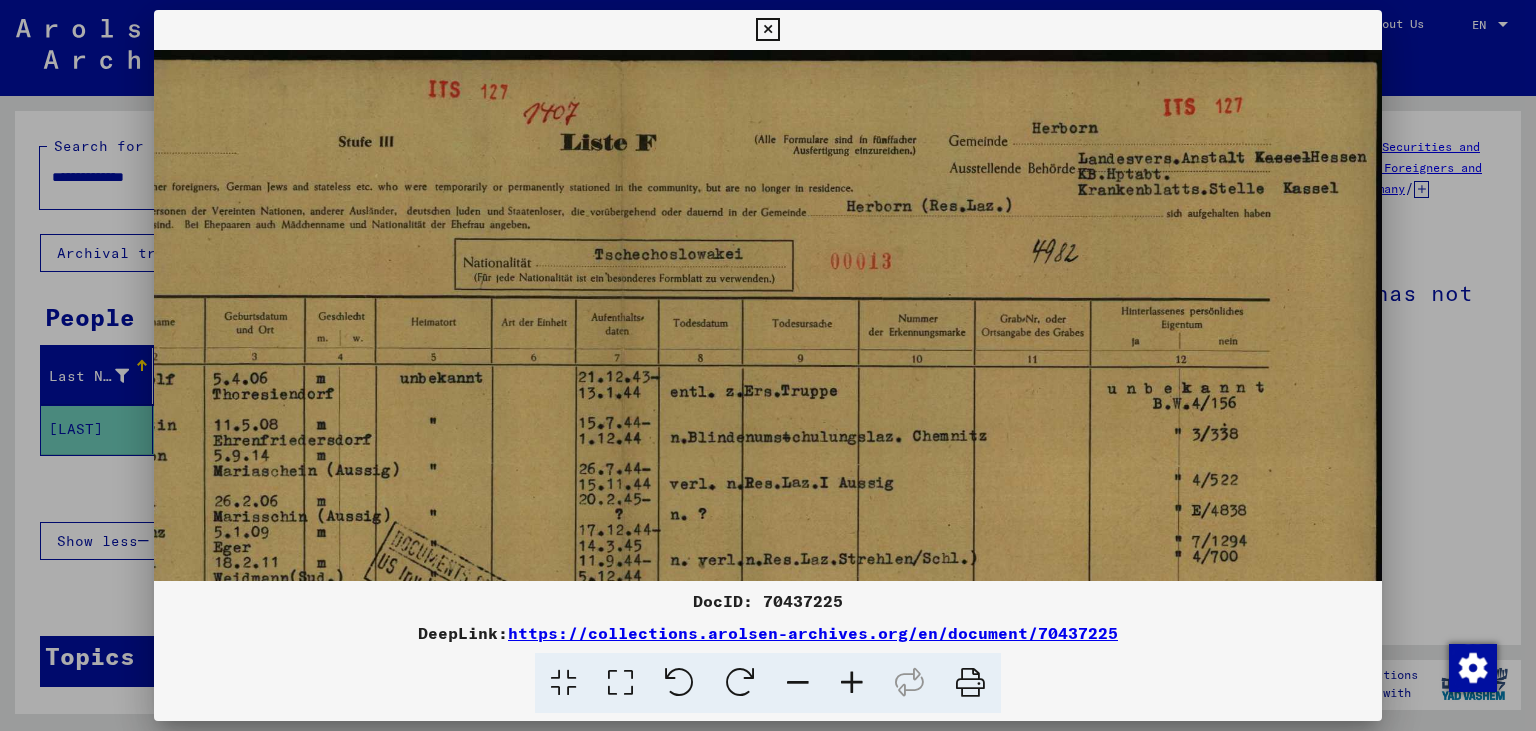 drag, startPoint x: 877, startPoint y: 245, endPoint x: 869, endPoint y: 418, distance: 173.18488 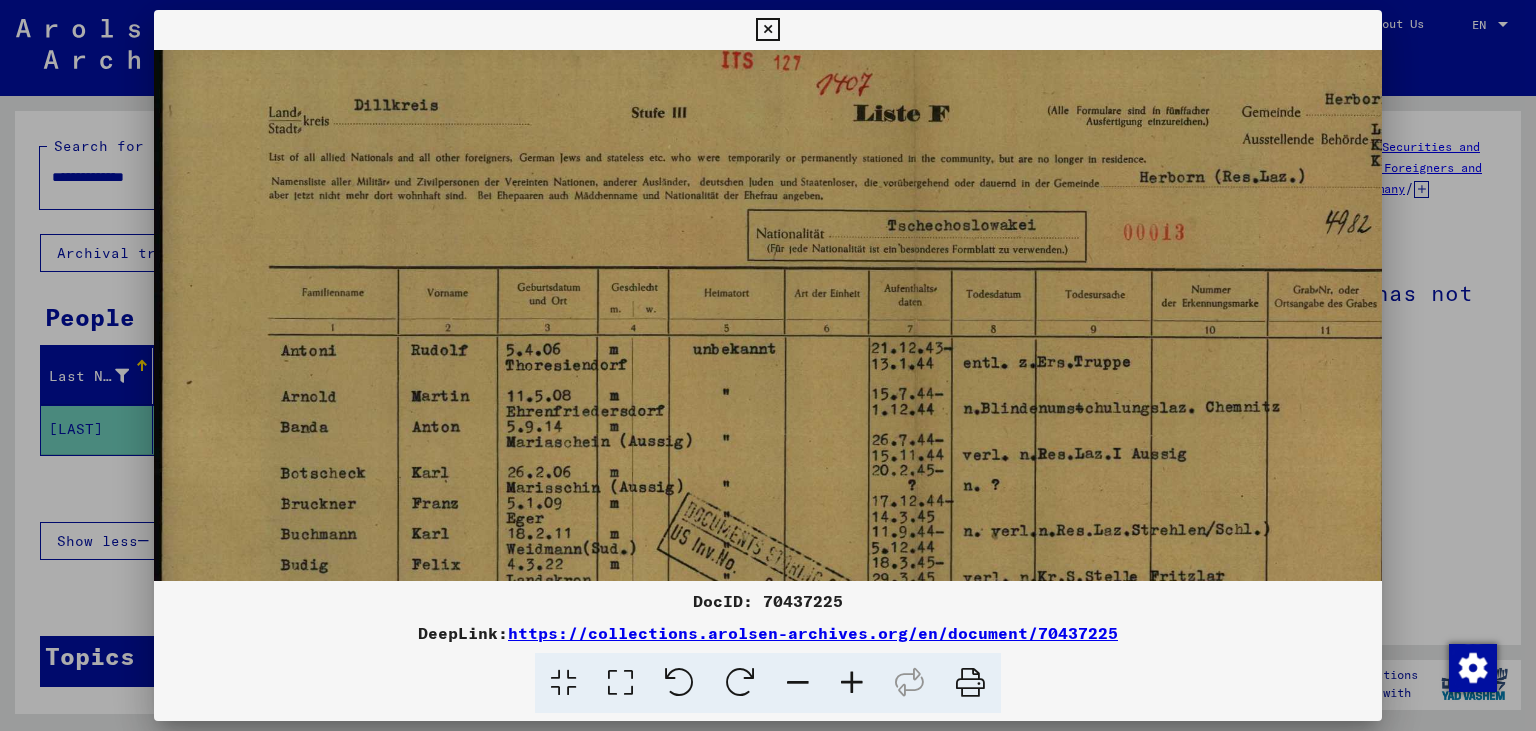 drag, startPoint x: 615, startPoint y: 350, endPoint x: 1002, endPoint y: 321, distance: 388.08505 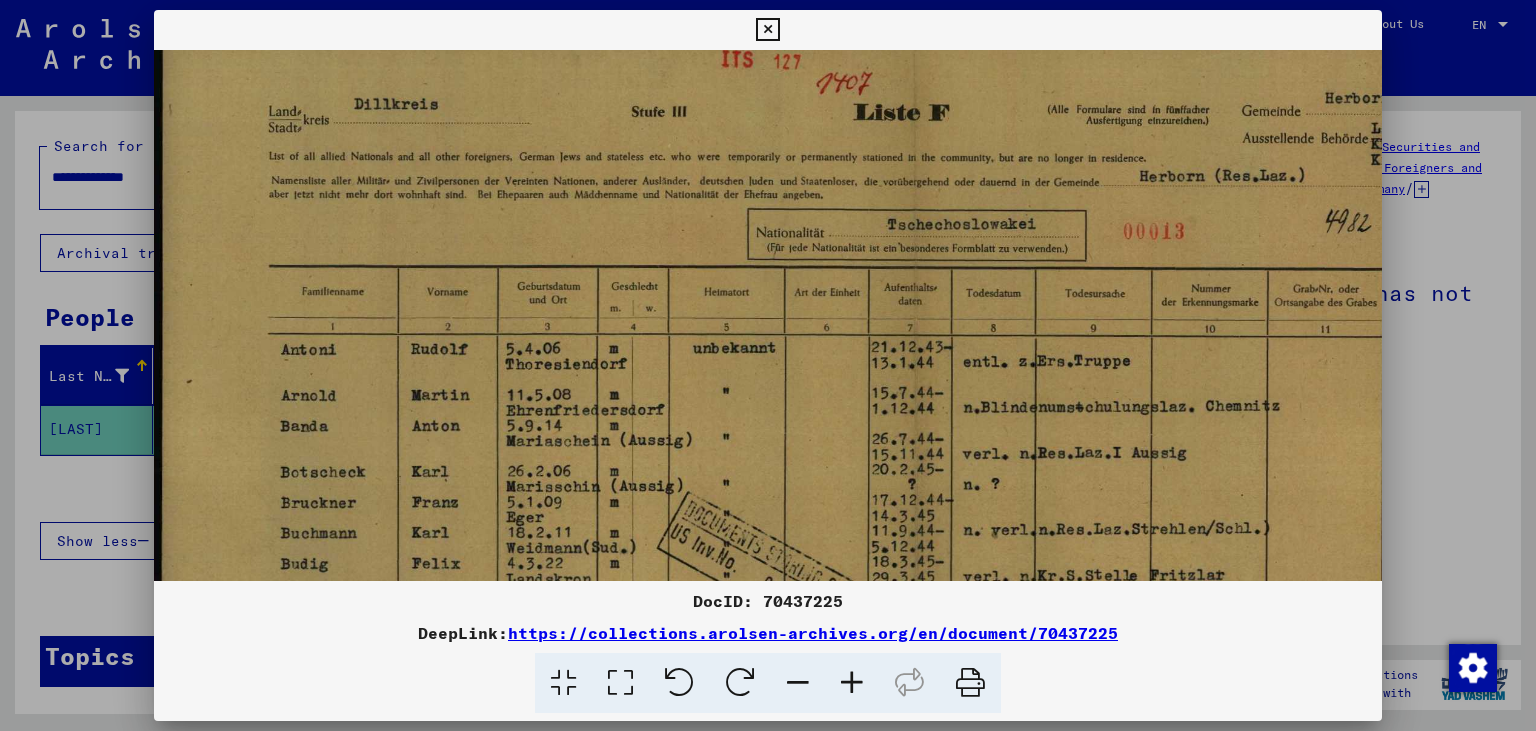 click at bounding box center (767, 30) 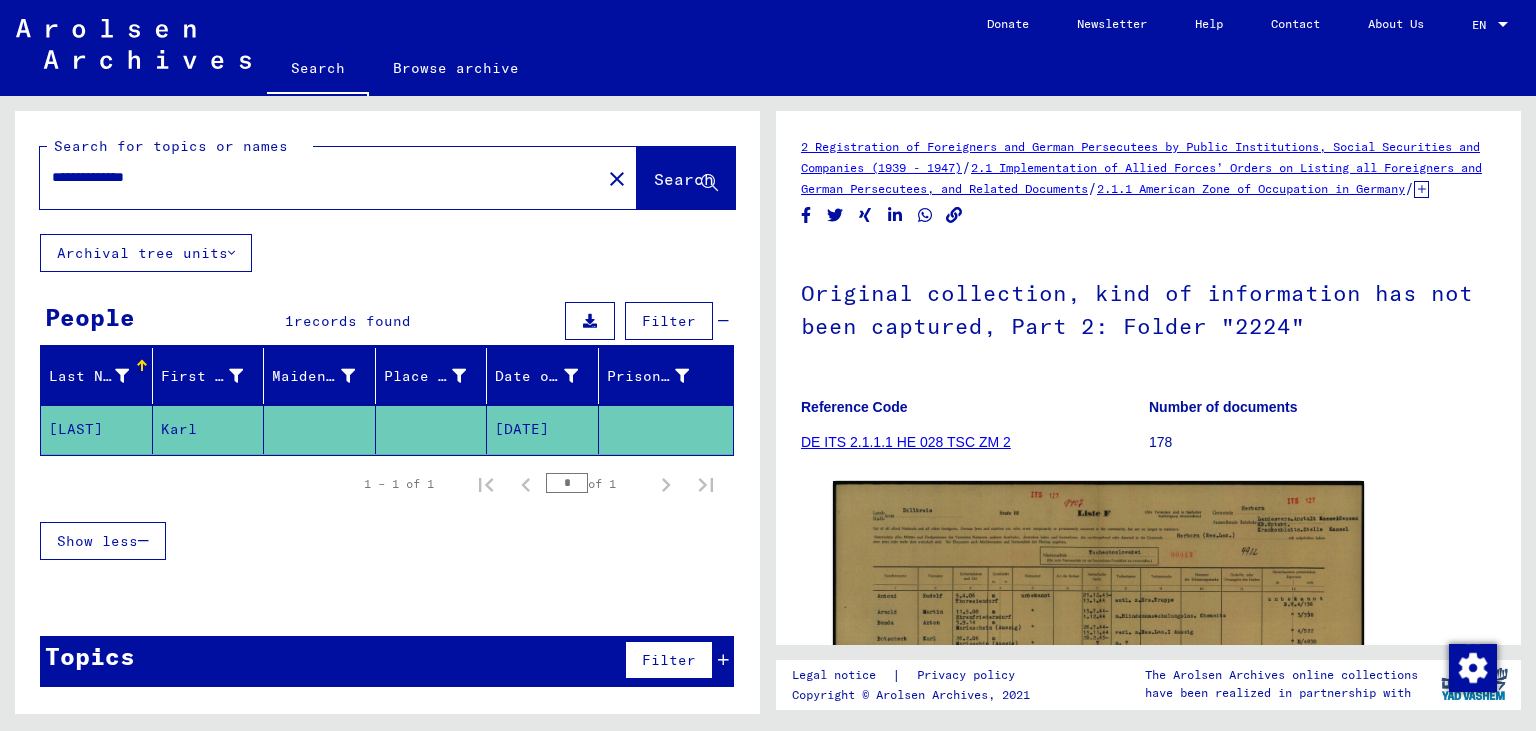 drag, startPoint x: 204, startPoint y: 182, endPoint x: 0, endPoint y: 170, distance: 204.35263 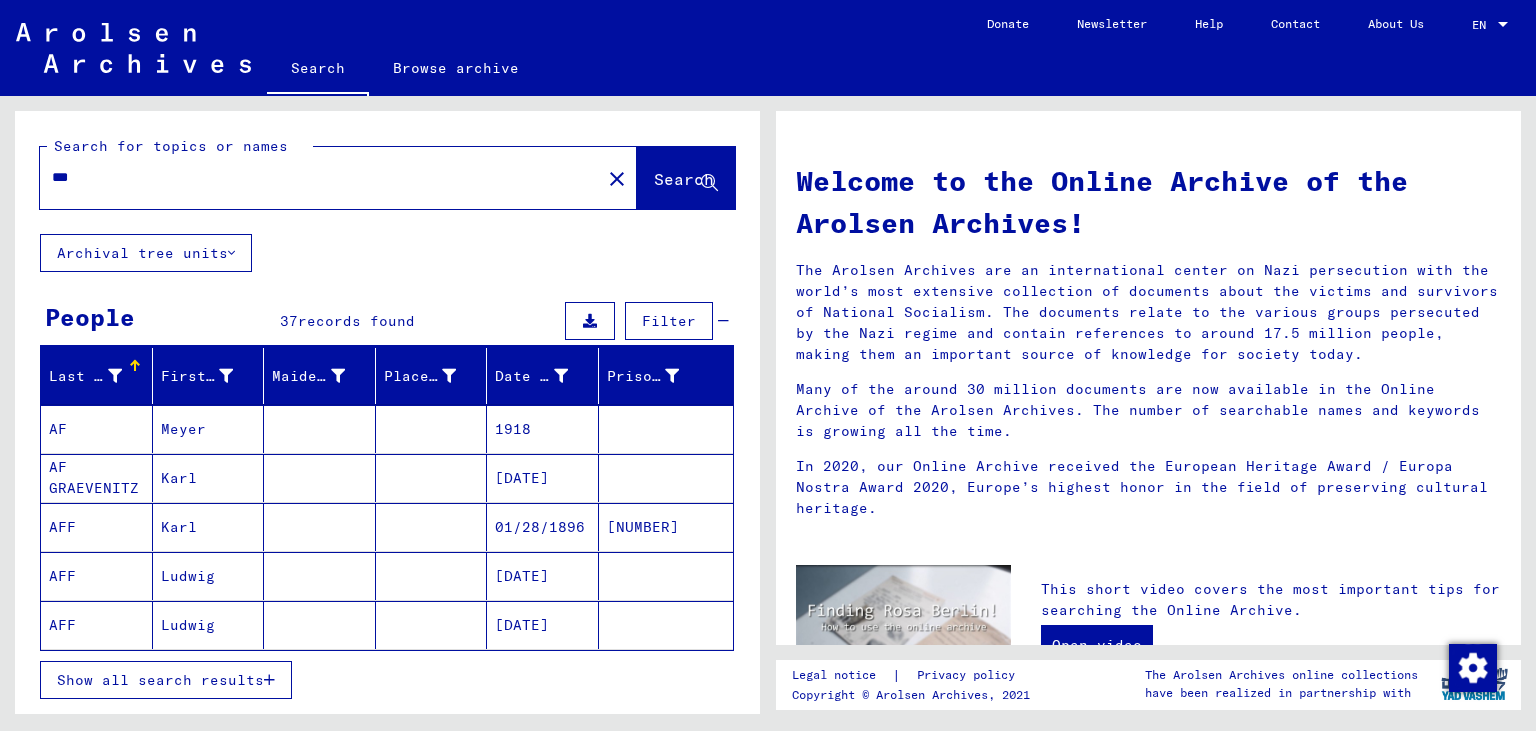 click on "01/28/1896" at bounding box center [543, 576] 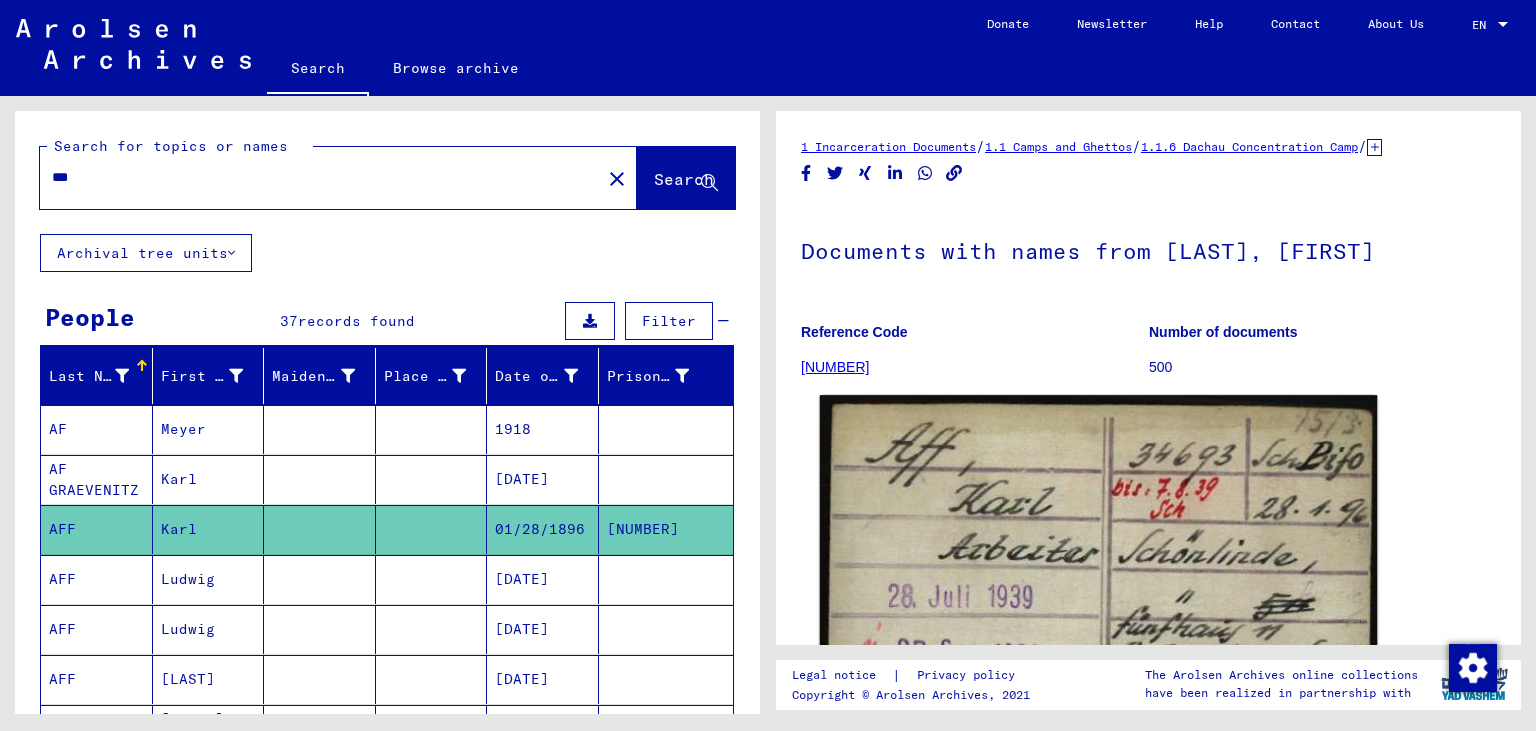 click 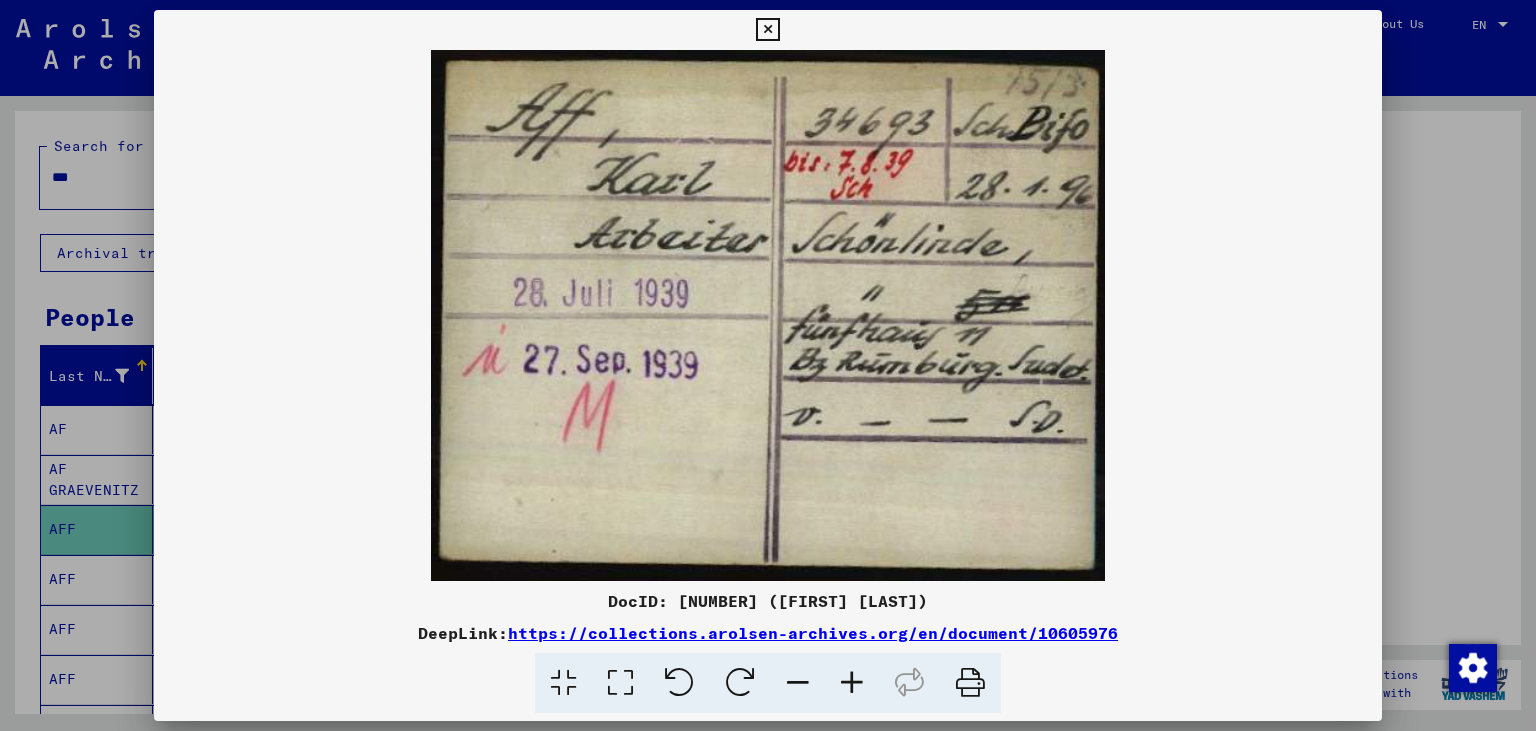 click at bounding box center (767, 30) 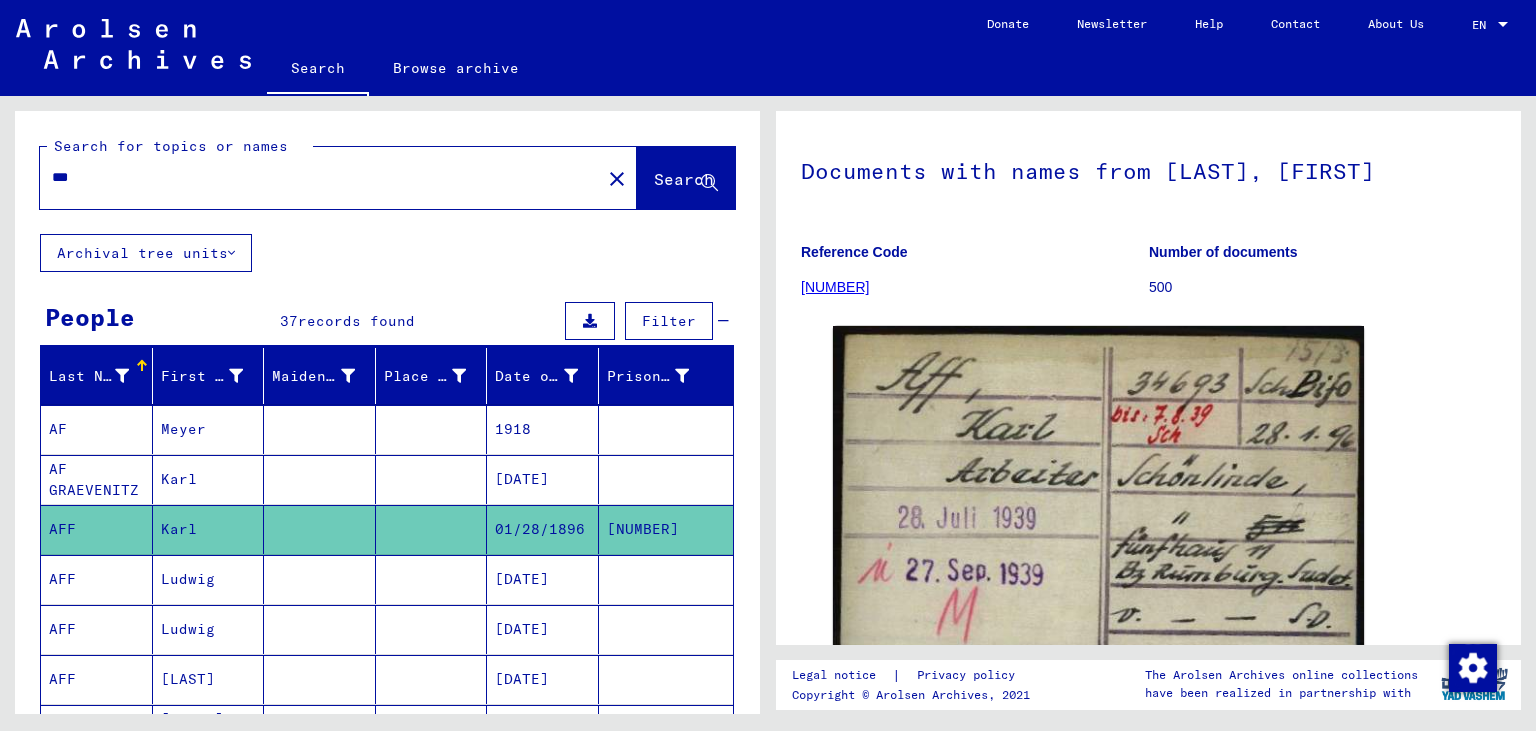 scroll, scrollTop: 110, scrollLeft: 0, axis: vertical 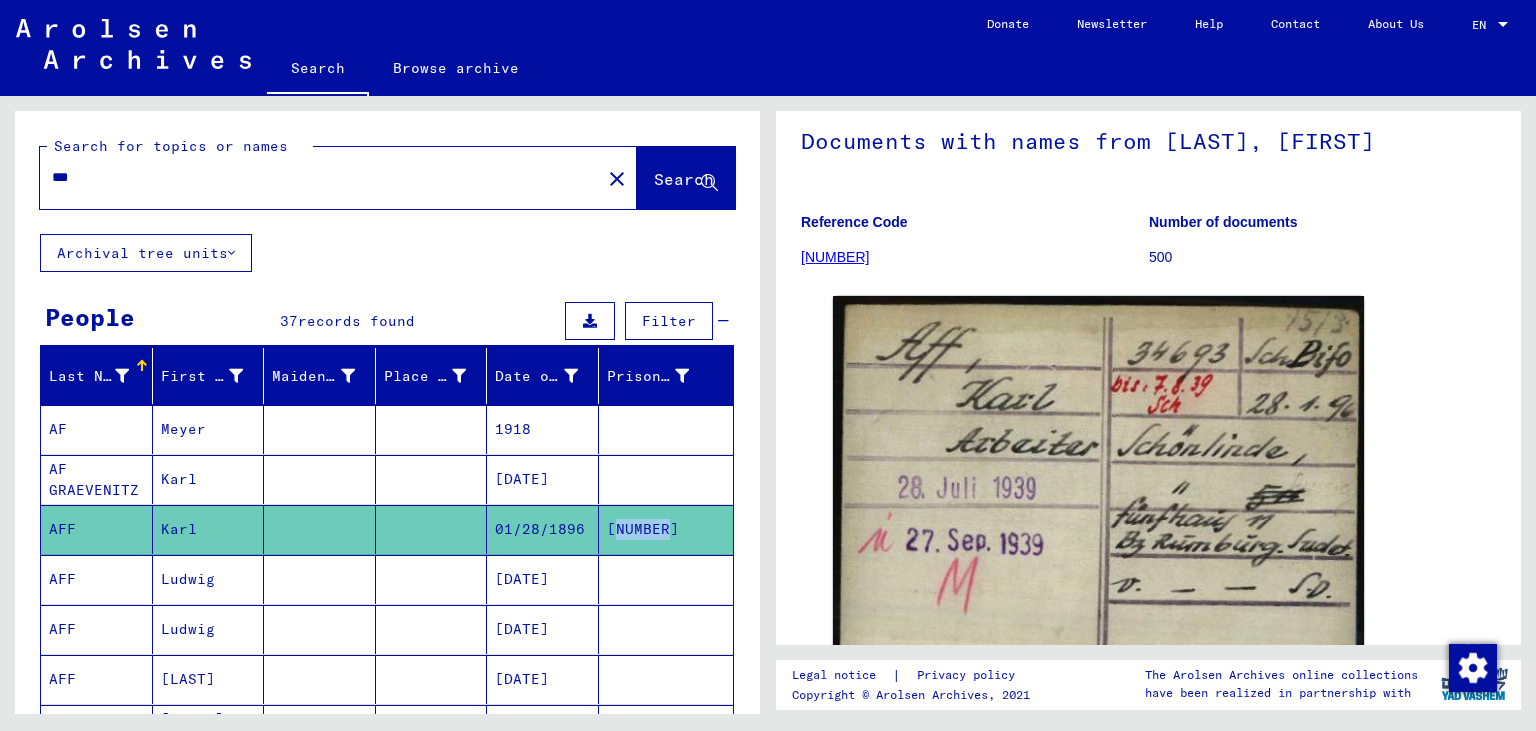 drag, startPoint x: 657, startPoint y: 523, endPoint x: 606, endPoint y: 529, distance: 51.351727 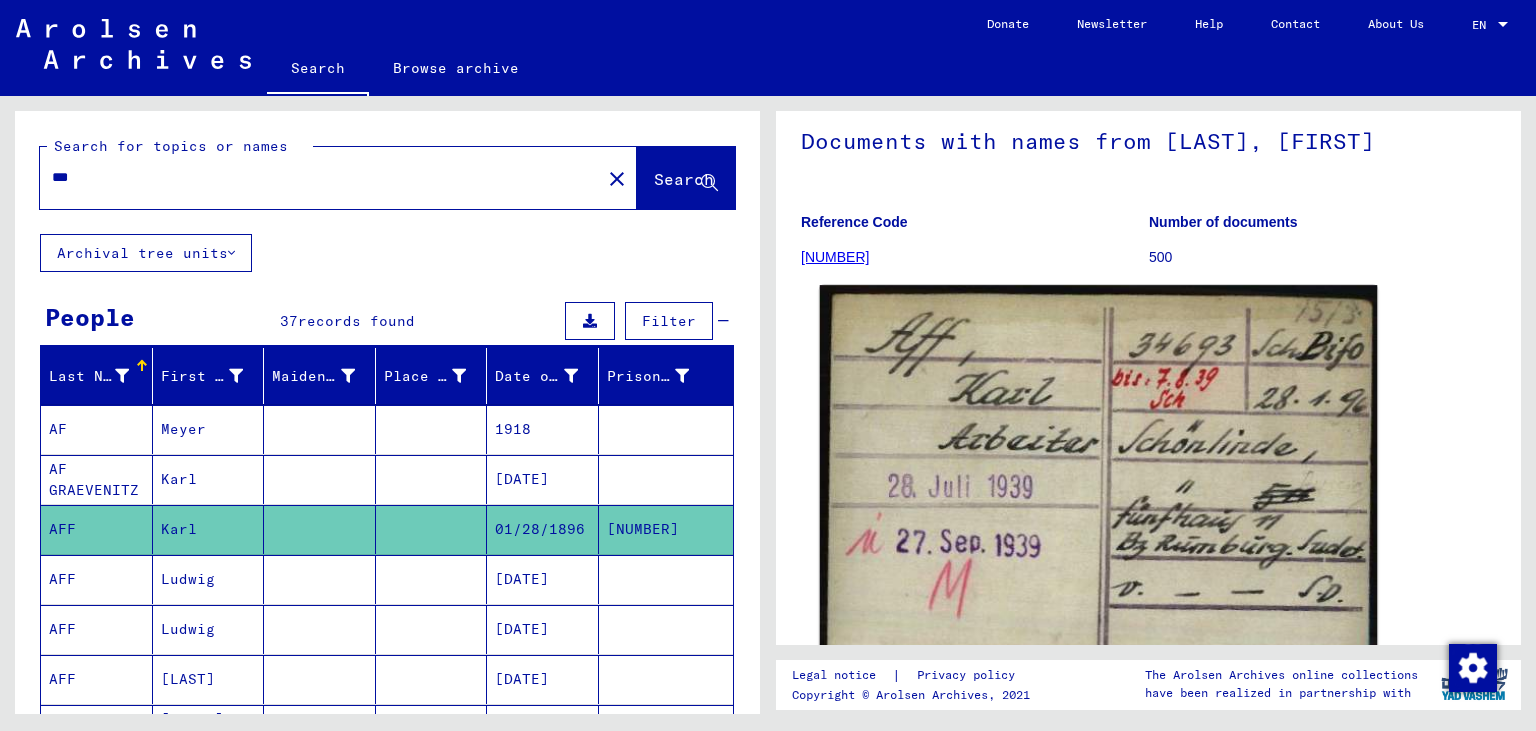 click 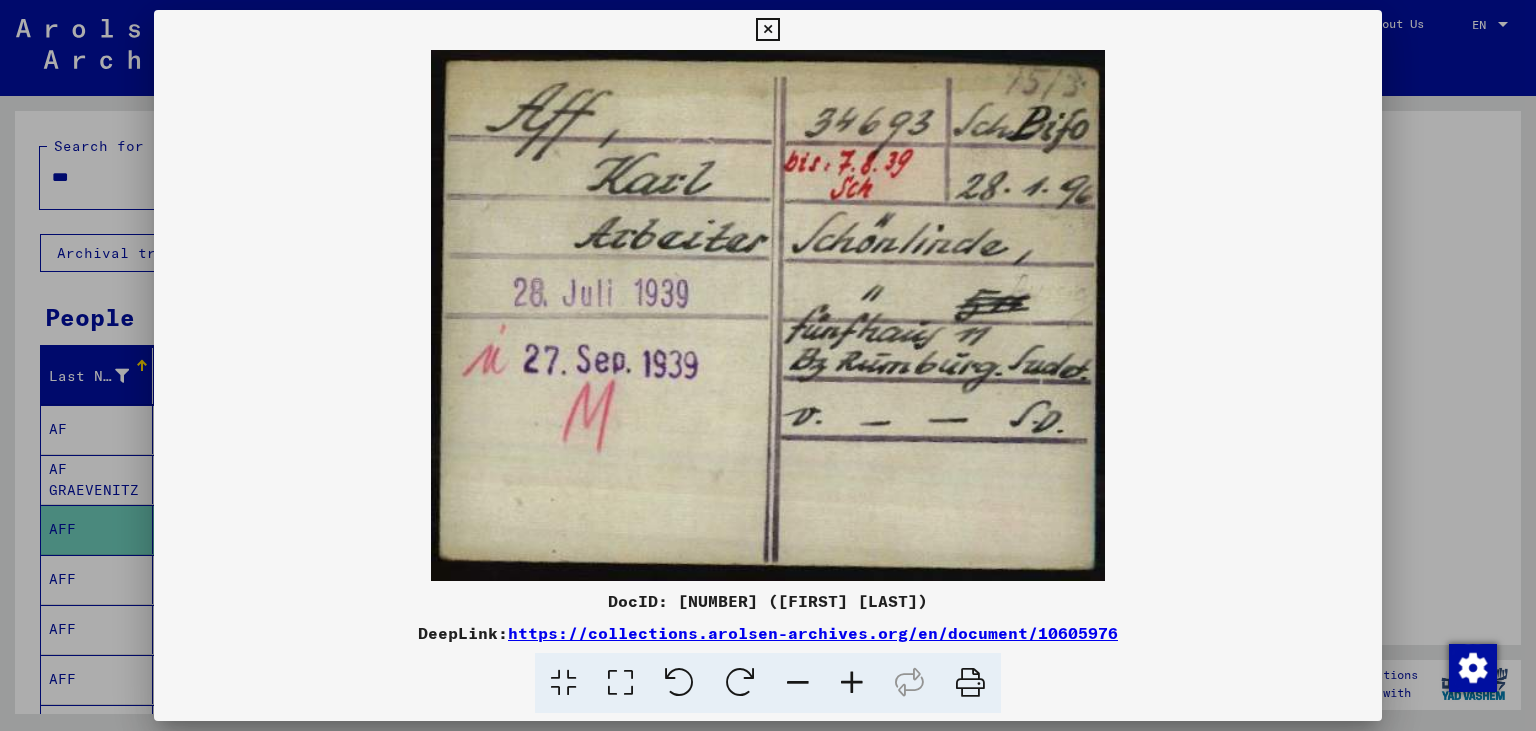 drag, startPoint x: 1155, startPoint y: 627, endPoint x: 514, endPoint y: 641, distance: 641.1529 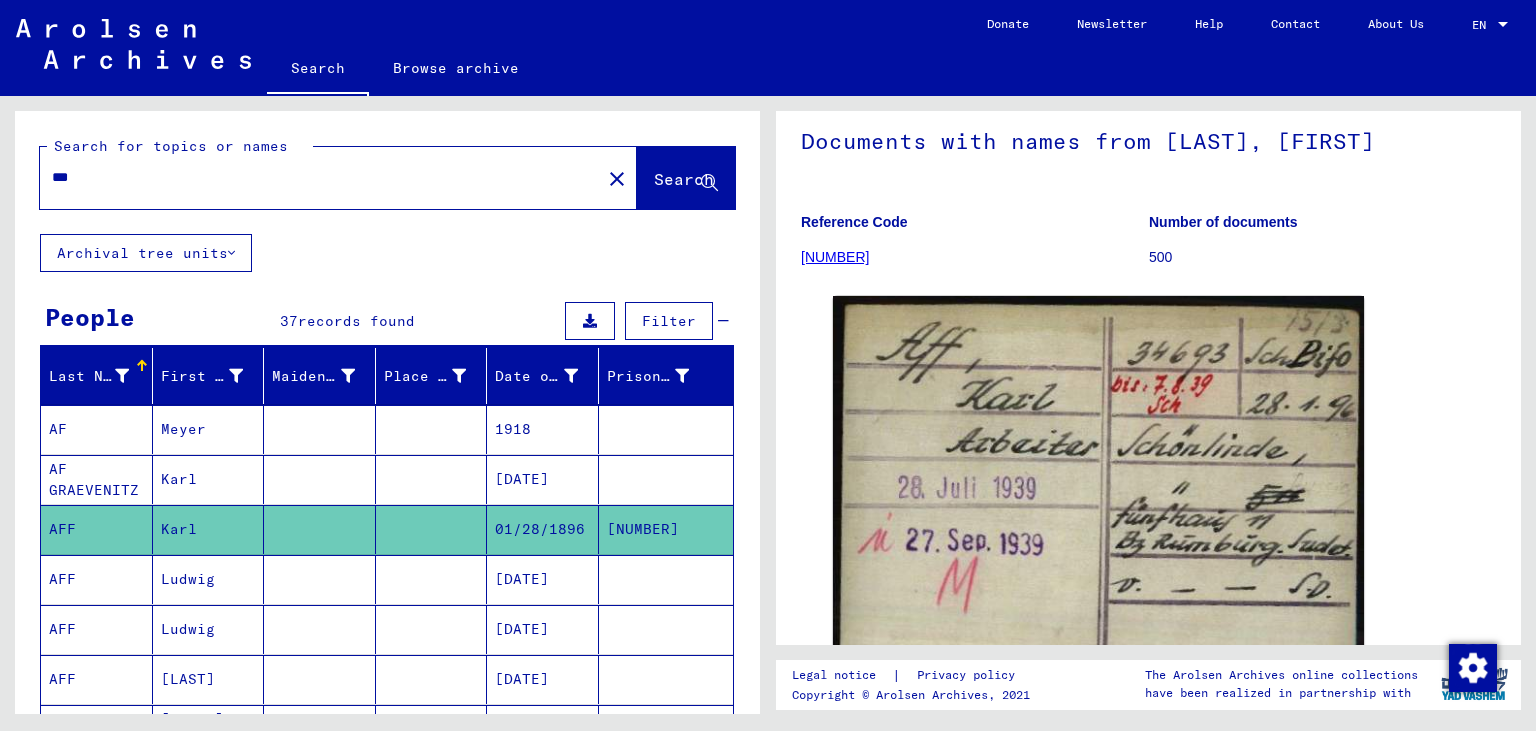 click on "[DATE]" at bounding box center [543, 529] 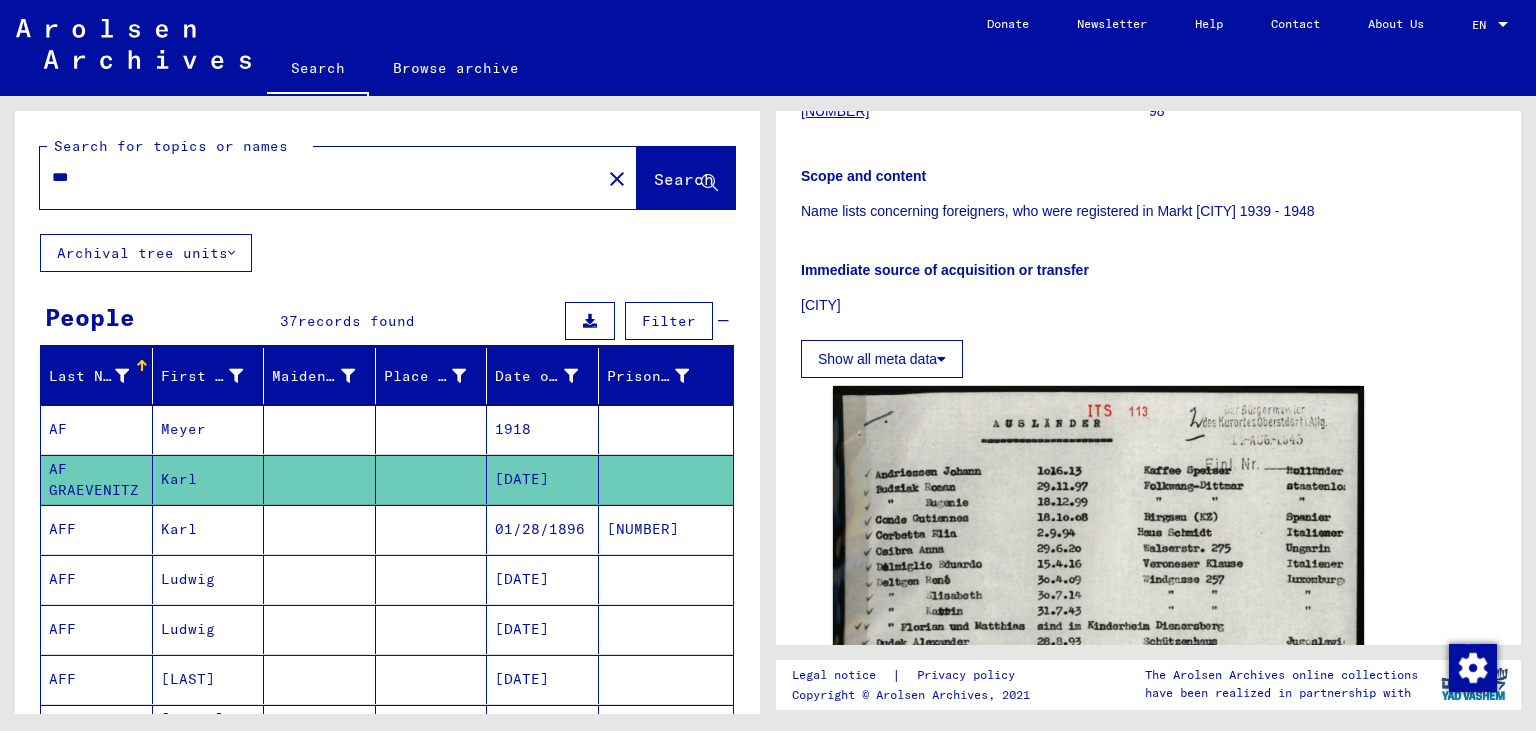 scroll, scrollTop: 0, scrollLeft: 0, axis: both 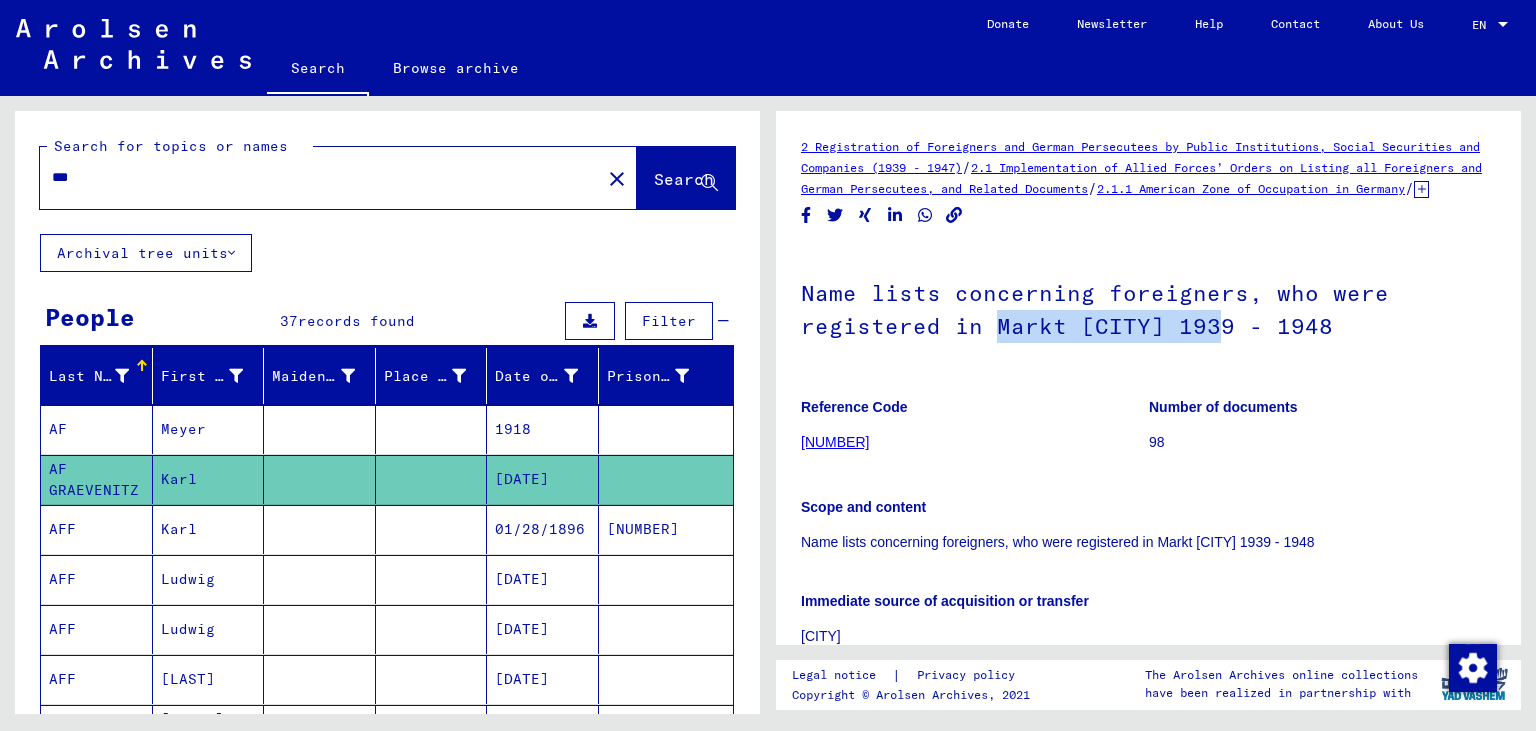 drag, startPoint x: 994, startPoint y: 351, endPoint x: 1206, endPoint y: 342, distance: 212.19095 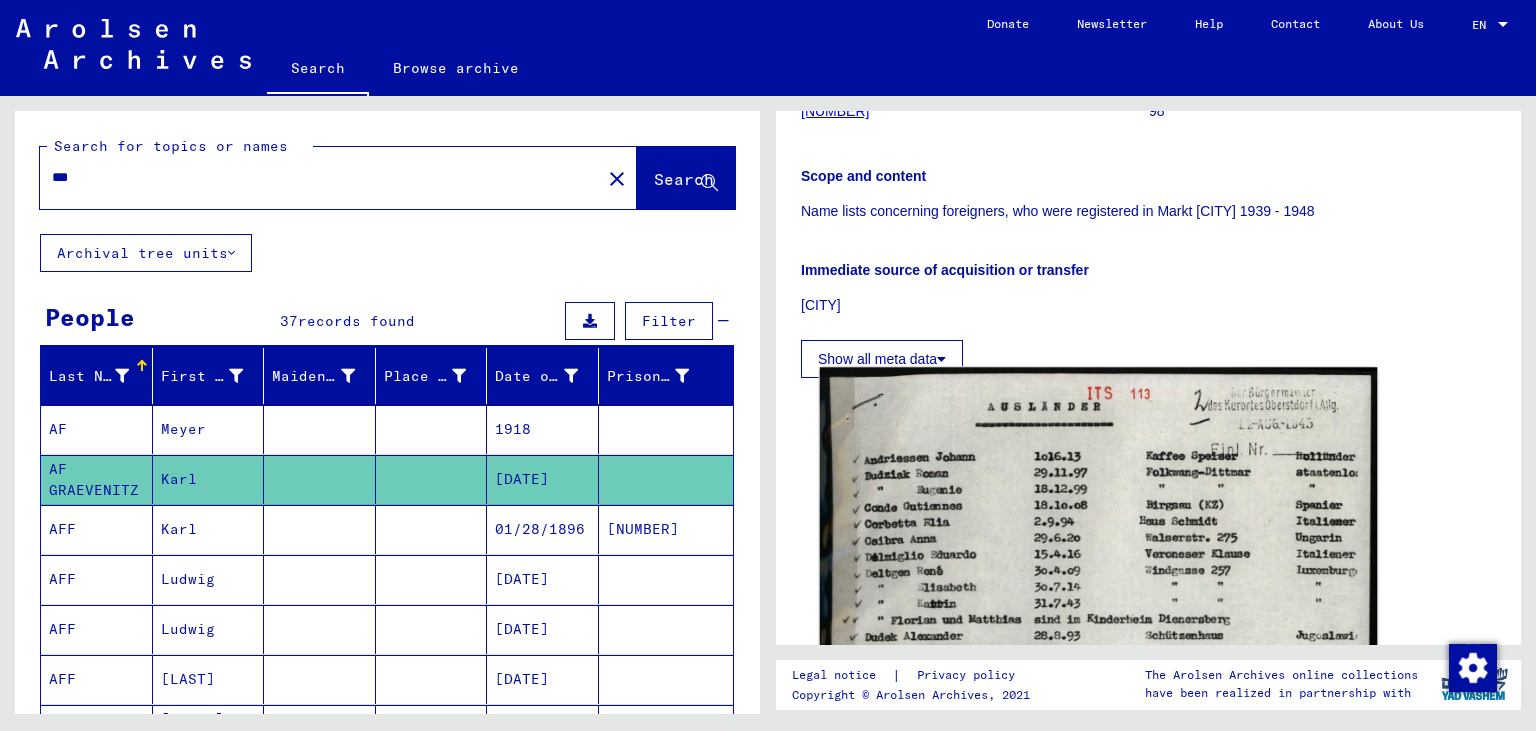click 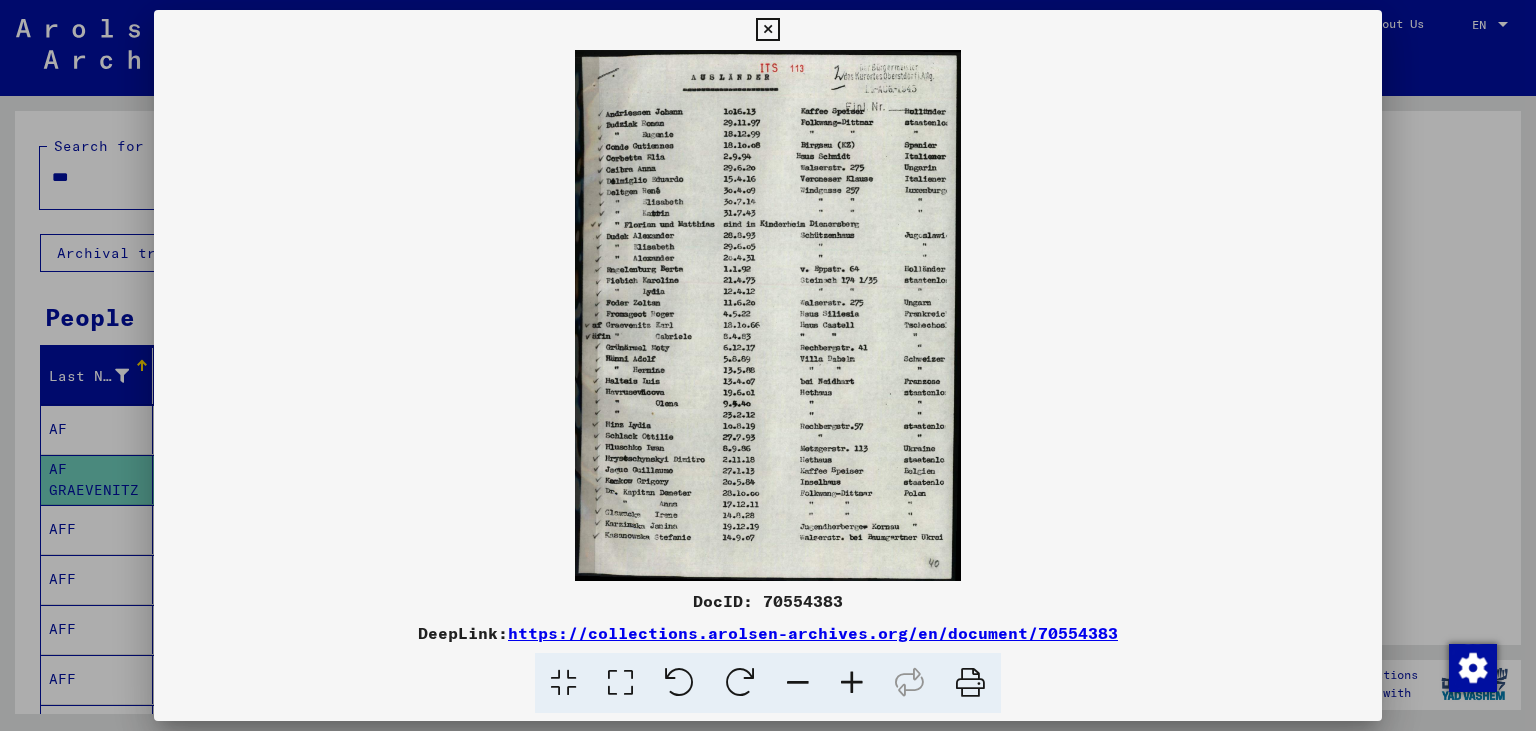 click at bounding box center (768, 315) 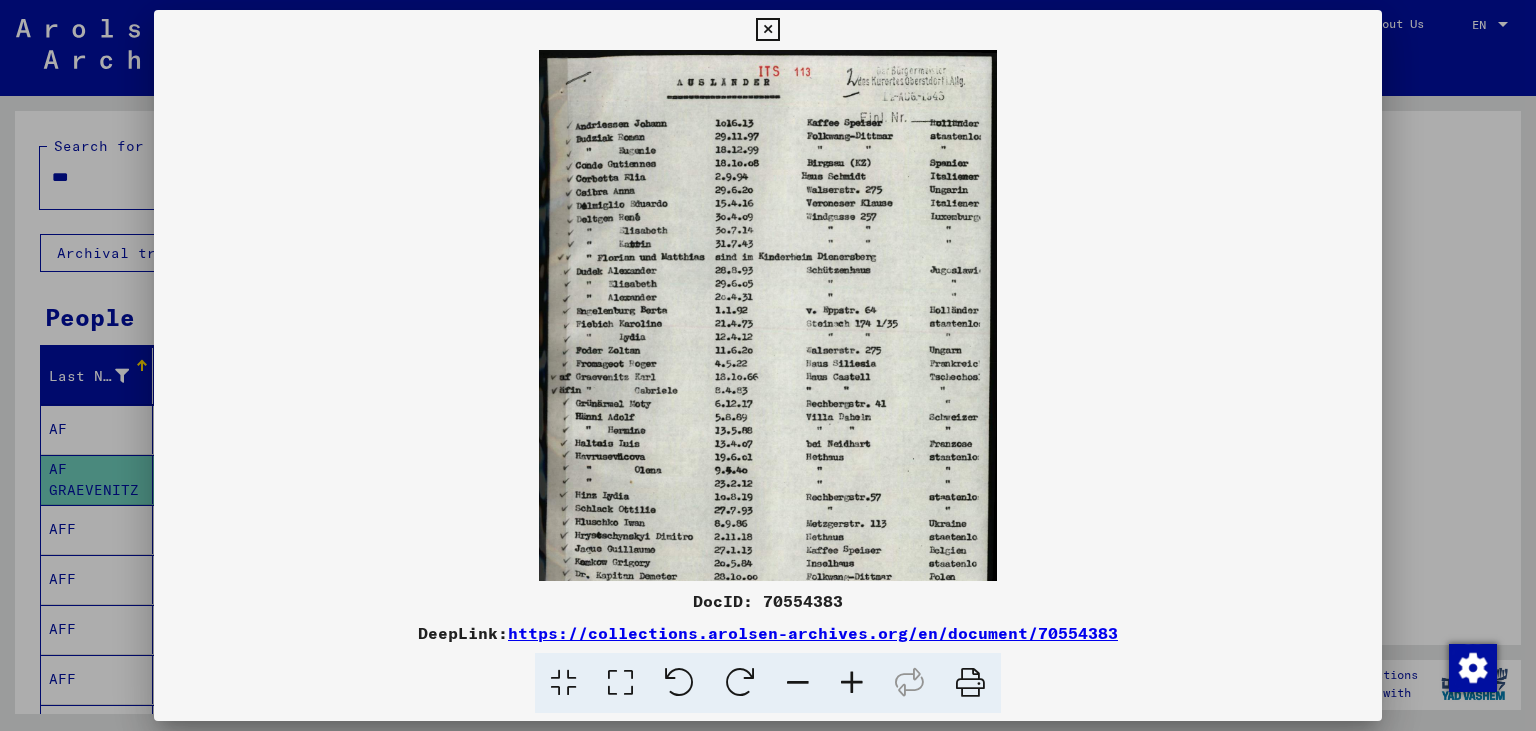 click at bounding box center [852, 683] 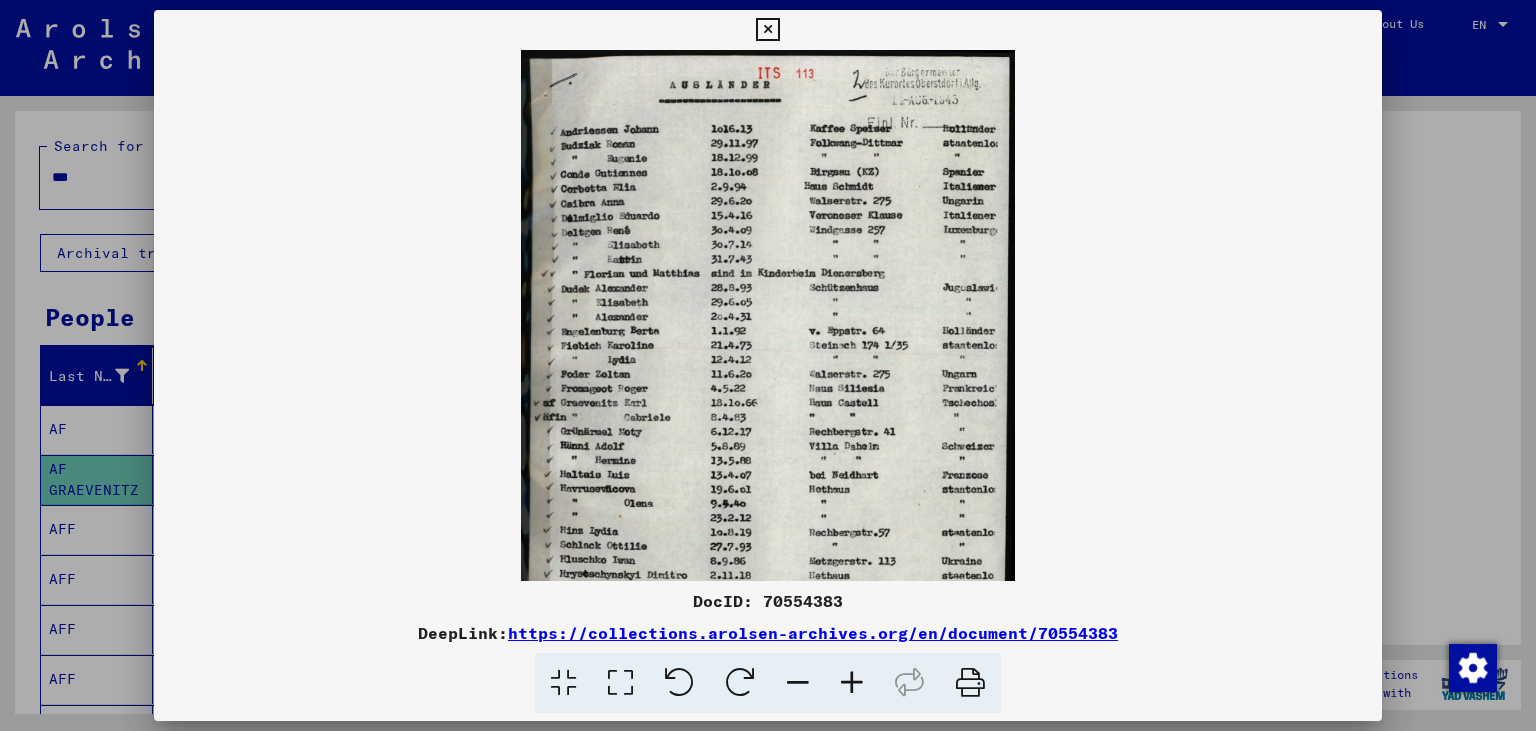 click at bounding box center [852, 683] 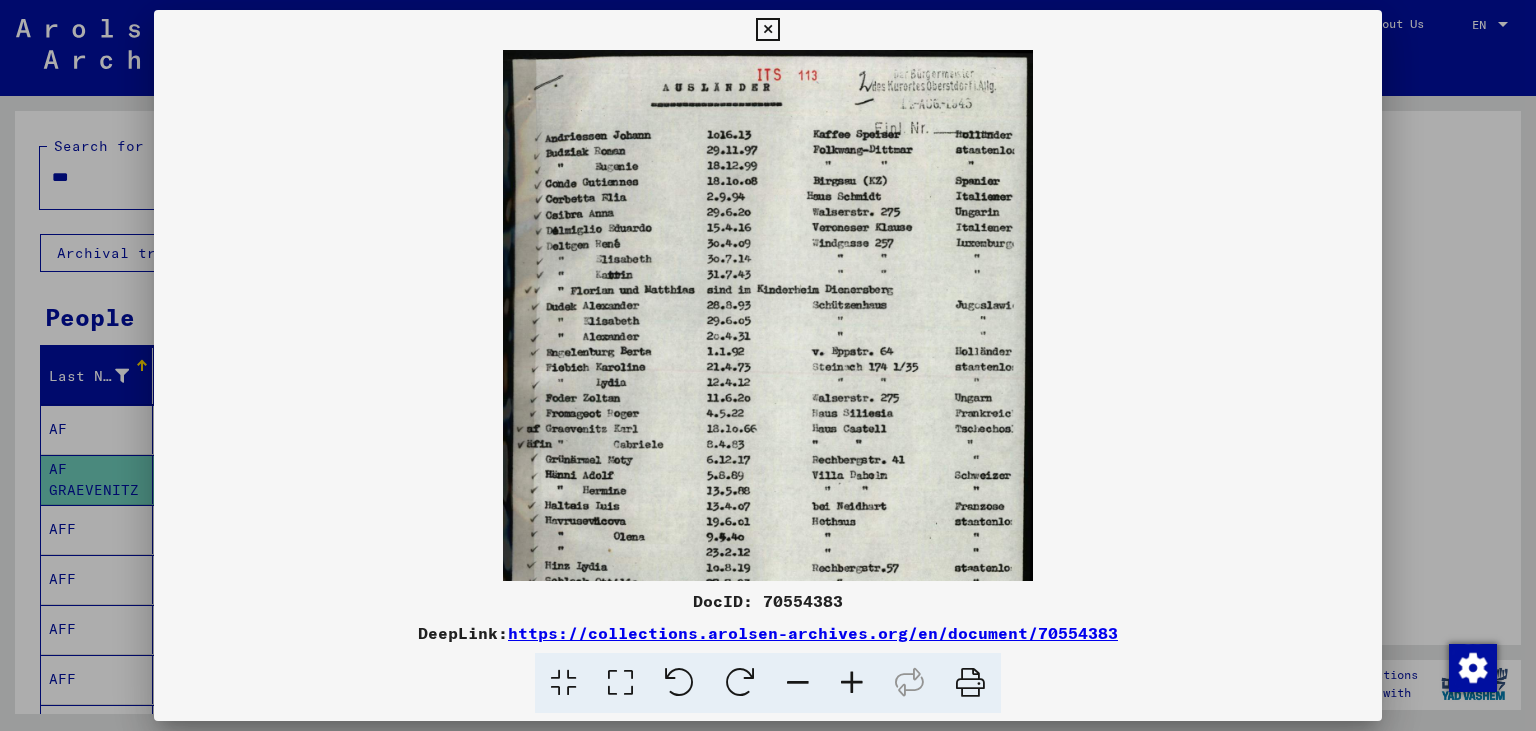 click at bounding box center [852, 683] 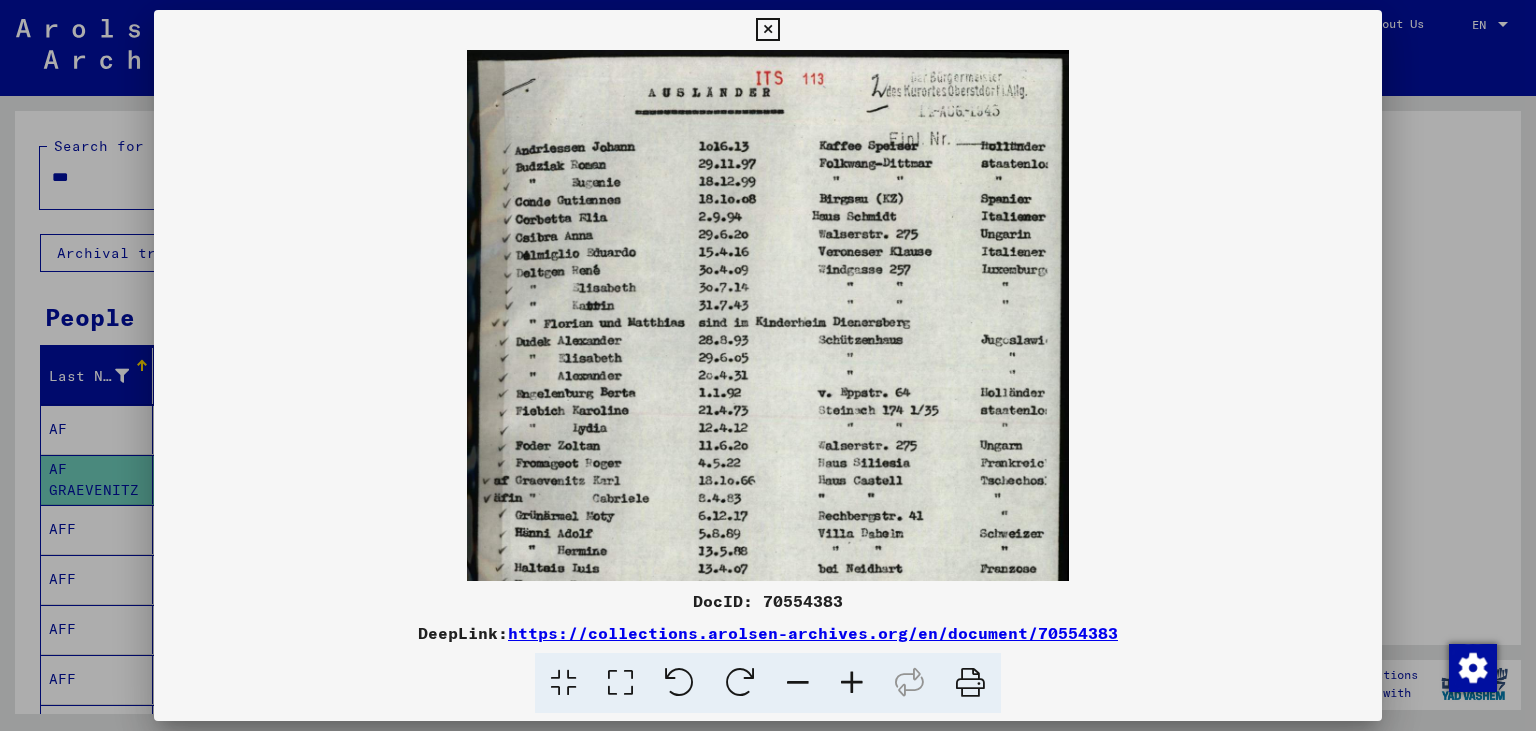 click at bounding box center [852, 683] 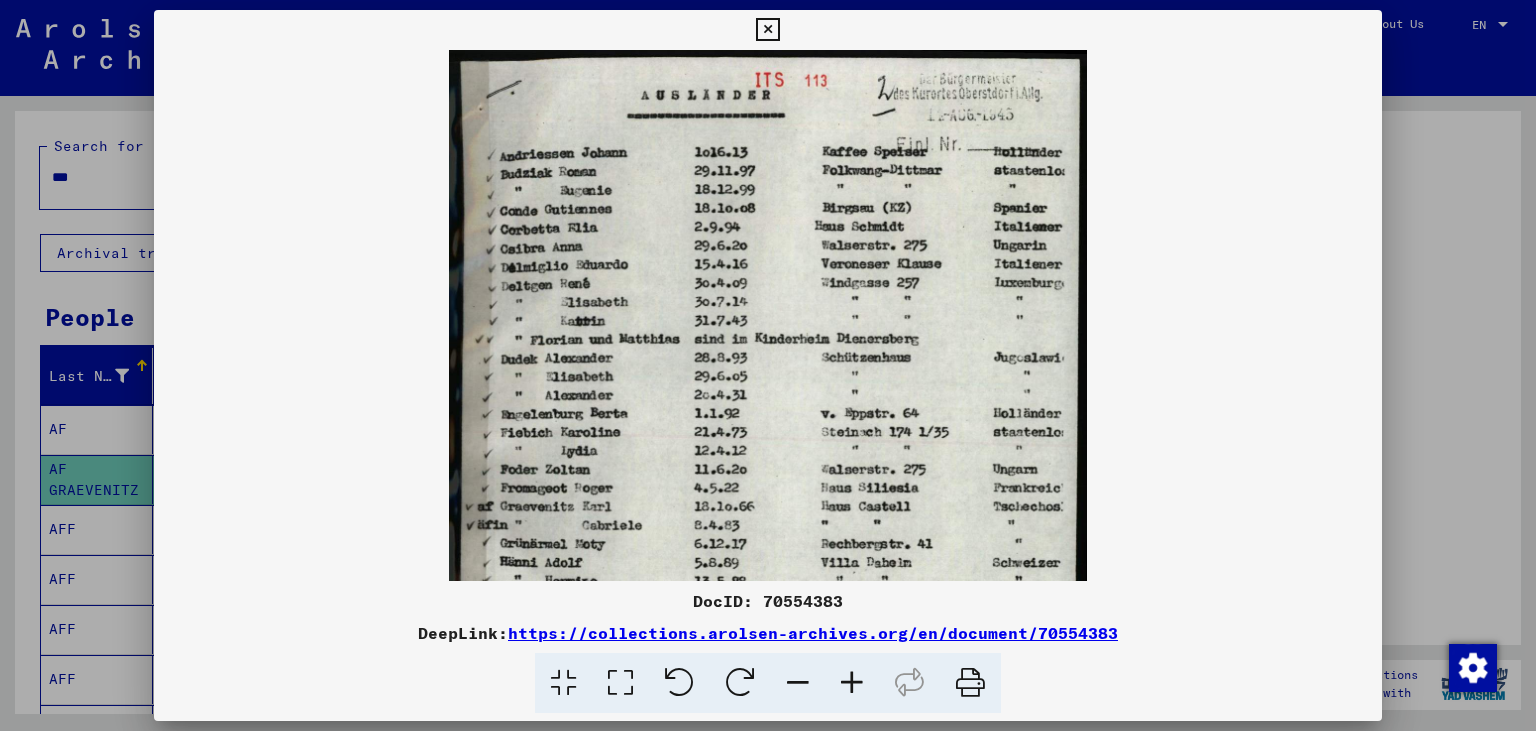 click at bounding box center (852, 683) 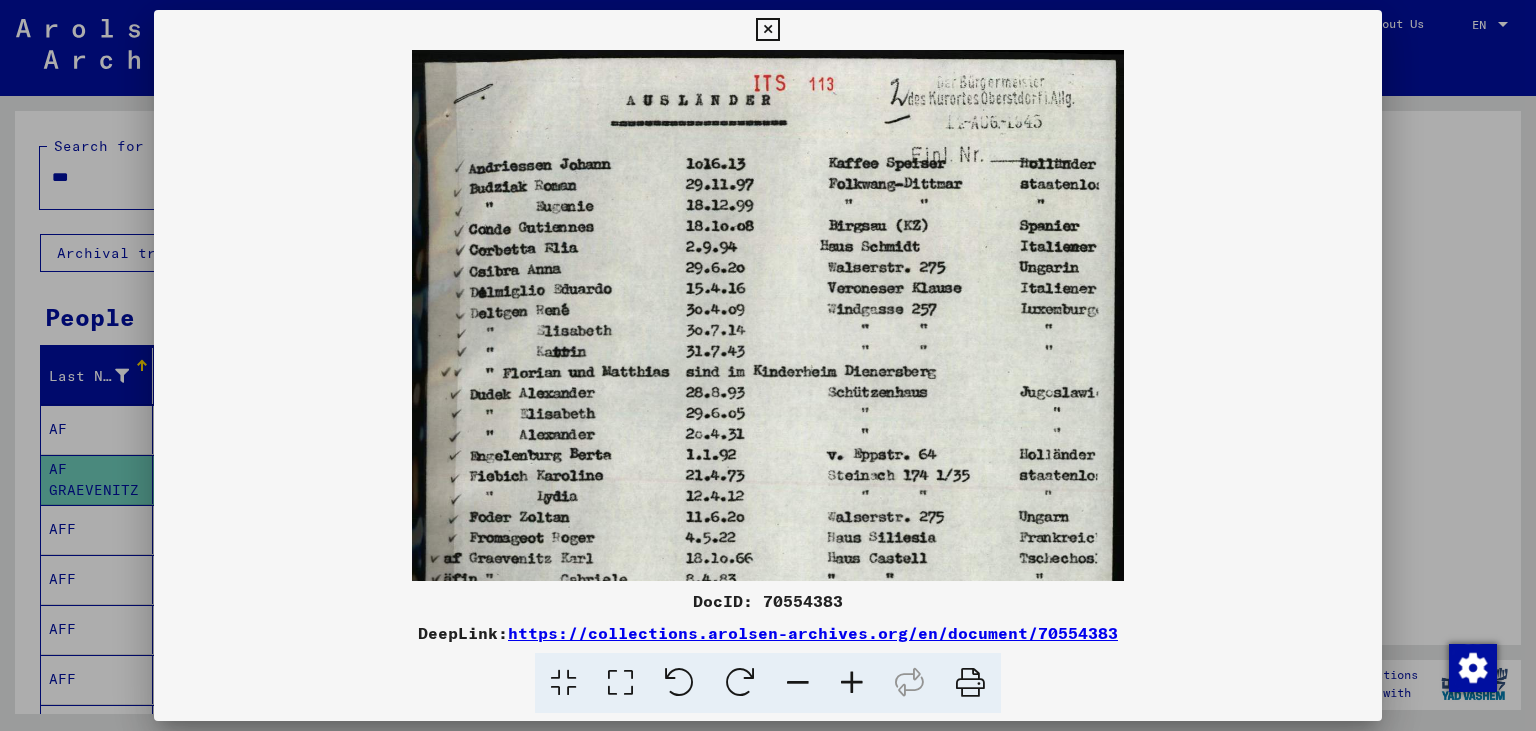 click at bounding box center (852, 683) 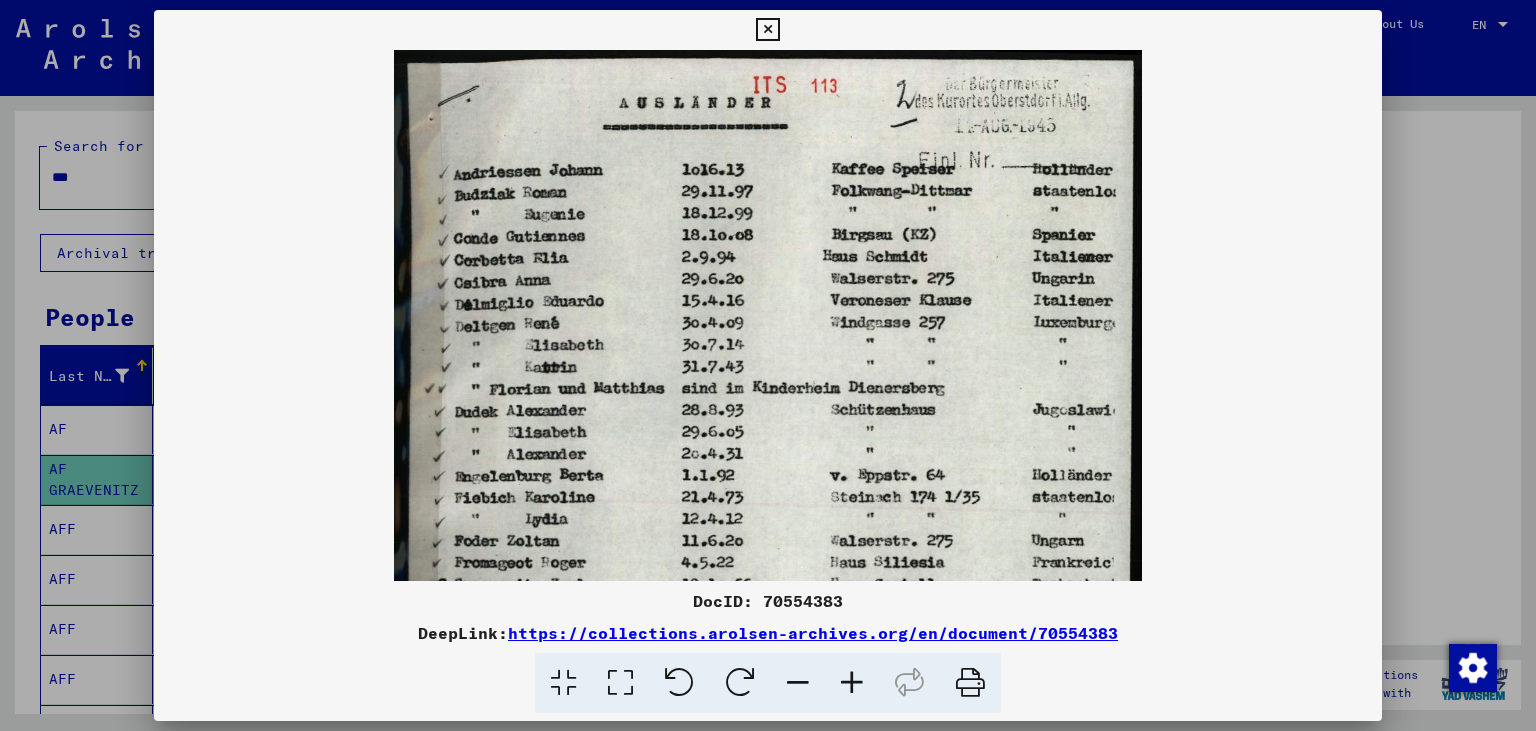 click at bounding box center [852, 683] 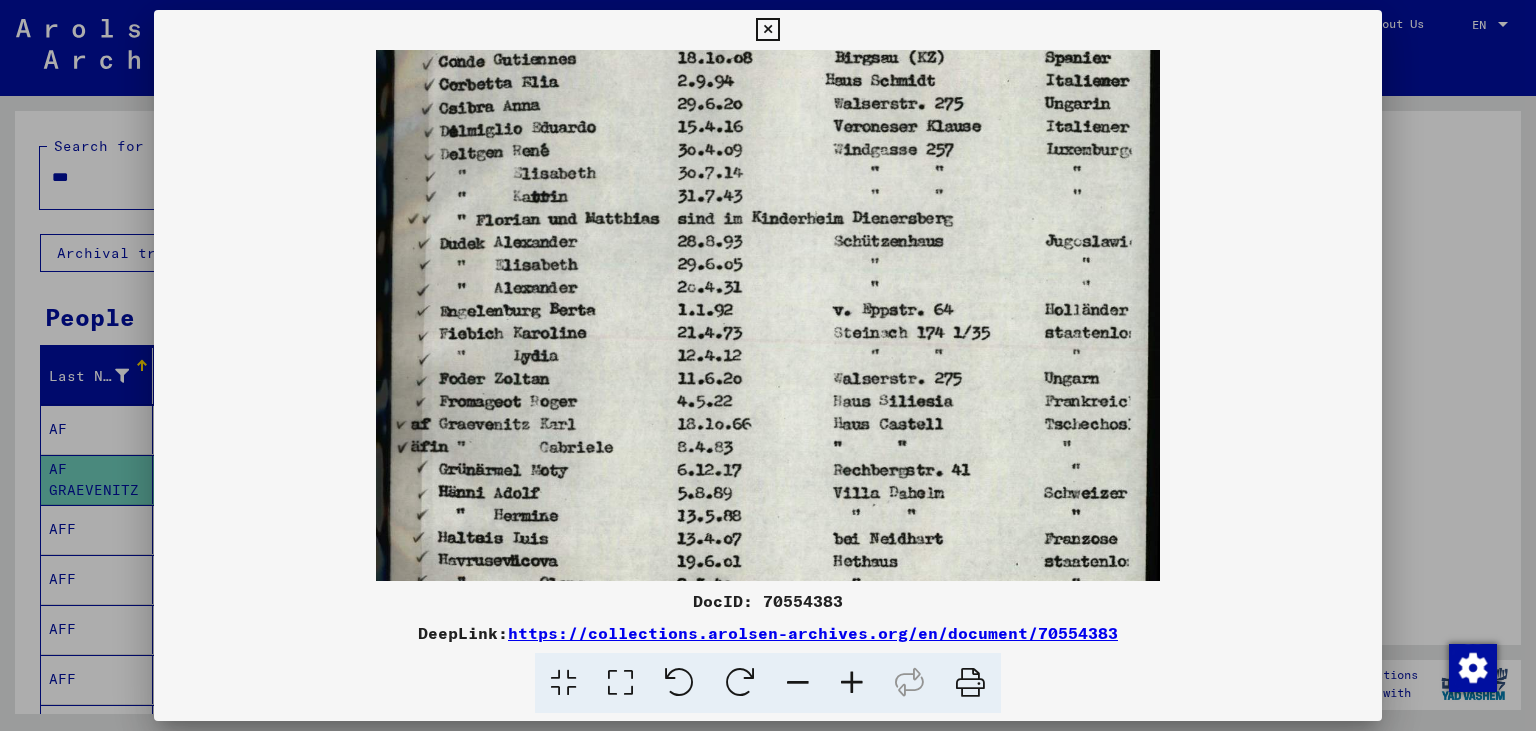 scroll, scrollTop: 252, scrollLeft: 0, axis: vertical 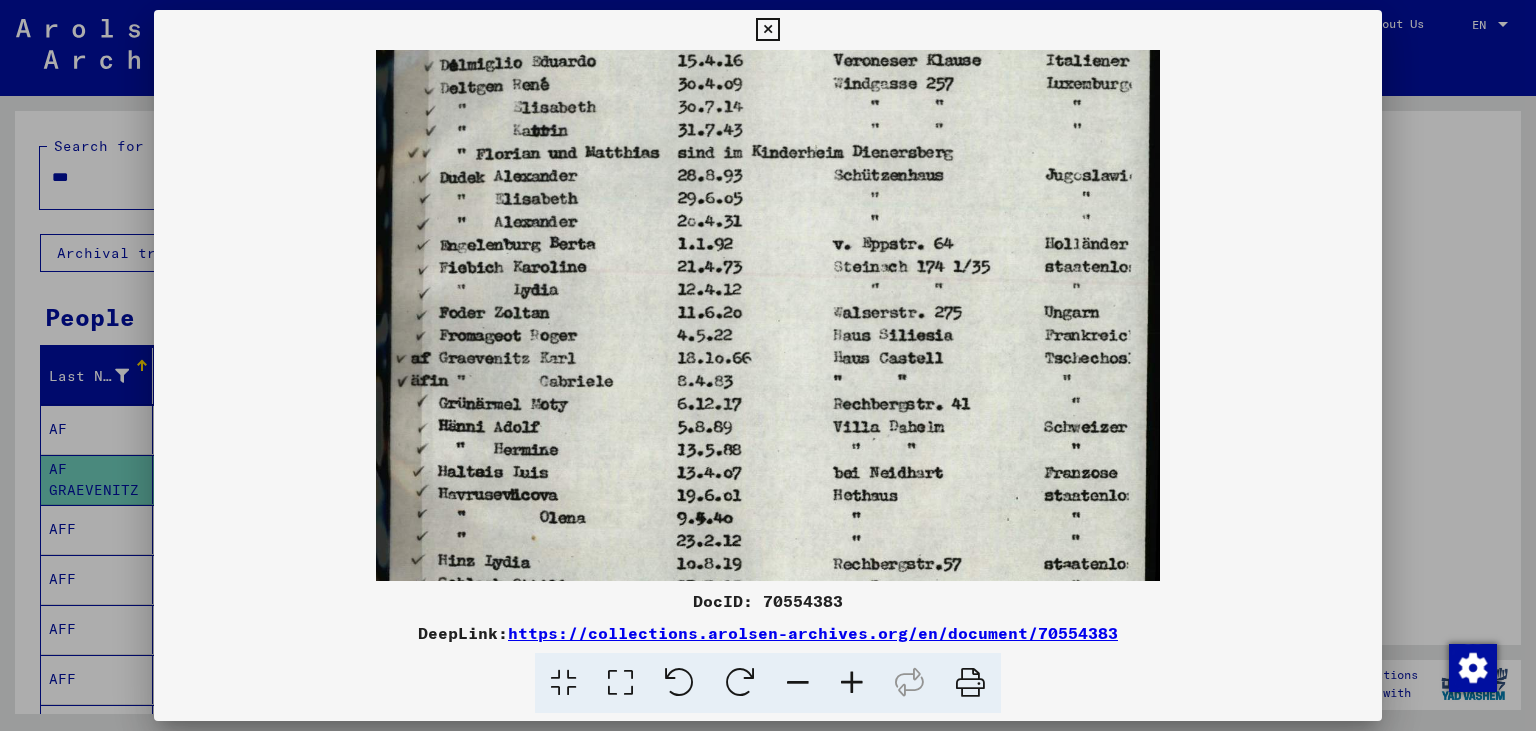 drag, startPoint x: 669, startPoint y: 388, endPoint x: 678, endPoint y: 191, distance: 197.20547 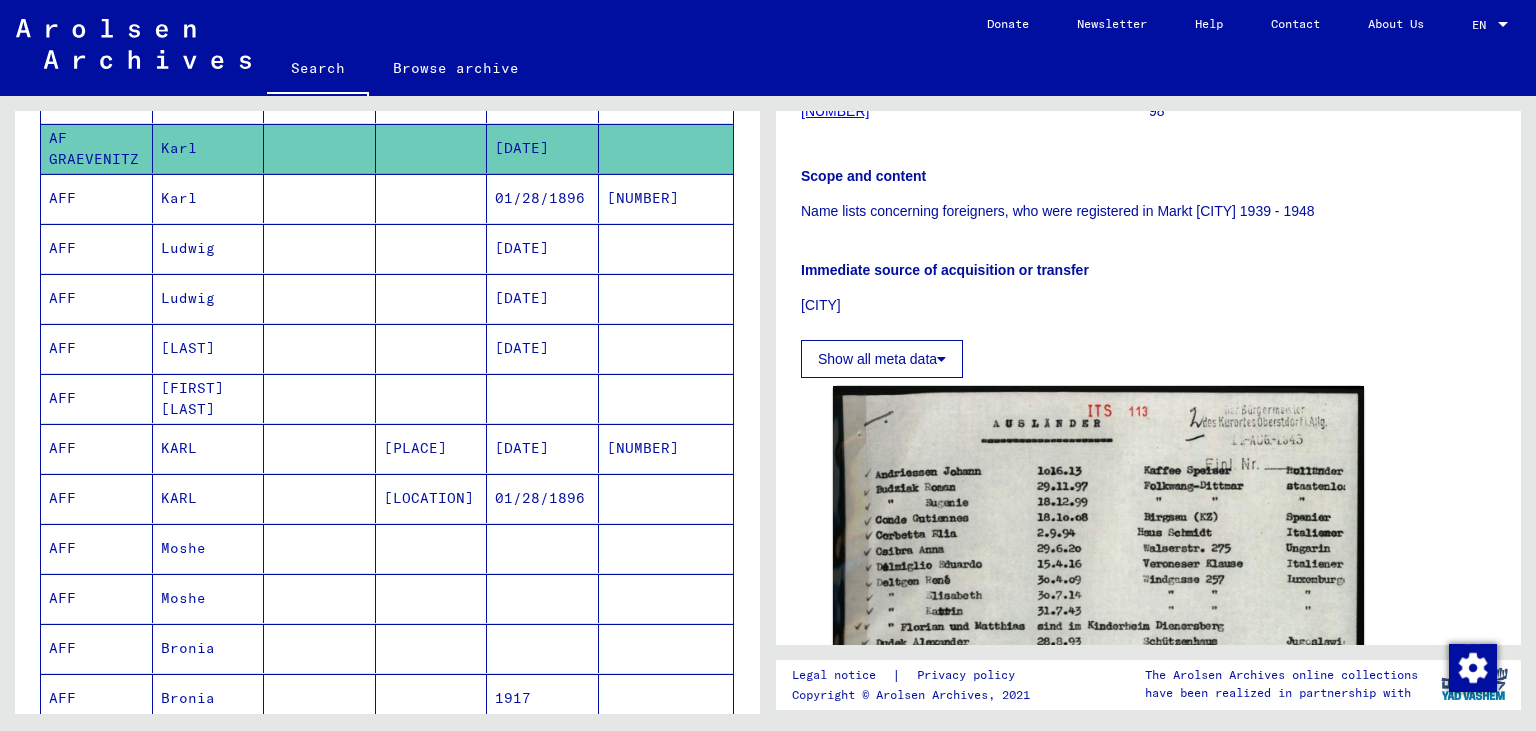 scroll, scrollTop: 0, scrollLeft: 0, axis: both 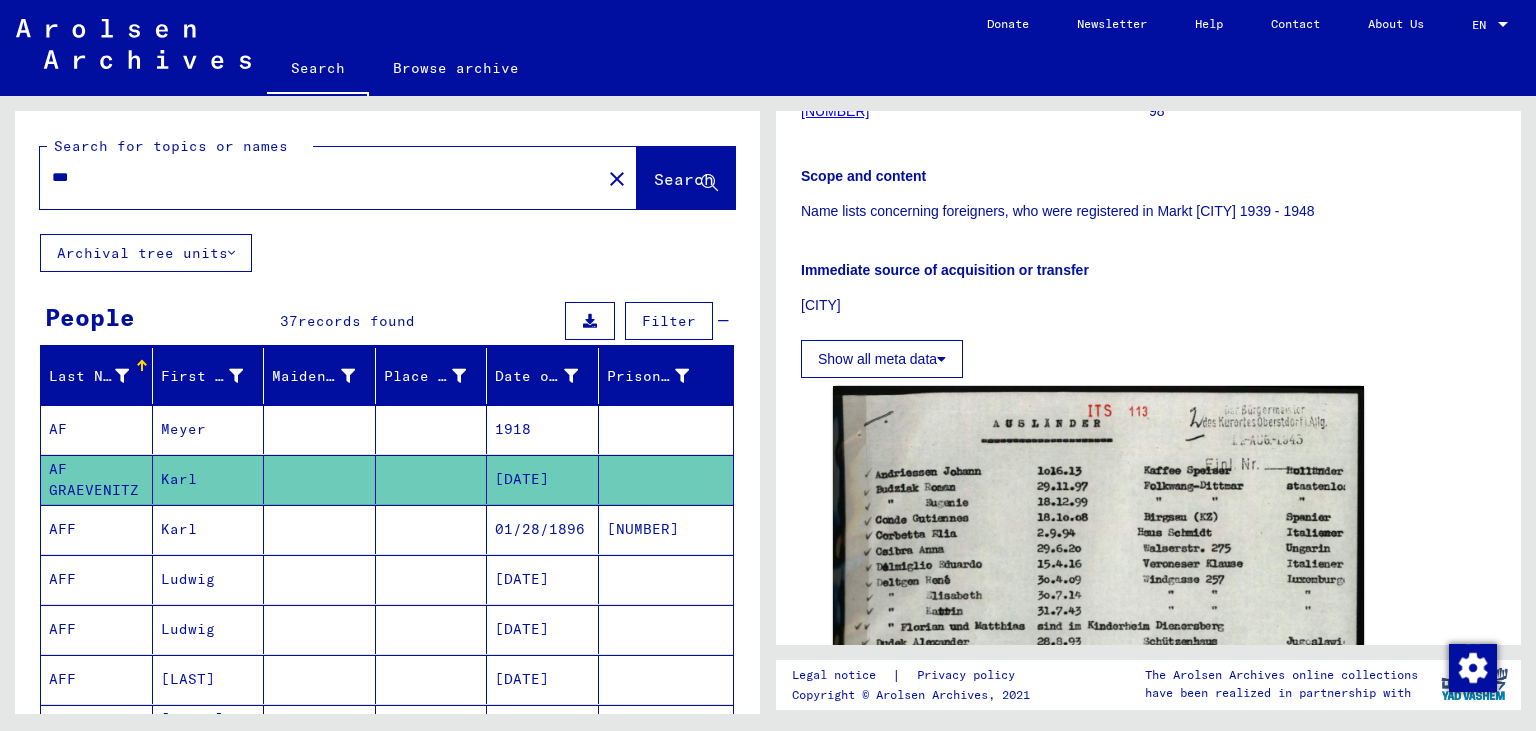 click on "***" at bounding box center (320, 177) 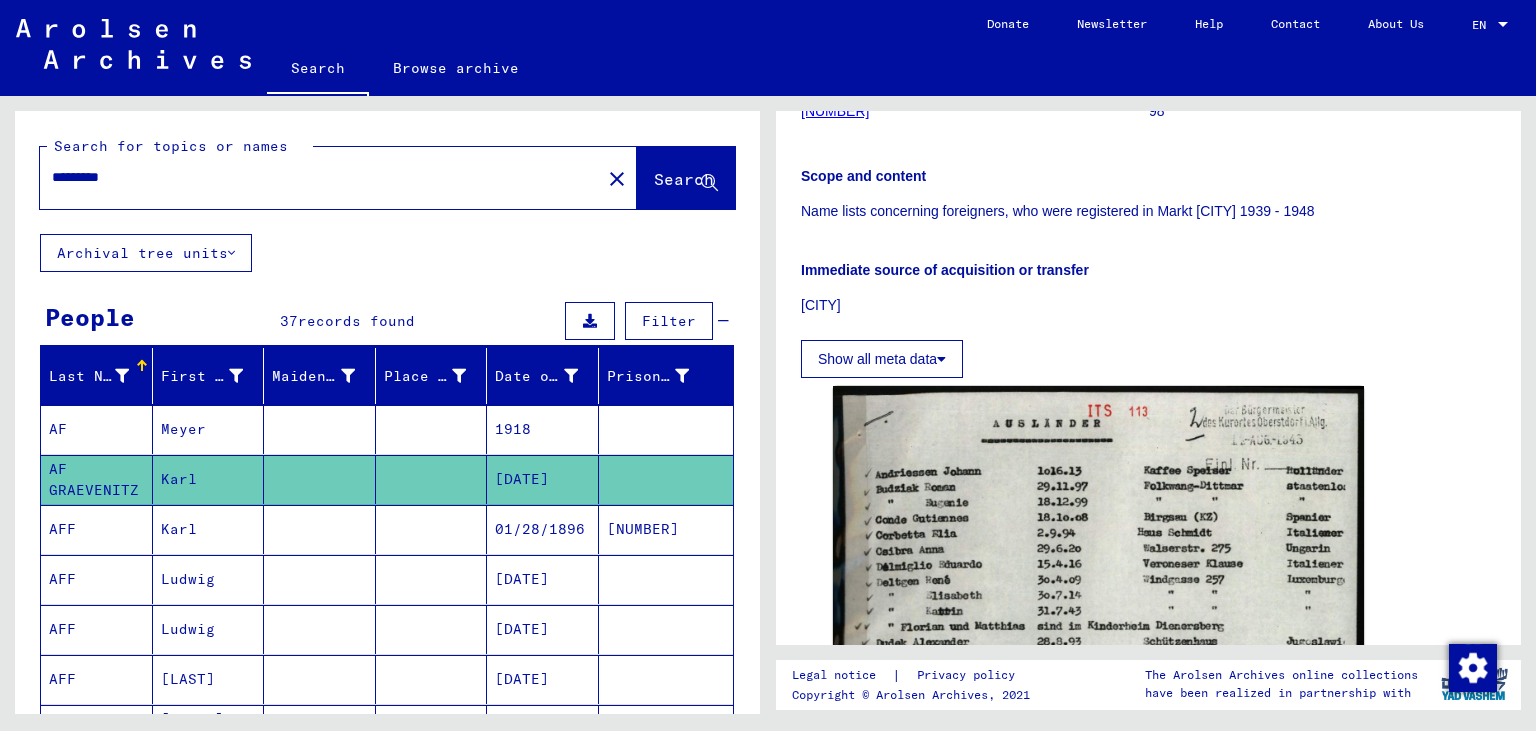 scroll, scrollTop: 0, scrollLeft: 0, axis: both 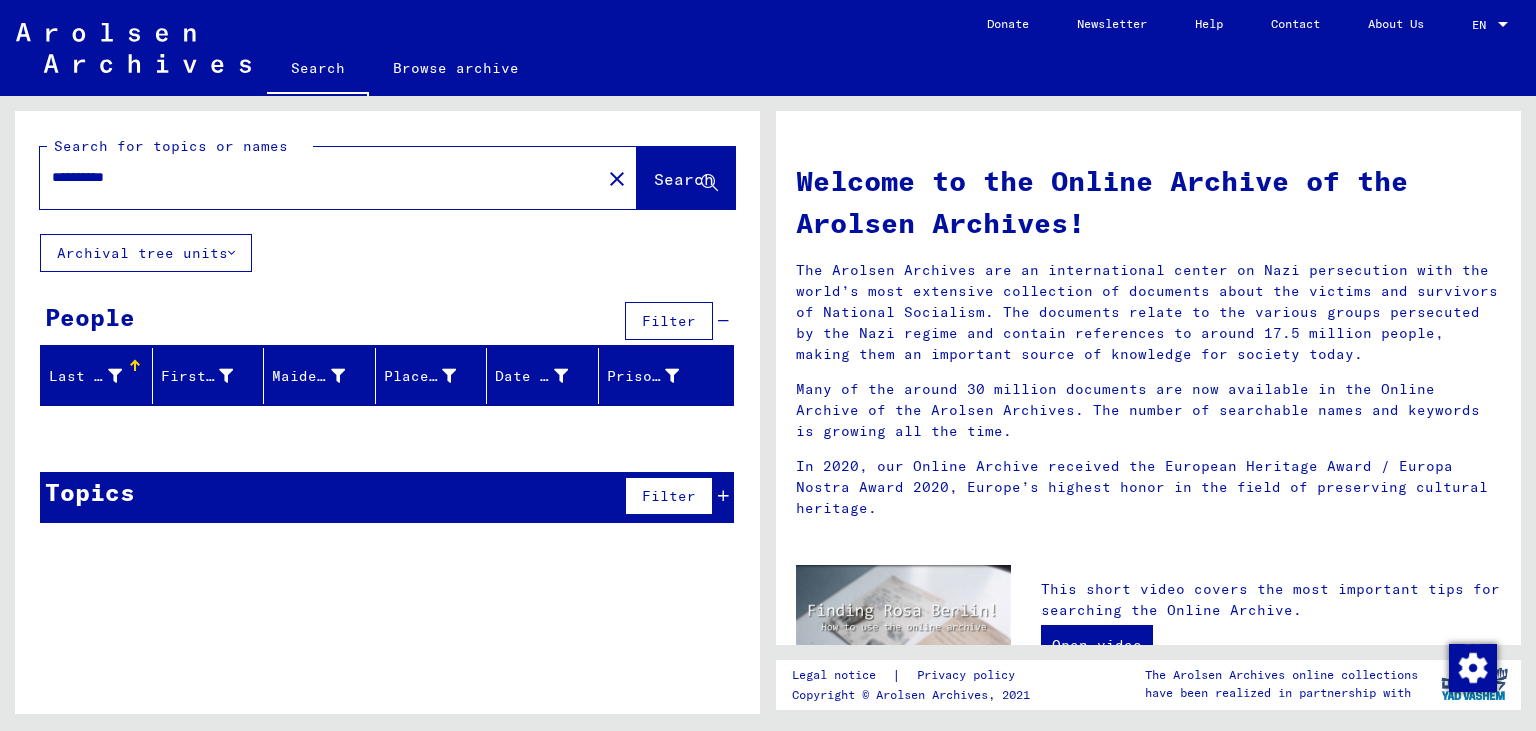 drag, startPoint x: 252, startPoint y: 184, endPoint x: 0, endPoint y: 175, distance: 252.16066 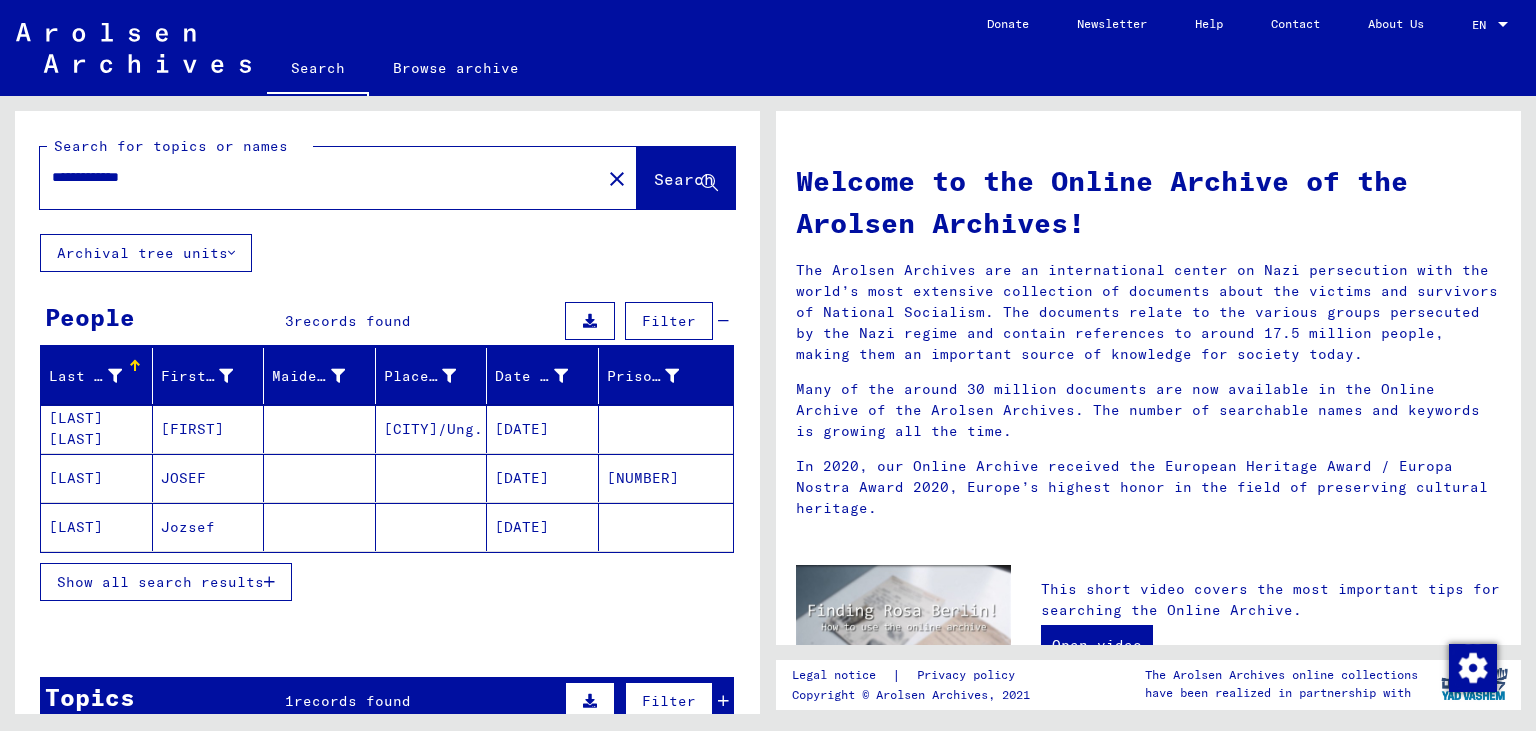 click on "[DATE]" 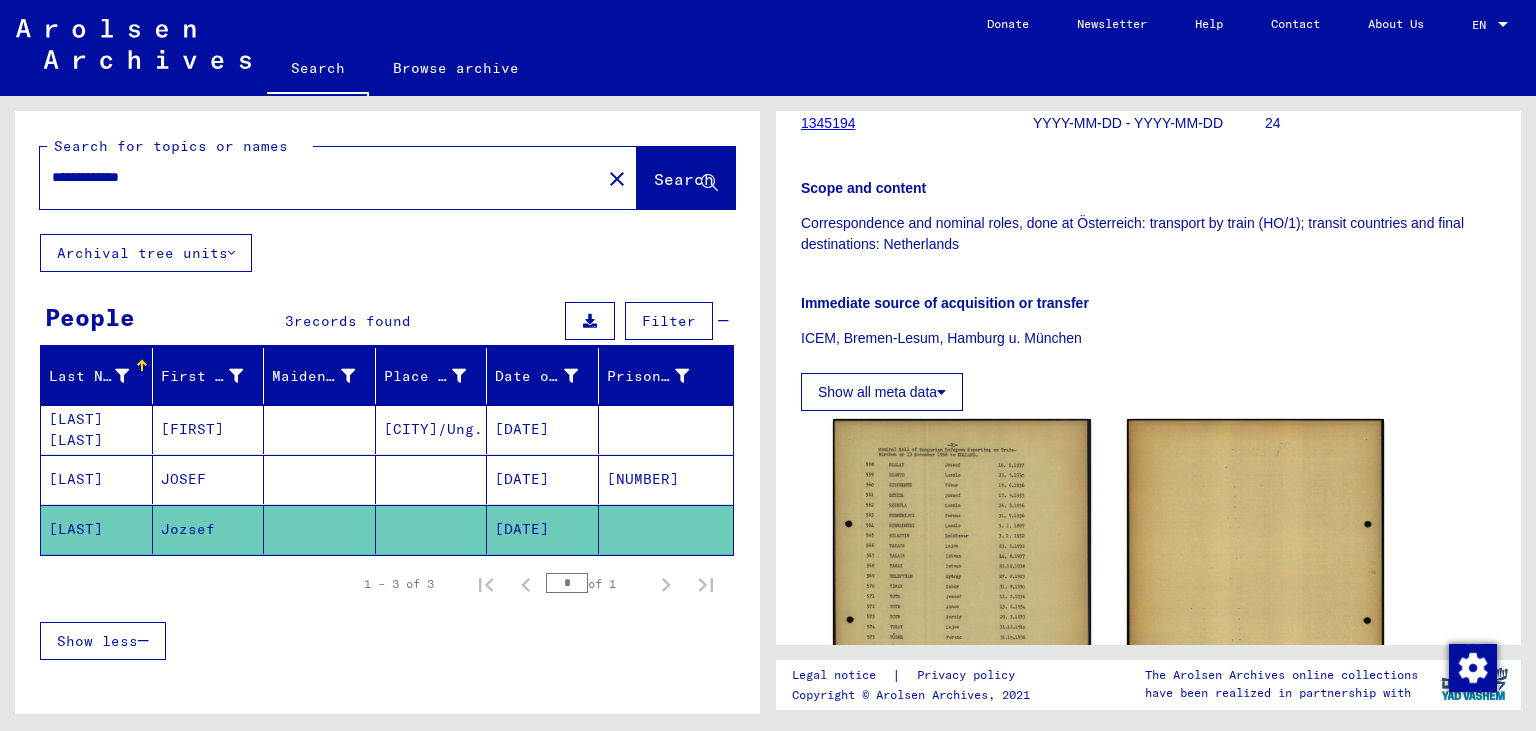 scroll, scrollTop: 0, scrollLeft: 0, axis: both 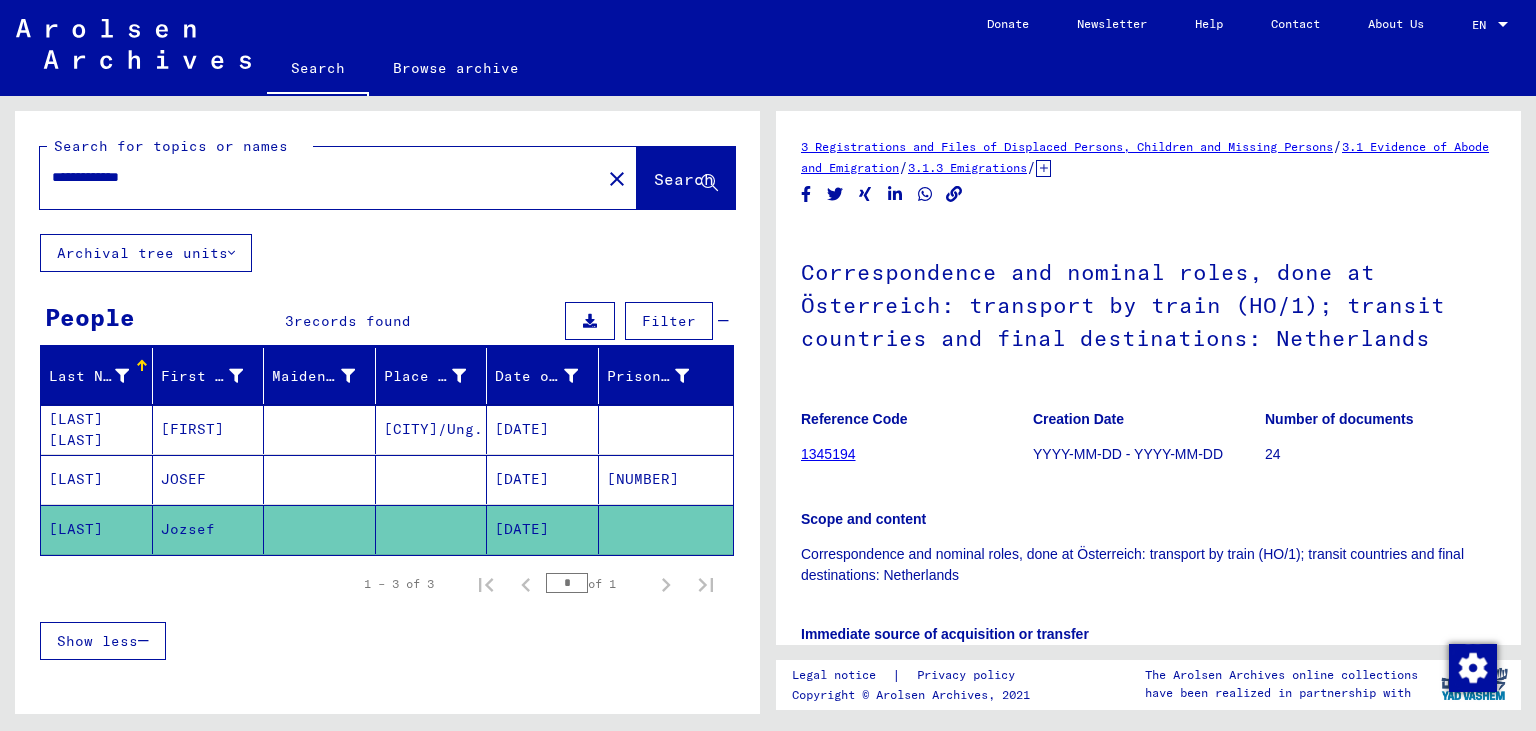 click on "[DATE]" at bounding box center [543, 529] 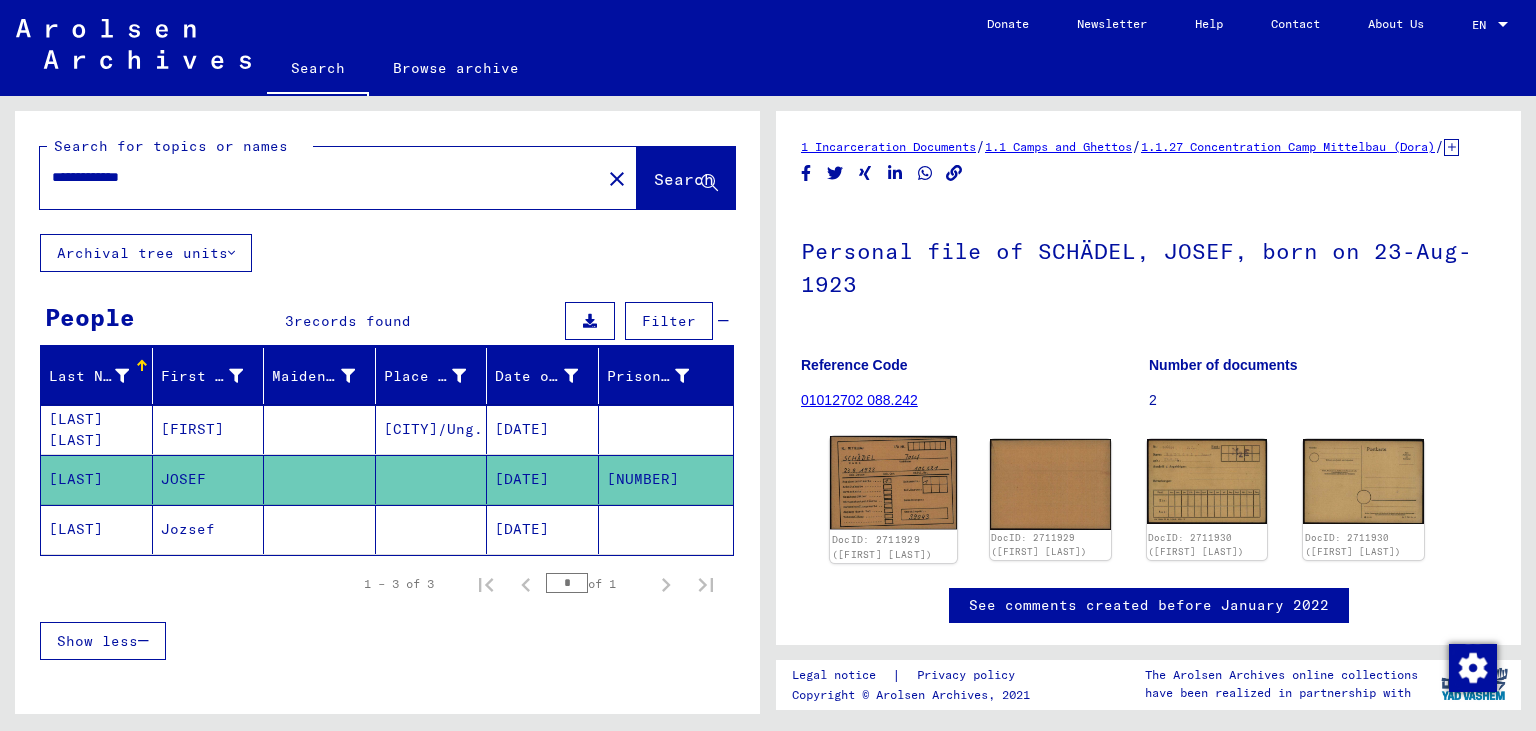click 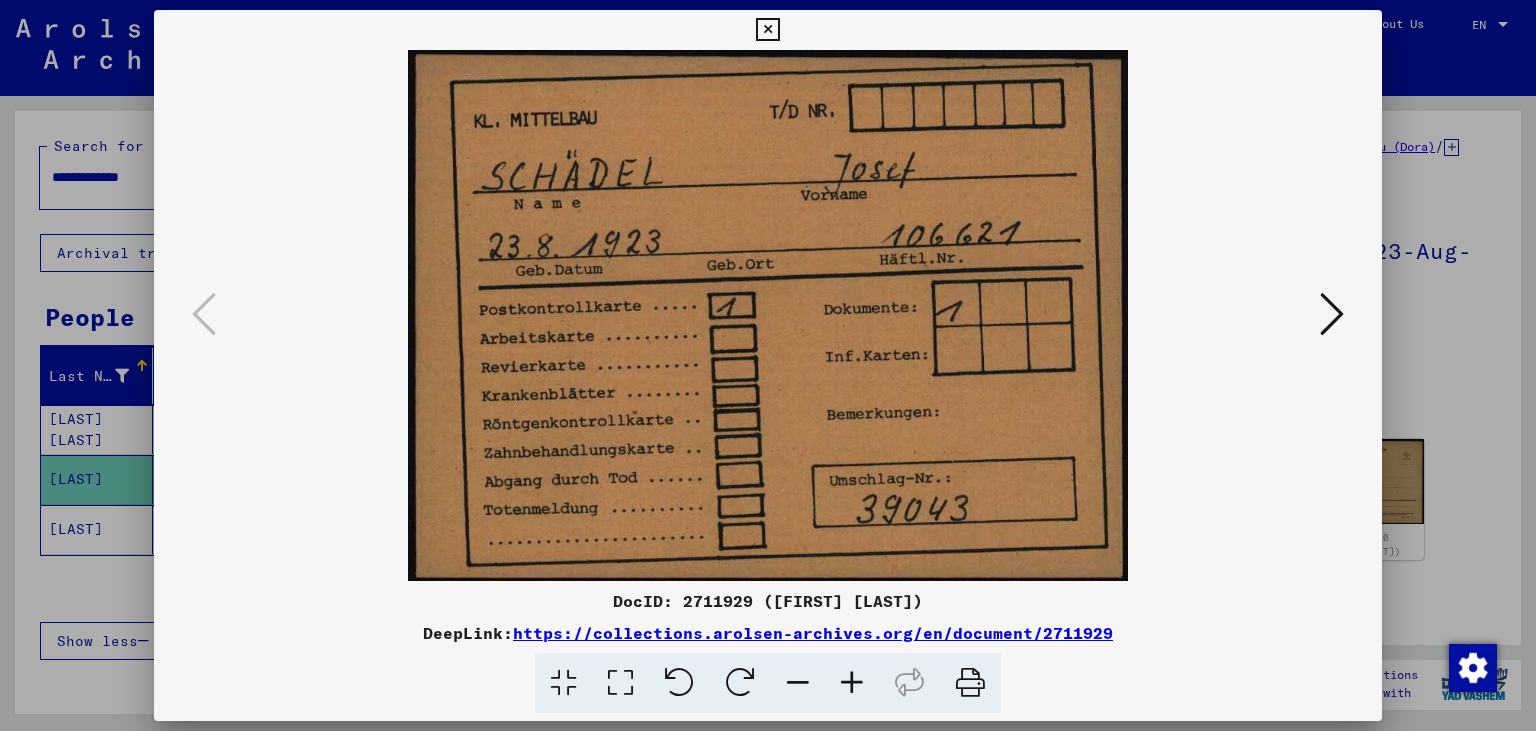 click at bounding box center [1332, 314] 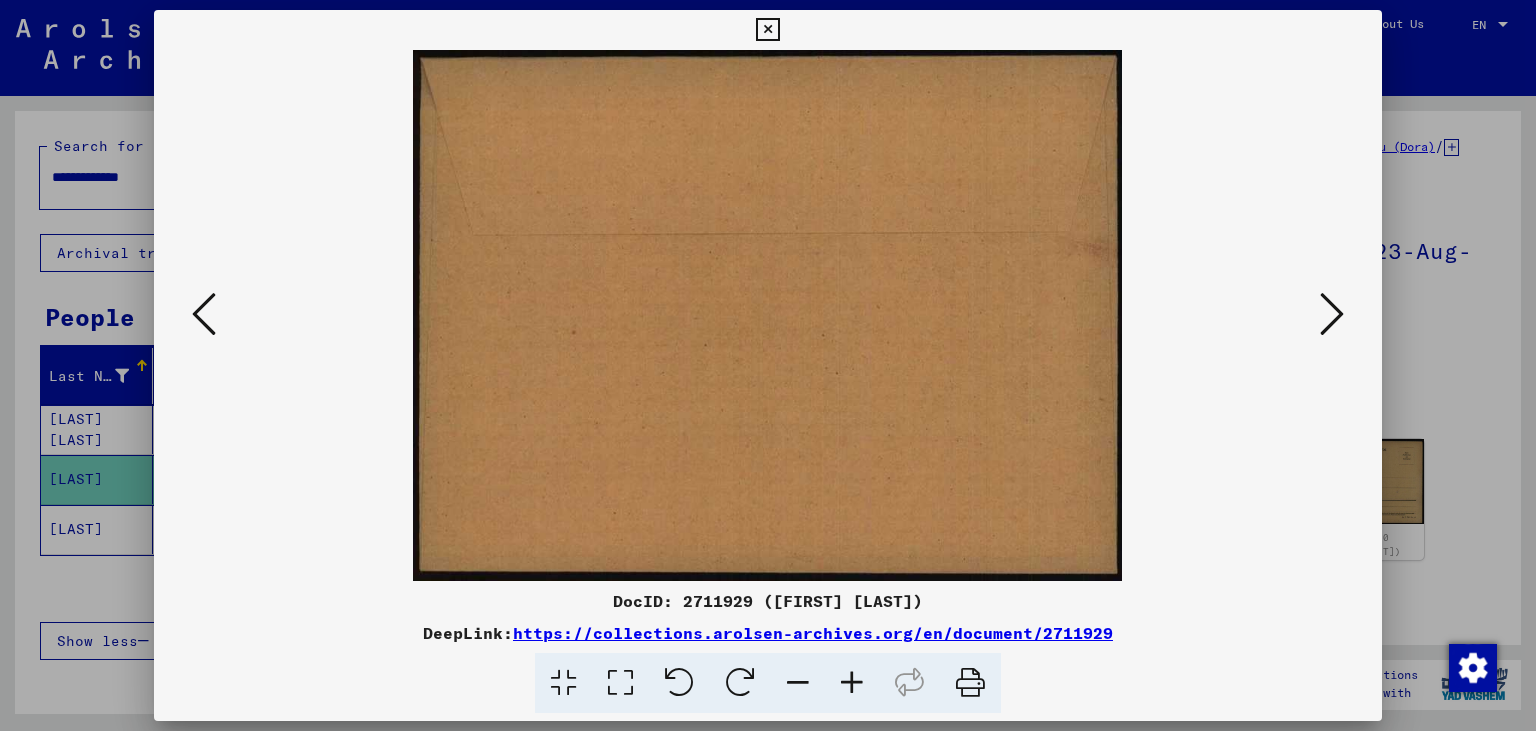 click at bounding box center (1332, 314) 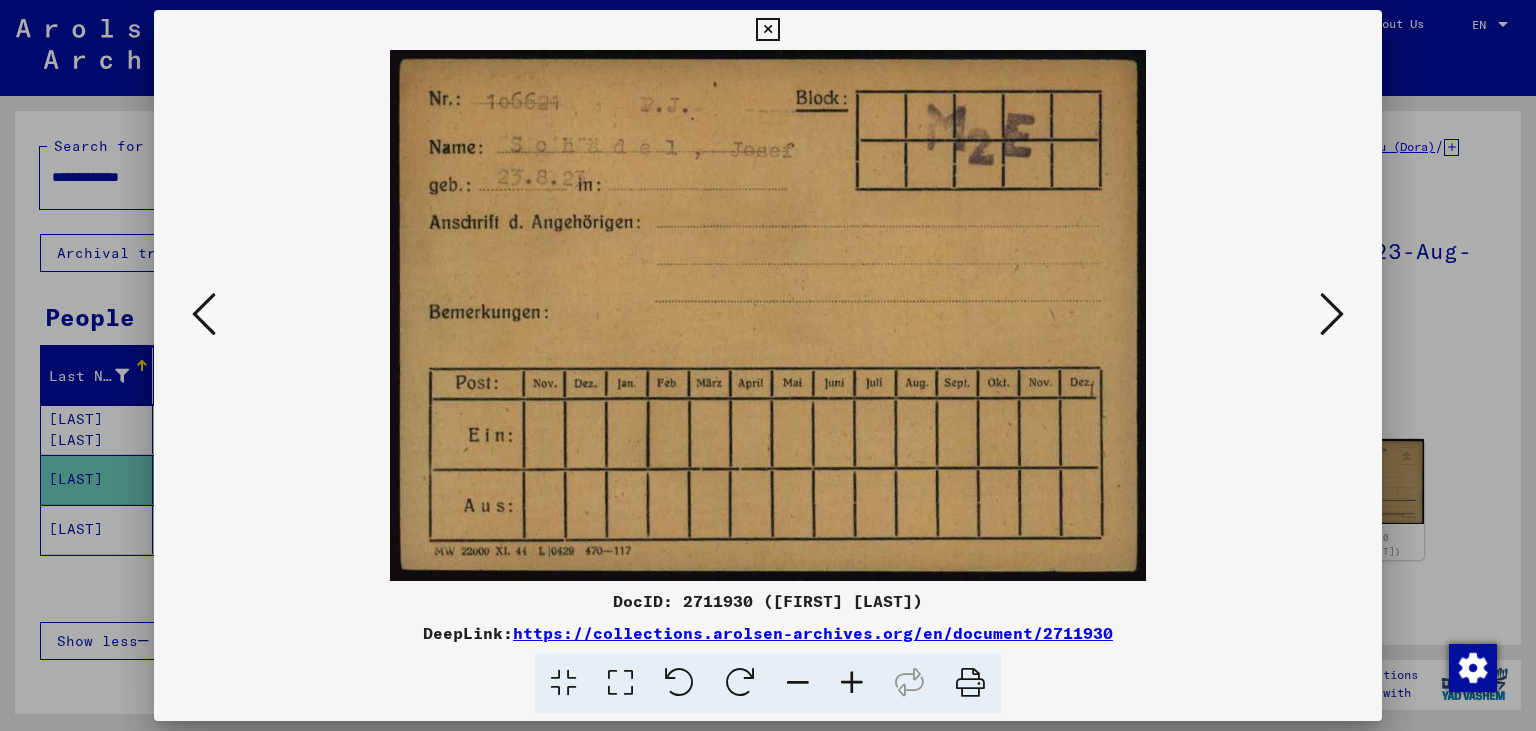 click at bounding box center (1332, 314) 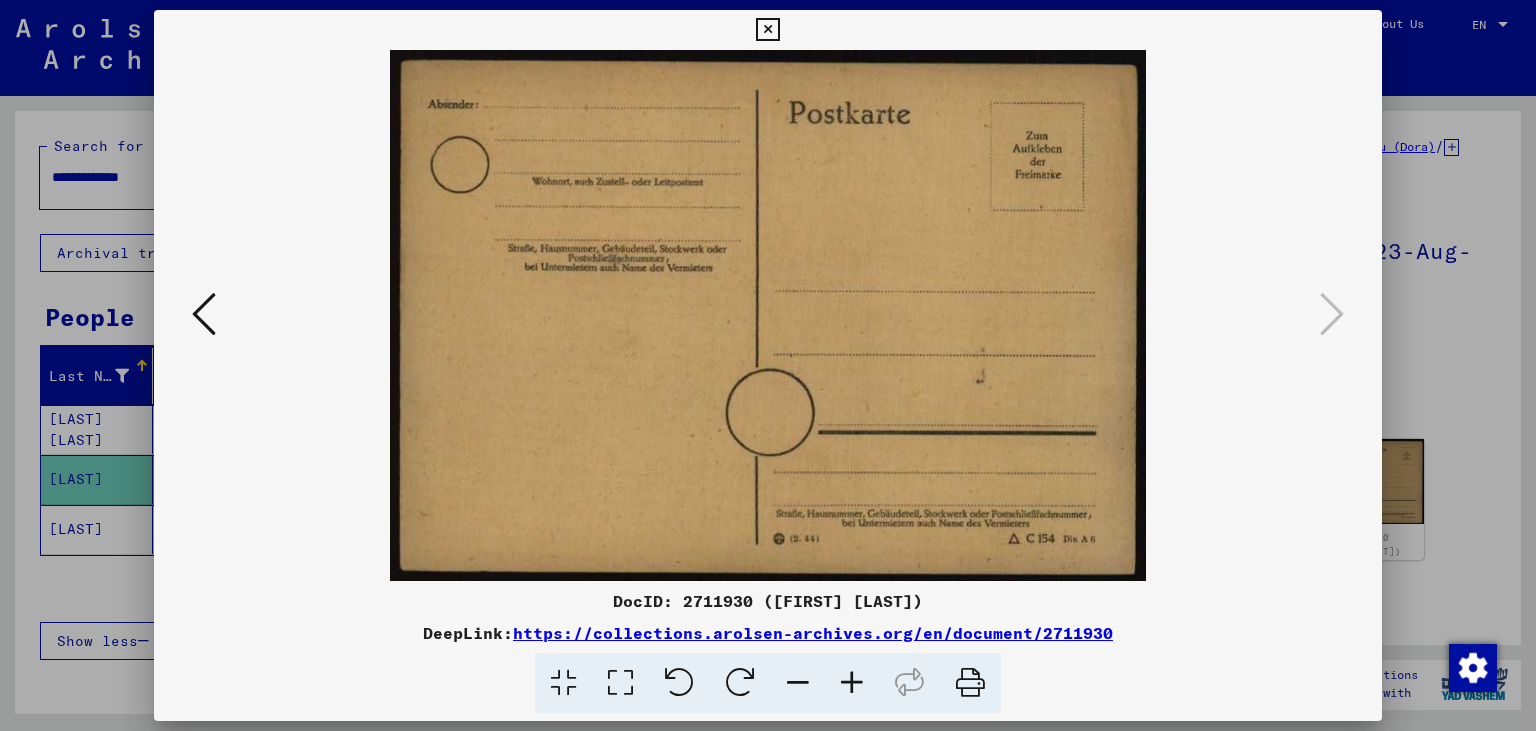 click at bounding box center [767, 30] 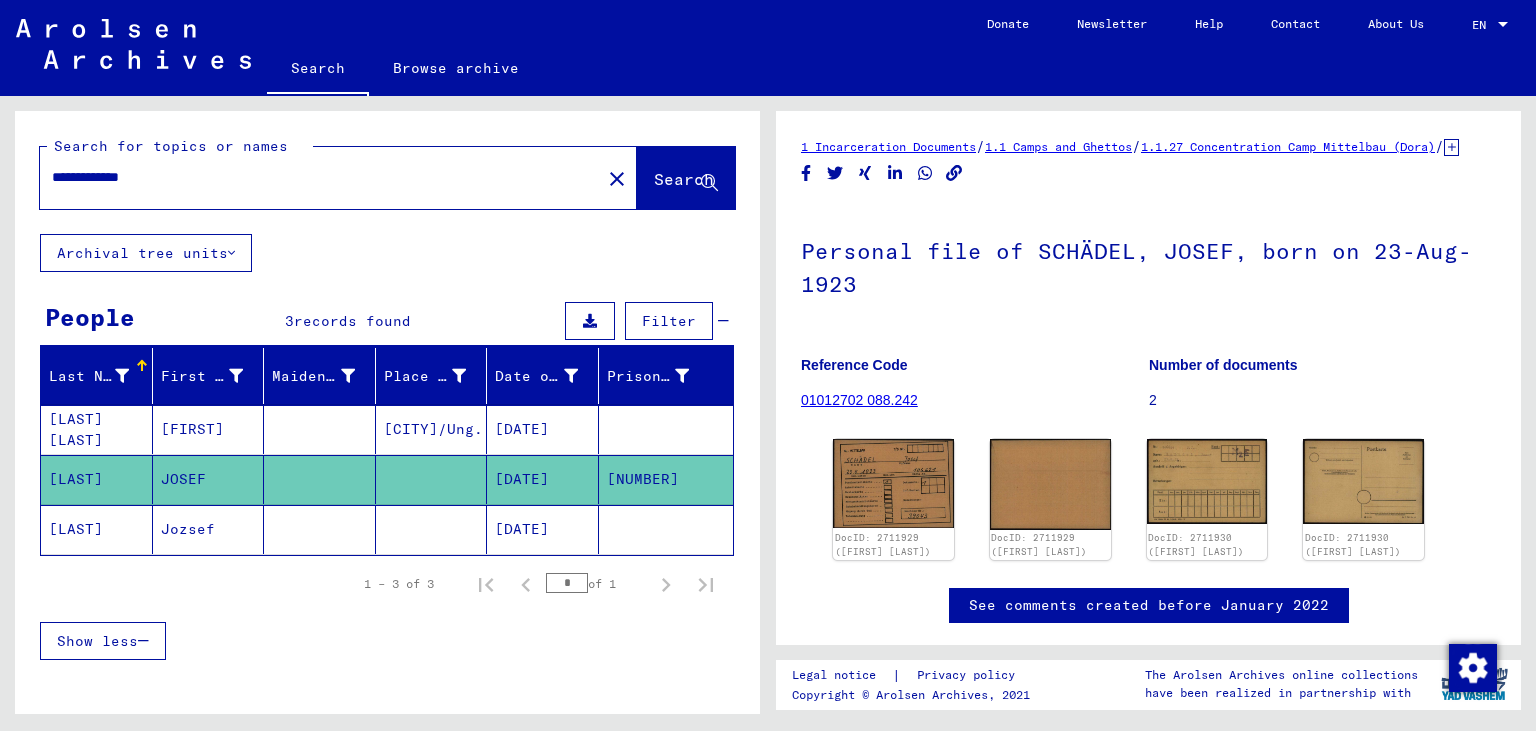 click on "[DATE]" at bounding box center (543, 479) 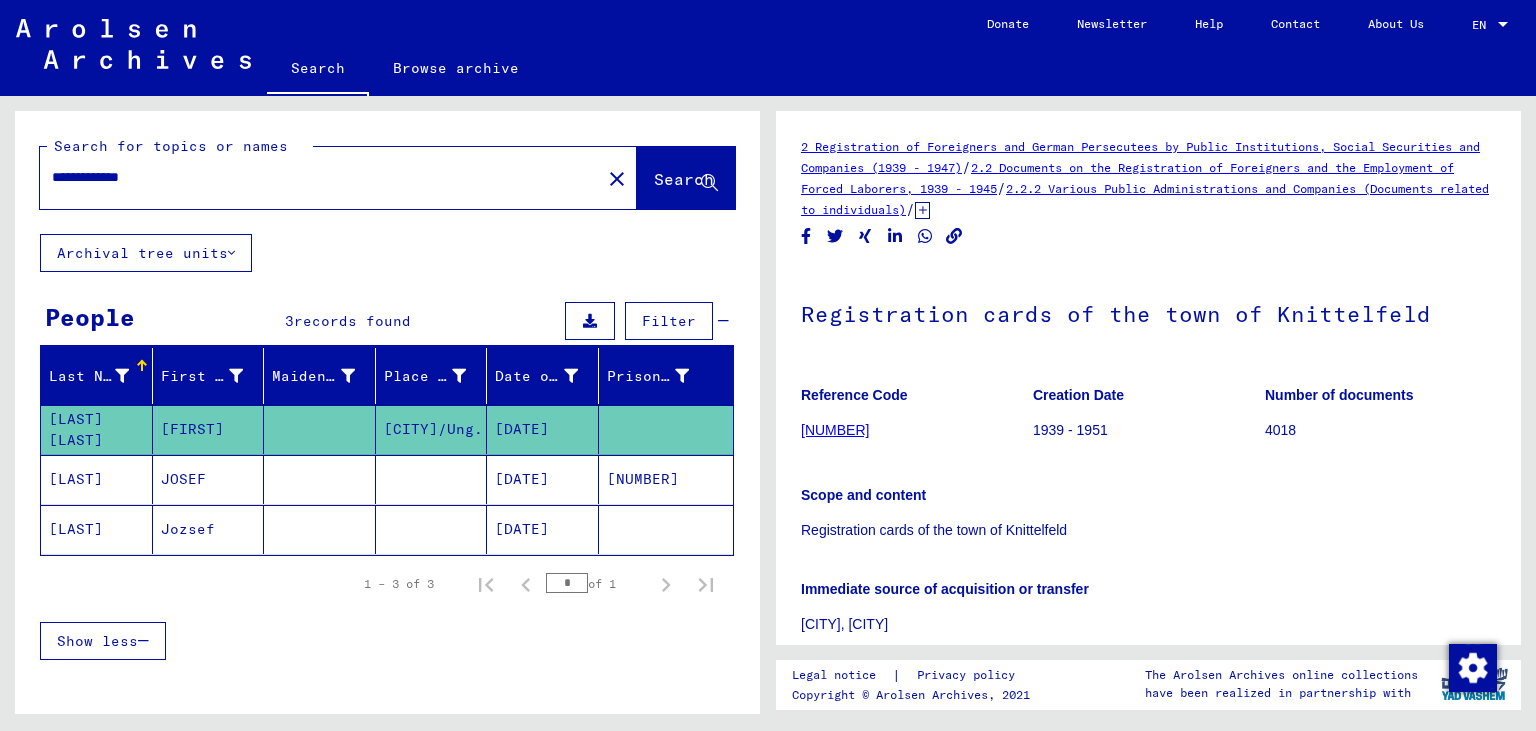 drag, startPoint x: 224, startPoint y: 188, endPoint x: 136, endPoint y: 178, distance: 88.56636 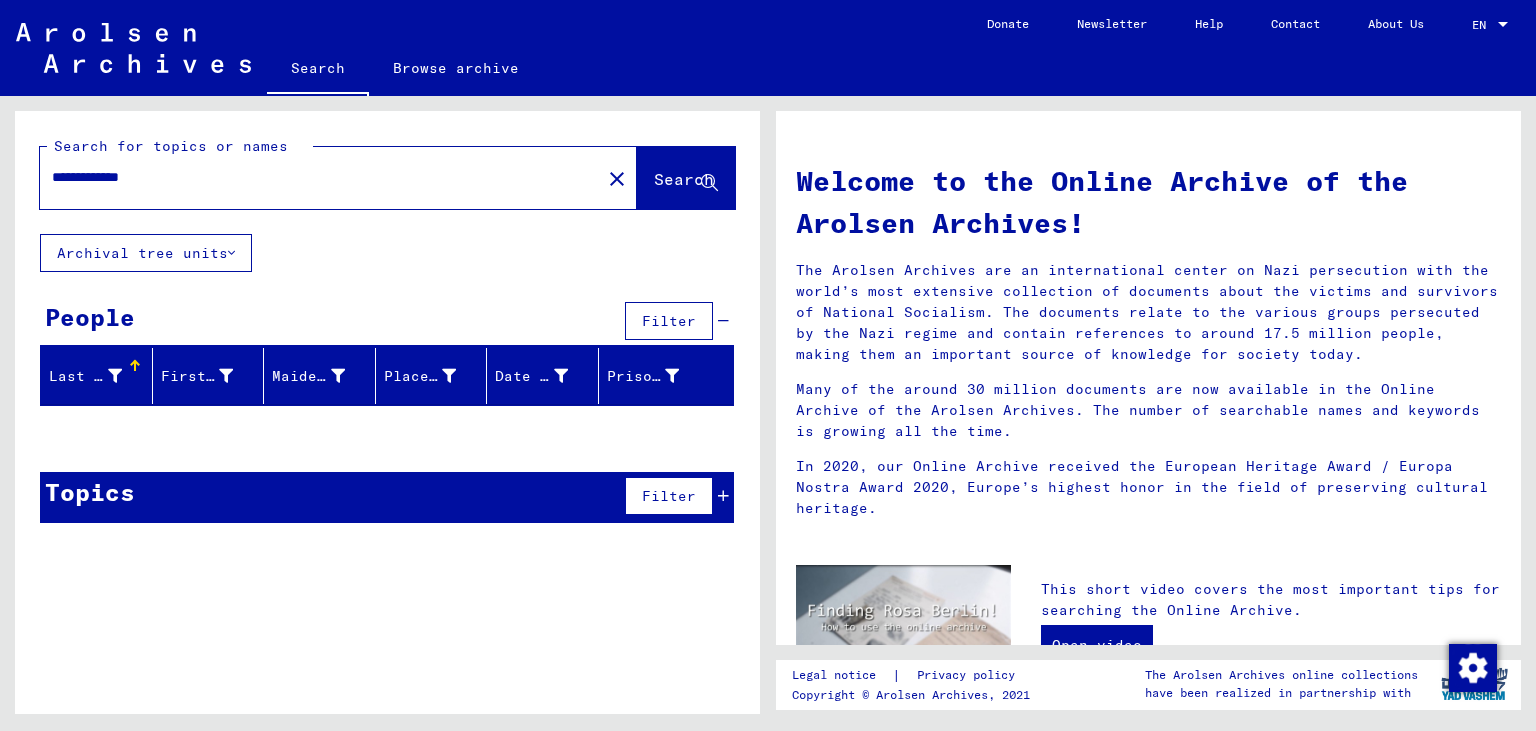drag, startPoint x: 112, startPoint y: 174, endPoint x: 0, endPoint y: 130, distance: 120.33287 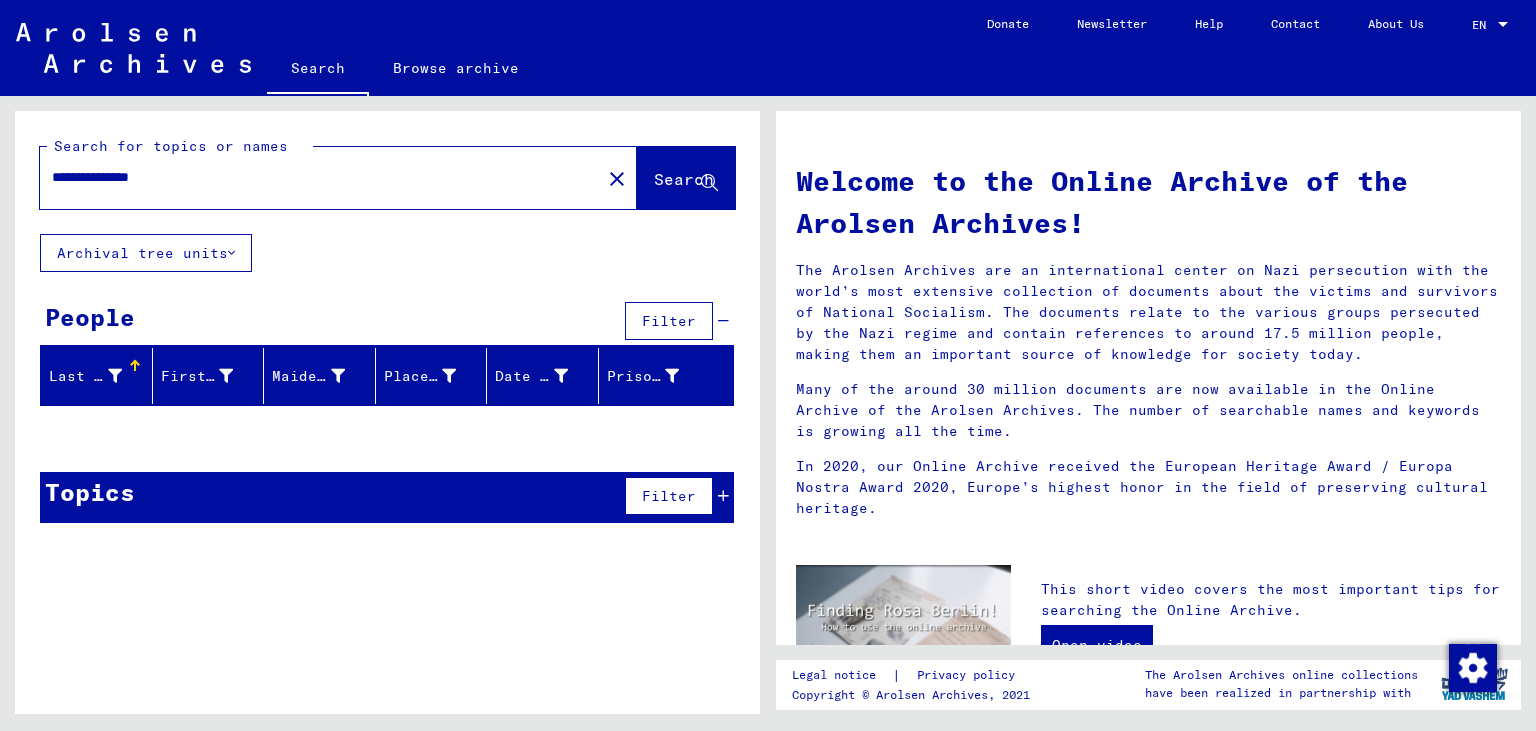 drag, startPoint x: 131, startPoint y: 175, endPoint x: 0, endPoint y: 130, distance: 138.51353 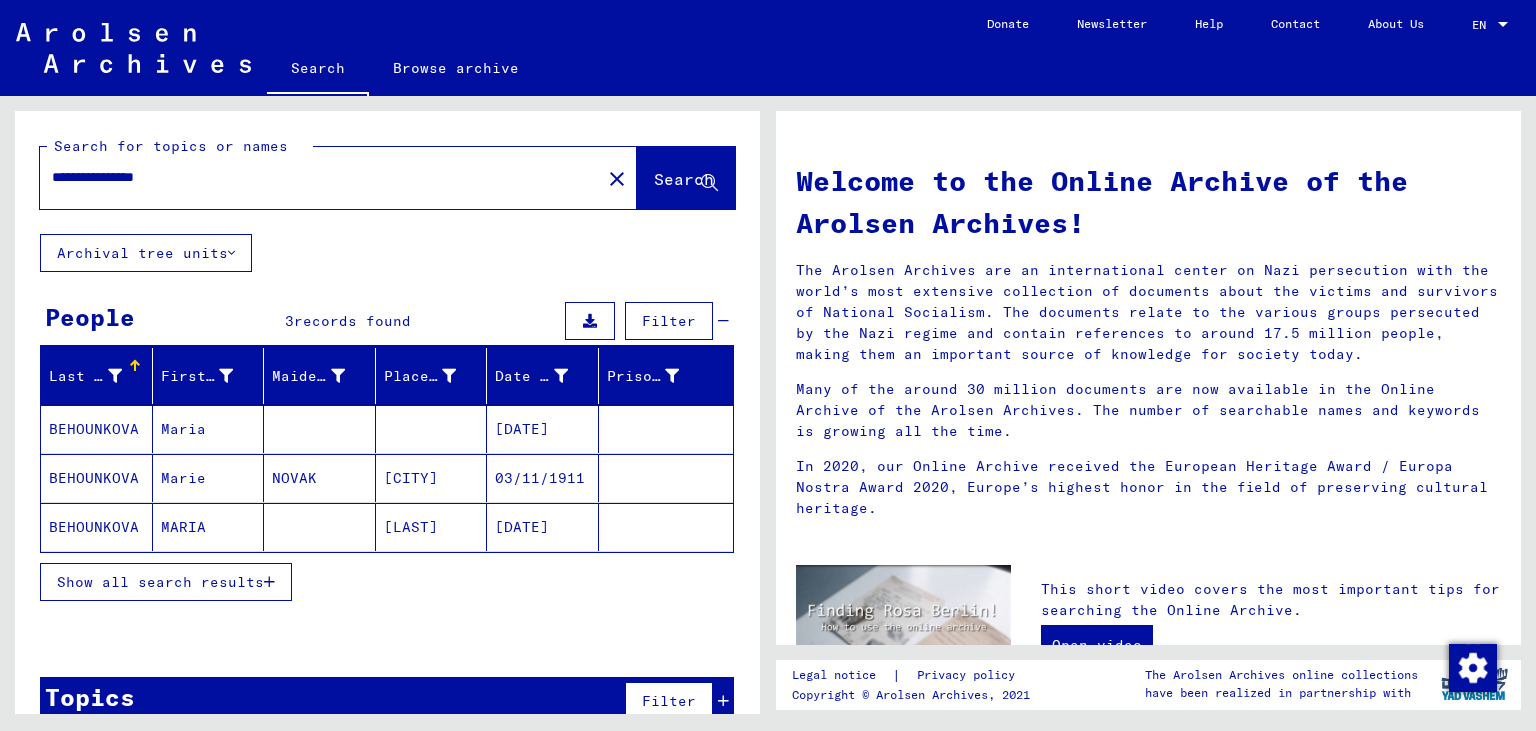 click on "03/11/1911" at bounding box center [543, 527] 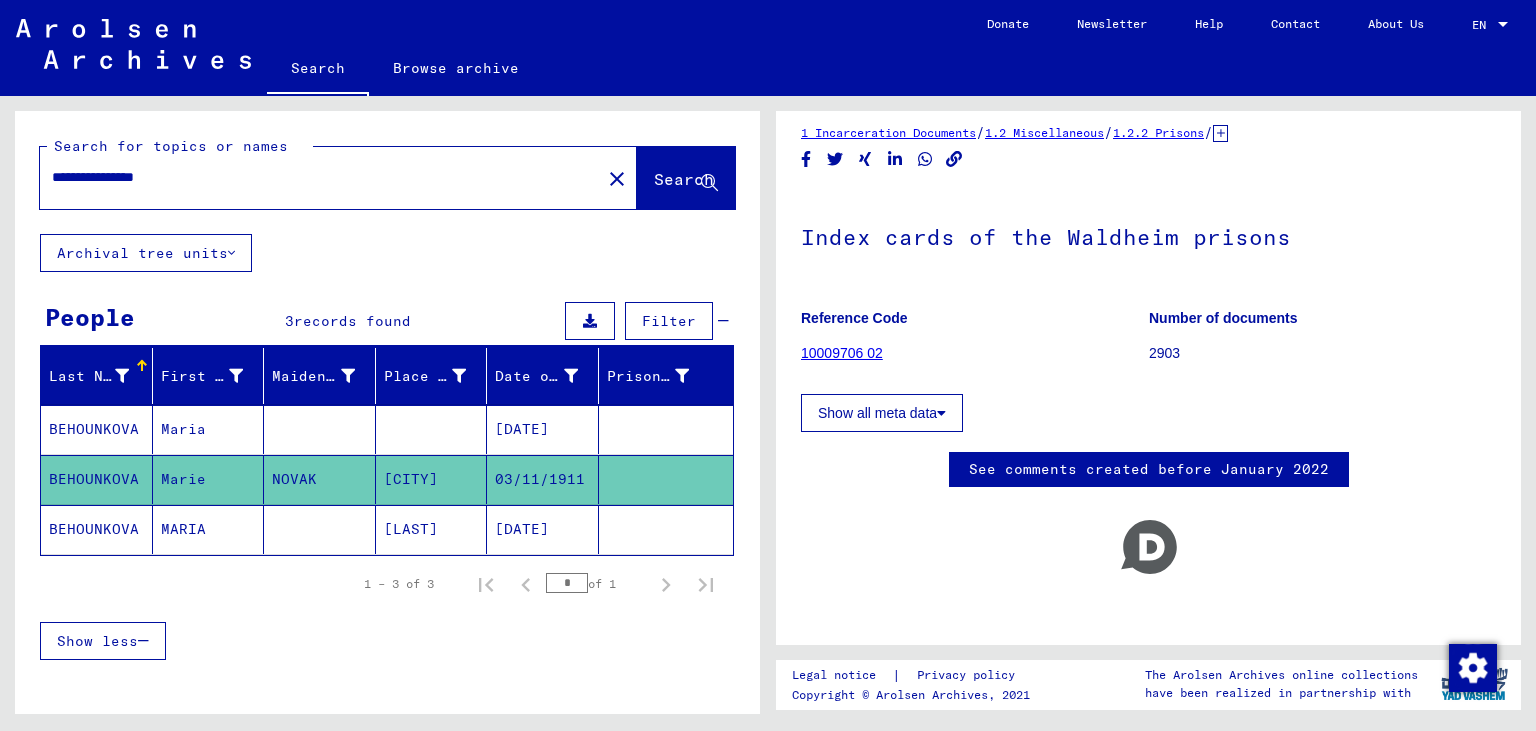 scroll, scrollTop: 34, scrollLeft: 0, axis: vertical 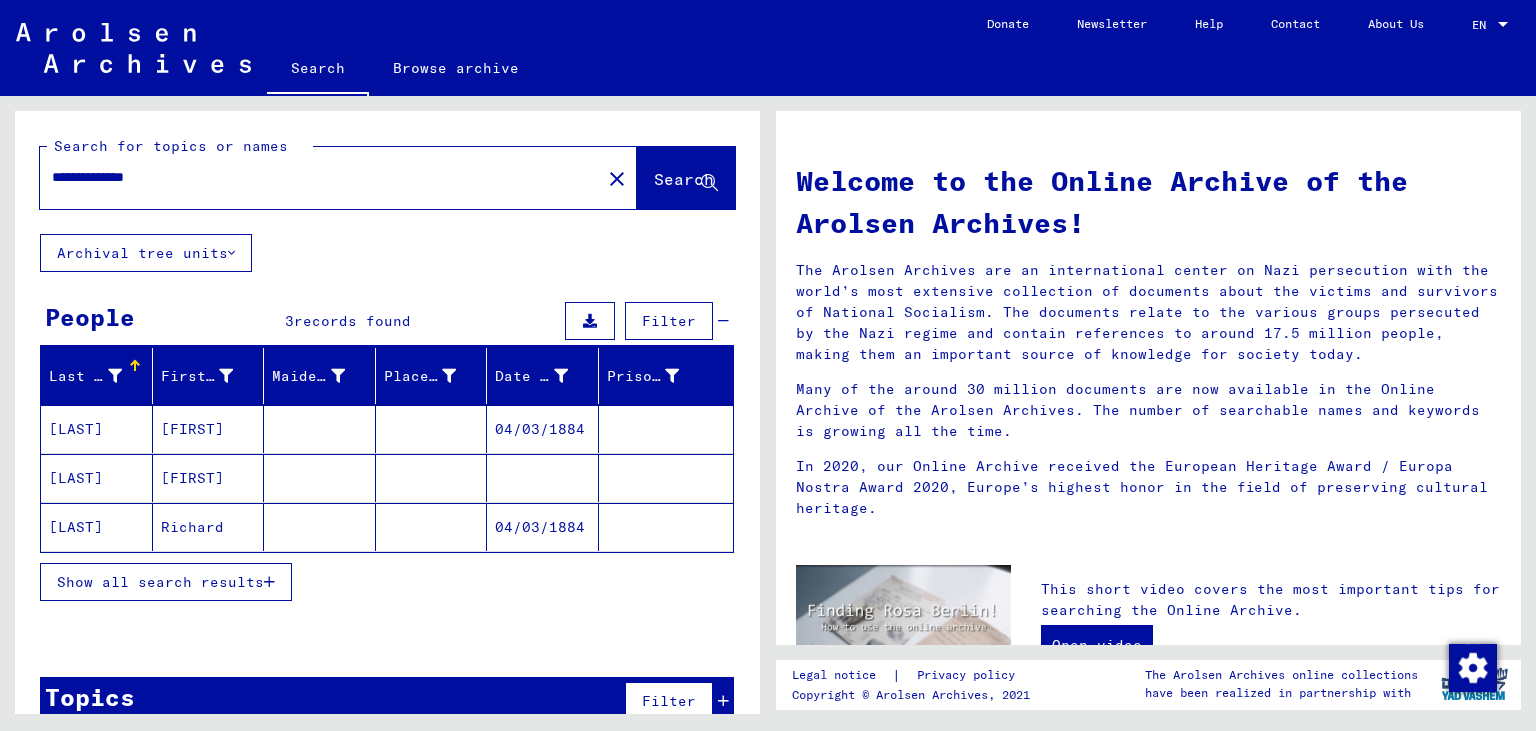 click on "04/03/1884" at bounding box center [543, 478] 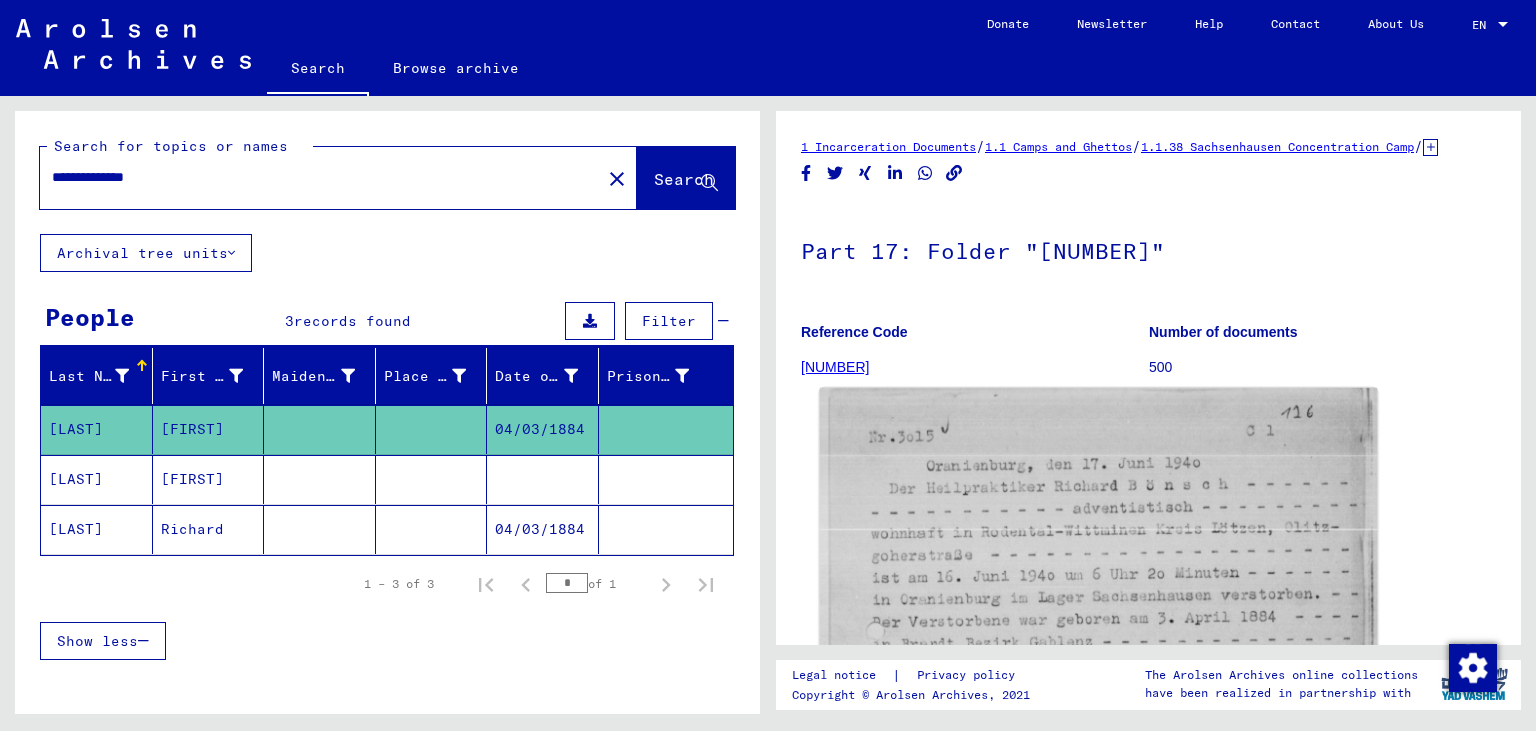 click 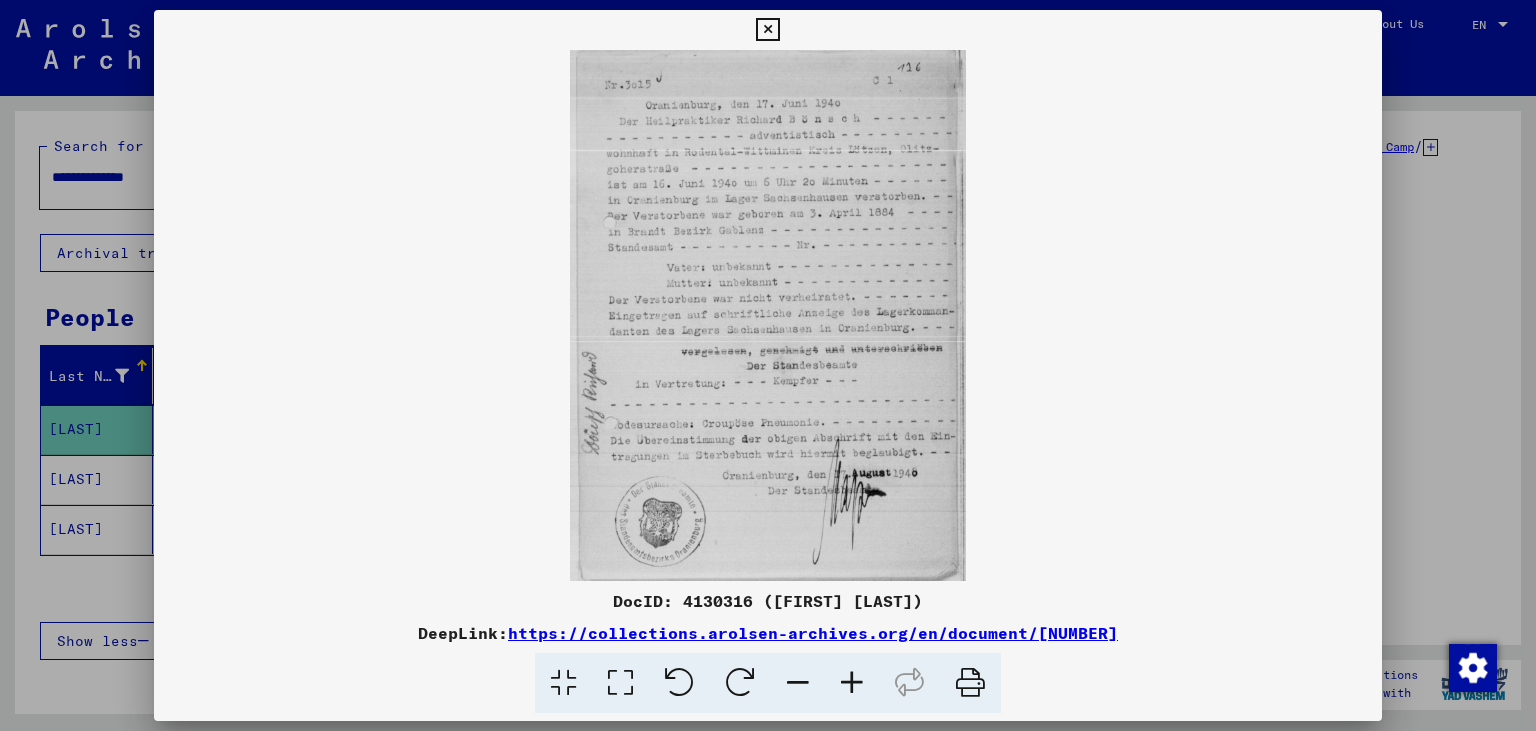 click at bounding box center (852, 683) 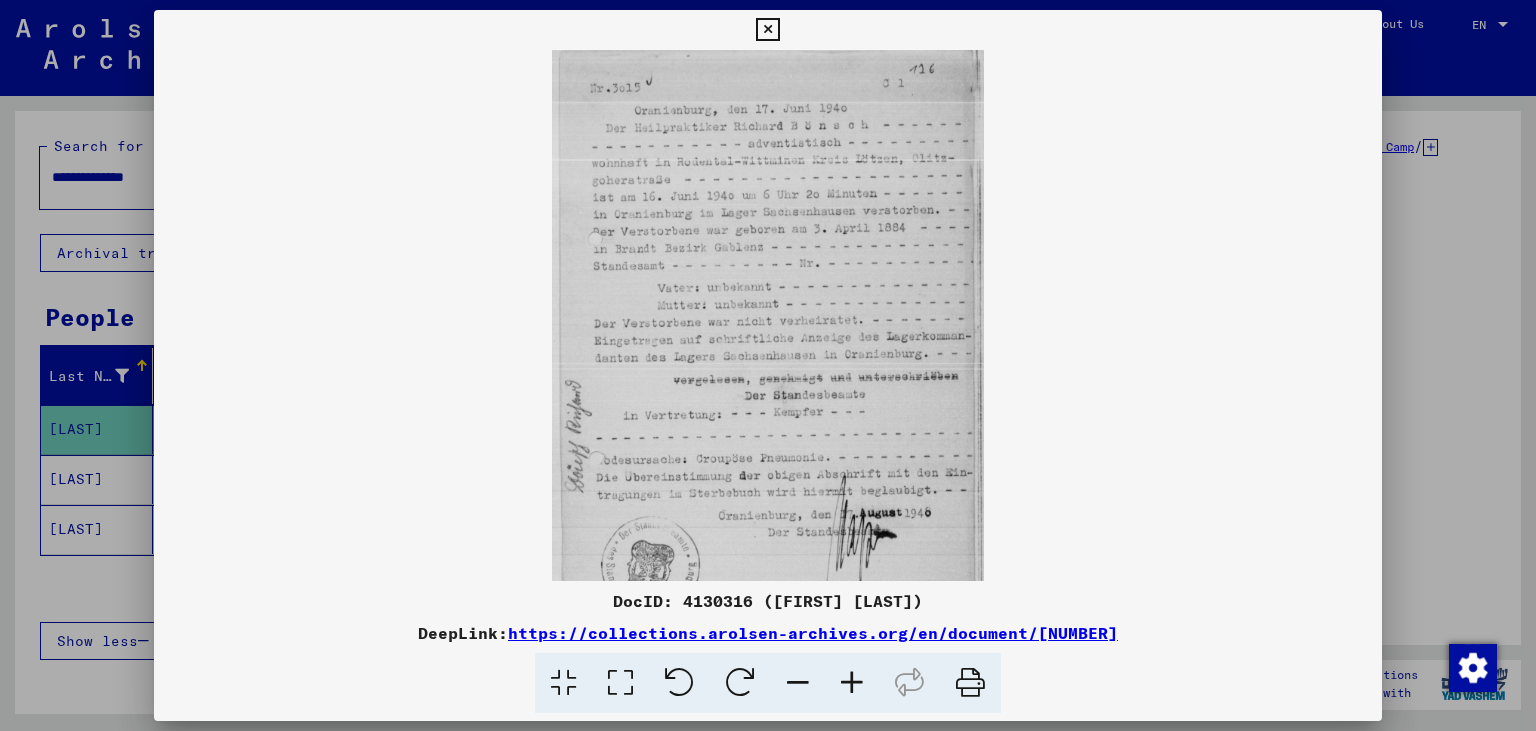 click at bounding box center [852, 683] 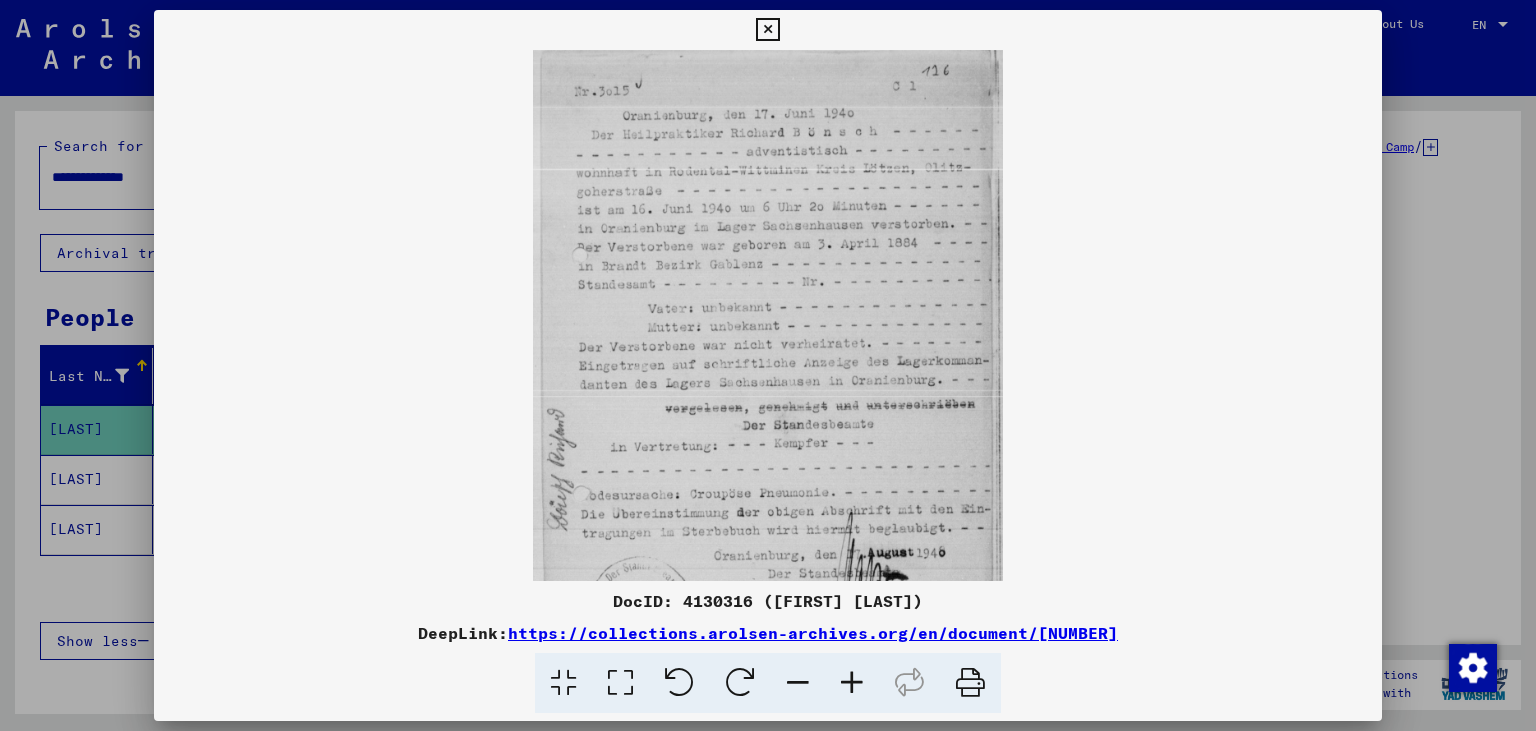 click at bounding box center (852, 683) 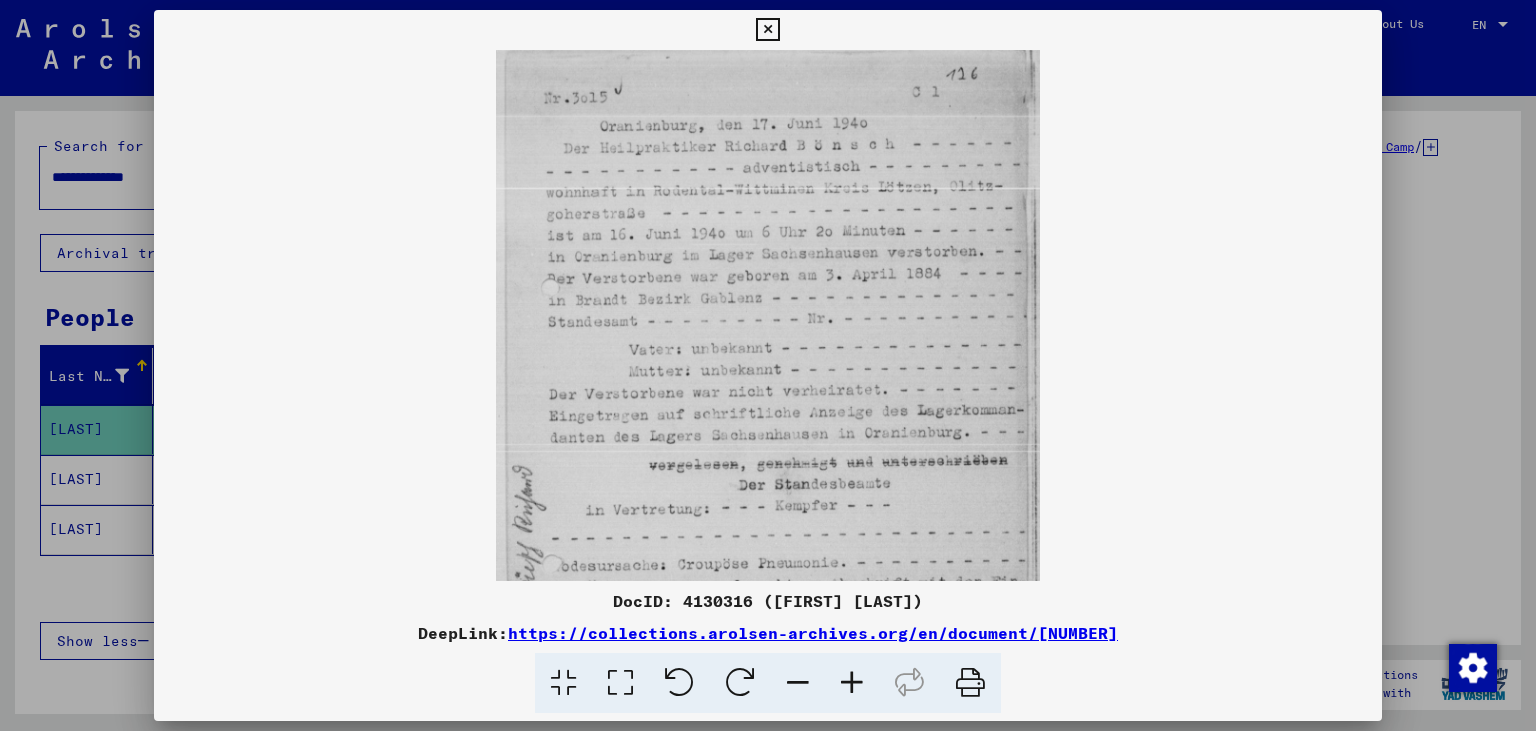 click at bounding box center (852, 683) 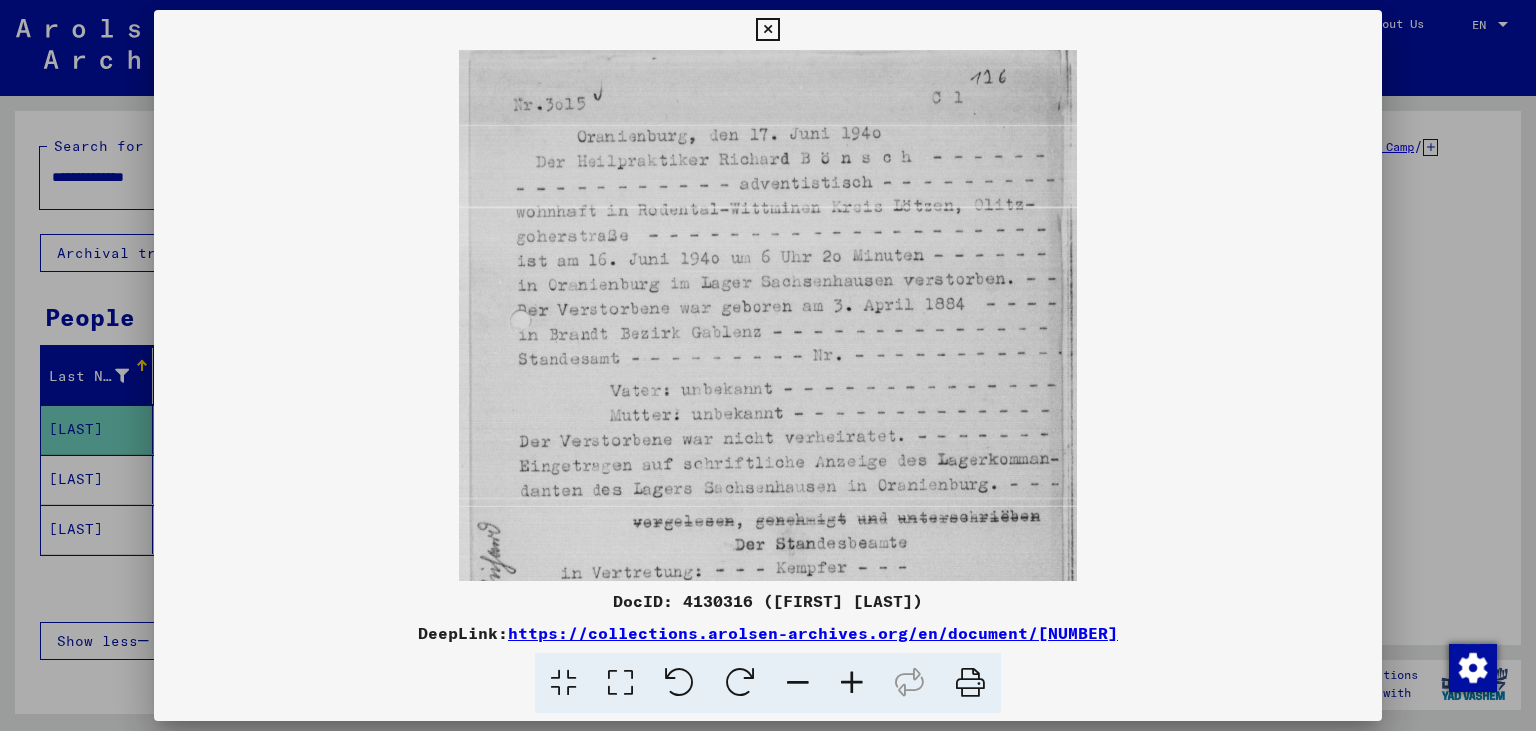 click at bounding box center (852, 683) 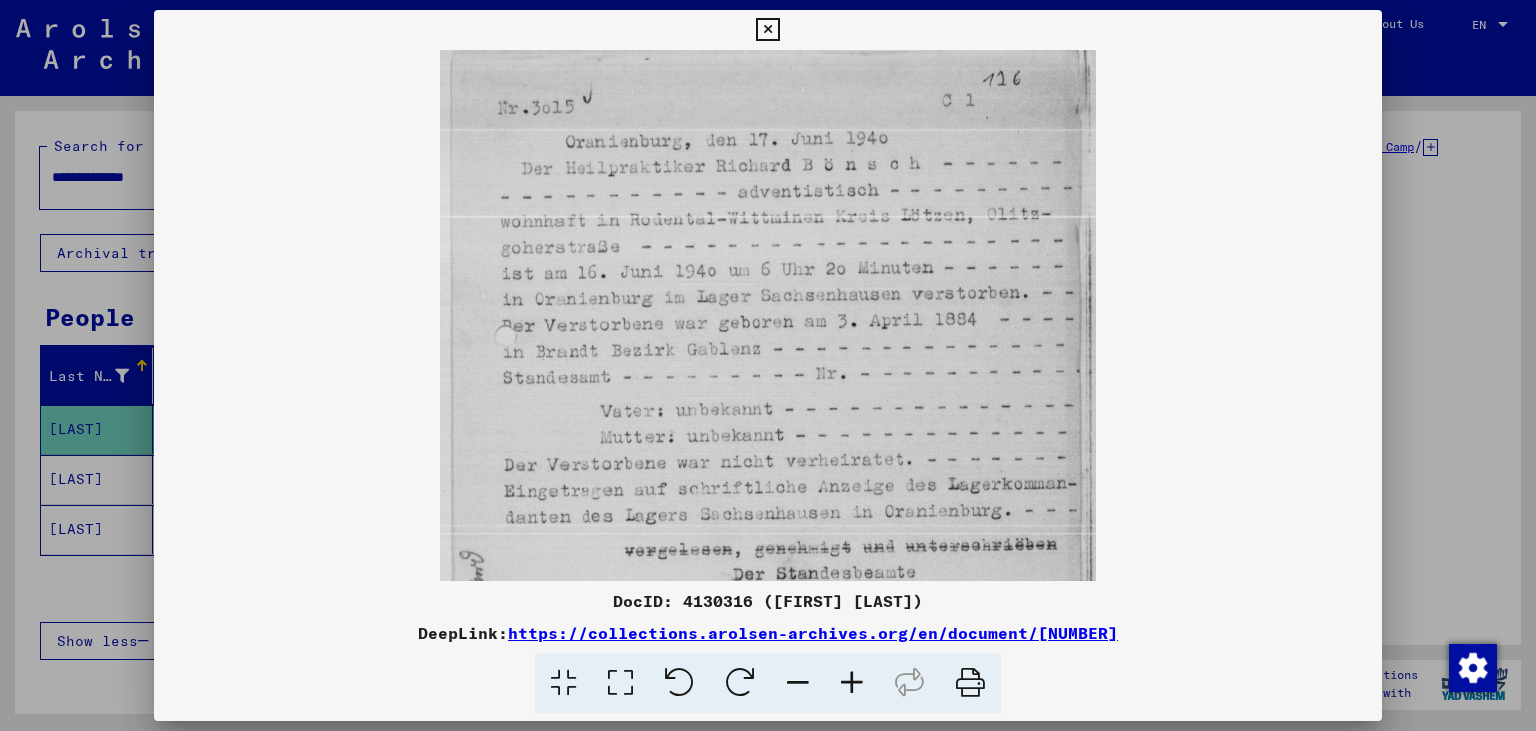 click at bounding box center [852, 683] 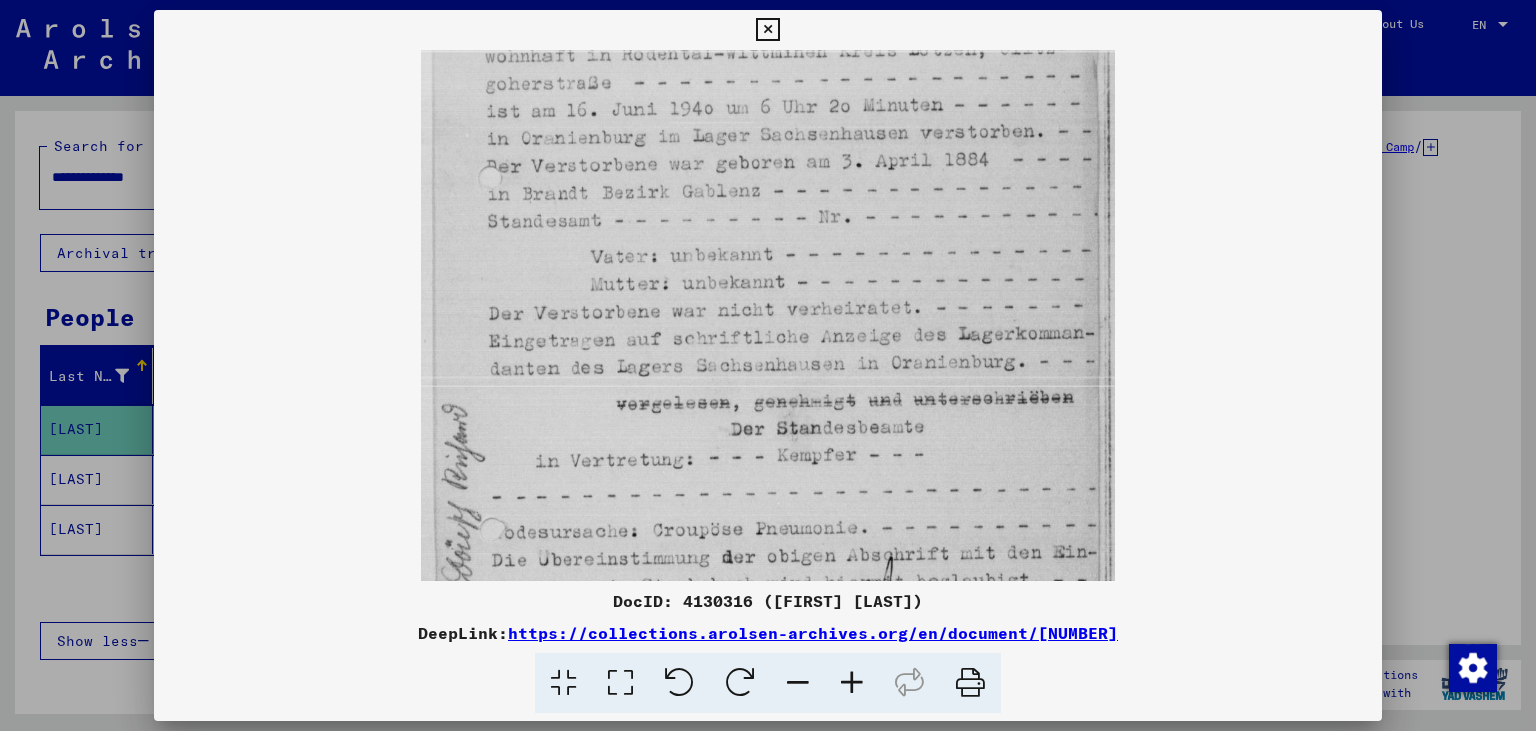 scroll, scrollTop: 273, scrollLeft: 0, axis: vertical 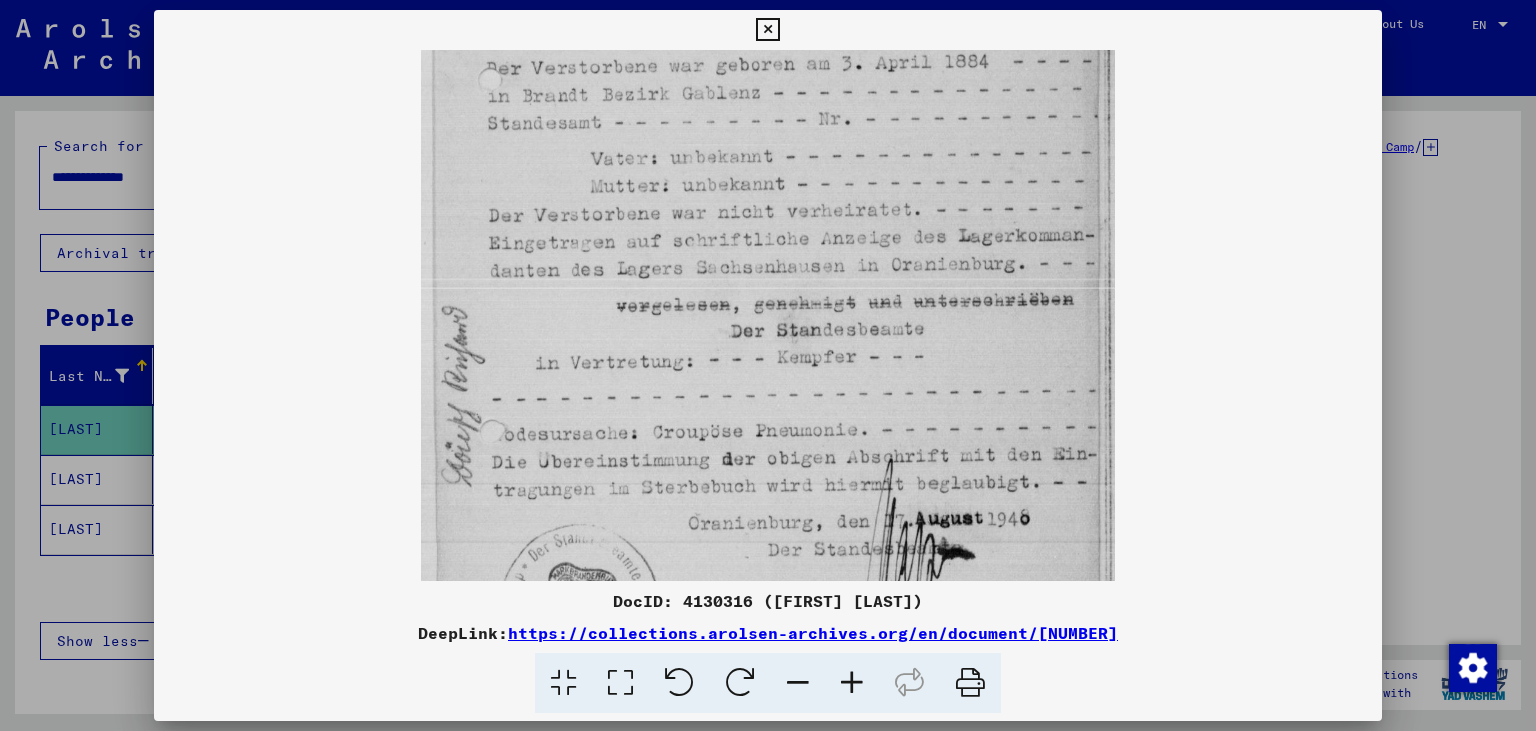 drag, startPoint x: 865, startPoint y: 449, endPoint x: 857, endPoint y: 178, distance: 271.11804 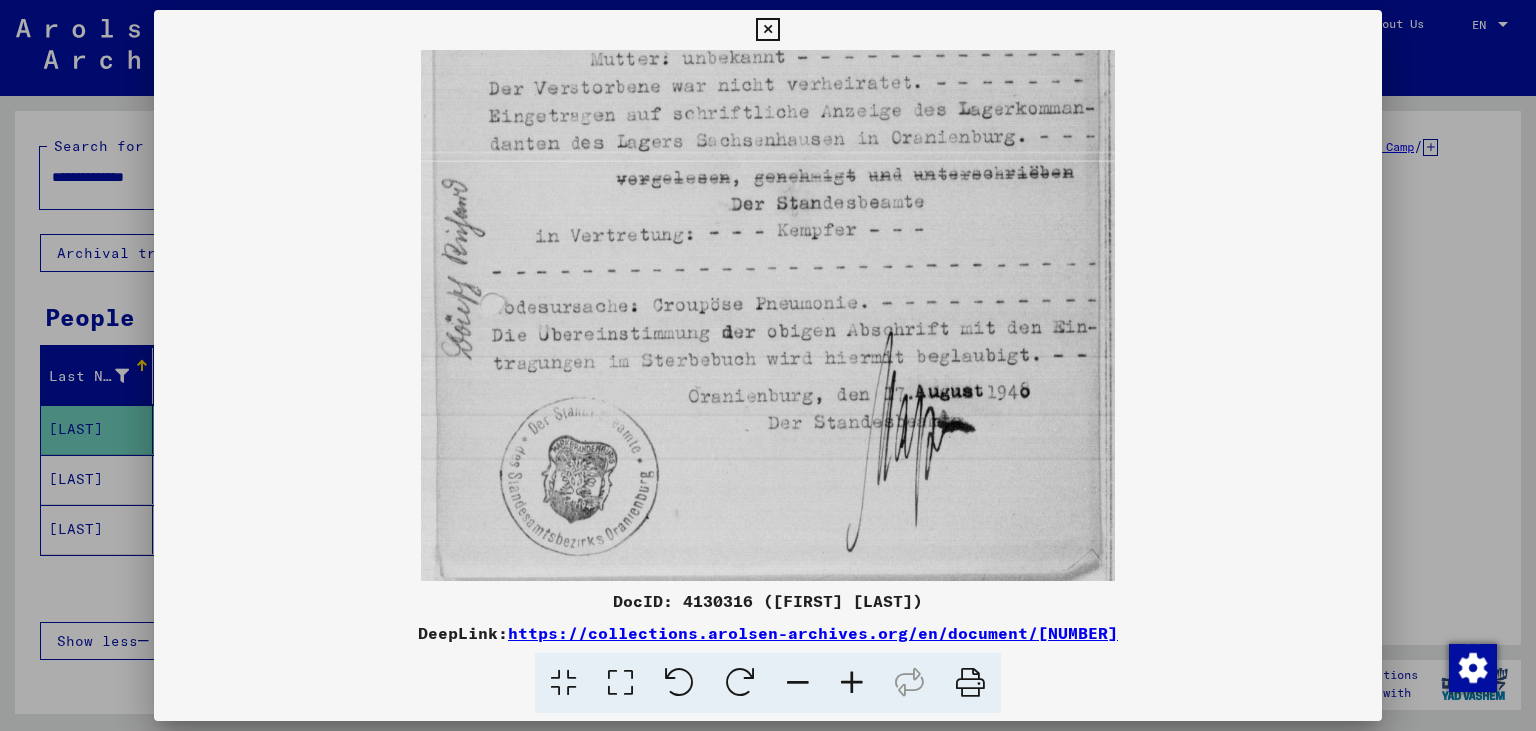 drag, startPoint x: 870, startPoint y: 425, endPoint x: 866, endPoint y: 166, distance: 259.03088 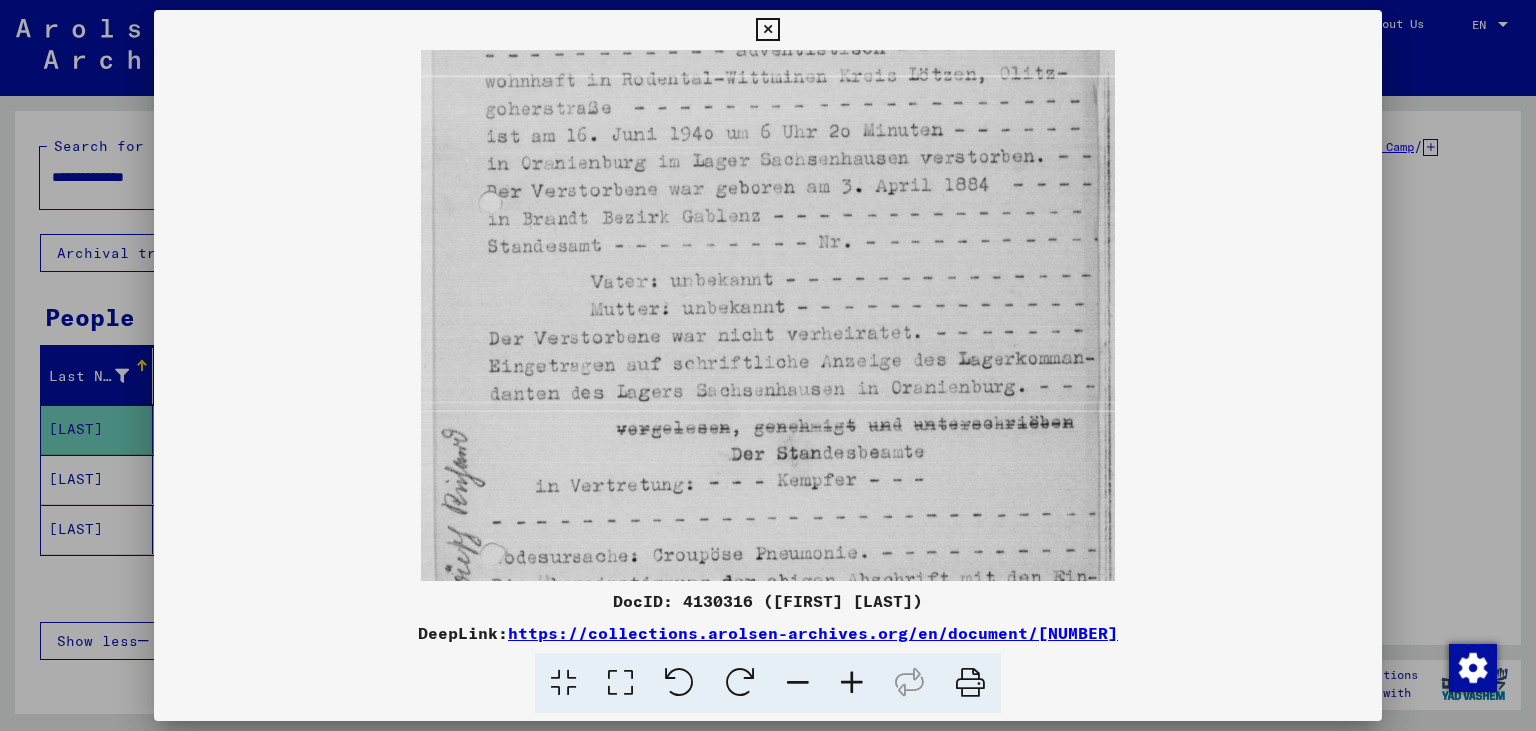 drag, startPoint x: 866, startPoint y: 166, endPoint x: 869, endPoint y: 426, distance: 260.0173 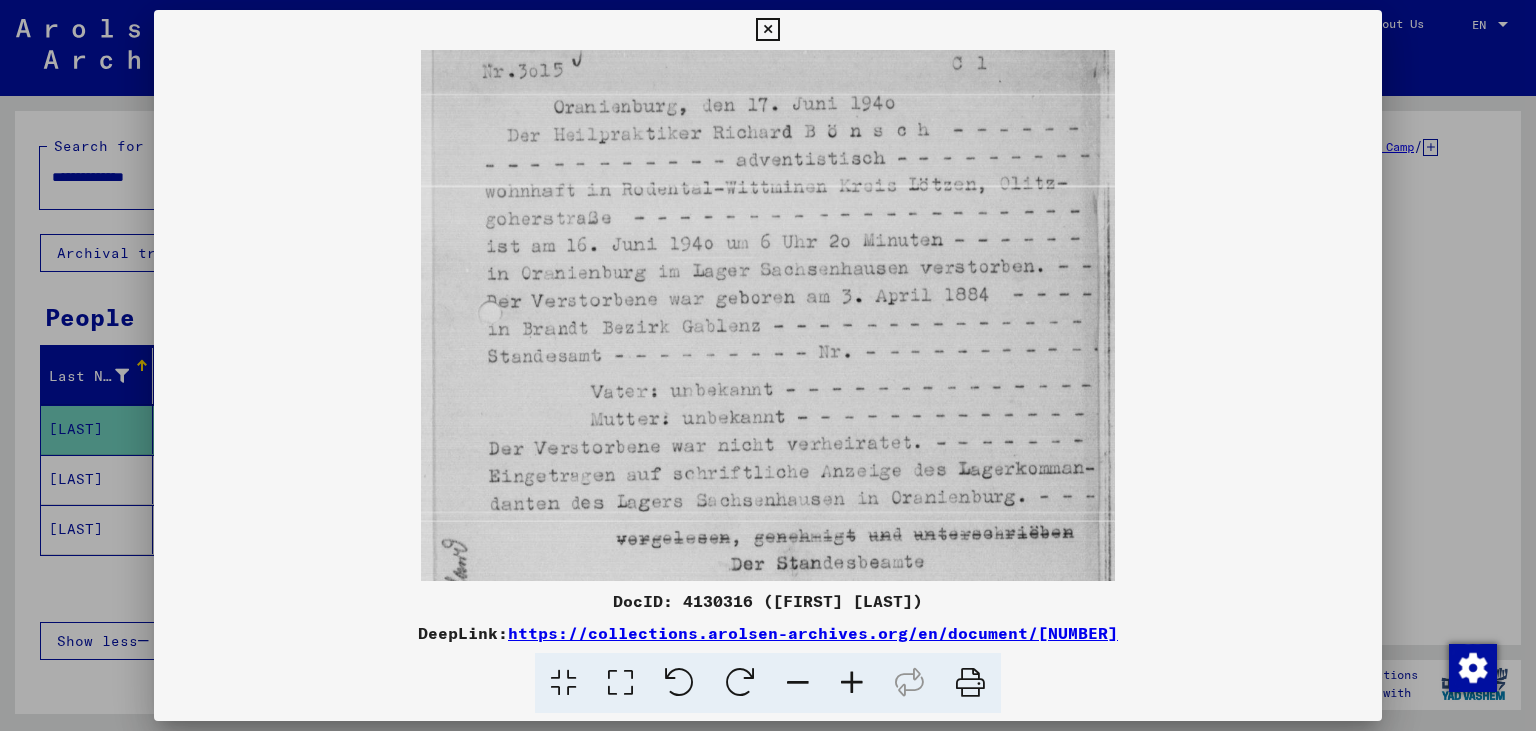 scroll, scrollTop: 0, scrollLeft: 0, axis: both 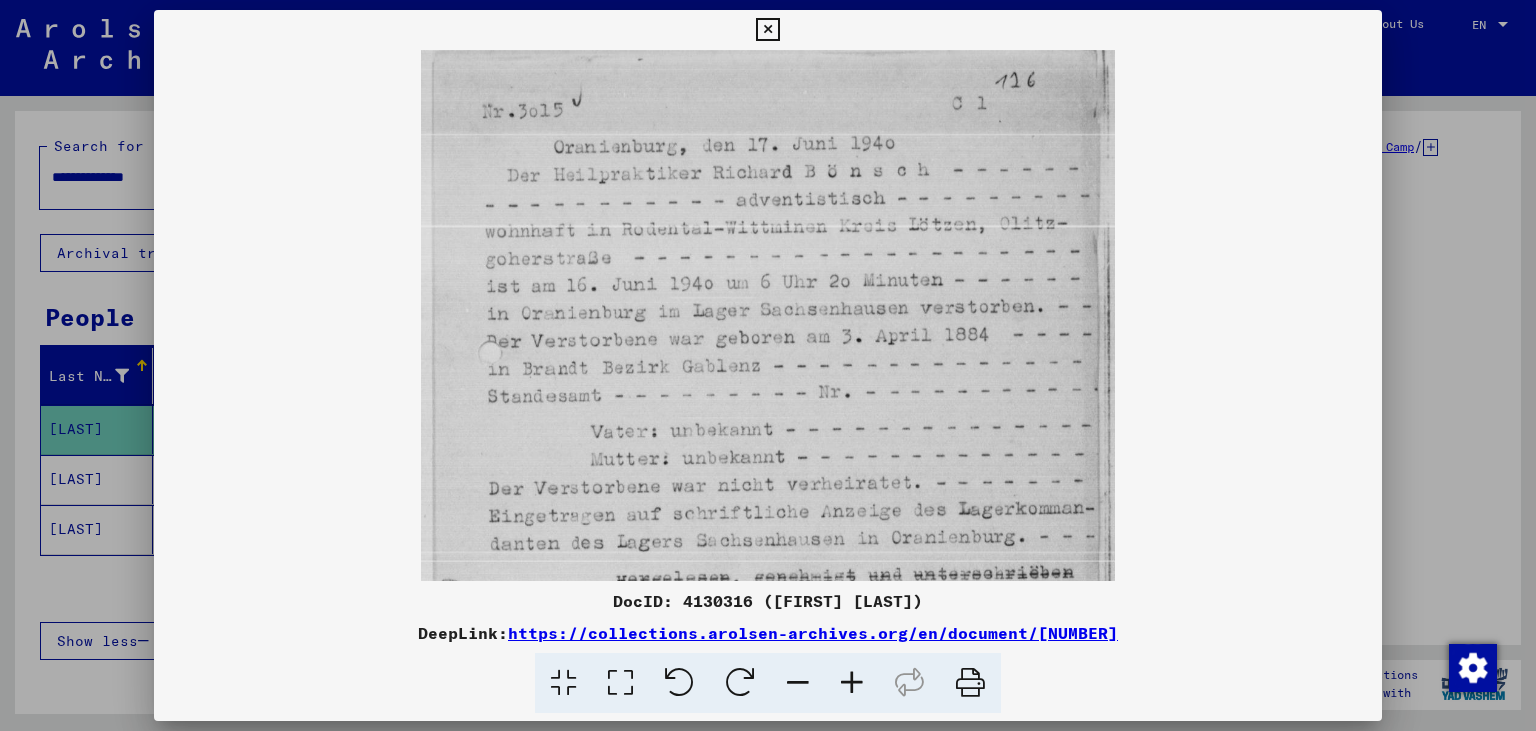 drag, startPoint x: 862, startPoint y: 171, endPoint x: 863, endPoint y: 454, distance: 283.00177 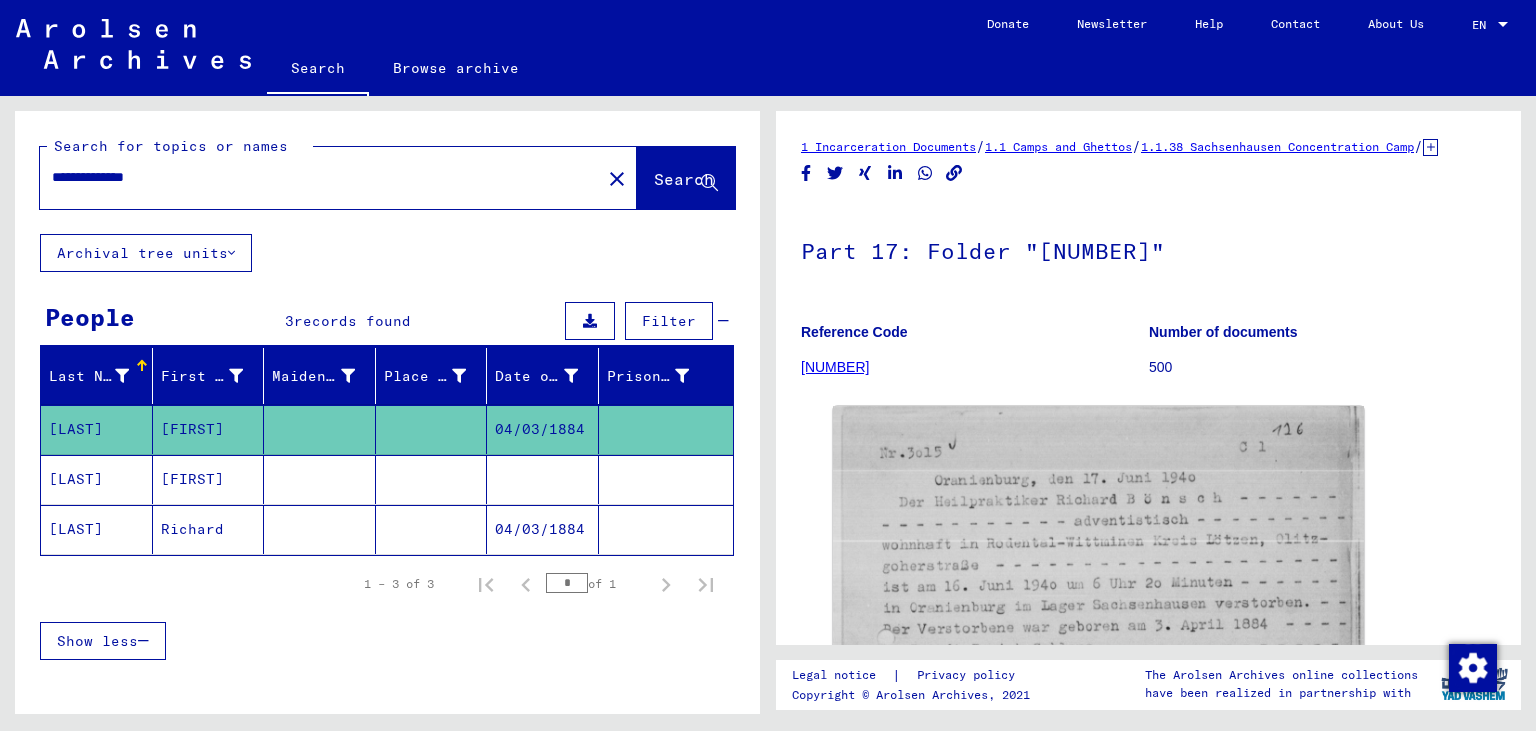 click at bounding box center (432, 529) 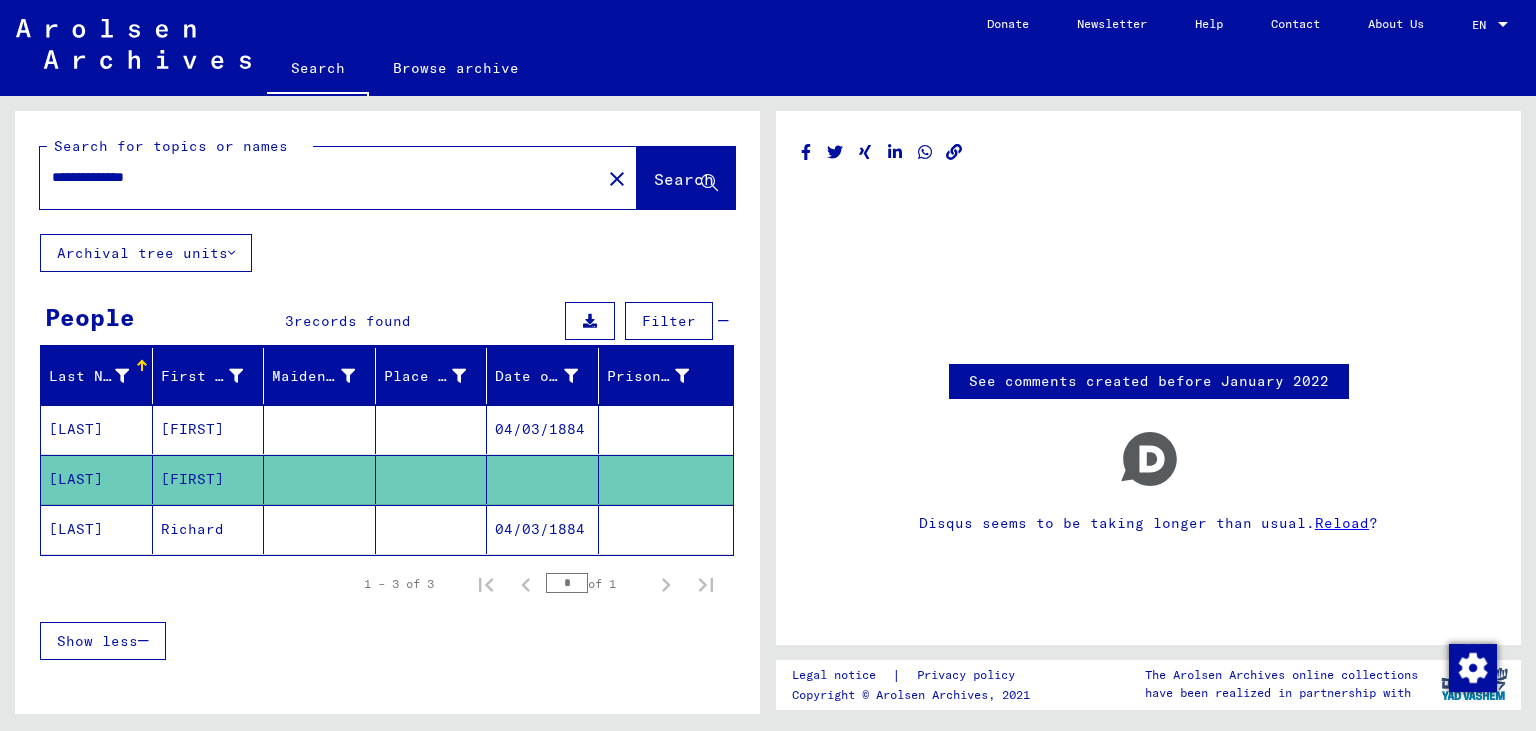 click on "04/03/1884" 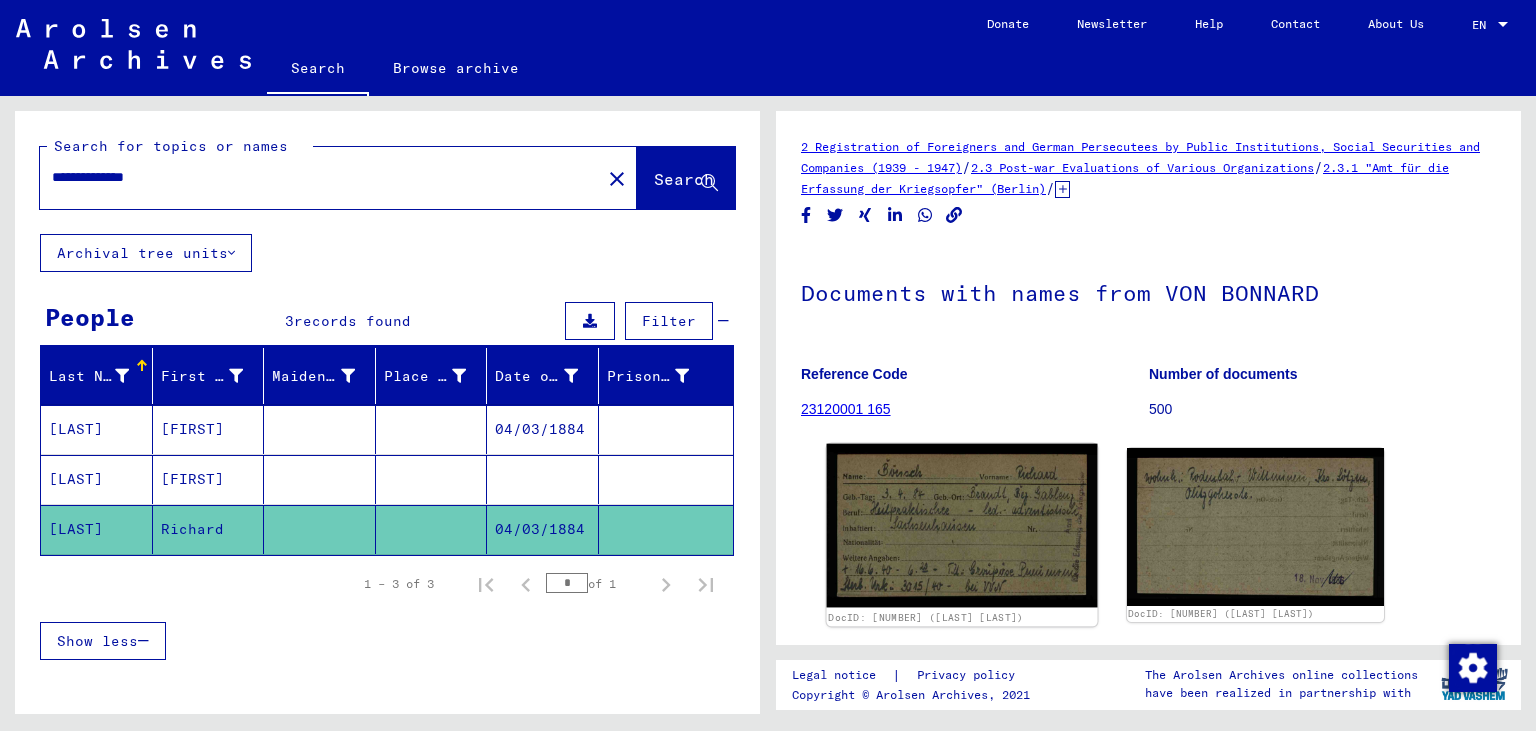 click 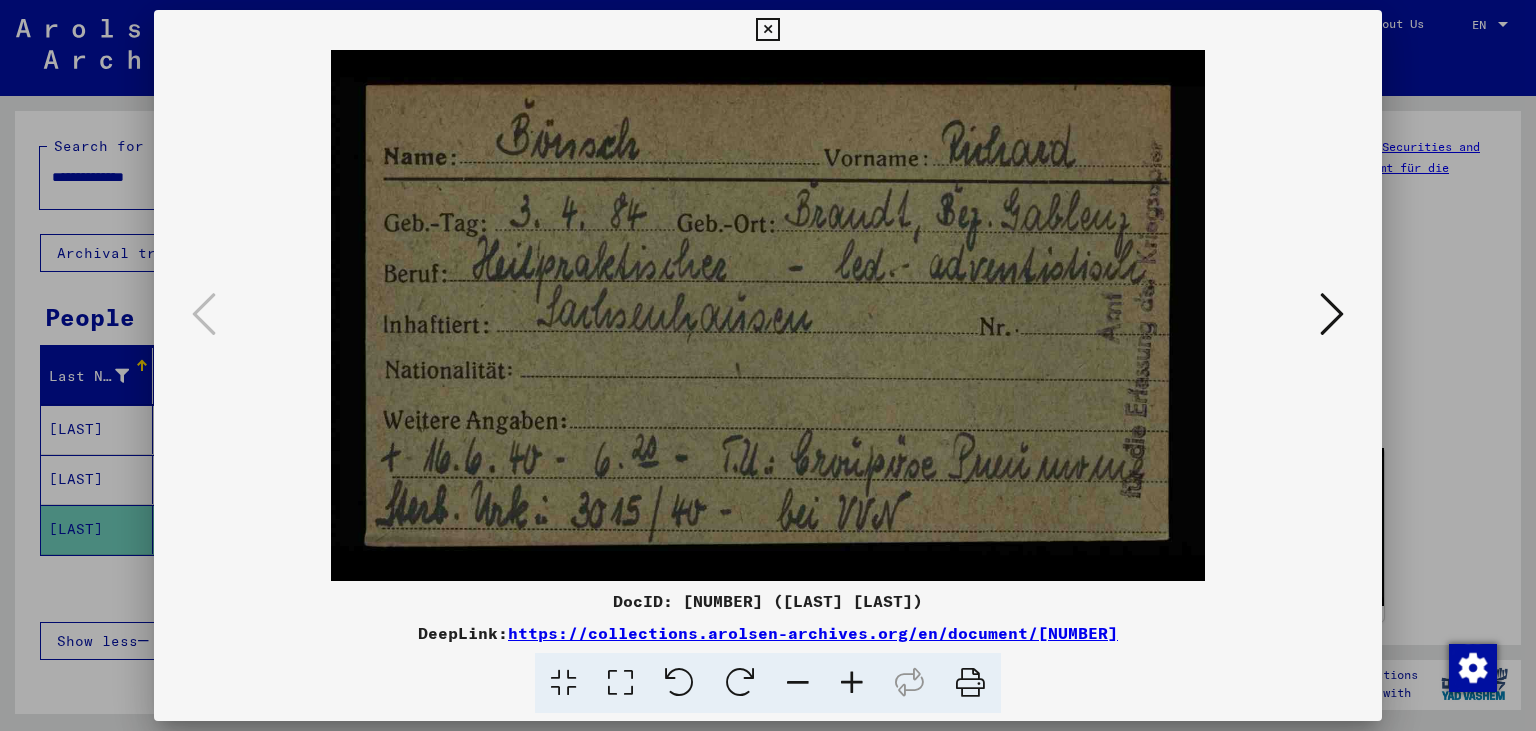 click at bounding box center (1332, 314) 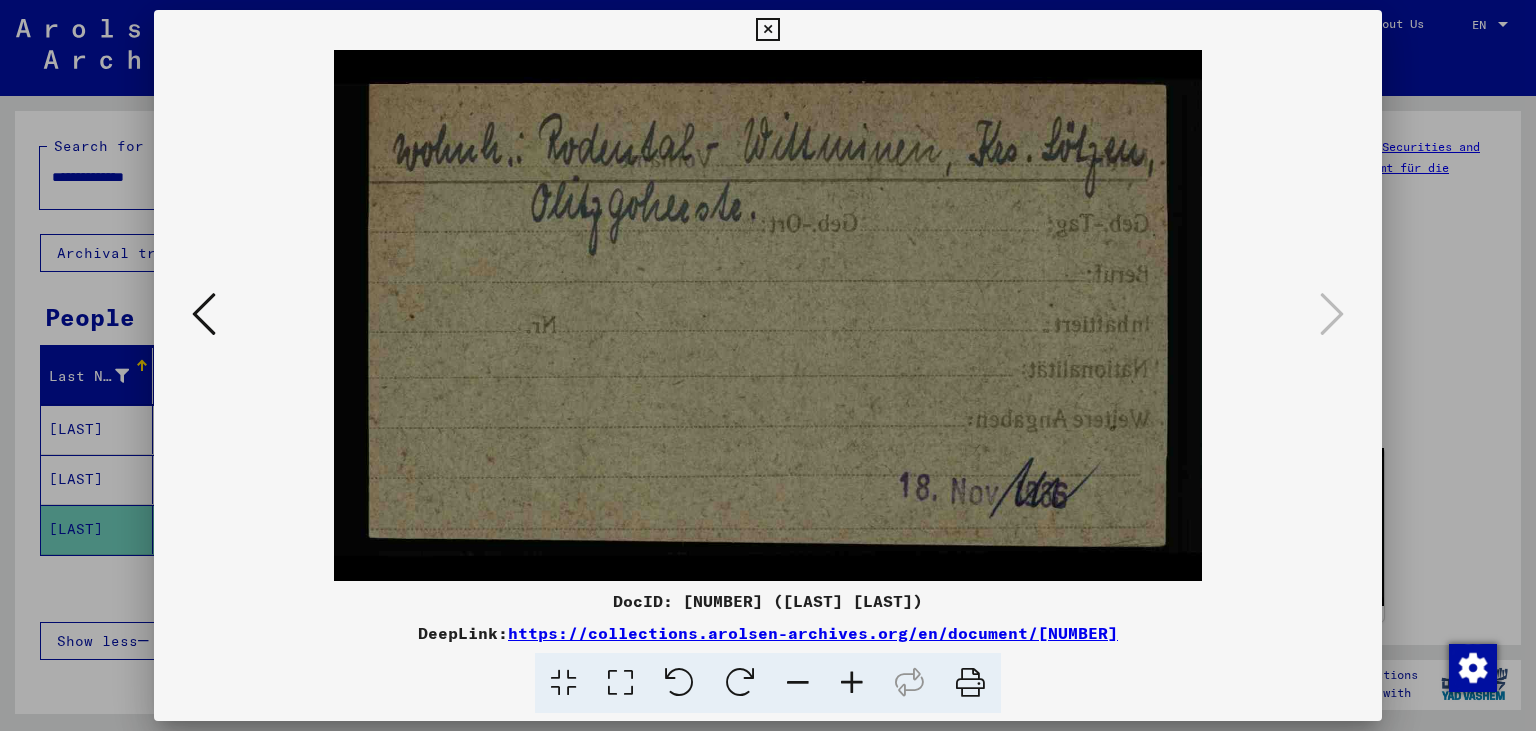 click at bounding box center (767, 30) 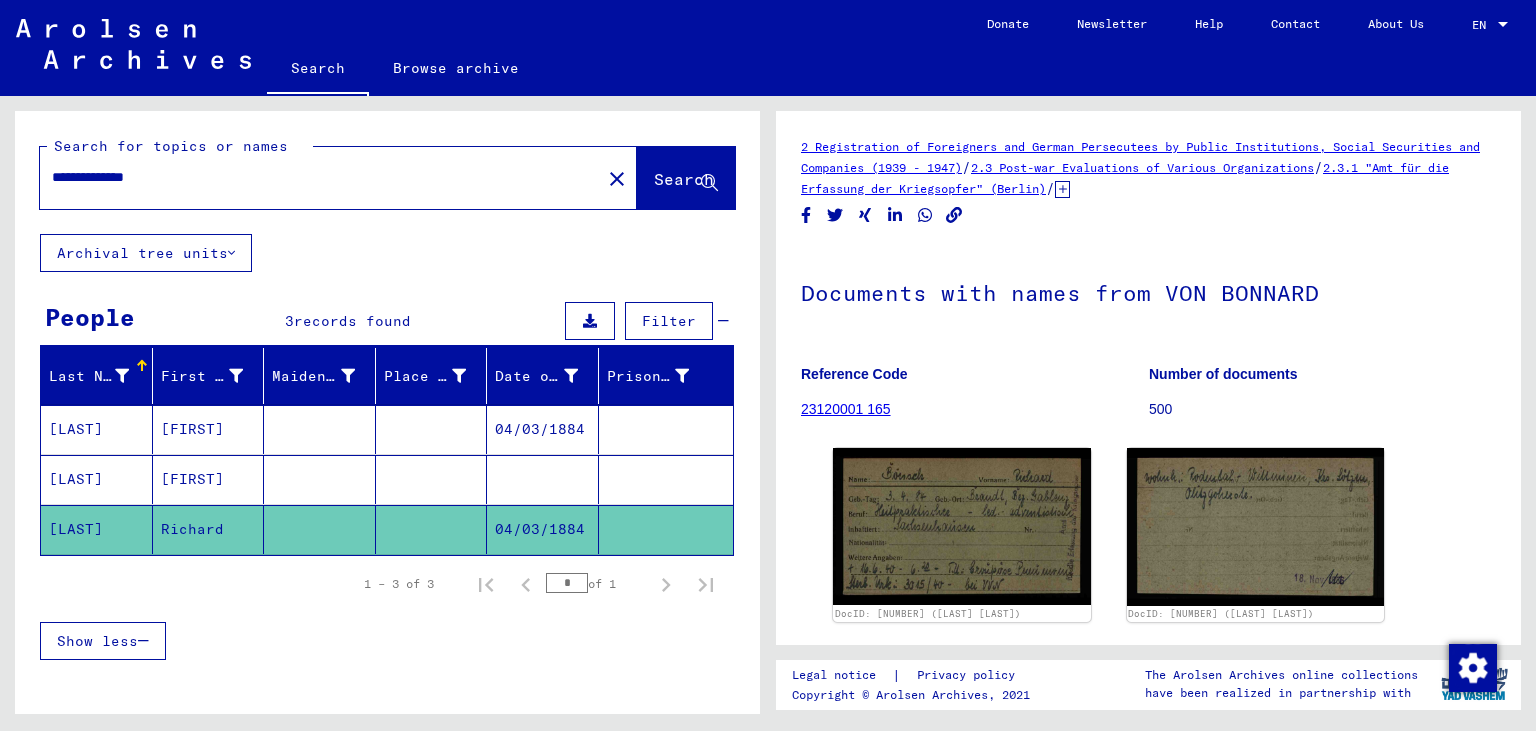 drag, startPoint x: 355, startPoint y: 170, endPoint x: 0, endPoint y: 168, distance: 355.00565 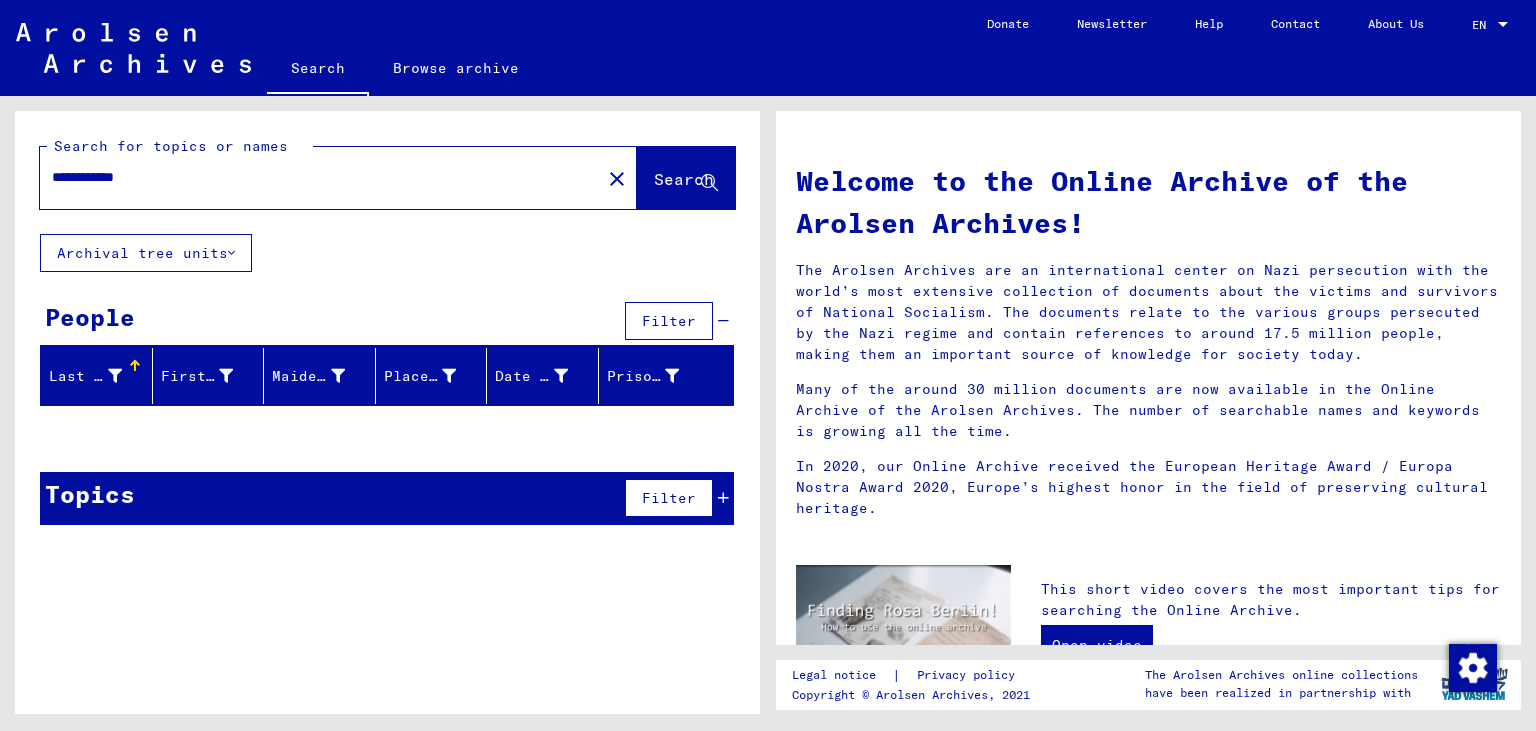 click on "**********" at bounding box center [314, 177] 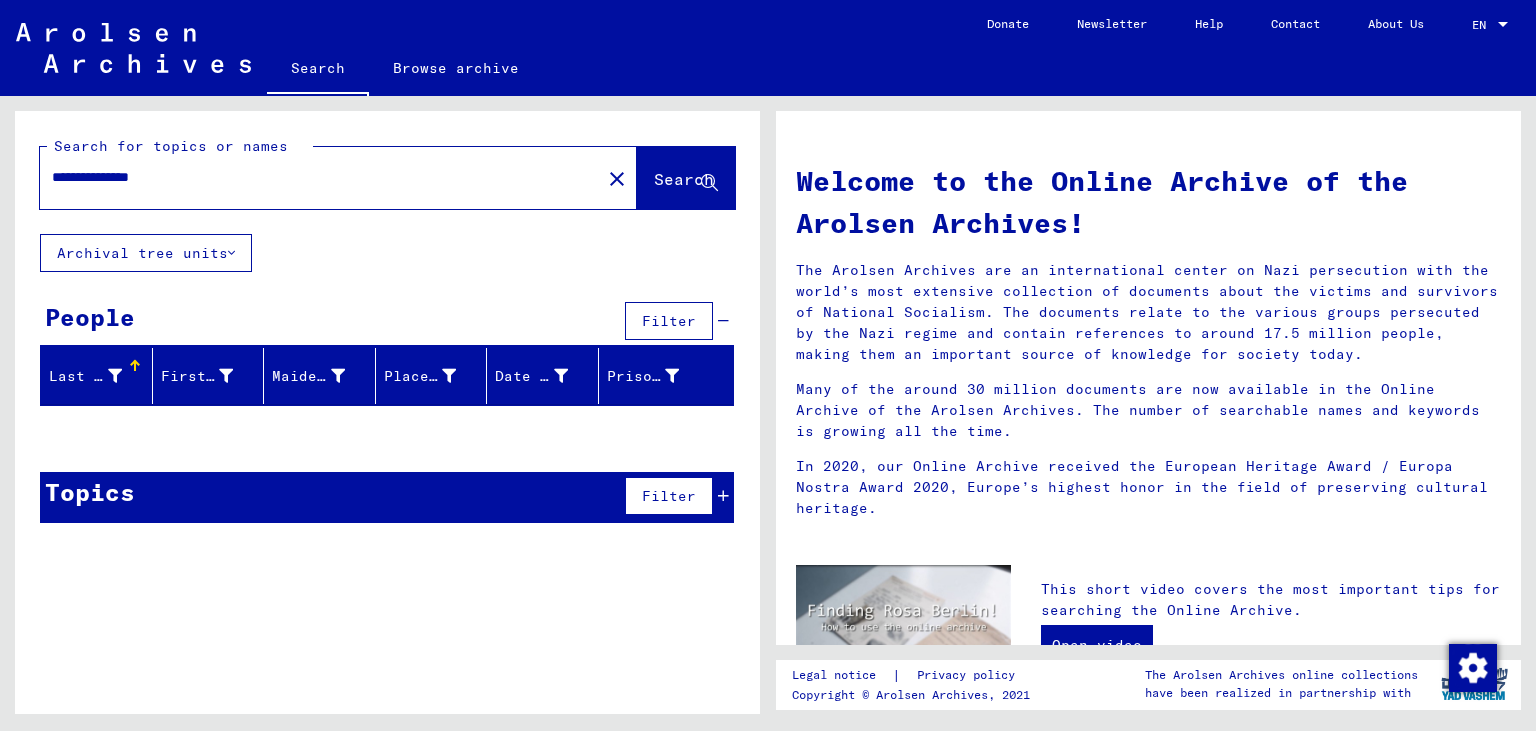 drag, startPoint x: 214, startPoint y: 172, endPoint x: 0, endPoint y: 158, distance: 214.45746 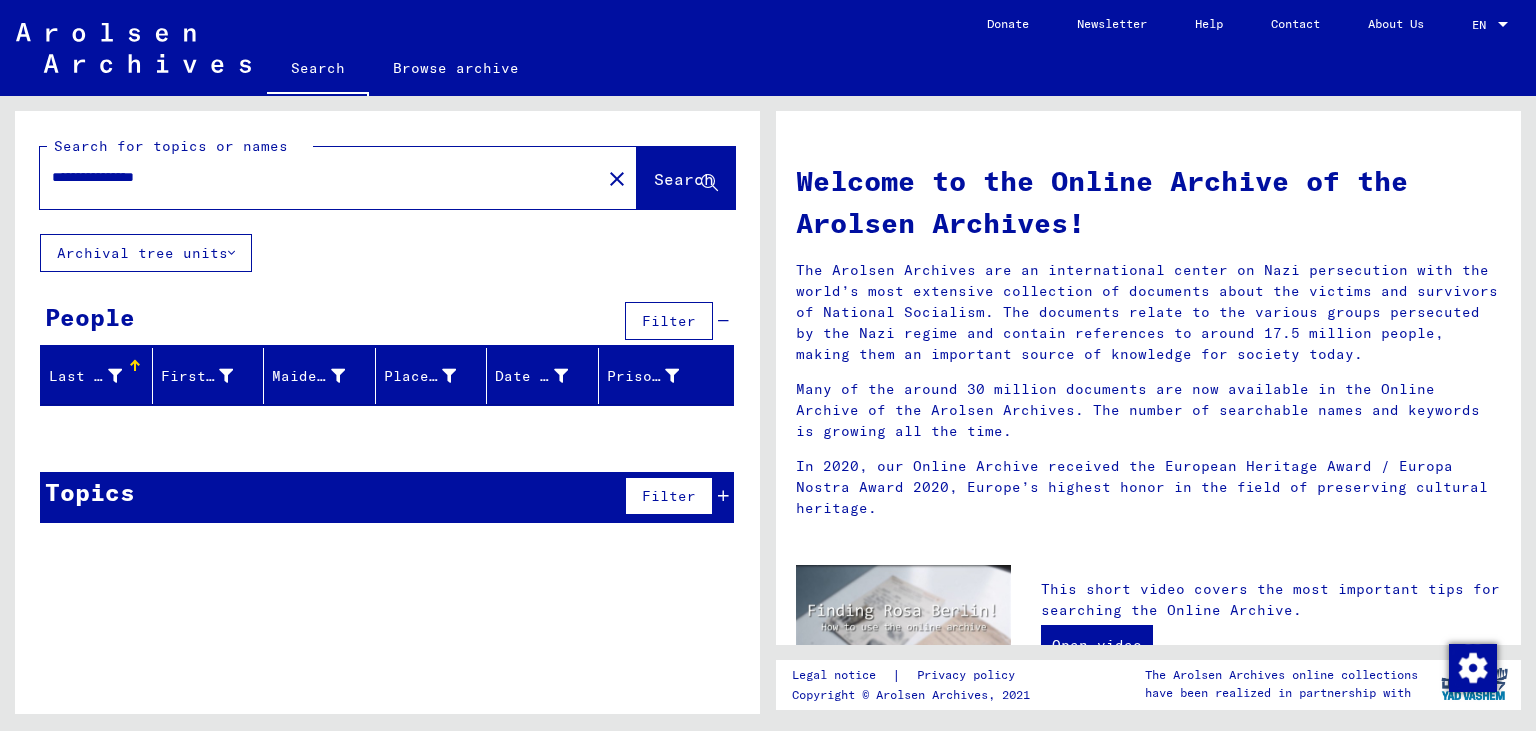 click on "**********" at bounding box center (314, 177) 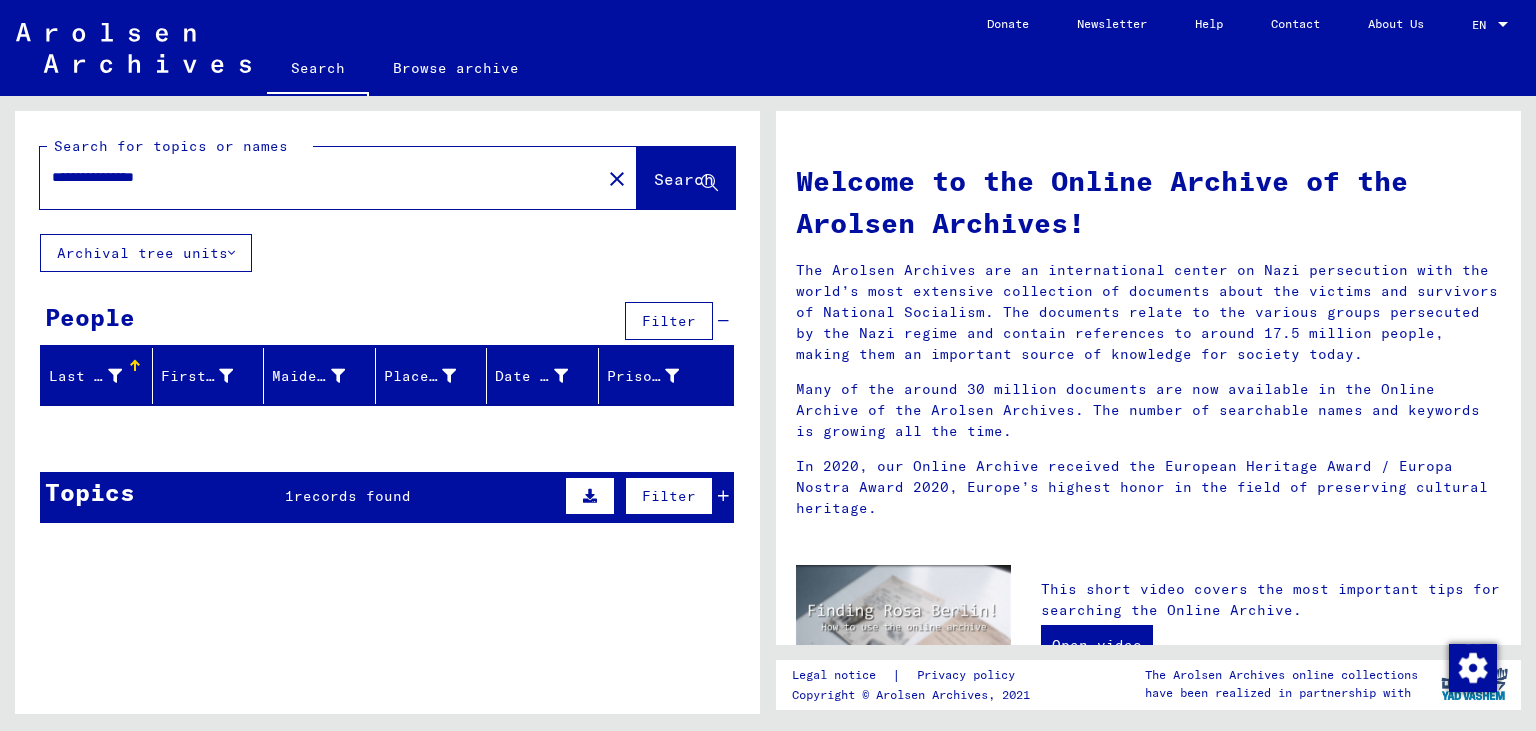 click on "**********" at bounding box center (314, 177) 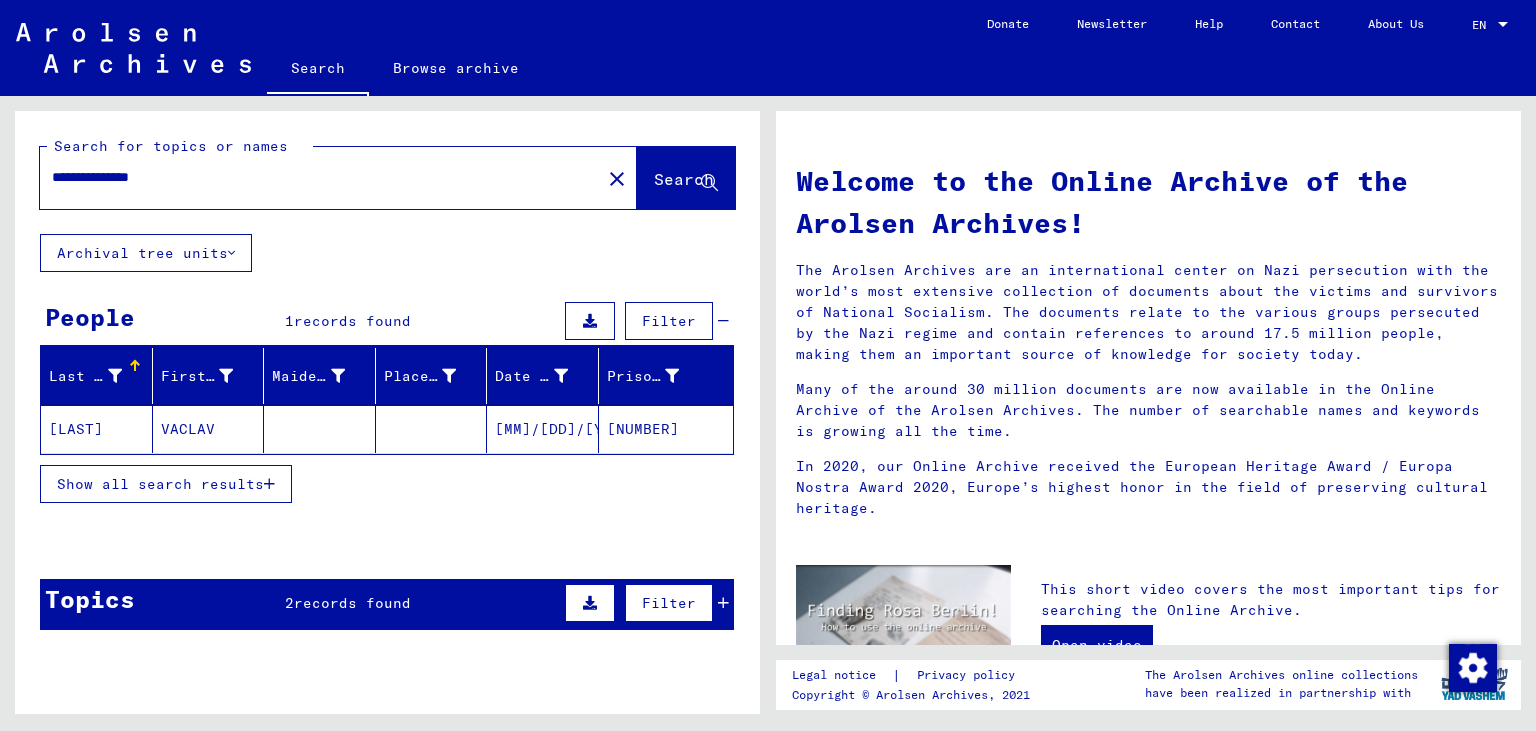 click on "[MM]/[DD]/[YYYY]" 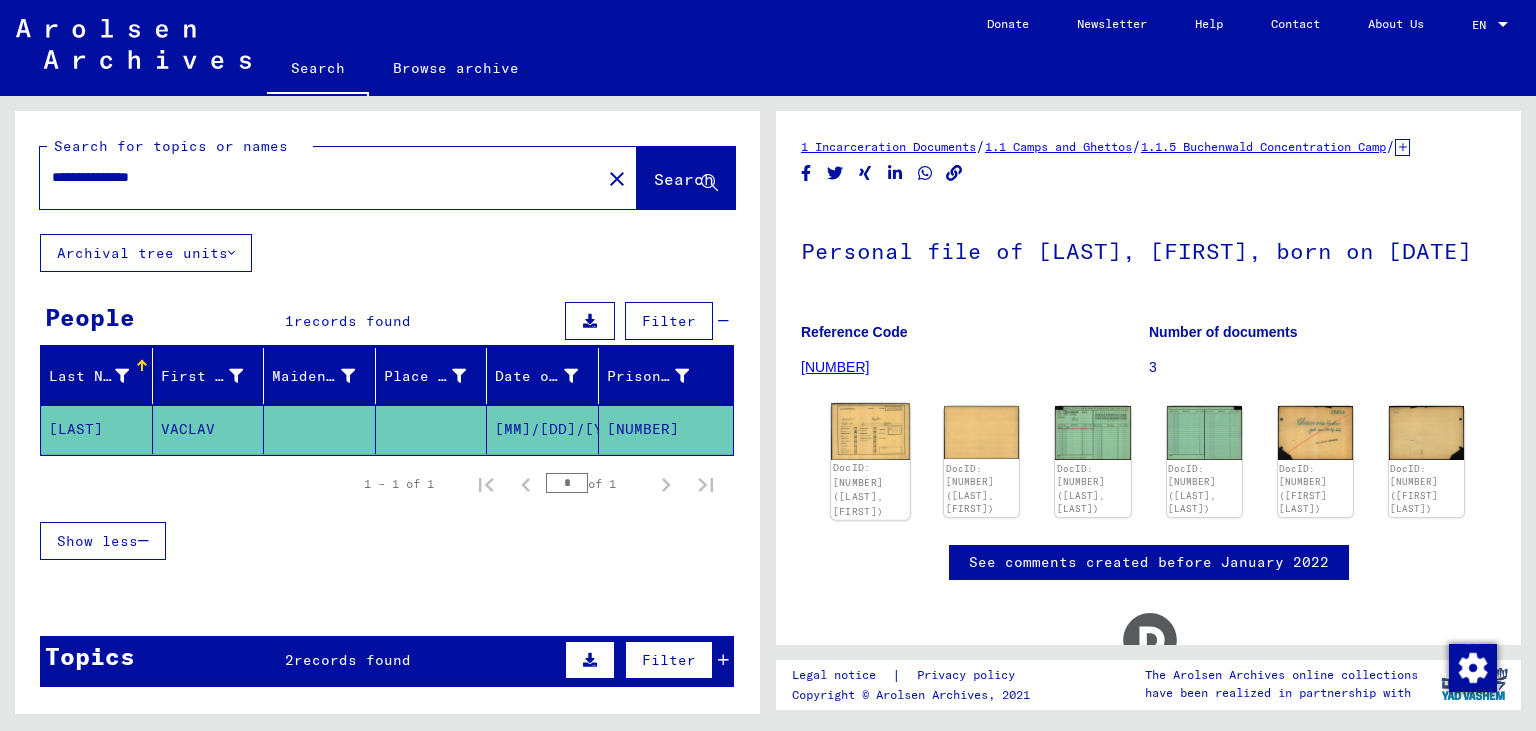 click 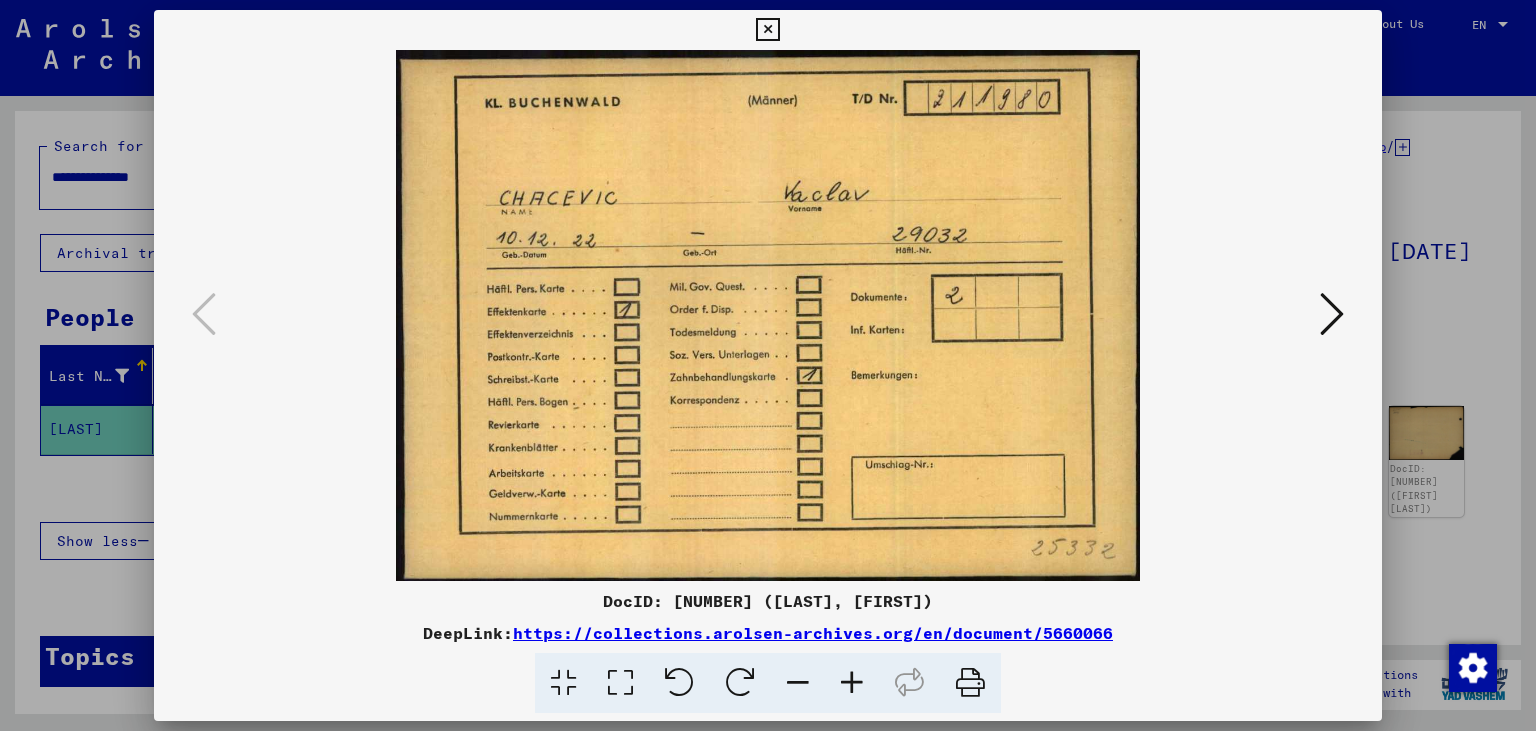 click at bounding box center [1332, 314] 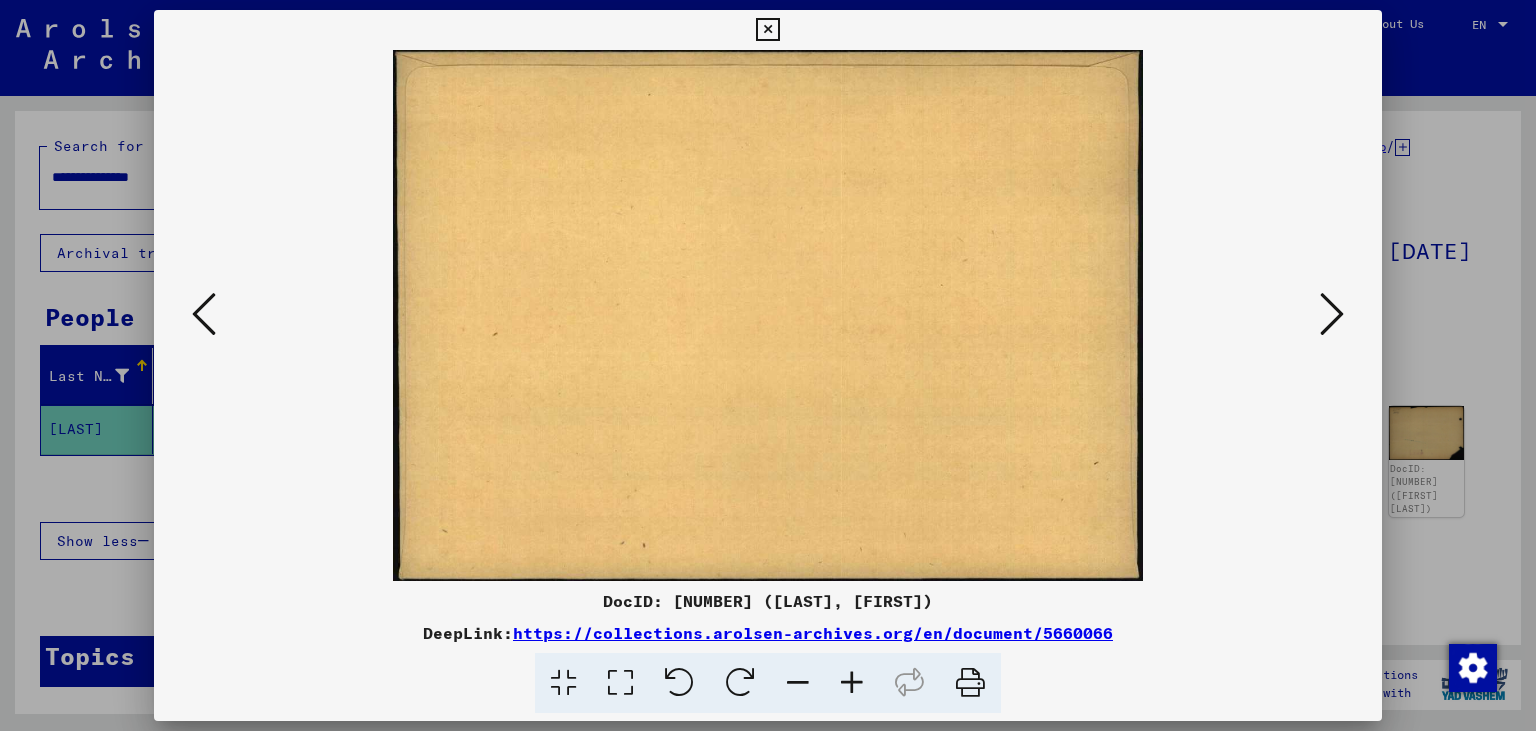 click at bounding box center [1332, 314] 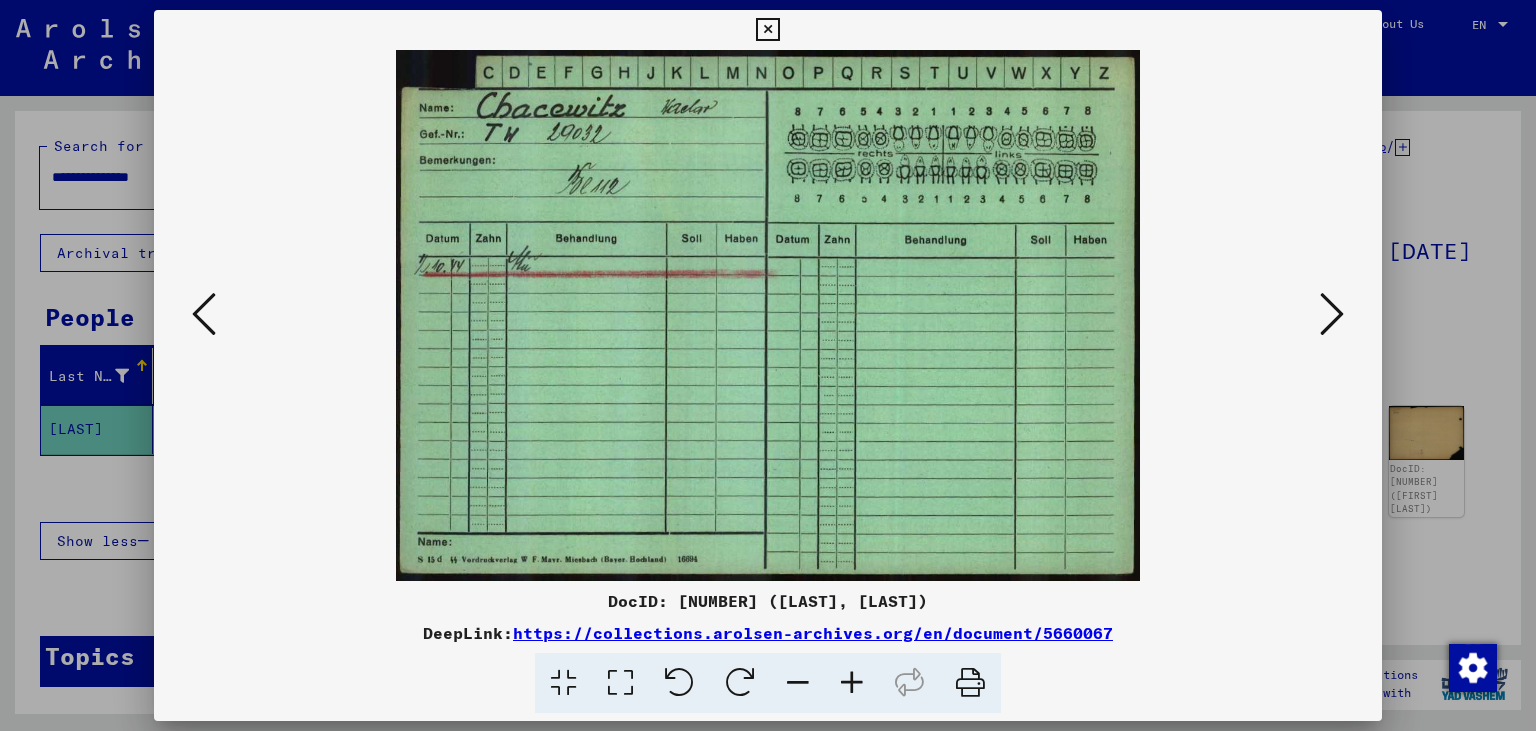 click at bounding box center (1332, 314) 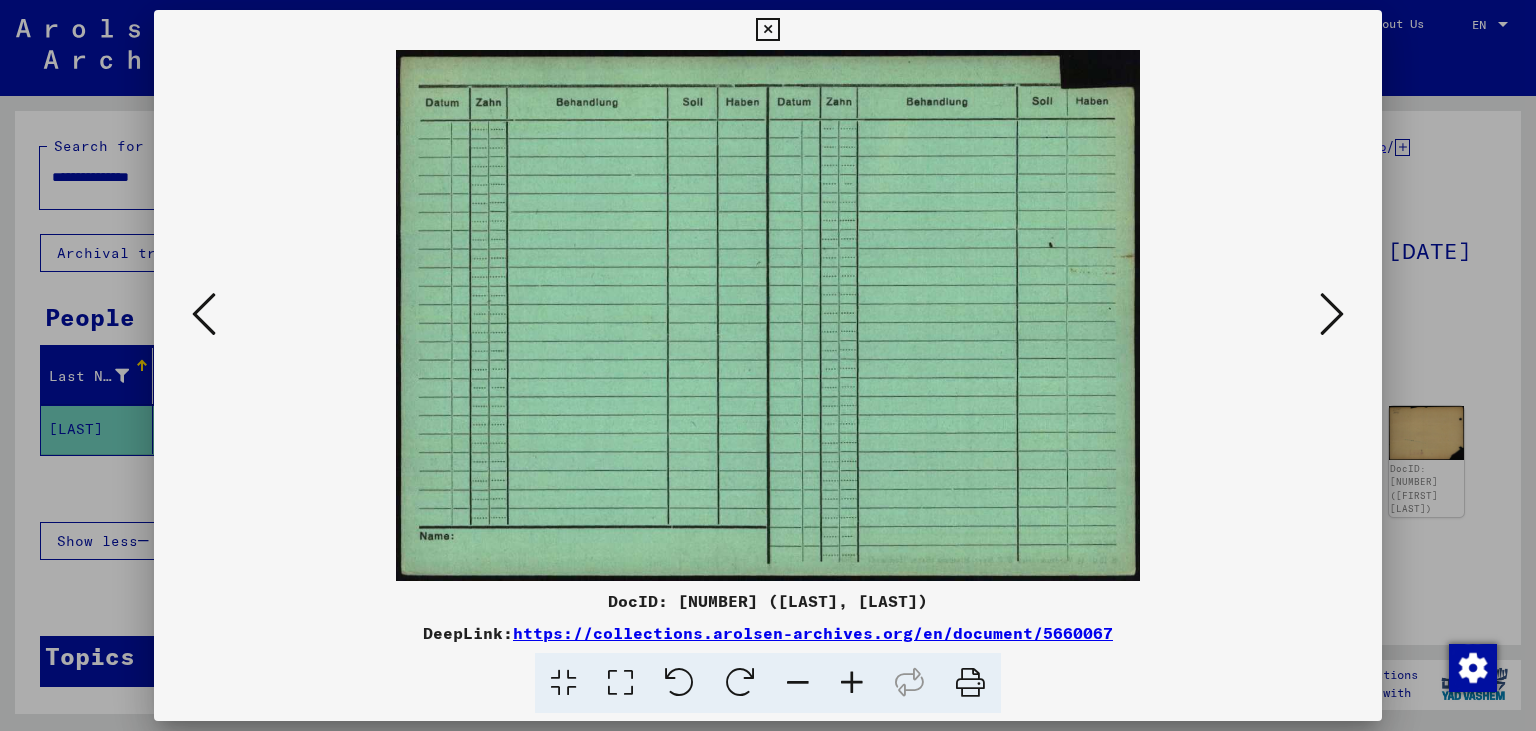 click at bounding box center [1332, 314] 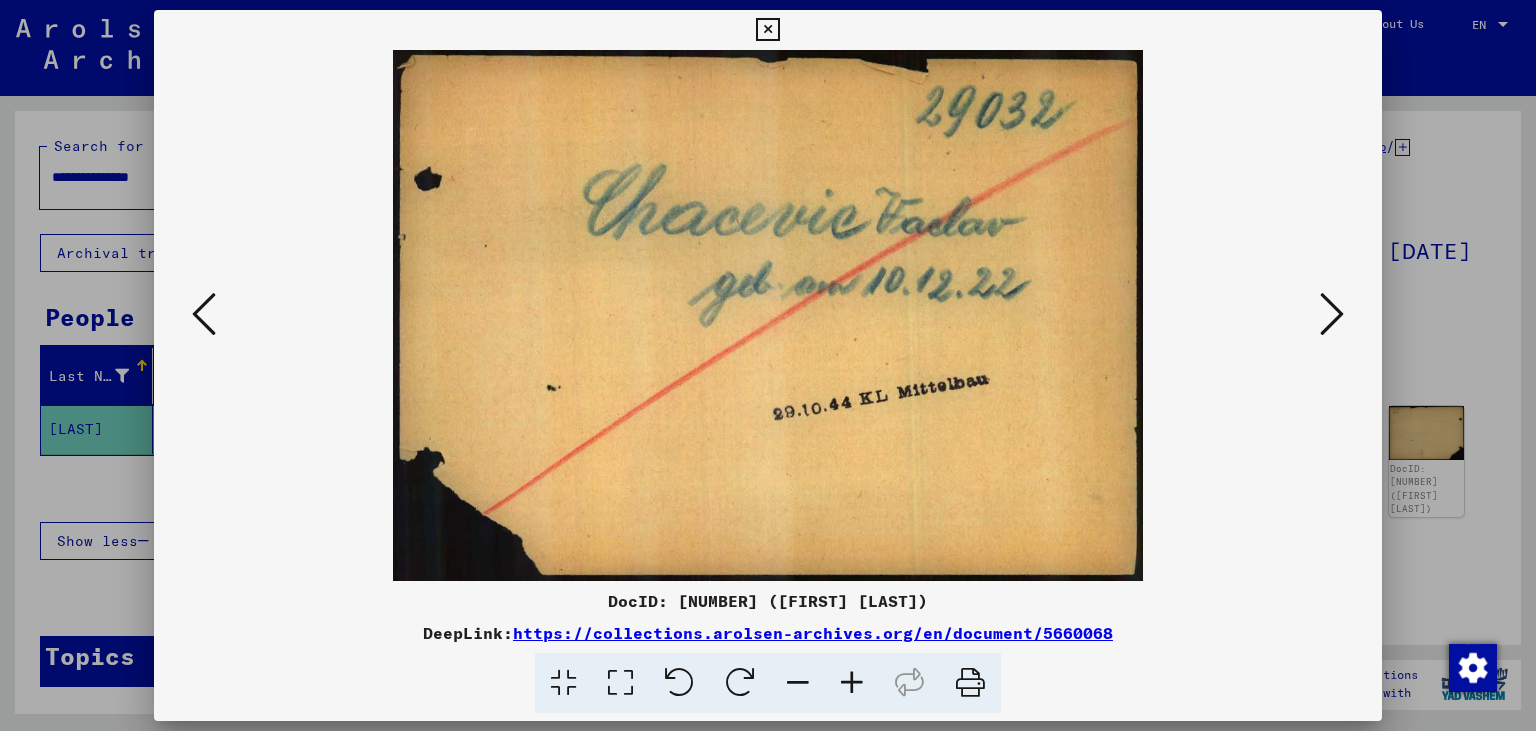 click at bounding box center (1332, 314) 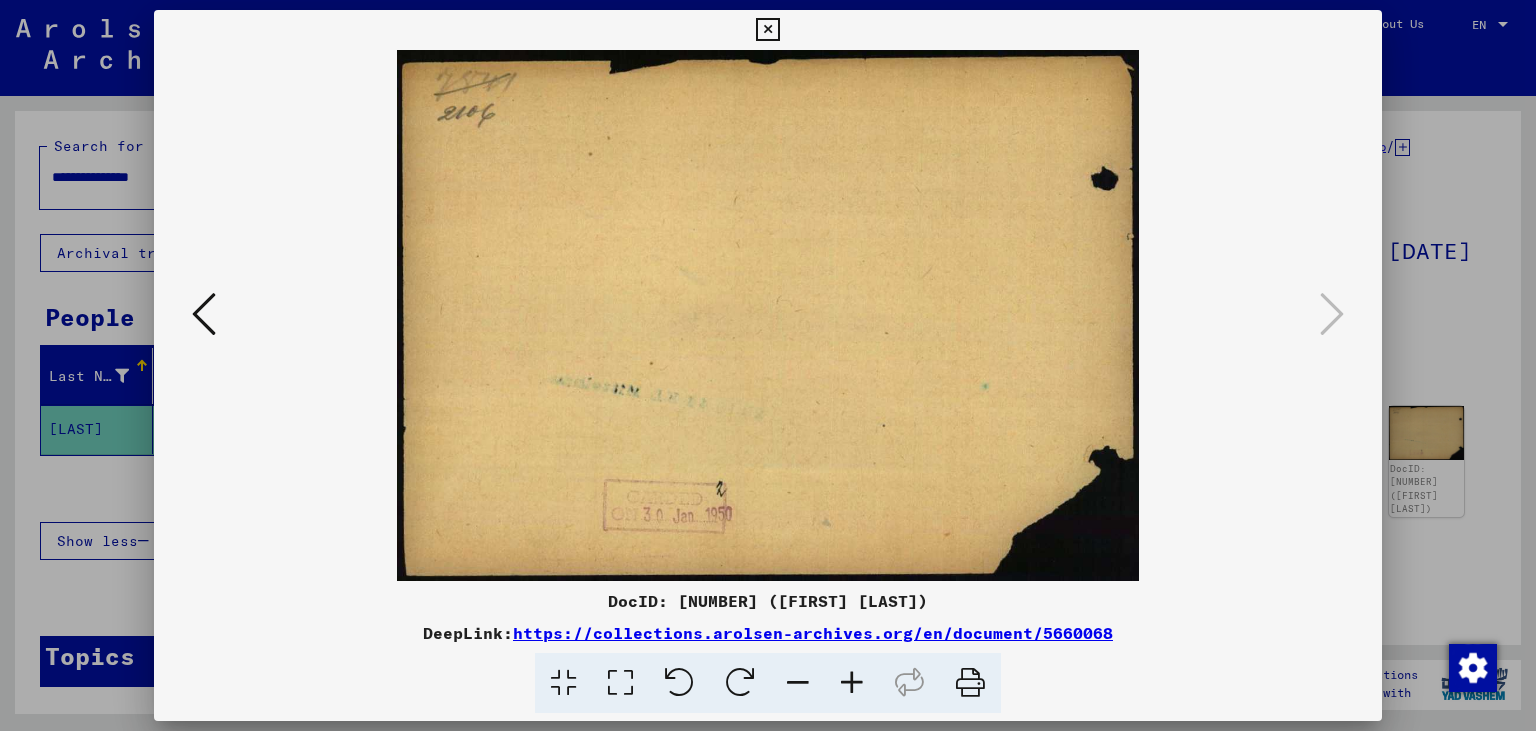 click at bounding box center (204, 315) 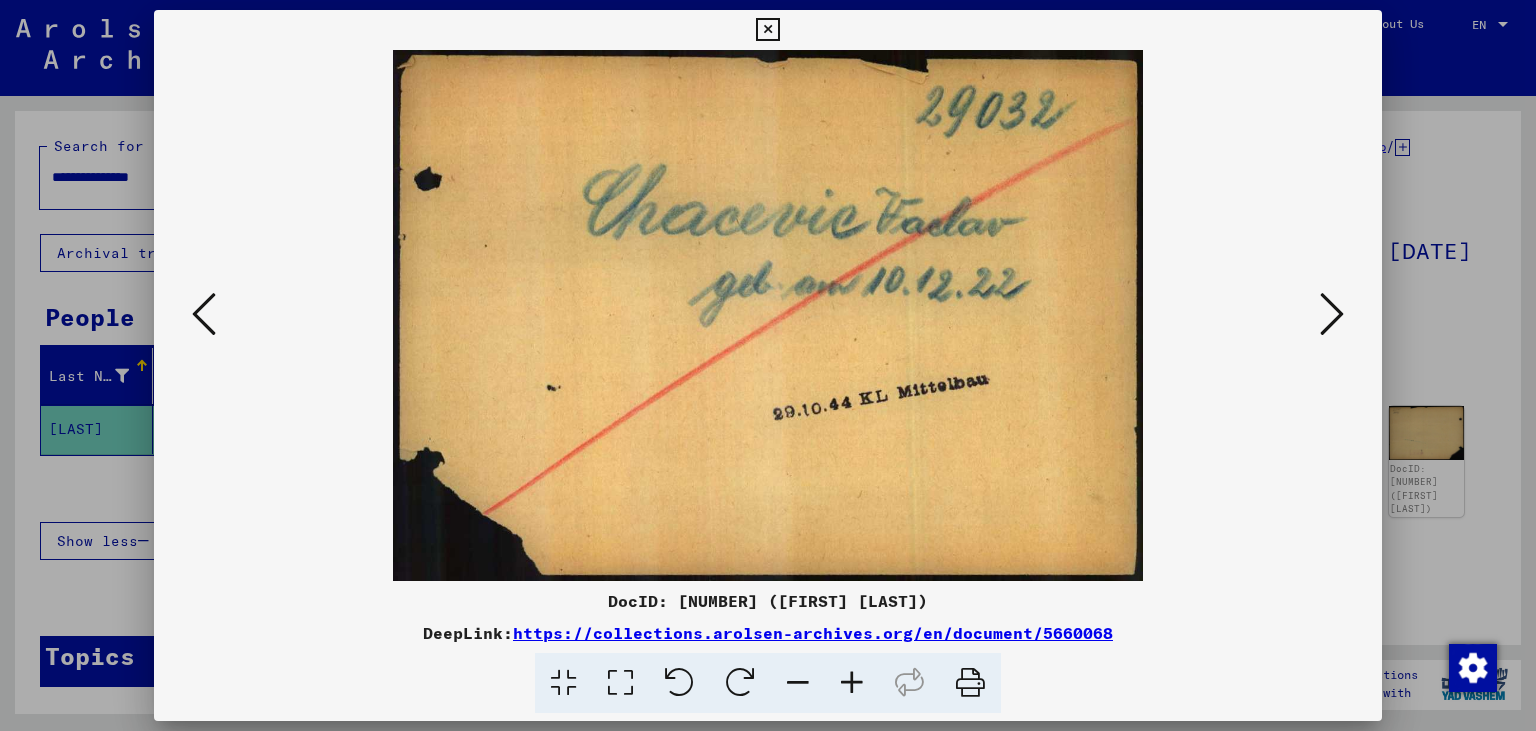 click at bounding box center [204, 314] 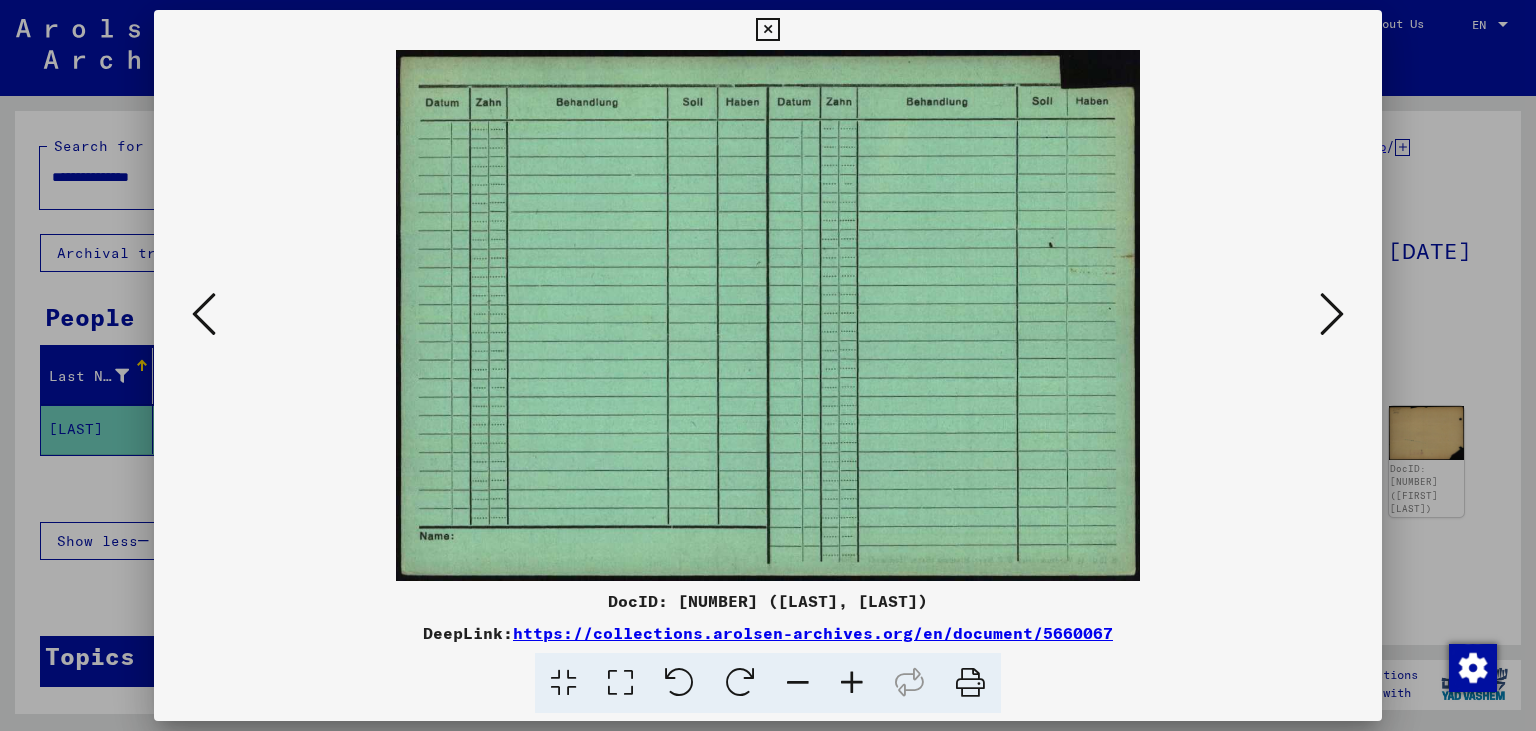click at bounding box center (204, 314) 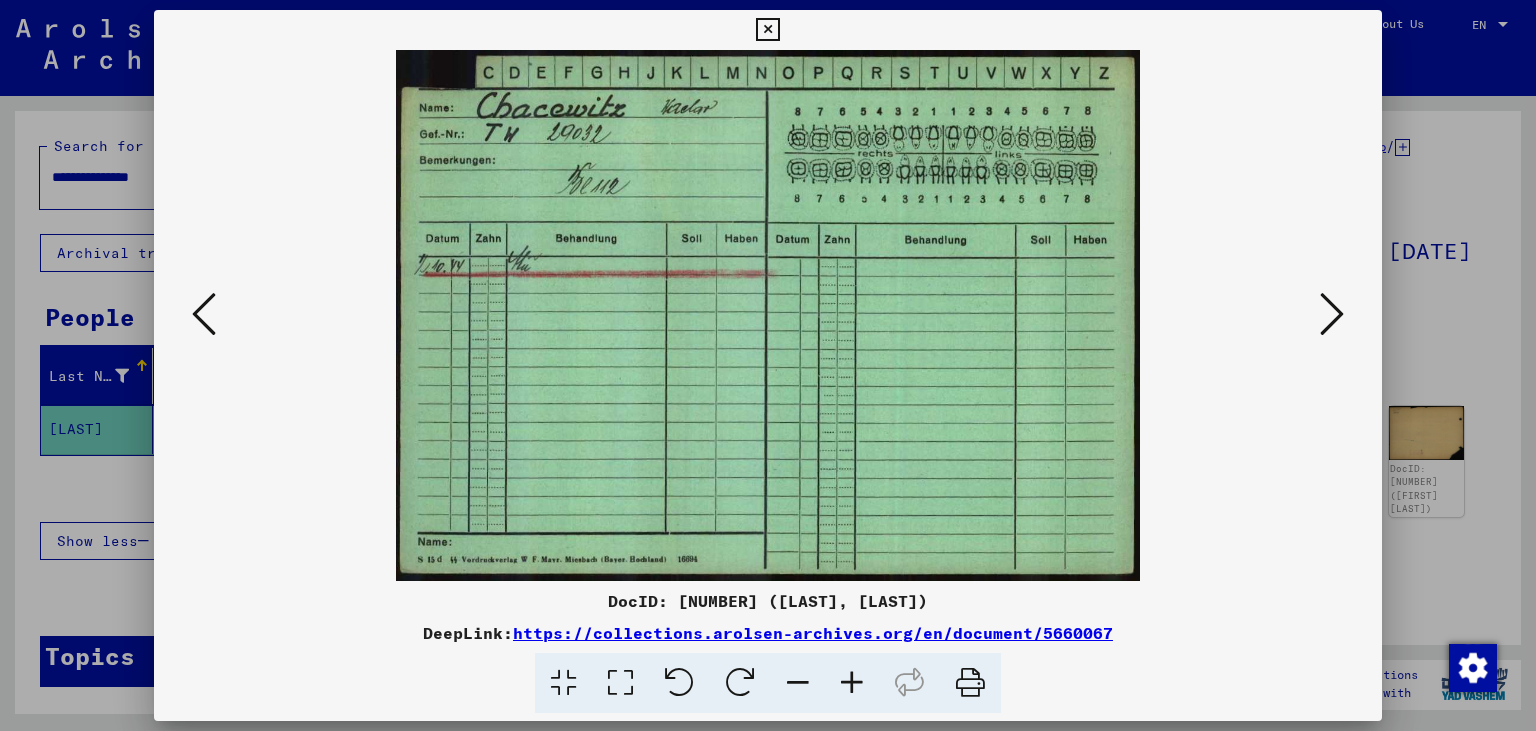 click at bounding box center (204, 314) 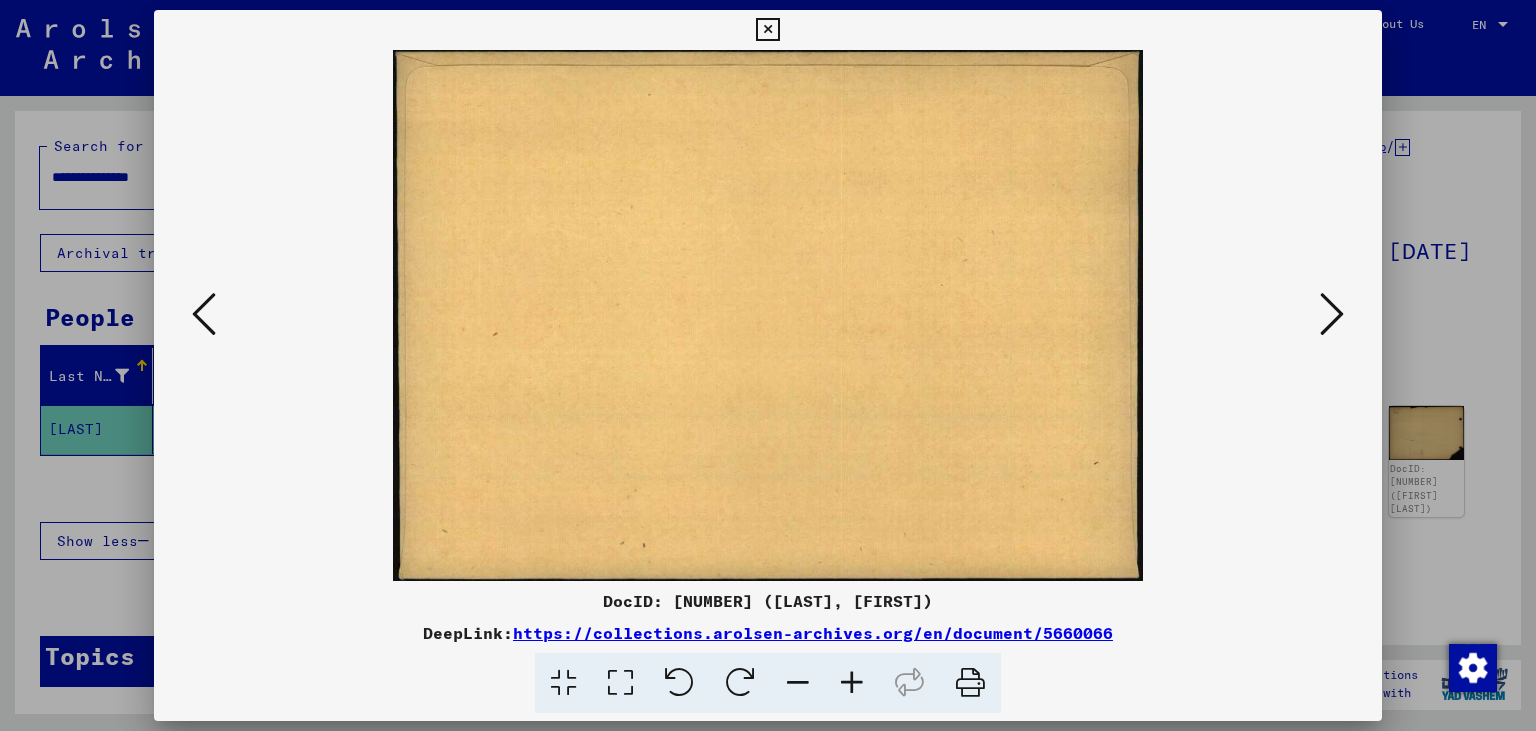 click at bounding box center (204, 314) 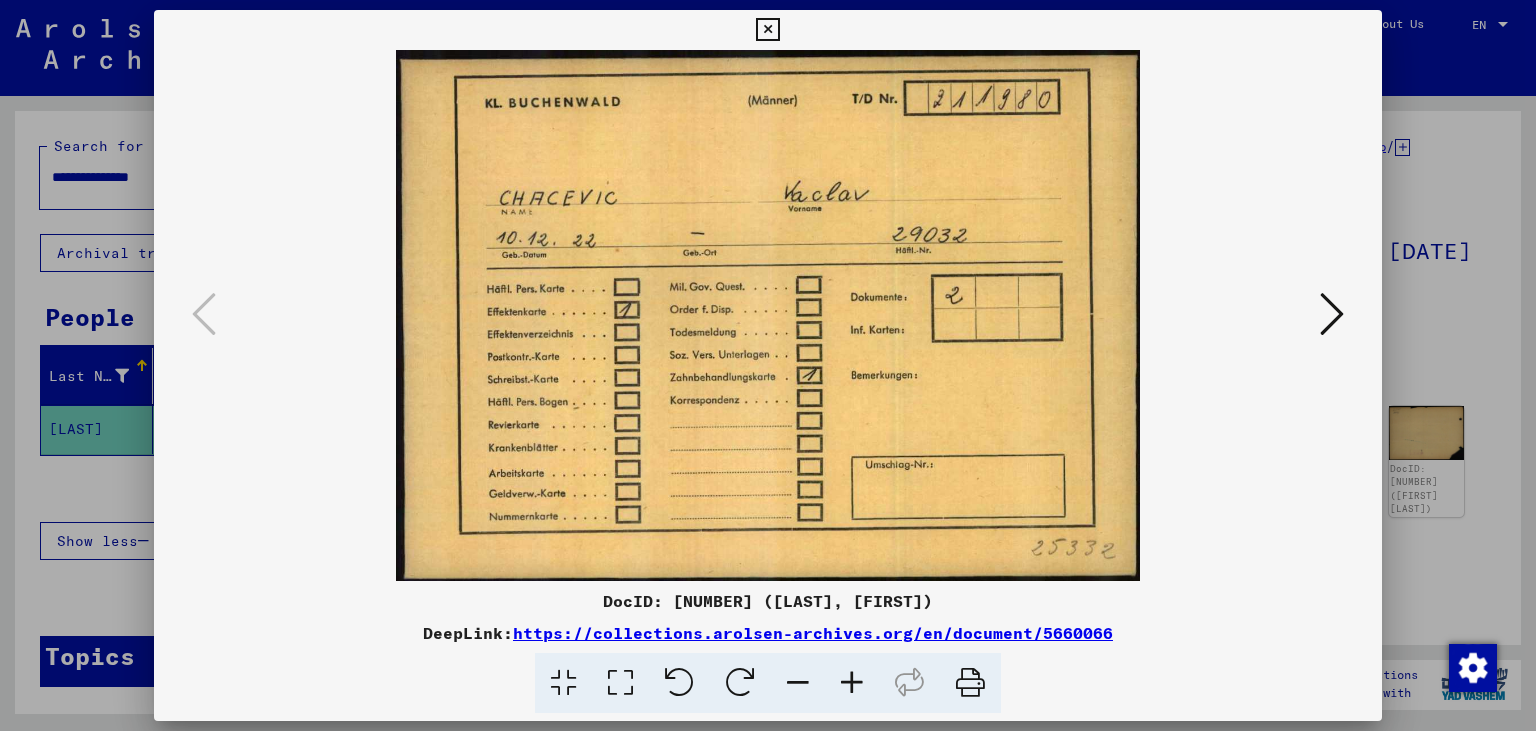 click at bounding box center (1332, 314) 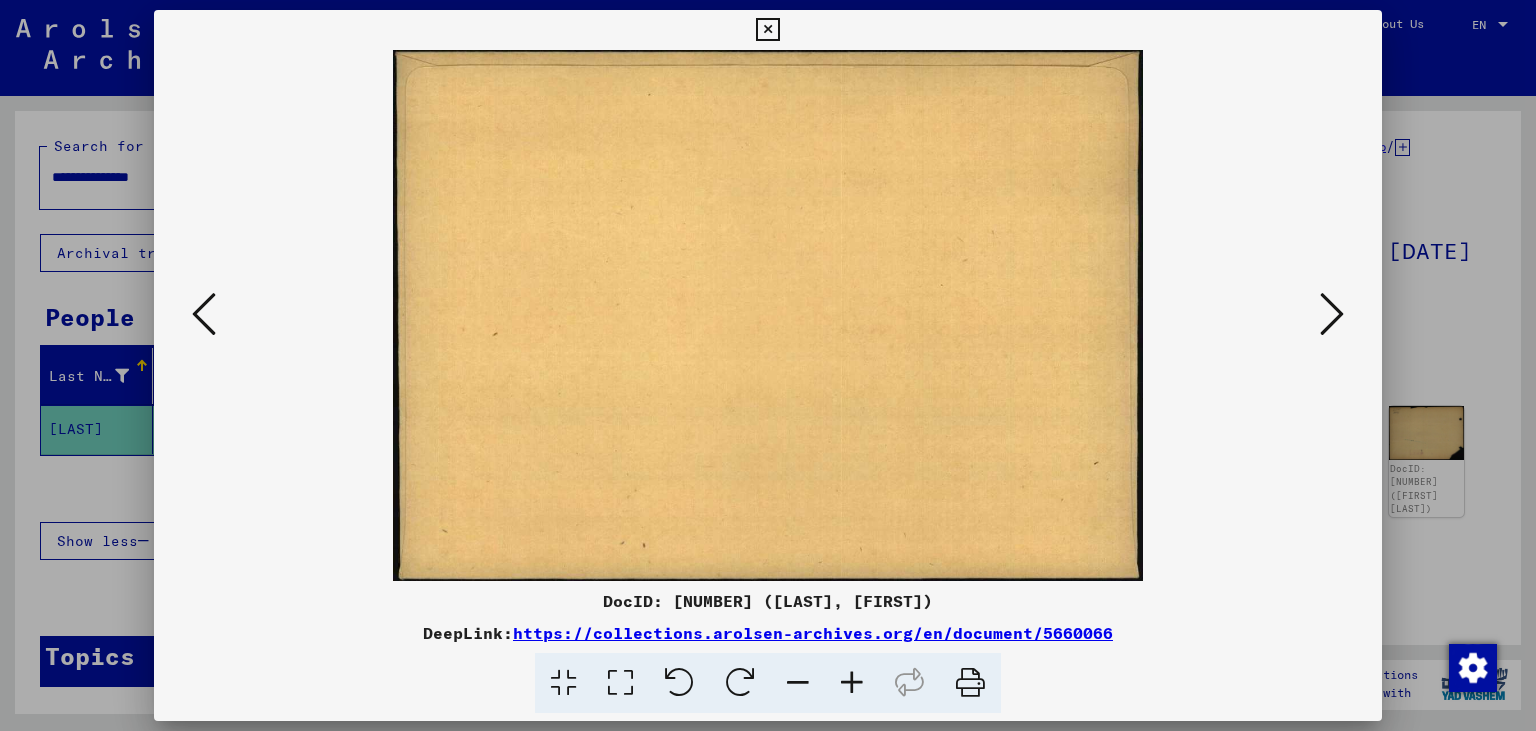 click at bounding box center [1332, 314] 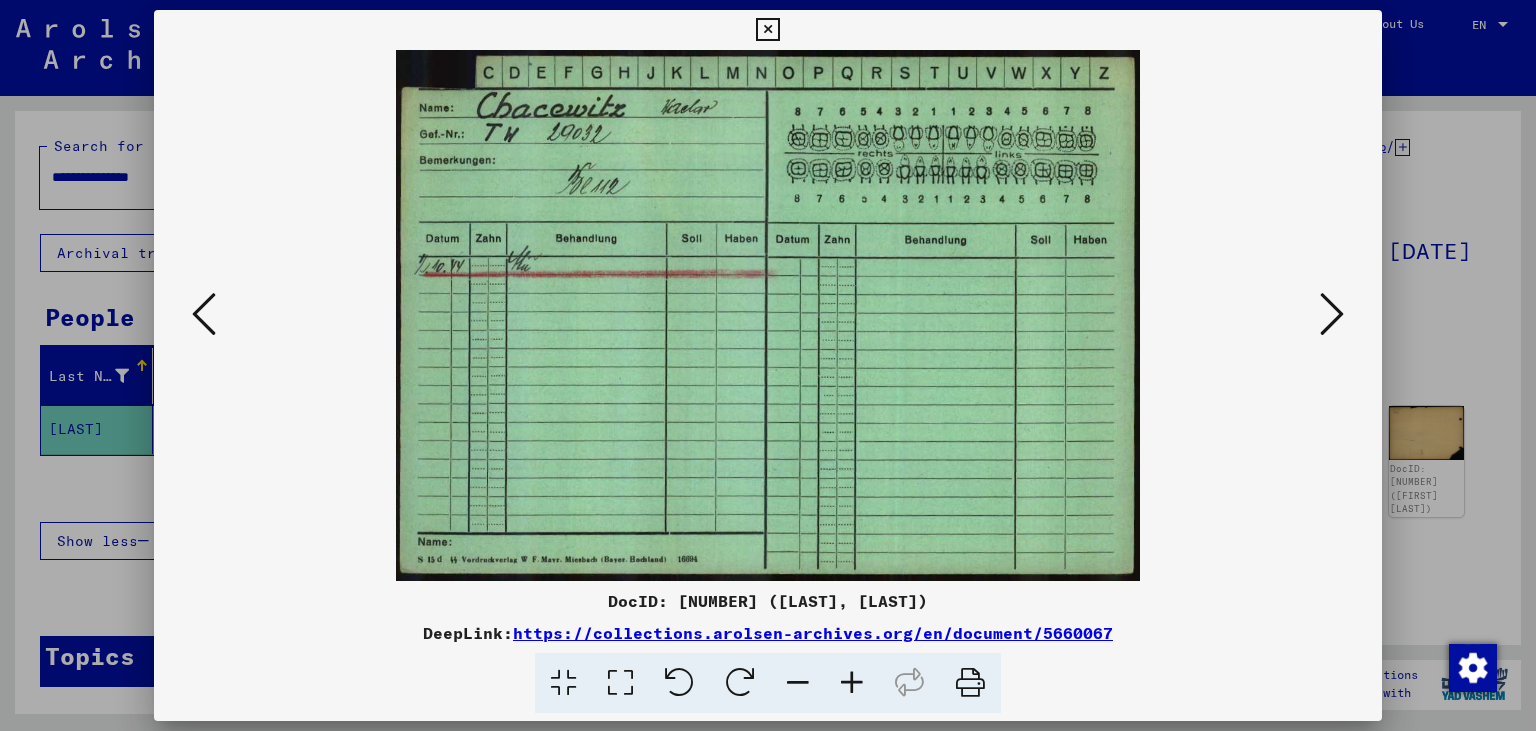 click at bounding box center (1332, 314) 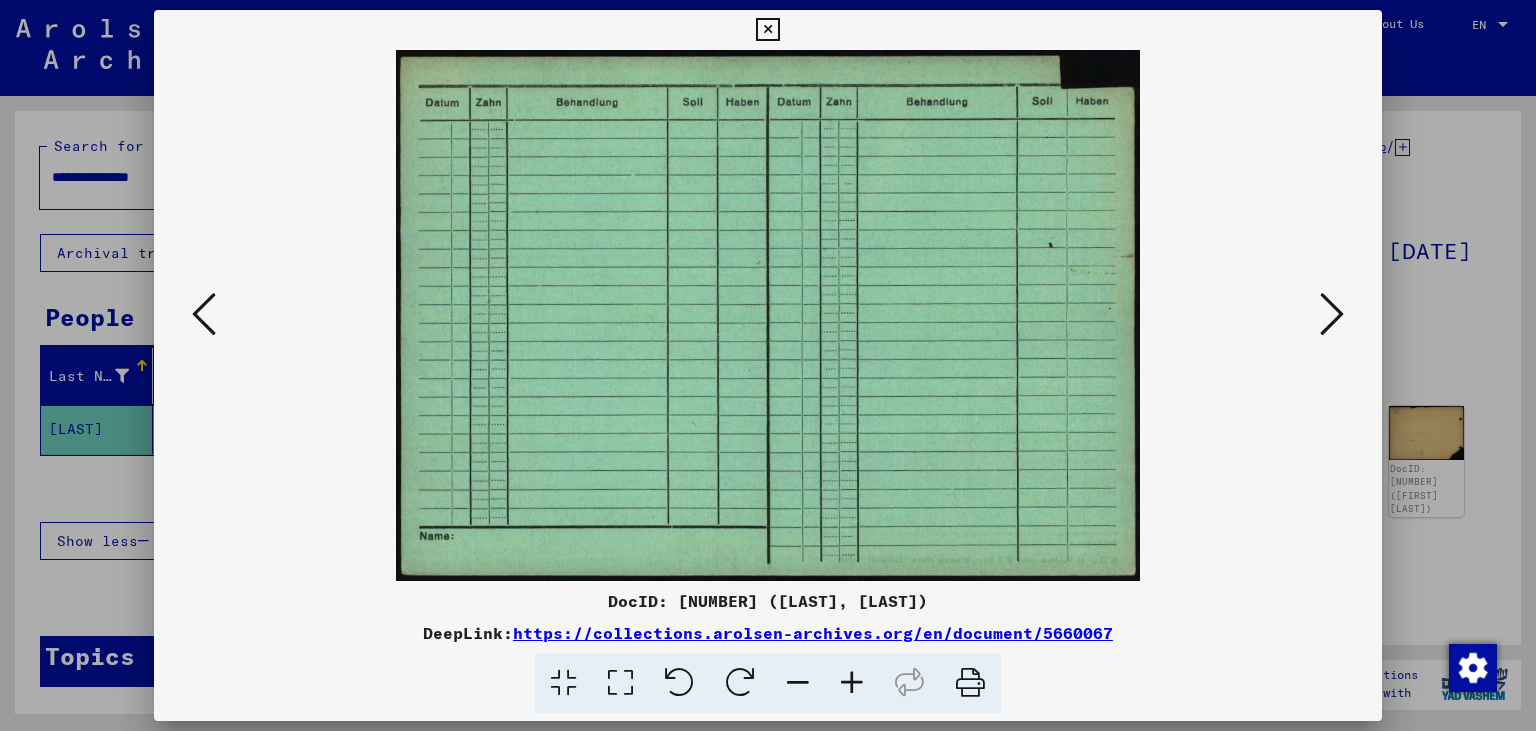 click at bounding box center [1332, 314] 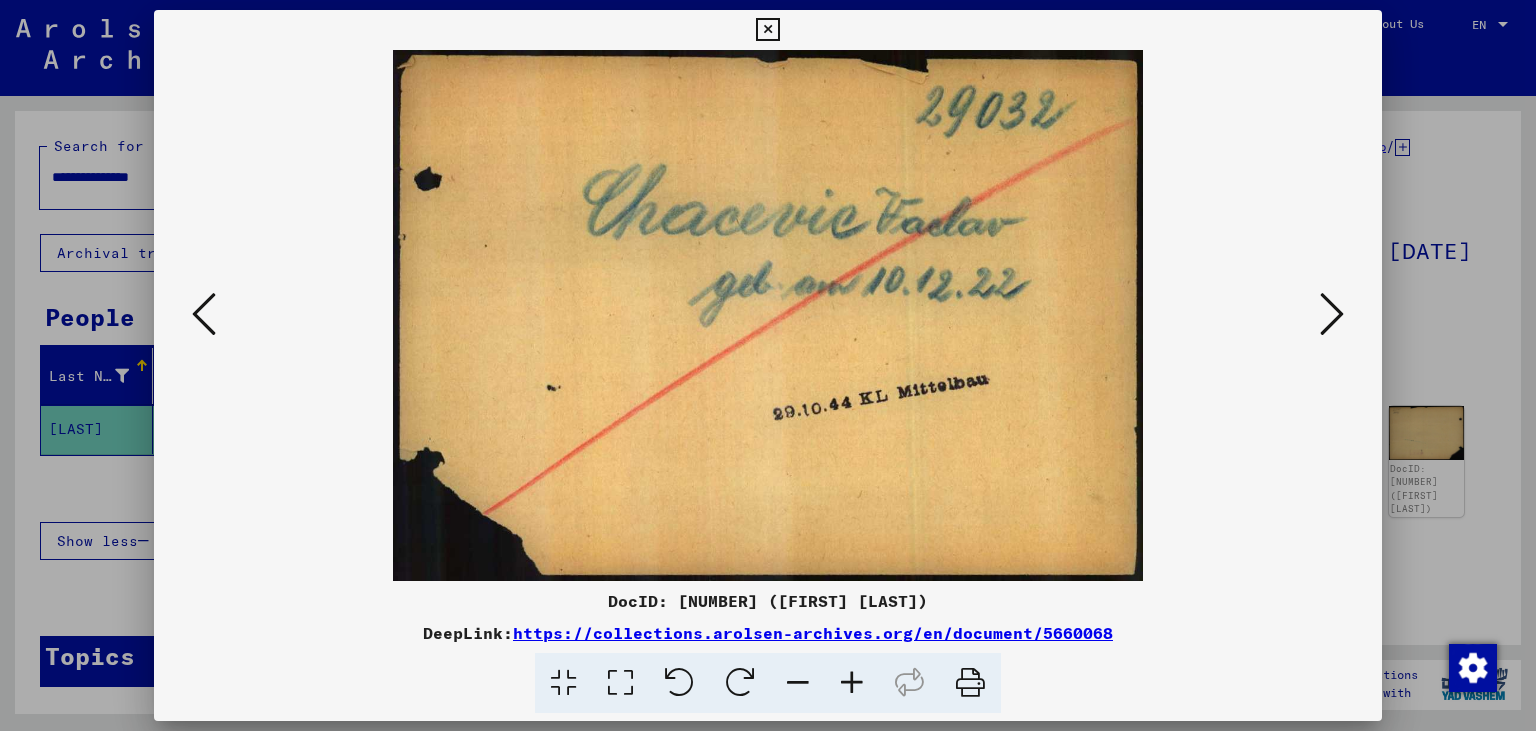 click at bounding box center (1332, 314) 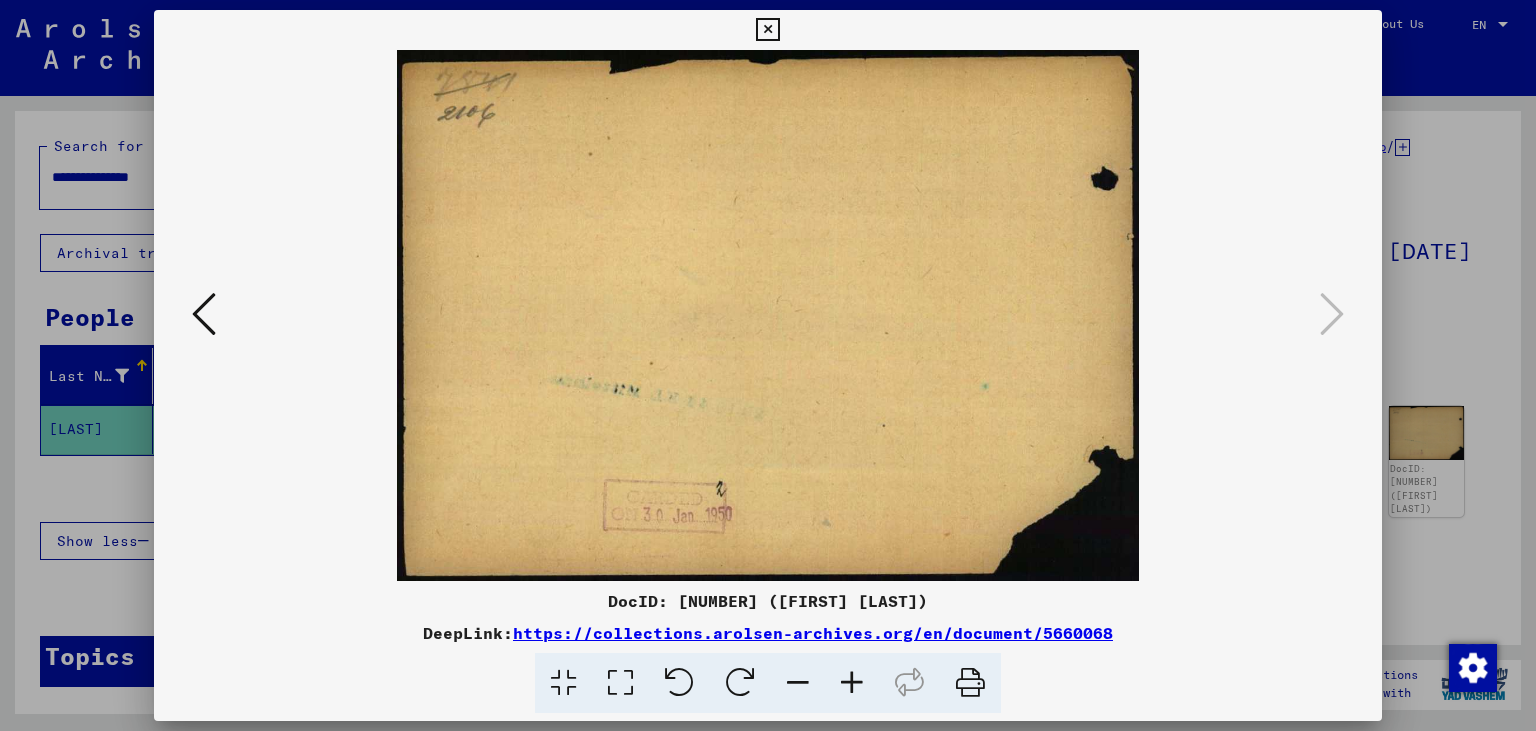 click at bounding box center [204, 314] 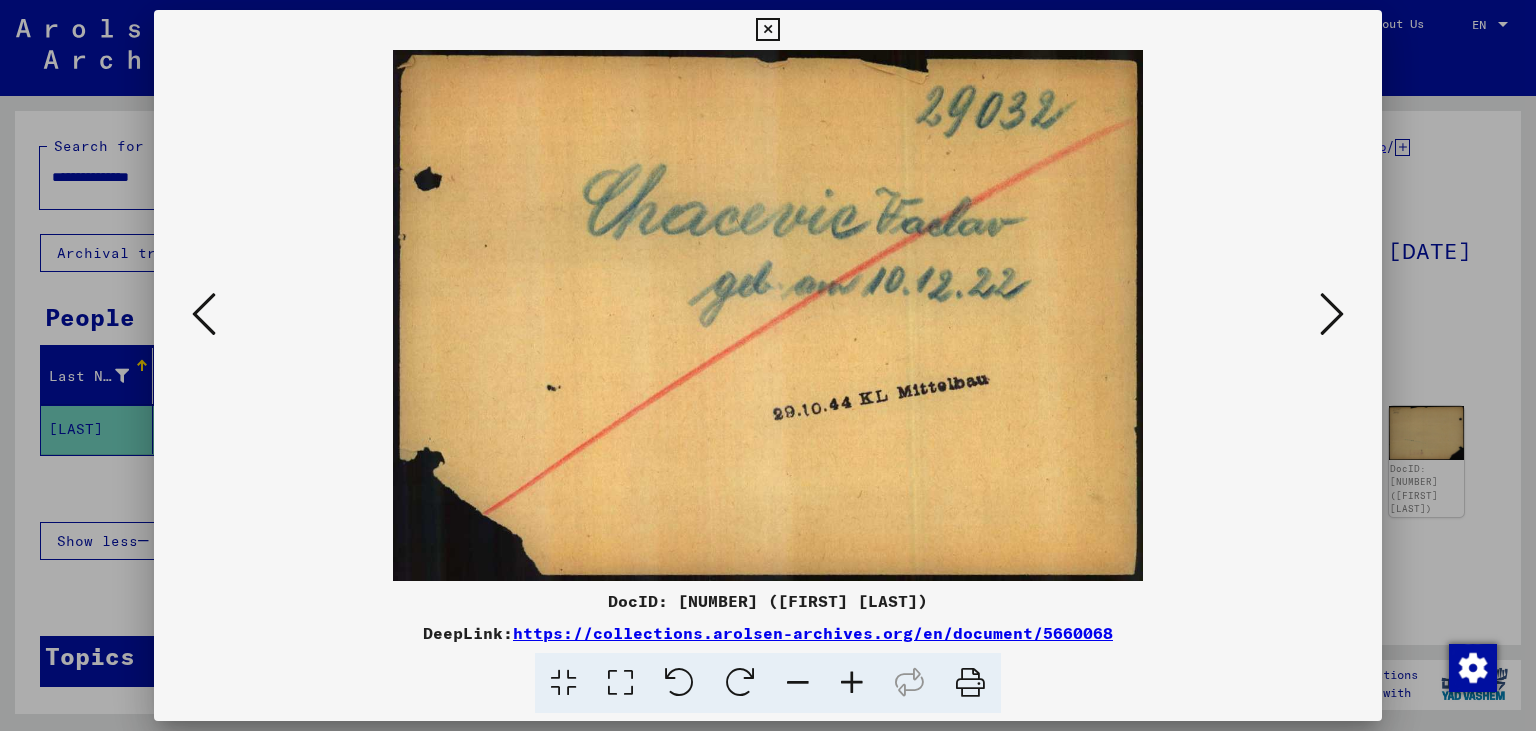 click at bounding box center [204, 314] 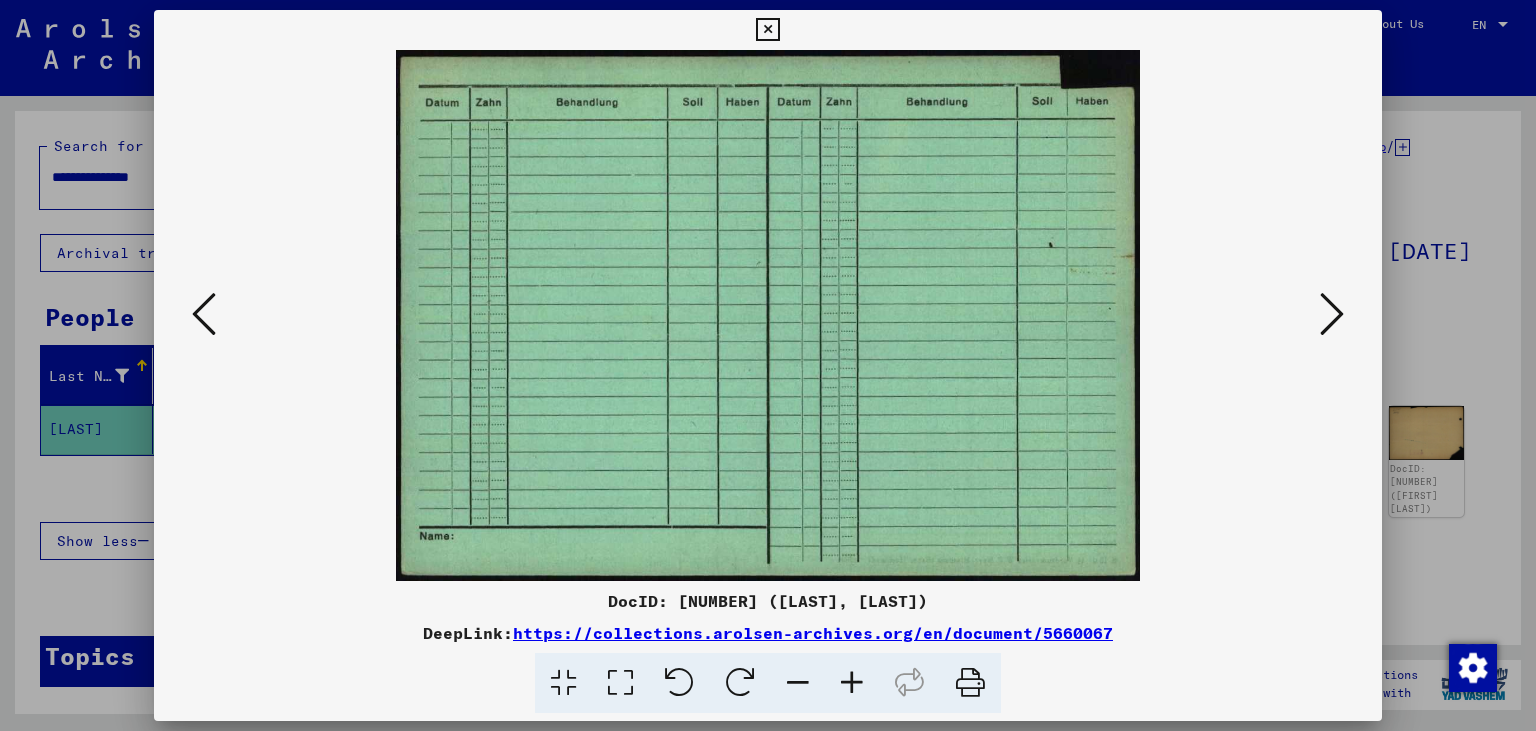 click at bounding box center [204, 314] 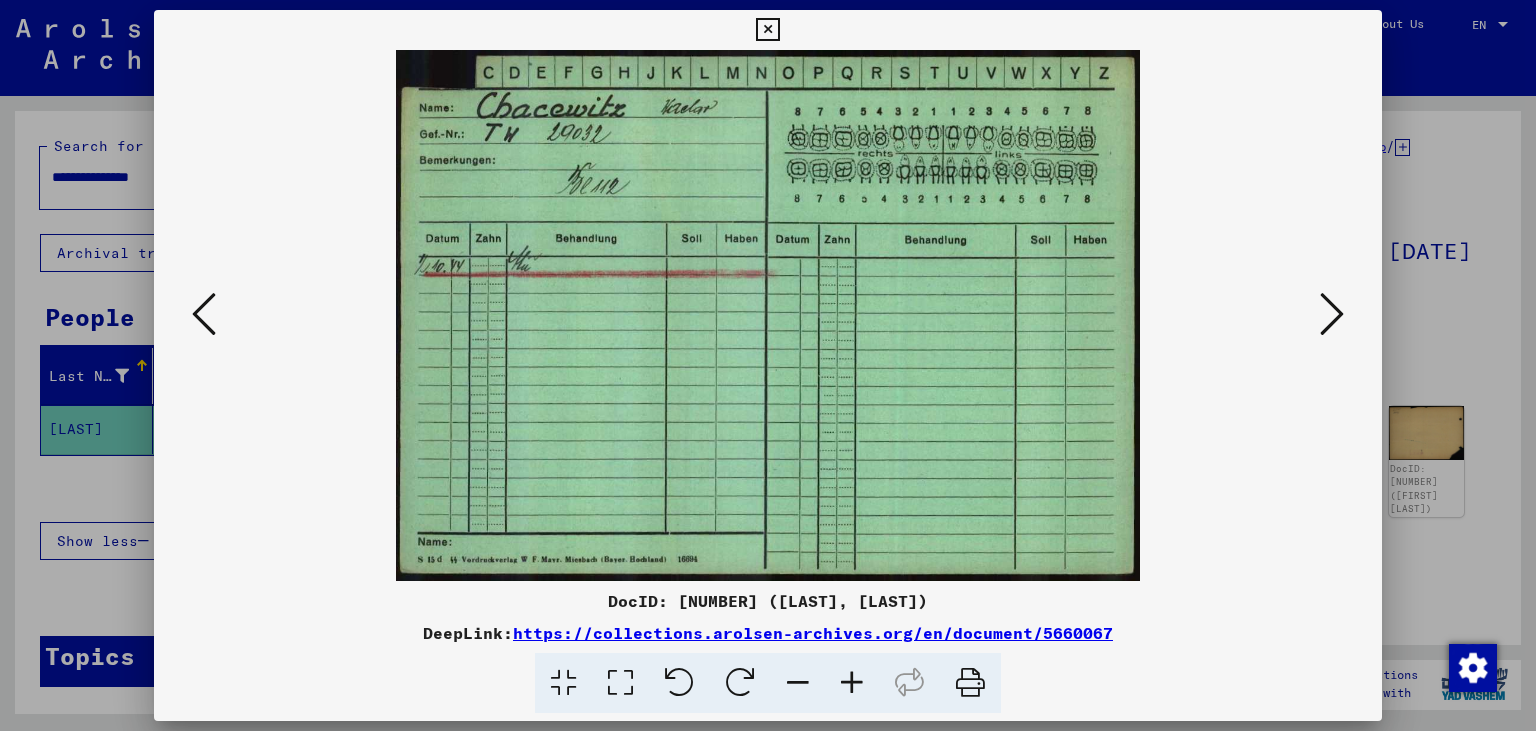 click at bounding box center [204, 314] 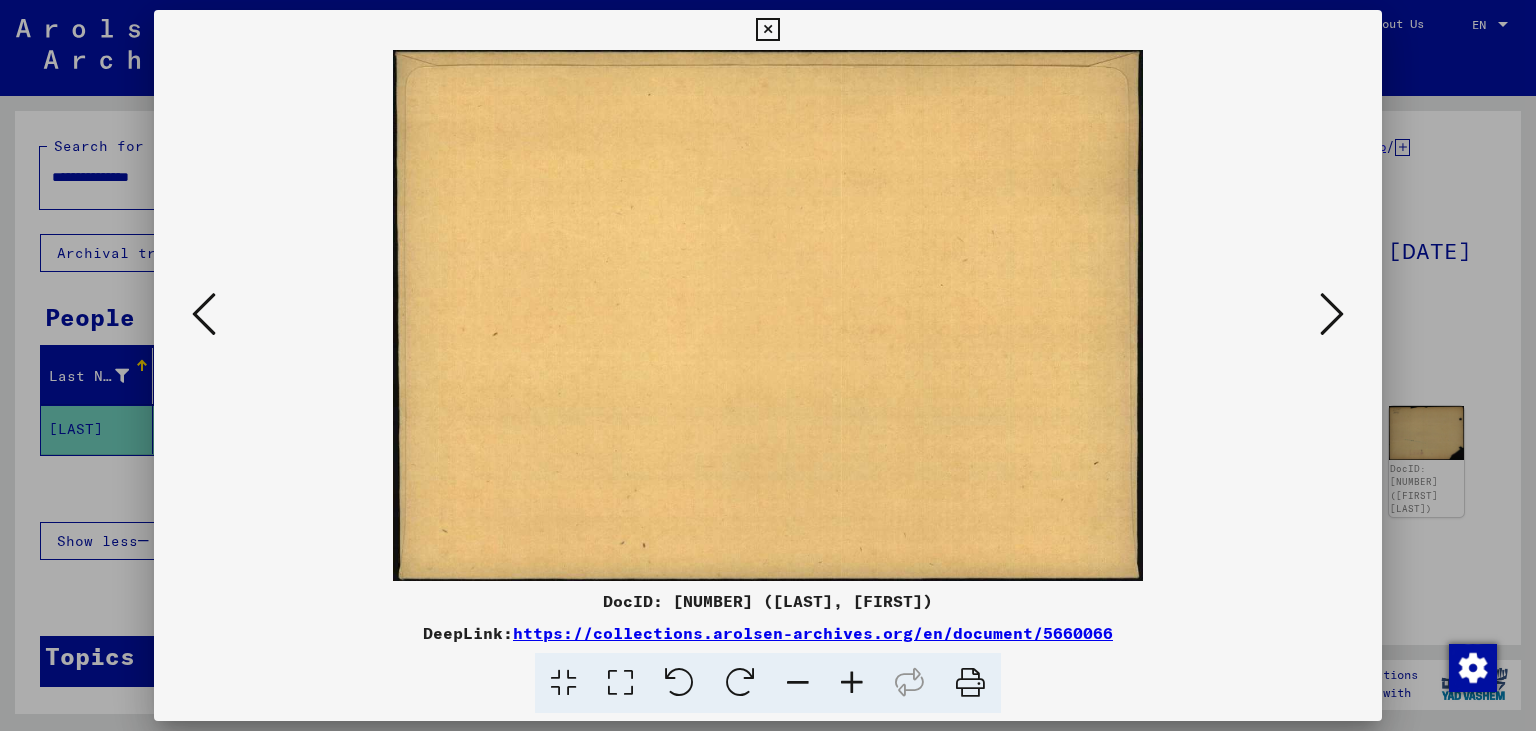 click at bounding box center [204, 314] 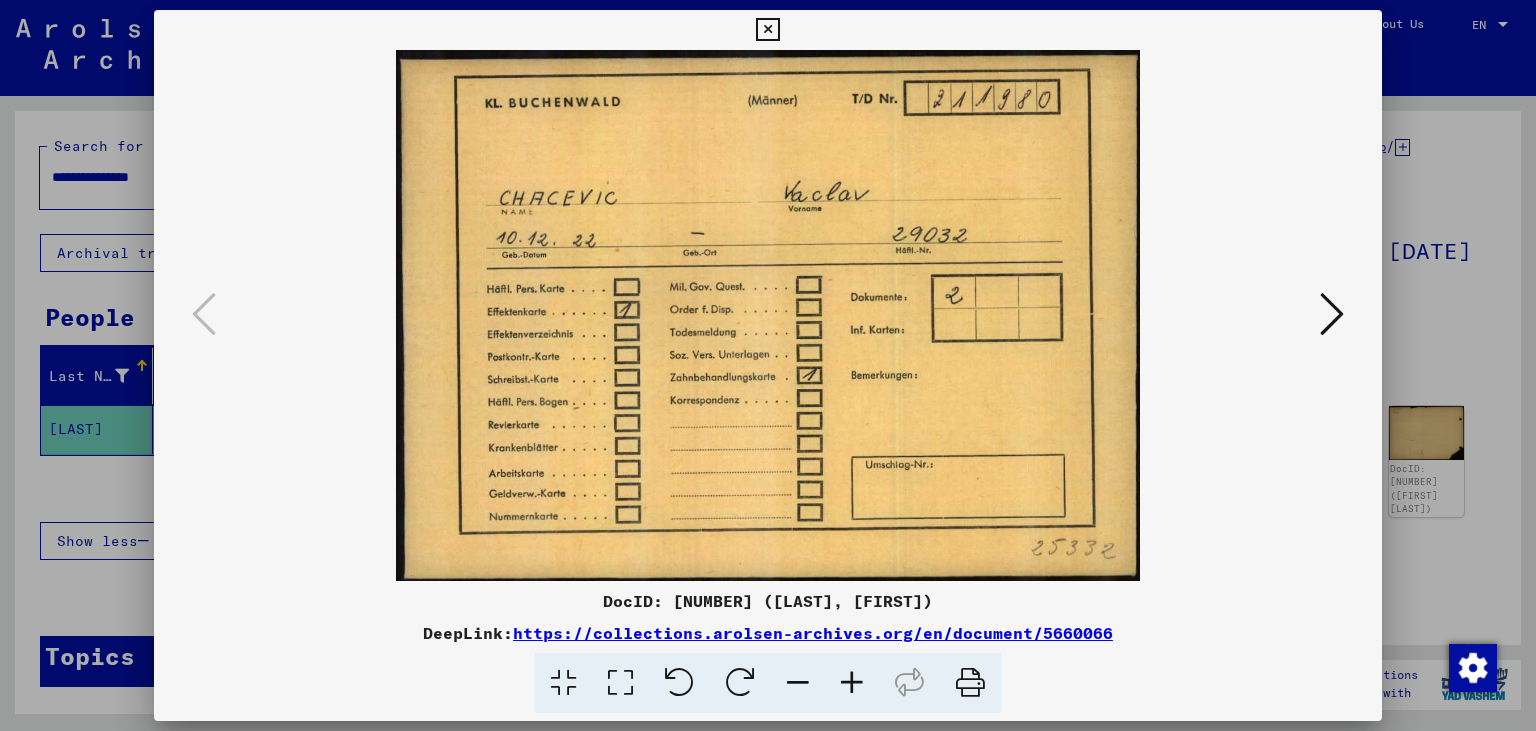 click at bounding box center (767, 30) 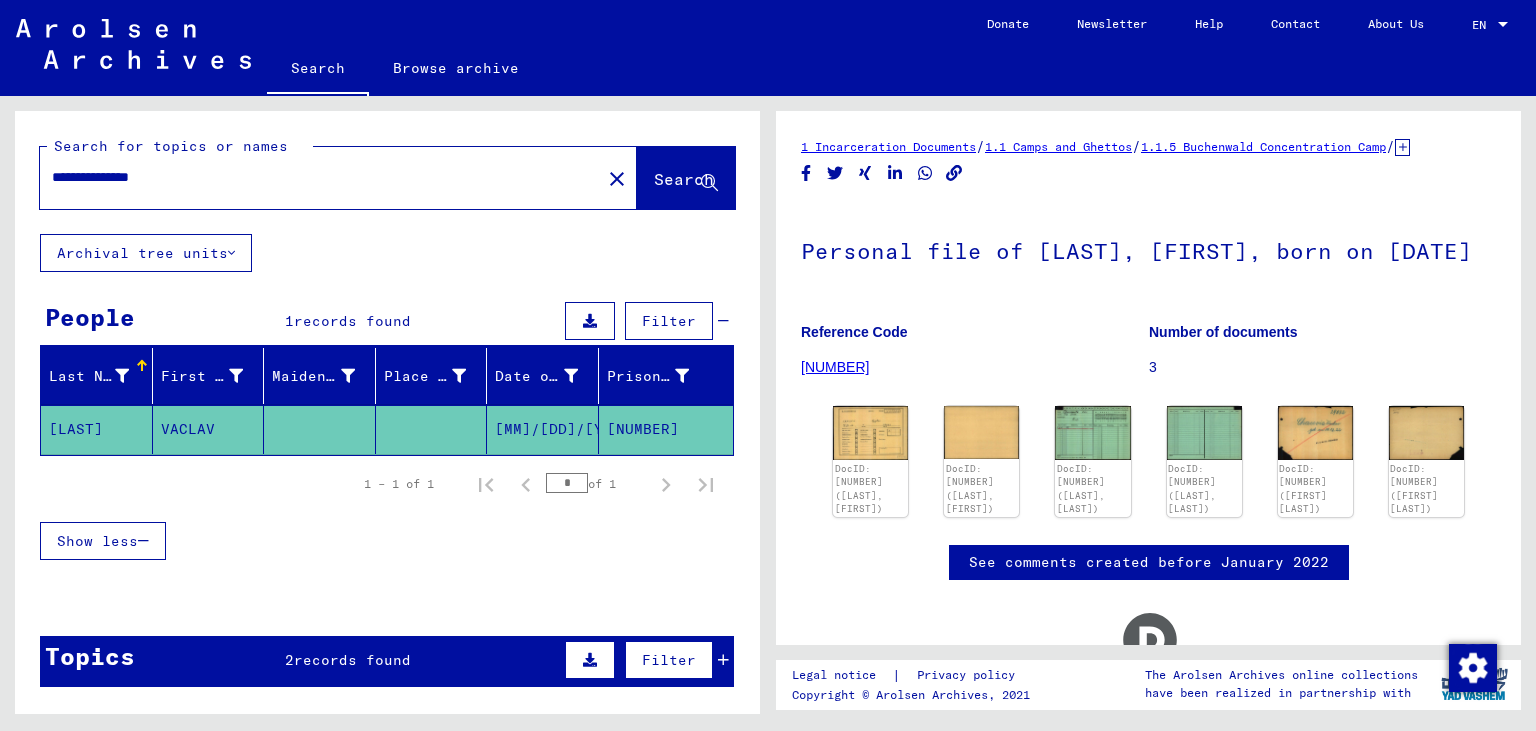 drag, startPoint x: 217, startPoint y: 180, endPoint x: 0, endPoint y: 145, distance: 219.80446 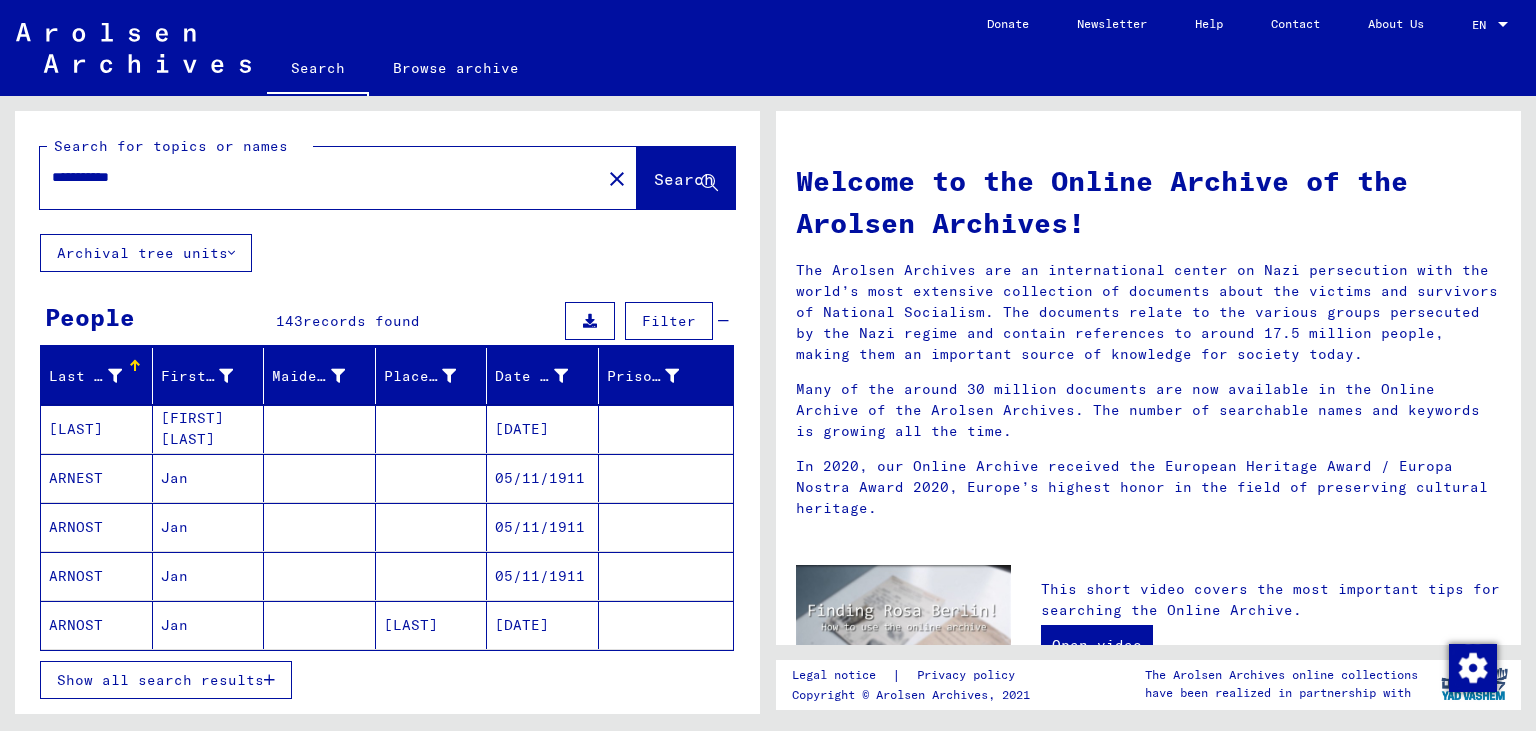 click on "05/11/1911" at bounding box center (543, 625) 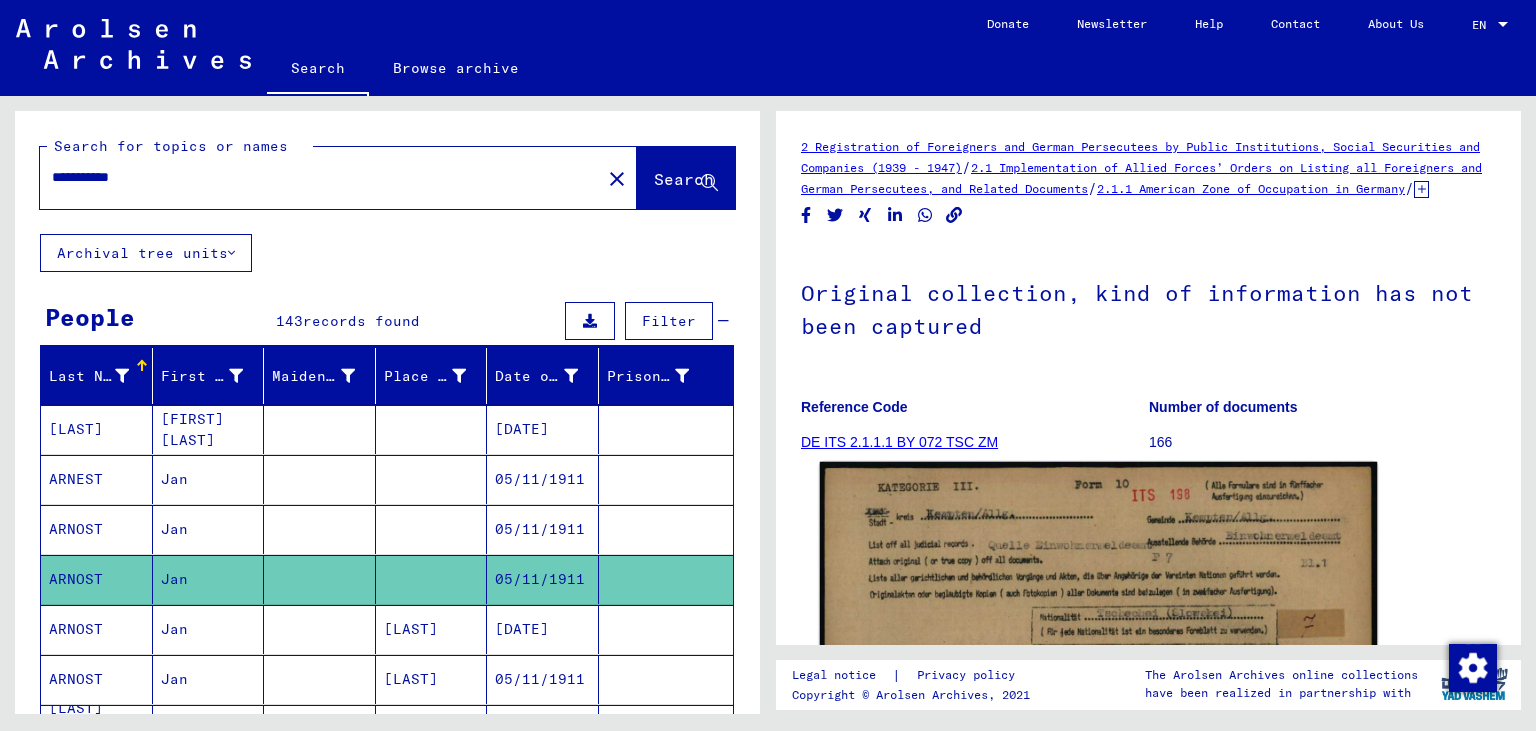 click 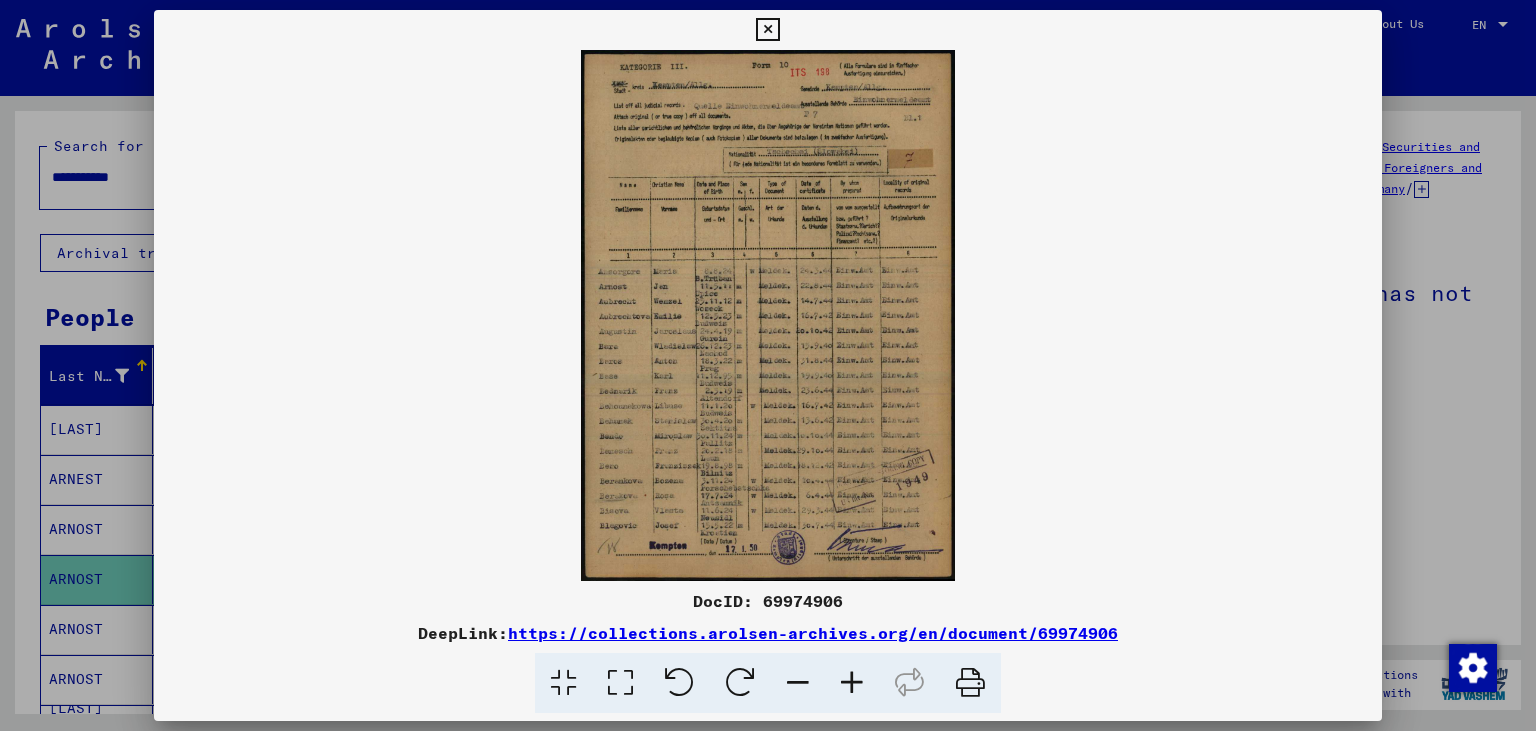 click at bounding box center [768, 315] 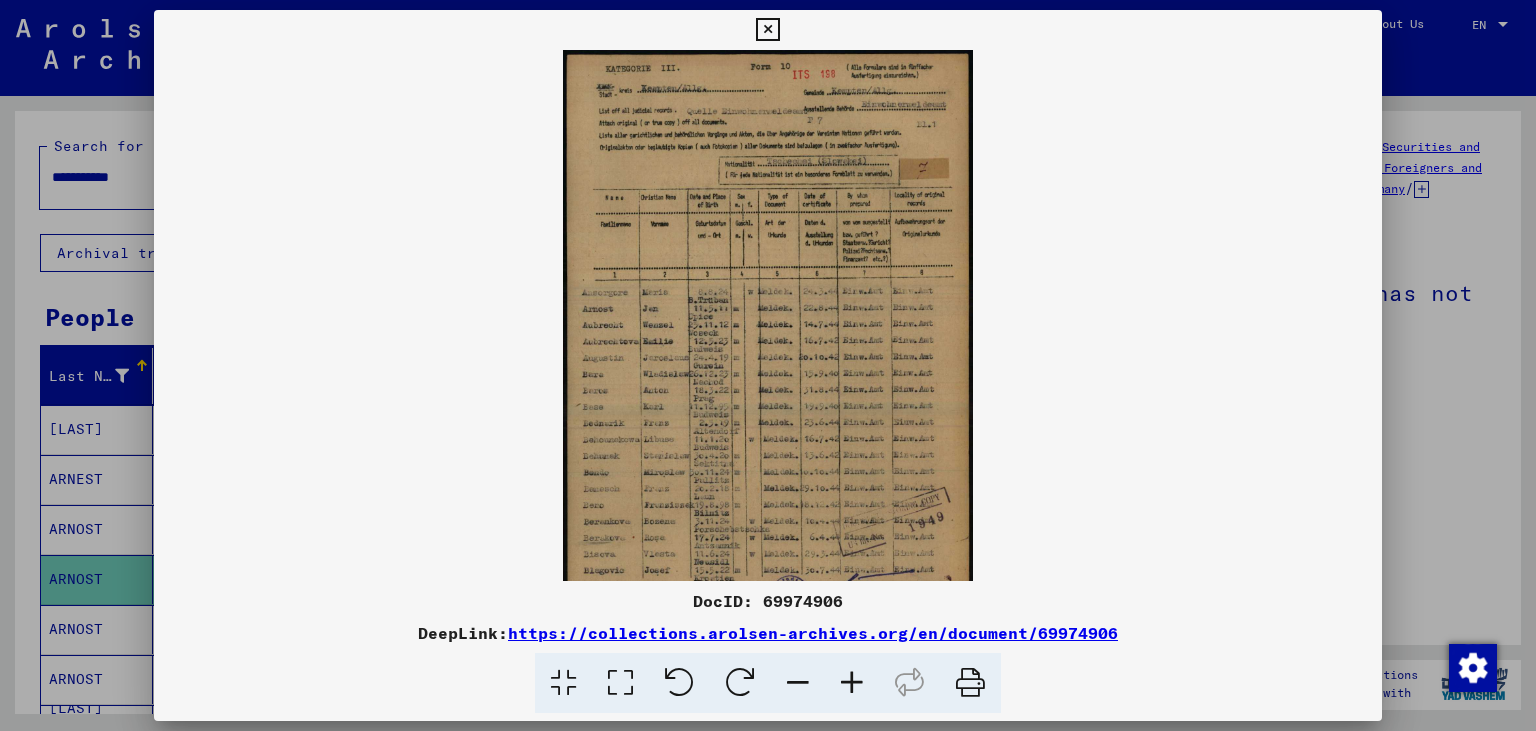 click at bounding box center [852, 683] 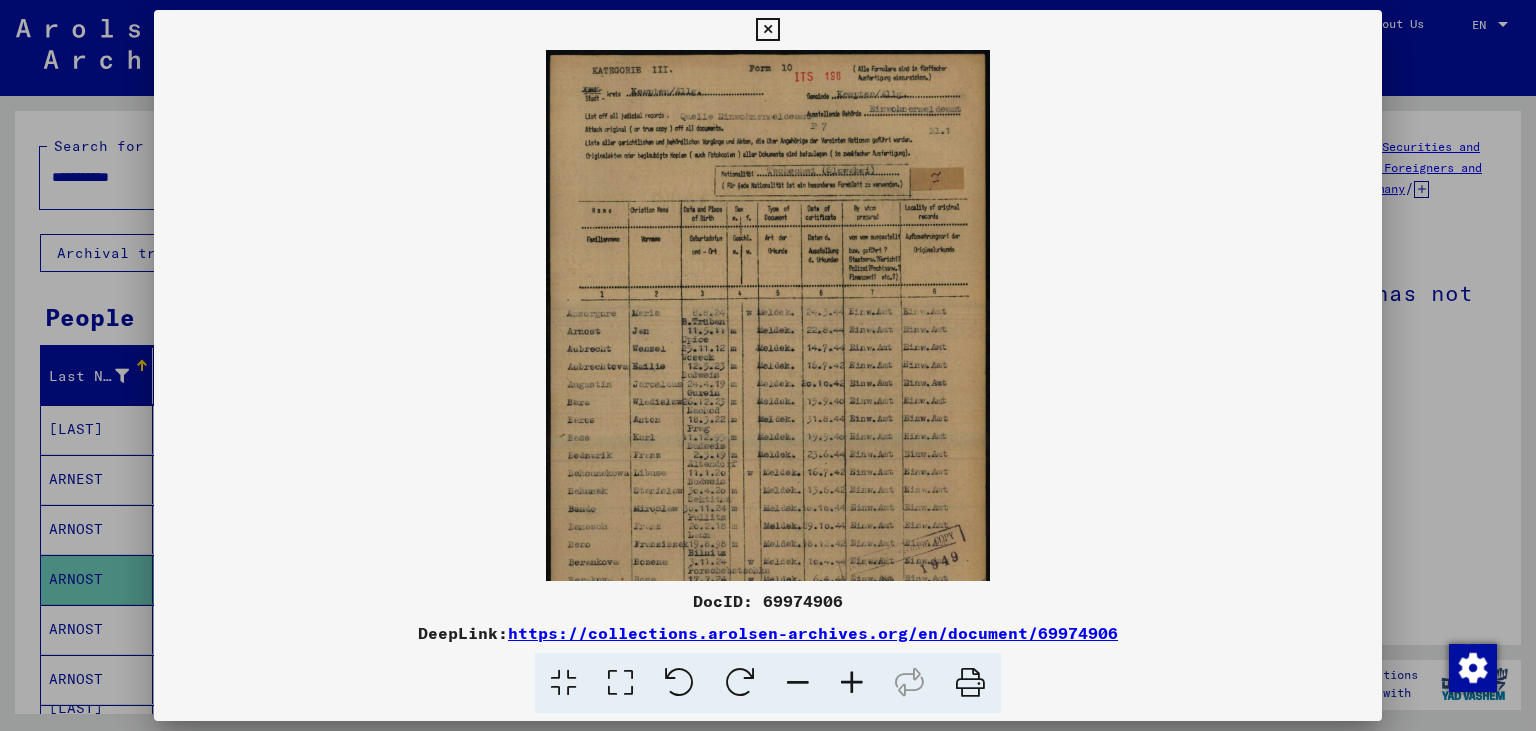 click at bounding box center [852, 683] 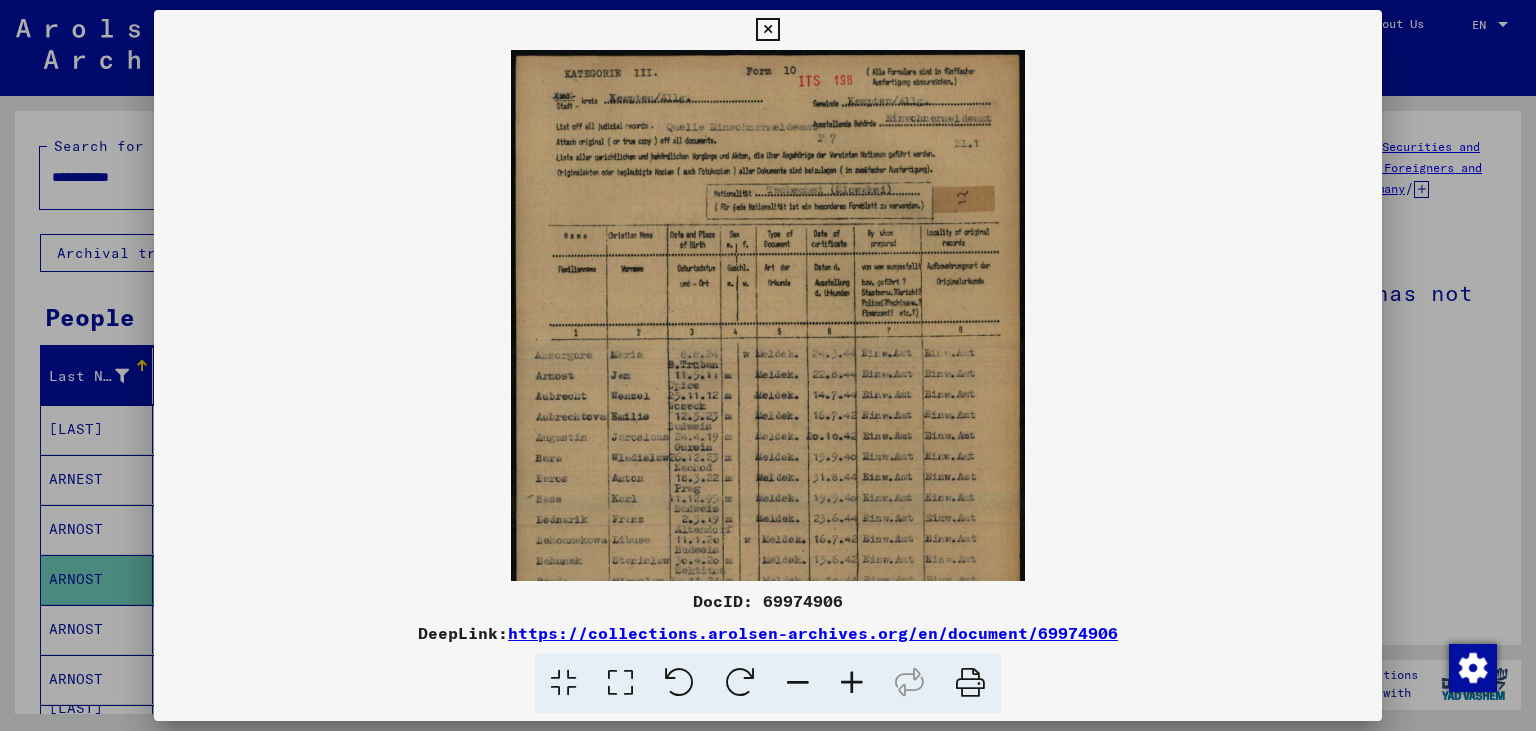 click at bounding box center (852, 683) 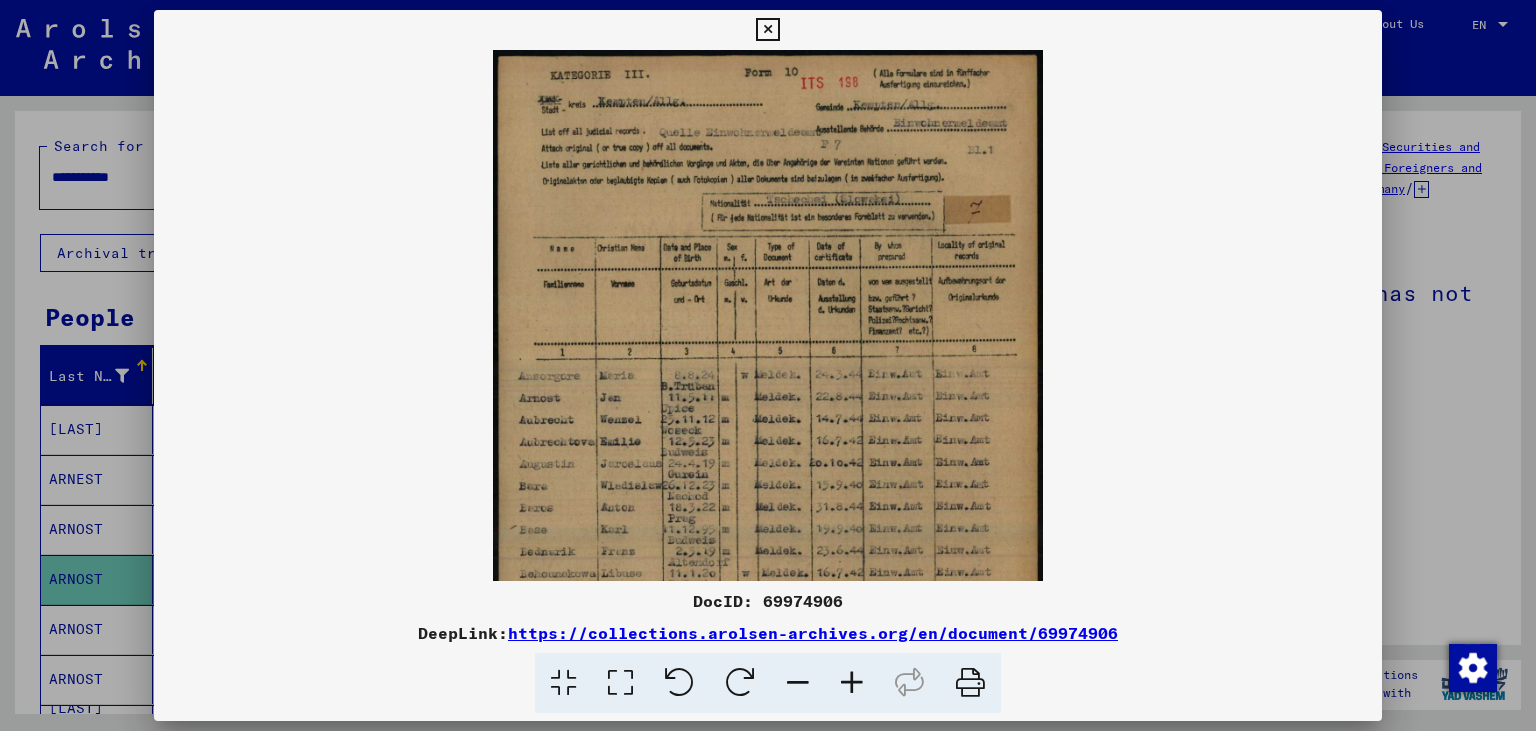 click at bounding box center (852, 683) 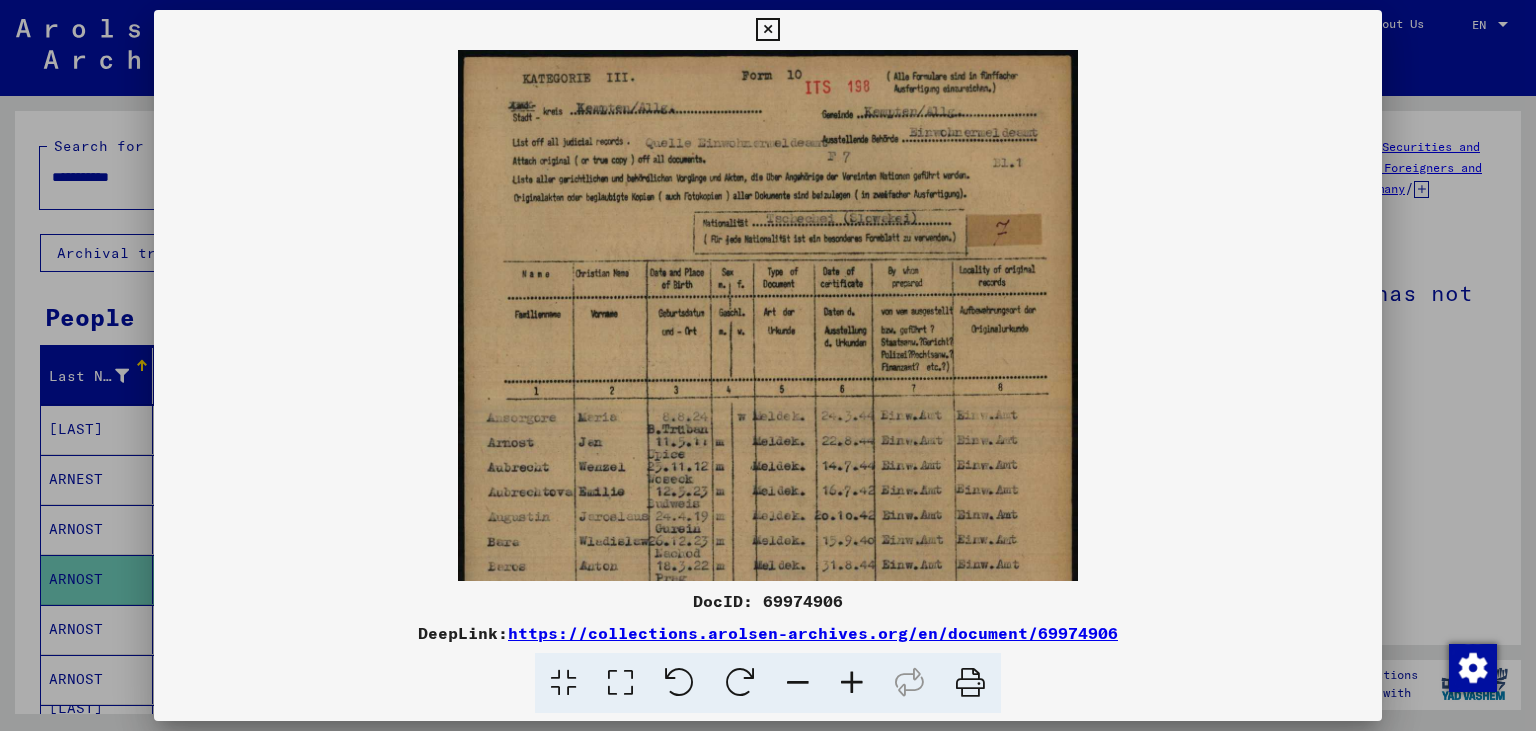 click at bounding box center (852, 683) 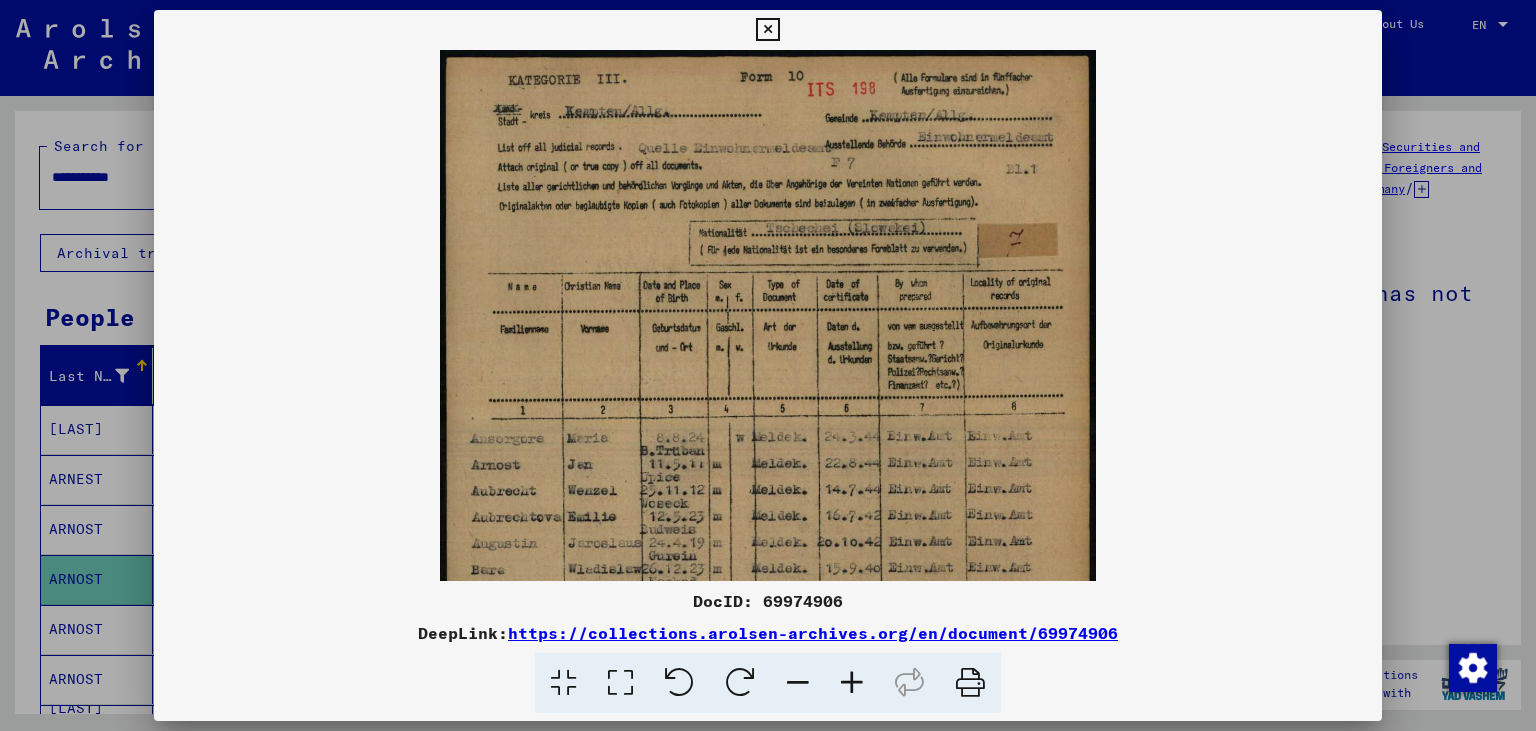click at bounding box center (852, 683) 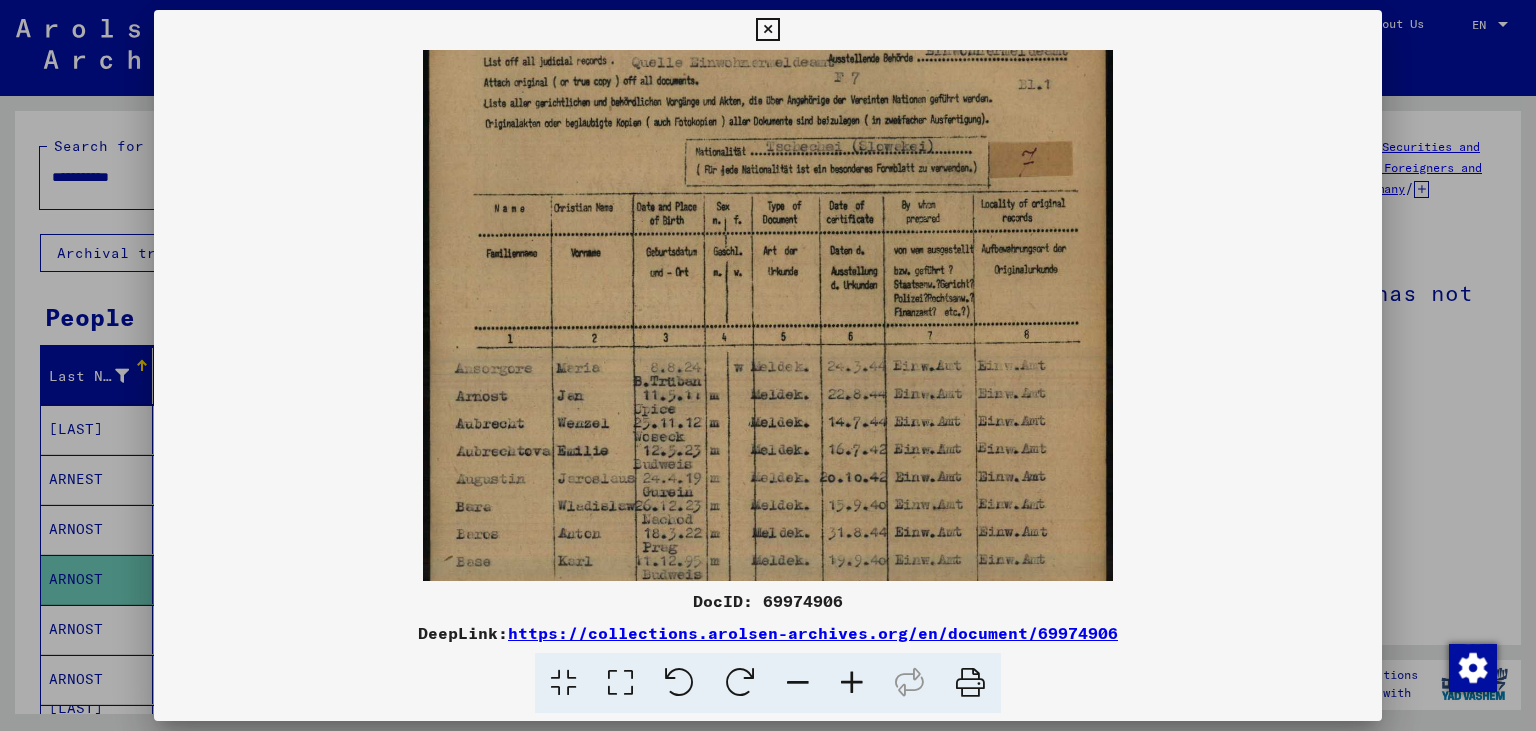 scroll, scrollTop: 139, scrollLeft: 0, axis: vertical 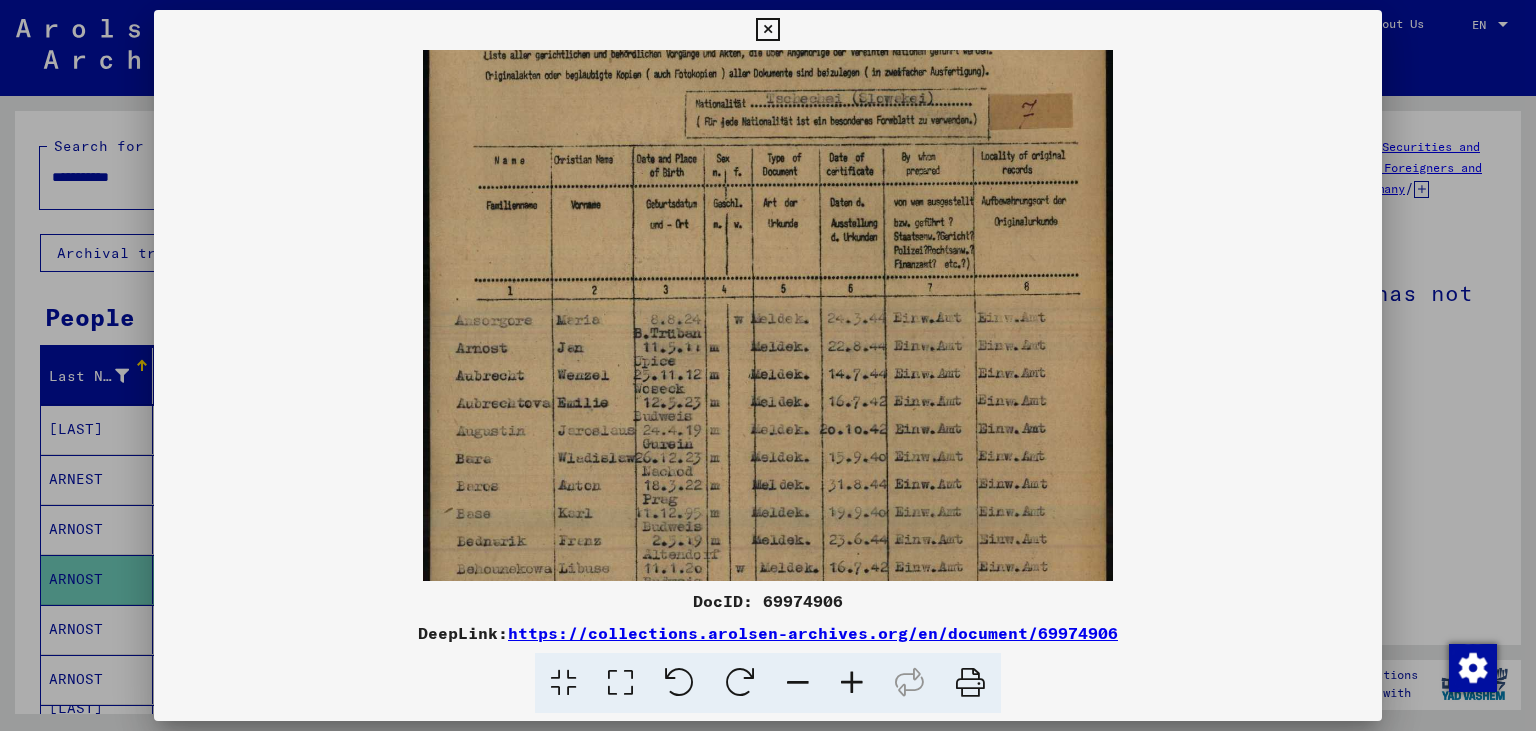 drag, startPoint x: 827, startPoint y: 519, endPoint x: 827, endPoint y: 382, distance: 137 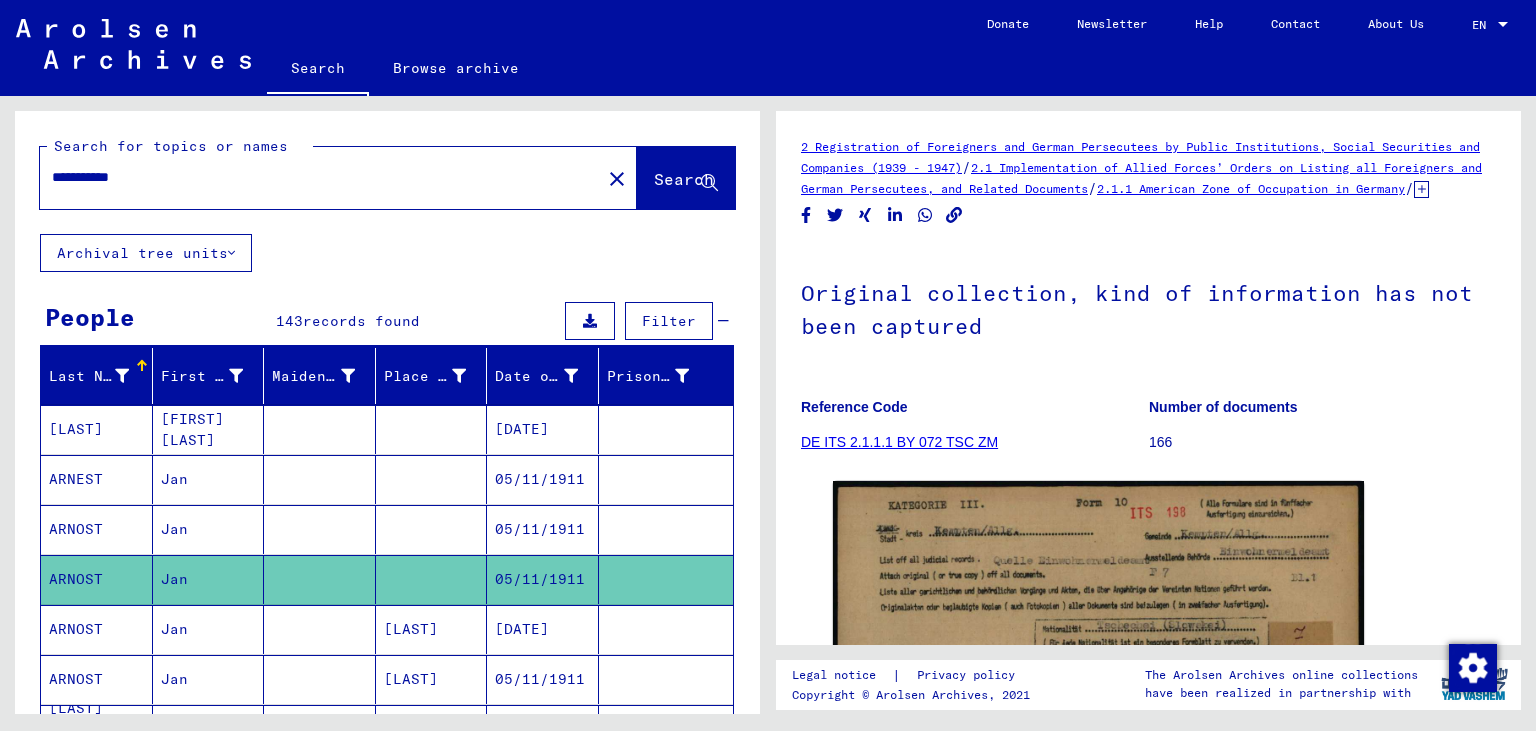 click on "[DATE]" at bounding box center (543, 679) 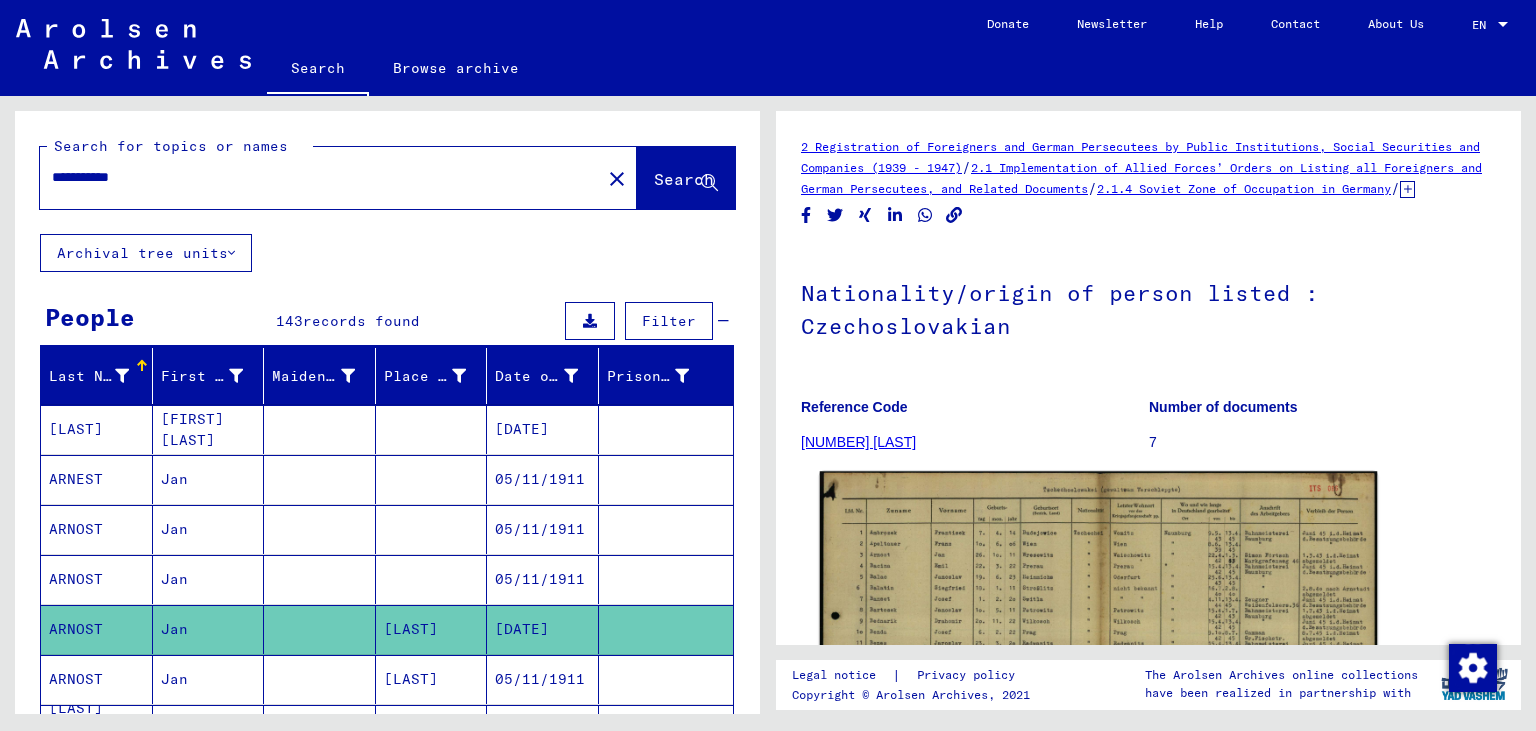 click 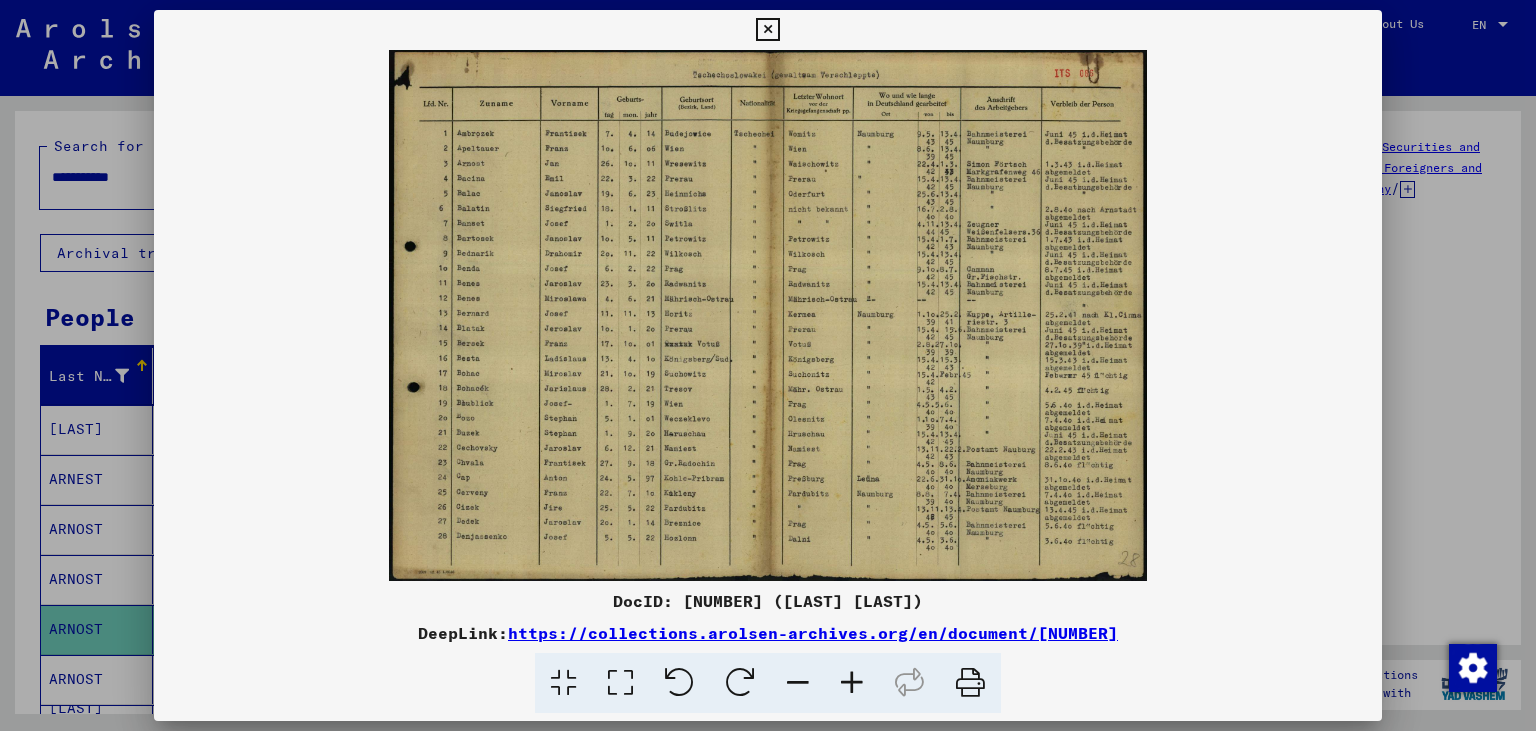 click at bounding box center (767, 30) 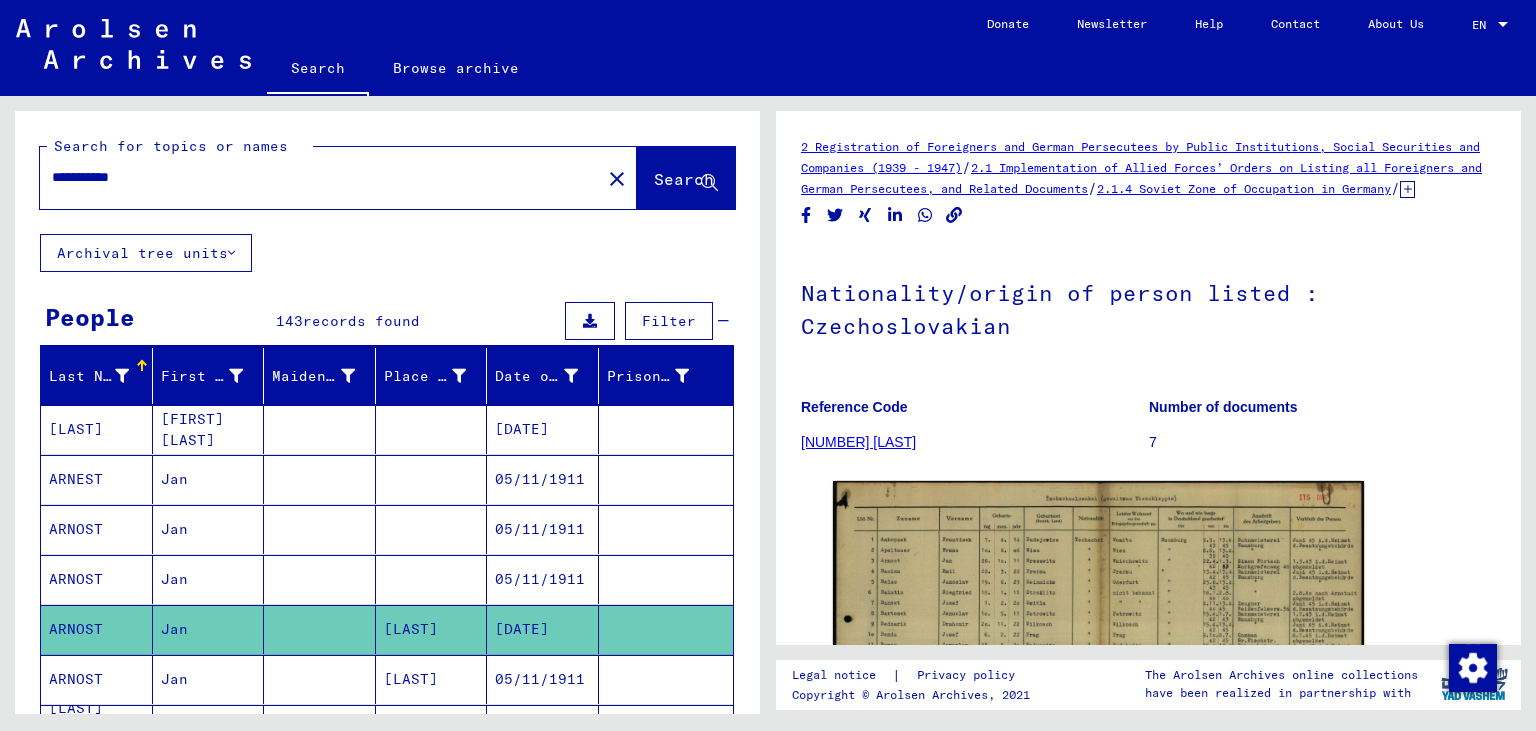 click on "05/11/1911" at bounding box center (543, 729) 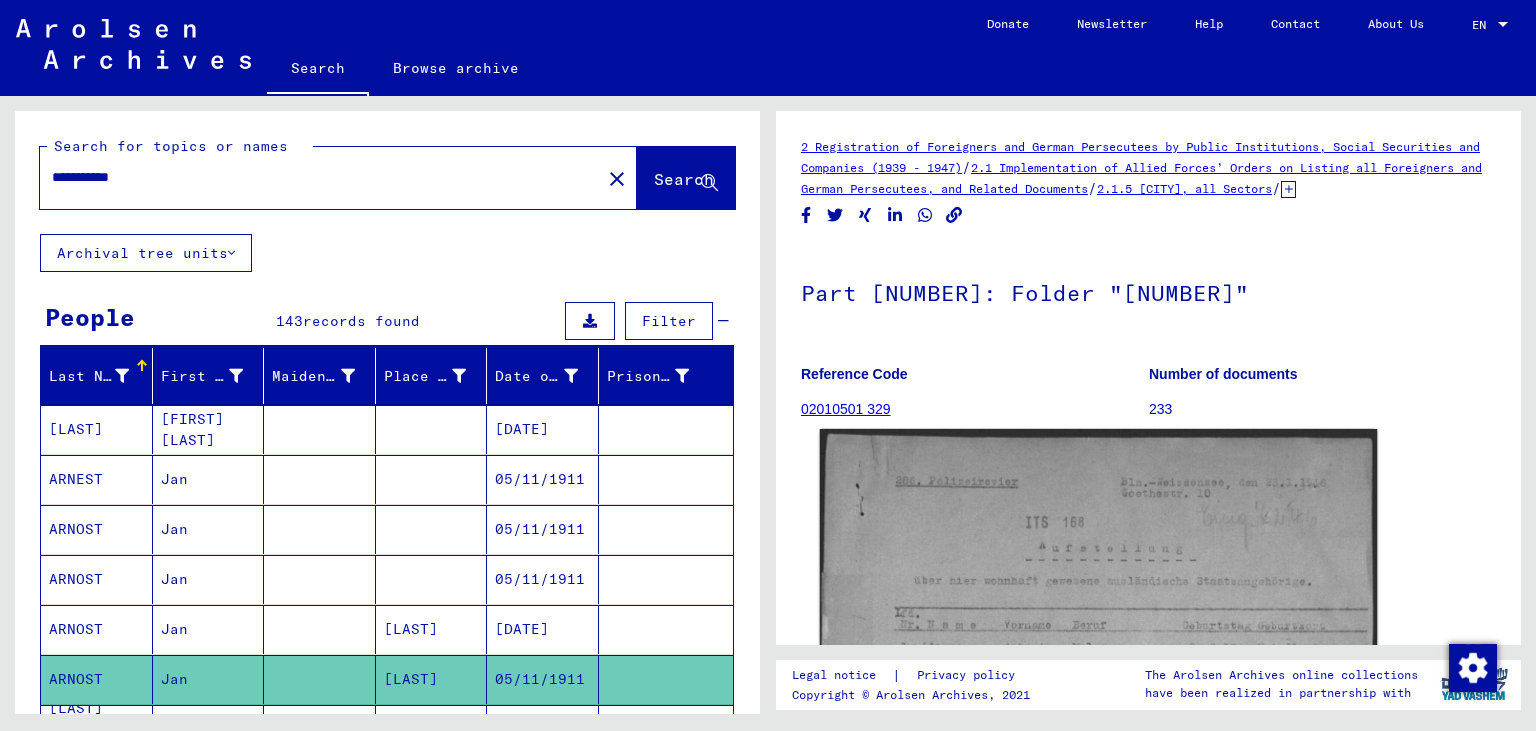 click 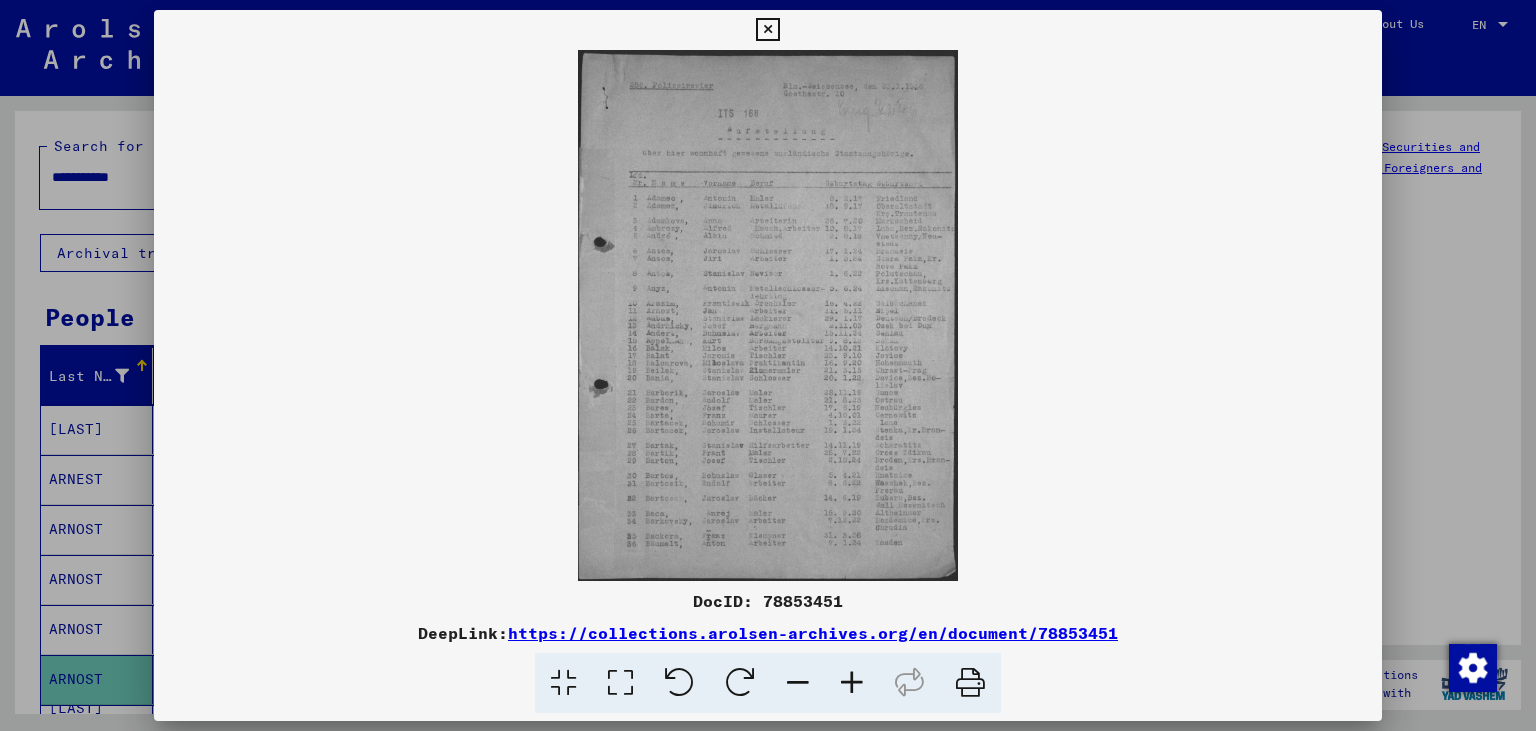 click at bounding box center [852, 683] 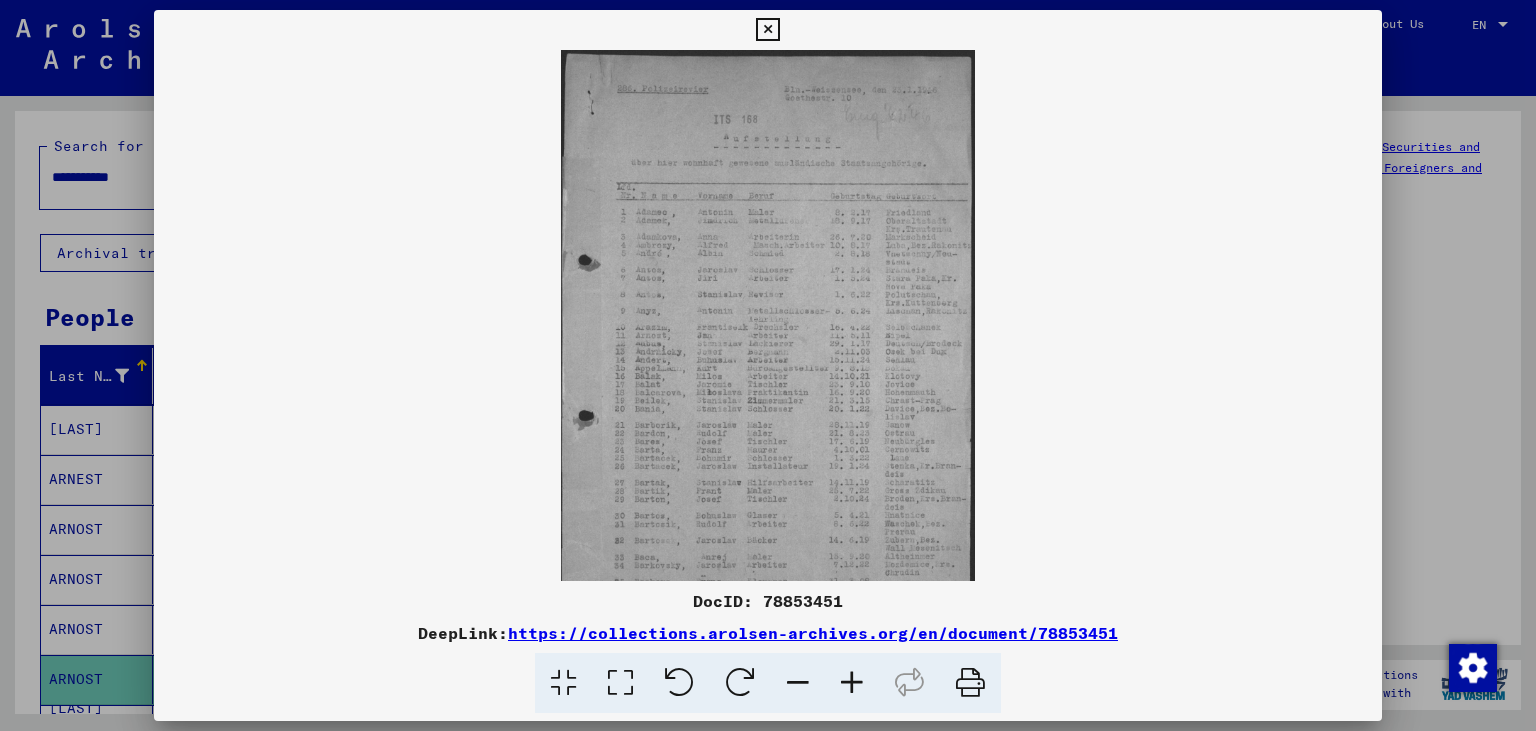 click at bounding box center (852, 683) 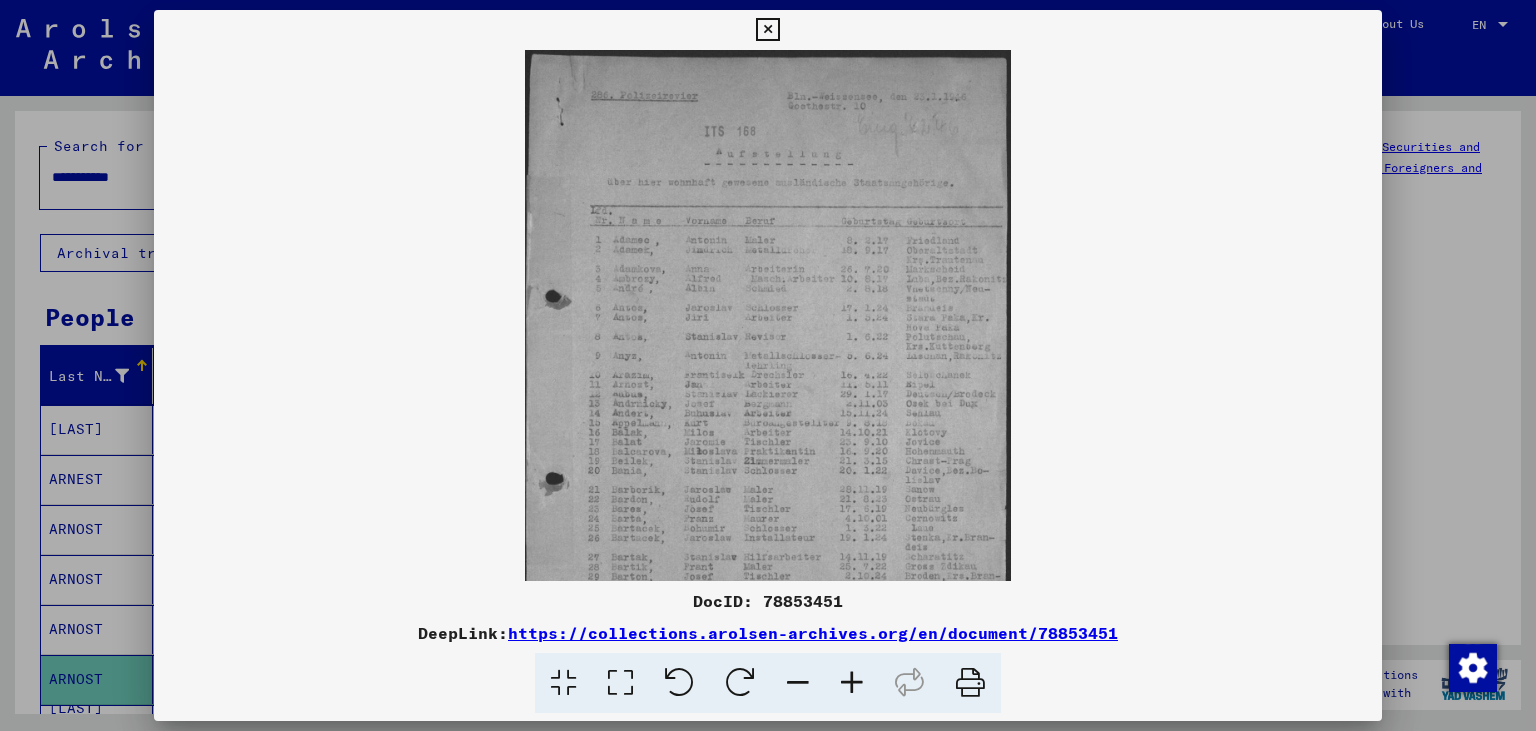 click at bounding box center [852, 683] 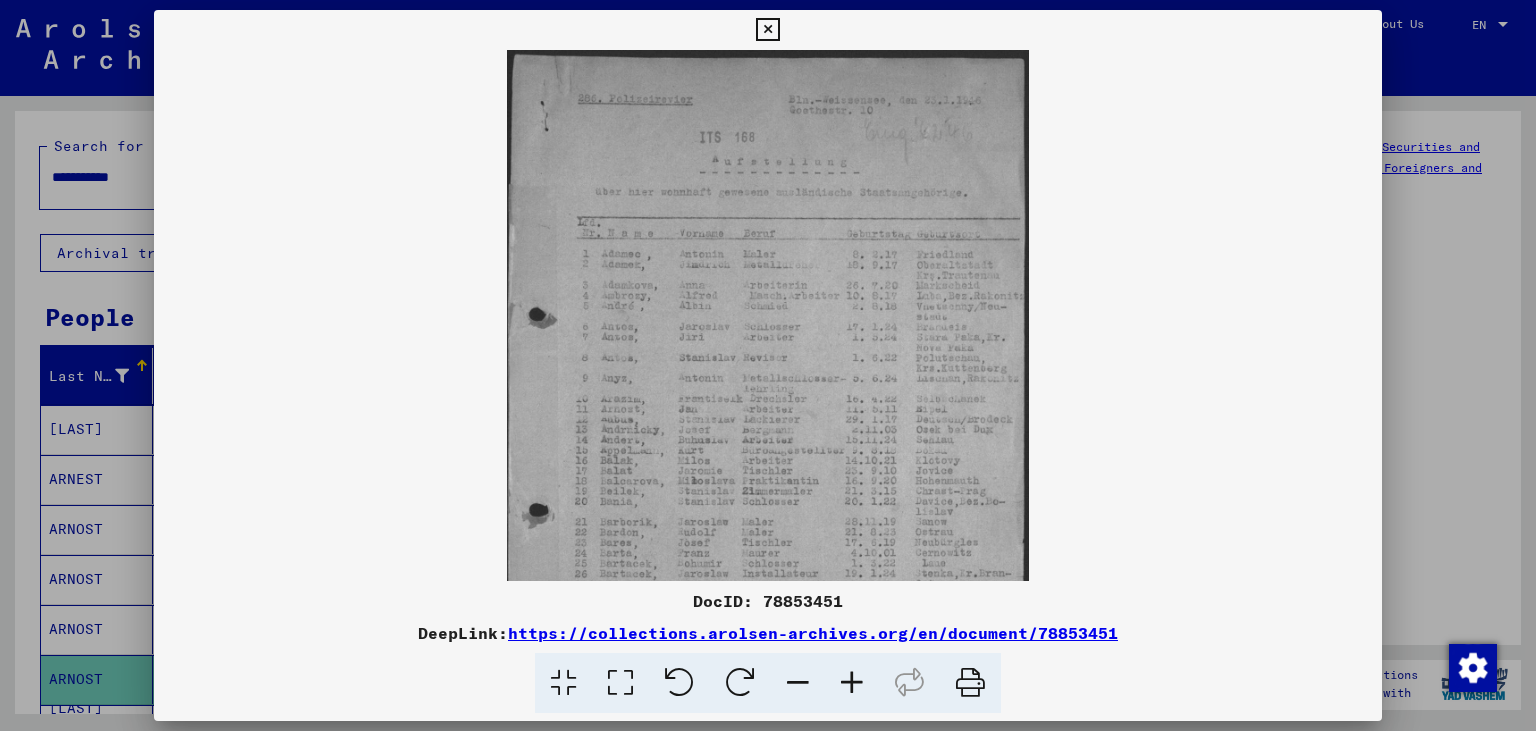 click at bounding box center (852, 683) 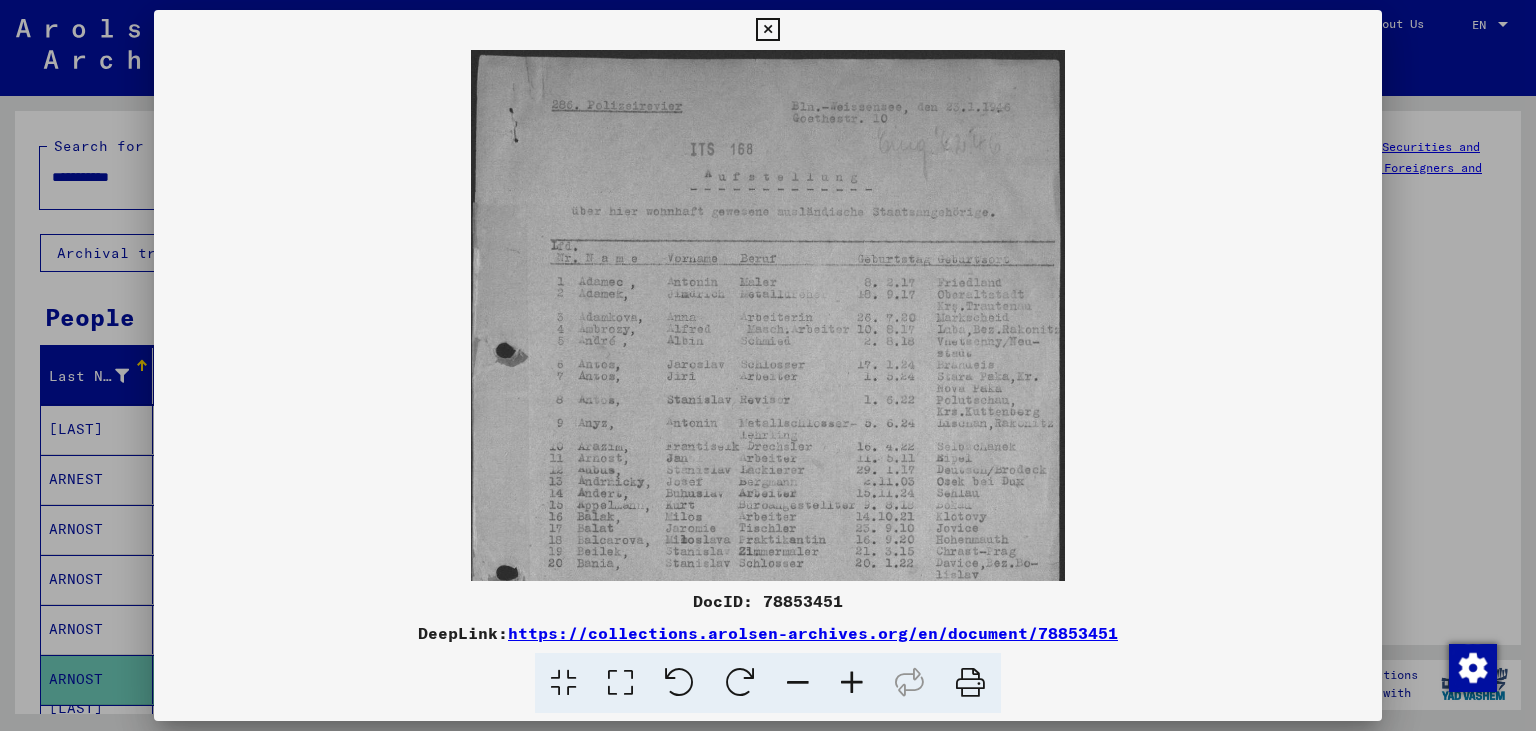 click at bounding box center (852, 683) 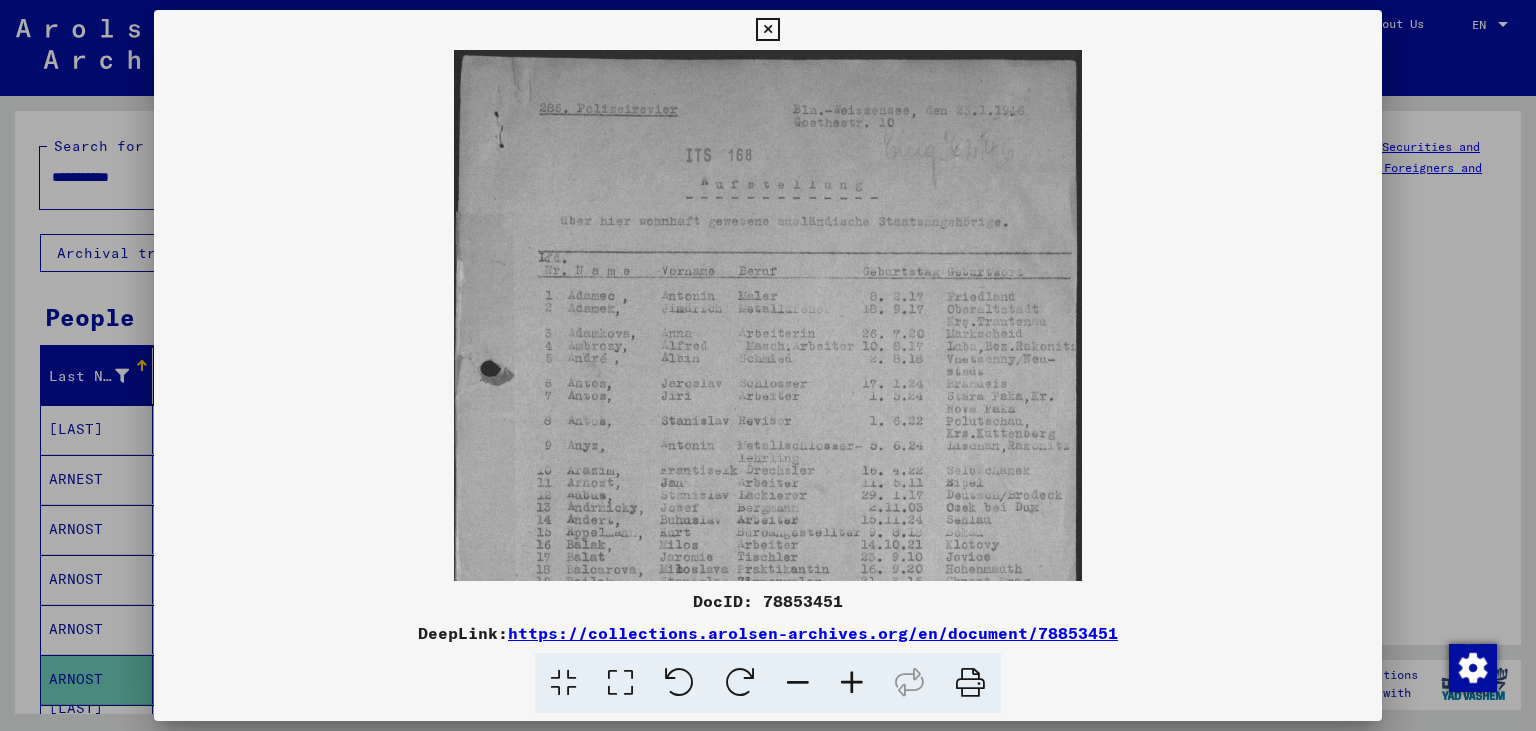 click at bounding box center (852, 683) 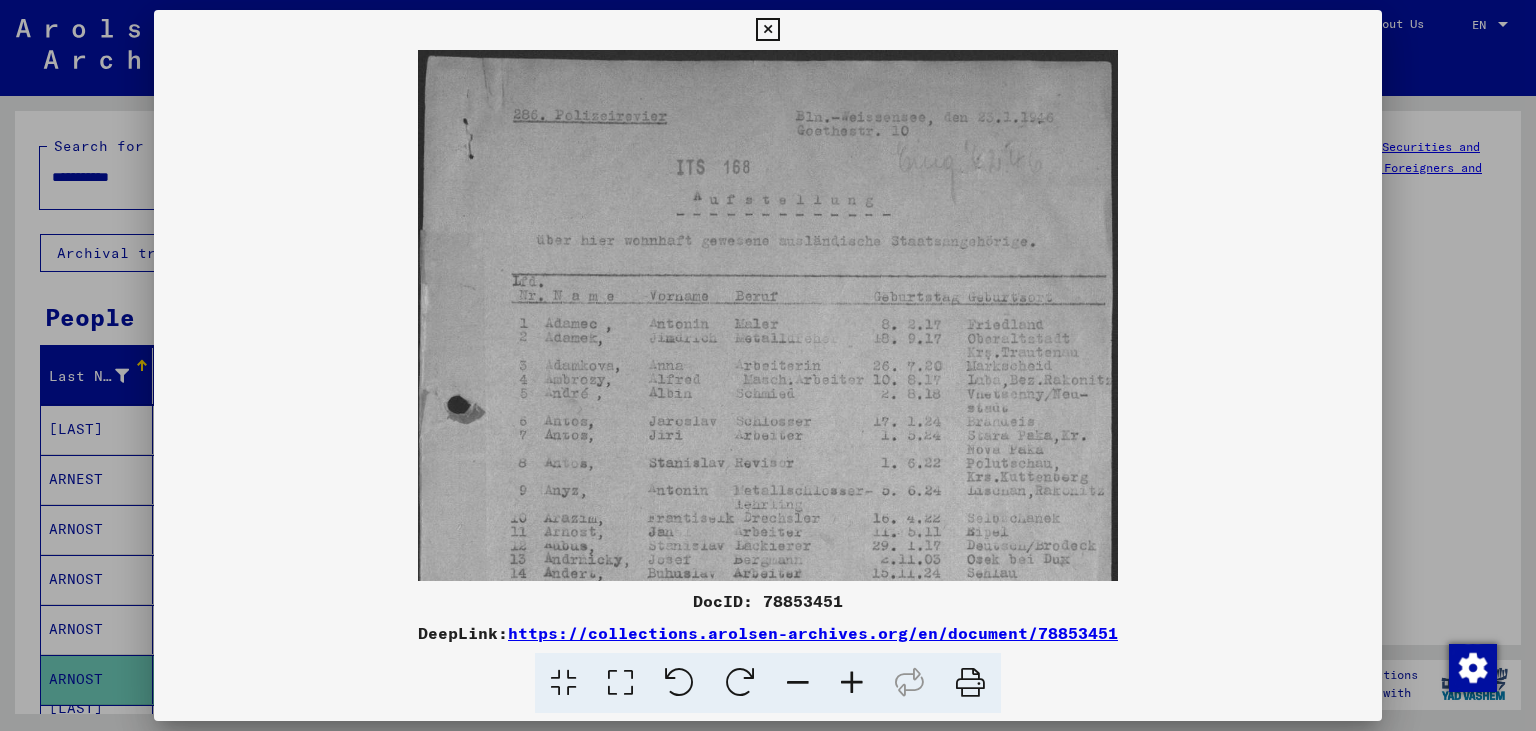 click at bounding box center [852, 683] 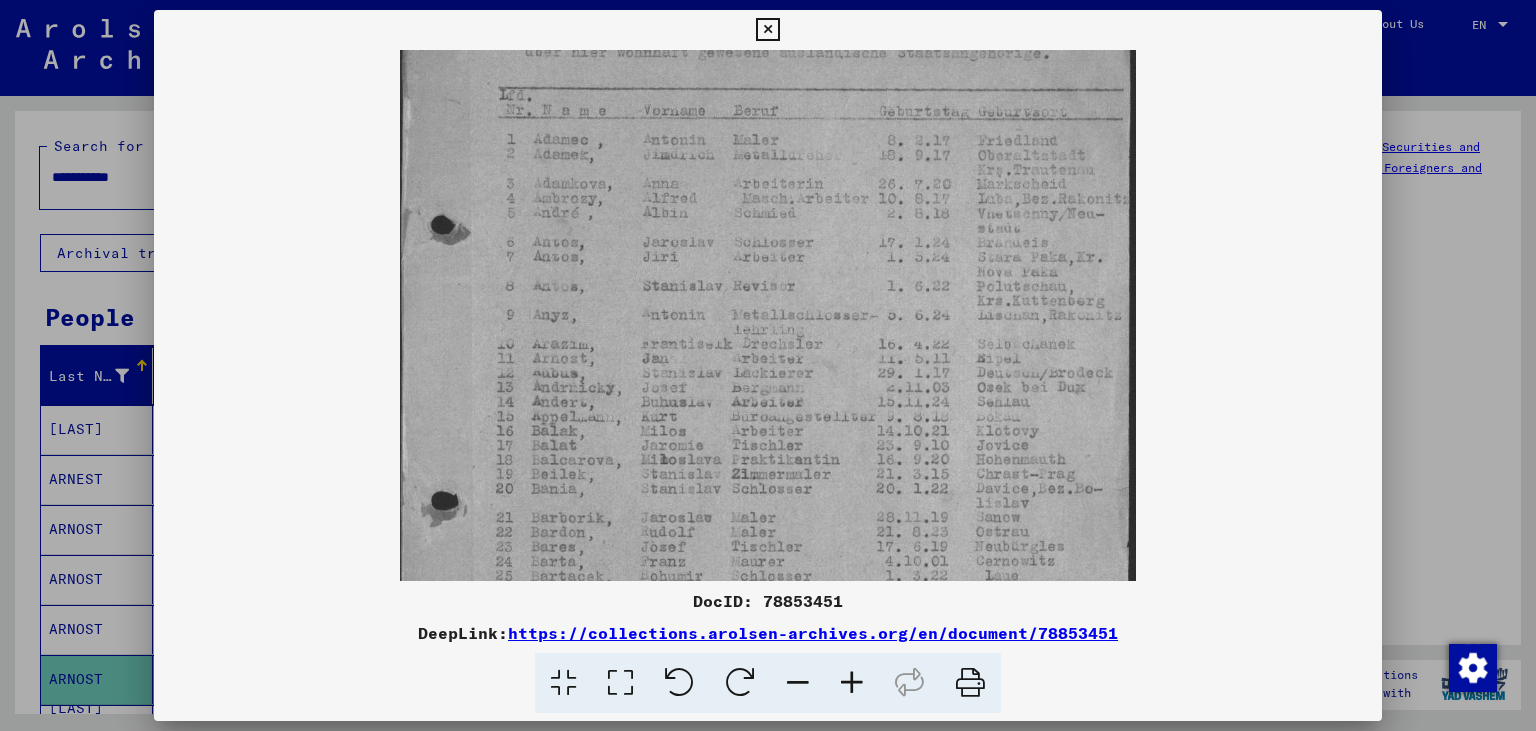 scroll, scrollTop: 210, scrollLeft: 0, axis: vertical 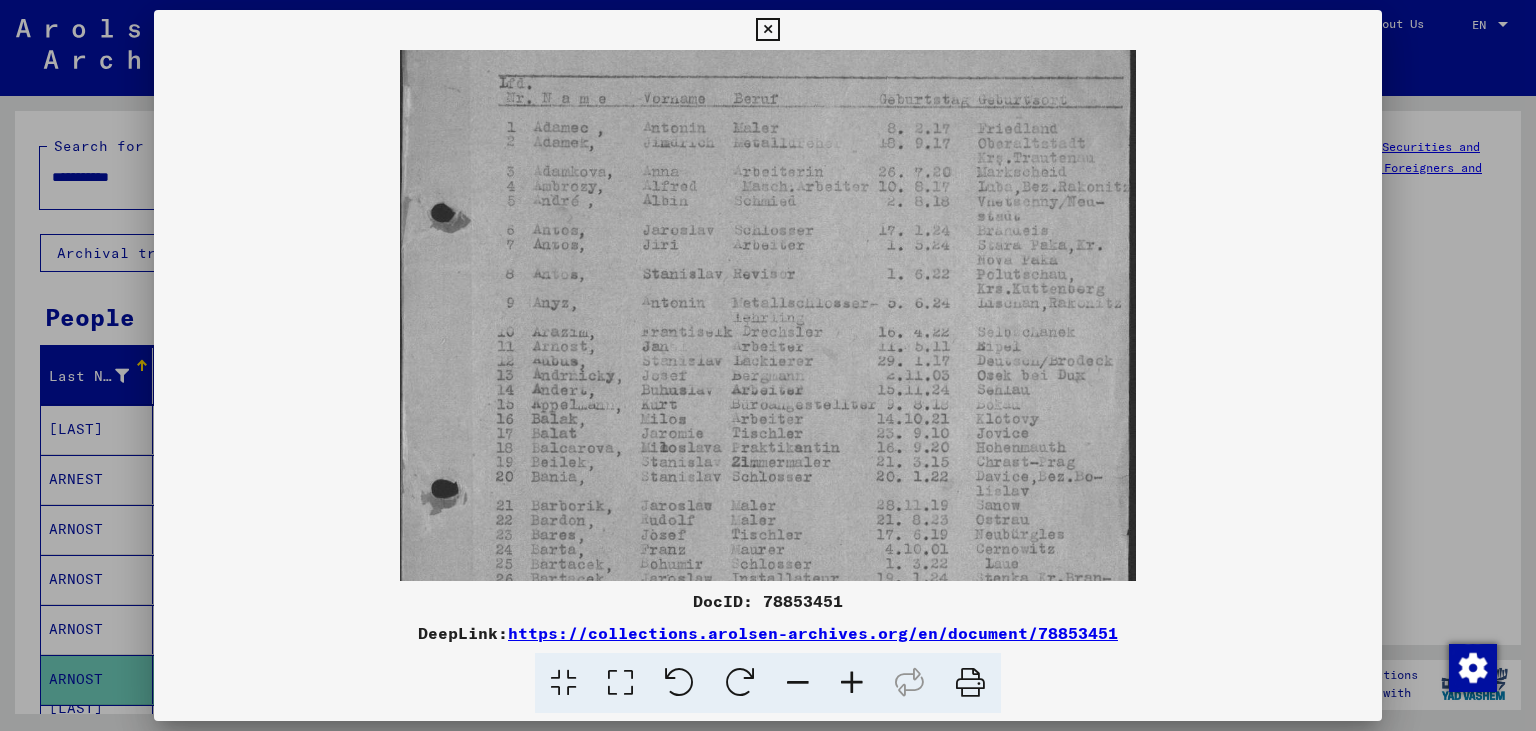 drag, startPoint x: 765, startPoint y: 514, endPoint x: 759, endPoint y: 306, distance: 208.08652 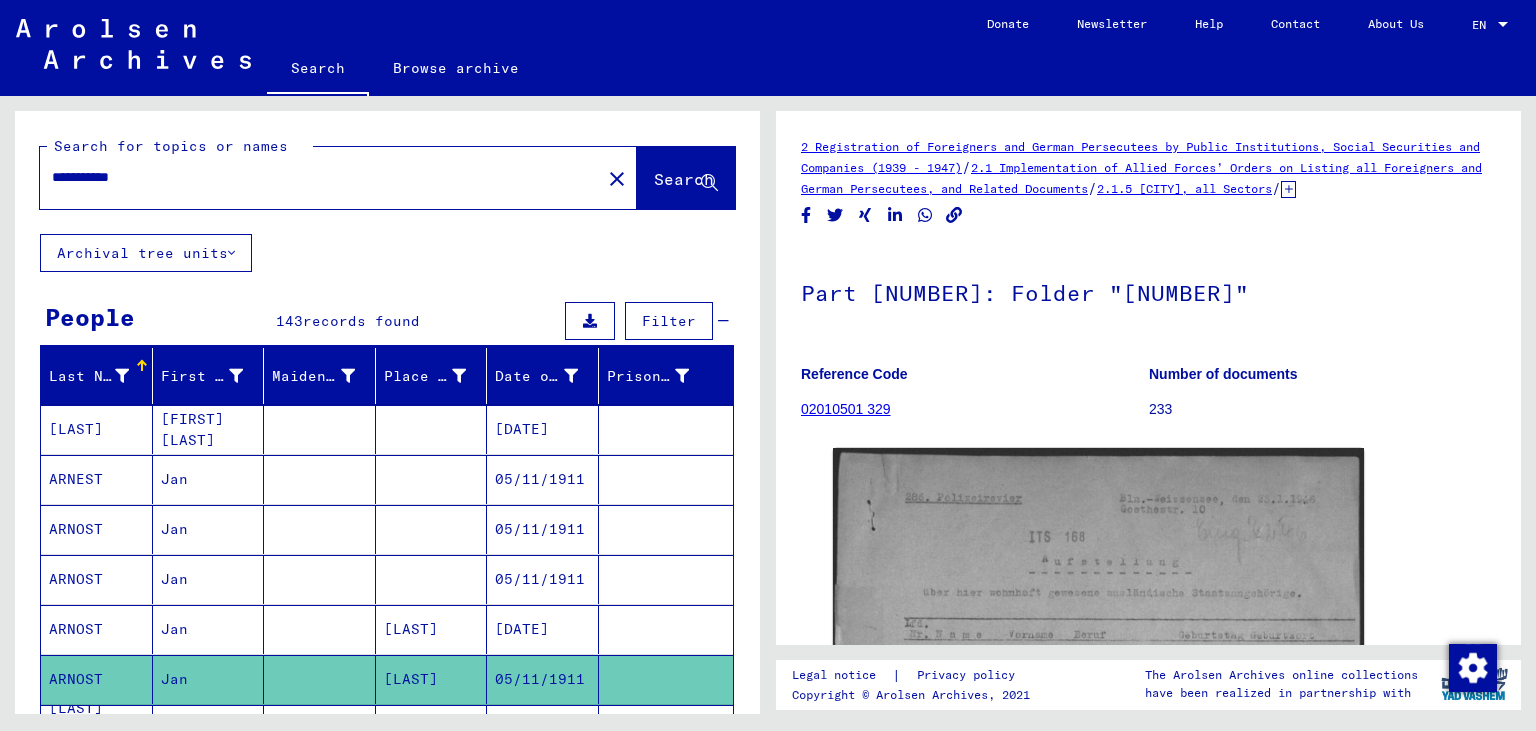 click on "Jan" at bounding box center (209, 579) 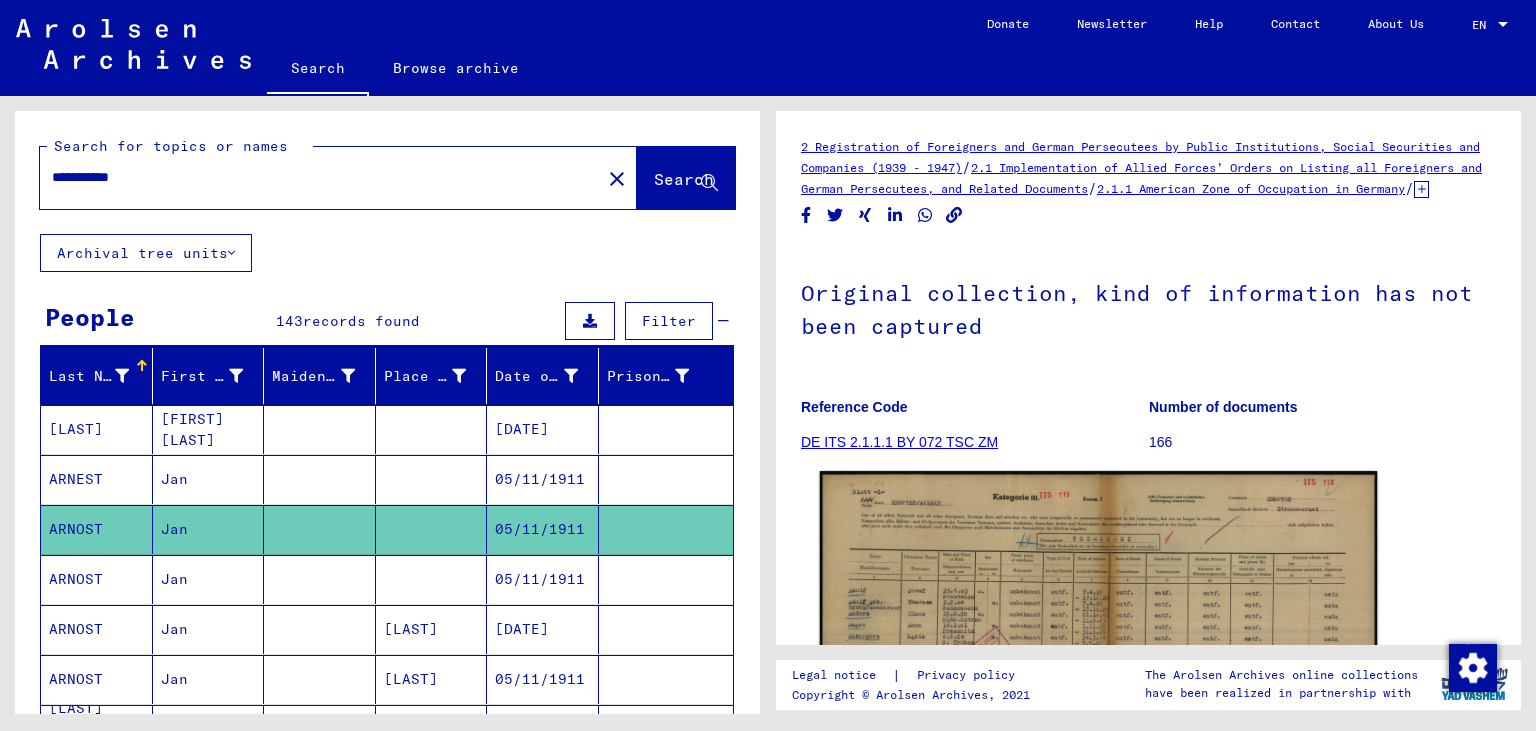 click 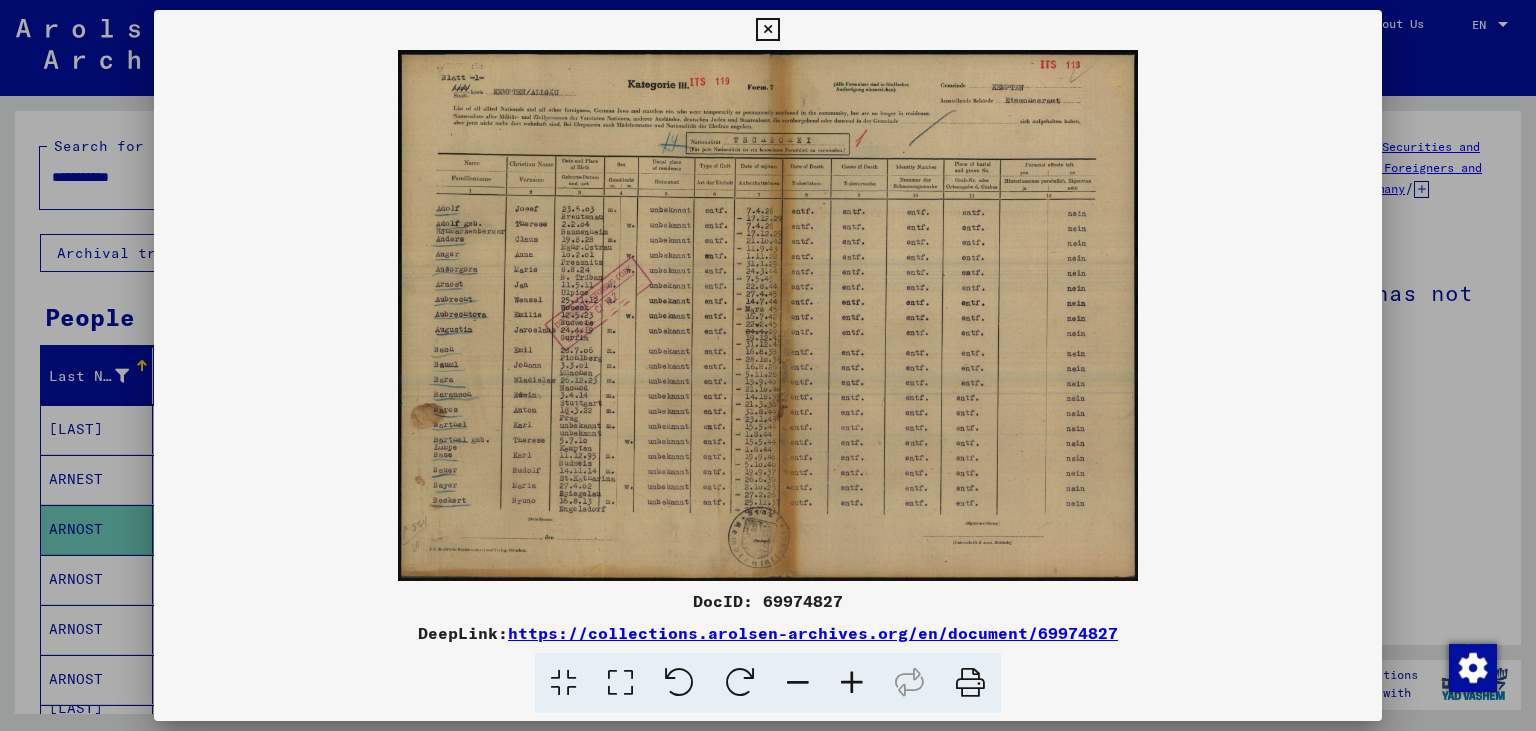 click at bounding box center [767, 30] 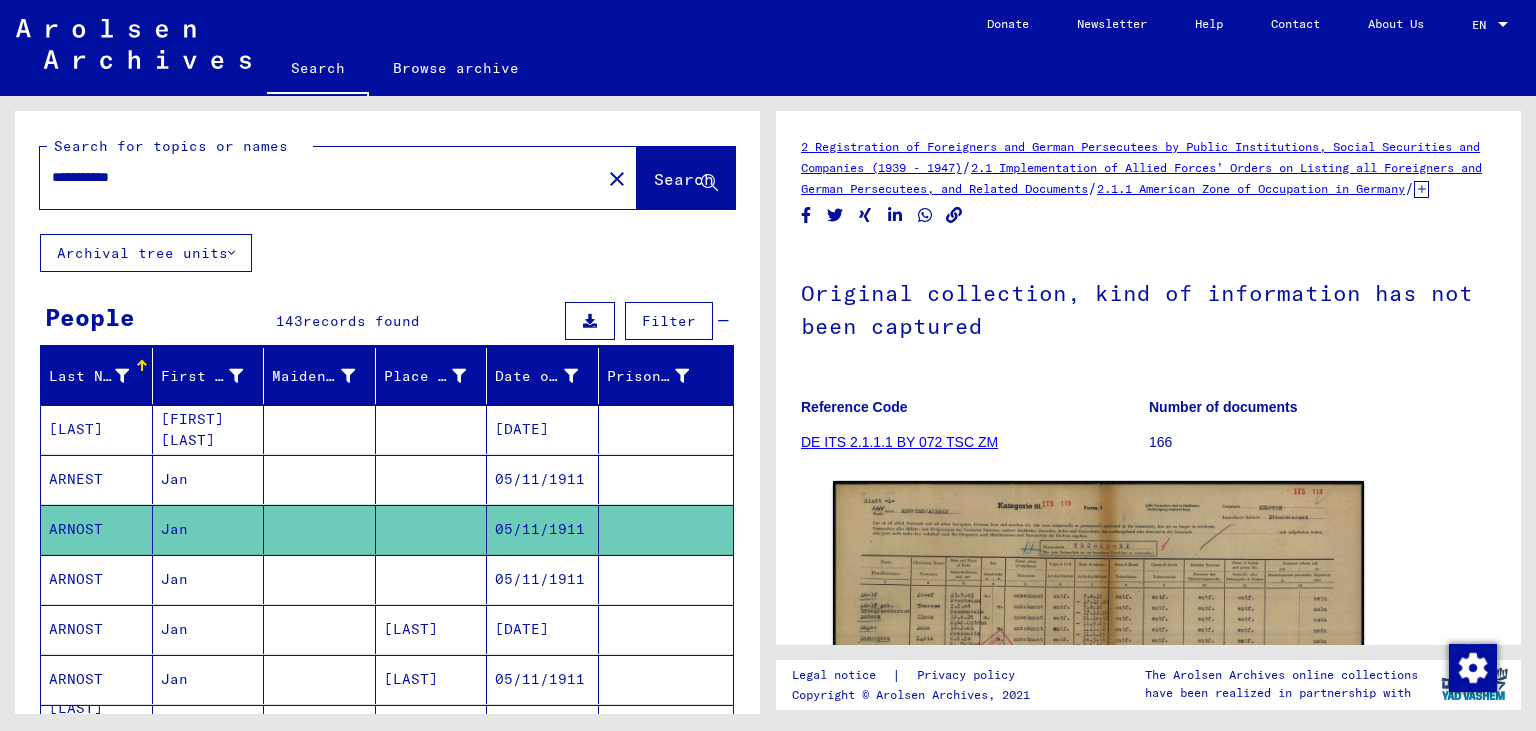 click on "Jan" at bounding box center (209, 529) 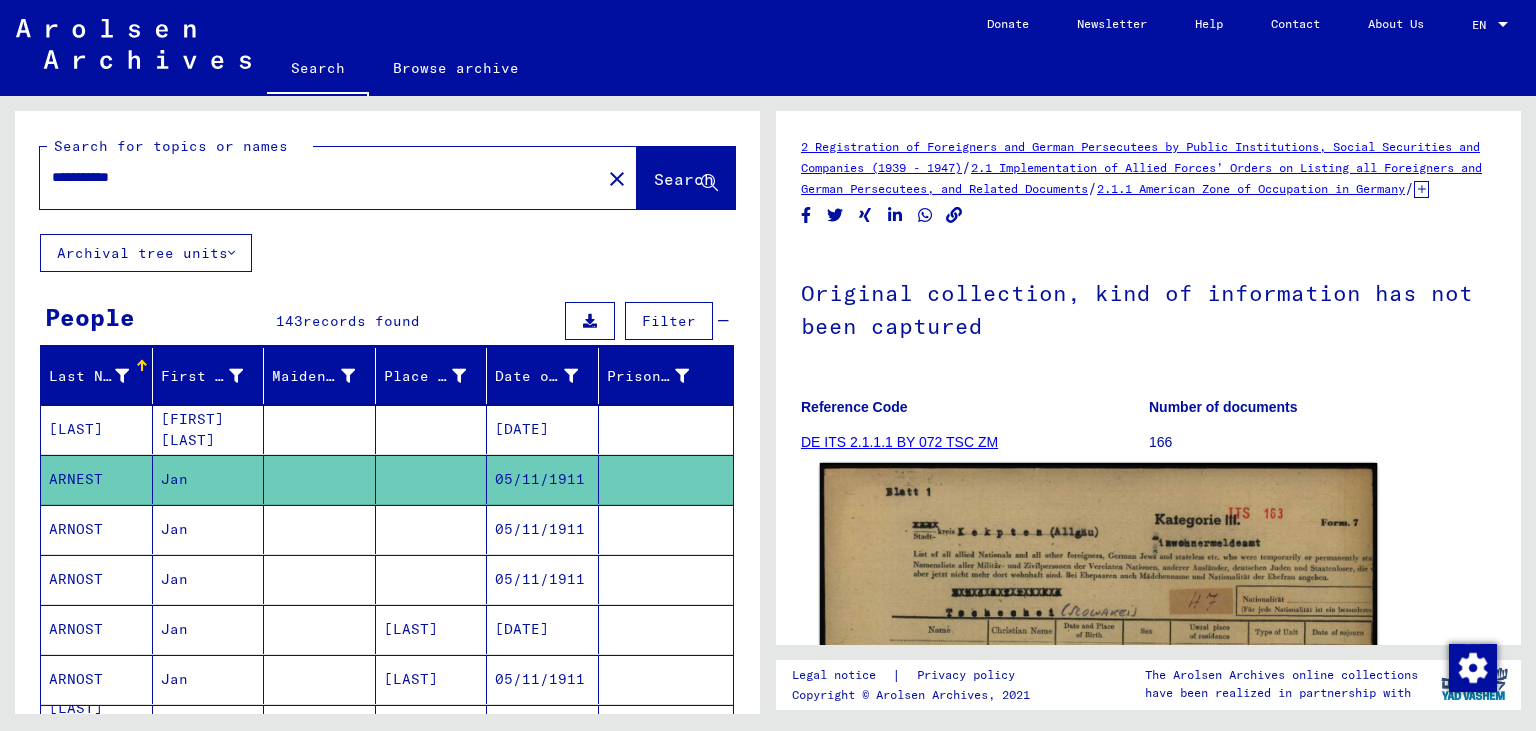 click 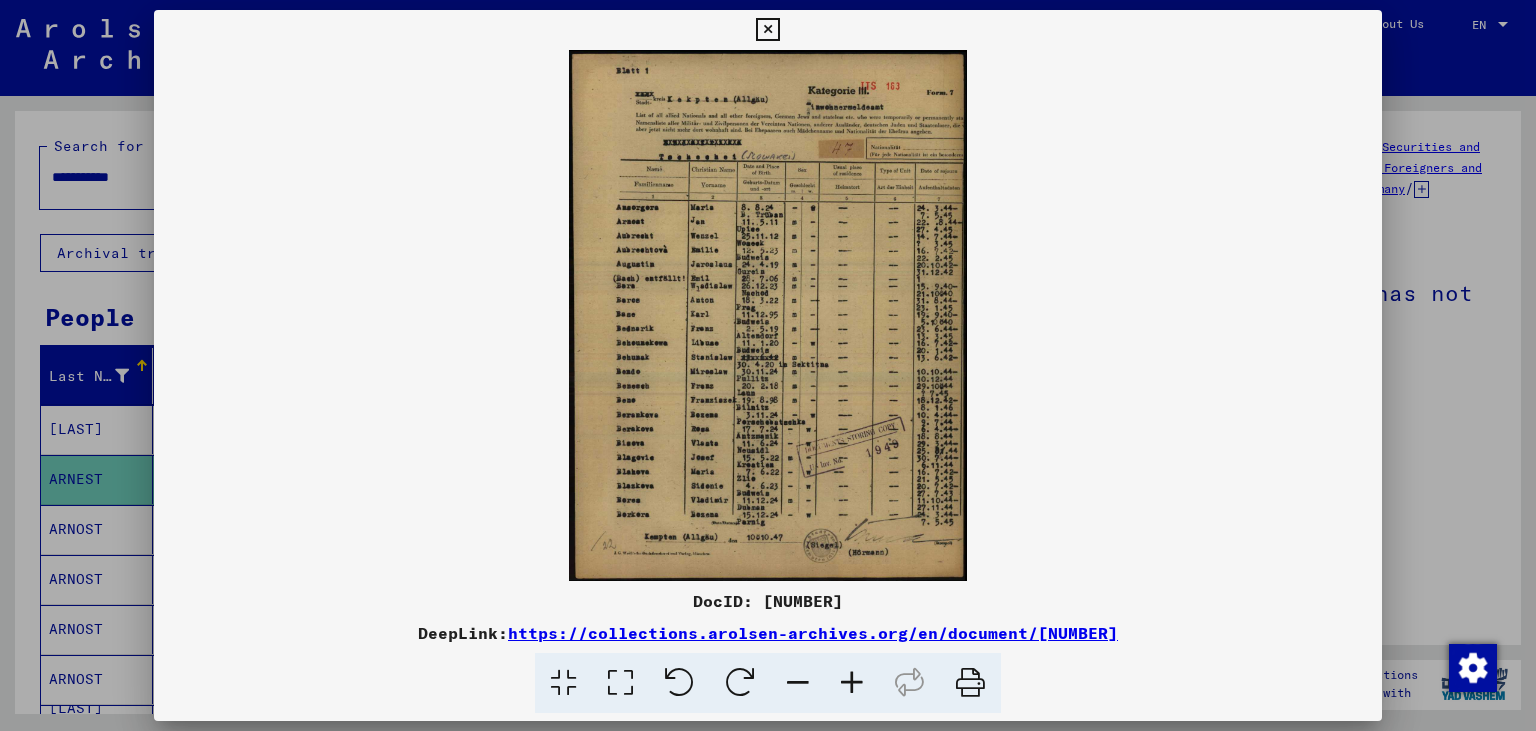click at bounding box center (852, 683) 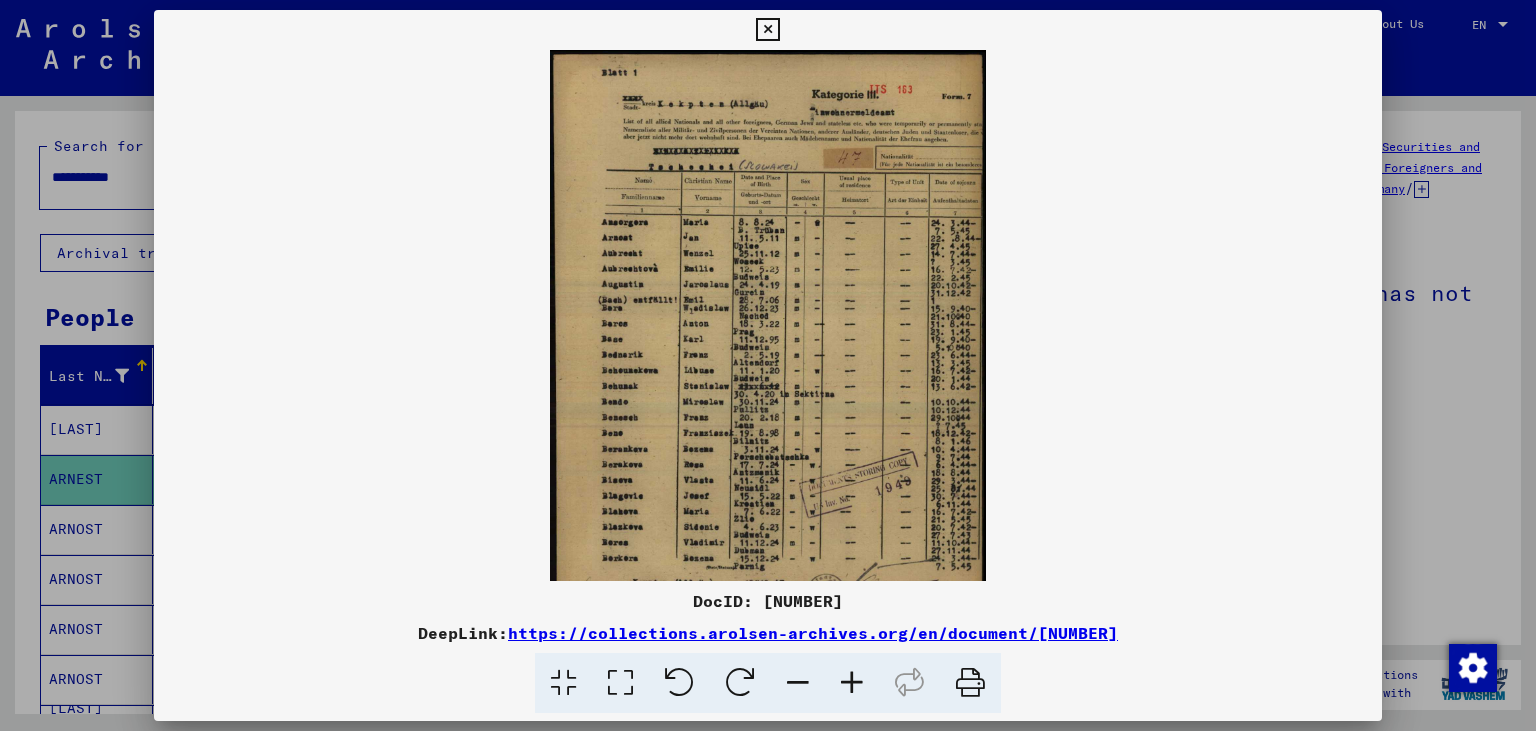 click at bounding box center [852, 683] 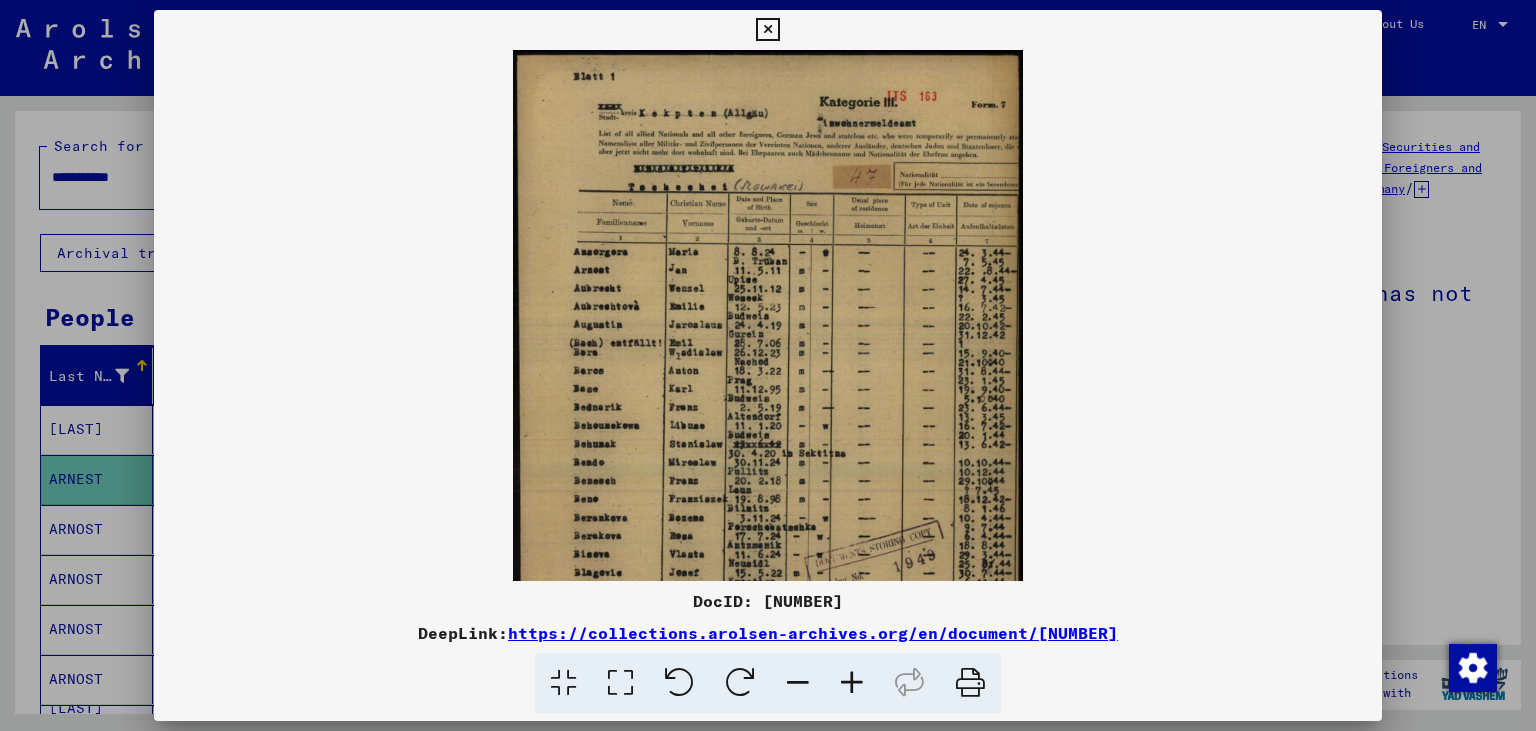 click at bounding box center (852, 683) 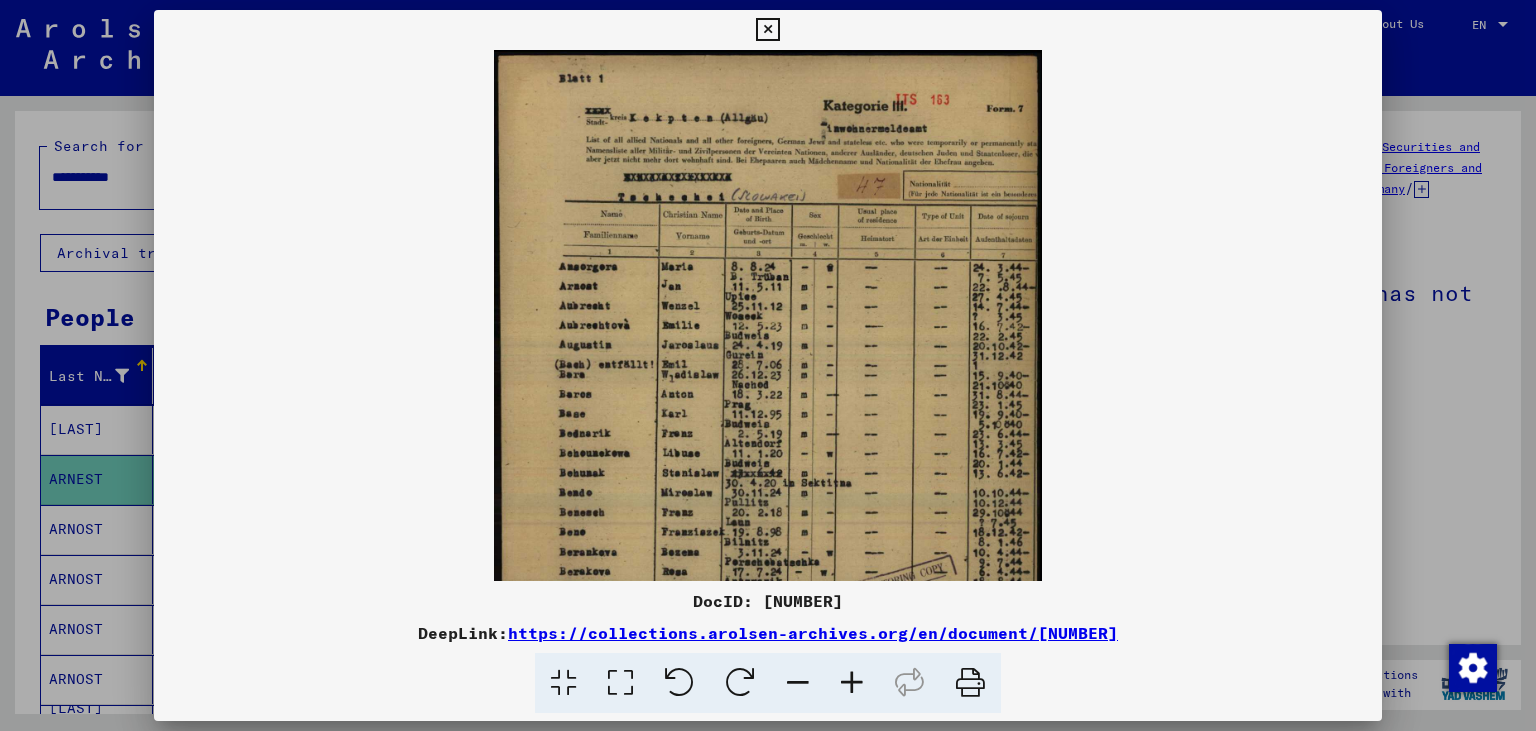 click at bounding box center [852, 683] 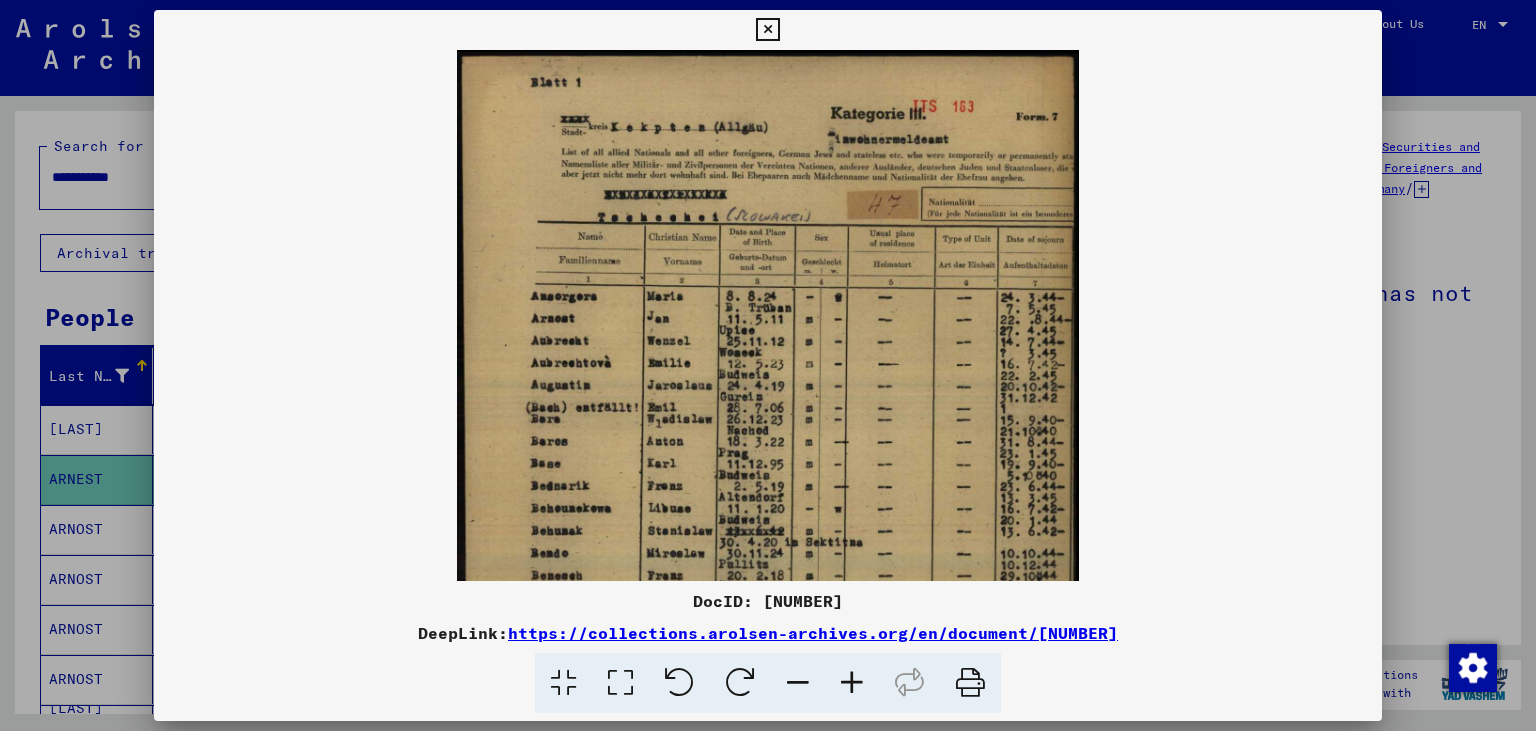 click at bounding box center (852, 683) 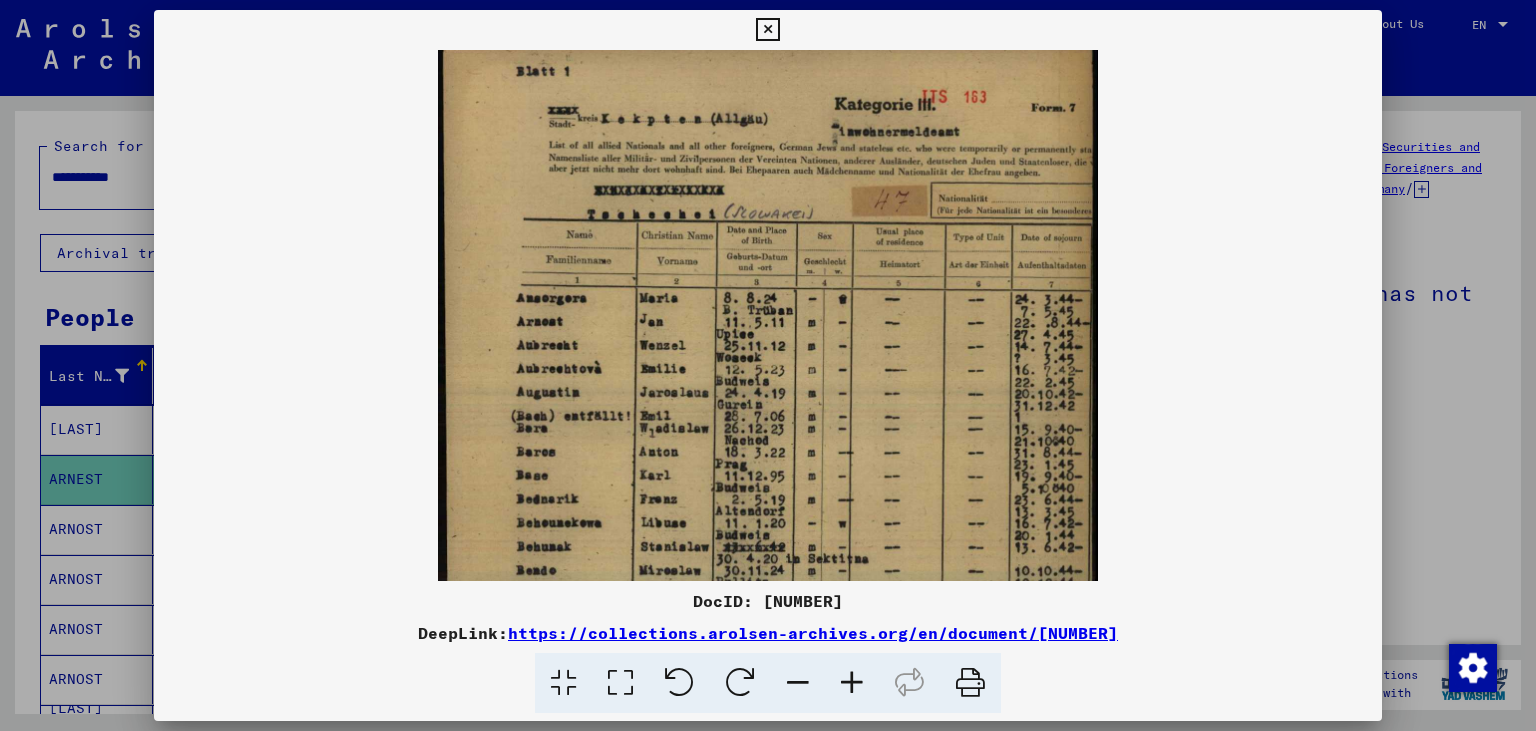 scroll, scrollTop: 14, scrollLeft: 0, axis: vertical 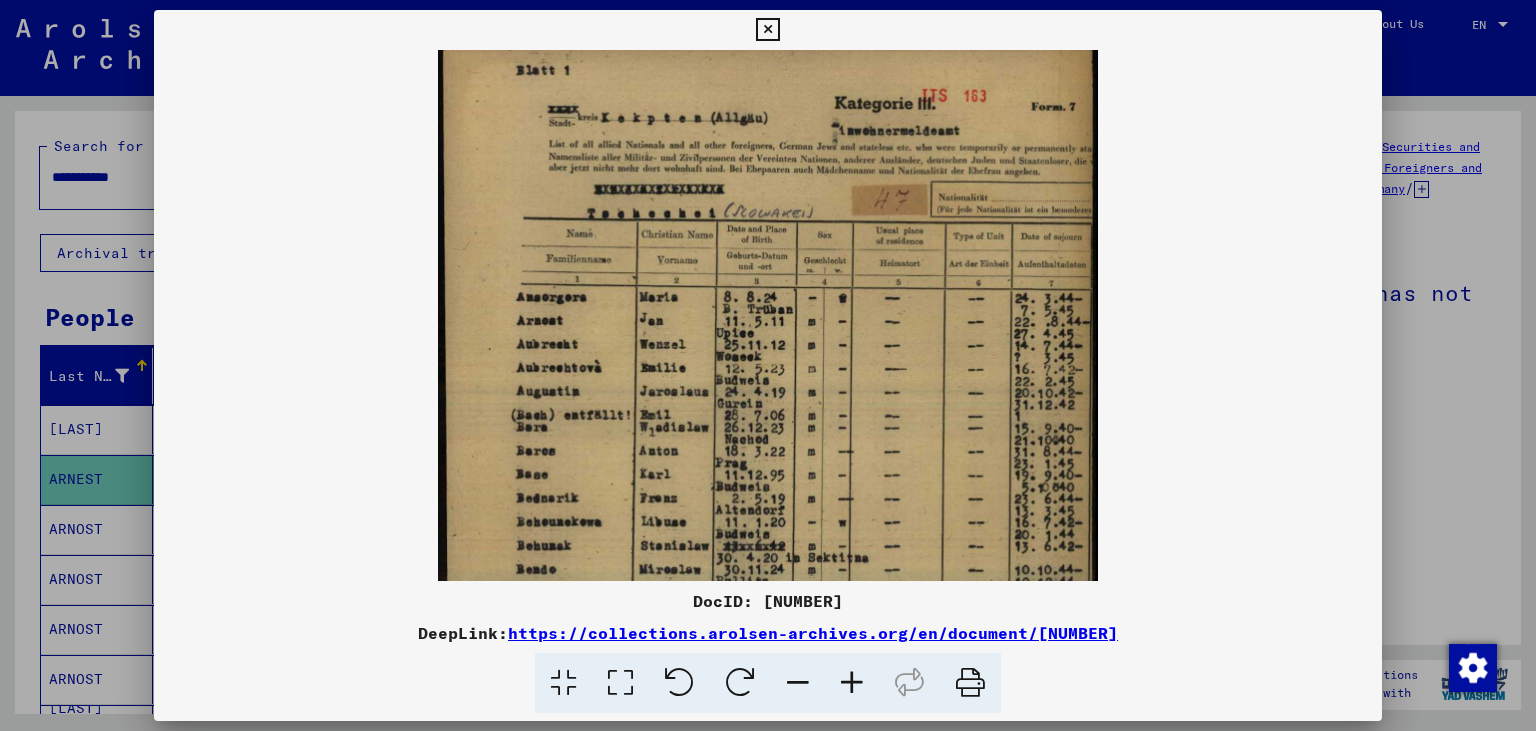 drag, startPoint x: 848, startPoint y: 432, endPoint x: 703, endPoint y: 419, distance: 145.58159 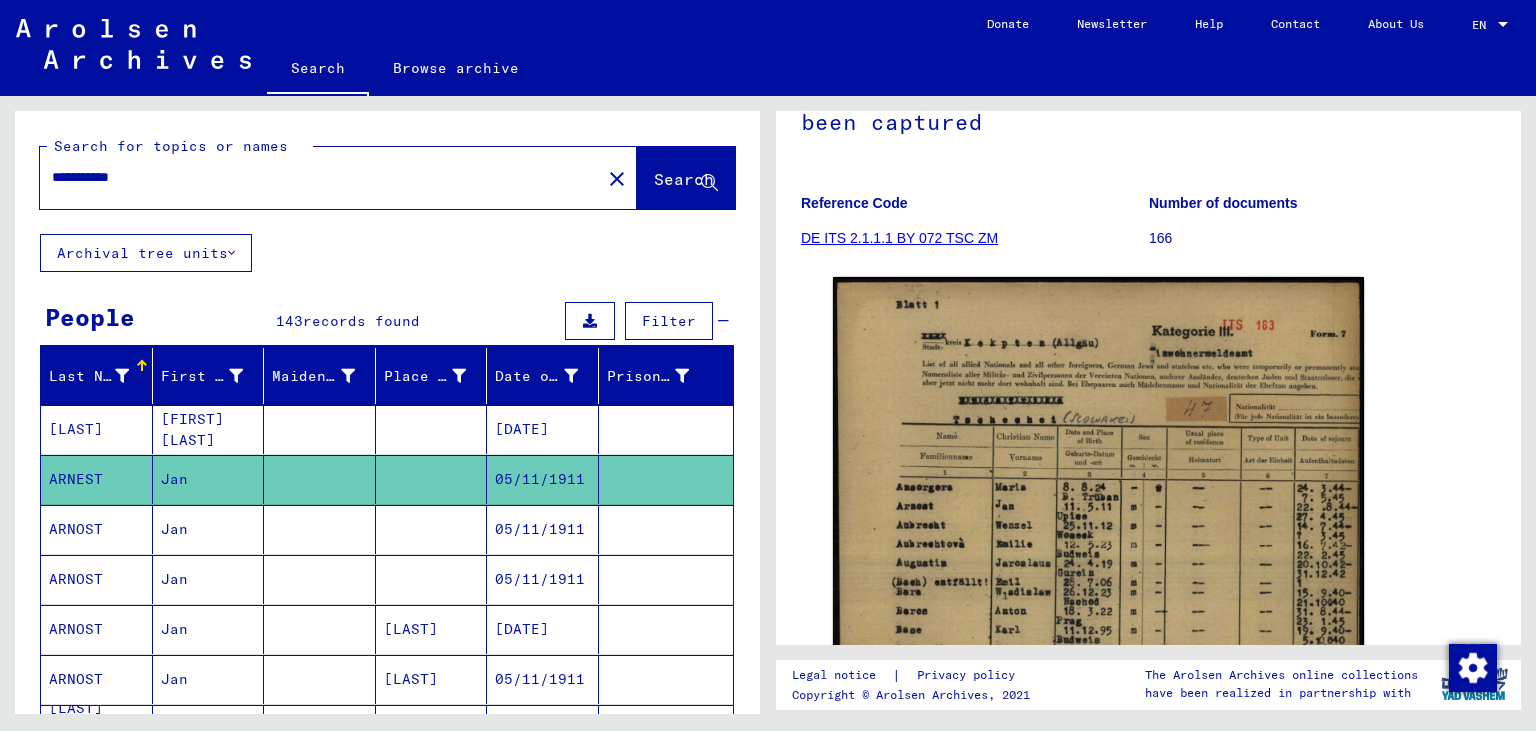 scroll, scrollTop: 220, scrollLeft: 0, axis: vertical 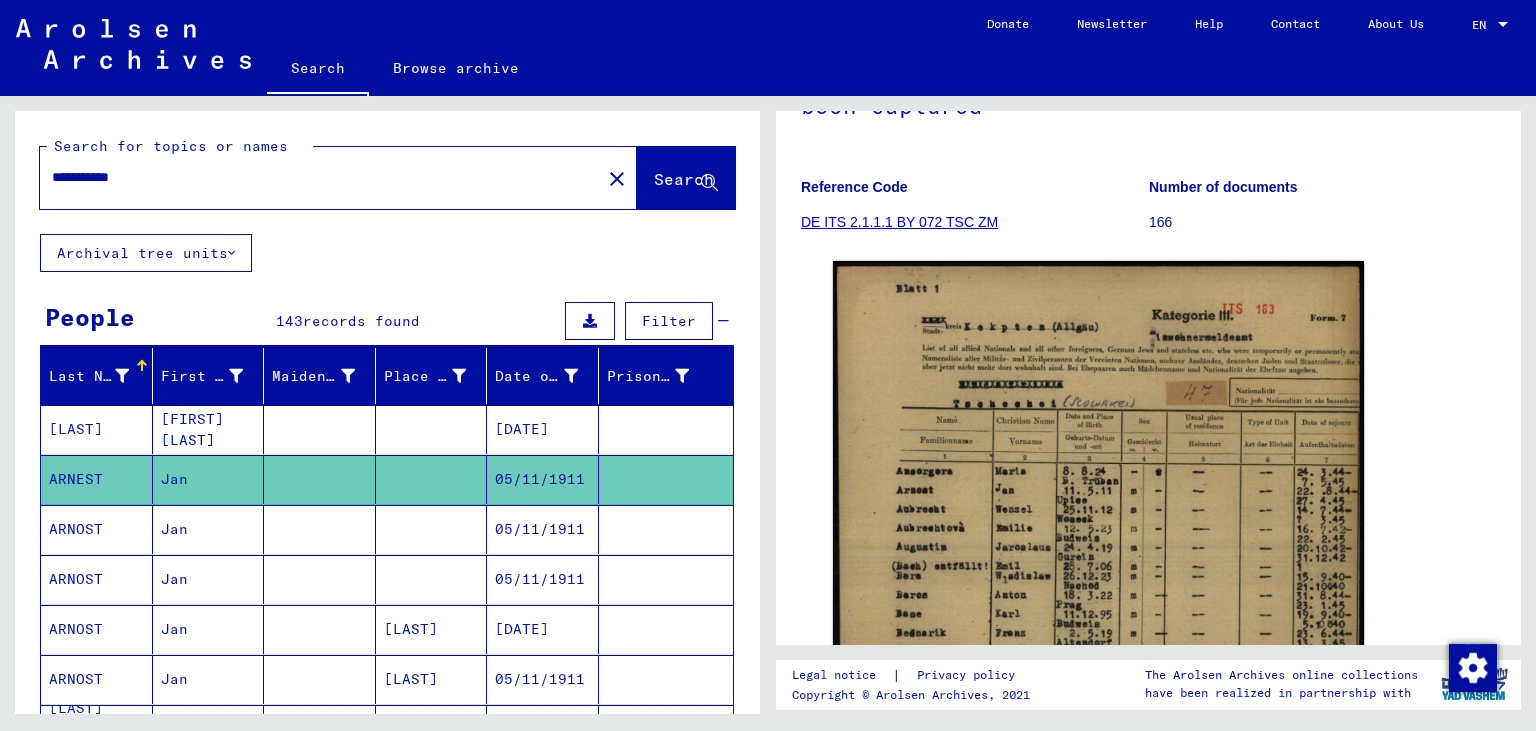 click on "05/11/1911" at bounding box center [543, 629] 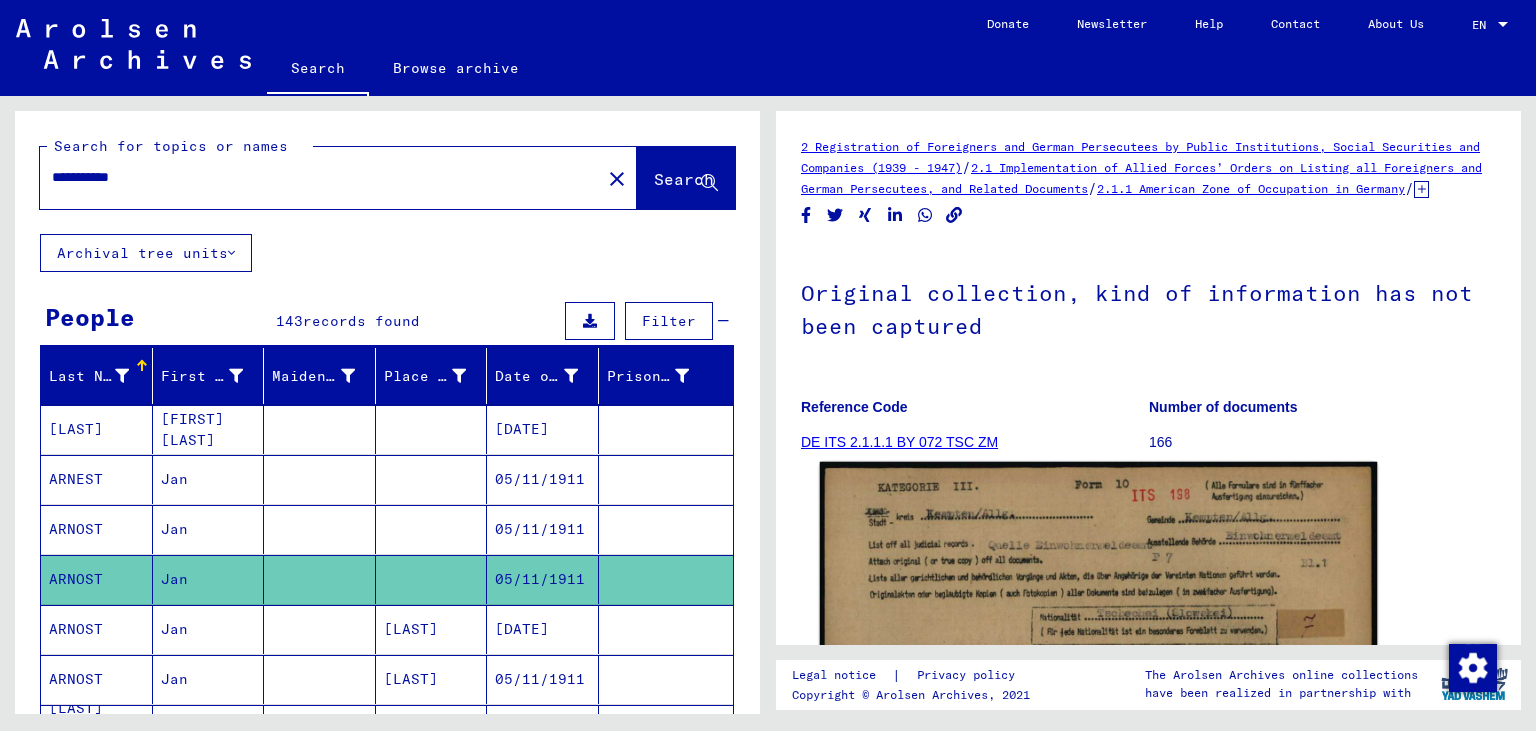 click 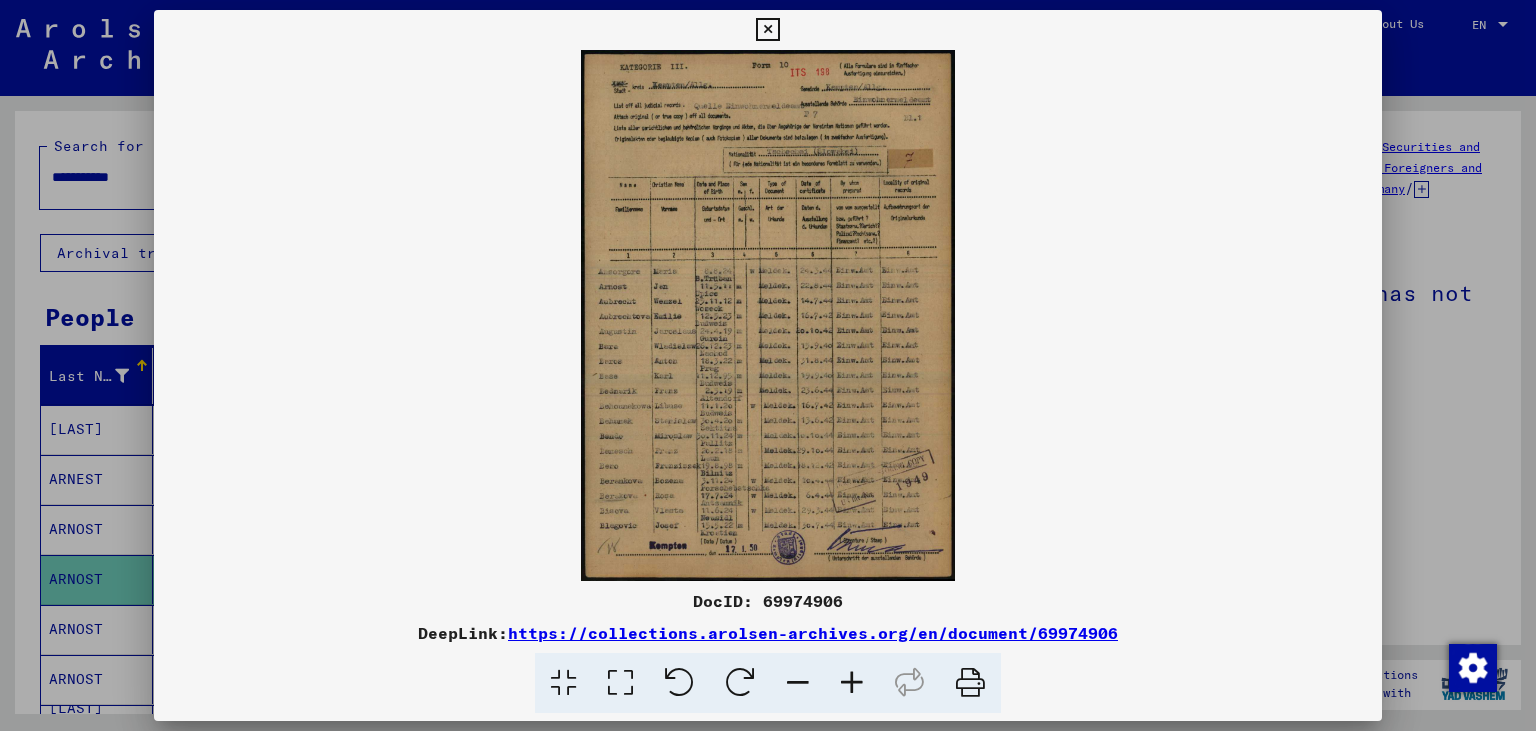 click at bounding box center (852, 683) 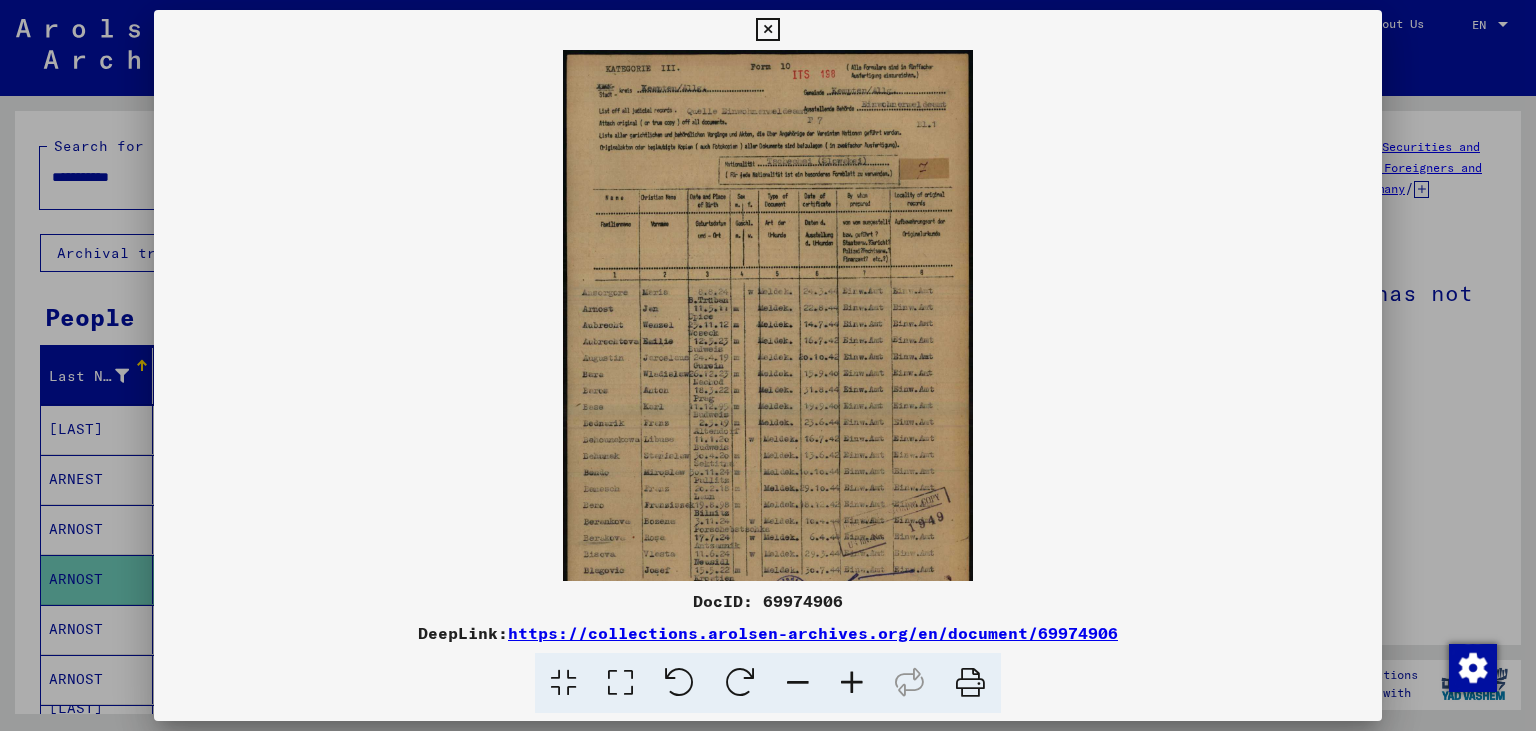 click at bounding box center (852, 683) 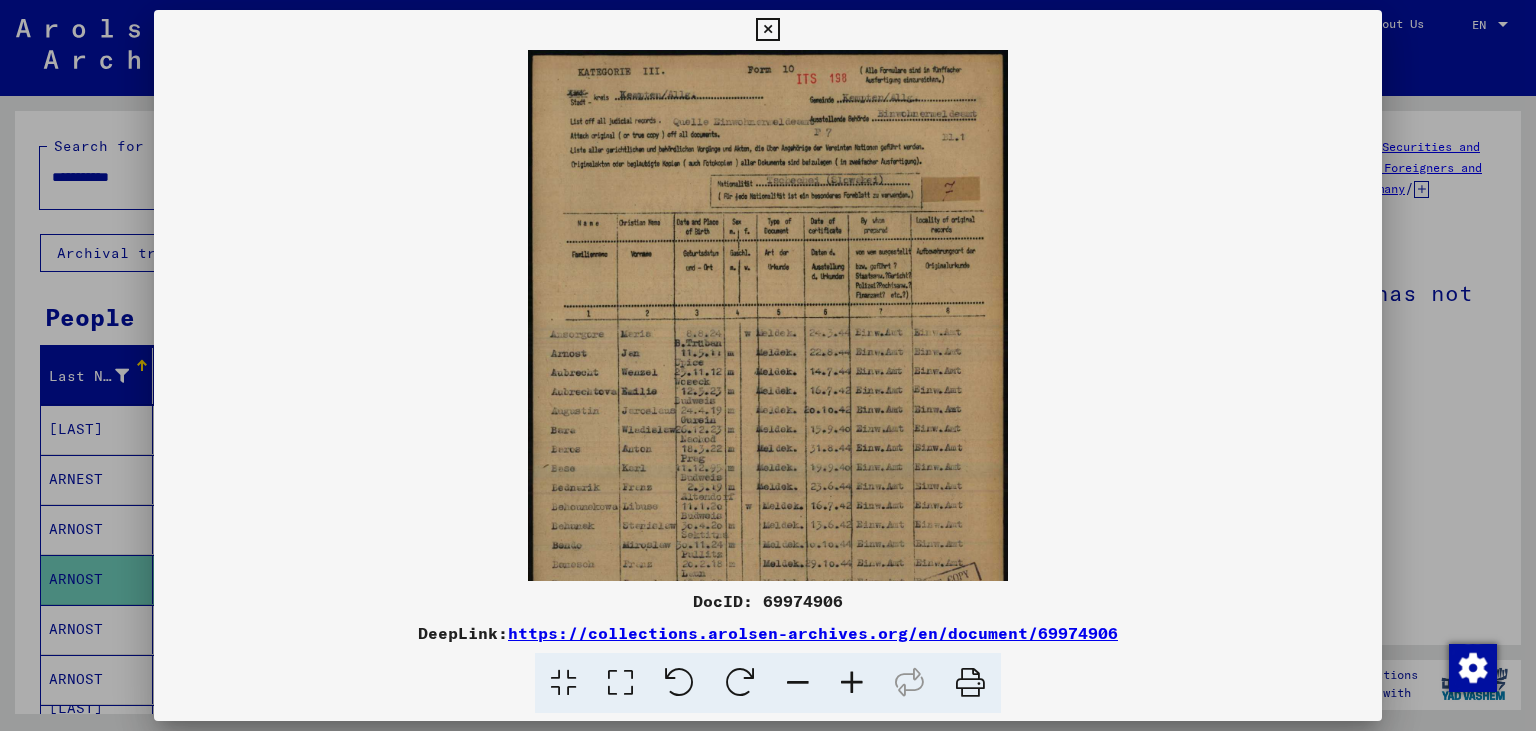click at bounding box center (852, 683) 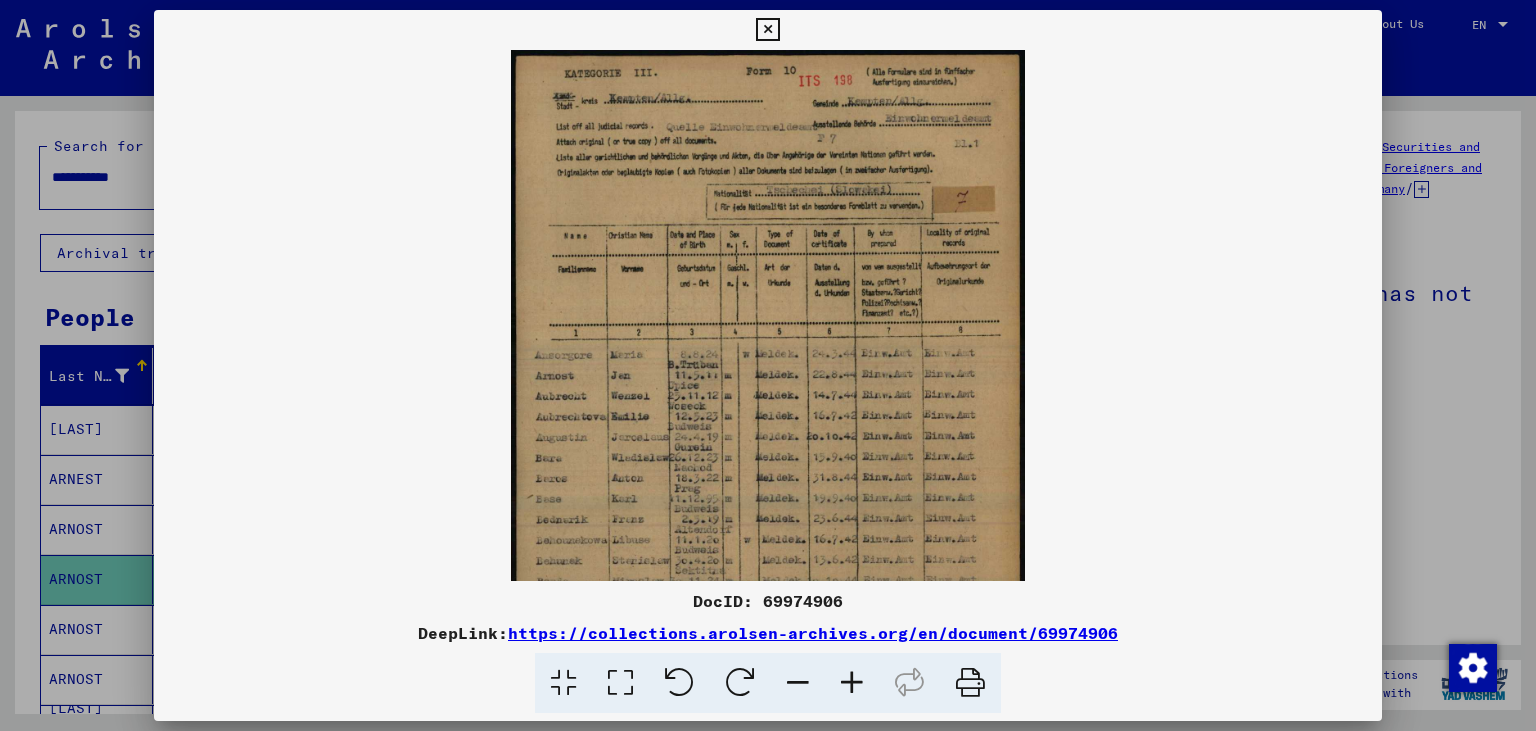 click at bounding box center [852, 683] 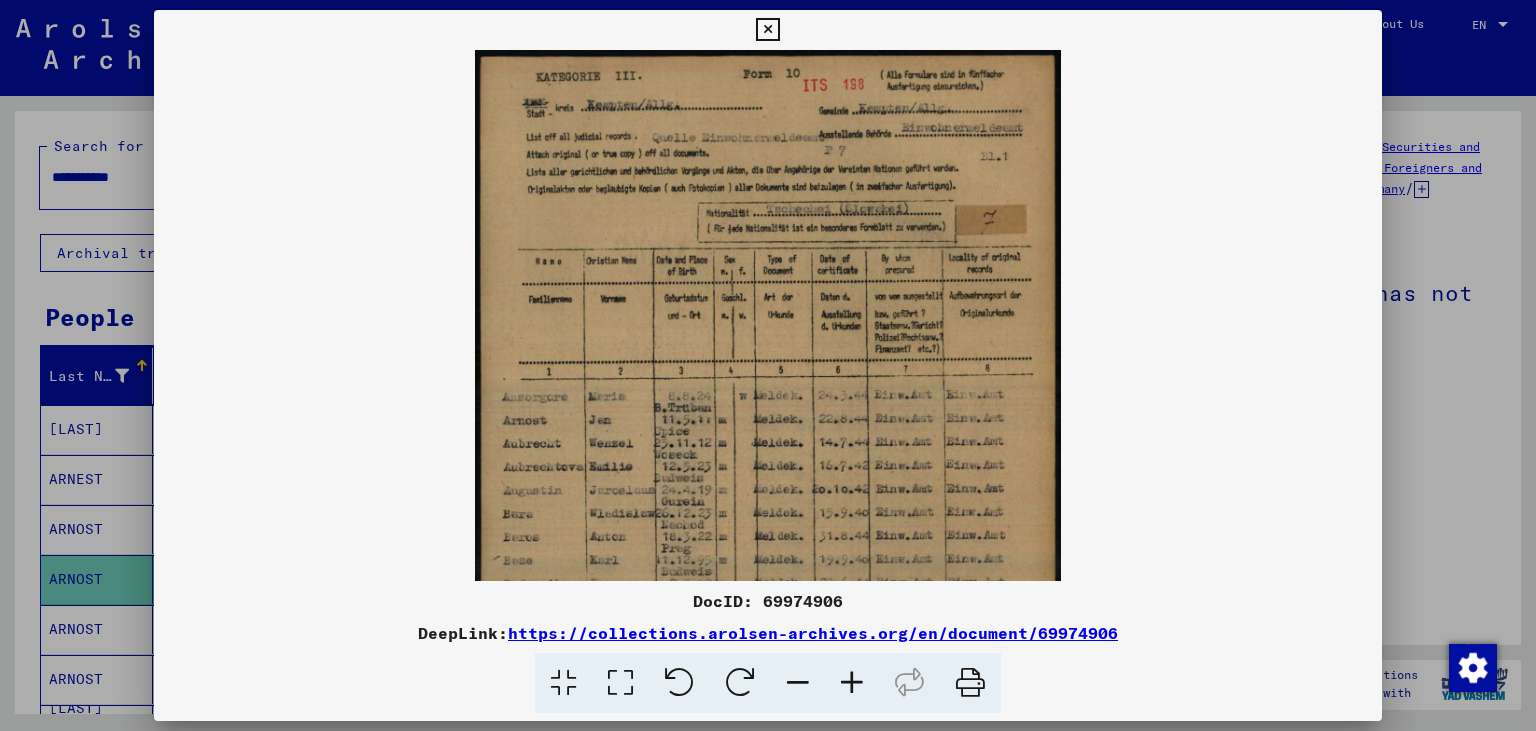 click at bounding box center [852, 683] 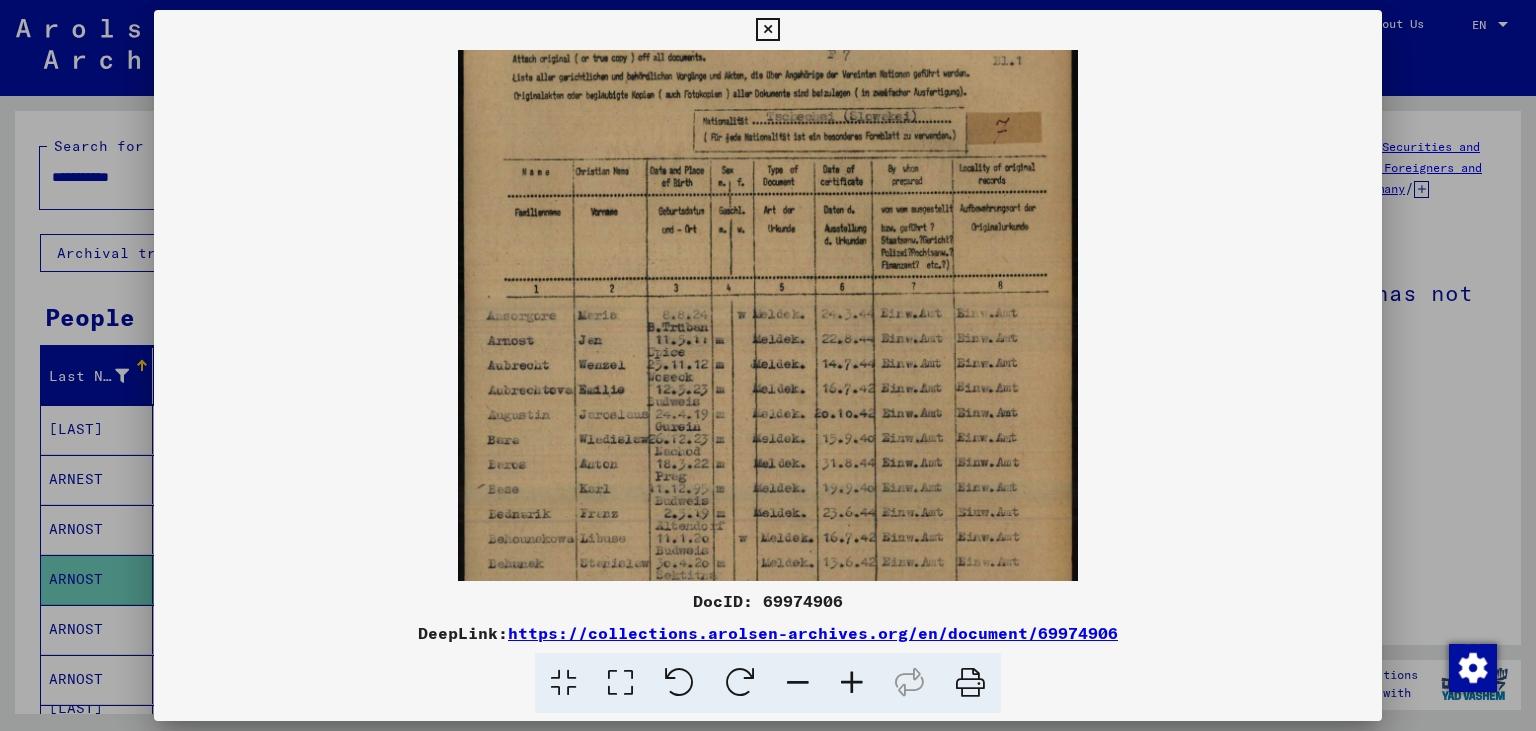 scroll, scrollTop: 112, scrollLeft: 0, axis: vertical 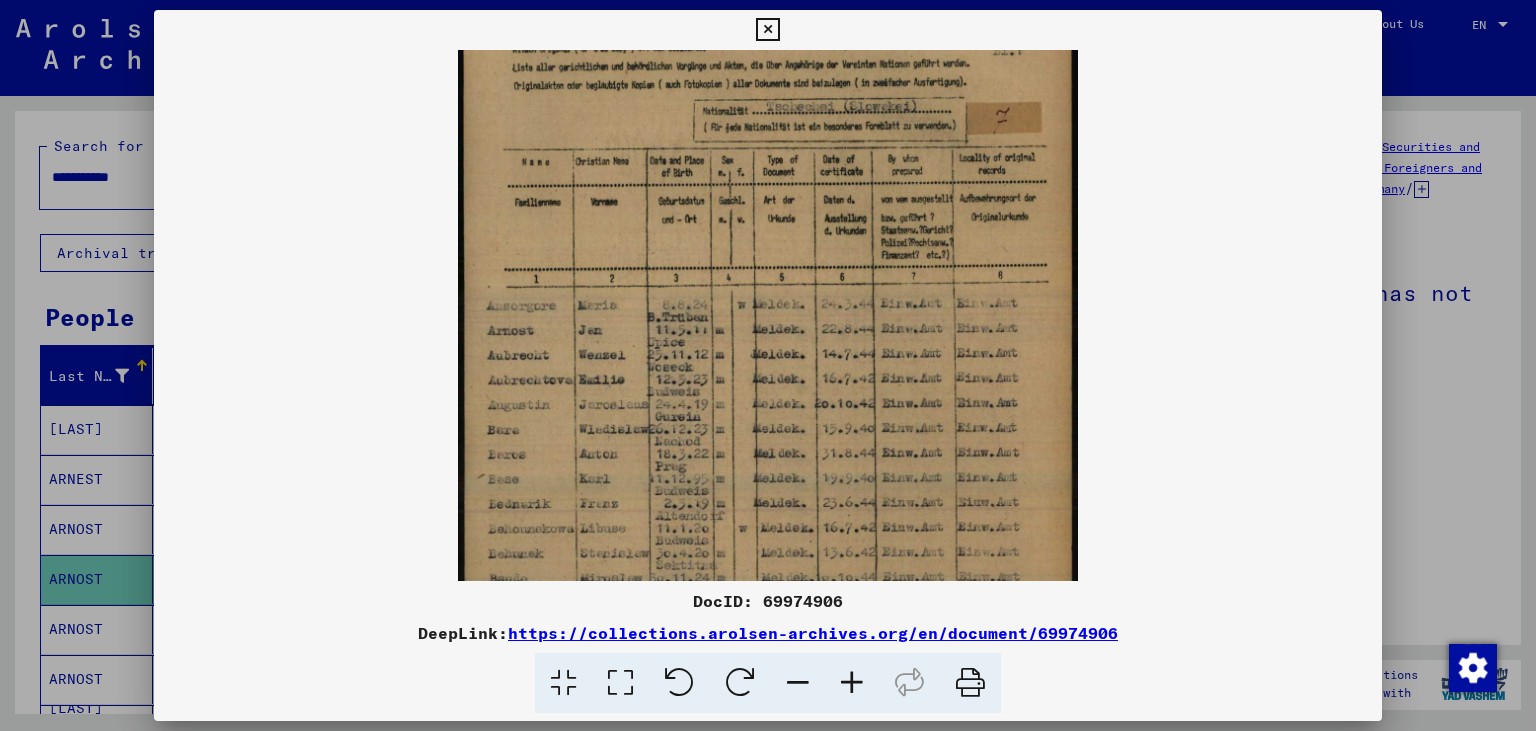 drag, startPoint x: 829, startPoint y: 549, endPoint x: 835, endPoint y: 439, distance: 110.16351 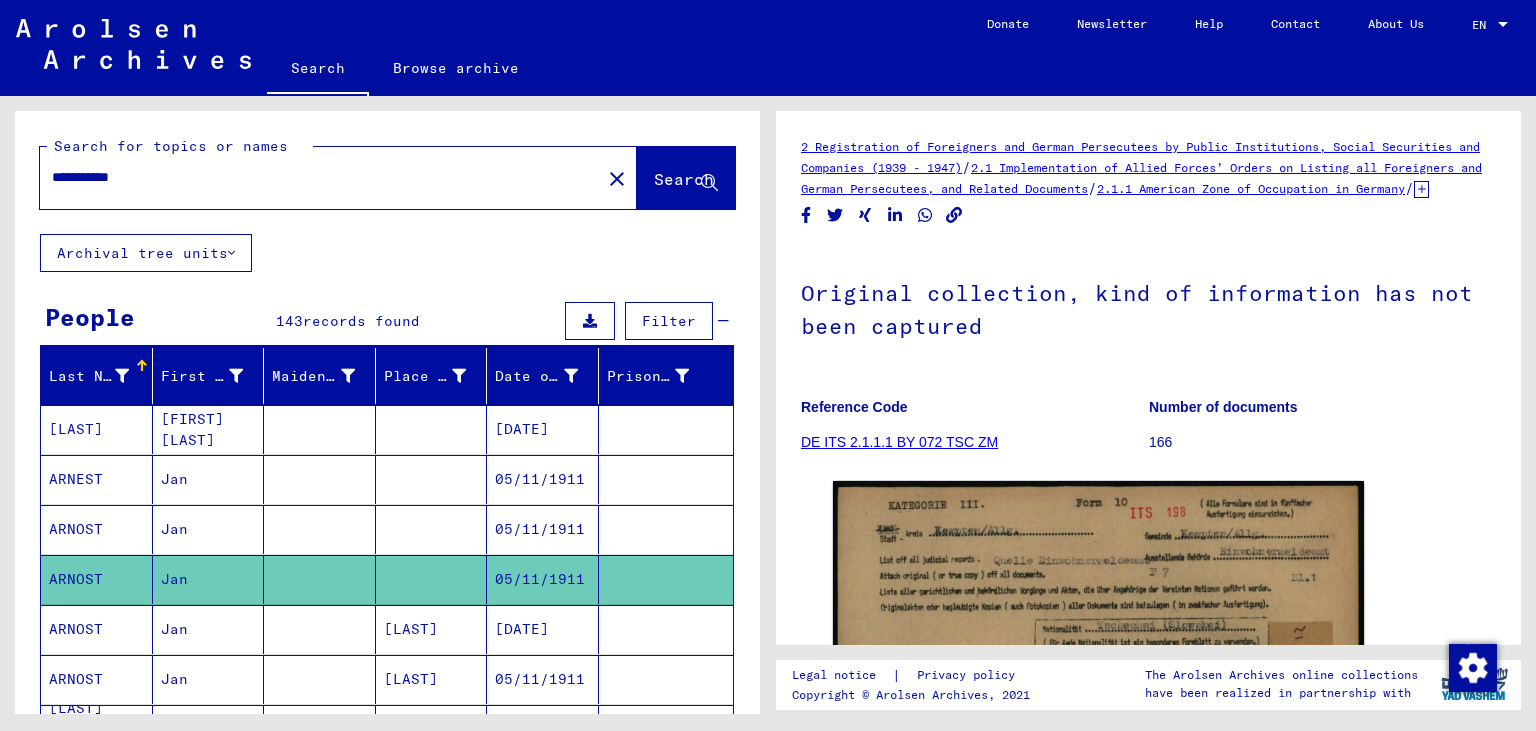 drag, startPoint x: 230, startPoint y: 169, endPoint x: 0, endPoint y: 164, distance: 230.05434 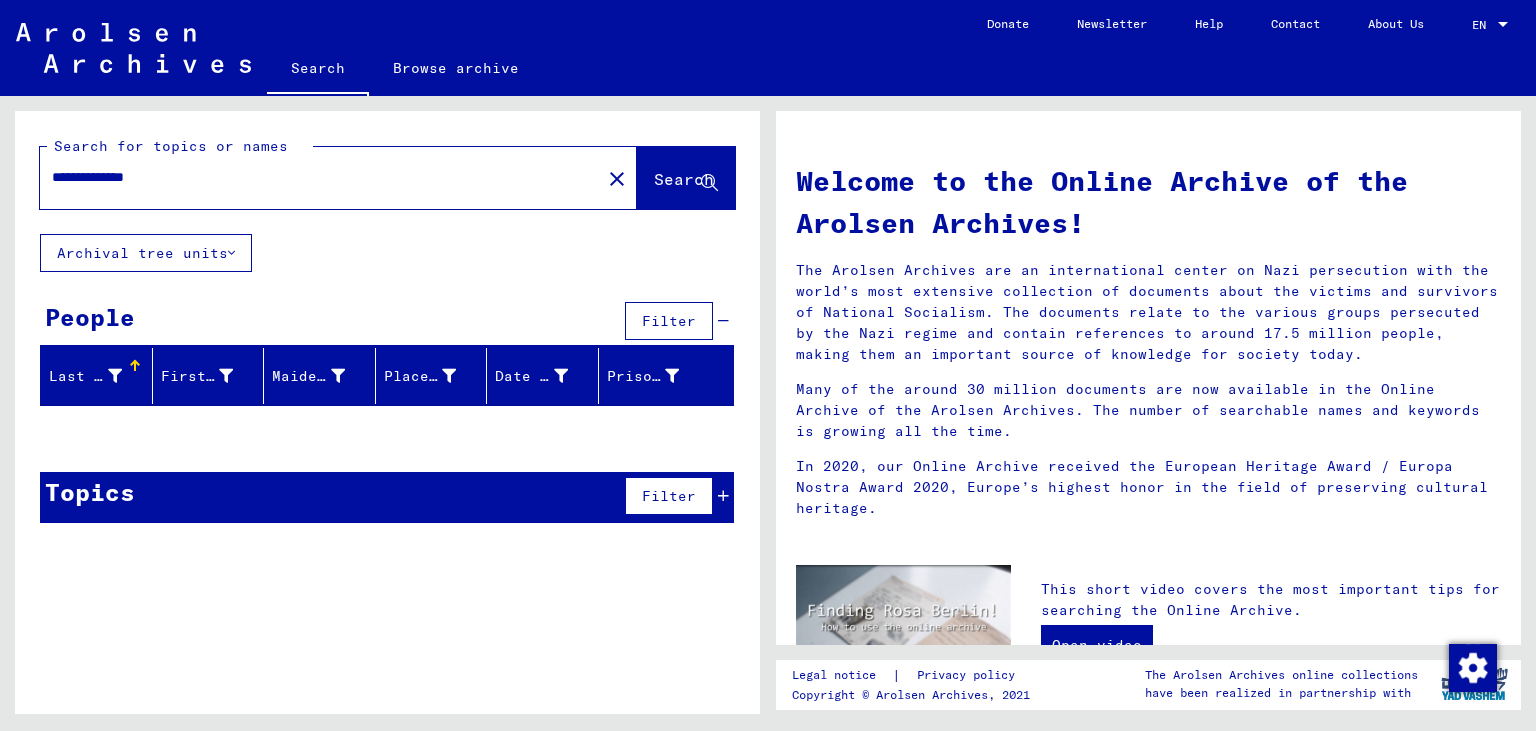 click on "**********" at bounding box center (314, 177) 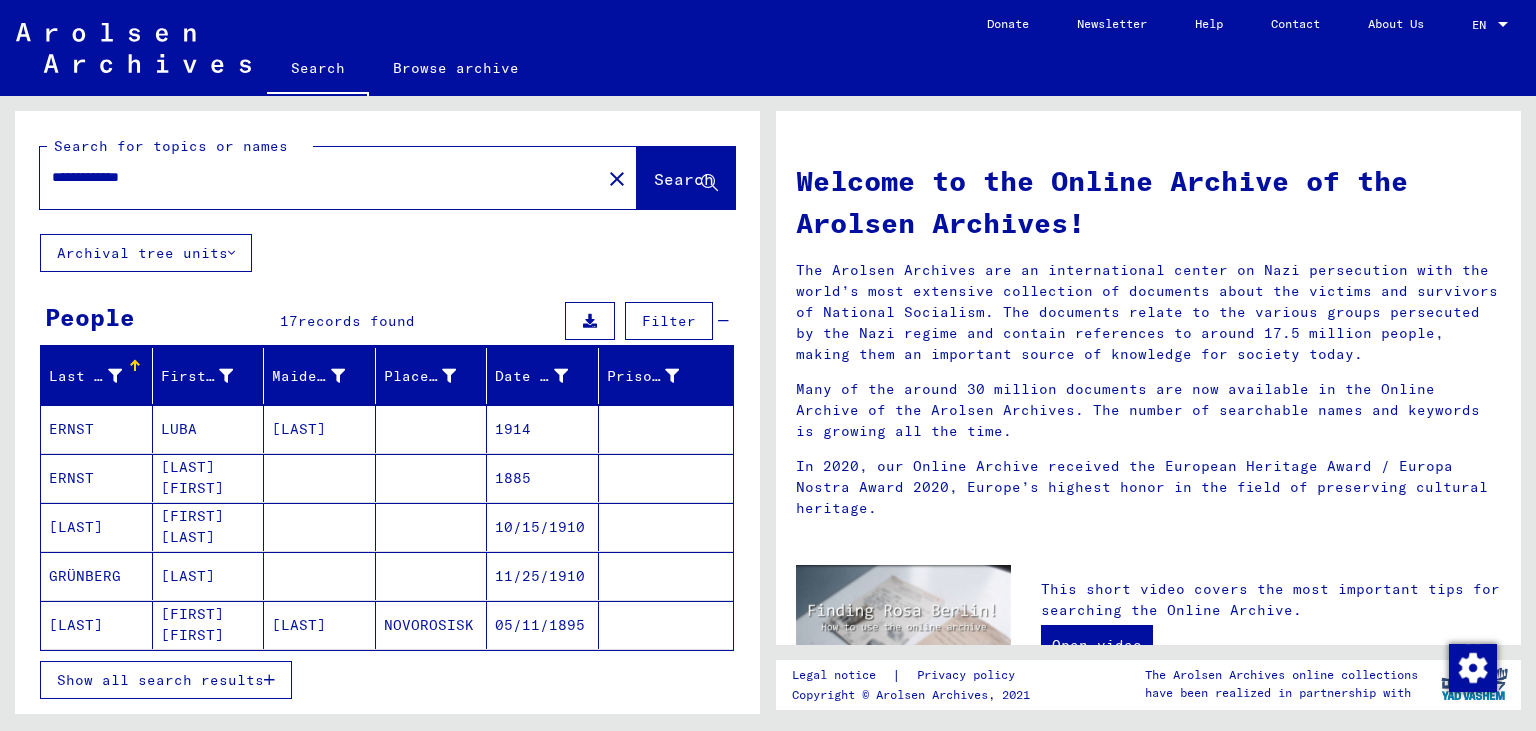 click on "**********" at bounding box center (314, 177) 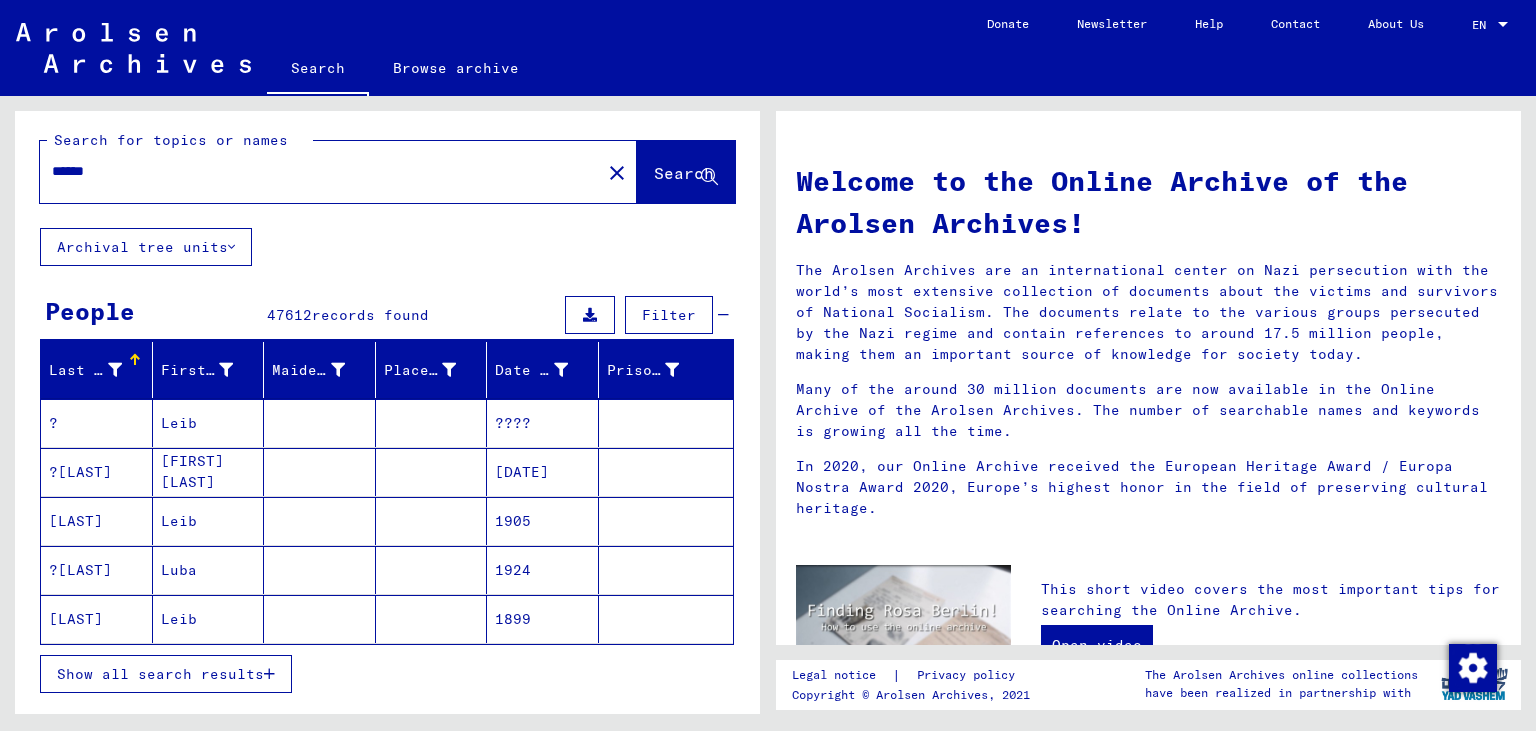 scroll, scrollTop: 0, scrollLeft: 0, axis: both 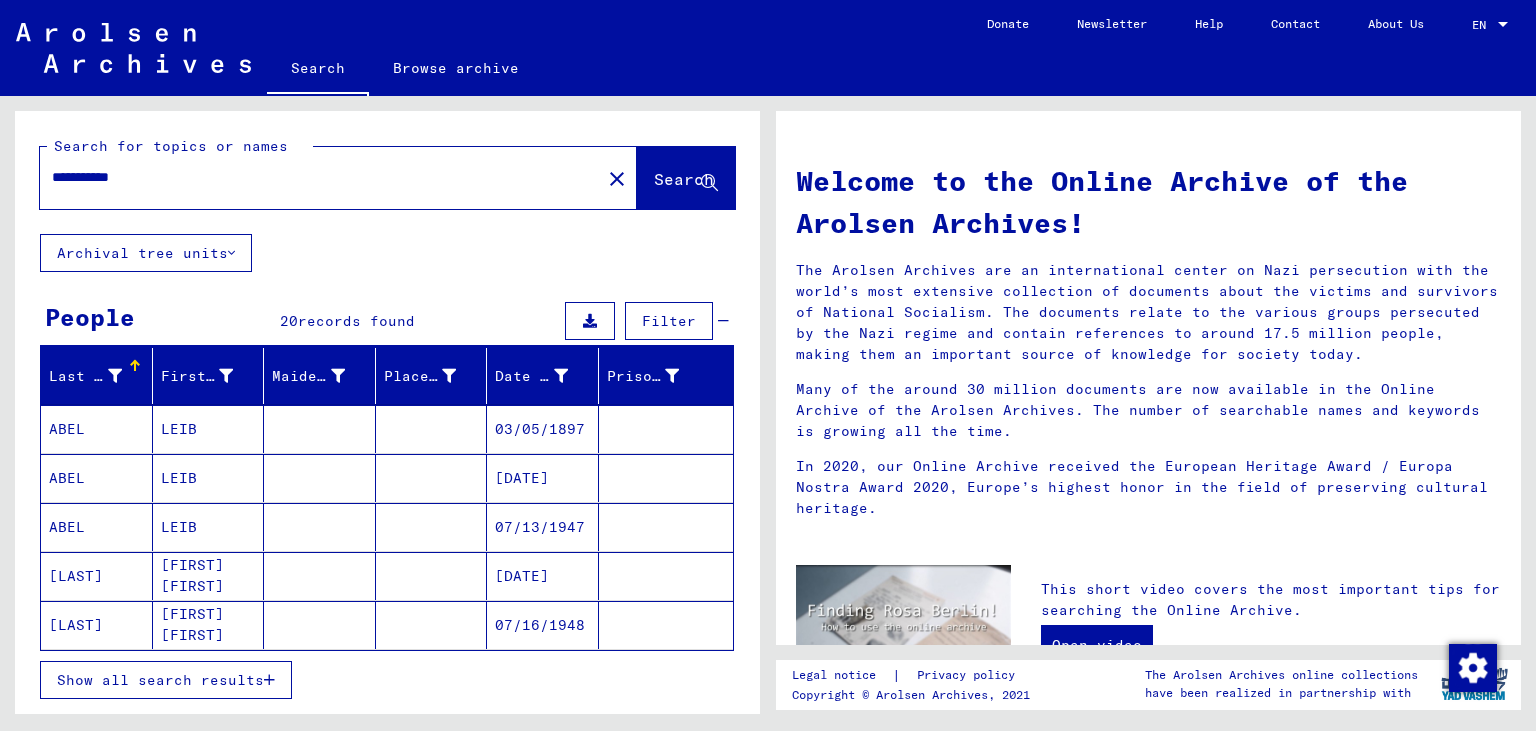 drag, startPoint x: 173, startPoint y: 175, endPoint x: 0, endPoint y: 146, distance: 175.4138 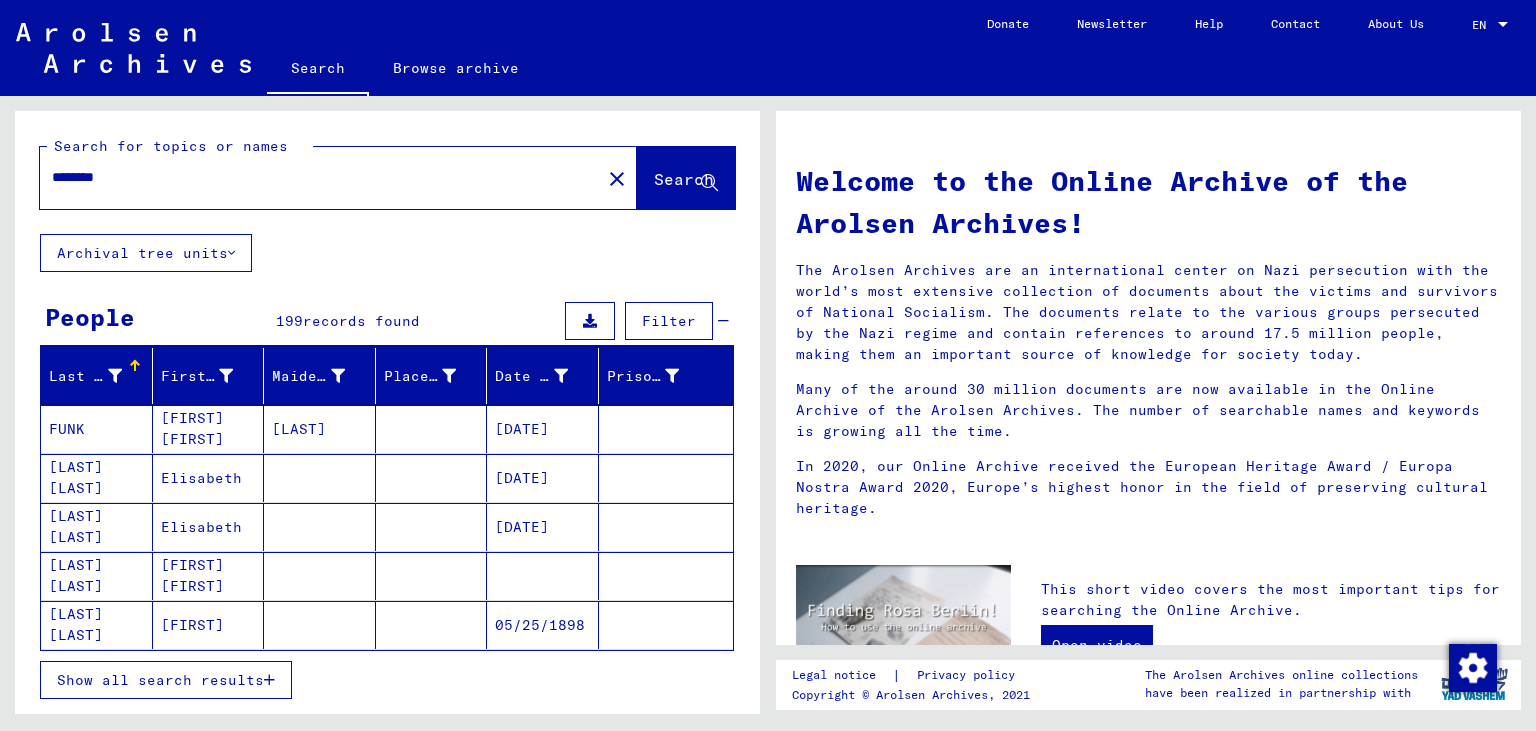 click on "05/25/1898" 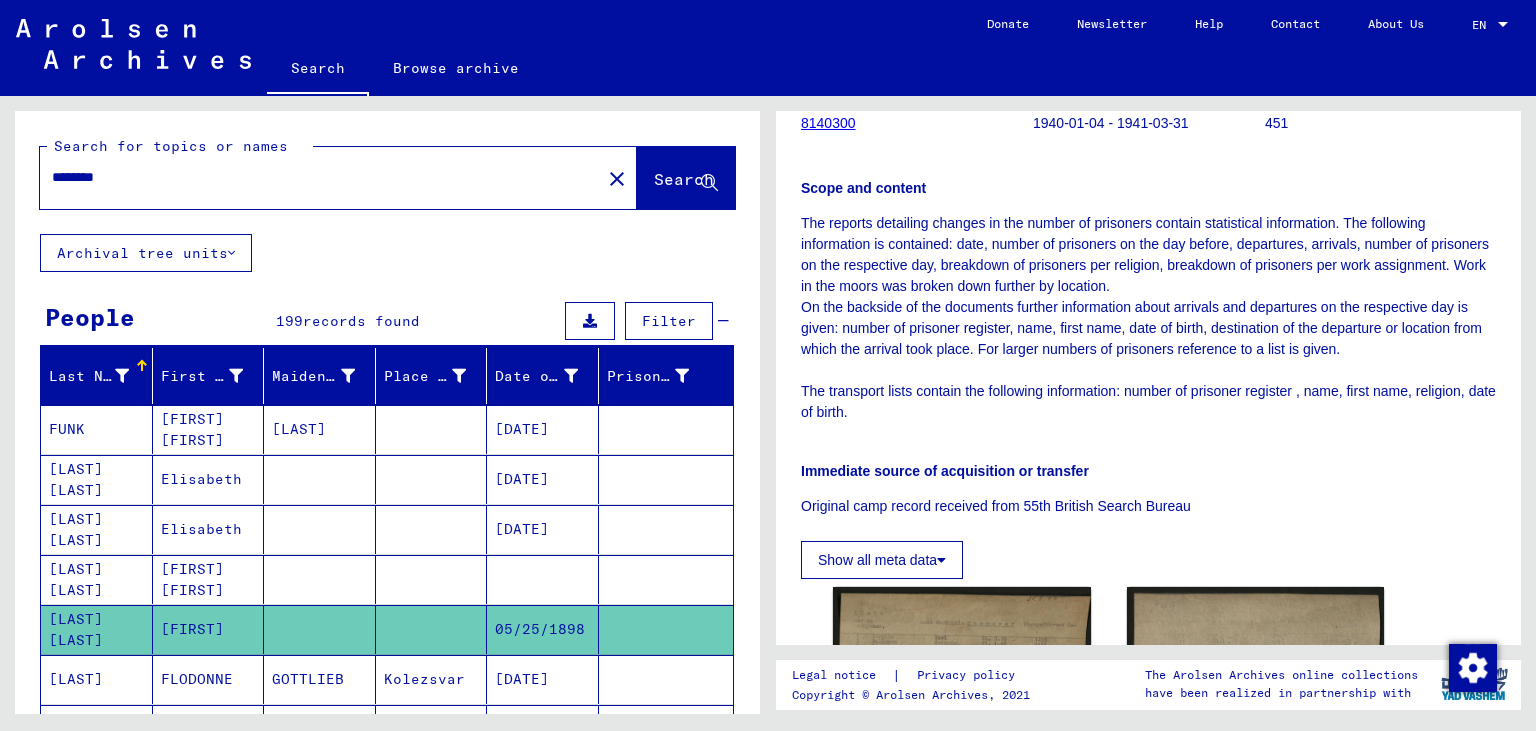 scroll, scrollTop: 552, scrollLeft: 0, axis: vertical 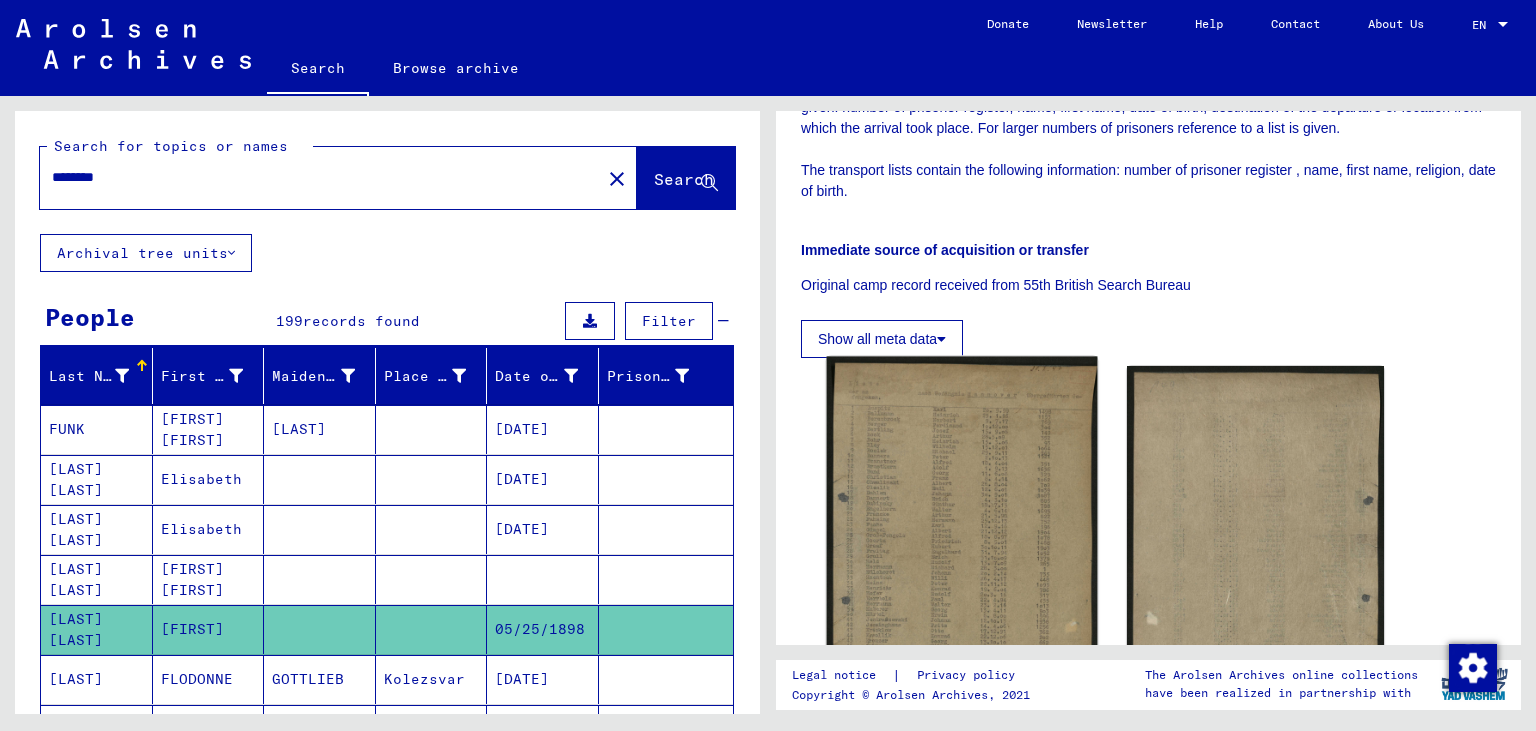 click 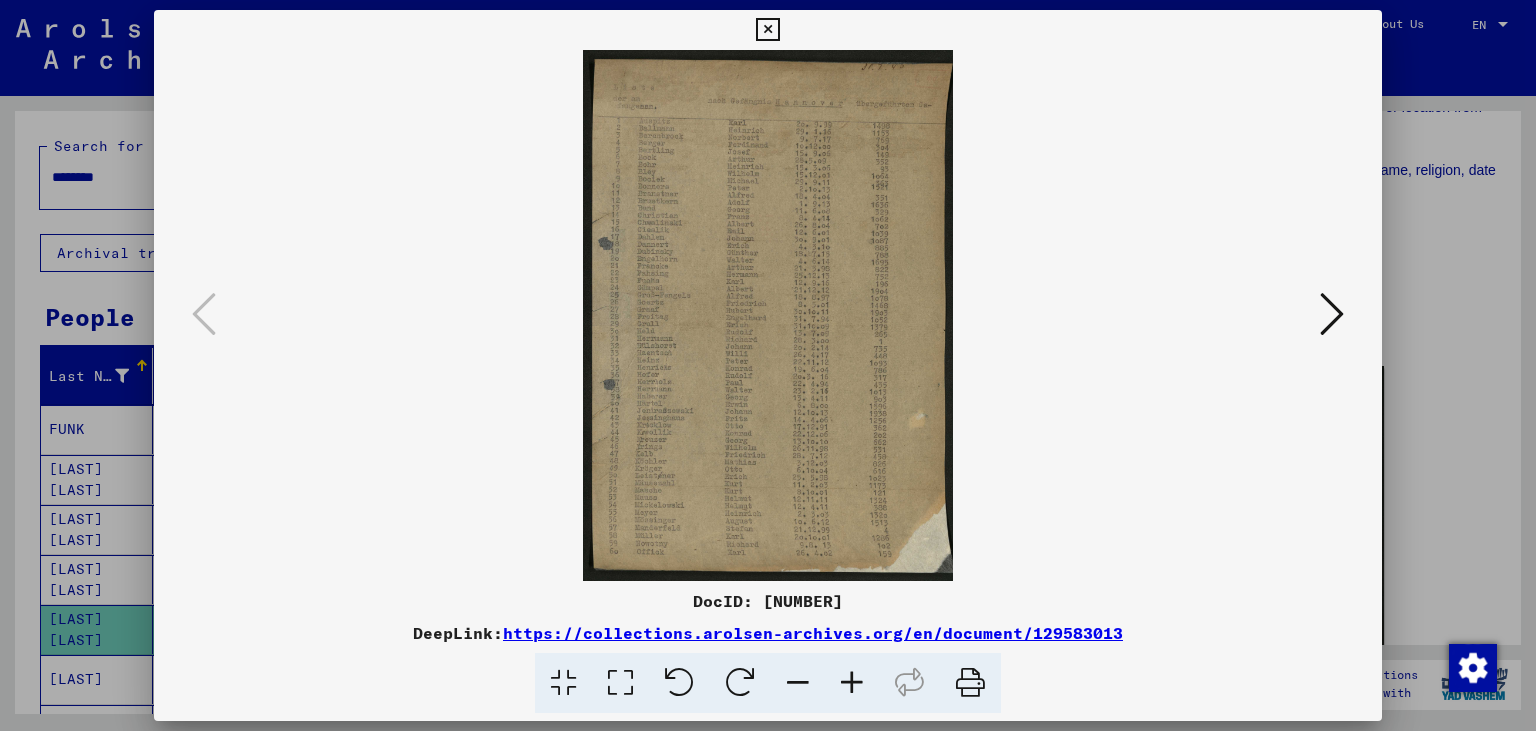 click at bounding box center (852, 683) 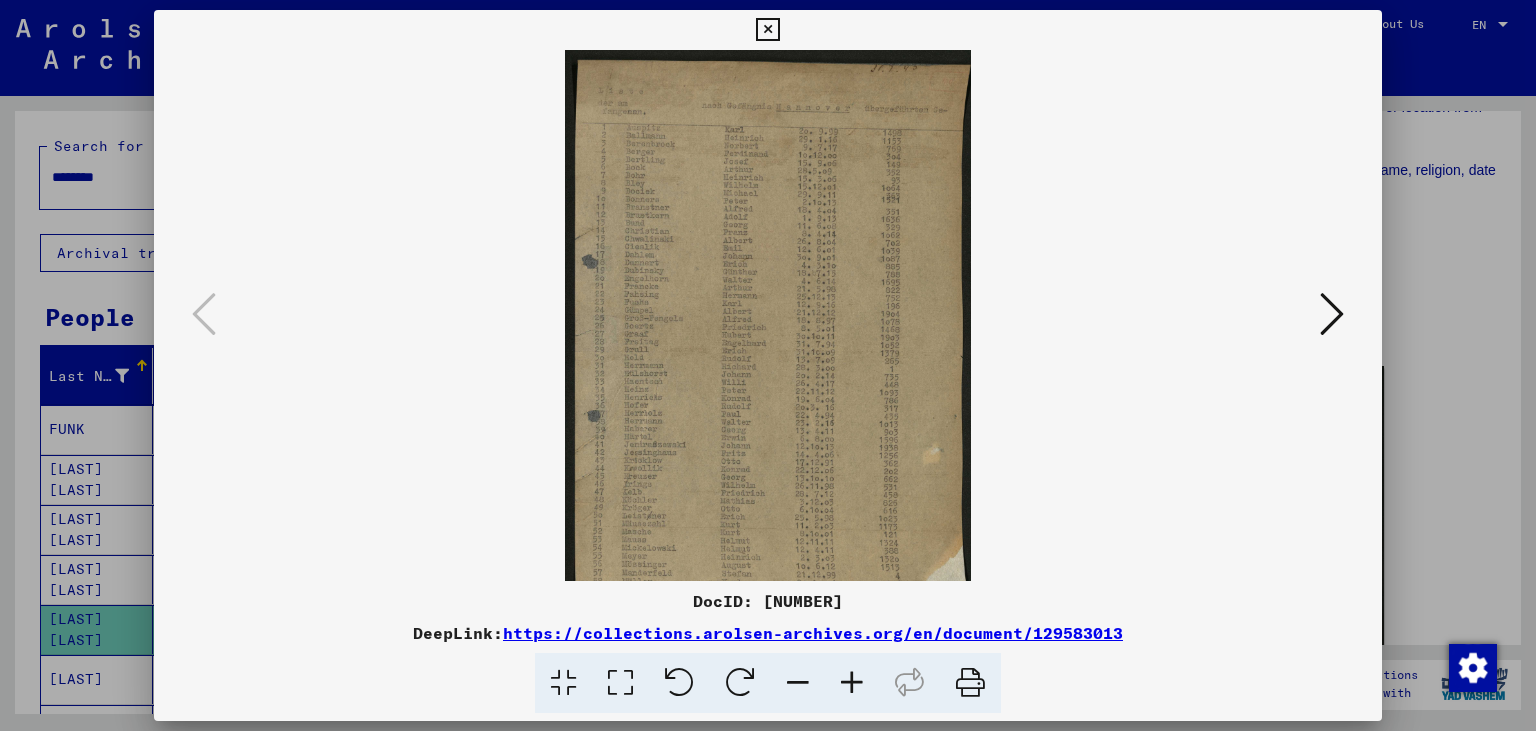 click at bounding box center (852, 683) 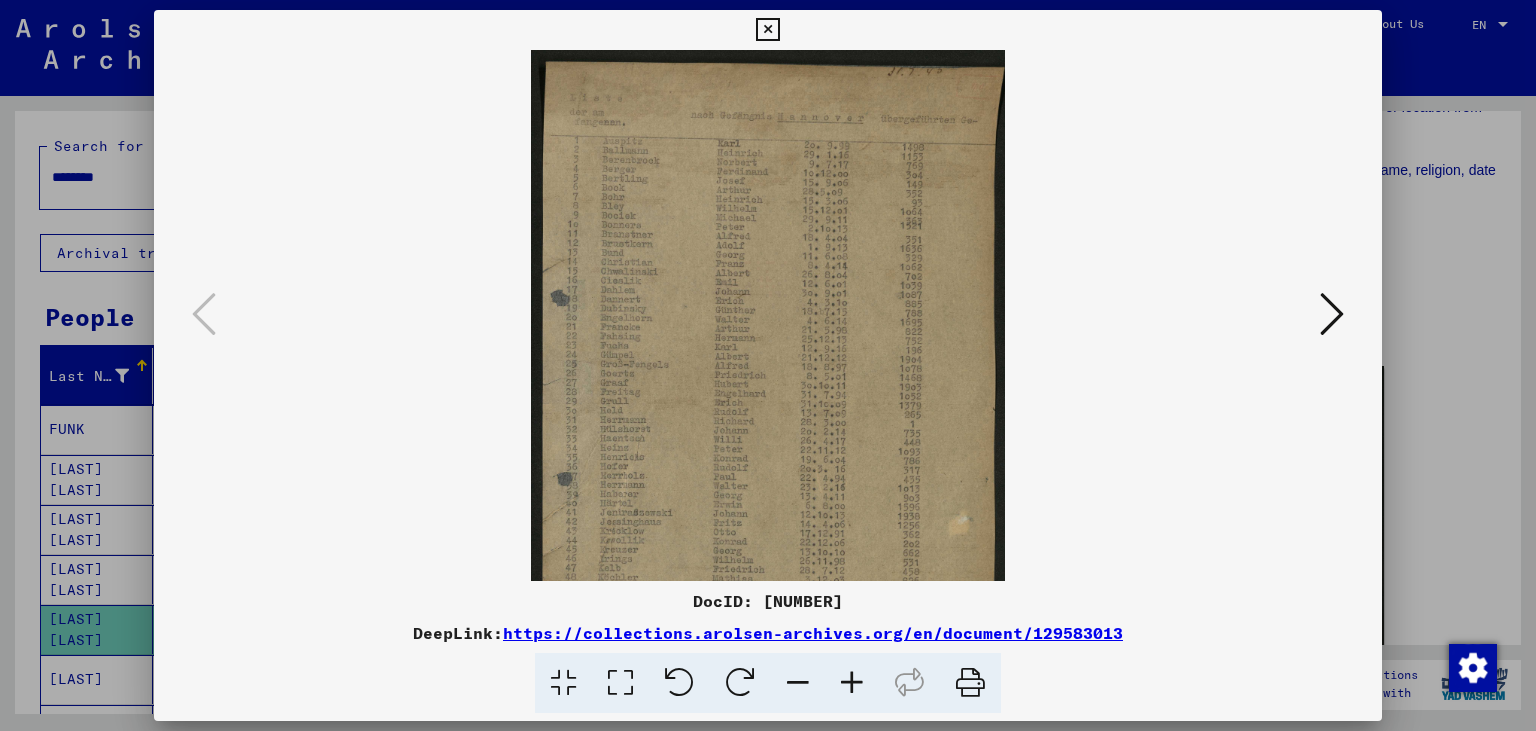 click at bounding box center (852, 683) 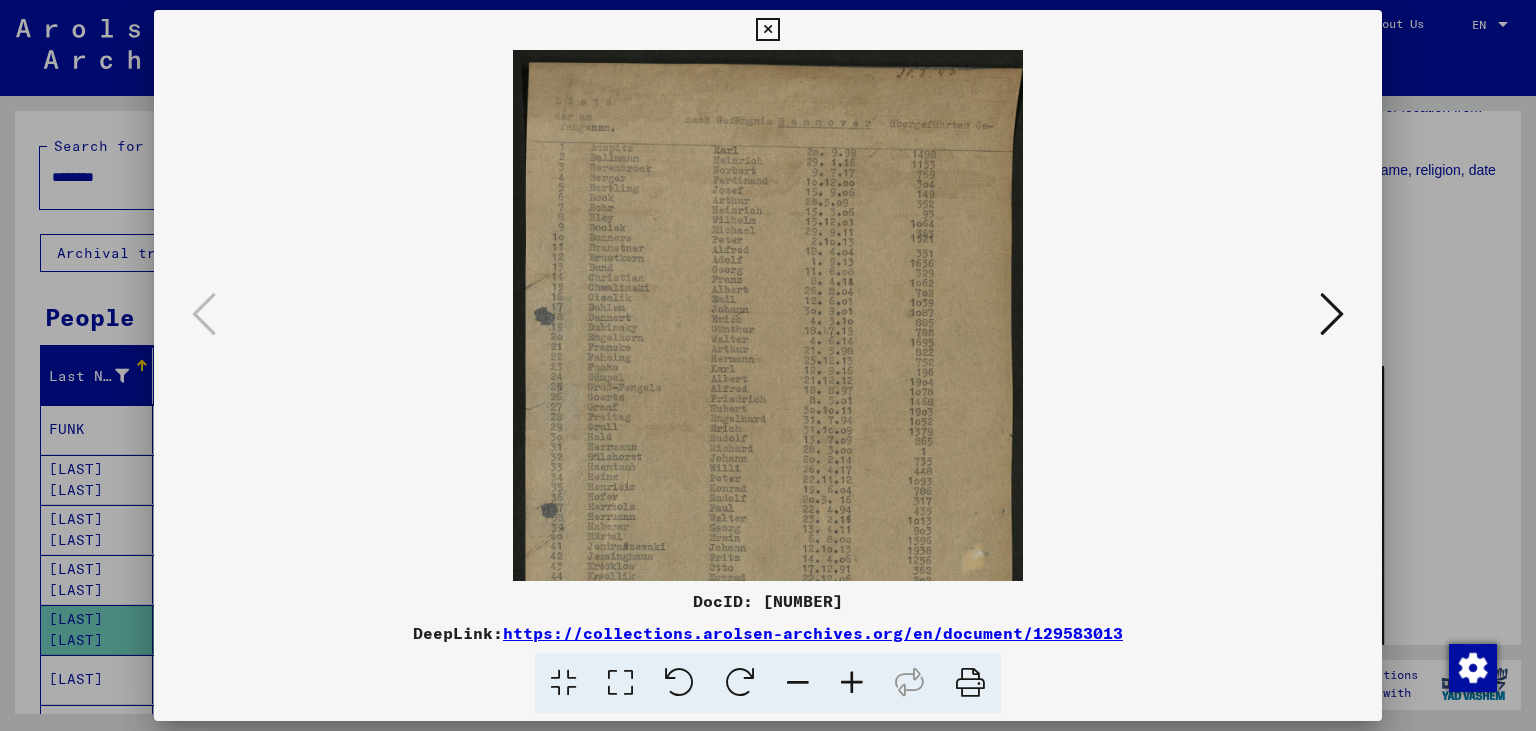 click at bounding box center (852, 683) 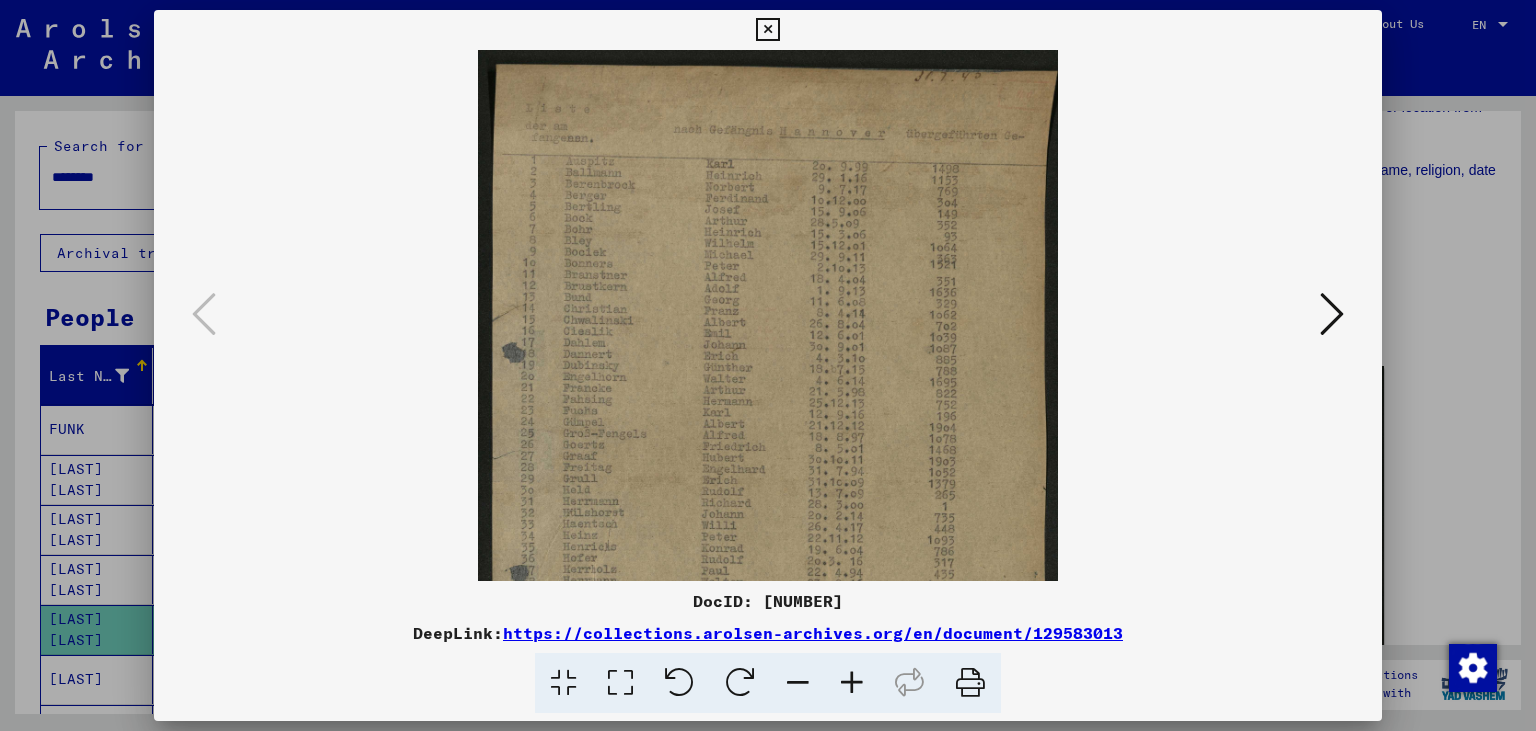 click at bounding box center [852, 683] 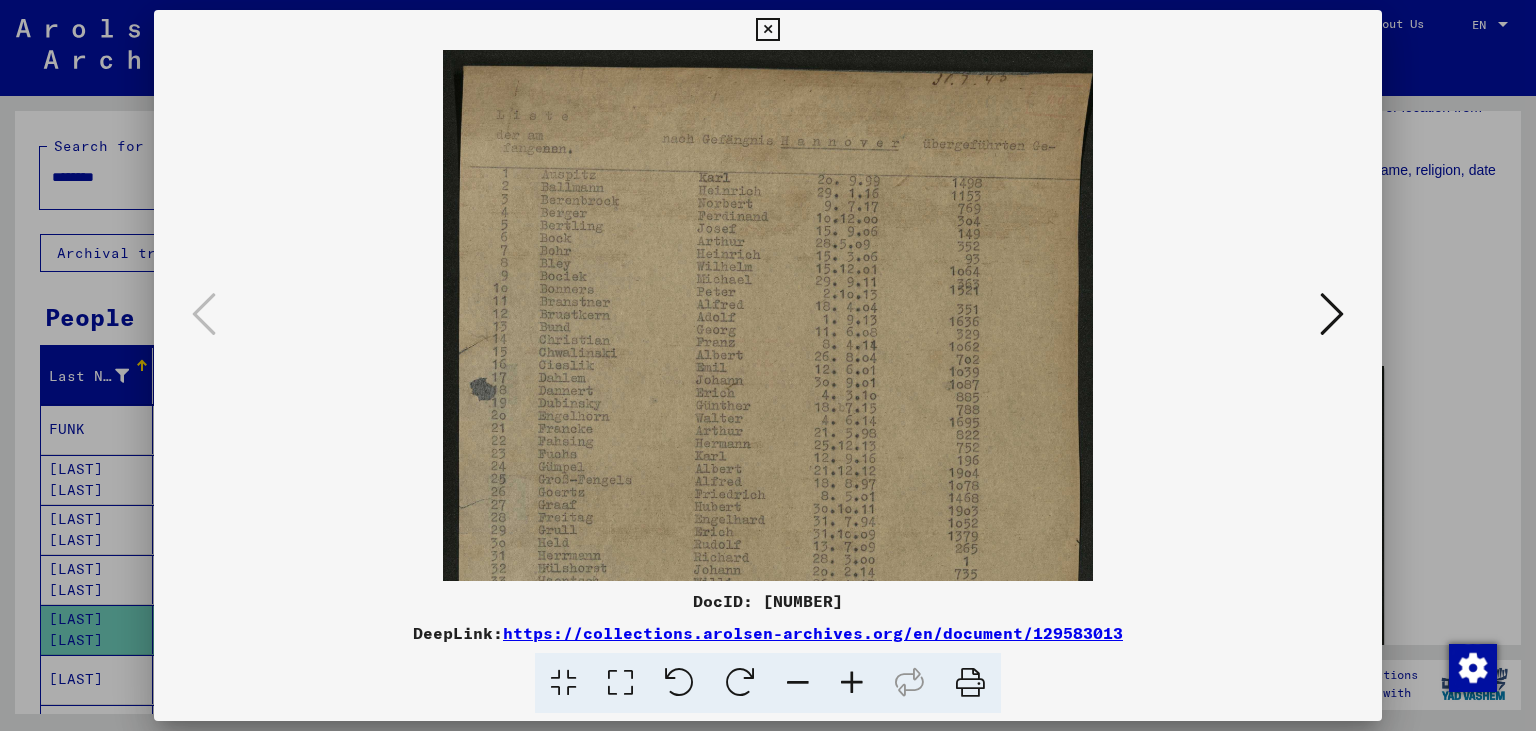click at bounding box center (852, 683) 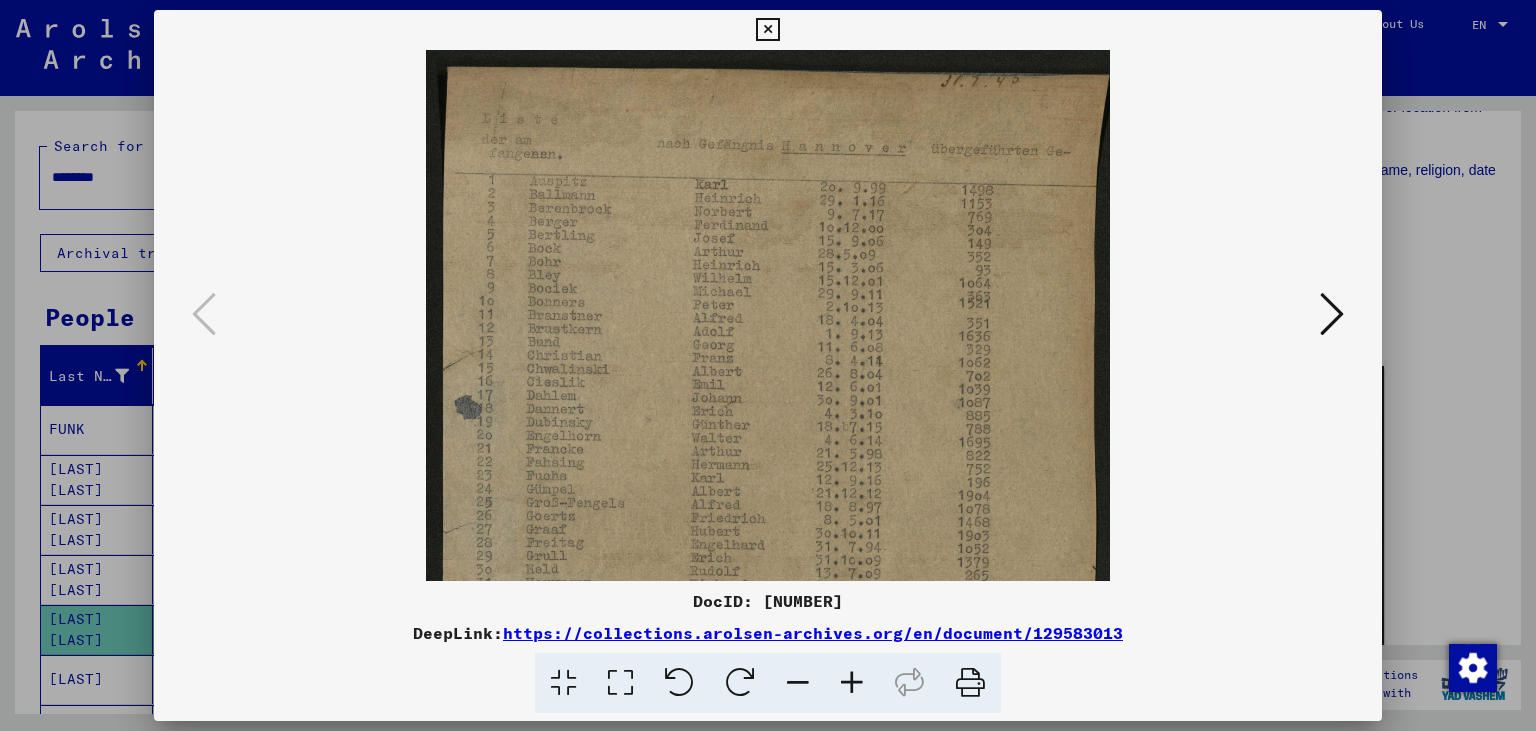click at bounding box center (852, 683) 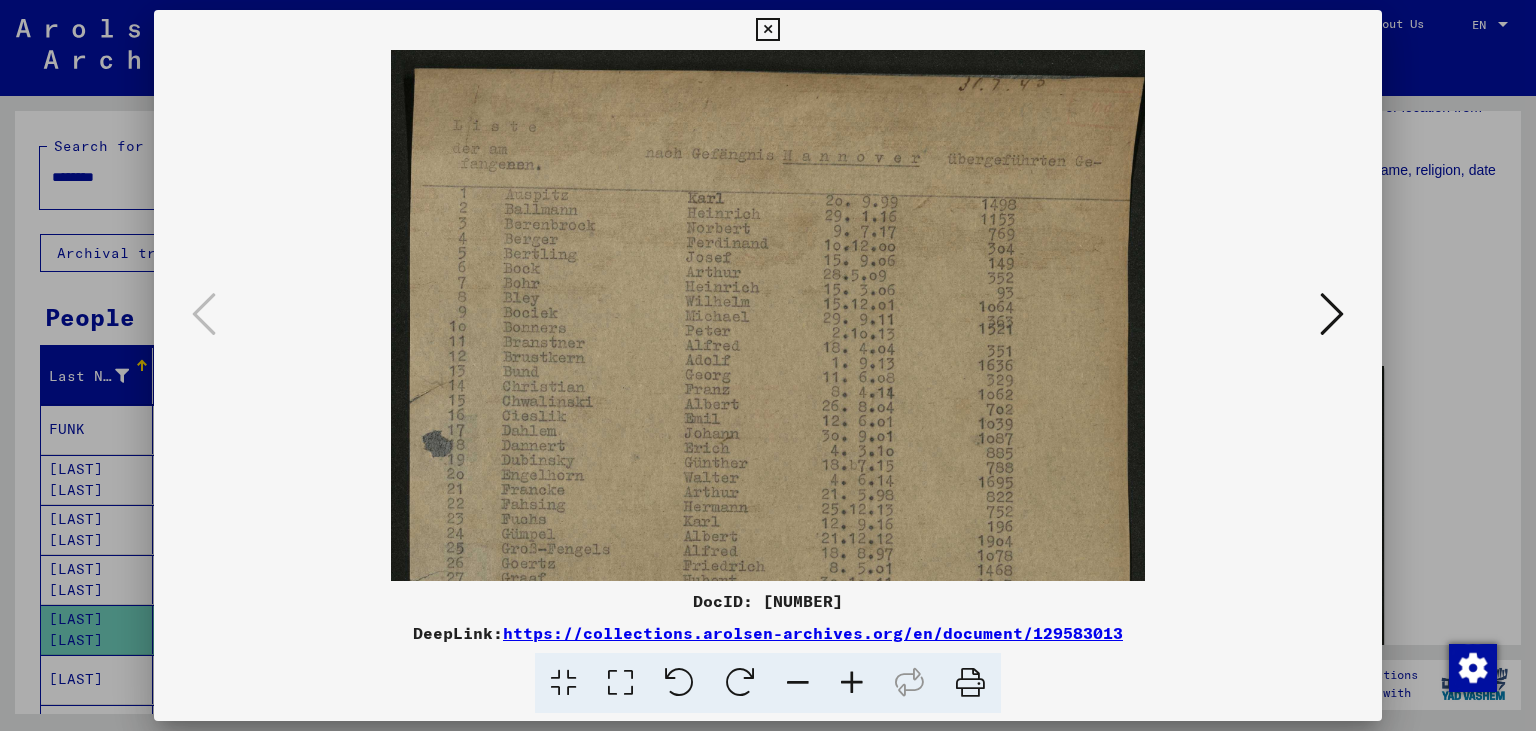 click at bounding box center (852, 683) 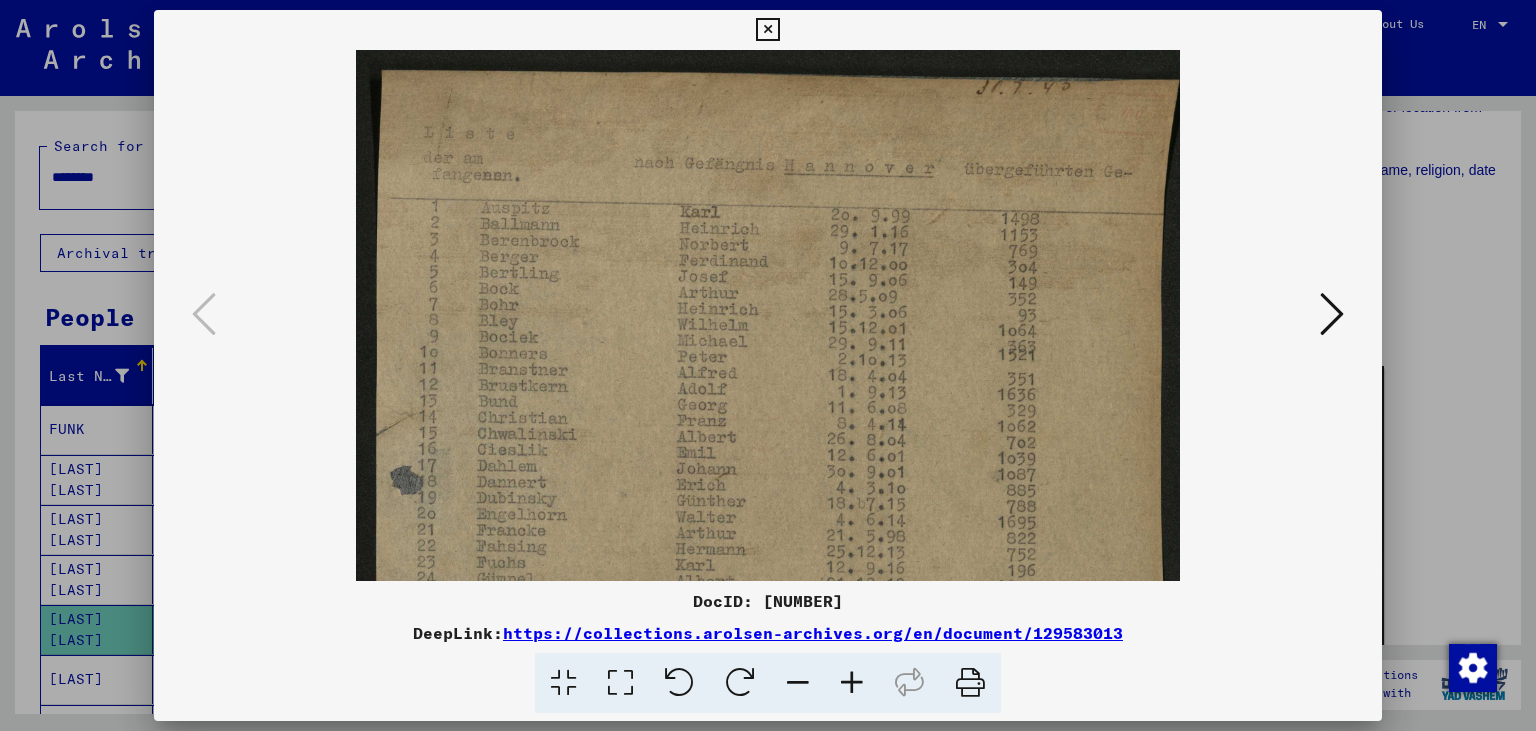 click at bounding box center (852, 683) 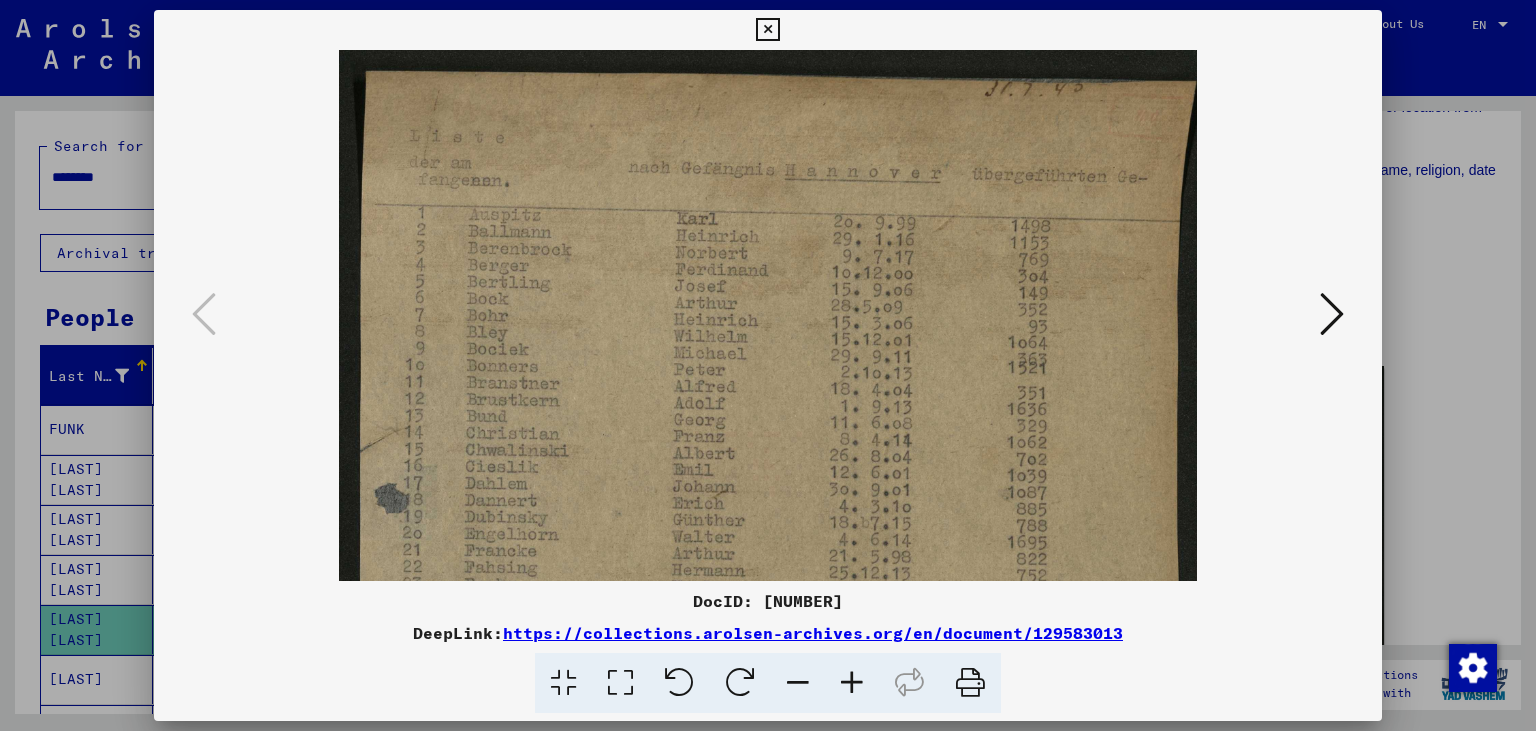 click at bounding box center (852, 683) 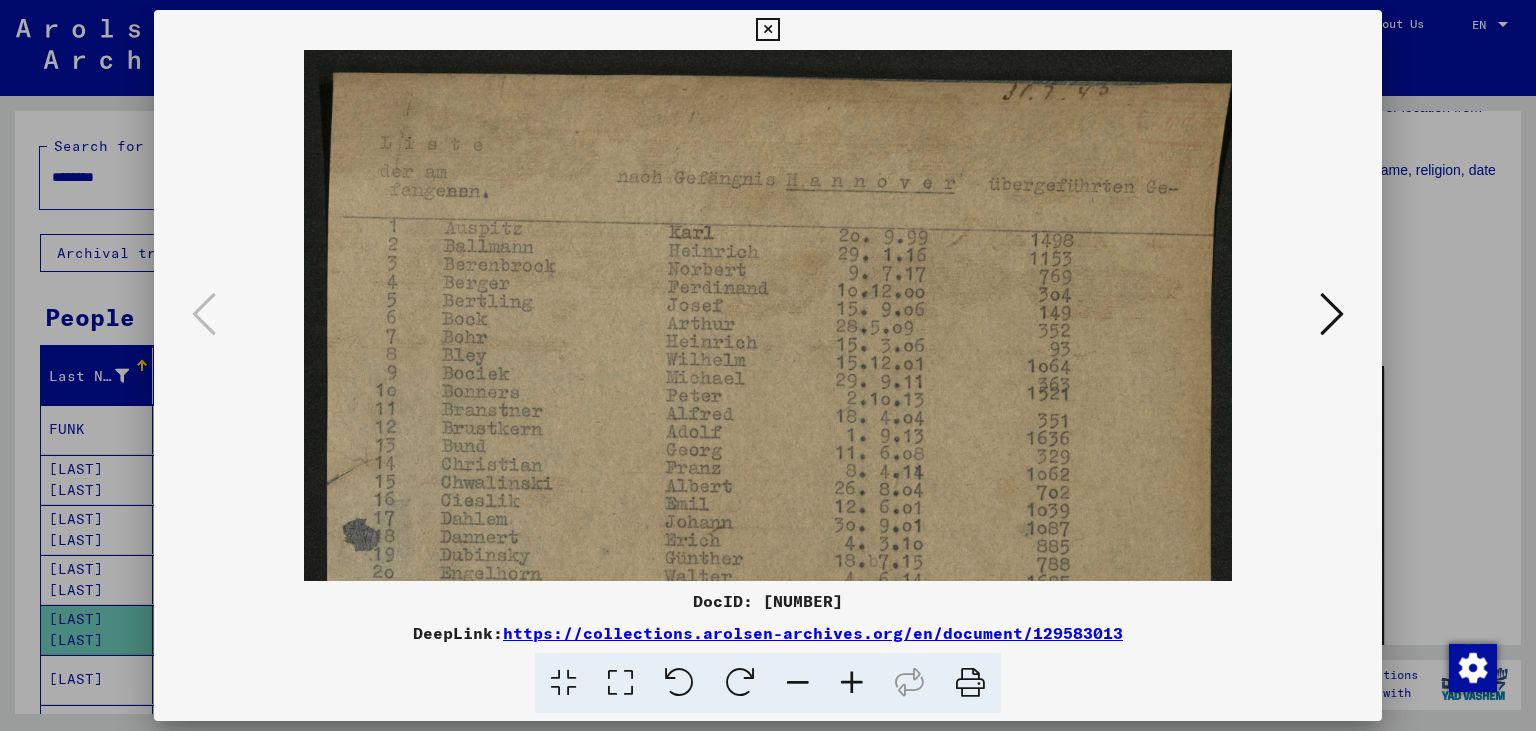 click at bounding box center (852, 683) 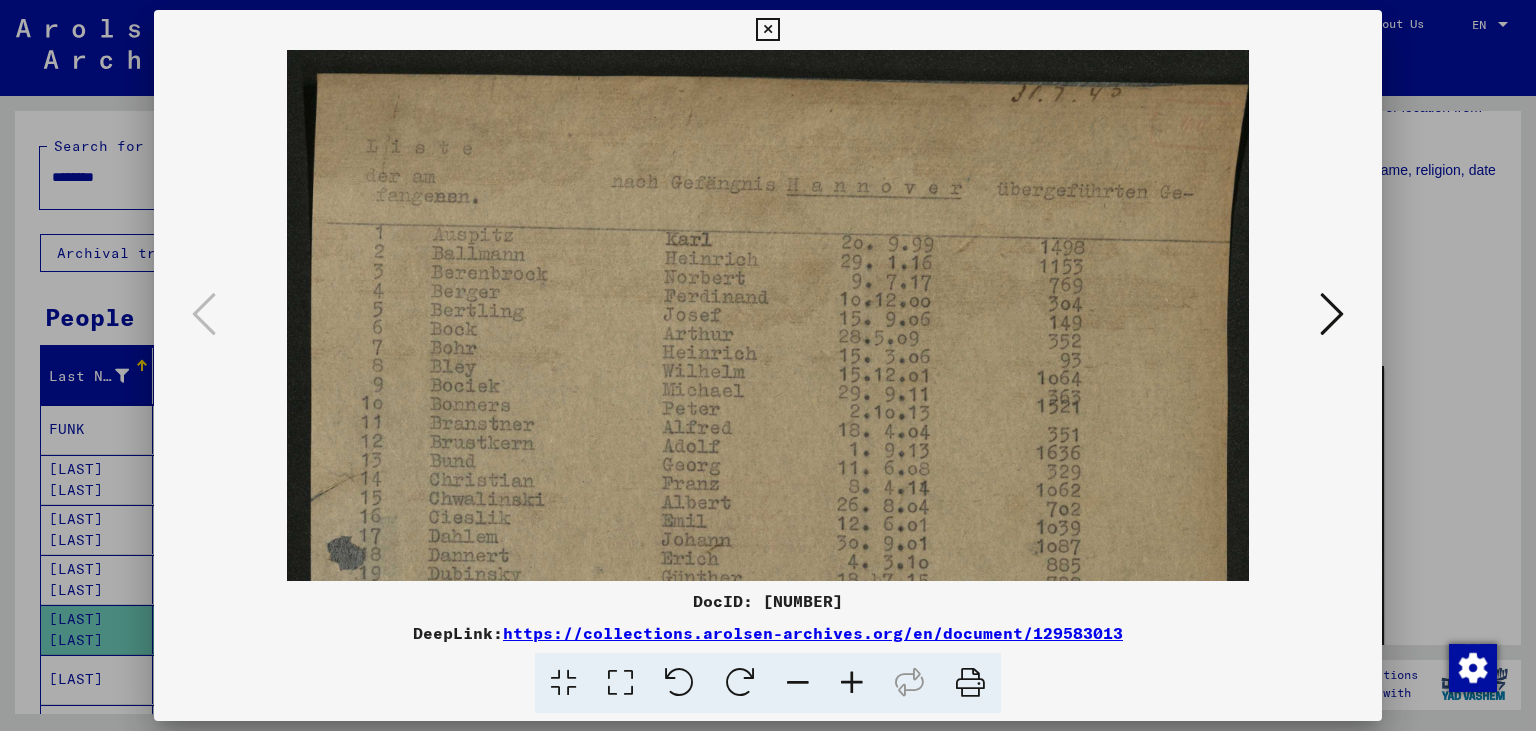 click at bounding box center [852, 683] 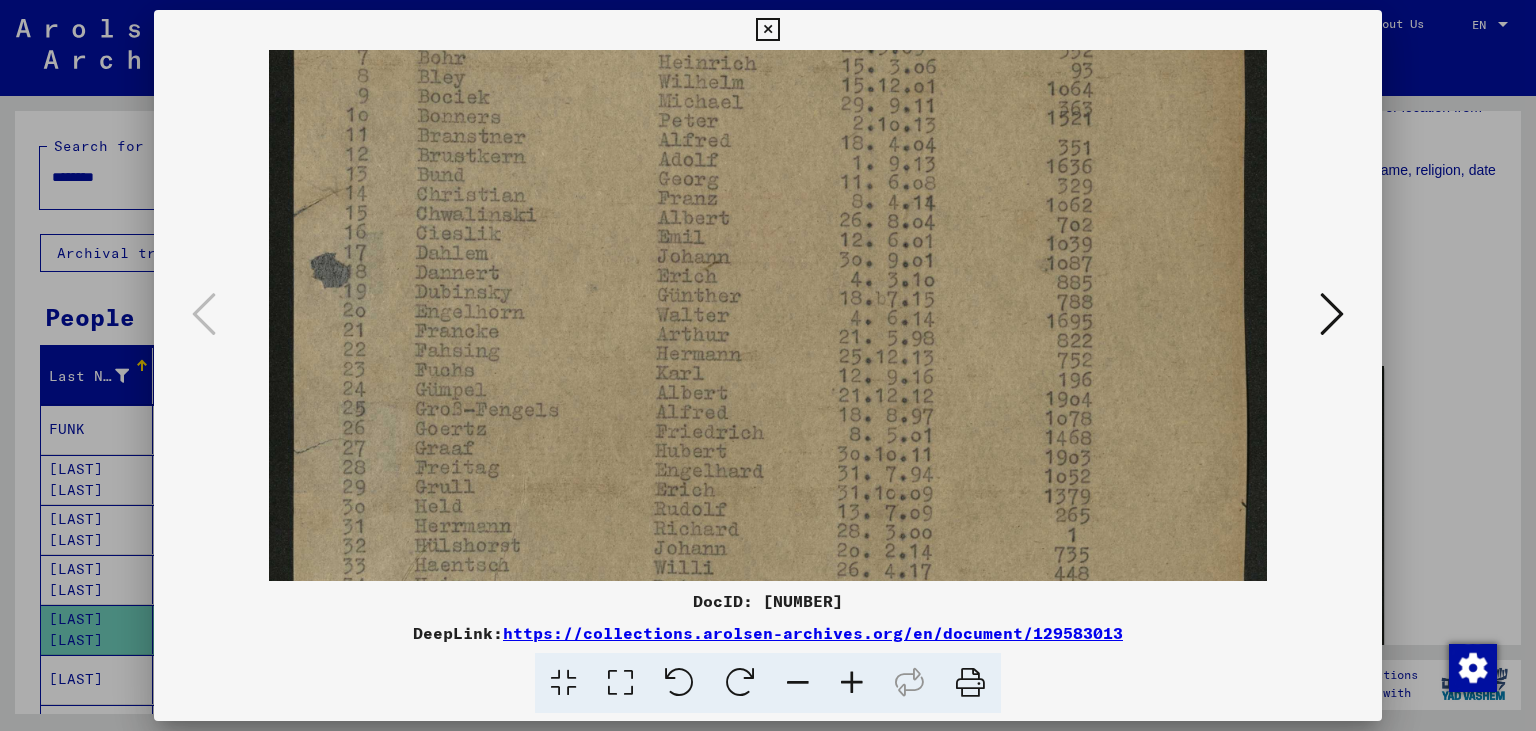 drag, startPoint x: 615, startPoint y: 415, endPoint x: 618, endPoint y: 152, distance: 263.01712 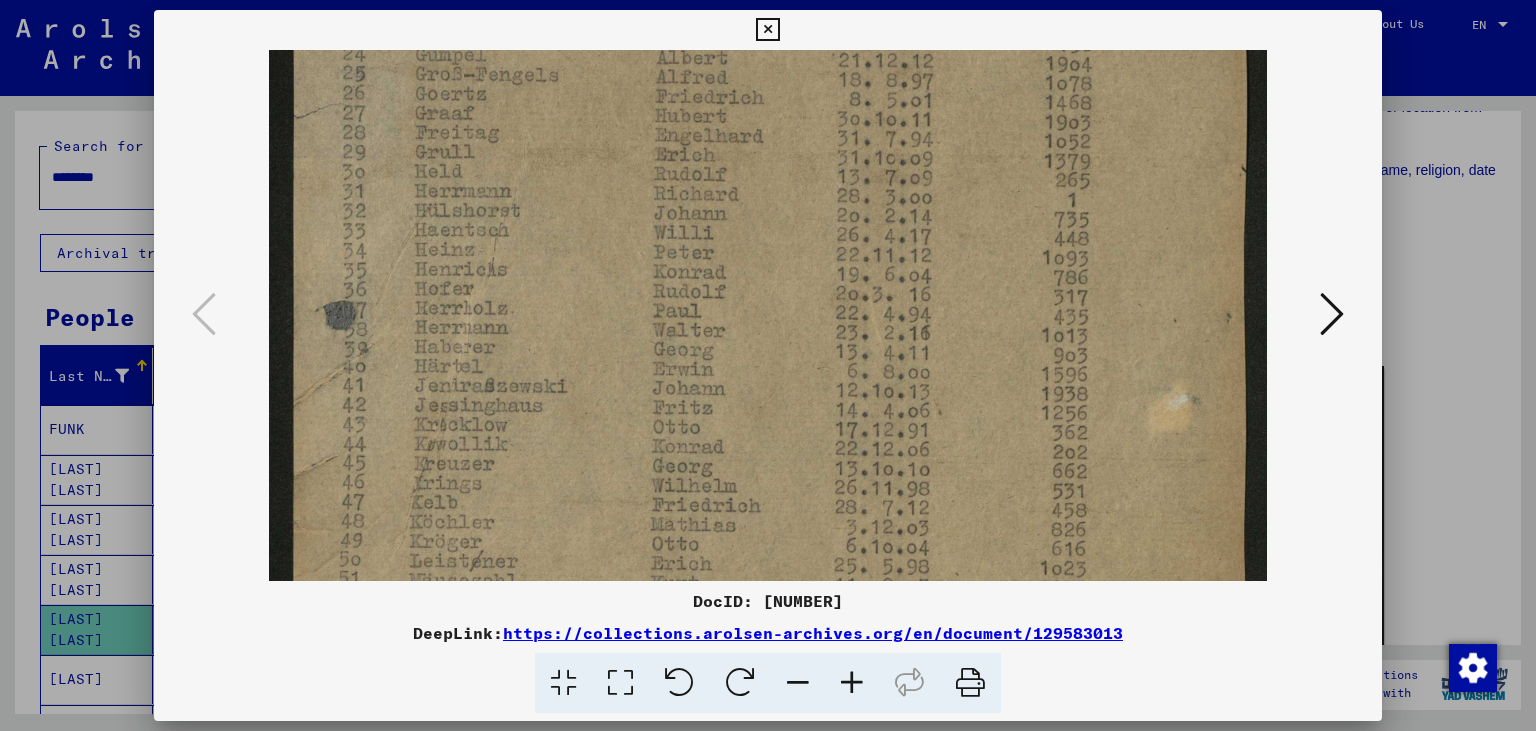 scroll, scrollTop: 652, scrollLeft: 0, axis: vertical 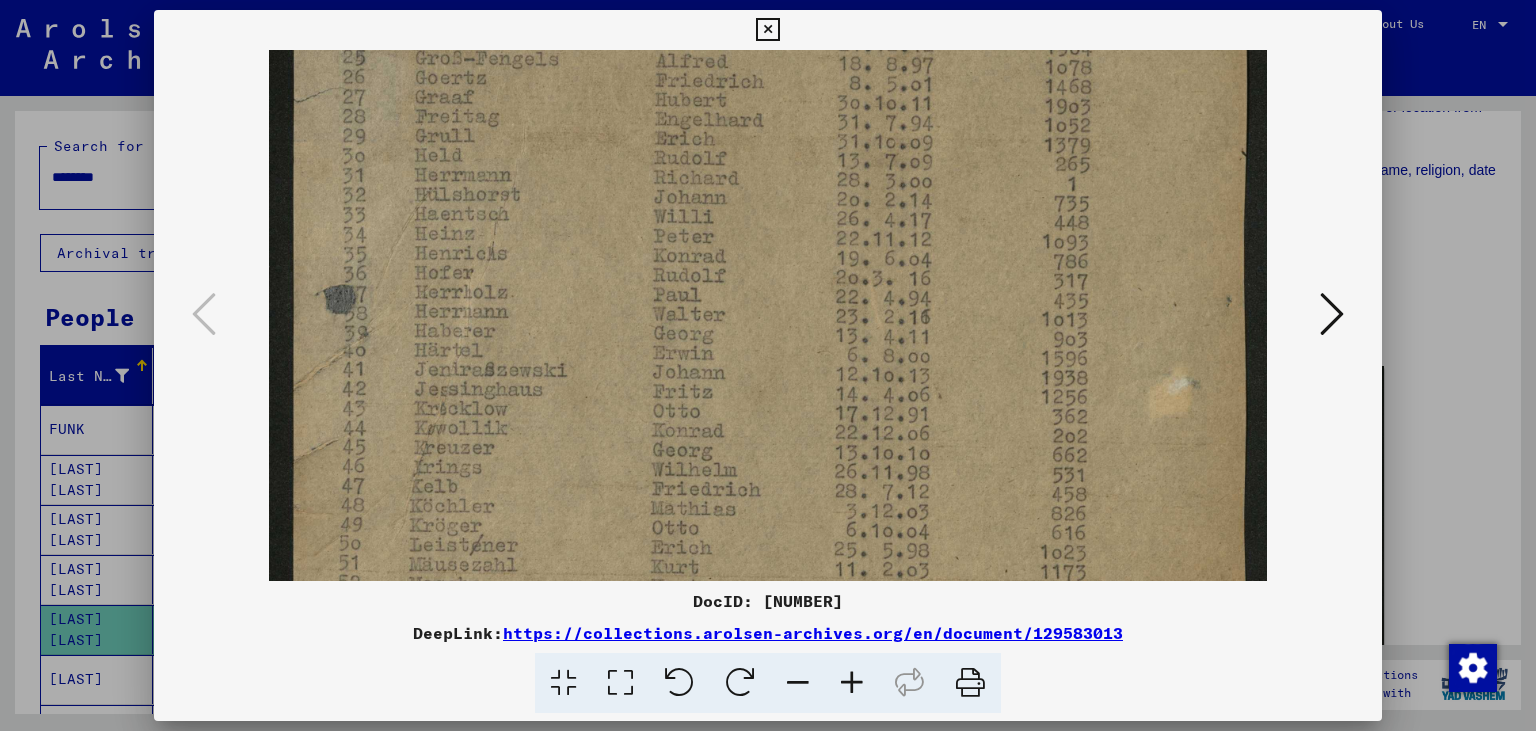 drag, startPoint x: 650, startPoint y: 419, endPoint x: 680, endPoint y: 162, distance: 258.74506 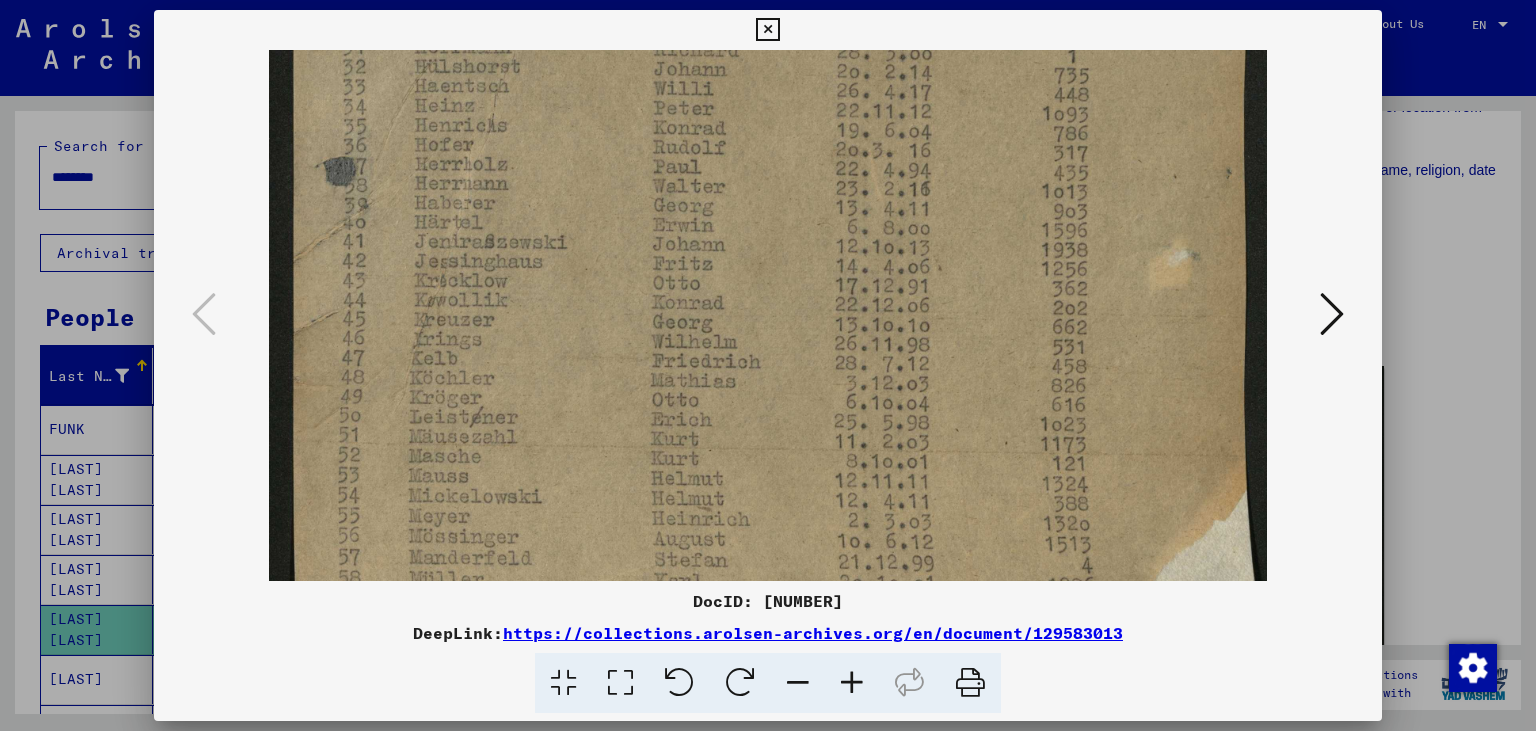 drag, startPoint x: 676, startPoint y: 449, endPoint x: 683, endPoint y: 322, distance: 127.192764 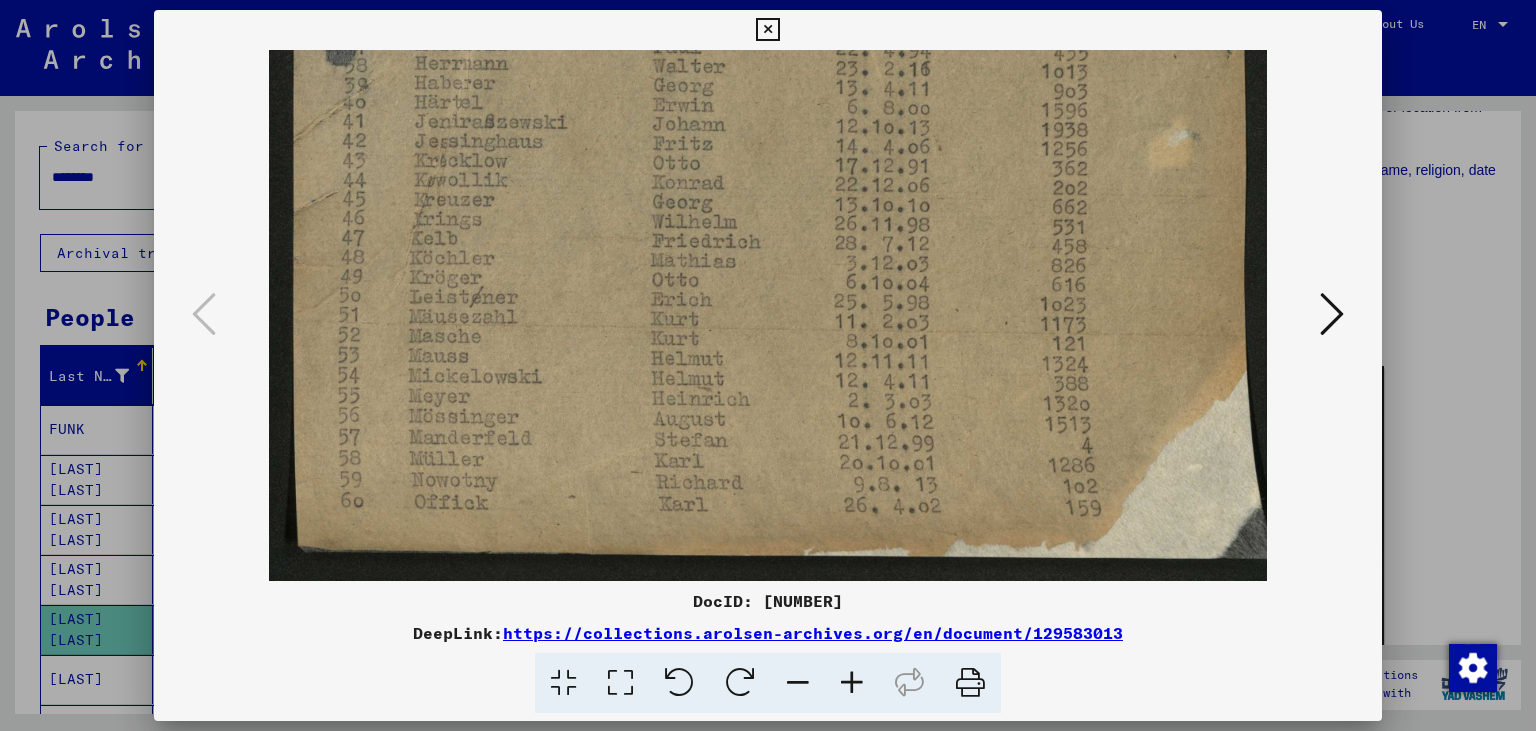 scroll, scrollTop: 888, scrollLeft: 0, axis: vertical 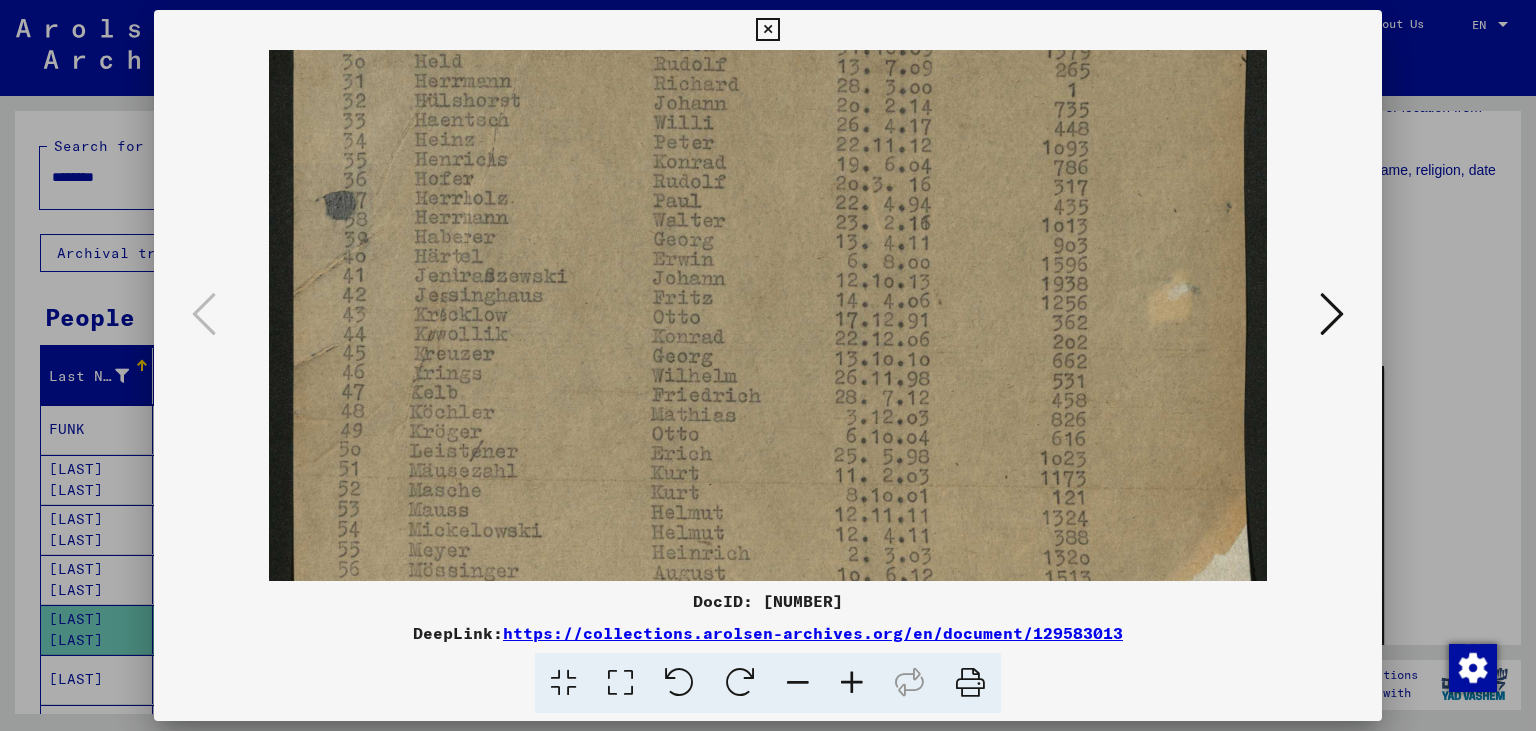 drag, startPoint x: 675, startPoint y: 439, endPoint x: 686, endPoint y: 413, distance: 28.231188 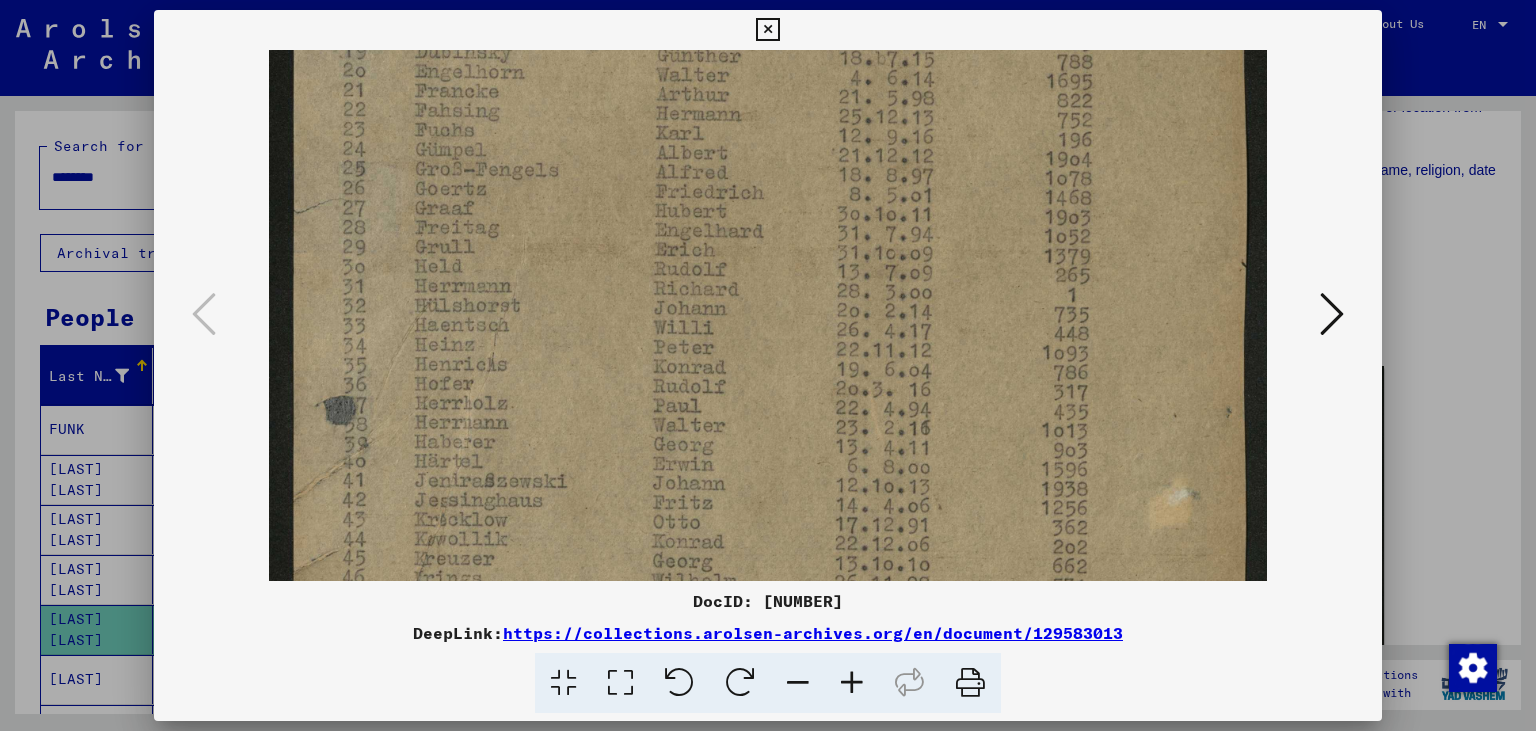 drag, startPoint x: 678, startPoint y: 259, endPoint x: 690, endPoint y: 460, distance: 201.3579 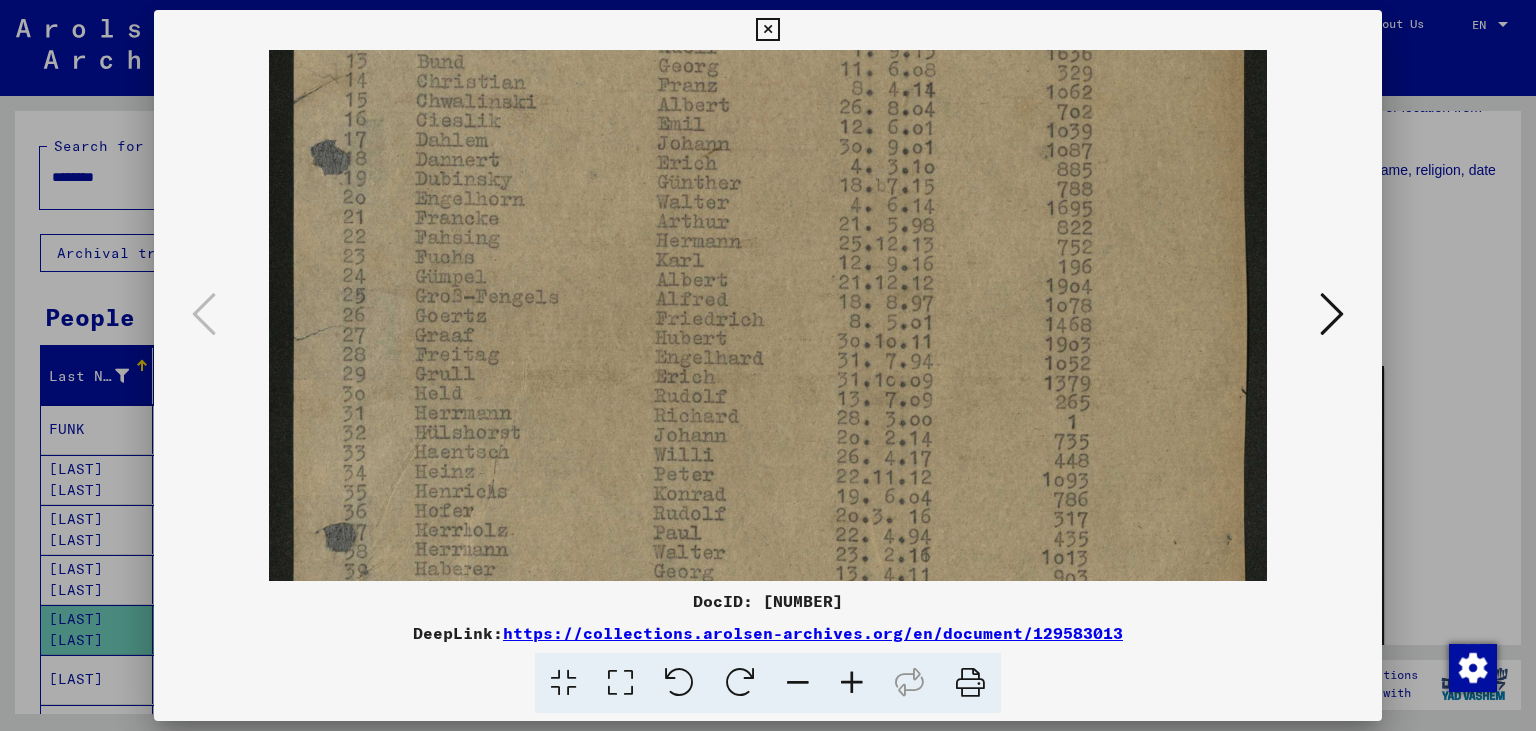 drag, startPoint x: 673, startPoint y: 303, endPoint x: 674, endPoint y: 339, distance: 36.013885 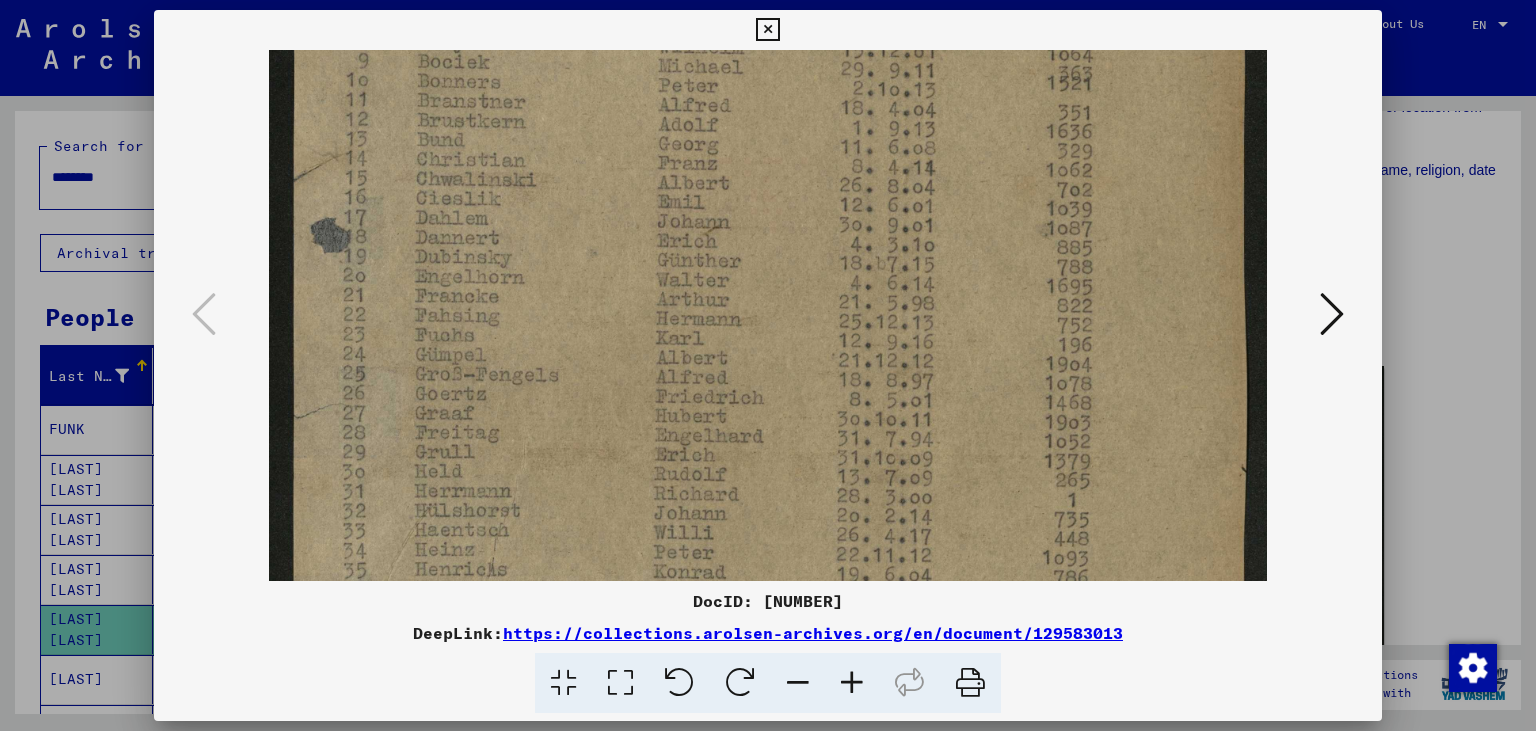 scroll, scrollTop: 343, scrollLeft: 0, axis: vertical 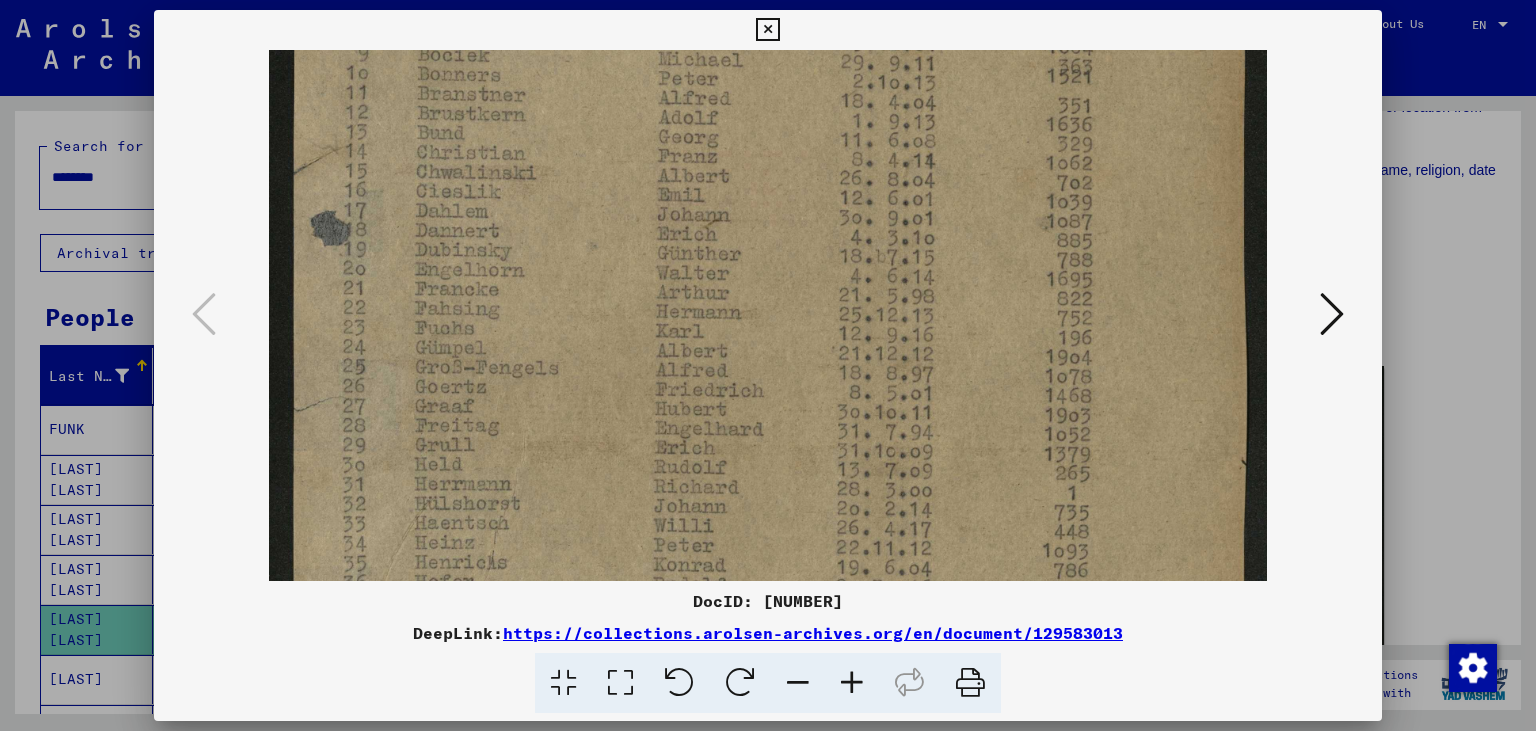 drag, startPoint x: 646, startPoint y: 250, endPoint x: 662, endPoint y: 263, distance: 20.615528 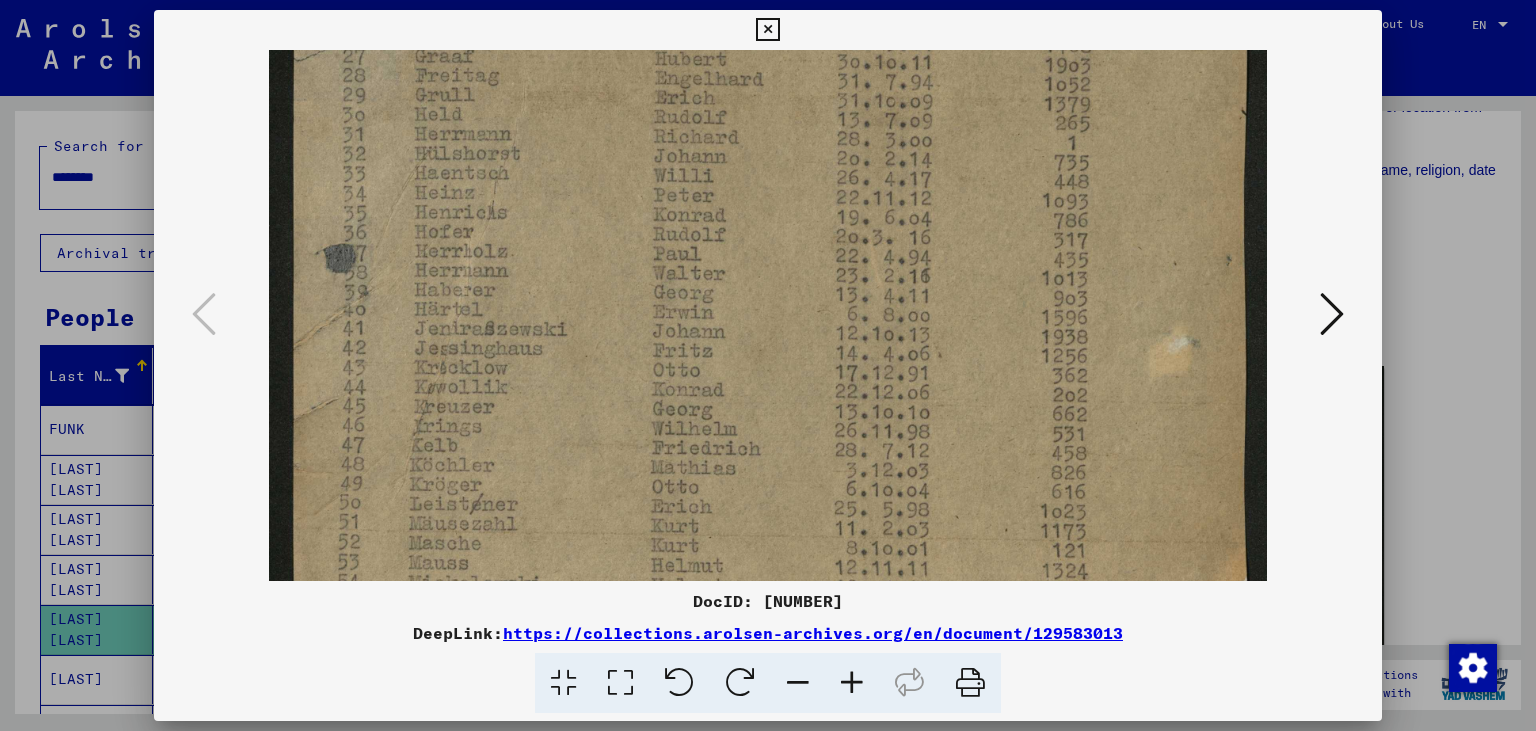 drag, startPoint x: 678, startPoint y: 189, endPoint x: 686, endPoint y: 34, distance: 155.20631 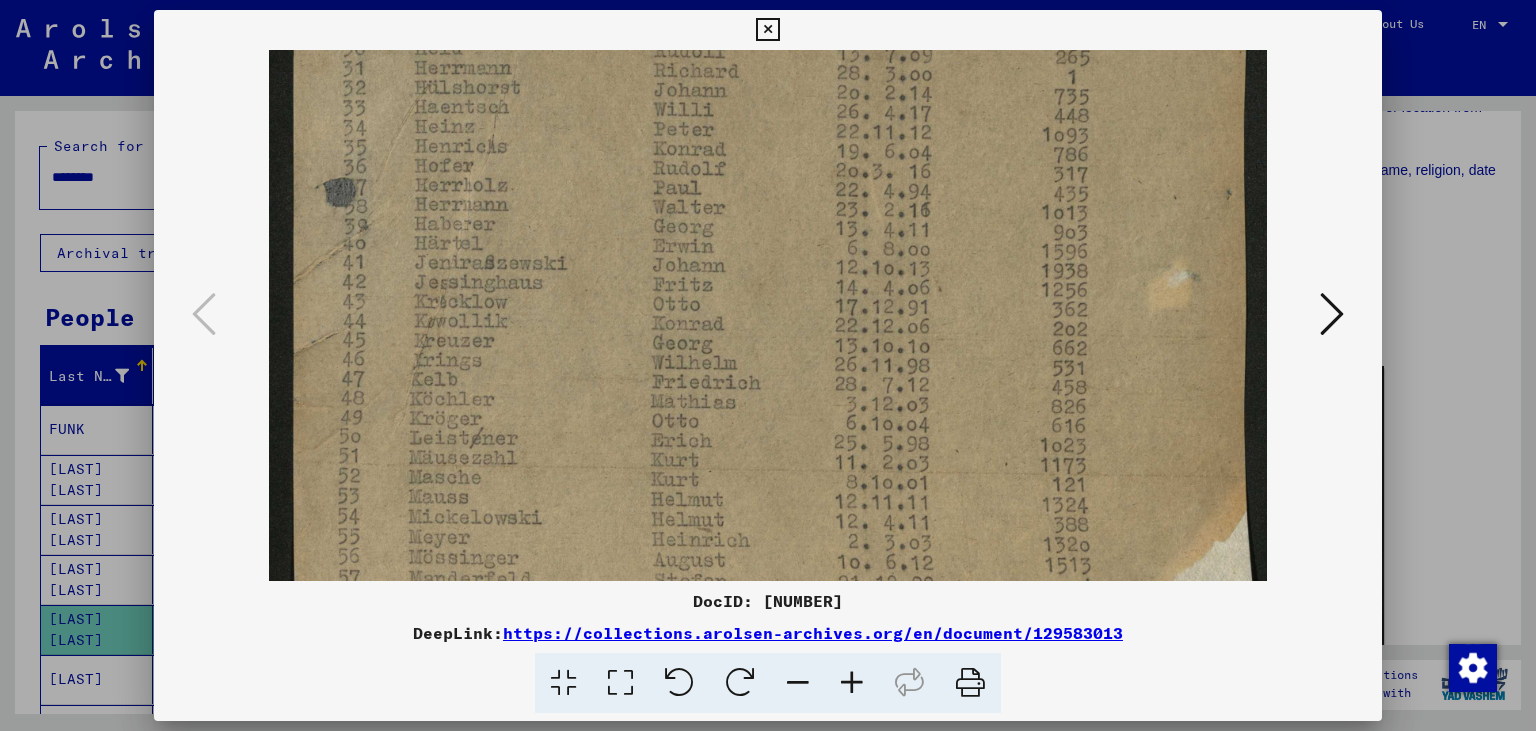 scroll, scrollTop: 761, scrollLeft: 0, axis: vertical 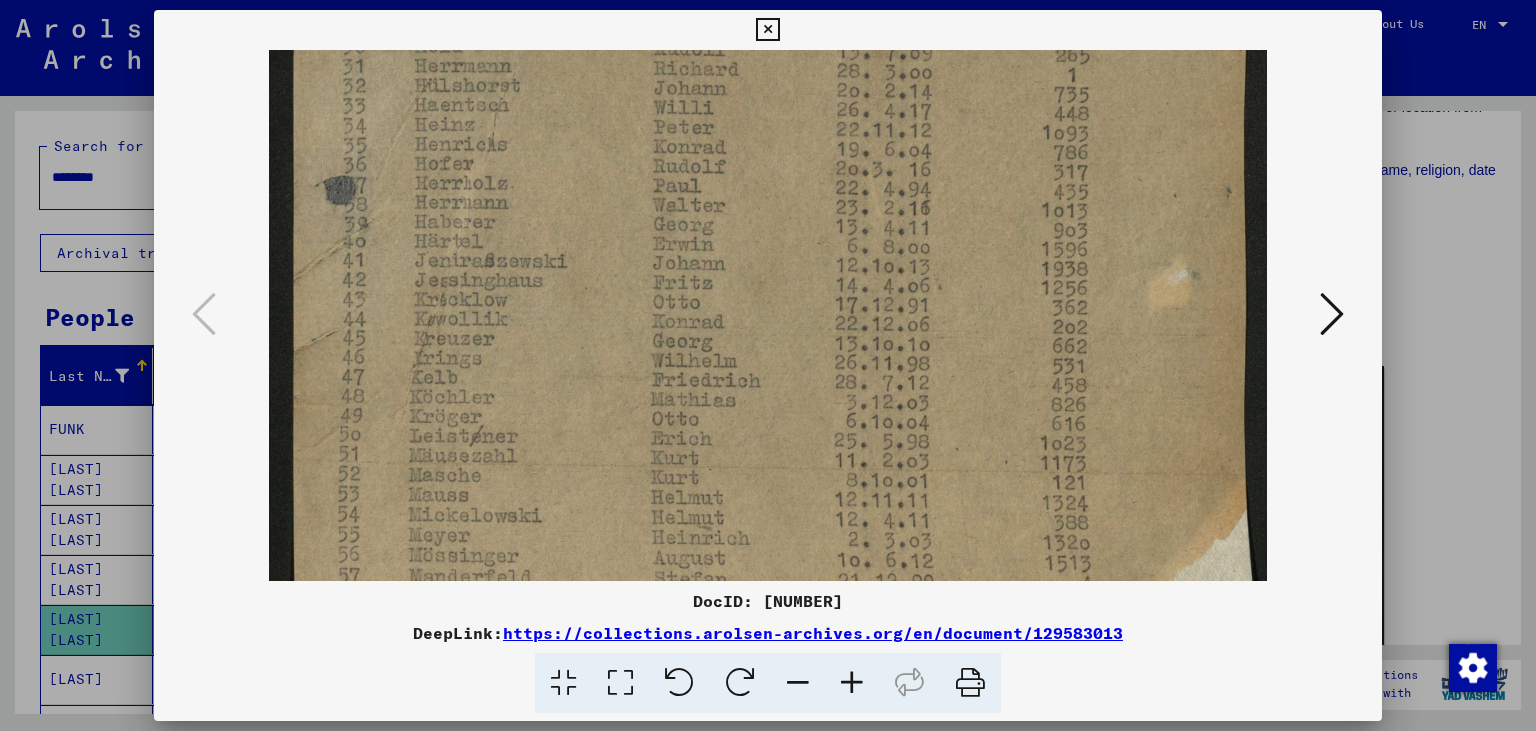 drag, startPoint x: 658, startPoint y: 372, endPoint x: 658, endPoint y: 306, distance: 66 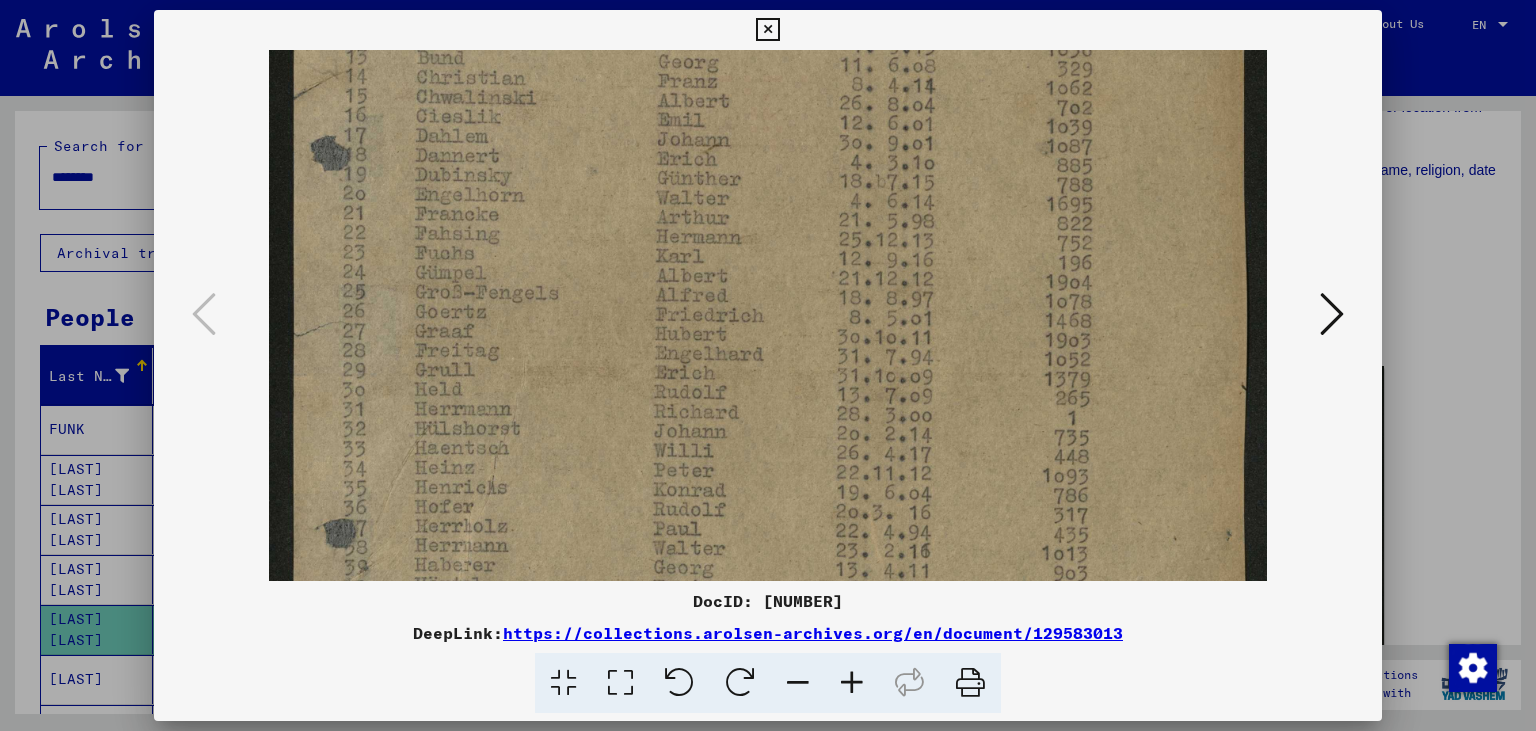 drag, startPoint x: 1116, startPoint y: 182, endPoint x: 1049, endPoint y: 424, distance: 251.10356 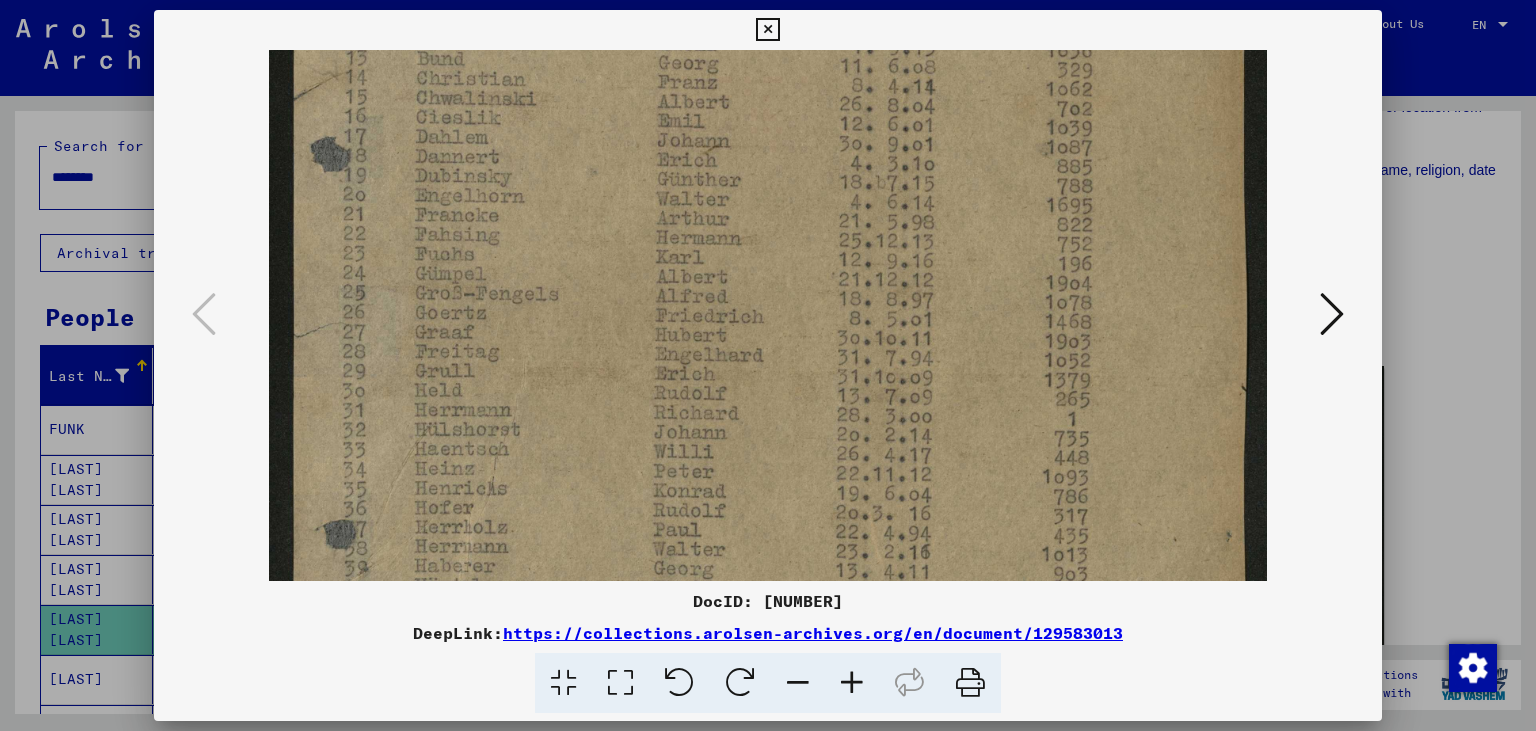click at bounding box center (768, 348) 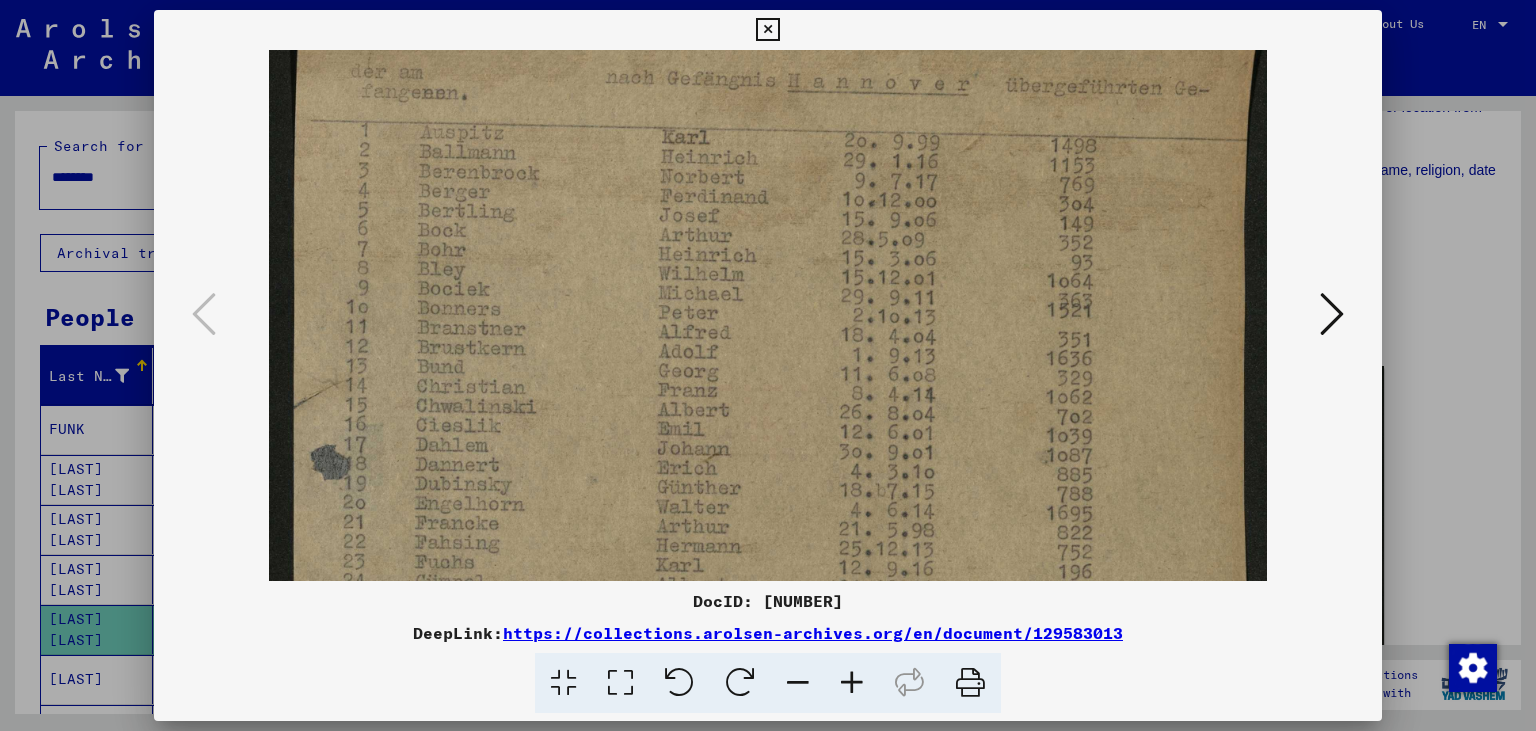 drag, startPoint x: 941, startPoint y: 210, endPoint x: 946, endPoint y: 381, distance: 171.07309 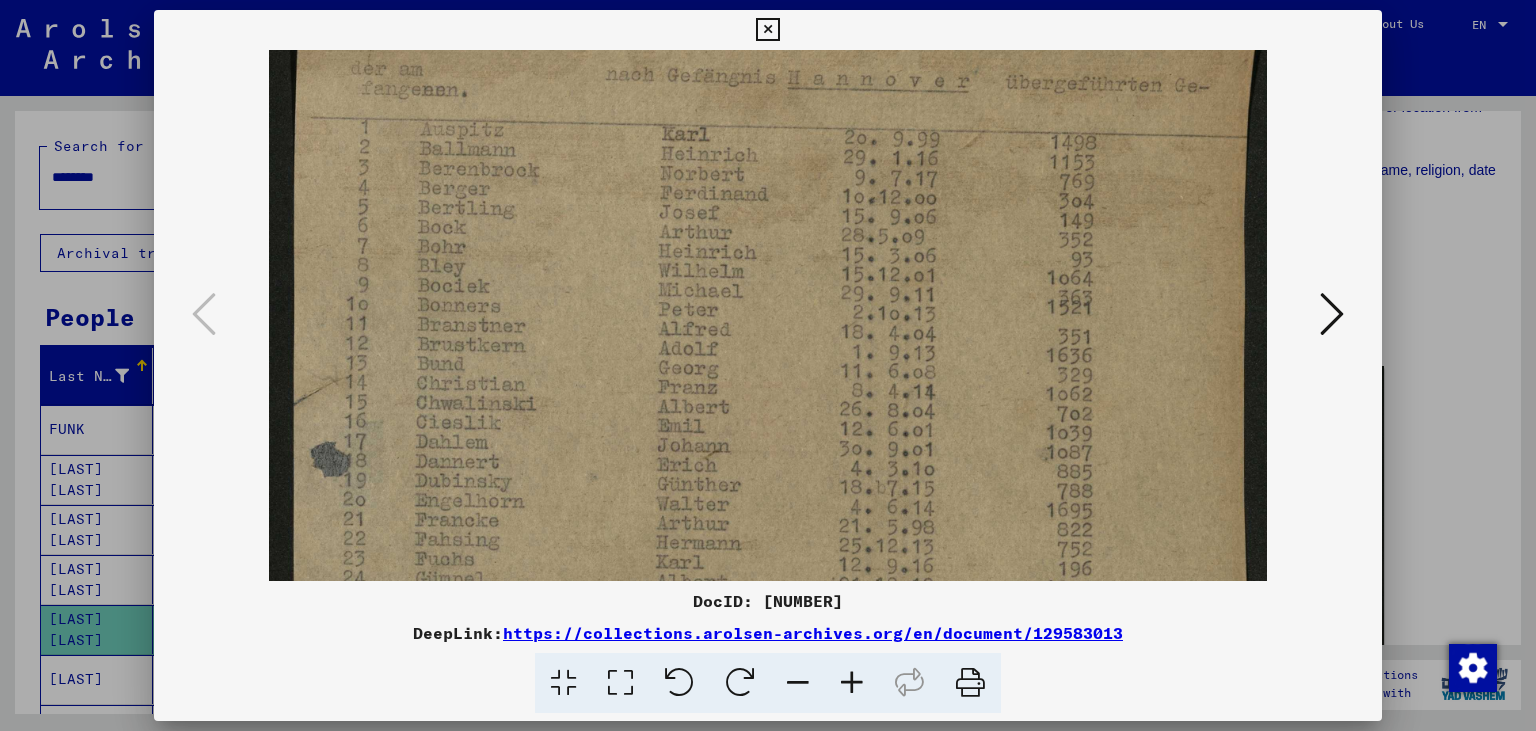 scroll, scrollTop: 0, scrollLeft: 0, axis: both 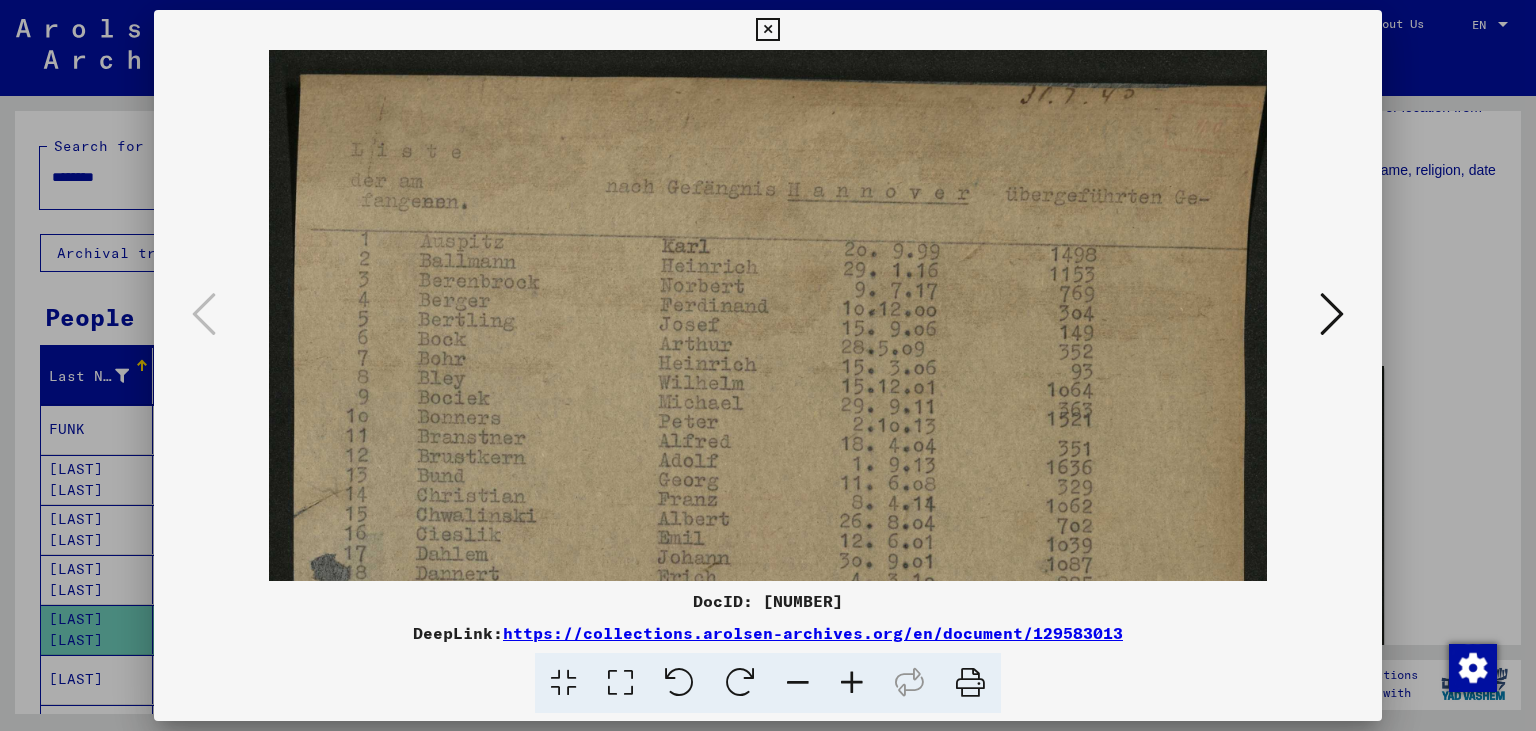 drag, startPoint x: 913, startPoint y: 178, endPoint x: 918, endPoint y: 353, distance: 175.07141 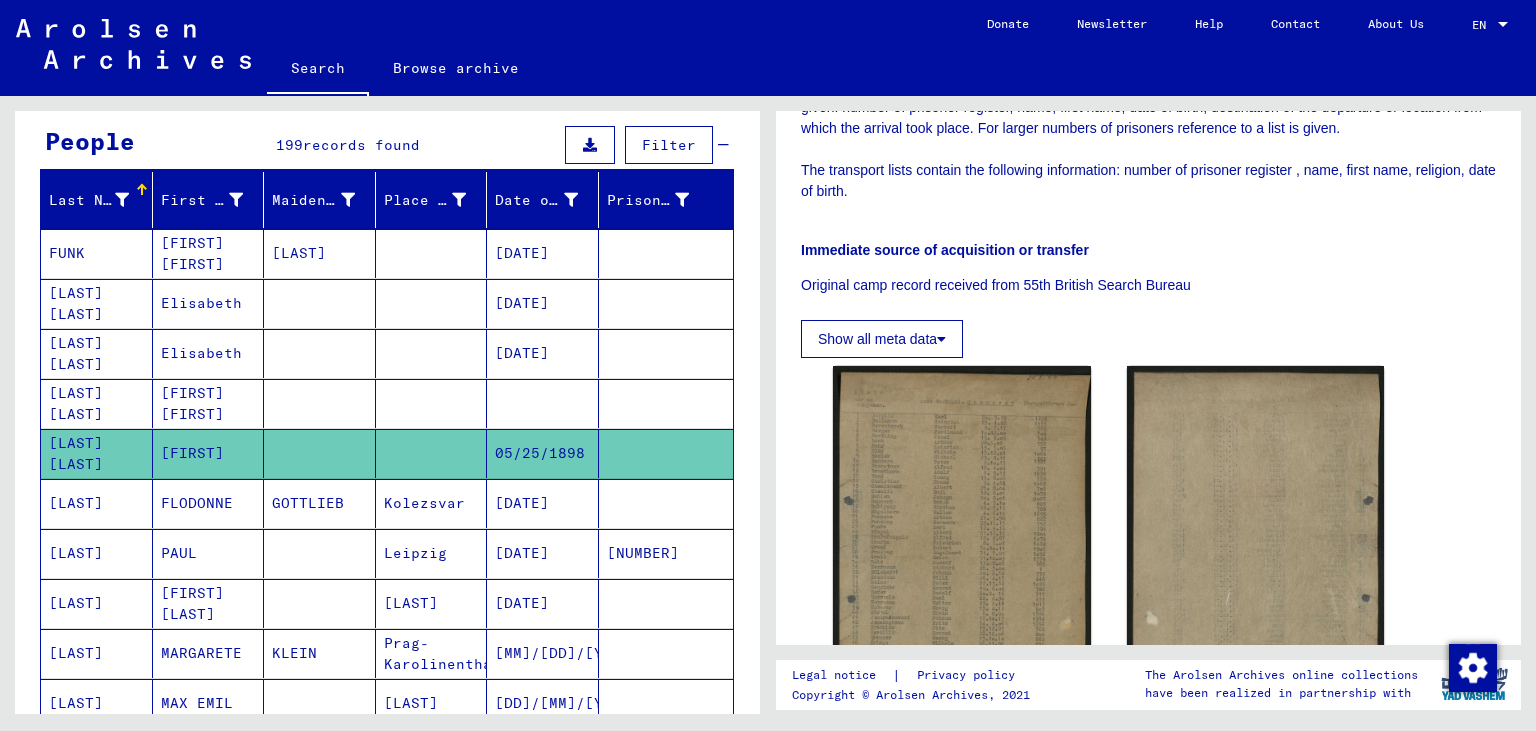 scroll, scrollTop: 220, scrollLeft: 0, axis: vertical 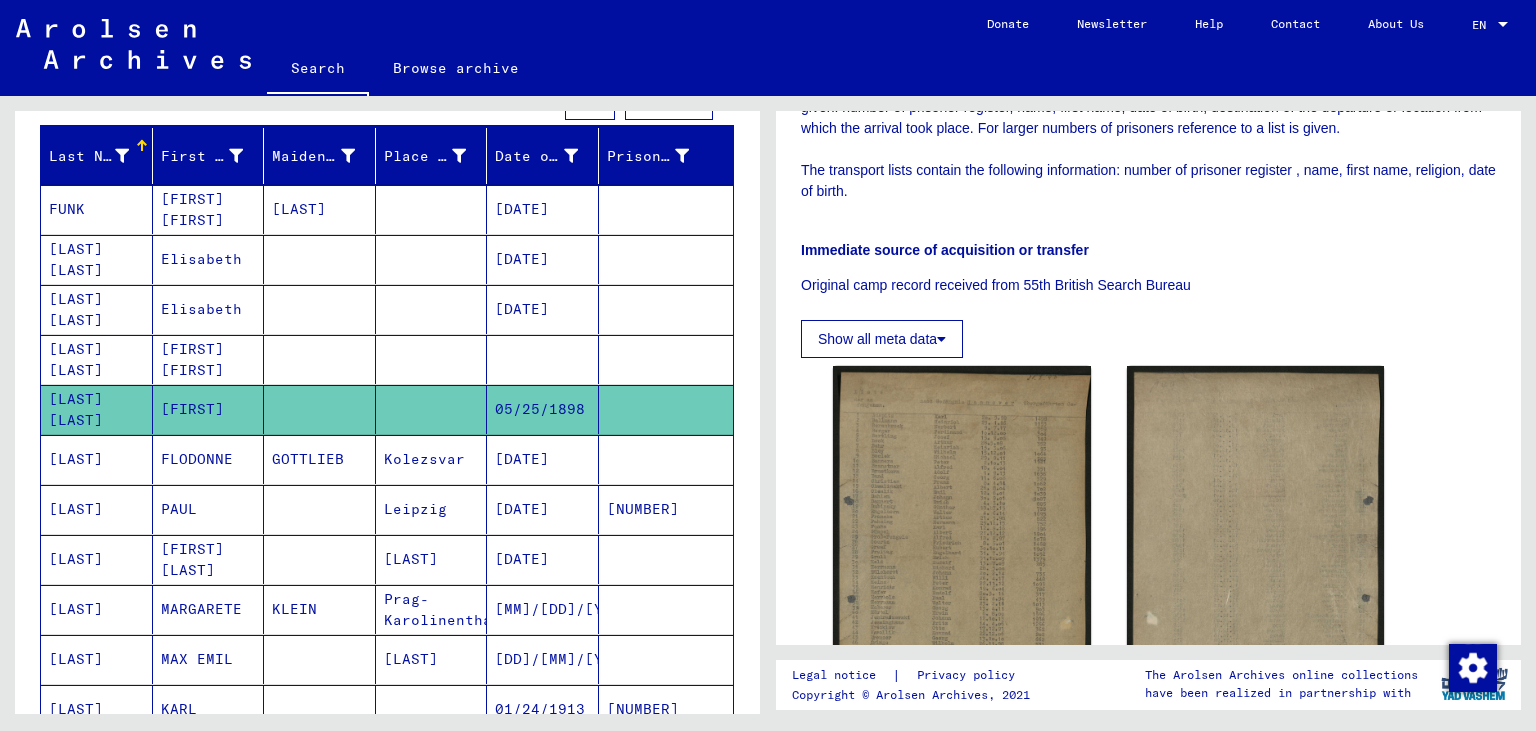 click on "Prag-Karolinenthal" at bounding box center [432, 659] 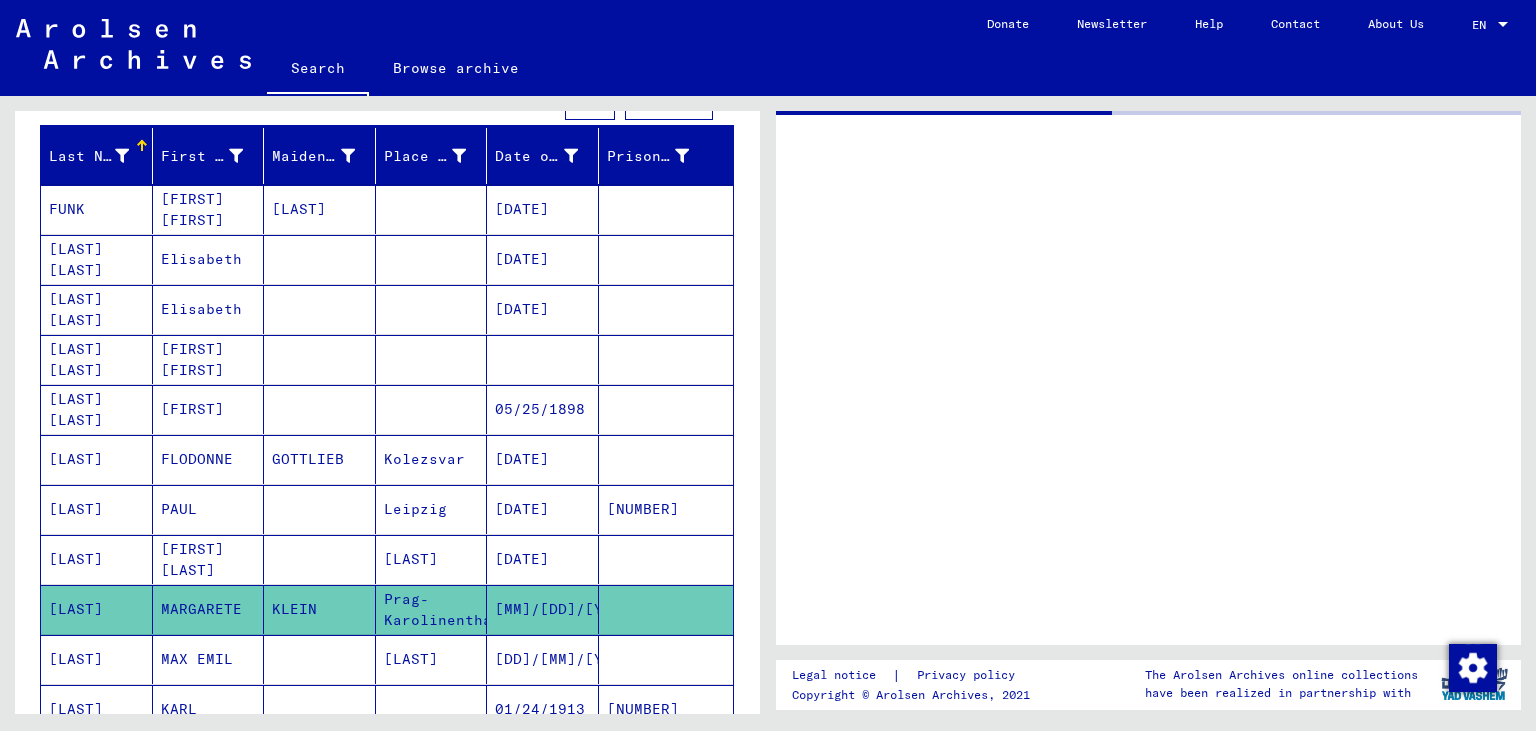 scroll, scrollTop: 0, scrollLeft: 0, axis: both 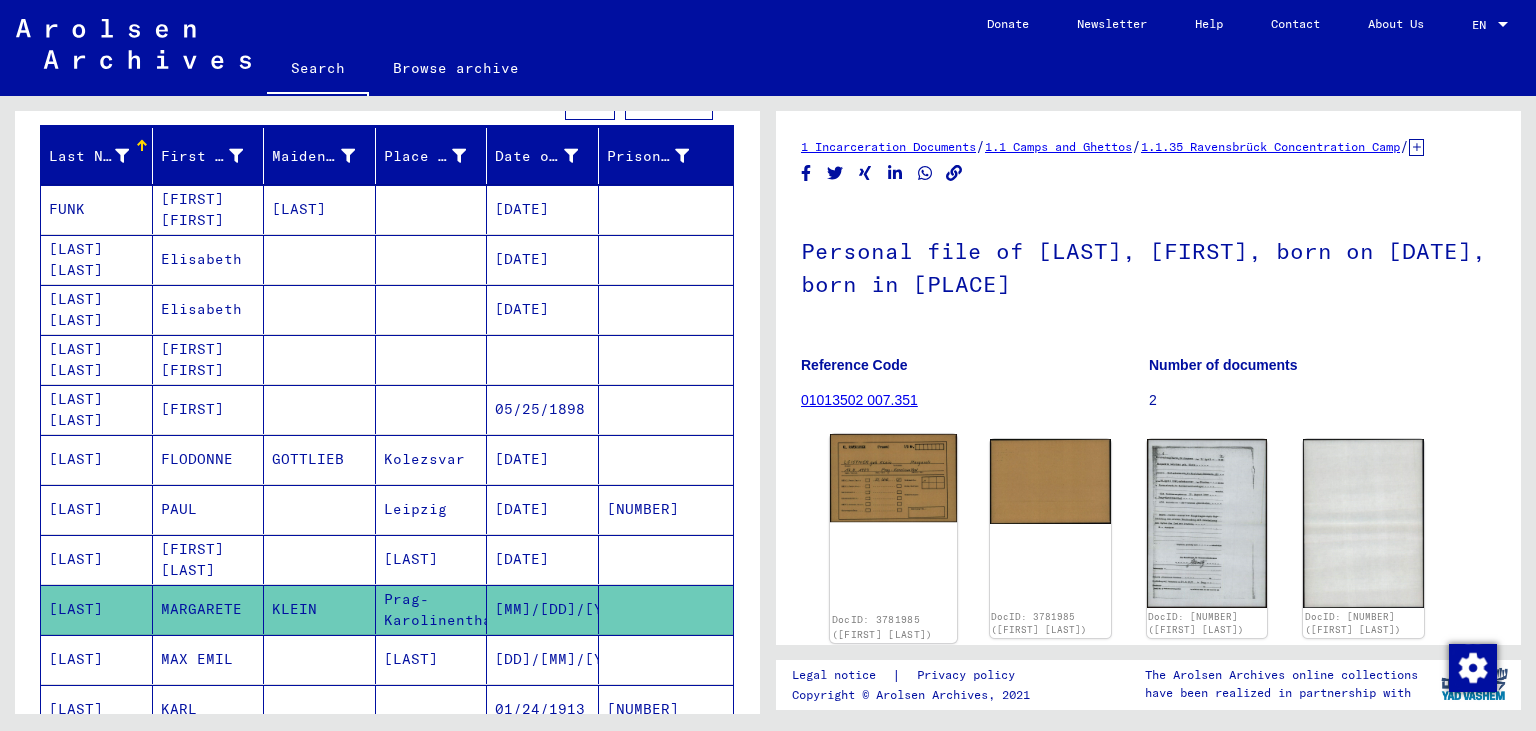 click 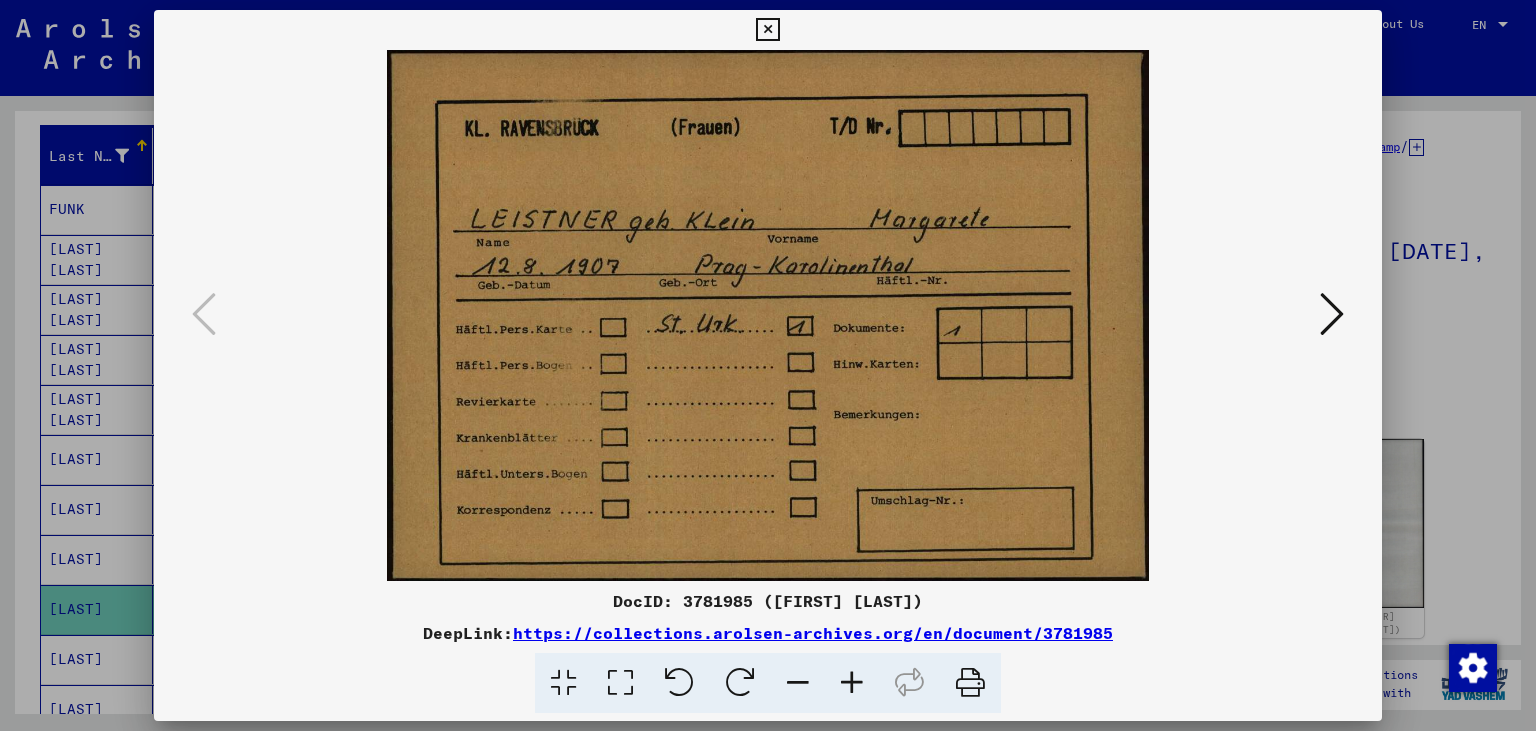 click at bounding box center [1332, 314] 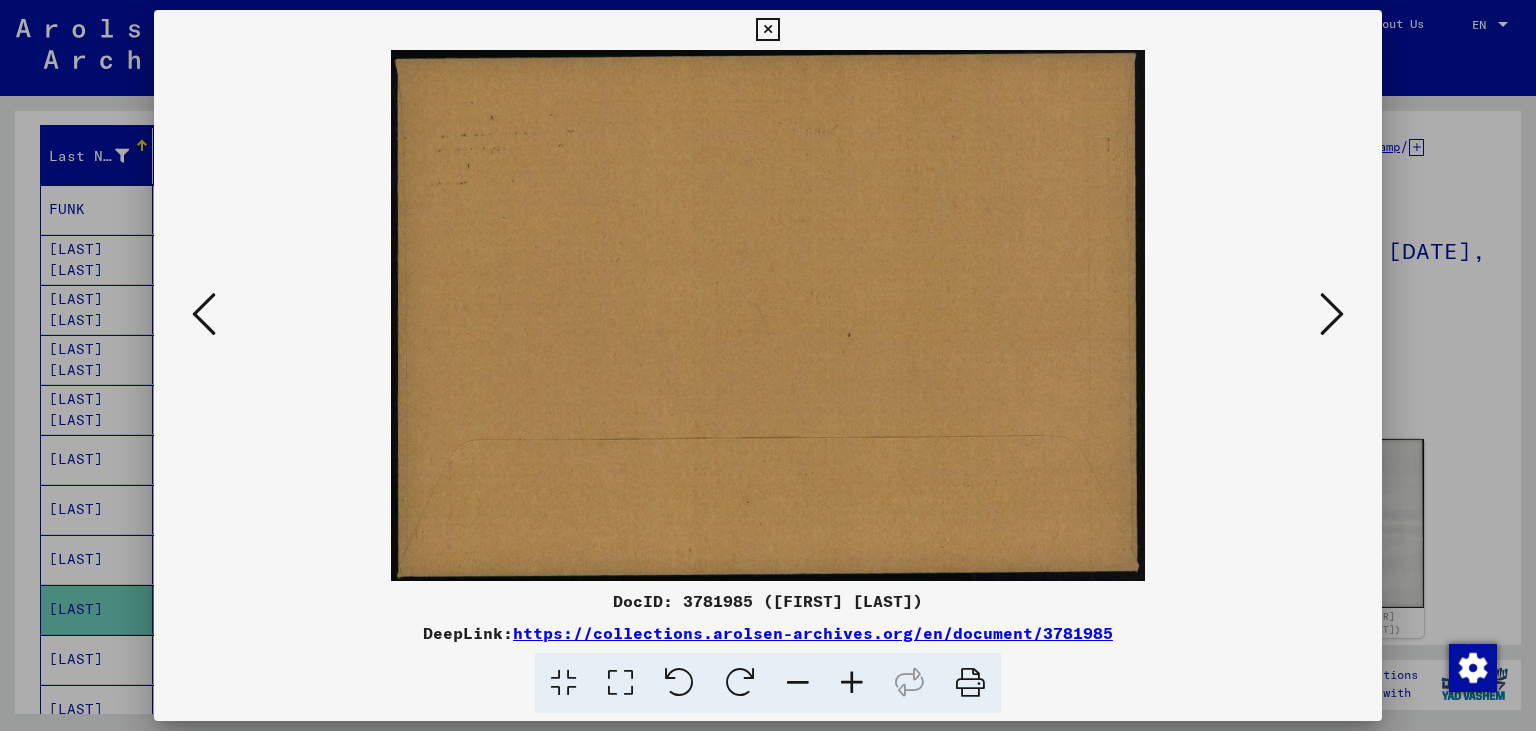 click at bounding box center [1332, 314] 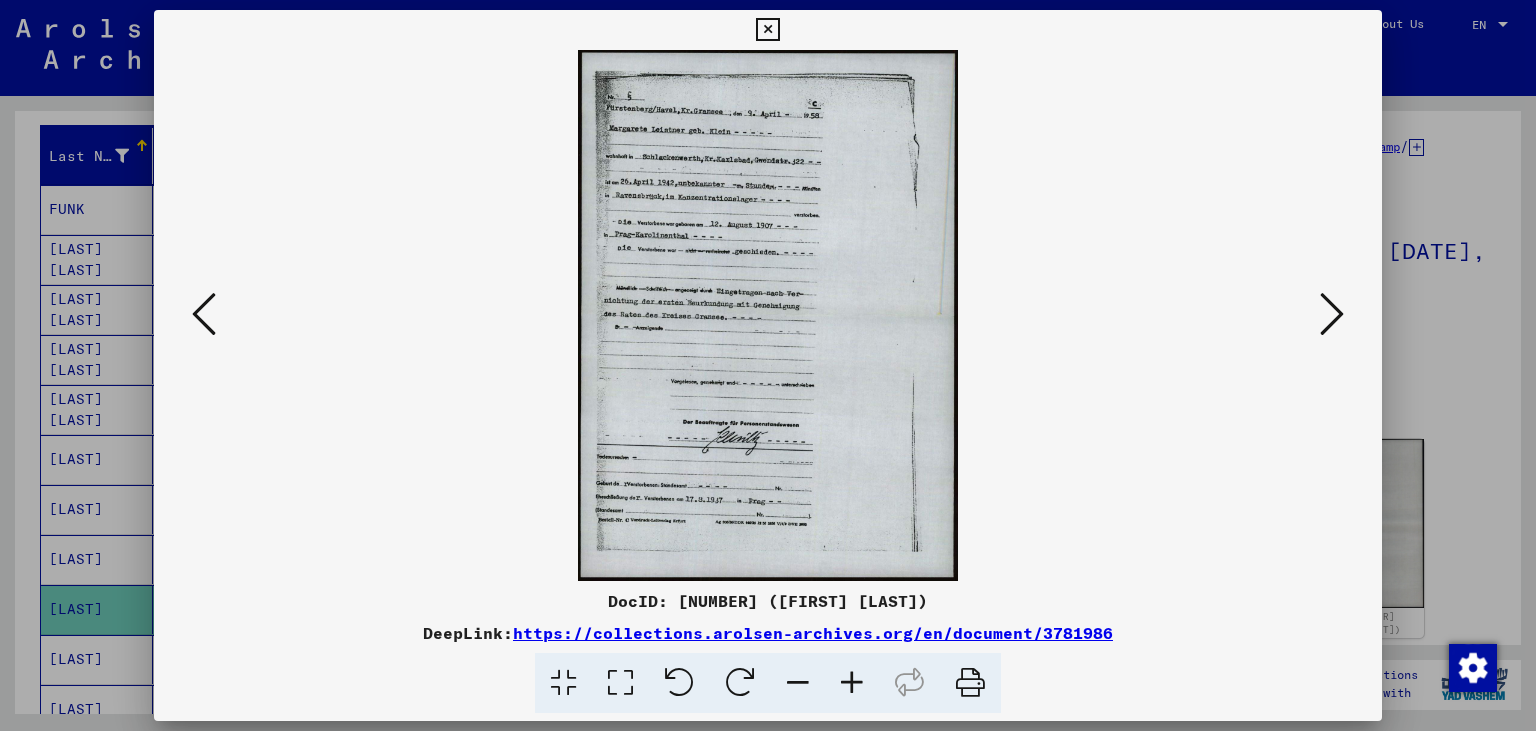 click at bounding box center (852, 683) 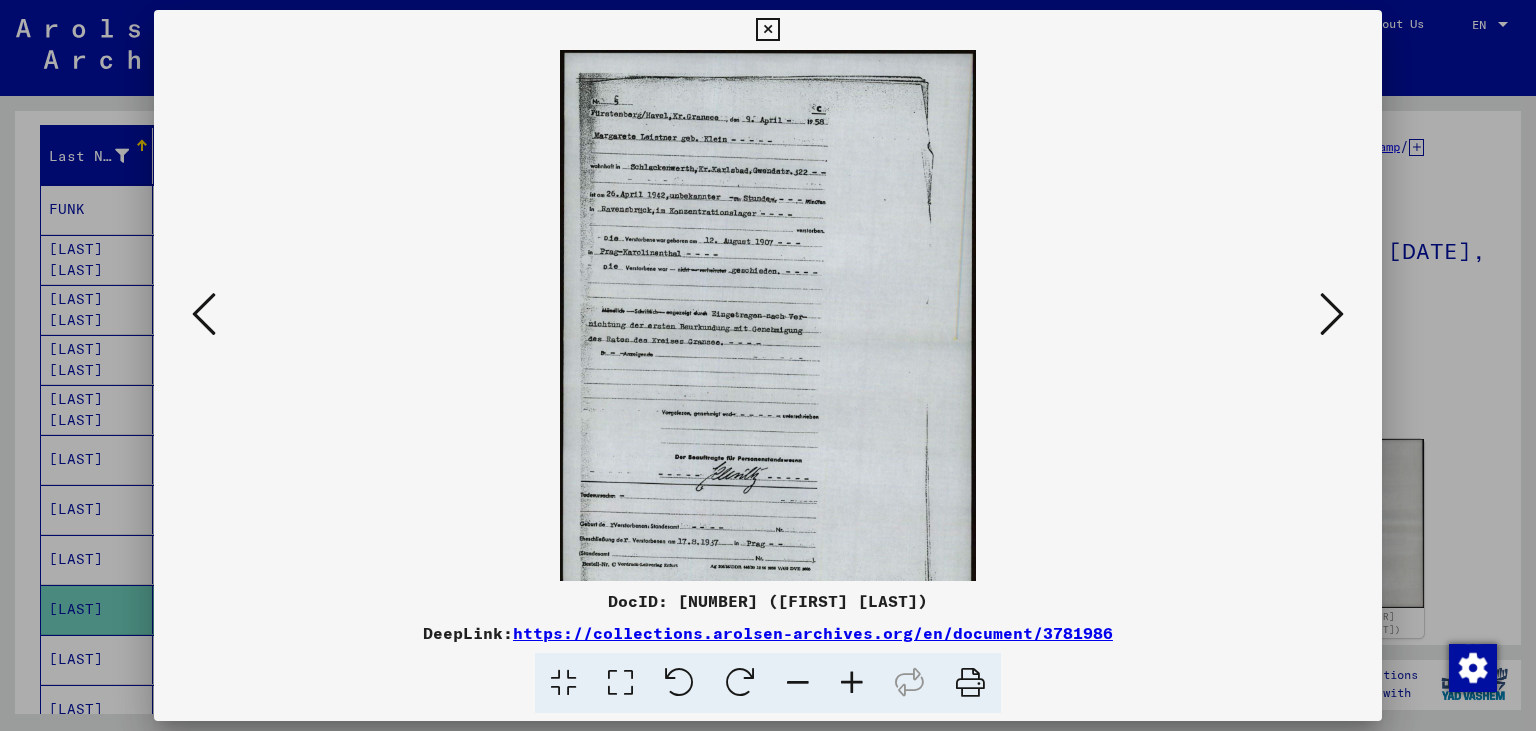 click at bounding box center (852, 683) 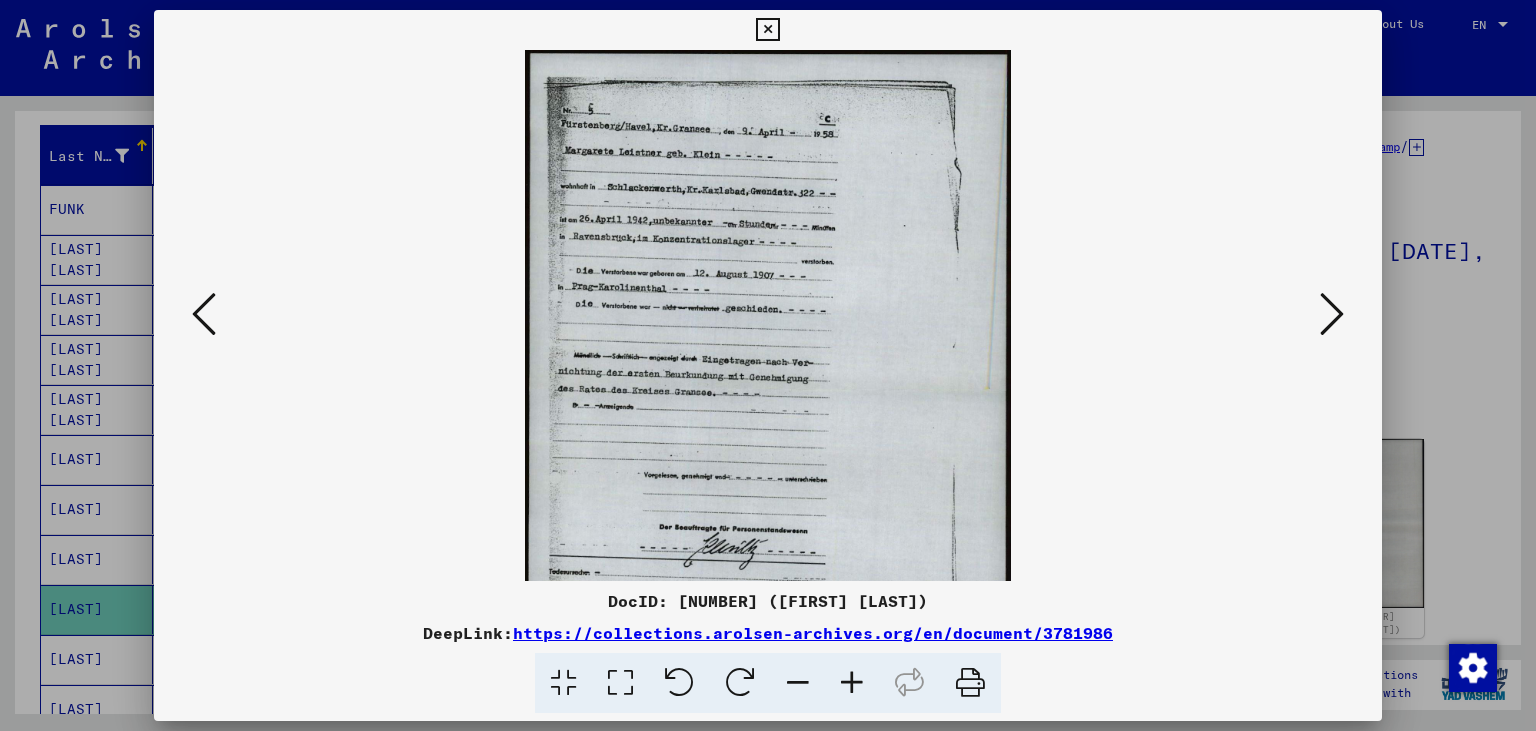 click at bounding box center (852, 683) 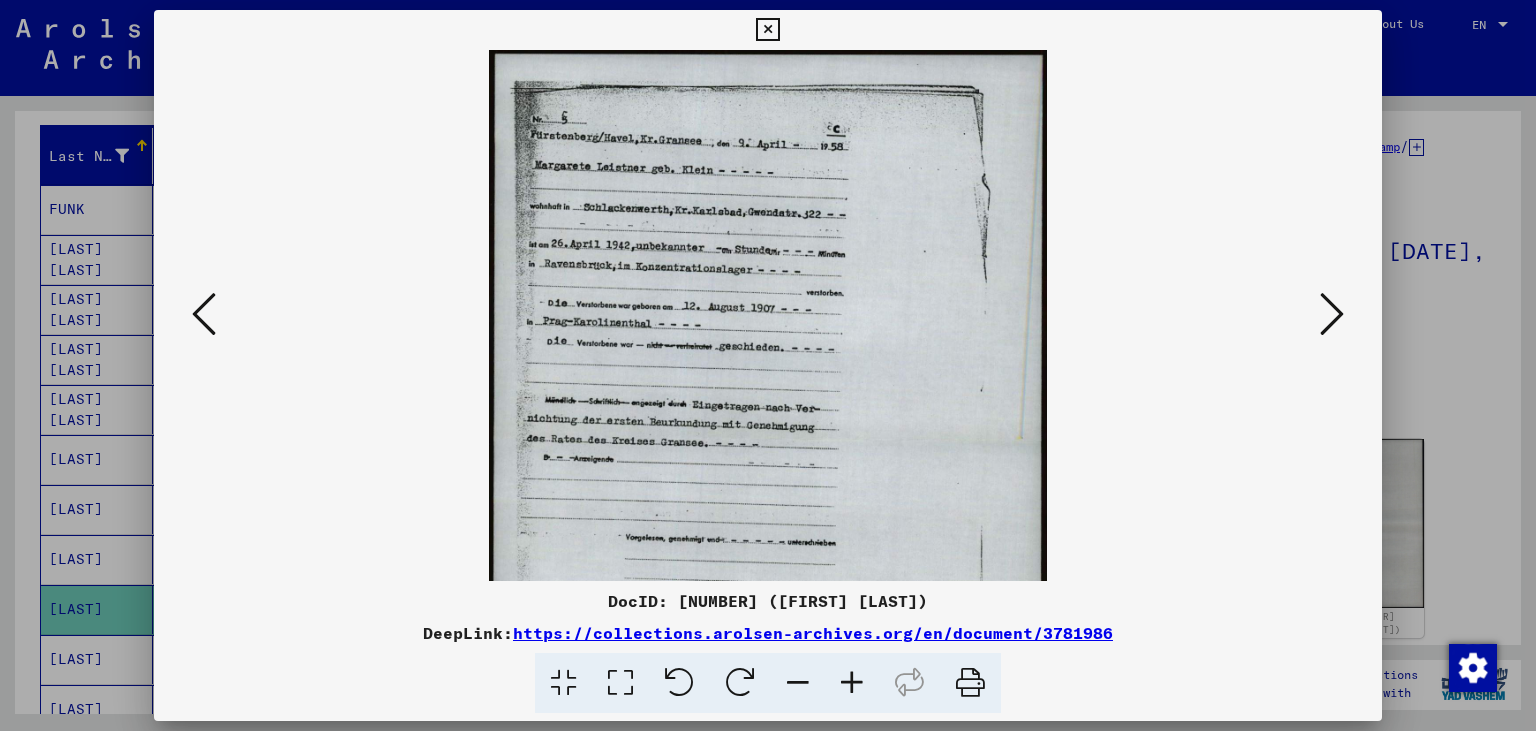 click at bounding box center (852, 683) 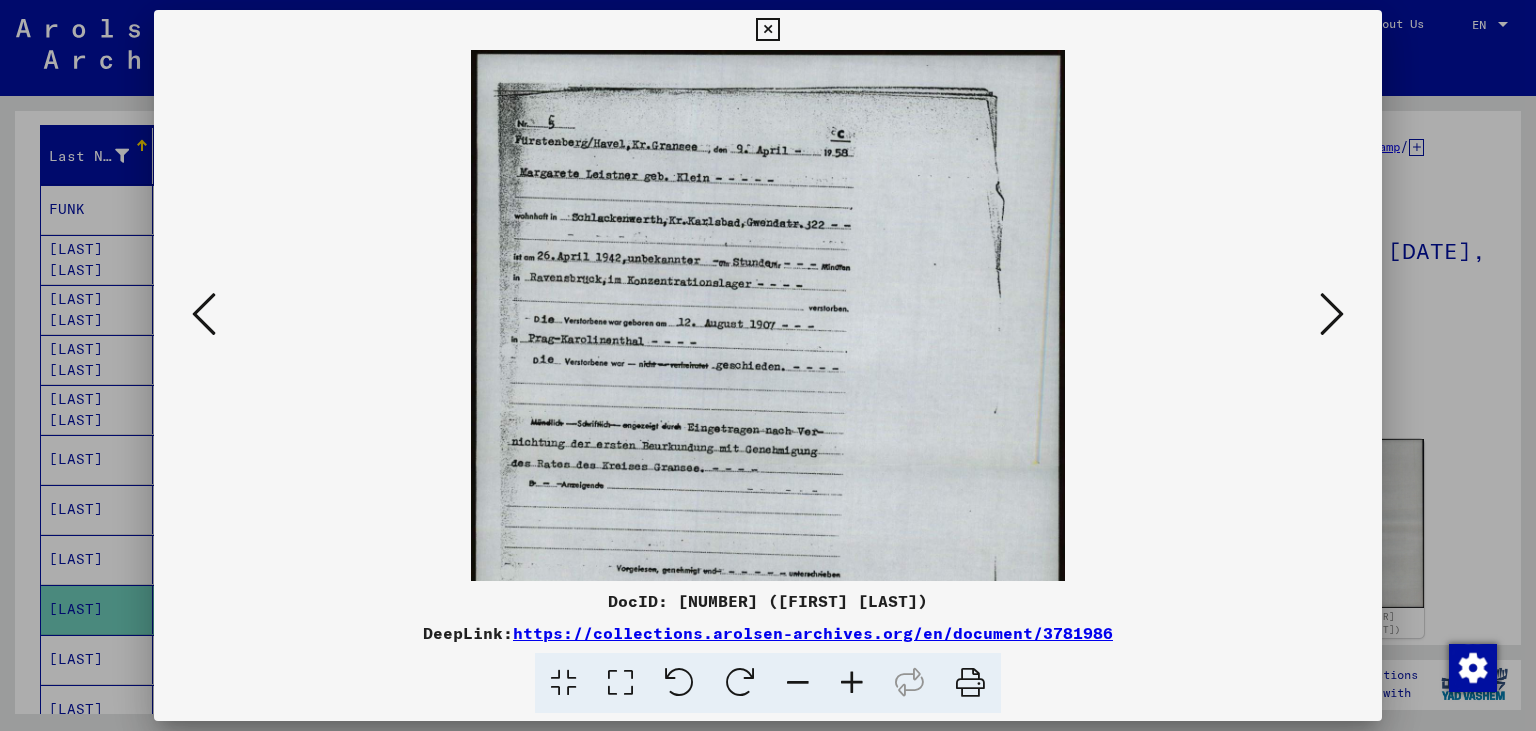 click at bounding box center (852, 683) 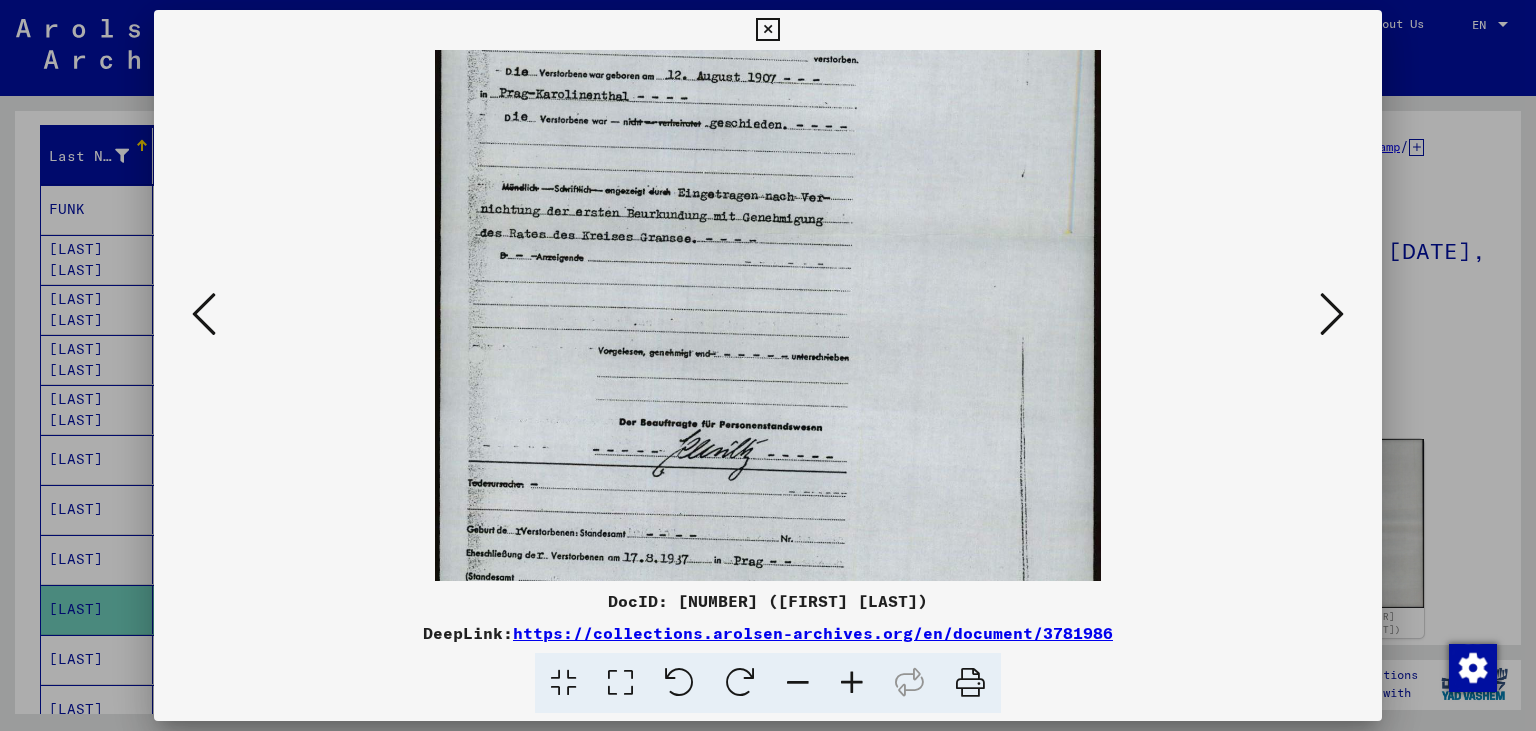 drag, startPoint x: 814, startPoint y: 472, endPoint x: 816, endPoint y: 192, distance: 280.00714 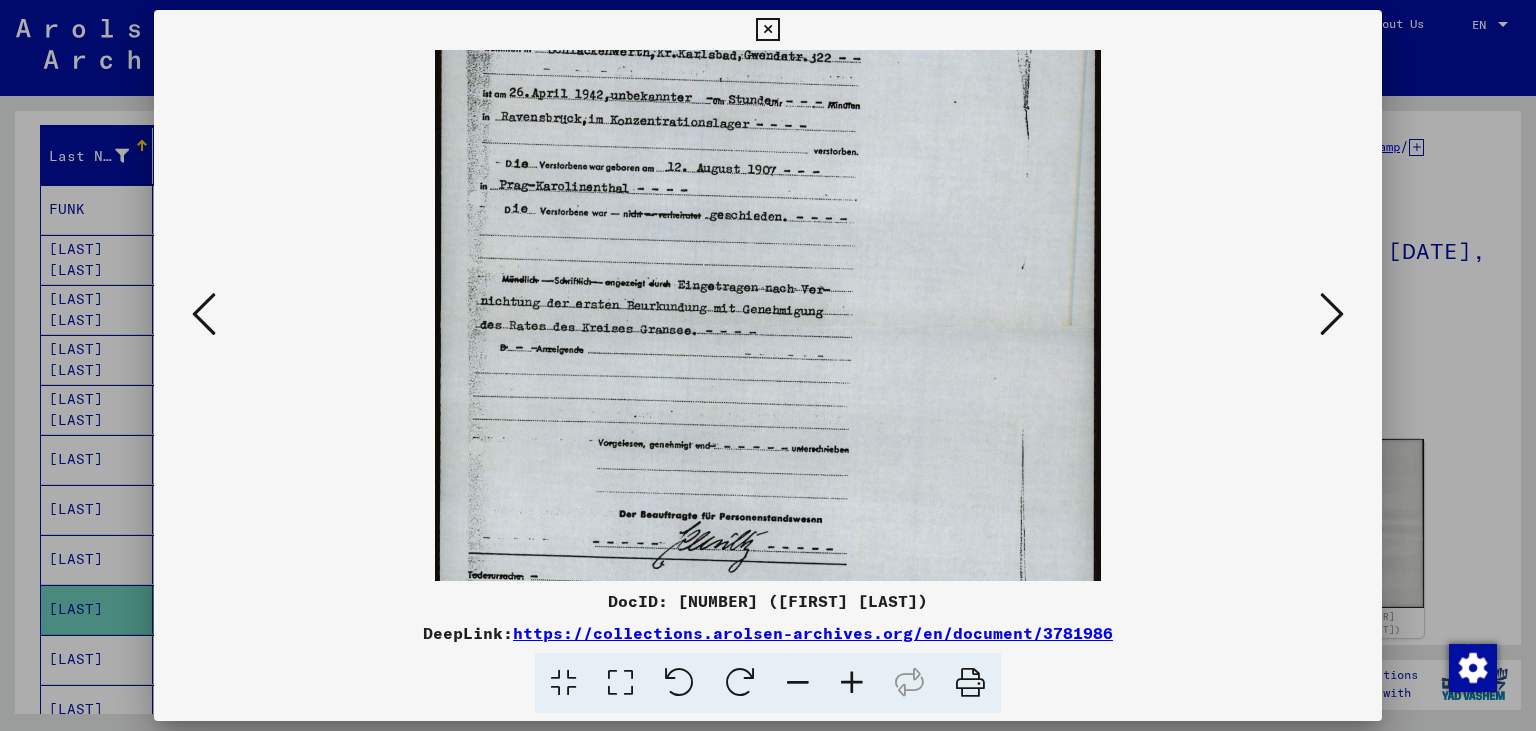 scroll, scrollTop: 155, scrollLeft: 0, axis: vertical 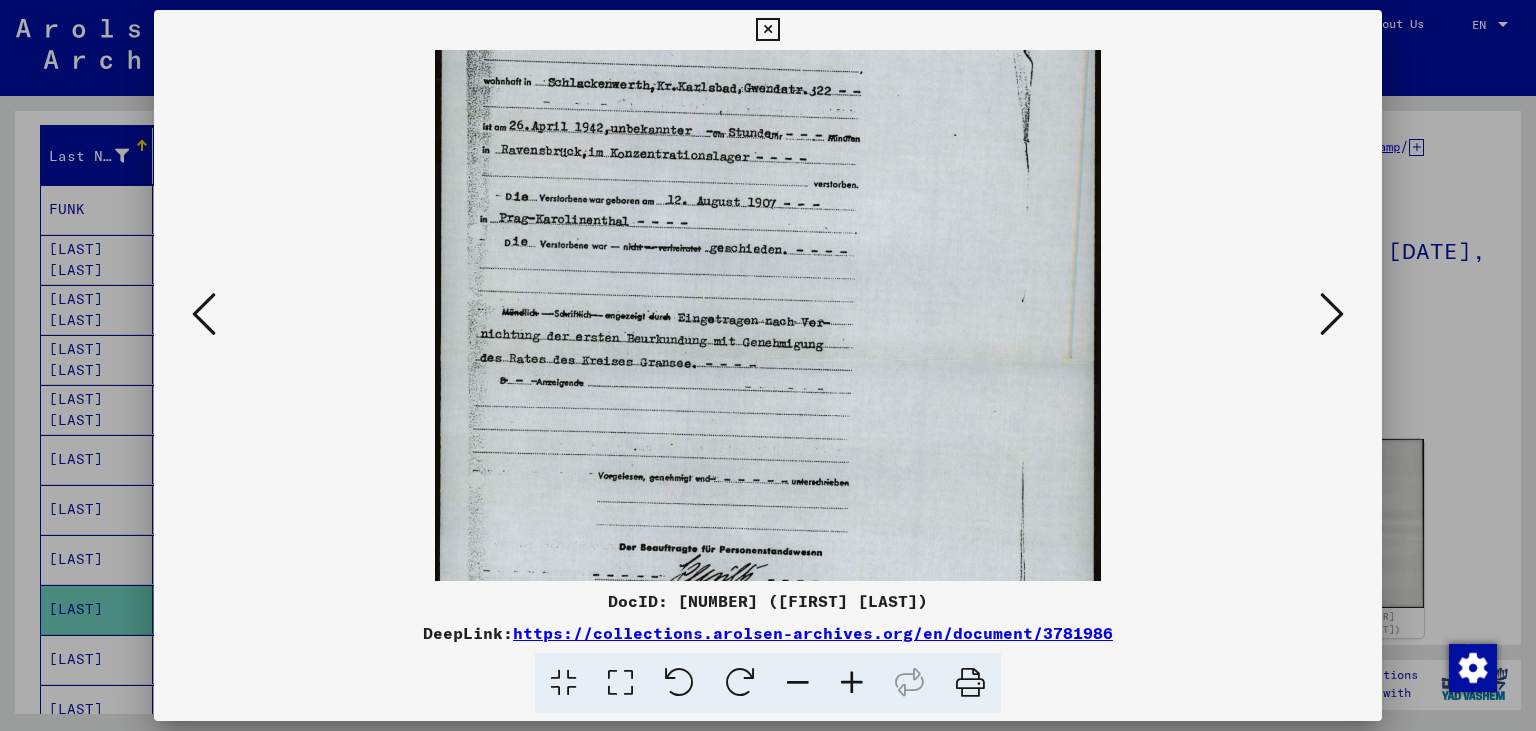 drag, startPoint x: 798, startPoint y: 382, endPoint x: 805, endPoint y: 490, distance: 108.226616 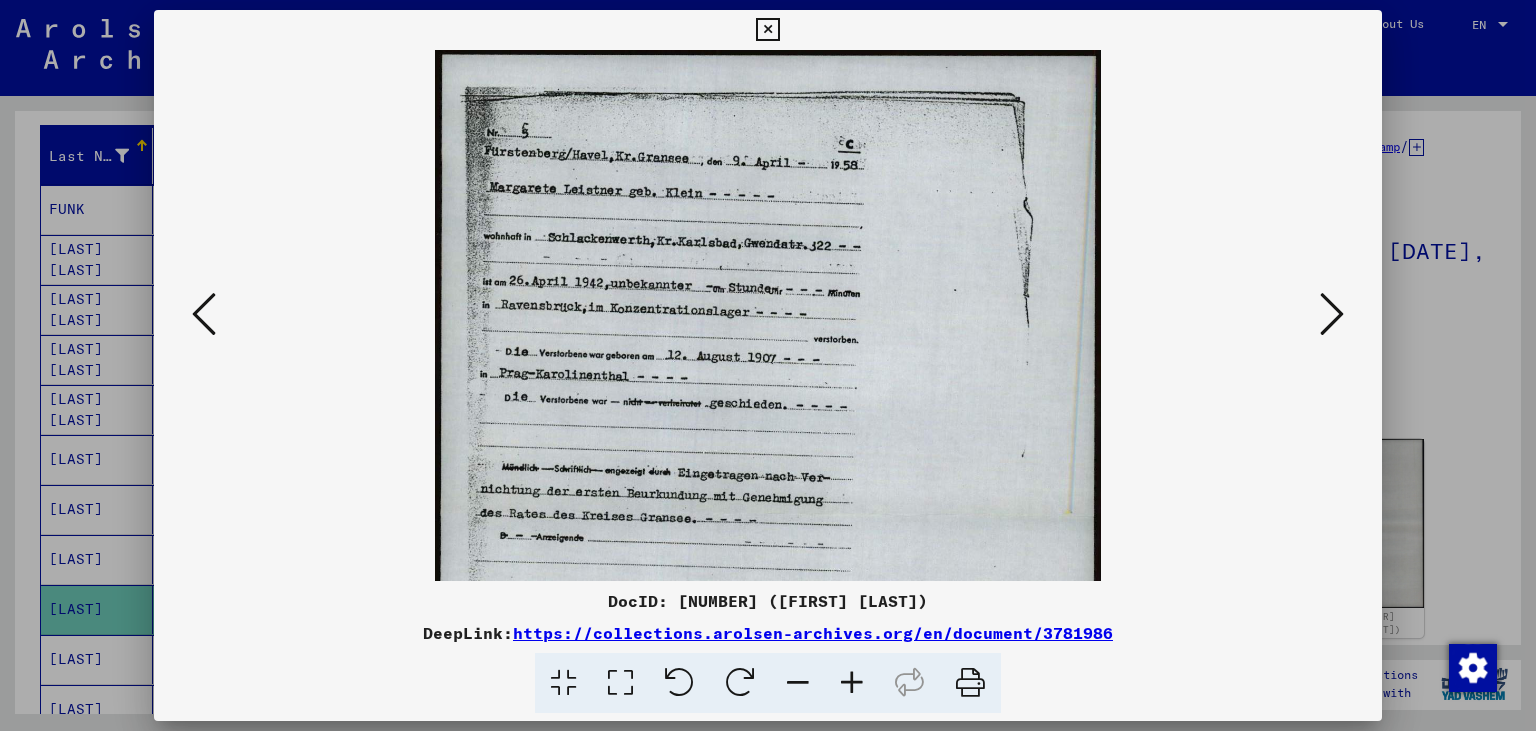 drag, startPoint x: 795, startPoint y: 228, endPoint x: 797, endPoint y: 447, distance: 219.00912 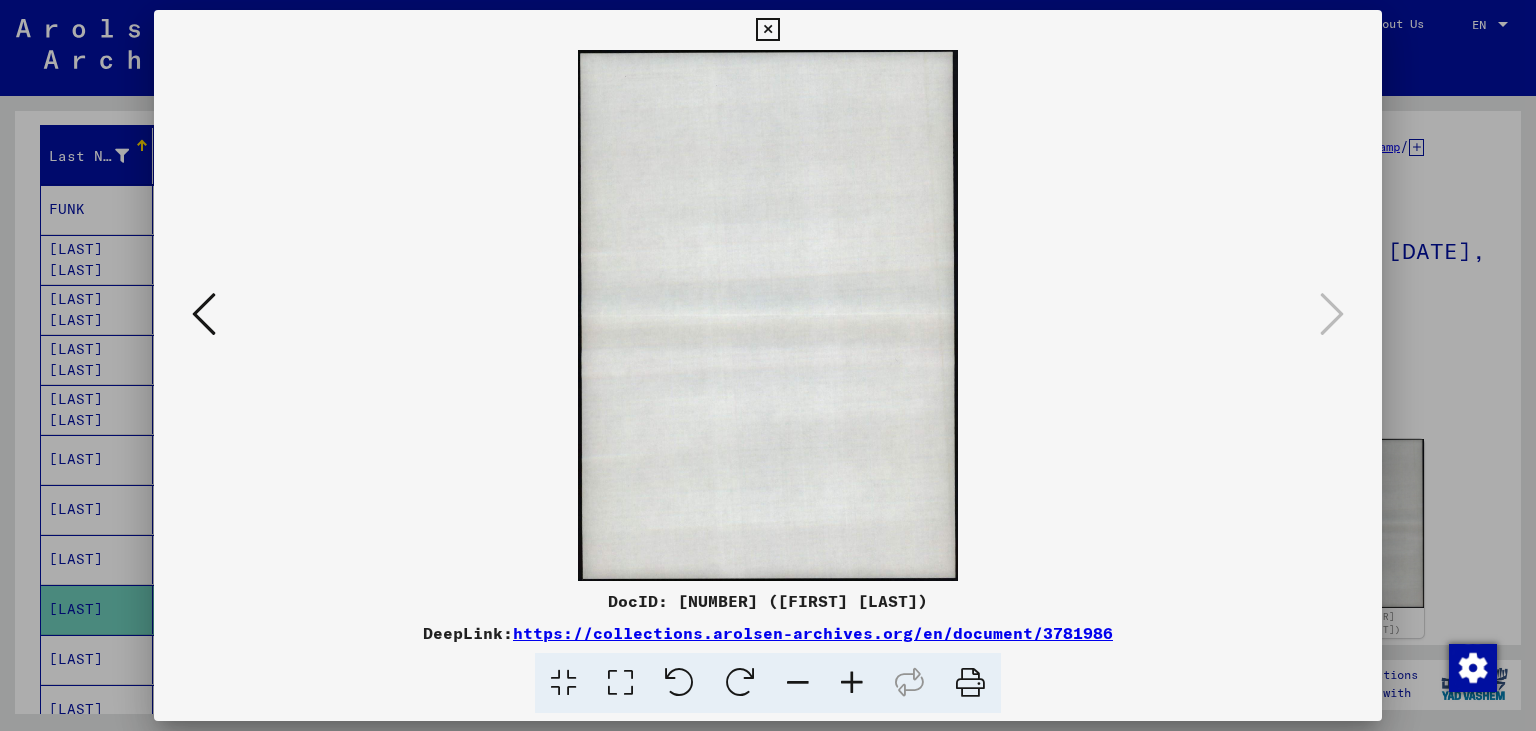 click at bounding box center (768, 365) 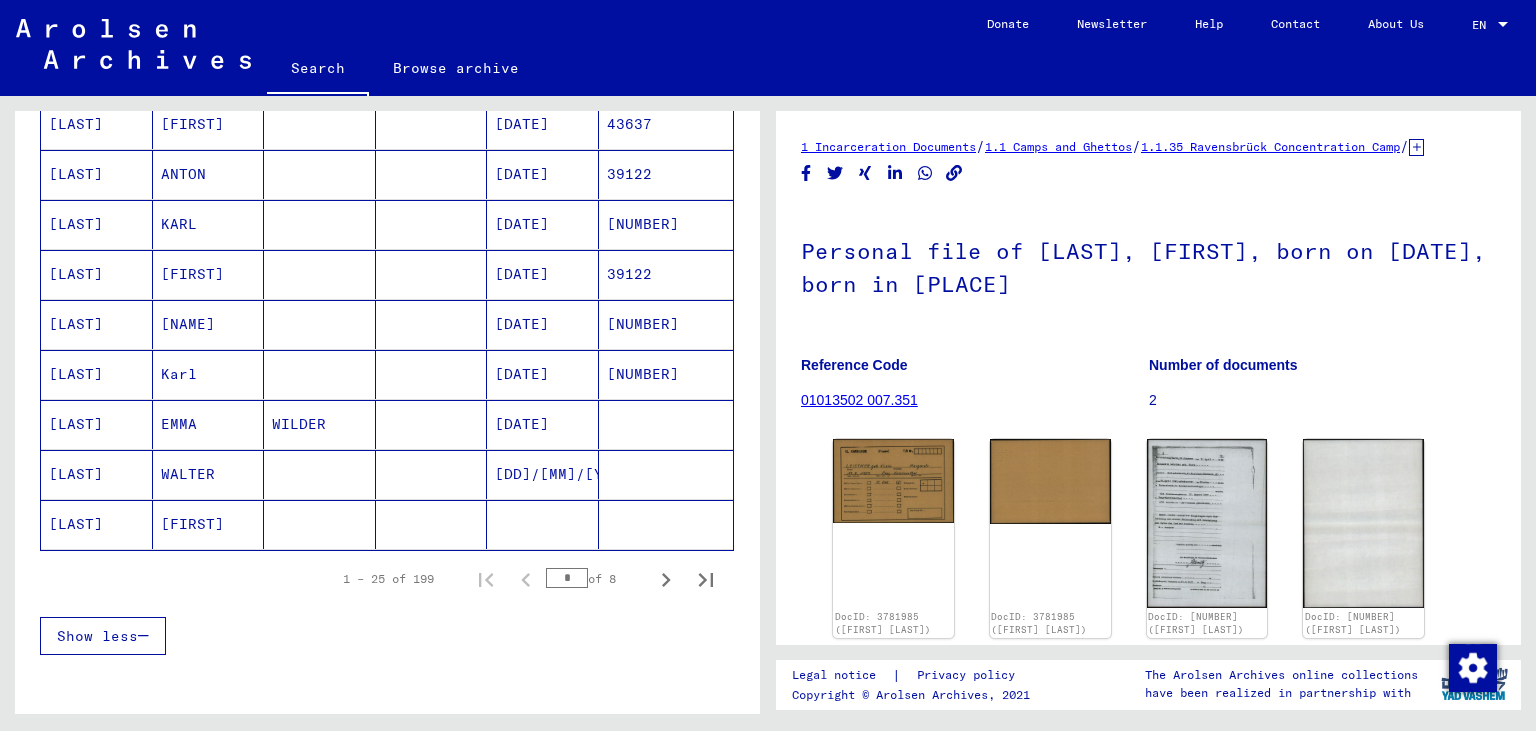 scroll, scrollTop: 1104, scrollLeft: 0, axis: vertical 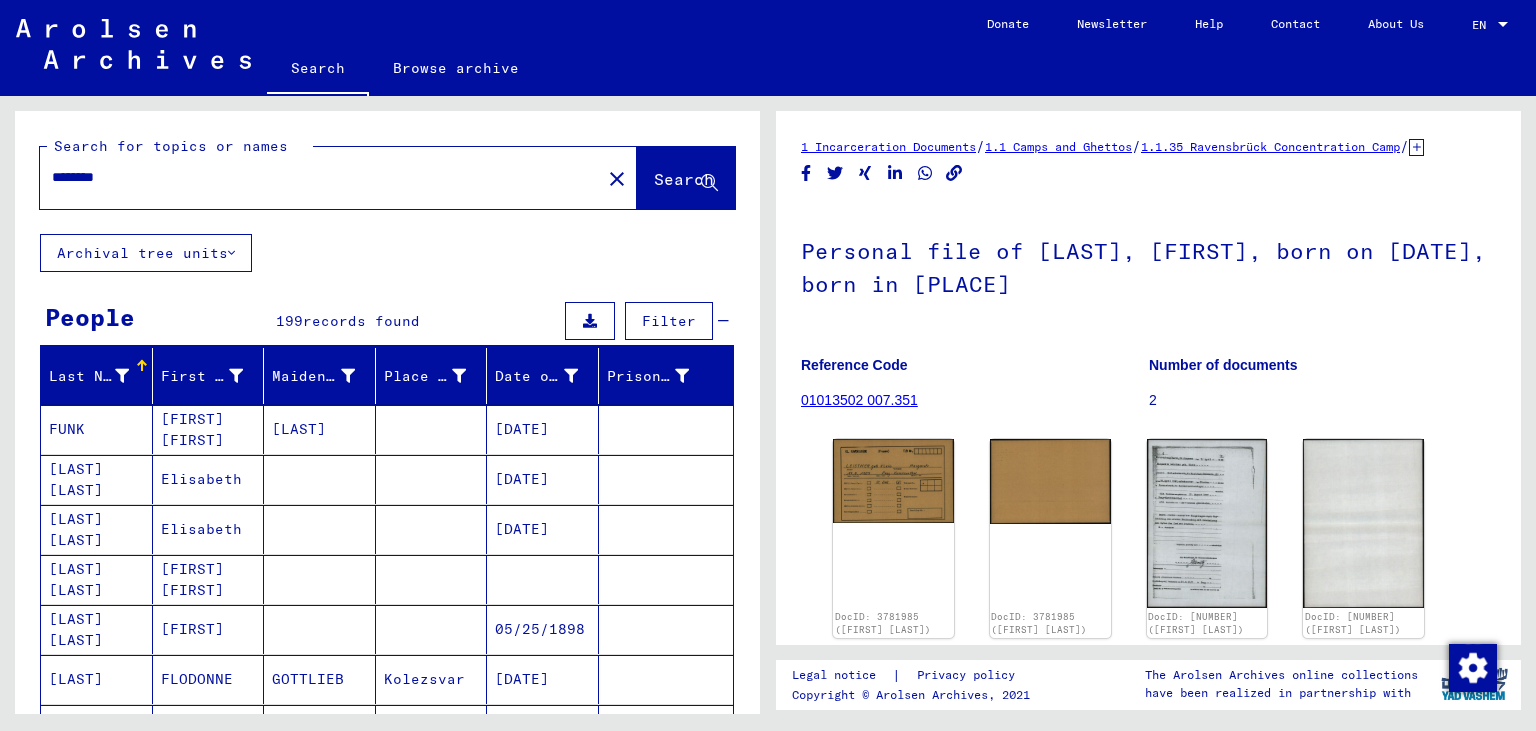 click on "********" at bounding box center (320, 177) 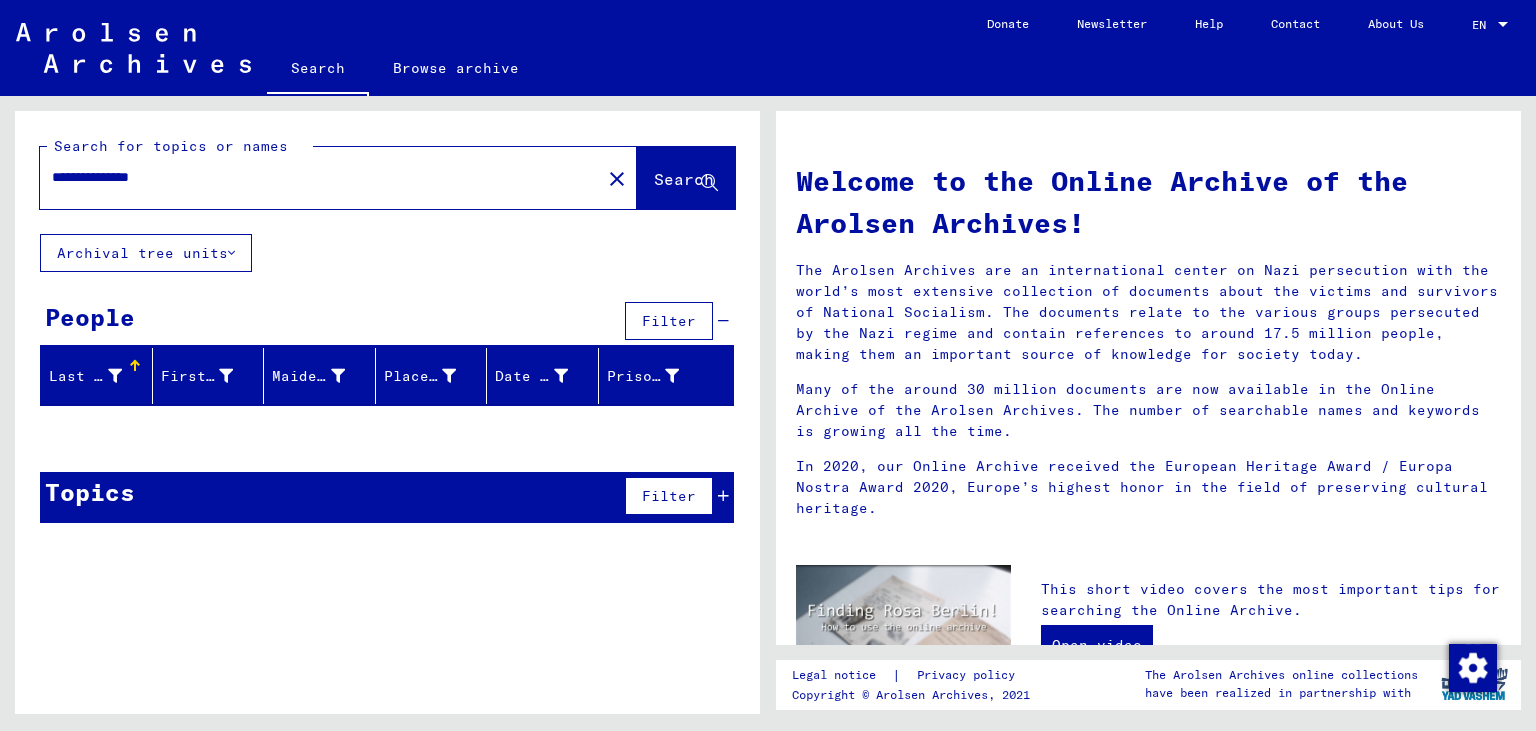 drag, startPoint x: 61, startPoint y: 170, endPoint x: 0, endPoint y: 157, distance: 62.369865 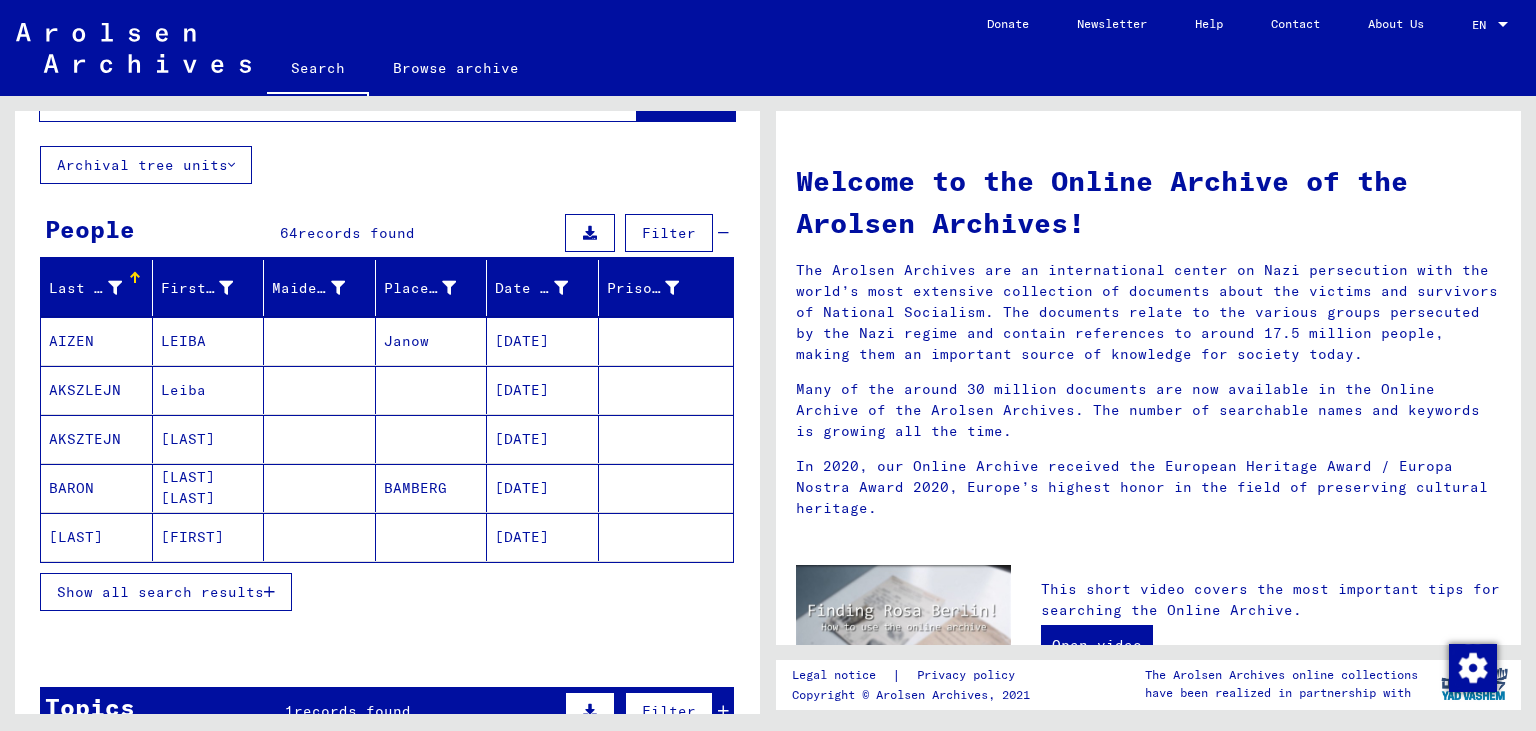 scroll, scrollTop: 0, scrollLeft: 0, axis: both 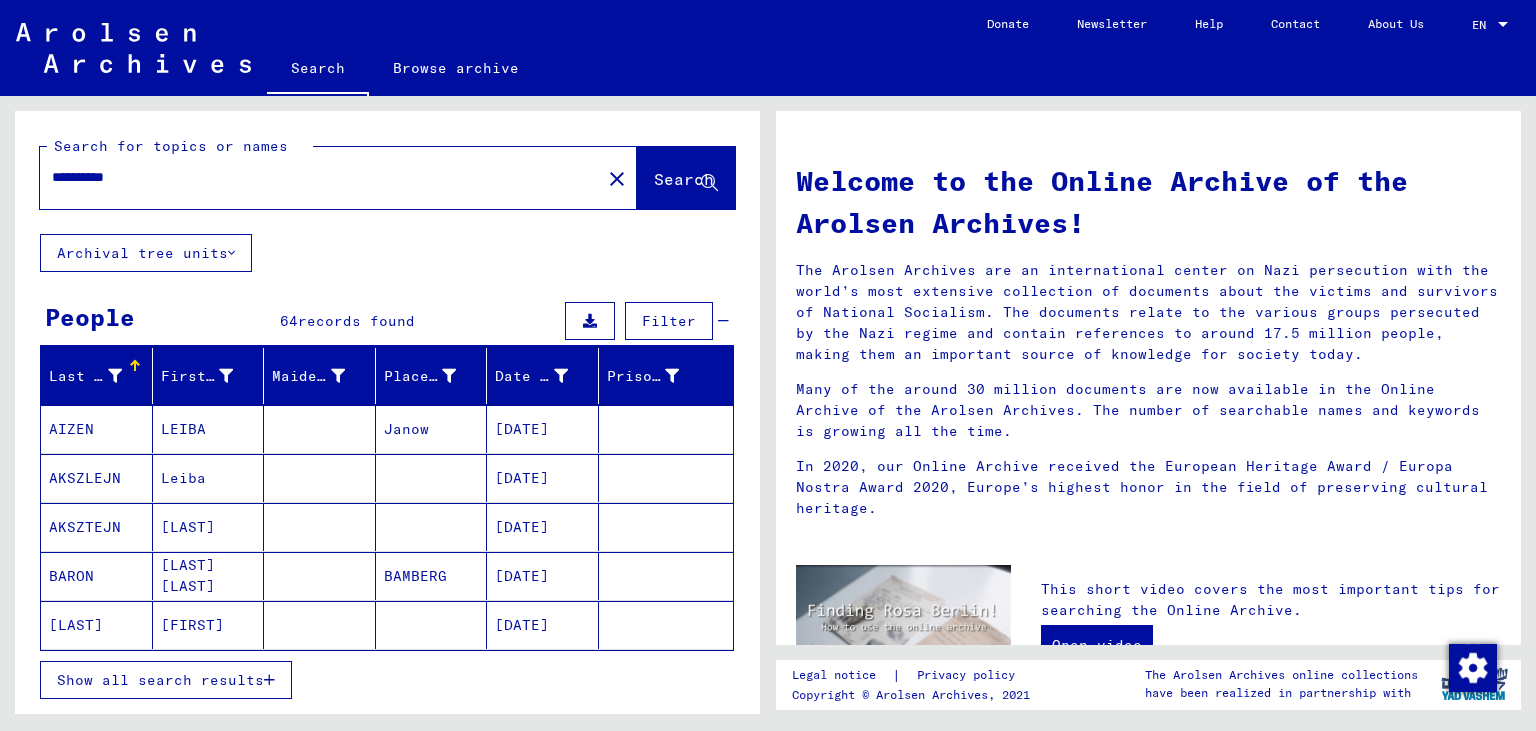 drag, startPoint x: 182, startPoint y: 182, endPoint x: 0, endPoint y: 152, distance: 184.45596 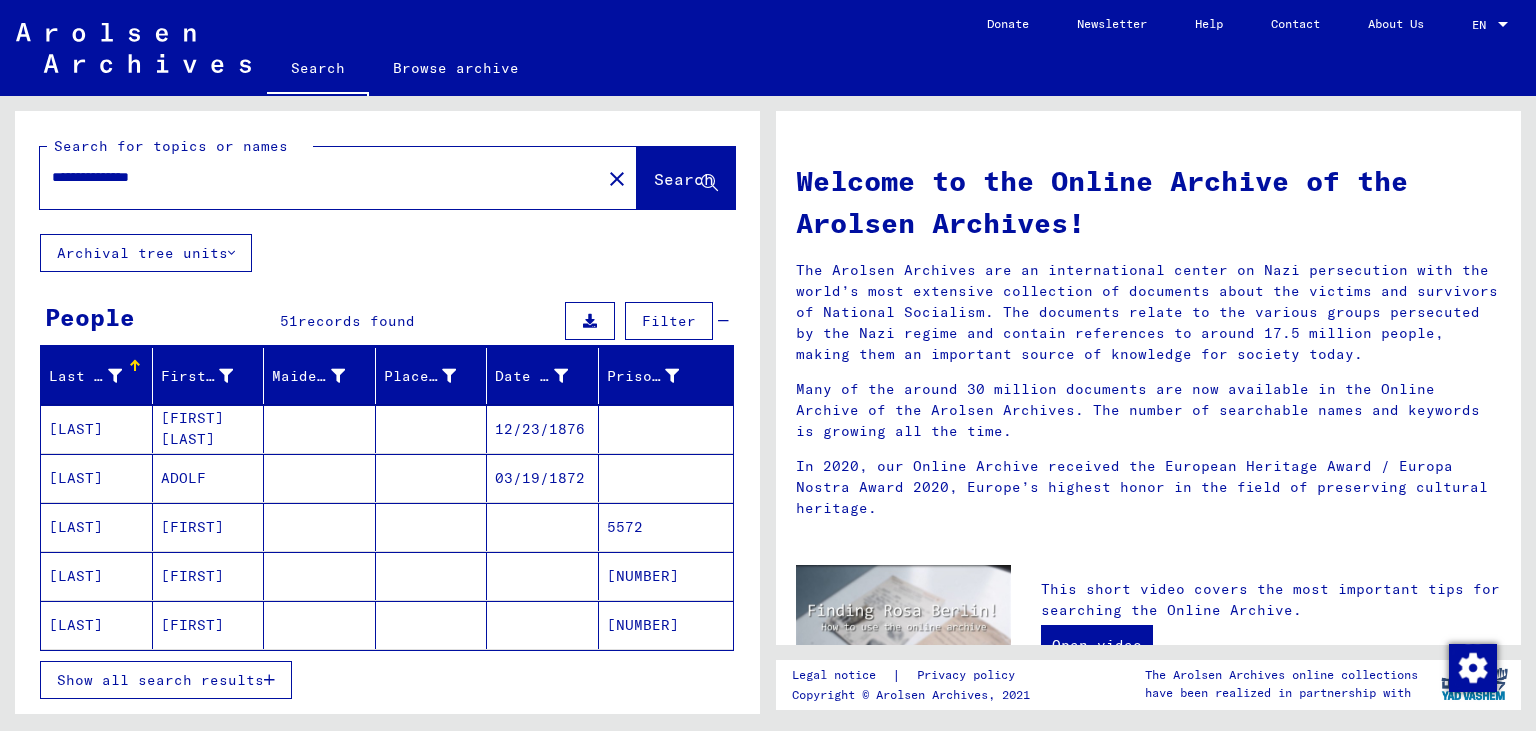 click on "5572" at bounding box center [666, 576] 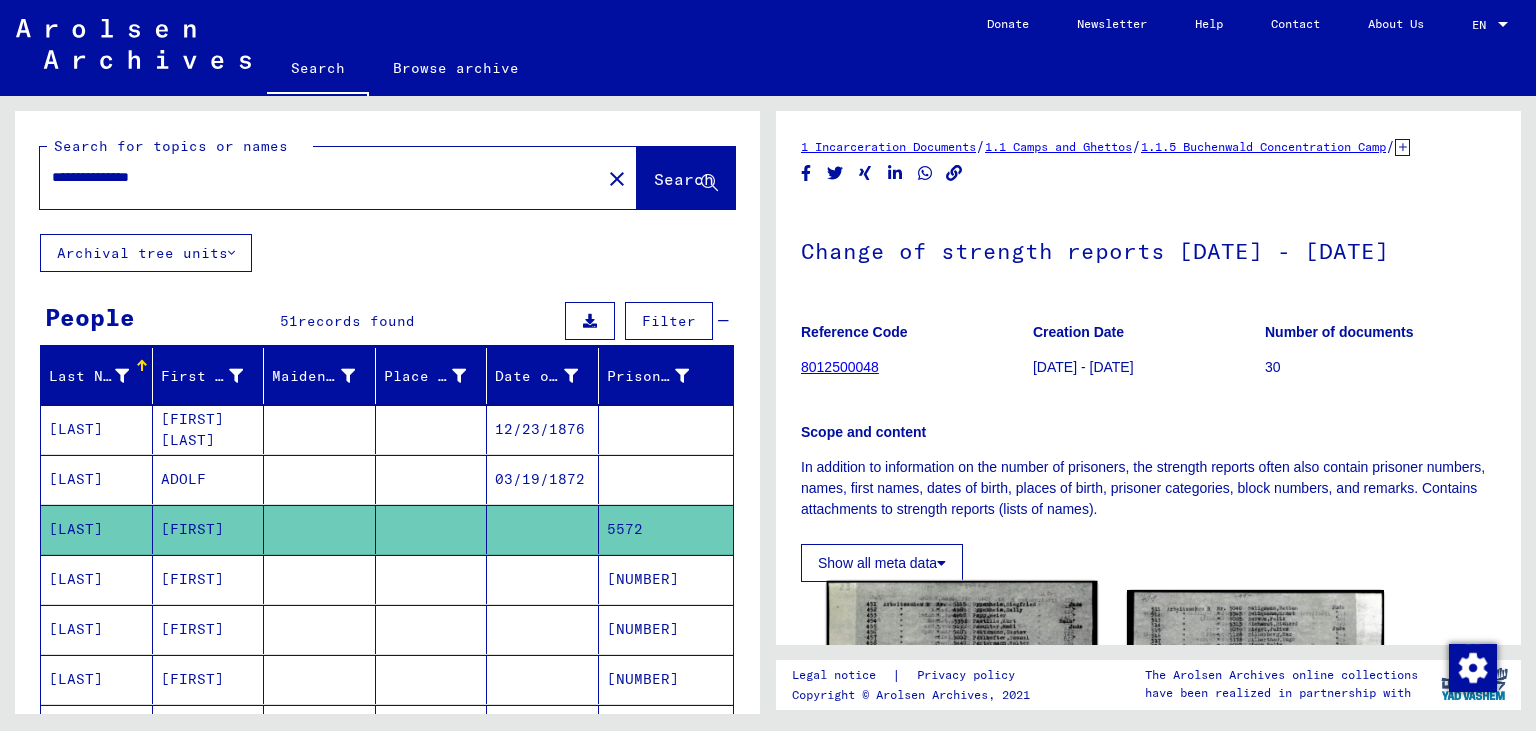 click 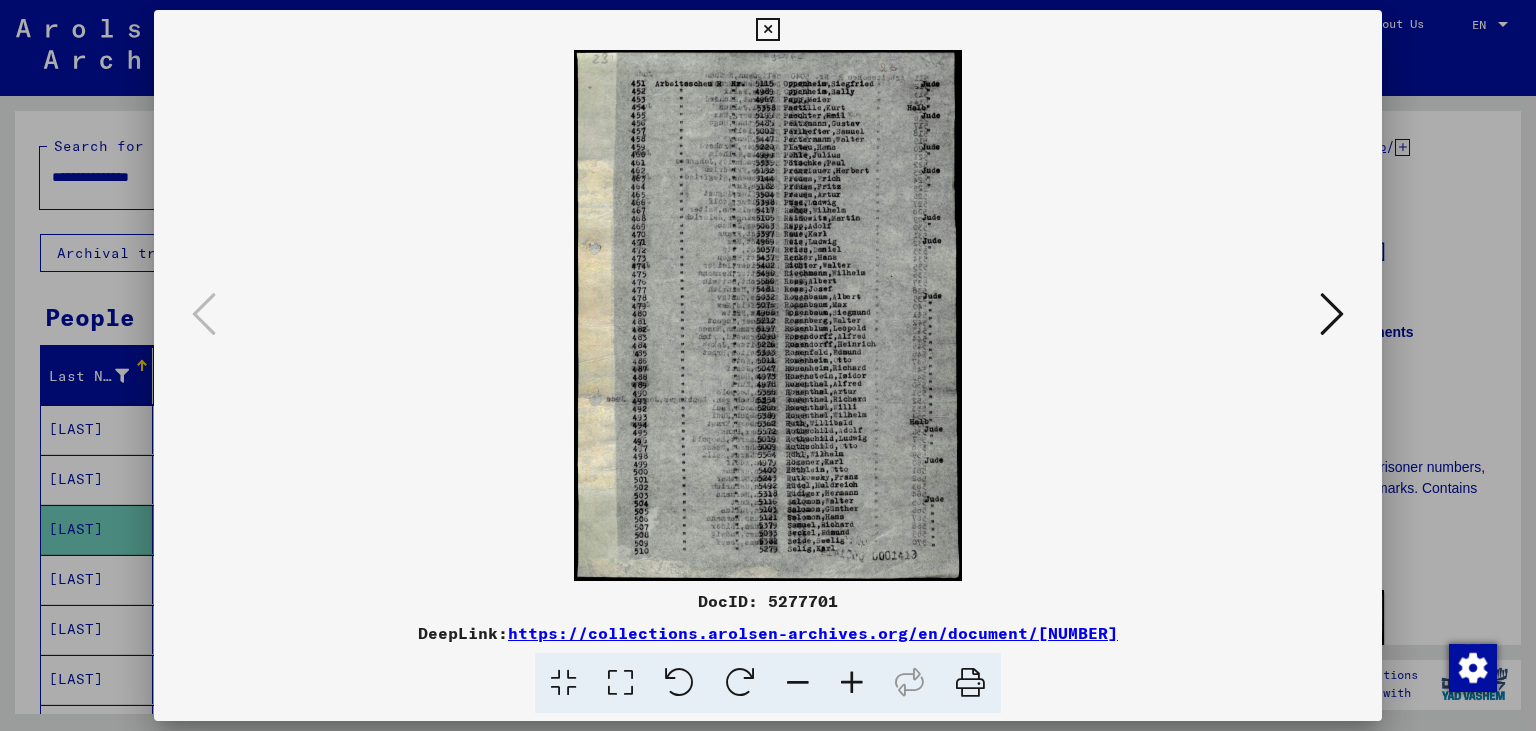click at bounding box center [767, 30] 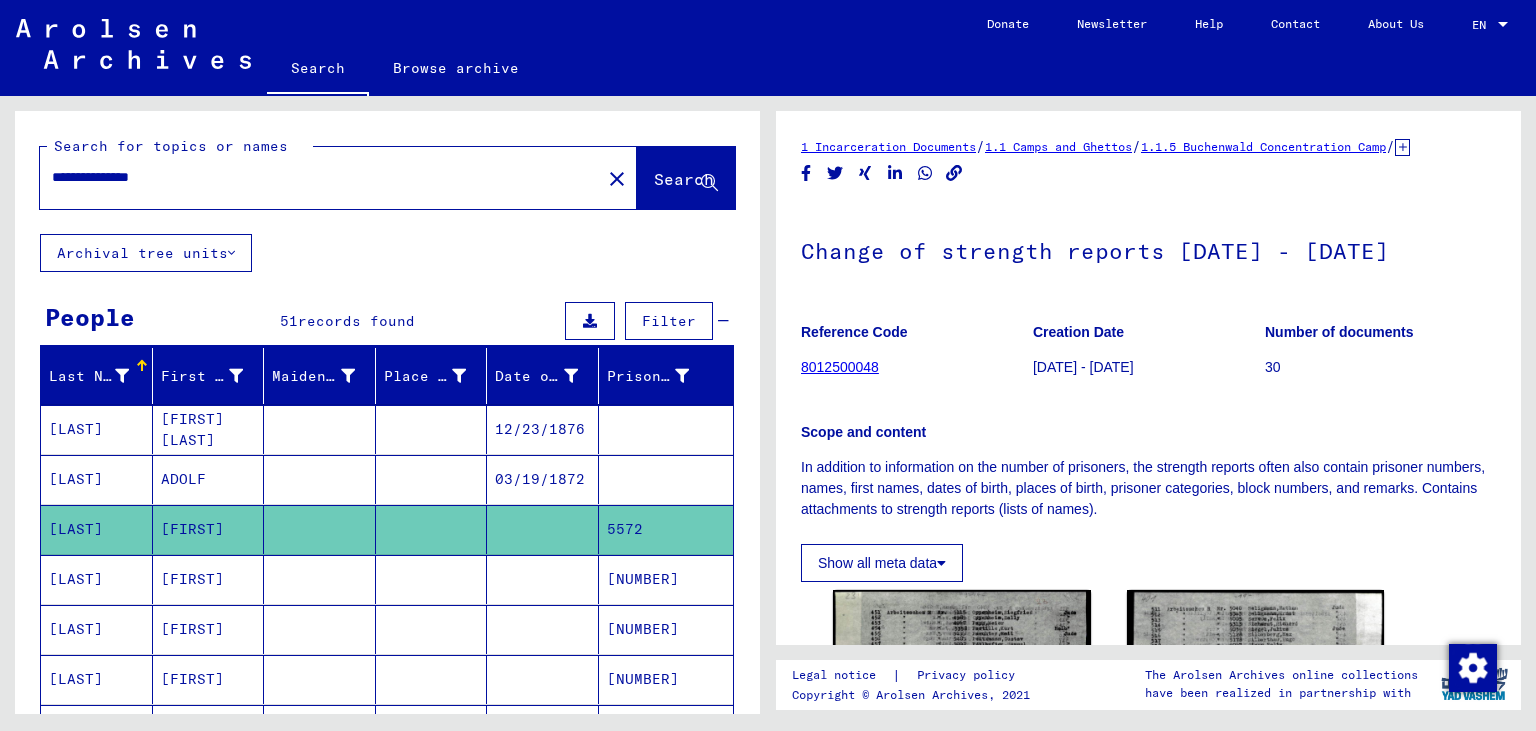 click on "03/19/1872" at bounding box center (543, 529) 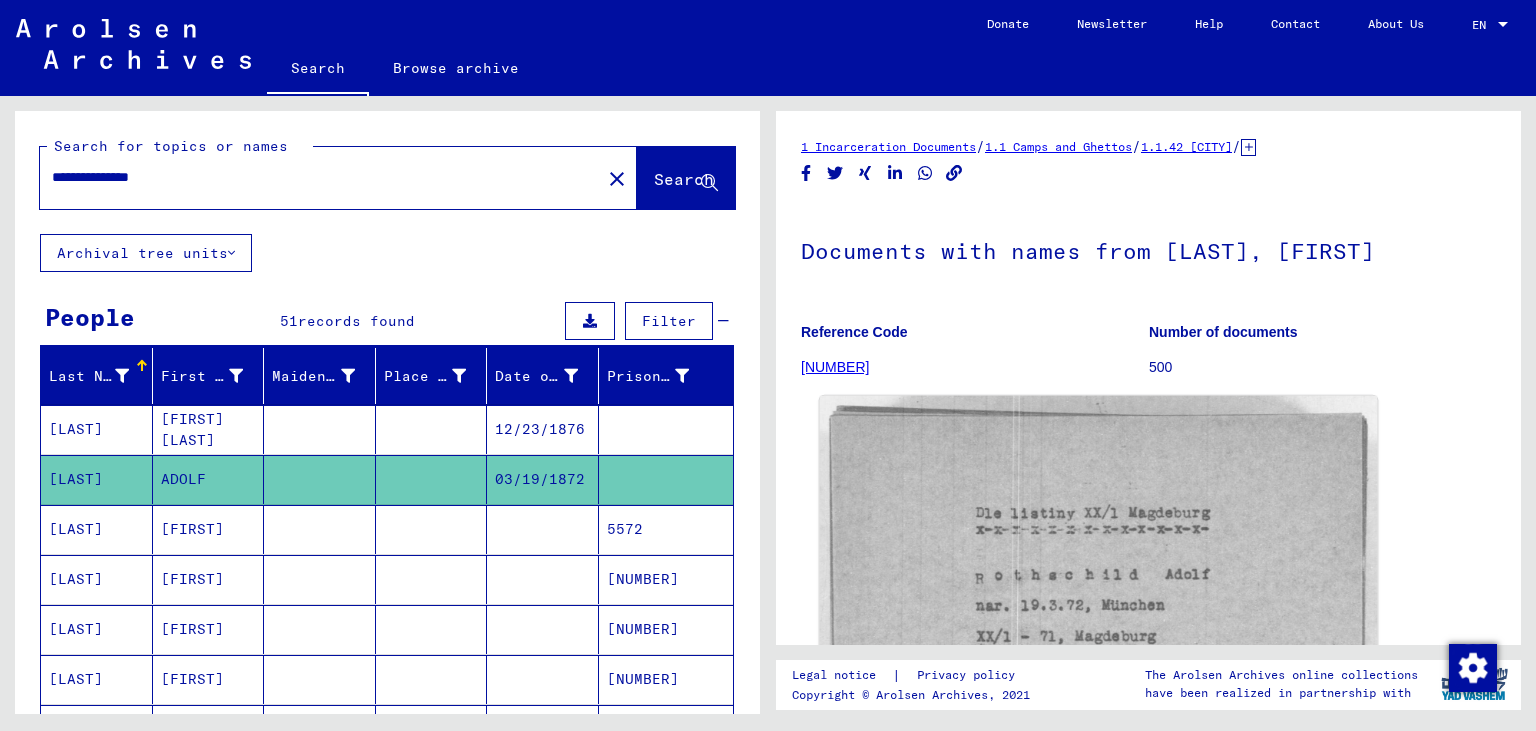 click 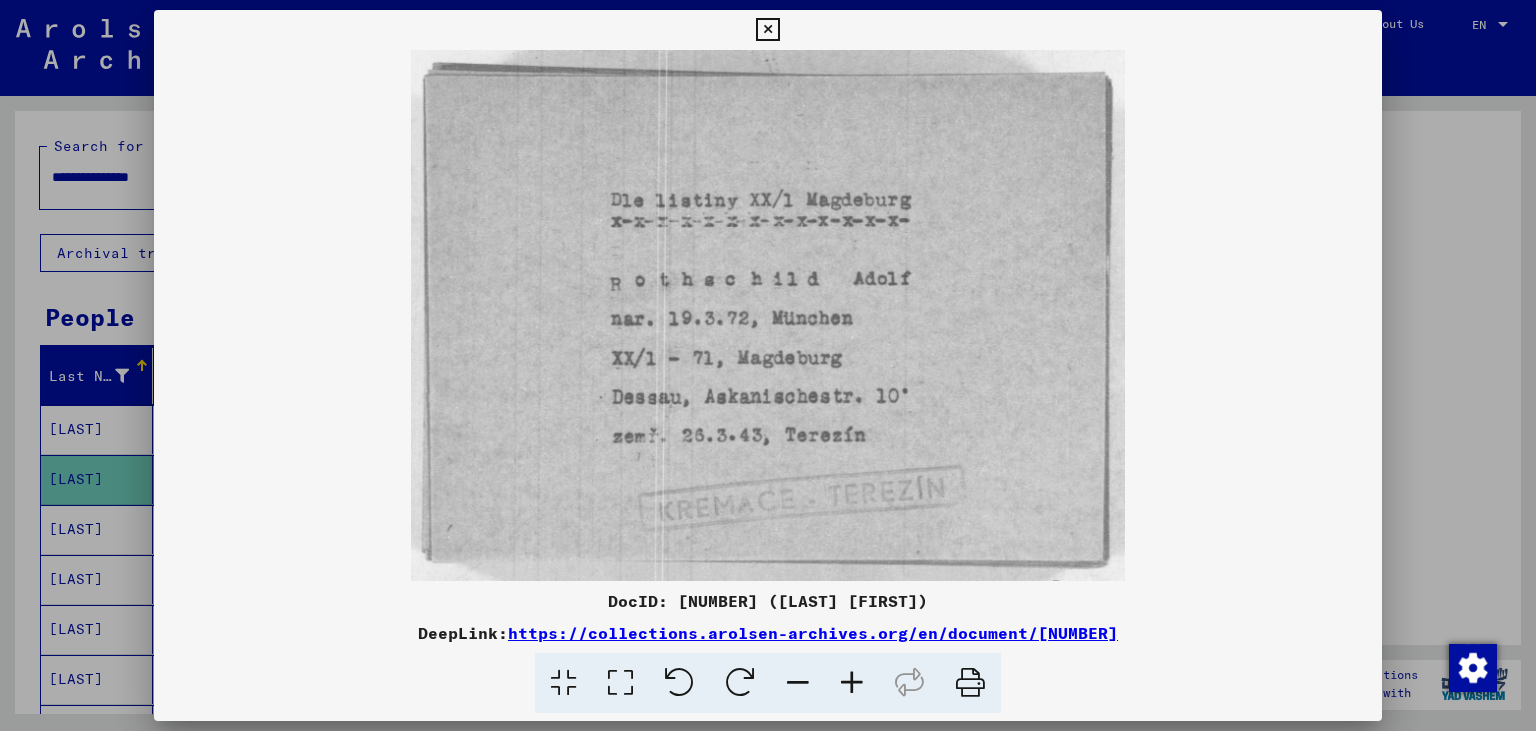 click at bounding box center [767, 30] 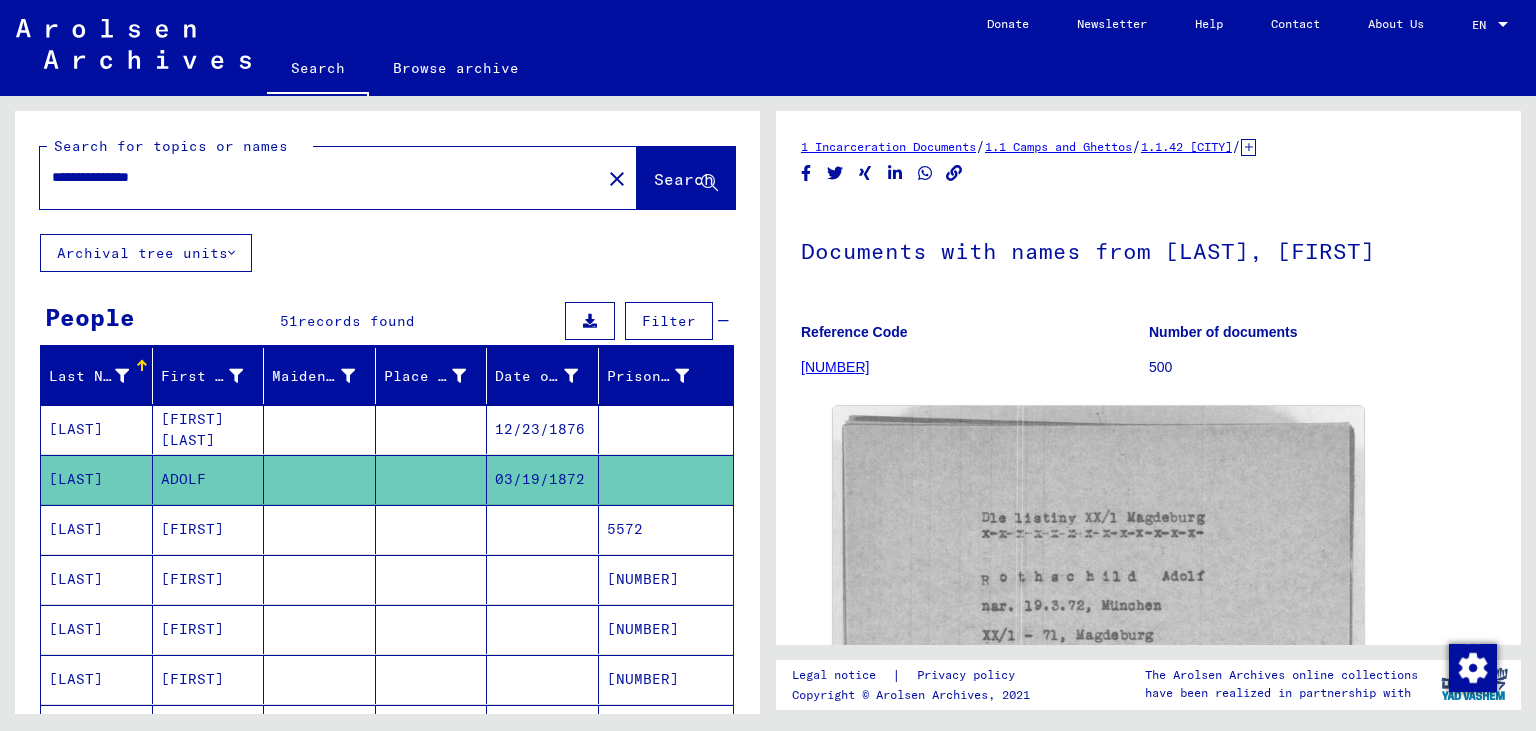 click on "12/23/1876" at bounding box center (543, 479) 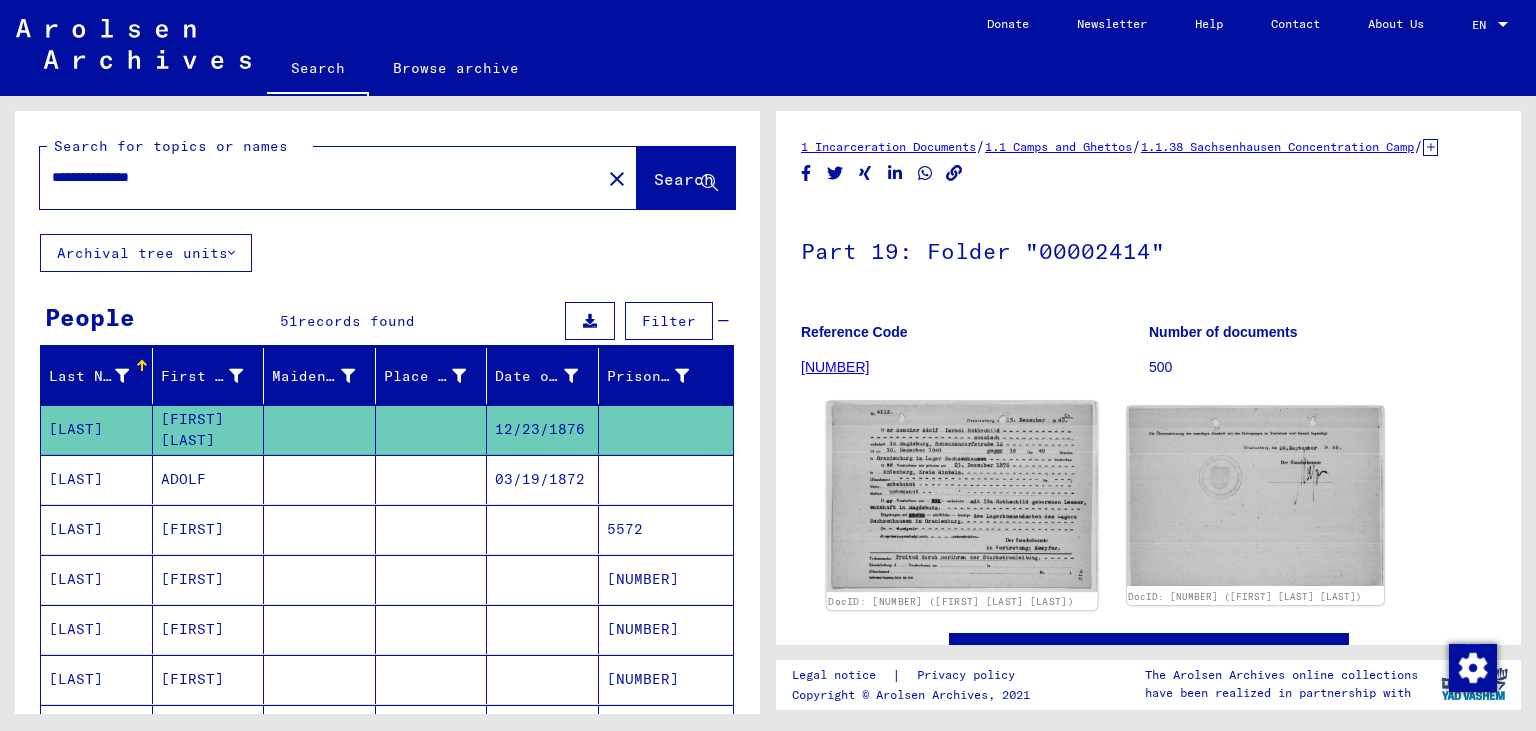 click 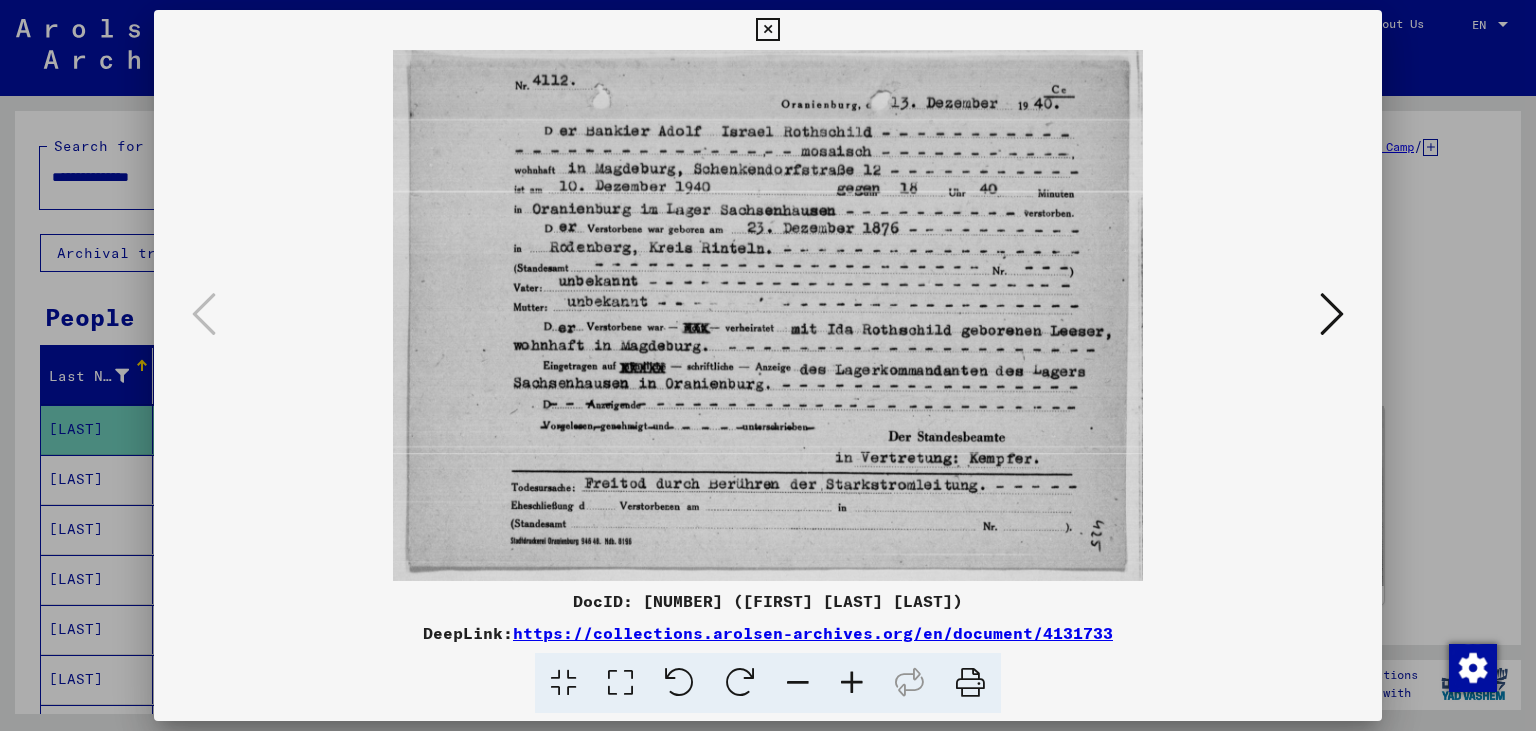 click at bounding box center (1332, 314) 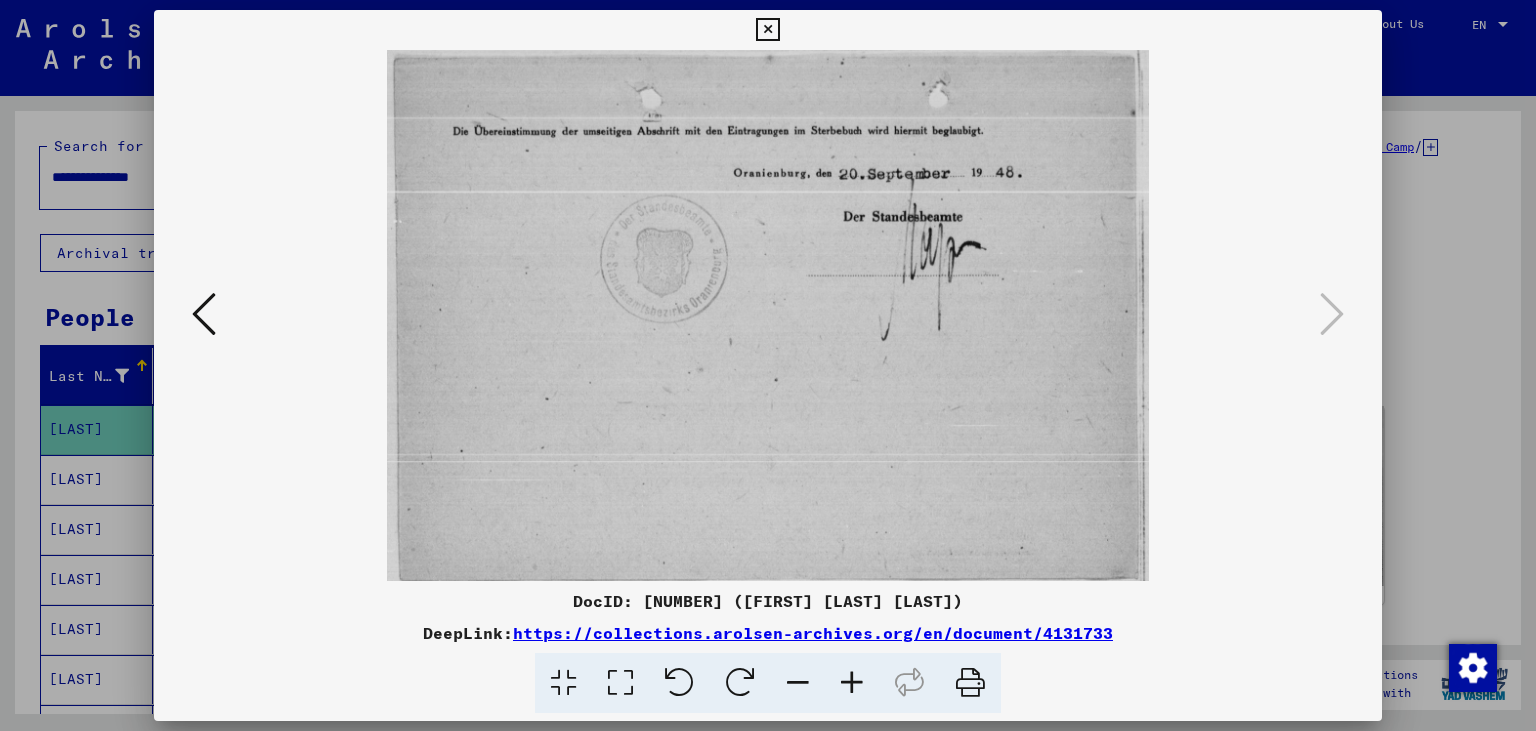 click at bounding box center [767, 30] 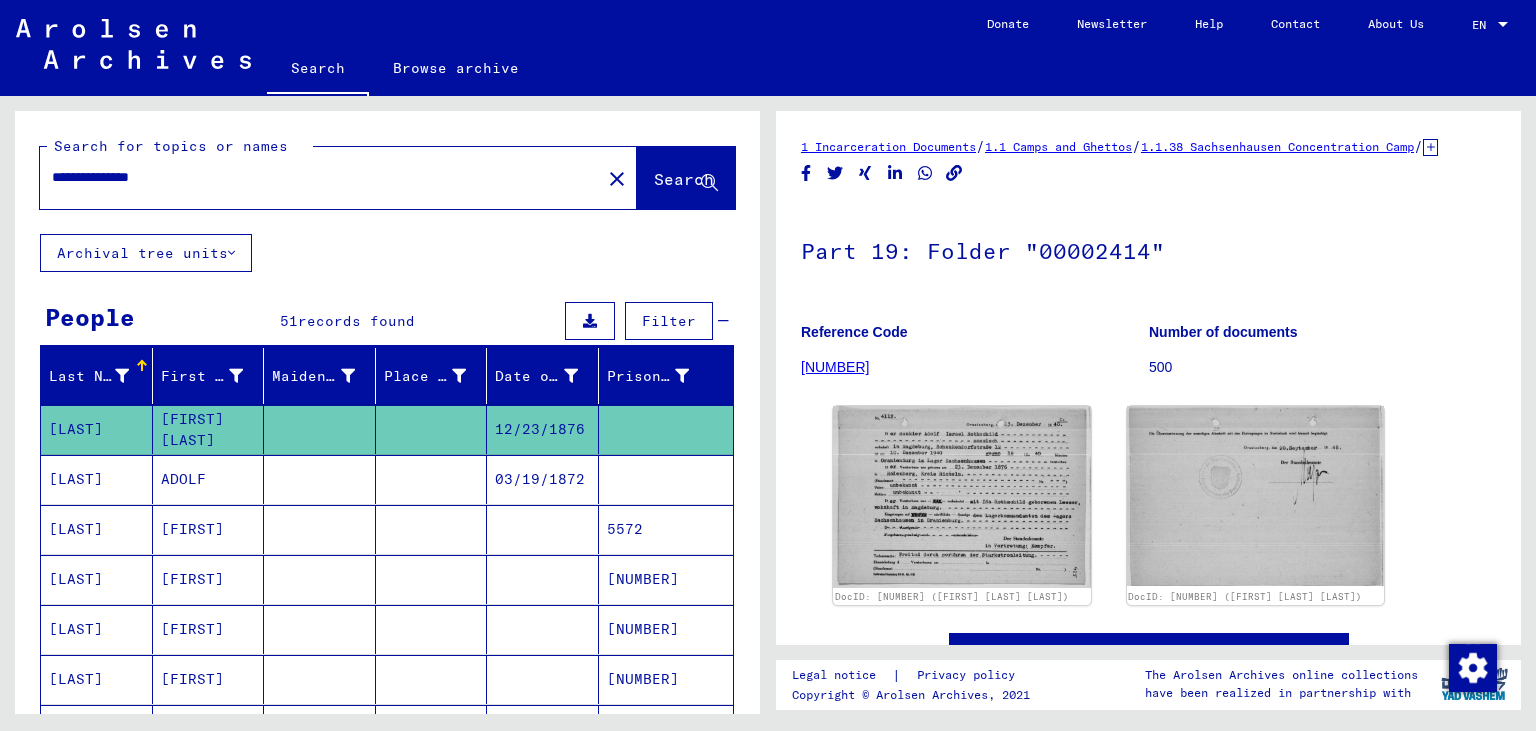 scroll, scrollTop: 220, scrollLeft: 0, axis: vertical 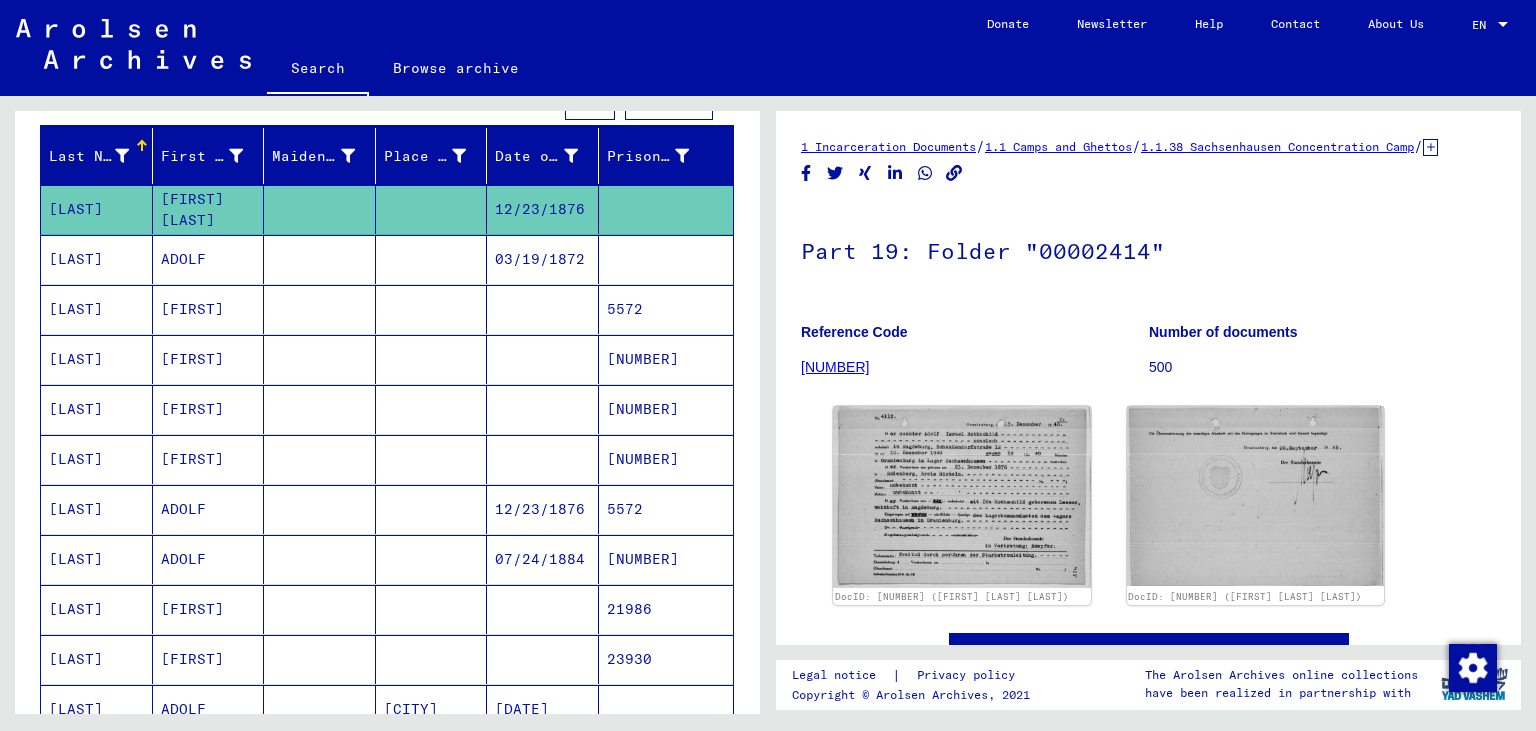 click on "12/23/1876" at bounding box center [543, 559] 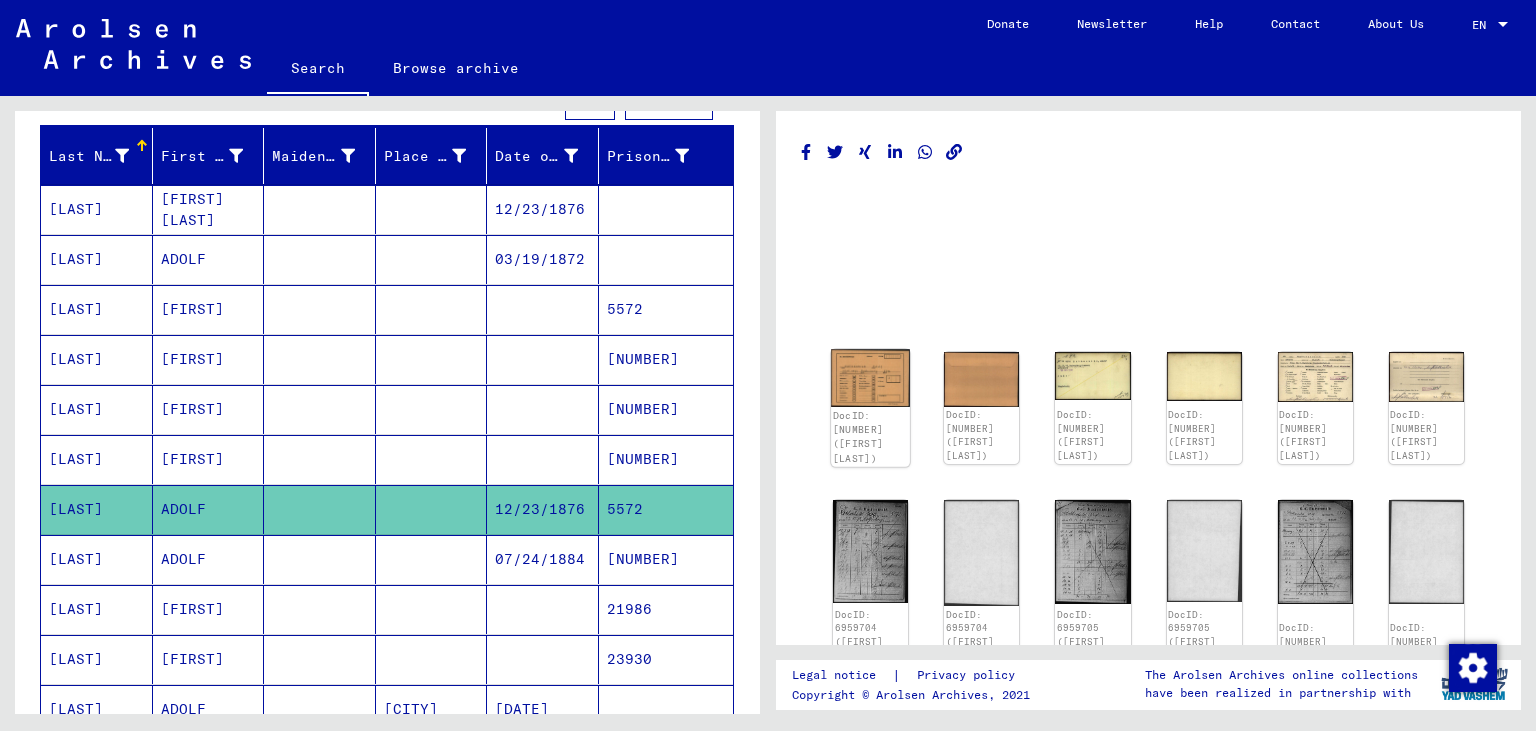 click 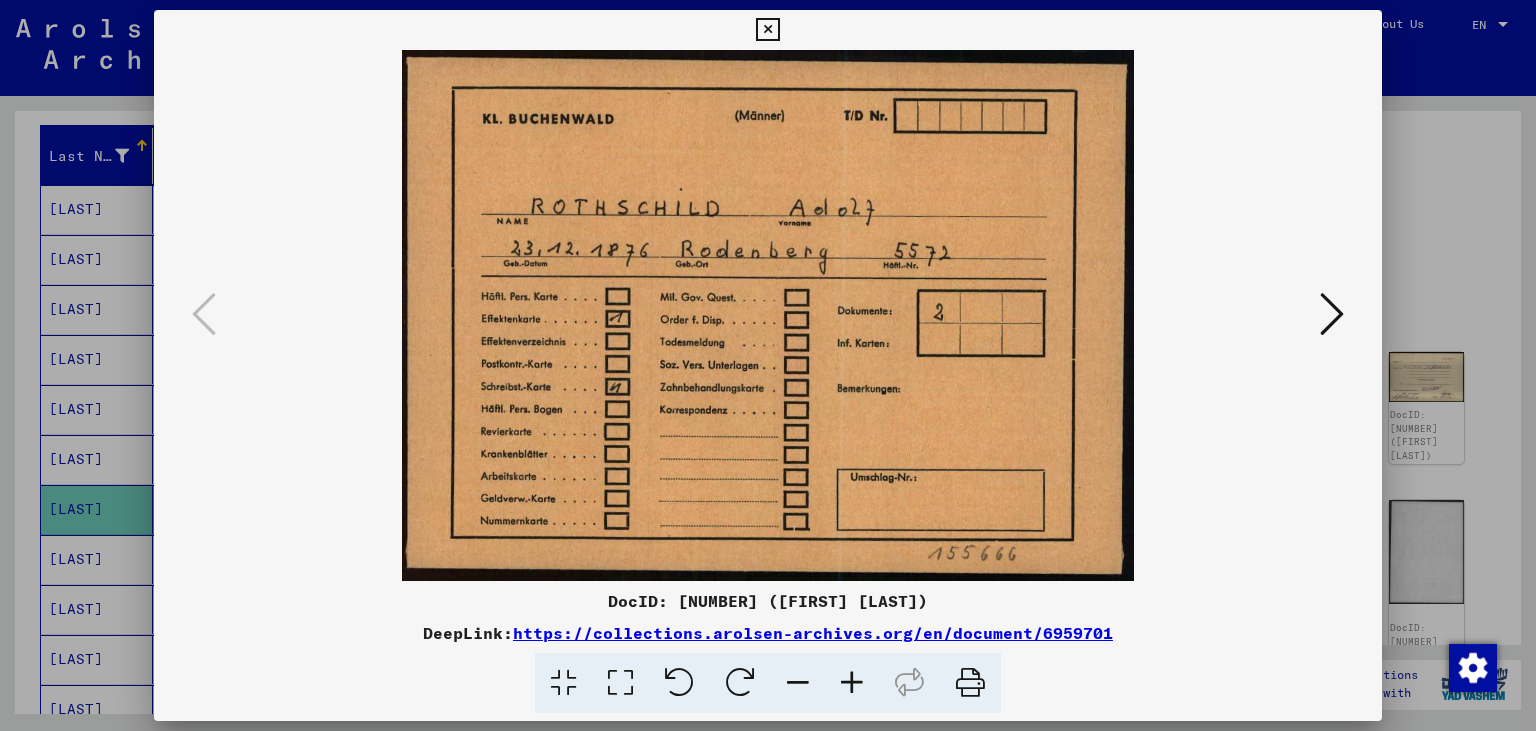 click at bounding box center [1332, 314] 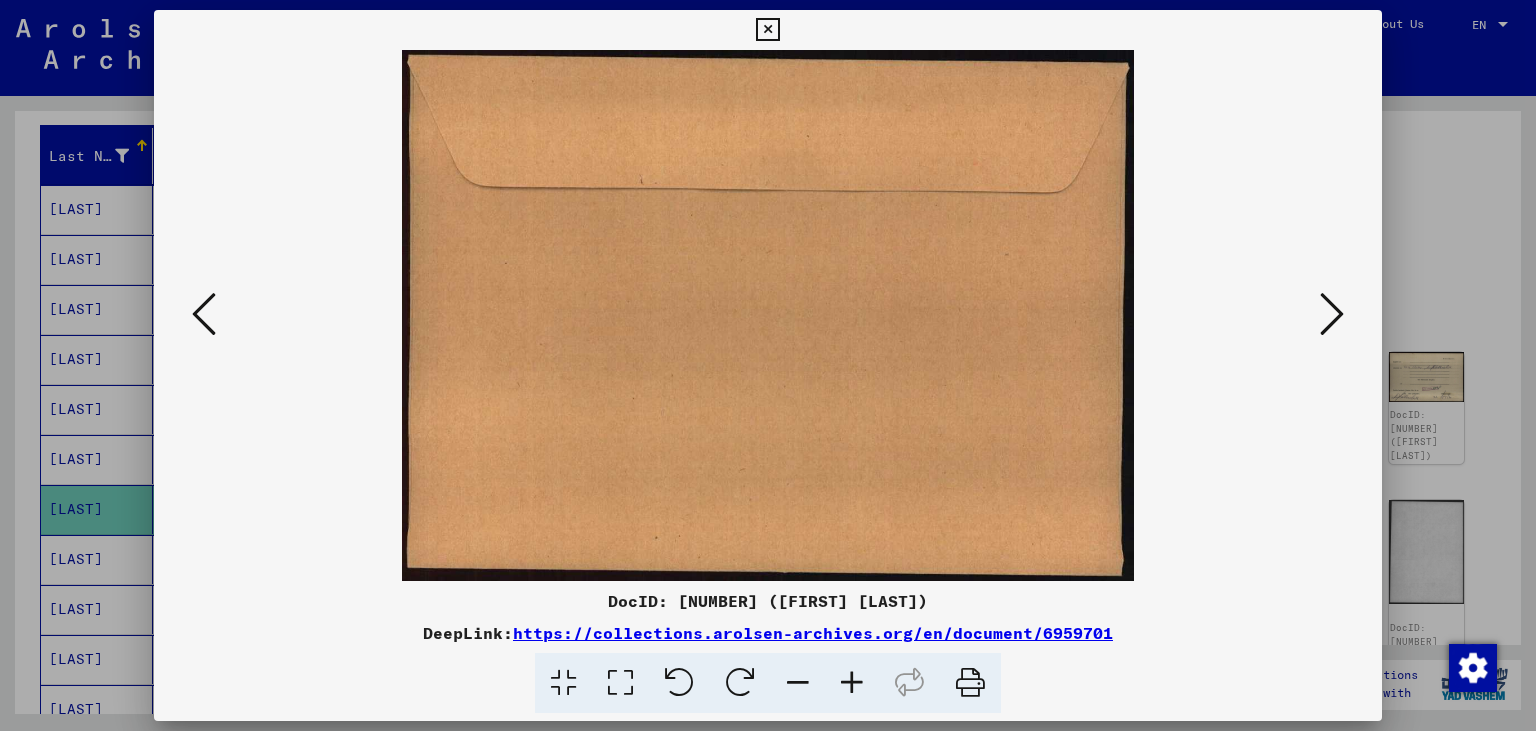 click at bounding box center [1332, 314] 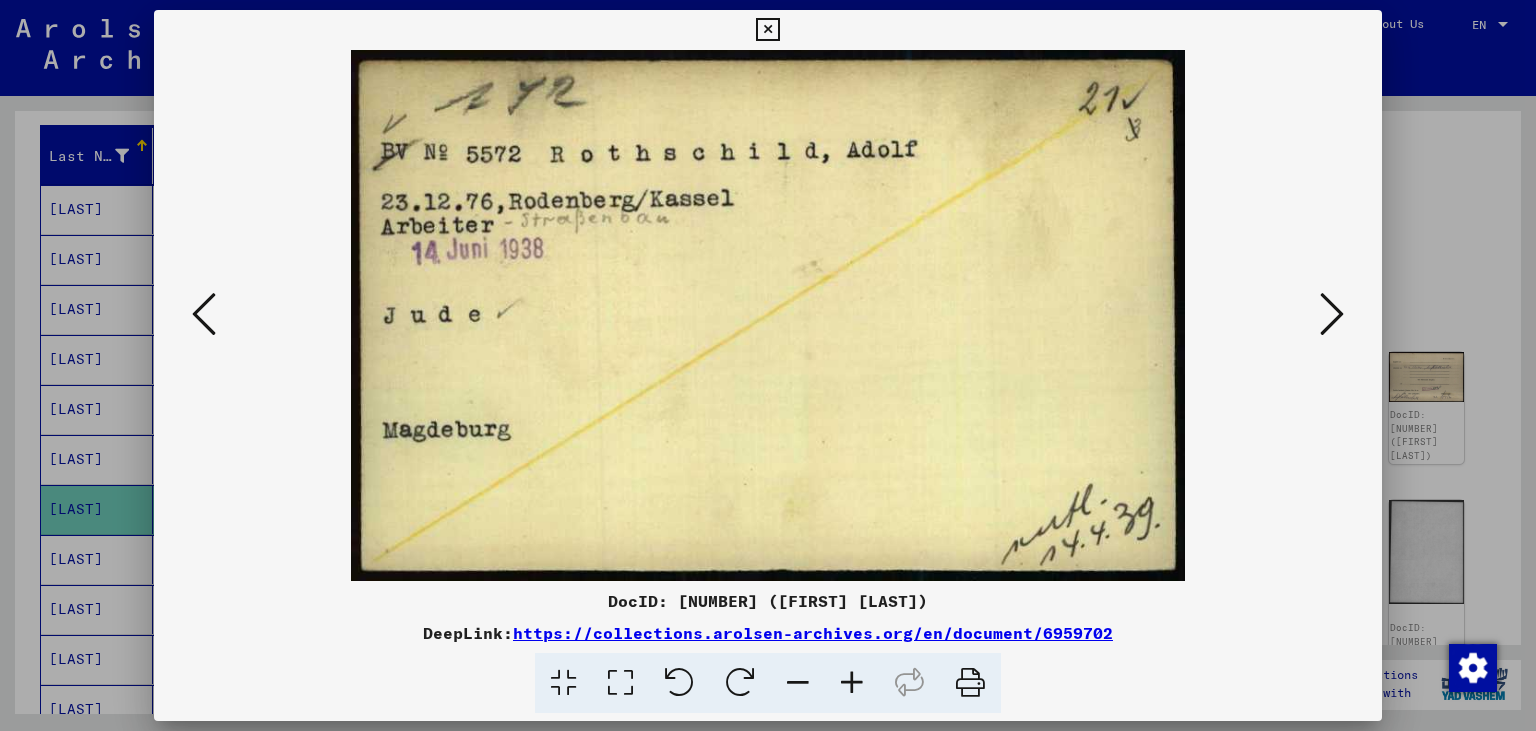 click at bounding box center [1332, 314] 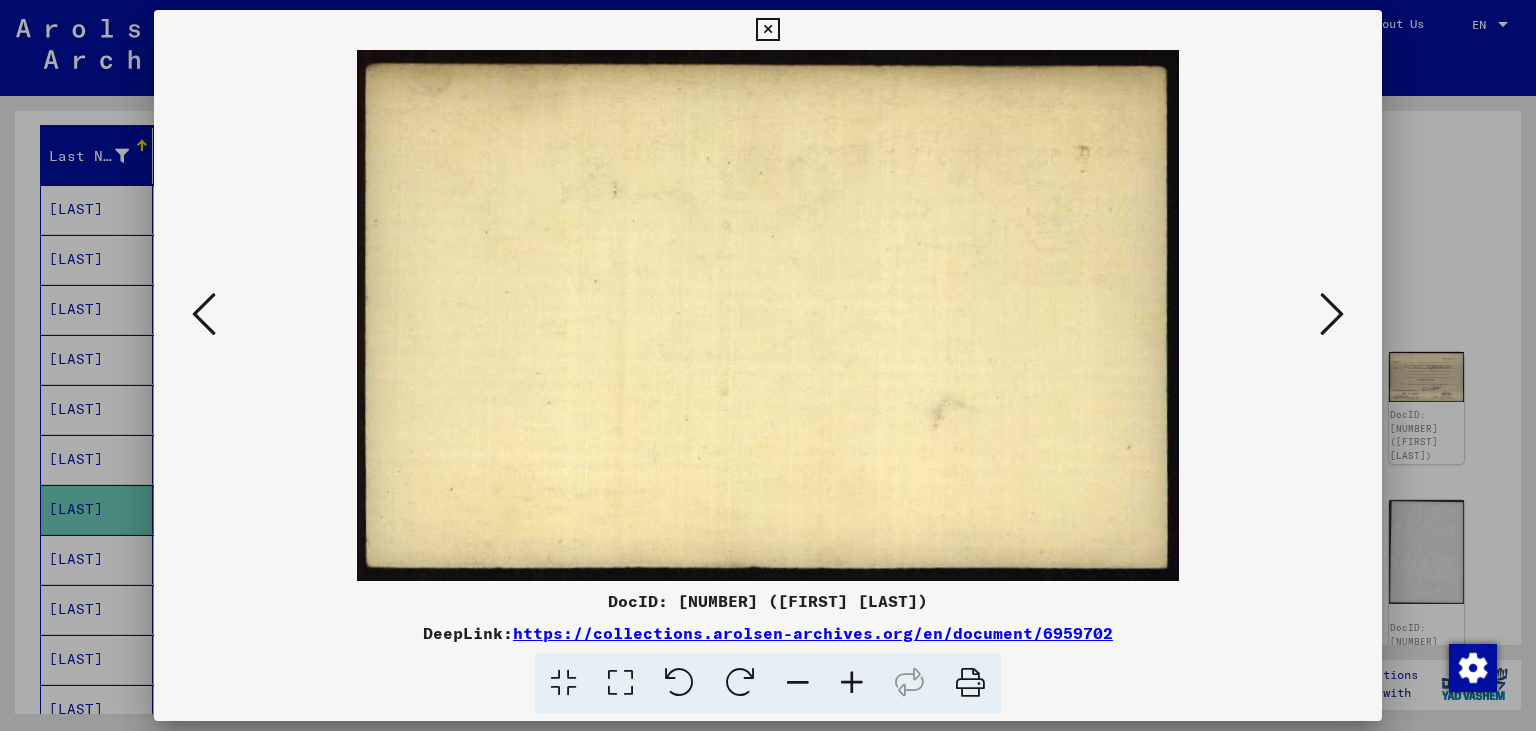 click at bounding box center [1332, 314] 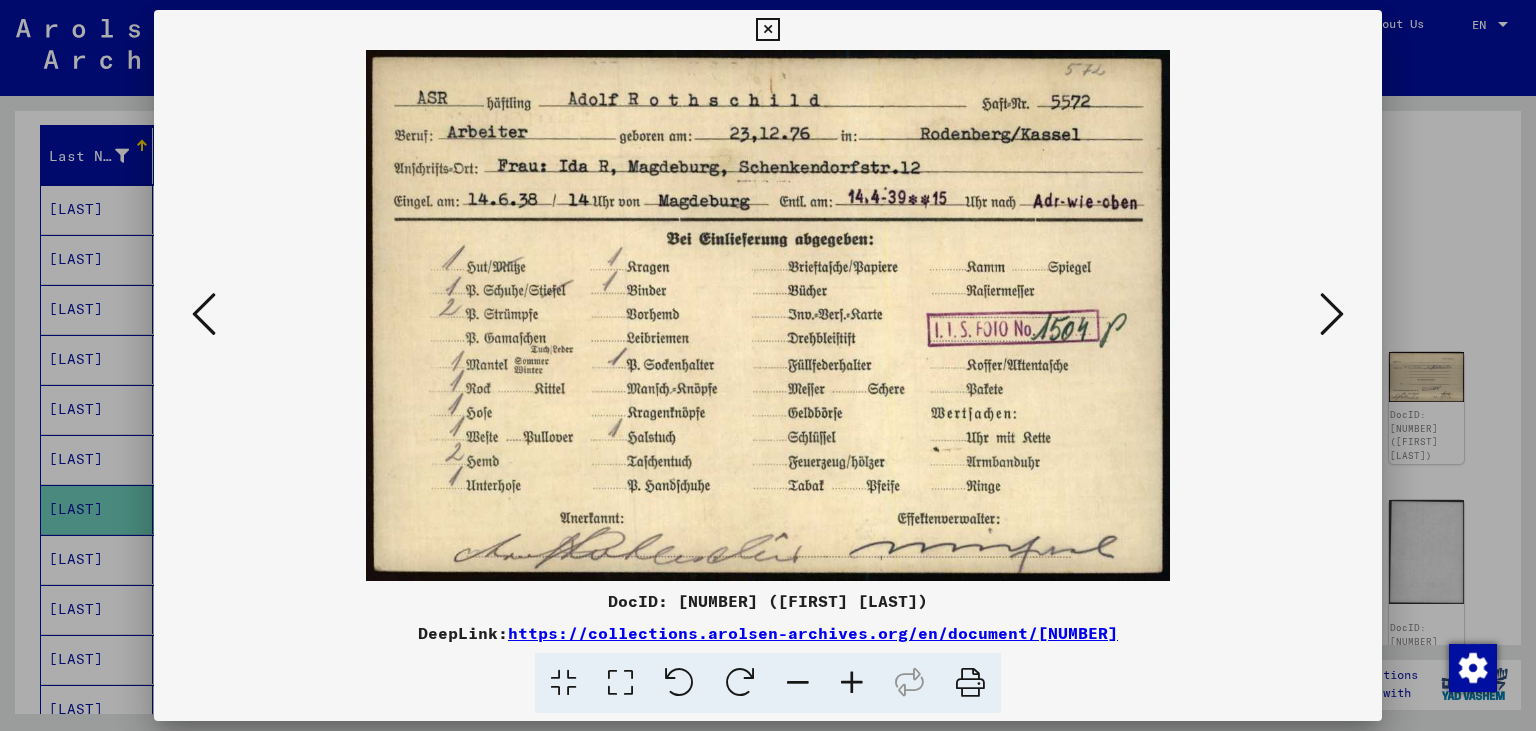 click at bounding box center [1332, 314] 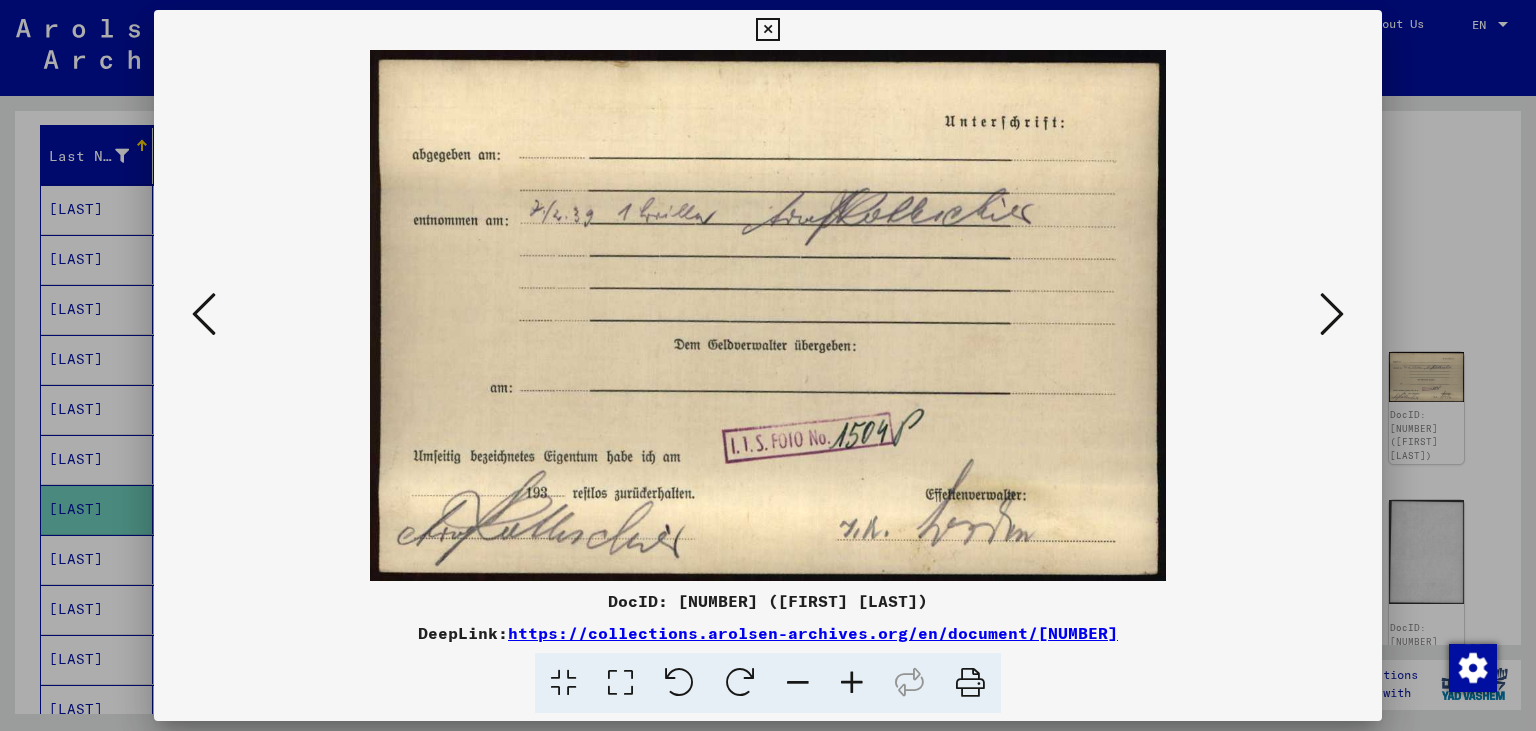 click at bounding box center [1332, 314] 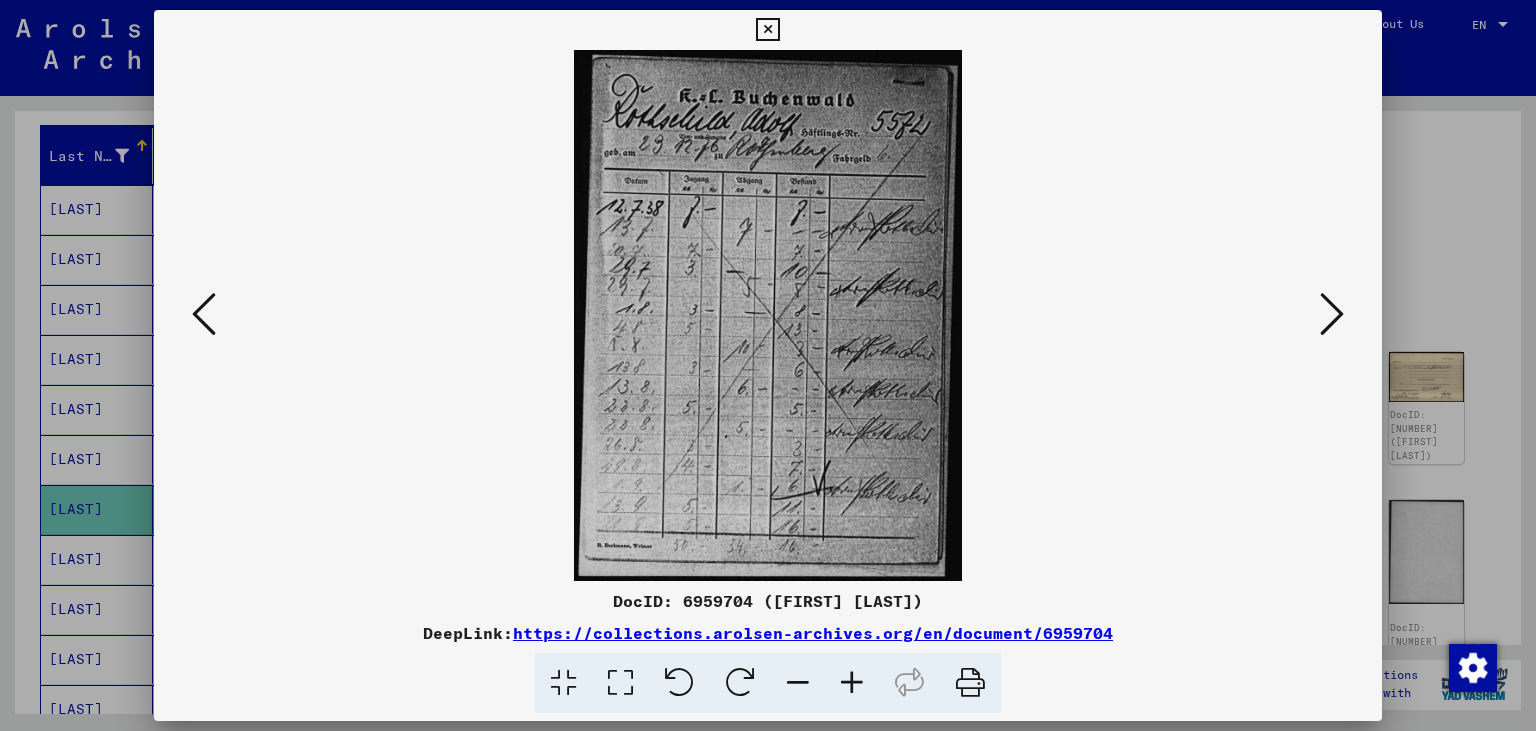 click at bounding box center [1332, 314] 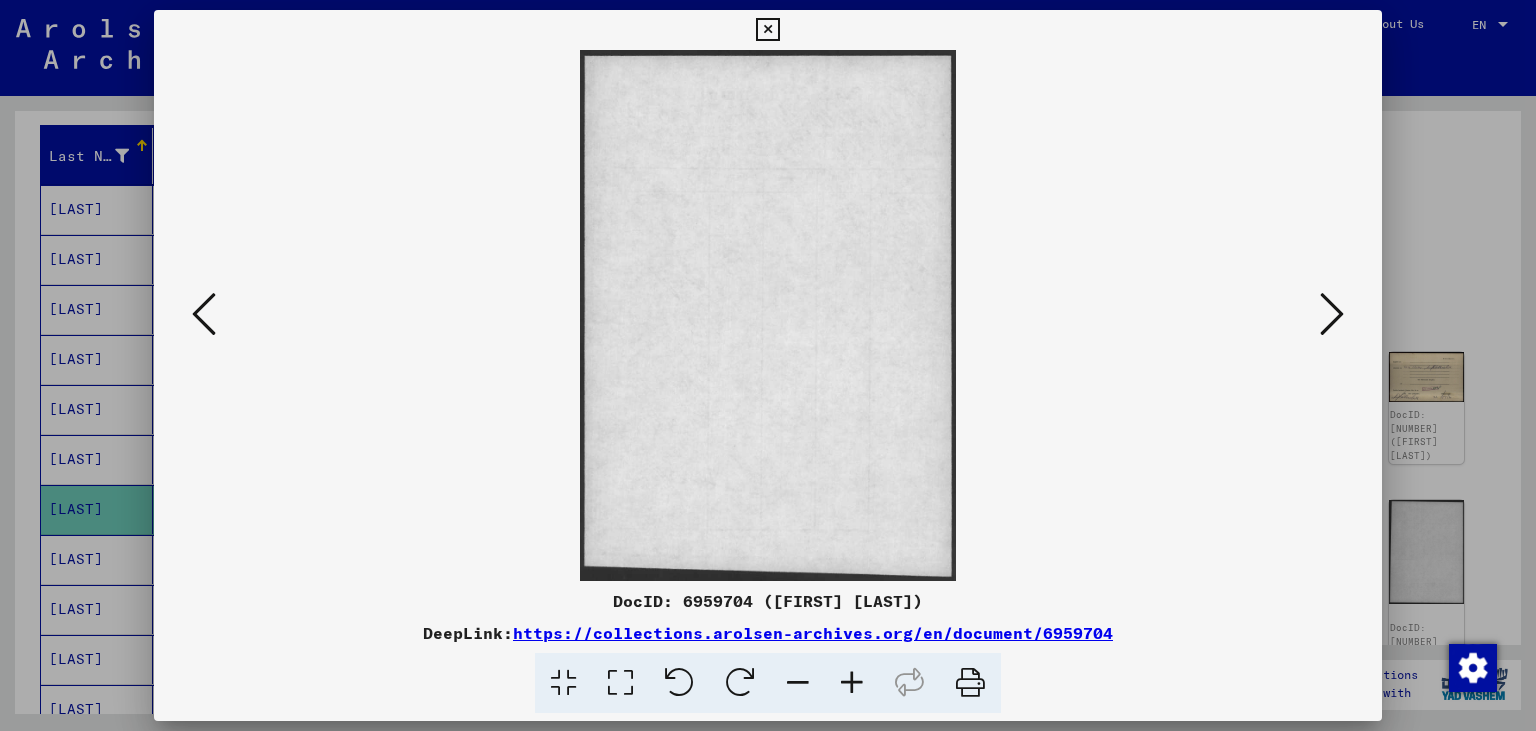 click at bounding box center [1332, 314] 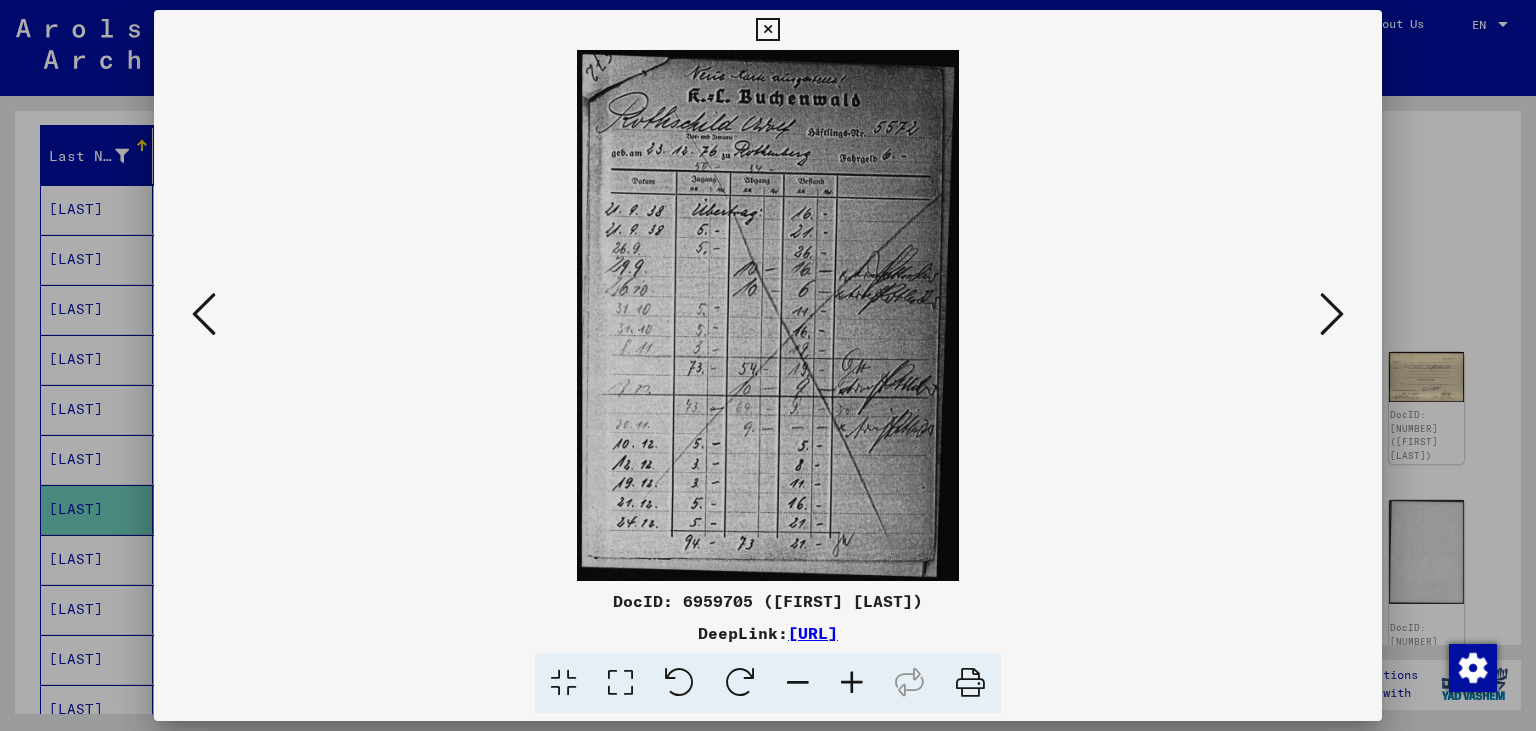 click at bounding box center [767, 30] 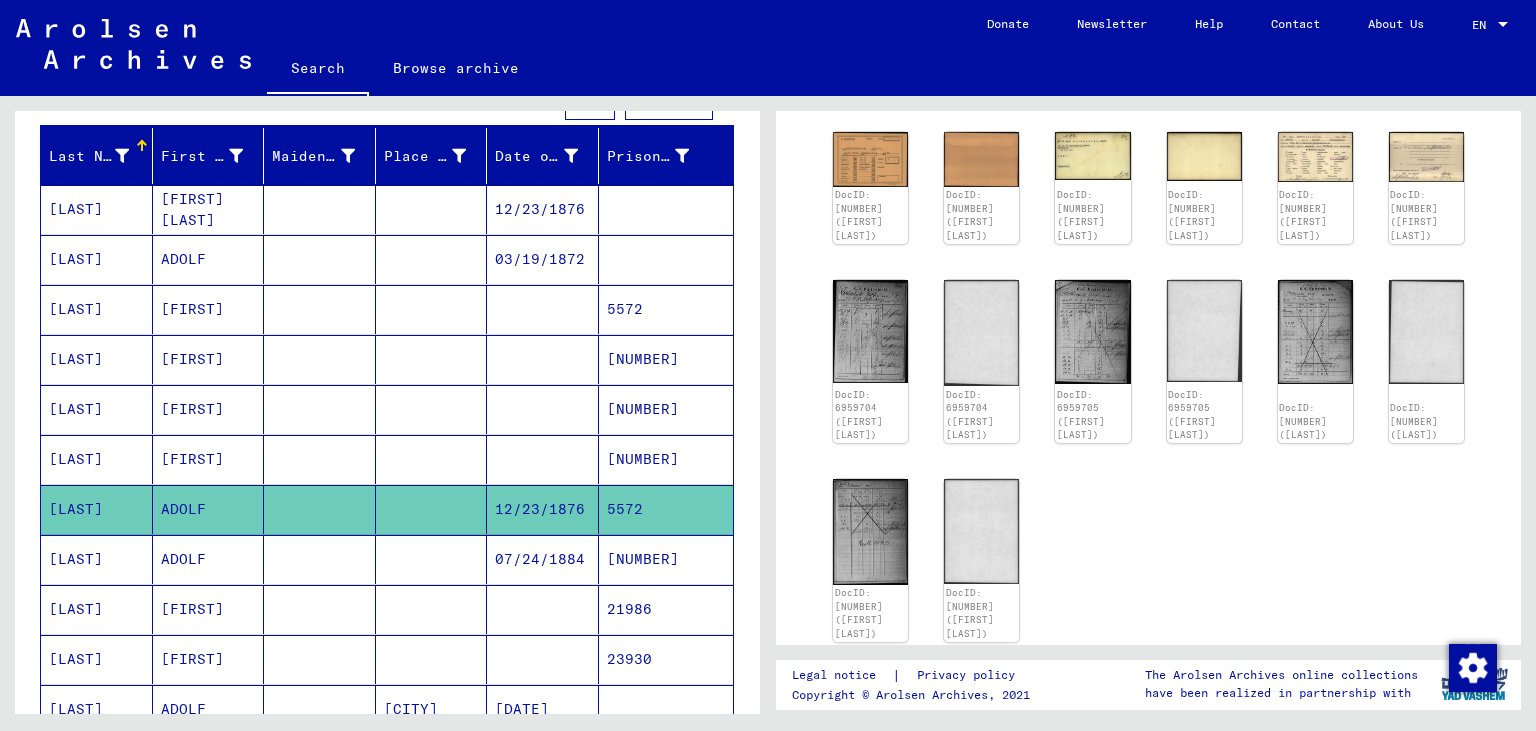 click on "[NUMBER]" at bounding box center [666, 609] 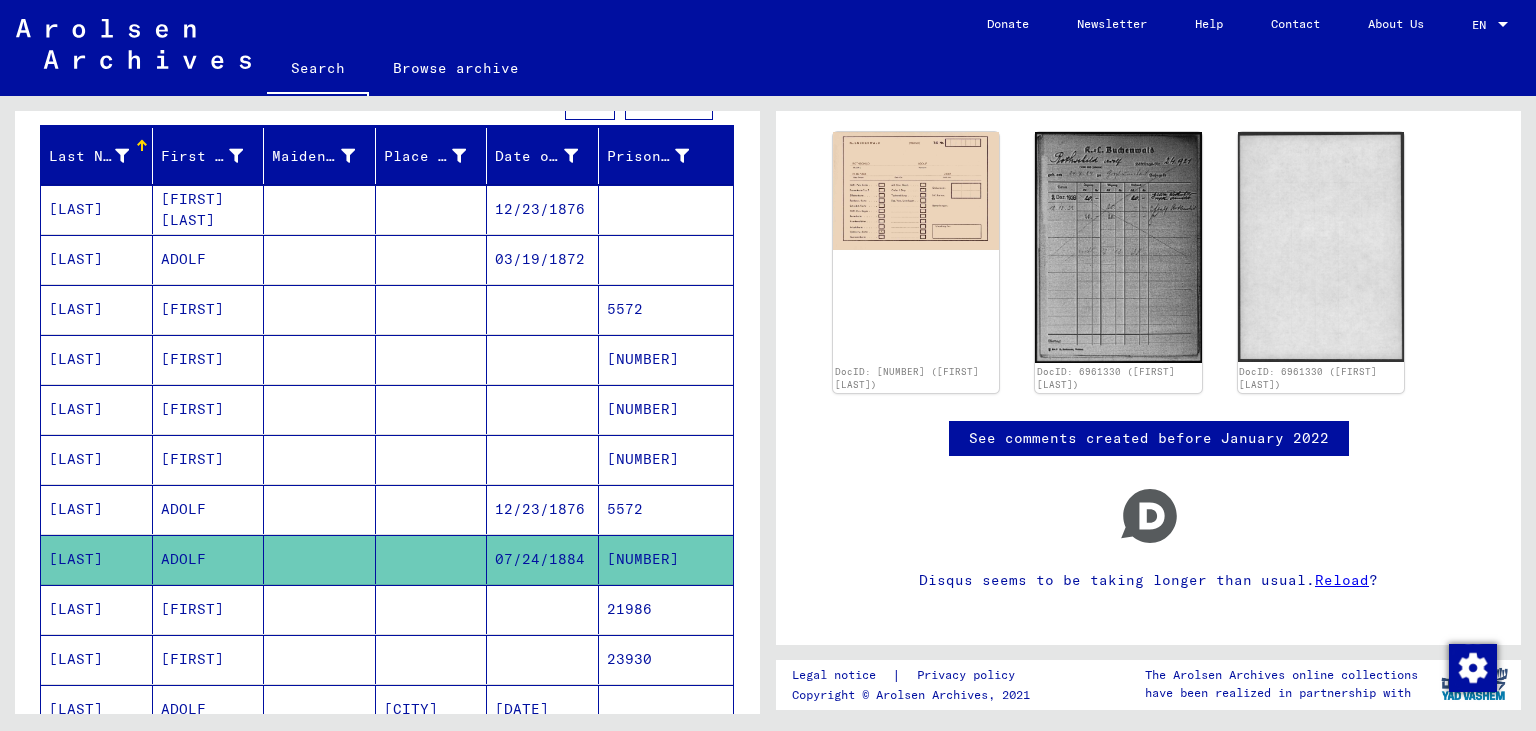 scroll, scrollTop: 28, scrollLeft: 0, axis: vertical 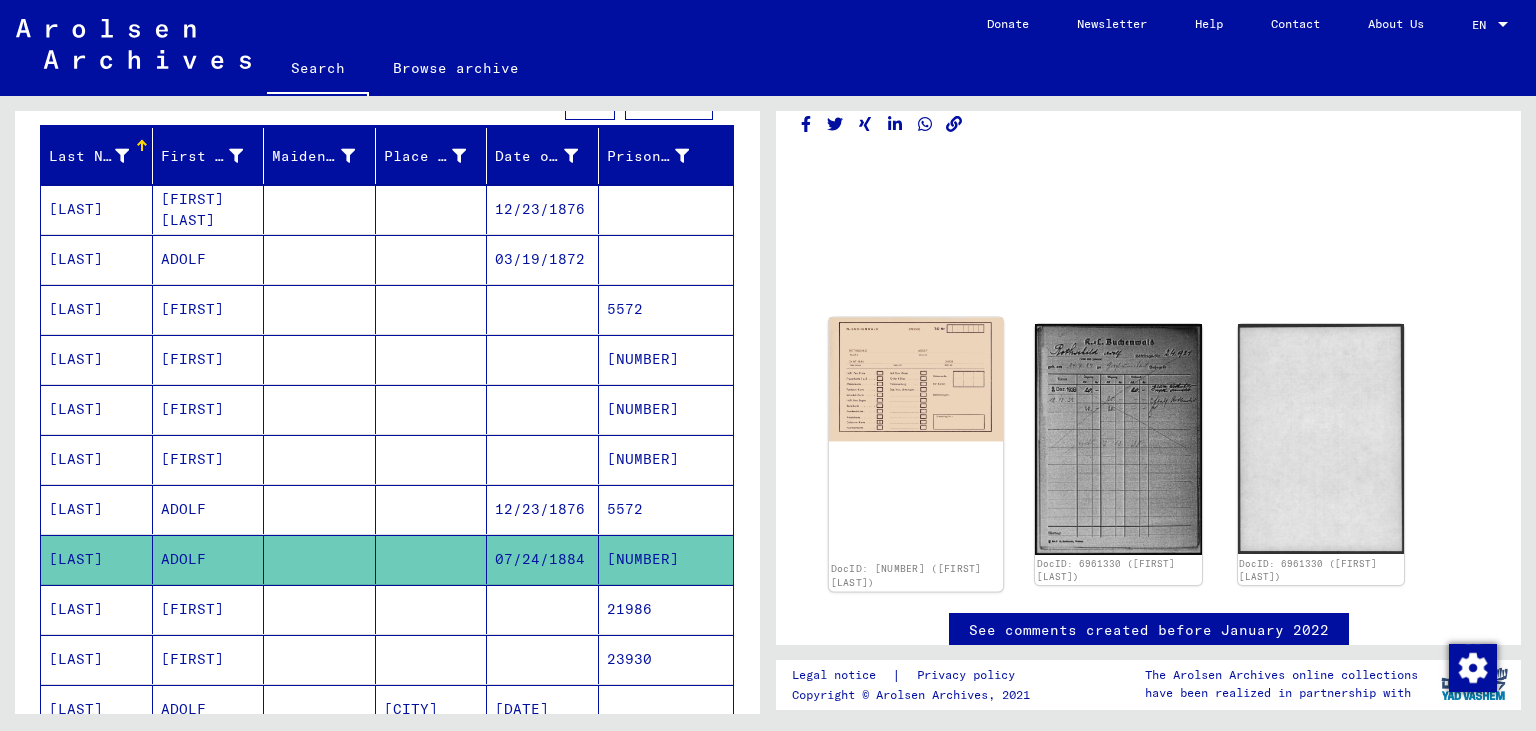 click 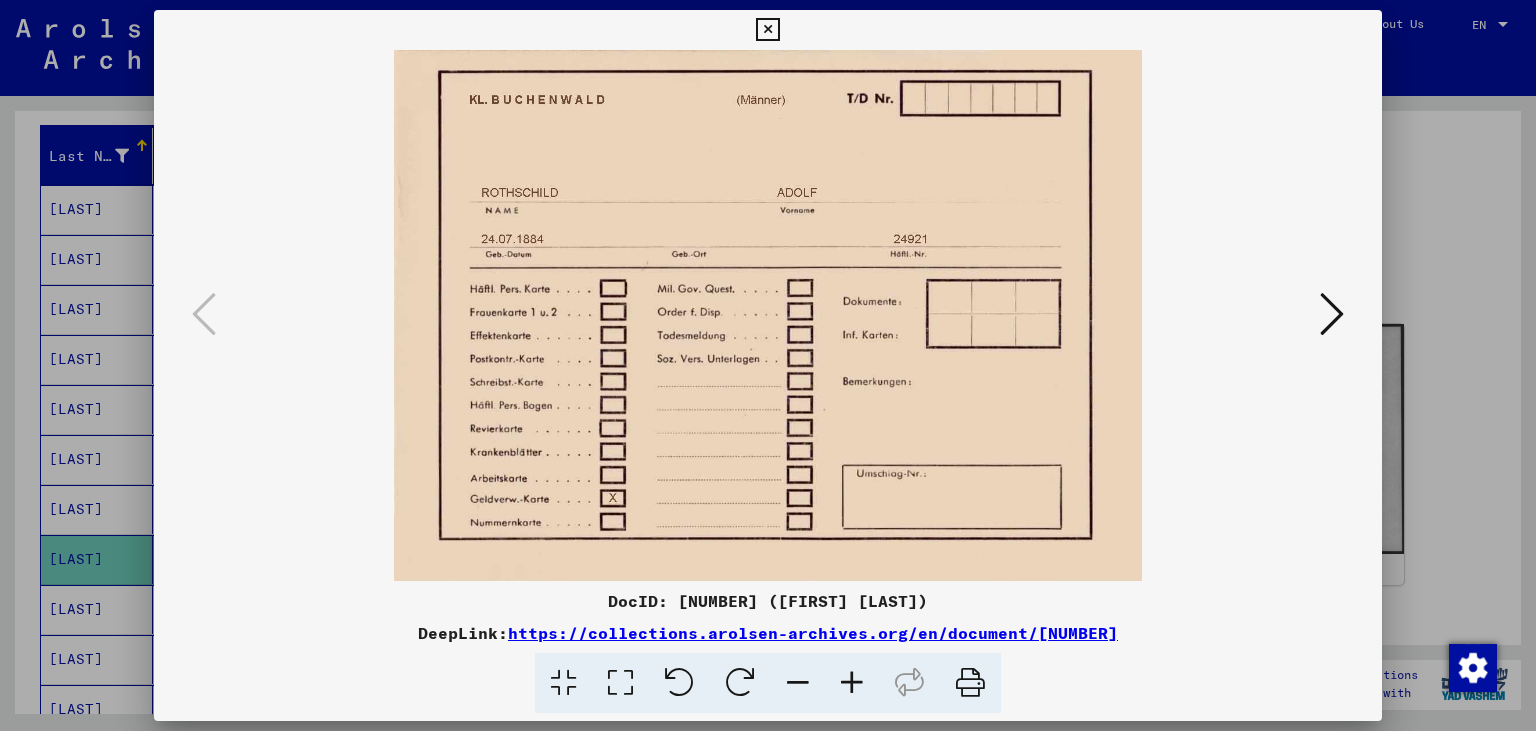 click at bounding box center [1332, 314] 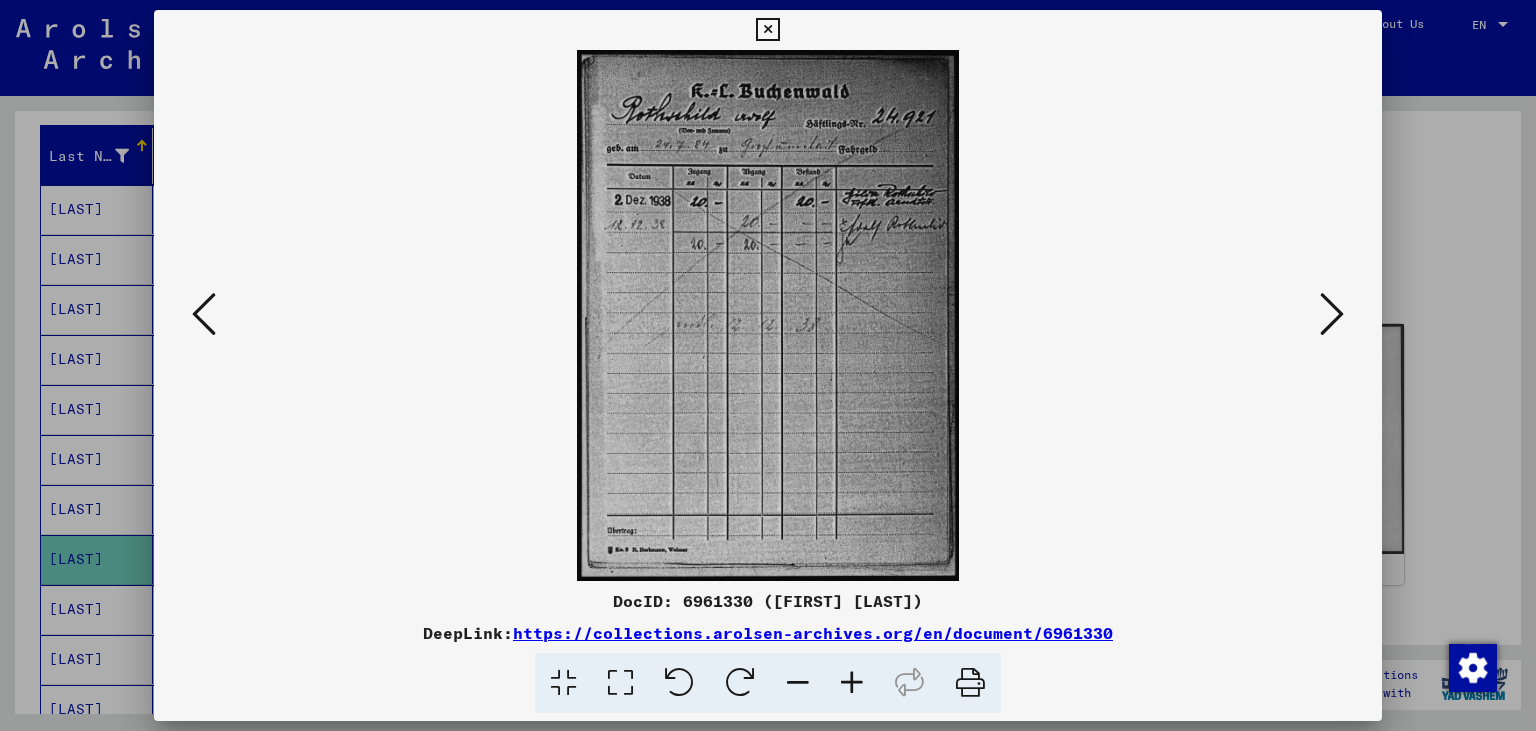 click at bounding box center [767, 30] 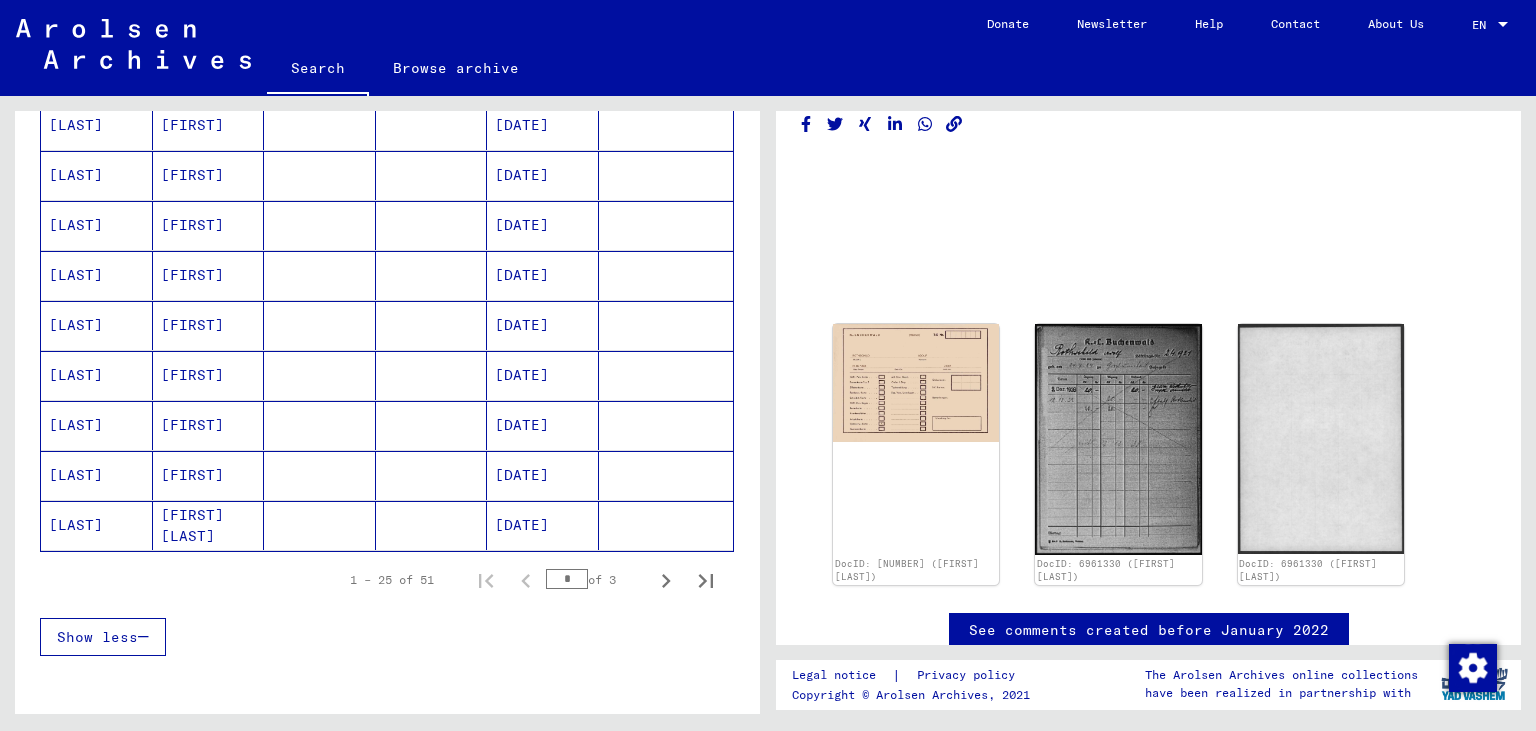 scroll, scrollTop: 1180, scrollLeft: 0, axis: vertical 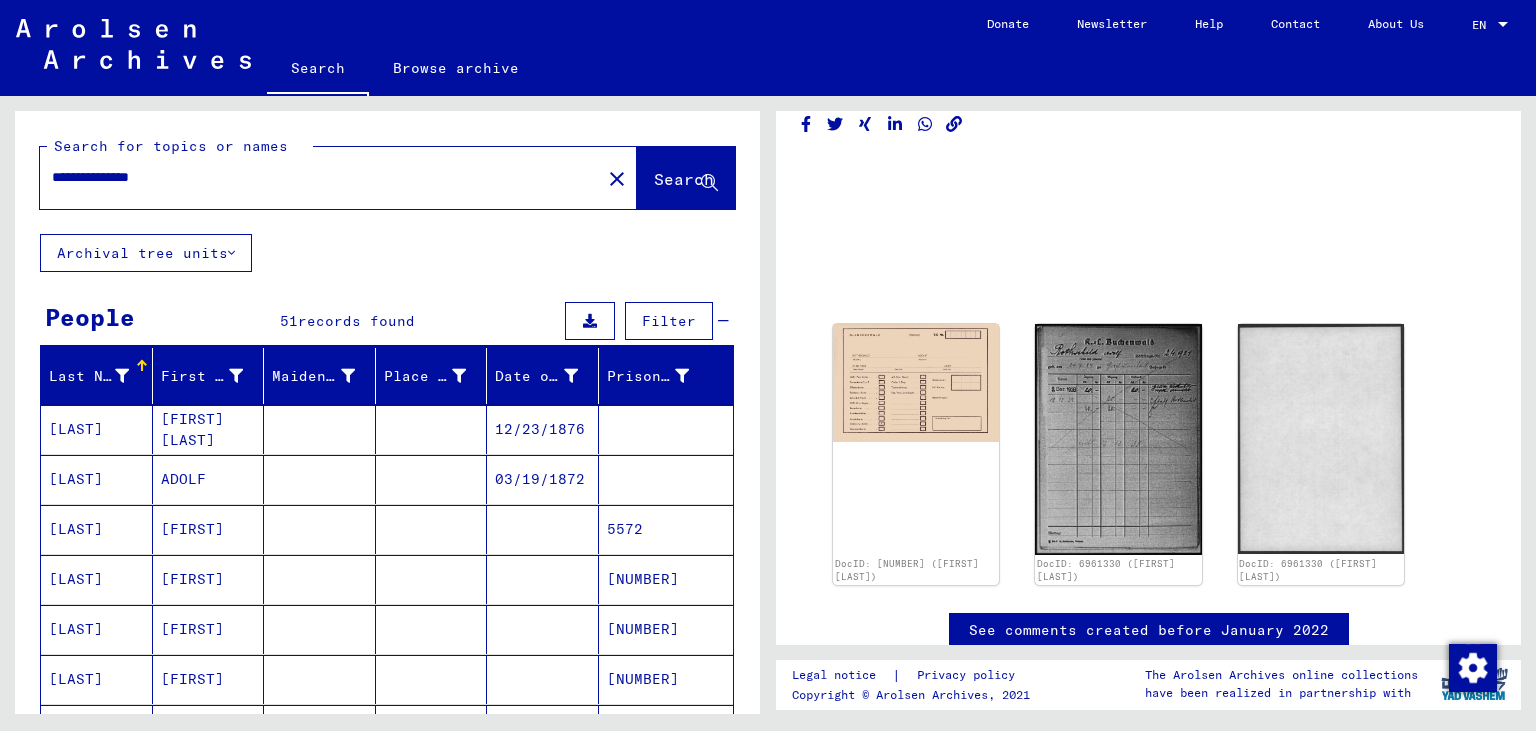 drag, startPoint x: 233, startPoint y: 164, endPoint x: 170, endPoint y: 173, distance: 63.63961 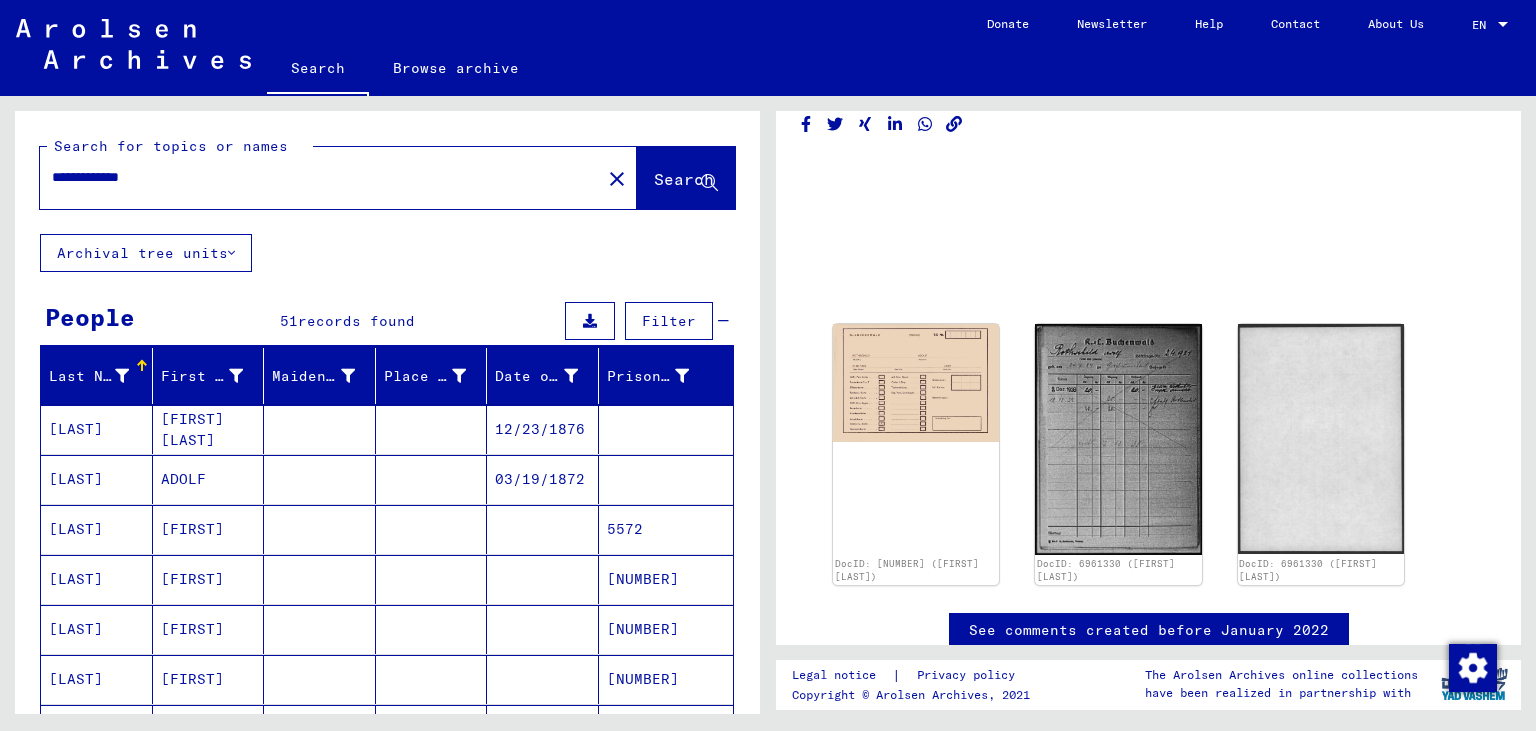 type on "**********" 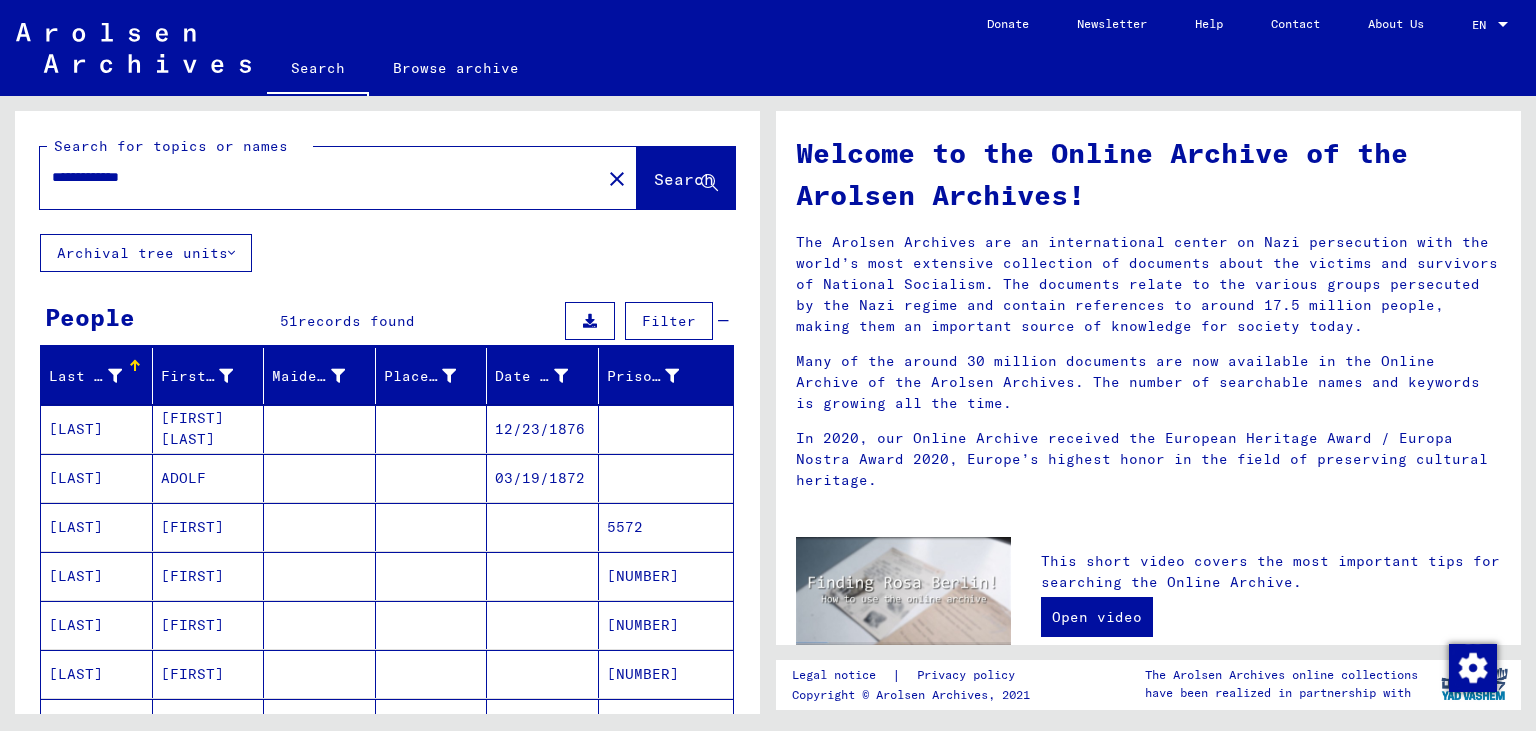 scroll, scrollTop: 0, scrollLeft: 0, axis: both 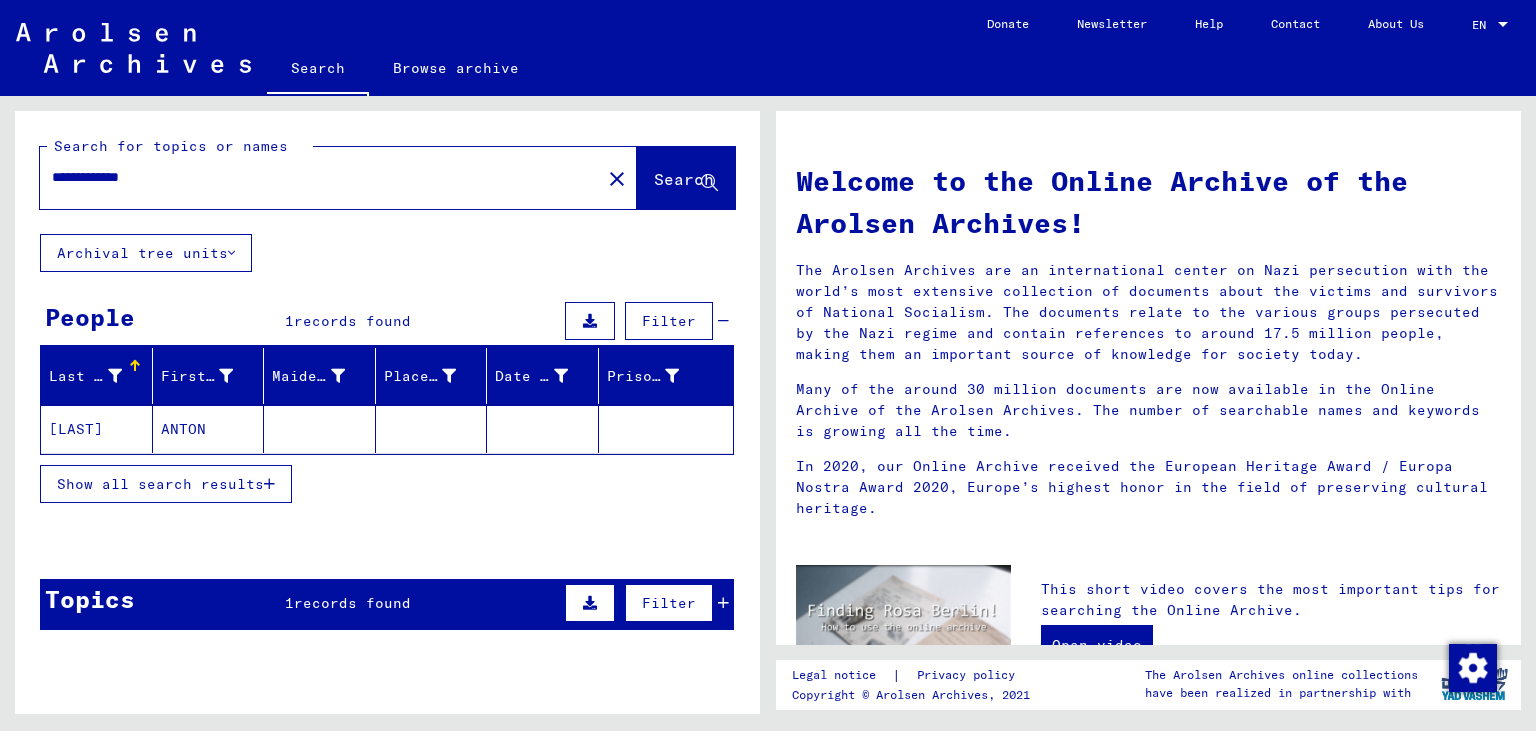 click on "ANTON" 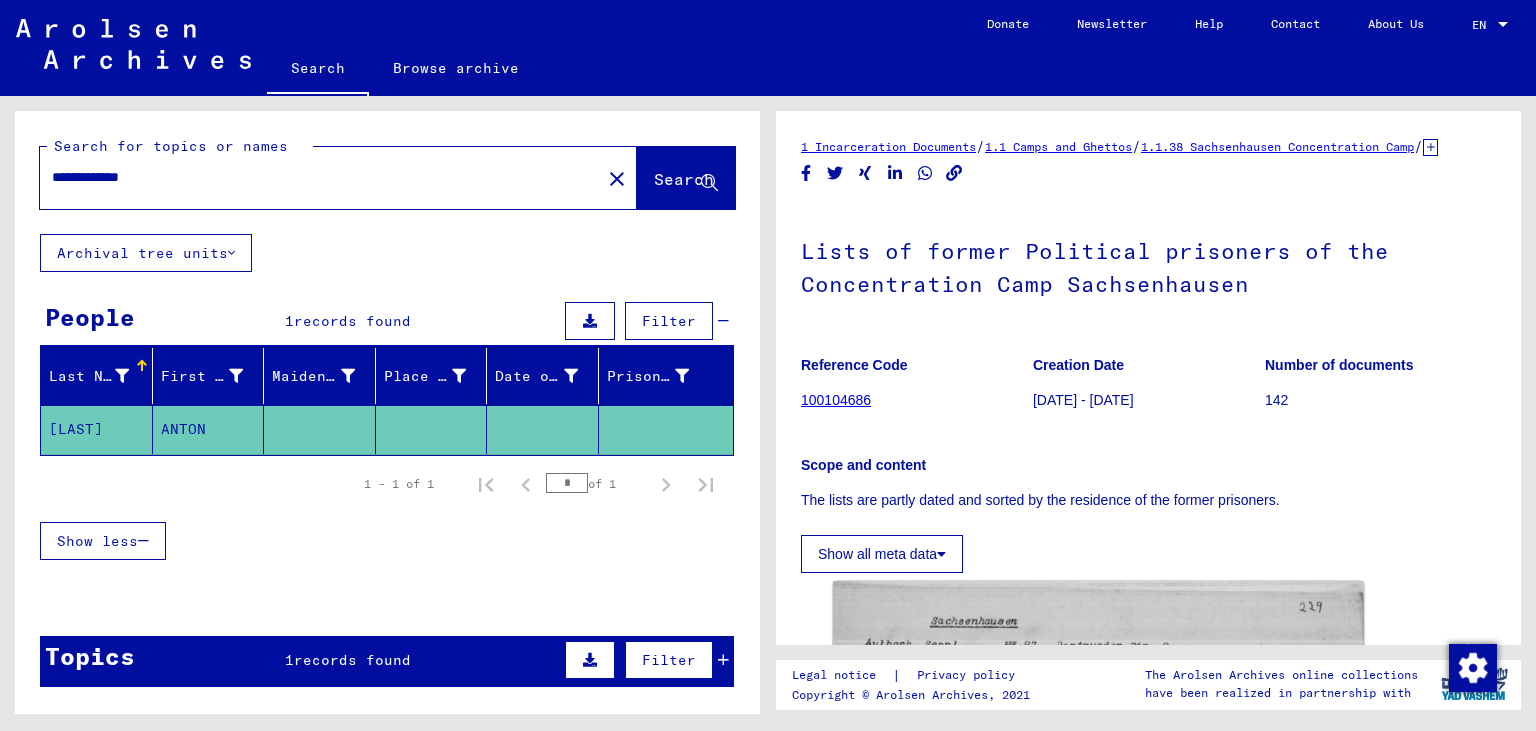 click on "100104686" 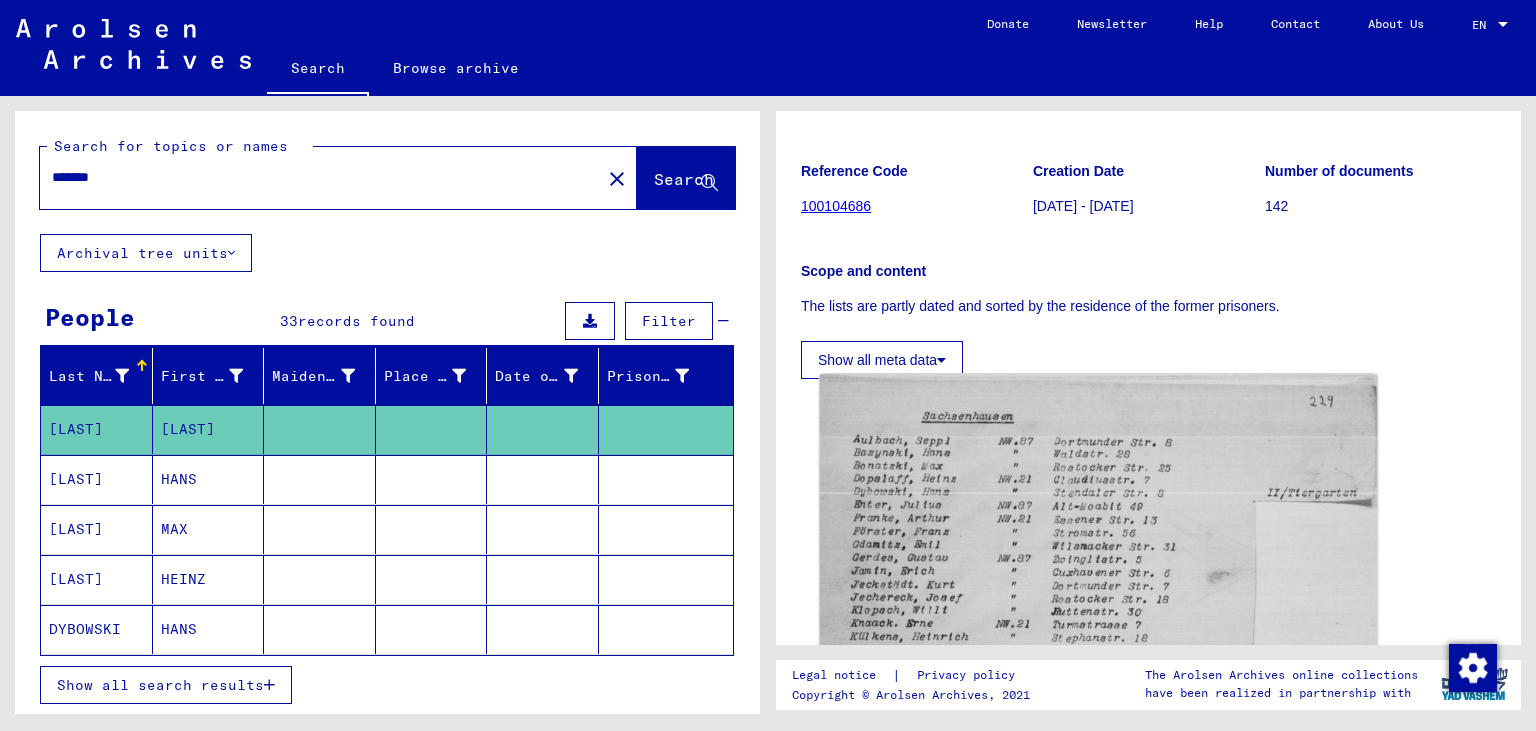 scroll, scrollTop: 220, scrollLeft: 0, axis: vertical 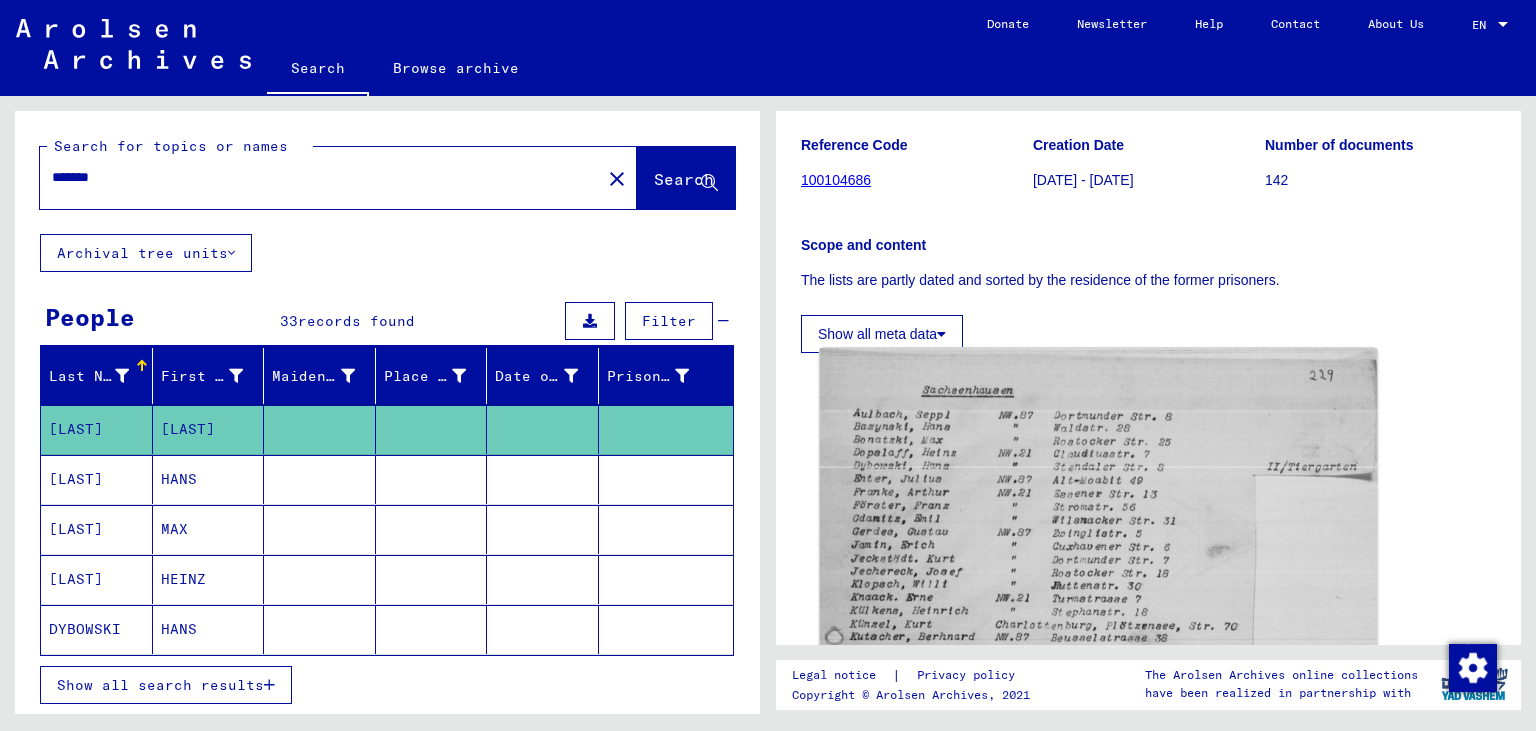 click 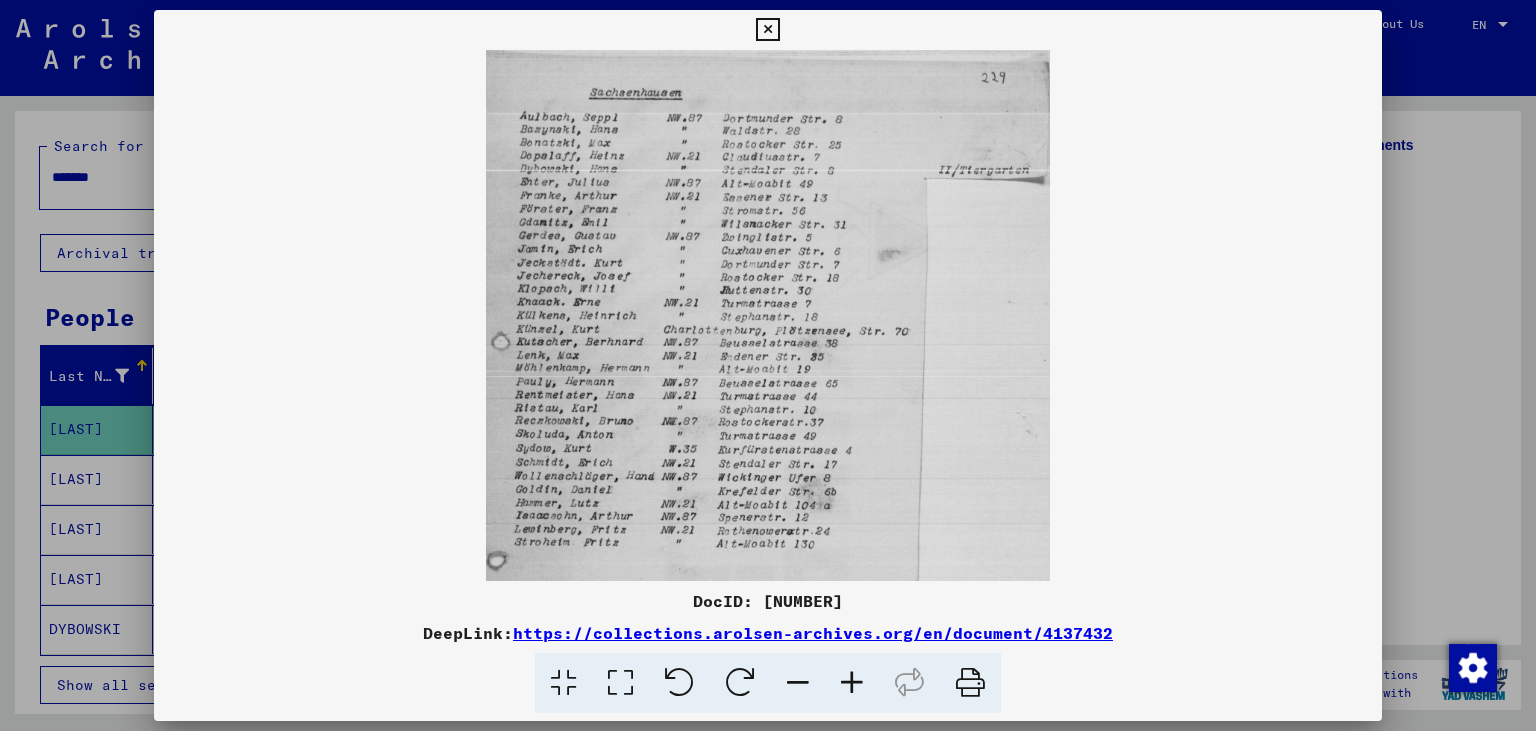 click at bounding box center (852, 683) 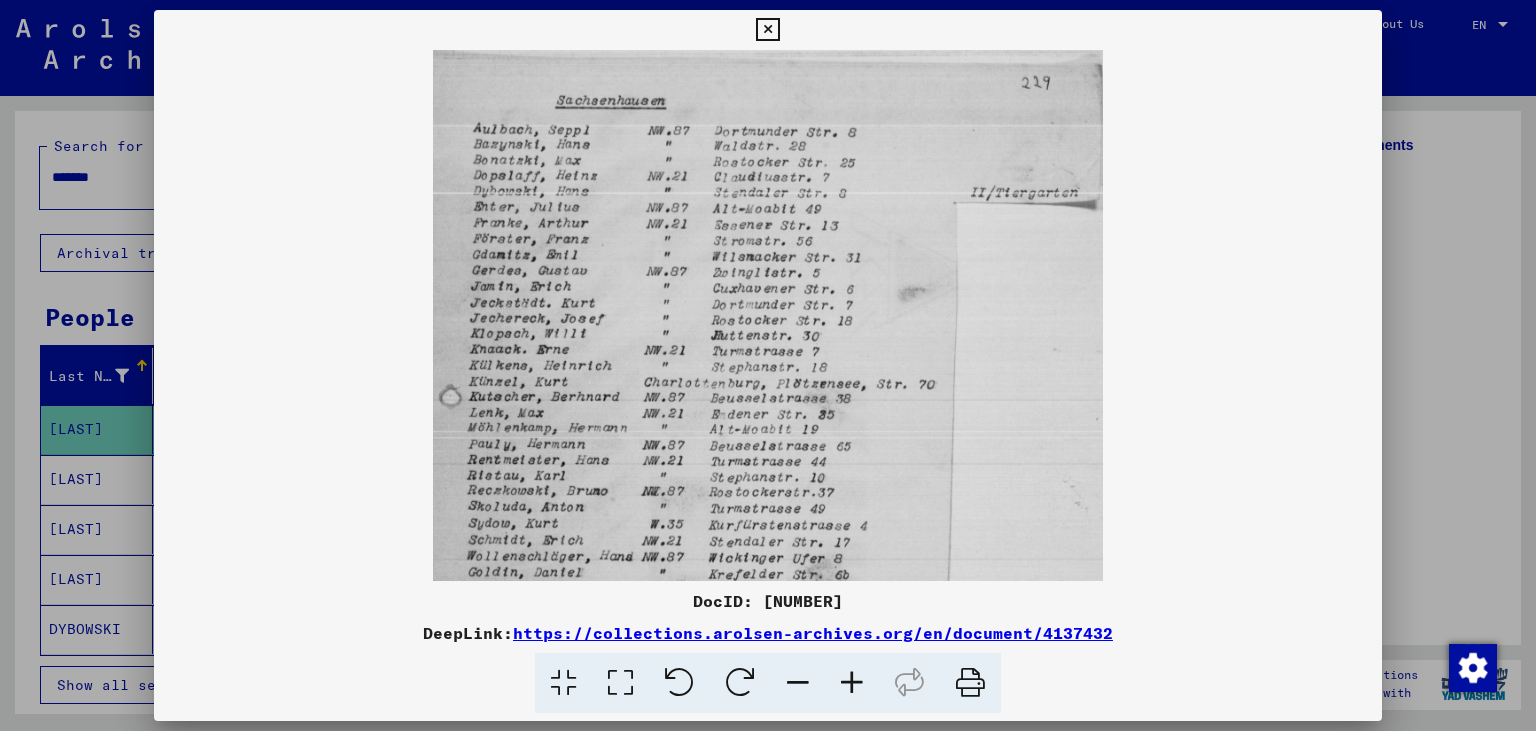 click at bounding box center (852, 683) 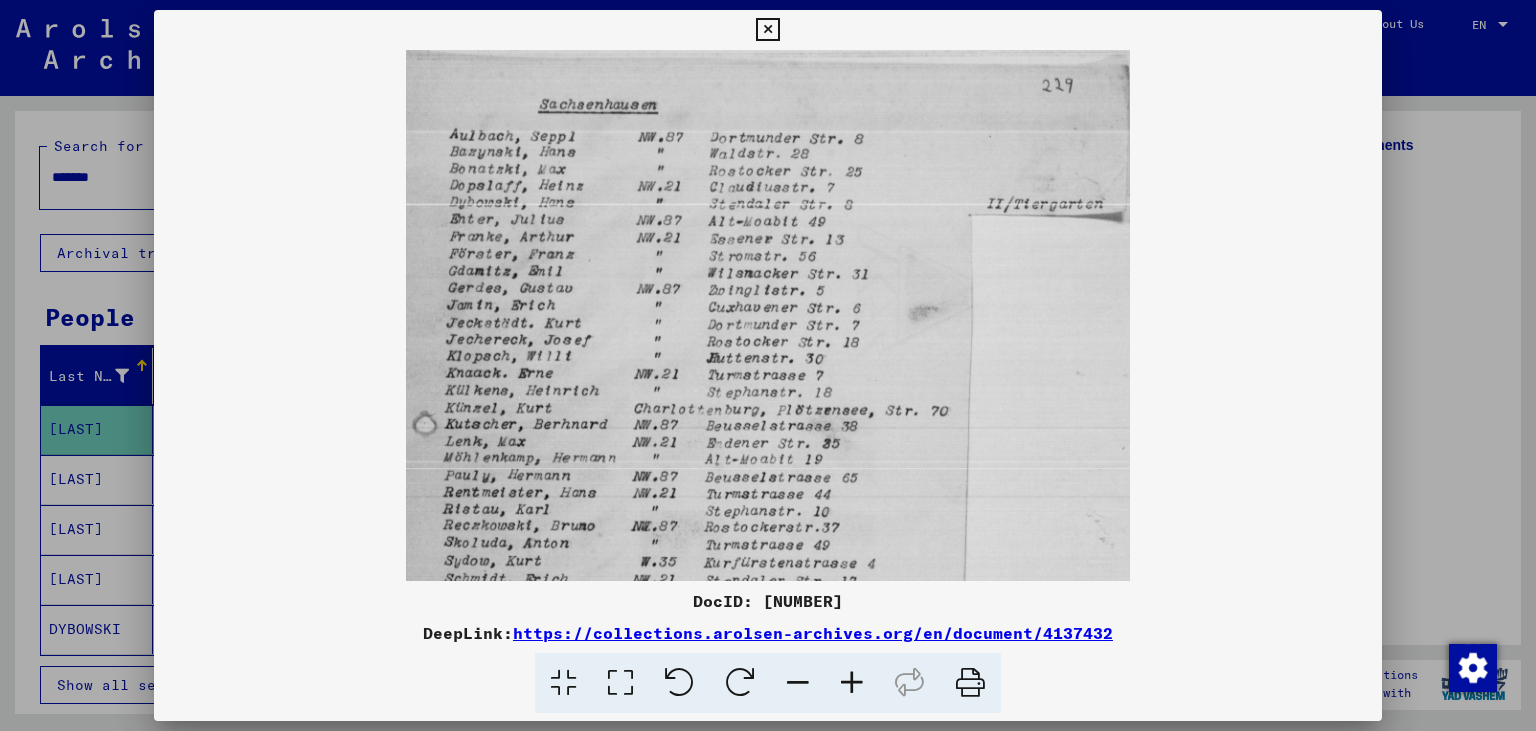 click at bounding box center (852, 683) 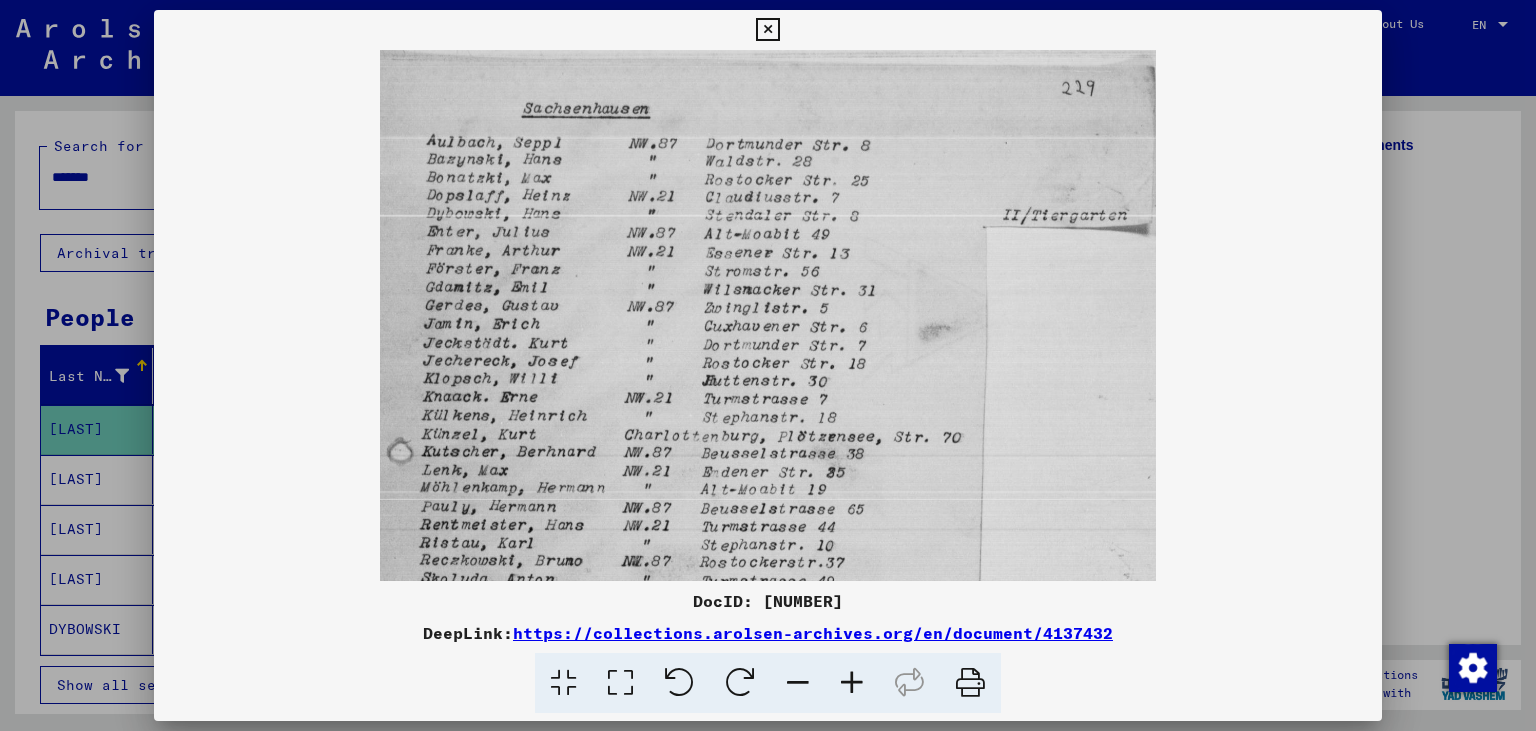 click at bounding box center (852, 683) 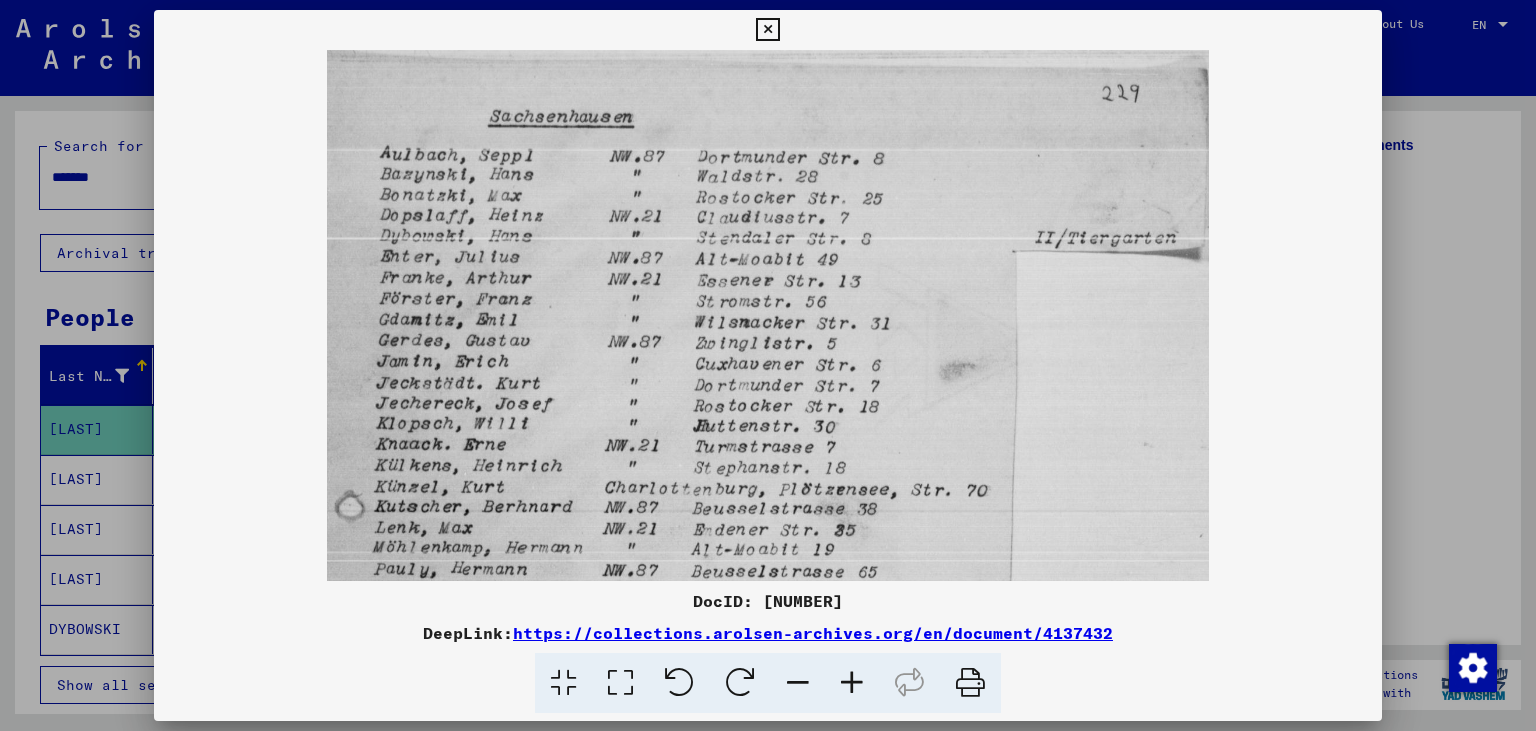 click at bounding box center [852, 683] 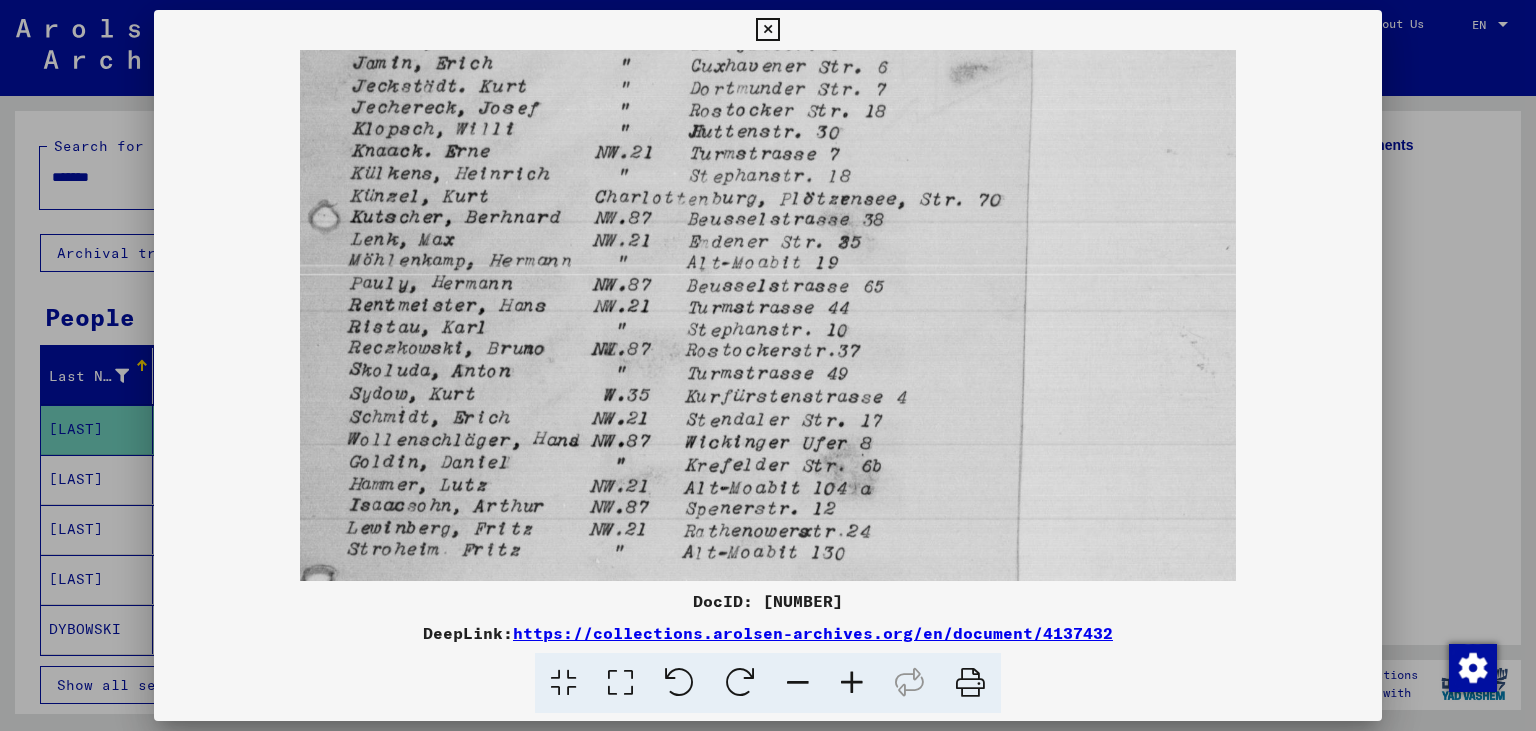 scroll, scrollTop: 322, scrollLeft: 0, axis: vertical 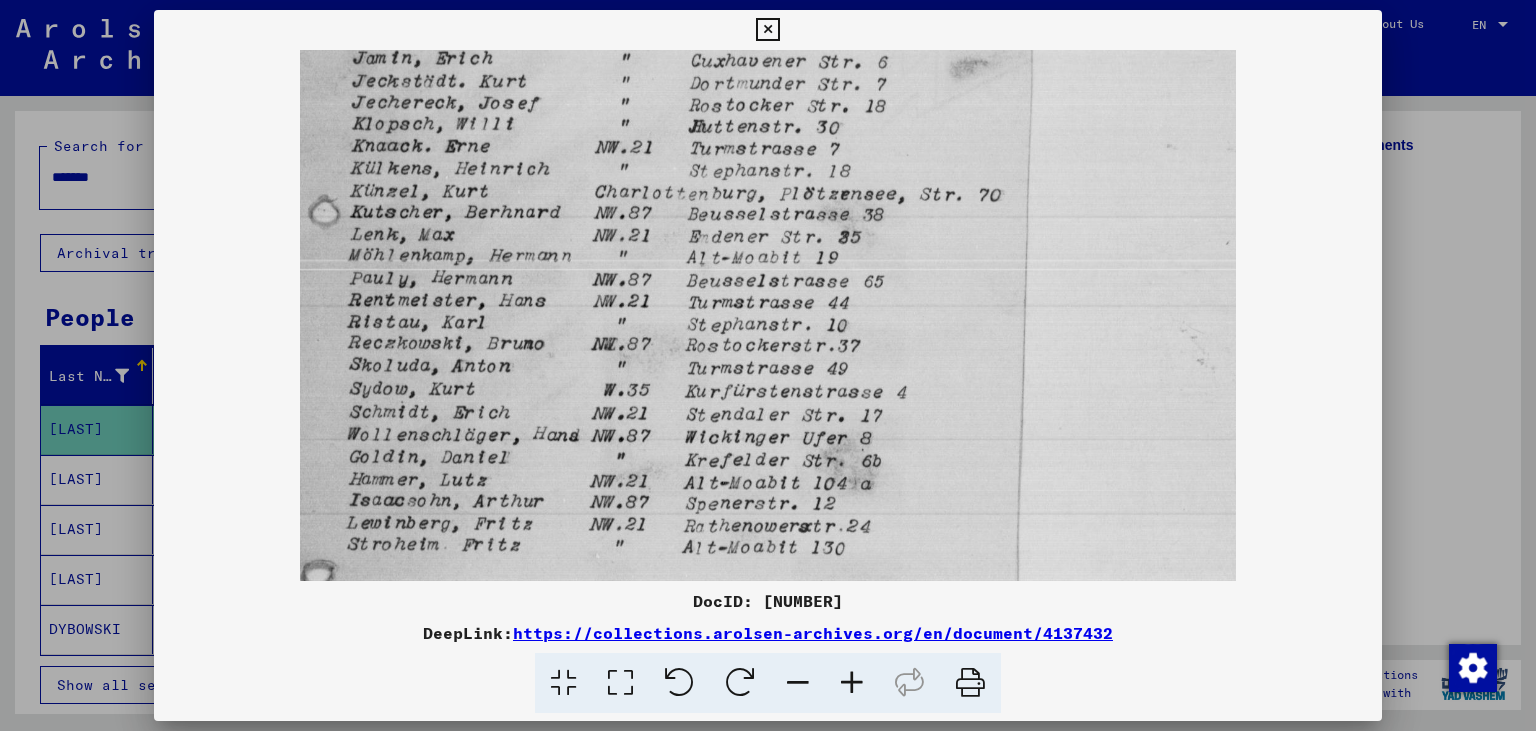 drag, startPoint x: 678, startPoint y: 503, endPoint x: 695, endPoint y: 216, distance: 287.50305 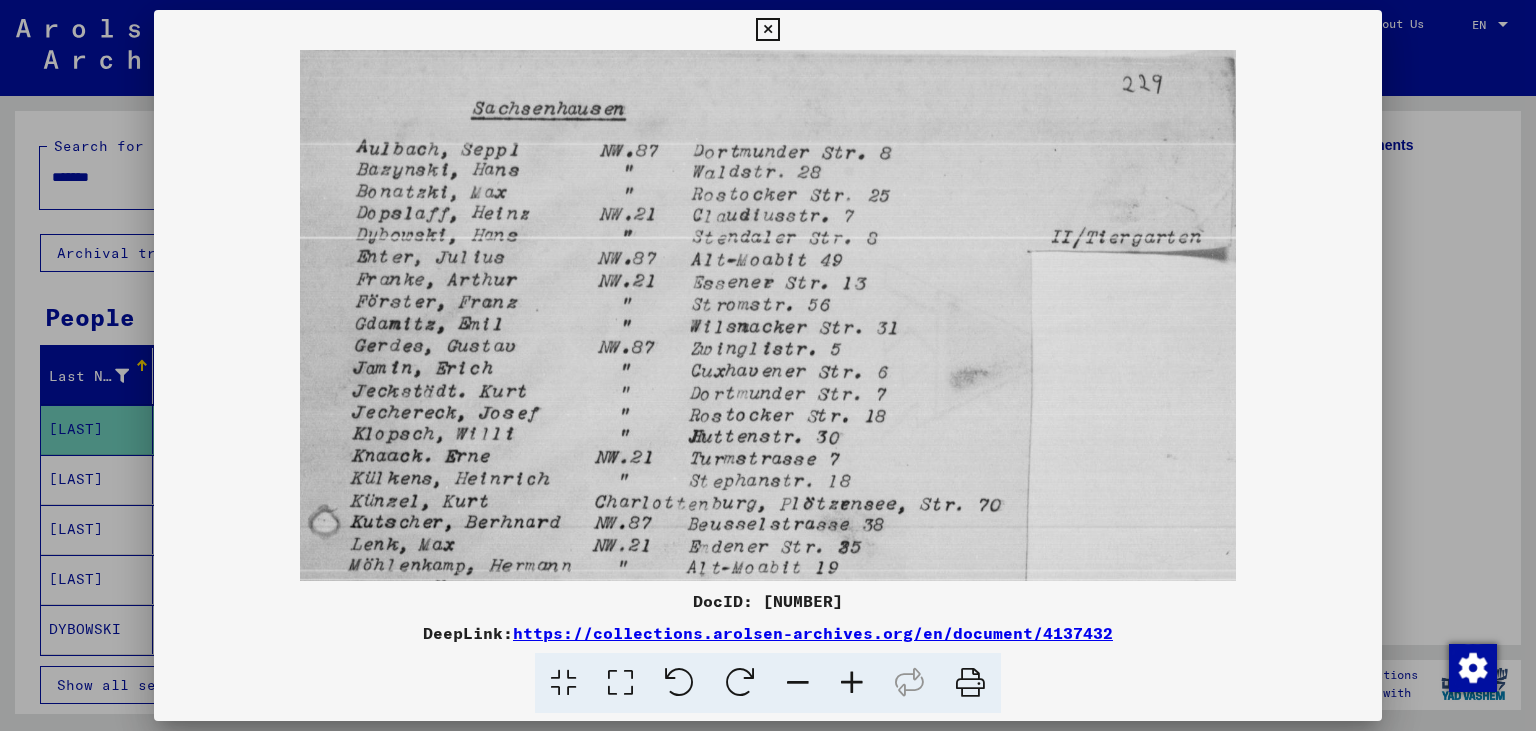 scroll, scrollTop: 0, scrollLeft: 0, axis: both 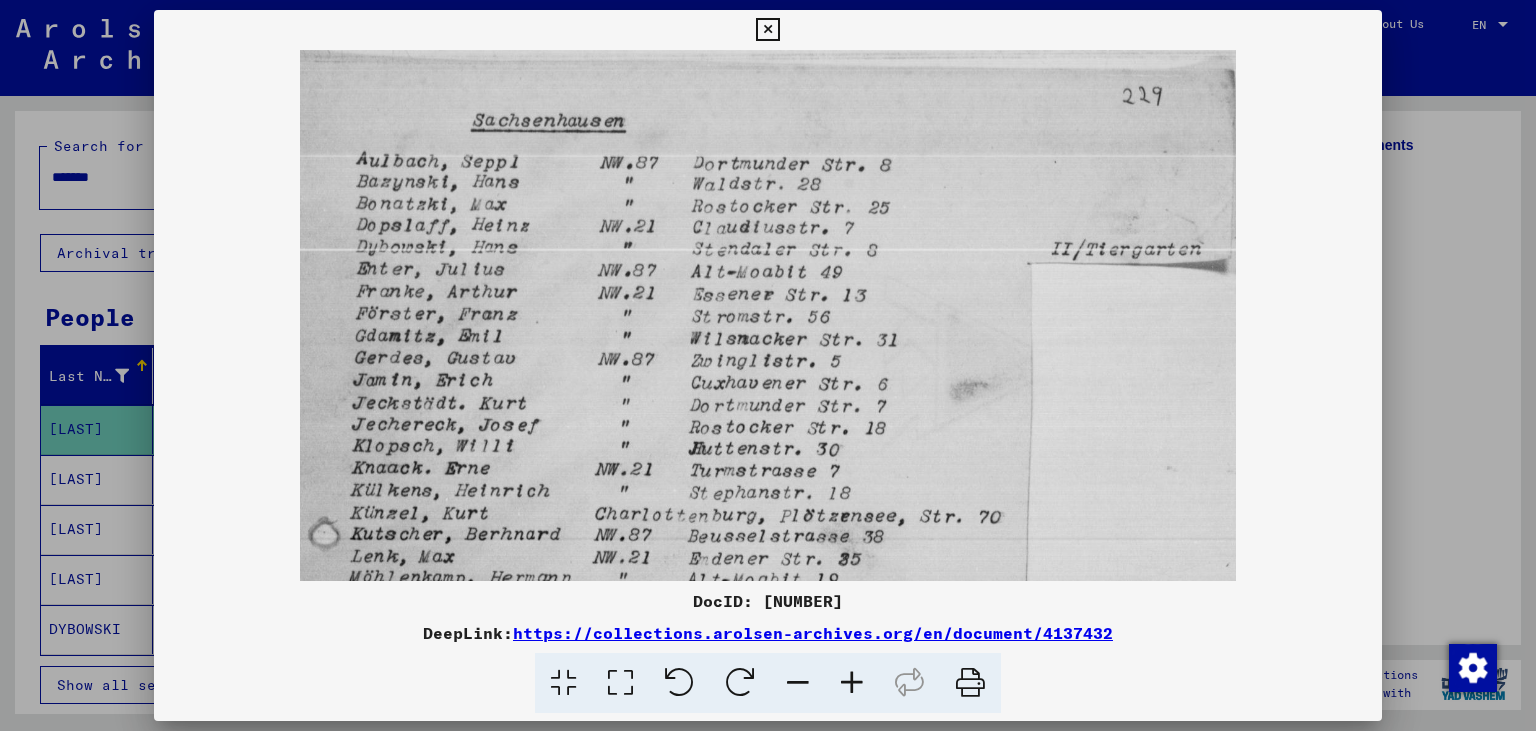 drag, startPoint x: 786, startPoint y: 138, endPoint x: 742, endPoint y: 501, distance: 365.65695 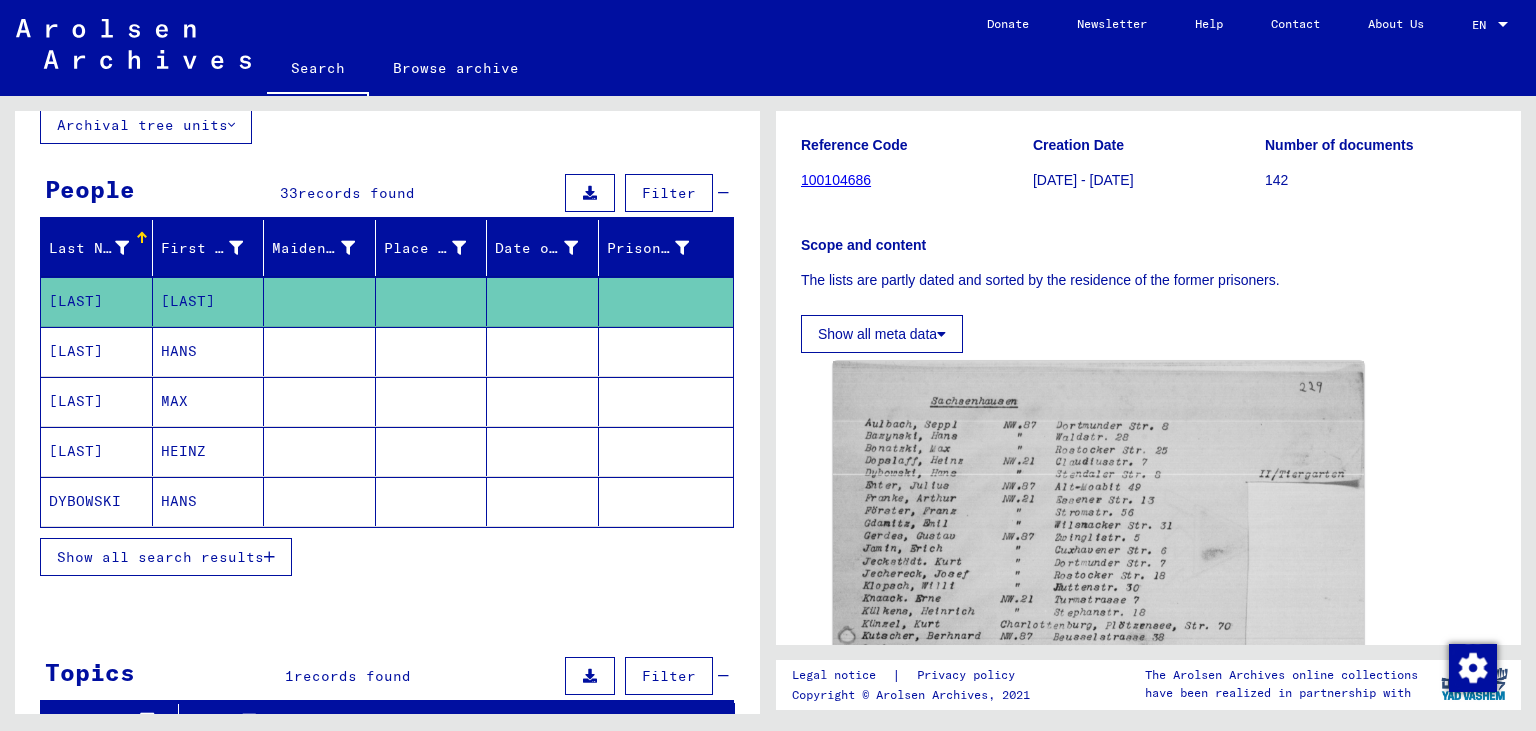 scroll, scrollTop: 0, scrollLeft: 0, axis: both 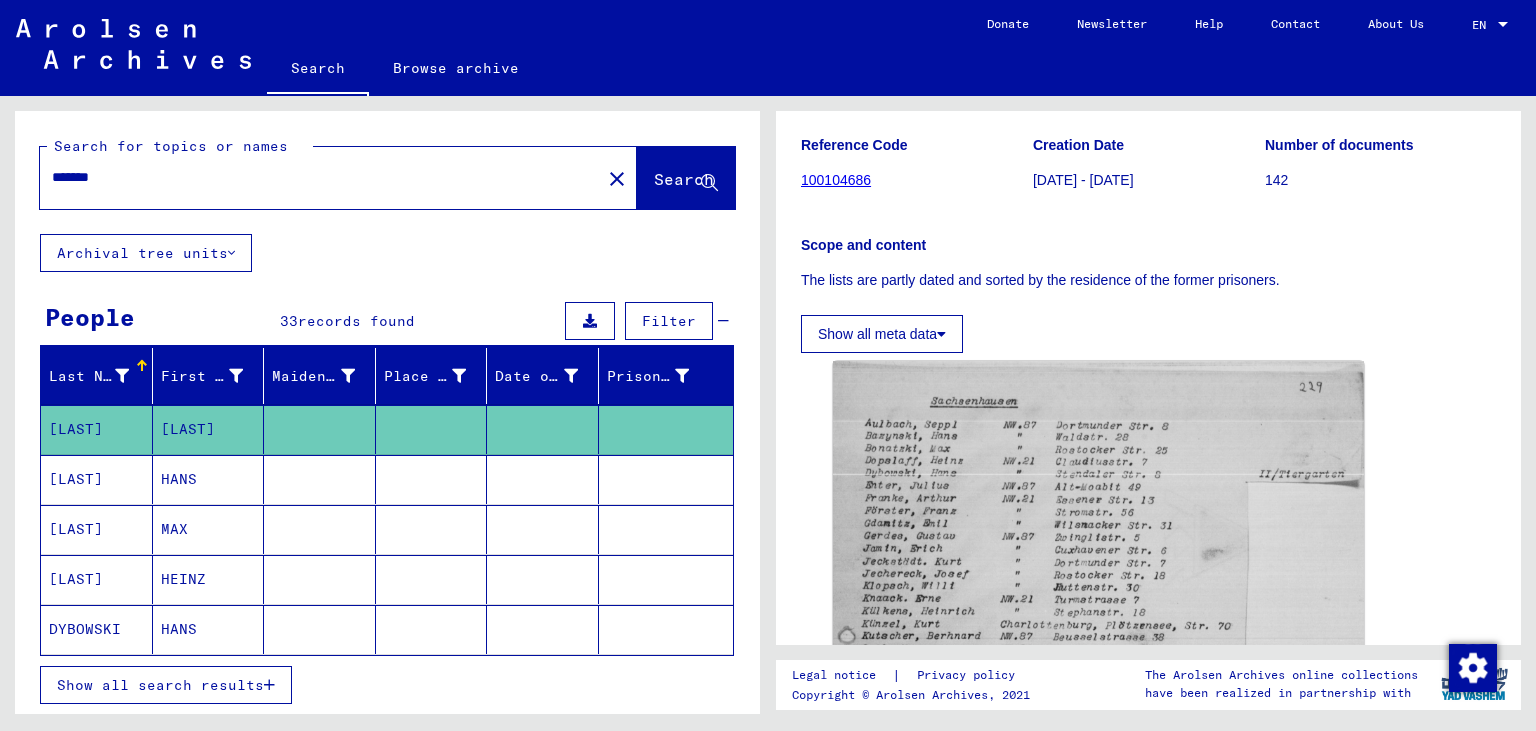 drag, startPoint x: 327, startPoint y: 181, endPoint x: 141, endPoint y: 129, distance: 193.13208 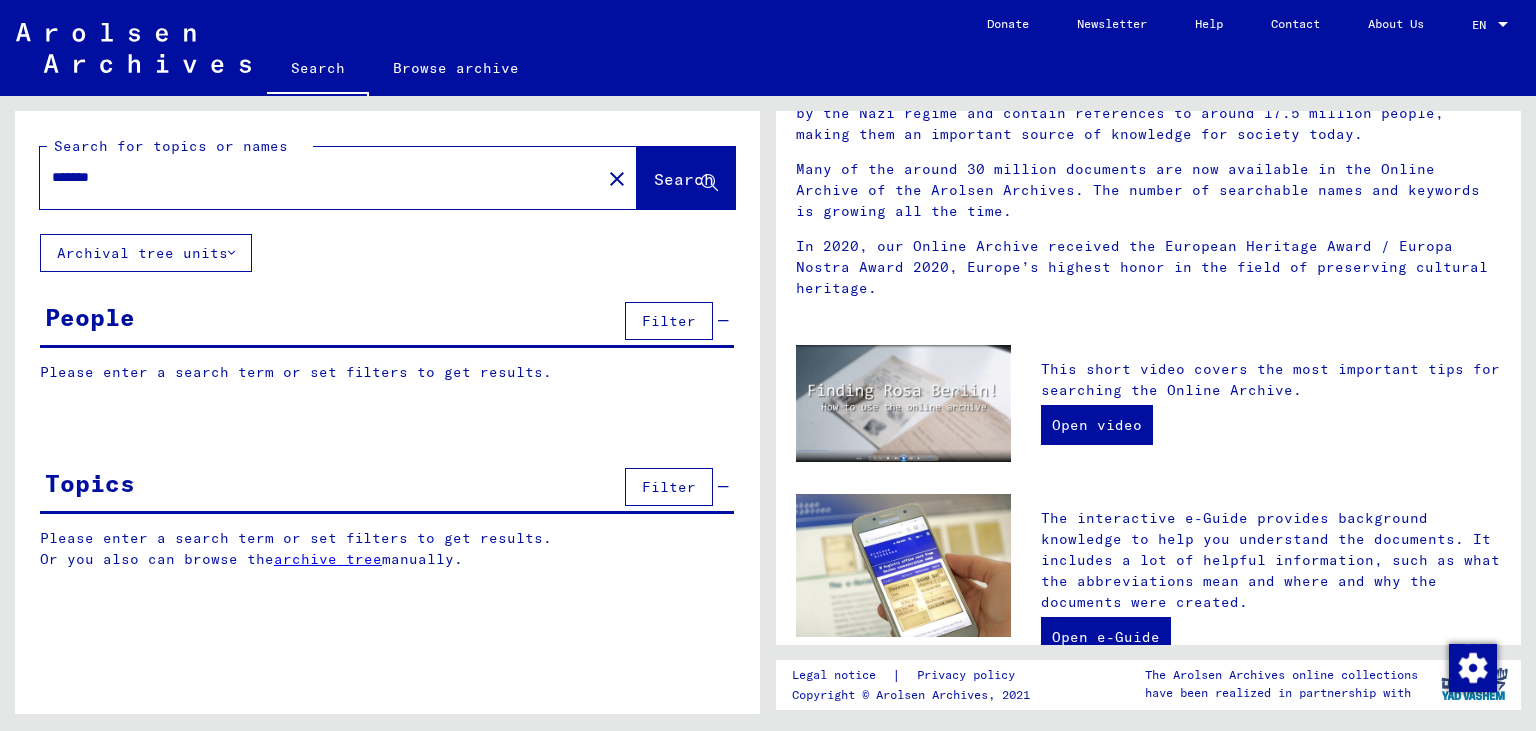 type on "**********" 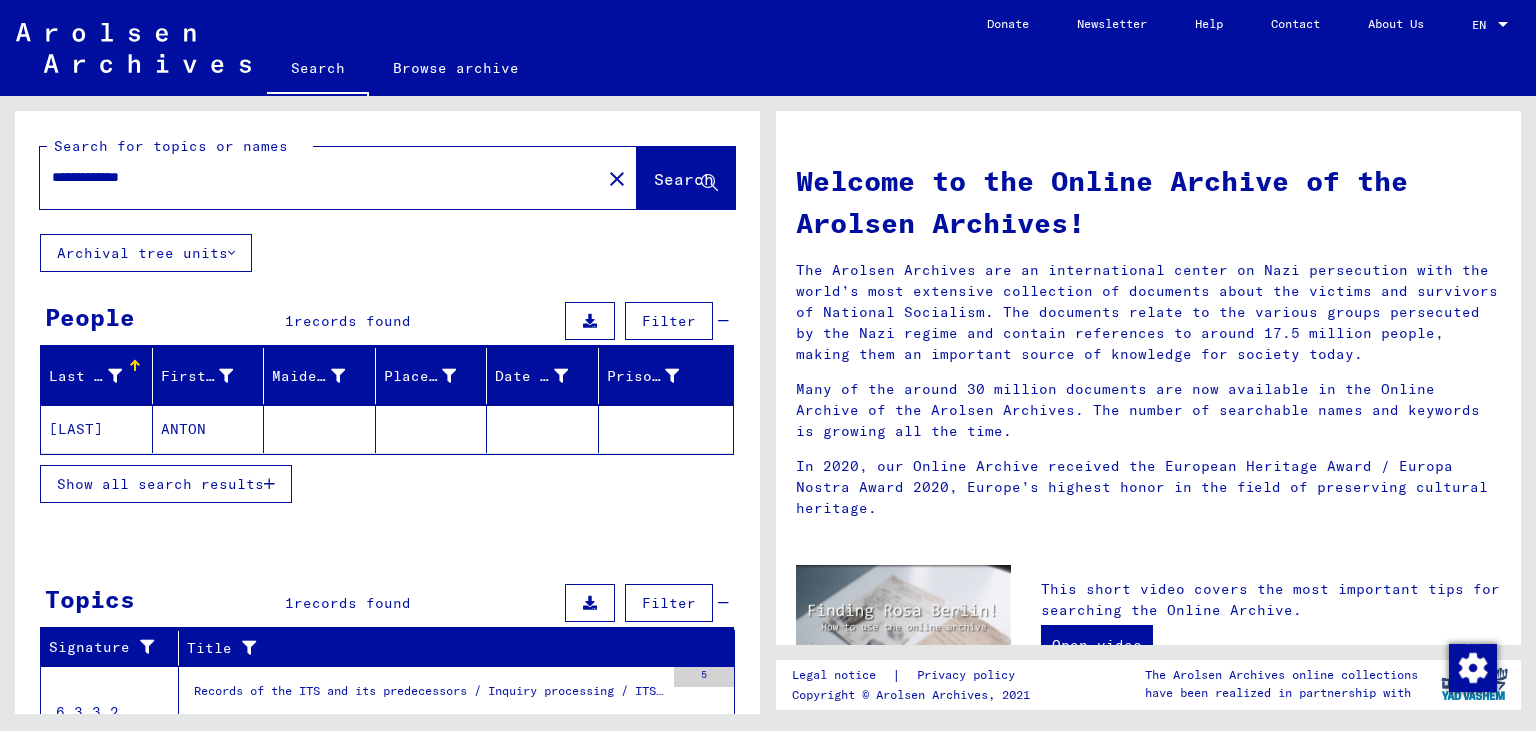 click on "ANTON" 